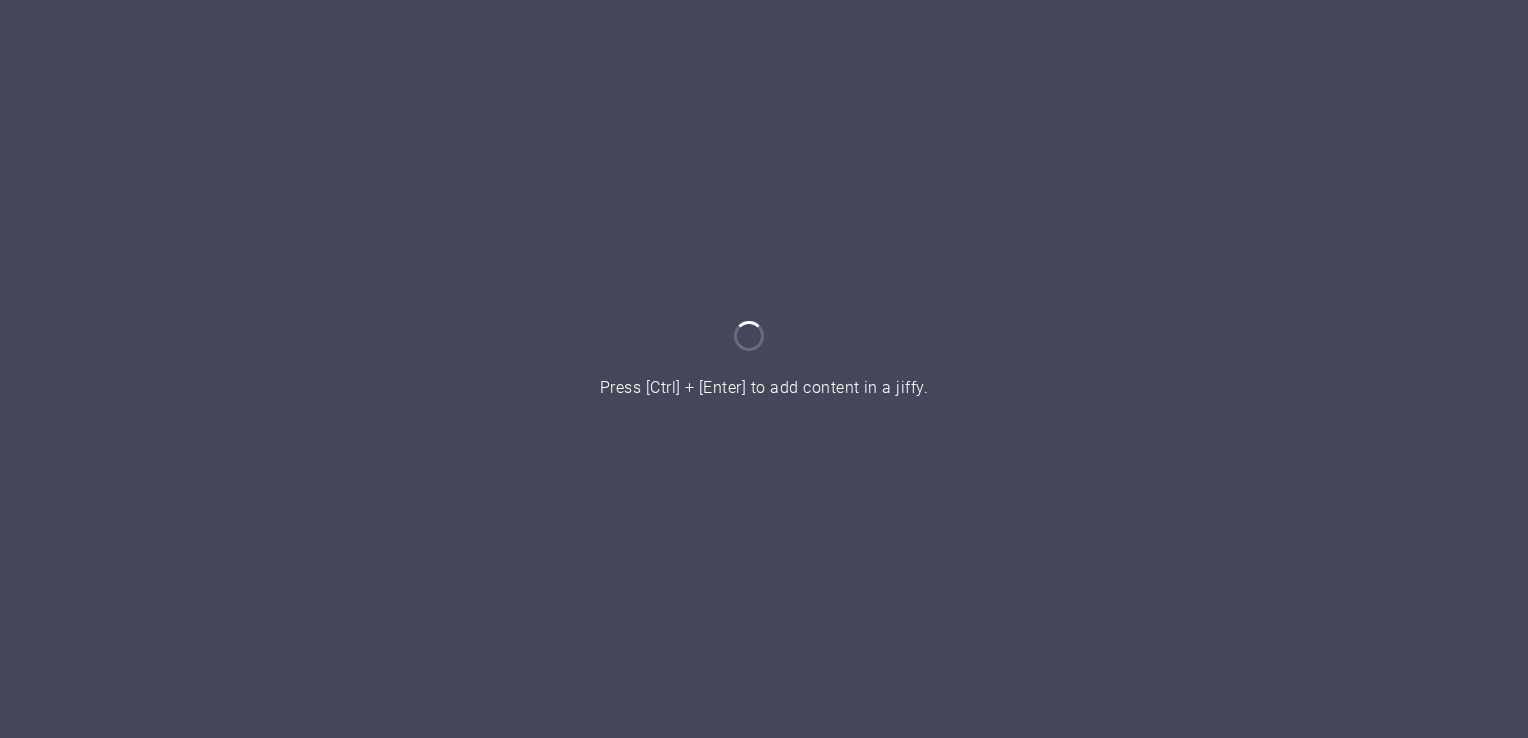 scroll, scrollTop: 0, scrollLeft: 0, axis: both 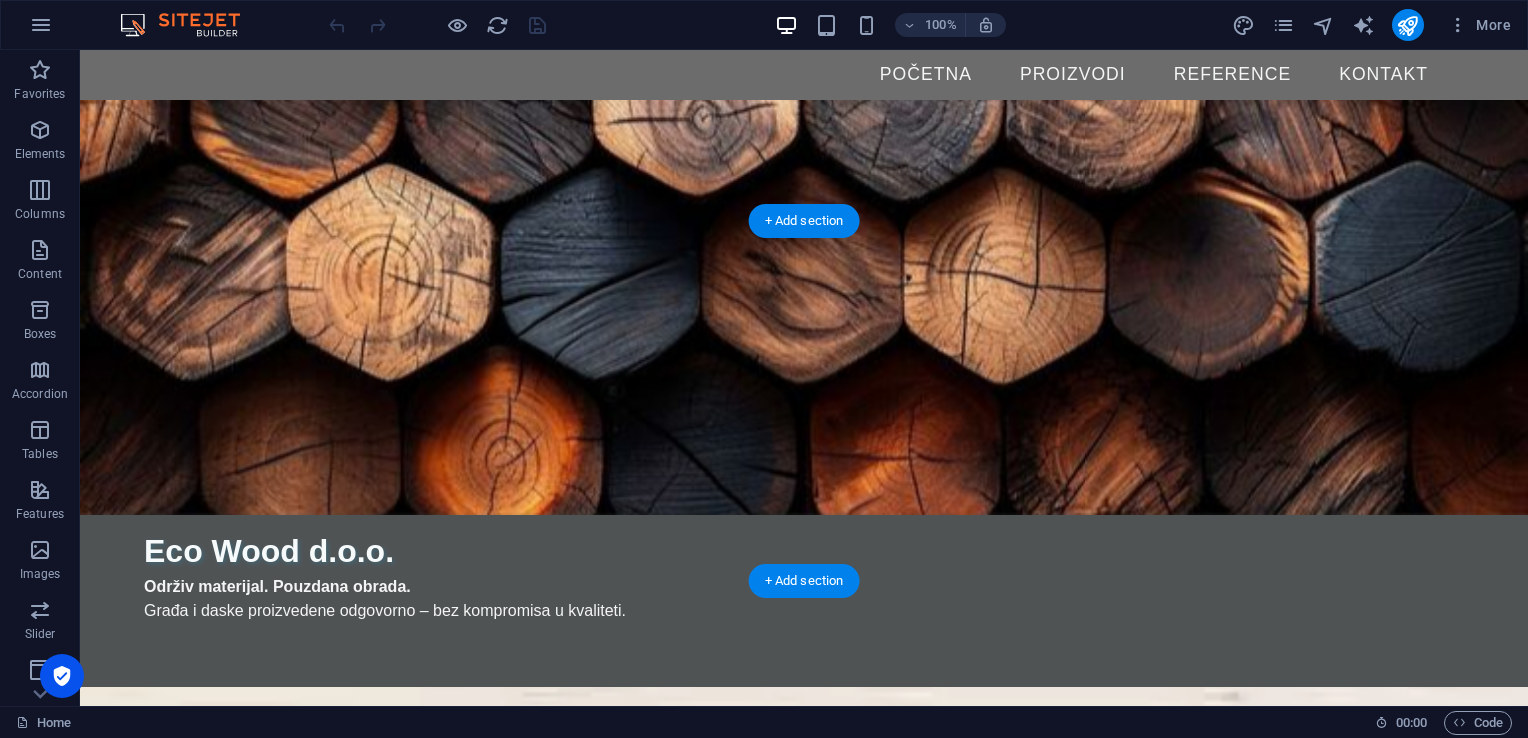 click at bounding box center (720, 1267) 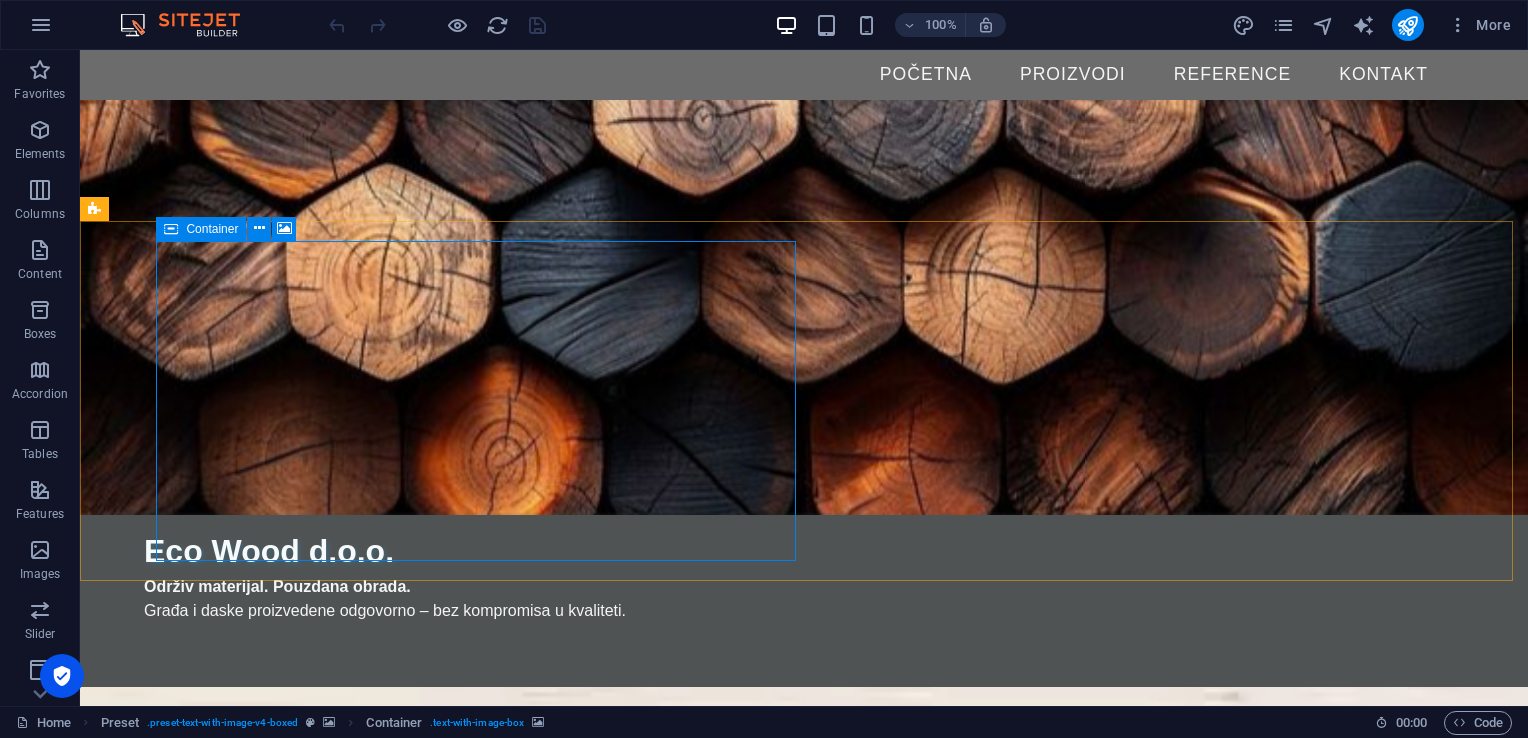 click at bounding box center [171, 229] 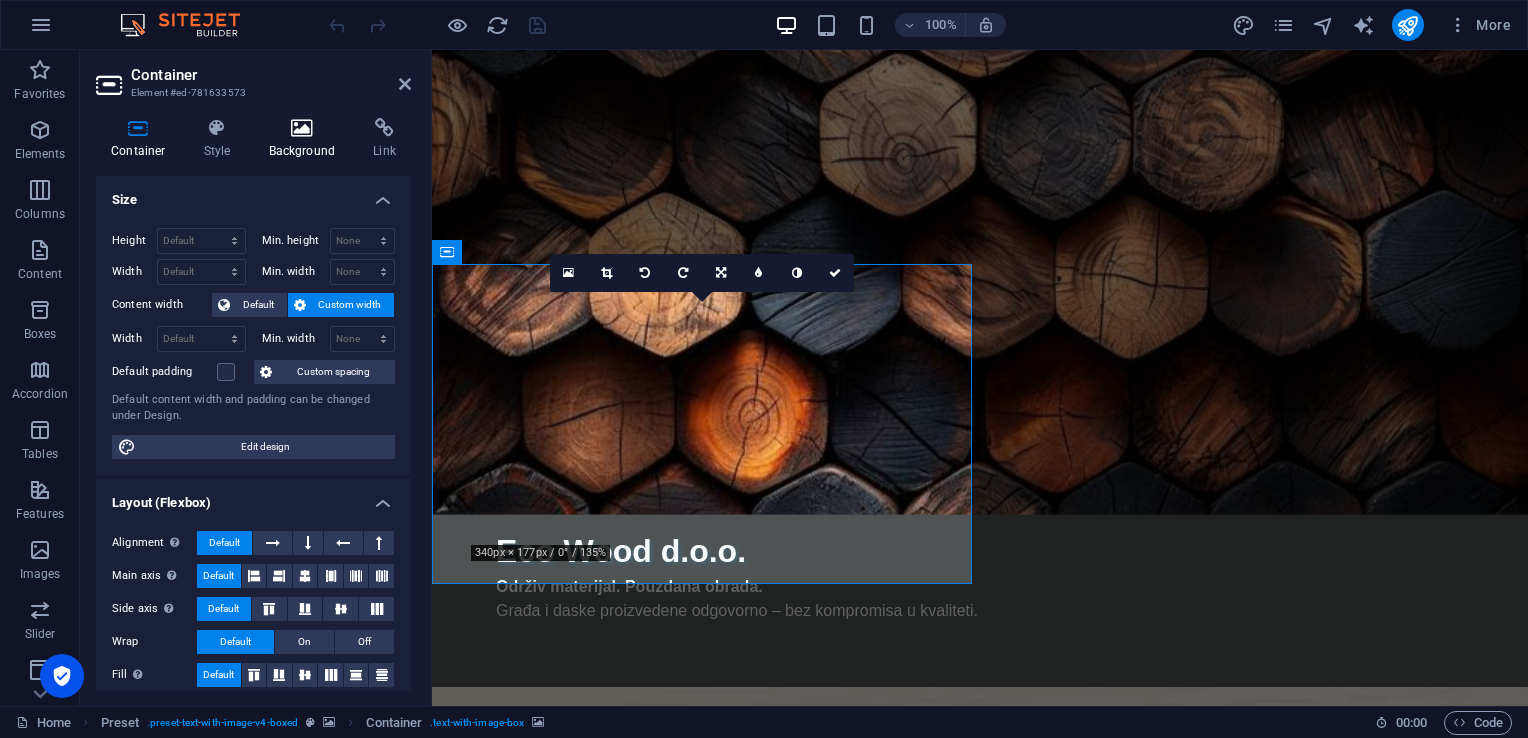 click on "Background" at bounding box center (306, 139) 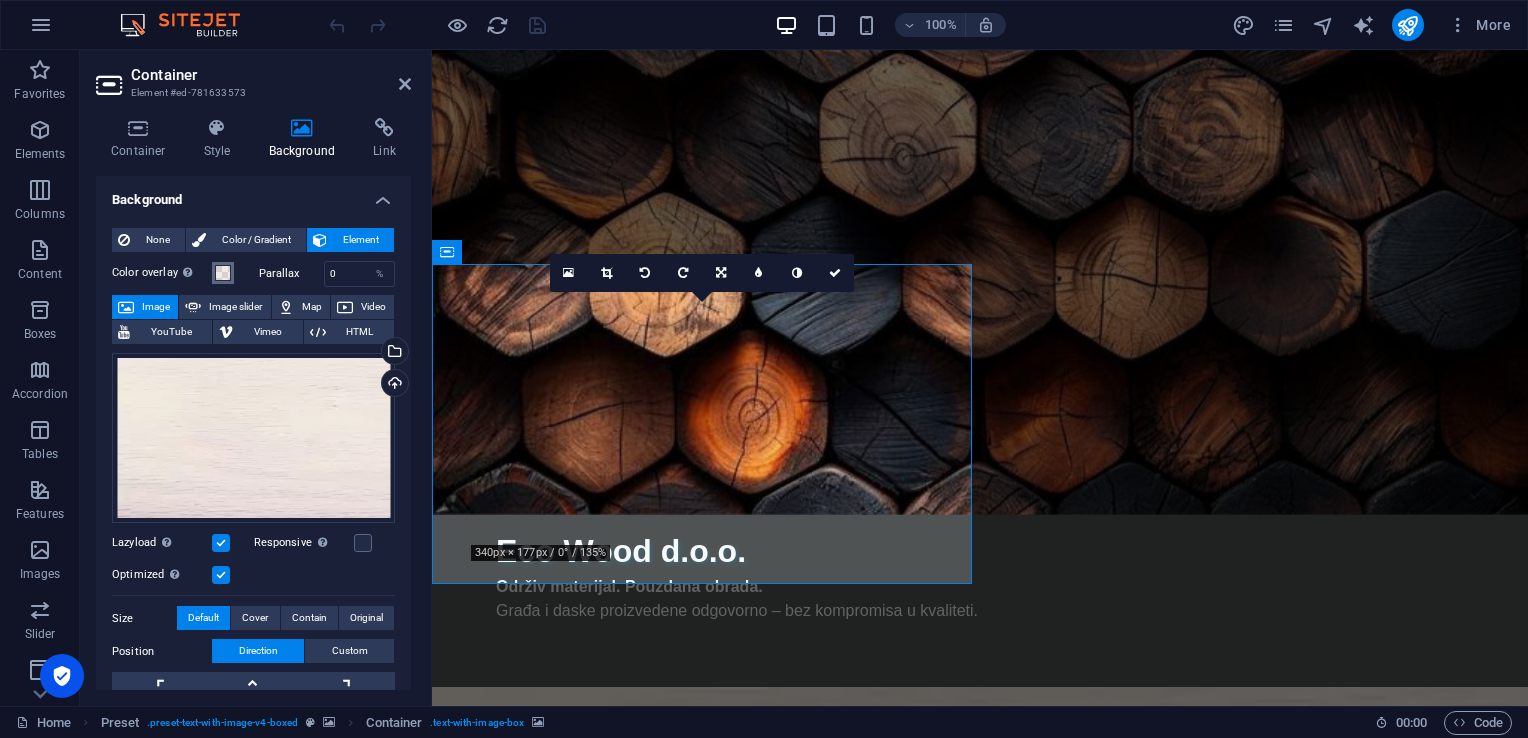 click at bounding box center [223, 273] 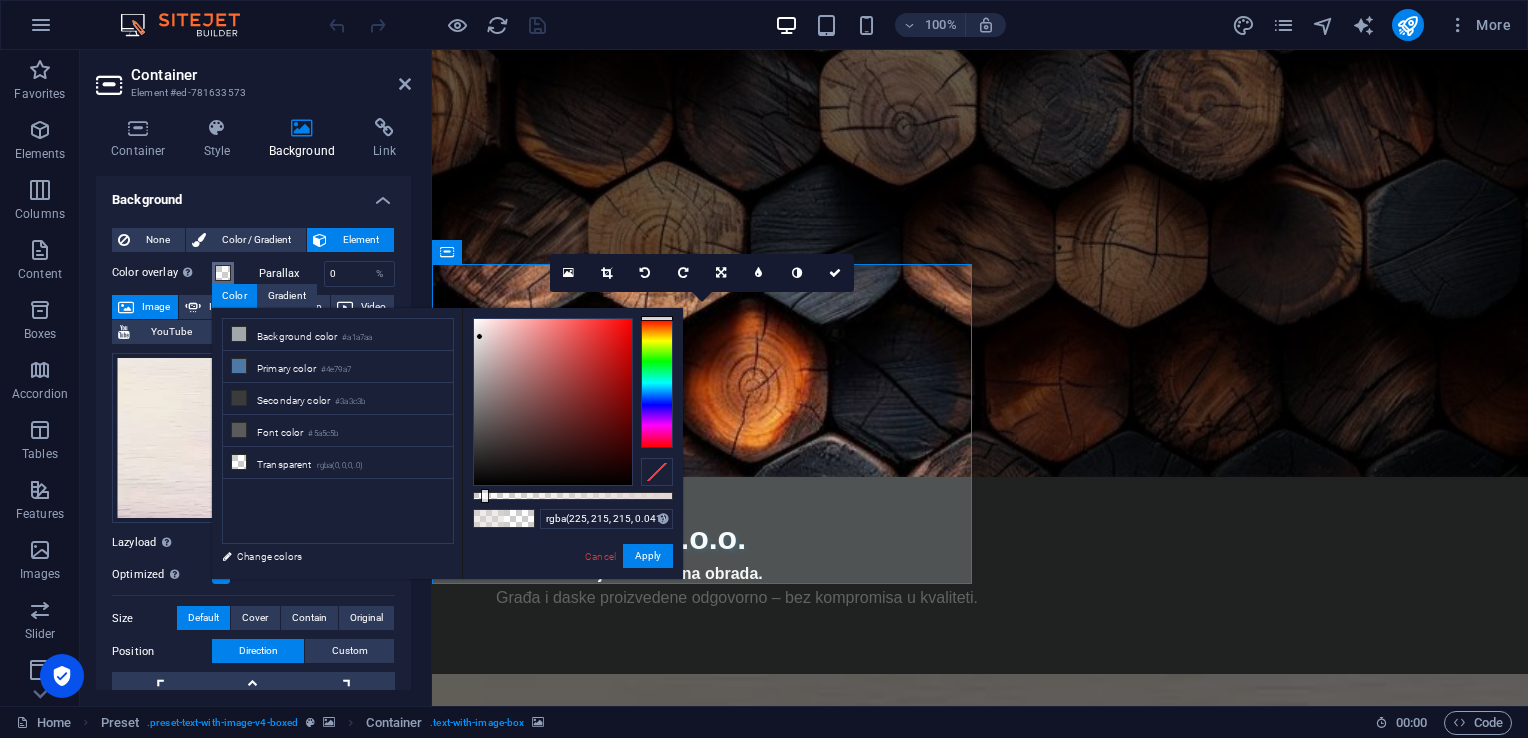 type on "rgba(225, 215, 215, 0.036)" 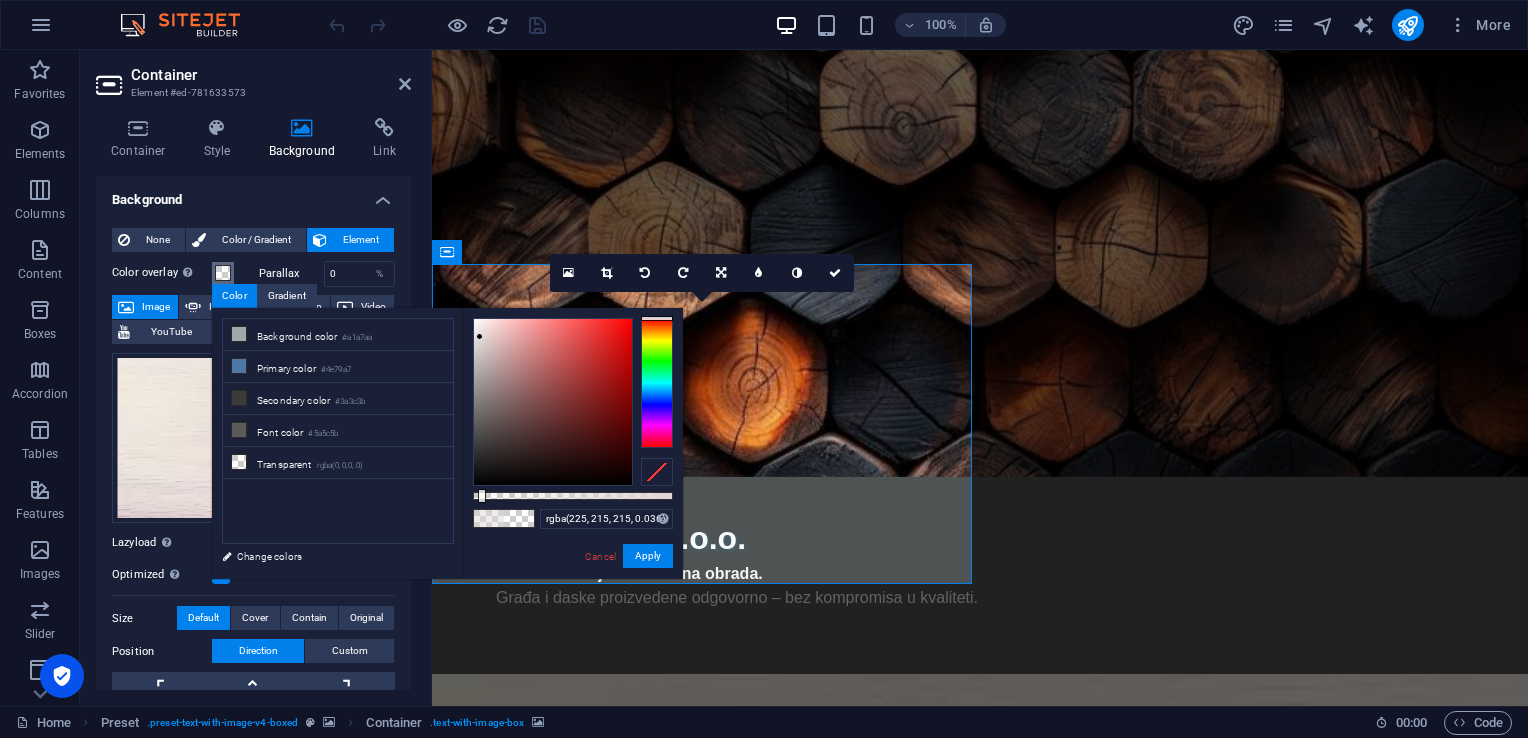 drag, startPoint x: 578, startPoint y: 493, endPoint x: 480, endPoint y: 503, distance: 98.50888 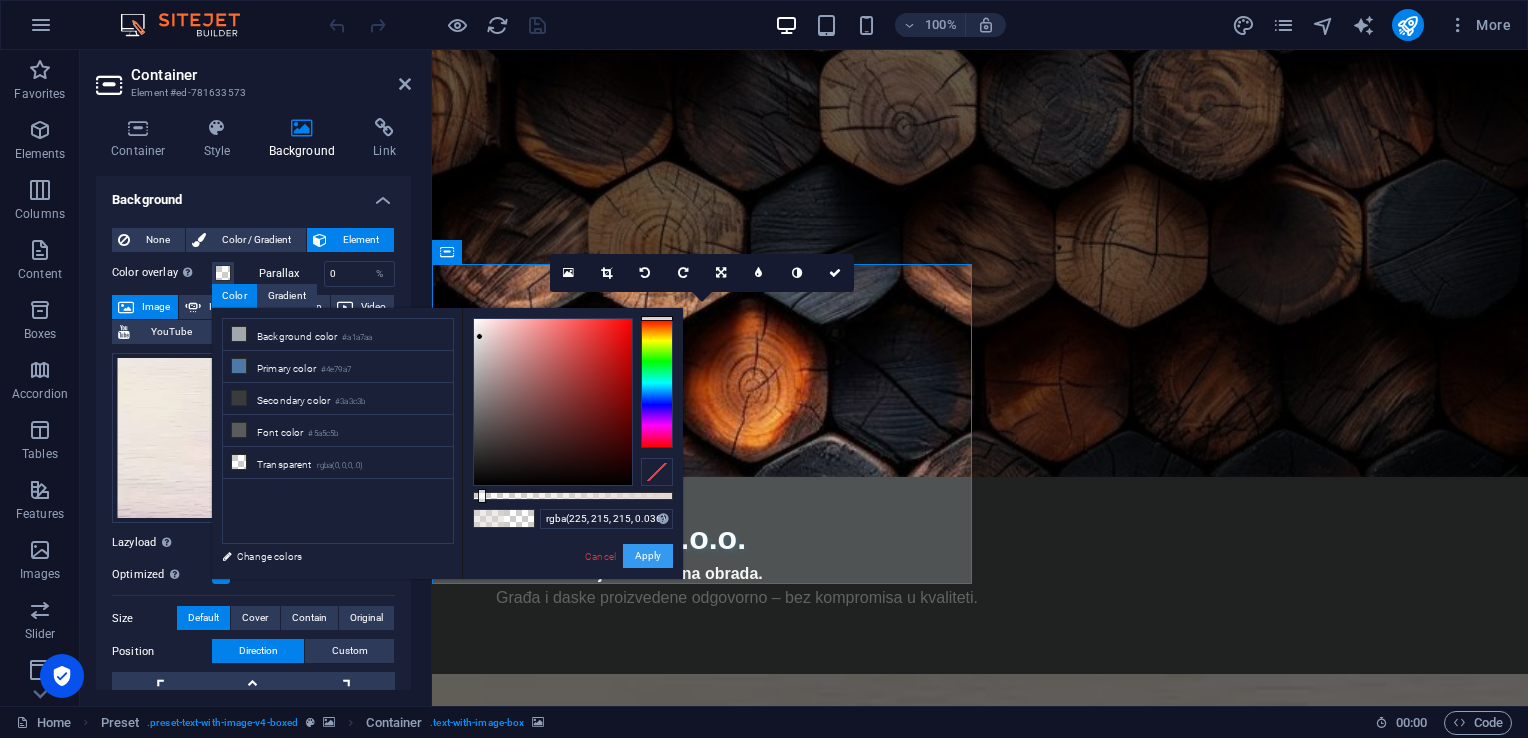click on "Apply" at bounding box center (648, 556) 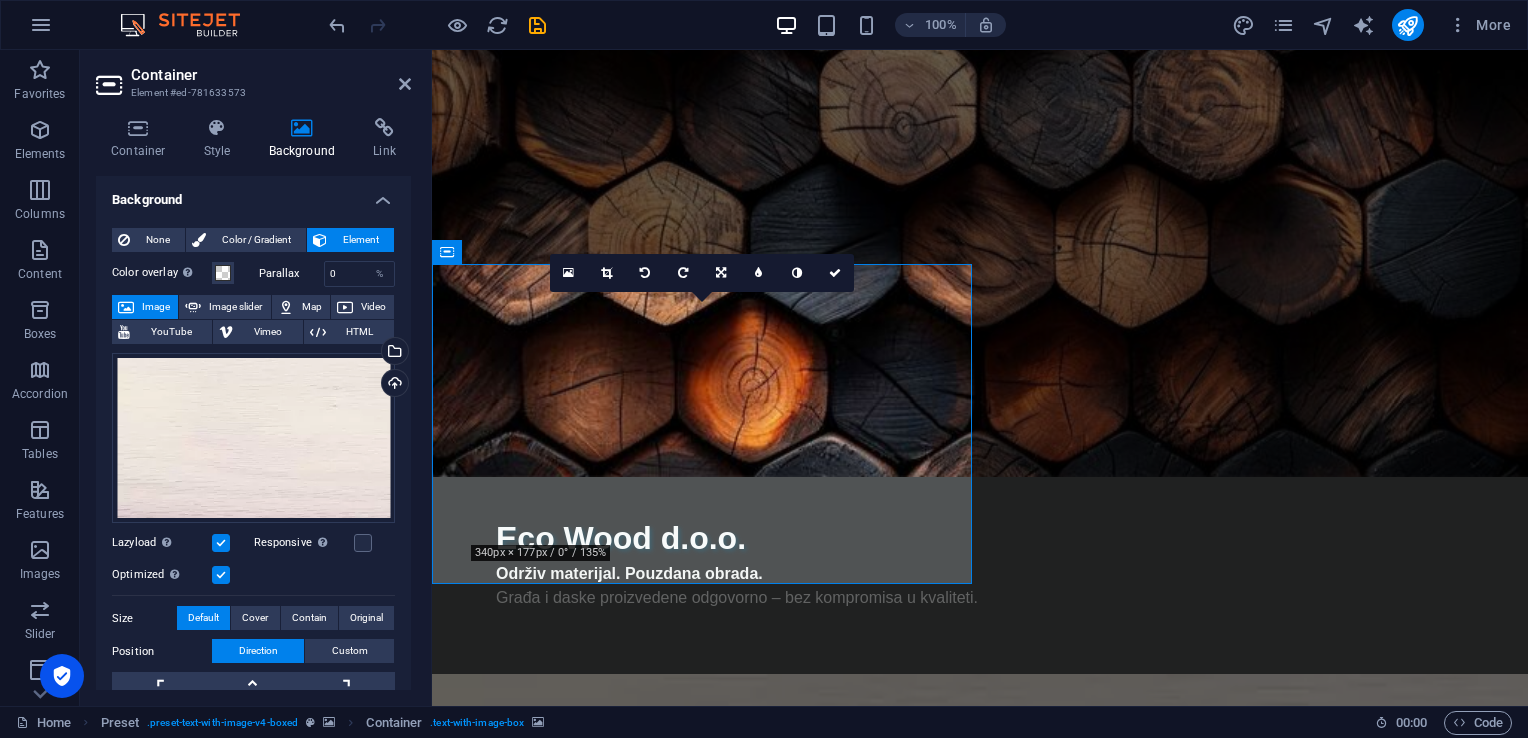 click at bounding box center [980, 1254] 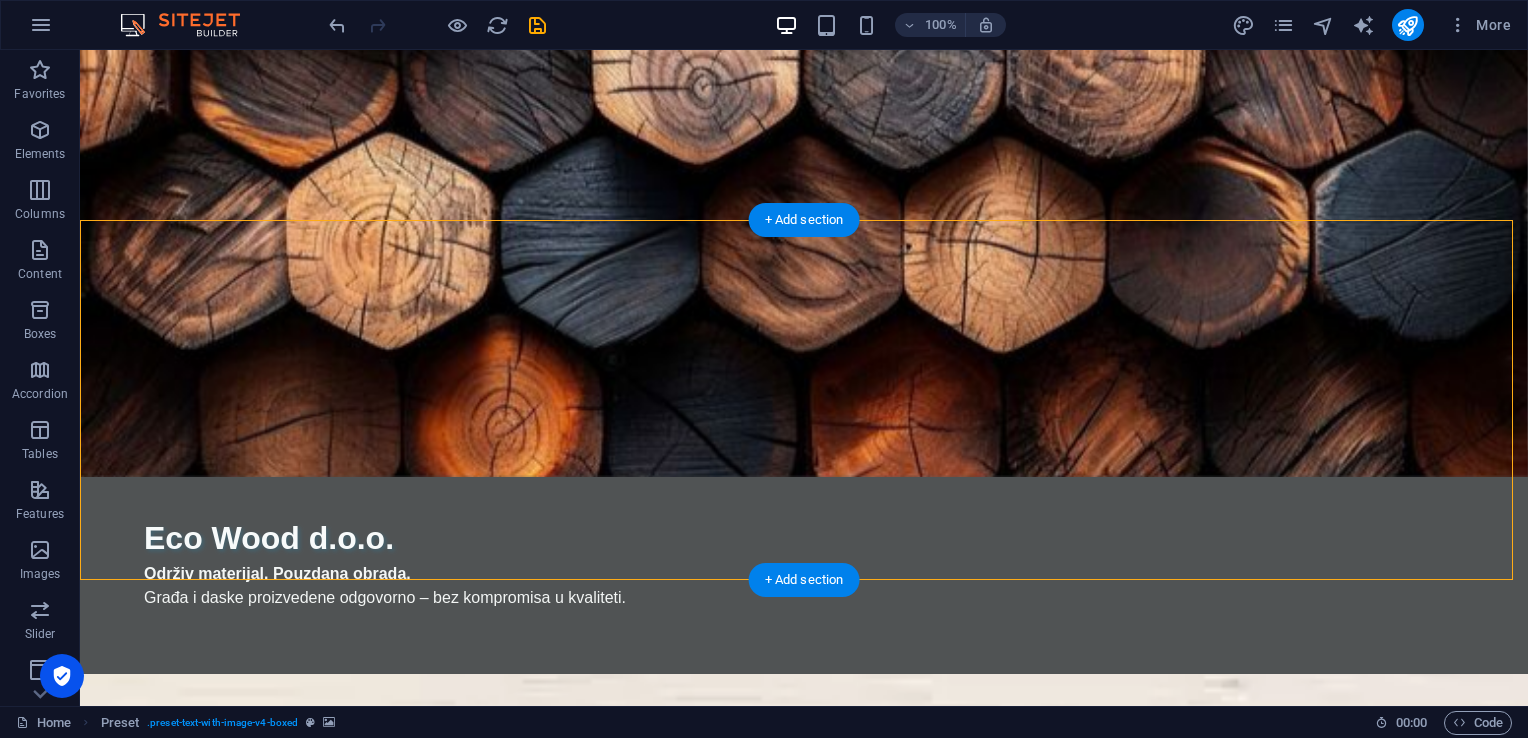 click at bounding box center [804, 854] 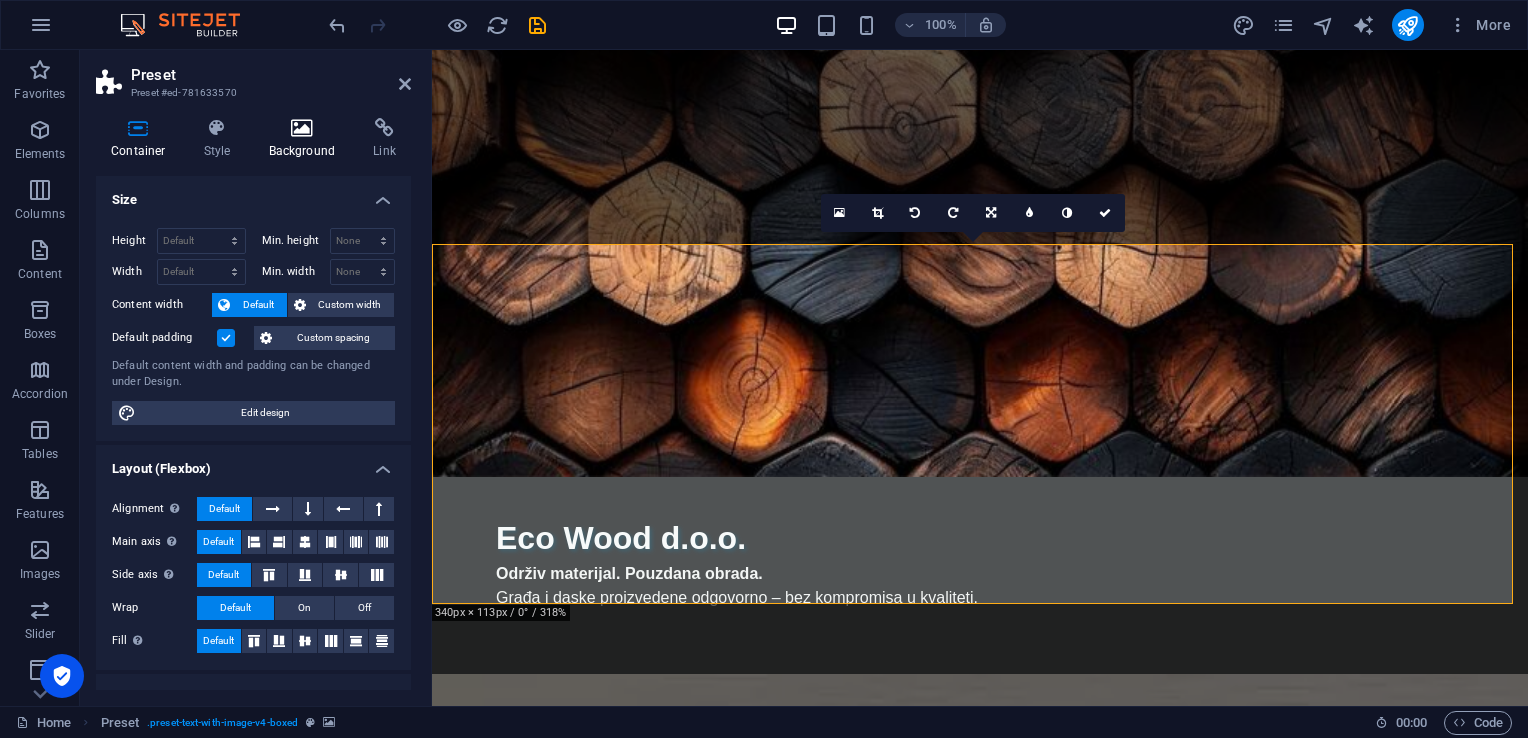 click at bounding box center (302, 128) 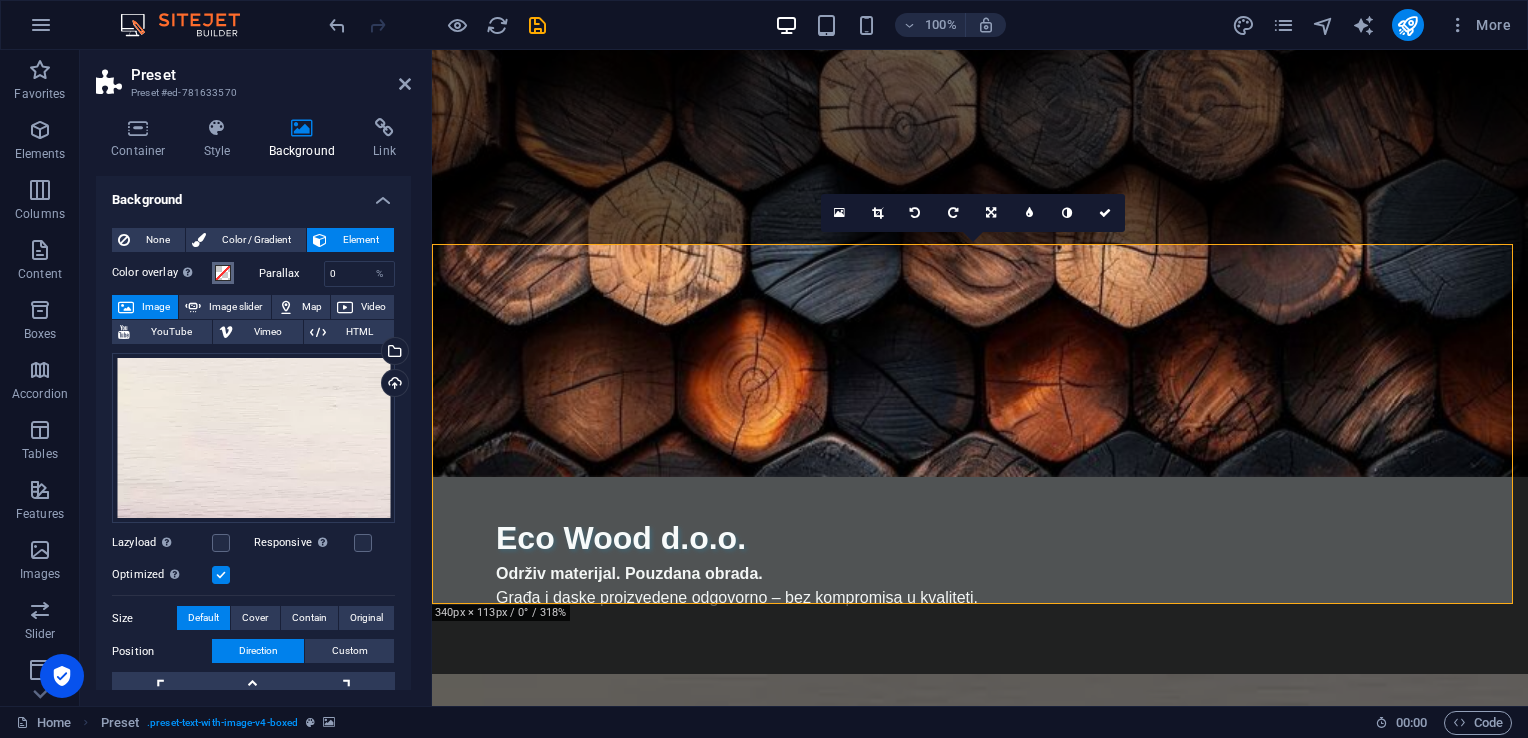 click at bounding box center (223, 273) 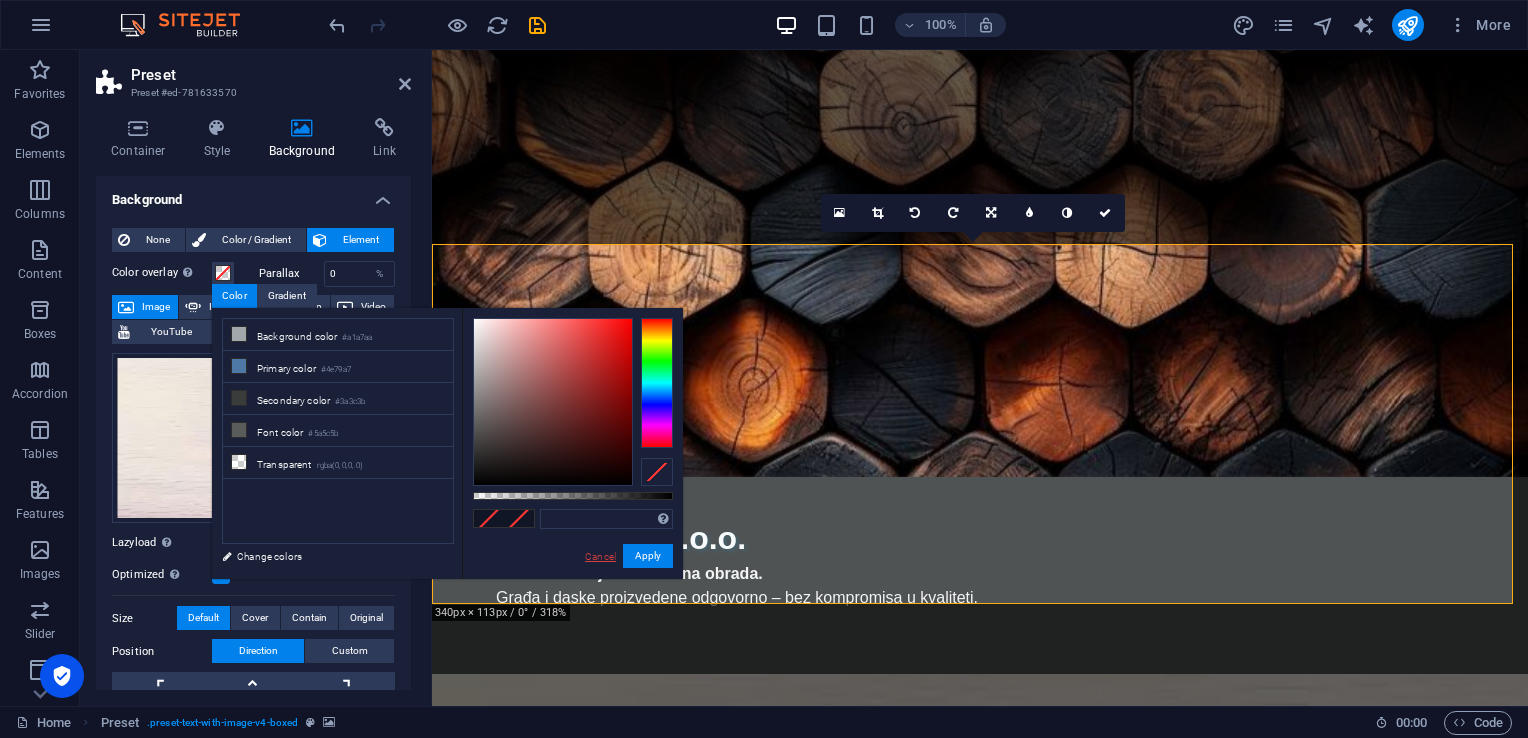 click on "Cancel" at bounding box center (600, 556) 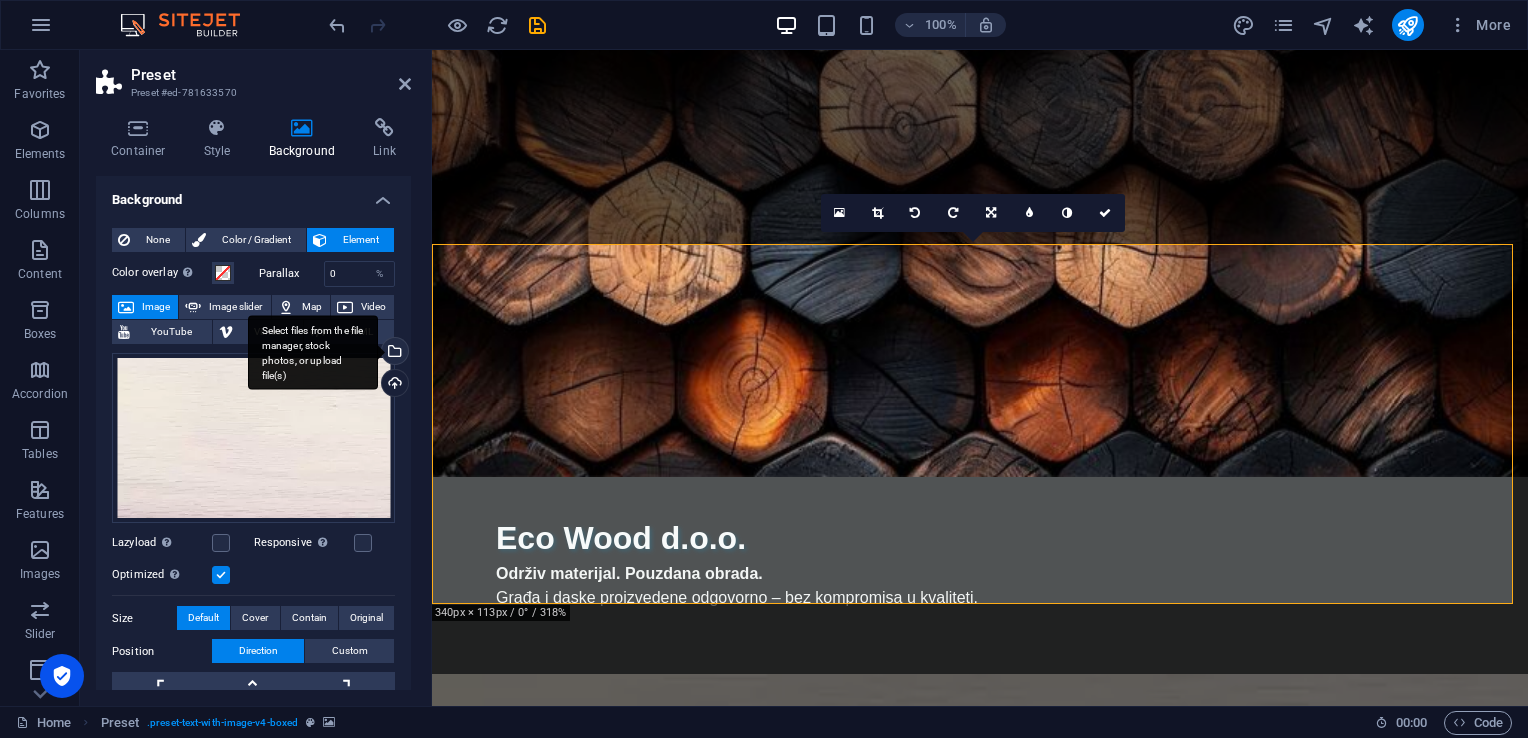 click on "Select files from the file manager, stock photos, or upload file(s)" at bounding box center (393, 353) 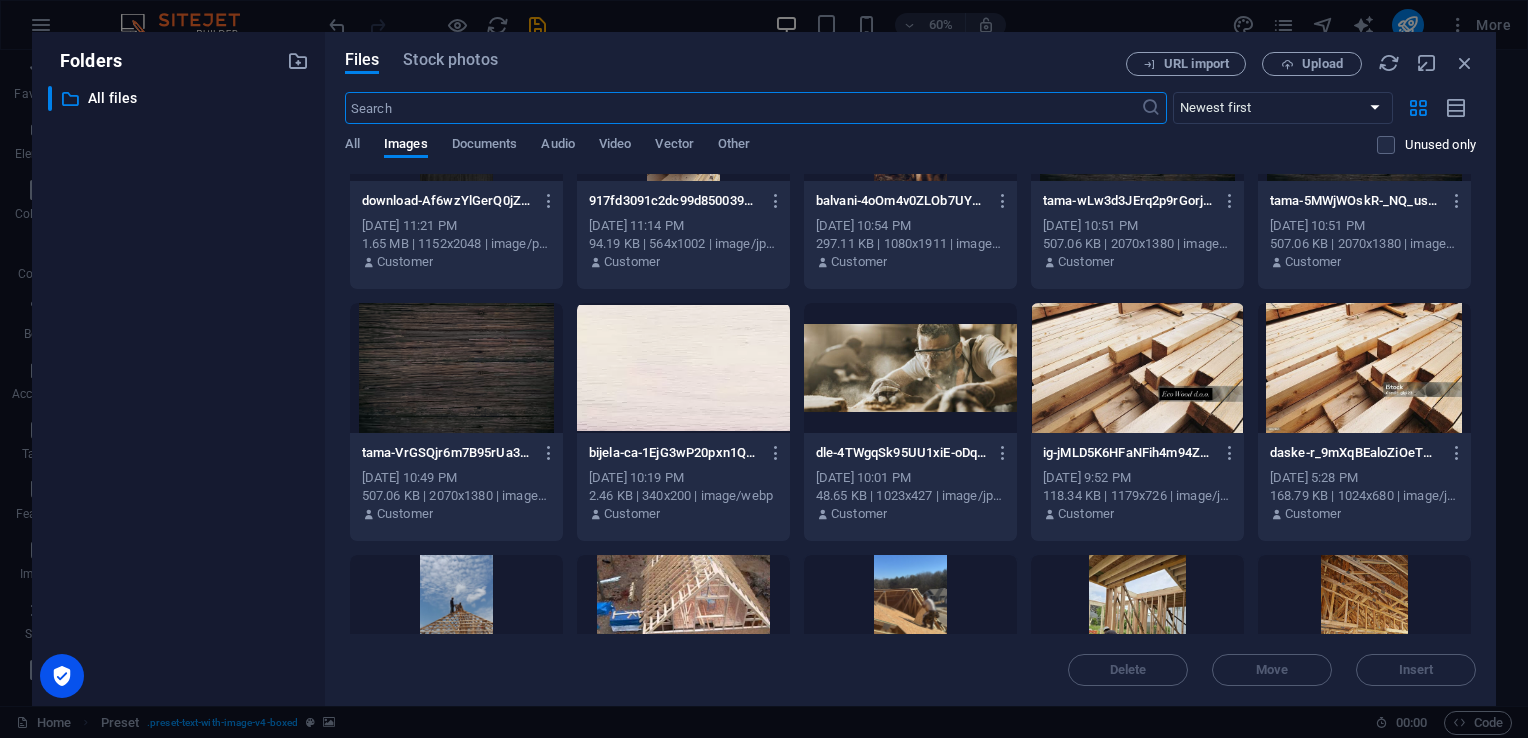 scroll, scrollTop: 128, scrollLeft: 0, axis: vertical 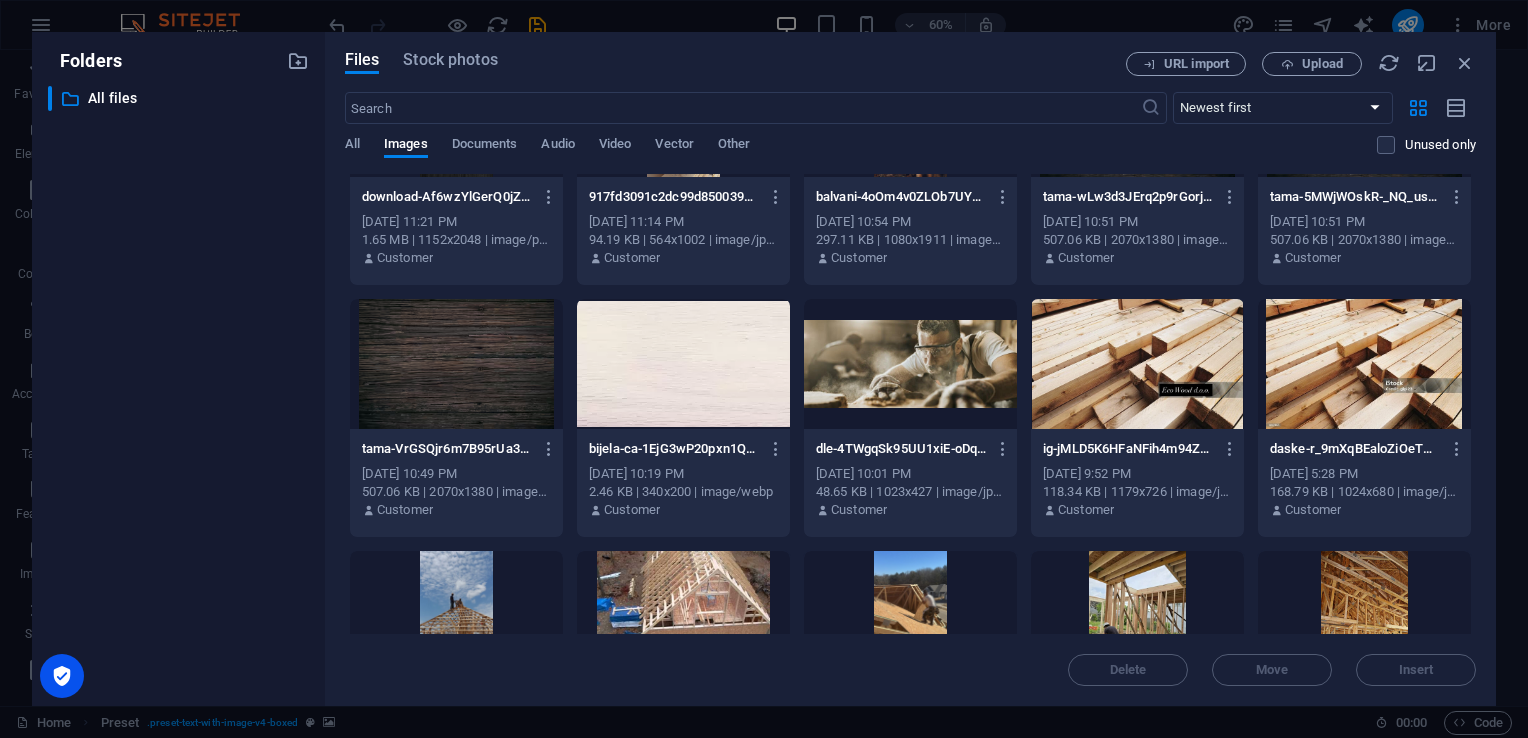 click at bounding box center (683, 364) 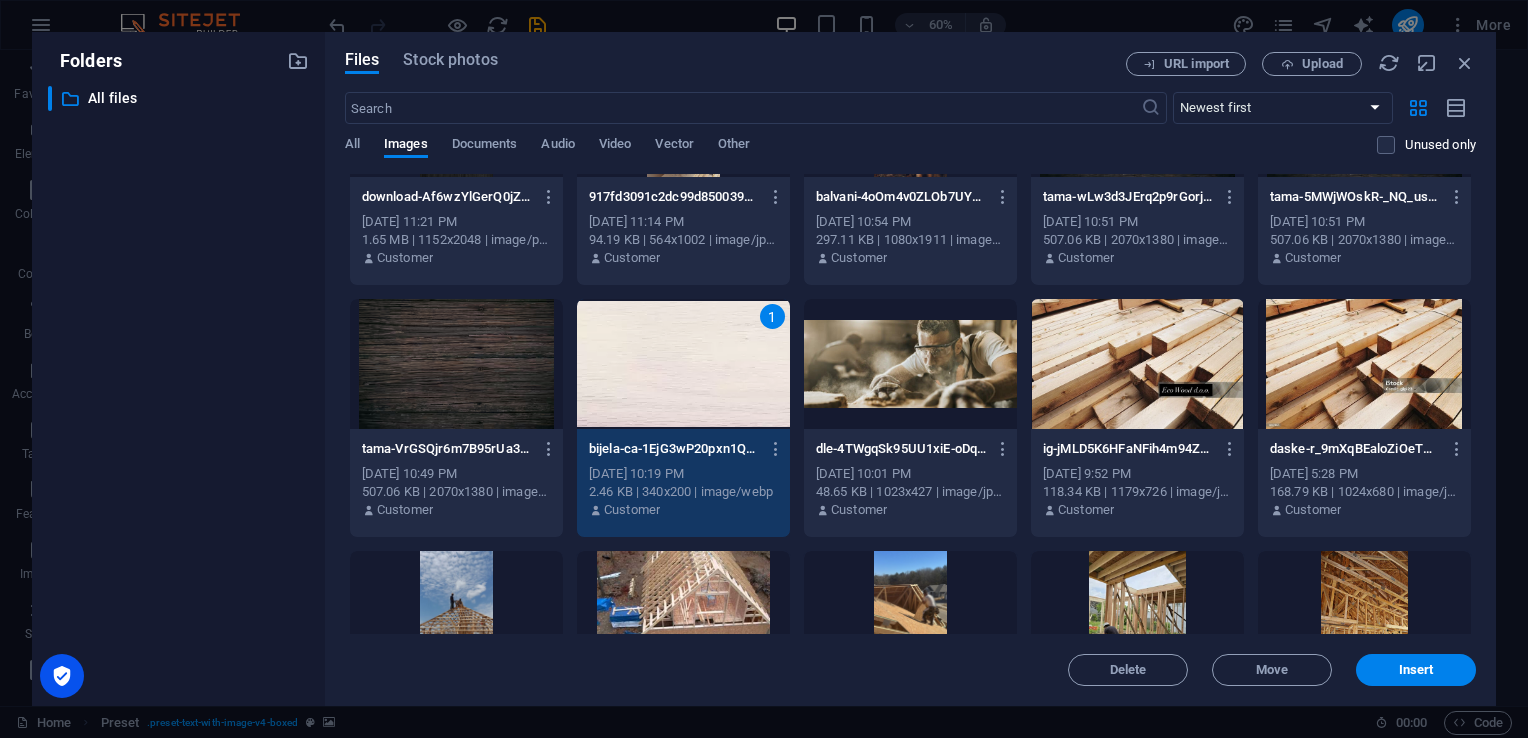 click on "1" at bounding box center [683, 364] 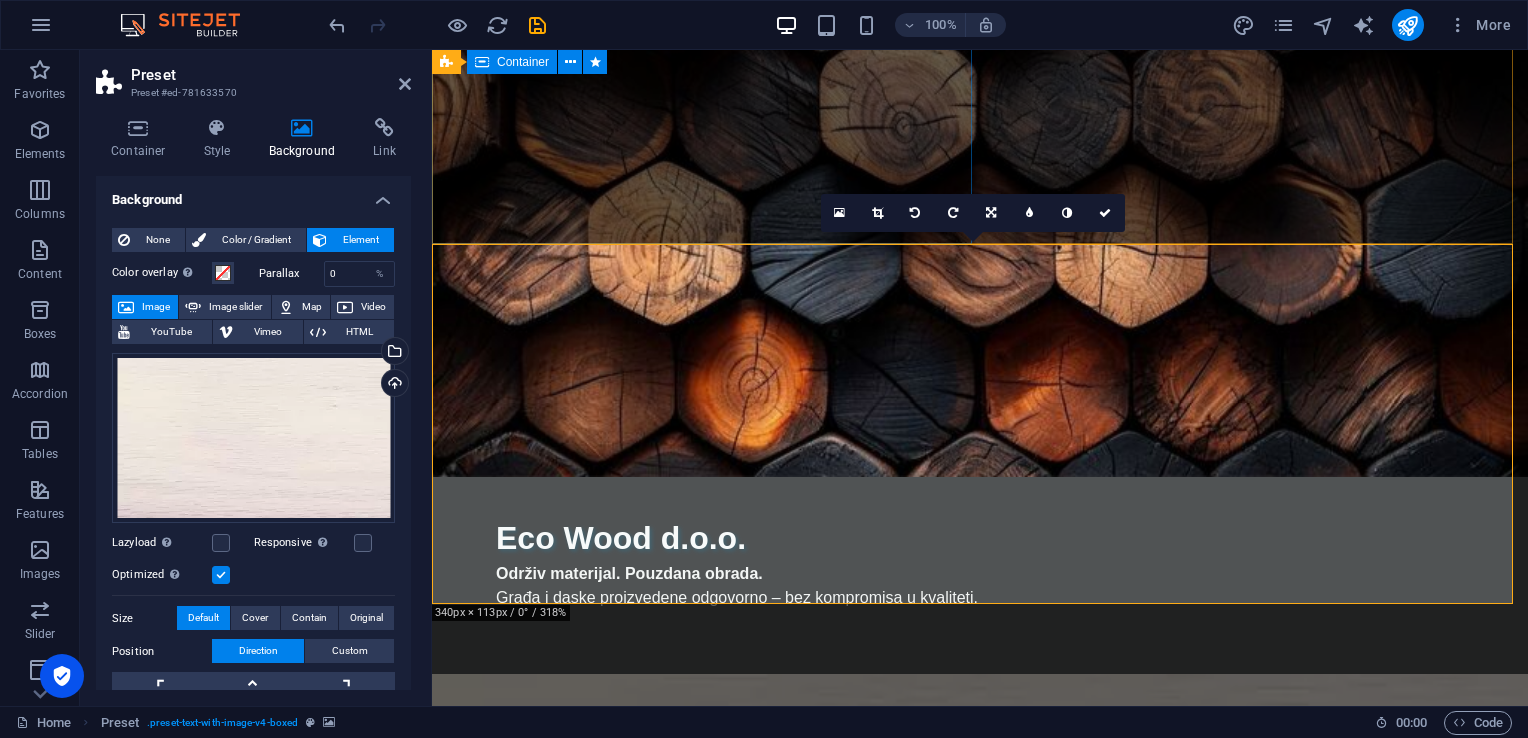 click on "Eco Wood d.o.o. Održiv materijal. Pouzdana obrada. Građa i daske proizvedene odgovorno – bez kompromisa u kvaliteti." at bounding box center (980, 562) 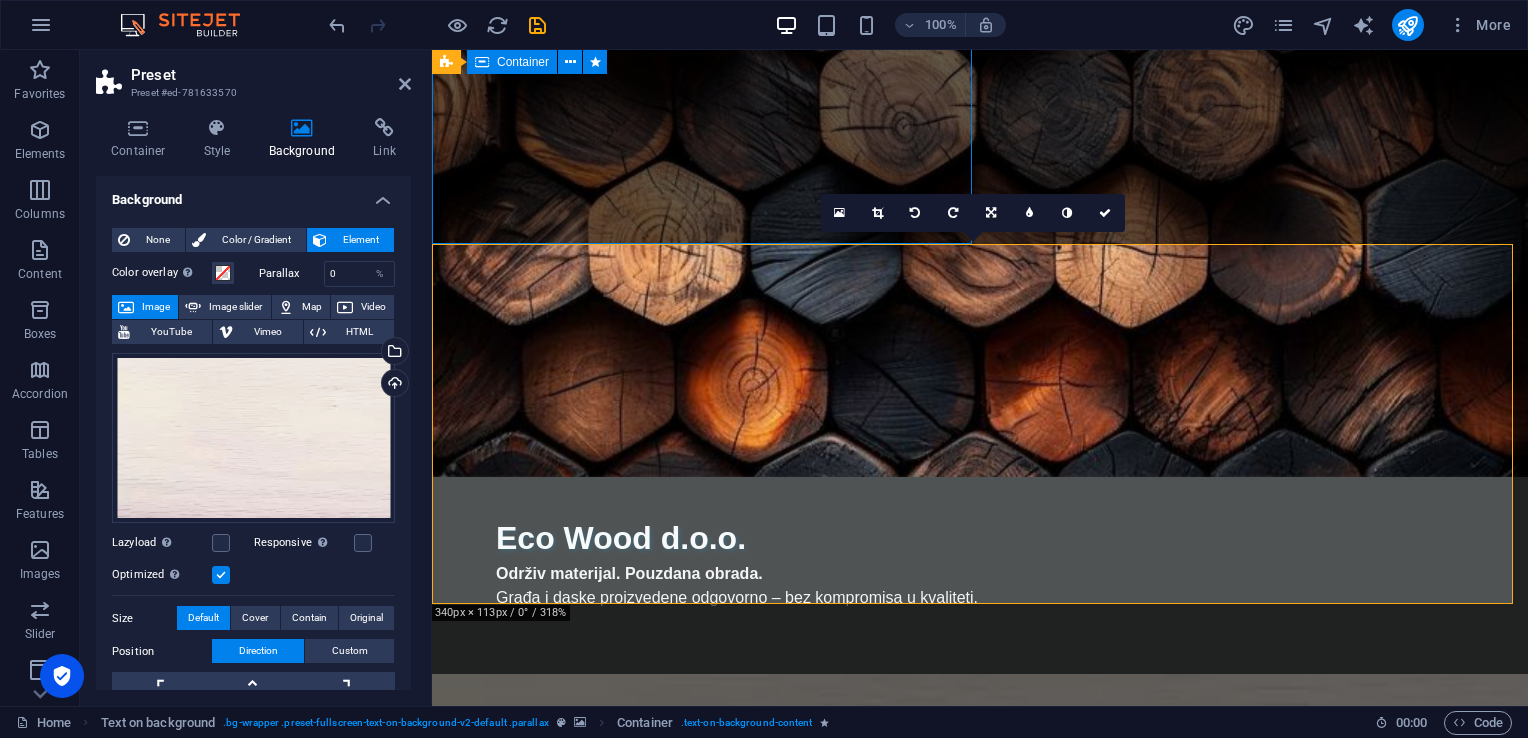 click on "Eco Wood d.o.o. Održiv materijal. Pouzdana obrada. Građa i daske proizvedene odgovorno – bez kompromisa u kvaliteti." at bounding box center [980, 562] 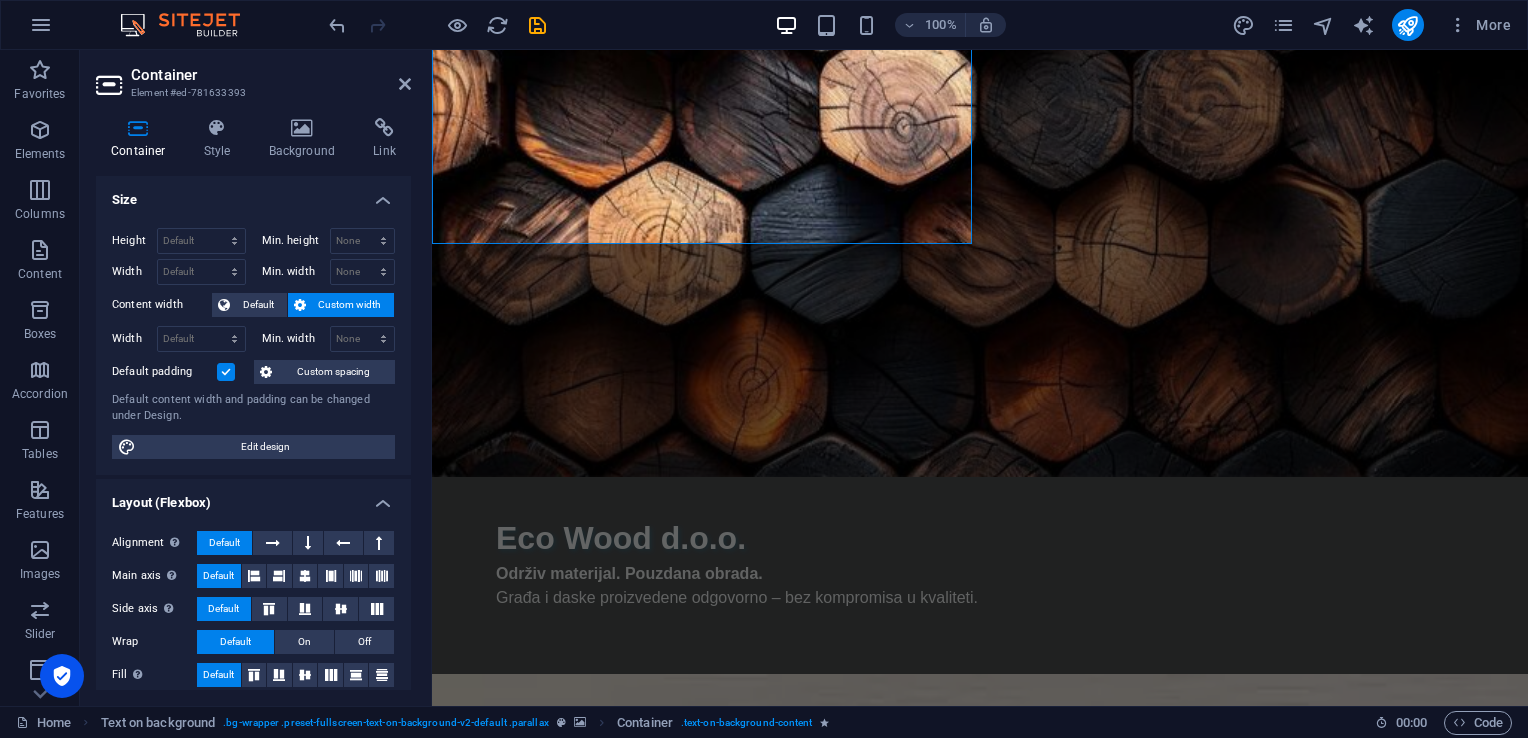 click at bounding box center (980, 1254) 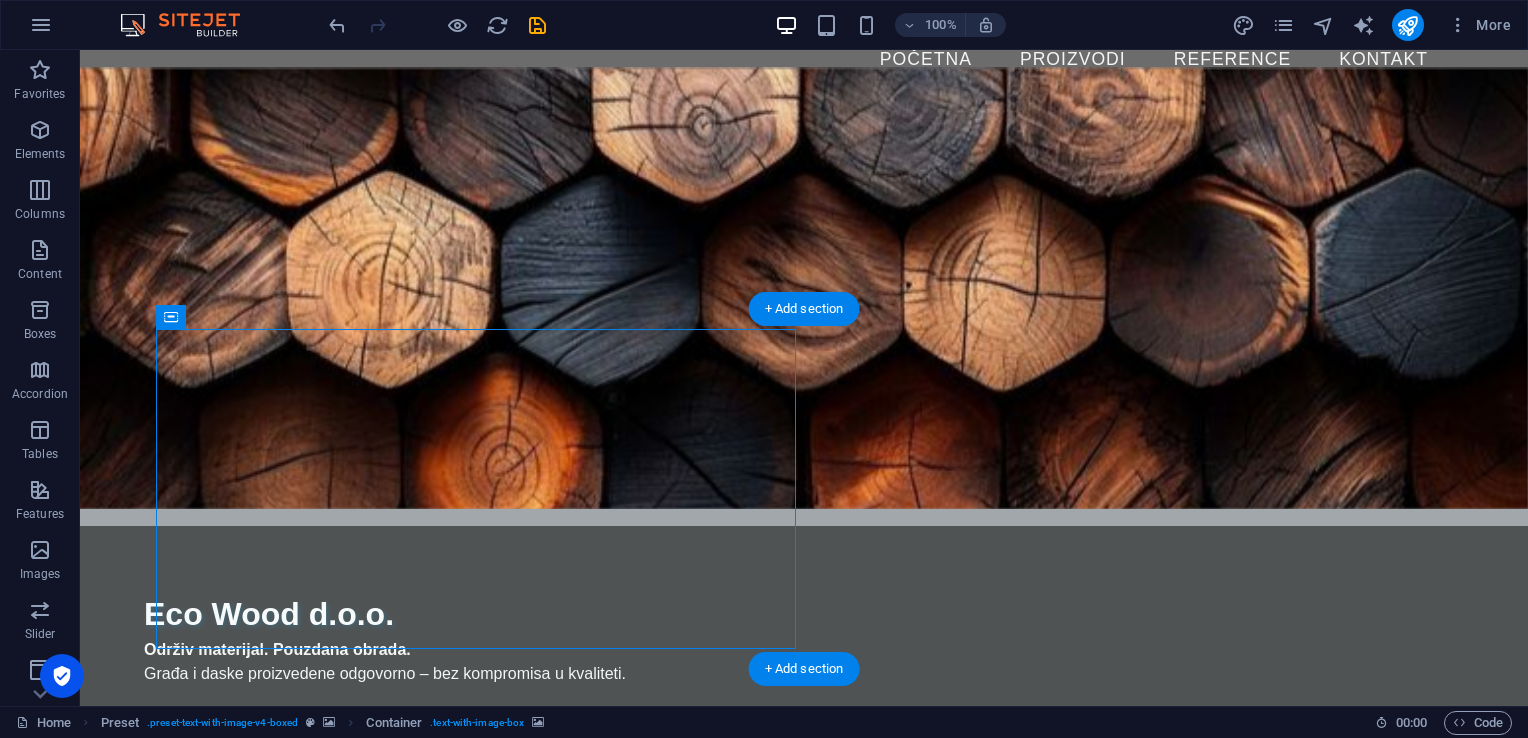 scroll, scrollTop: 16, scrollLeft: 0, axis: vertical 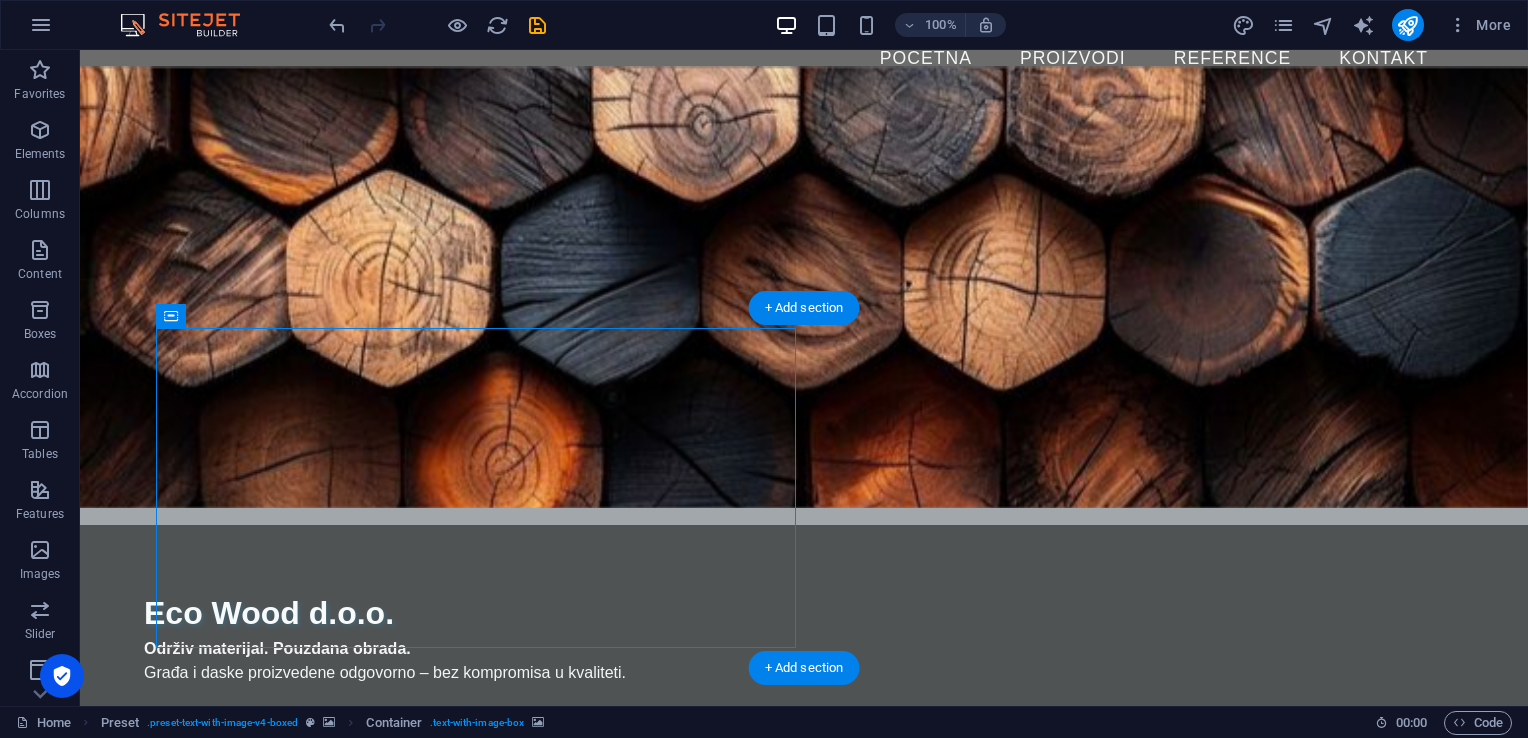 click at bounding box center (804, 929) 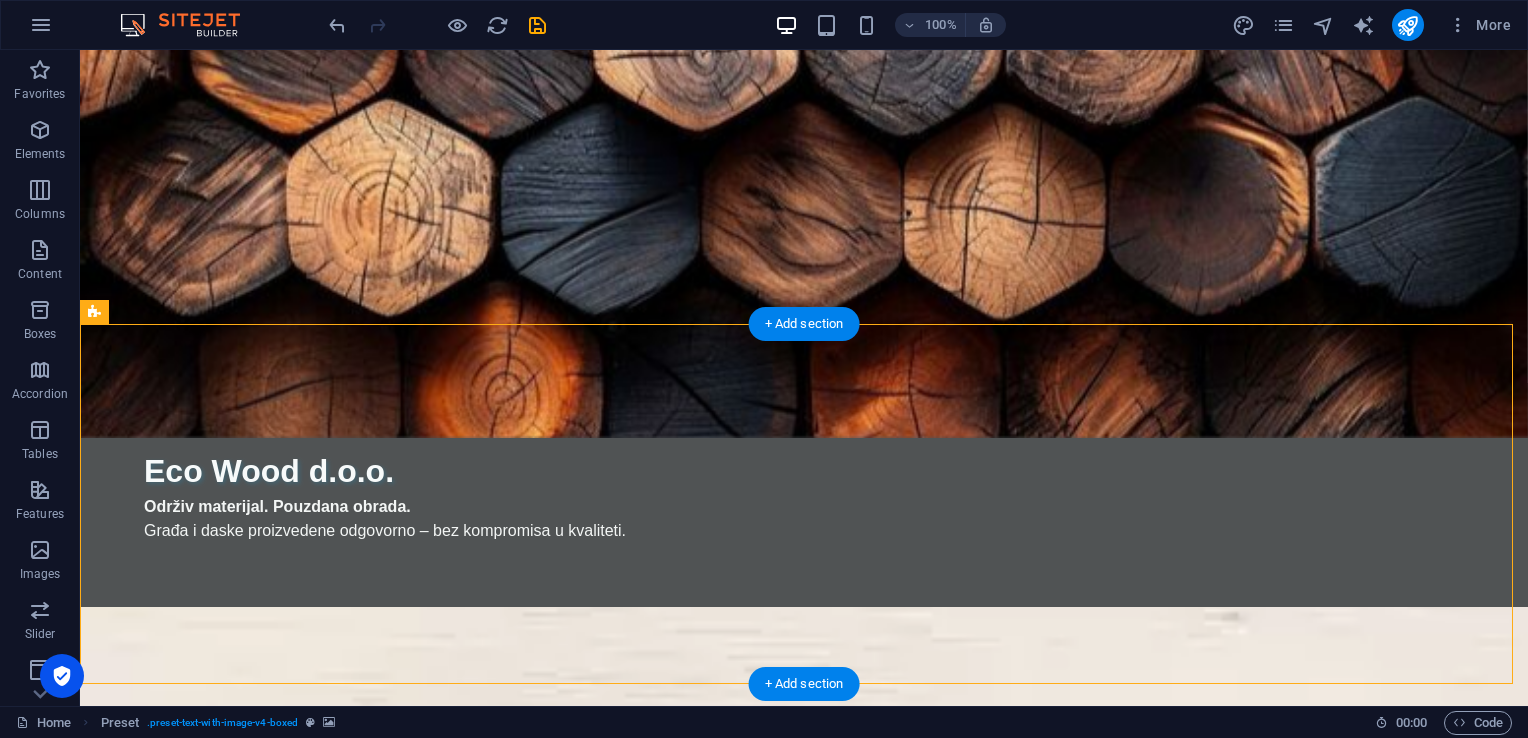 scroll, scrollTop: 0, scrollLeft: 0, axis: both 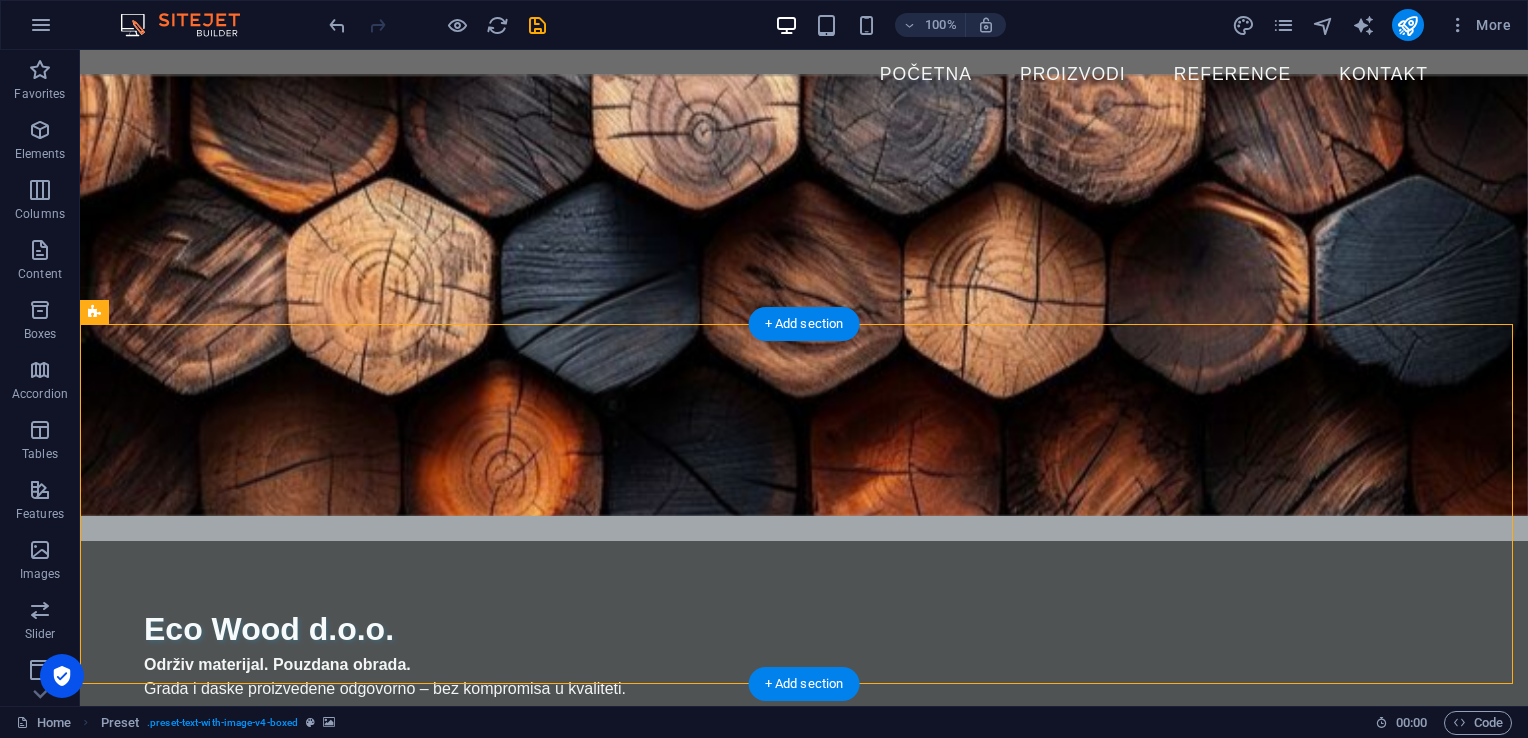 click at bounding box center (804, 945) 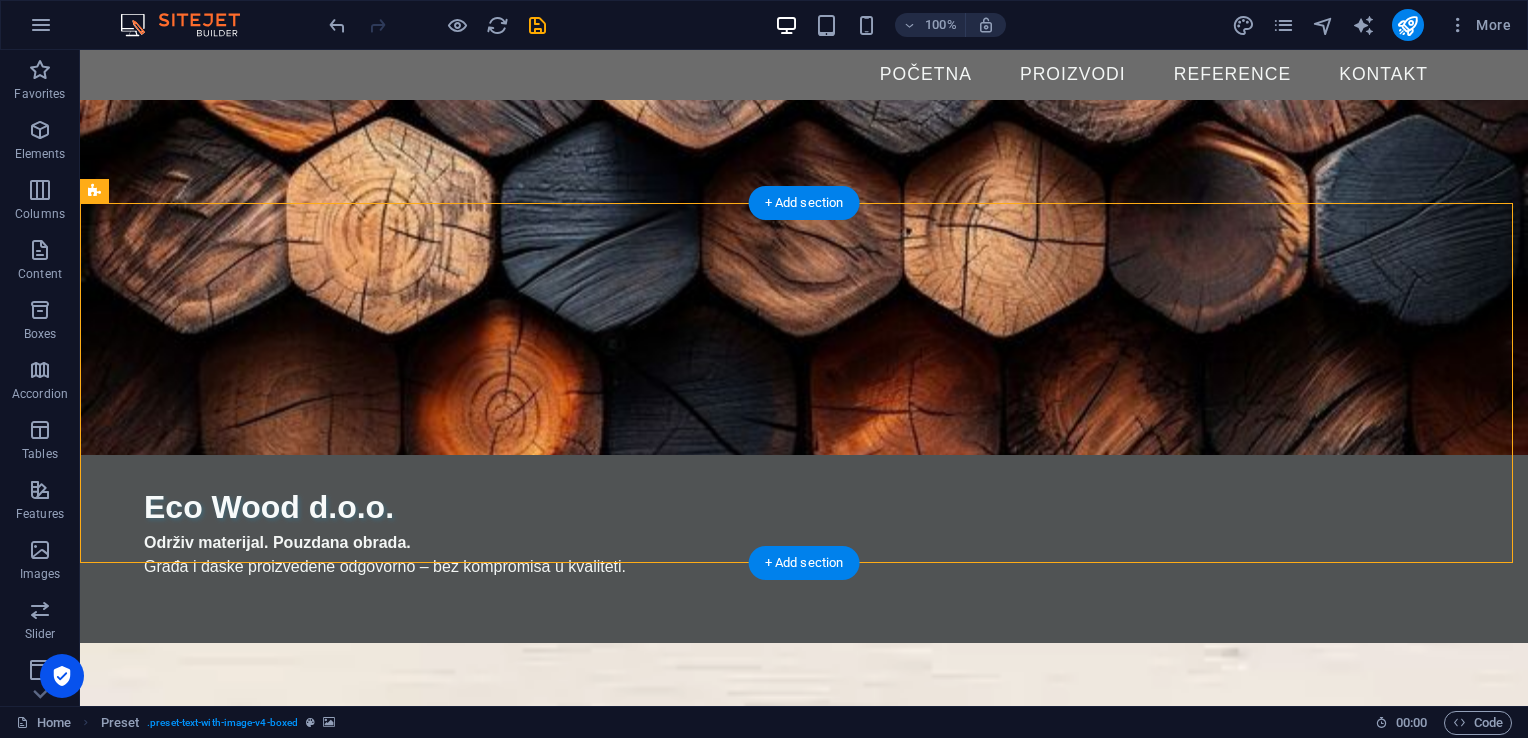 scroll, scrollTop: 120, scrollLeft: 0, axis: vertical 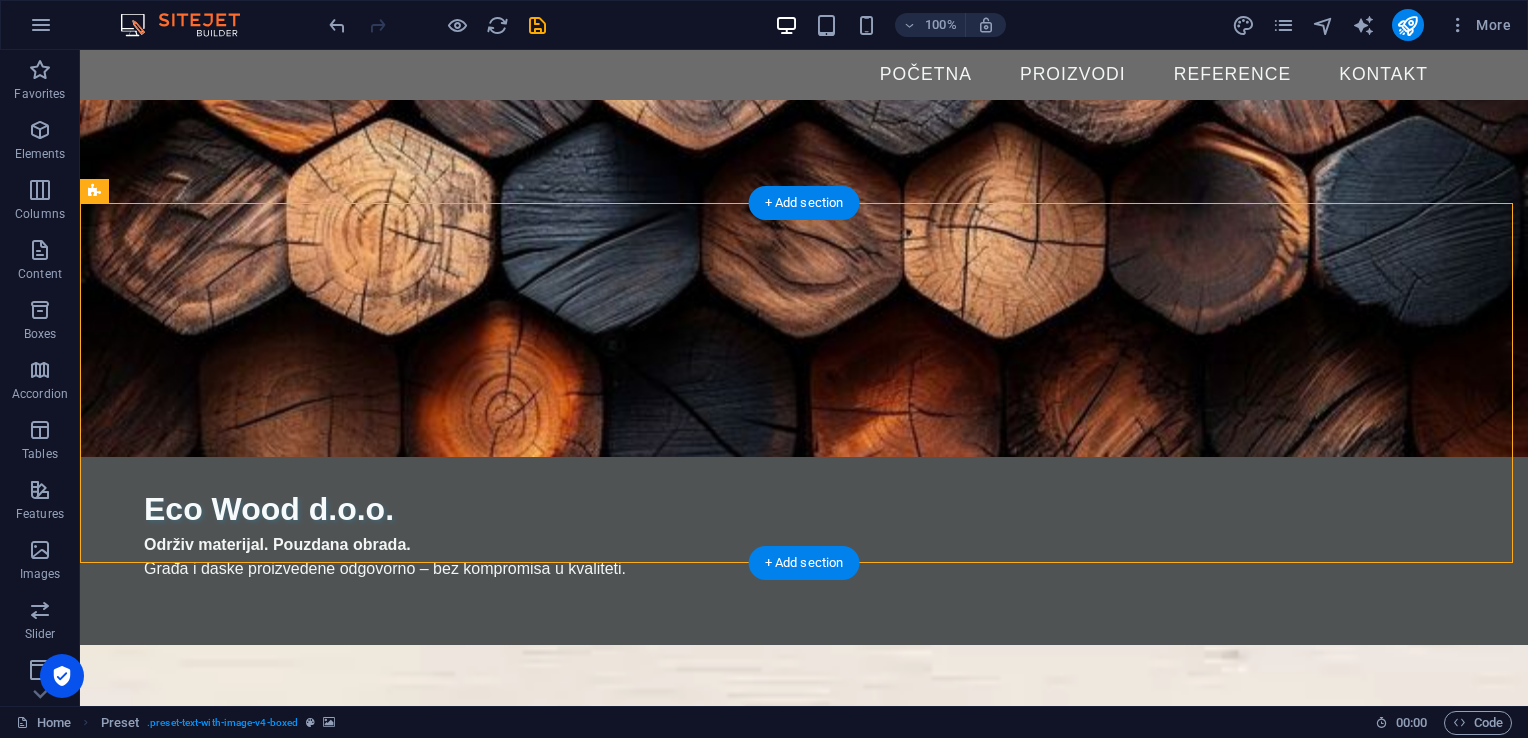 click at bounding box center (720, 1225) 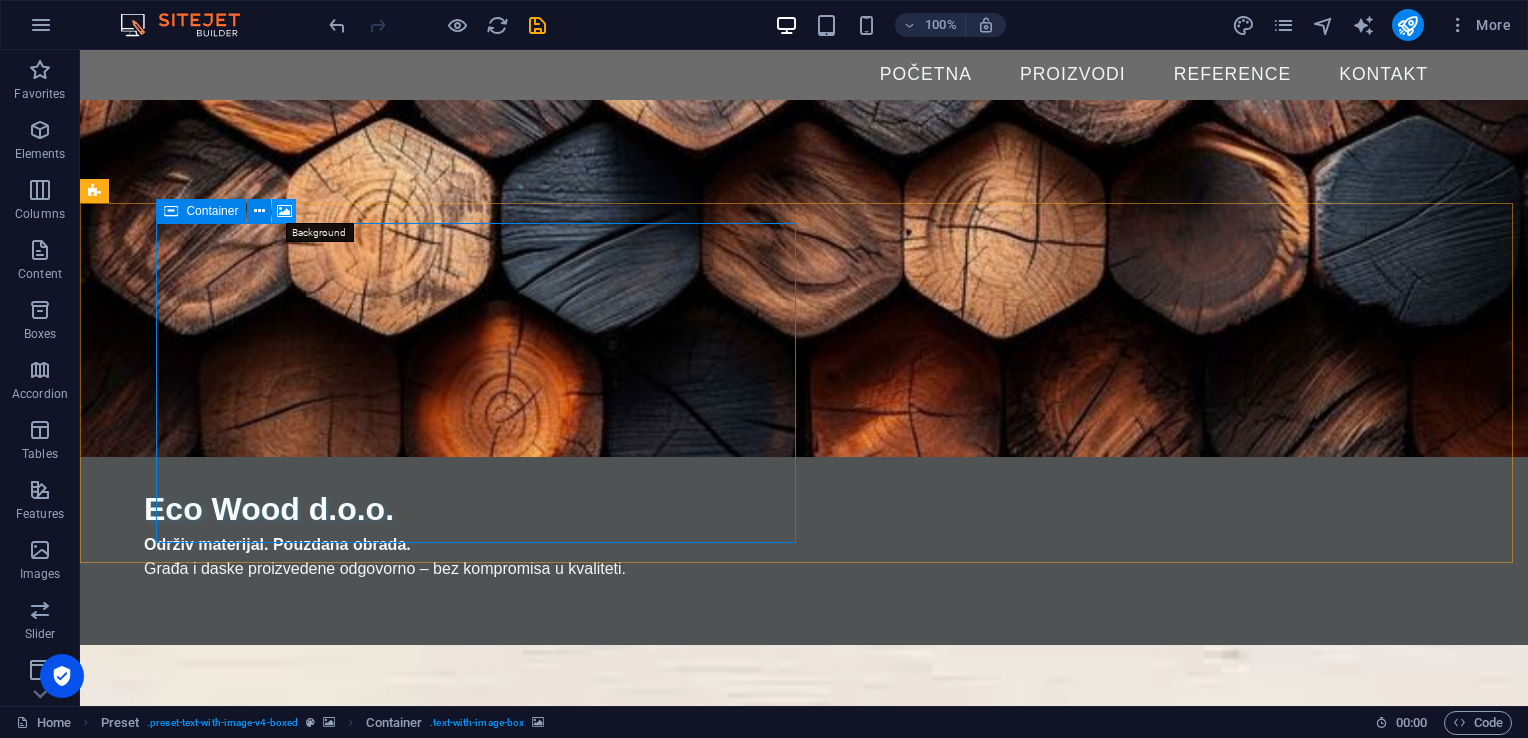 click at bounding box center [284, 211] 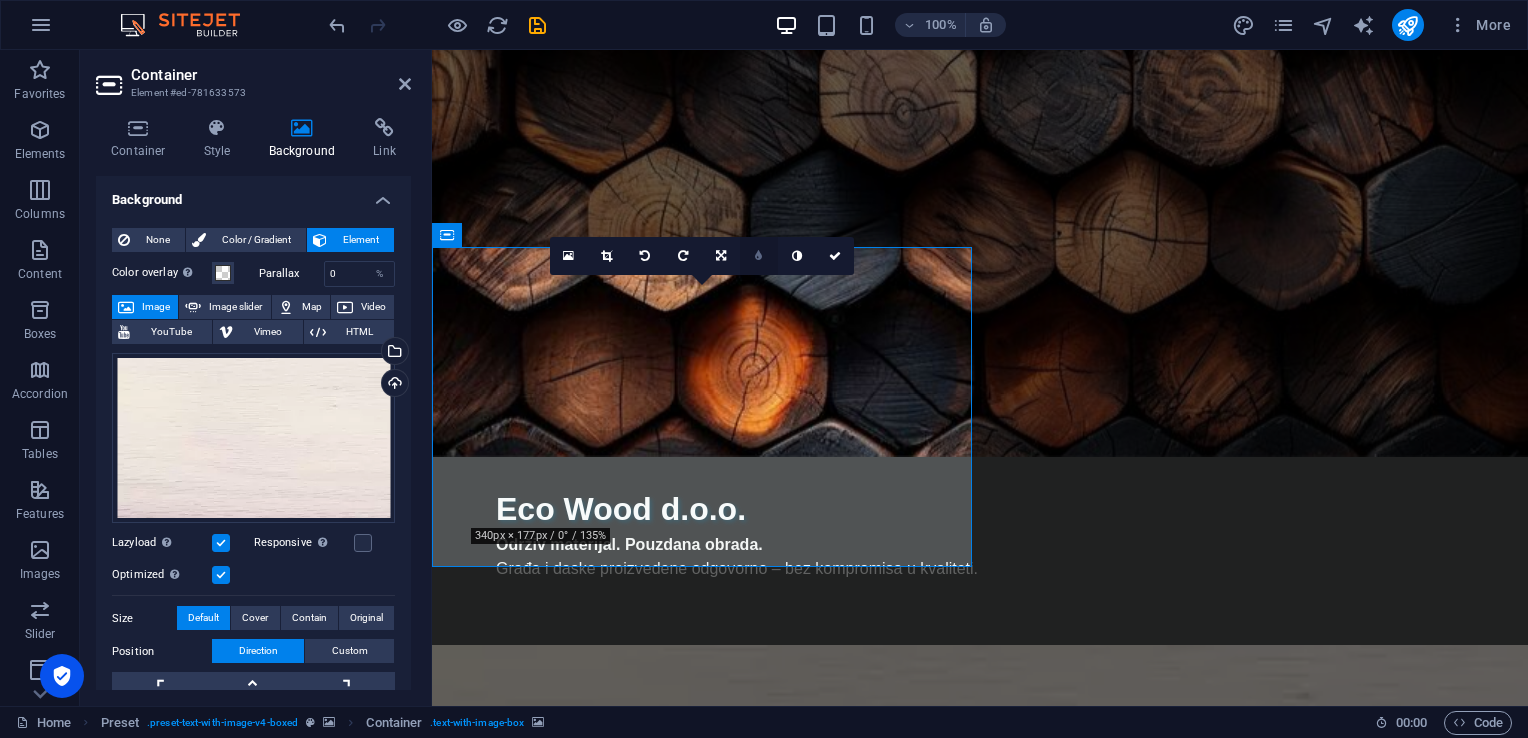 click at bounding box center [759, 256] 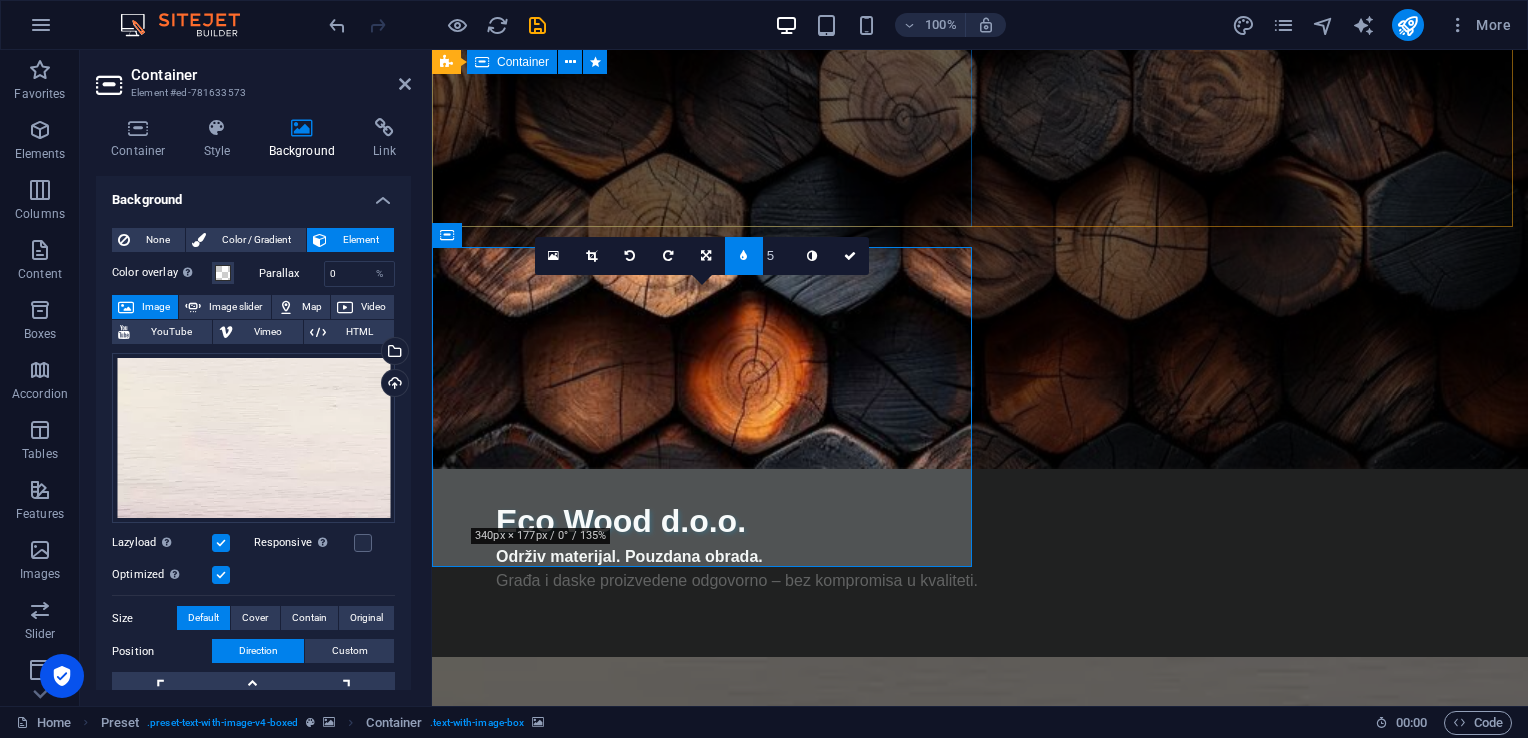 click on "Eco Wood d.o.o. Održiv materijal. Pouzdana obrada. Građa i daske proizvedene odgovorno – bez kompromisa u kvaliteti." at bounding box center (980, 545) 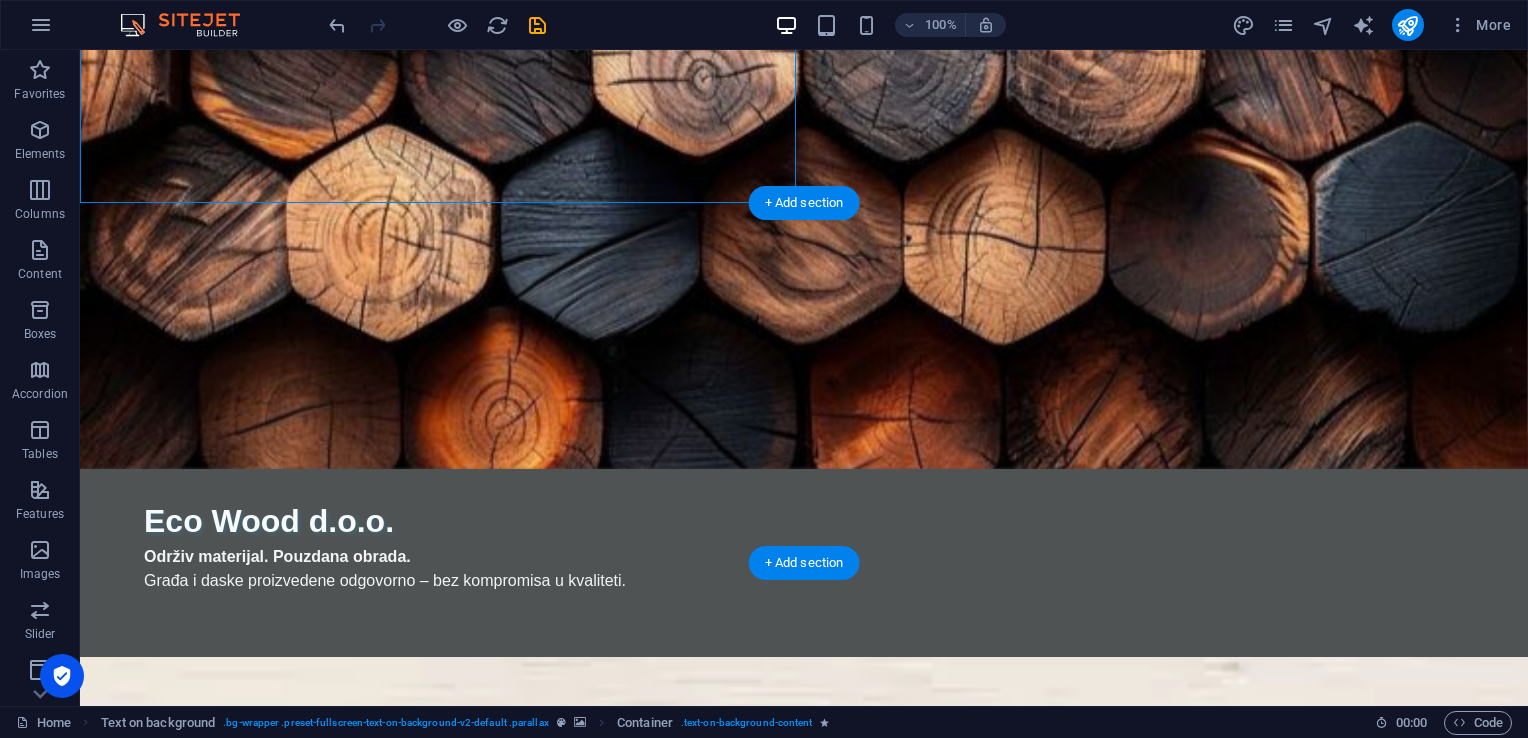 click at bounding box center (720, 1237) 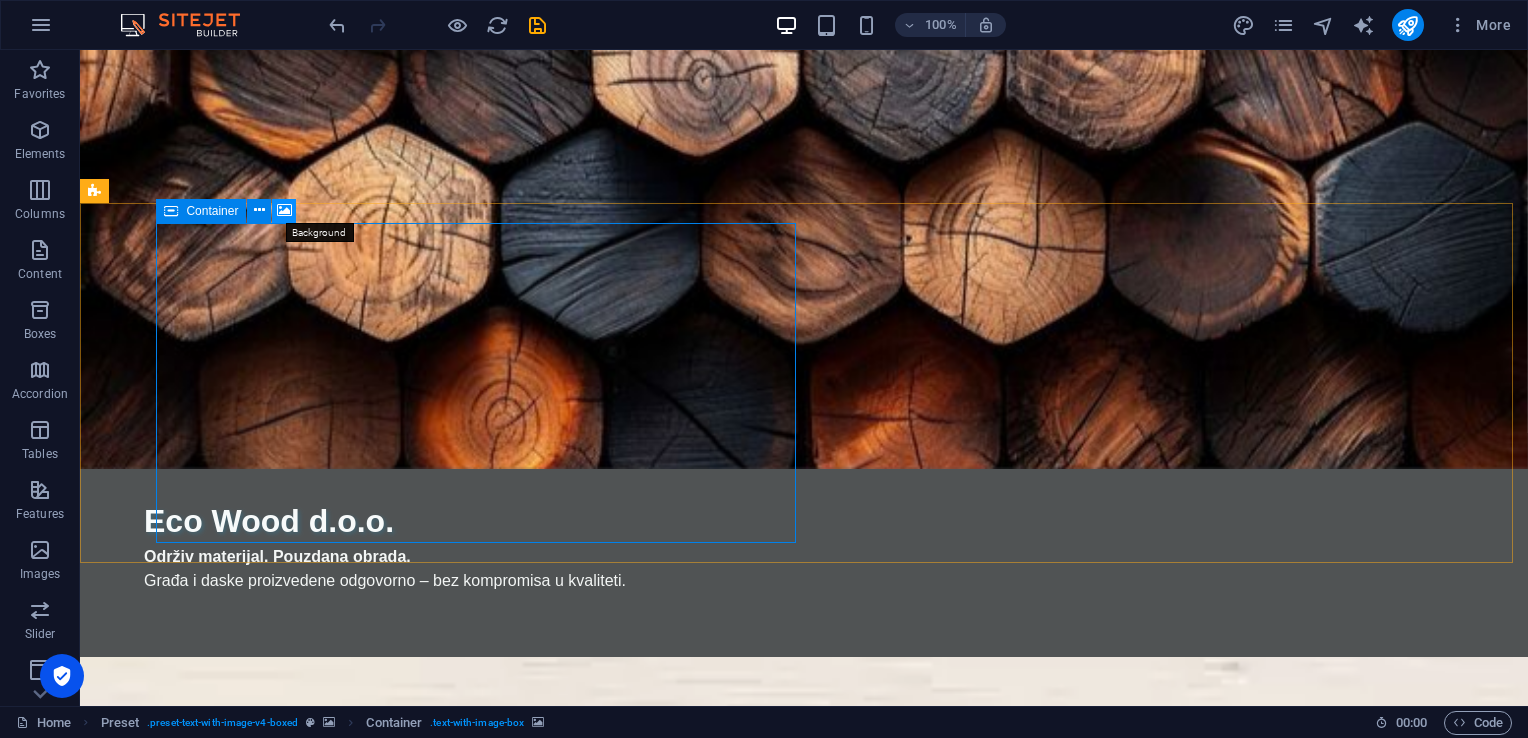 click at bounding box center (284, 210) 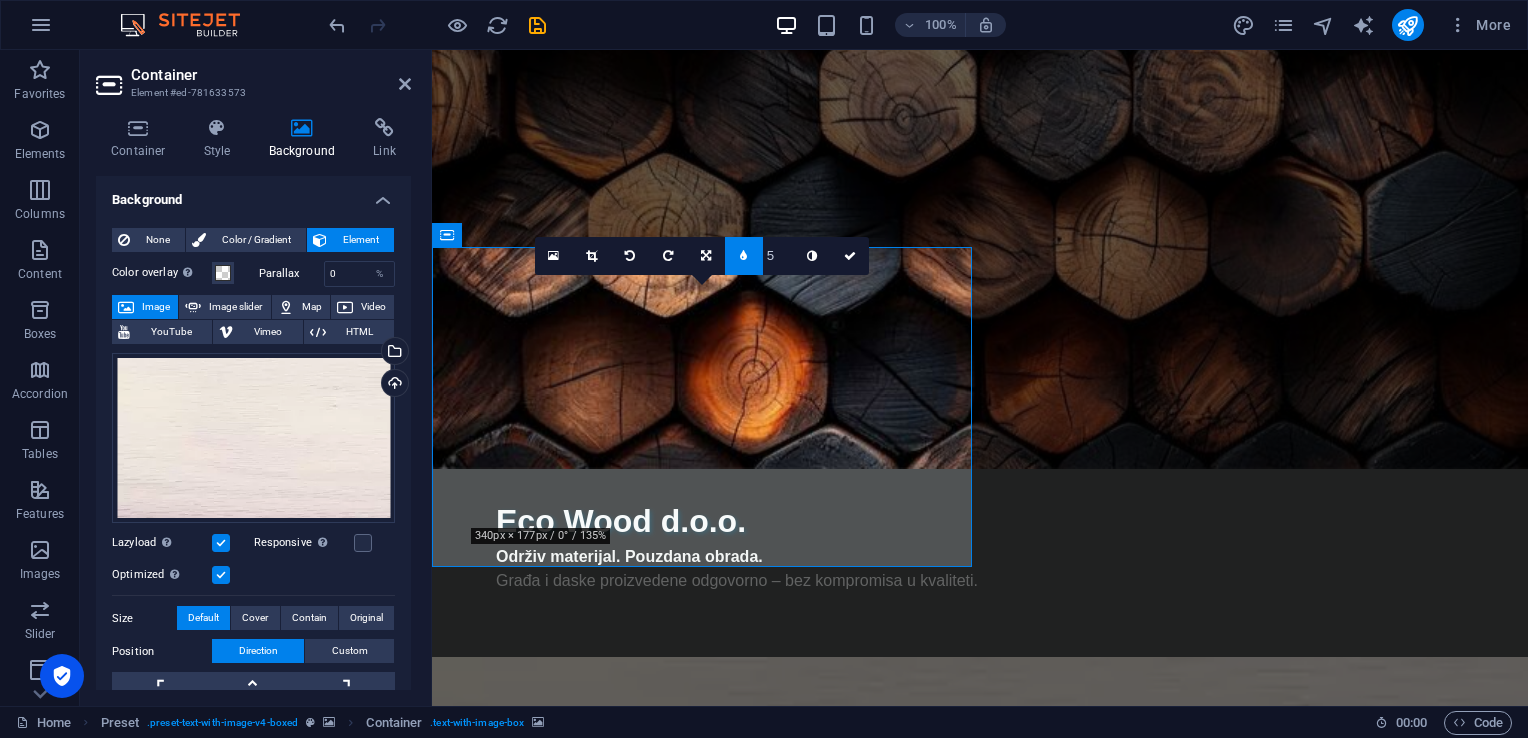 click at bounding box center [744, 256] 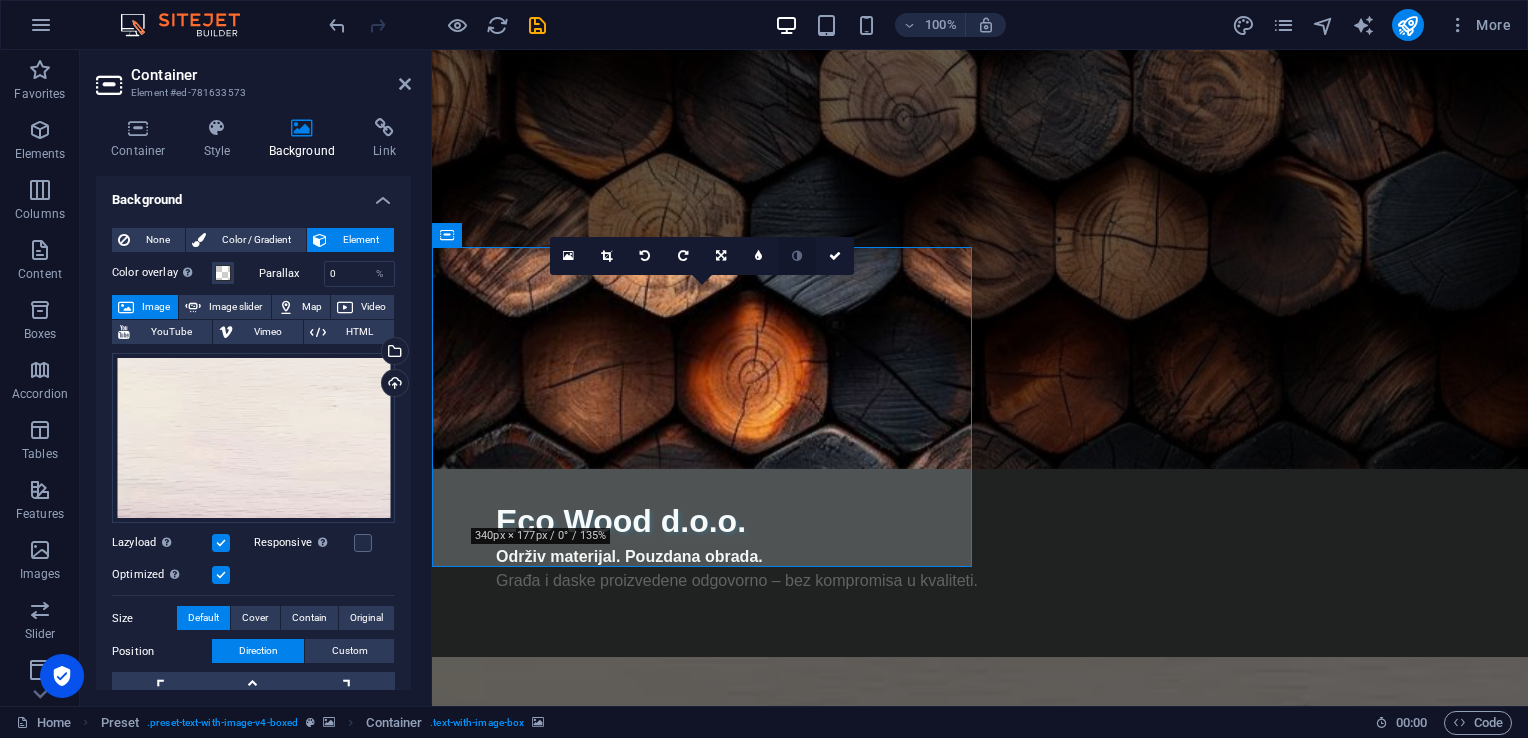 click at bounding box center (797, 256) 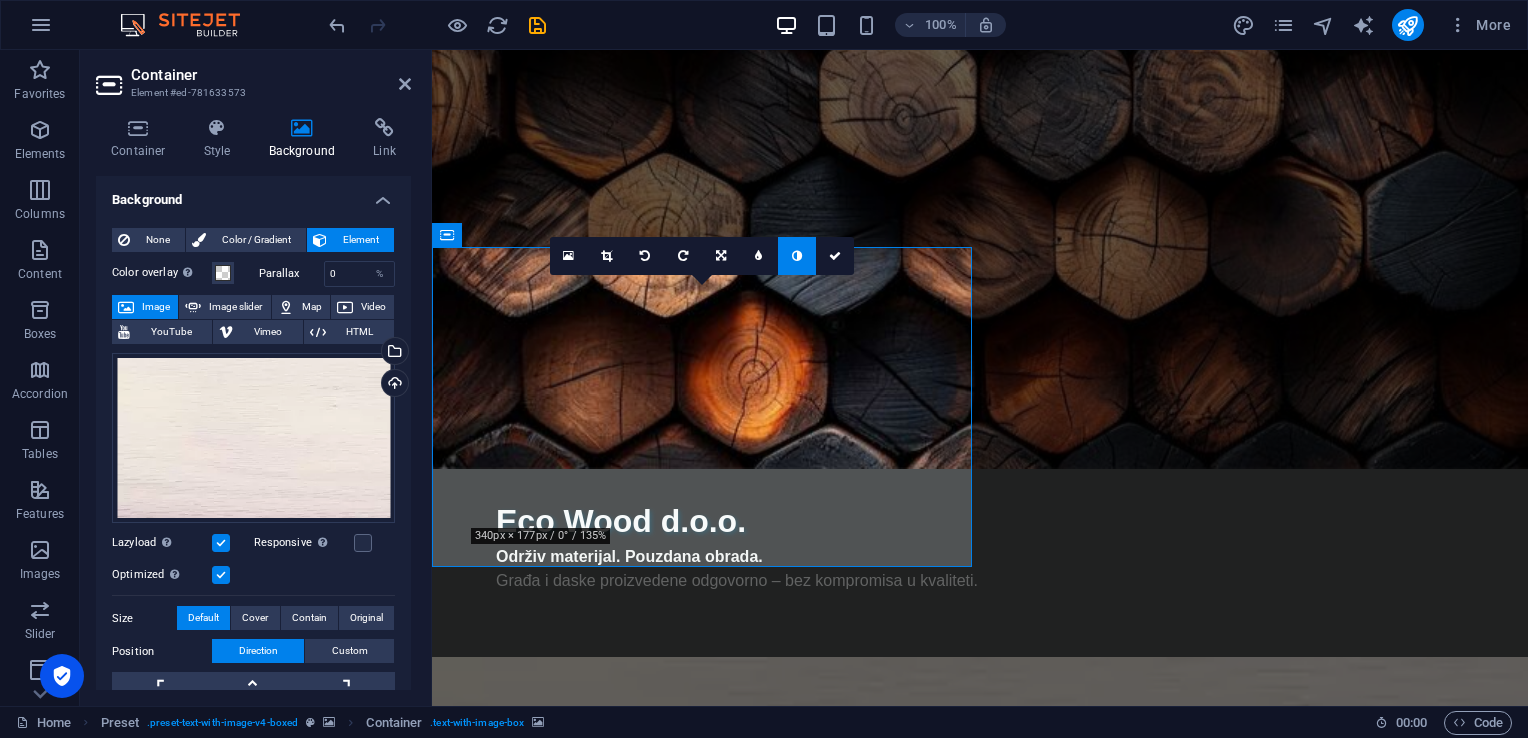 click at bounding box center [797, 256] 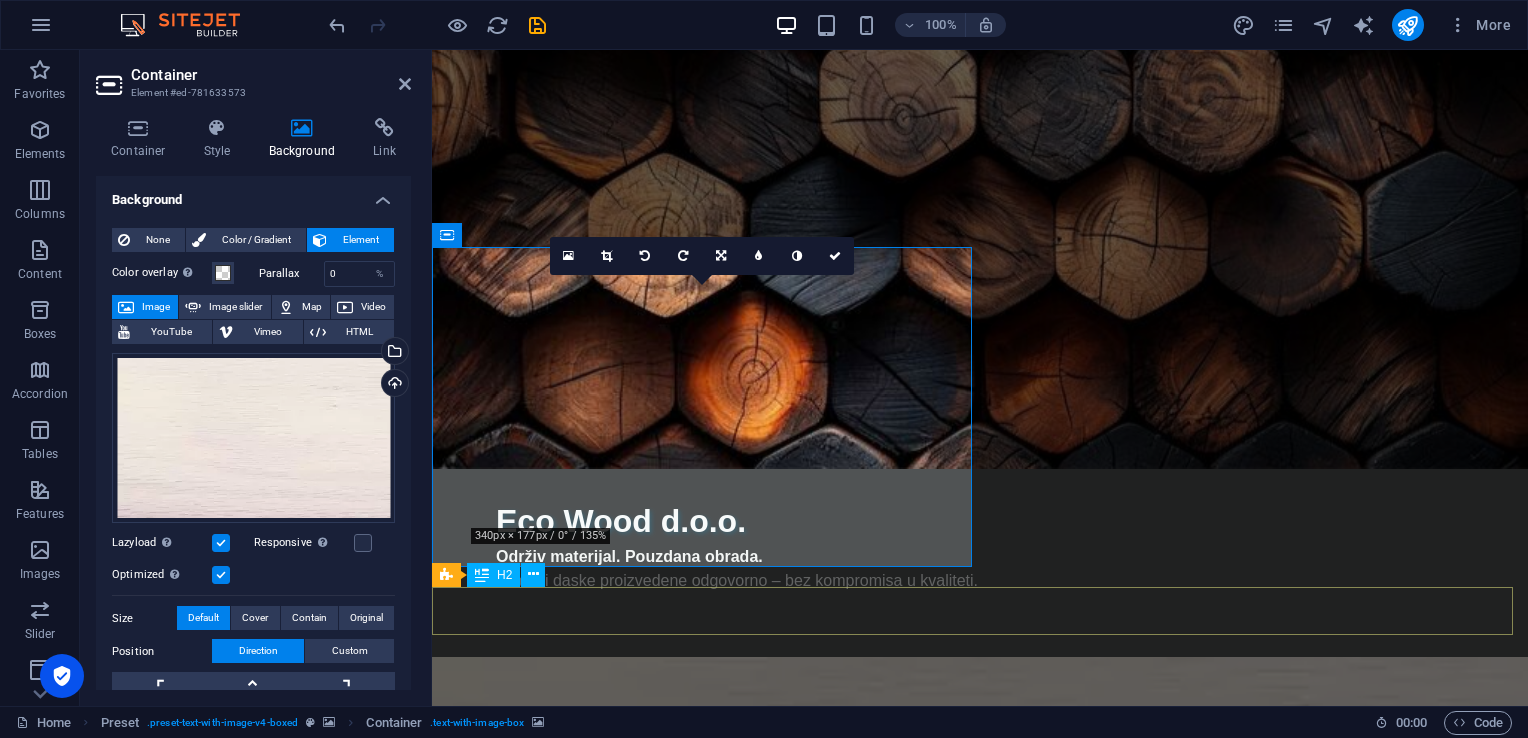 click on "Naše vrijednosti" at bounding box center [980, 2135] 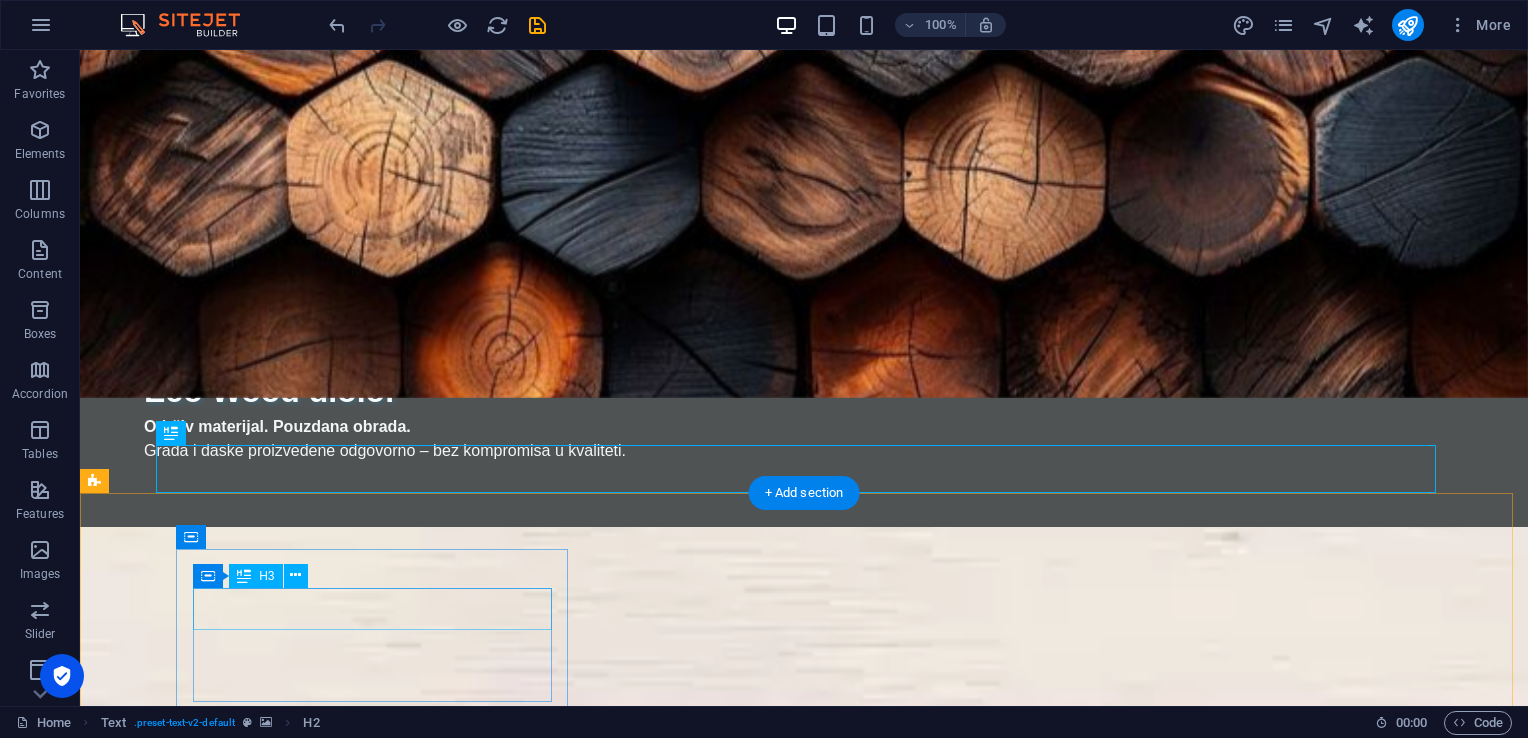 scroll, scrollTop: 240, scrollLeft: 0, axis: vertical 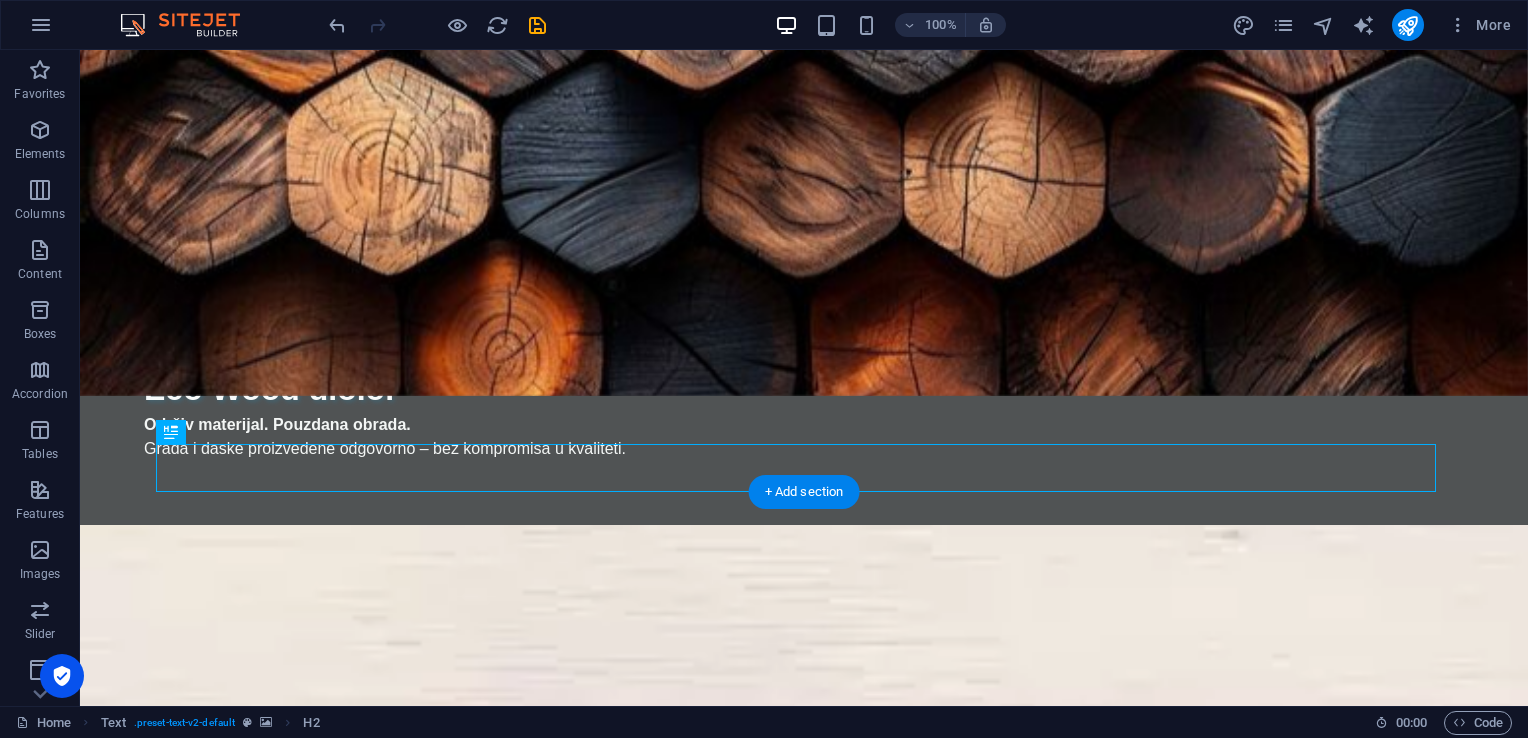 click at bounding box center (804, 2149) 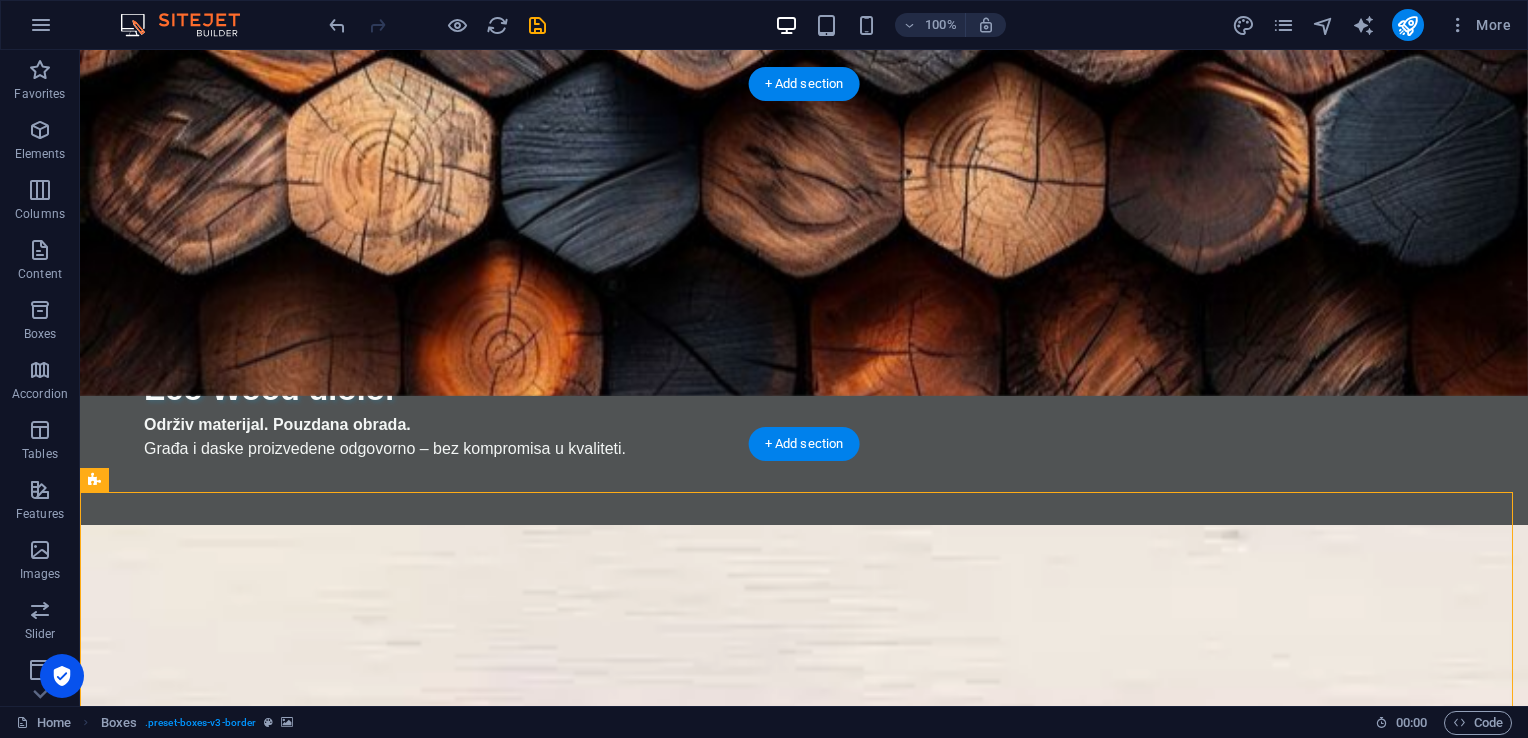 click at bounding box center [804, 705] 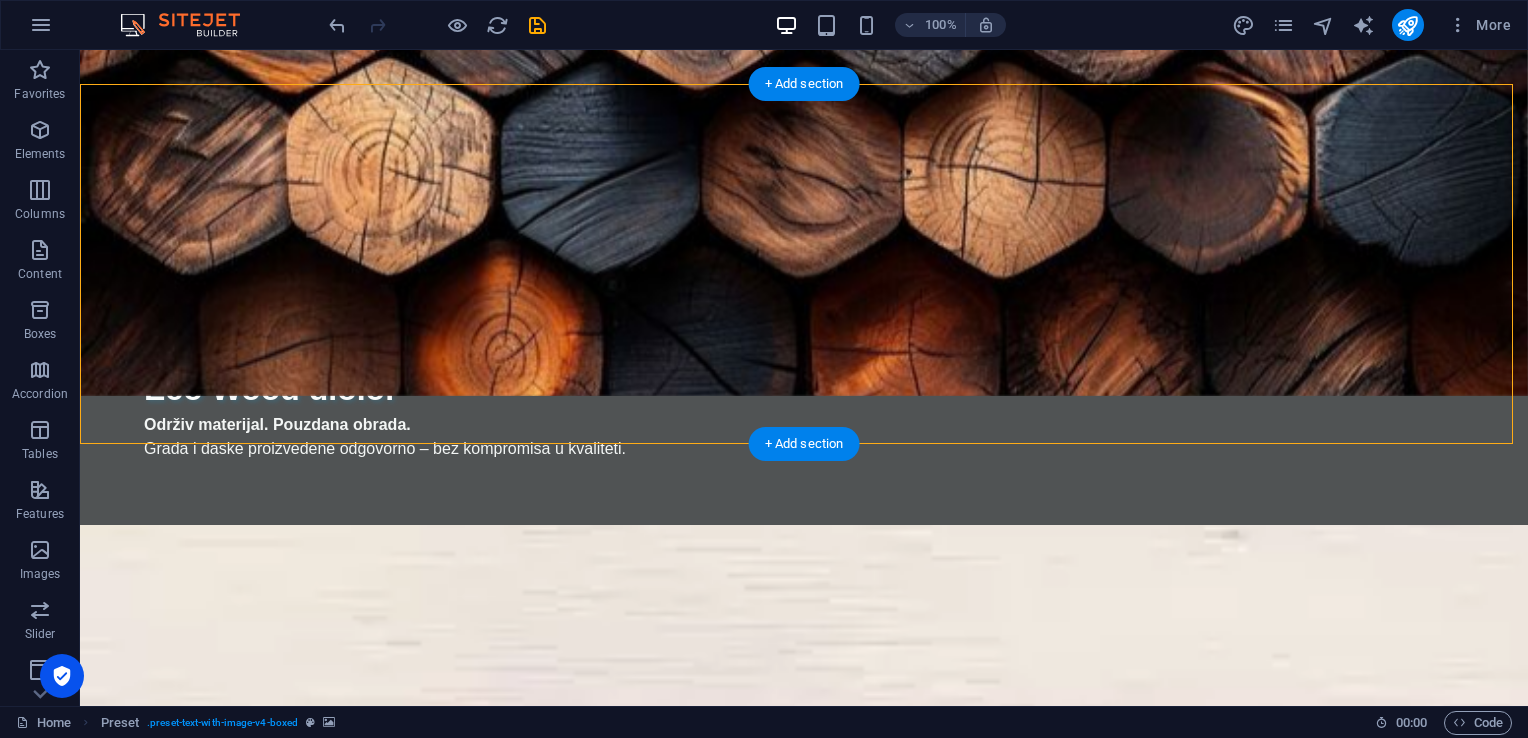 click at bounding box center [804, 705] 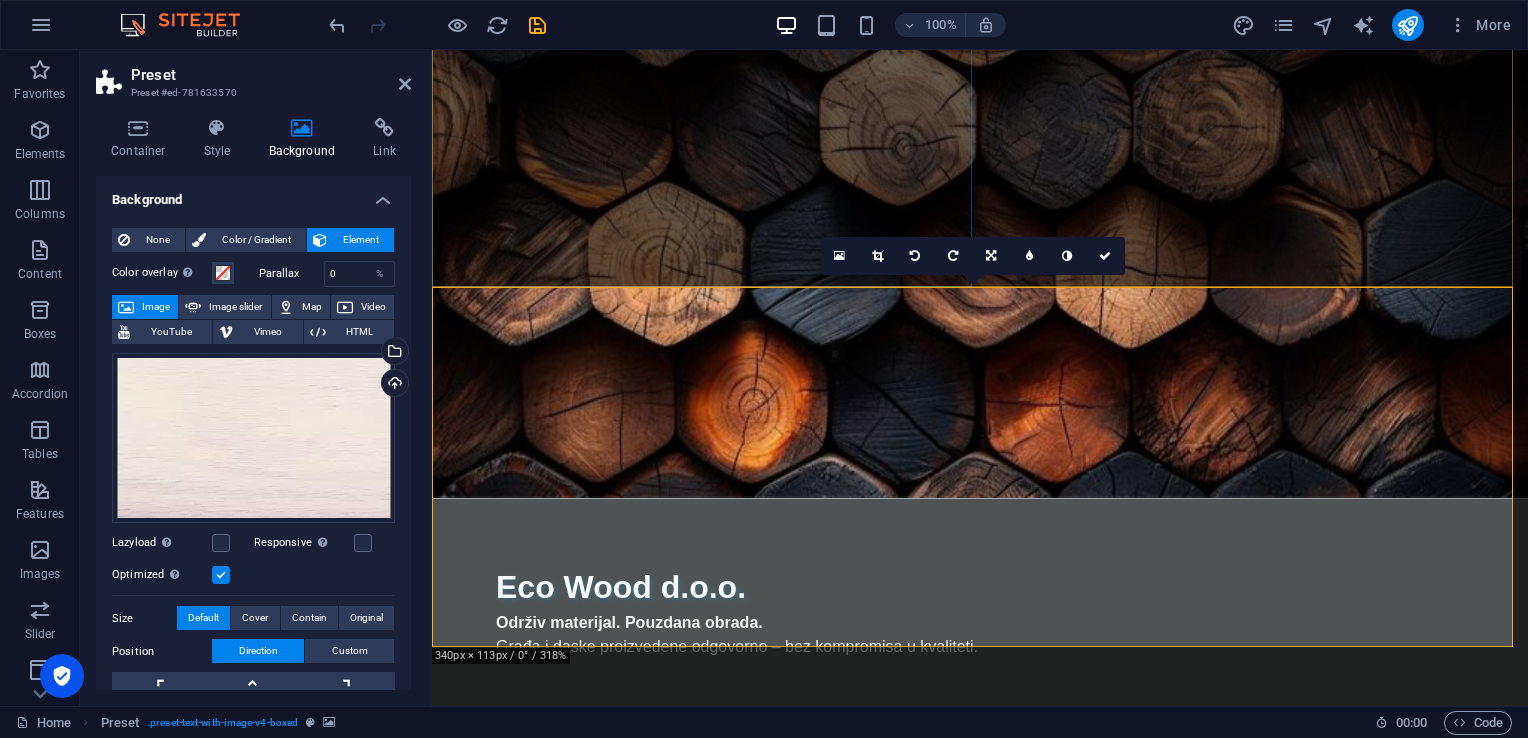 scroll, scrollTop: 60, scrollLeft: 0, axis: vertical 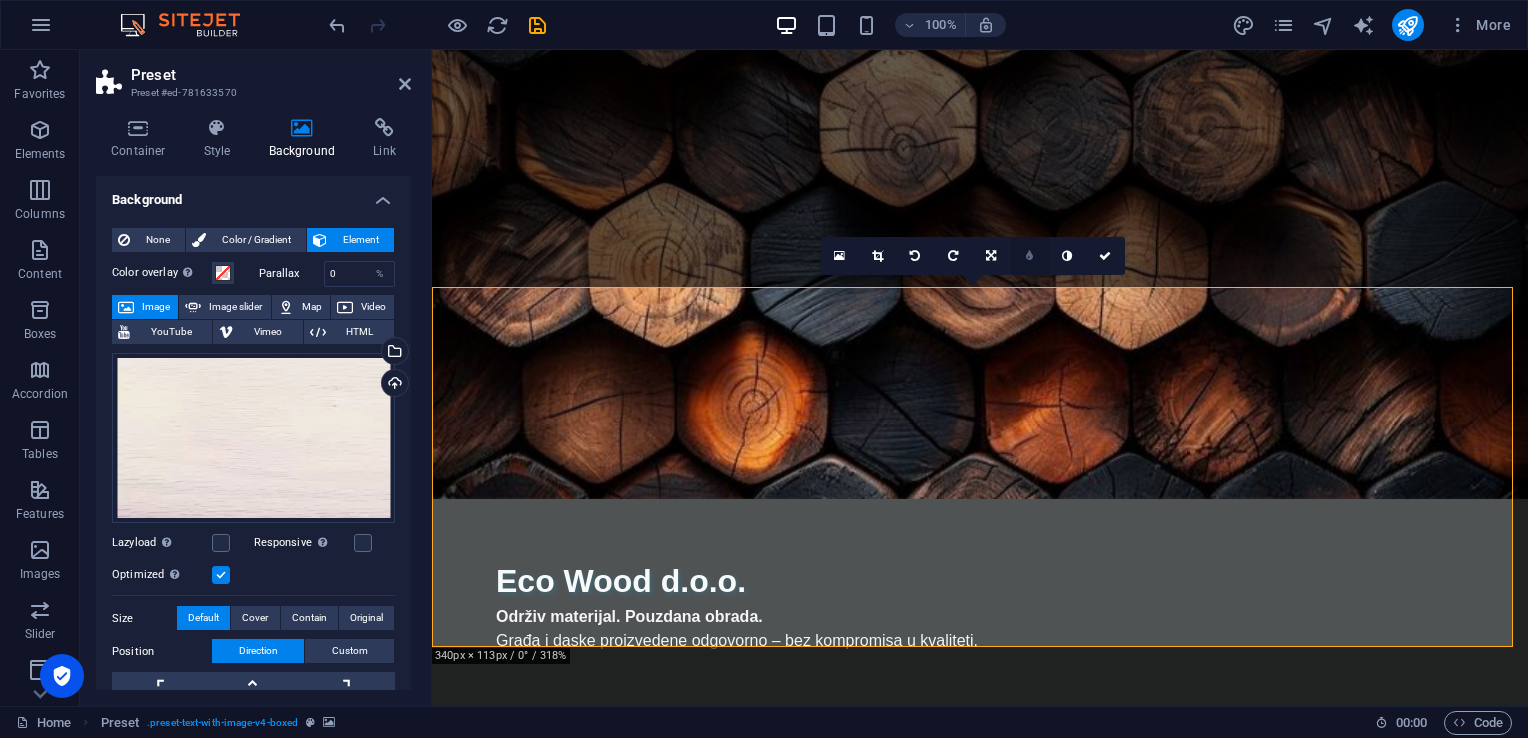 click at bounding box center [1030, 256] 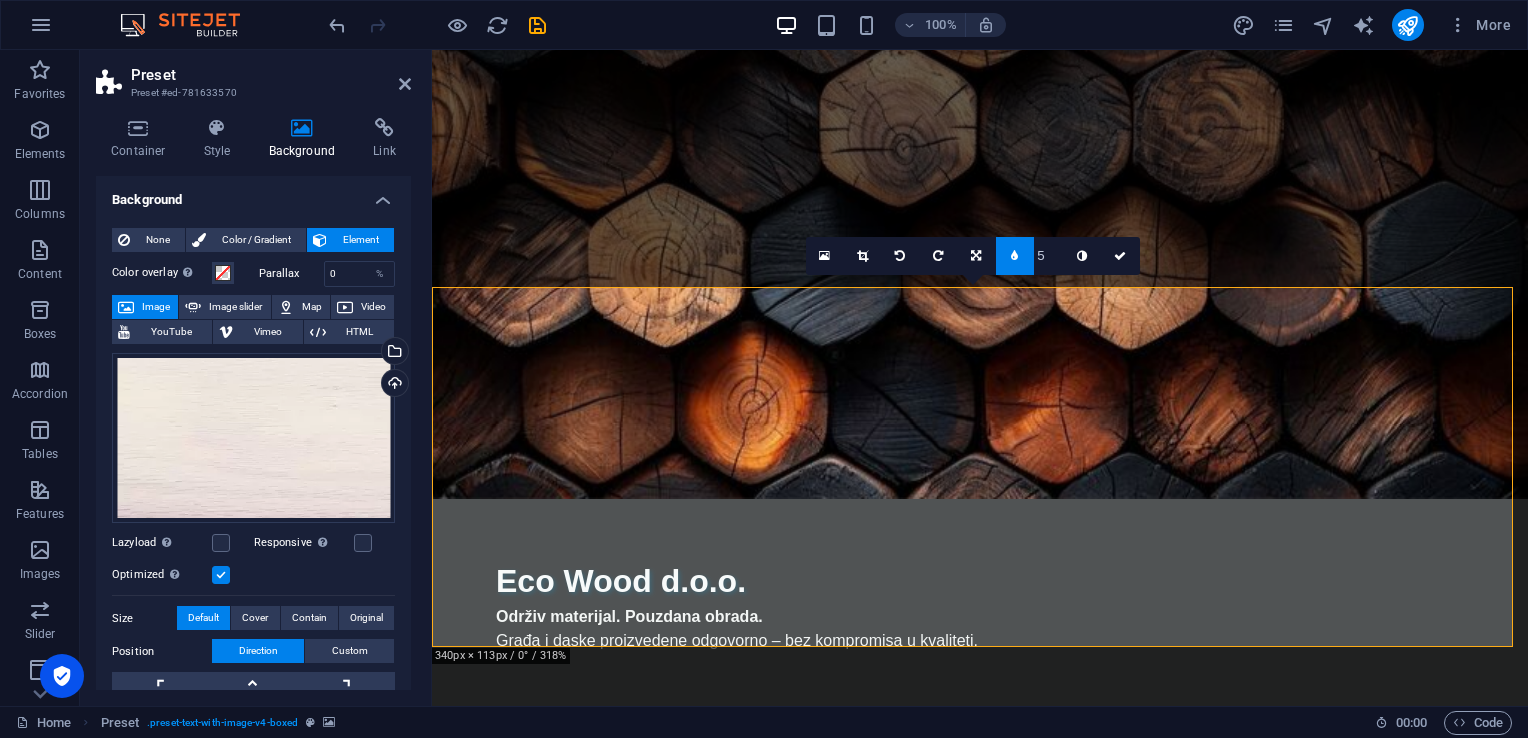 click at bounding box center (1015, 256) 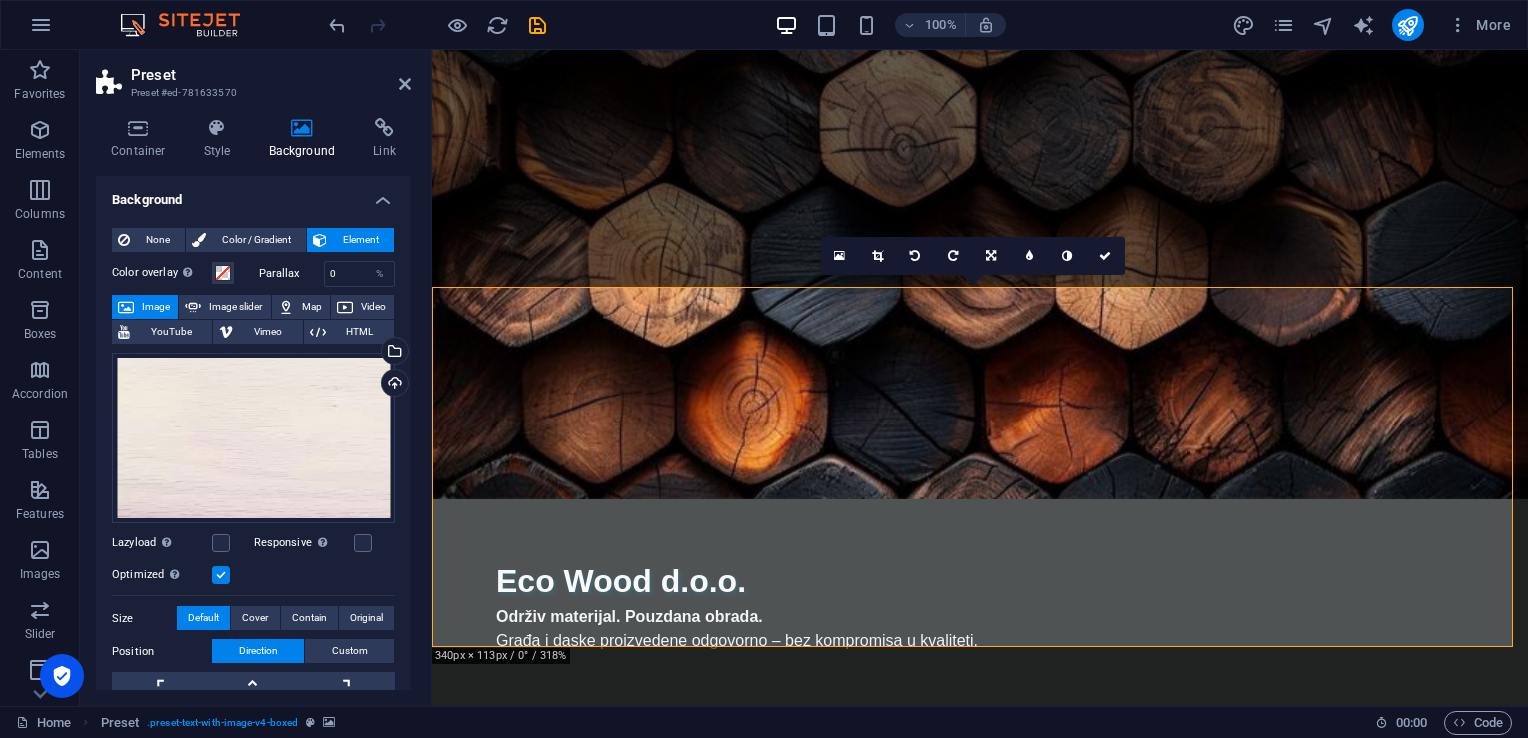 click at bounding box center [980, 1297] 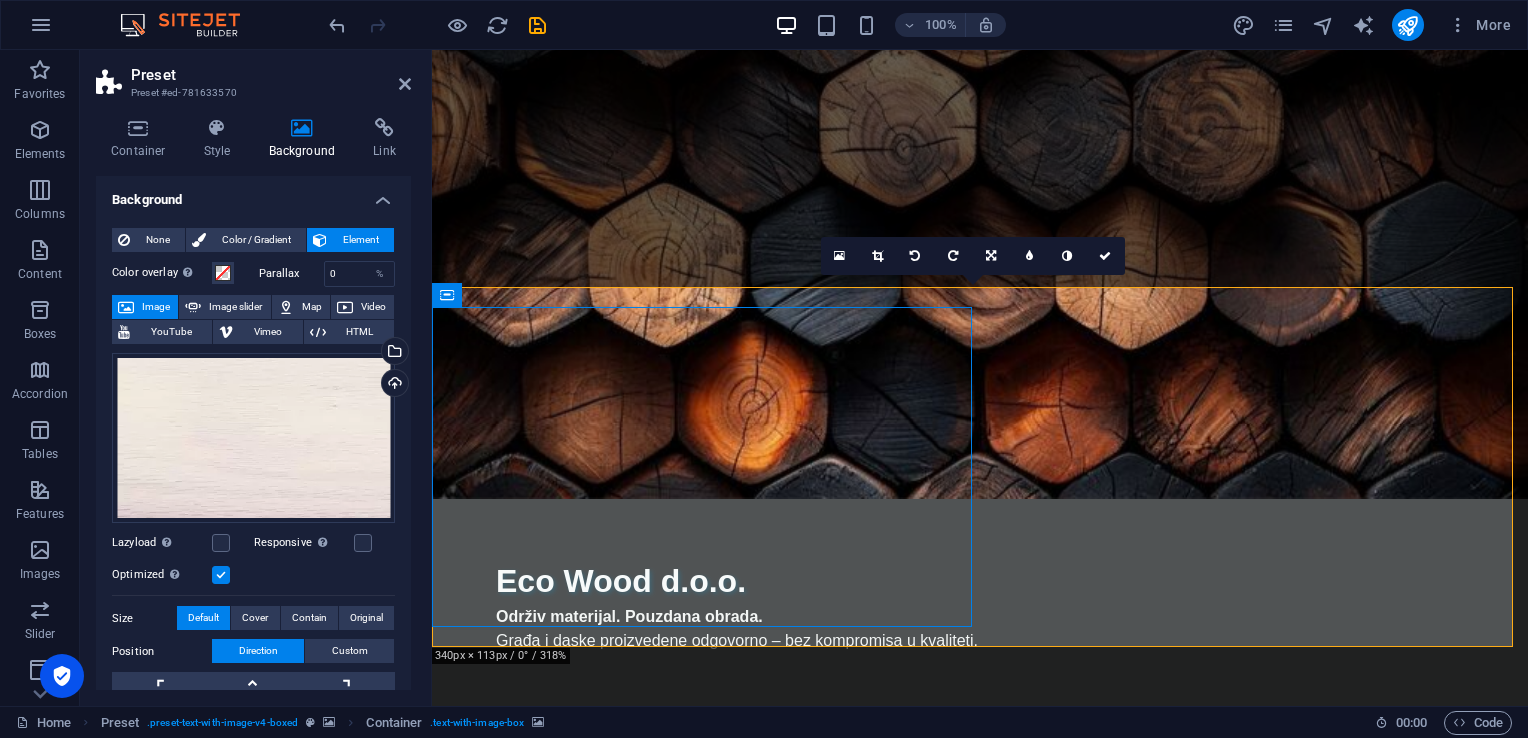 click at bounding box center [980, 1297] 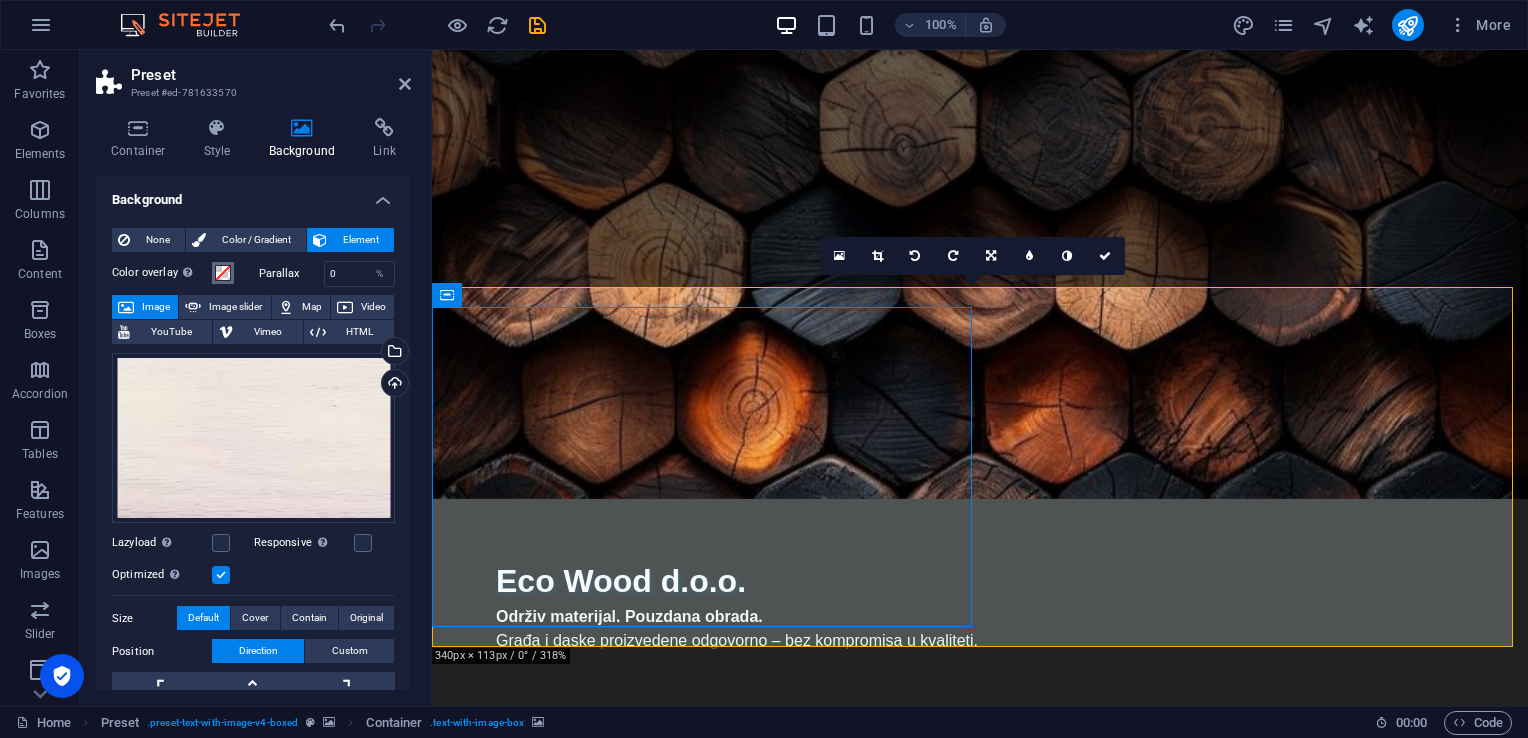 click at bounding box center (223, 273) 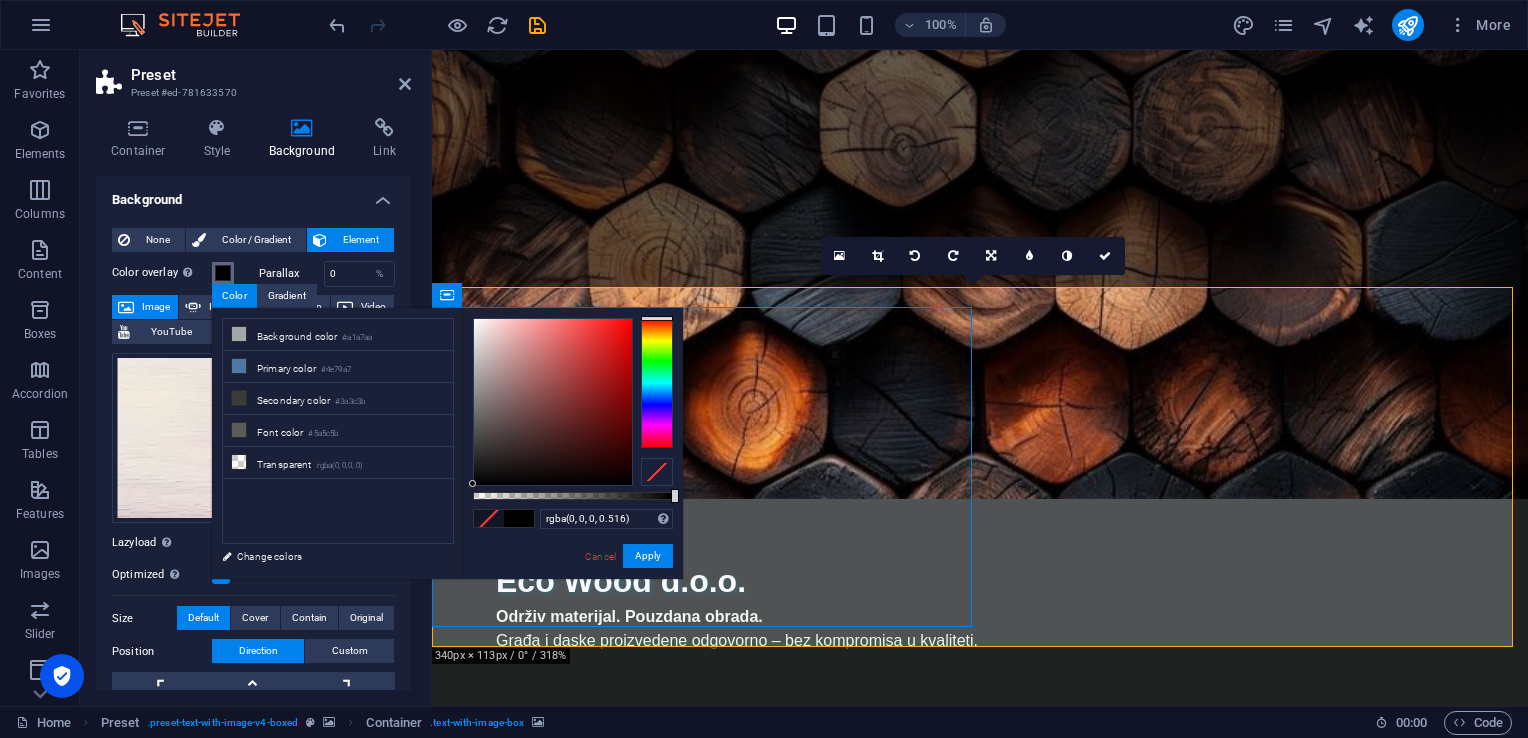 type on "rgba(0, 0, 0, 0.356)" 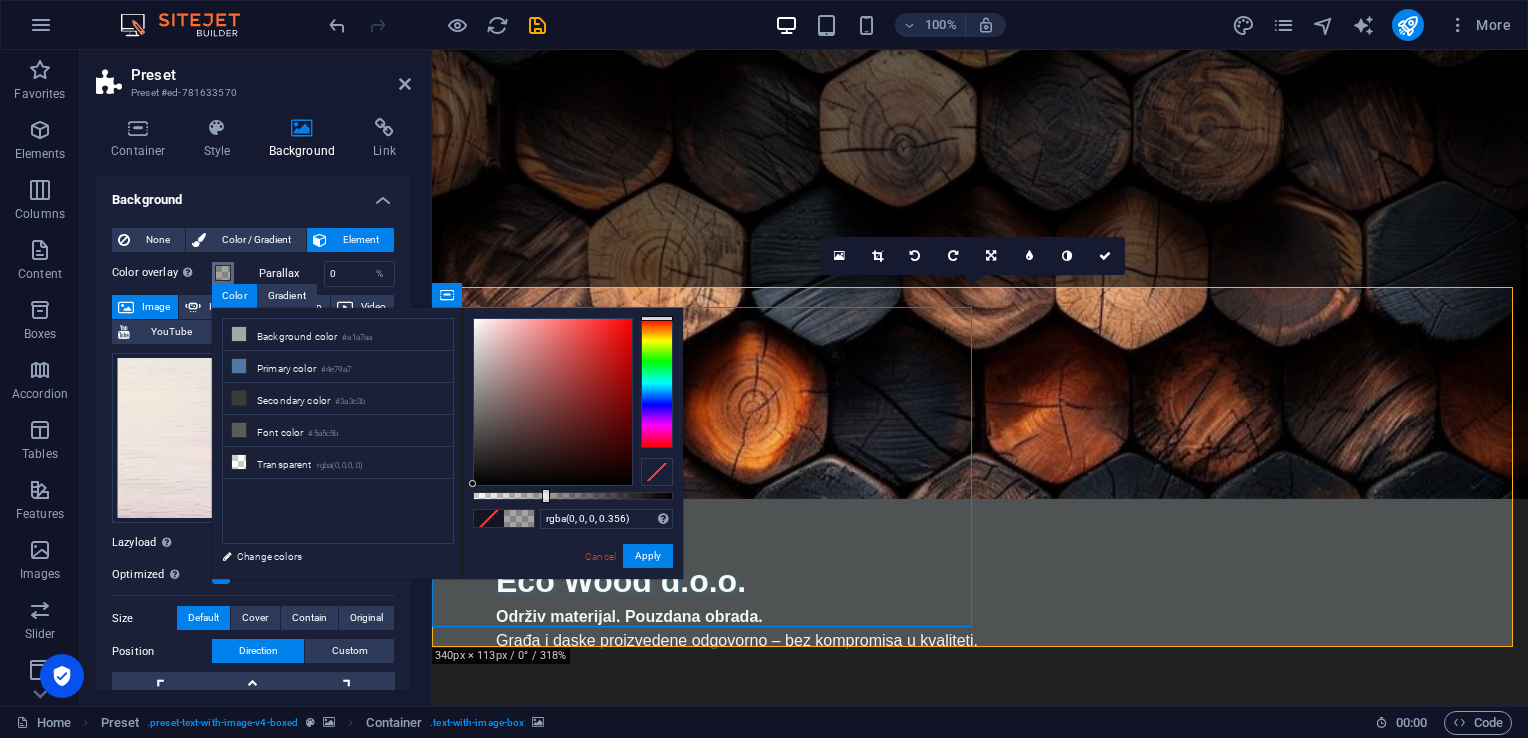 drag, startPoint x: 500, startPoint y: 497, endPoint x: 544, endPoint y: 484, distance: 45.88028 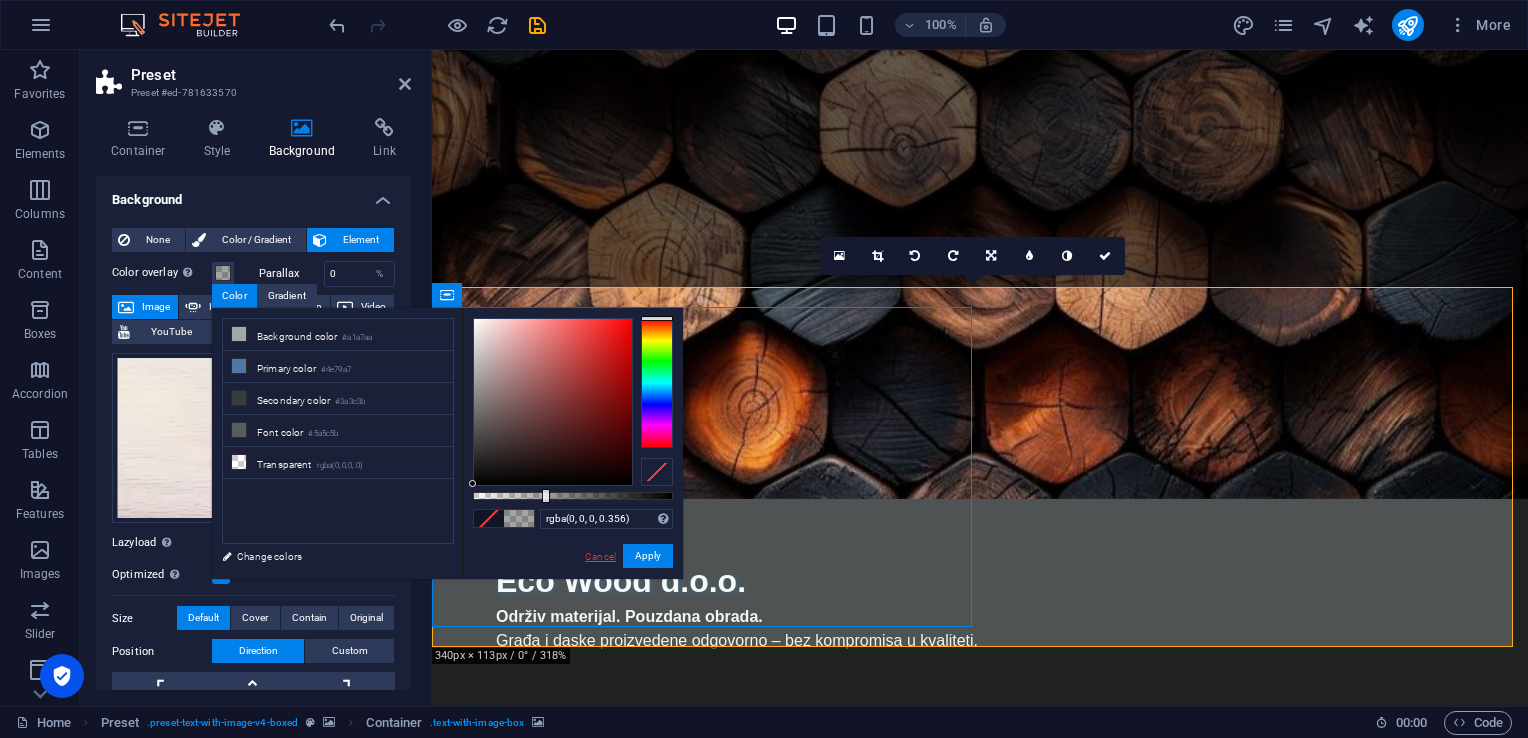 click on "Cancel" at bounding box center [600, 556] 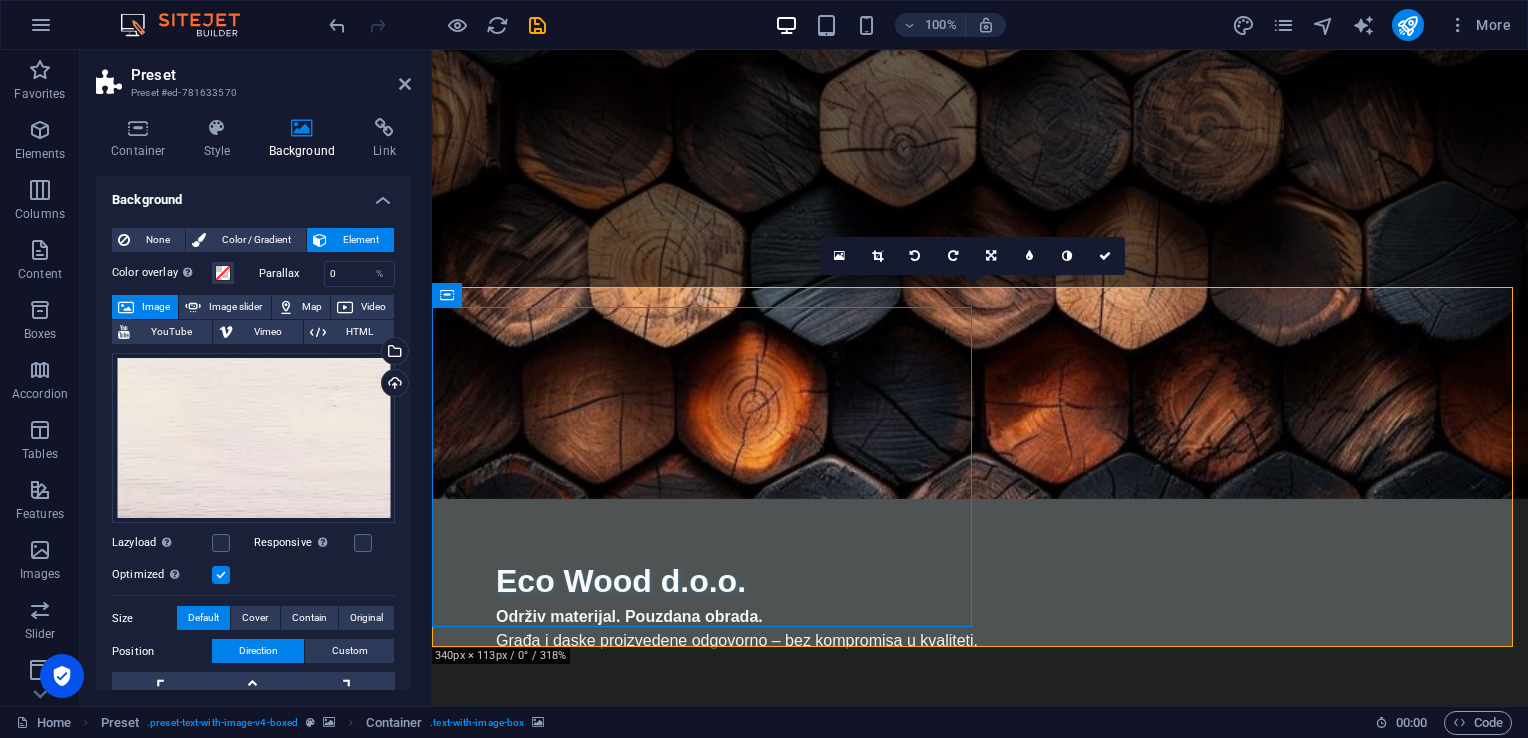 click at bounding box center [980, 1297] 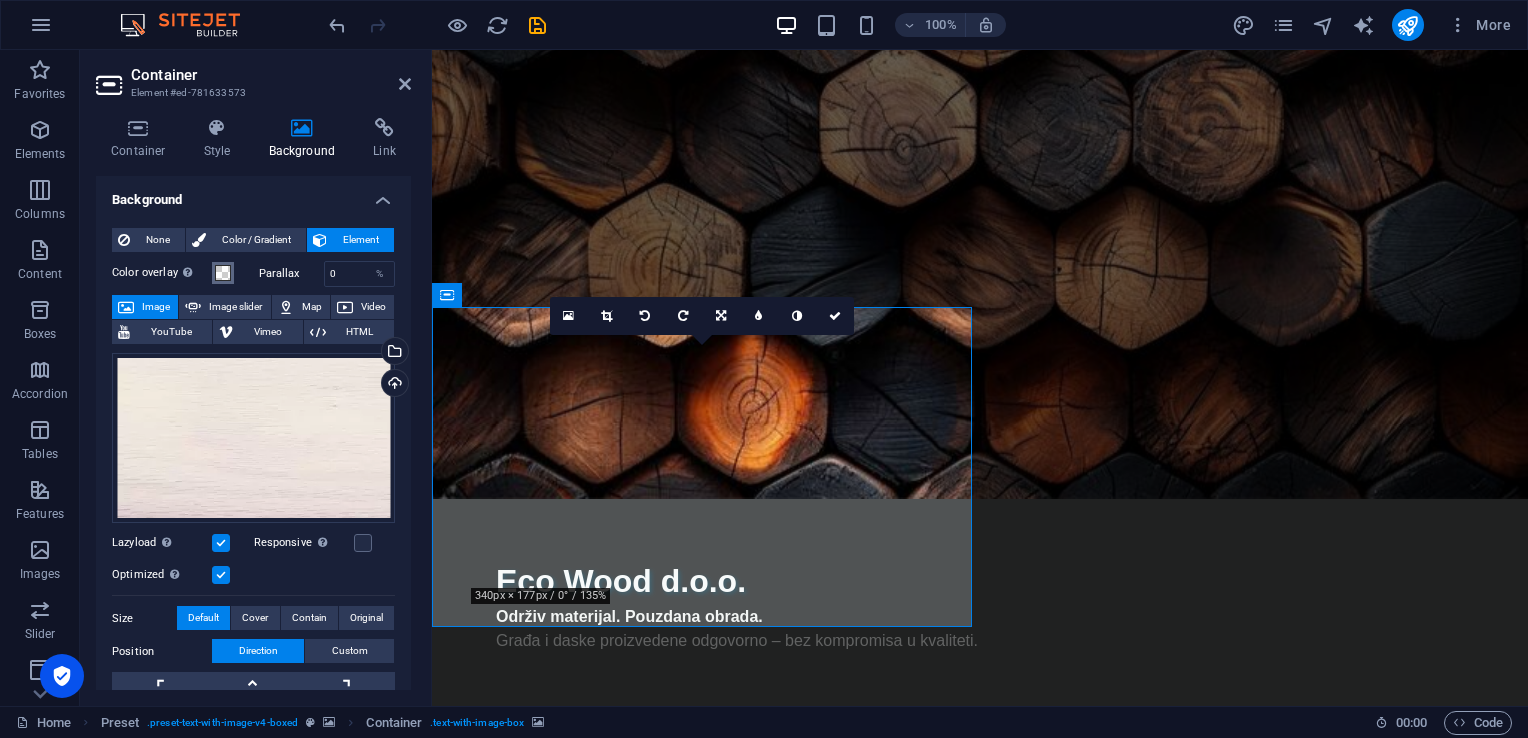 click at bounding box center (223, 273) 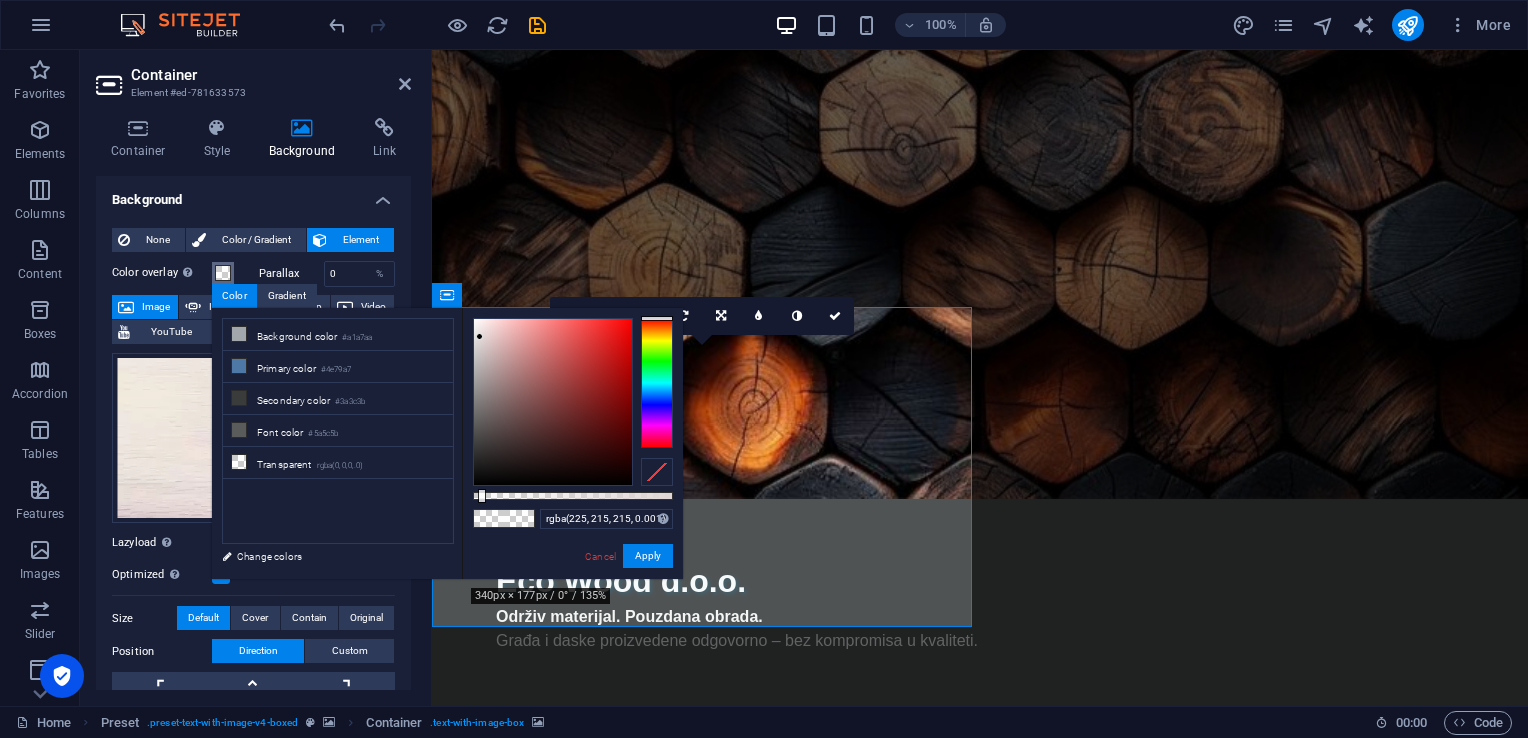 type on "rgba(225, 215, 215, 0)" 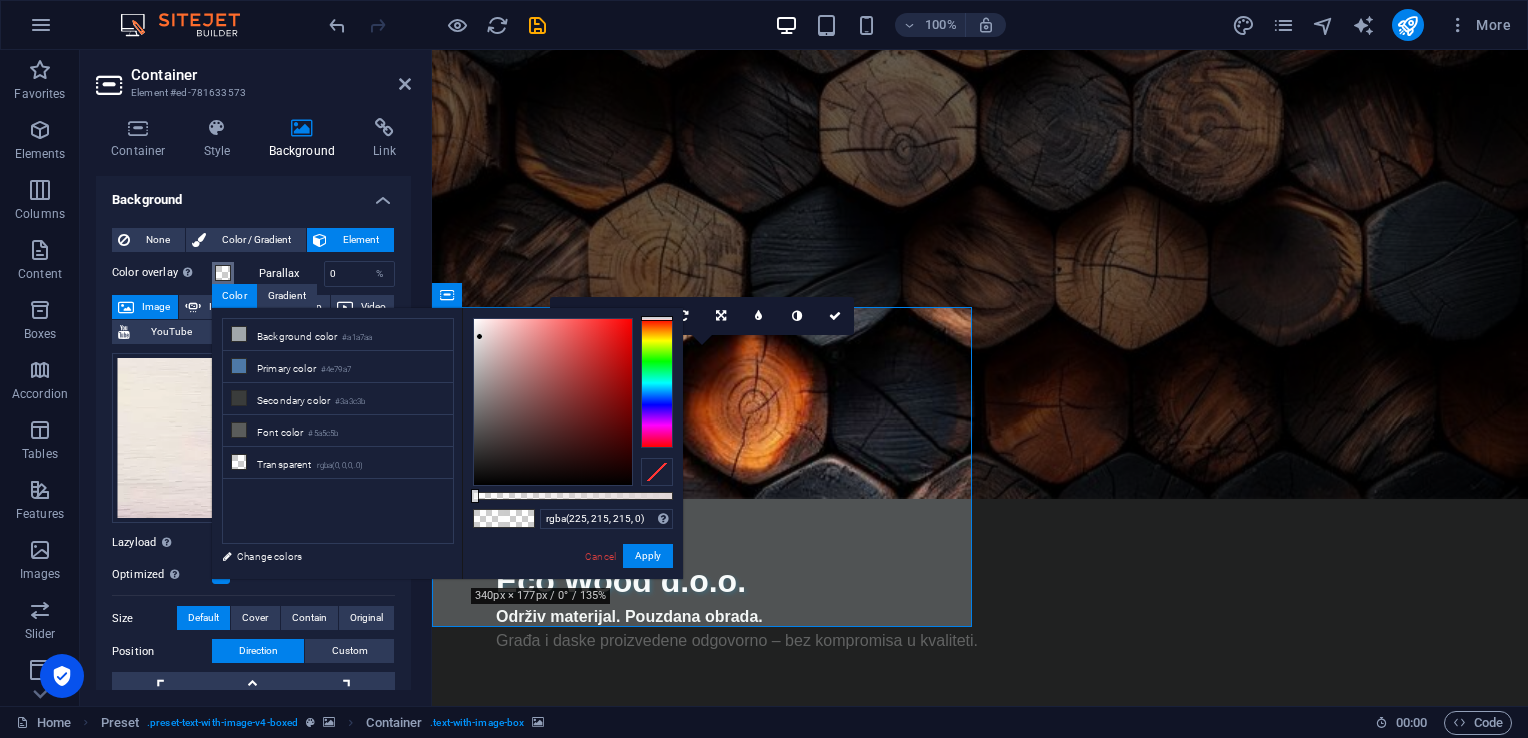 drag, startPoint x: 480, startPoint y: 493, endPoint x: 406, endPoint y: 504, distance: 74.8131 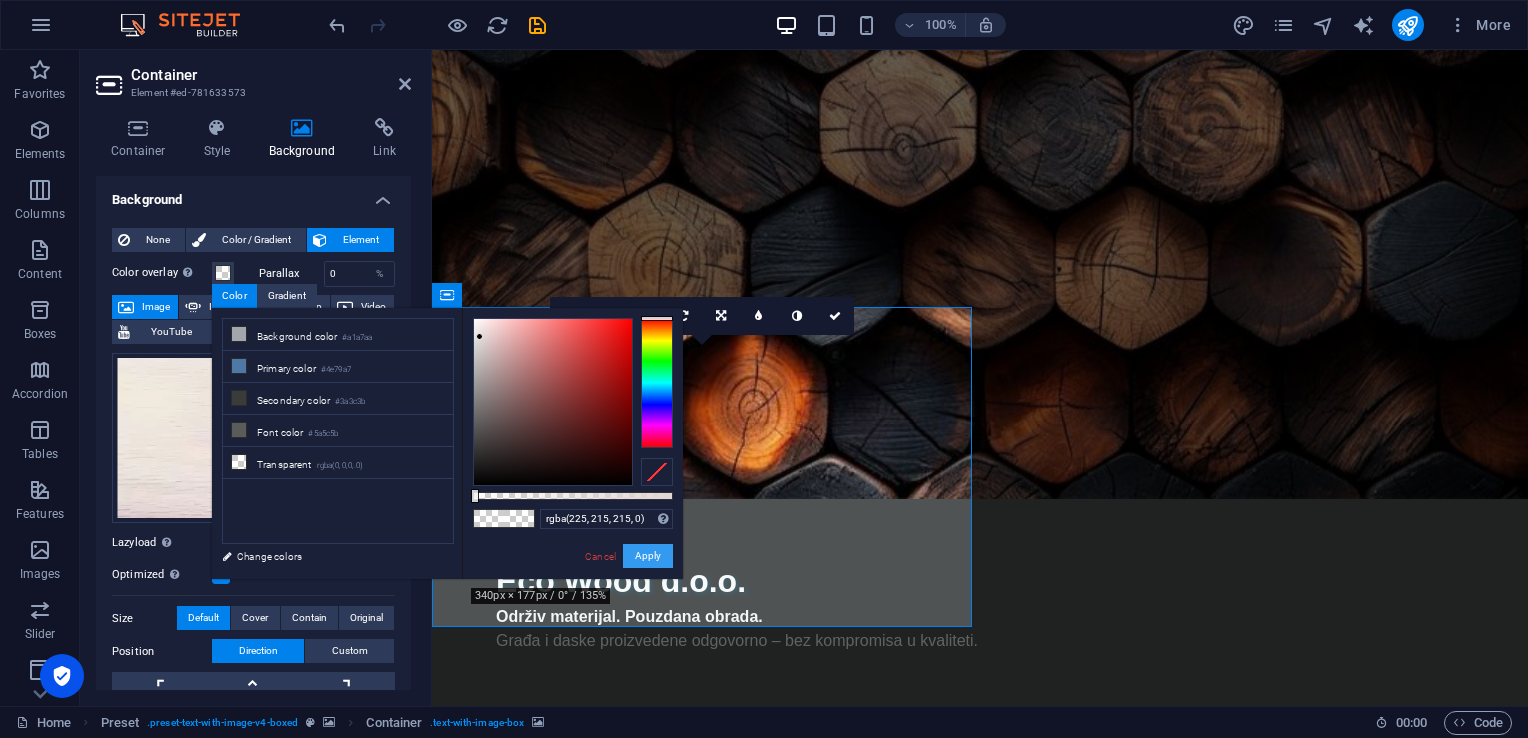 click on "Apply" at bounding box center [648, 556] 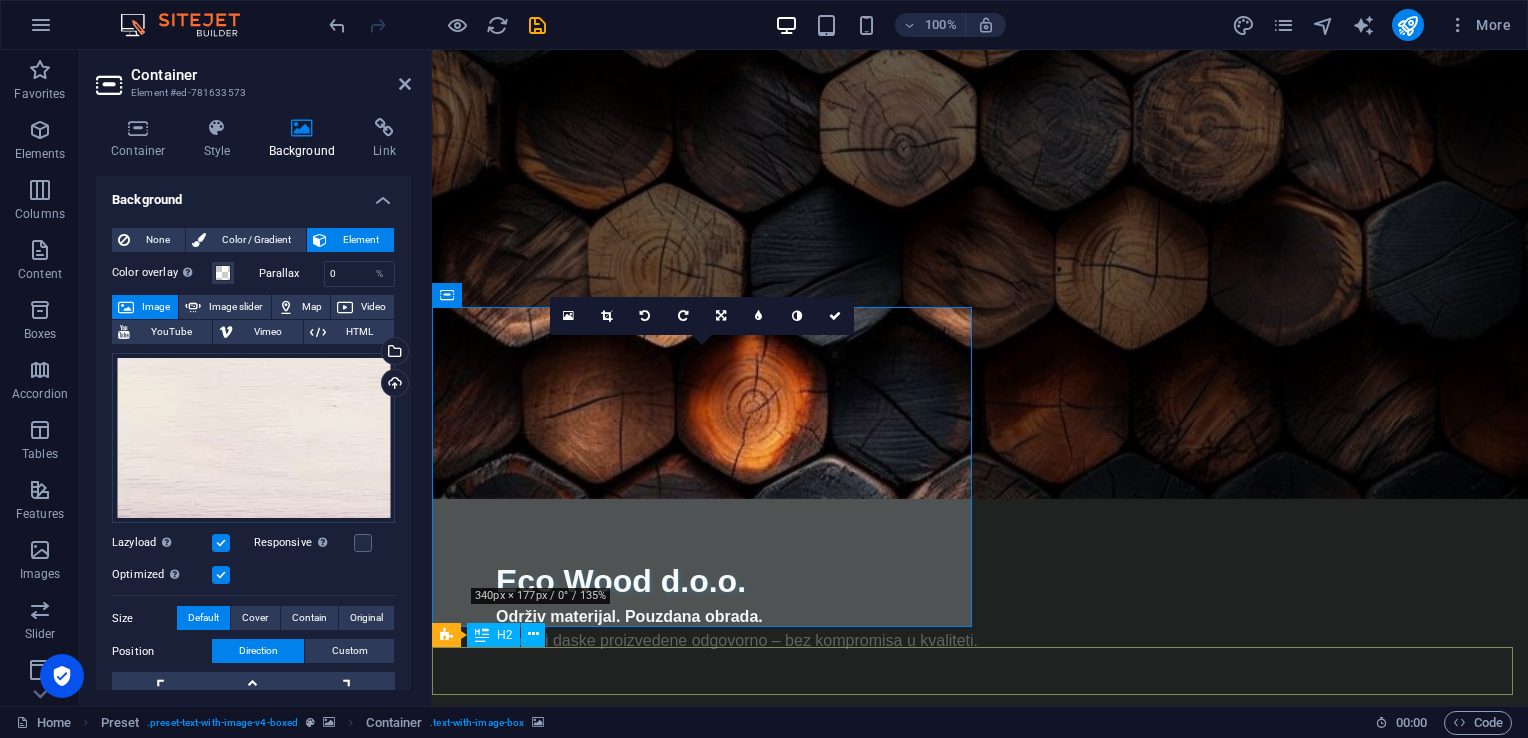 click on "Naše vrijednosti" at bounding box center [980, 2195] 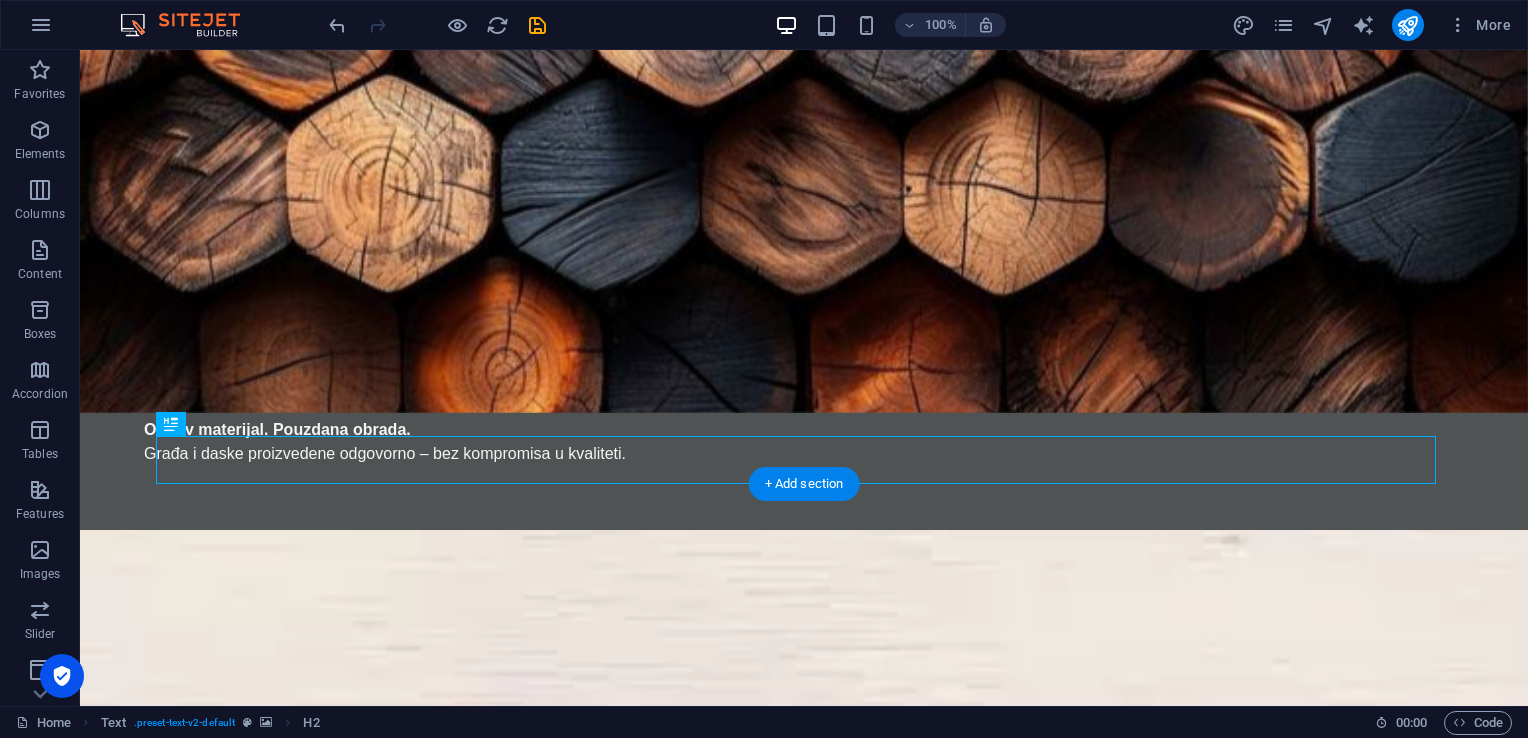 scroll, scrollTop: 268, scrollLeft: 0, axis: vertical 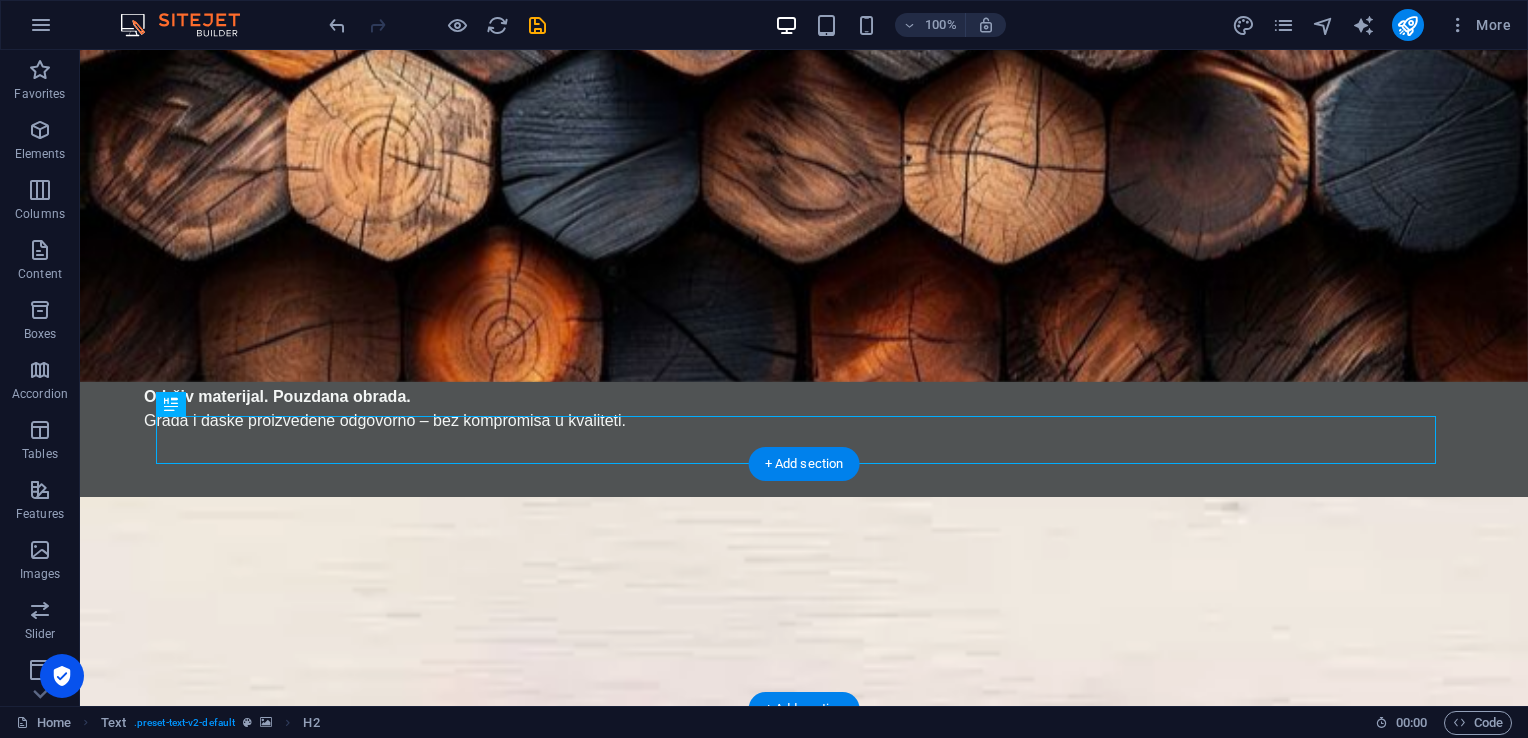 click at bounding box center (804, 2121) 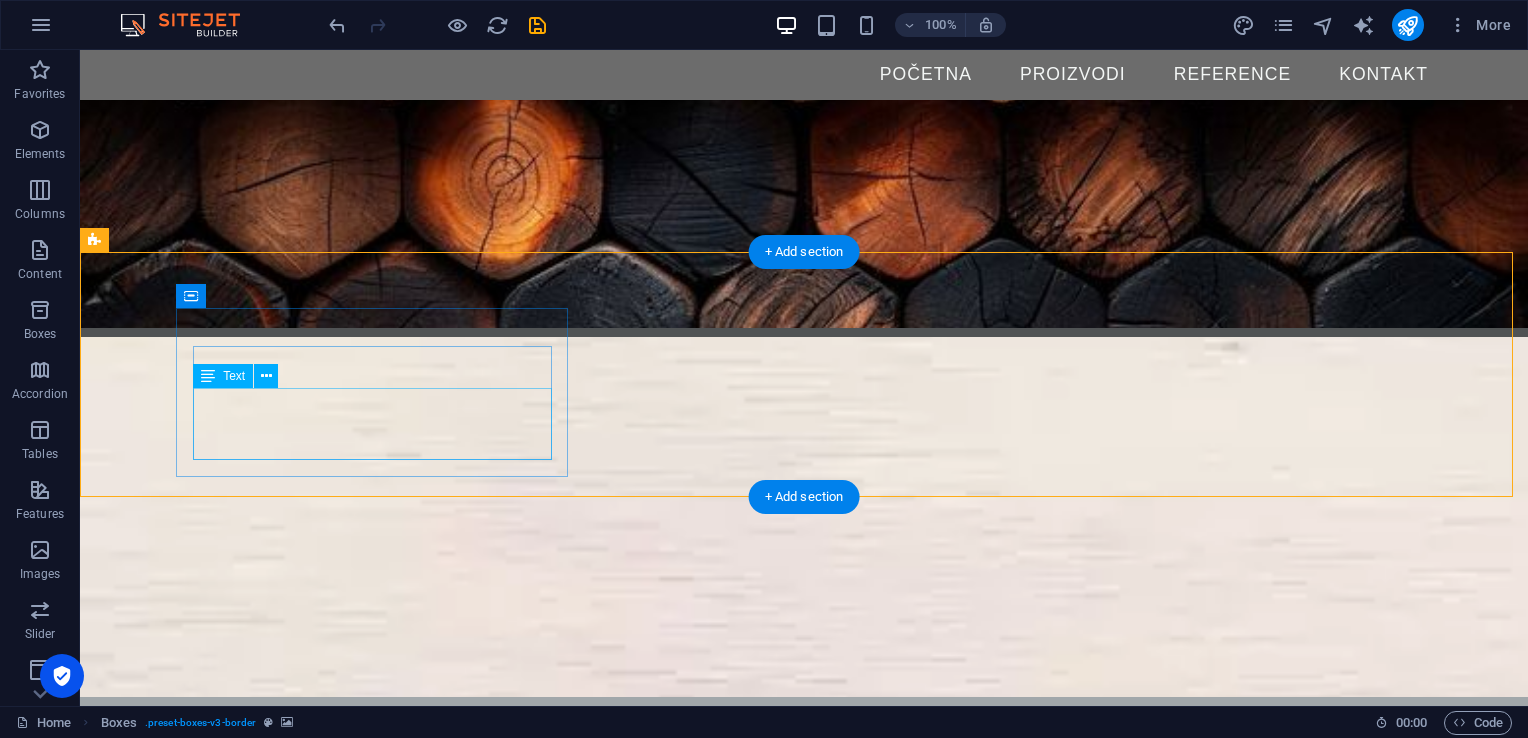 scroll, scrollTop: 379, scrollLeft: 0, axis: vertical 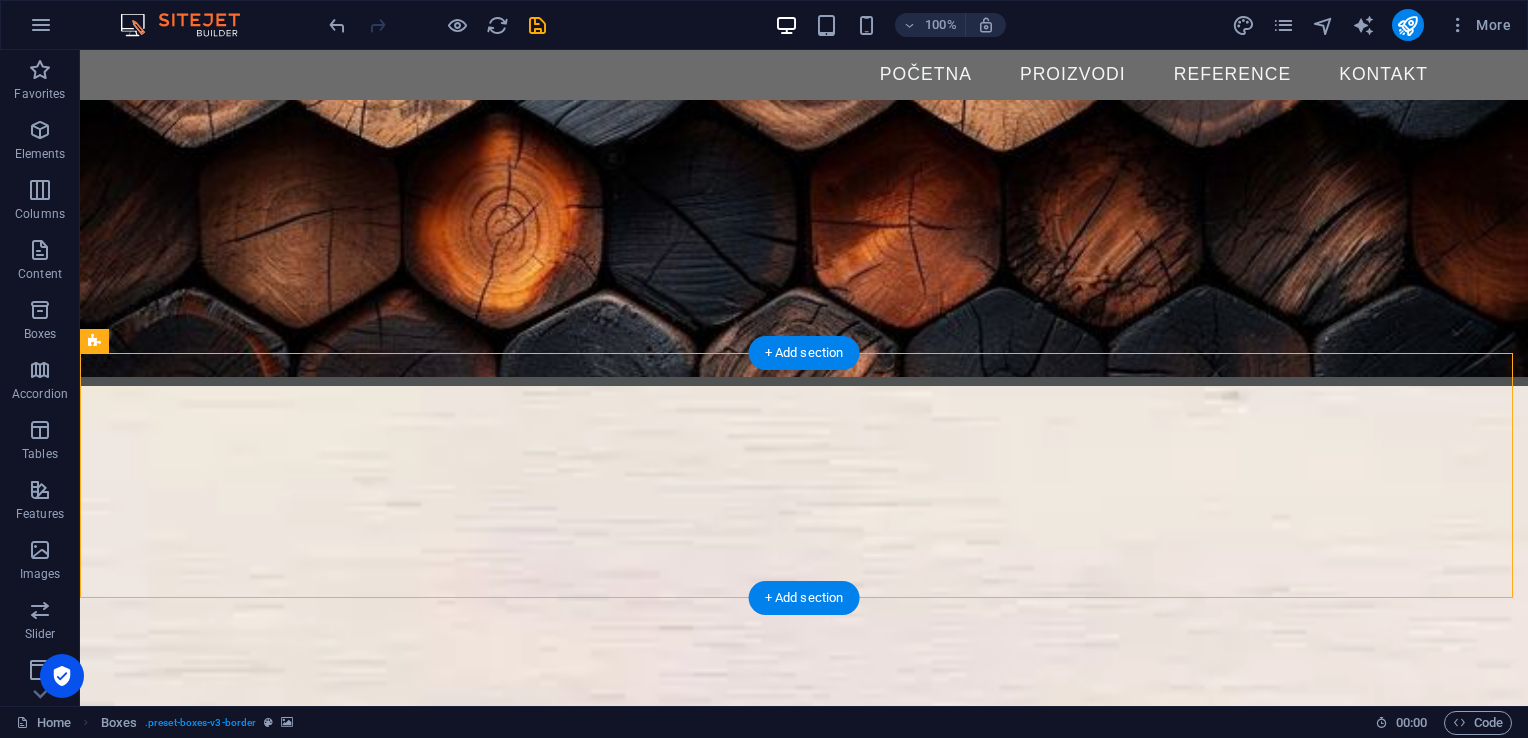 click at bounding box center (804, 2010) 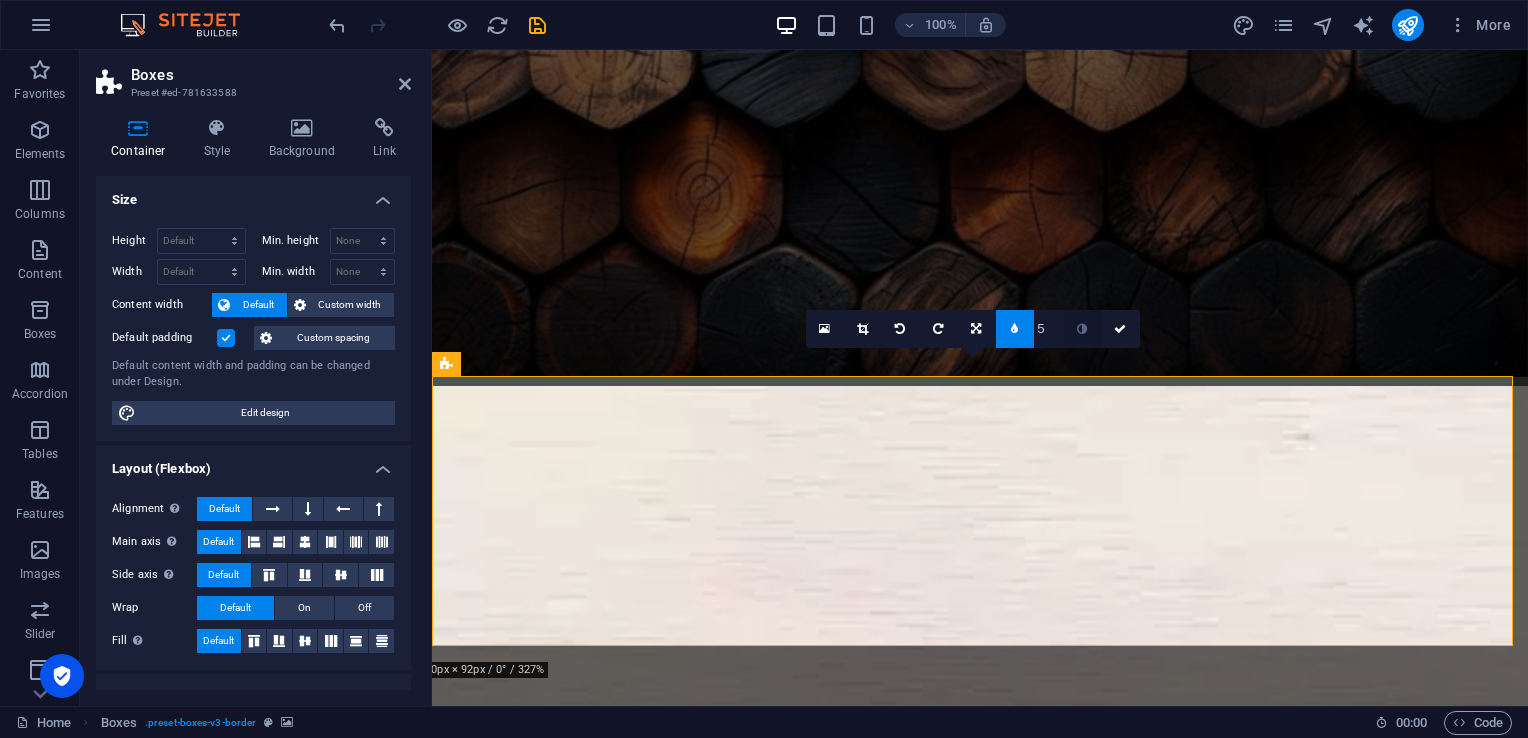 click at bounding box center (1083, 329) 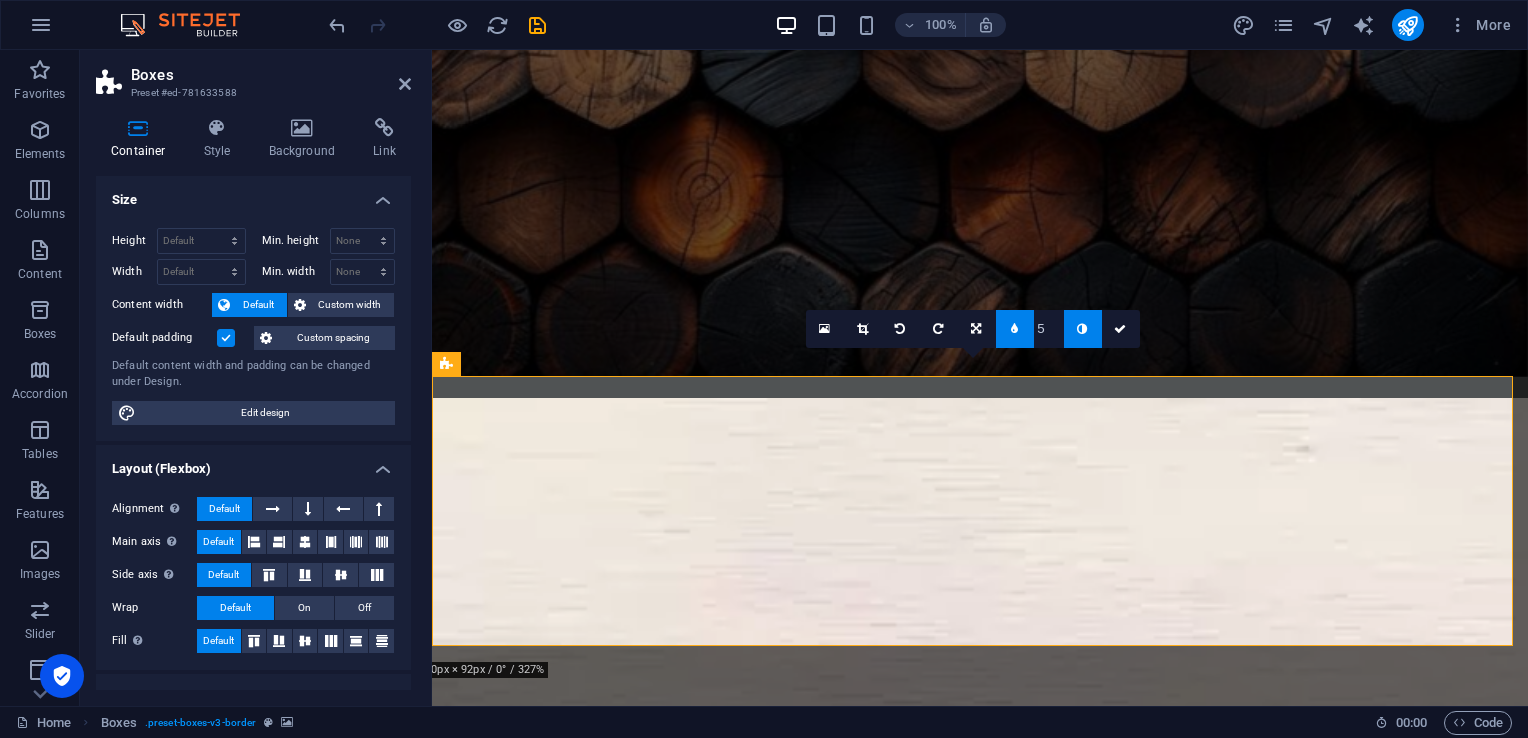 click at bounding box center (1015, 329) 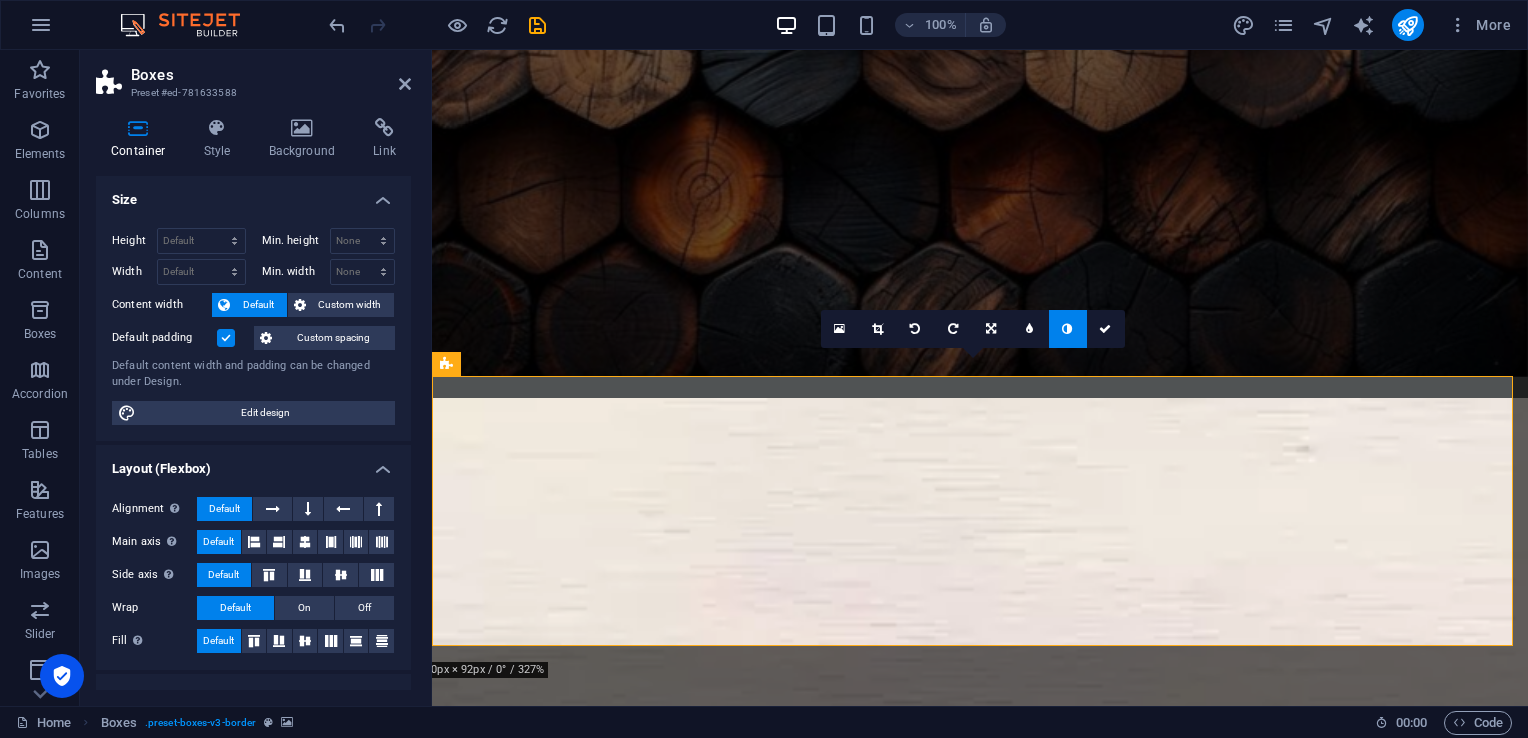 click at bounding box center [1068, 329] 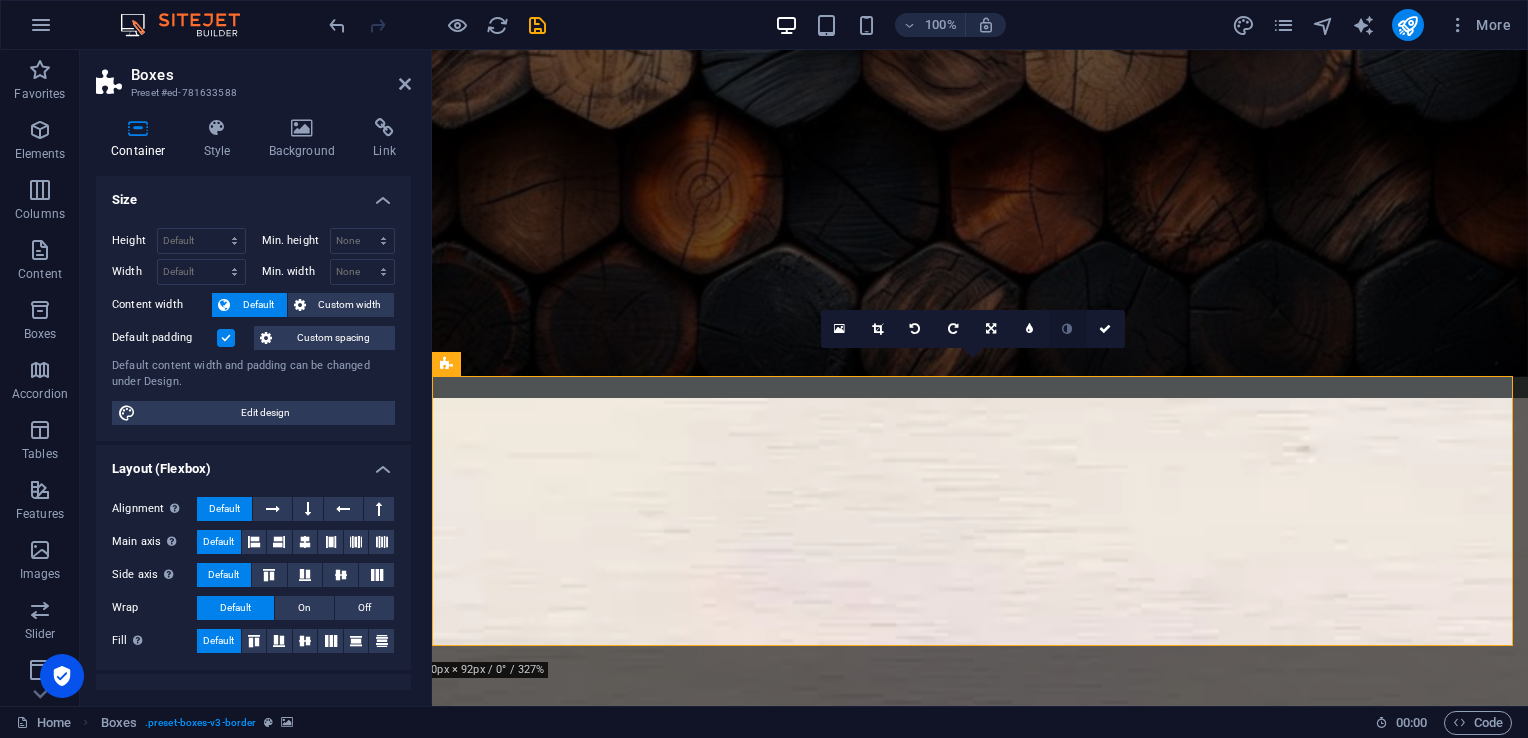click at bounding box center [1068, 329] 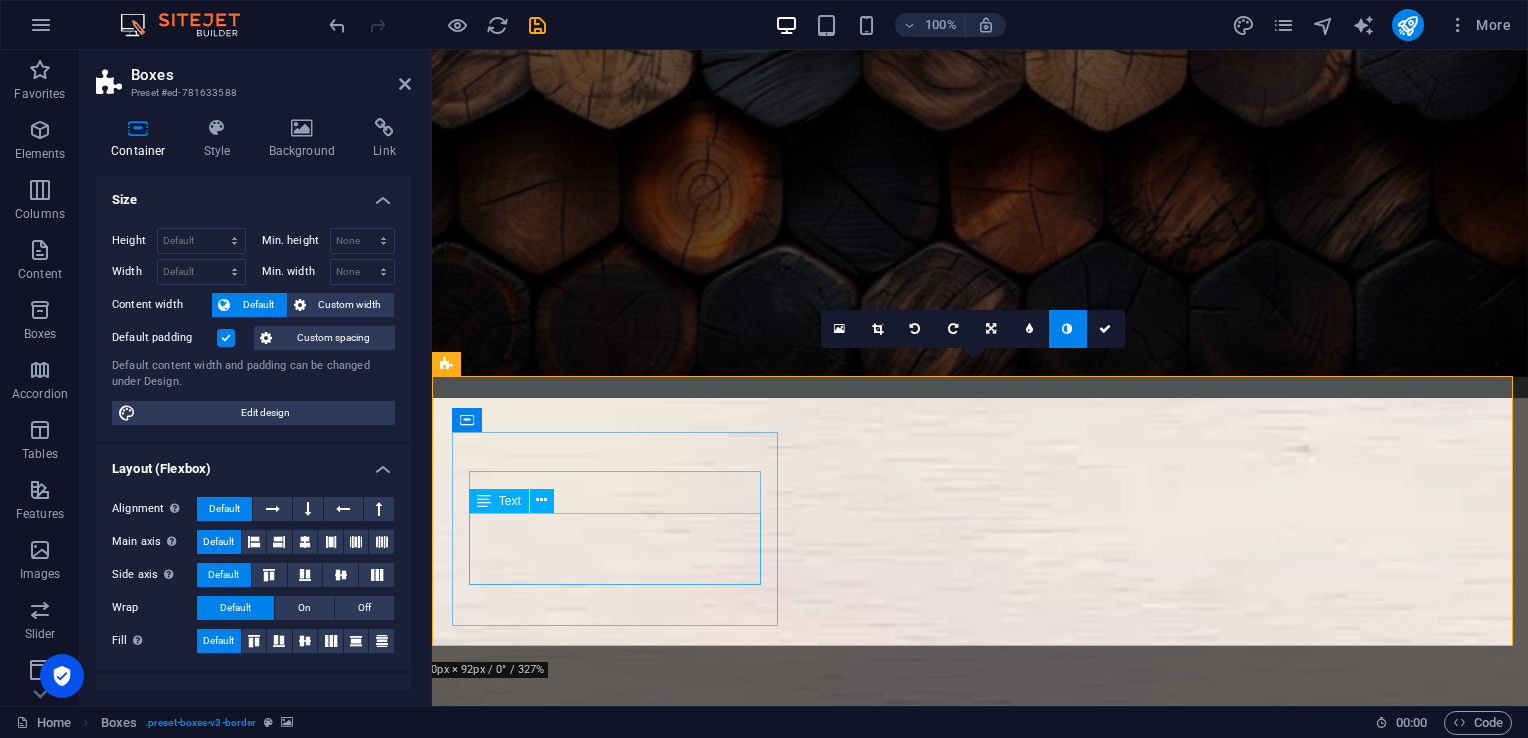 click on "Svi naši proizvodi prolaze strogu kontrolu i pažljivu obradu kako bi ispunili visoke standarde izrade i funkcionalnosti." at bounding box center [617, 2342] 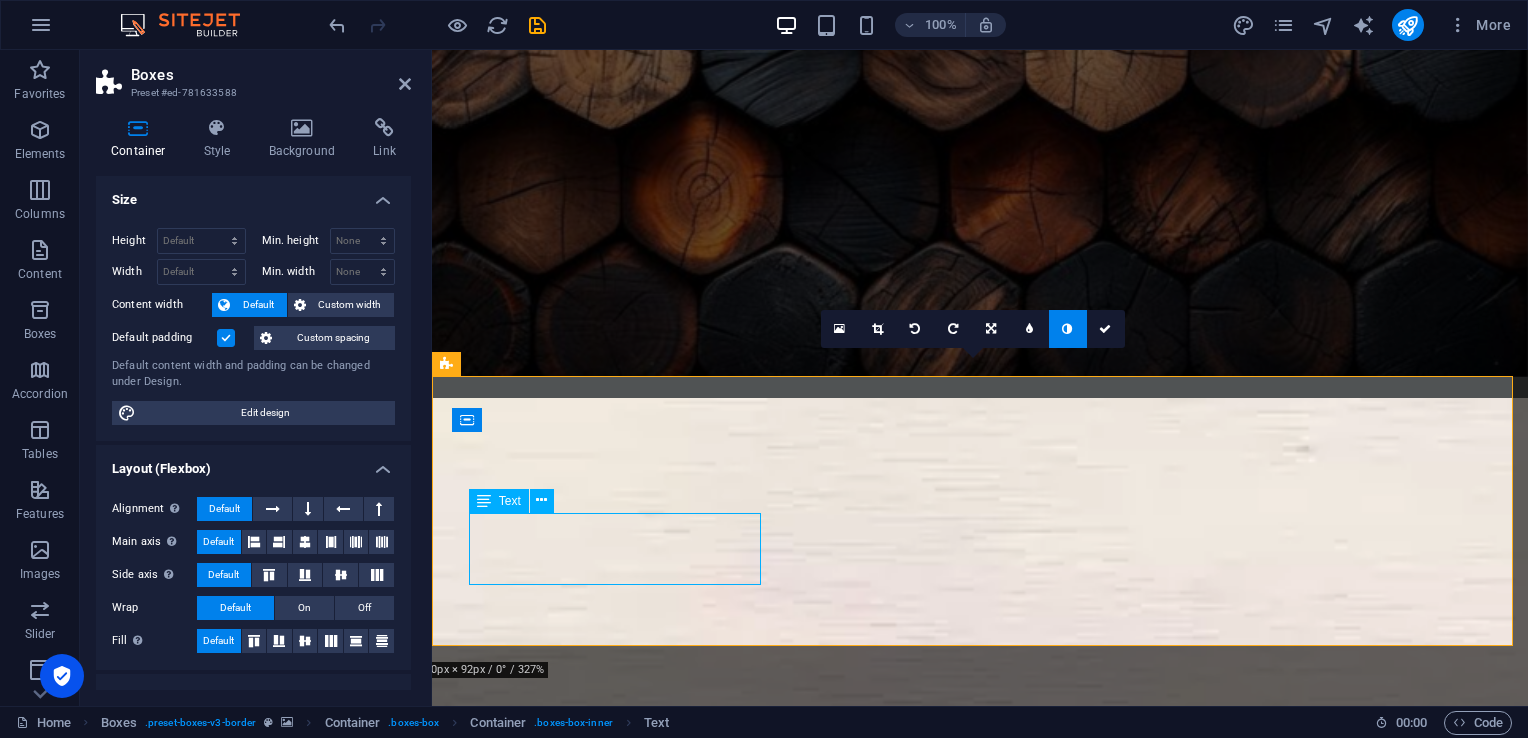 click on "Svi naši proizvodi prolaze strogu kontrolu i pažljivu obradu kako bi ispunili visoke standarde izrade i funkcionalnosti." at bounding box center [617, 2342] 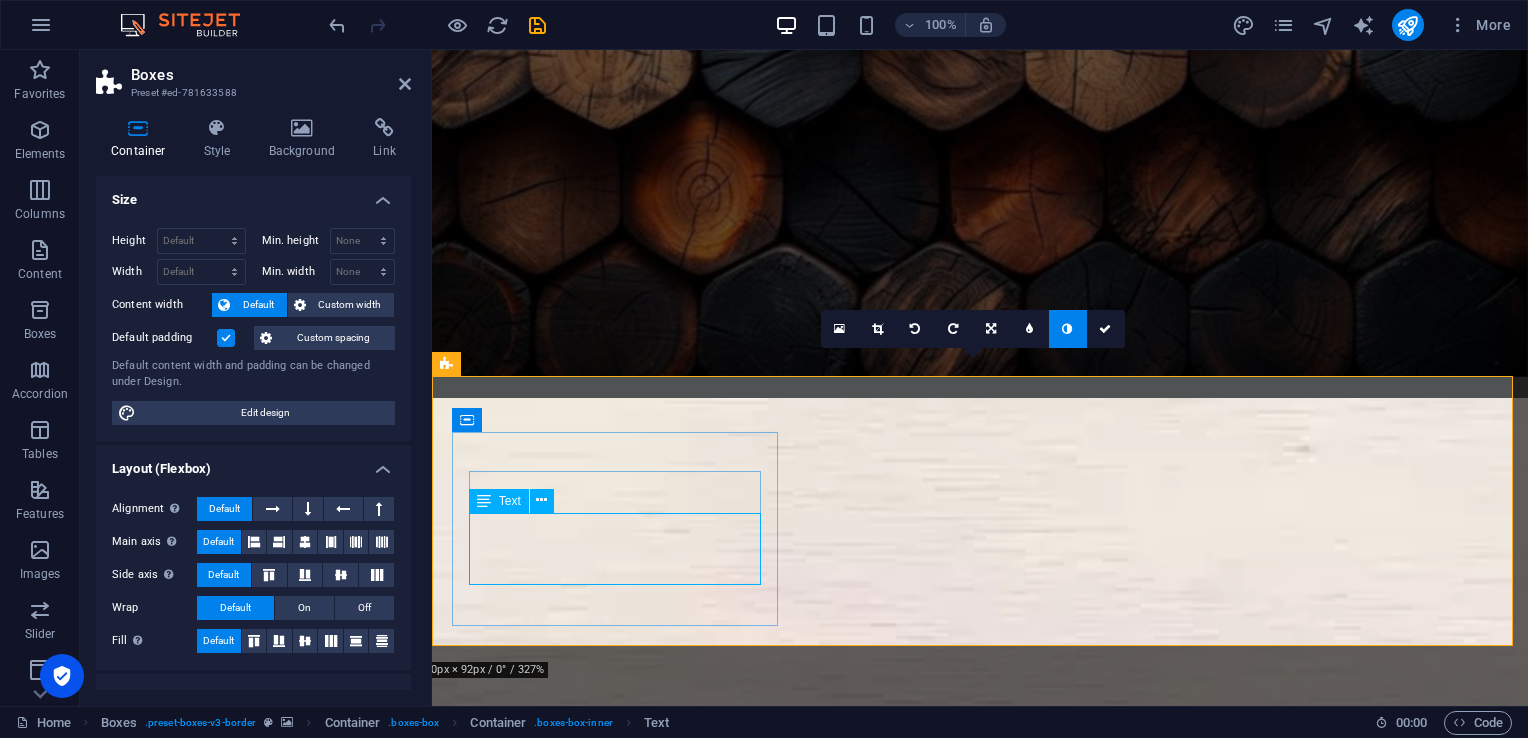 click on "Text" at bounding box center (499, 501) 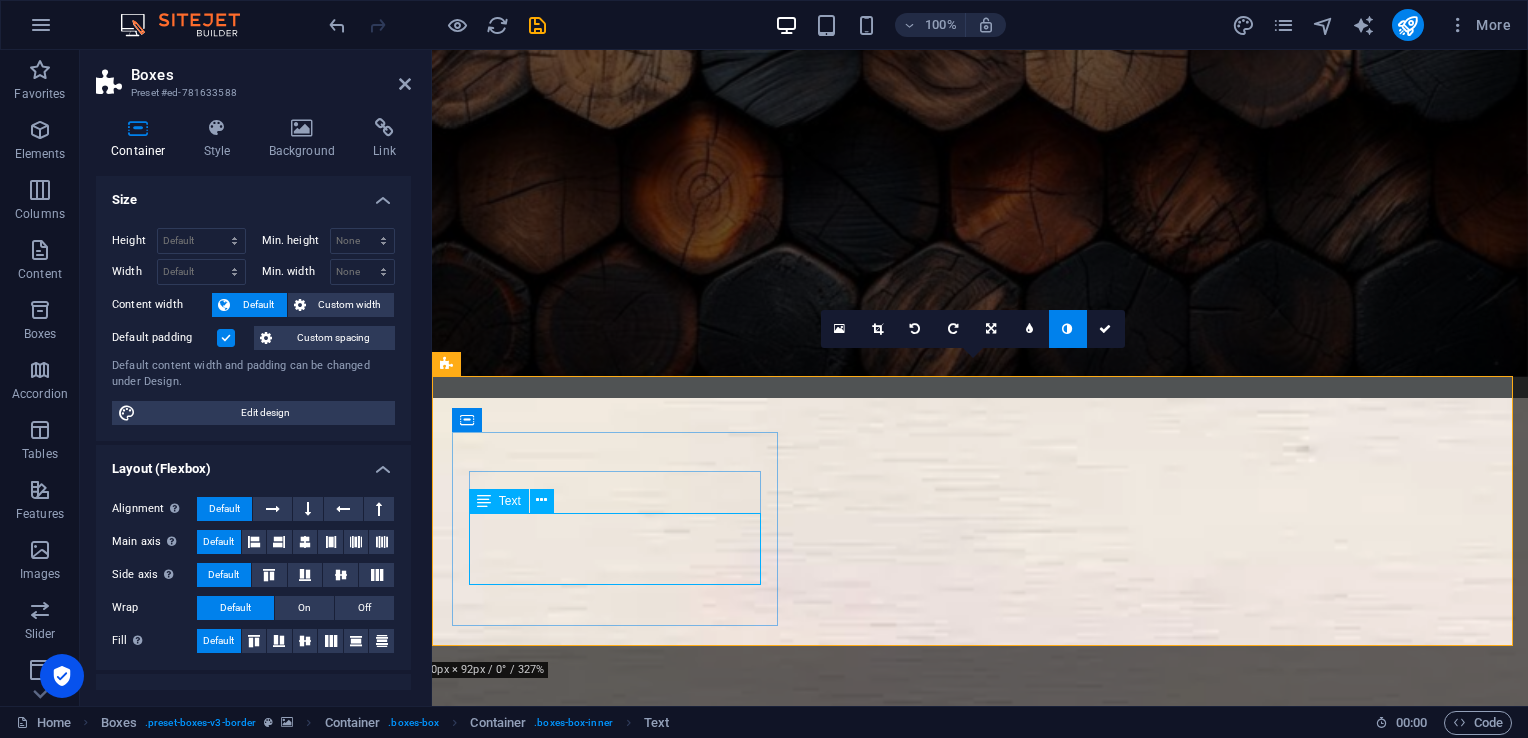 click on "Text" at bounding box center (499, 501) 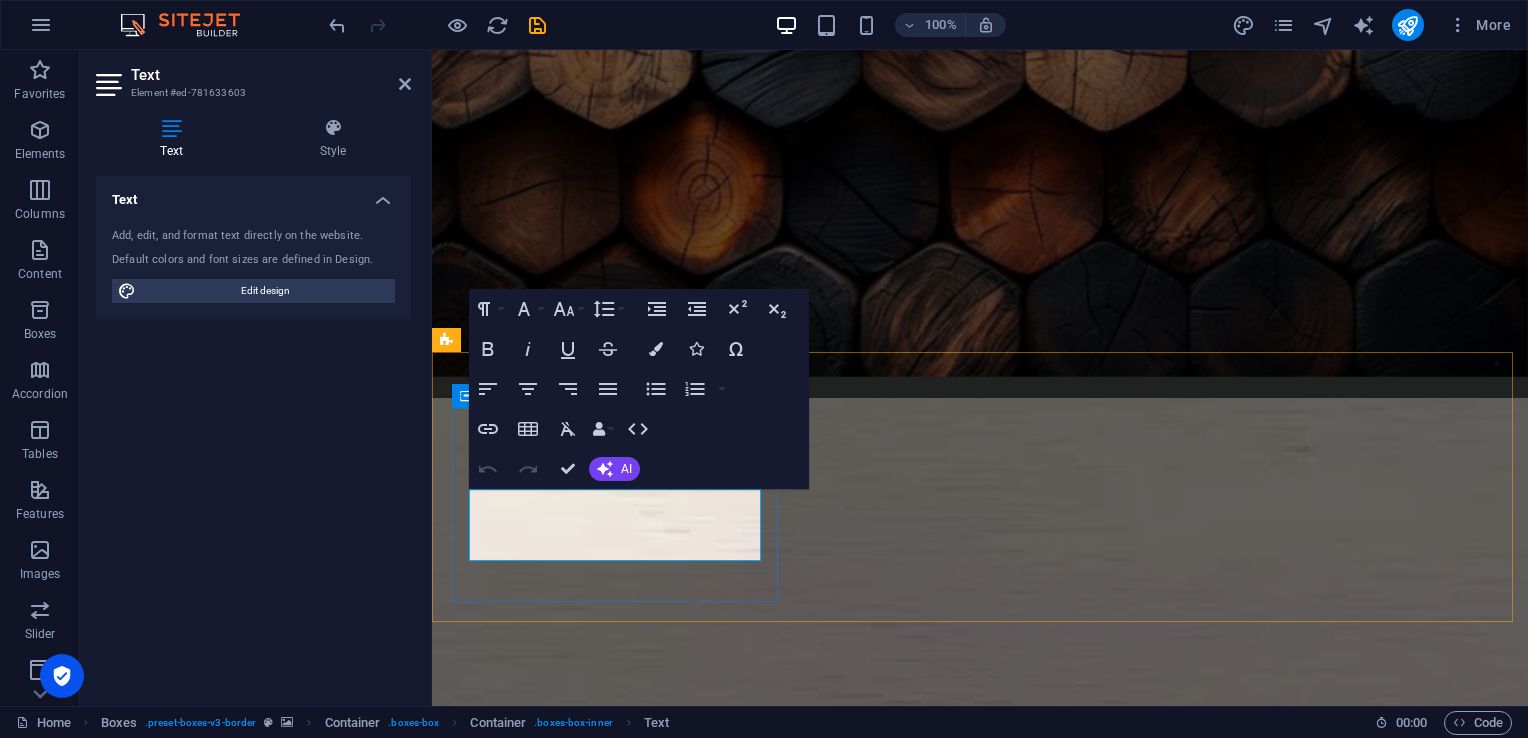 scroll, scrollTop: 403, scrollLeft: 0, axis: vertical 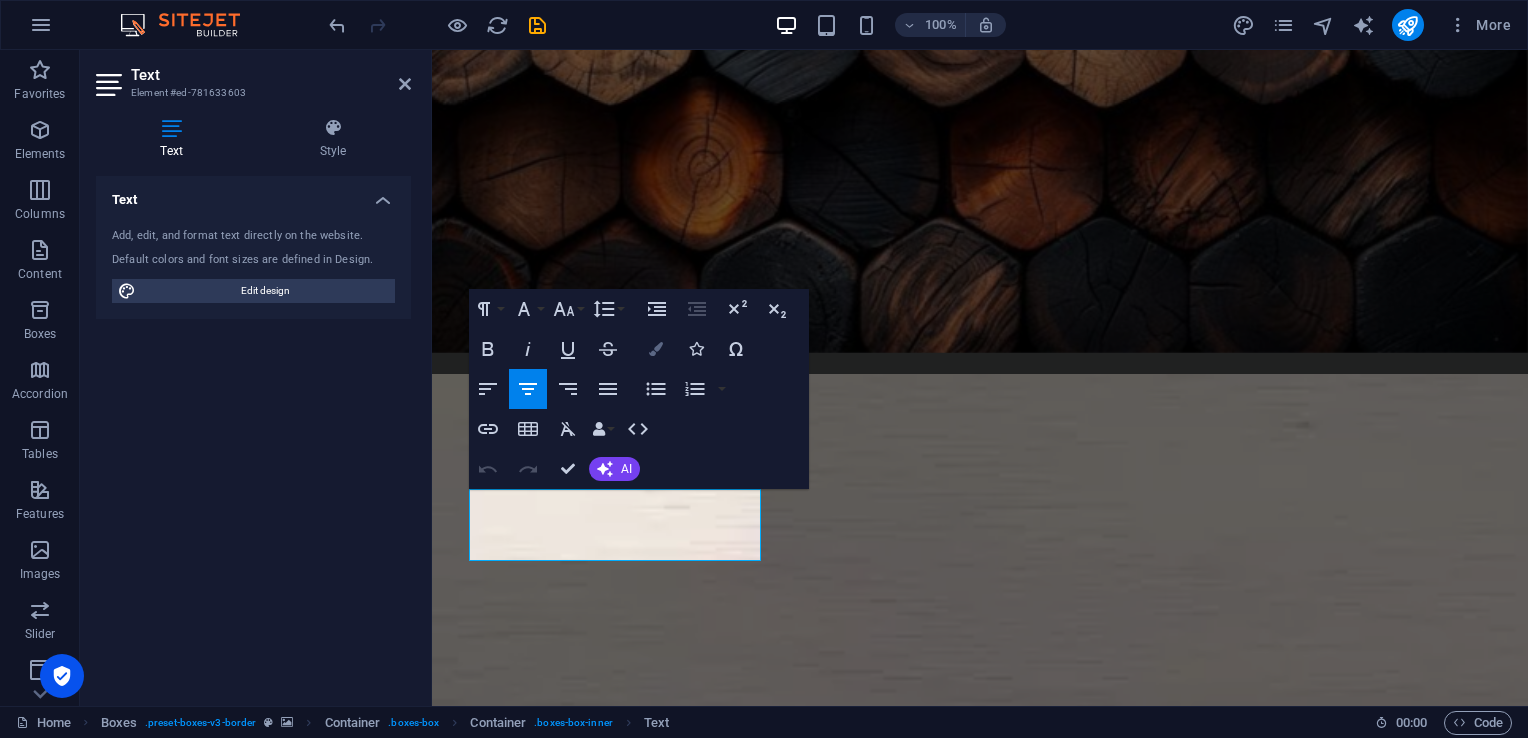click on "Colors" at bounding box center (656, 349) 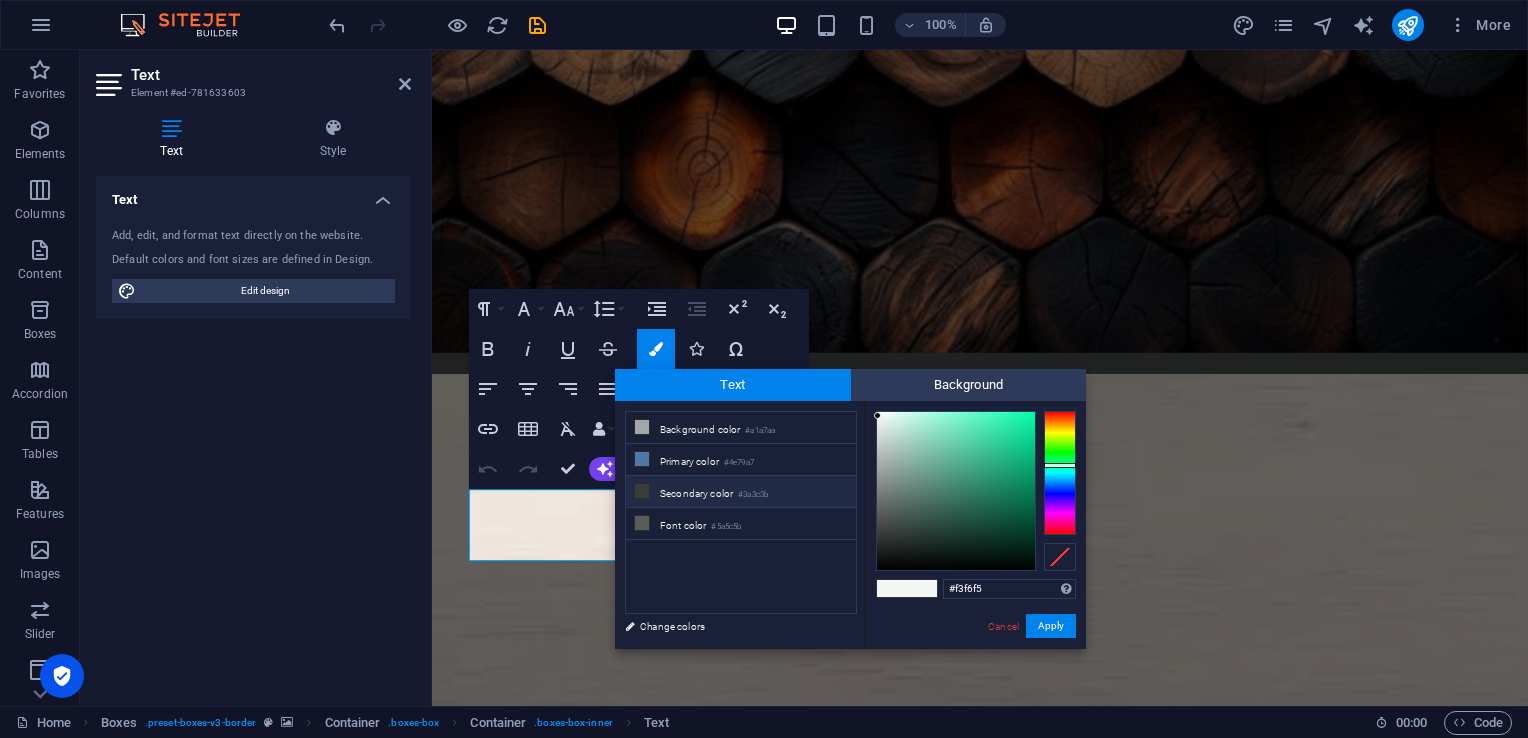click on "Secondary color
#3a3c3b" at bounding box center [741, 492] 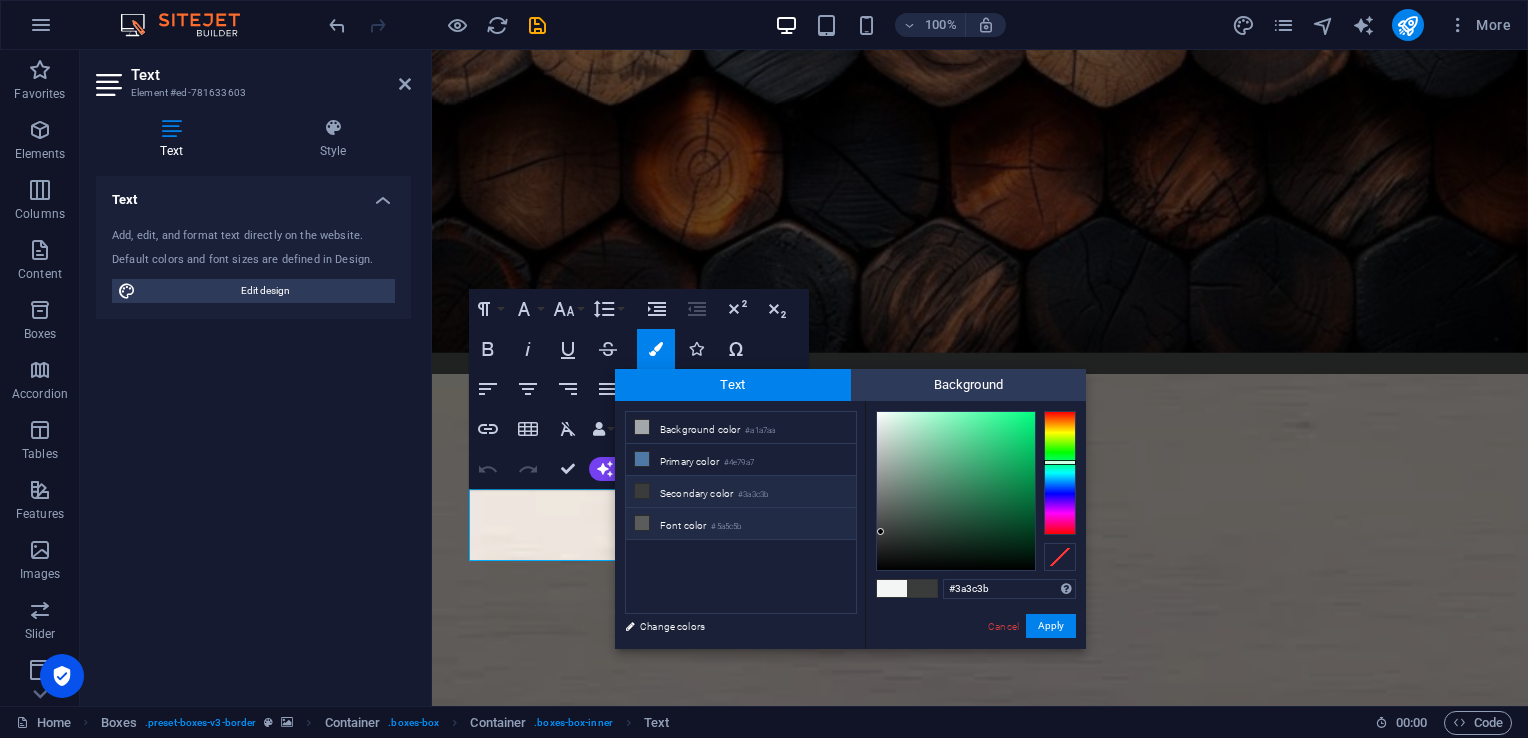 click on "Font color
#5a5c5b" at bounding box center (741, 524) 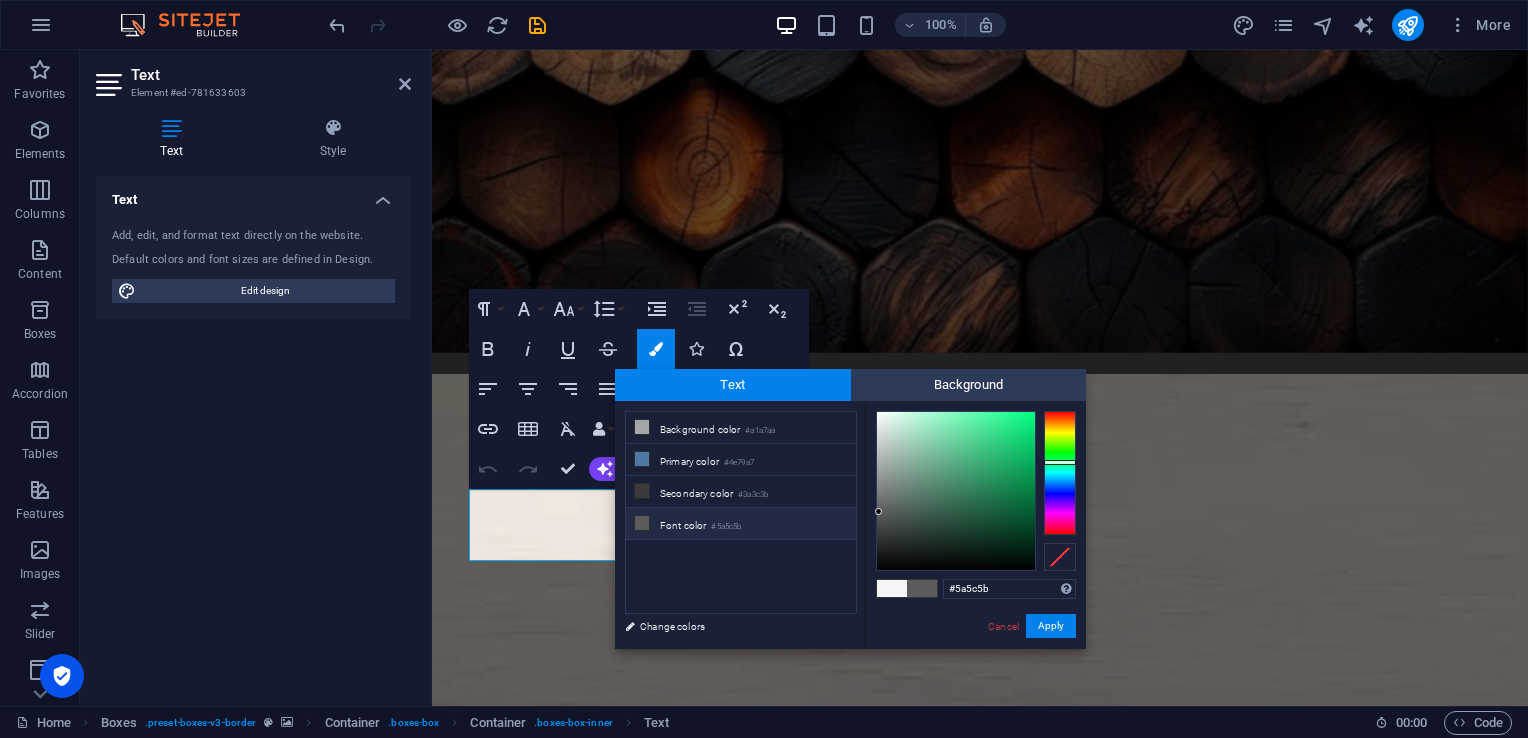 click at bounding box center [980, 954] 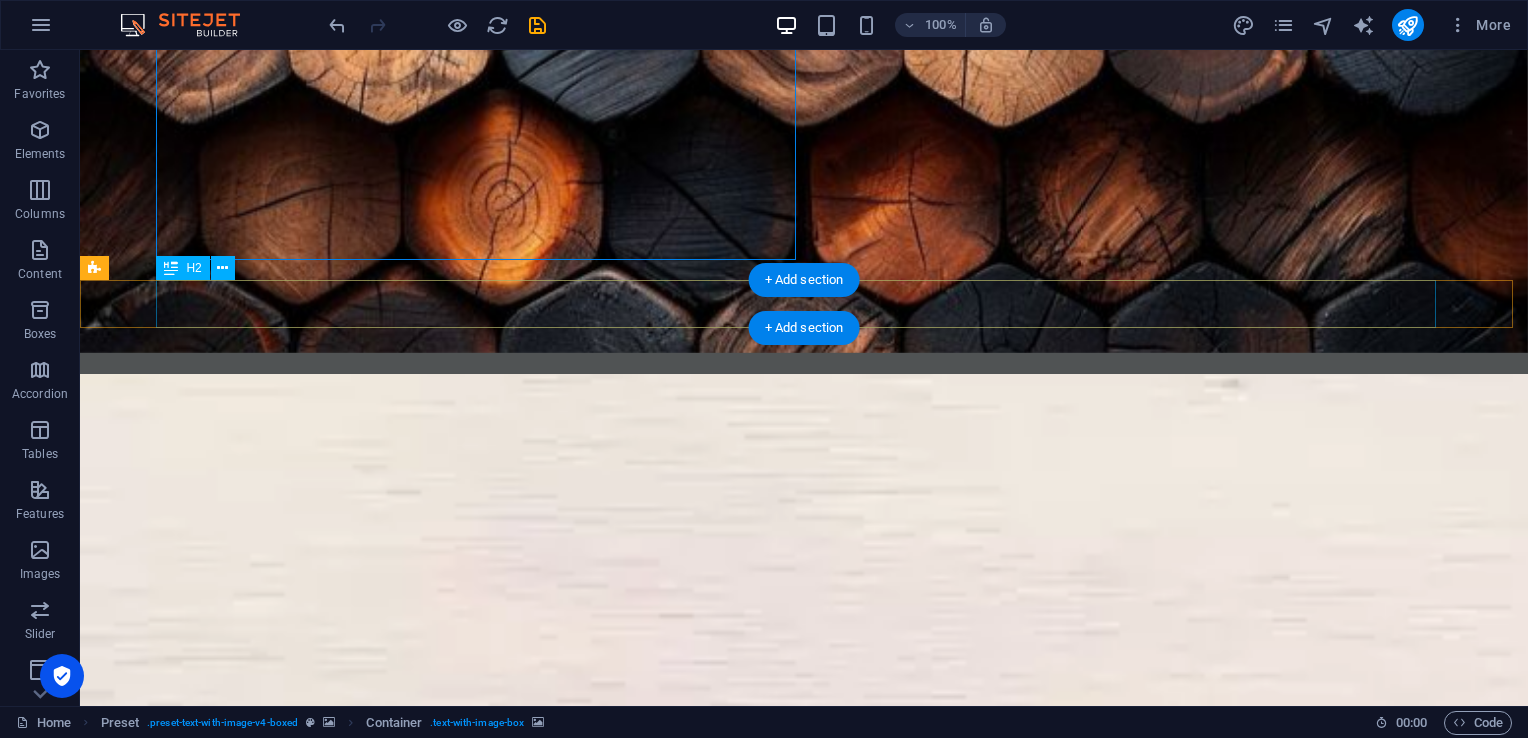click on "Naše vrijednosti" at bounding box center (804, 1852) 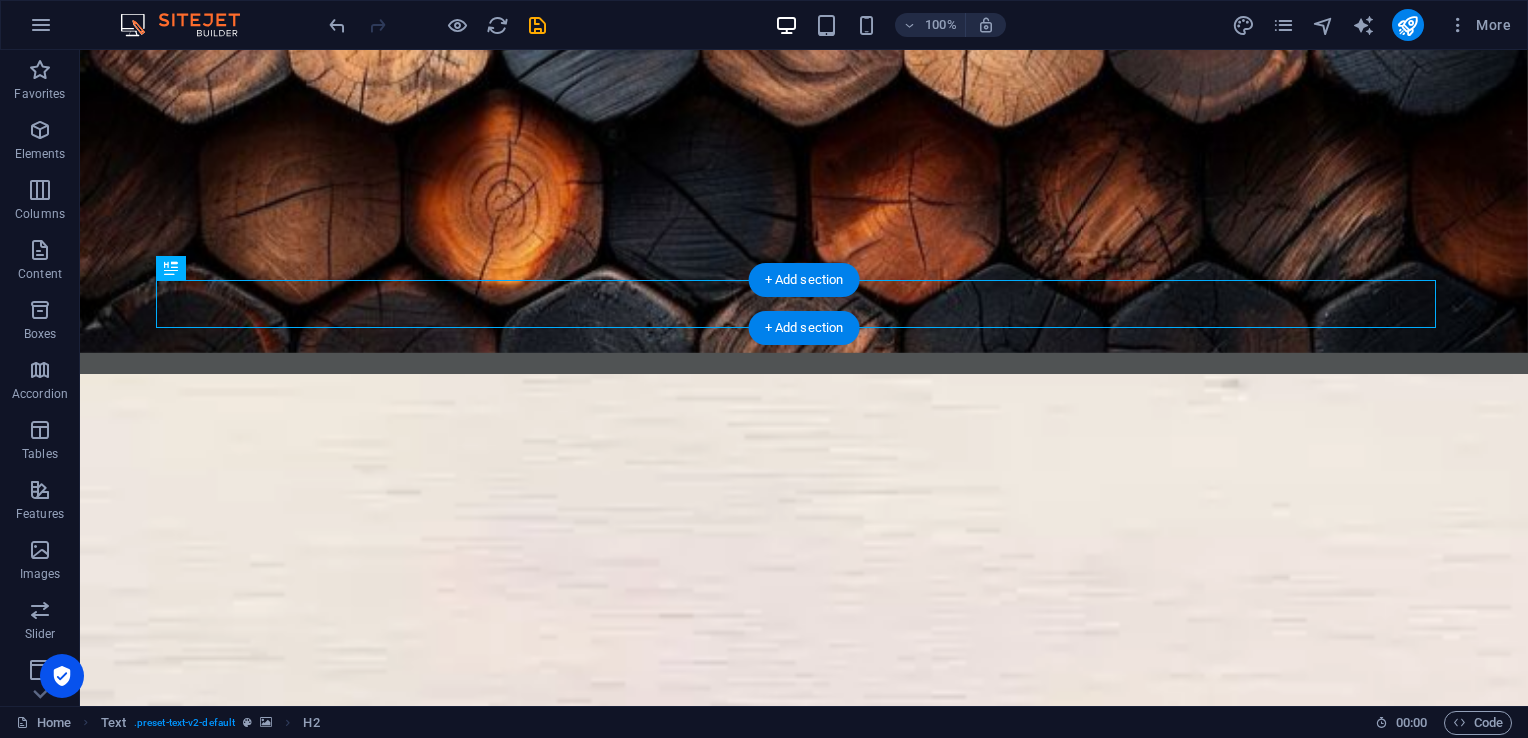 click at bounding box center (804, 1804) 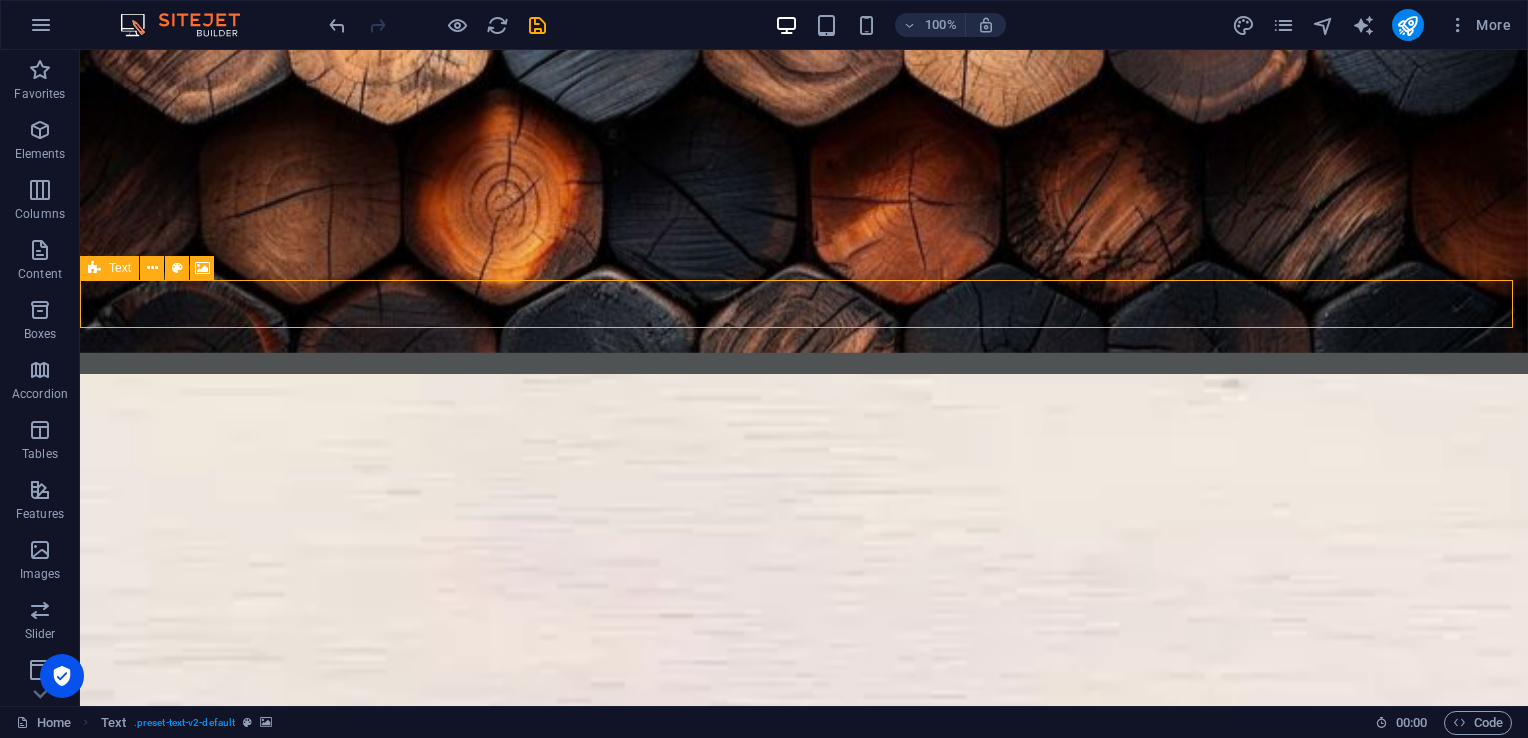 click on "Text" at bounding box center [120, 268] 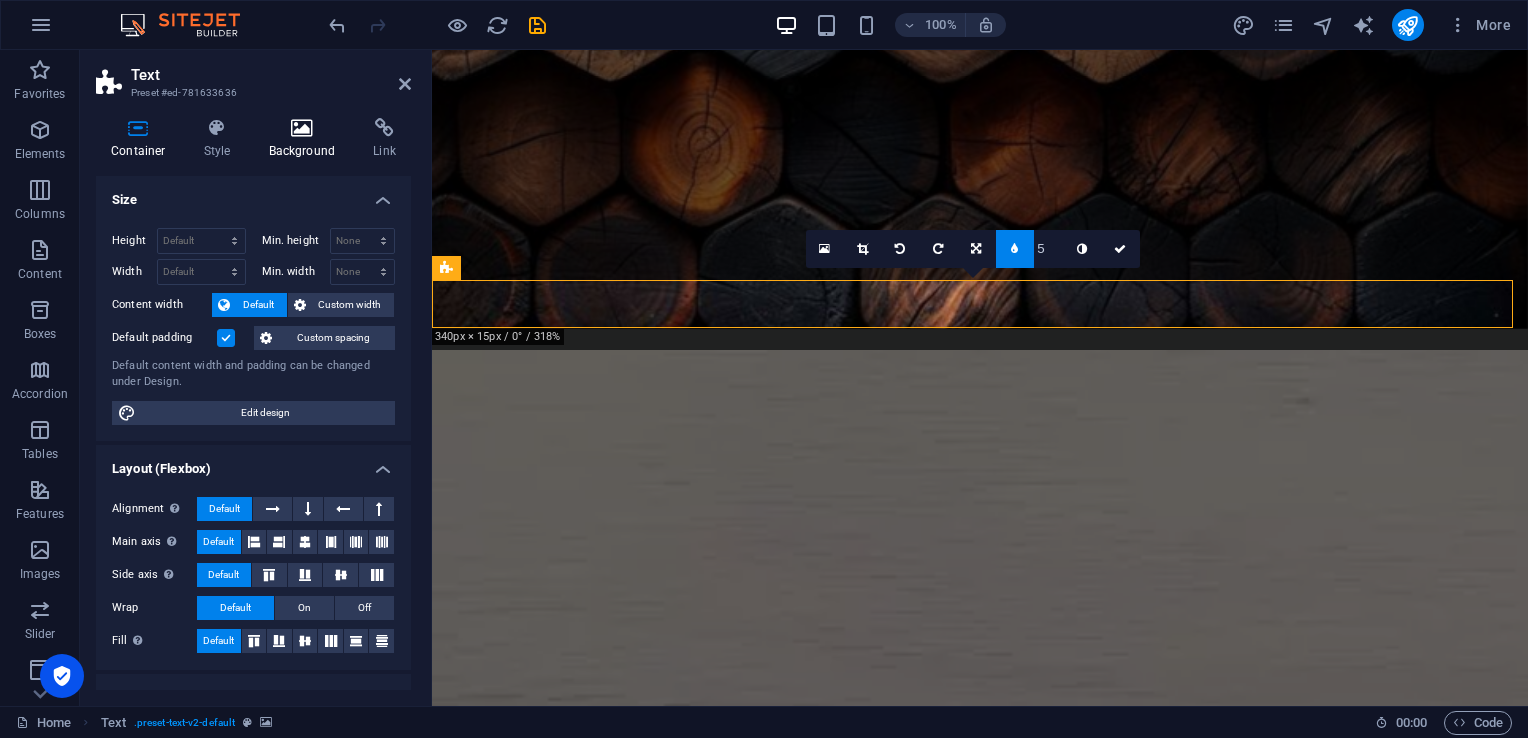click on "Background" at bounding box center [306, 139] 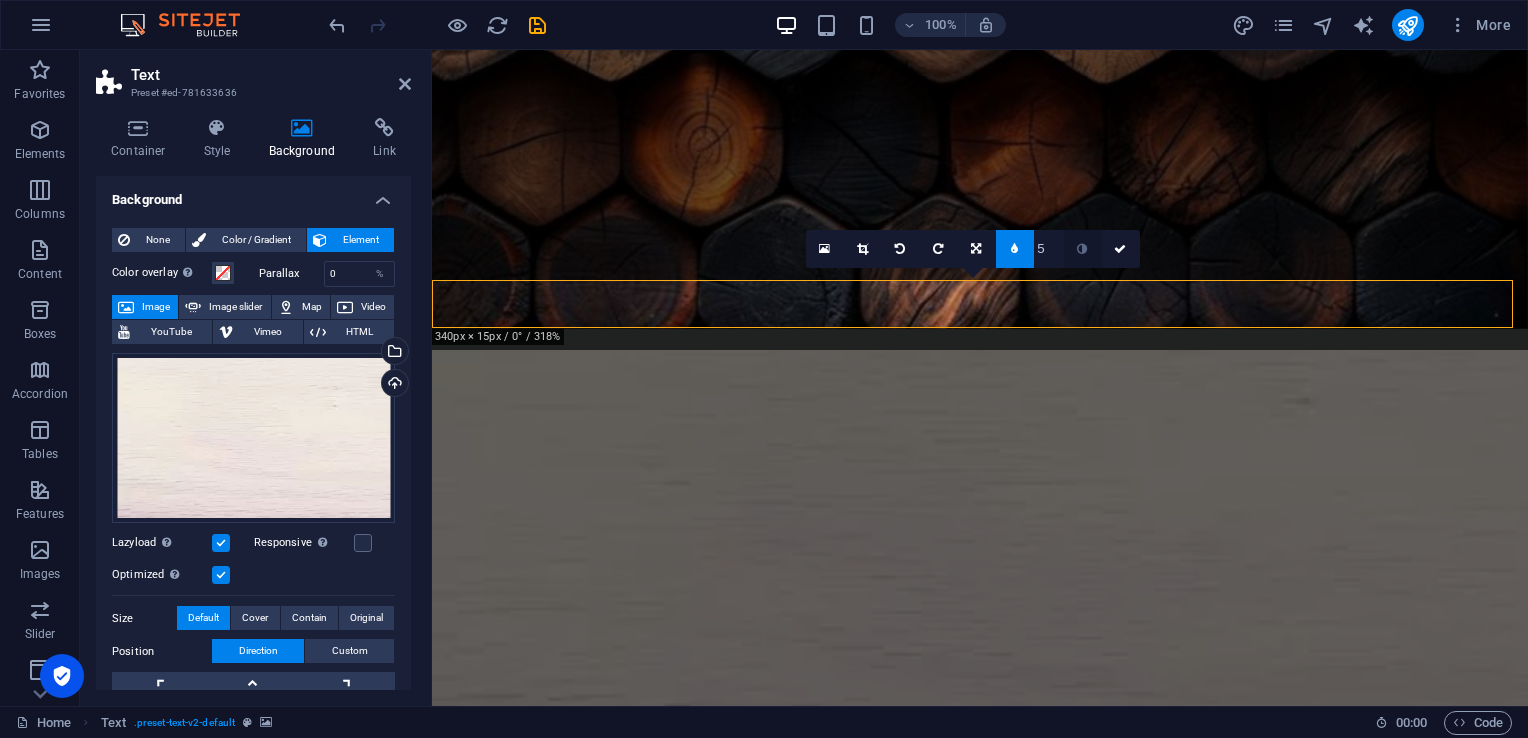 click at bounding box center (1083, 249) 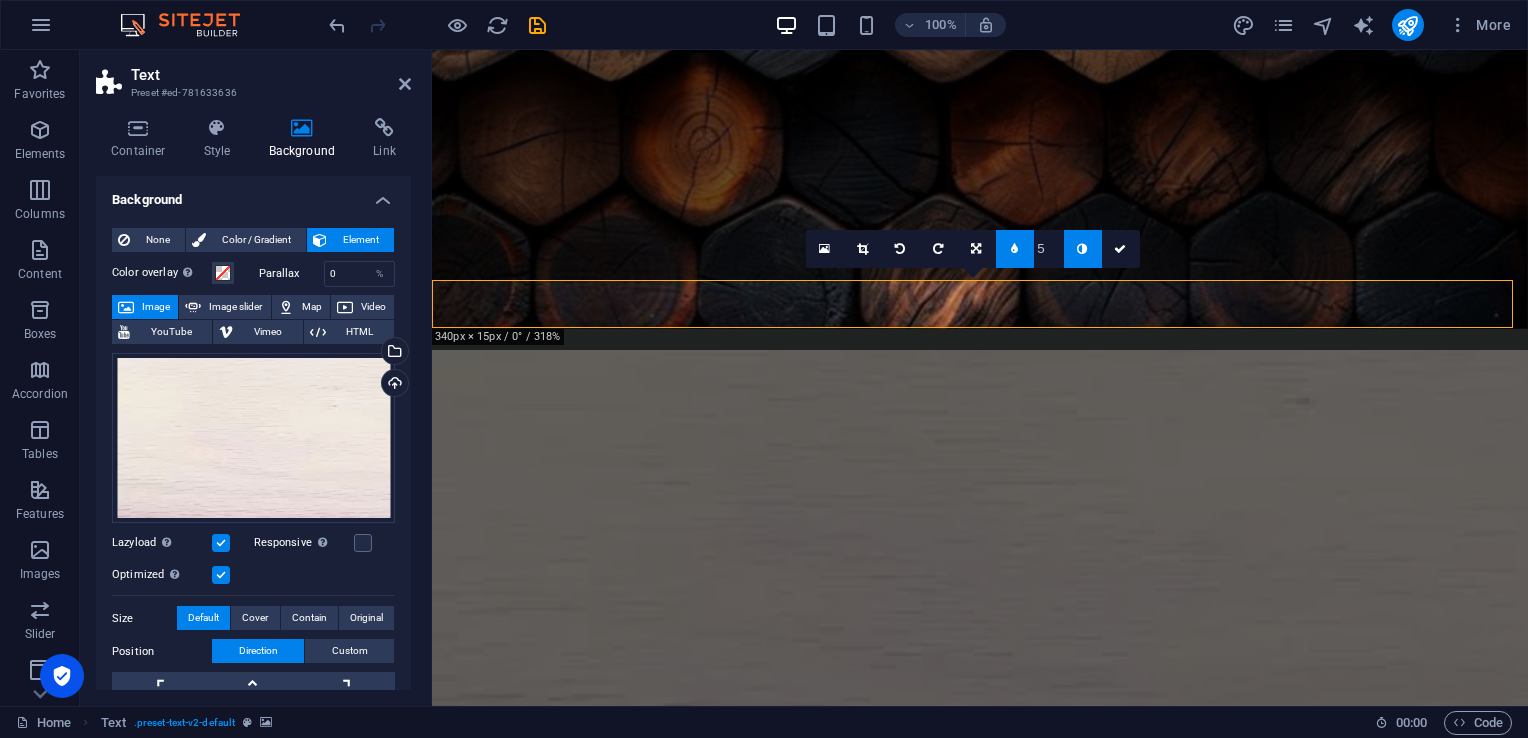 click at bounding box center (1015, 249) 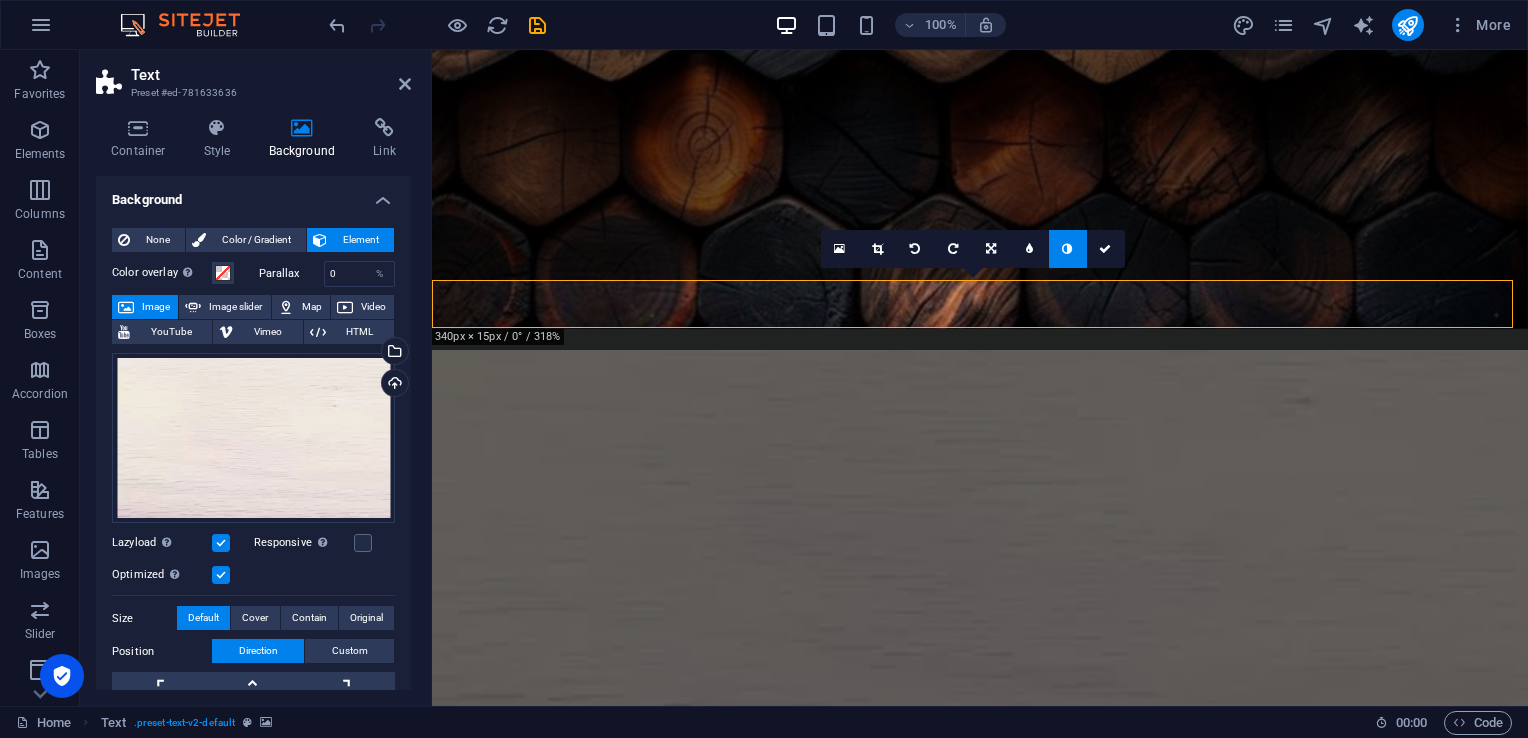 click at bounding box center [980, 530] 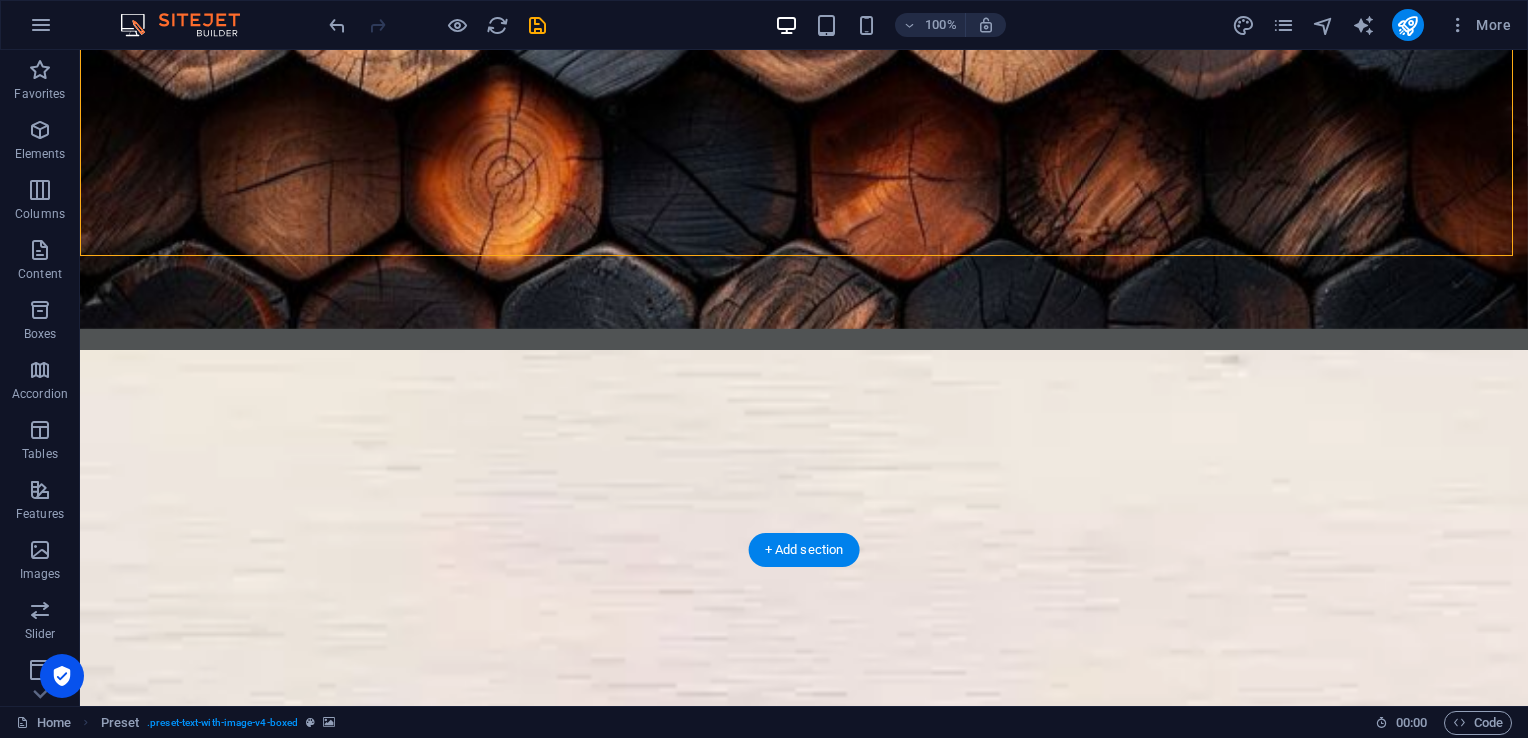 click at bounding box center [804, 3154] 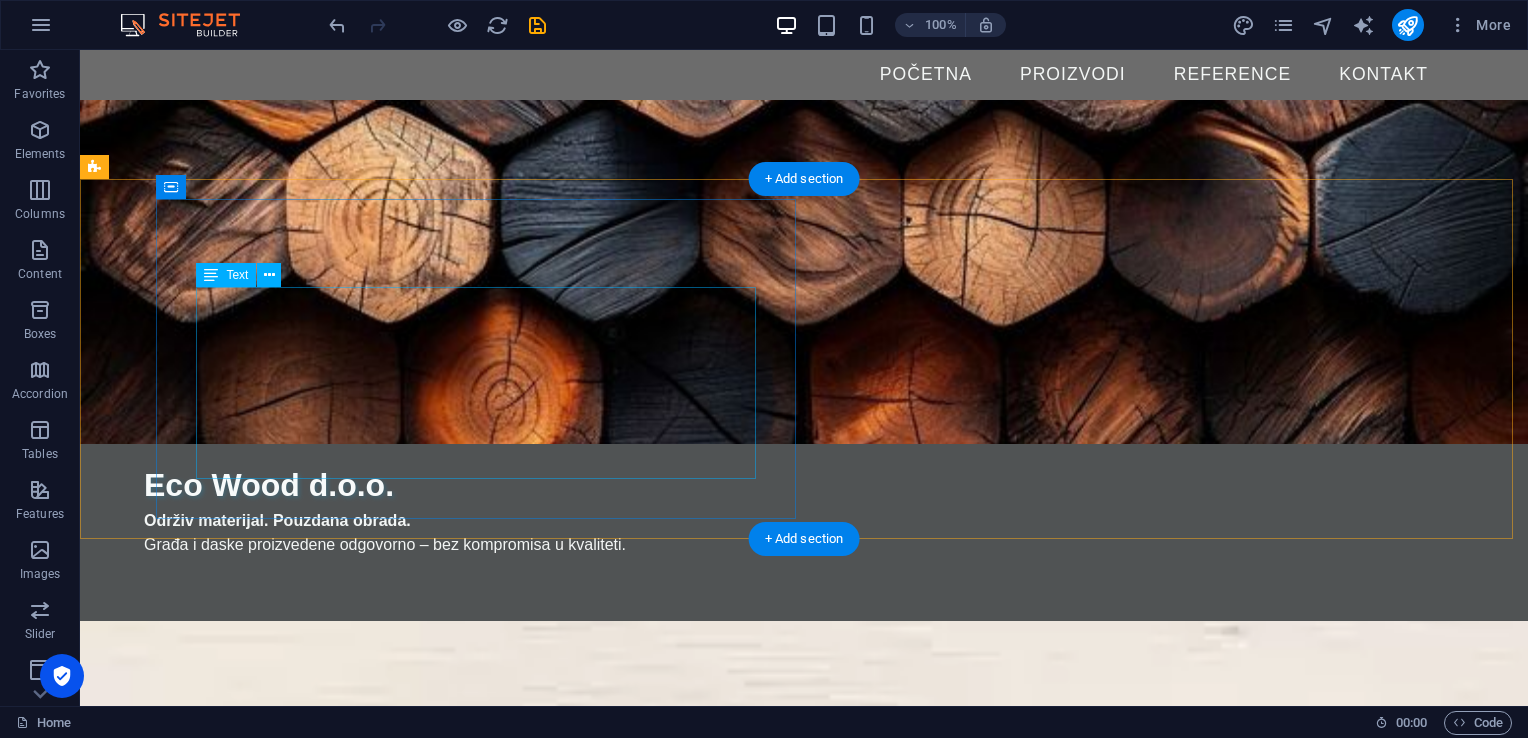 scroll, scrollTop: 144, scrollLeft: 0, axis: vertical 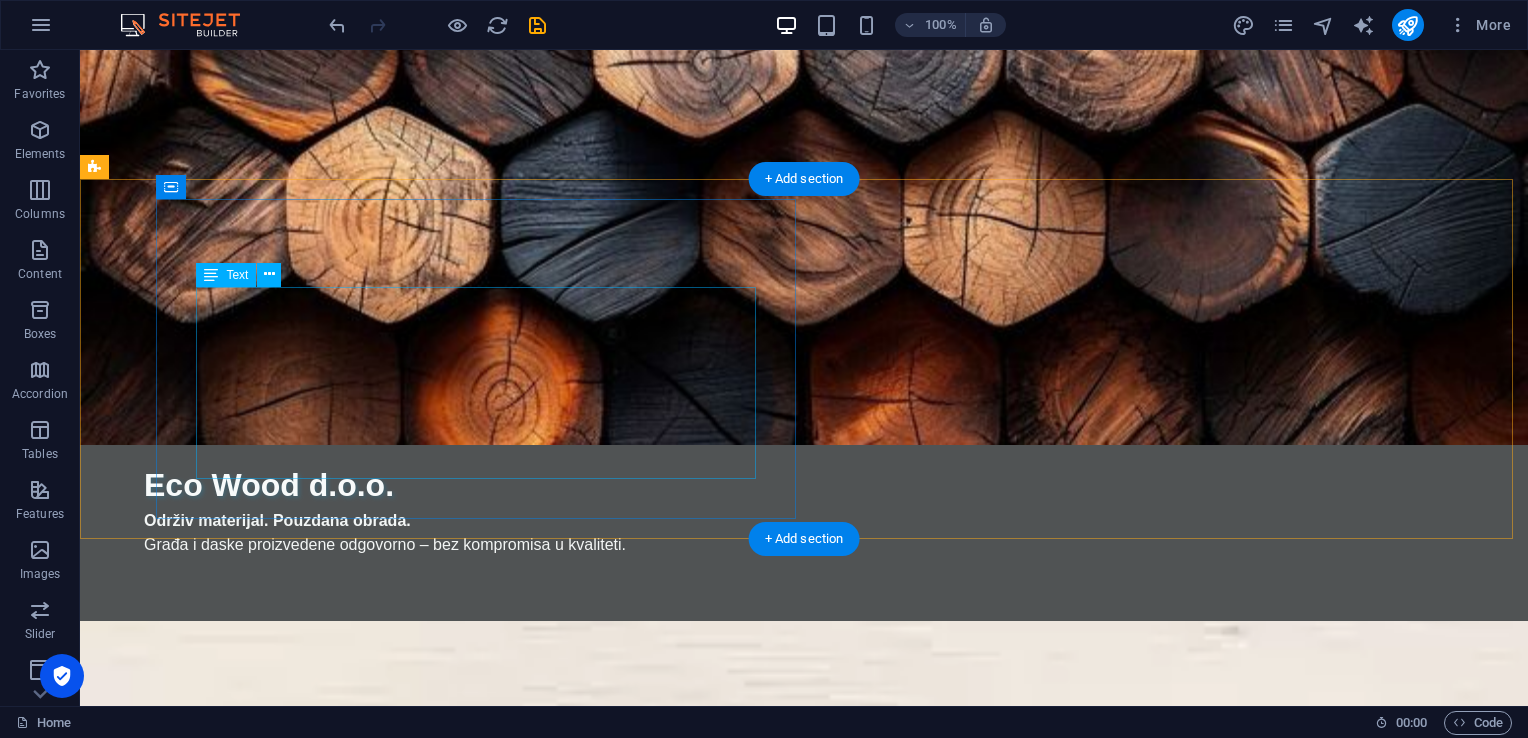click on "Eco Wood d.o.o.  je specijalizirana za obradu drveta i proizvodnju visokokvalitetne drvene građe i dasaka za daljnju obradu. Naša ponuda je usmjerena ka kupcima koji cijene  prirodan materijal, održiv pristup  i  preciznu obradu . Koristimo savremenu tehnologiju i tehniku sušenja kako bismo osigurali da svaki proizvod ispuni visoke standarde izdržljivosti, stabilnosti i estetike. Naši proizvodi su pogodni za različite namjene u gradnji, proizvodnji i unutrašnjem uređenju." at bounding box center [720, 1457] 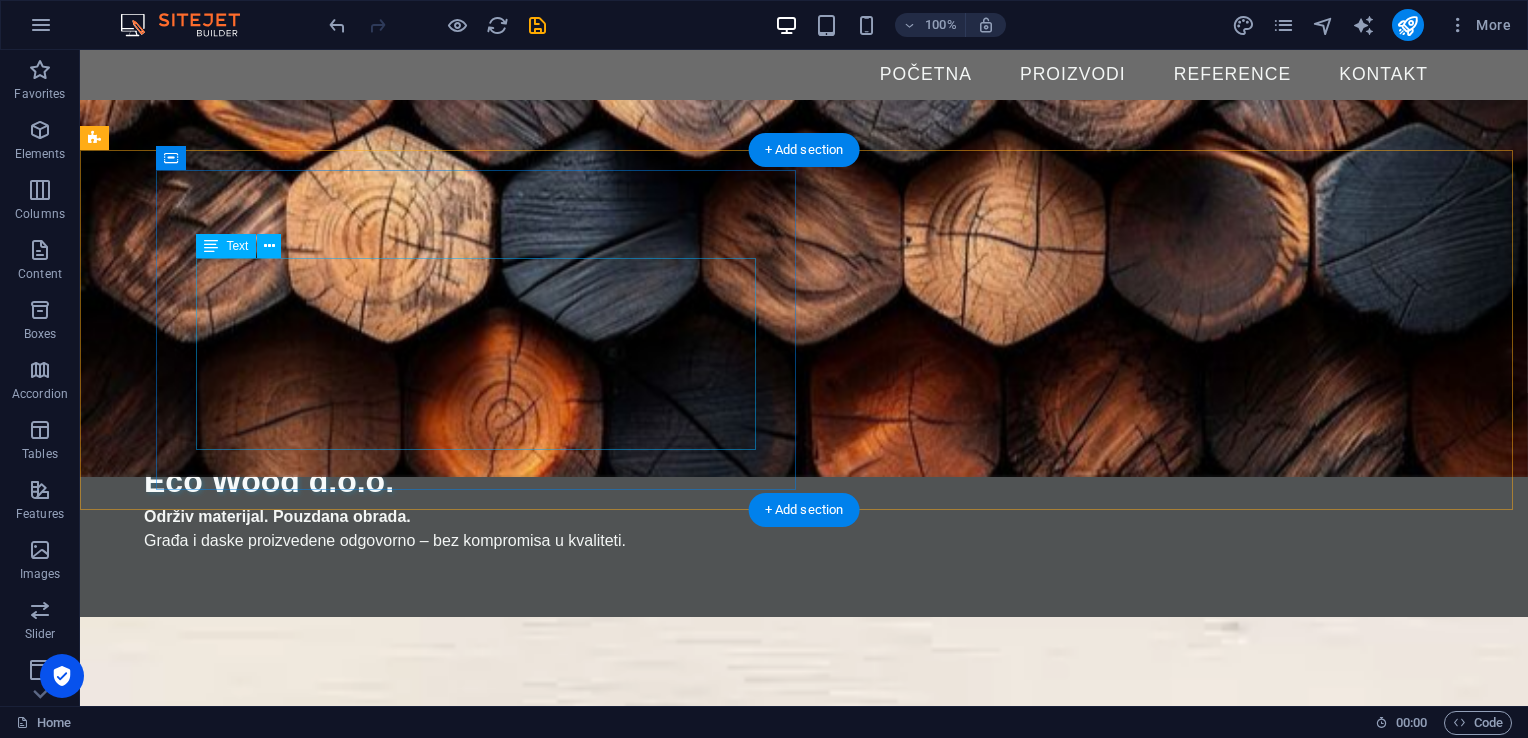 scroll, scrollTop: 167, scrollLeft: 0, axis: vertical 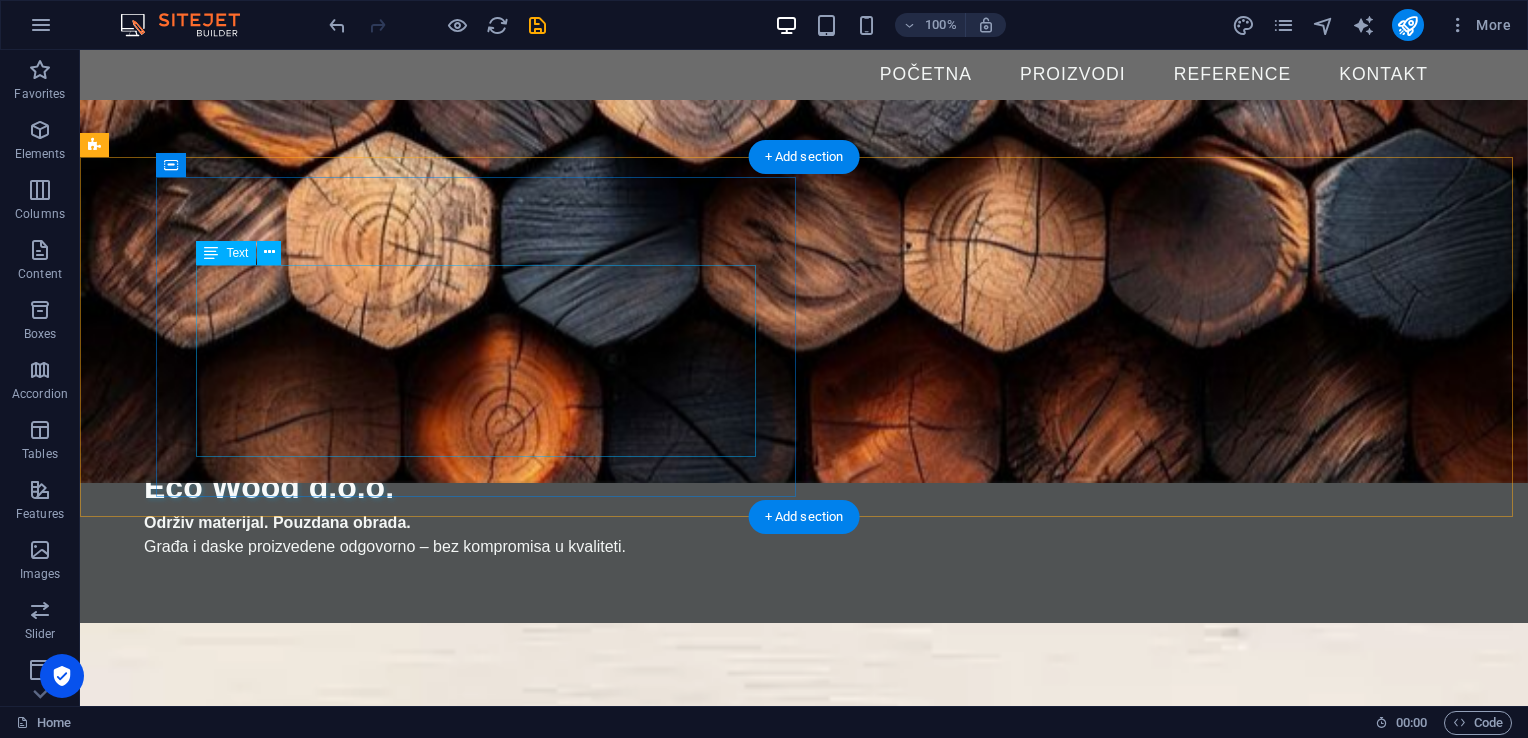 click on "Eco Wood d.o.o.  je specijalizirana za obradu drveta i proizvodnju visokokvalitetne drvene građe i dasaka za daljnju obradu. Naša ponuda je usmjerena ka kupcima koji cijene  prirodan materijal, održiv pristup  i  preciznu obradu . Koristimo savremenu tehnologiju i tehniku sušenja kako bismo osigurali da svaki proizvod ispuni visoke standarde izdržljivosti, stabilnosti i estetike. Naši proizvodi su pogodni za različite namjene u gradnji, proizvodnji i unutrašnjem uređenju." at bounding box center (720, 1459) 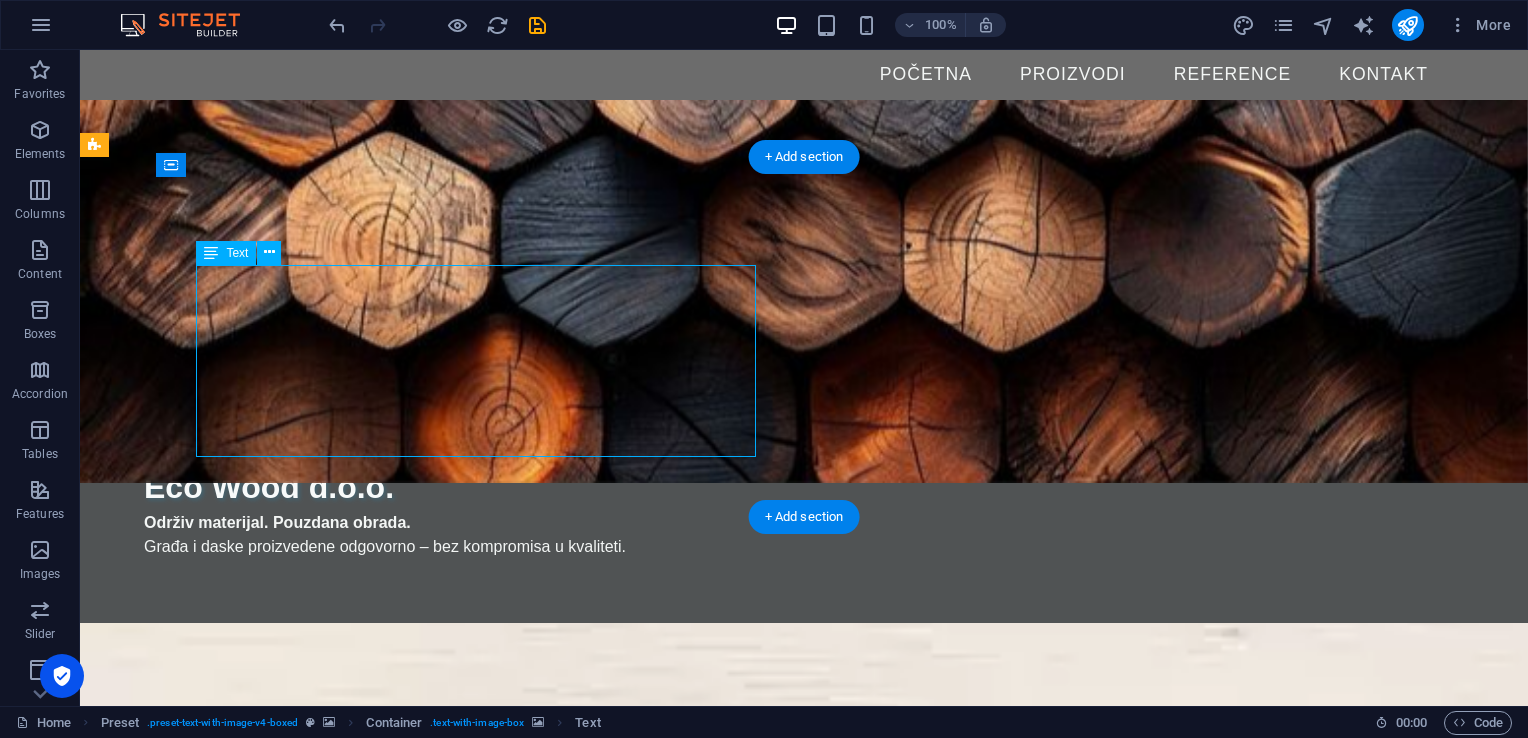 click on "Eco Wood d.o.o.  je specijalizirana za obradu drveta i proizvodnju visokokvalitetne drvene građe i dasaka za daljnju obradu. Naša ponuda je usmjerena ka kupcima koji cijene  prirodan materijal, održiv pristup  i  preciznu obradu . Koristimo savremenu tehnologiju i tehniku sušenja kako bismo osigurali da svaki proizvod ispuni visoke standarde izdržljivosti, stabilnosti i estetike. Naši proizvodi su pogodni za različite namjene u gradnji, proizvodnji i unutrašnjem uređenju." at bounding box center (720, 1459) 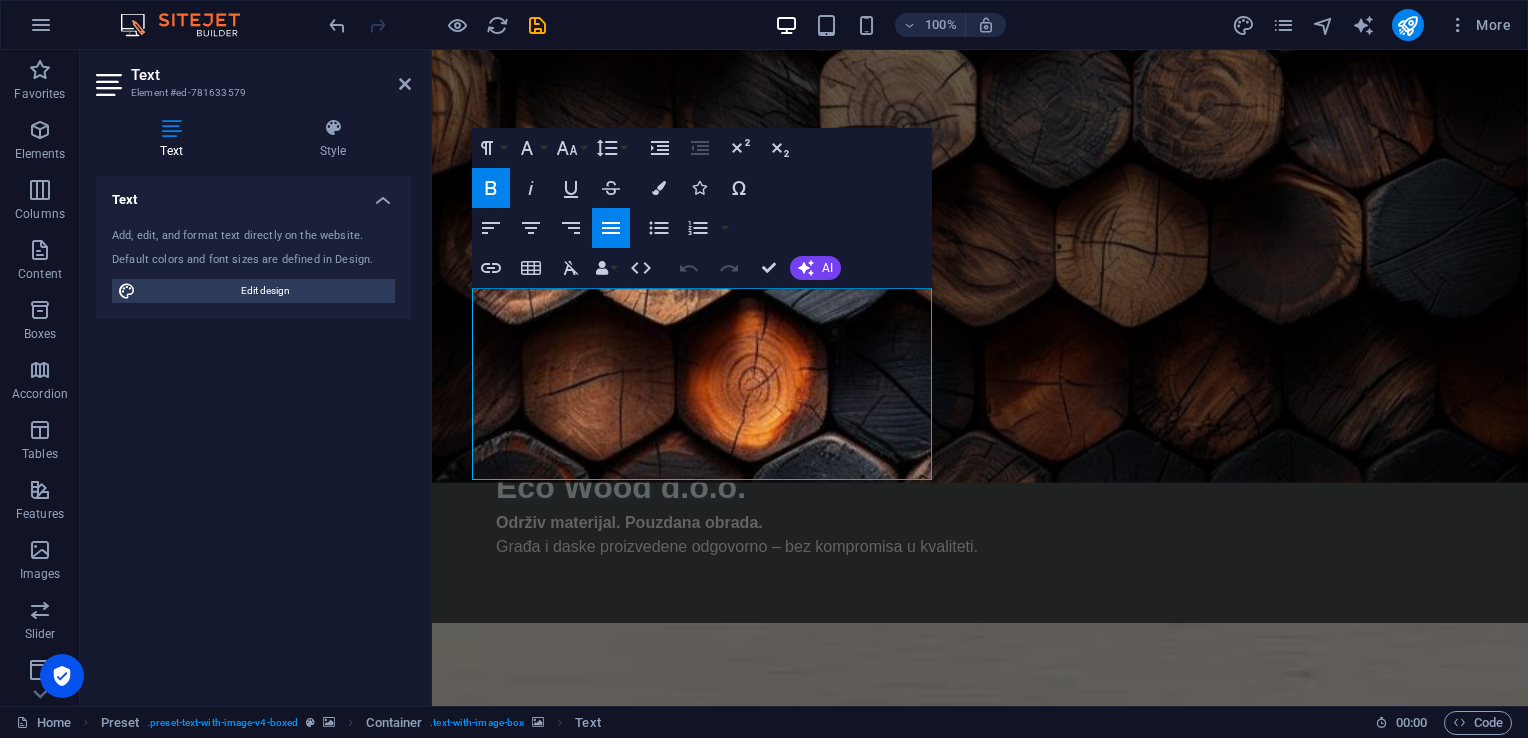 drag, startPoint x: 872, startPoint y: 465, endPoint x: 468, endPoint y: 303, distance: 435.27002 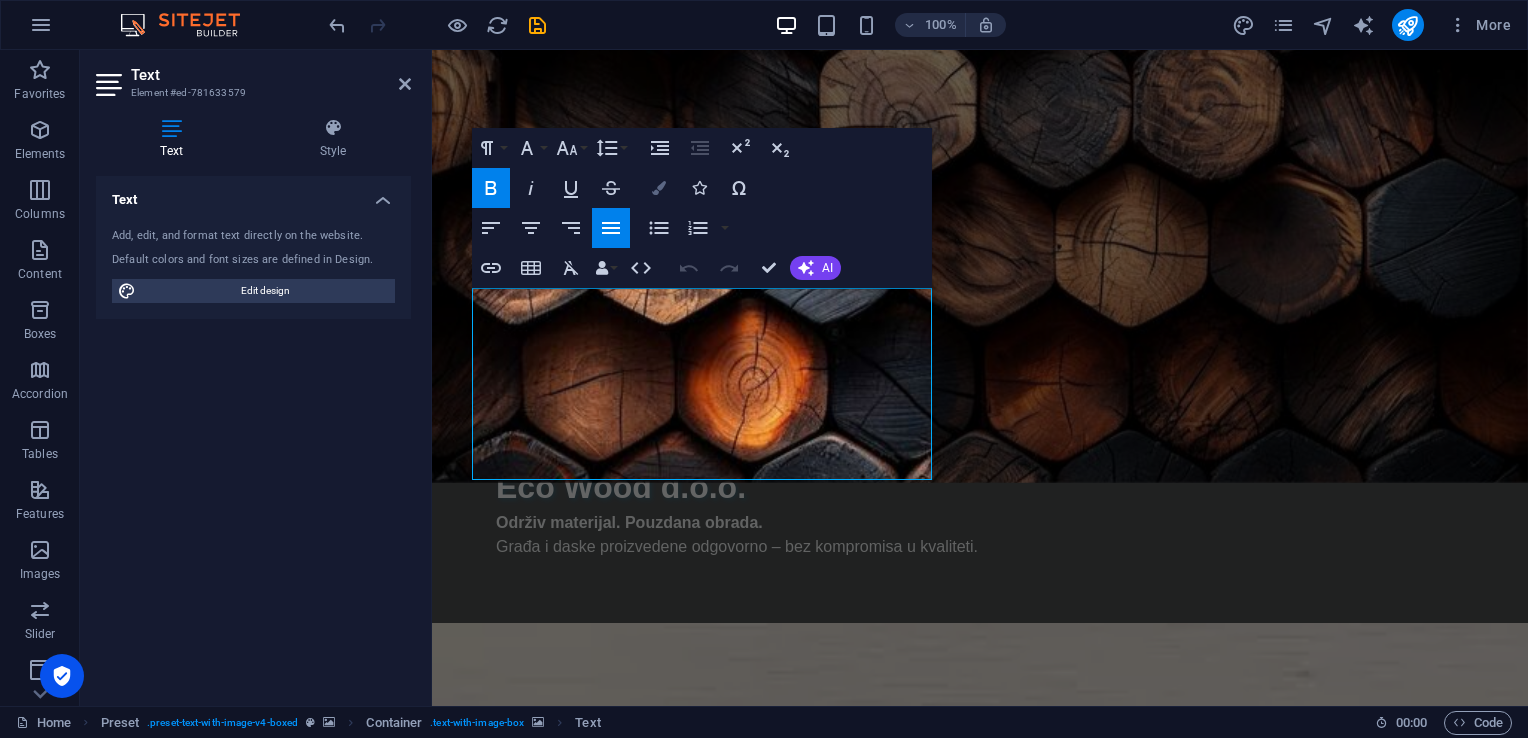 click on "Colors" at bounding box center [659, 188] 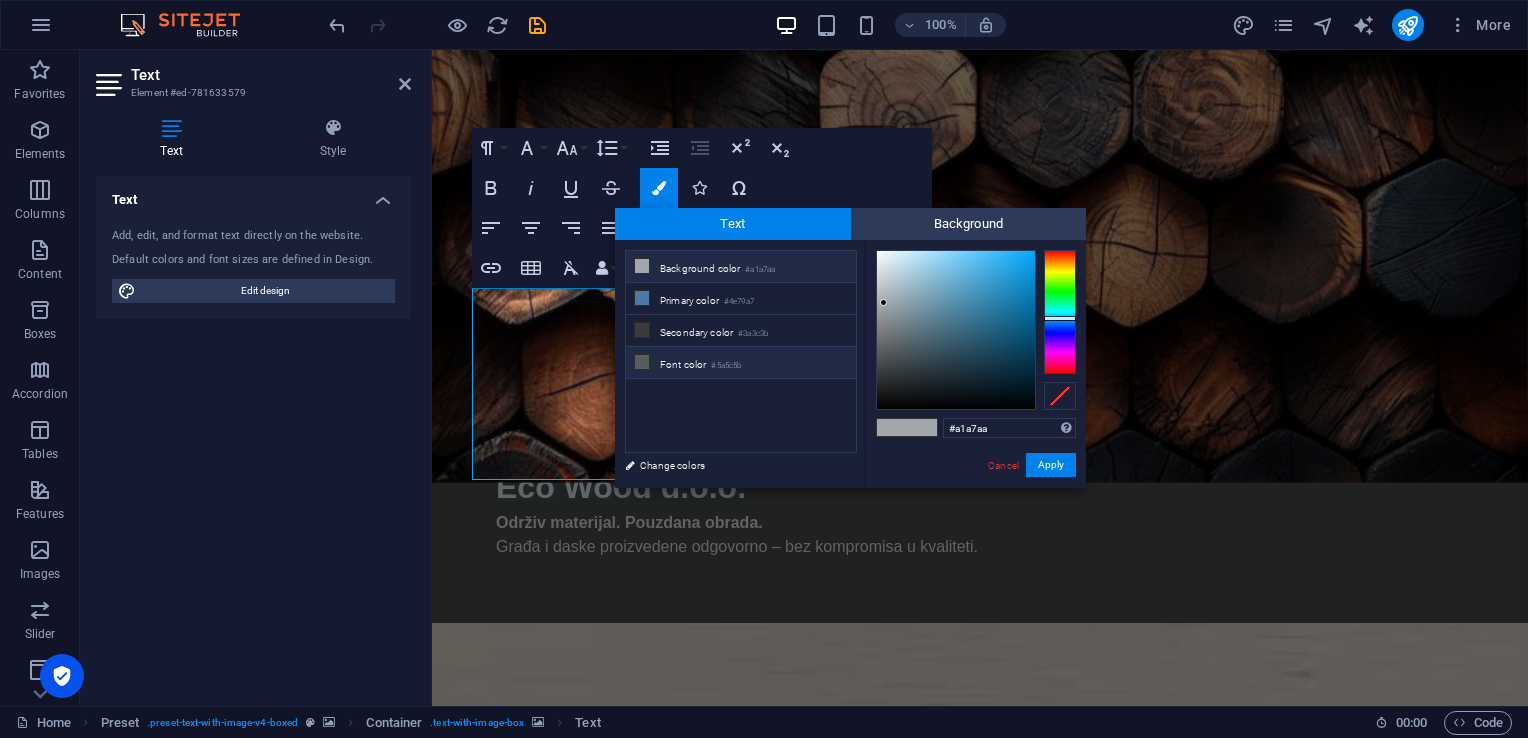 click on "Font color
#5a5c5b" at bounding box center (741, 363) 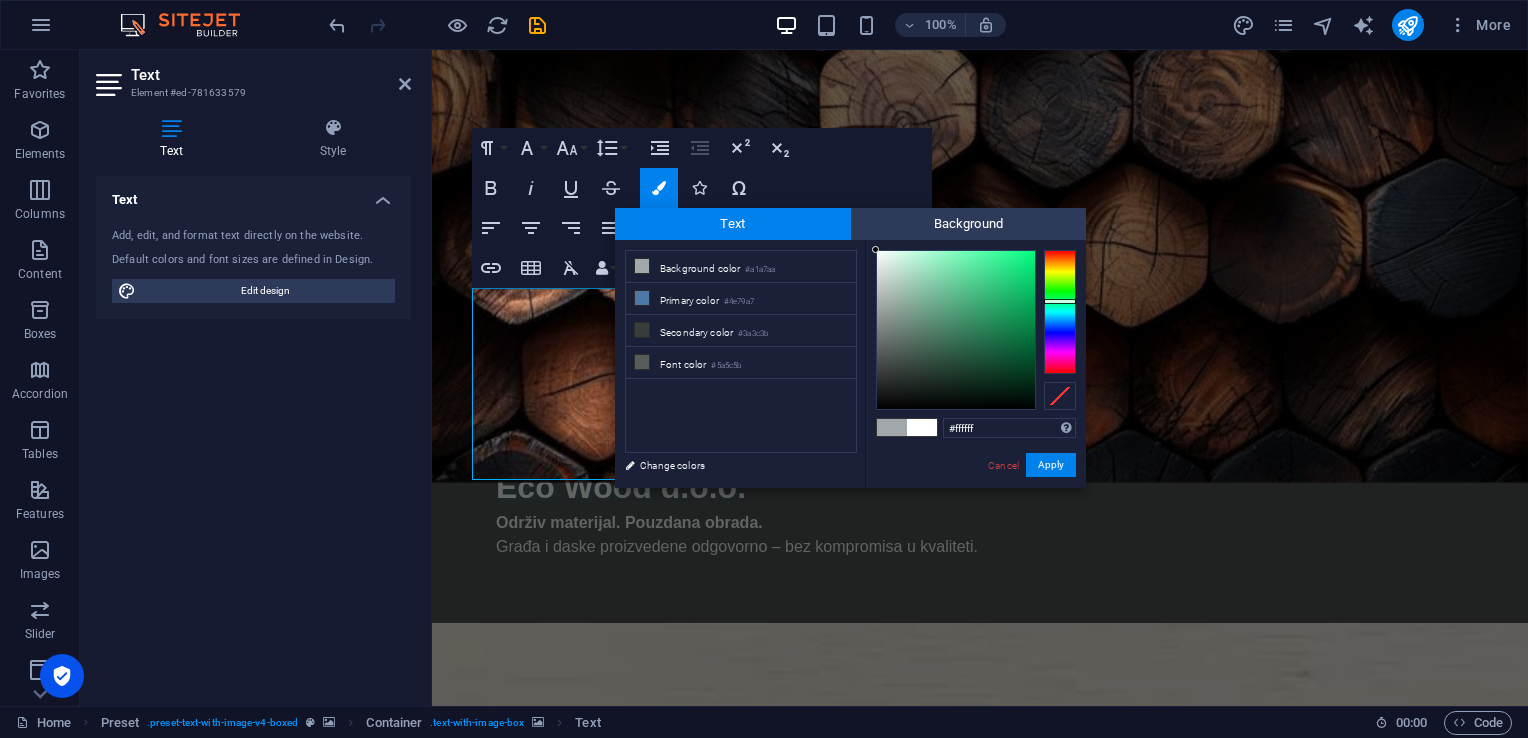 drag, startPoint x: 880, startPoint y: 348, endPoint x: 866, endPoint y: 248, distance: 100.97524 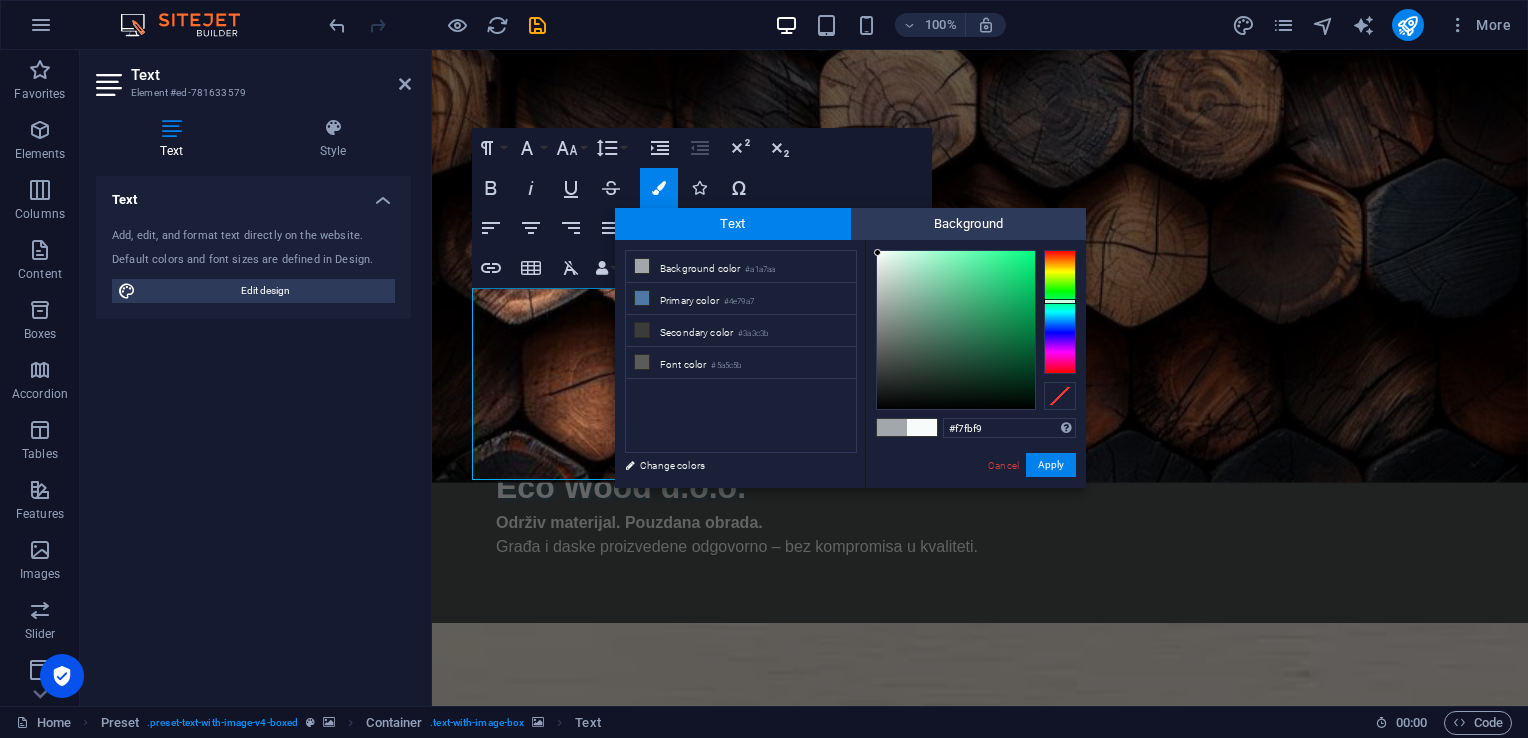 click at bounding box center (877, 252) 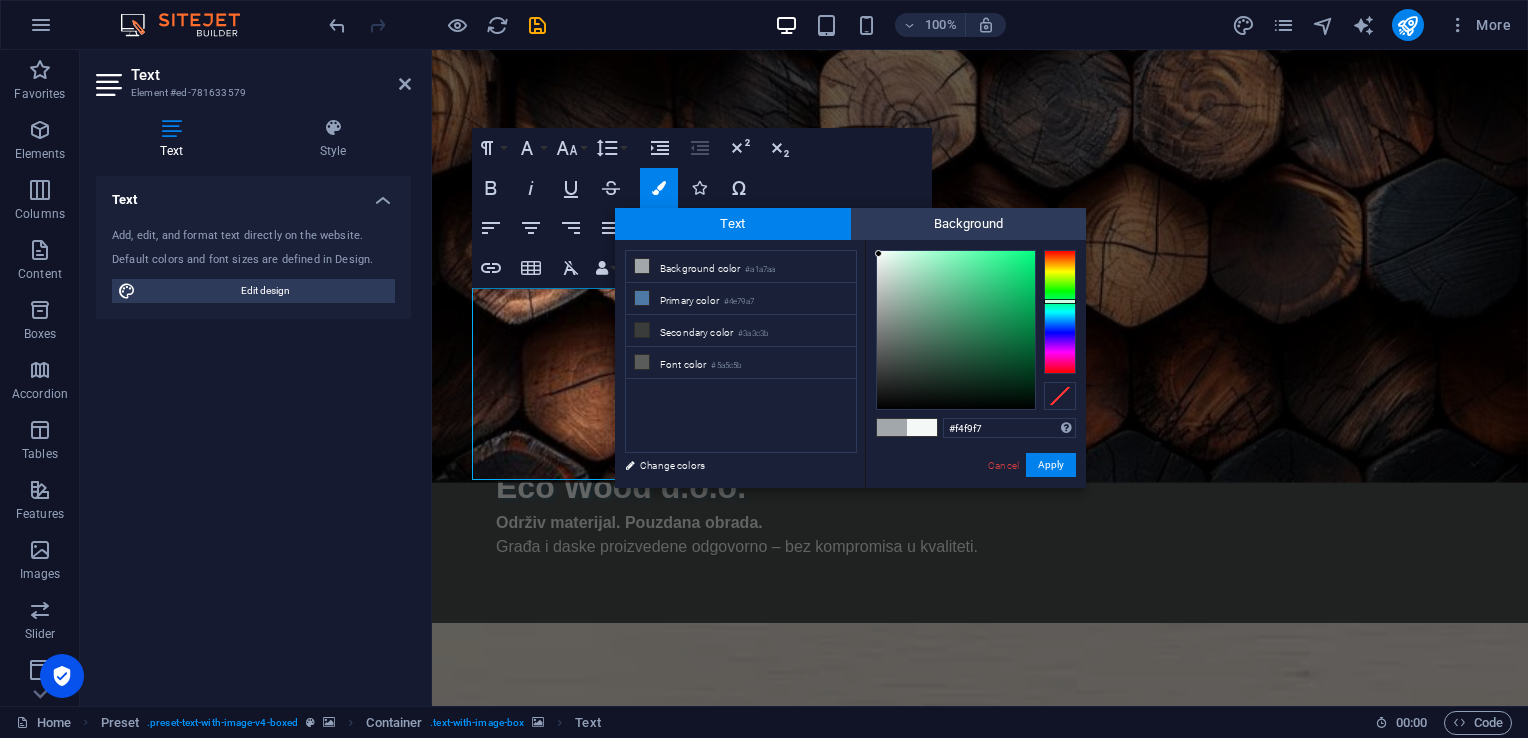 type on "#f3f9f6" 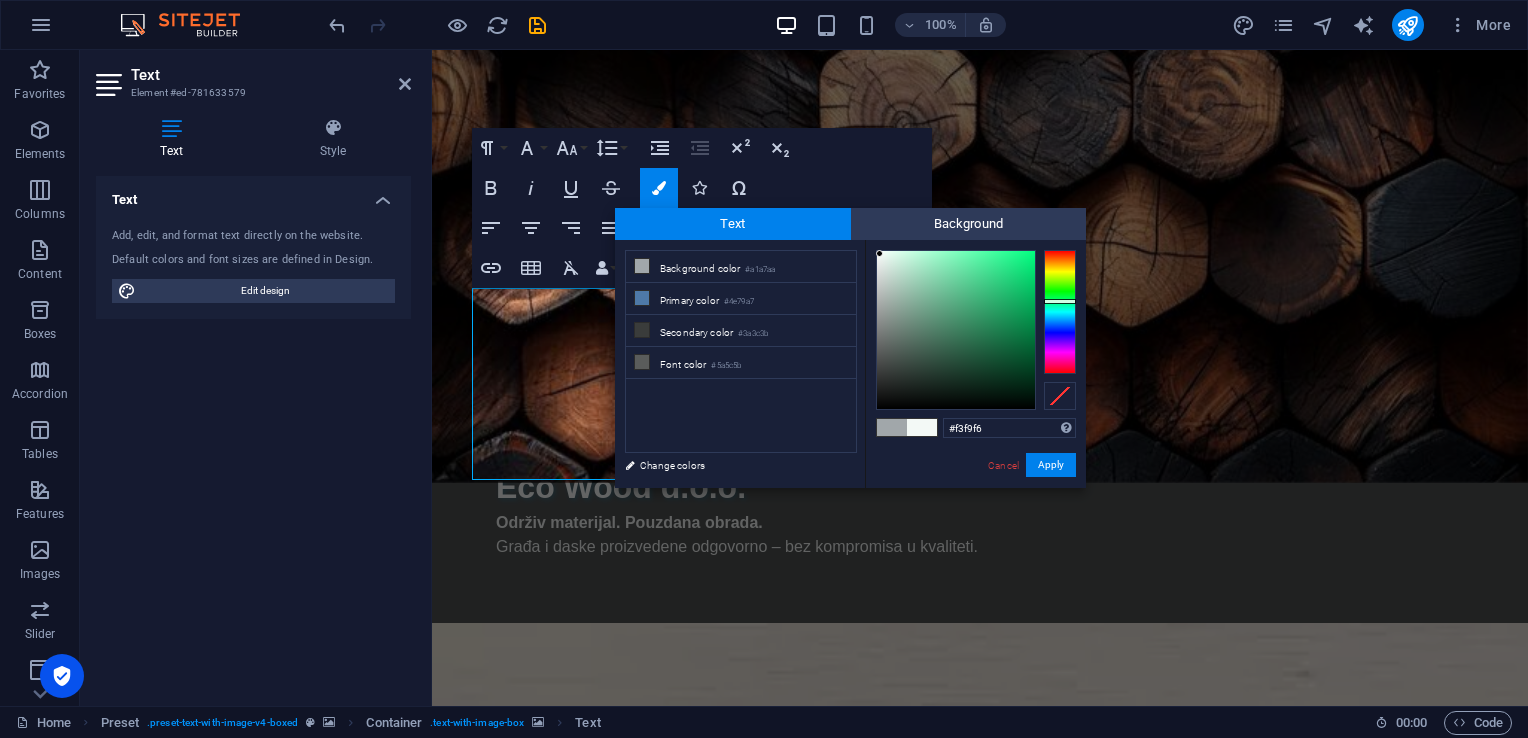 click at bounding box center [879, 253] 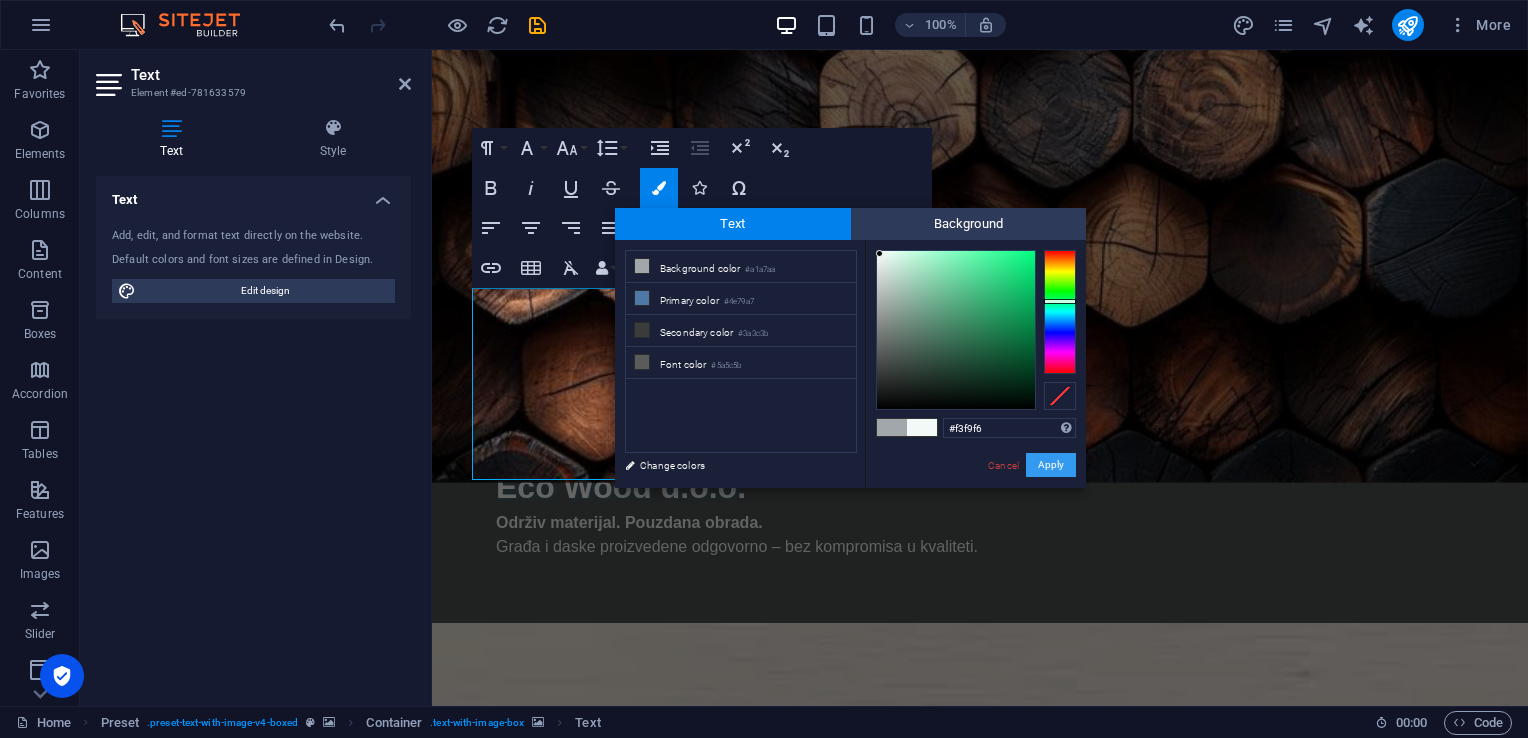 click on "Apply" at bounding box center (1051, 465) 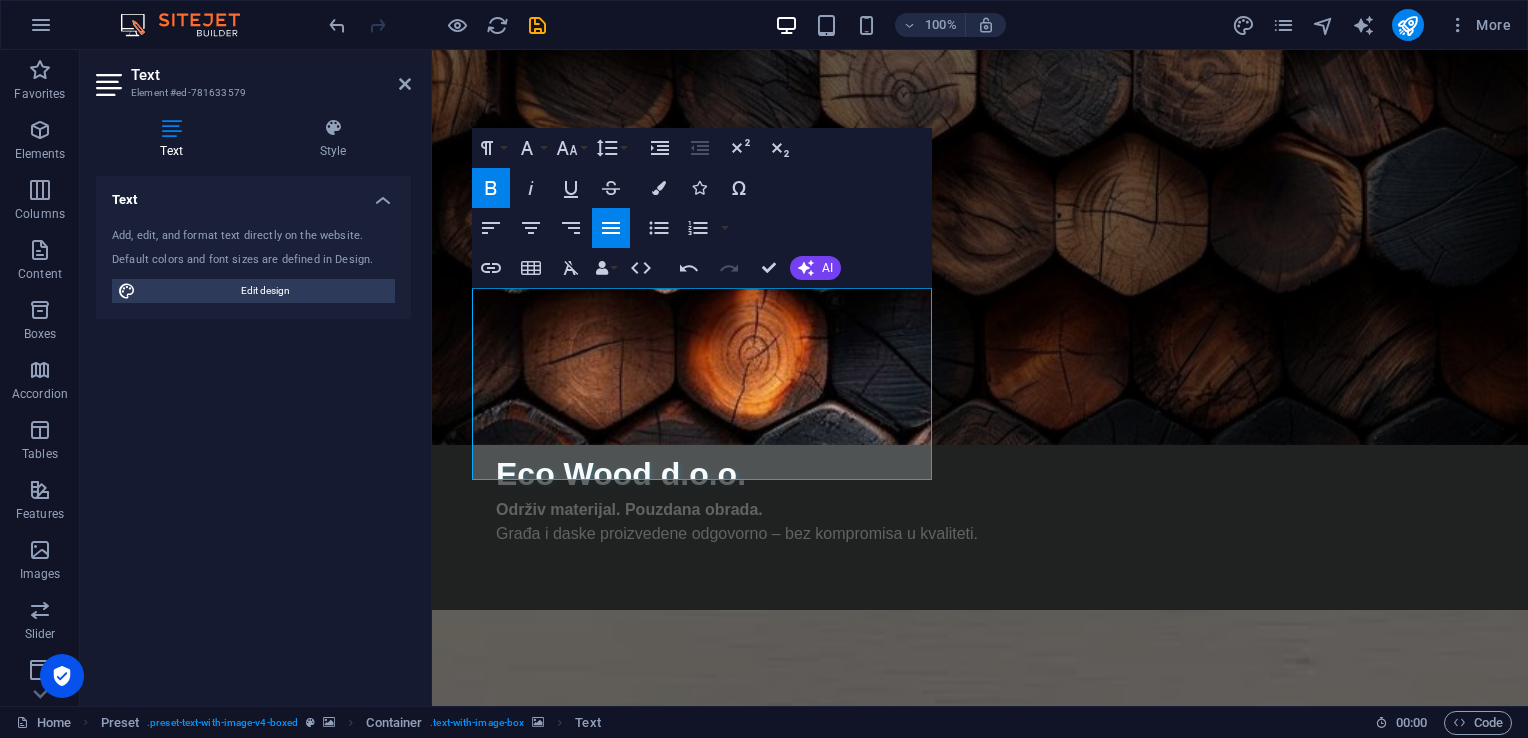 click at bounding box center [980, 1190] 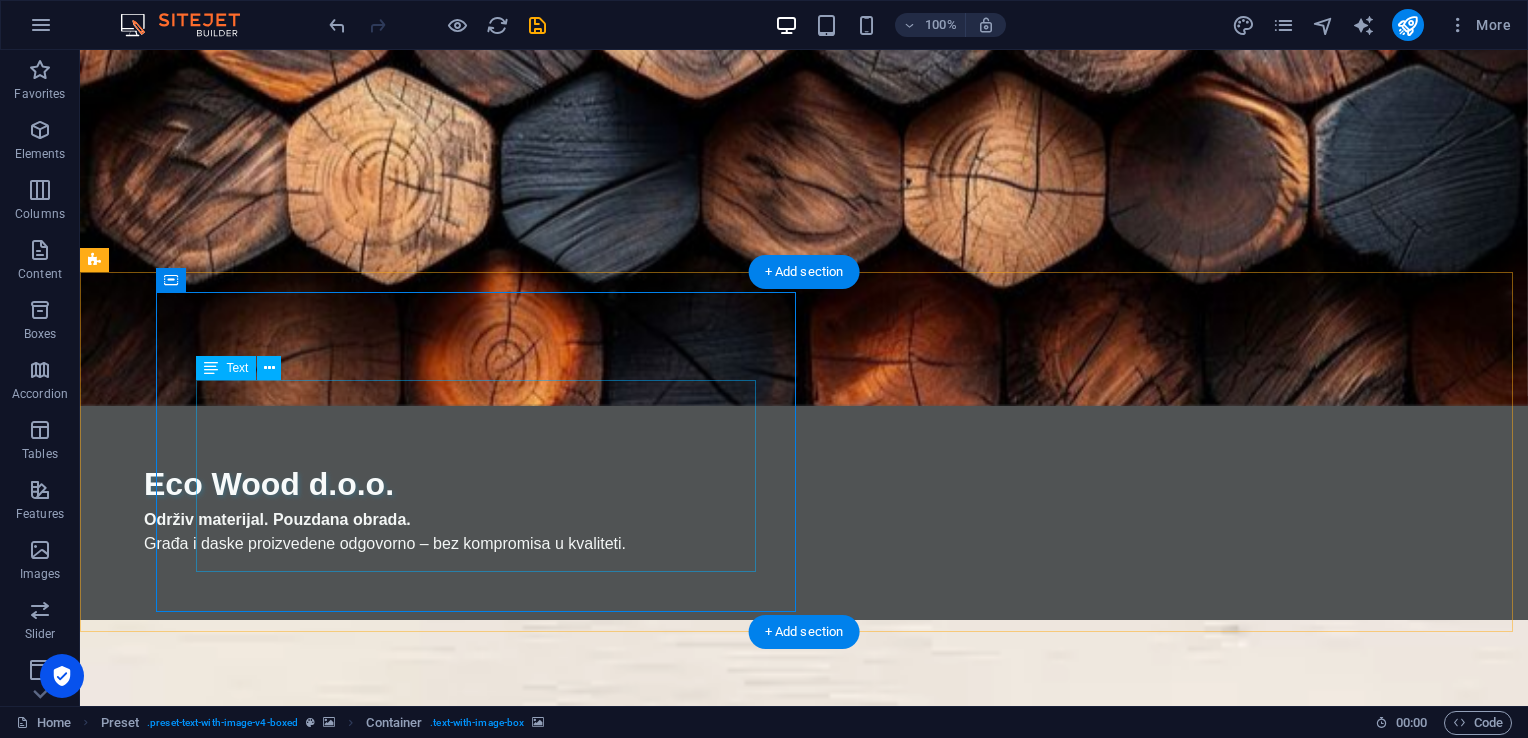 scroll, scrollTop: 232, scrollLeft: 0, axis: vertical 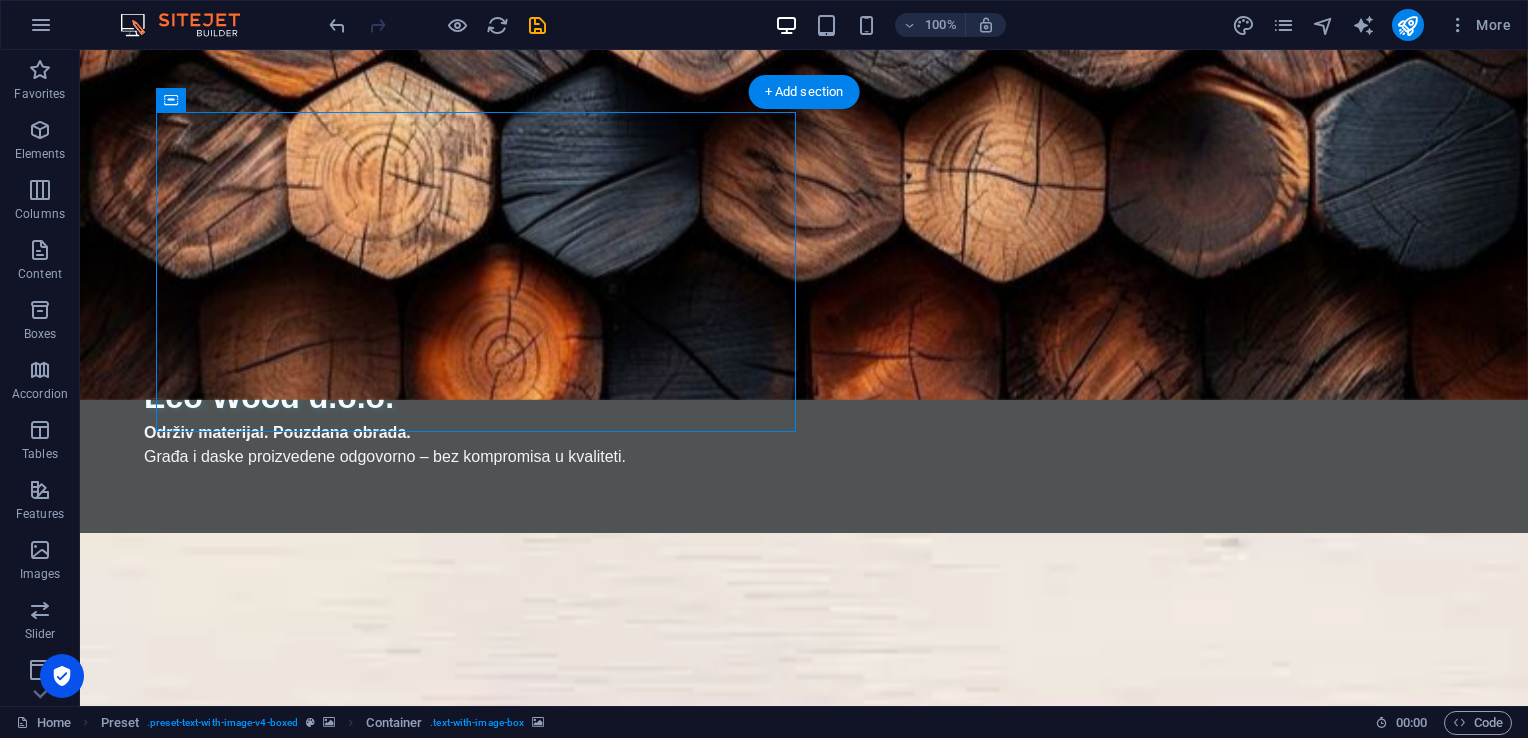 click at bounding box center [804, 179] 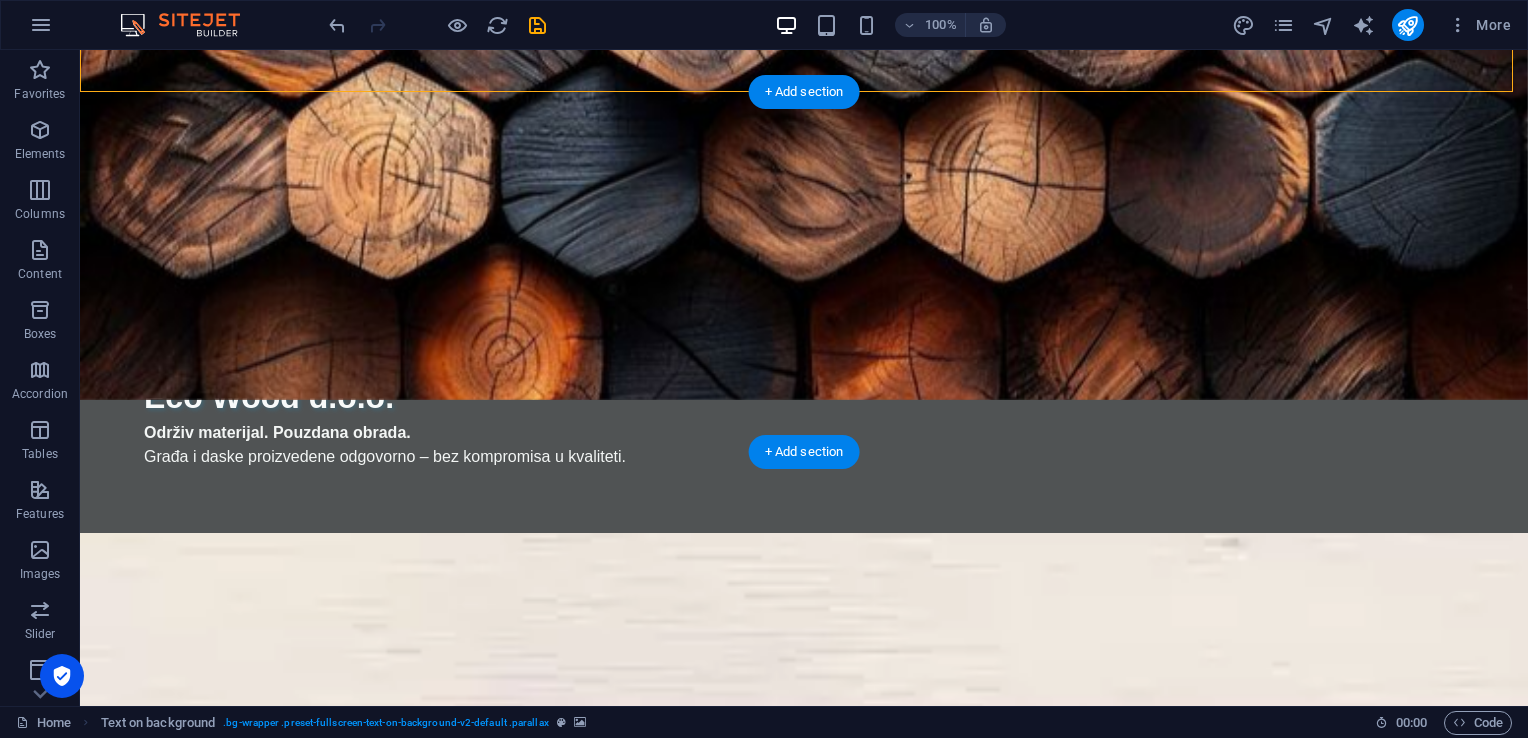 click at bounding box center [804, 713] 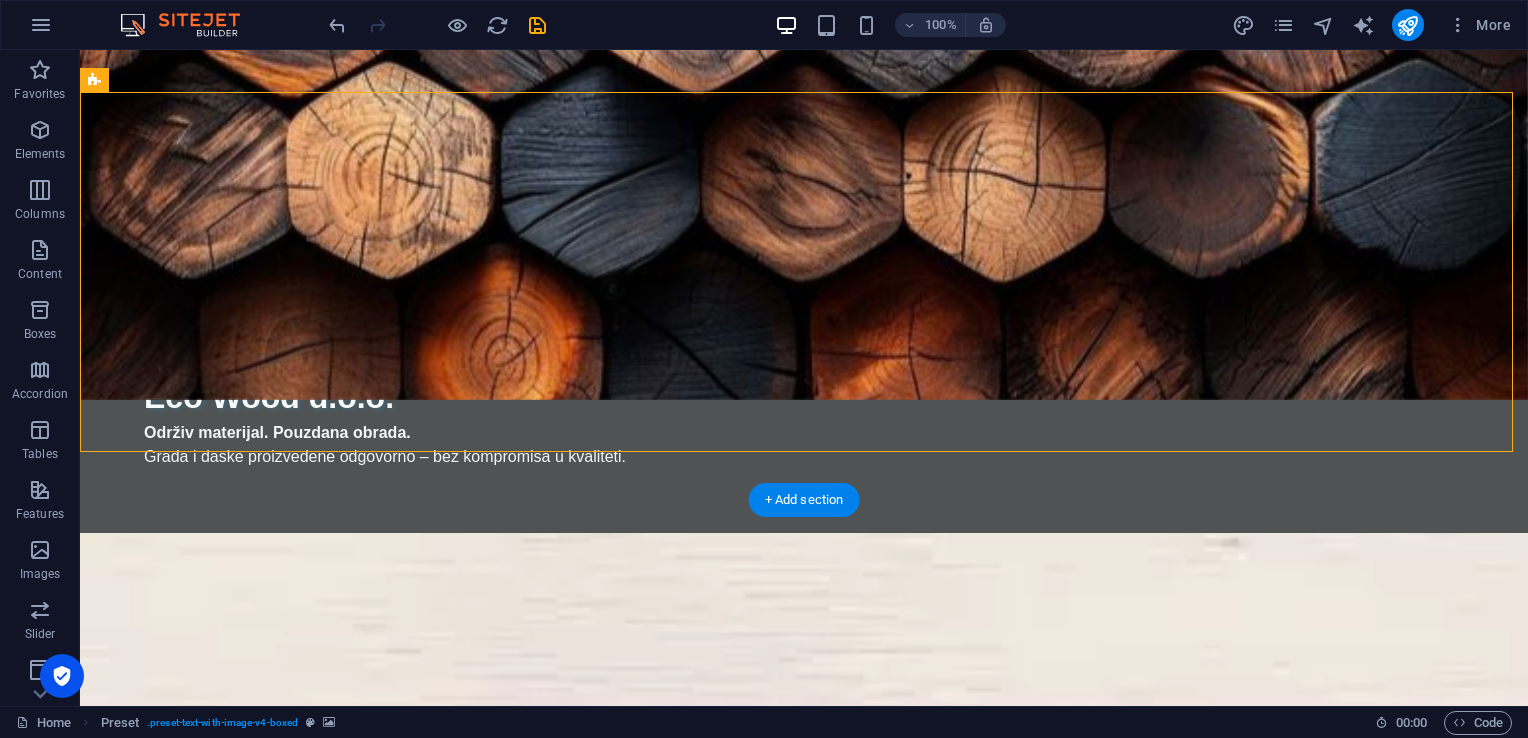 click at bounding box center [804, 2157] 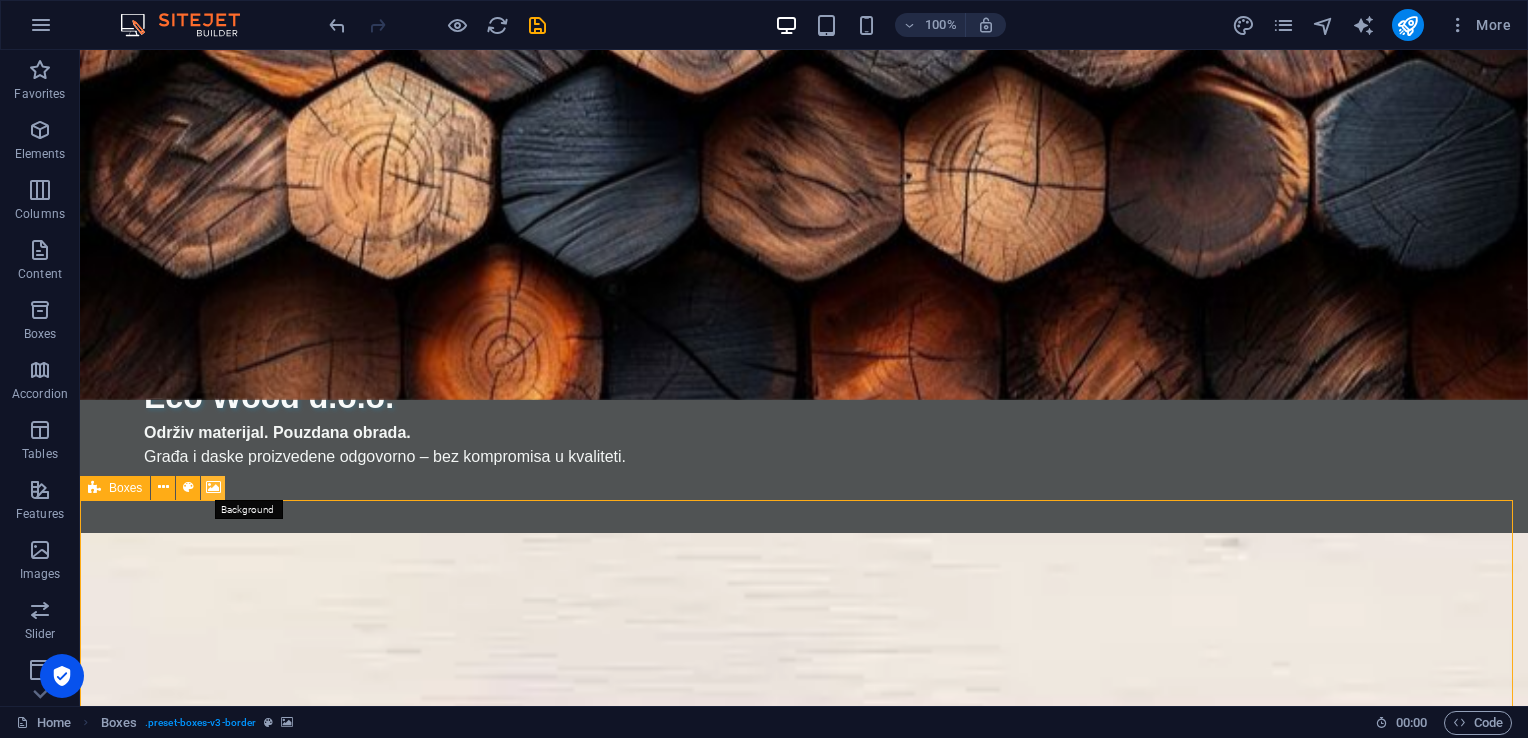 click at bounding box center (213, 487) 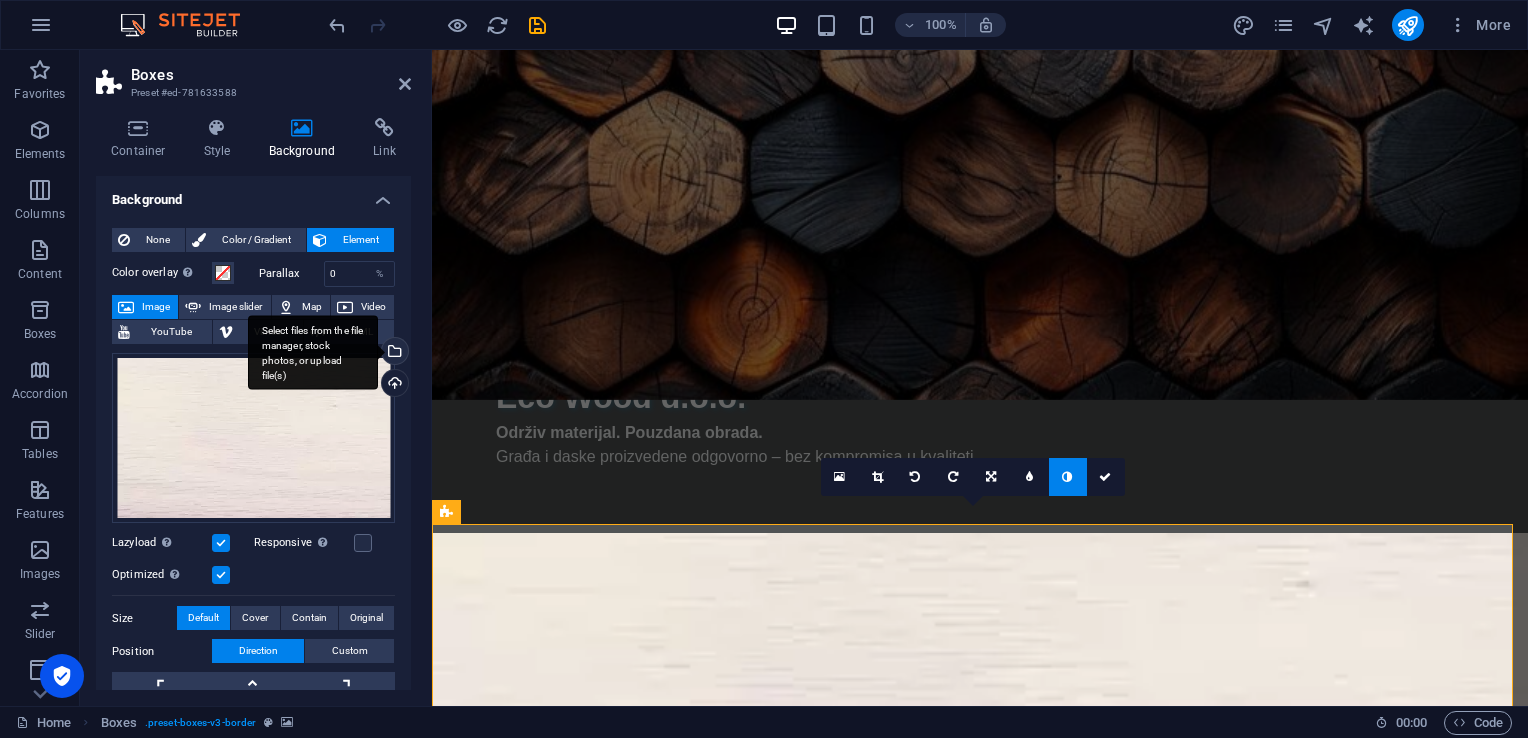 click on "Select files from the file manager, stock photos, or upload file(s)" at bounding box center [393, 353] 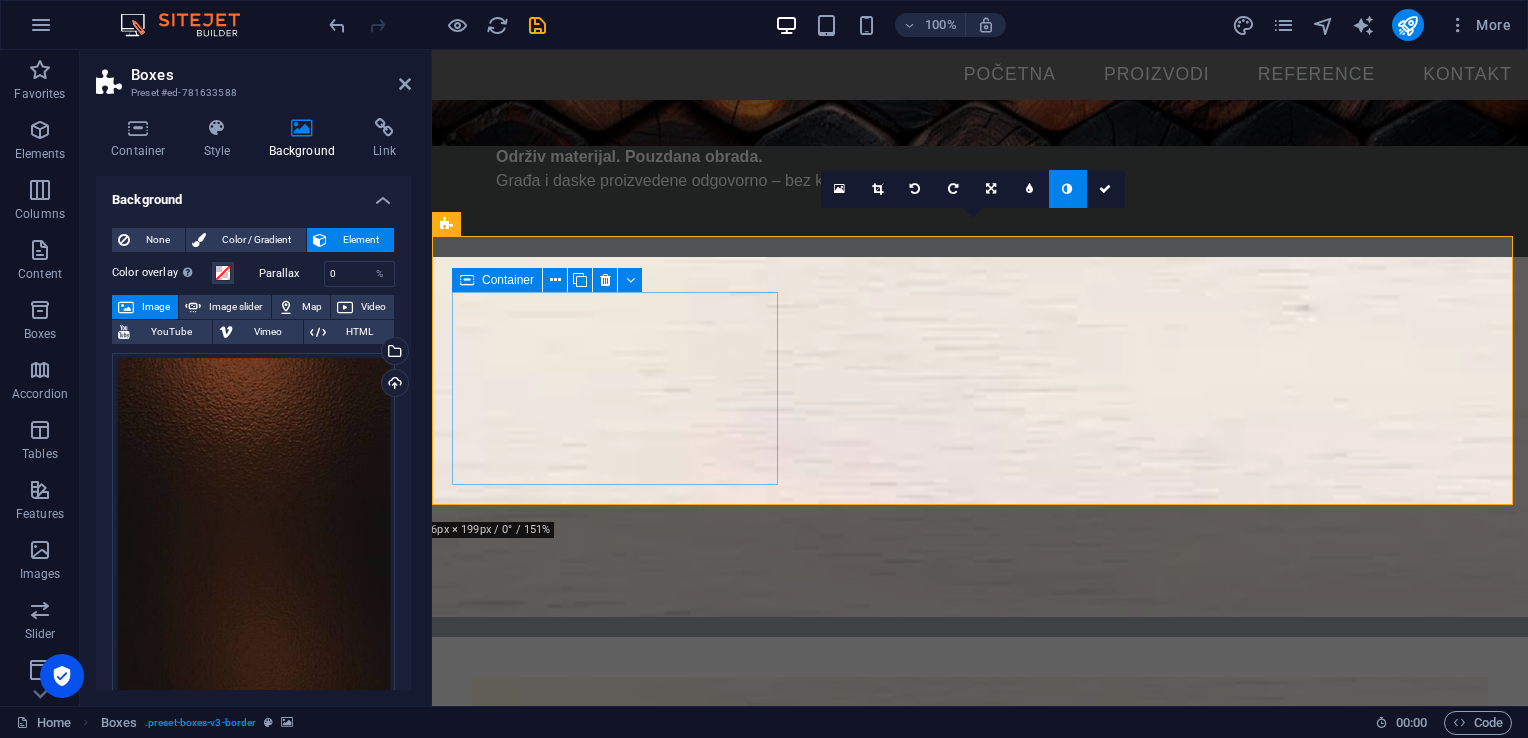 scroll, scrollTop: 520, scrollLeft: 0, axis: vertical 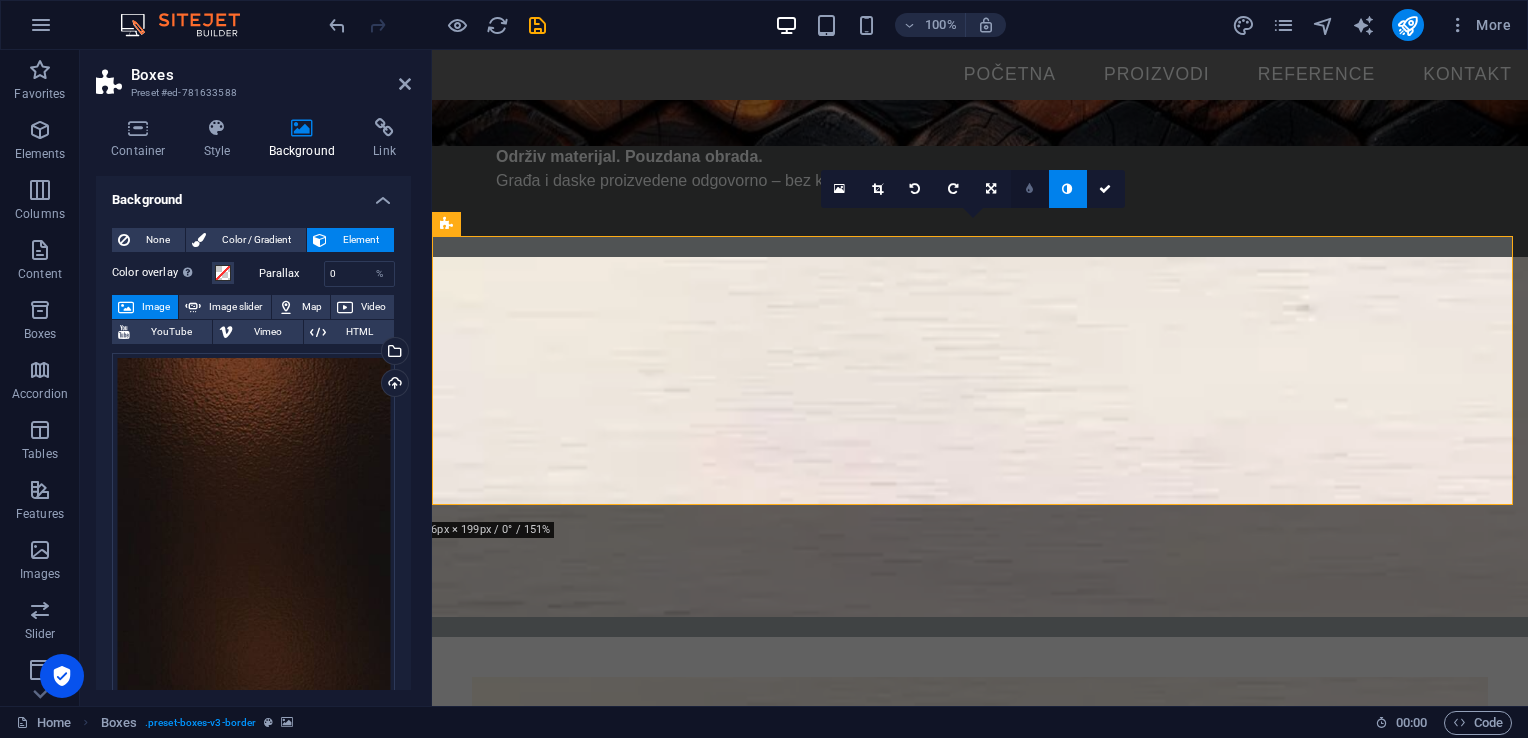 click at bounding box center [1030, 189] 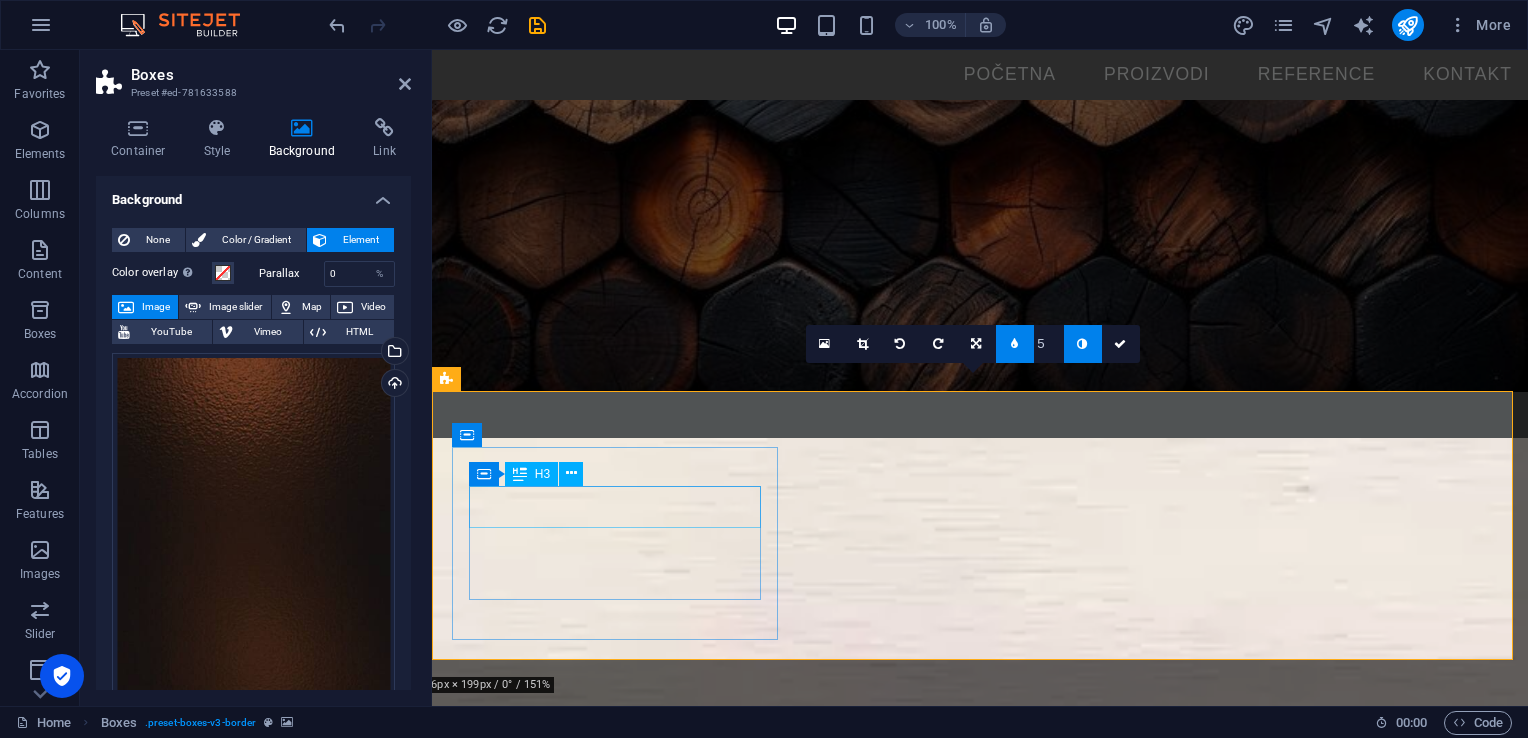 scroll, scrollTop: 364, scrollLeft: 0, axis: vertical 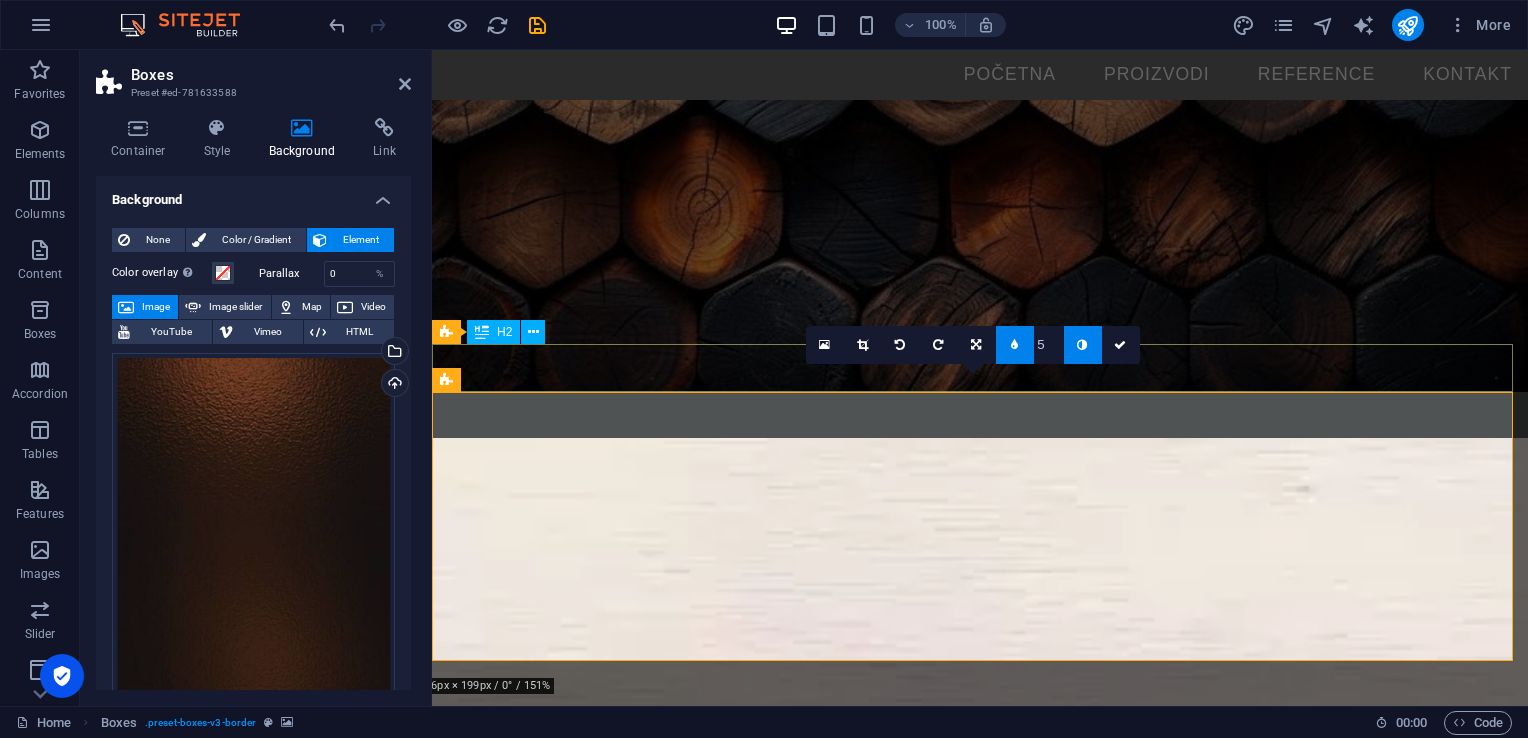 click on "Naše vrijednosti" at bounding box center (980, 1916) 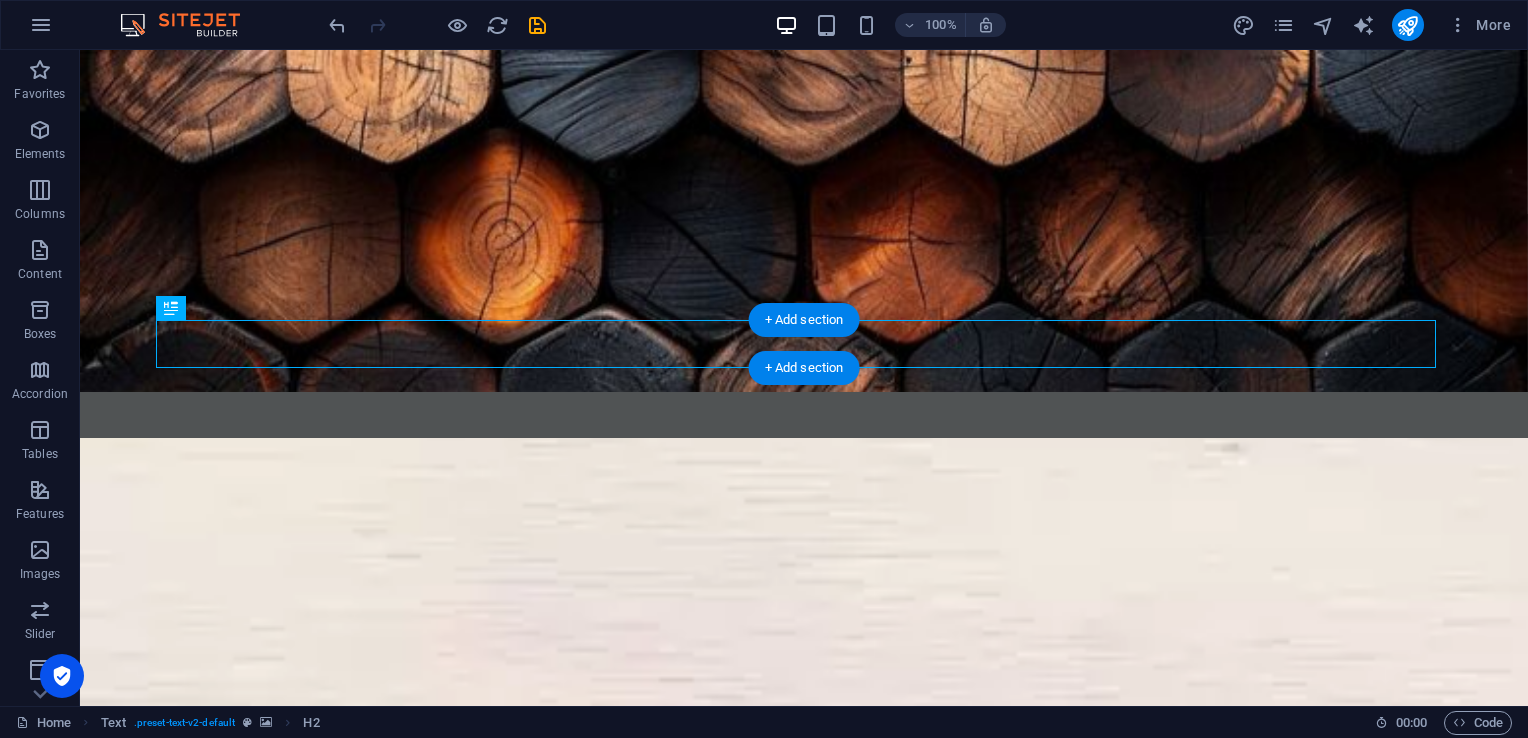click at bounding box center (804, 1868) 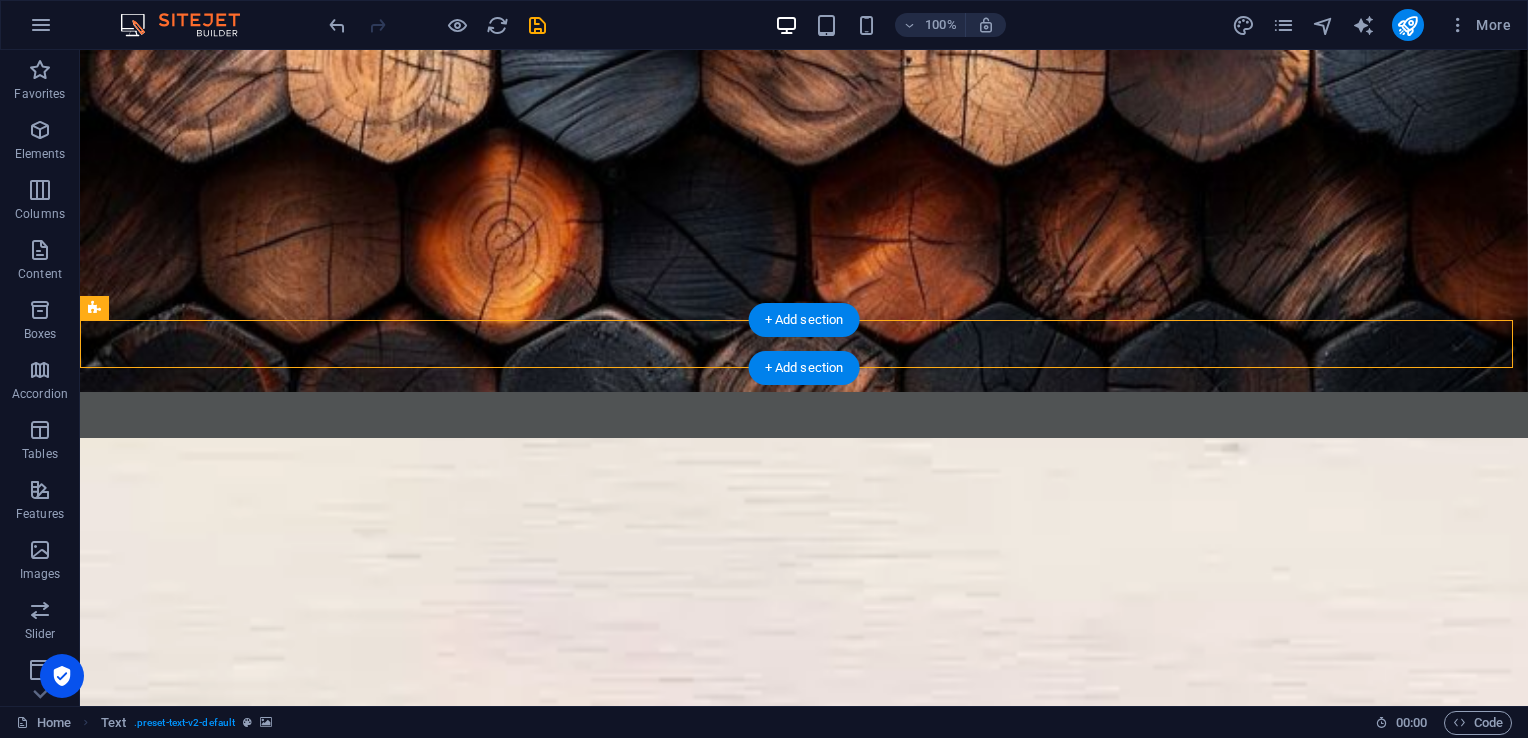 click at bounding box center (804, 1868) 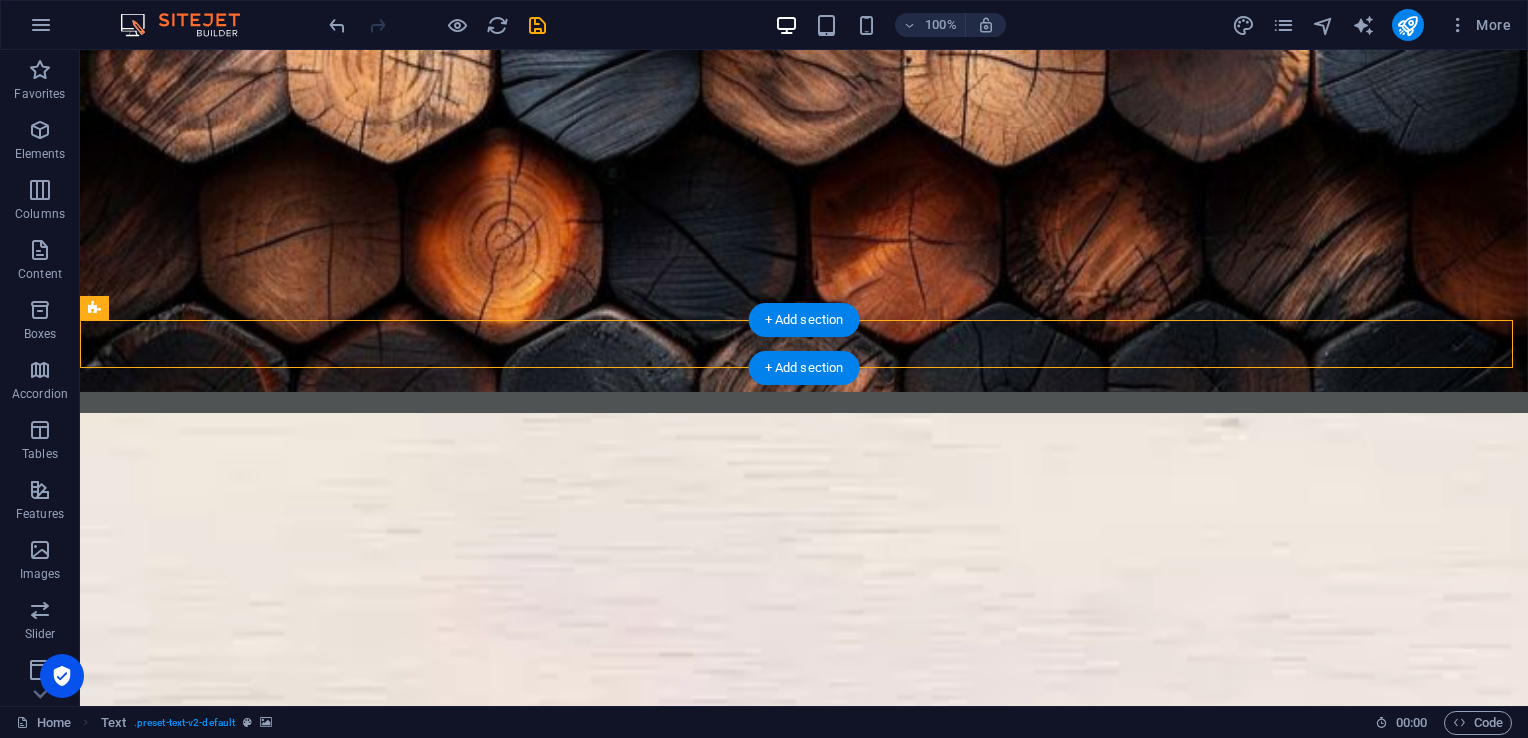 scroll, scrollTop: 388, scrollLeft: 0, axis: vertical 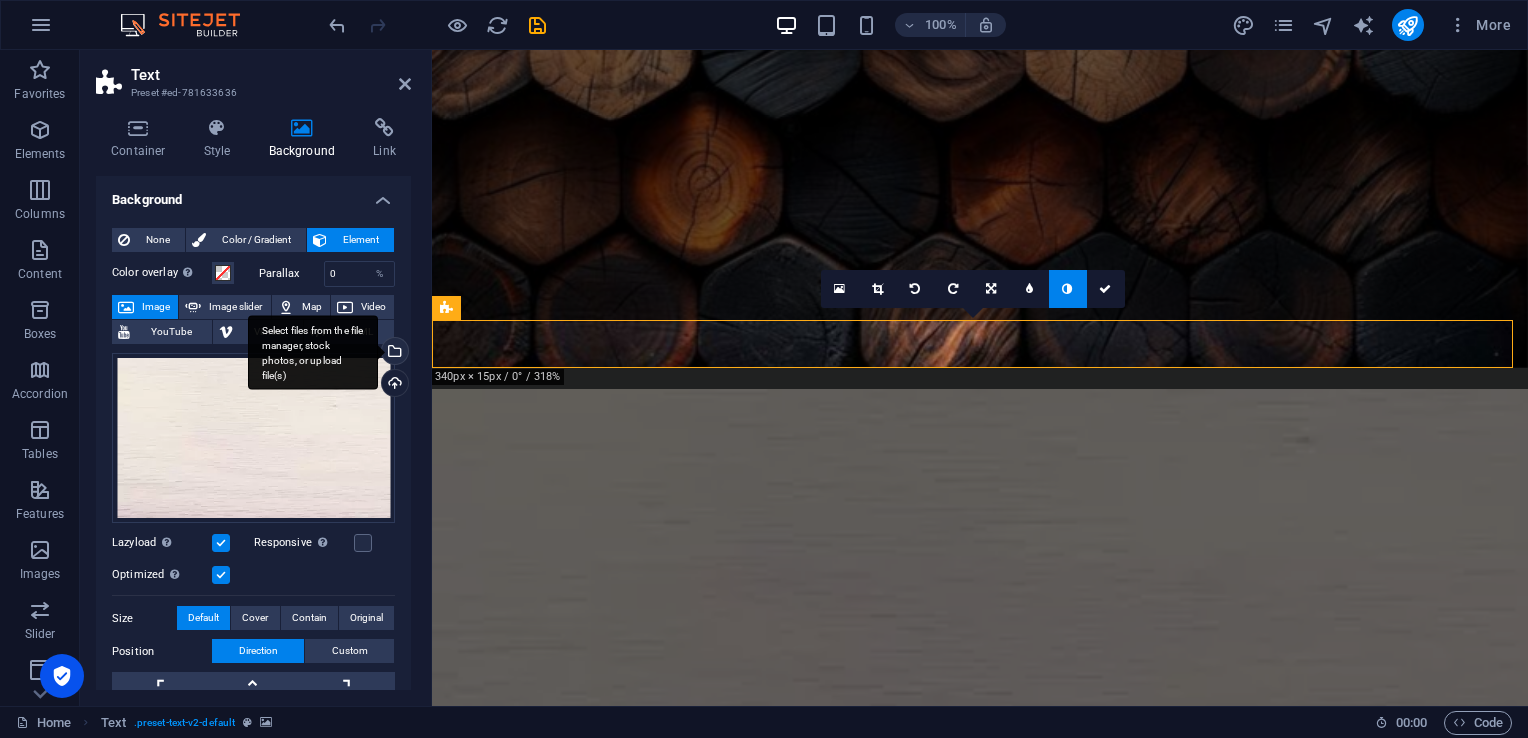 click on "Select files from the file manager, stock photos, or upload file(s)" at bounding box center (313, 352) 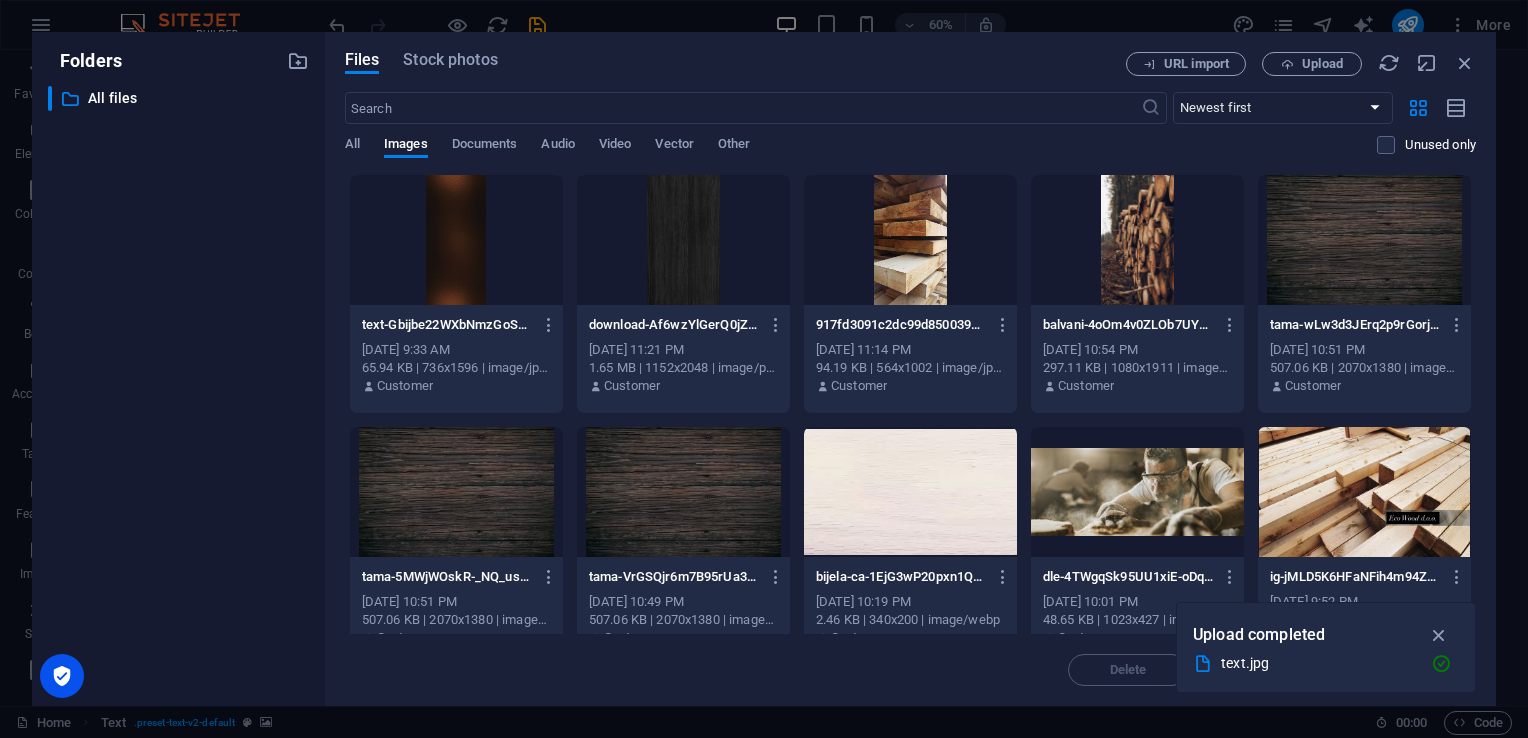 click at bounding box center [456, 240] 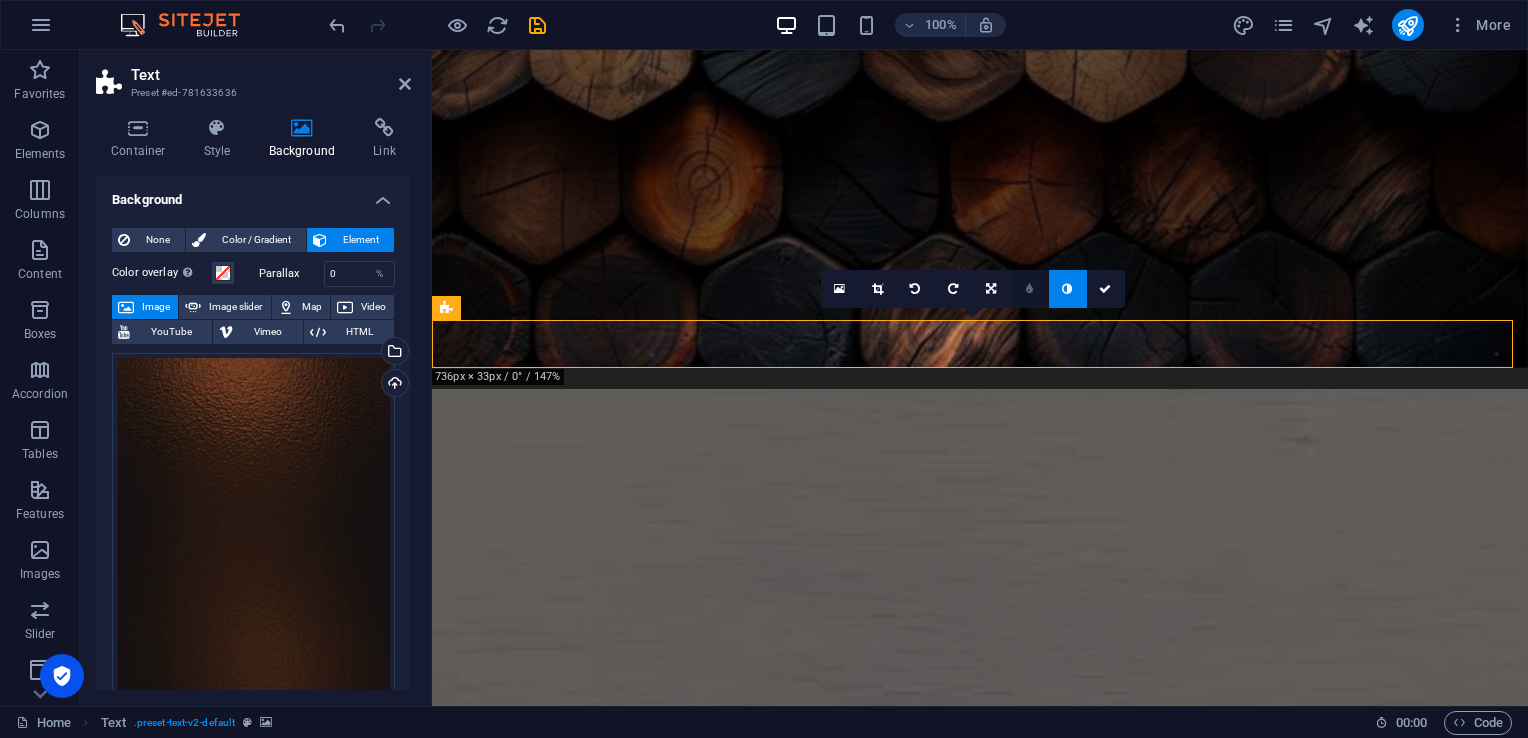 click at bounding box center (1030, 289) 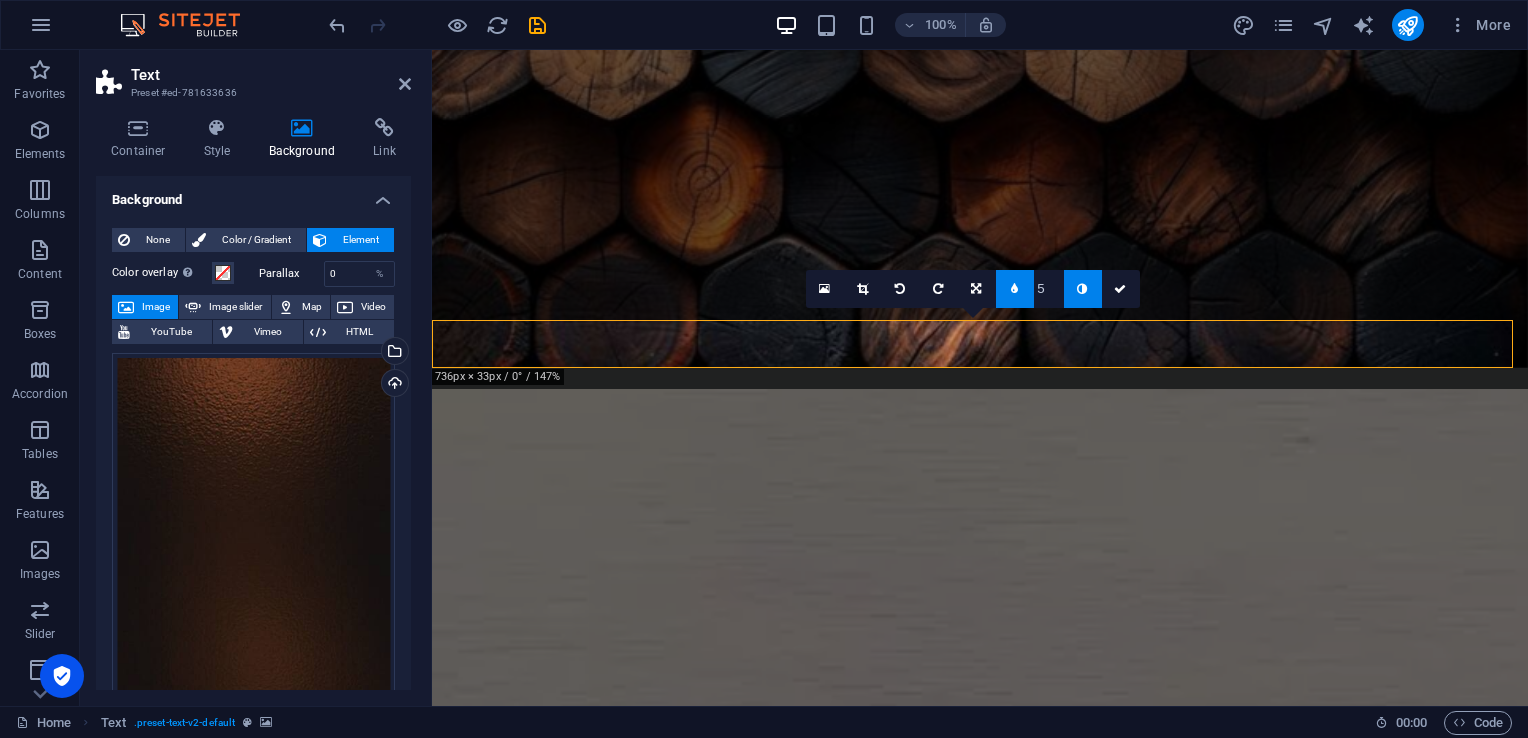 click at bounding box center [980, 1473] 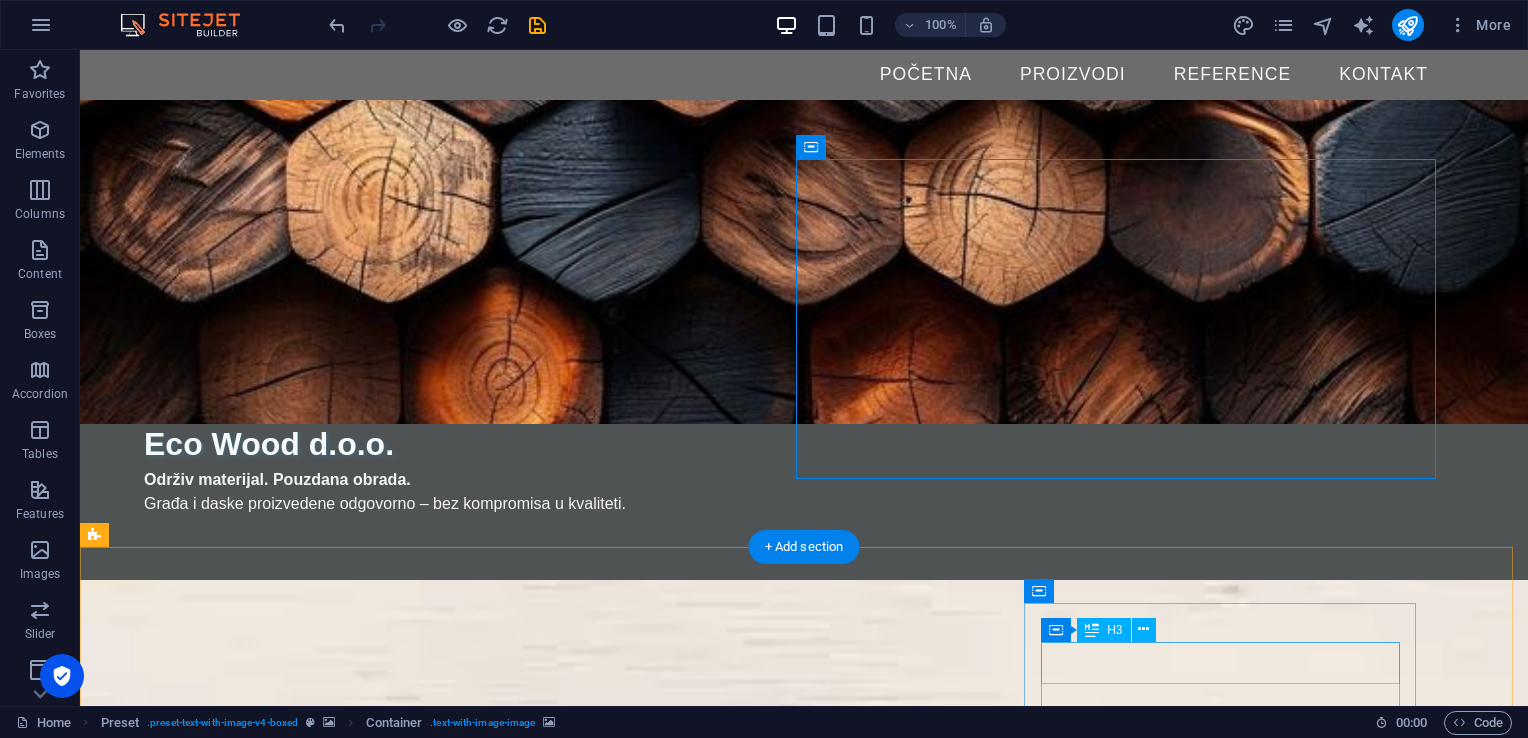 scroll, scrollTop: 184, scrollLeft: 0, axis: vertical 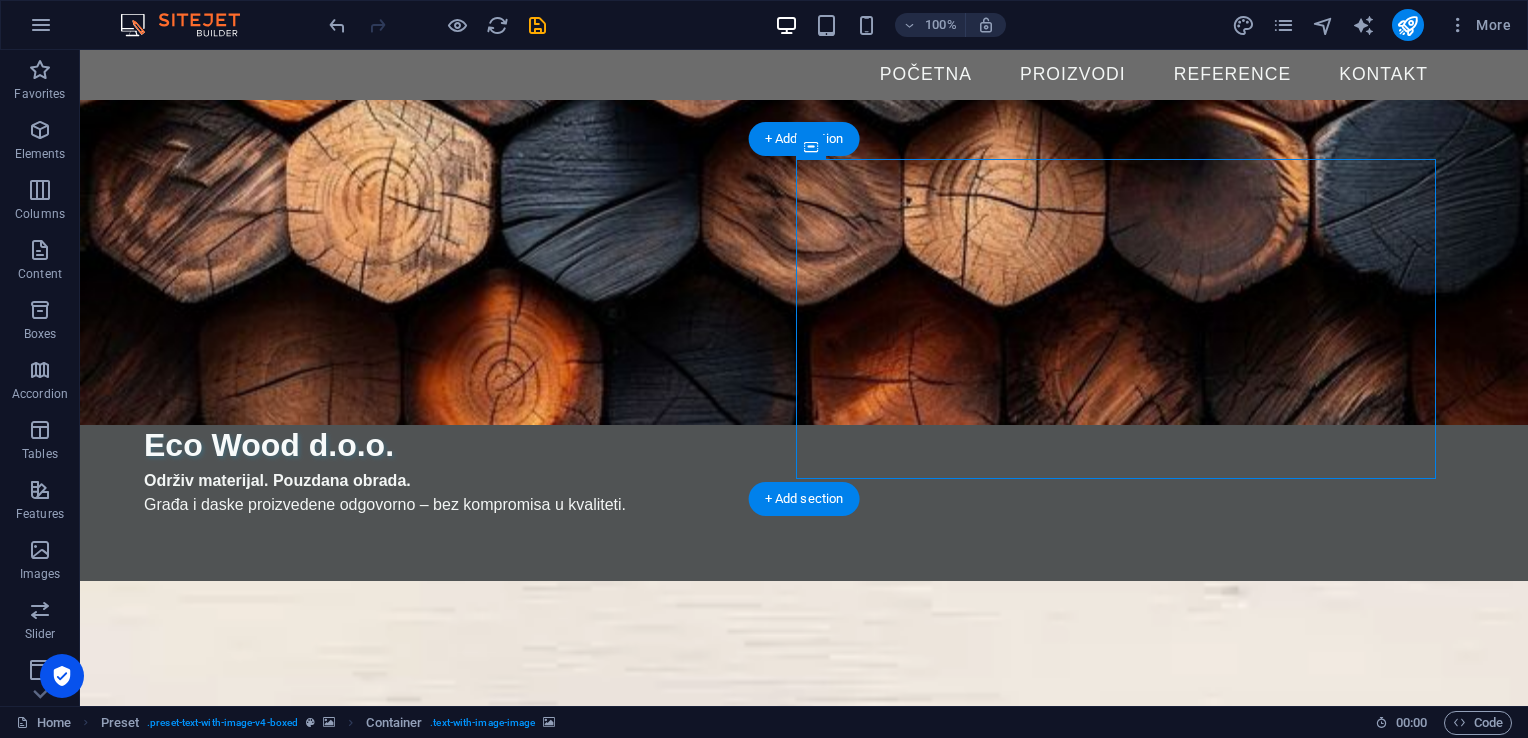 click at bounding box center (804, 761) 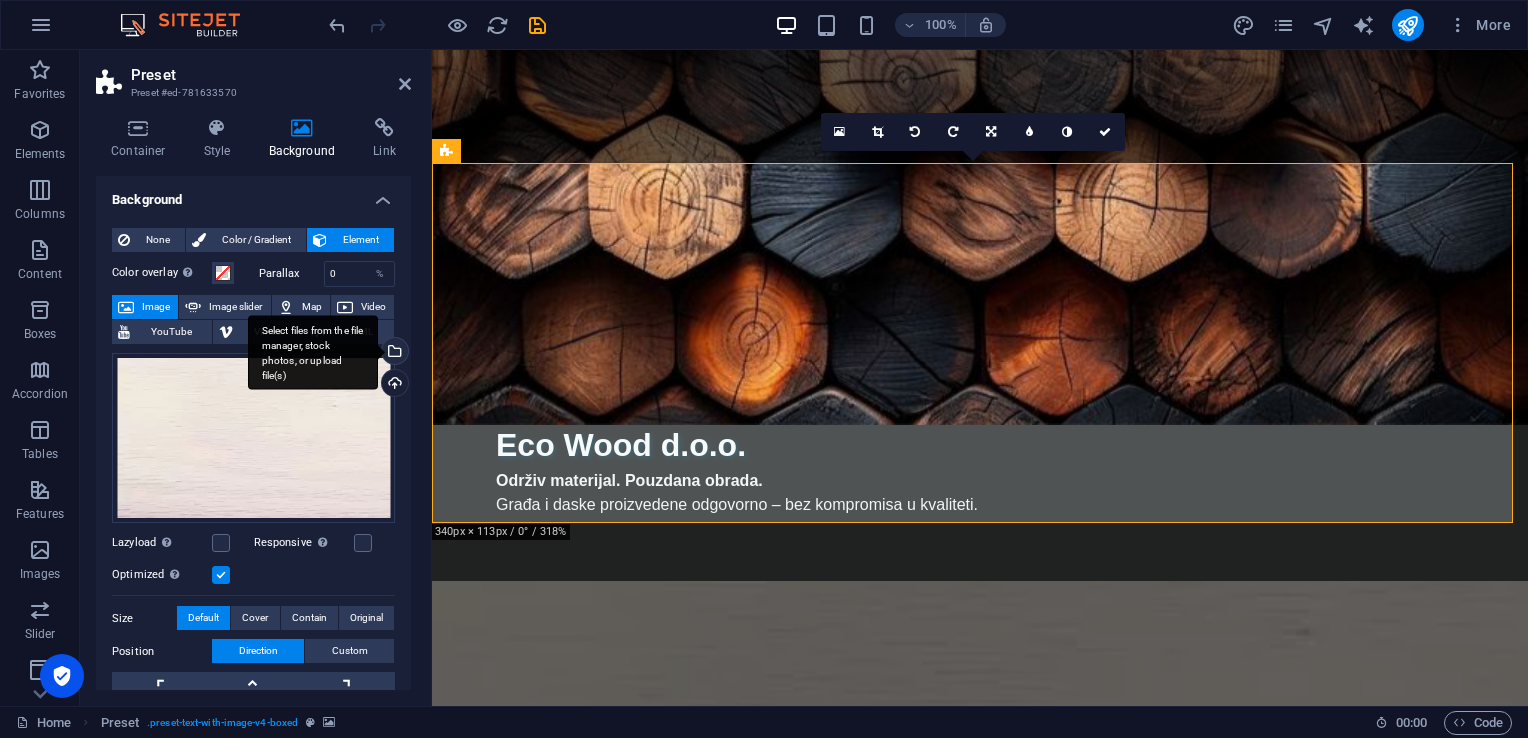 click on "Select files from the file manager, stock photos, or upload file(s)" at bounding box center (393, 353) 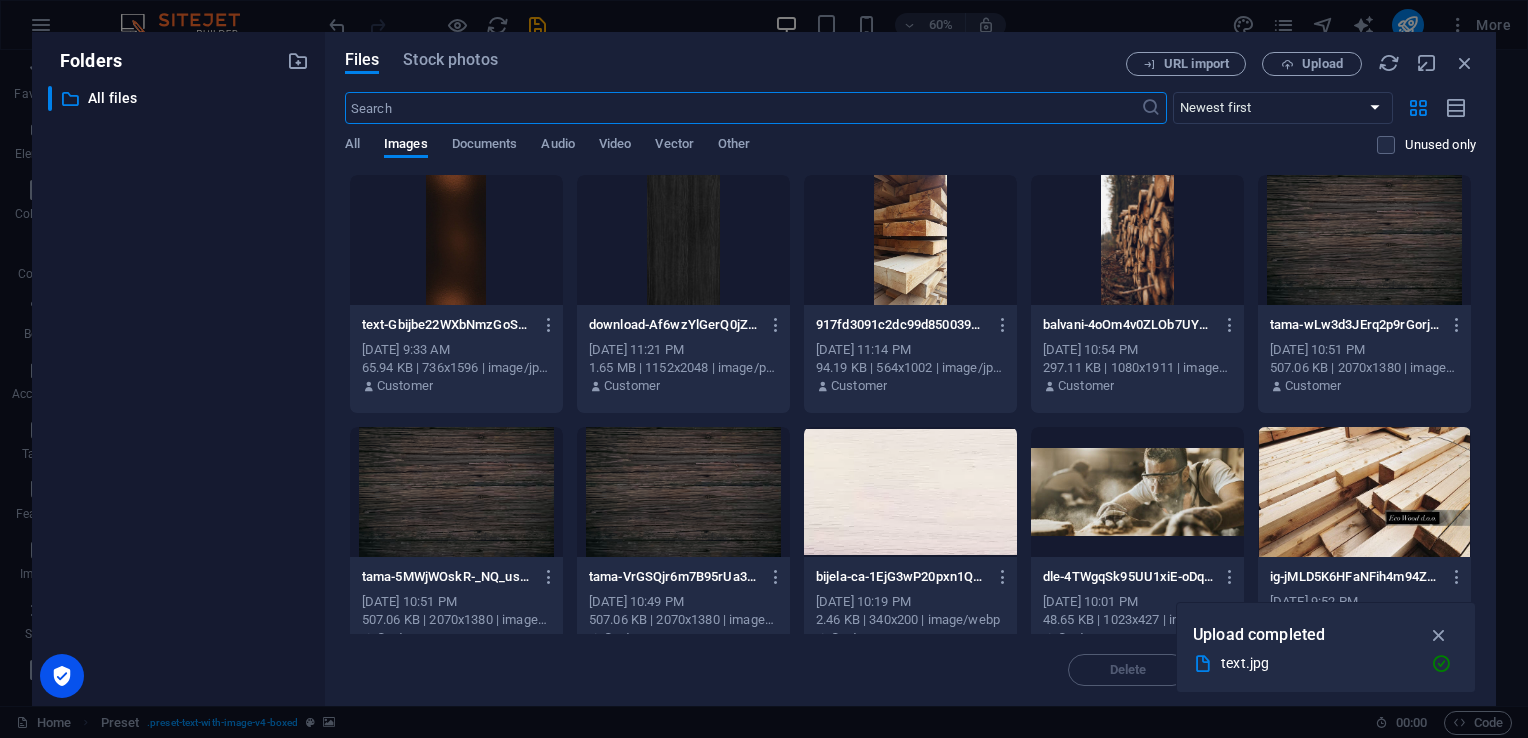 click at bounding box center (456, 240) 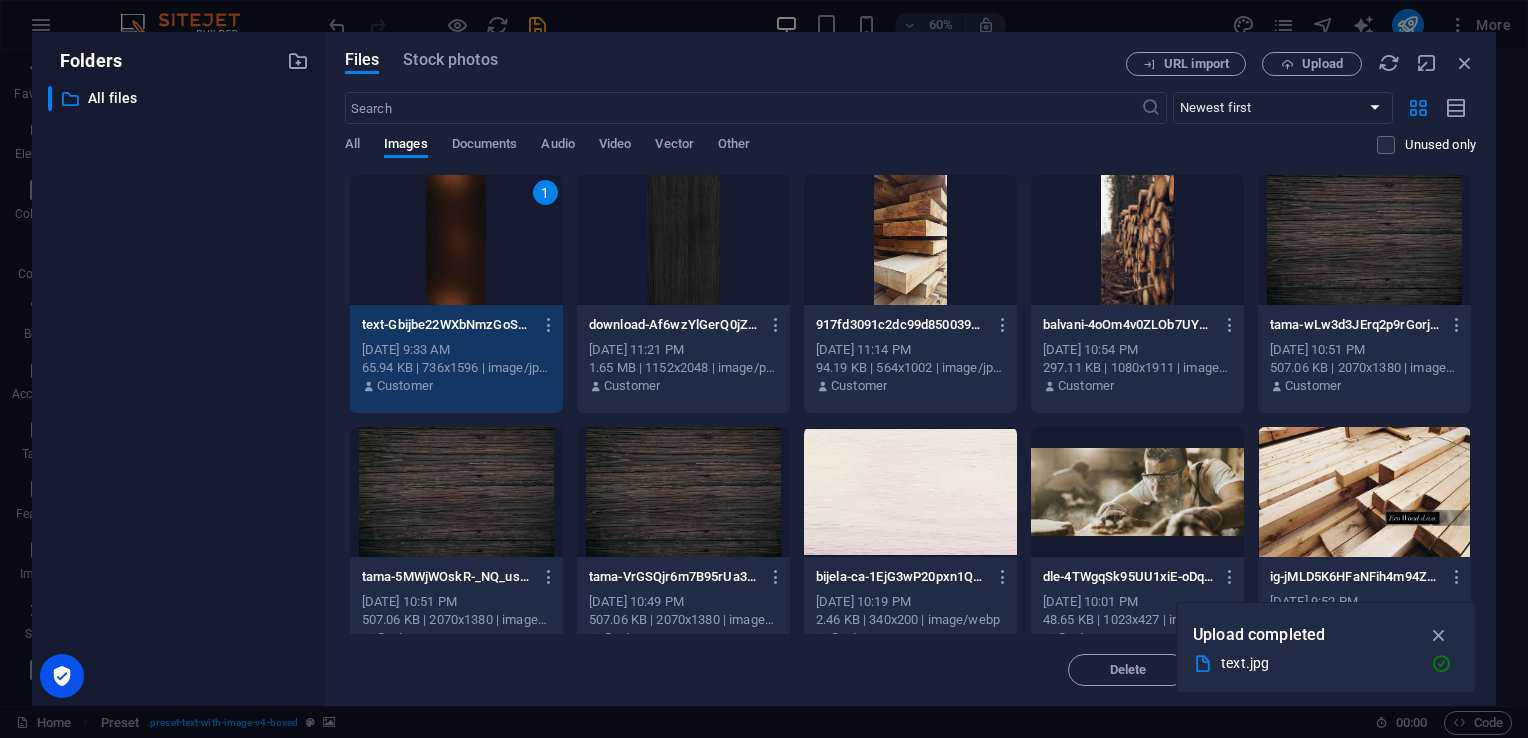 click on "1" at bounding box center [456, 240] 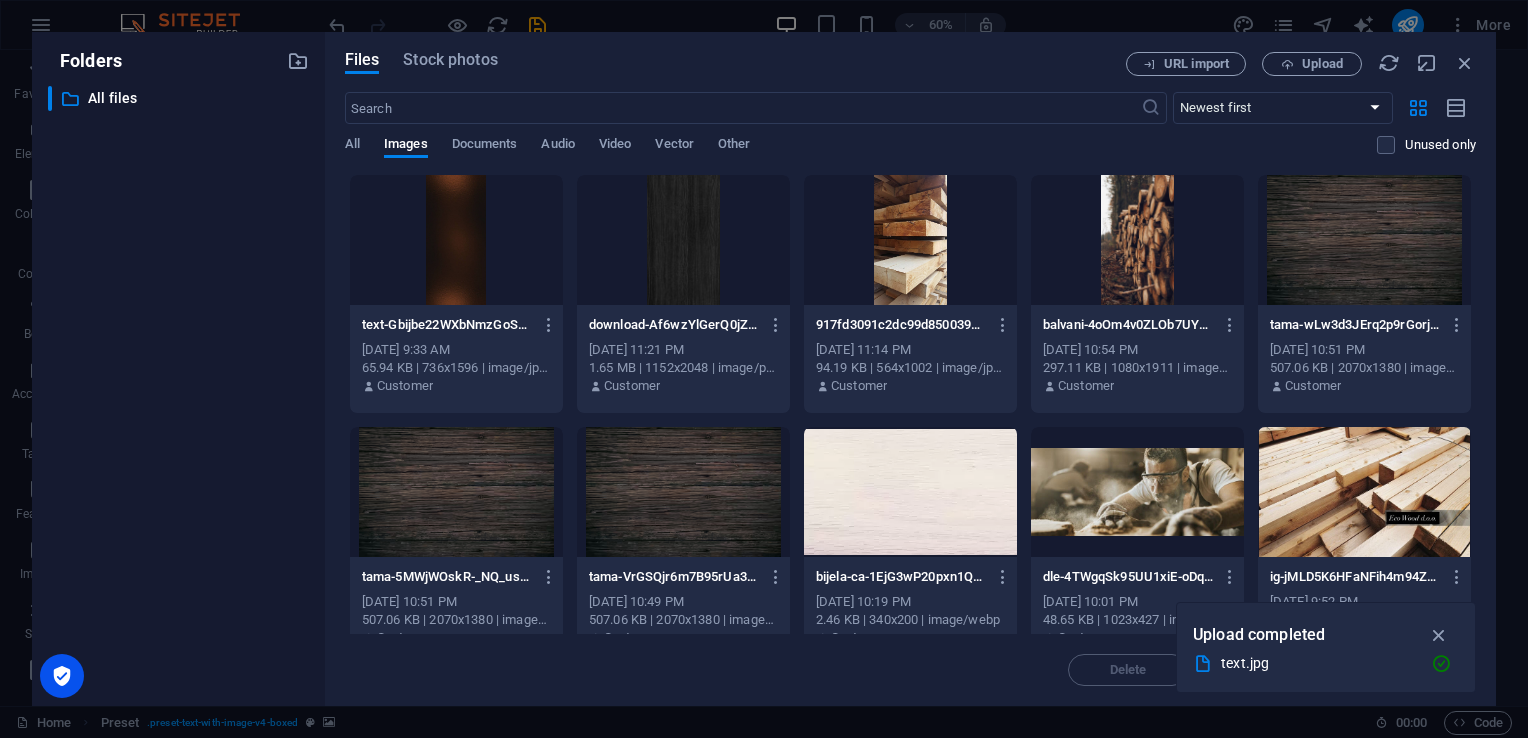 click at bounding box center [456, 240] 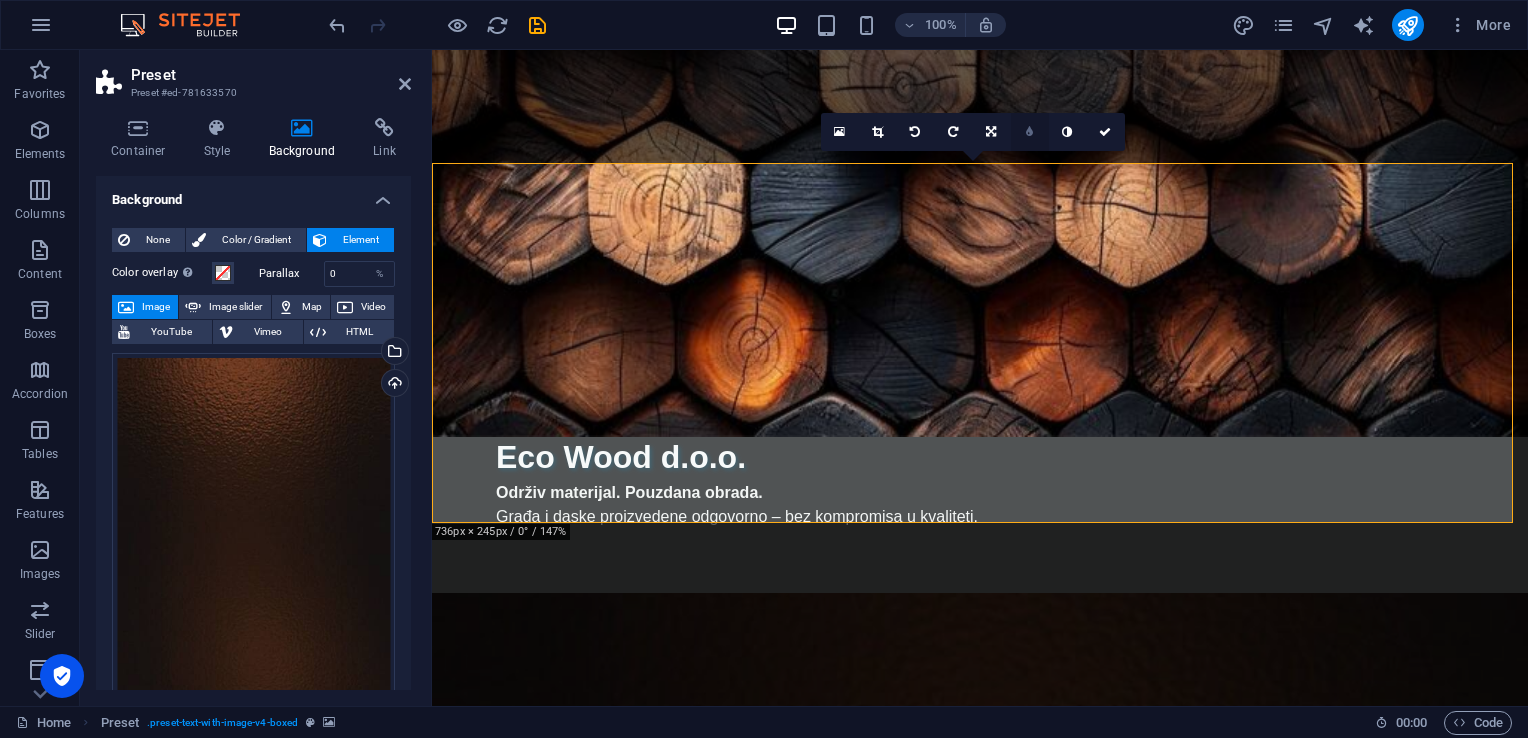 click at bounding box center (1030, 132) 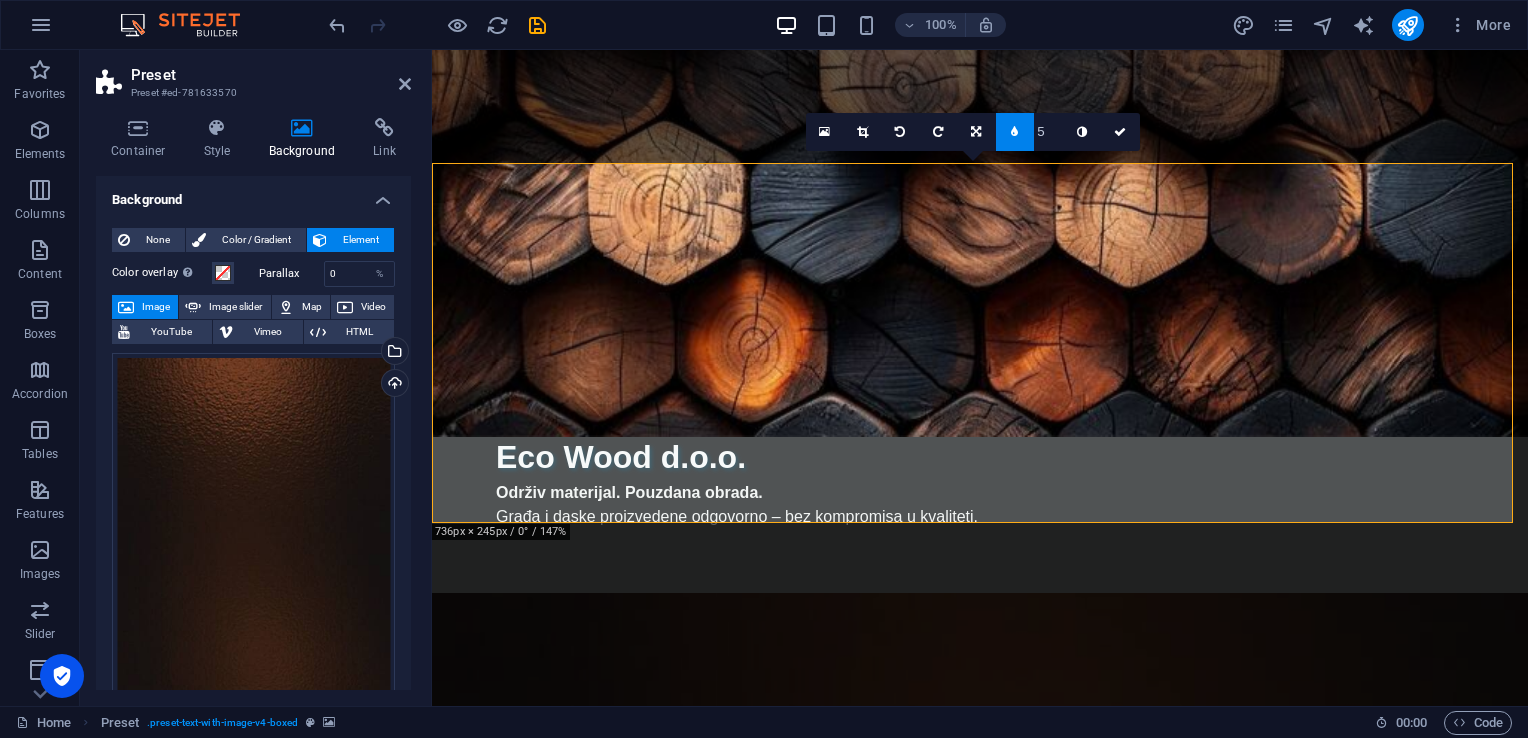 click at bounding box center (980, 1173) 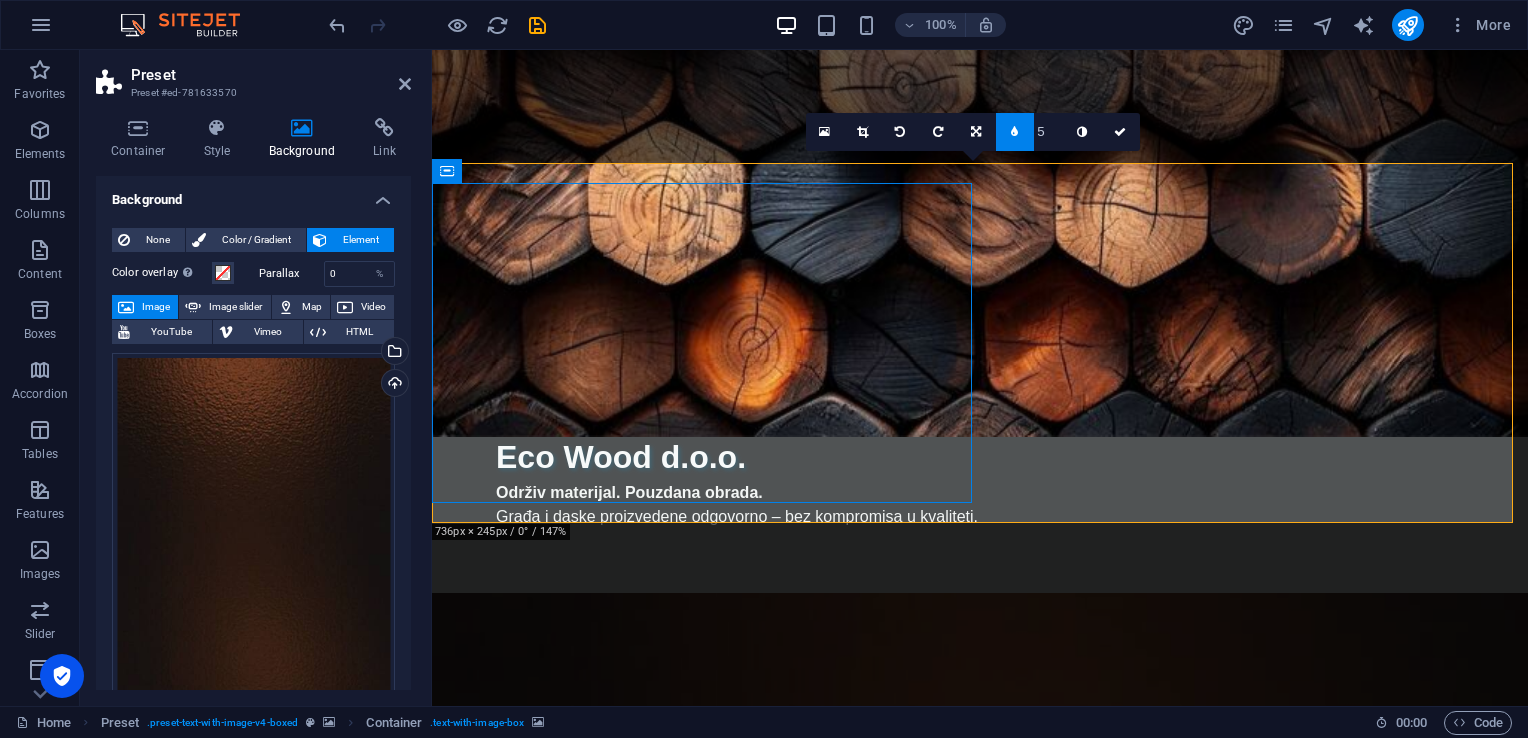 click at bounding box center [980, 1173] 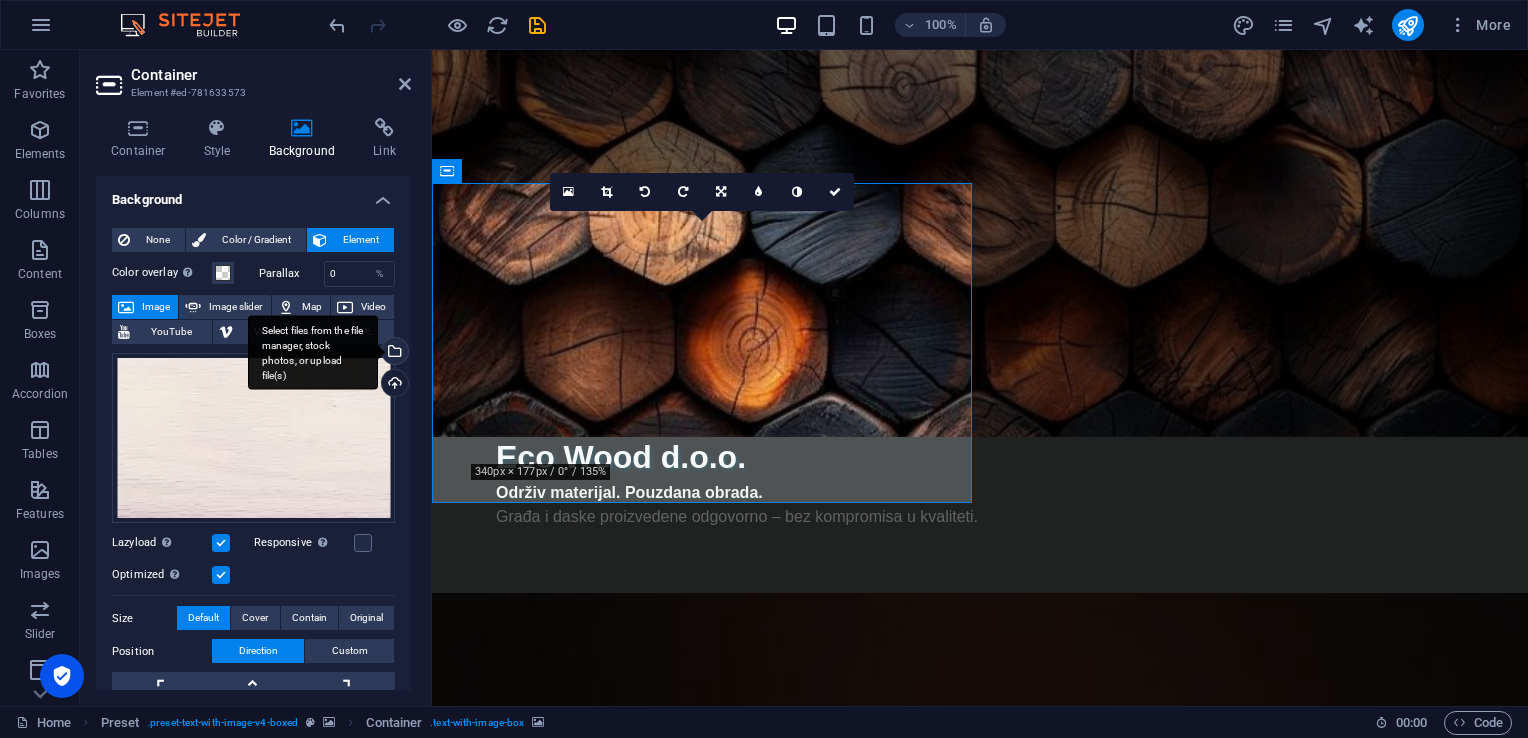 click on "Select files from the file manager, stock photos, or upload file(s)" at bounding box center (393, 353) 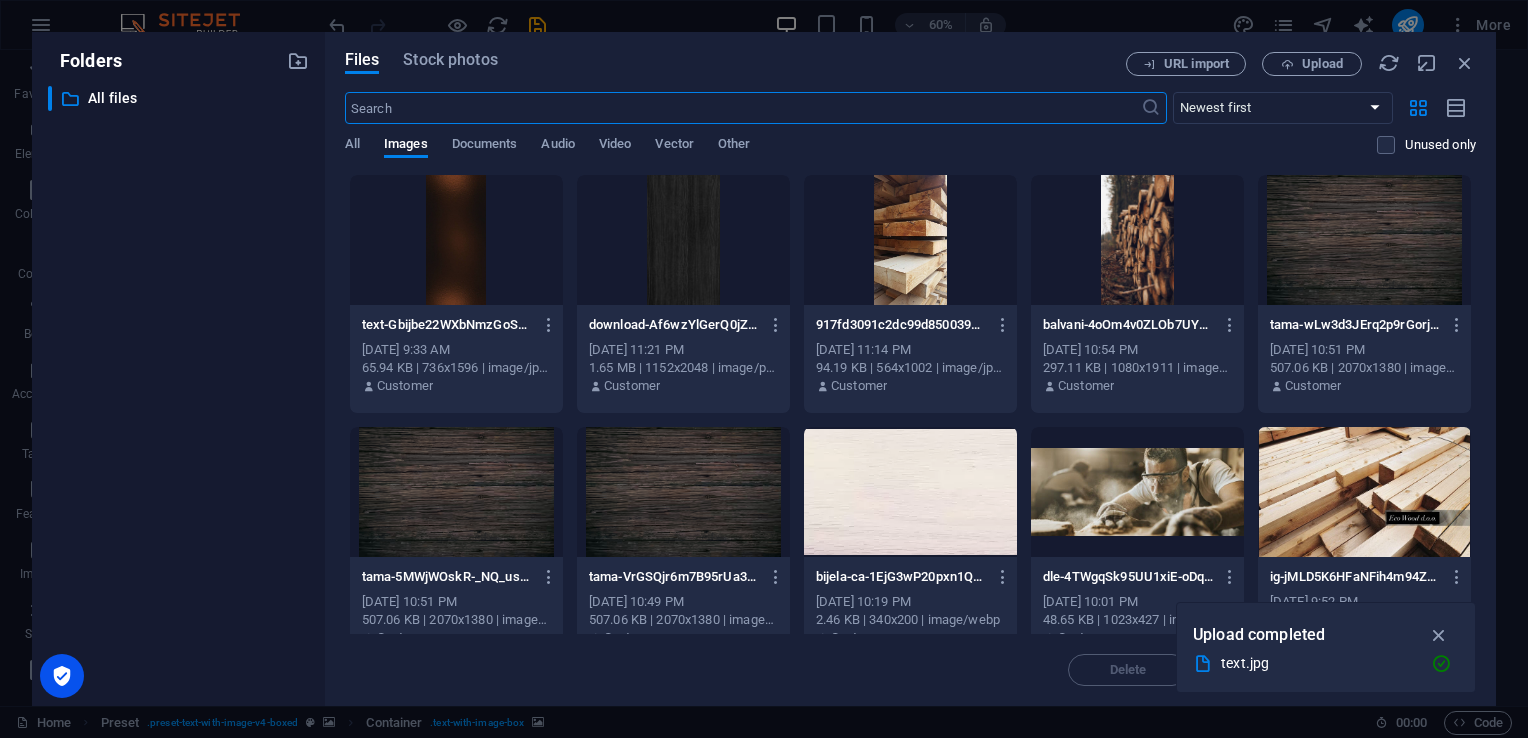 click at bounding box center [456, 240] 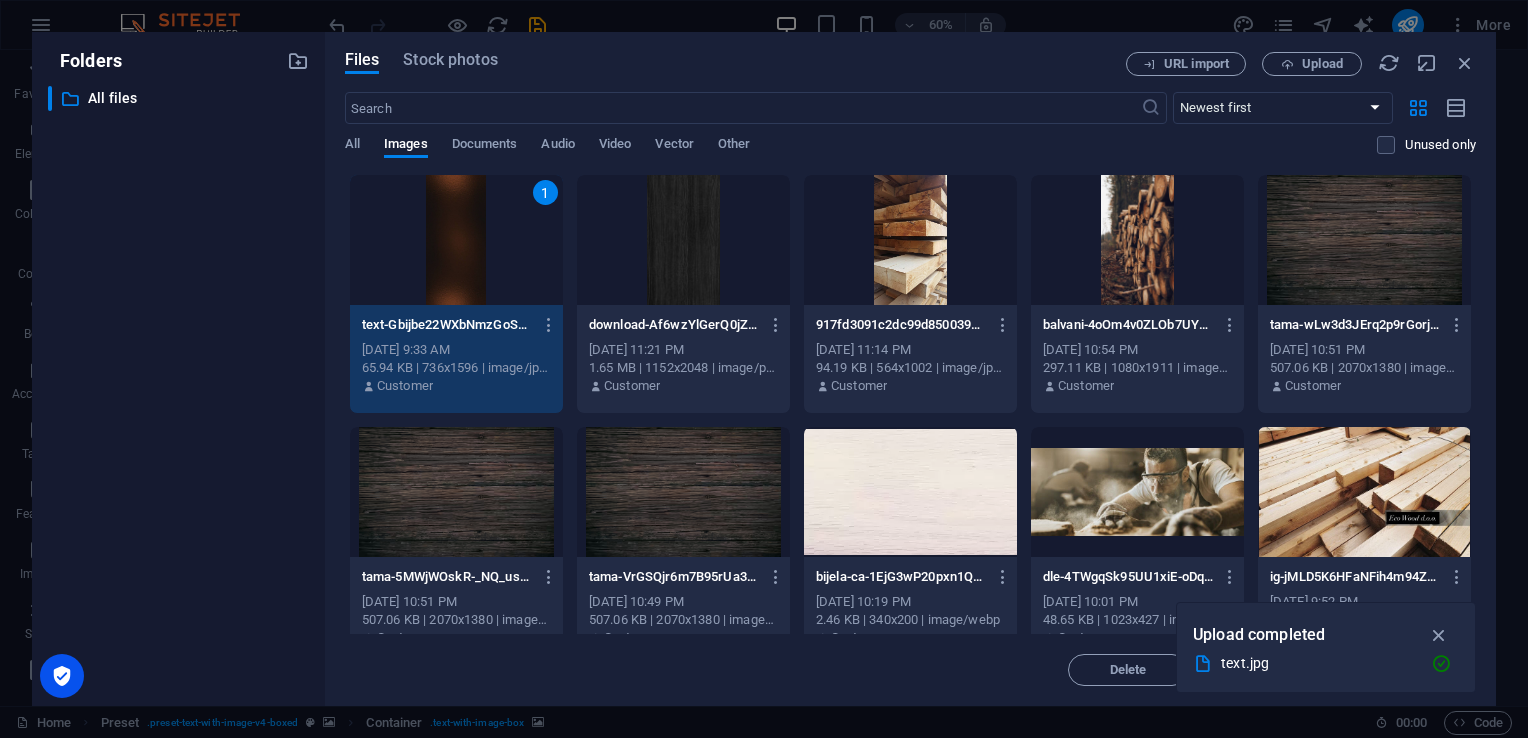 click on "1" at bounding box center (456, 240) 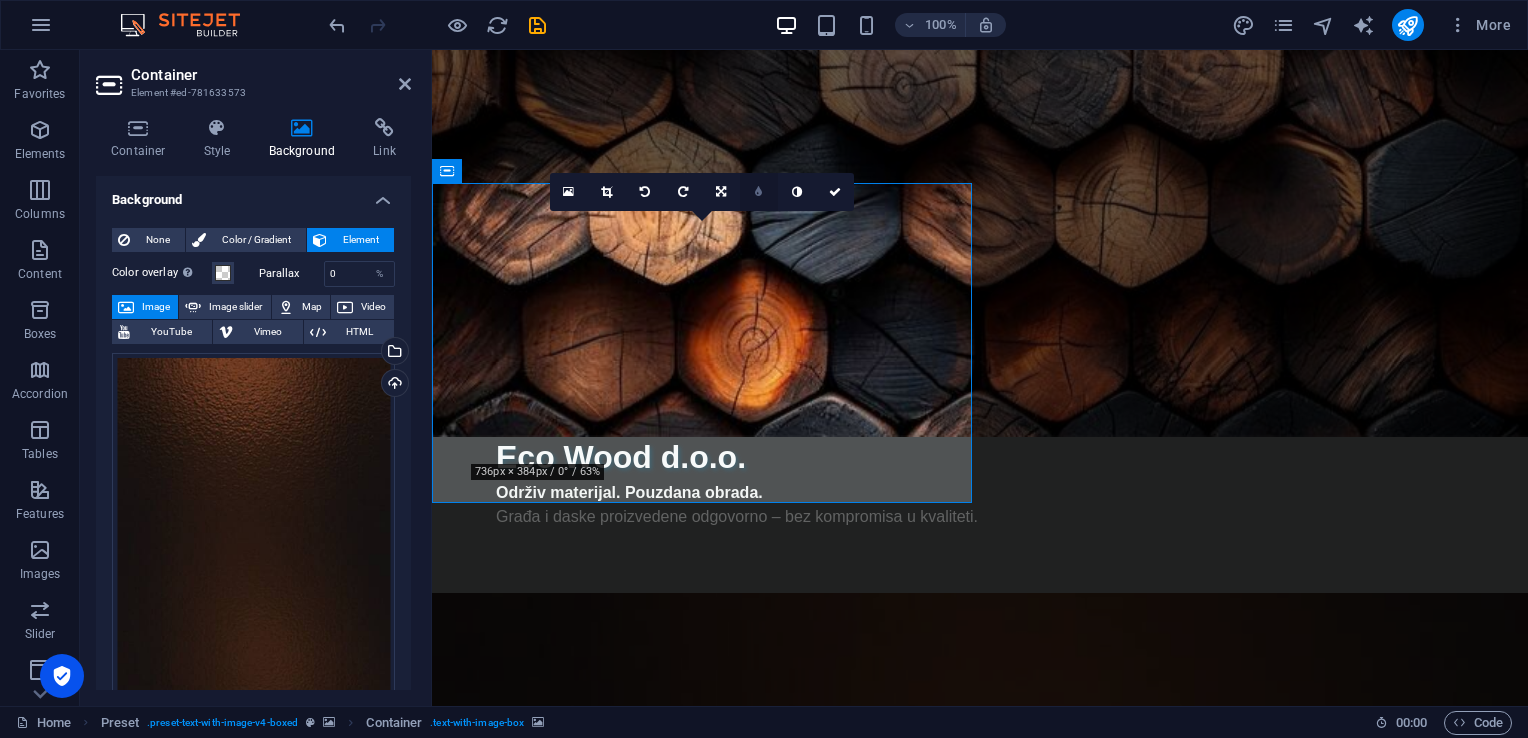 click at bounding box center [759, 192] 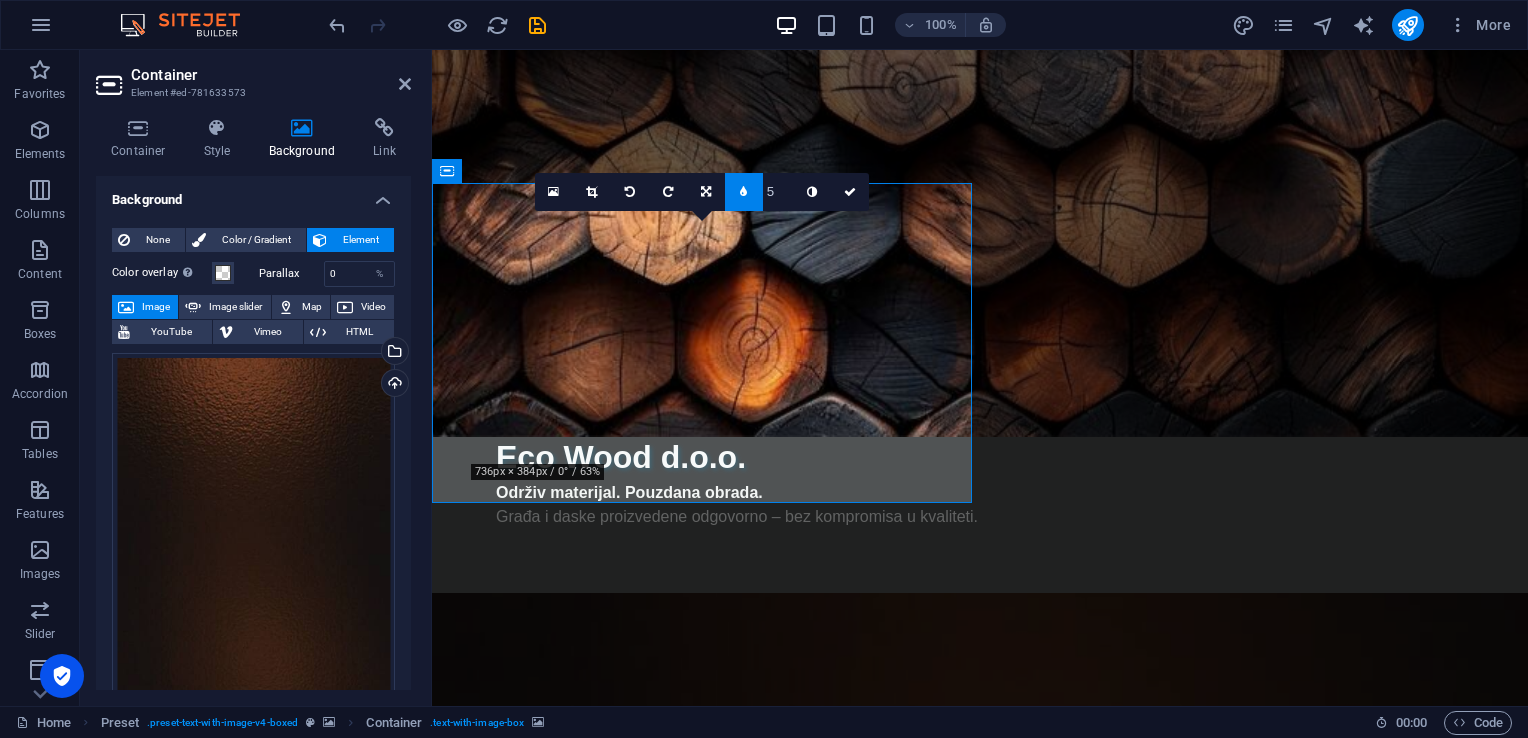 click at bounding box center (980, 2229) 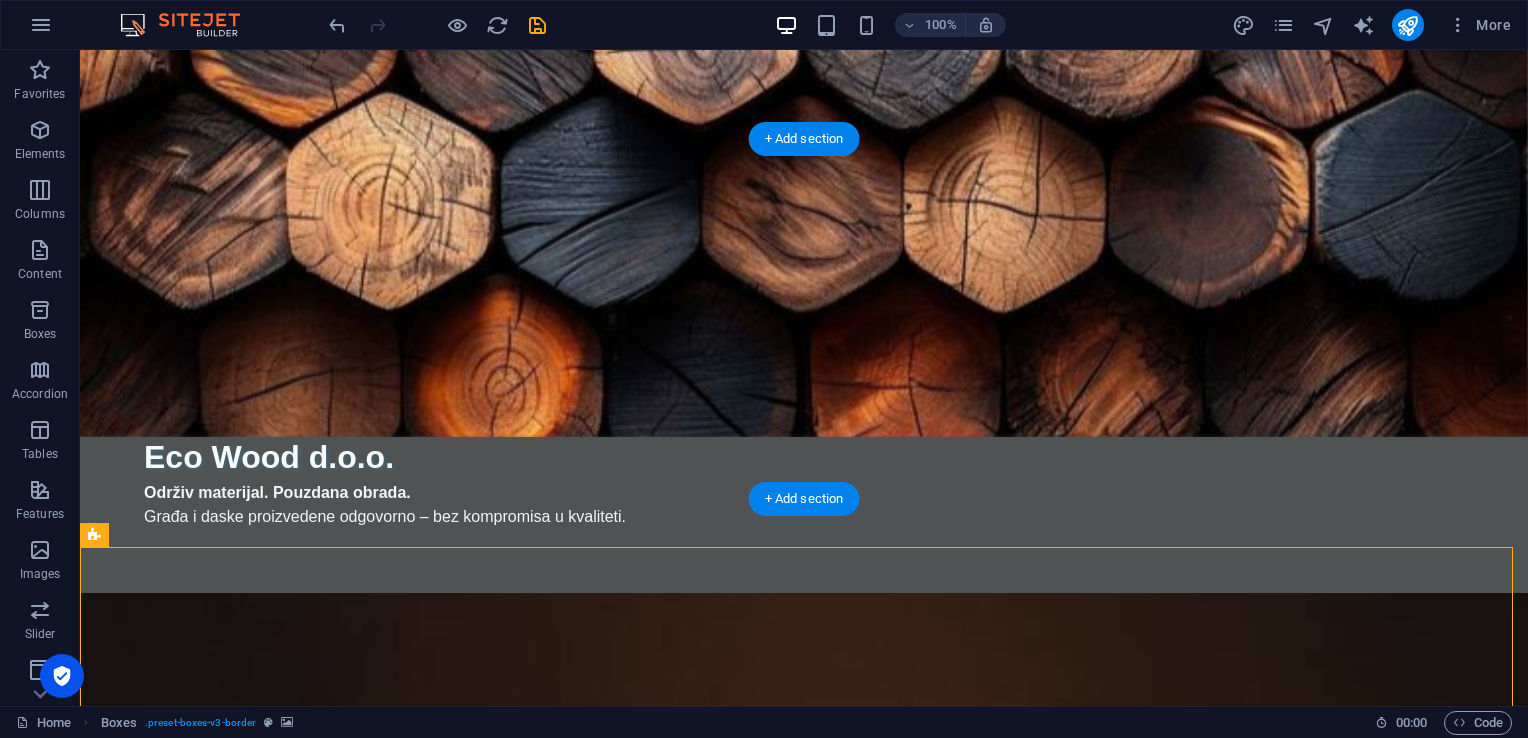 click at bounding box center (720, 1173) 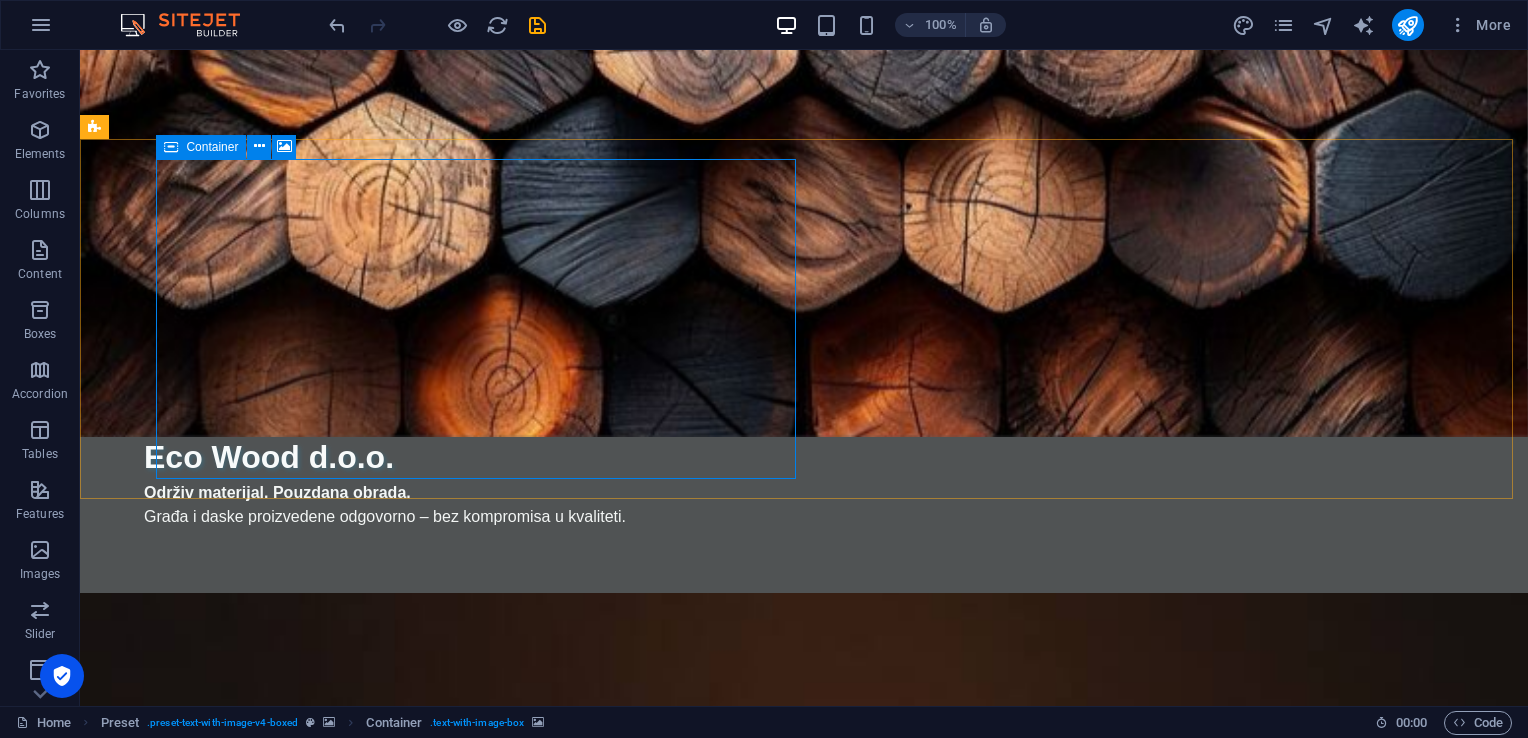 click at bounding box center (171, 147) 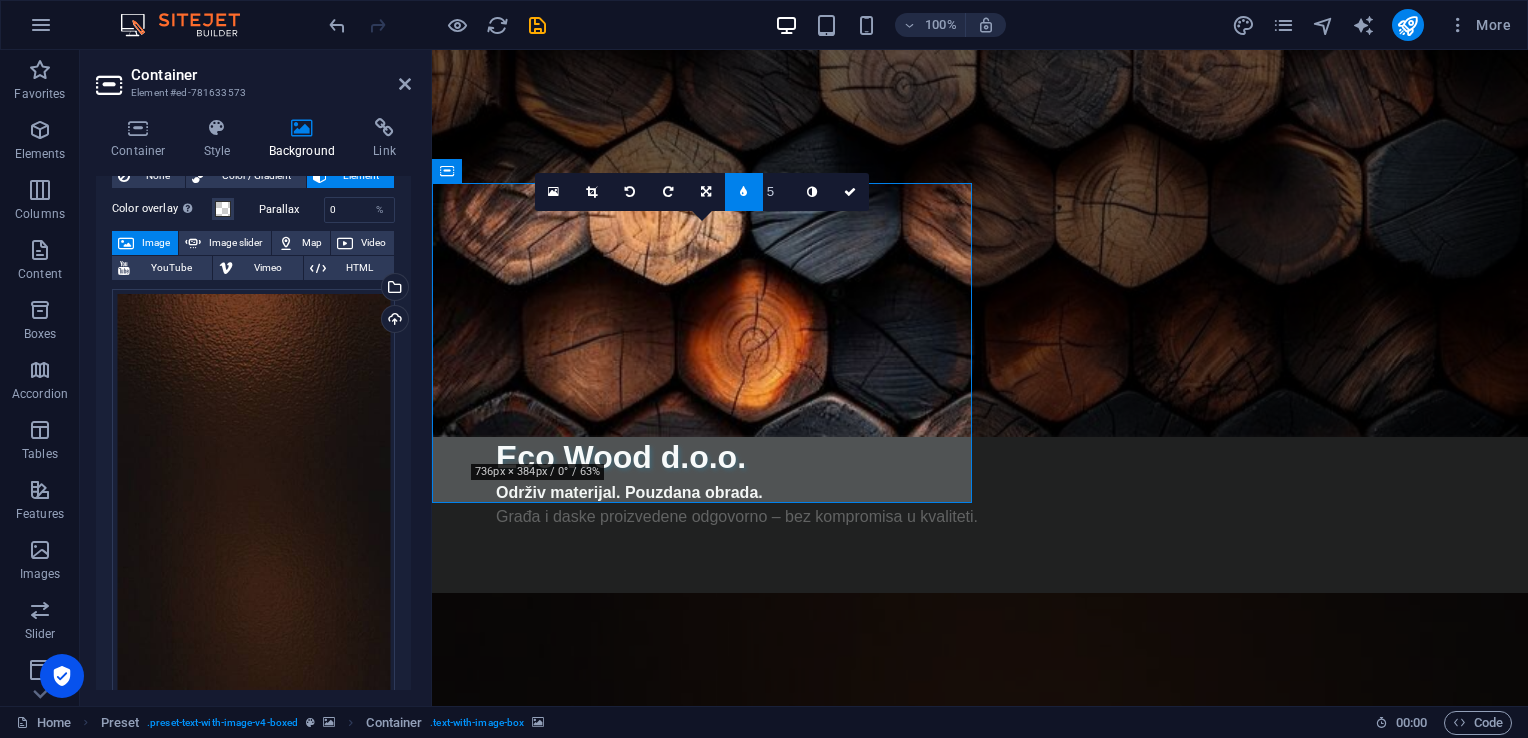 scroll, scrollTop: 0, scrollLeft: 0, axis: both 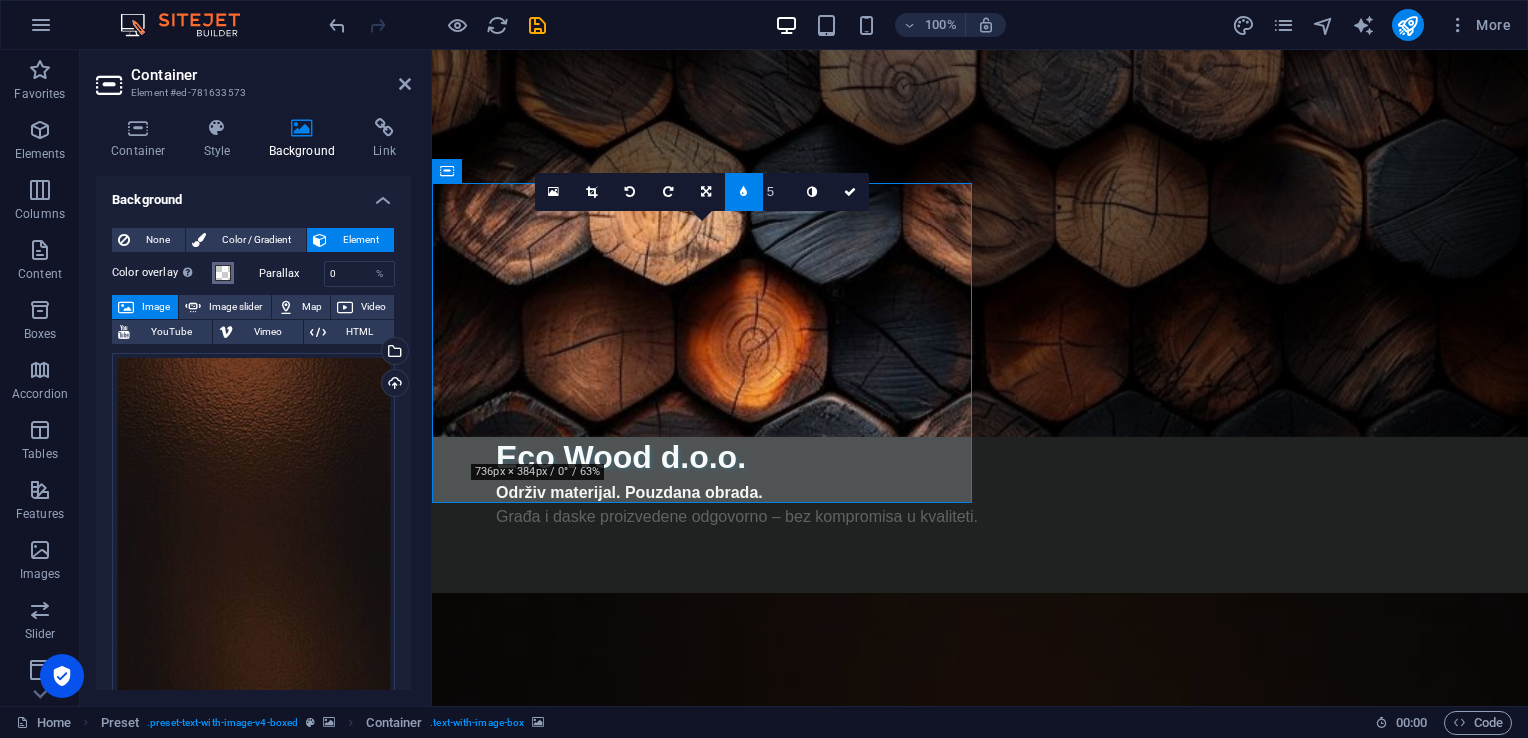 click at bounding box center [223, 273] 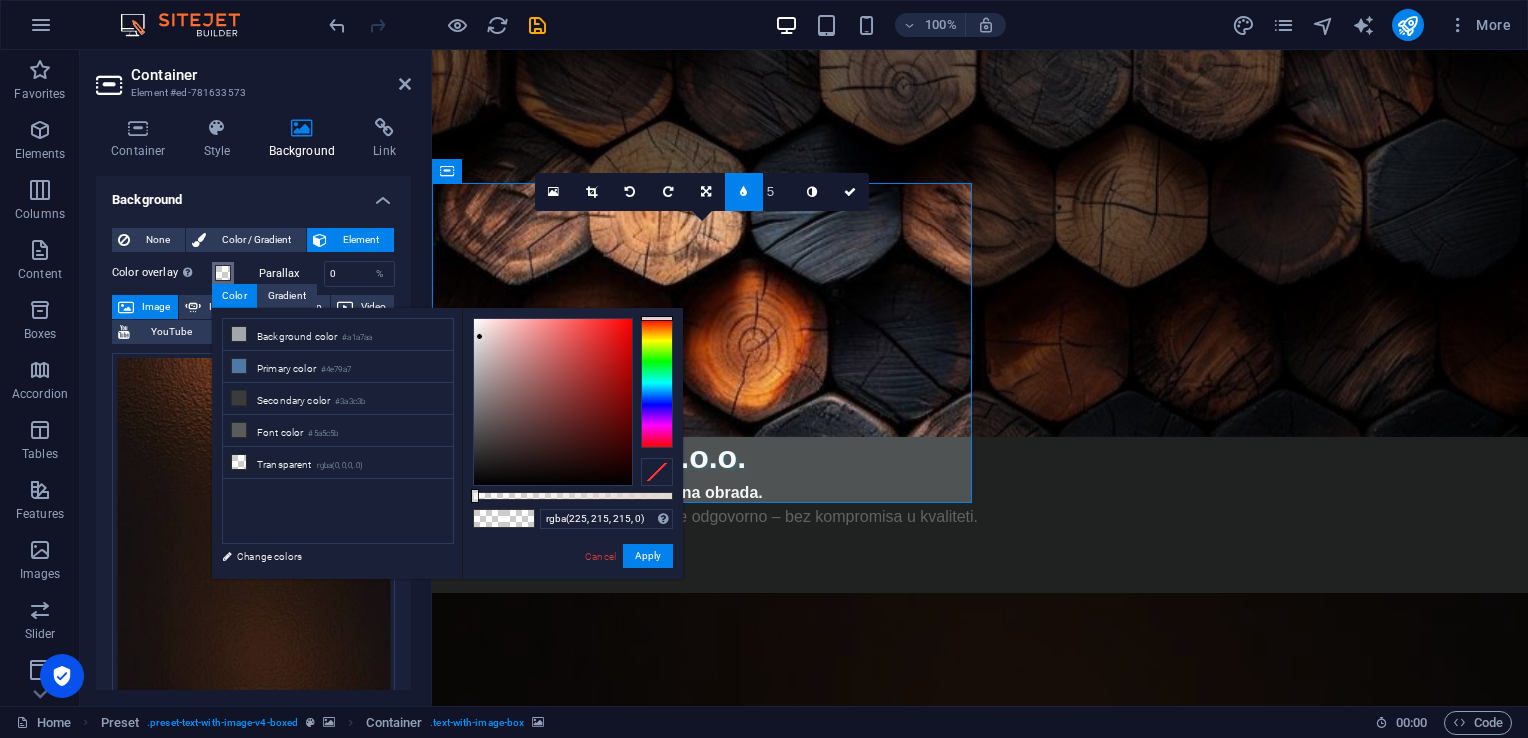 drag, startPoint x: 473, startPoint y: 500, endPoint x: 280, endPoint y: 530, distance: 195.31769 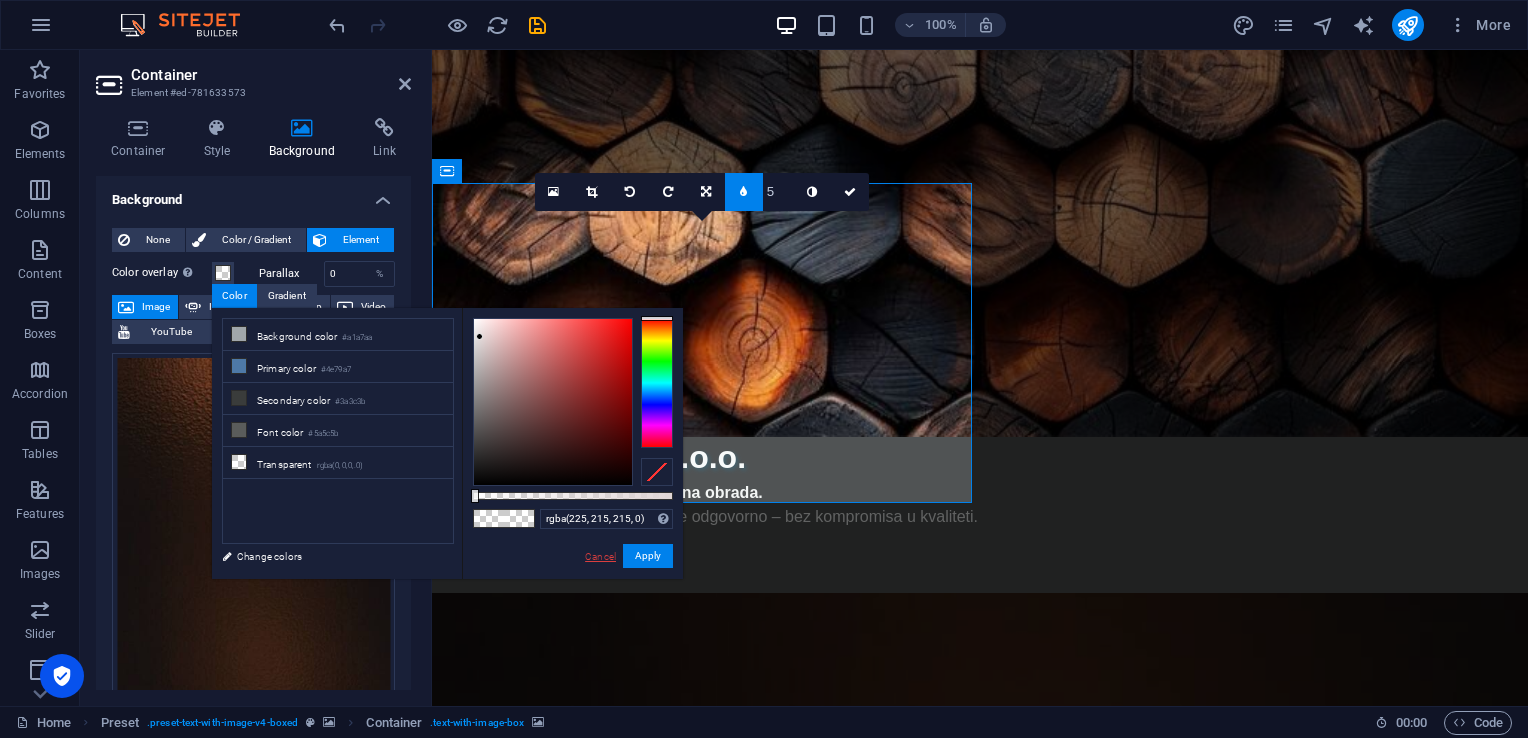 click on "Cancel" at bounding box center (600, 556) 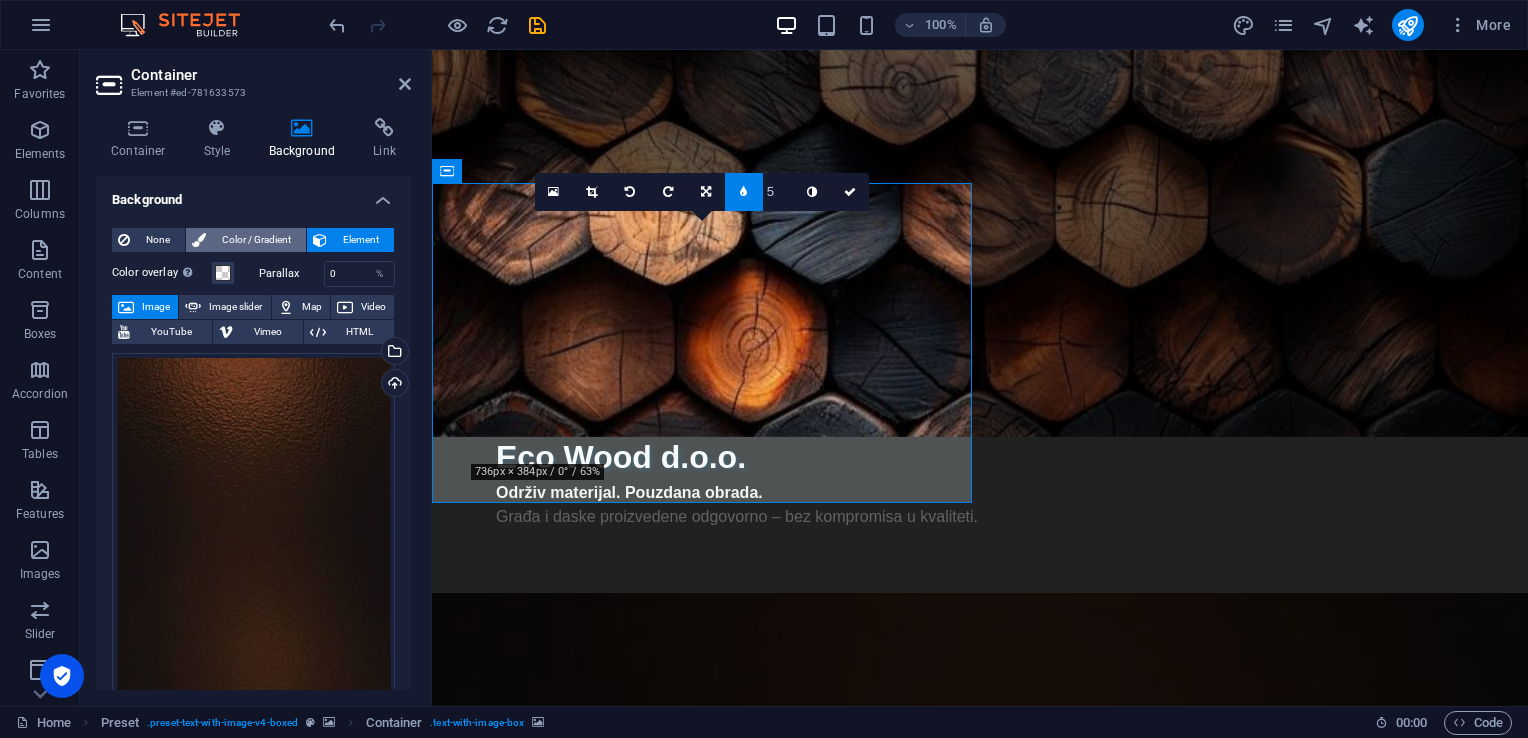 click on "Color / Gradient" at bounding box center (256, 240) 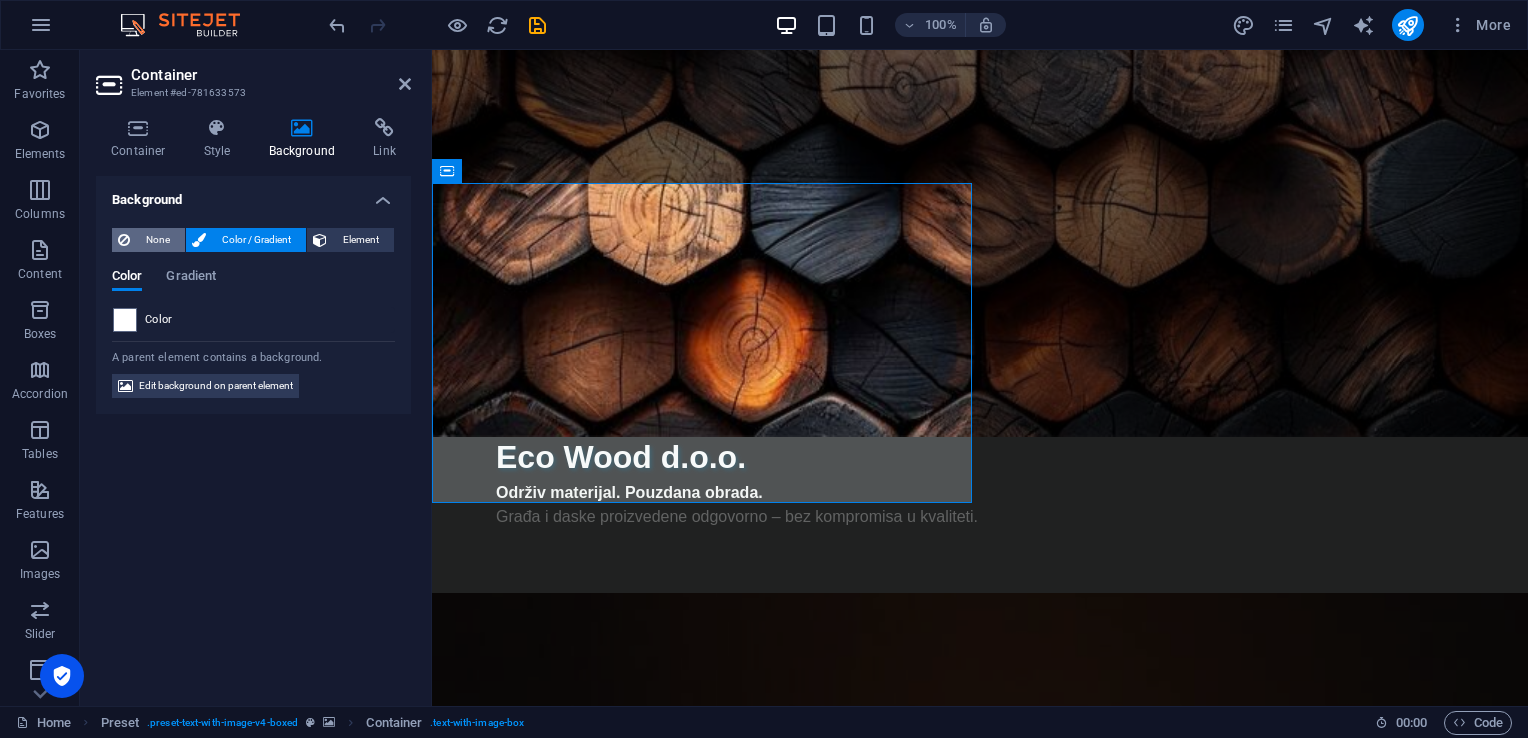 click on "None" at bounding box center [148, 240] 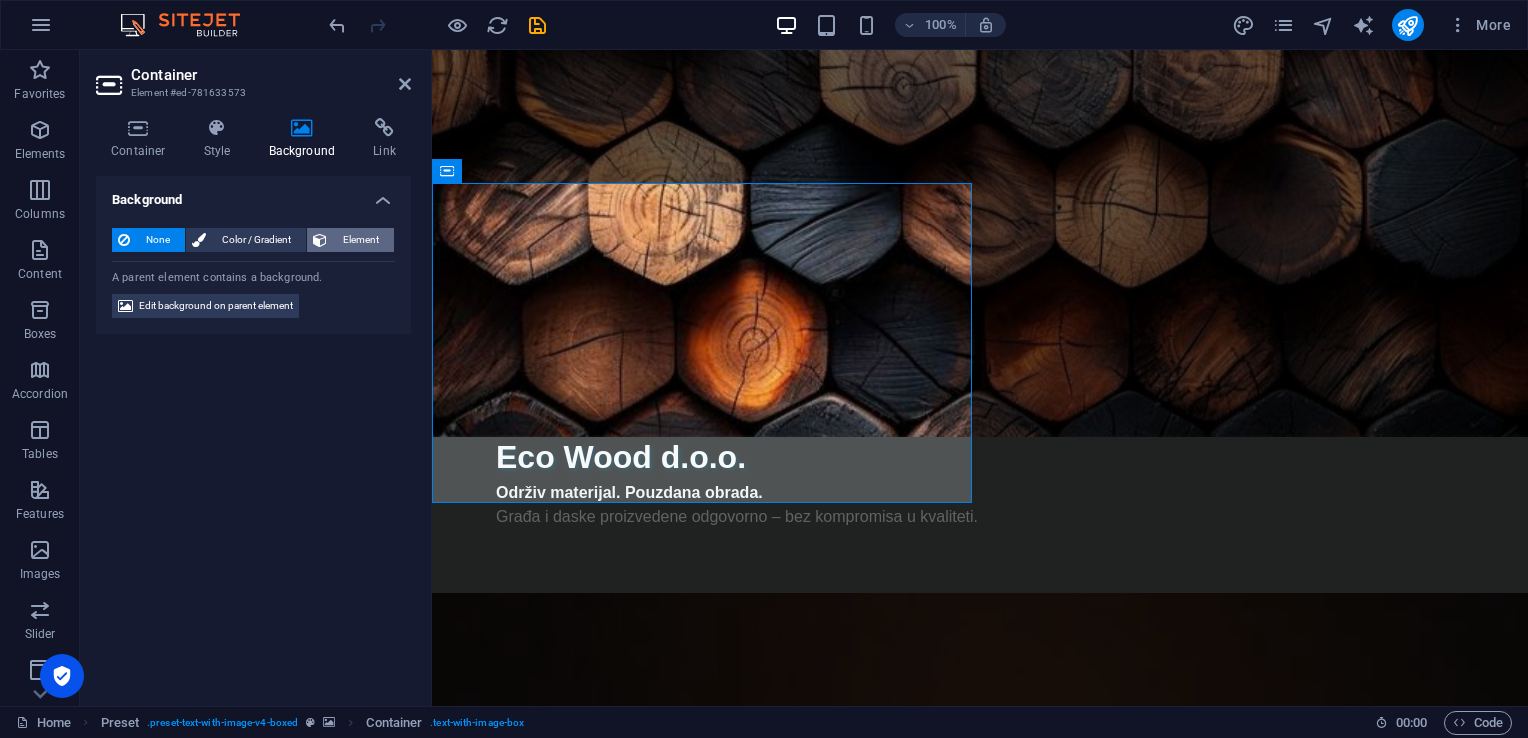 click on "Element" at bounding box center (360, 240) 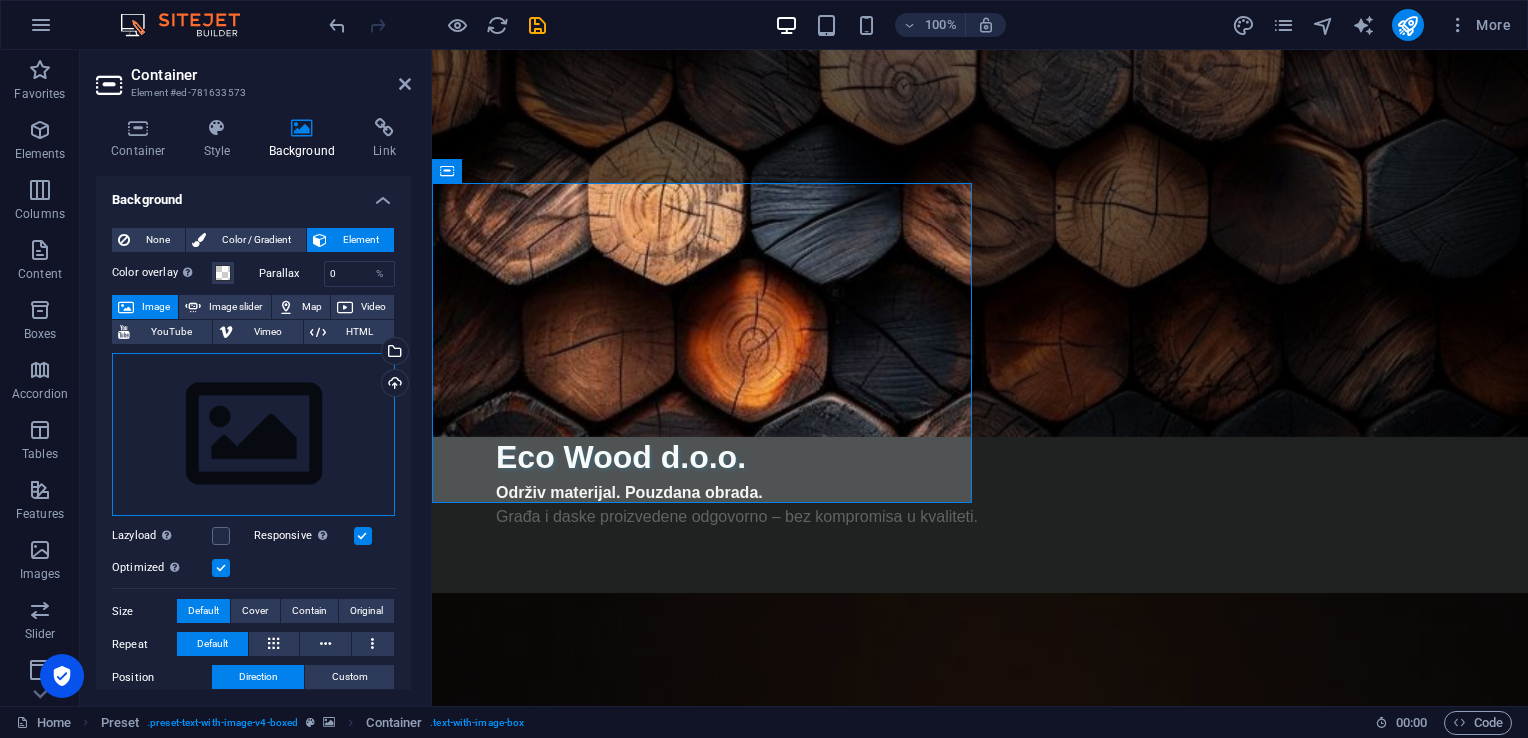 click on "Drag files here, click to choose files or select files from Files or our free stock photos & videos" at bounding box center (253, 435) 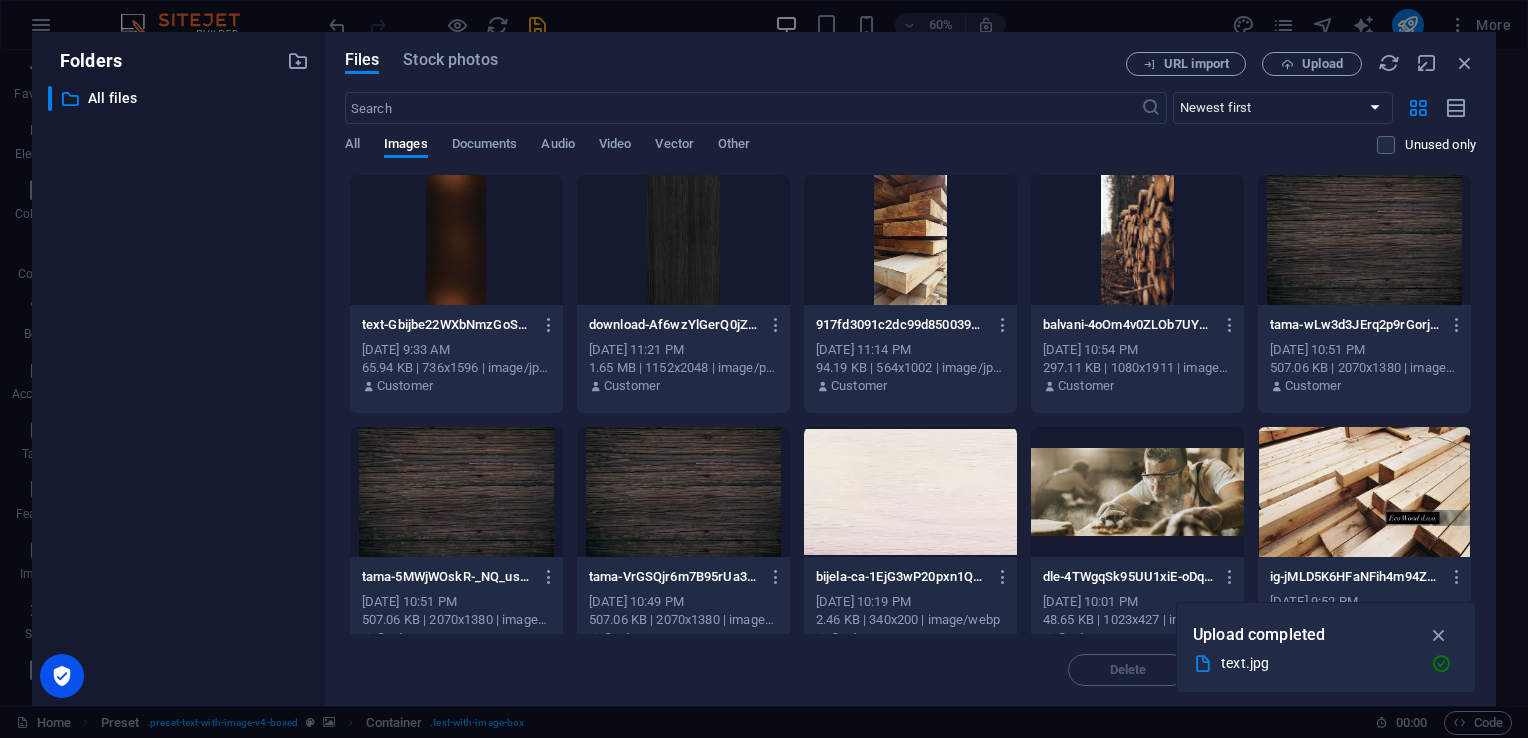 click at bounding box center [456, 240] 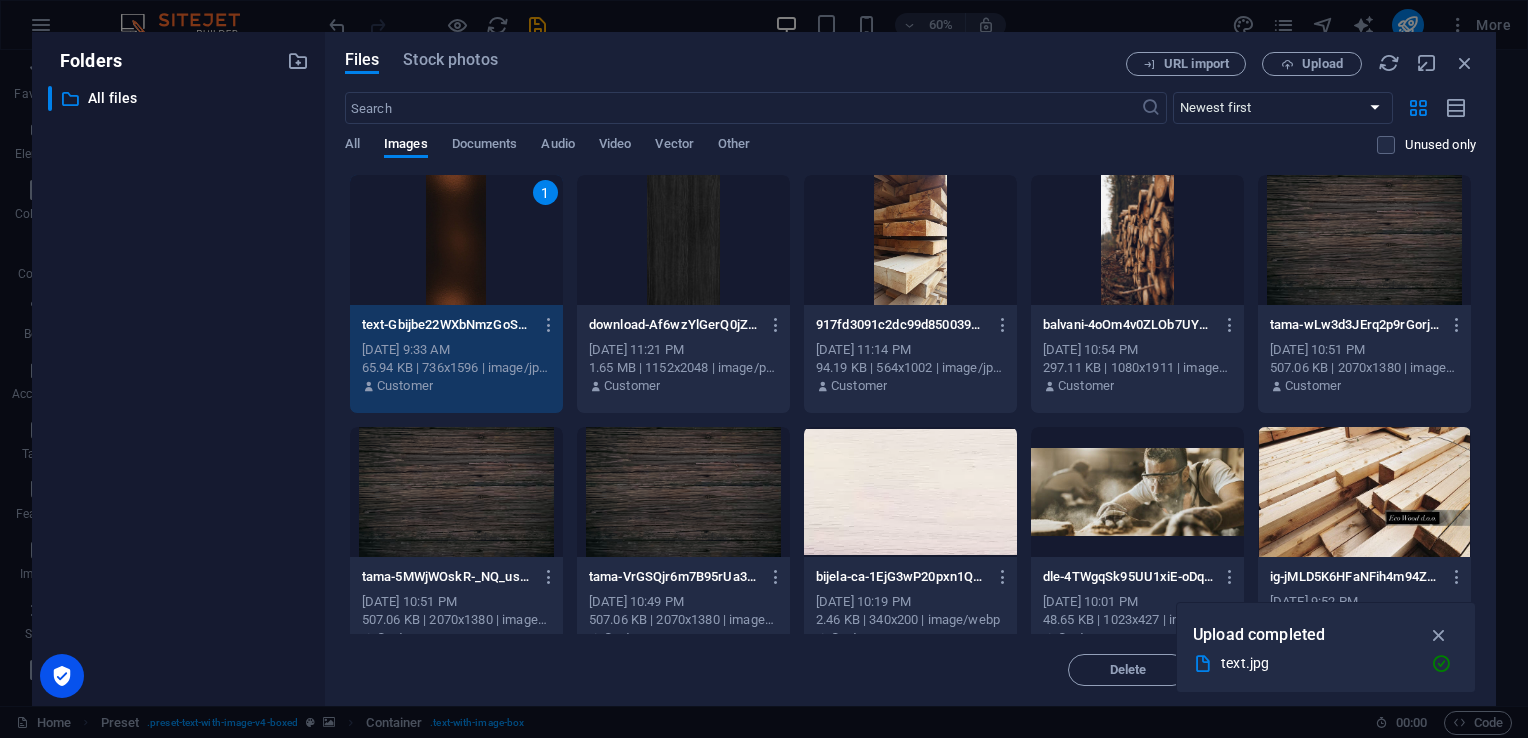 click on "1" at bounding box center (456, 240) 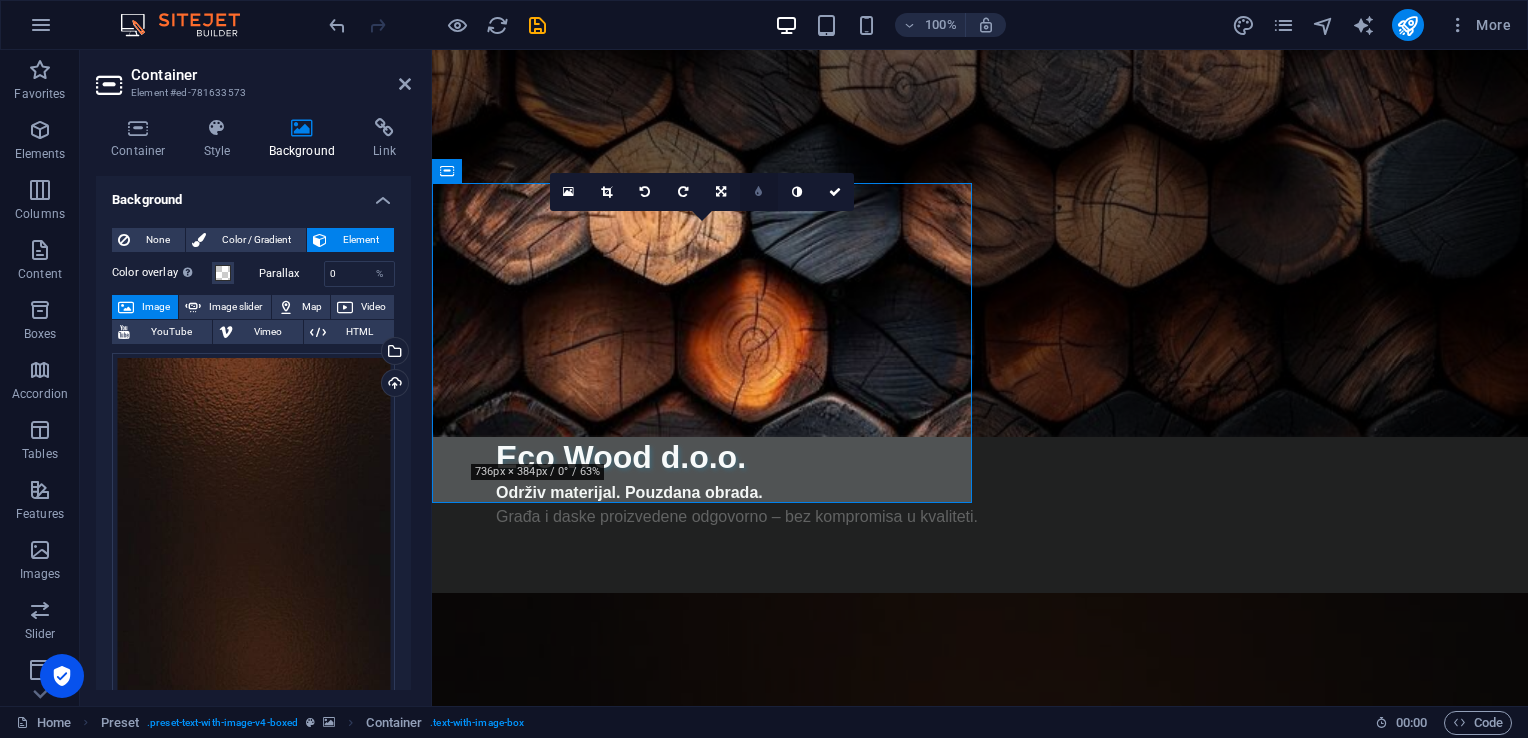 click at bounding box center (758, 192) 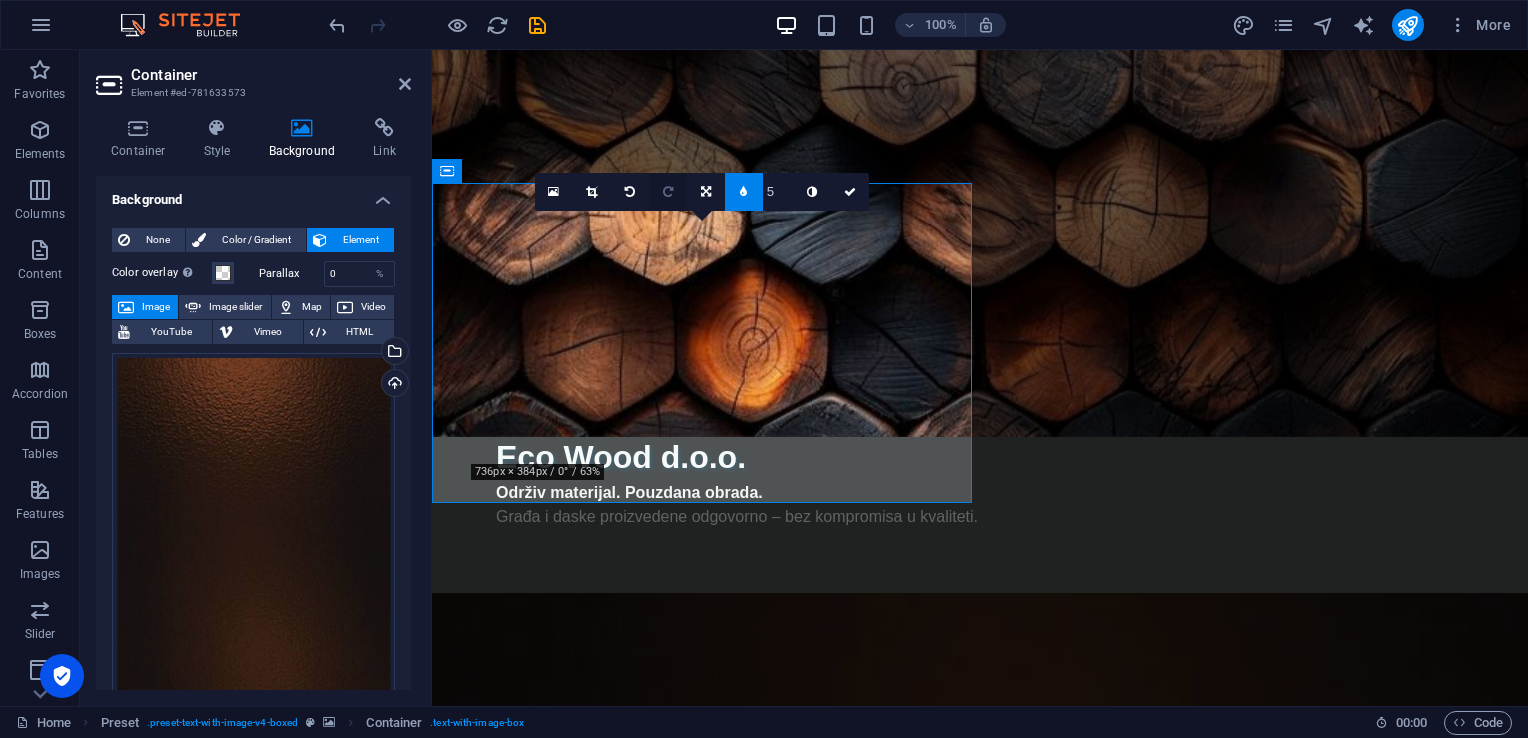 click at bounding box center [668, 192] 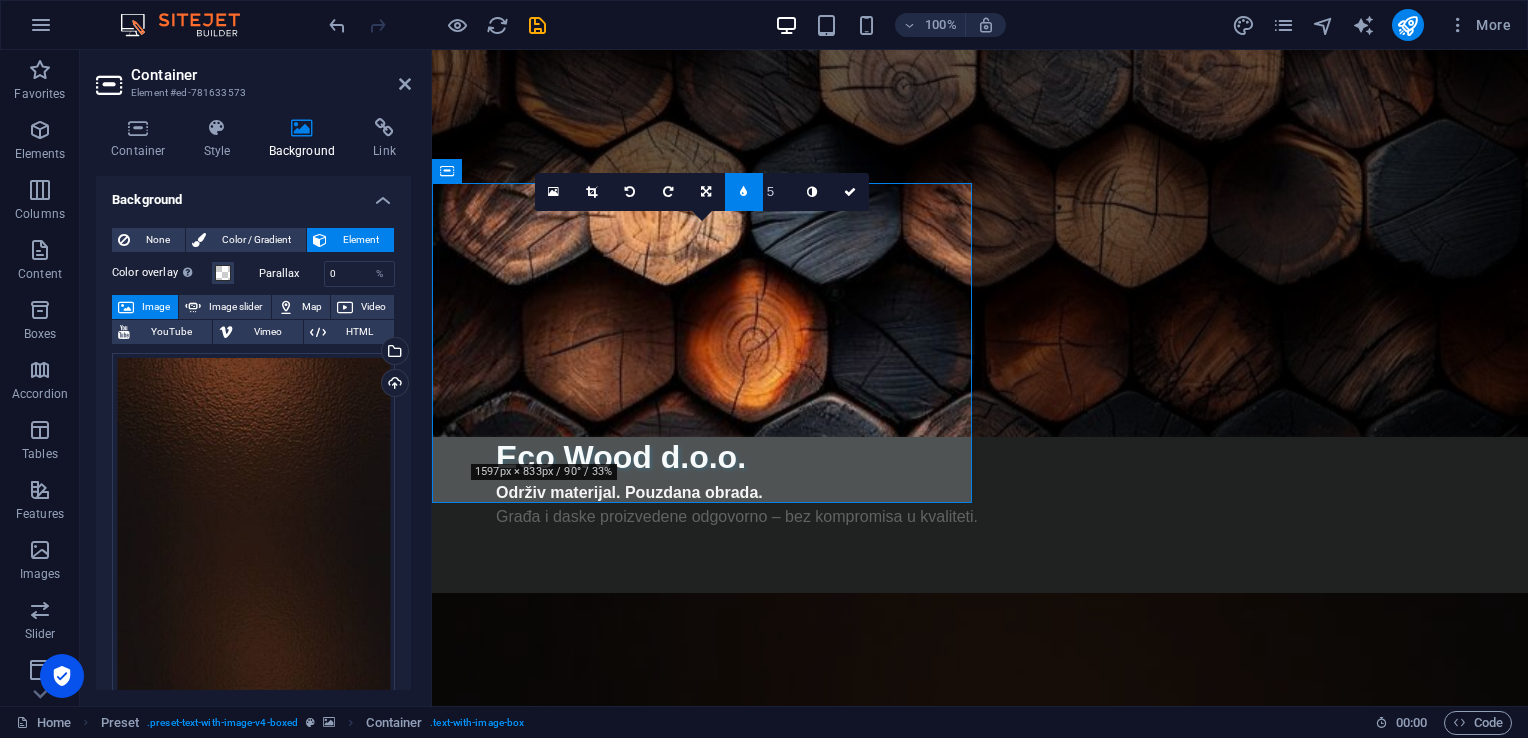 click at bounding box center [668, 192] 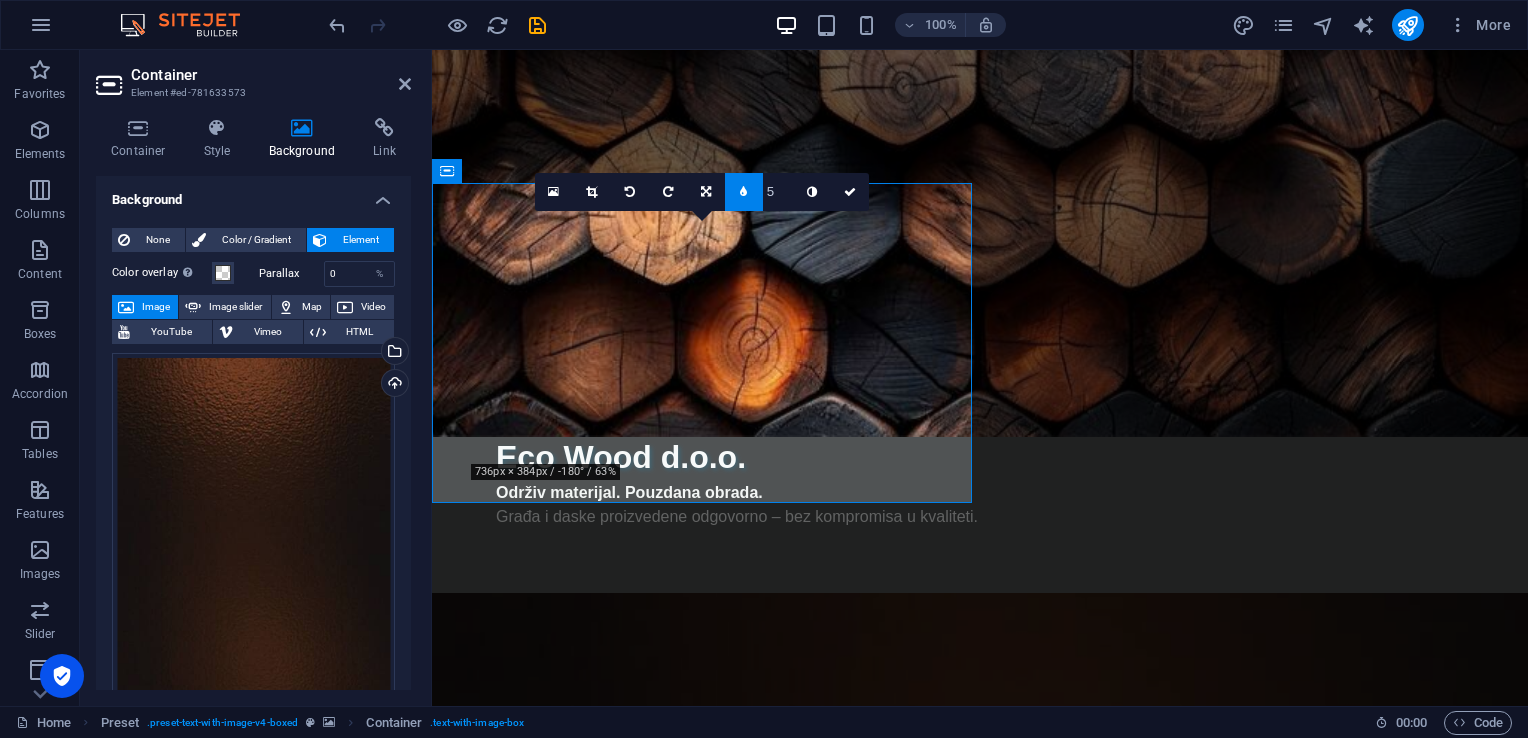 click at bounding box center (980, 209) 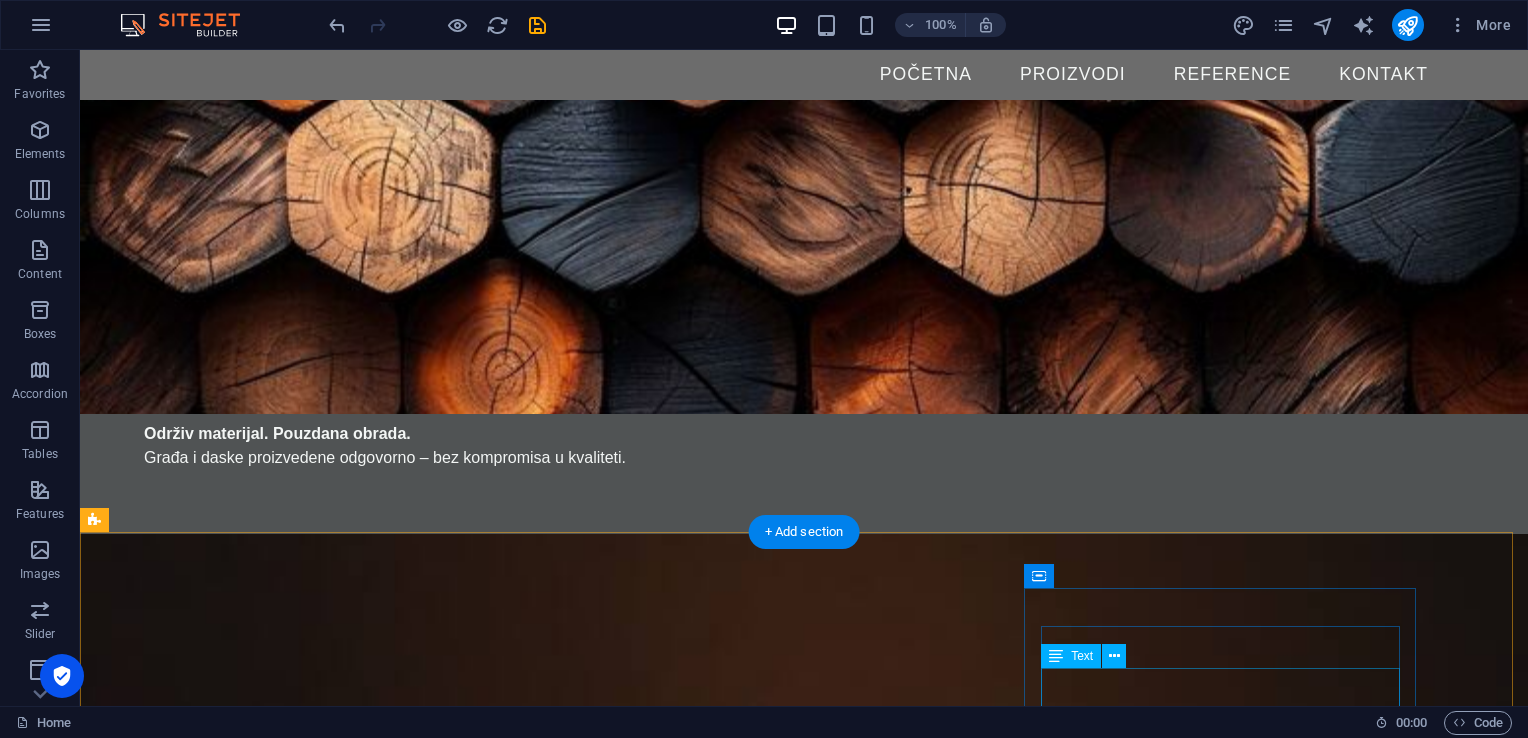 scroll, scrollTop: 200, scrollLeft: 0, axis: vertical 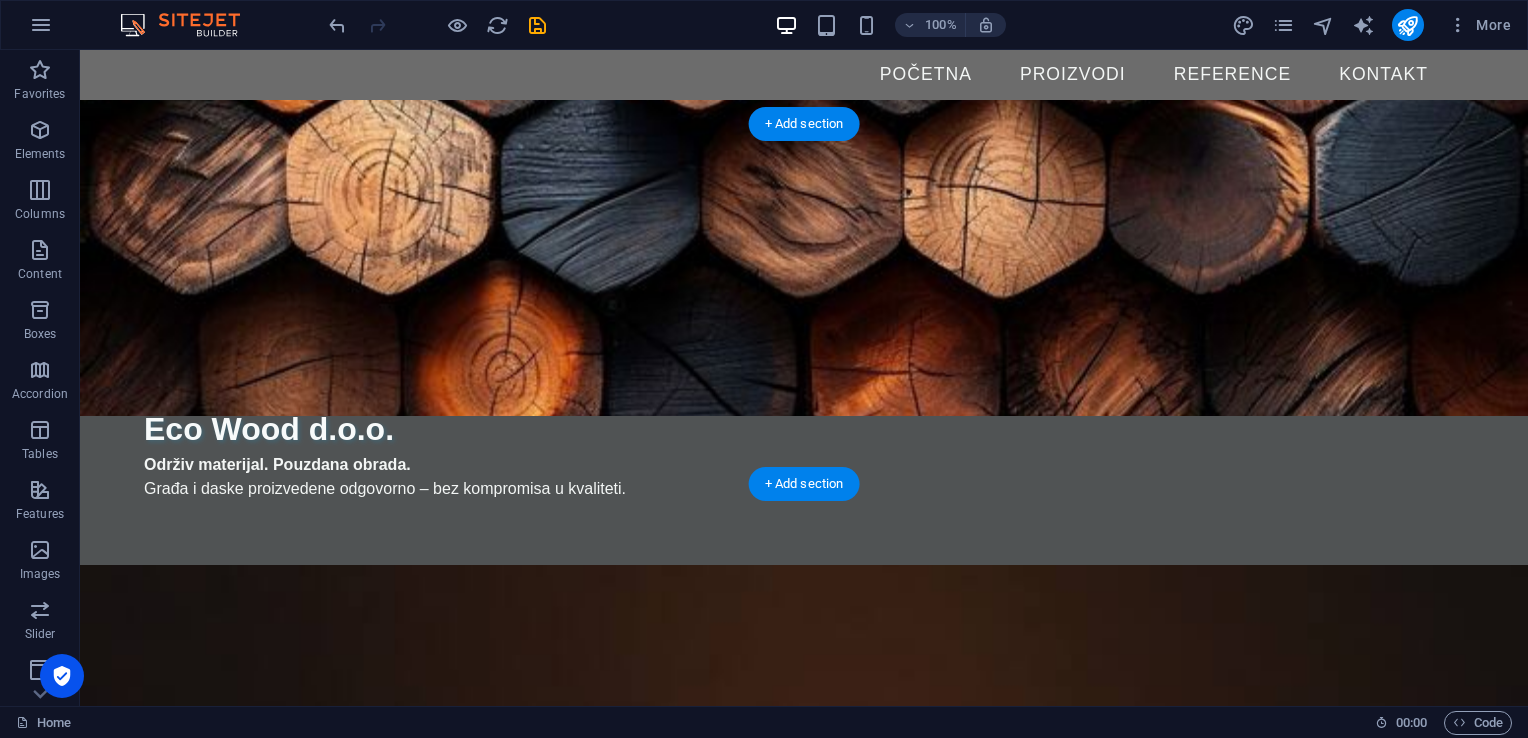 click at bounding box center [720, 1145] 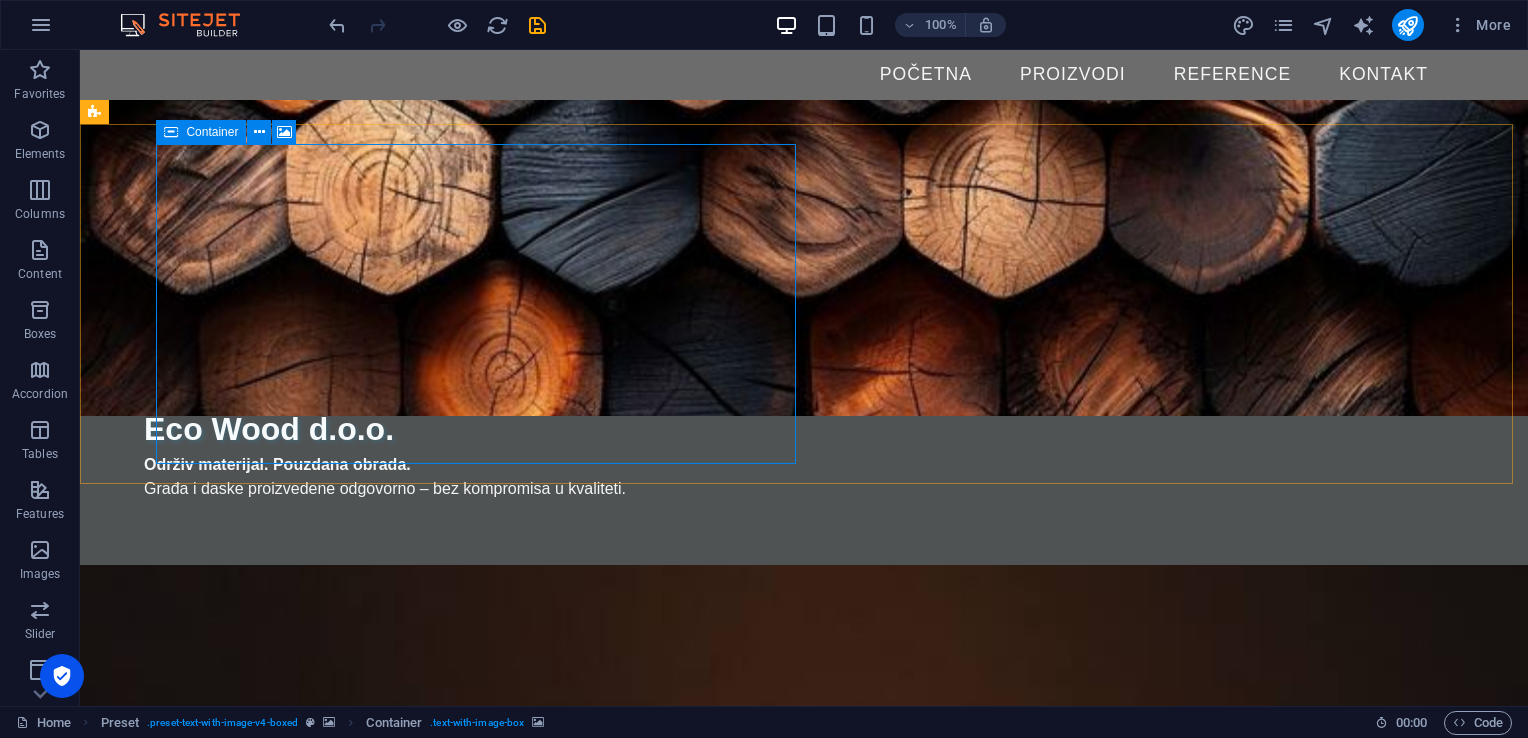 click at bounding box center (171, 132) 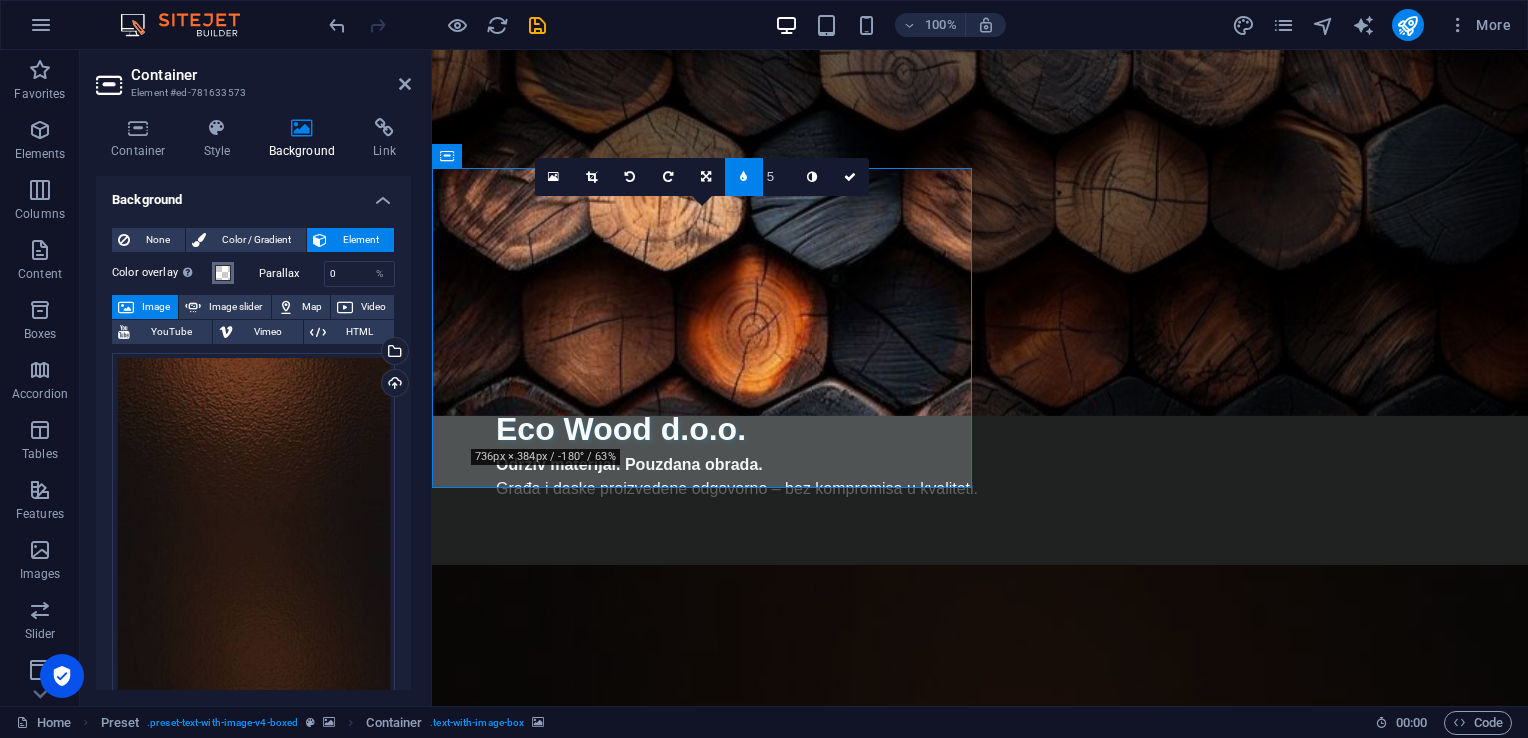 click at bounding box center [223, 273] 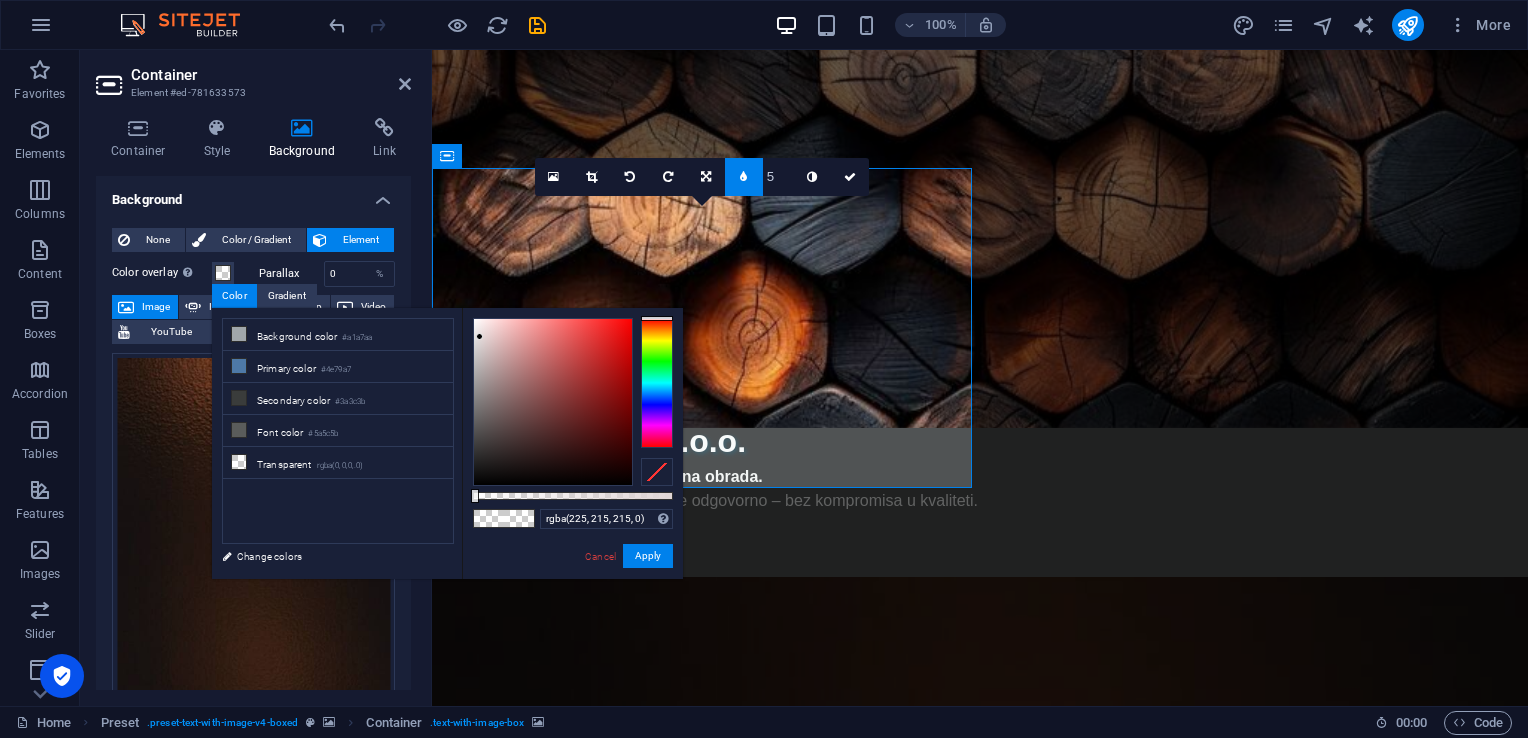 click at bounding box center (489, 518) 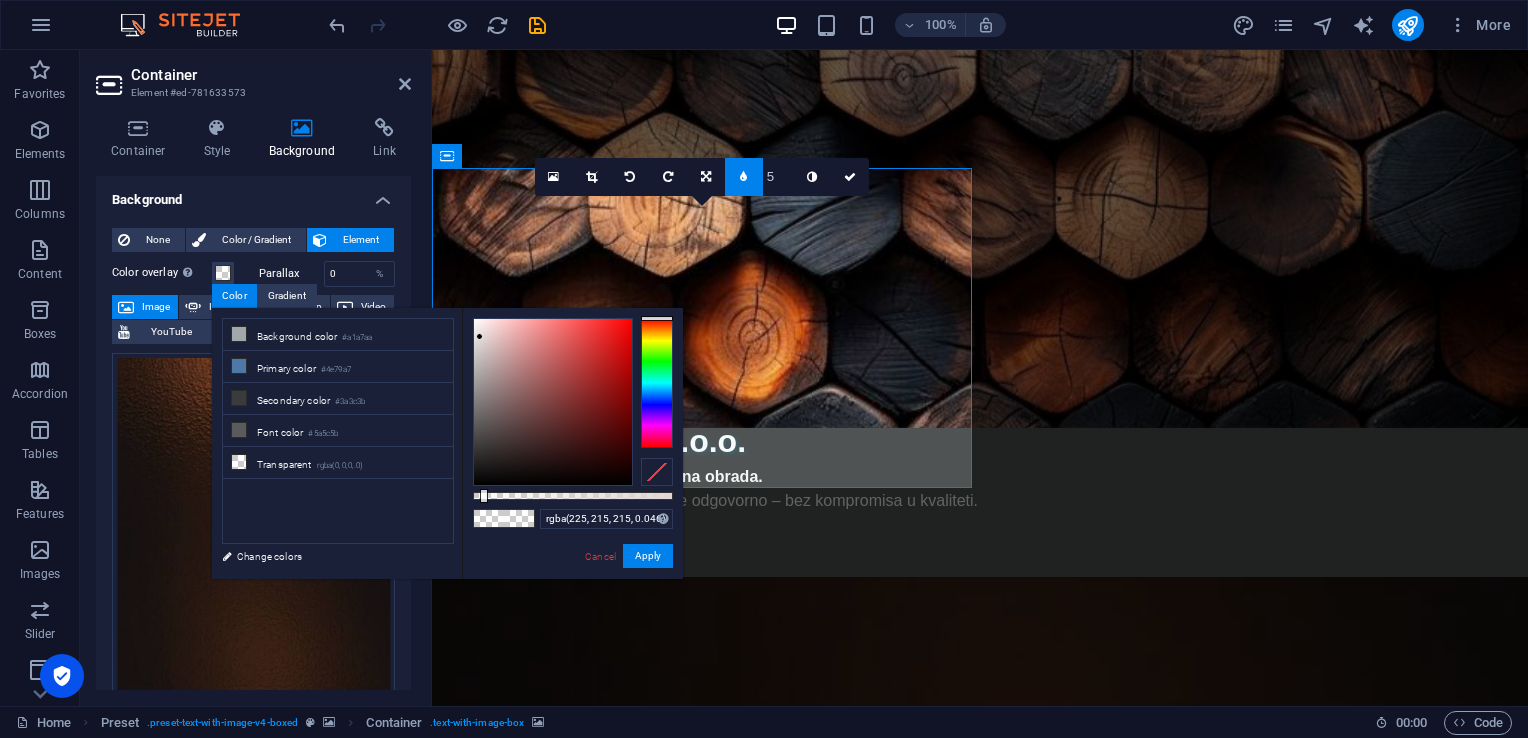 type on "rgba(225, 215, 215, 0)" 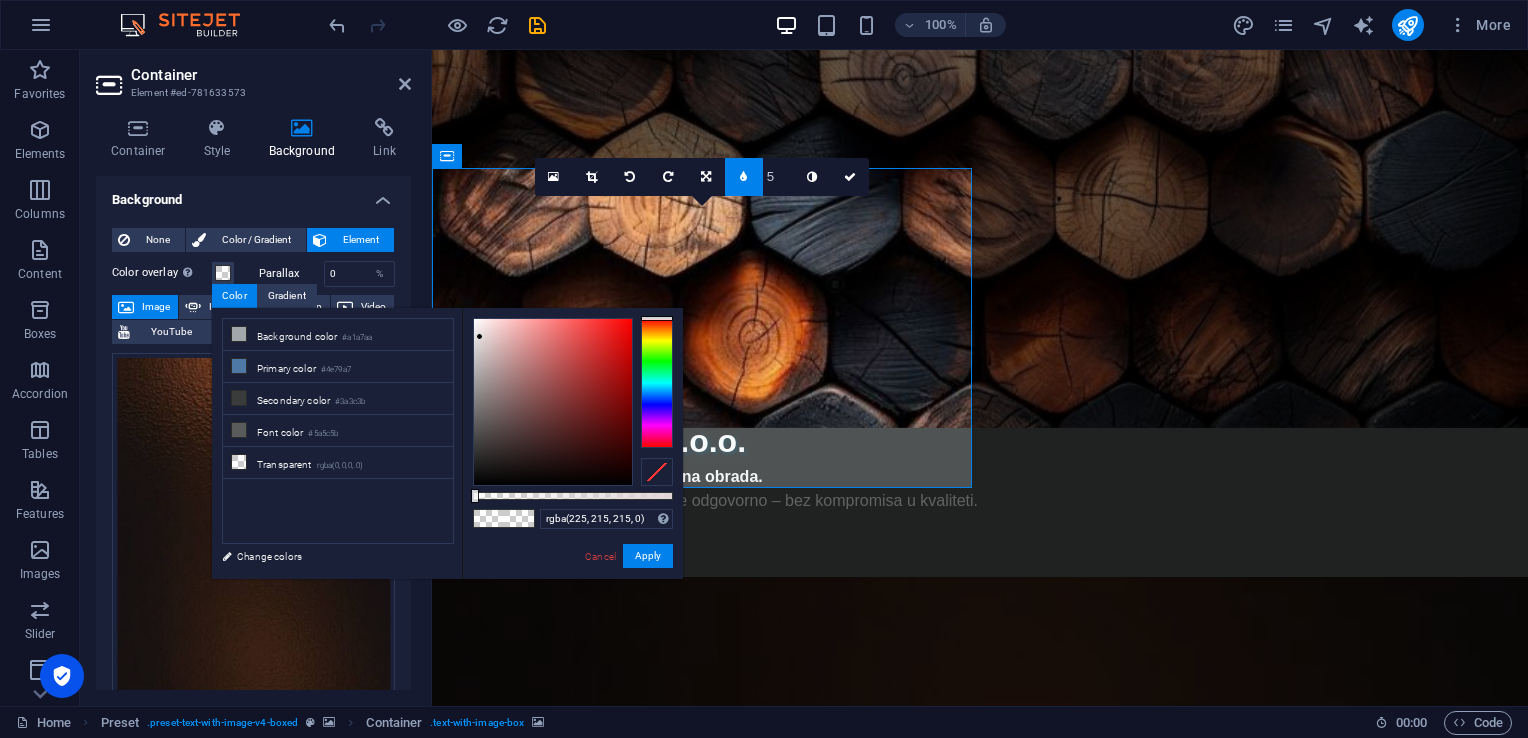 click at bounding box center [475, 496] 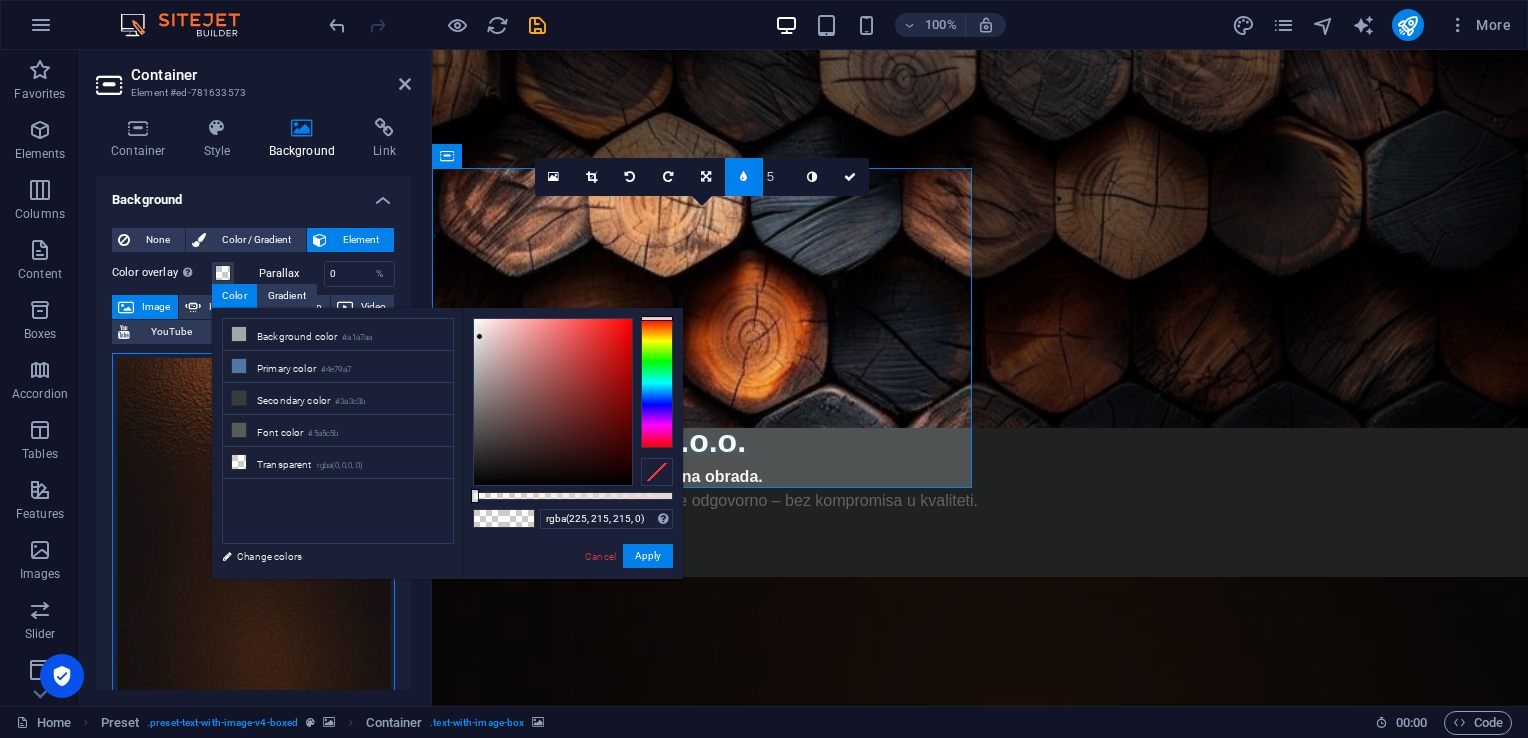 click on "Drag files here, click to choose files or select files from Files or our free stock photos & videos" at bounding box center [253, 654] 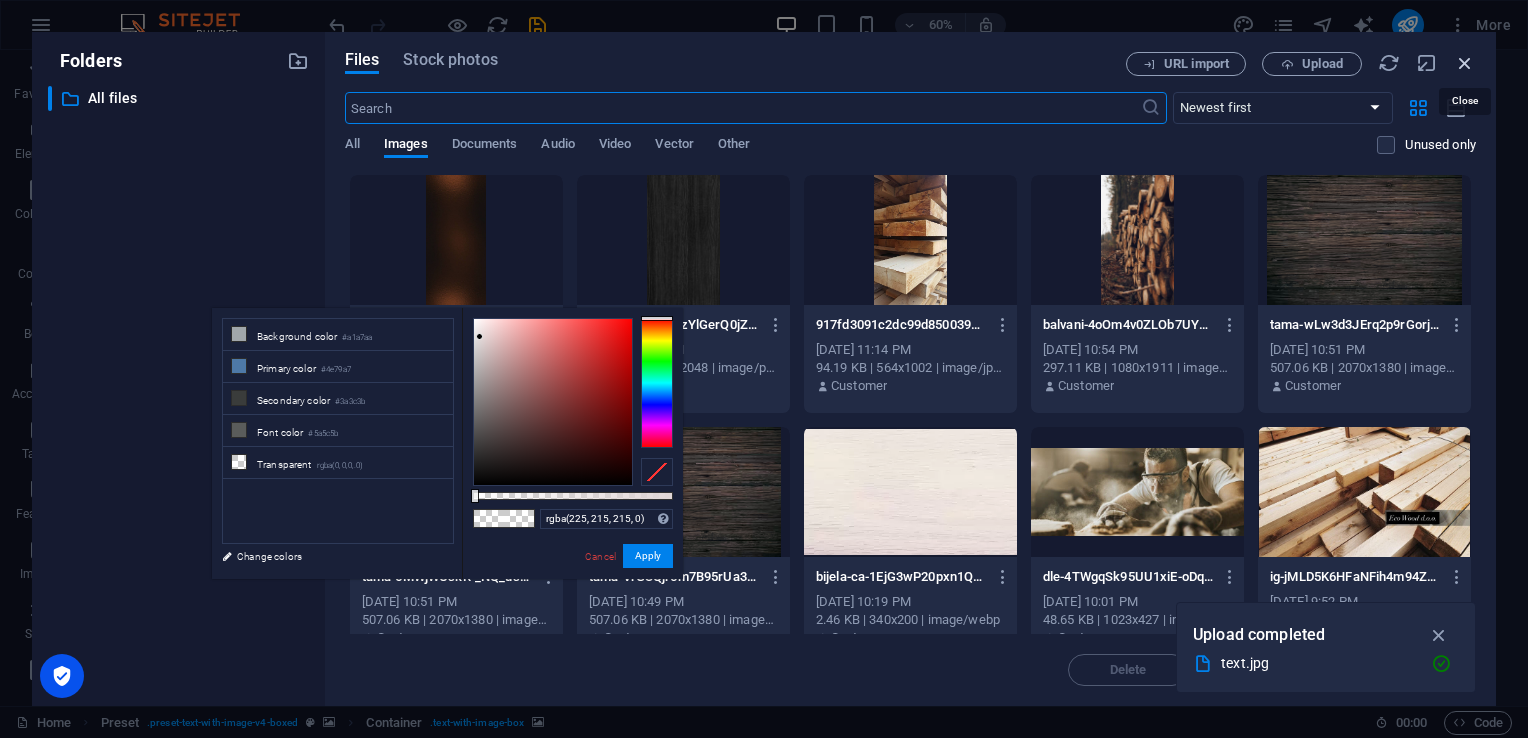 click at bounding box center (1465, 63) 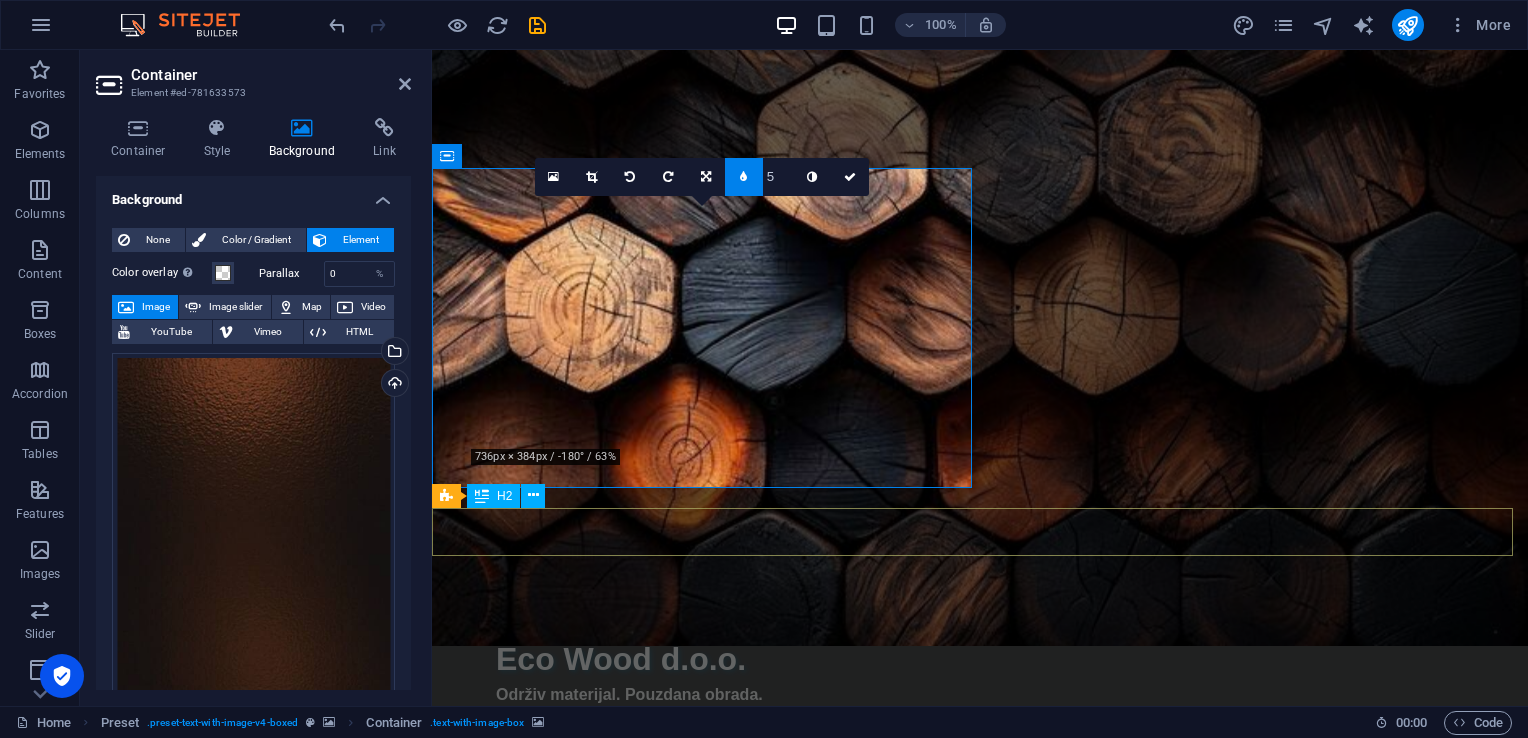 click on "Naše vrijednosti" at bounding box center (980, 2345) 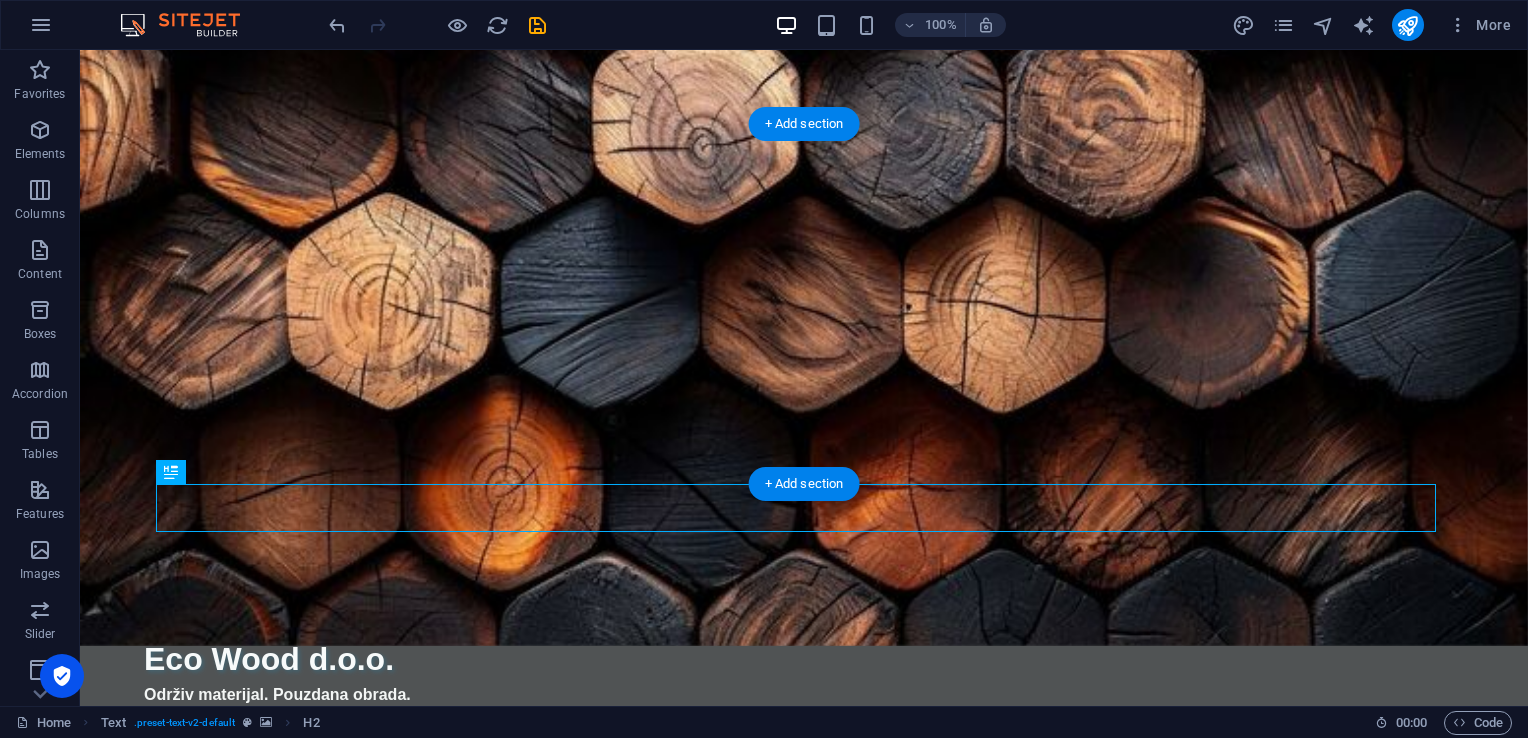 click at bounding box center (720, 1411) 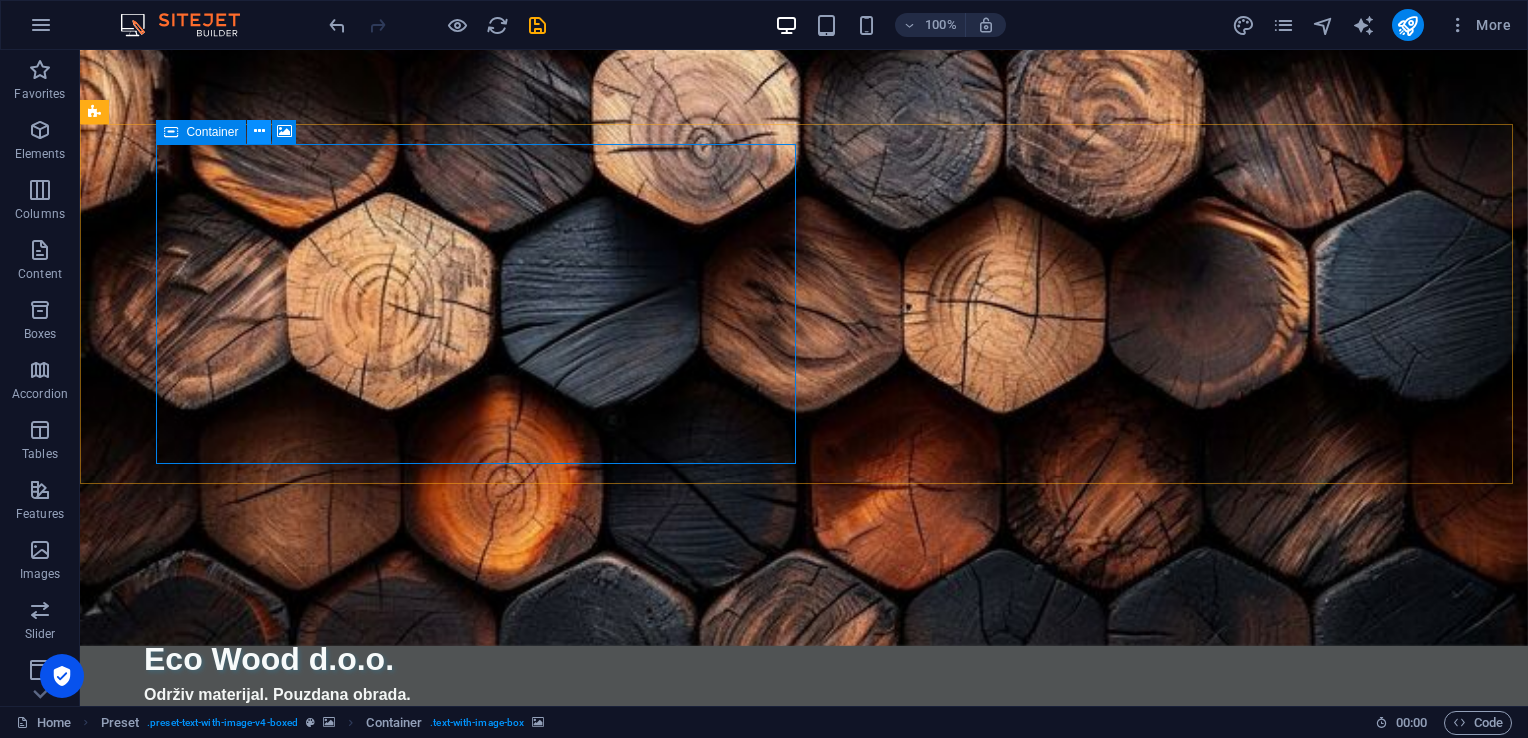 click at bounding box center [259, 131] 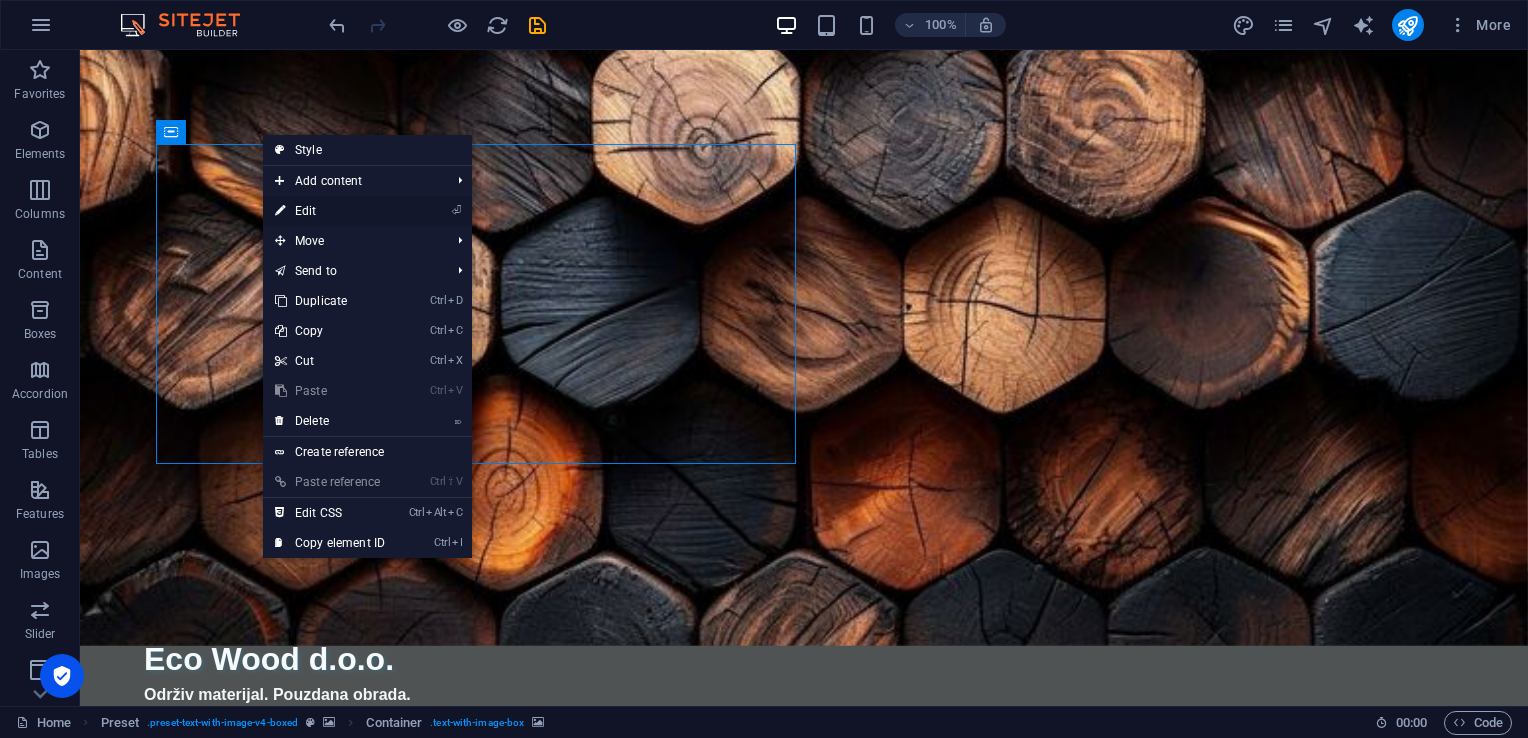 click on "⏎  Edit" at bounding box center [330, 211] 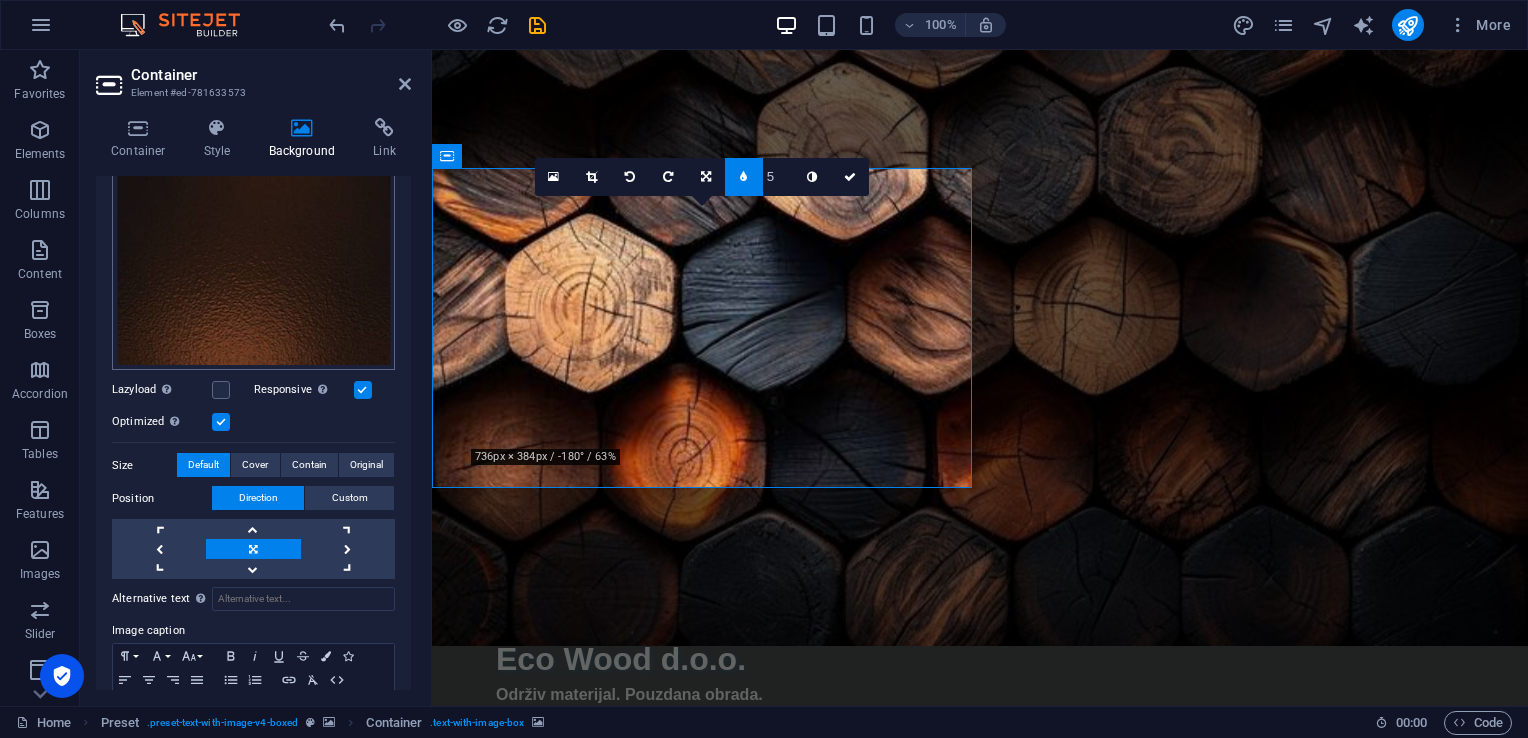 scroll, scrollTop: 720, scrollLeft: 0, axis: vertical 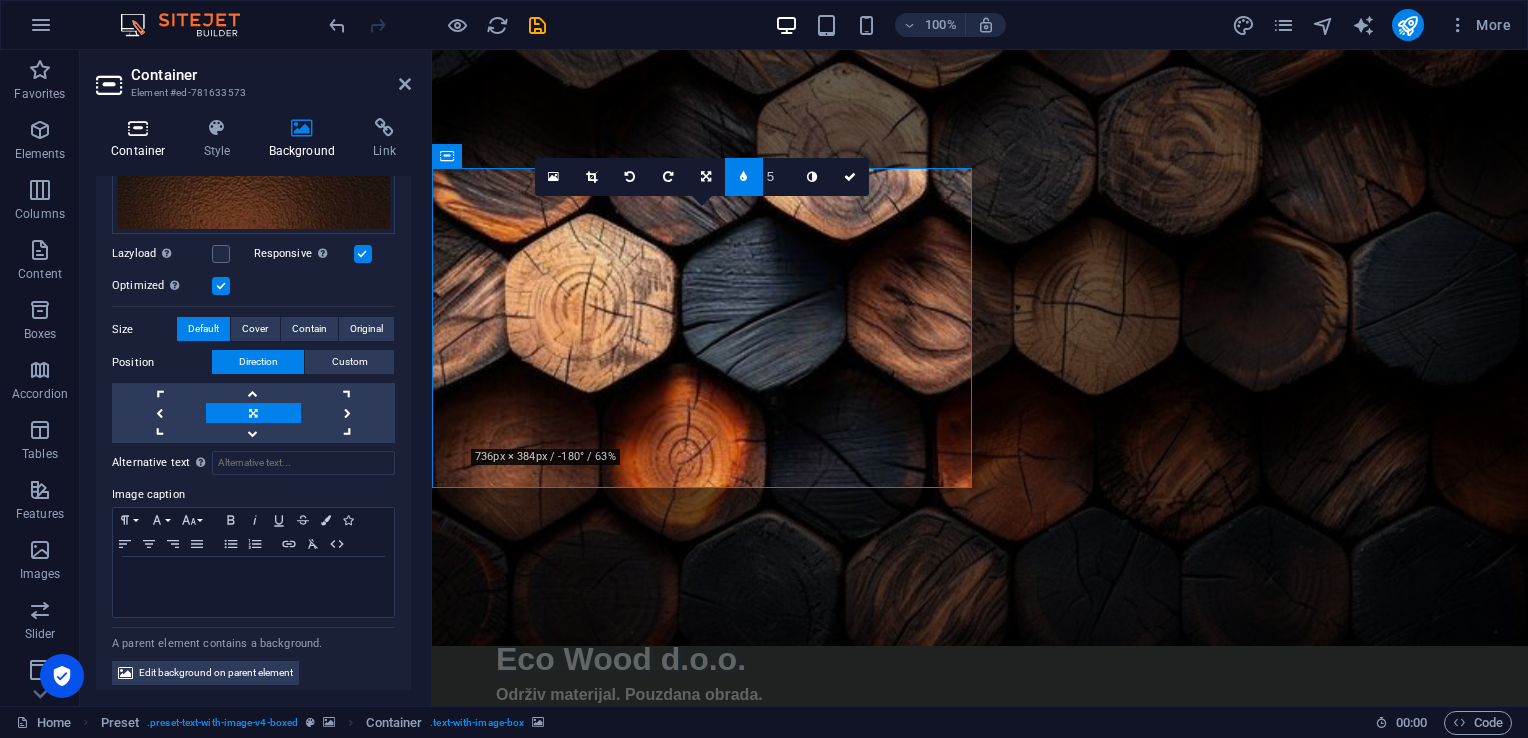 click at bounding box center [138, 128] 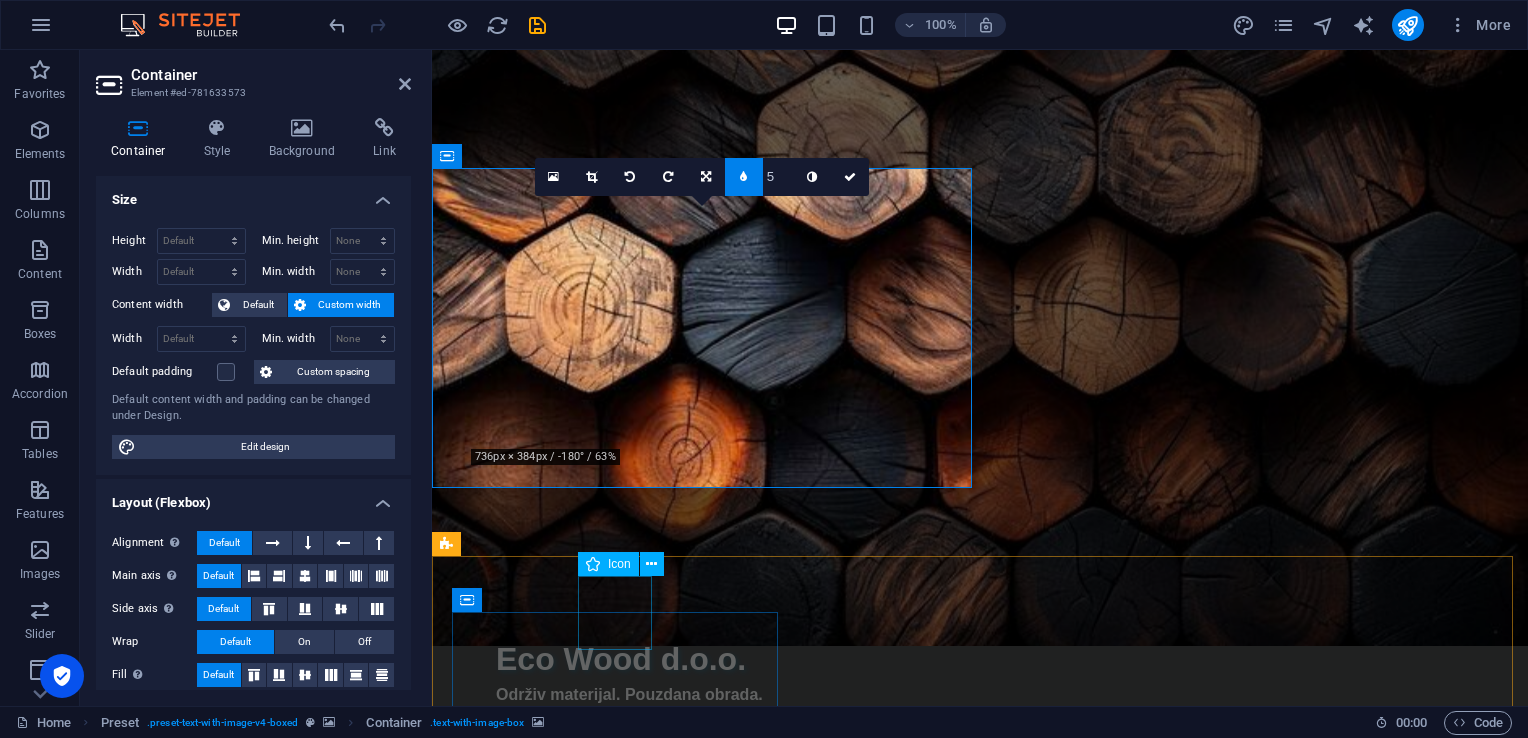 click at bounding box center [617, 2738] 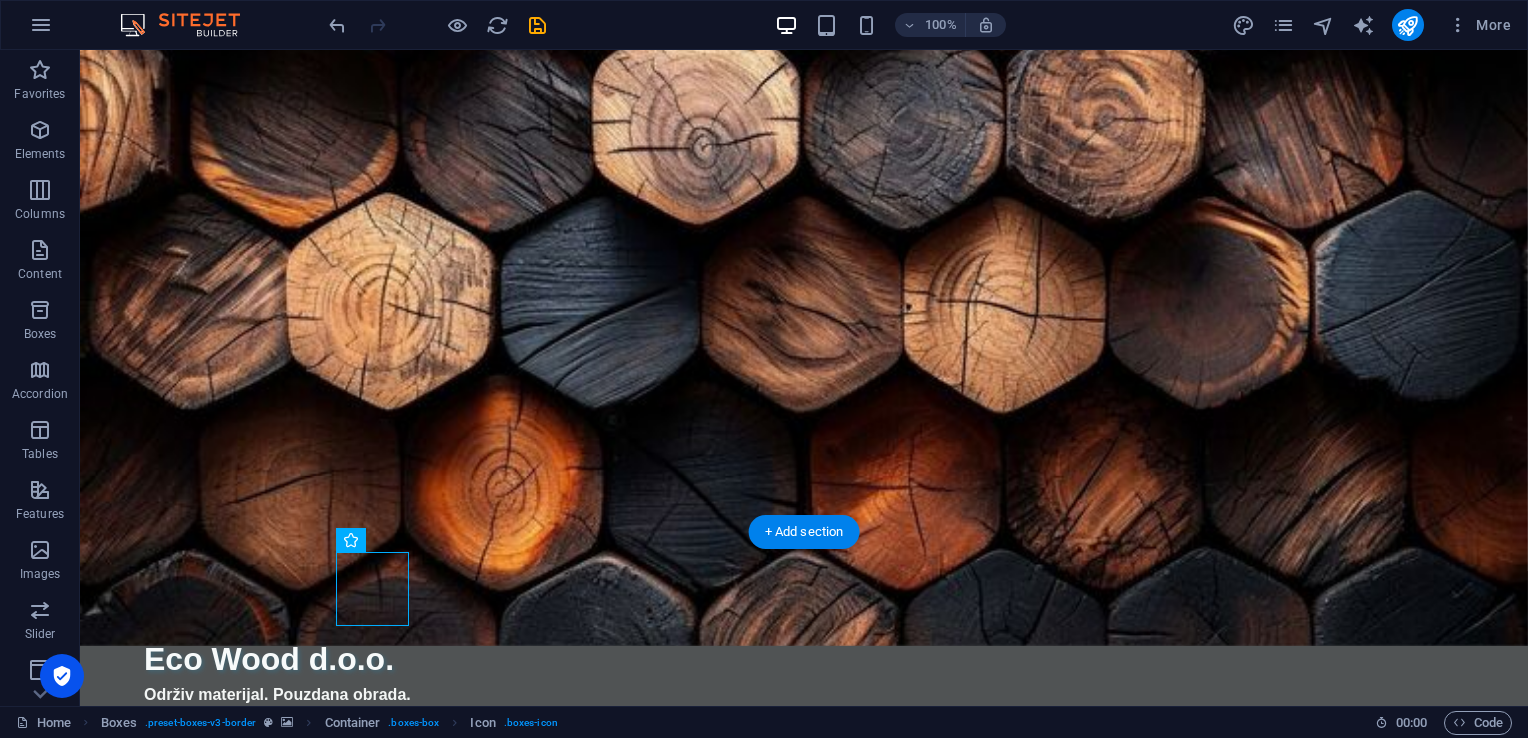 click at bounding box center [804, 2524] 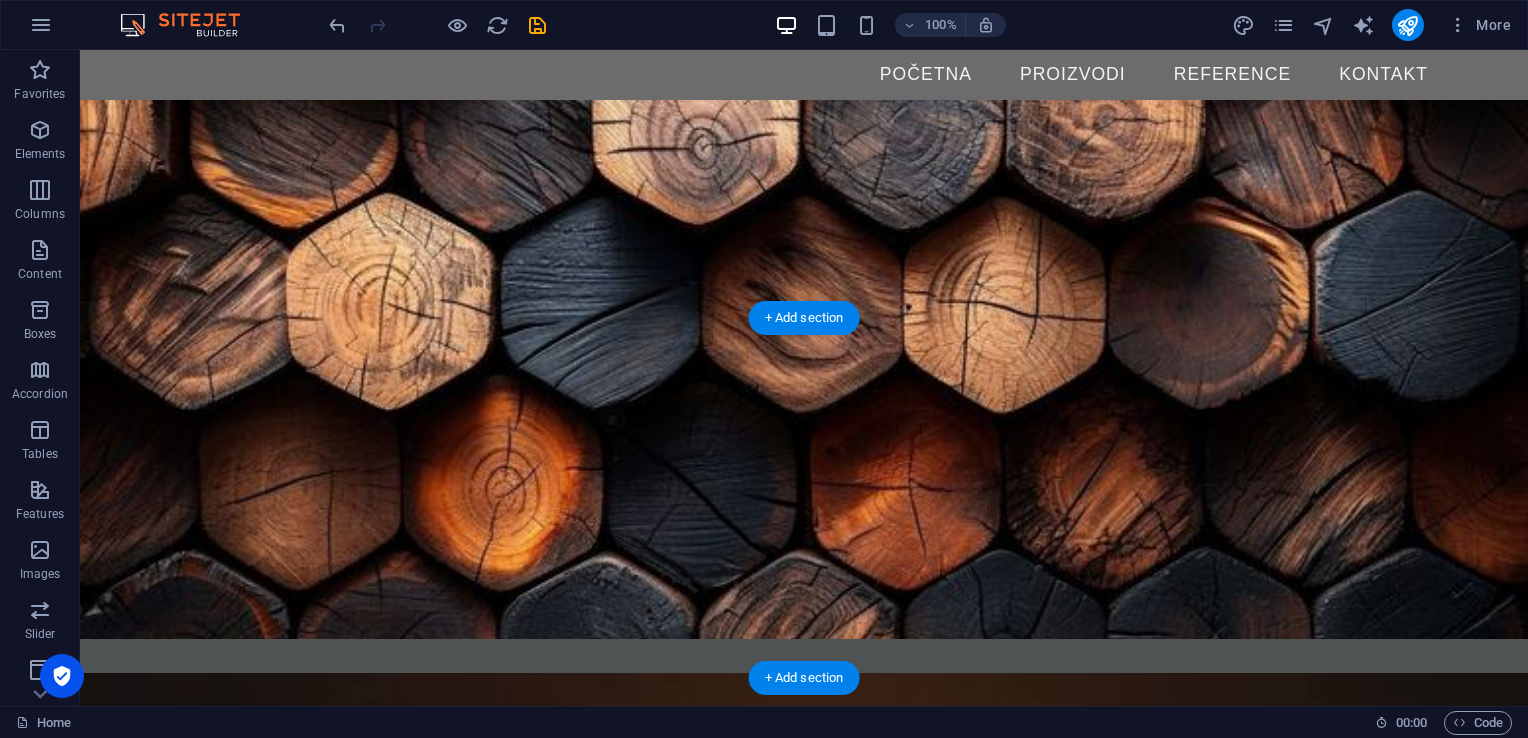 scroll, scrollTop: 0, scrollLeft: 0, axis: both 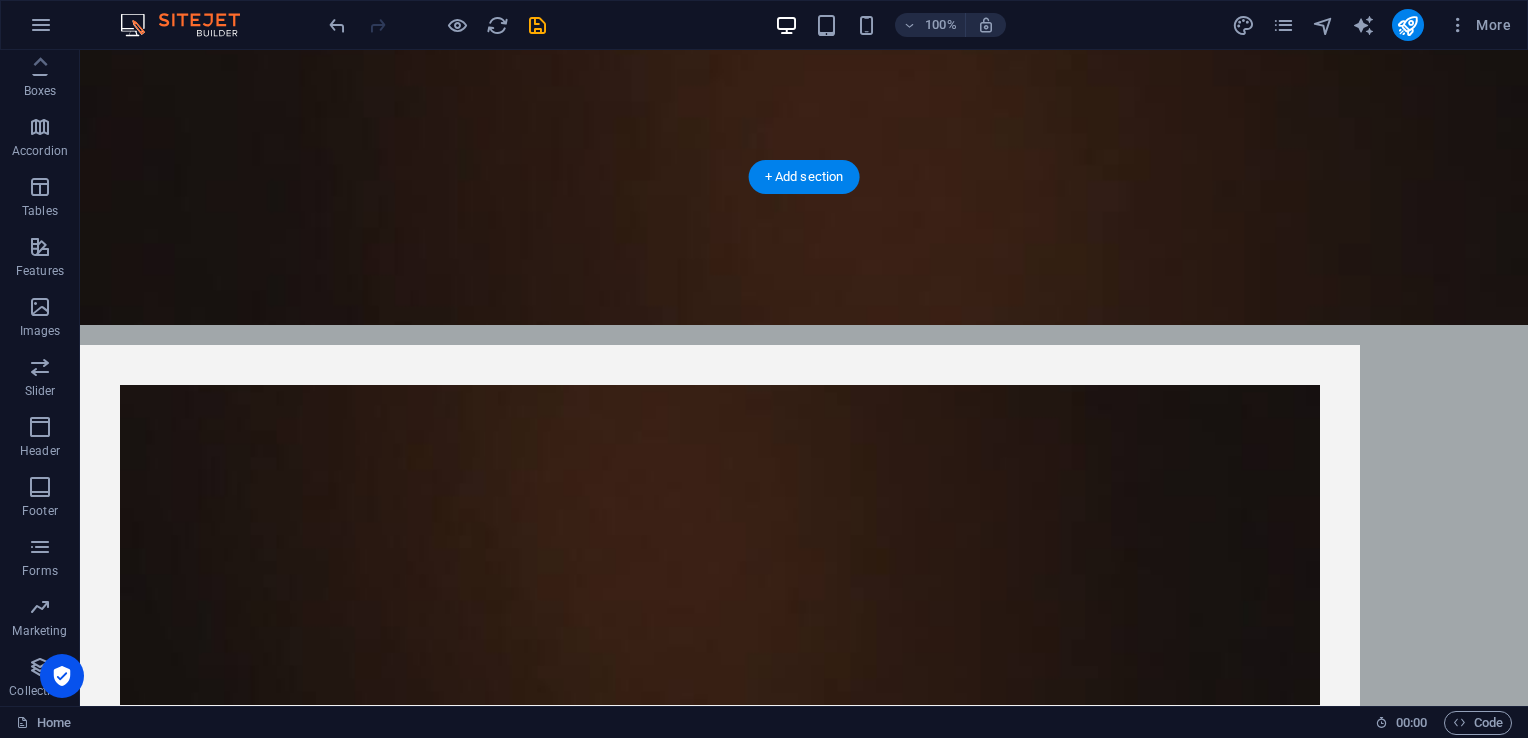 click at bounding box center (804, 2745) 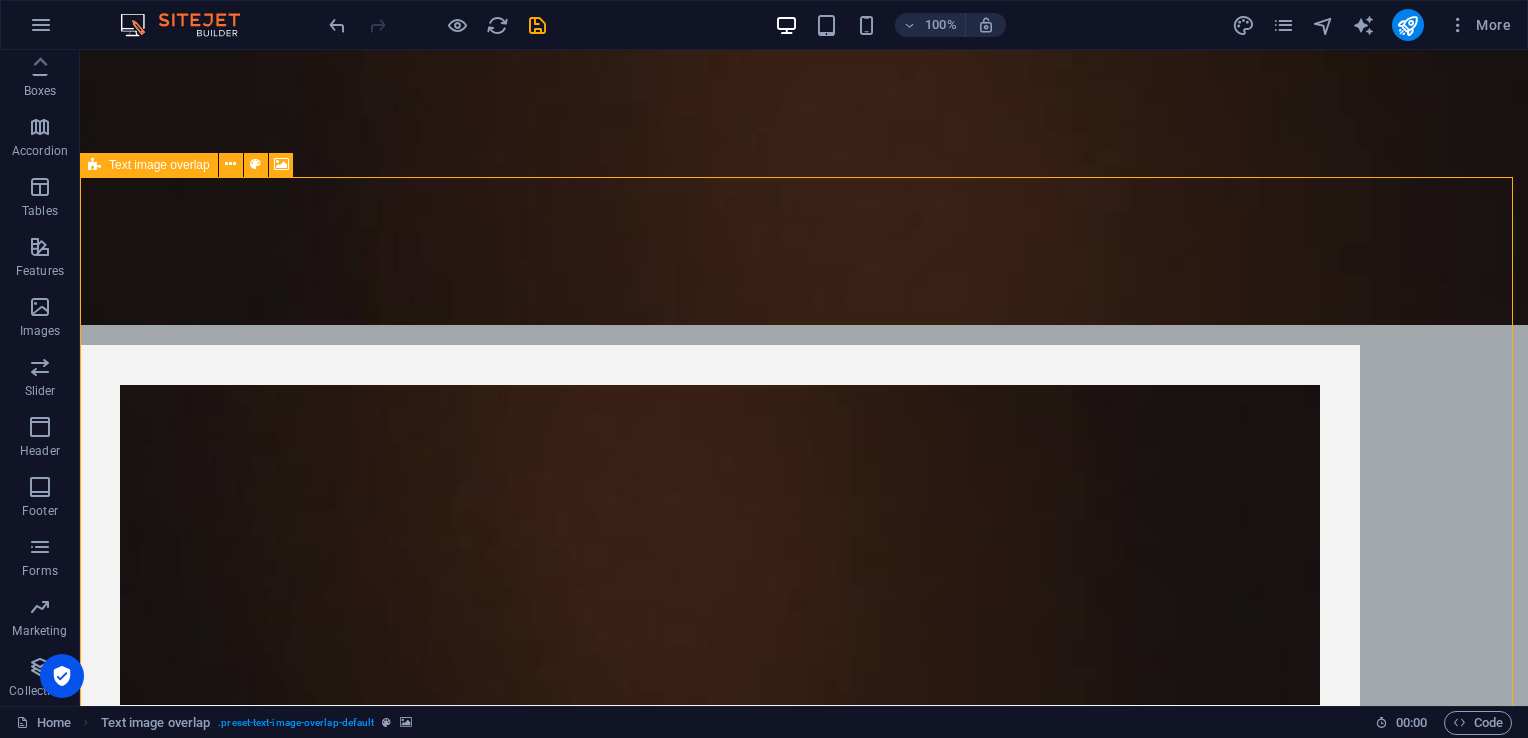 click on "Text image overlap" at bounding box center (159, 165) 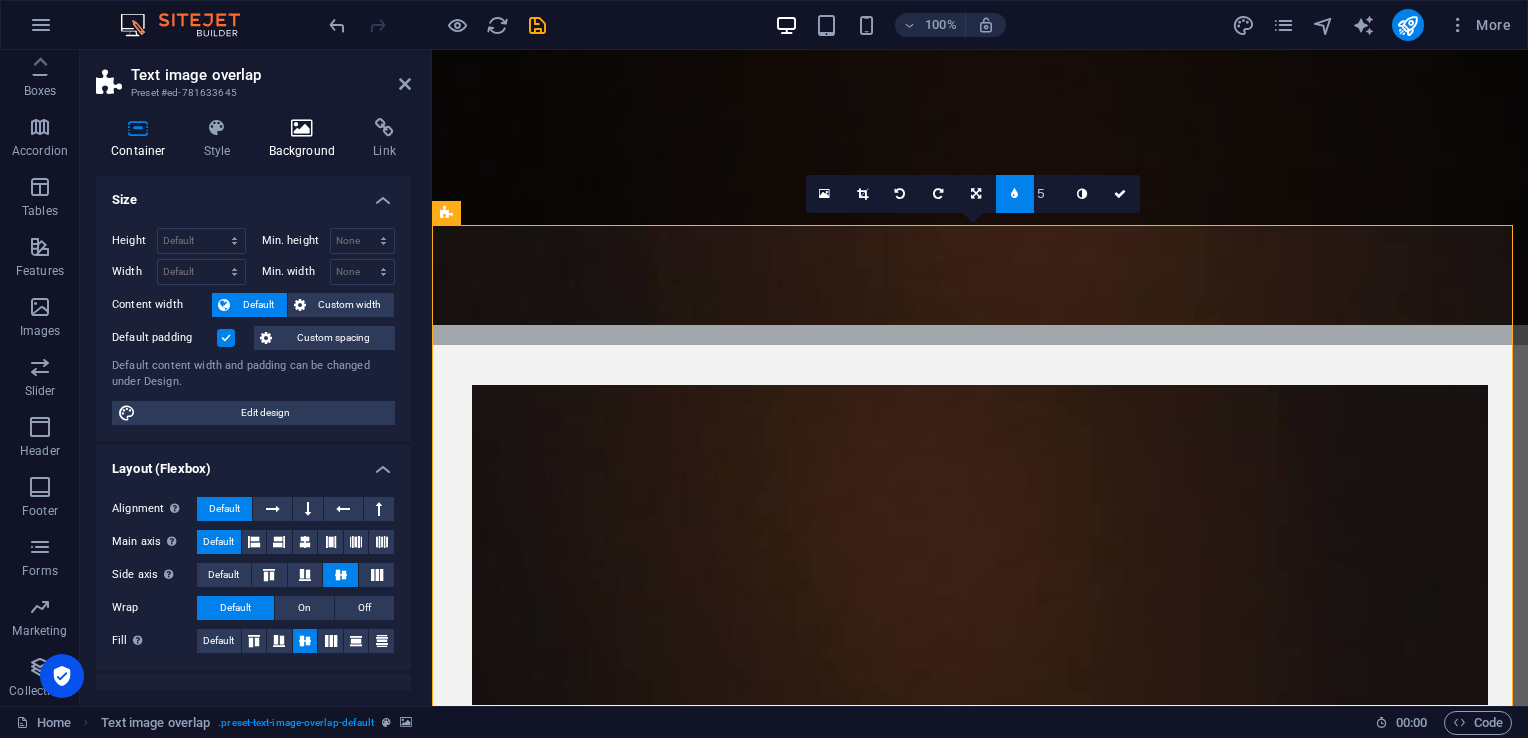 click at bounding box center (302, 128) 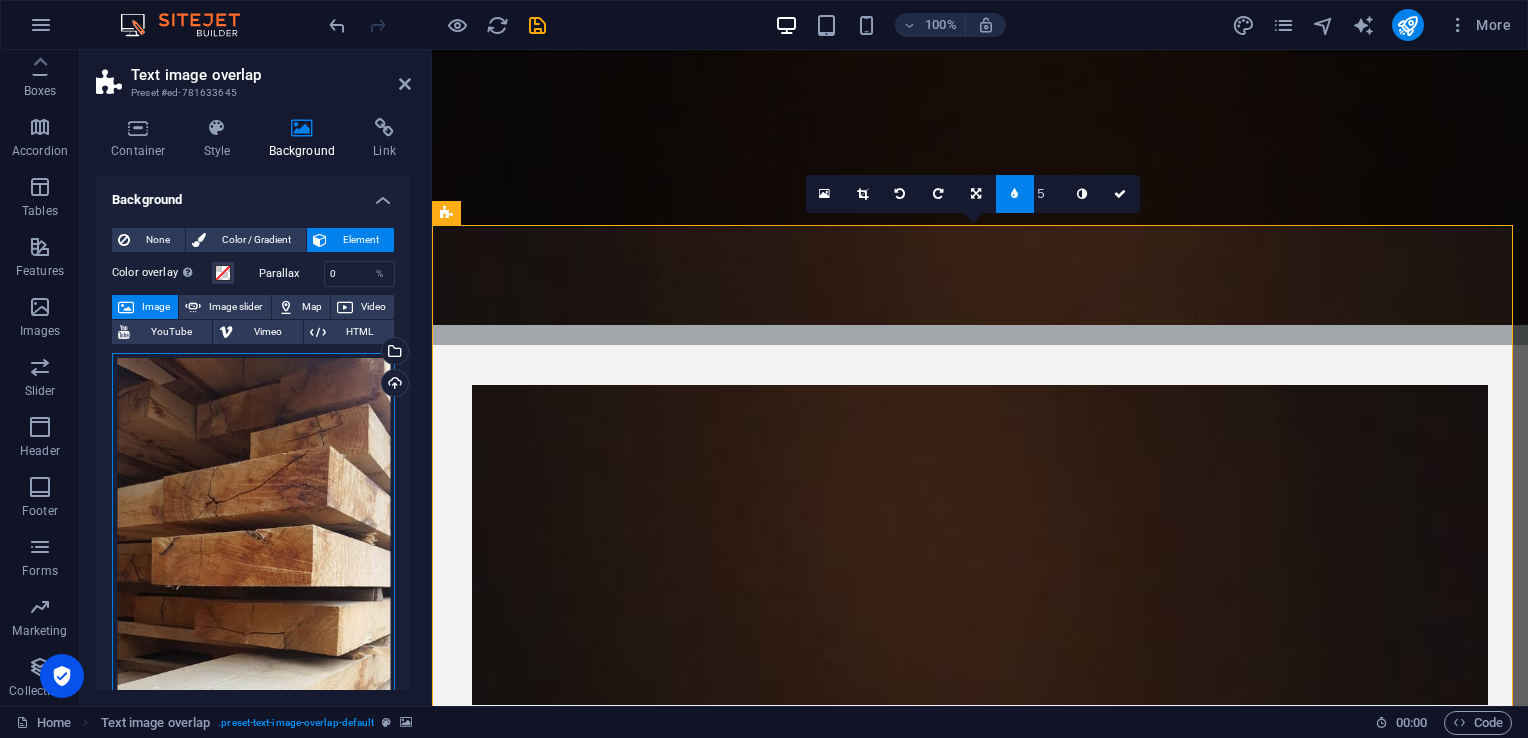 click on "Drag files here, click to choose files or select files from Files or our free stock photos & videos" at bounding box center (253, 600) 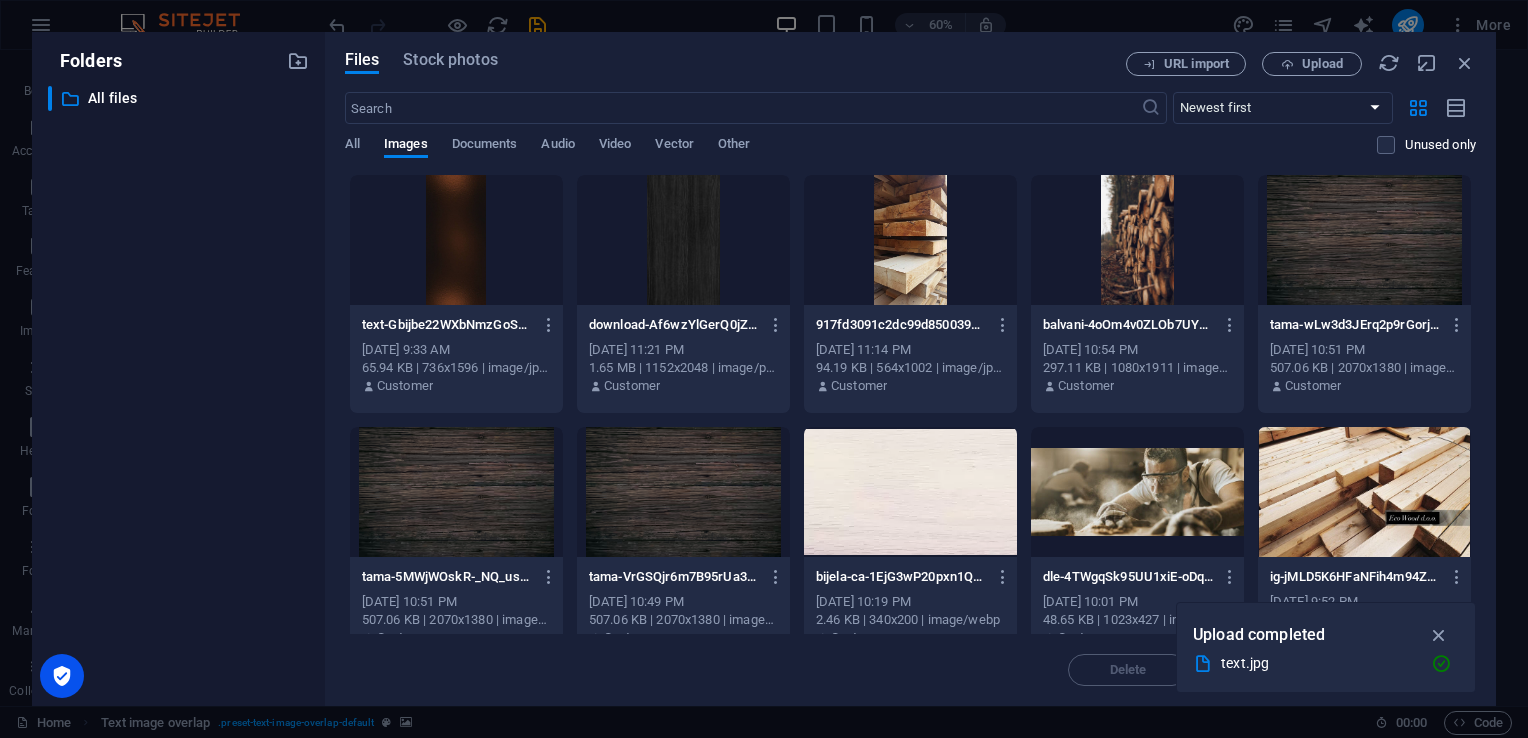 scroll, scrollTop: 824, scrollLeft: 0, axis: vertical 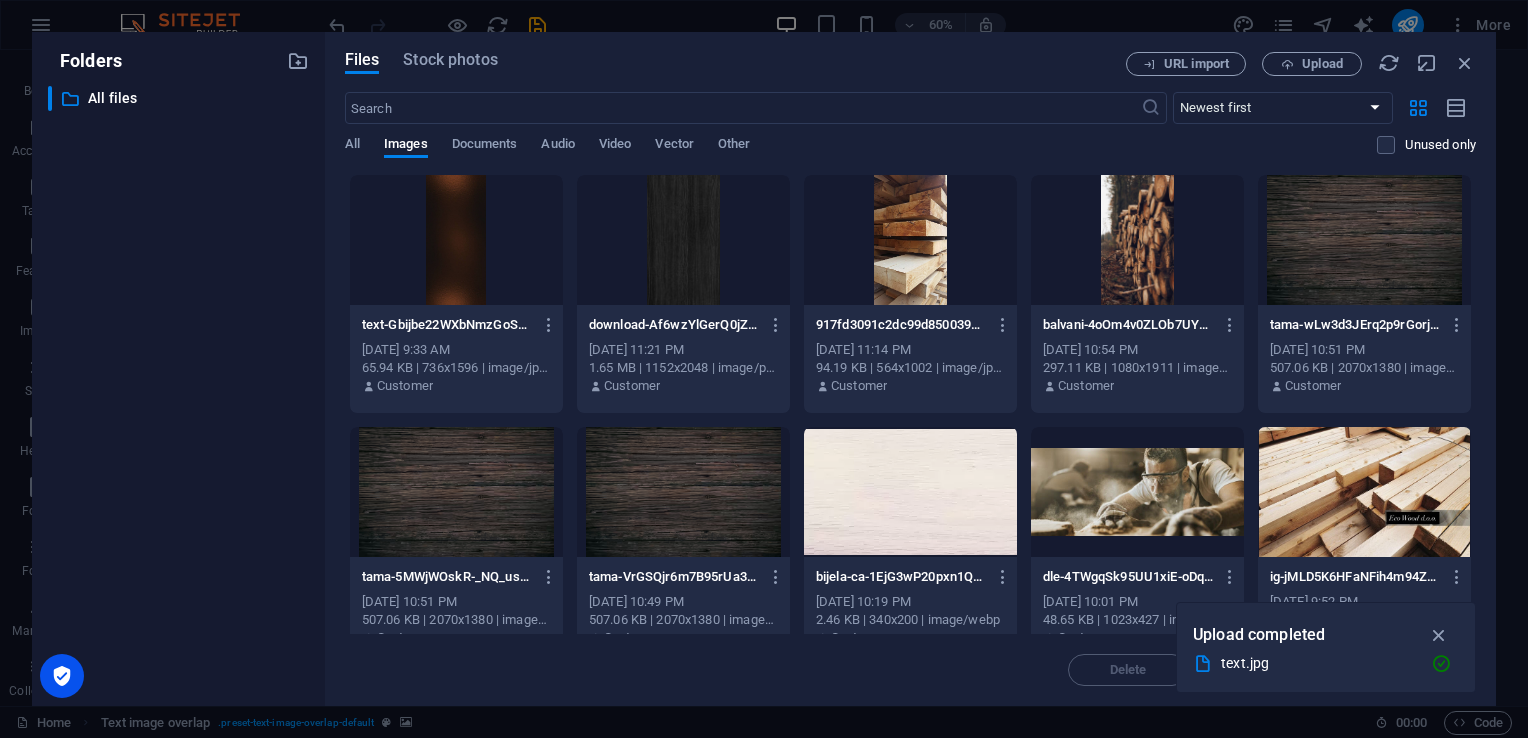 click on "​ All files All files" at bounding box center [178, 388] 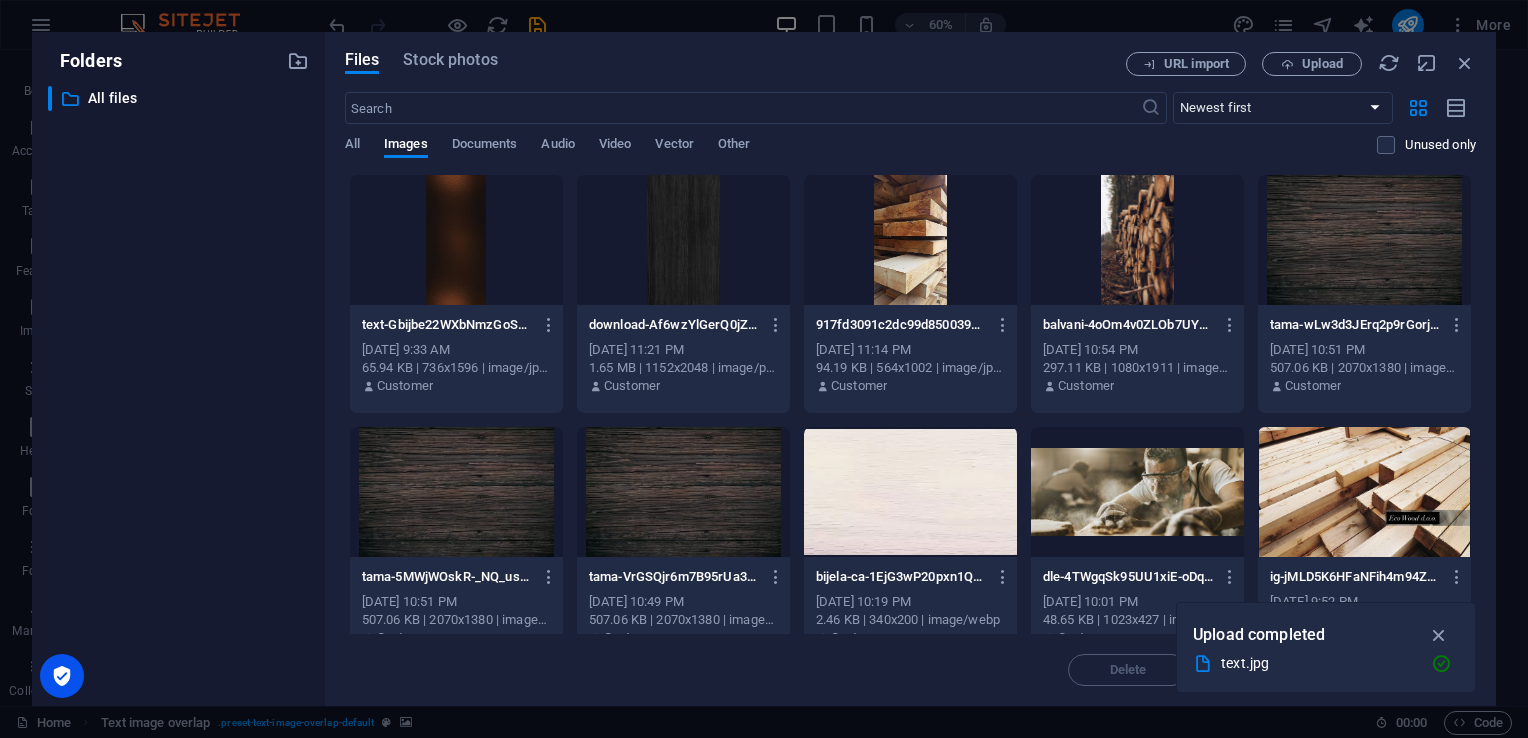 click at bounding box center (456, 240) 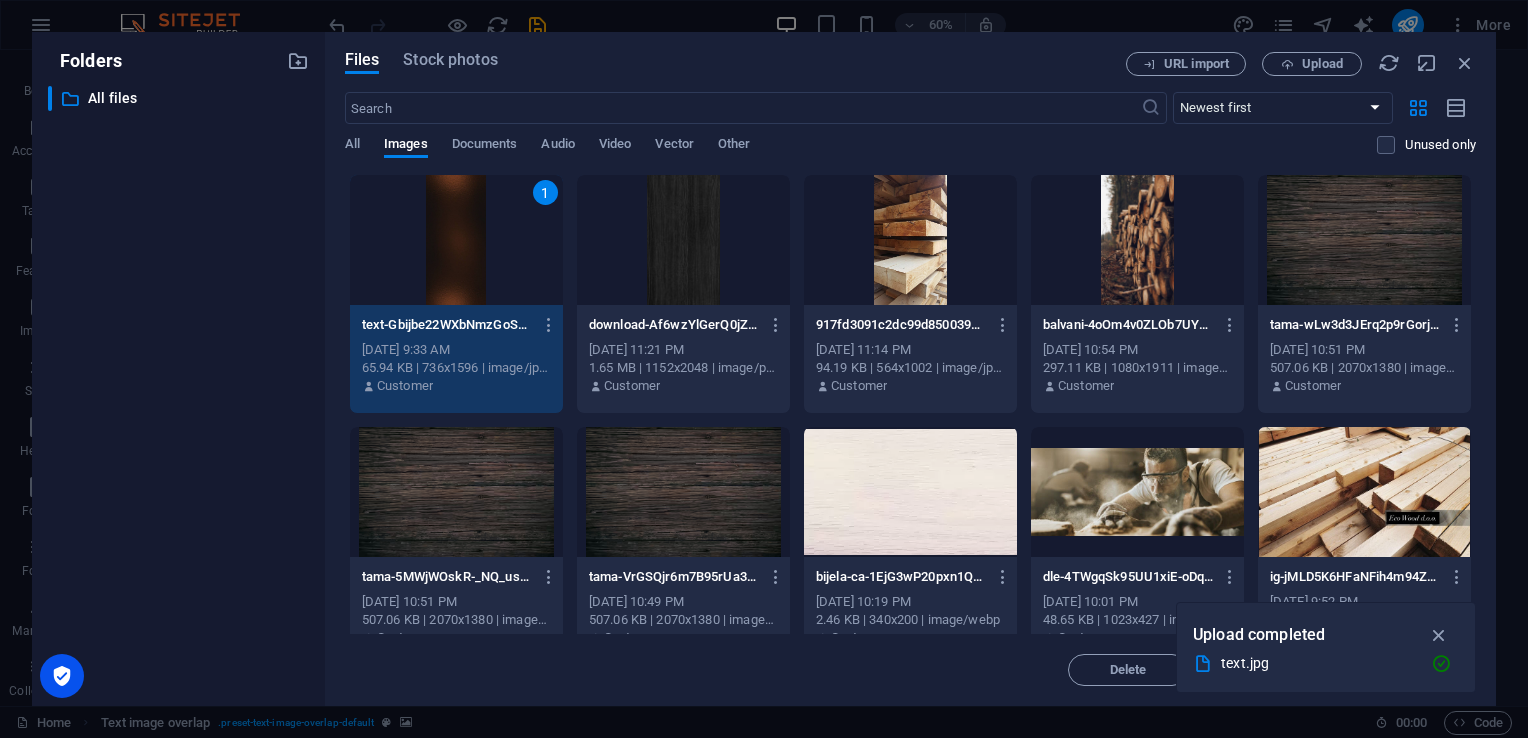 click on "1" at bounding box center [456, 240] 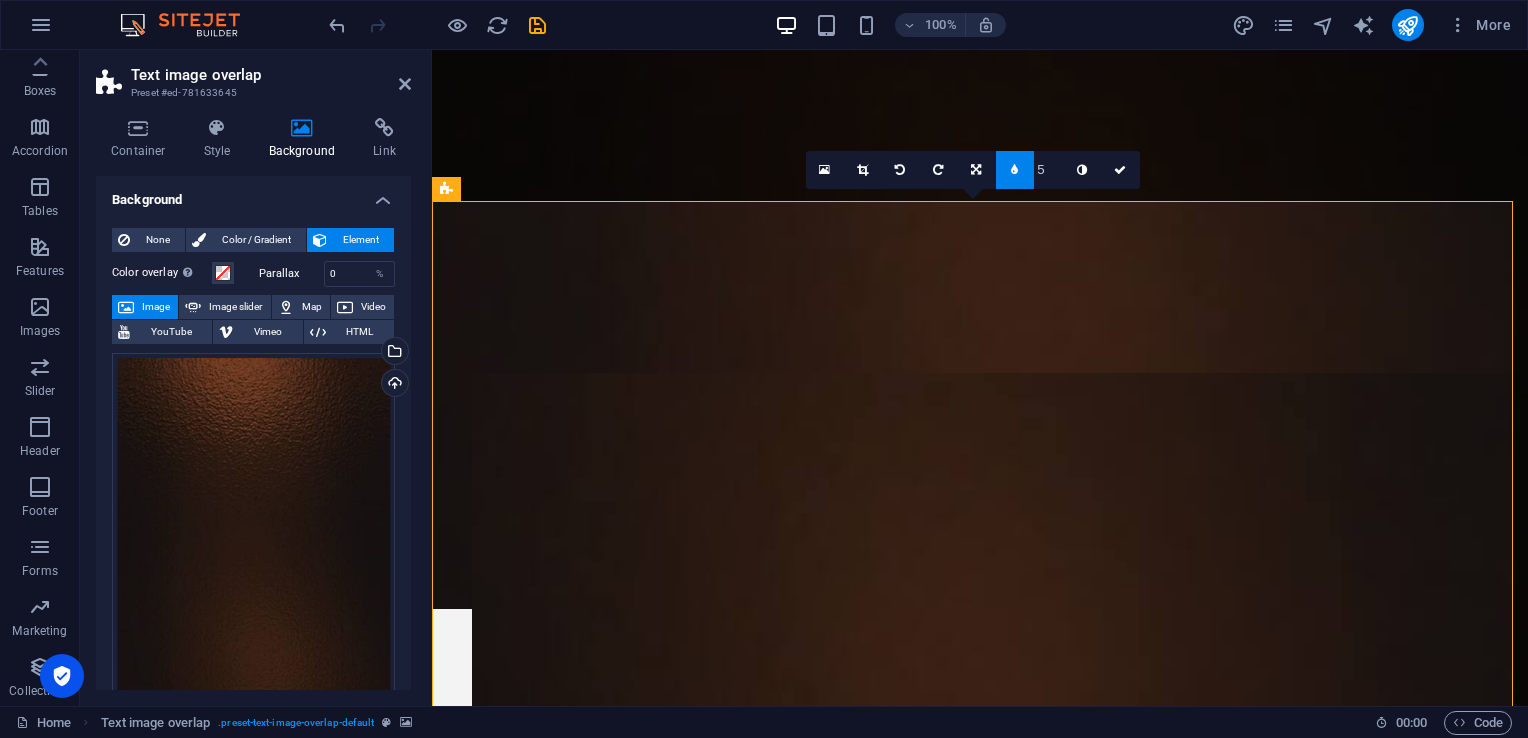 click at bounding box center (1020, 3563) 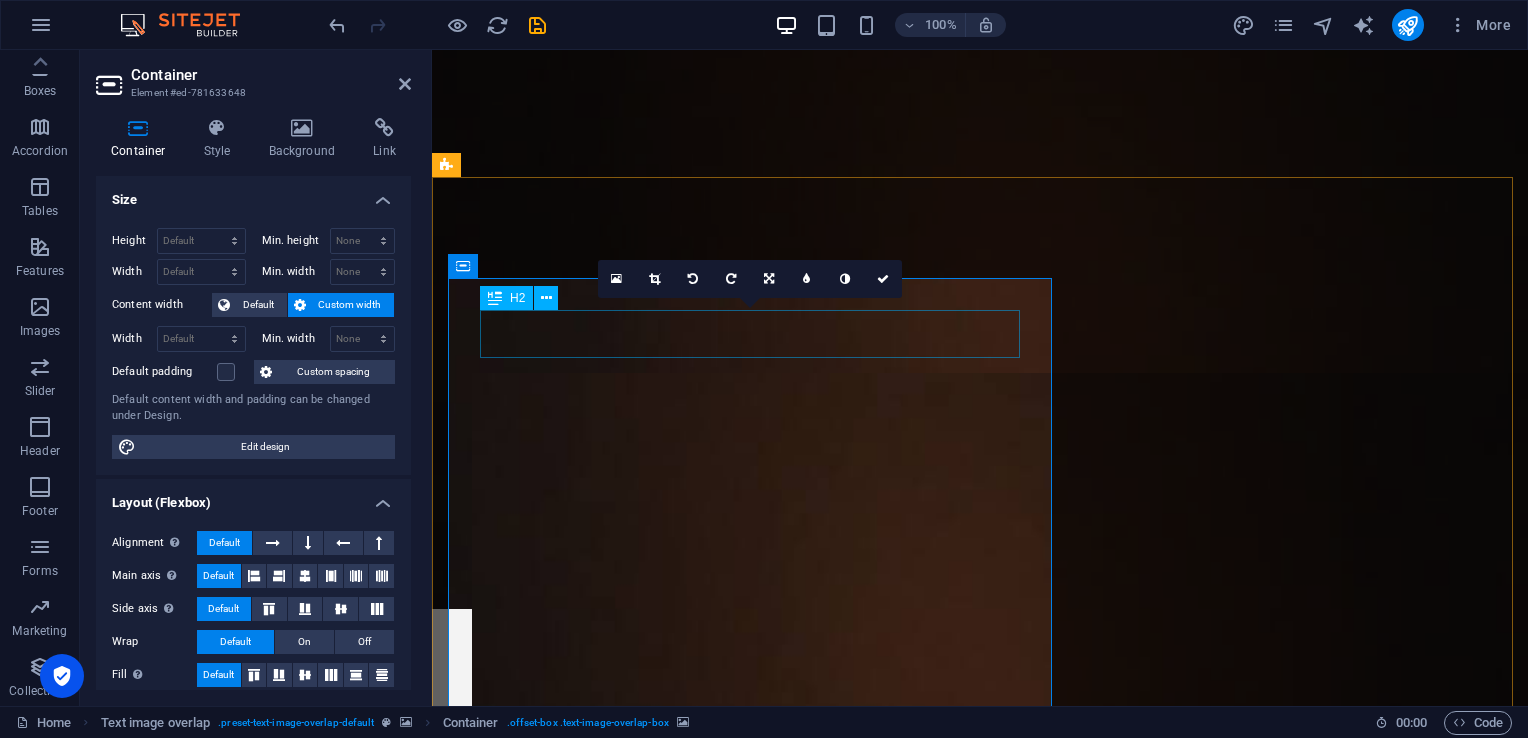 scroll, scrollTop: 848, scrollLeft: 0, axis: vertical 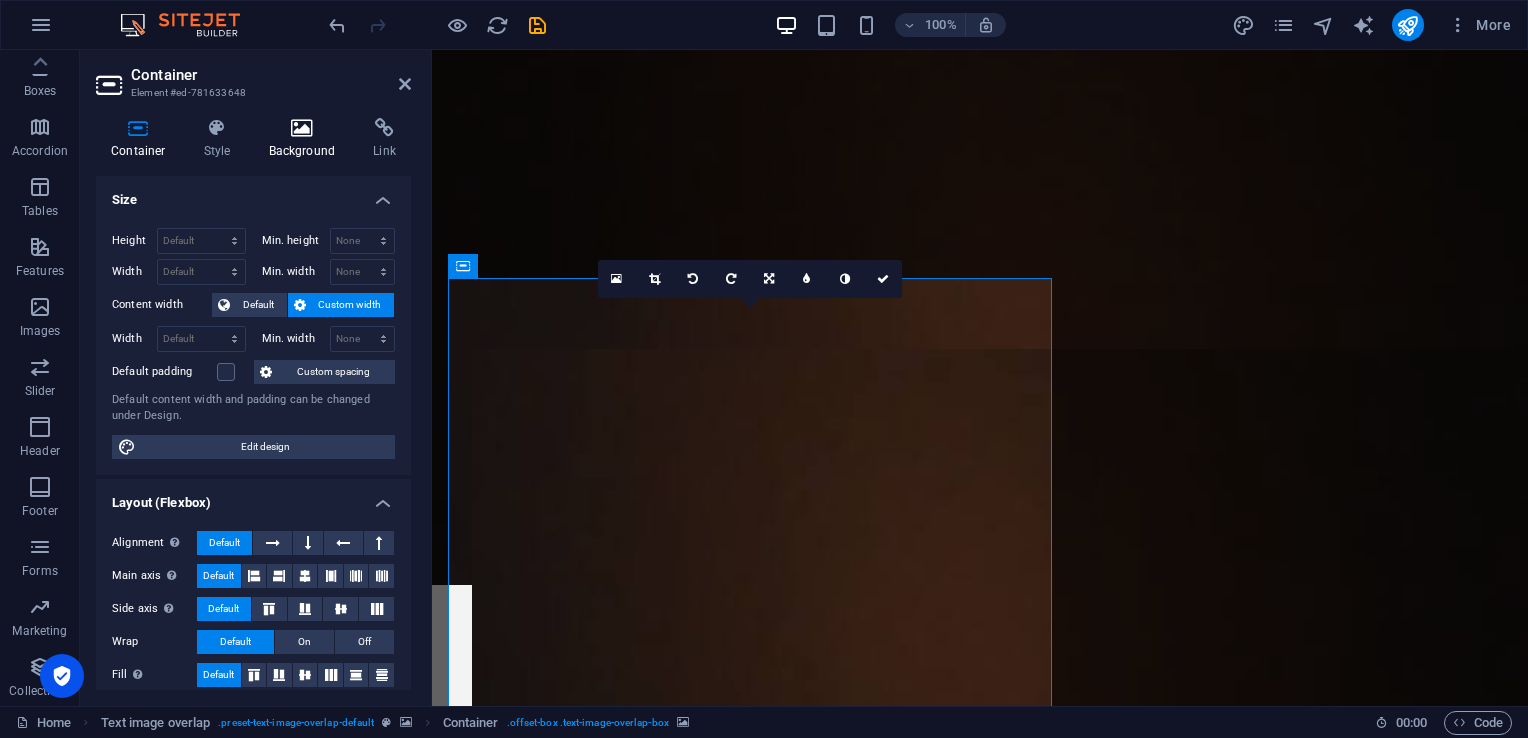 click on "Background" at bounding box center (306, 139) 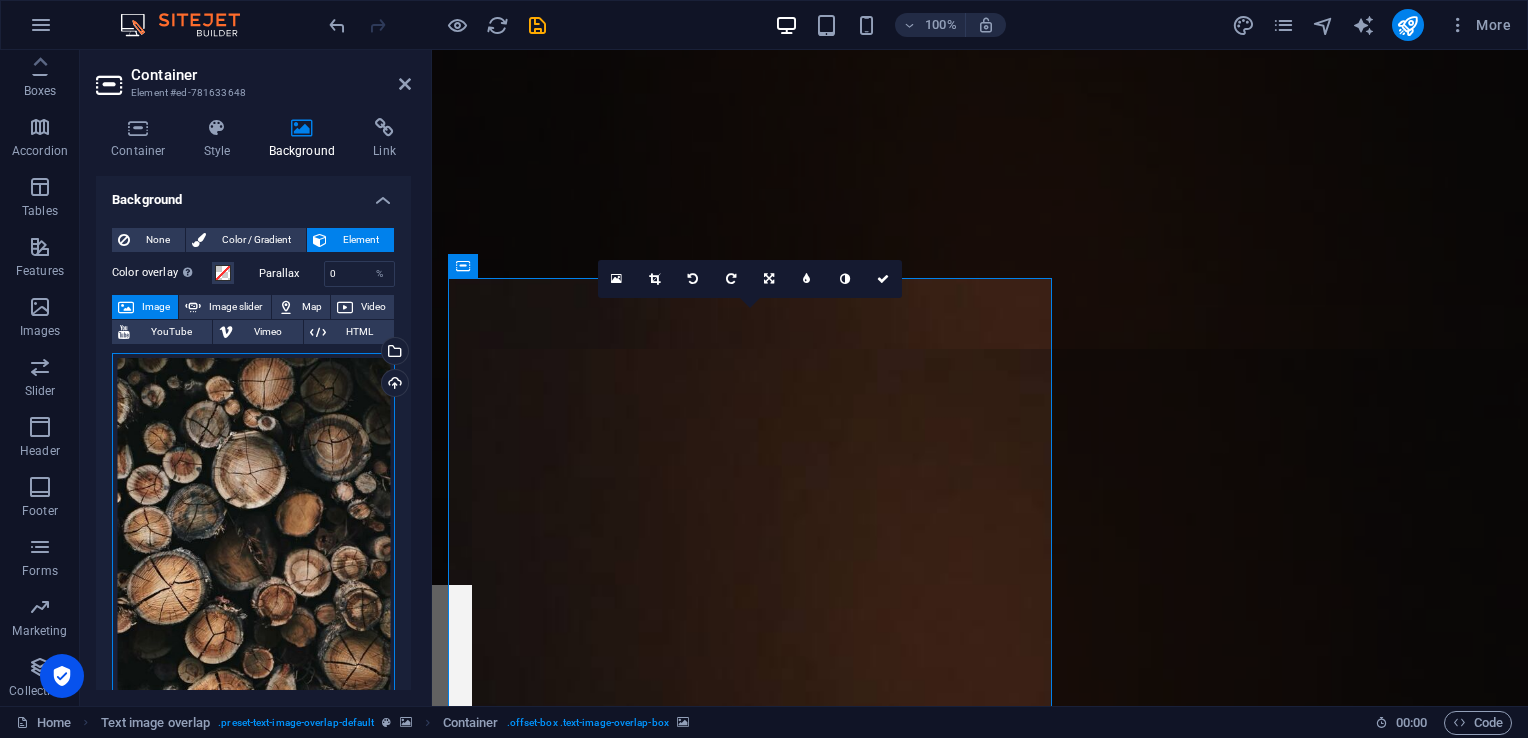 click on "Drag files here, click to choose files or select files from Files or our free stock photos & videos" at bounding box center (253, 563) 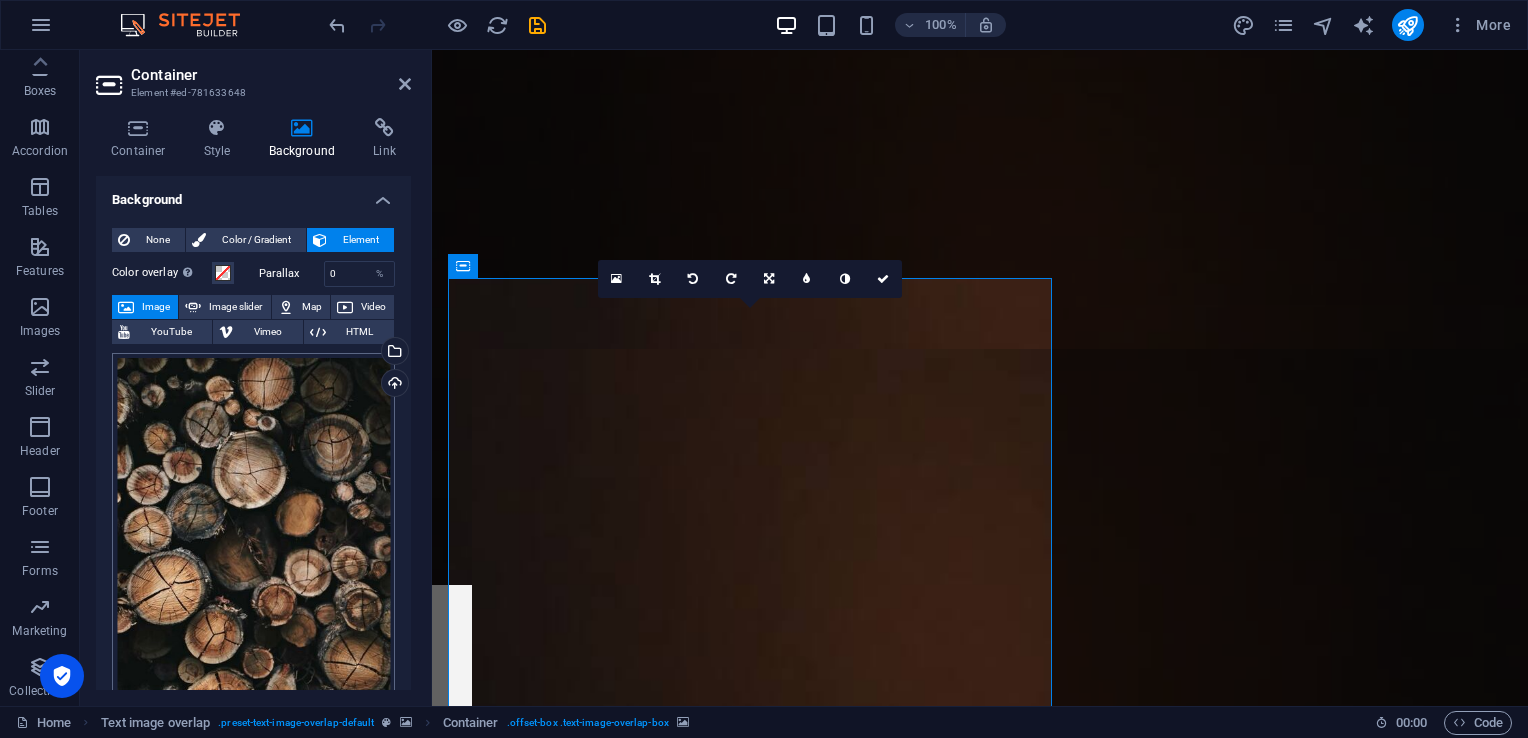 click on "Individual Home (bs) Favorites Elements Columns Content Boxes Accordion Tables Features Images Slider Header Footer Forms Marketing Collections Container Element #ed-781633648
Container Style Background Link Size Height Default px rem % vh vw Min. height None px rem % vh vw Width Default px rem % em vh vw Min. width None px rem % vh vw Content width Default Custom width Width Default px rem % em vh vw Min. width None px rem % vh vw Default padding Custom spacing Default content width and padding can be changed under Design. Edit design Layout (Flexbox) Alignment Determines the flex direction. Default Main axis Determine how elements should behave along the main axis inside this container (justify content). Default Side axis Control the vertical direction of the element inside of the container (align items). Default Wrap Default On Off Fill Default Accessibility Role None Header Footer Section Banner Presentation %" at bounding box center [764, 369] 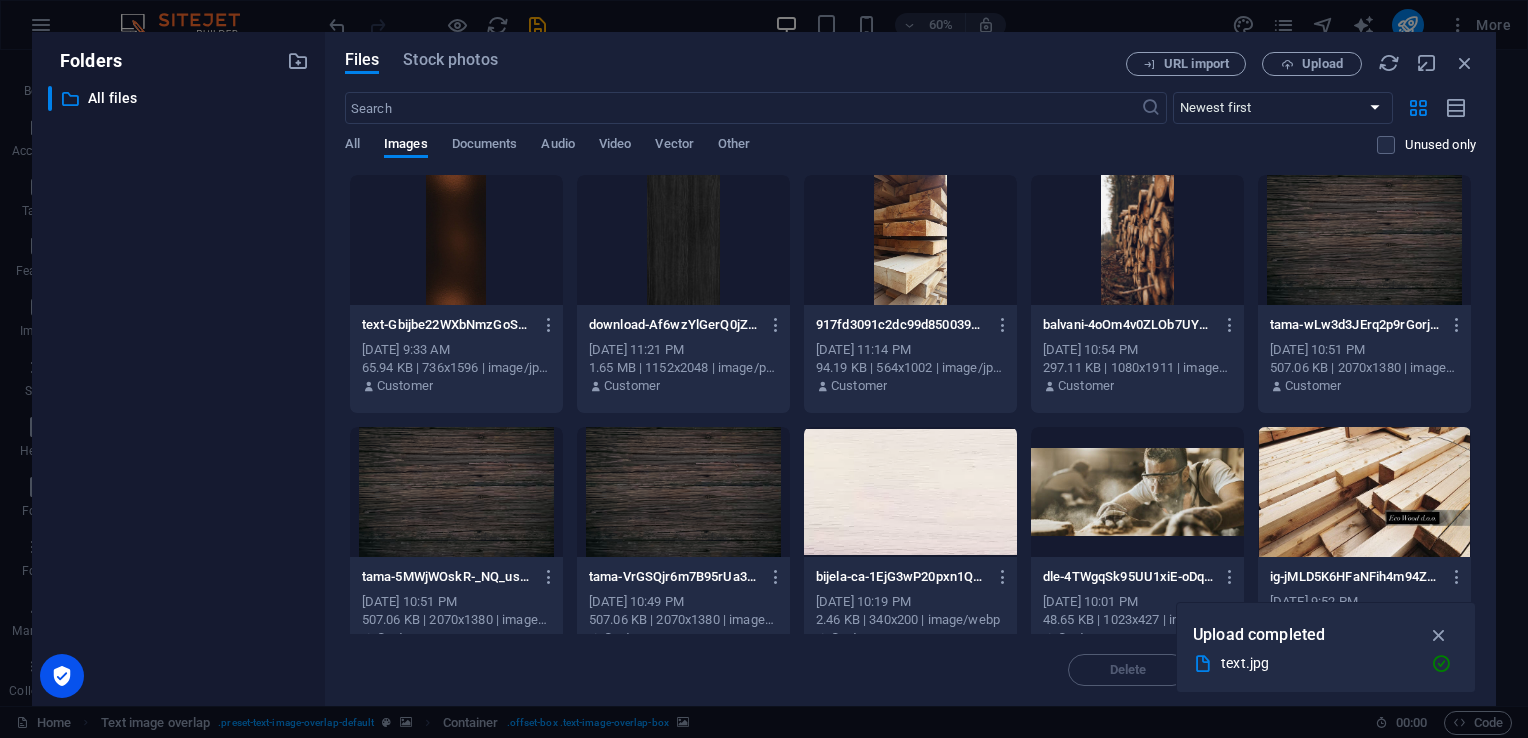click at bounding box center [456, 240] 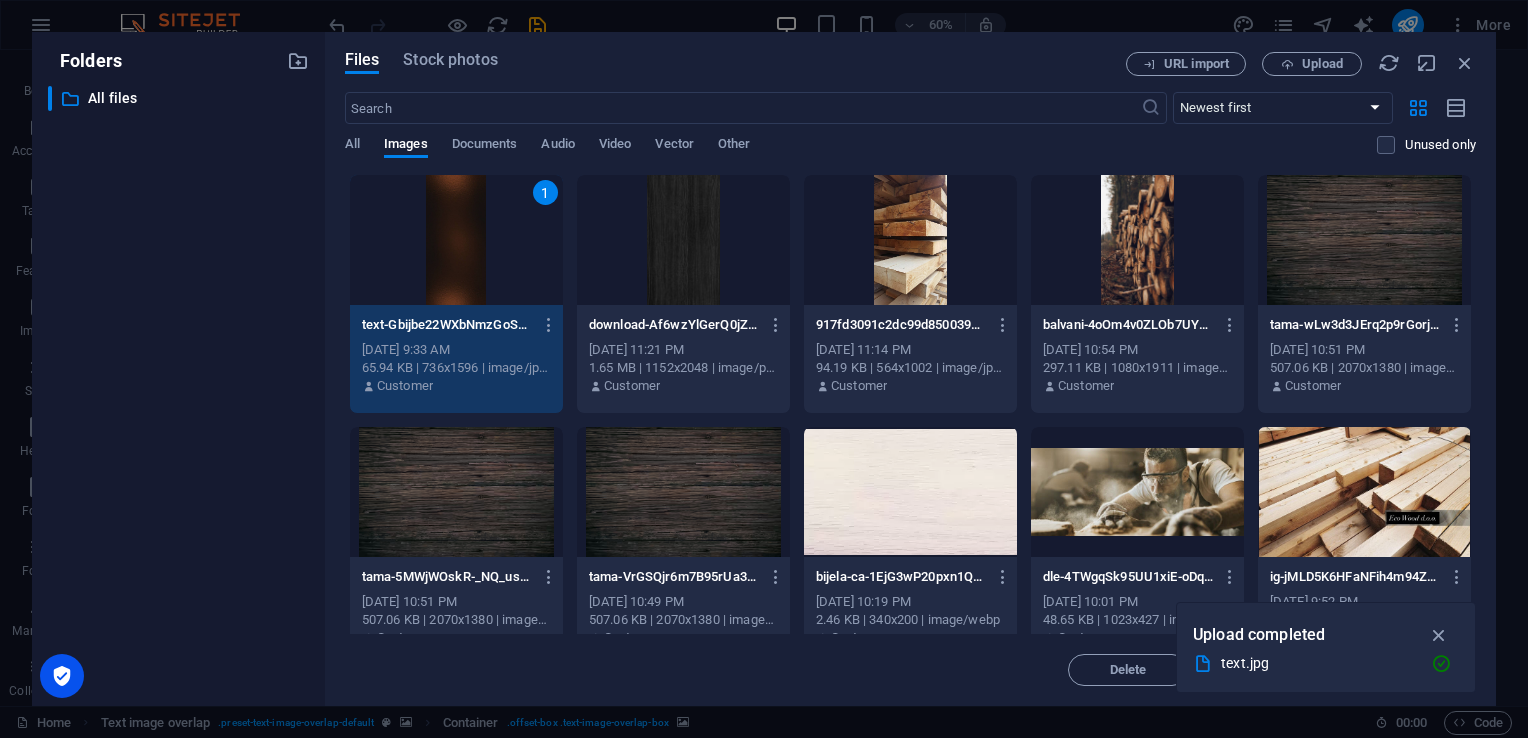 click on "1" at bounding box center [456, 240] 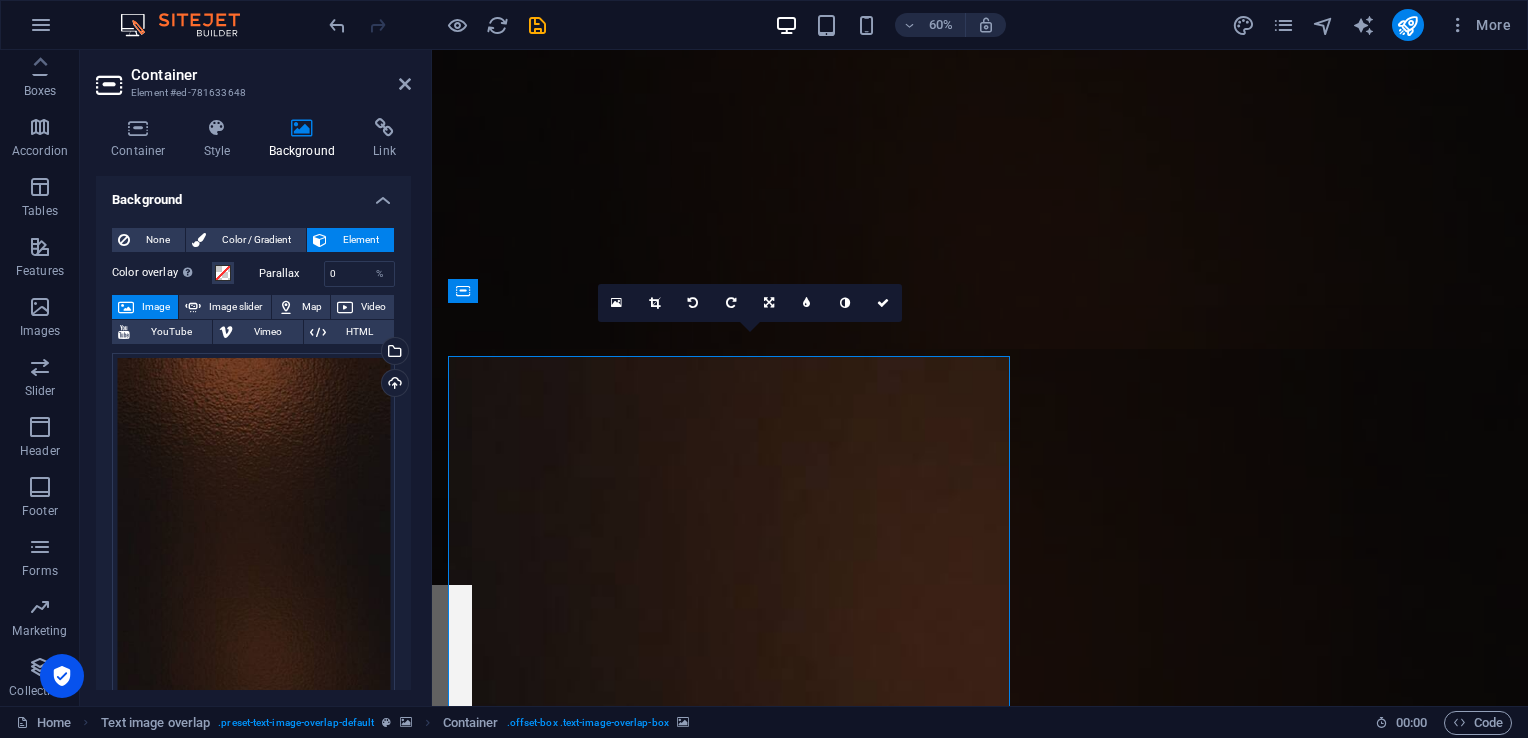 scroll, scrollTop: 824, scrollLeft: 0, axis: vertical 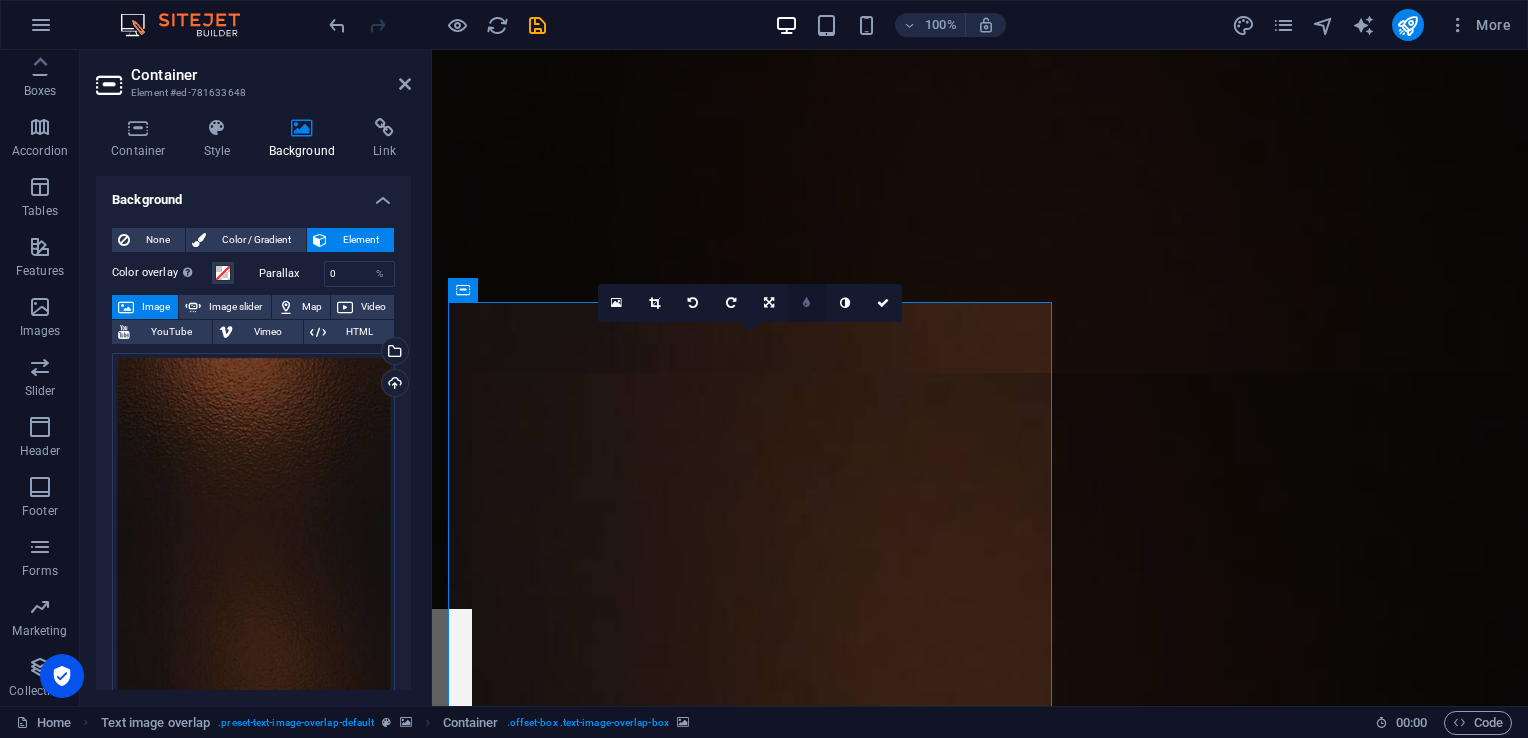 click at bounding box center (807, 303) 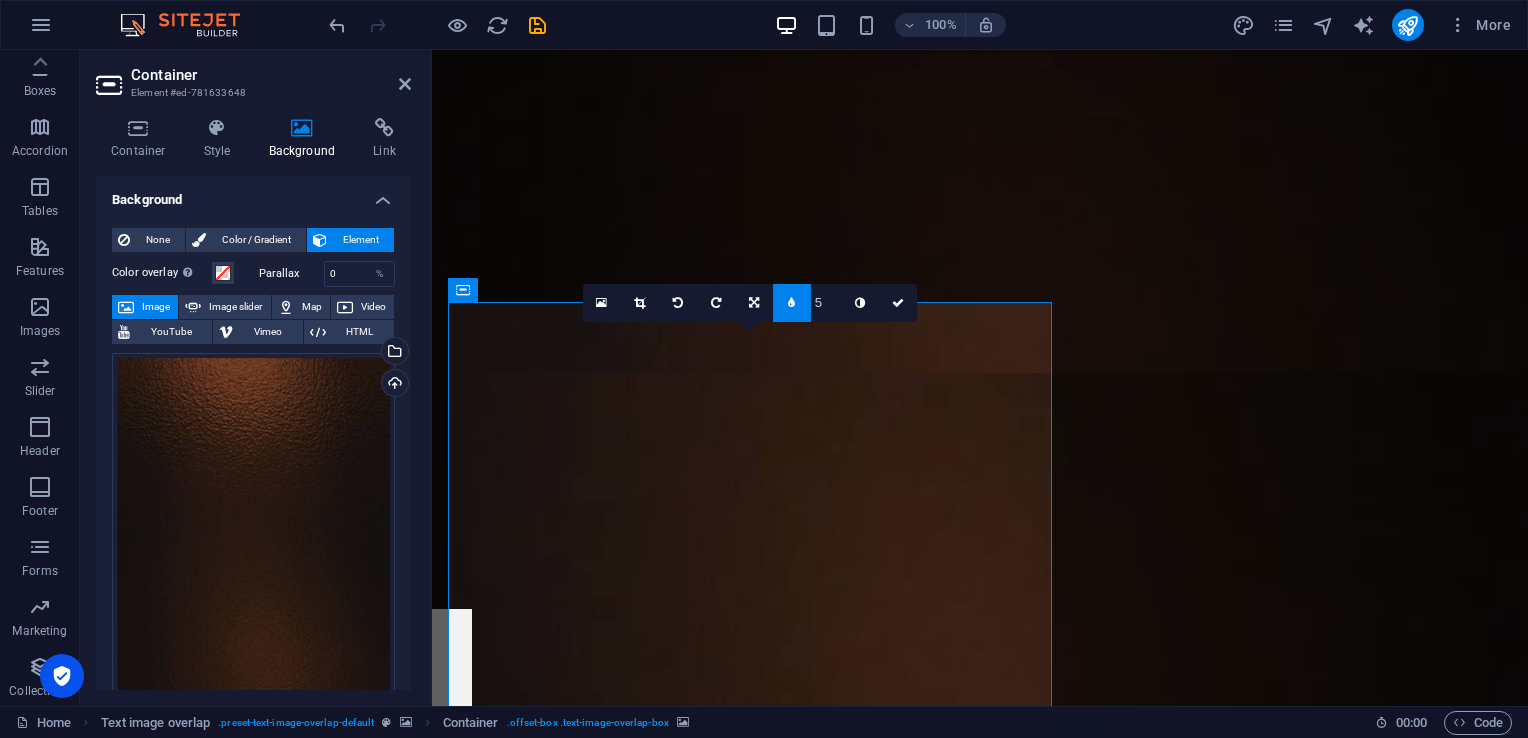 click at bounding box center (980, 2865) 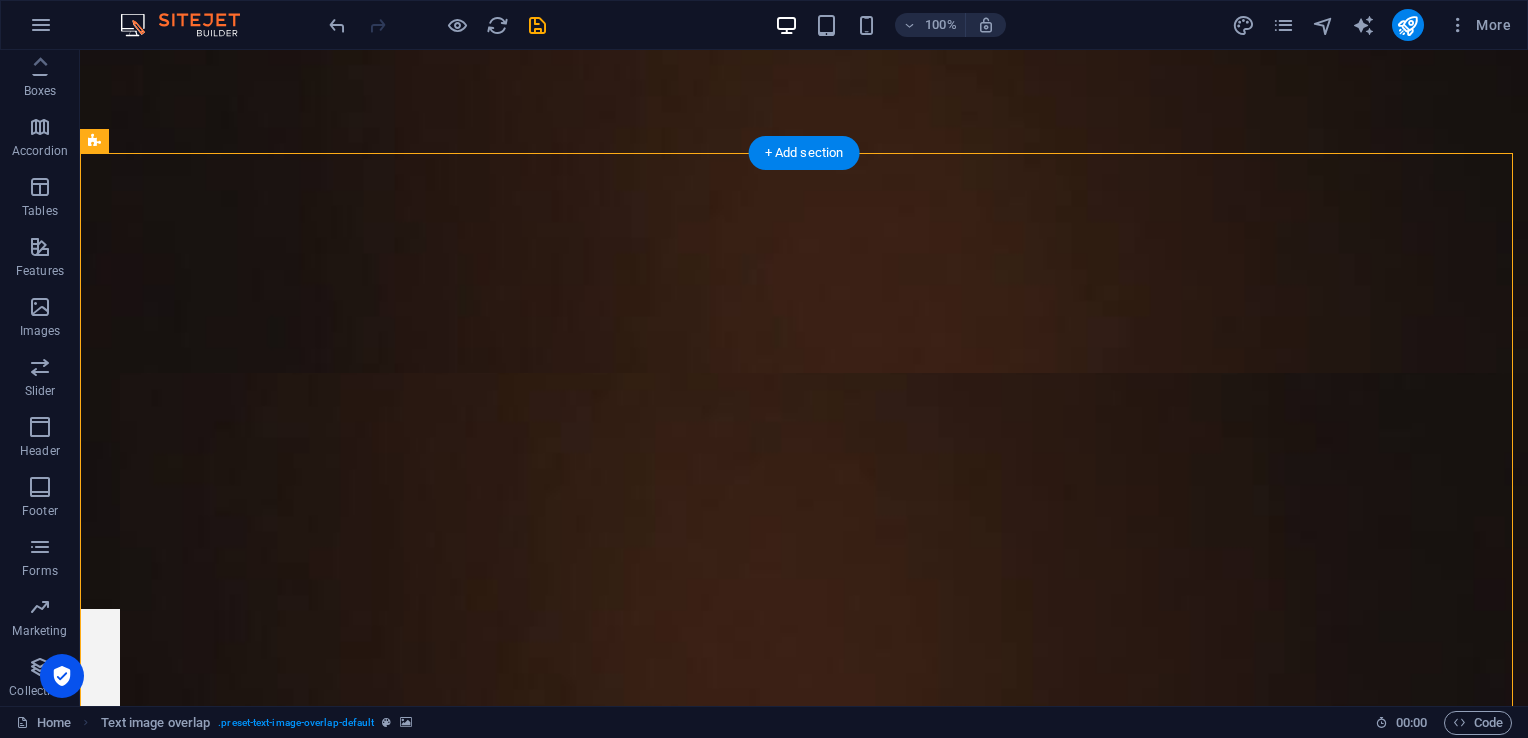 click at bounding box center (804, 2757) 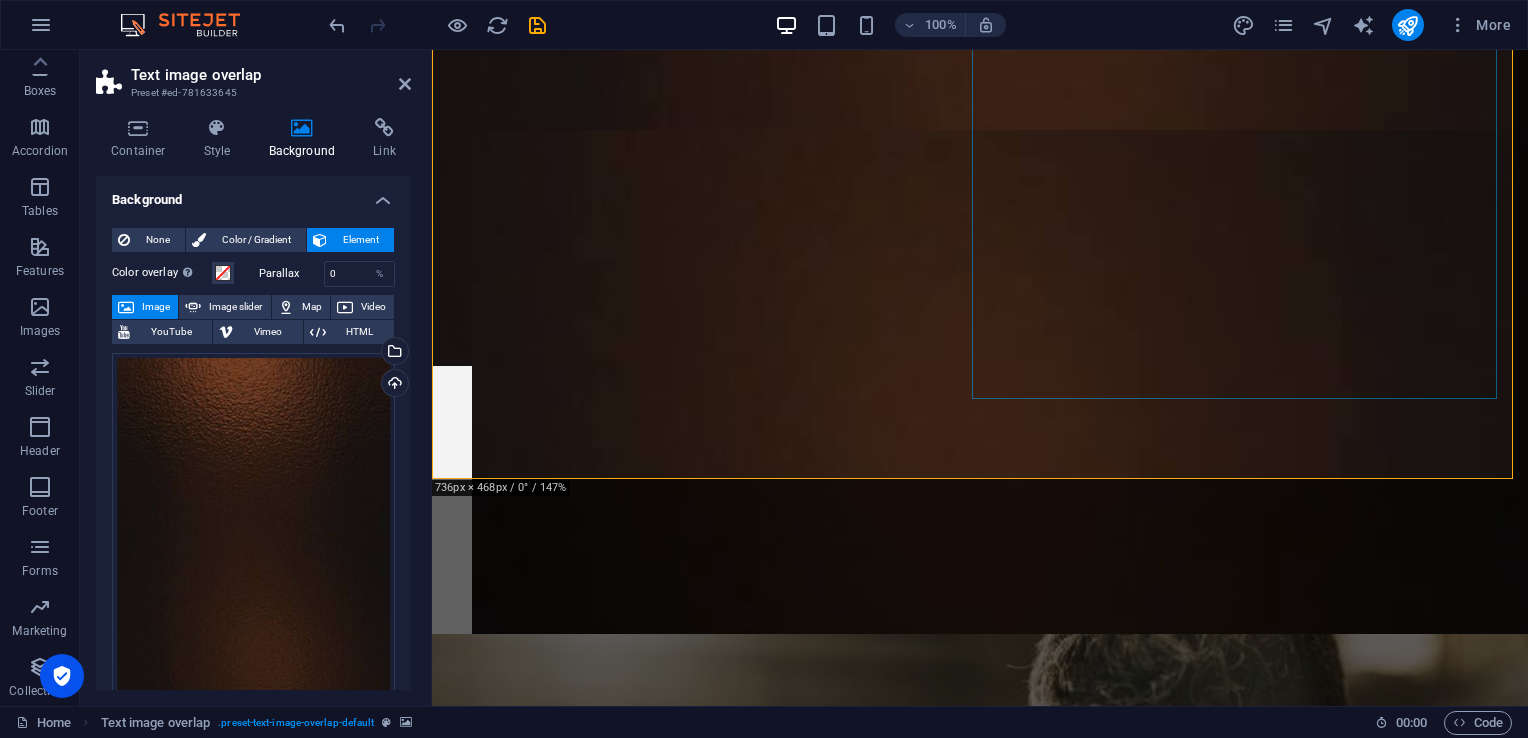 scroll, scrollTop: 1248, scrollLeft: 0, axis: vertical 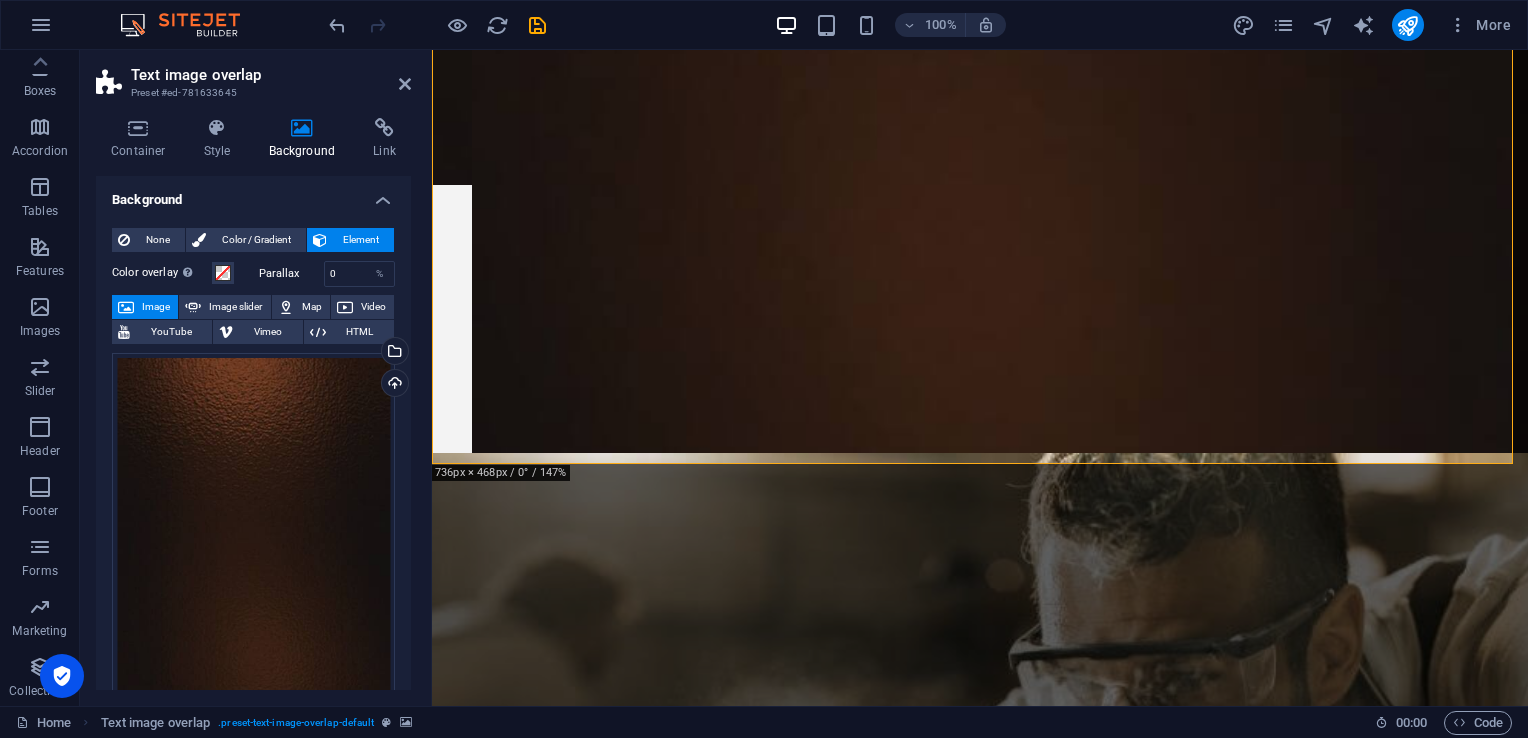 click at bounding box center [980, 4750] 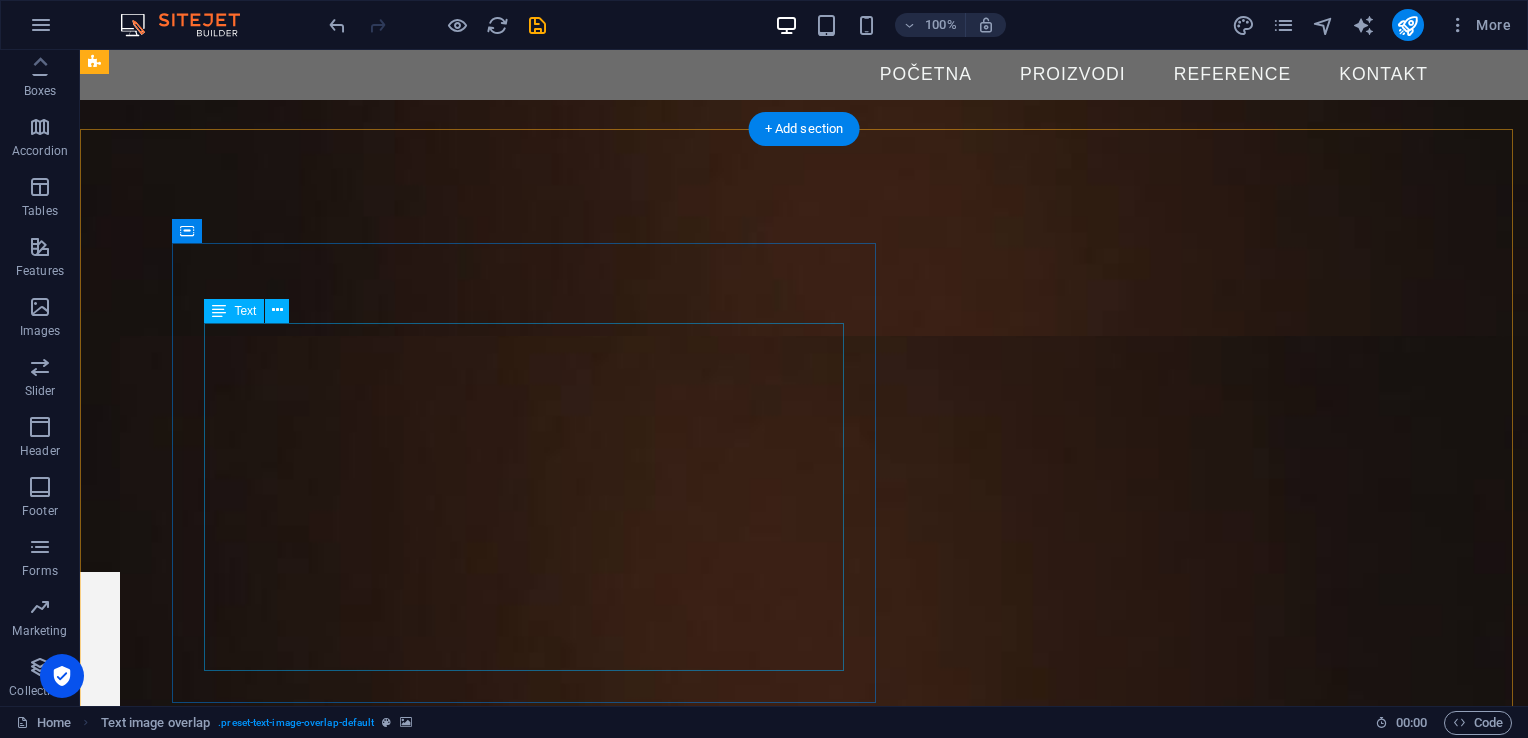 scroll, scrollTop: 848, scrollLeft: 0, axis: vertical 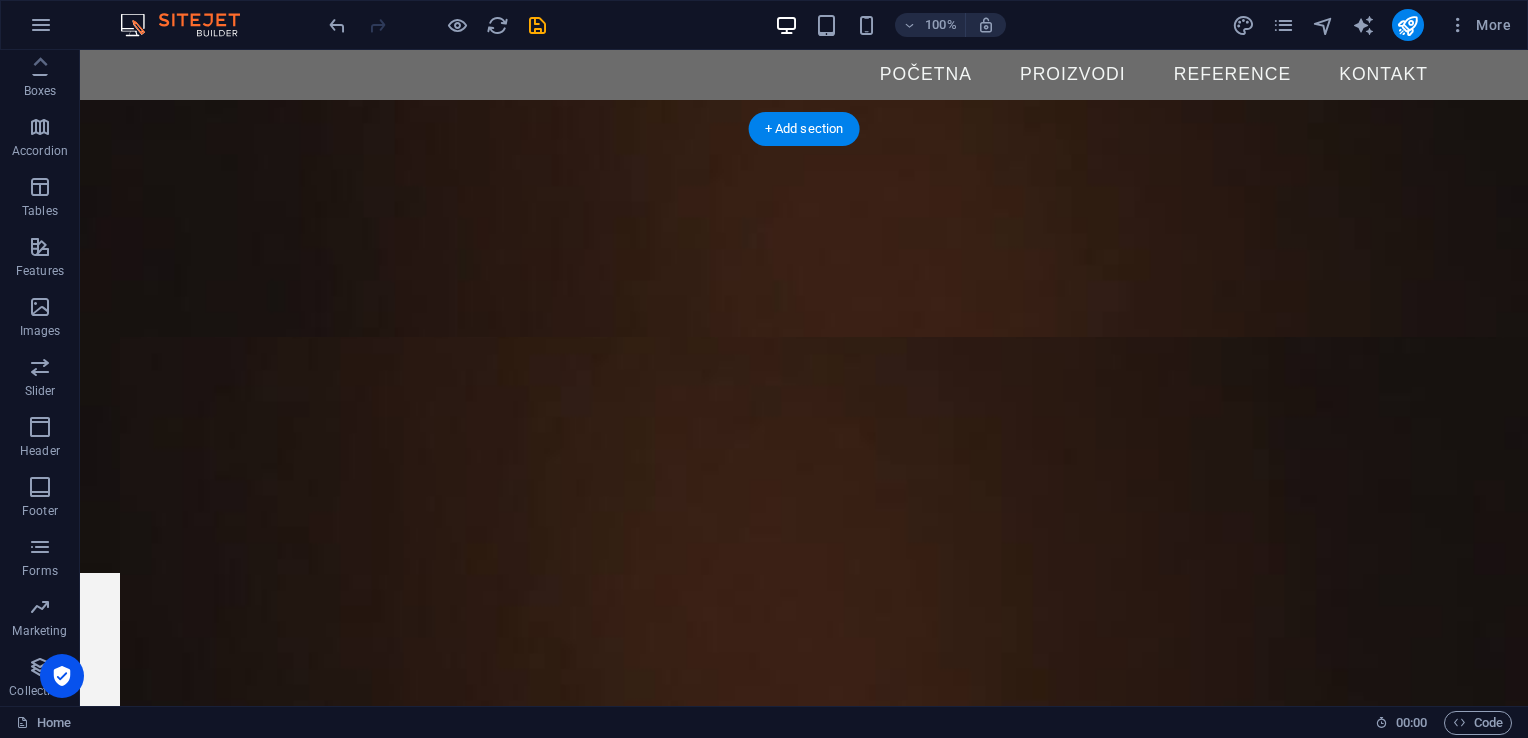 click at bounding box center (844, 3383) 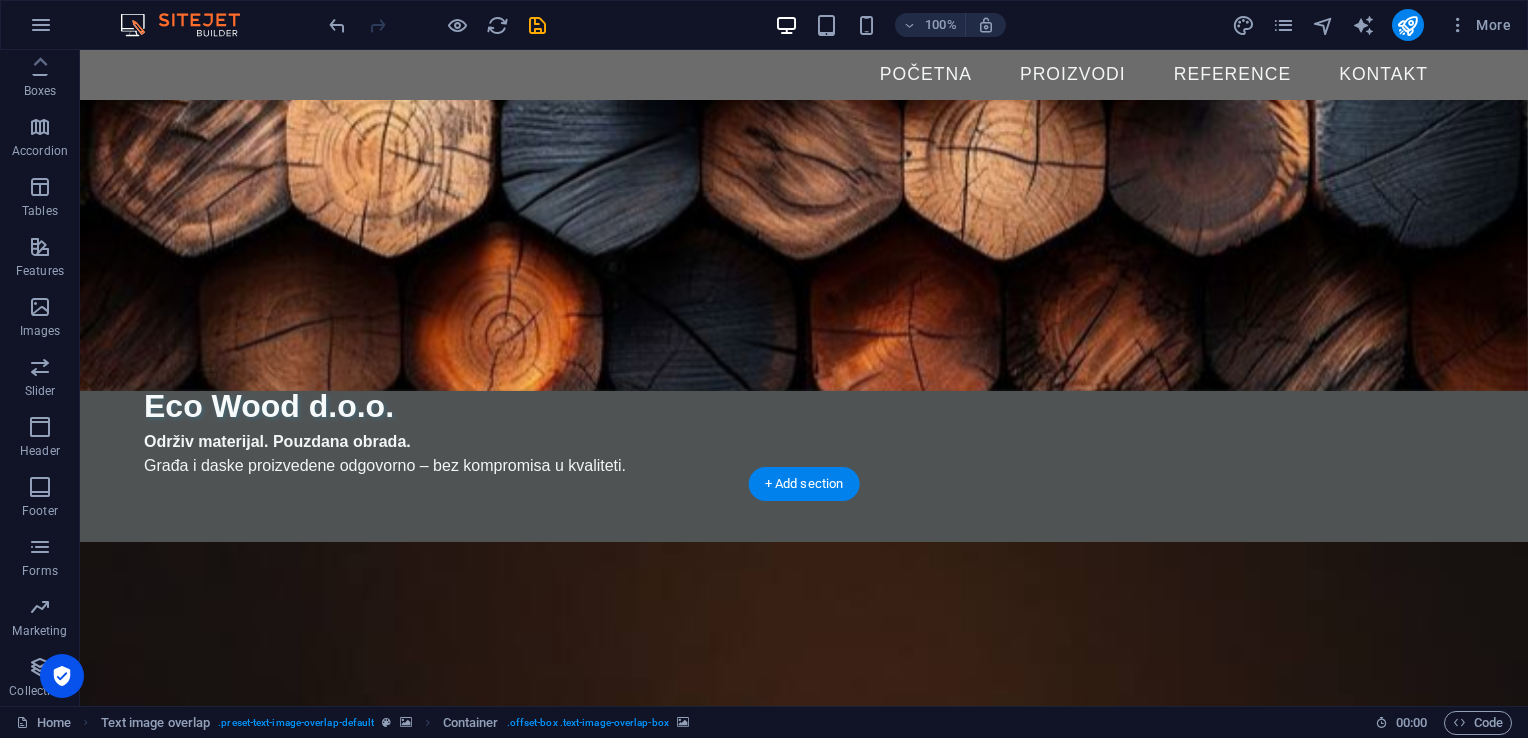 scroll, scrollTop: 0, scrollLeft: 0, axis: both 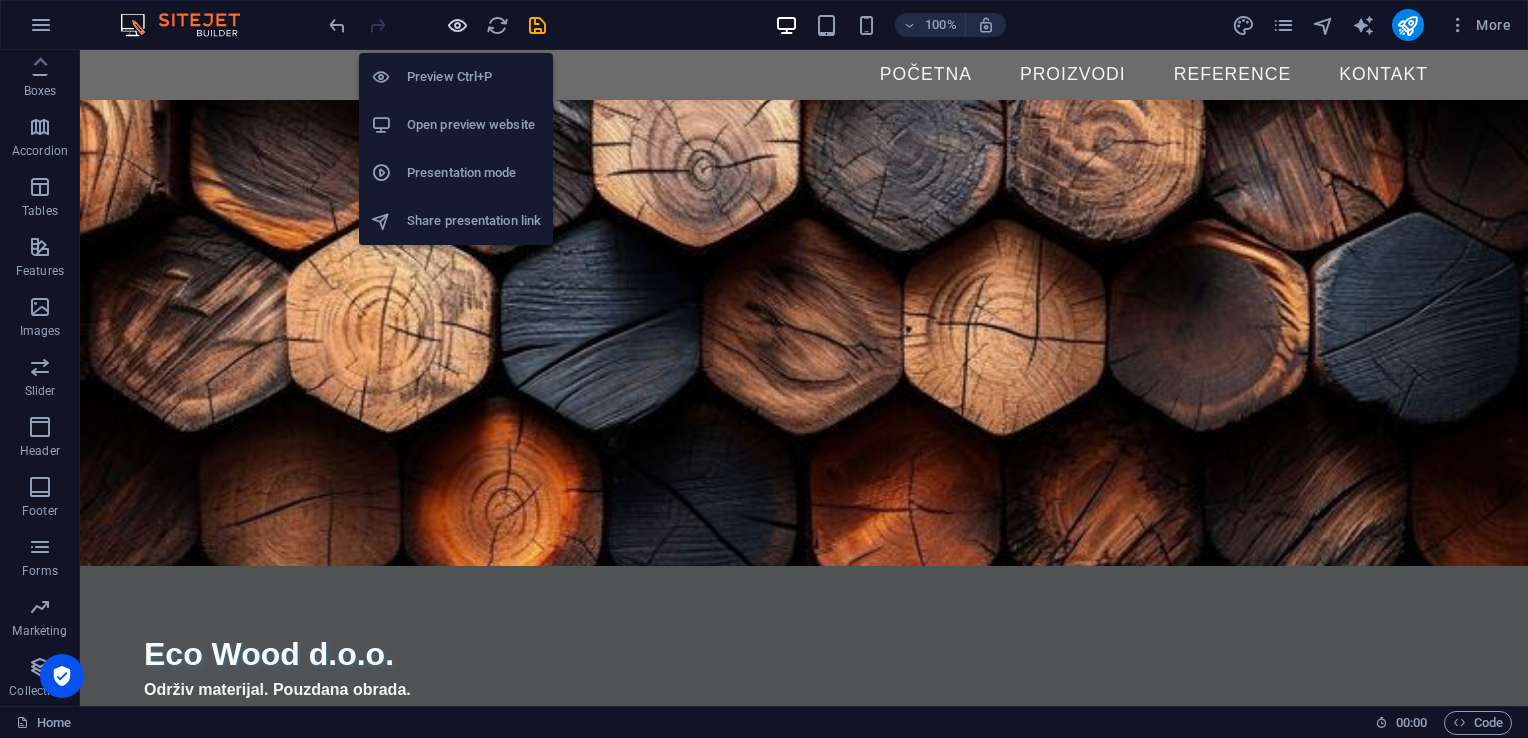 click at bounding box center [457, 25] 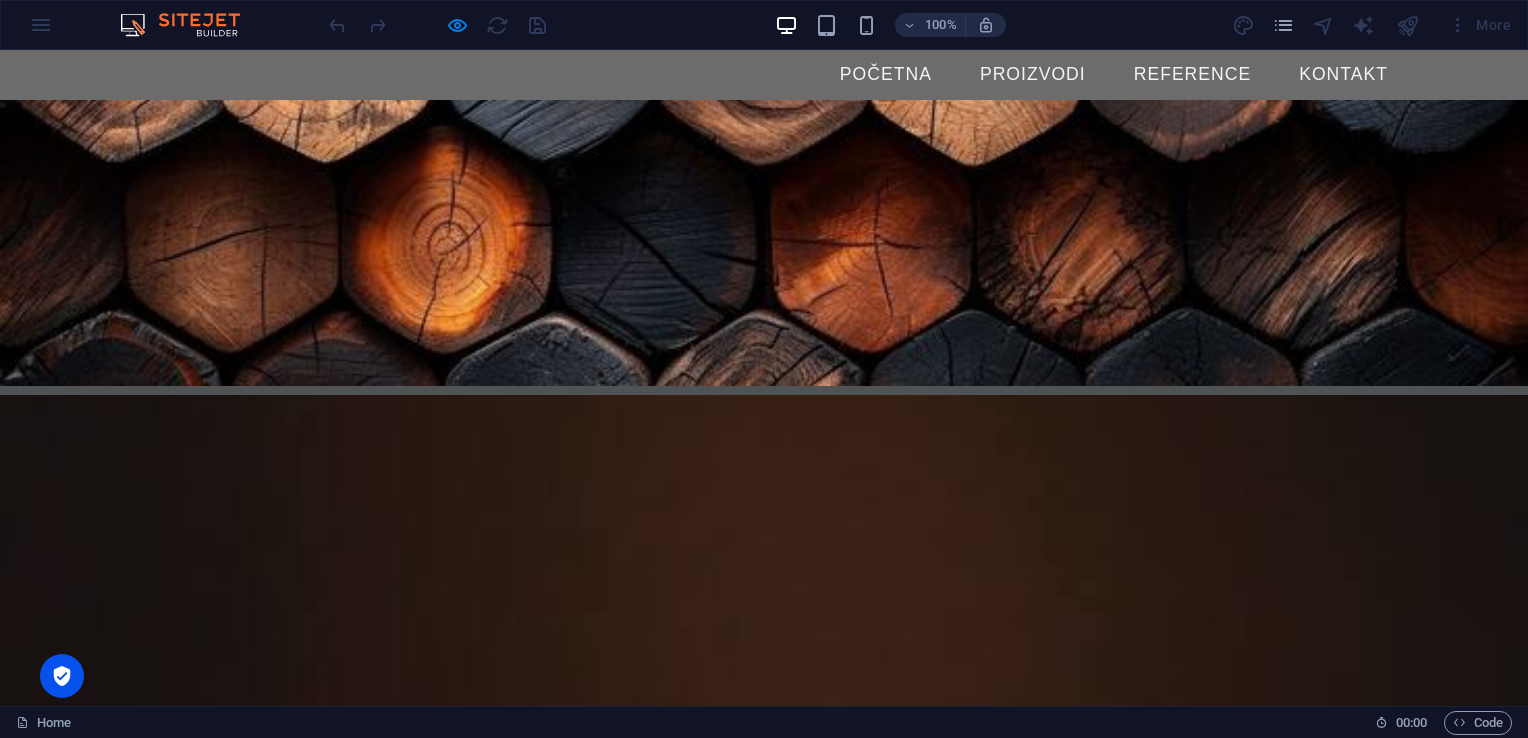 scroll, scrollTop: 0, scrollLeft: 0, axis: both 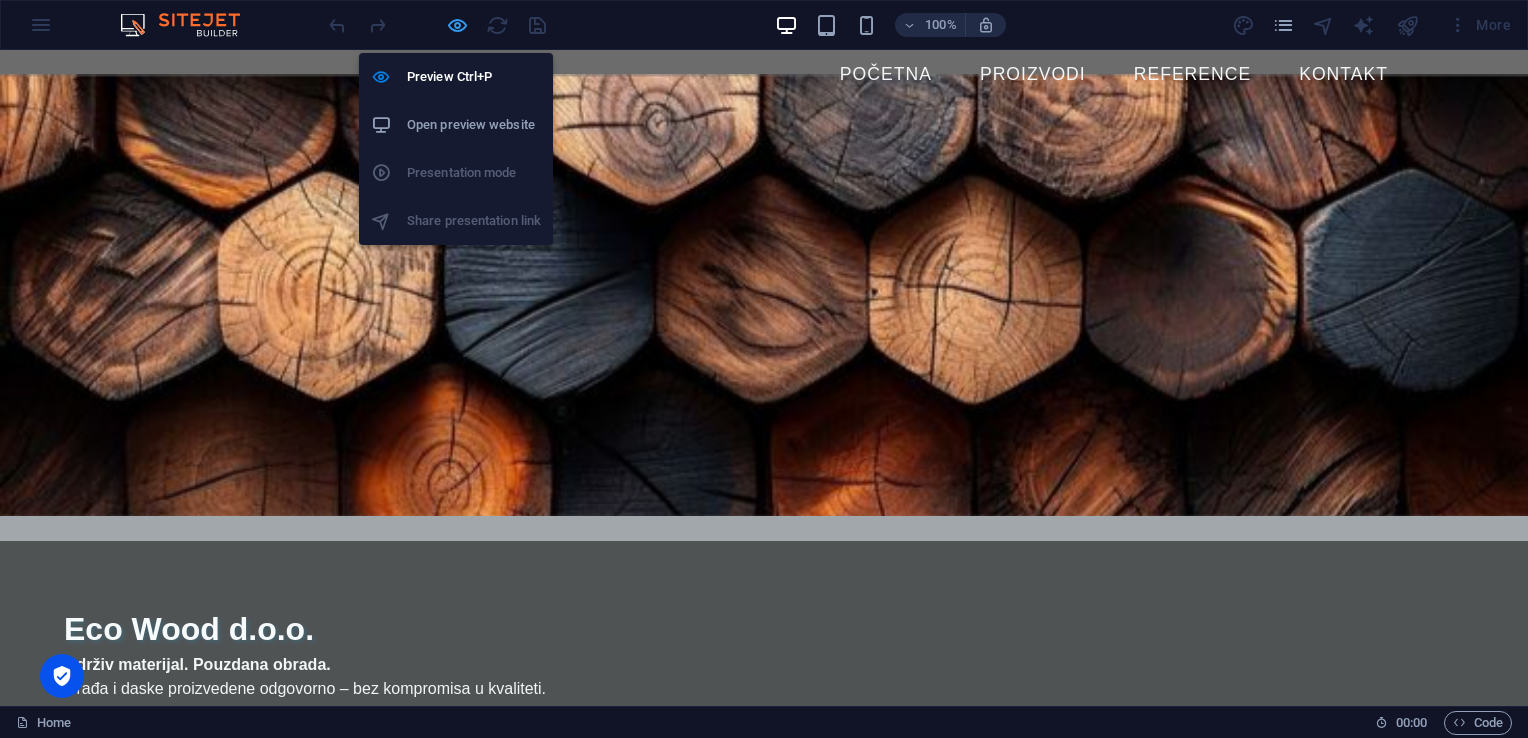 click at bounding box center [457, 25] 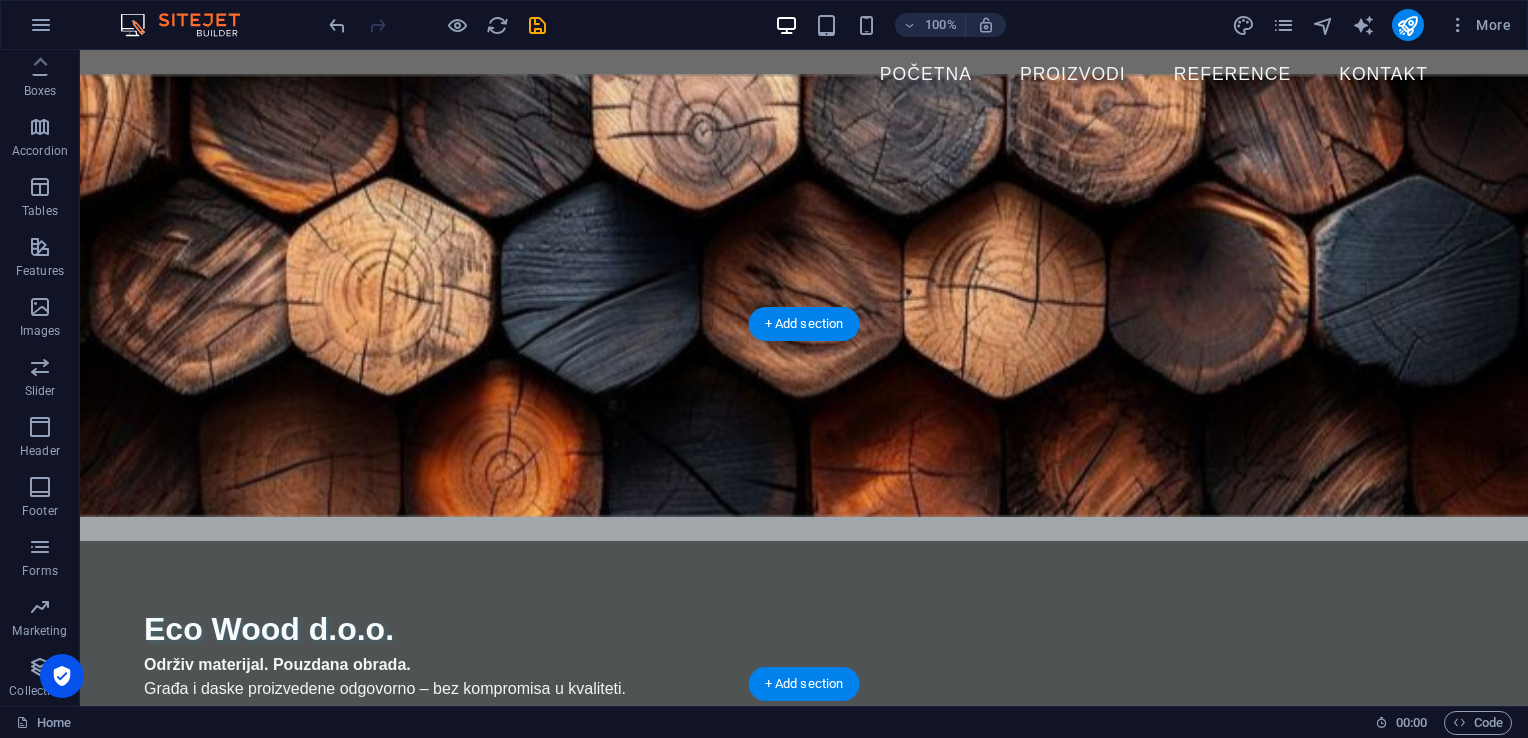click at bounding box center (804, 945) 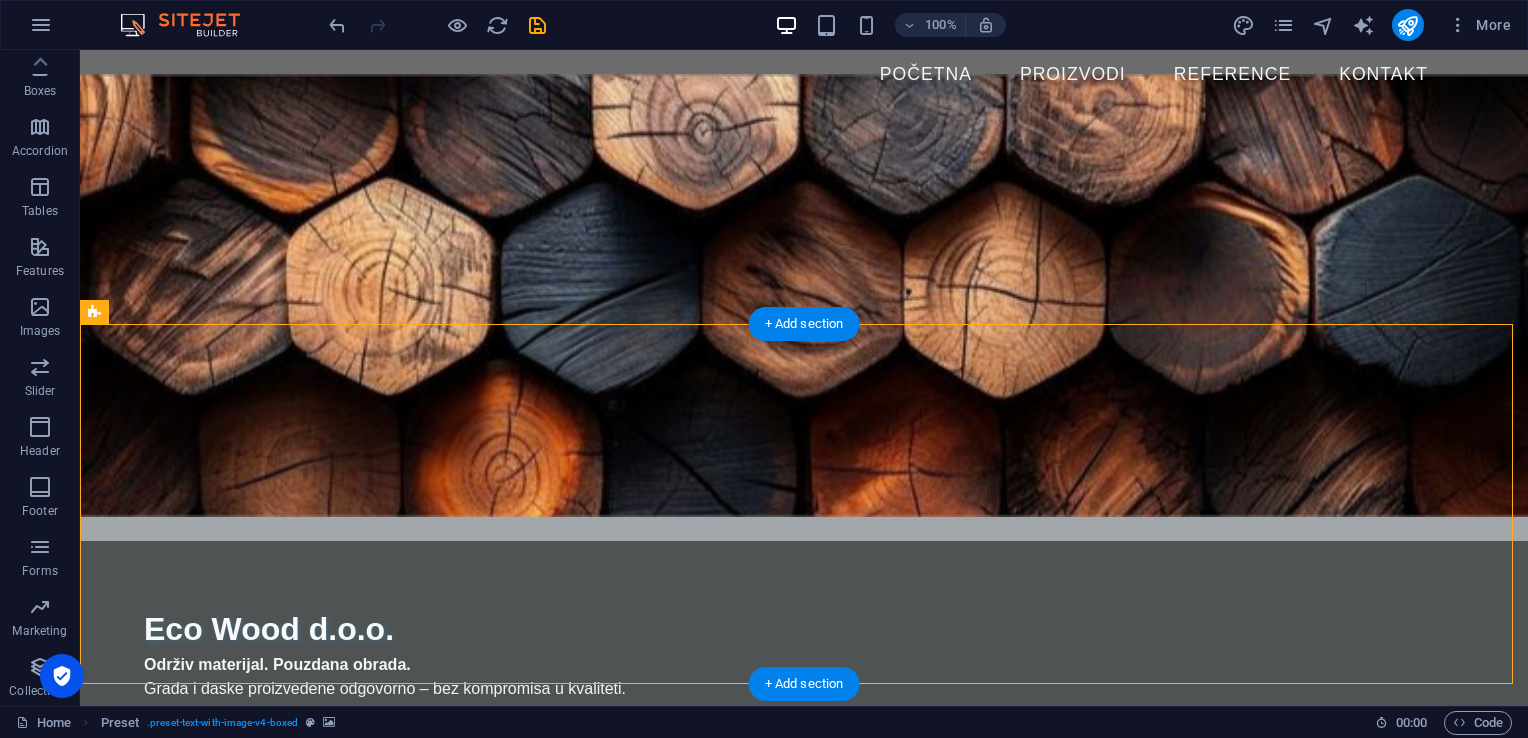 click at bounding box center (804, 945) 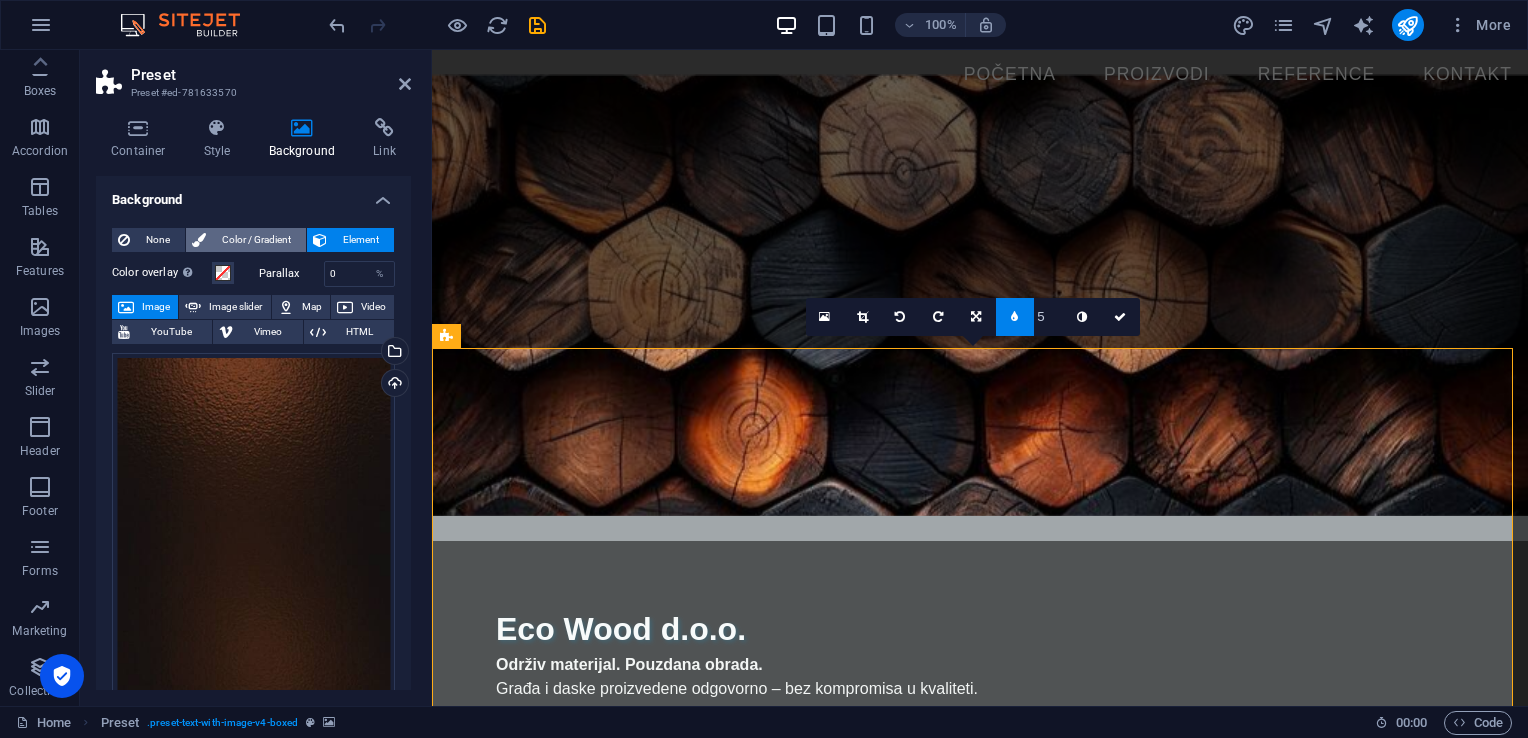 click on "Color / Gradient" at bounding box center (256, 240) 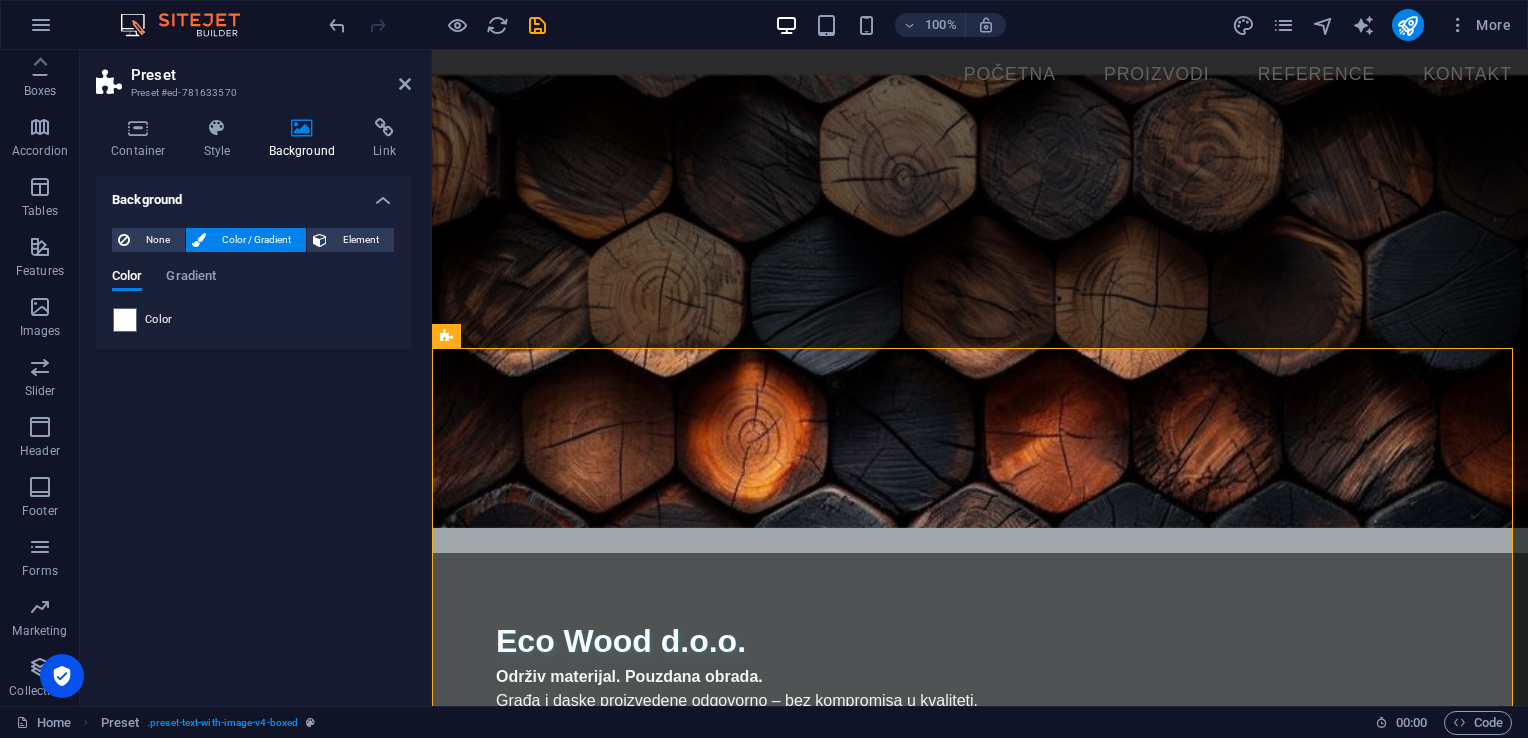 click on "Color" at bounding box center (253, 320) 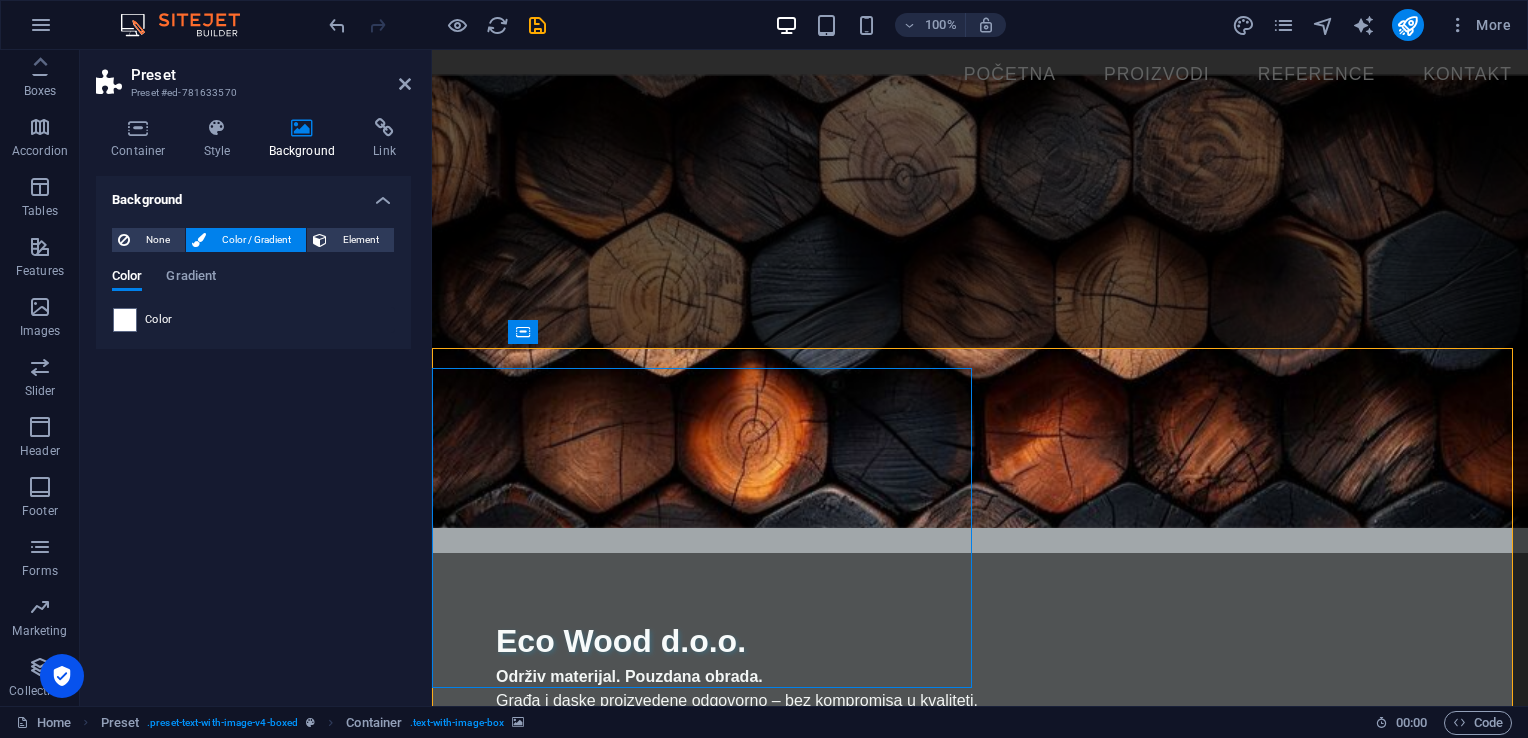 click at bounding box center (980, 997) 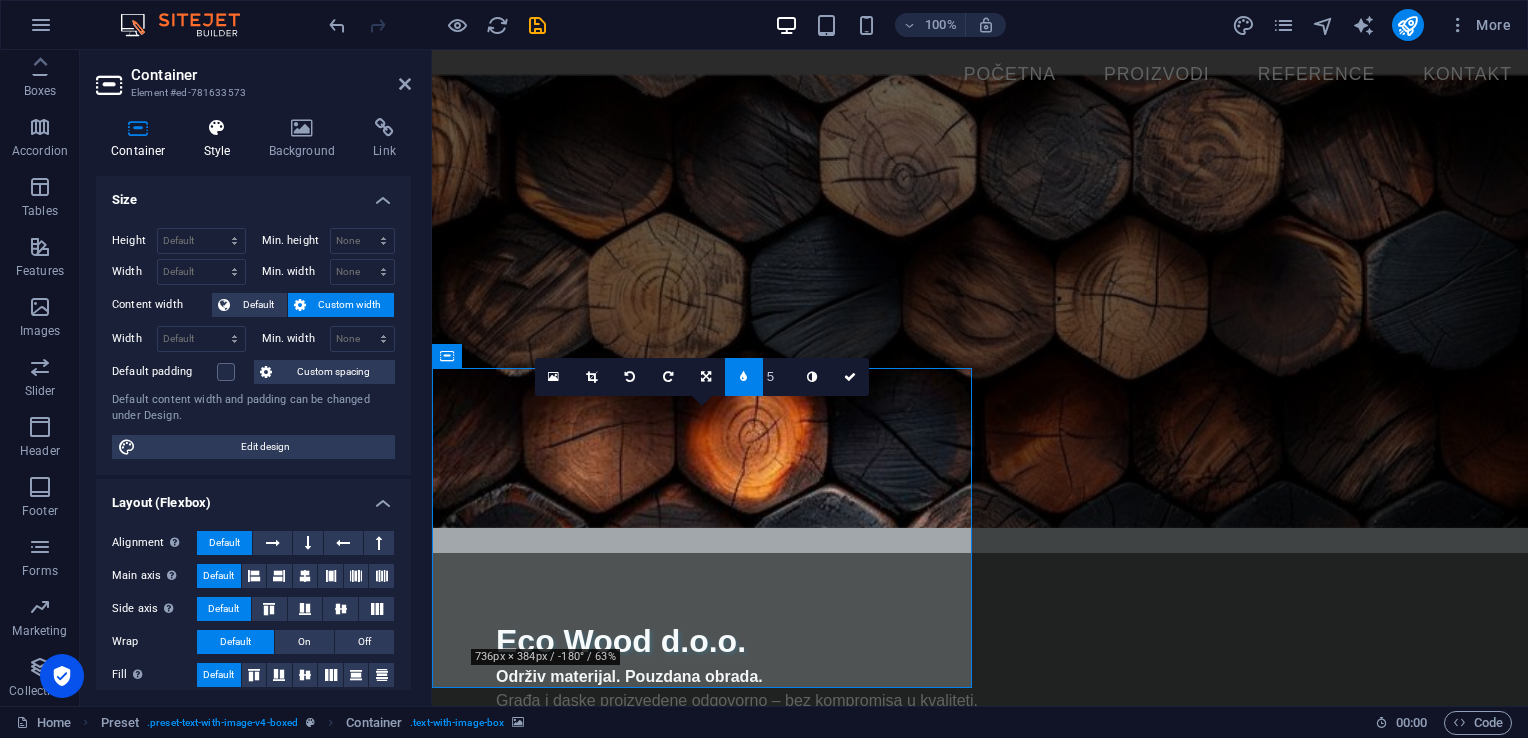 click on "Style" at bounding box center (221, 139) 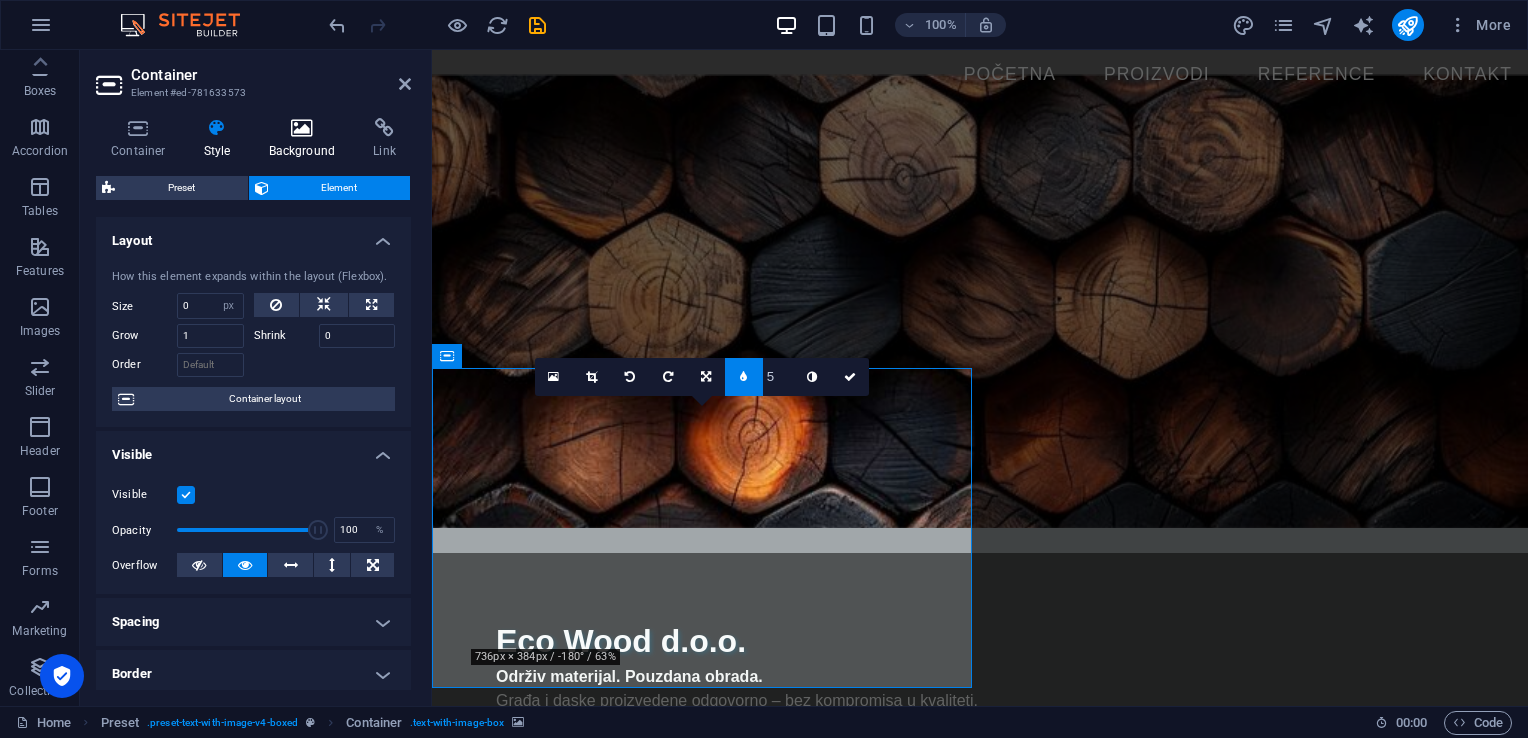 click on "Background" at bounding box center [306, 139] 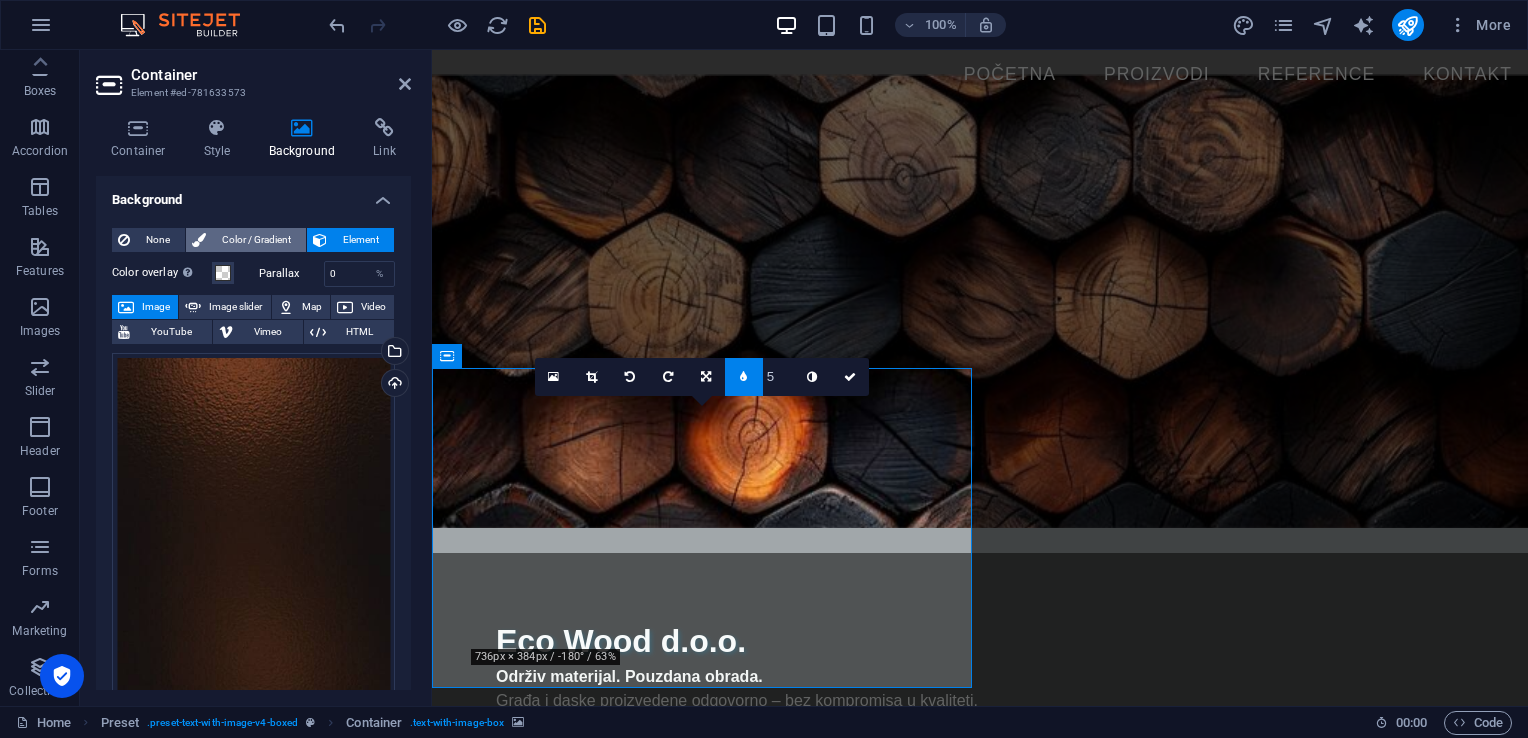 click on "Color / Gradient" at bounding box center [256, 240] 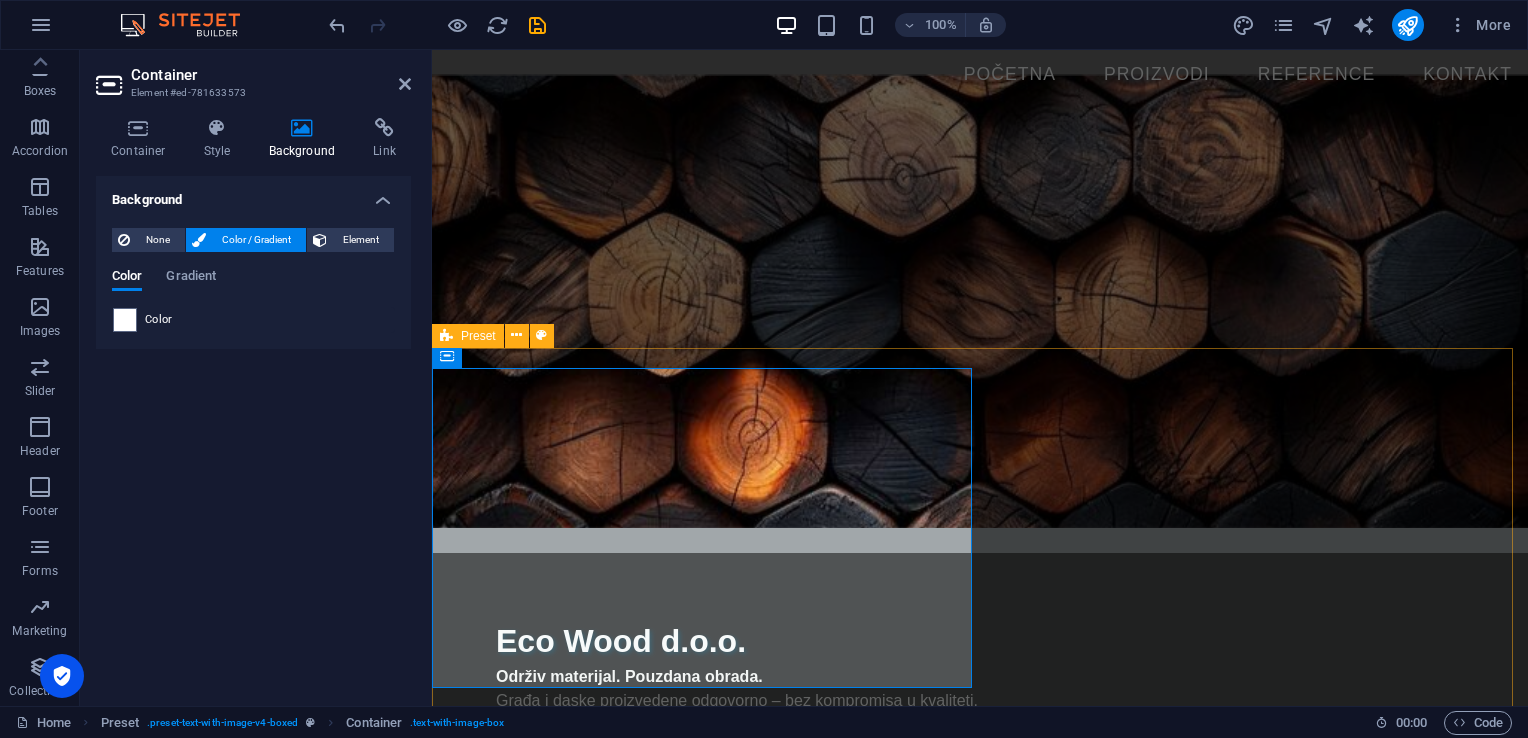 click on "O NAMA Eco Wood d.o.o.  je specijalizirana za obradu drveta i proizvodnju visokokvalitetne drvene građe i dasaka za daljnju obradu. Naša ponuda je usmjerena ka kupcima koji cijene  prirodan materijal, održiv pristup  i  preciznu obradu . Koristimo savremenu tehnologiju i tehniku sušenja kako bismo osigurali da svaki proizvod ispuni visoke standarde izdržljivosti, stabilnosti i estetike. Naši proizvodi su pogodni za različite namjene u gradnji, proizvodnji i unutrašnjem uređenju. Drop content here or  Add elements  Paste clipboard" at bounding box center [980, 1140] 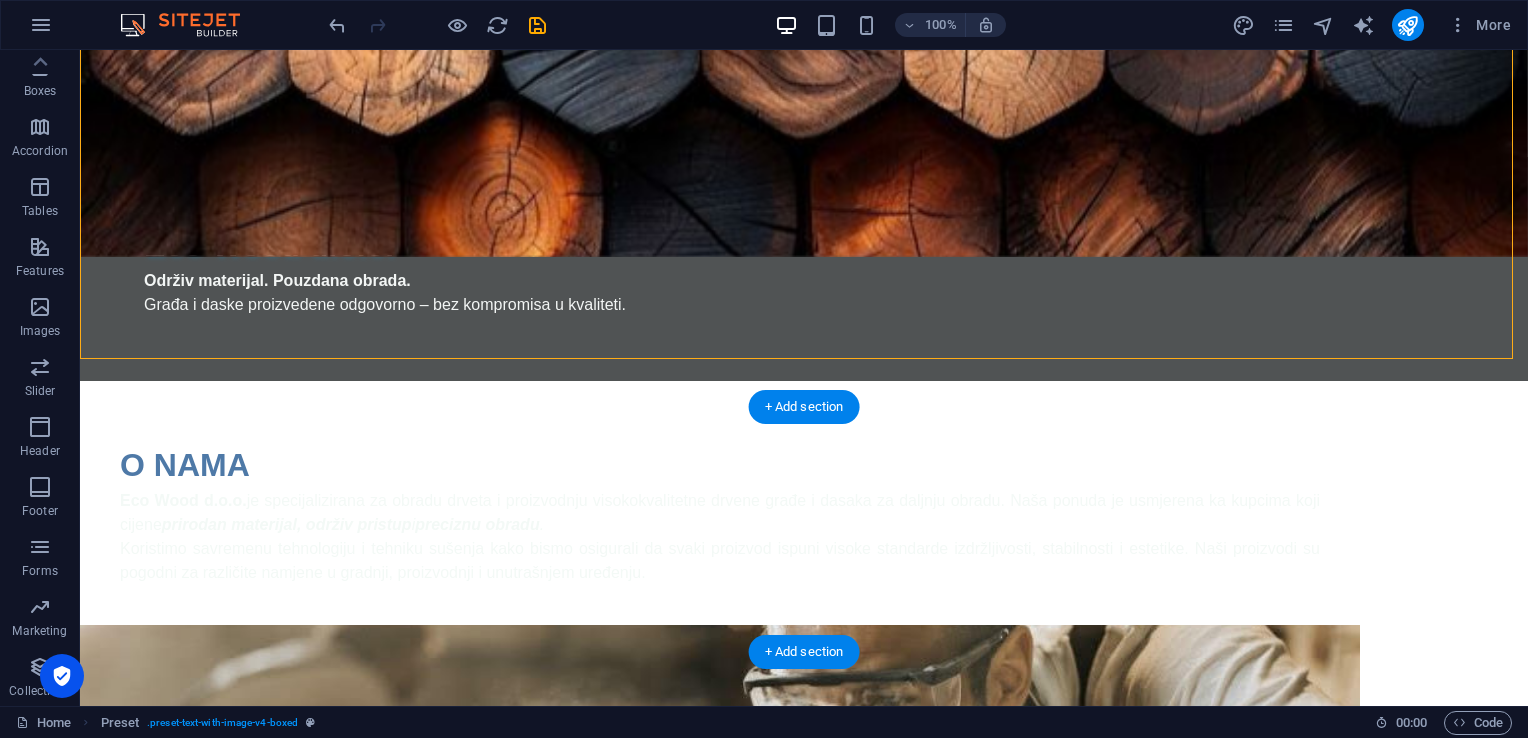 scroll, scrollTop: 400, scrollLeft: 0, axis: vertical 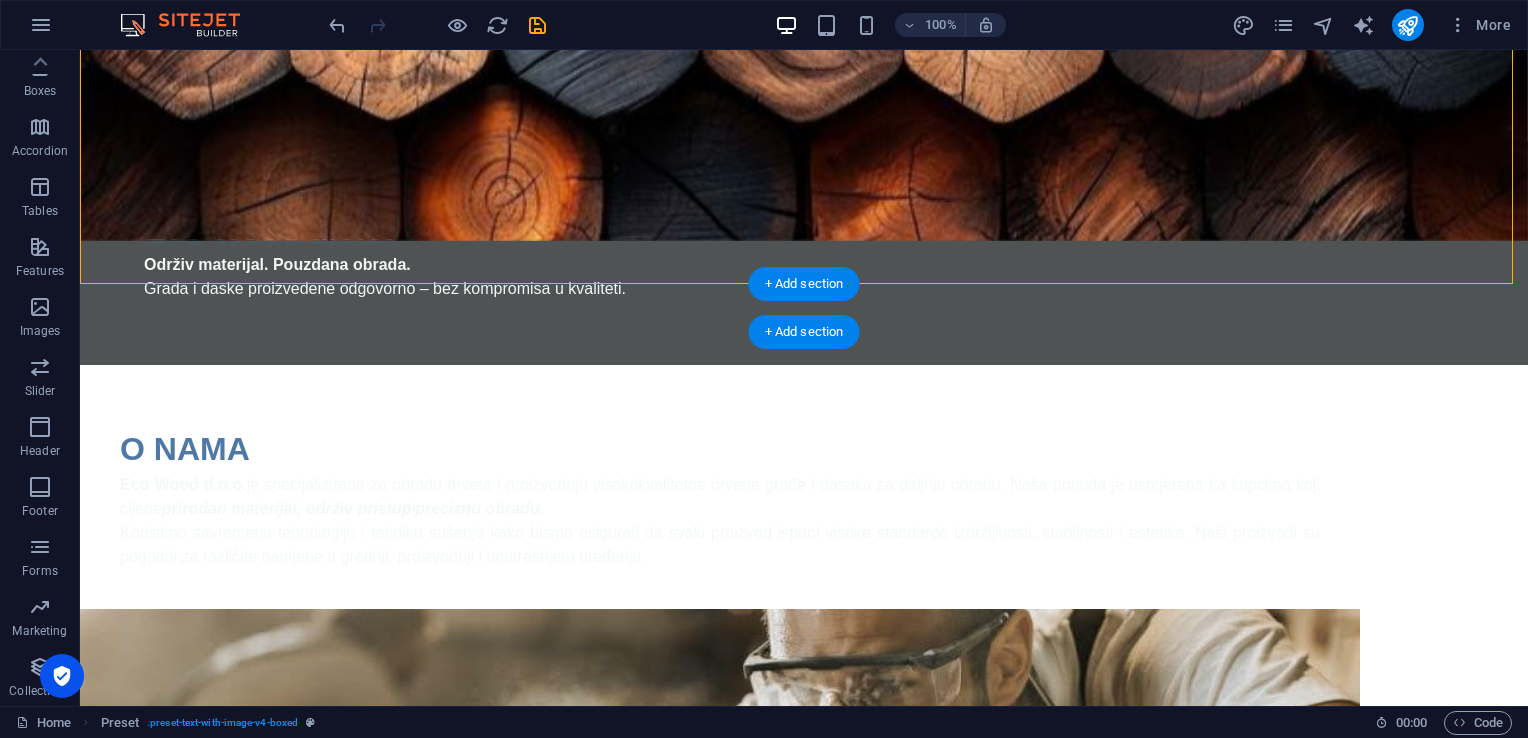 click at bounding box center (804, 1115) 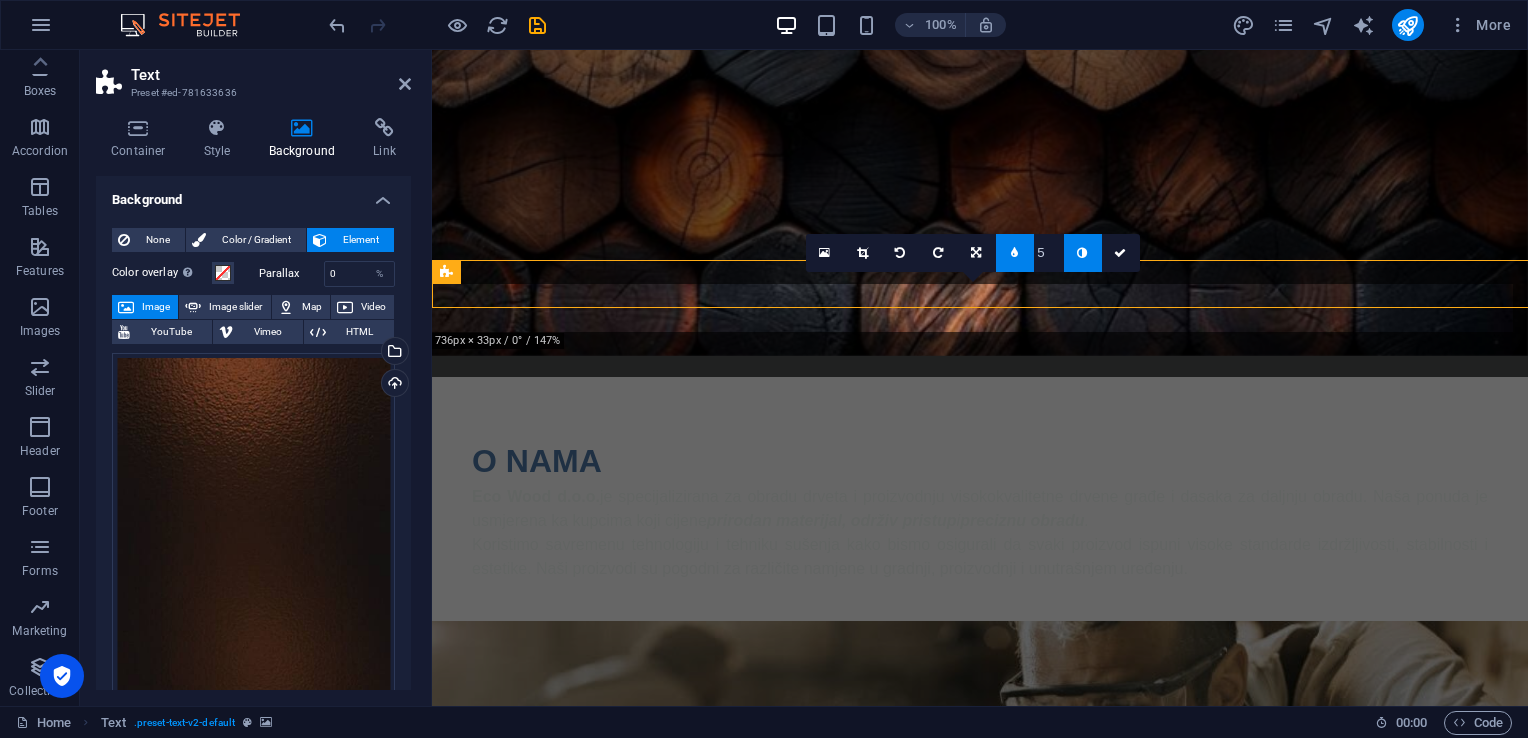scroll, scrollTop: 424, scrollLeft: 0, axis: vertical 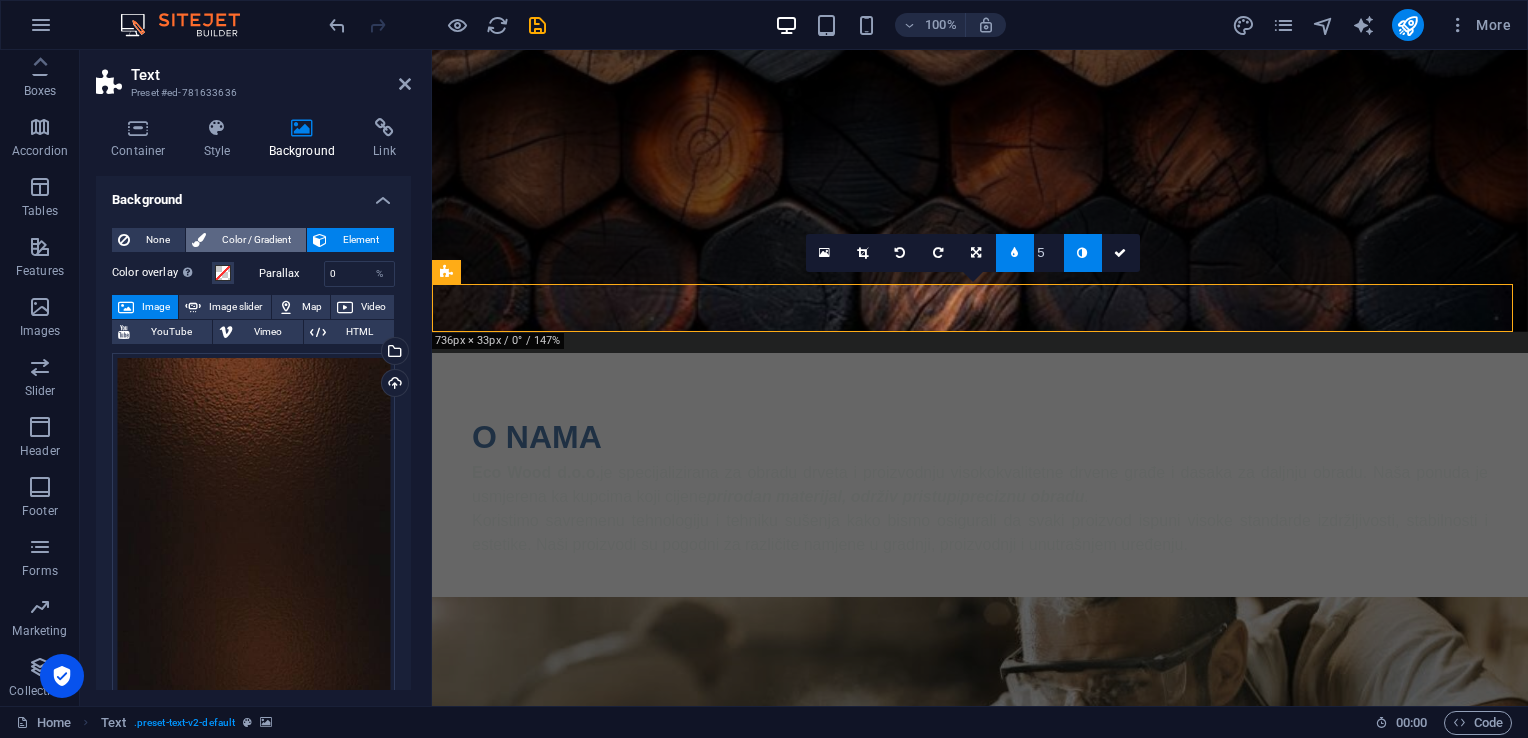 click on "Color / Gradient" at bounding box center [256, 240] 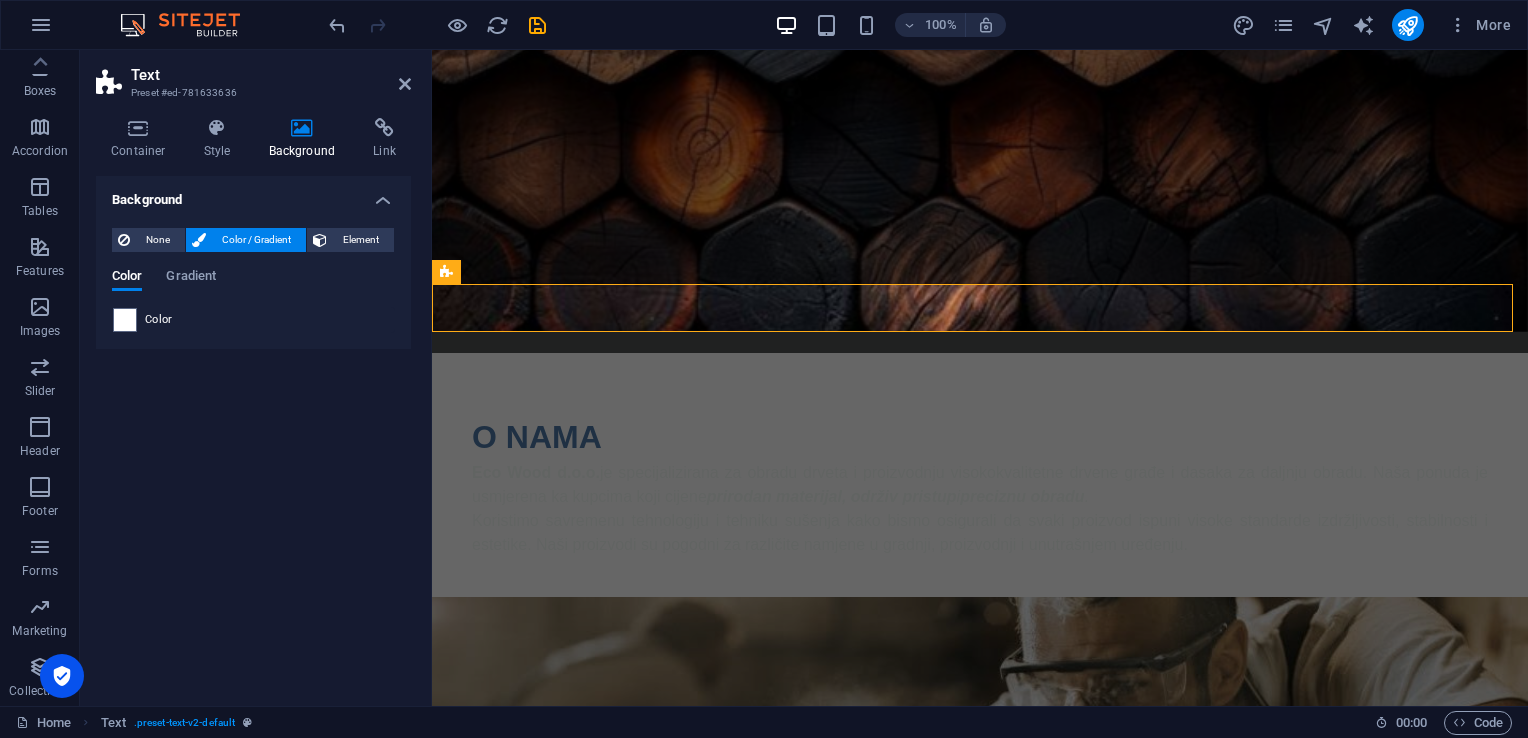 click on "Color" at bounding box center [253, 320] 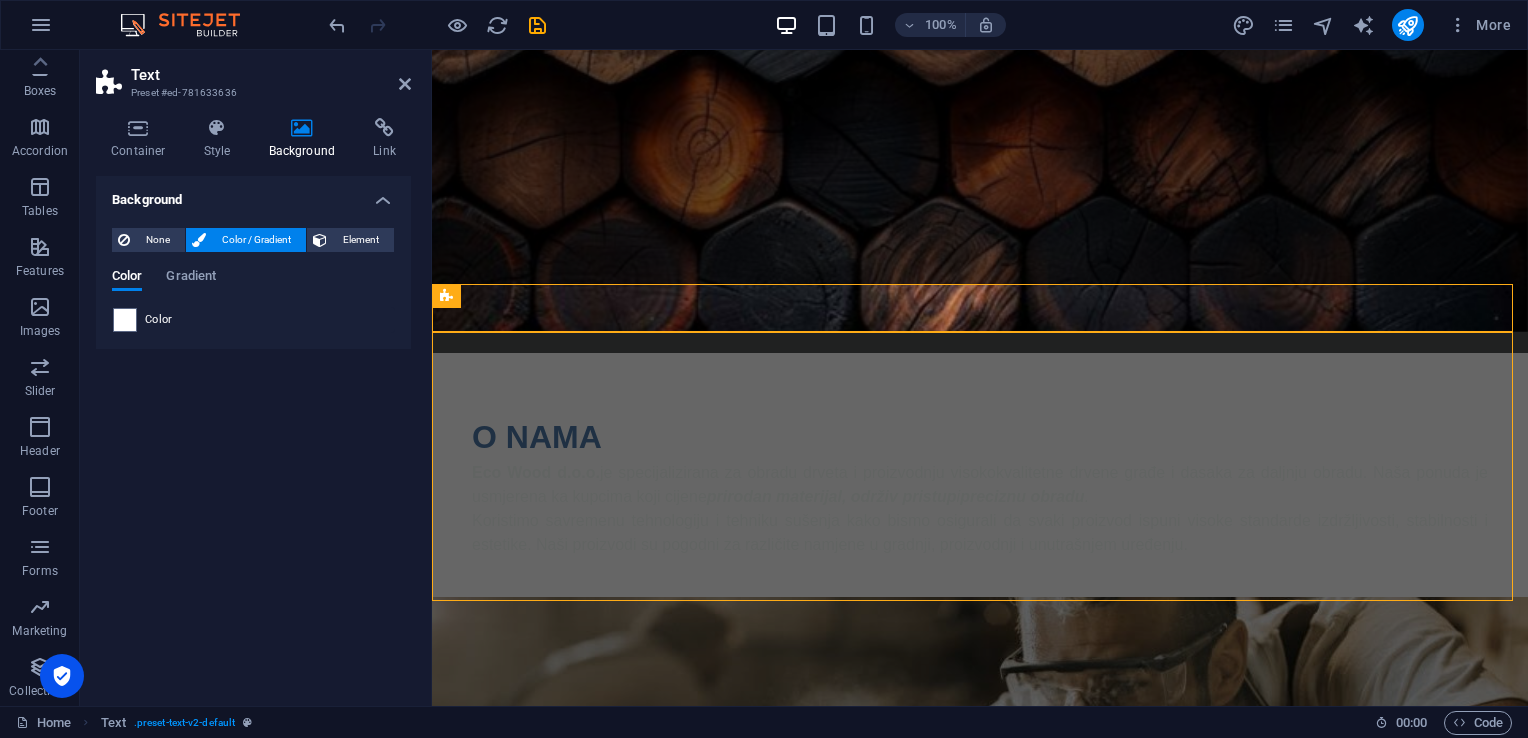click at bounding box center (980, 1261) 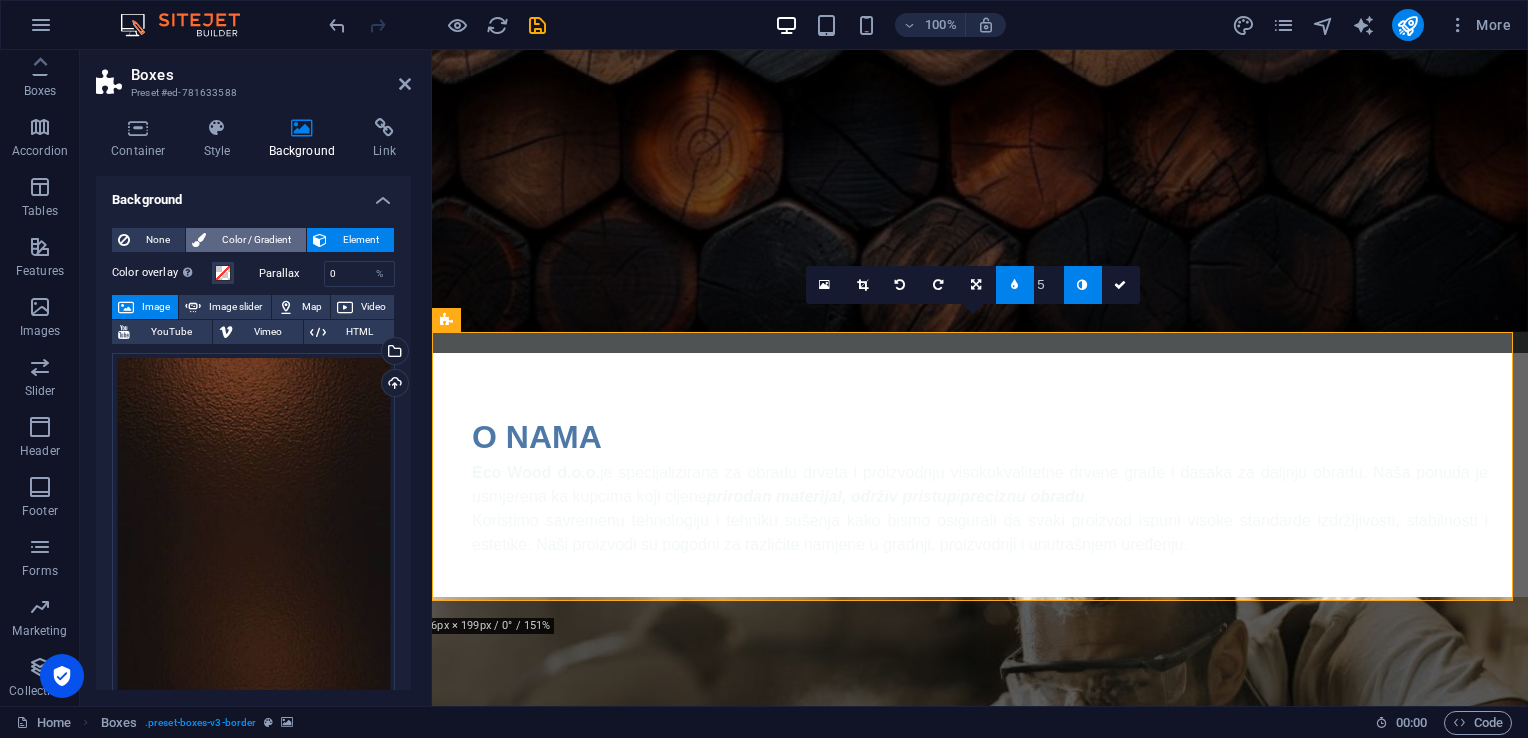 click on "Color / Gradient" at bounding box center (256, 240) 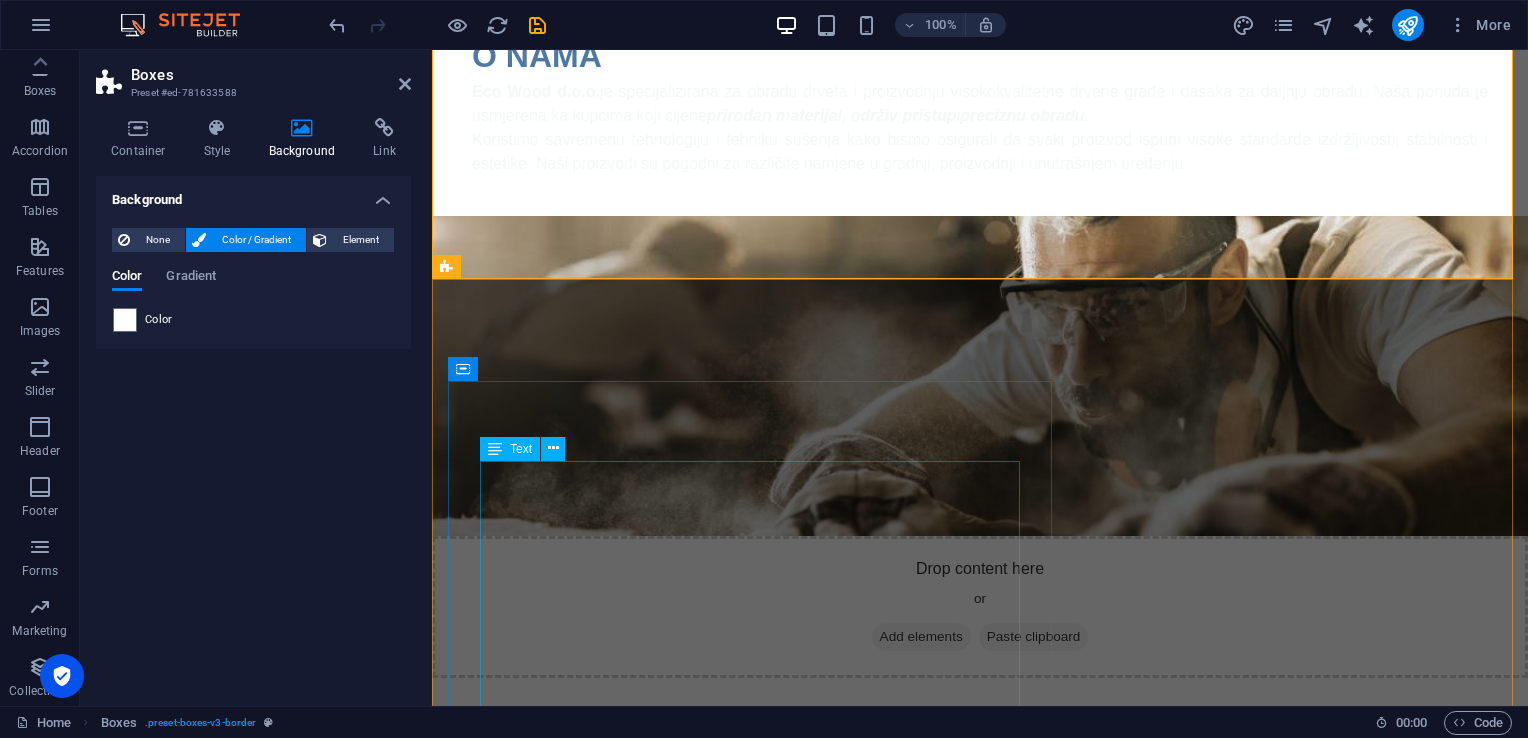 scroll, scrollTop: 824, scrollLeft: 0, axis: vertical 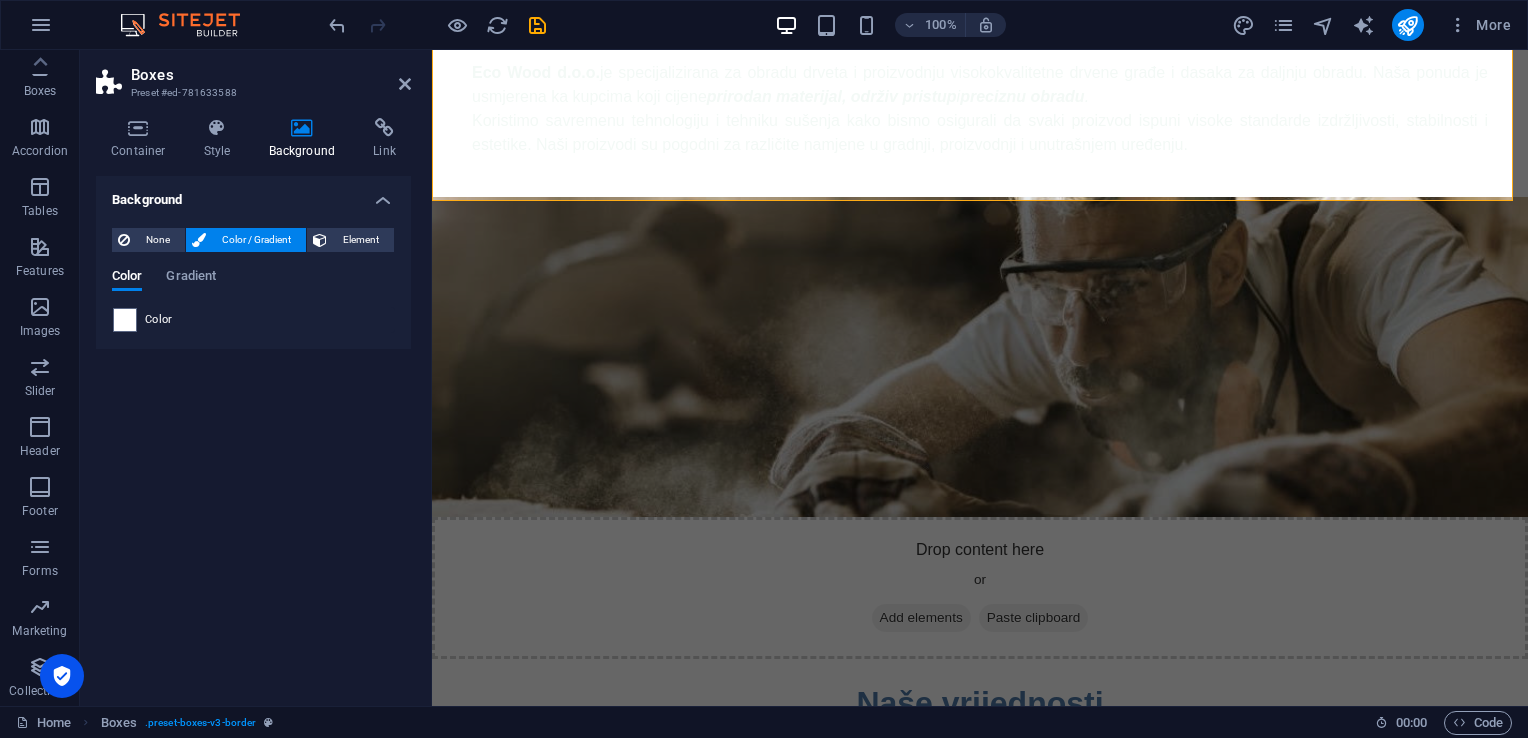 click at bounding box center (980, 1868) 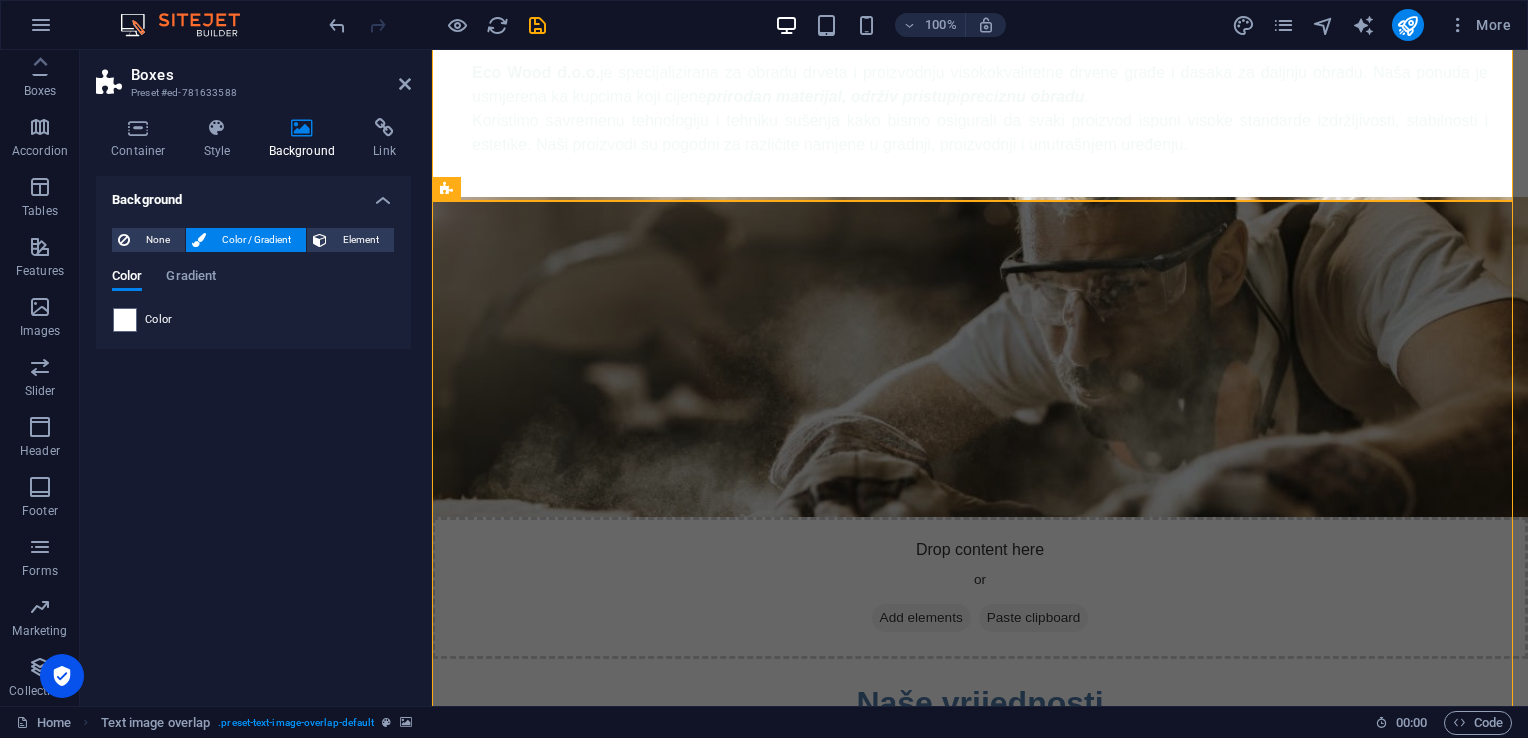 click at bounding box center [980, 1868] 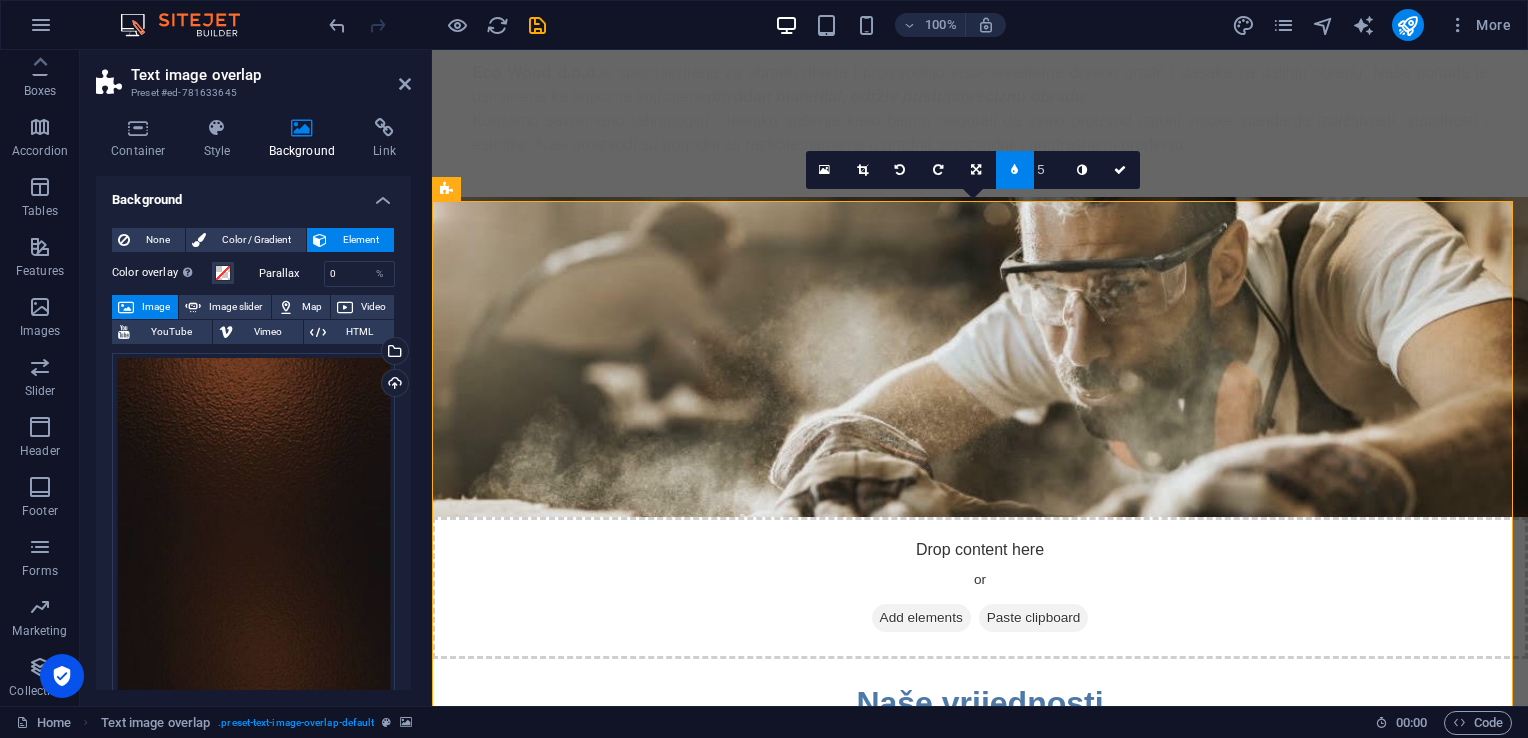 click on "None Color / Gradient Element Stretch background to full-width Color overlay Places an overlay over the background to colorize it Parallax 0 % Image Image slider Map Video YouTube Vimeo HTML Drag files here, click to choose files or select files from Files or our free stock photos & videos Select files from the file manager, stock photos, or upload file(s) Upload Lazyload Loading images after the page loads improves page speed. Responsive Automatically load retina image and smartphone optimized sizes. Optimized Images are compressed to improve page speed. Size Default Cover Contain Original Repeat Default Position Direction Custom X offset 50 px rem % vh vw Y offset 50 px rem % vh vw Alternative text The alternative text is used by devices that cannot display images (e.g. image search engines) and should be added to every image to improve website accessibility. Image caption Paragraph Format Normal Heading 1 Heading 2 Heading 3 Heading 4 Heading 5 Heading 6 Code Font Family Arial [US_STATE] Impact [PERSON_NAME]" at bounding box center [253, 784] 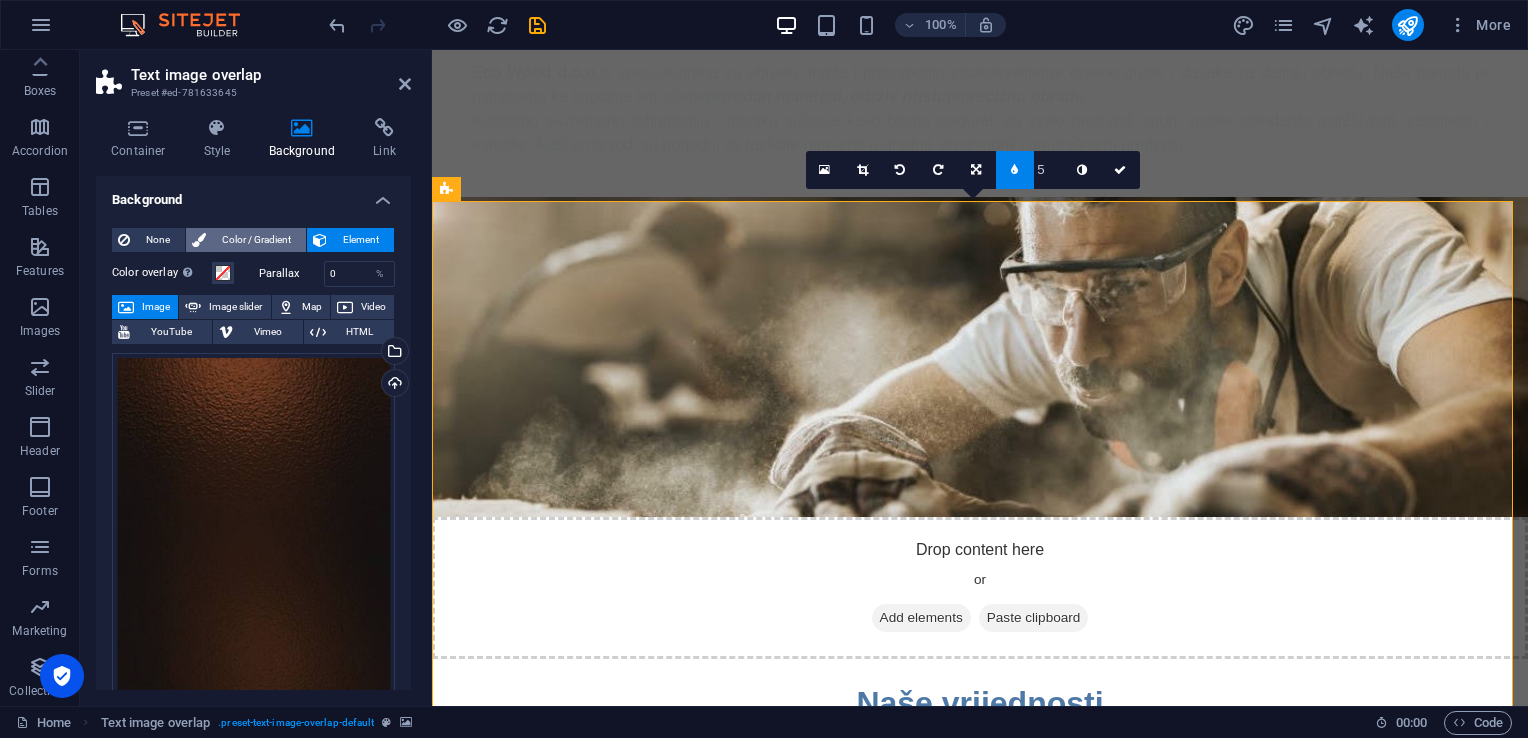 click on "Color / Gradient" at bounding box center [256, 240] 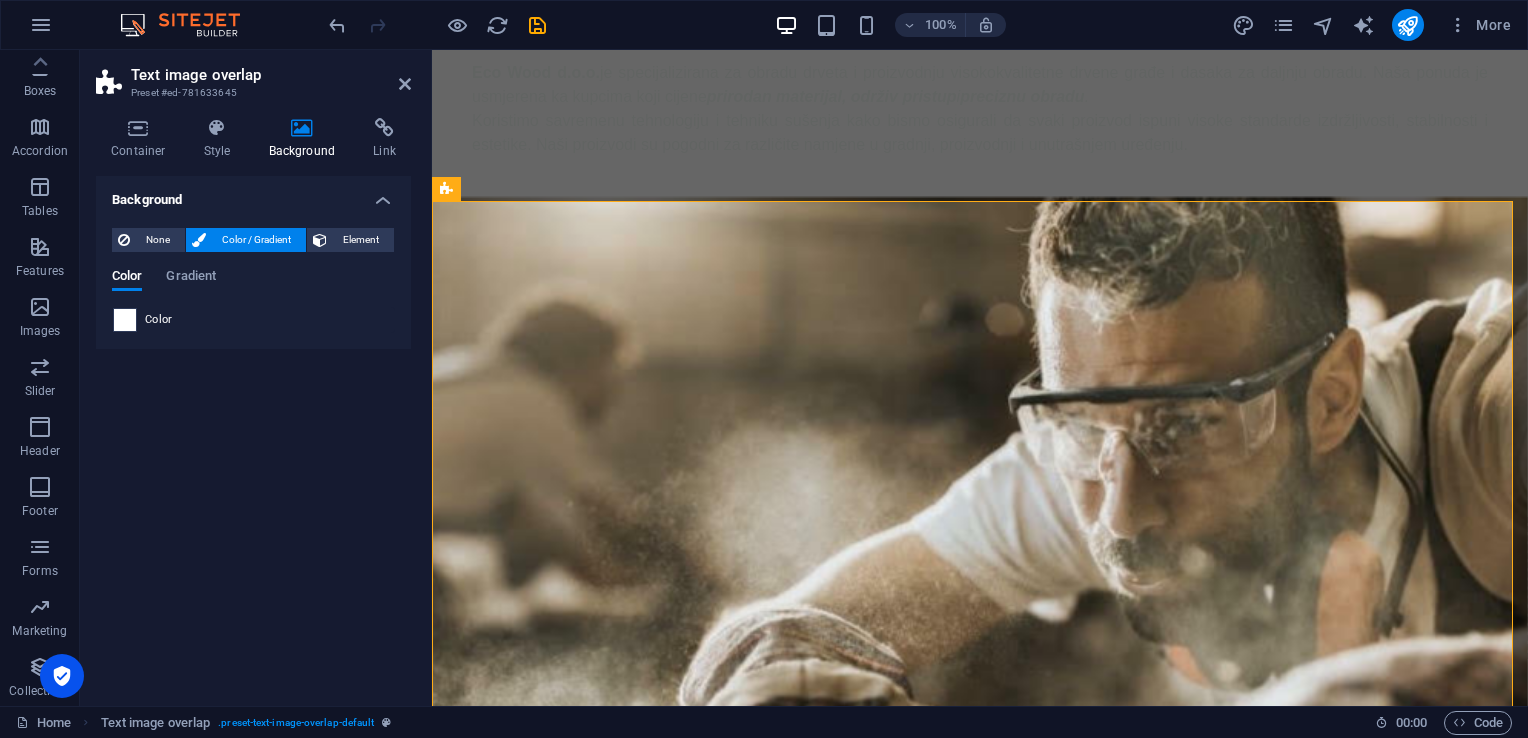 click at bounding box center [125, 320] 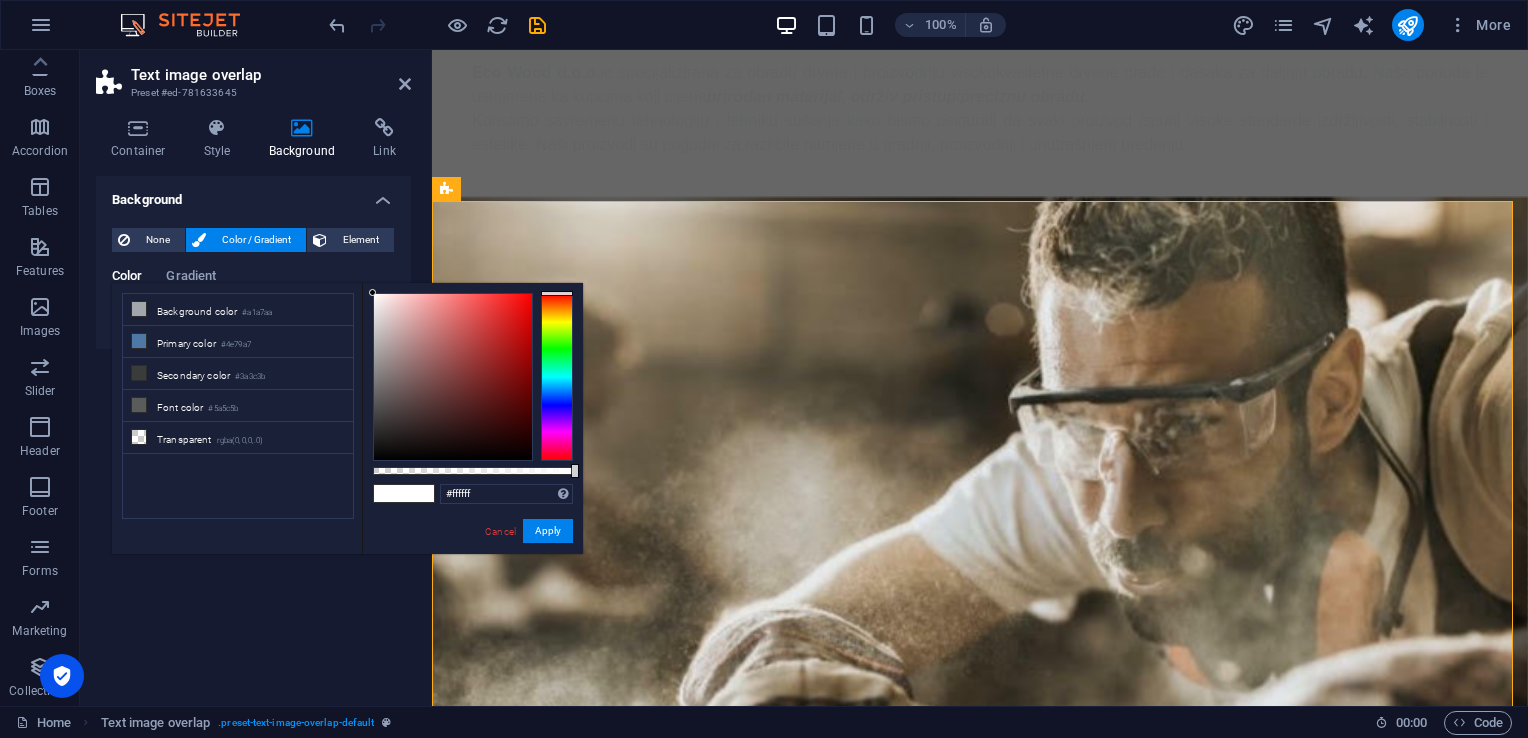 click at bounding box center (139, 309) 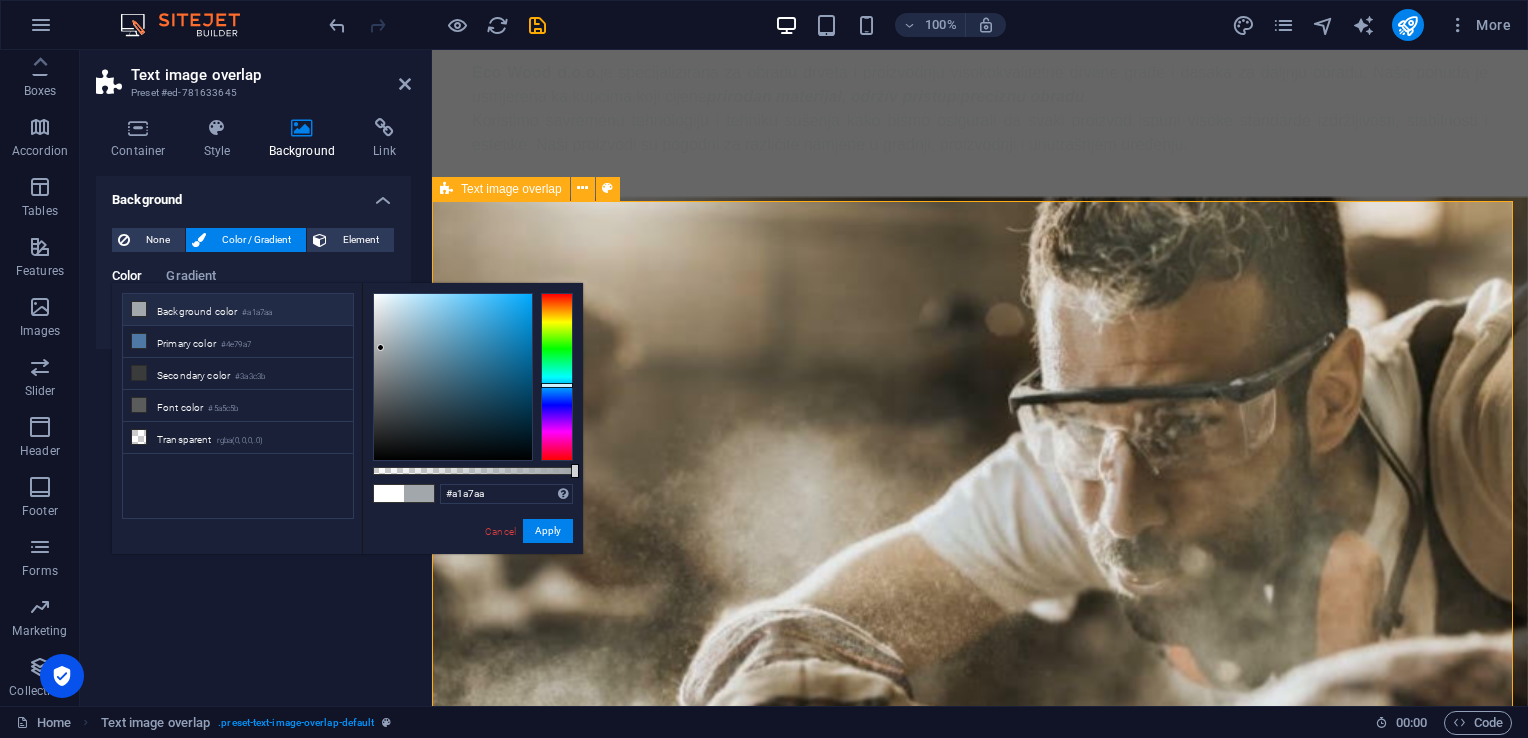 click on "Text image overlap" at bounding box center [501, 189] 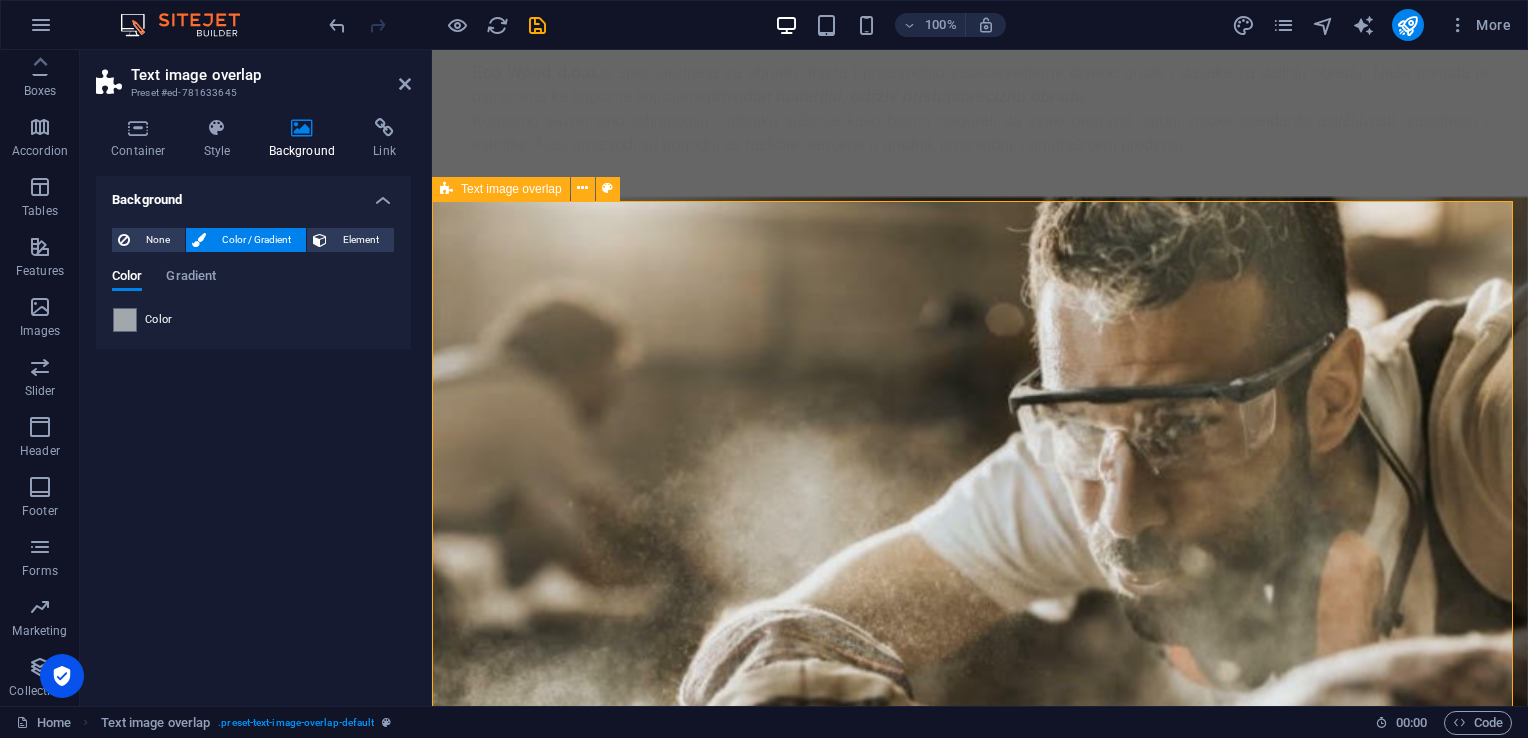click on "Građa za kuće Pouzdani temelji vašeg doma. Naša građa je idealna za sve faze izgradnje – od konstrukcije krova, podnih nosača do zidnih sistema. Sušena, obrađena i spremna za montažu.   Specifikacije: Vrsta drveta:  jela, smrča ili bor Stanje:  sušeno u sušari, standardna vlažnost Dimenzije:  dostupne u više standardnih i nestandardnih formata Obrada:  četkana / blanjana / rezana (po potrebi) Upotreba:  za krovne konstrukcije, zidne okvire, međuspratne nosače Mogućnosti prilagođavanja: Nudimo rezanje po mjeri i obradu prema [PERSON_NAME] projektima ili arhitektonskim nacrtima." at bounding box center [980, 2328] 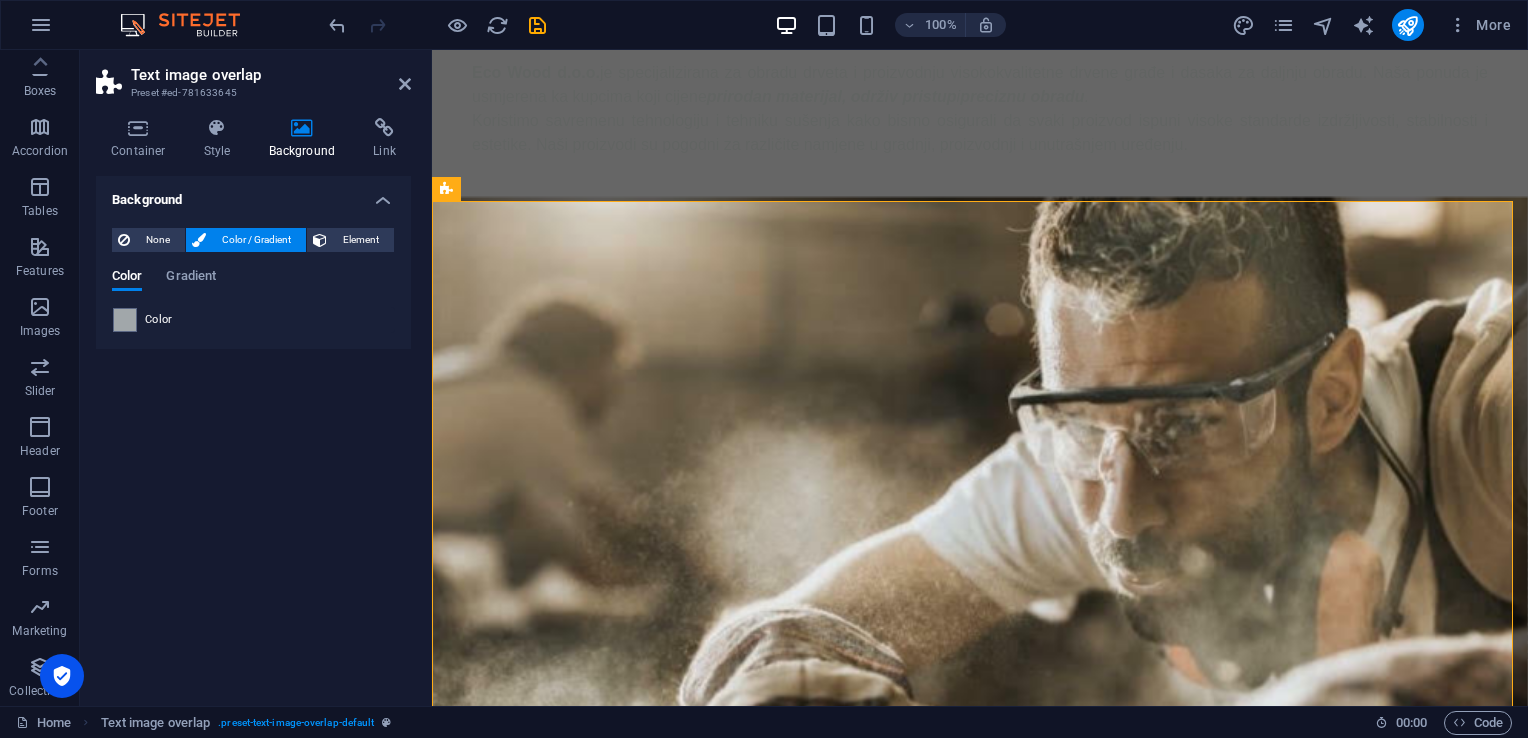 click at bounding box center (1020, 1879) 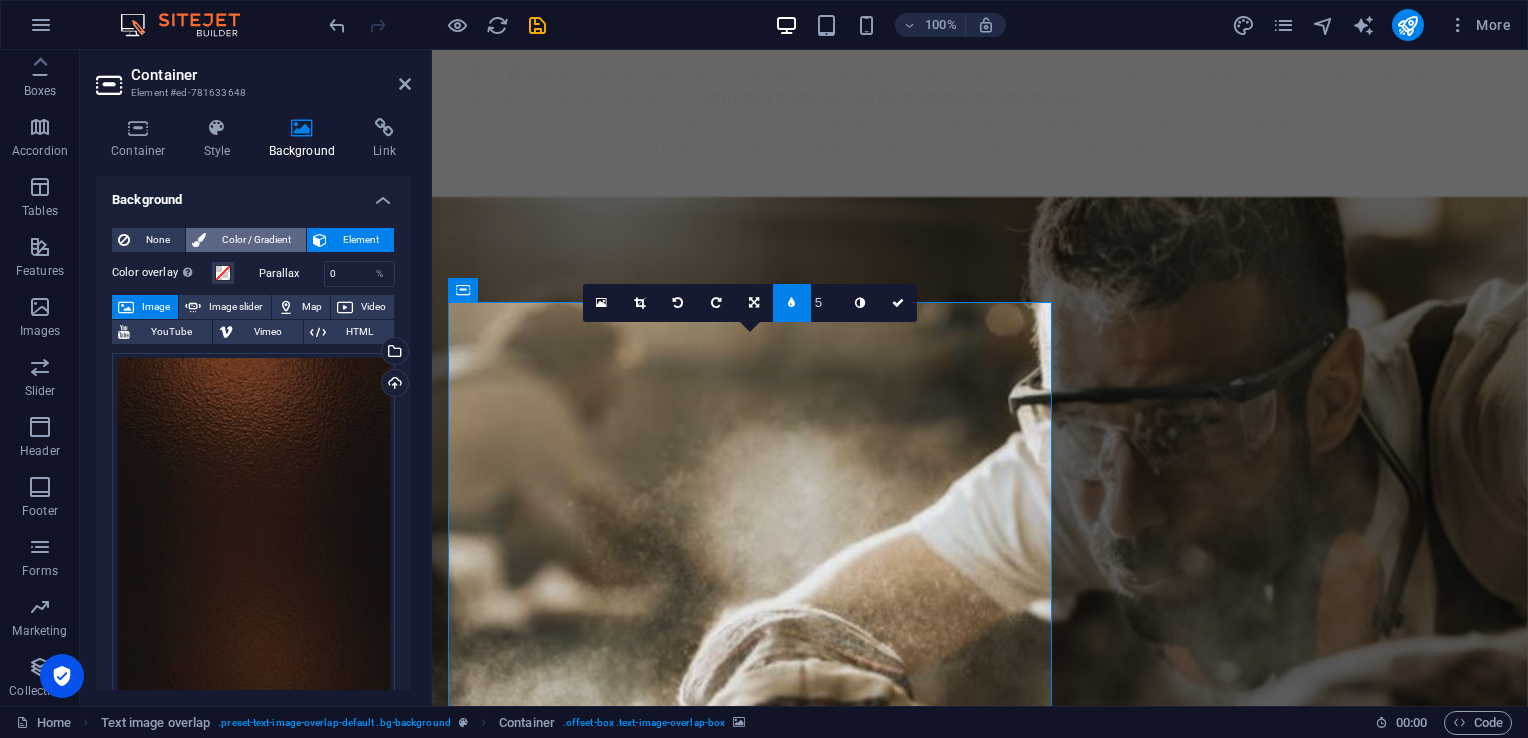 click on "Color / Gradient" at bounding box center [256, 240] 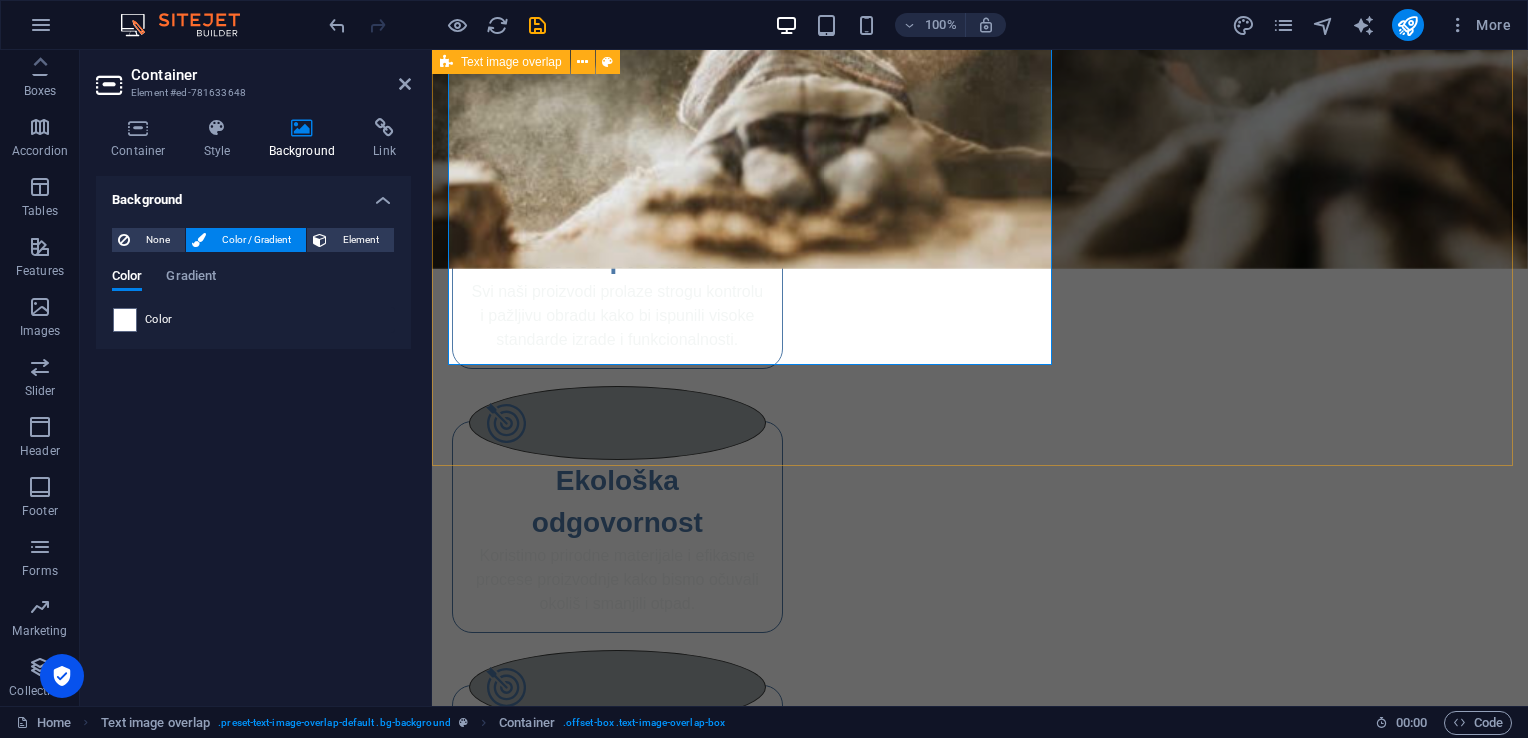 scroll, scrollTop: 1424, scrollLeft: 0, axis: vertical 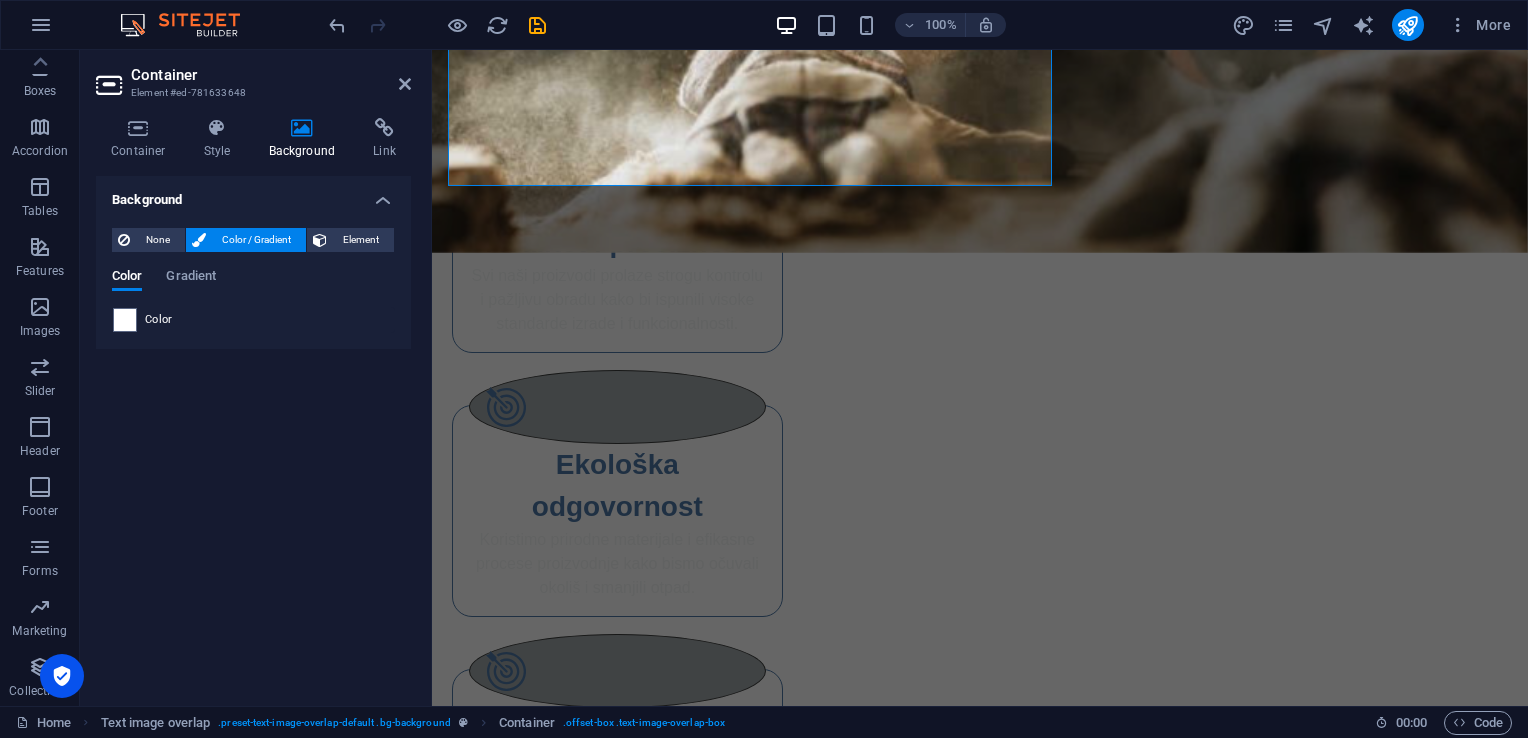click at bounding box center [980, 2406] 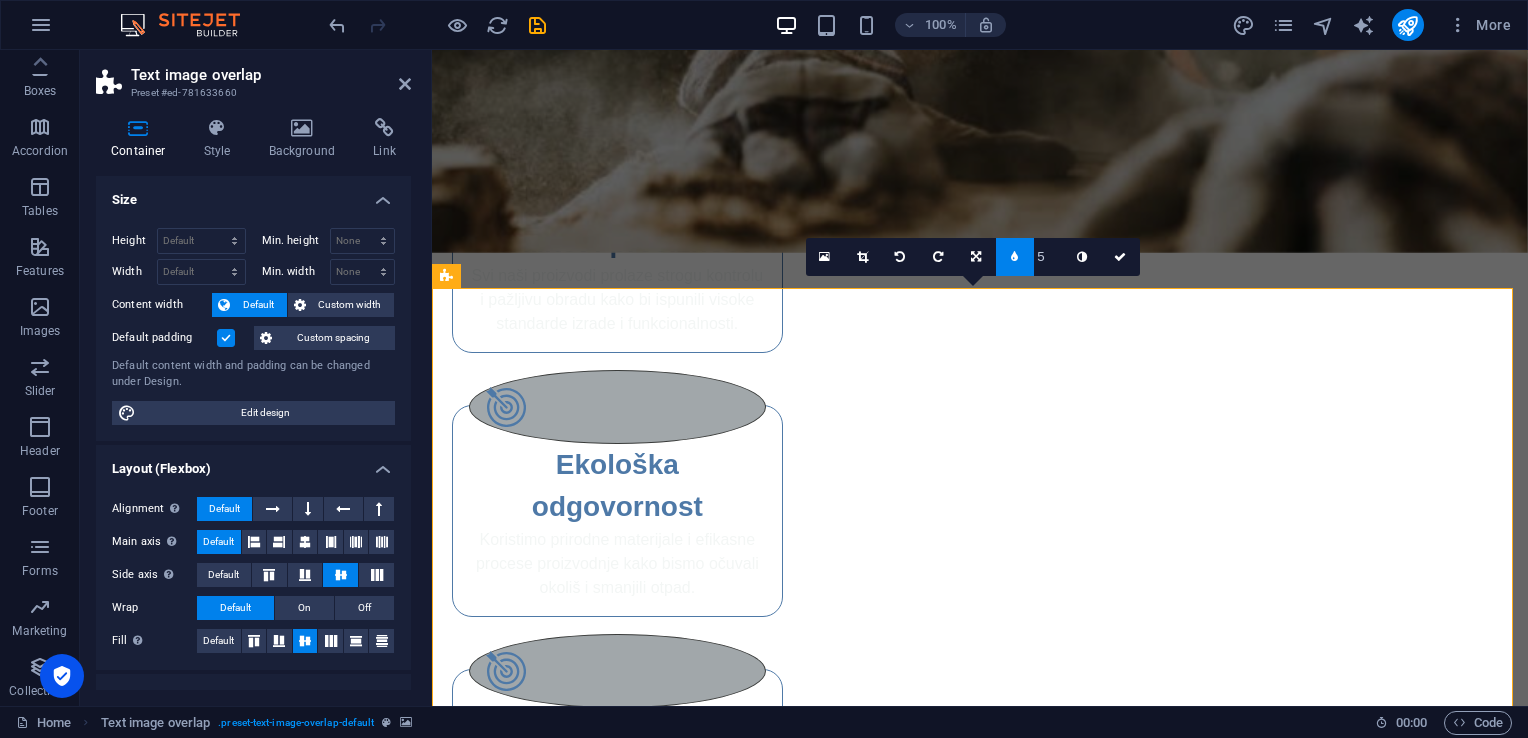 click on "Container Style Background Link Size Height Default px rem % vh vw Min. height None px rem % vh vw Width Default px rem % em vh vw Min. width None px rem % vh vw Content width Default Custom width Width Default px rem % em vh vw Min. width None px rem % vh vw Default padding Custom spacing Default content width and padding can be changed under Design. Edit design Layout (Flexbox) Alignment Determines the flex direction. Default Main axis Determine how elements should behave along the main axis inside this container (justify content). Default Side axis Control the vertical direction of the element inside of the container (align items). Default Wrap Default On Off Fill Controls the distances and direction of elements on the y-axis across several lines (align content). Default Accessibility ARIA helps assistive technologies (like screen readers) to understand the role, state, and behavior of web elements Role The ARIA role defines the purpose of an element.  None Header Footer Section Banner Fan" at bounding box center (253, 404) 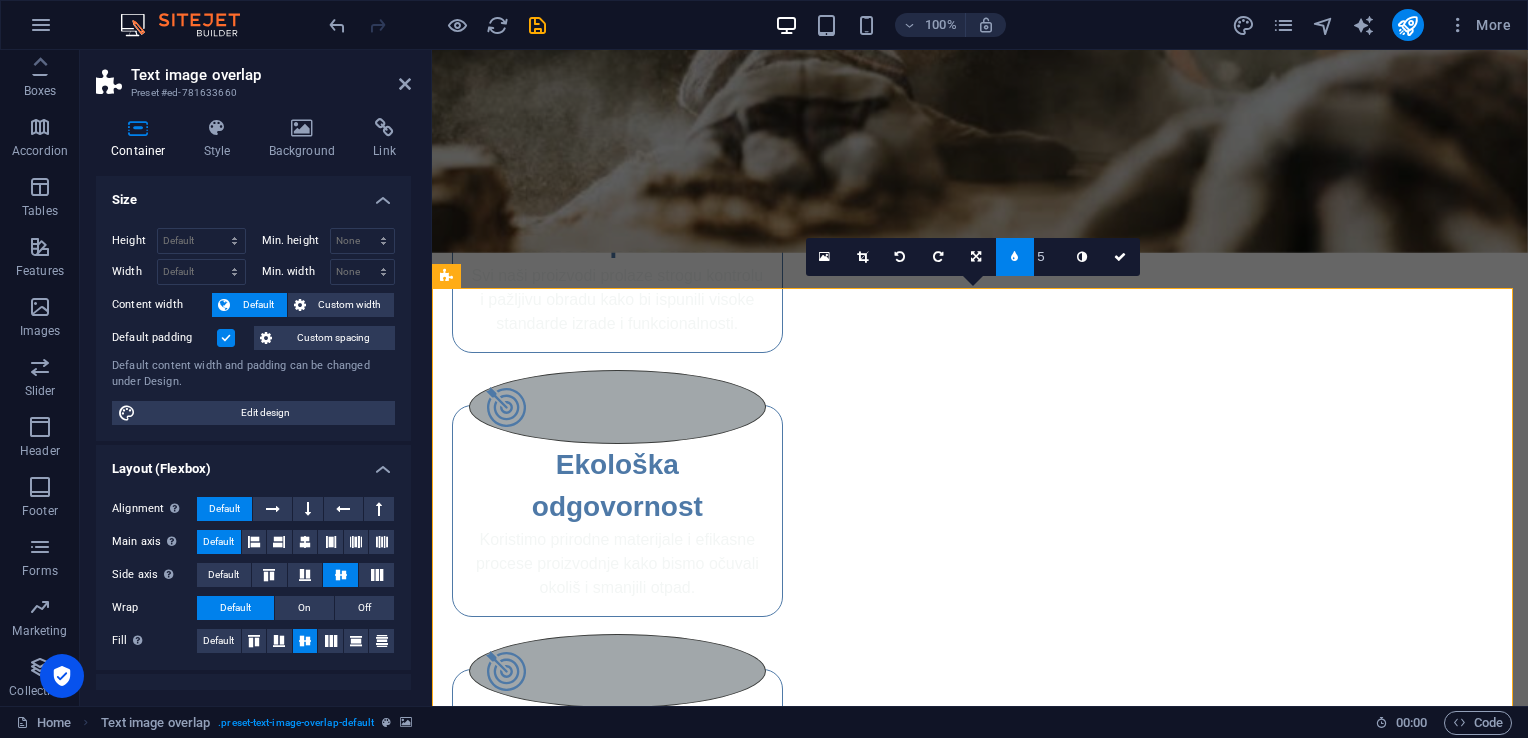 click on "Container Style Background Link Size Height Default px rem % vh vw Min. height None px rem % vh vw Width Default px rem % em vh vw Min. width None px rem % vh vw Content width Default Custom width Width Default px rem % em vh vw Min. width None px rem % vh vw Default padding Custom spacing Default content width and padding can be changed under Design. Edit design Layout (Flexbox) Alignment Determines the flex direction. Default Main axis Determine how elements should behave along the main axis inside this container (justify content). Default Side axis Control the vertical direction of the element inside of the container (align items). Default Wrap Default On Off Fill Controls the distances and direction of elements on the y-axis across several lines (align content). Default Accessibility ARIA helps assistive technologies (like screen readers) to understand the role, state, and behavior of web elements Role The ARIA role defines the purpose of an element.  None Header Footer Section Banner Fan" at bounding box center (253, 404) 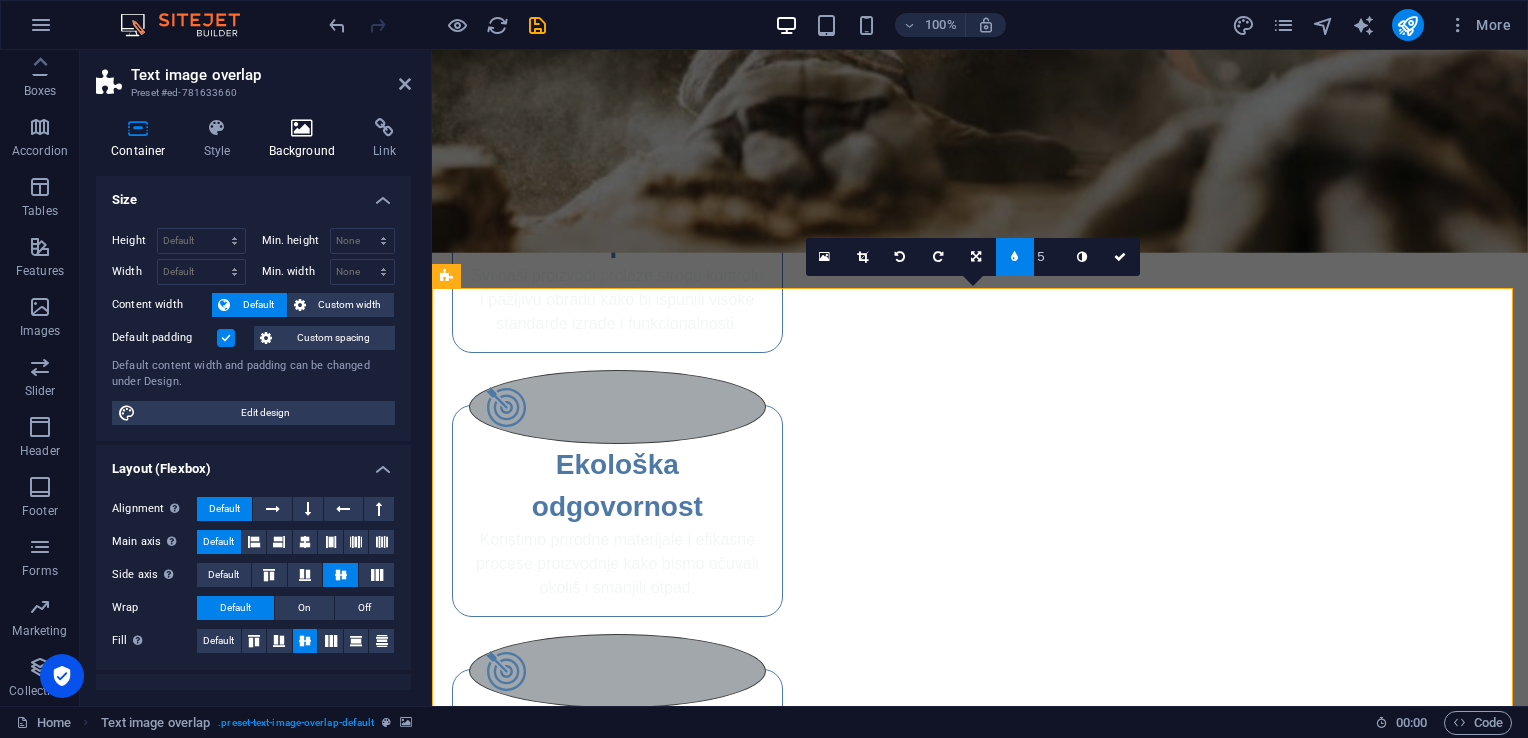 click on "Background" at bounding box center (306, 139) 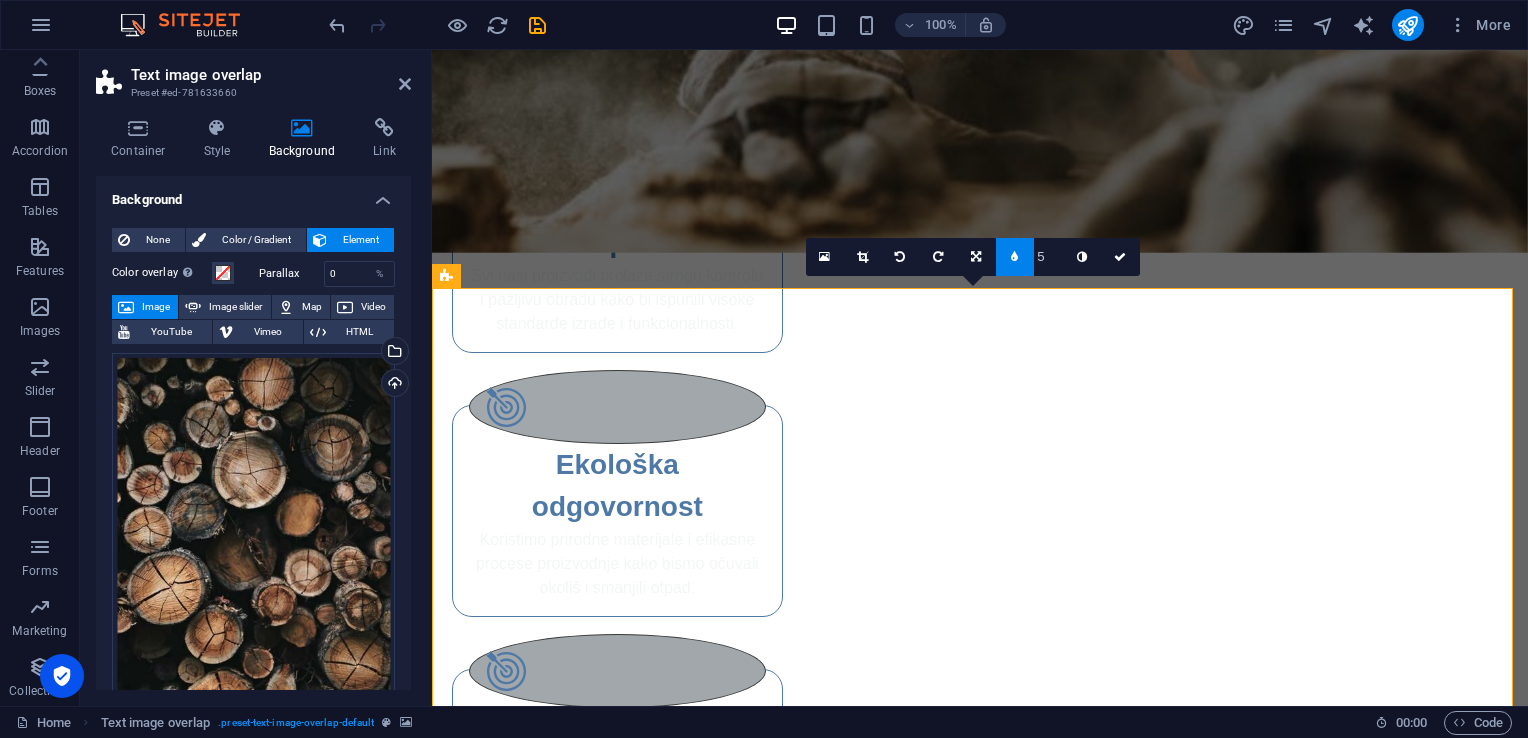 click on "None Color / Gradient Element Stretch background to full-width Color overlay Places an overlay over the background to colorize it Parallax 0 % Image Image slider Map Video YouTube Vimeo HTML Drag files here, click to choose files or select files from Files or our free stock photos & videos Select files from the file manager, stock photos, or upload file(s) Upload Lazyload Loading images after the page loads improves page speed. Responsive Automatically load retina image and smartphone optimized sizes. Optimized Images are compressed to improve page speed. Size Default Cover Contain Original Repeat Default Position Direction Custom X offset 50 px rem % vh vw Y offset 50 px rem % vh vw Alternative text The alternative text is used by devices that cannot display images (e.g. image search engines) and should be added to every image to improve website accessibility. Image caption Paragraph Format Normal Heading 1 Heading 2 Heading 3 Heading 4 Heading 5 Heading 6 Code Font Family Arial [US_STATE] Impact [PERSON_NAME]" at bounding box center [253, 693] 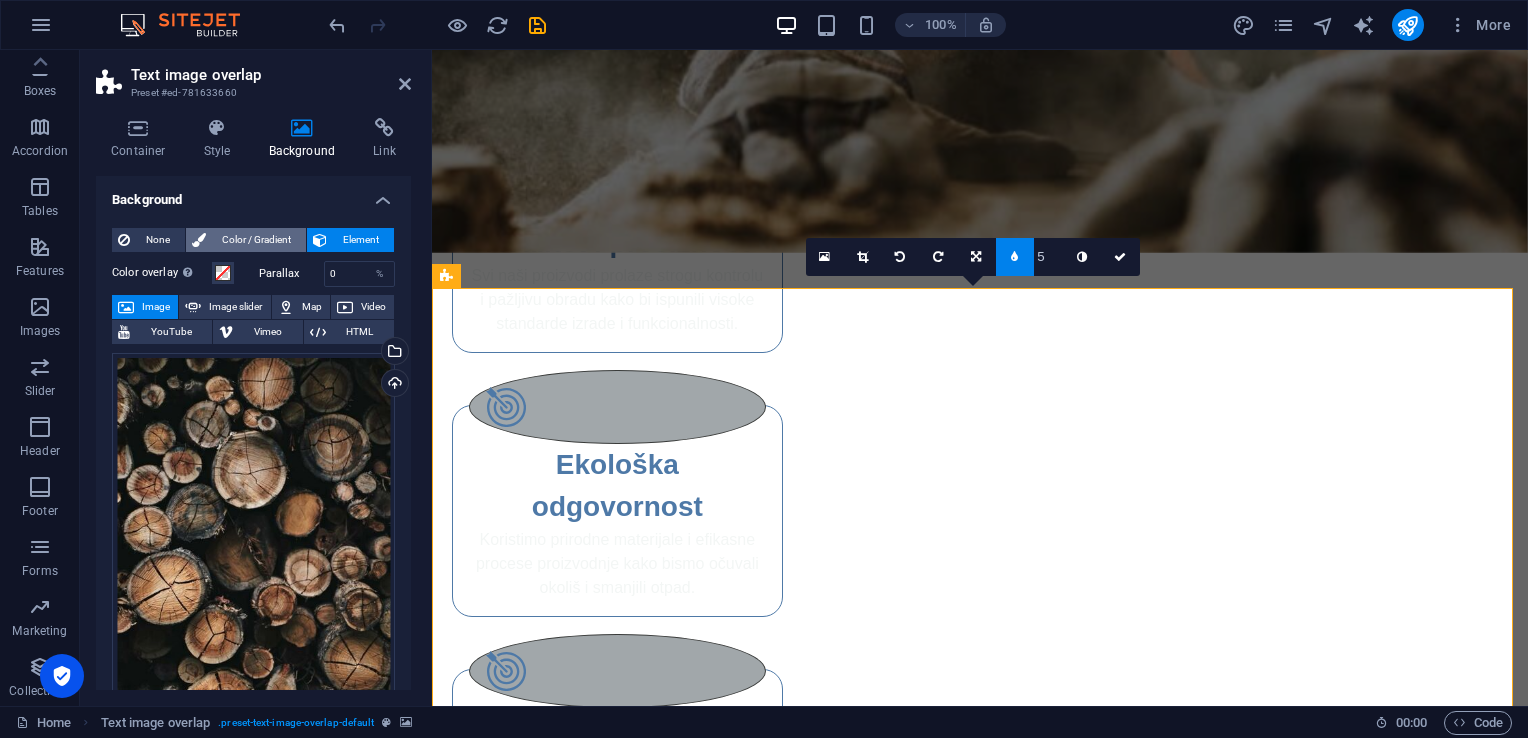click on "Color / Gradient" at bounding box center (256, 240) 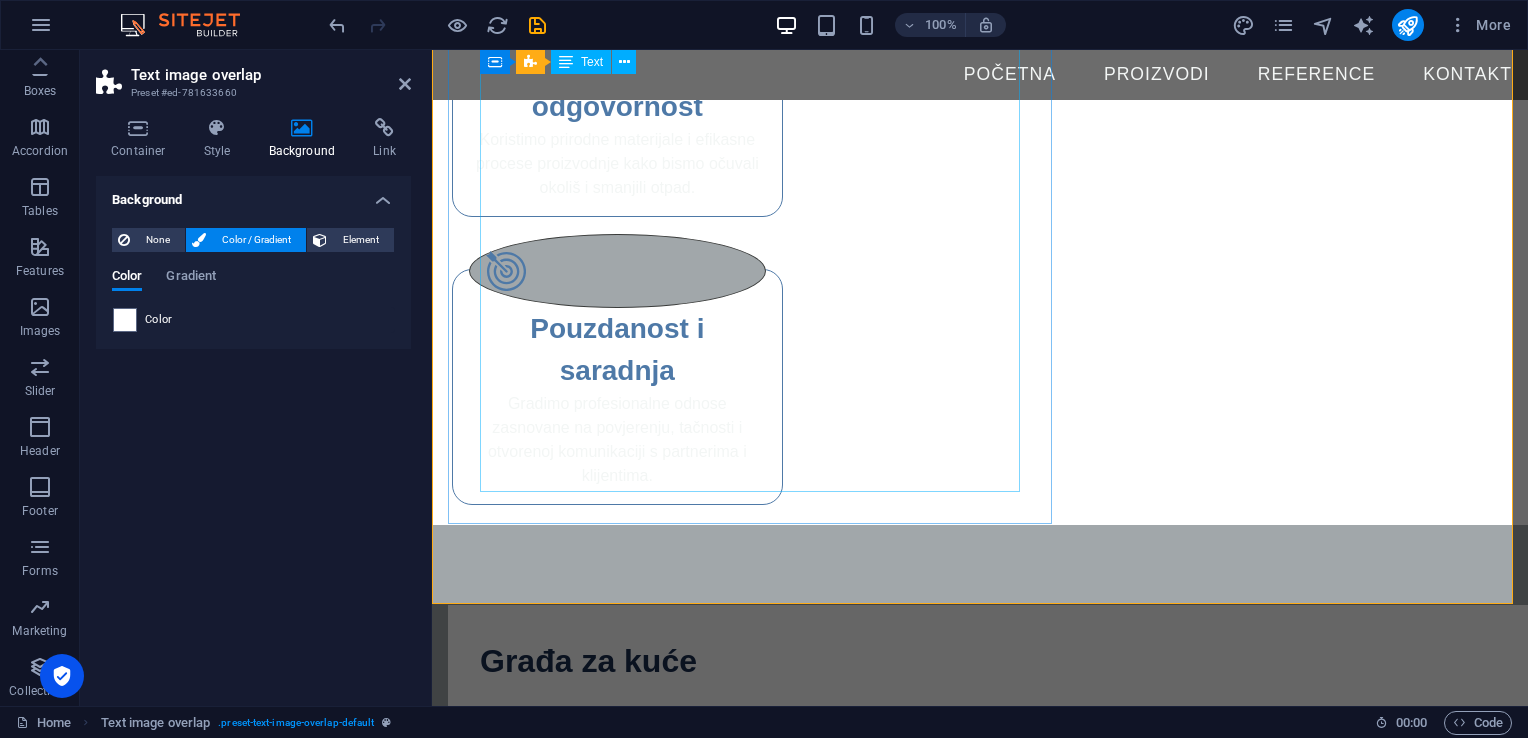 scroll, scrollTop: 1624, scrollLeft: 0, axis: vertical 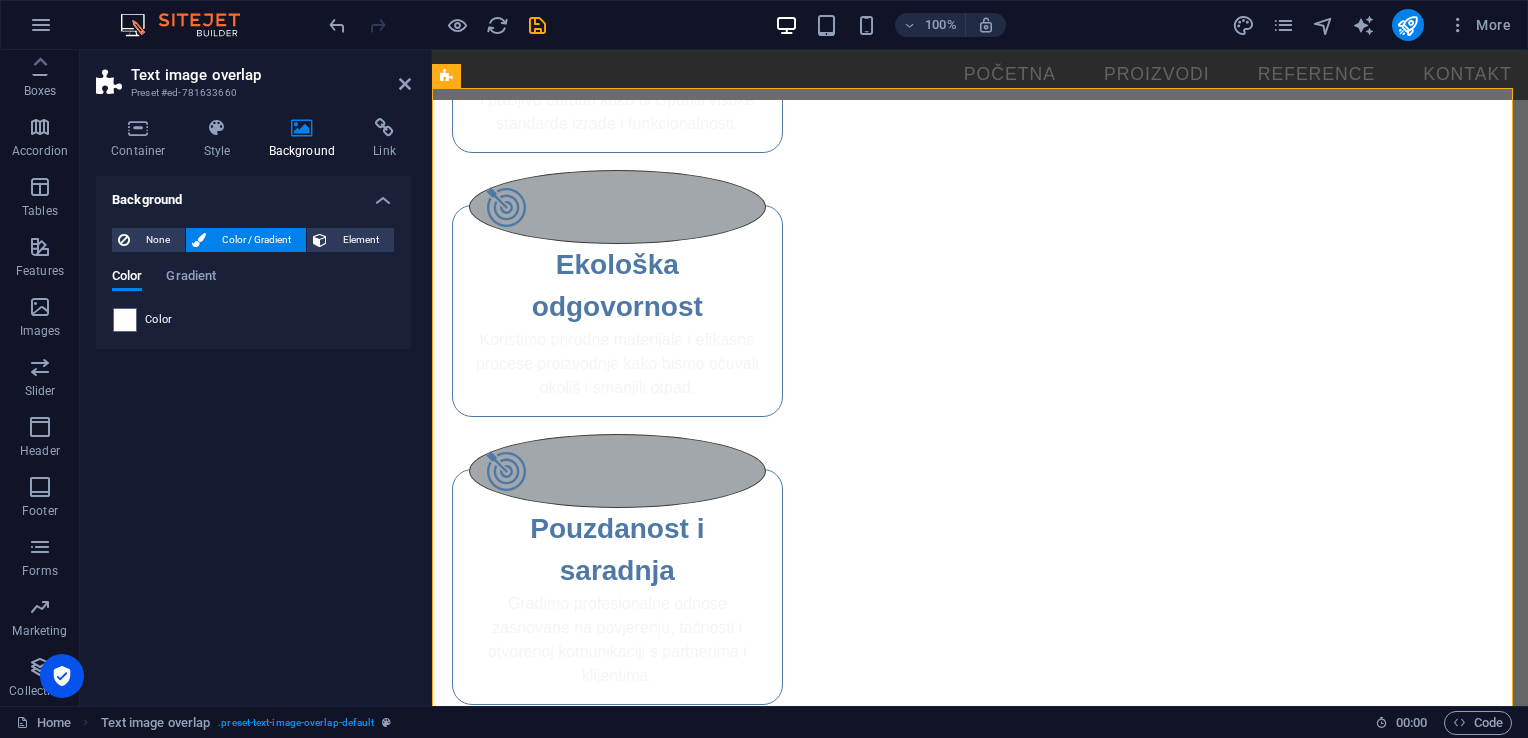 click at bounding box center [1020, 2238] 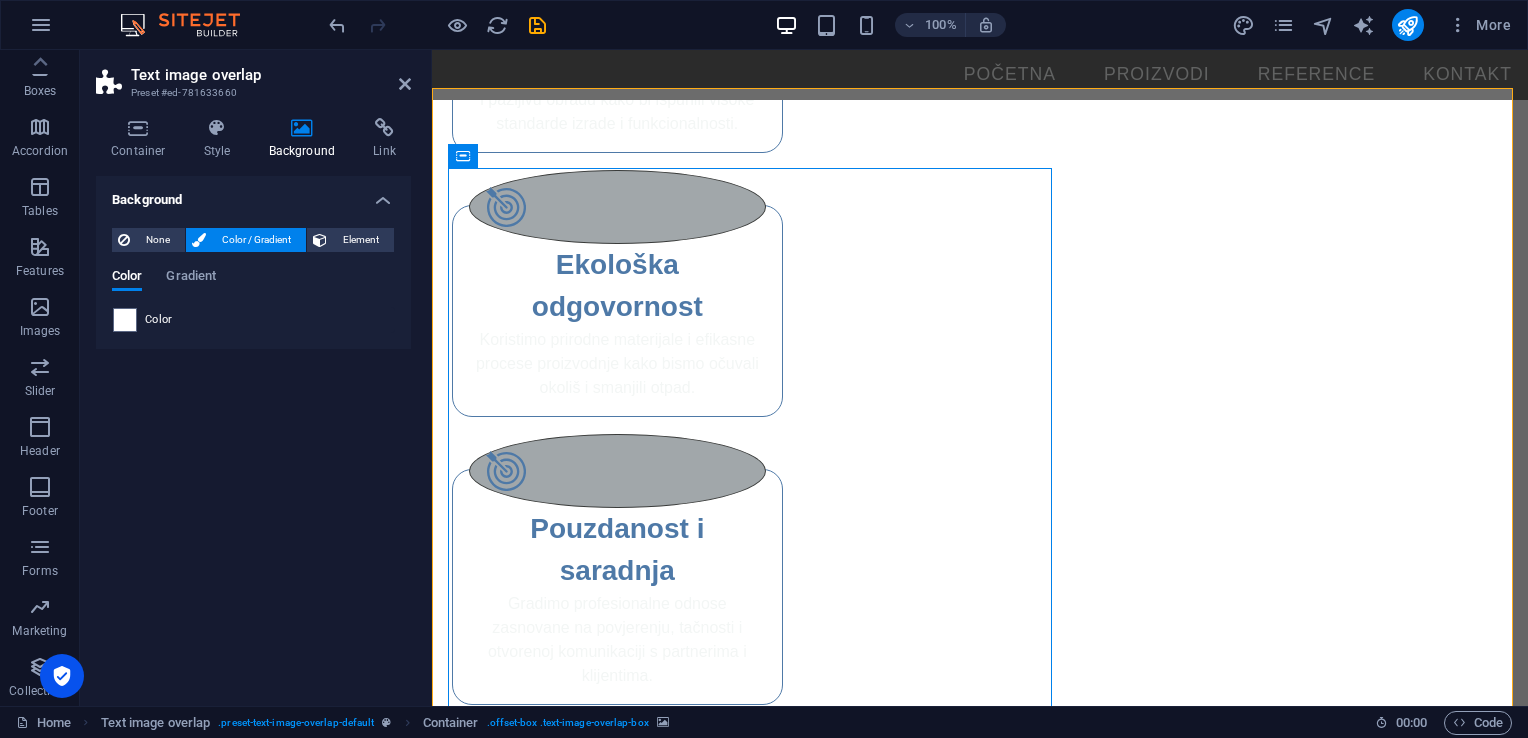 click at bounding box center (1020, 2238) 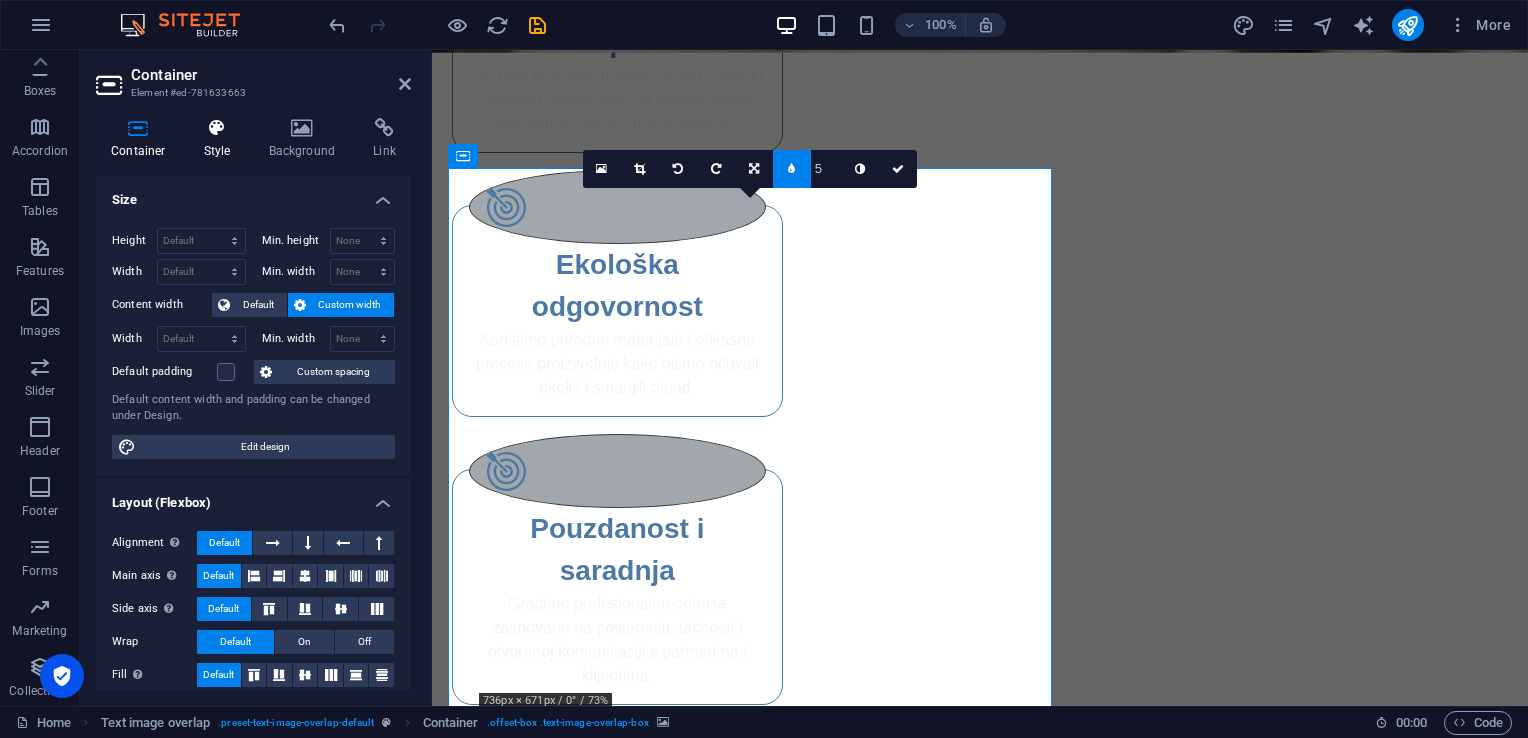 click on "Style" at bounding box center [221, 139] 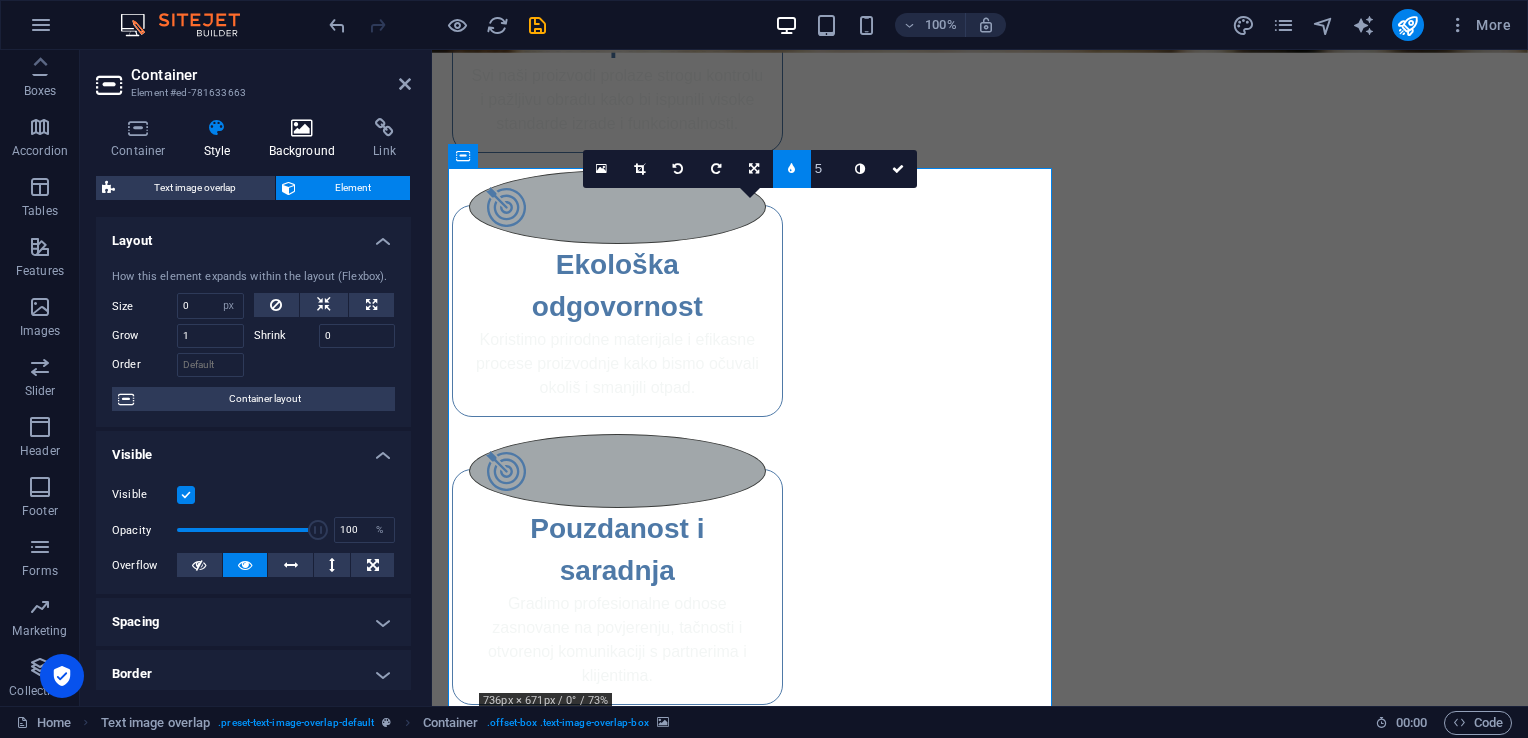 click on "Background" at bounding box center (306, 139) 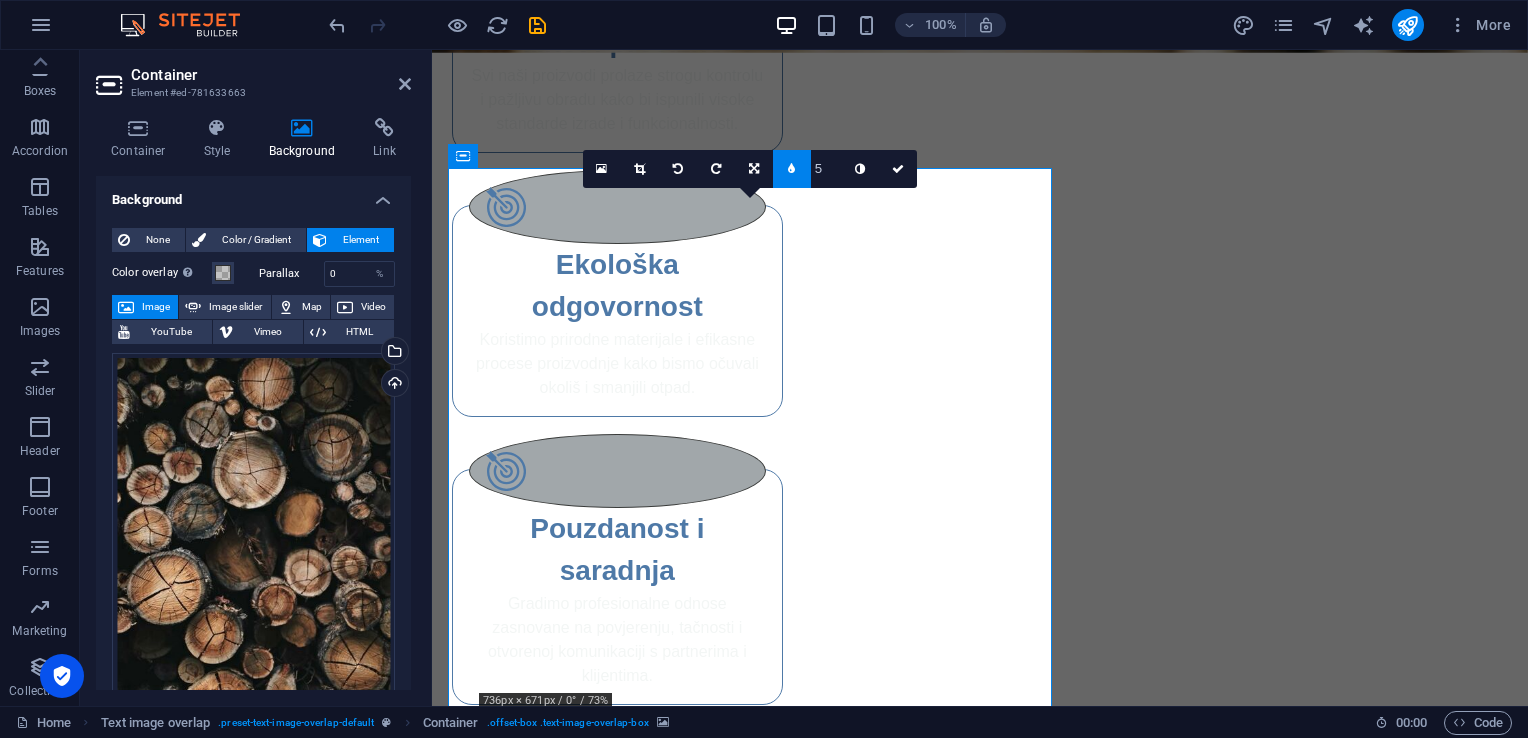 click on "None Color / Gradient Element Stretch background to full-width Color overlay Places an overlay over the background to colorize it Parallax 0 % Image Image slider Map Video YouTube Vimeo HTML Drag files here, click to choose files or select files from Files or our free stock photos & videos Select files from the file manager, stock photos, or upload file(s) Upload Lazyload Loading images after the page loads improves page speed. Responsive Automatically load retina image and smartphone optimized sizes. Optimized Images are compressed to improve page speed. Size Default Cover Contain Original Repeat Default Position Direction Custom X offset 50 px rem % vh vw Y offset 50 px rem % vh vw Alternative text The alternative text is used by devices that cannot display images (e.g. image search engines) and should be added to every image to improve website accessibility. Image caption Paragraph Format Normal Heading 1 Heading 2 Heading 3 Heading 4 Heading 5 Heading 6 Code Font Family Arial [US_STATE] Impact [PERSON_NAME]" at bounding box center [253, 693] 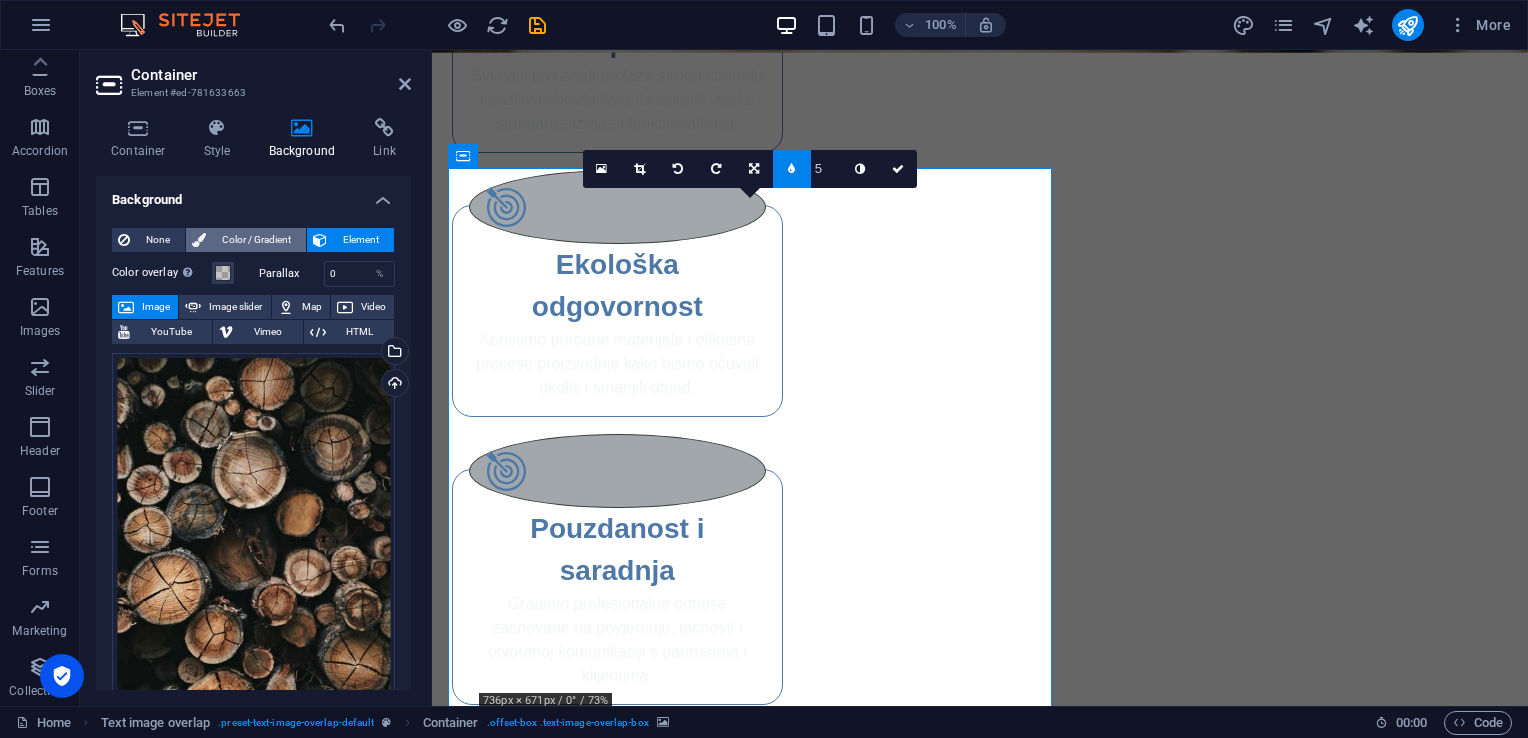 click on "Color / Gradient" at bounding box center (256, 240) 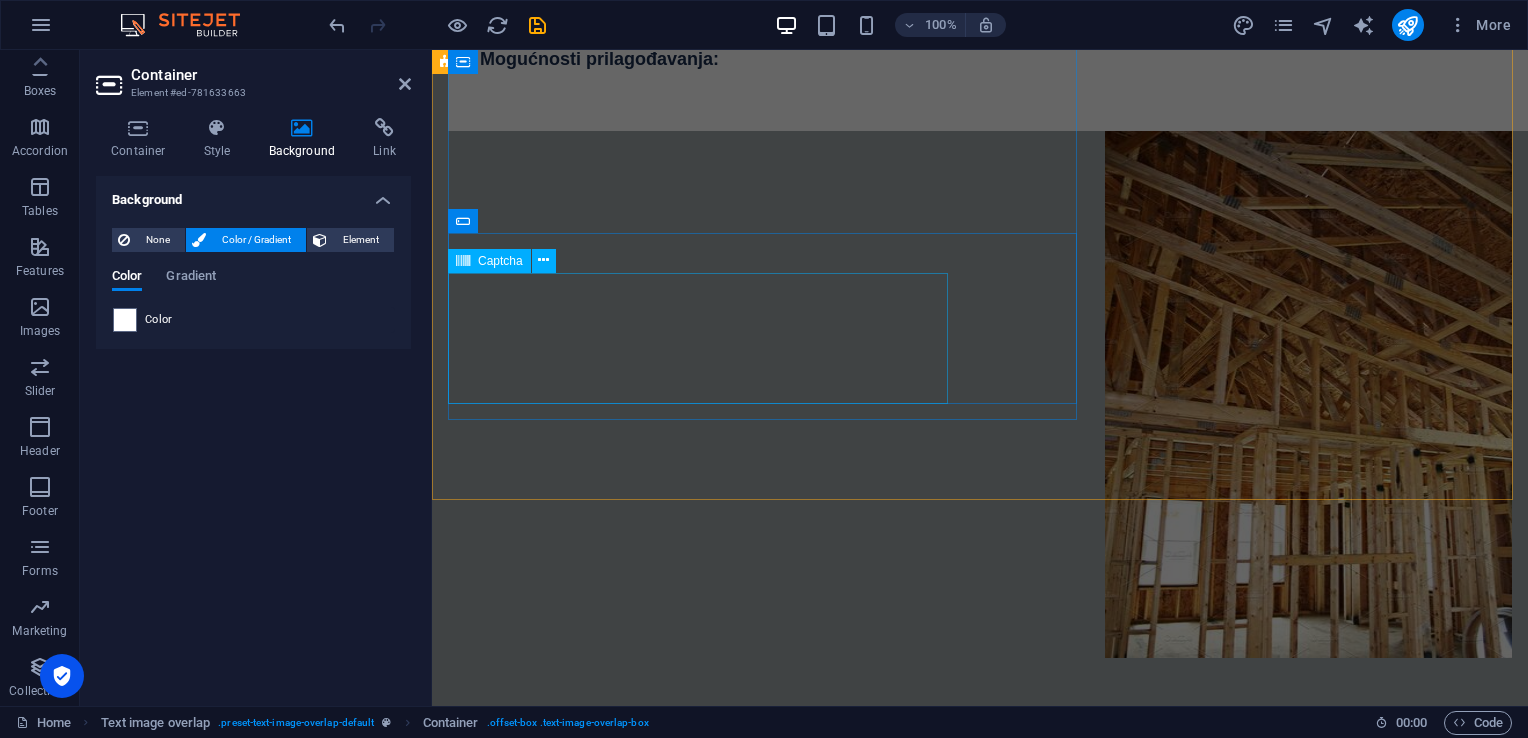 scroll, scrollTop: 2772, scrollLeft: 0, axis: vertical 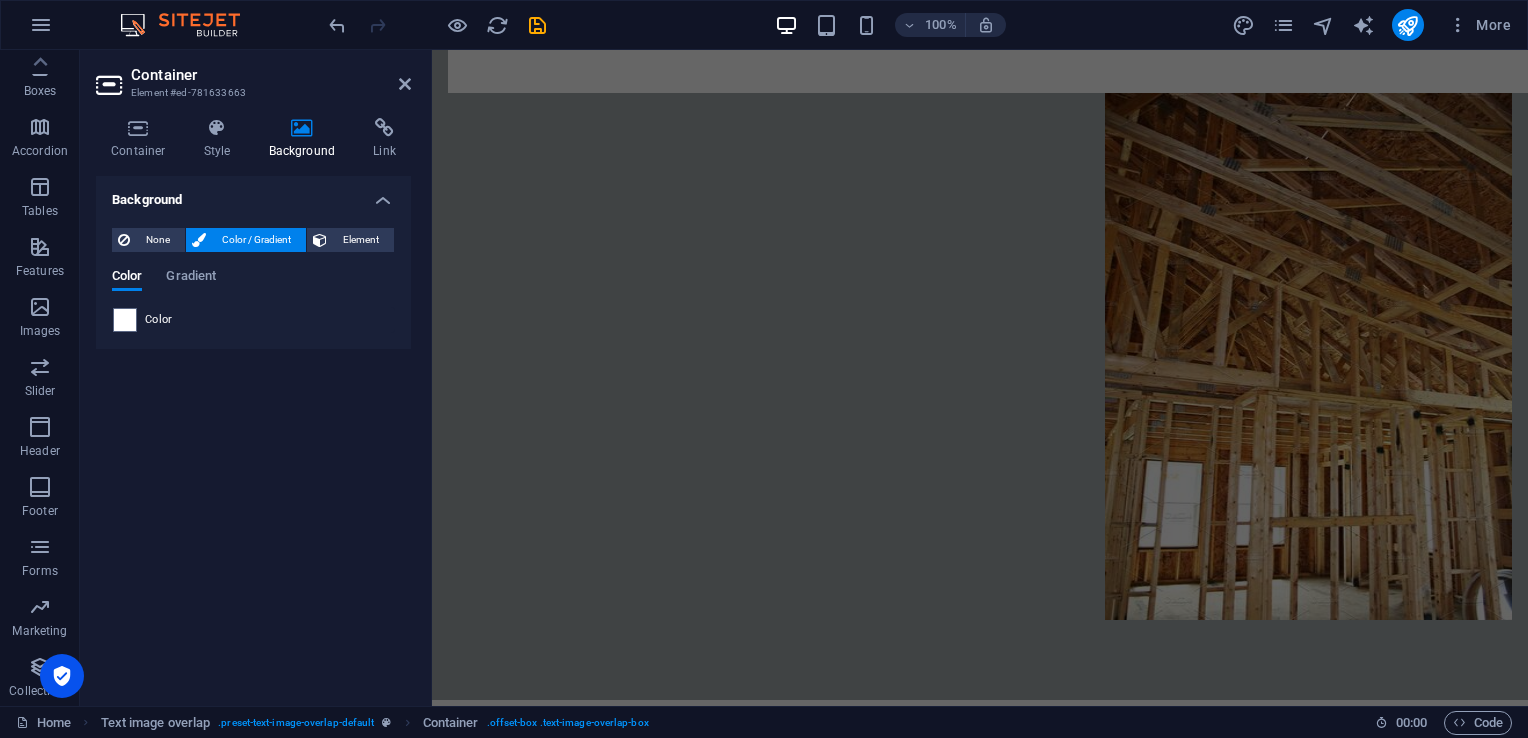 click at bounding box center [980, 2419] 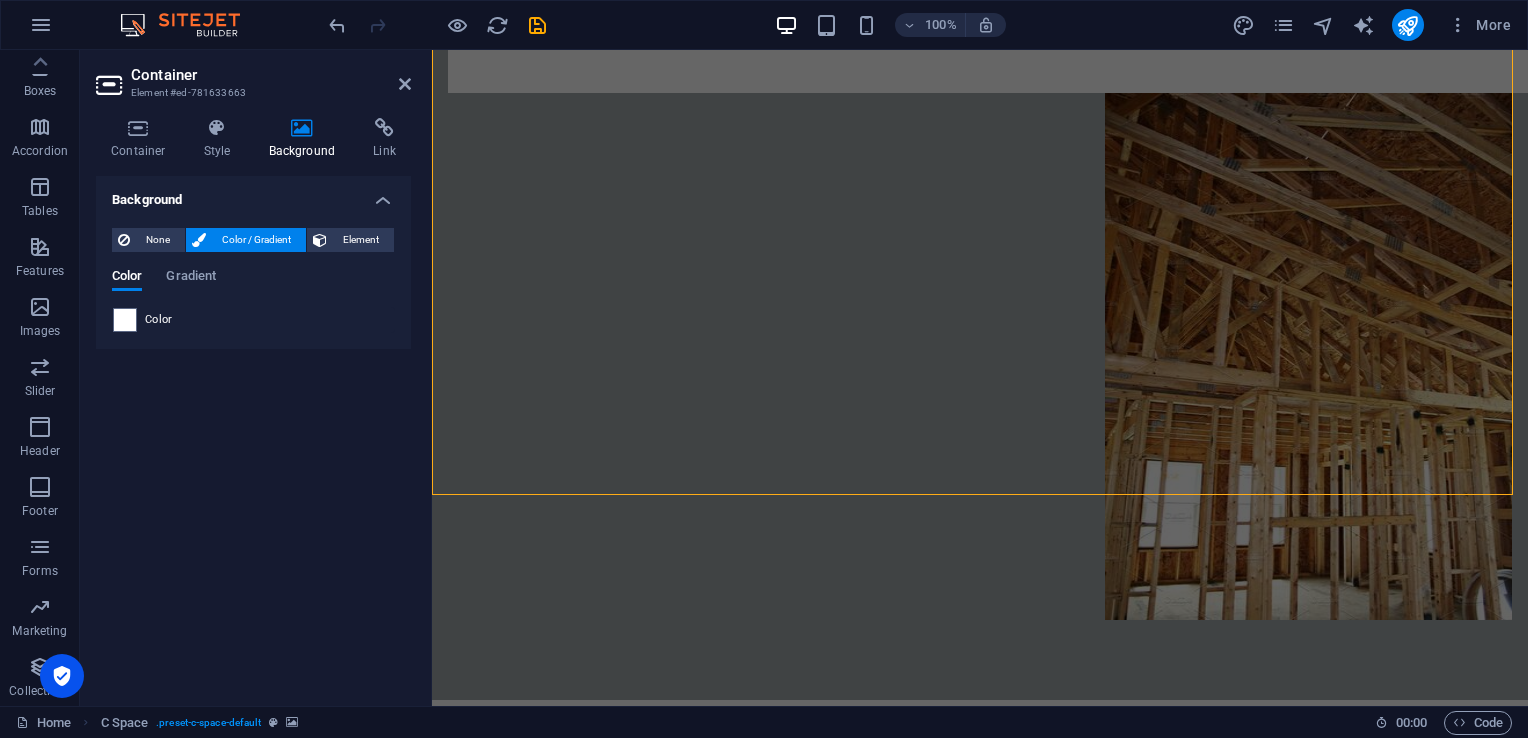 click at bounding box center (980, 2419) 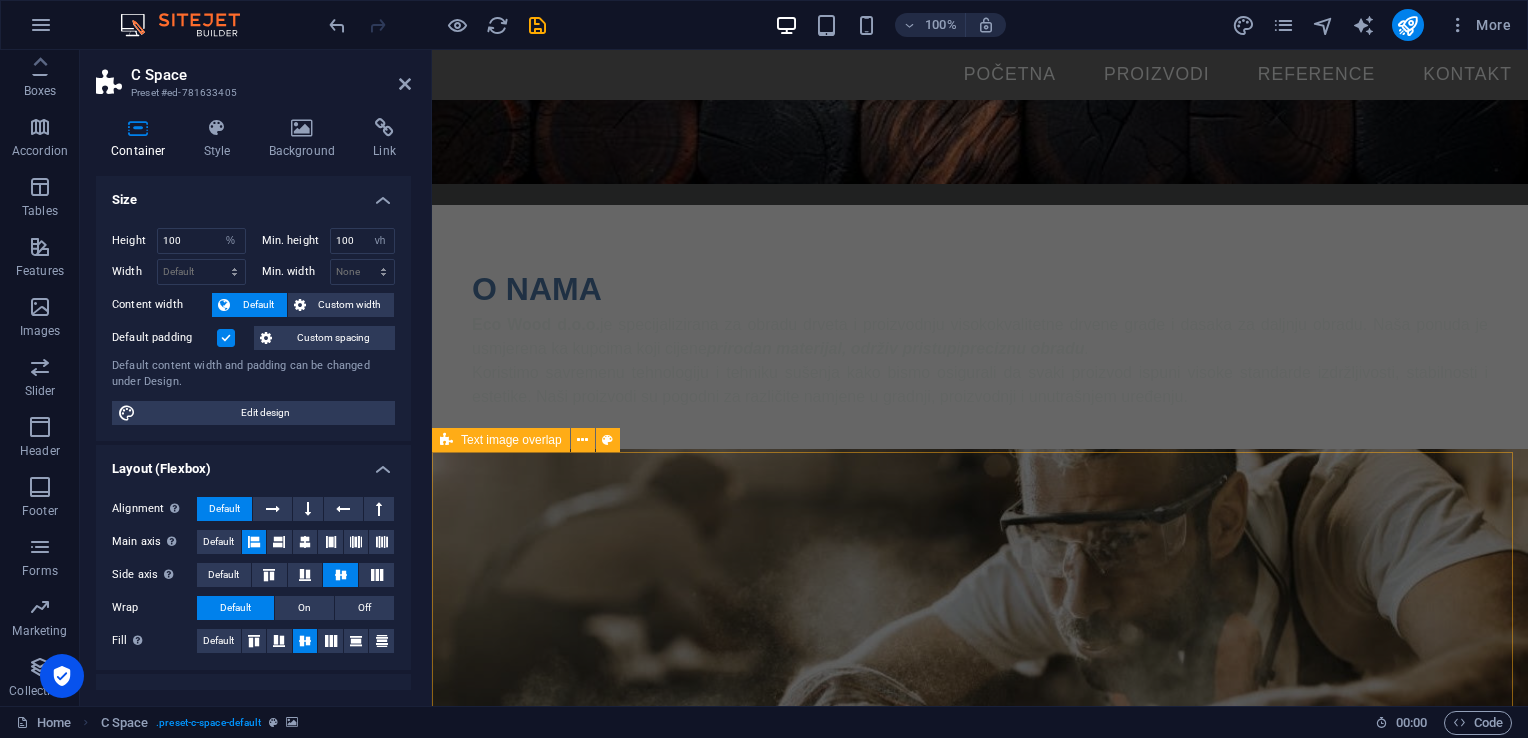 scroll, scrollTop: 0, scrollLeft: 0, axis: both 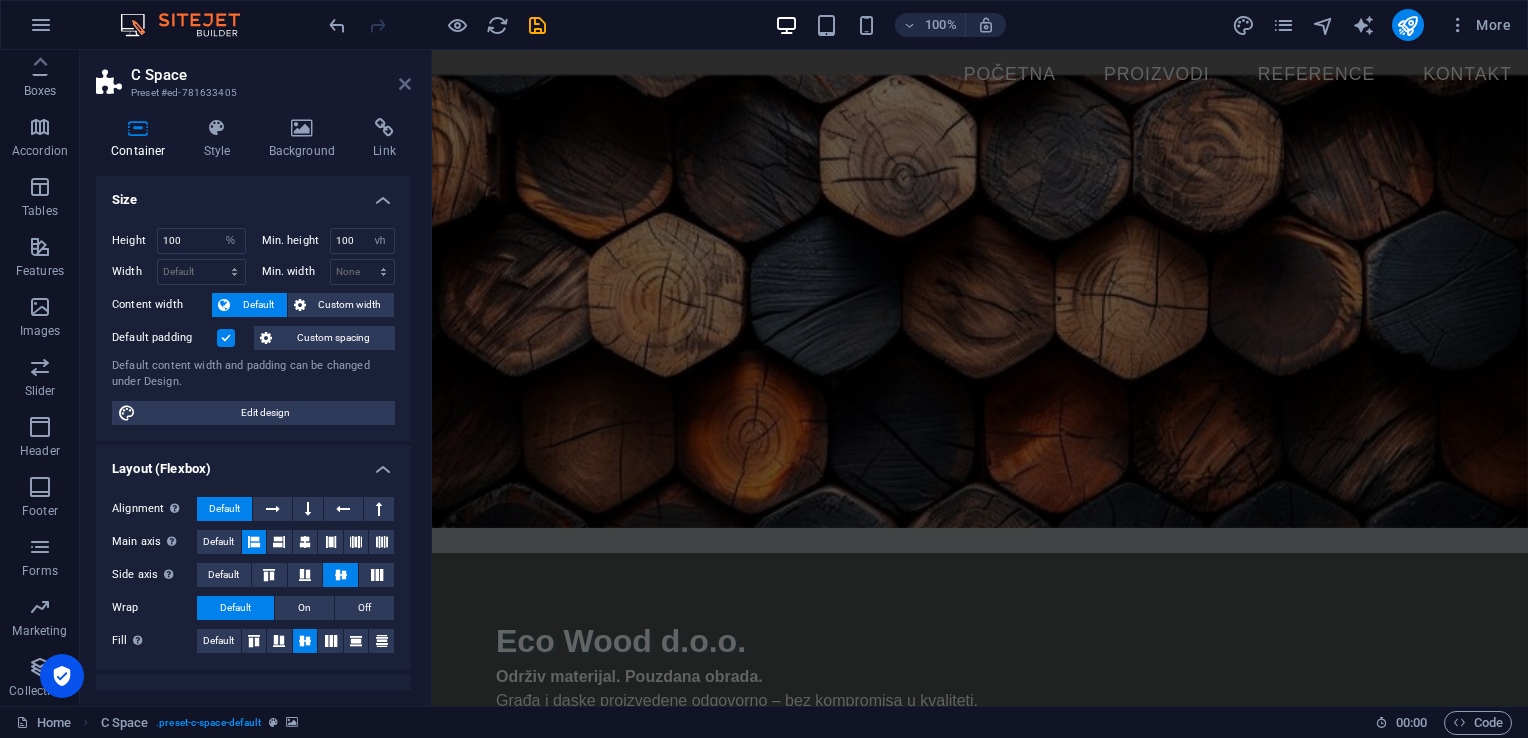 click at bounding box center [405, 84] 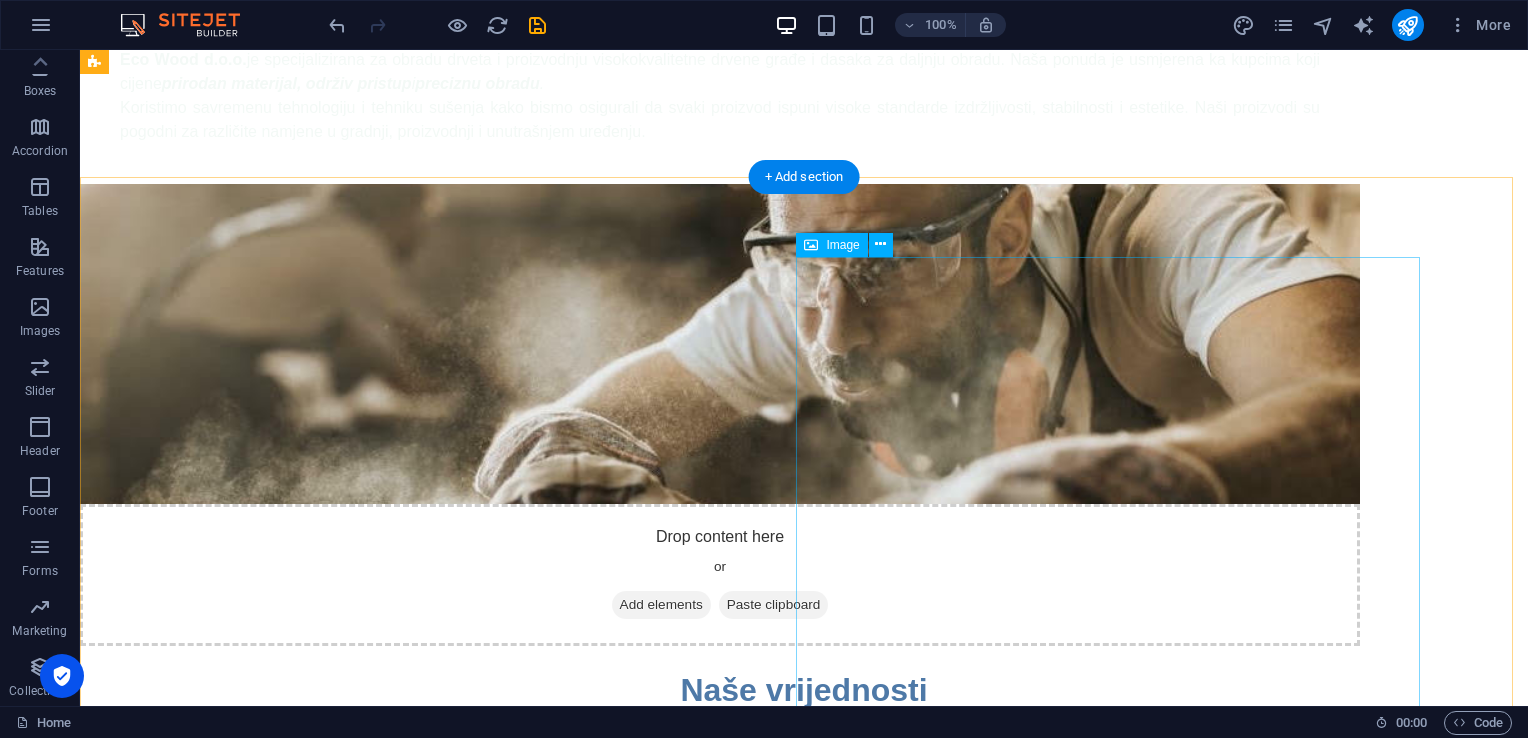 scroll, scrollTop: 800, scrollLeft: 0, axis: vertical 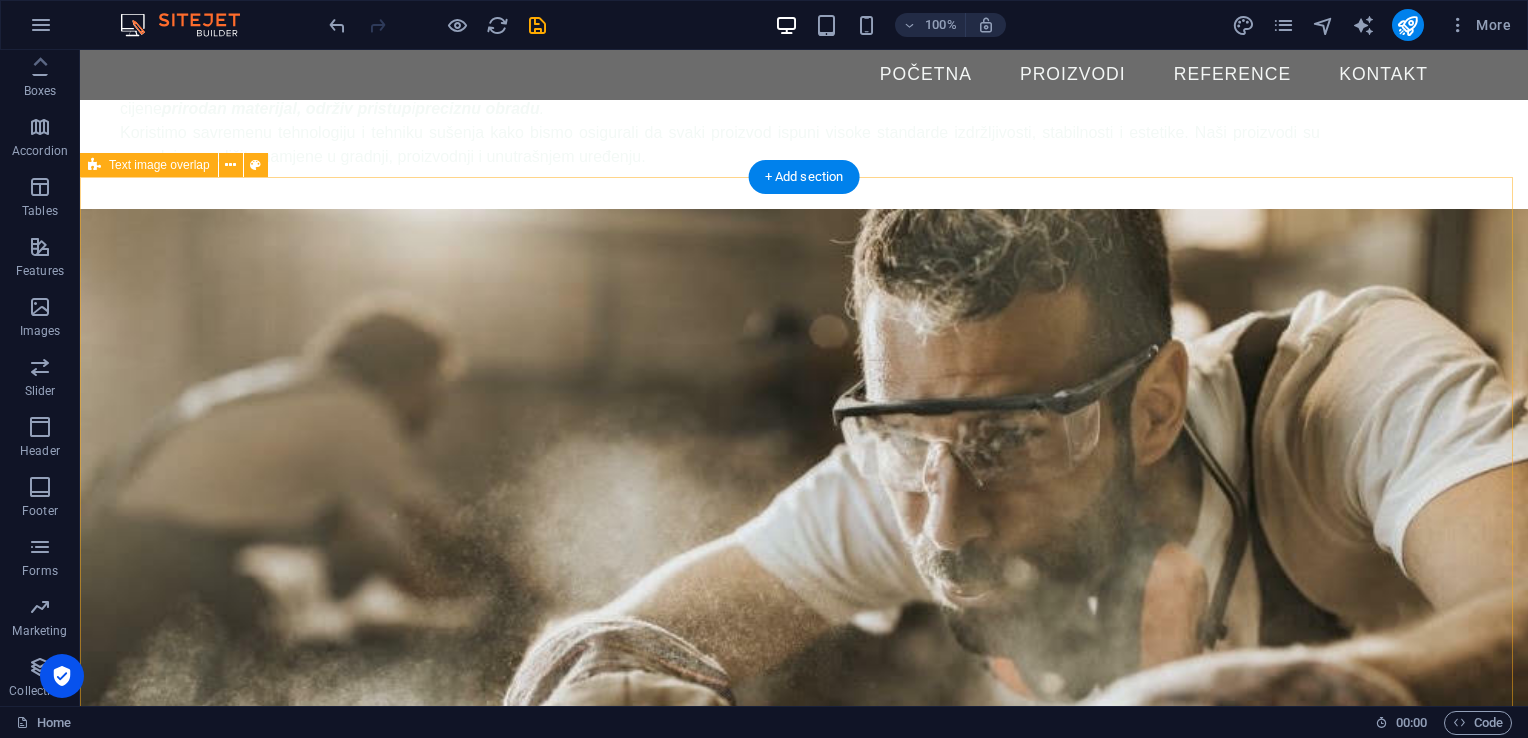 click on "Građa za kuće Pouzdani temelji vašeg doma. Naša građa je idealna za sve faze izgradnje – od konstrukcije krova, podnih nosača do zidnih sistema. Sušena, obrađena i spremna za montažu.   Specifikacije: Vrsta drveta:  jela, smrča ili bor Stanje:  sušeno u sušari, standardna vlažnost Dimenzije:  dostupne u više standardnih i nestandardnih formata Obrada:  četkana / blanjana / rezana (po potrebi) Upotreba:  za krovne konstrukcije, zidne okvire, međuspratne nosače Mogućnosti prilagođavanja: Nudimo rezanje po mjeri i obradu prema [PERSON_NAME] projektima ili arhitektonskim nacrtima." at bounding box center [804, 1990] 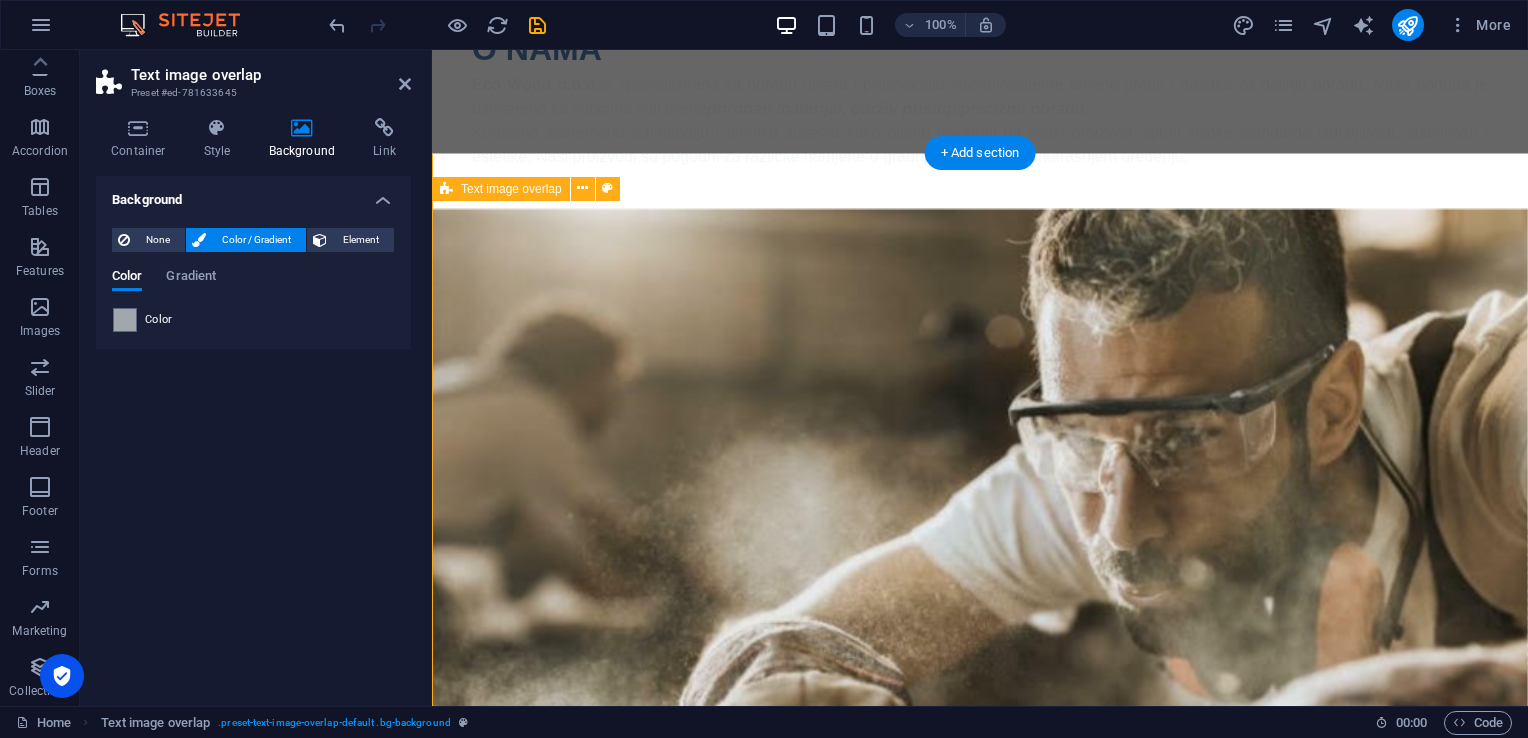 scroll, scrollTop: 824, scrollLeft: 0, axis: vertical 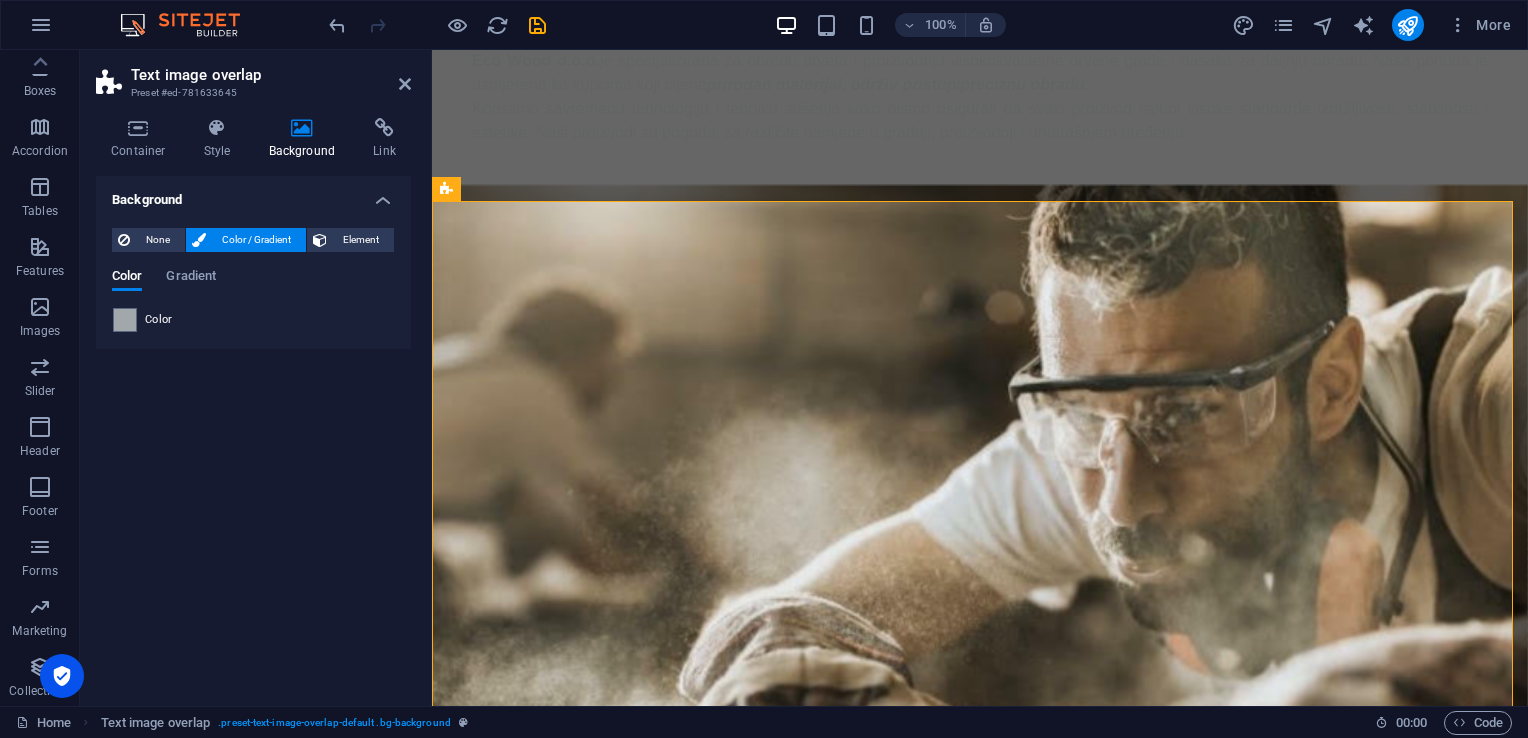 click on "Color" at bounding box center [159, 320] 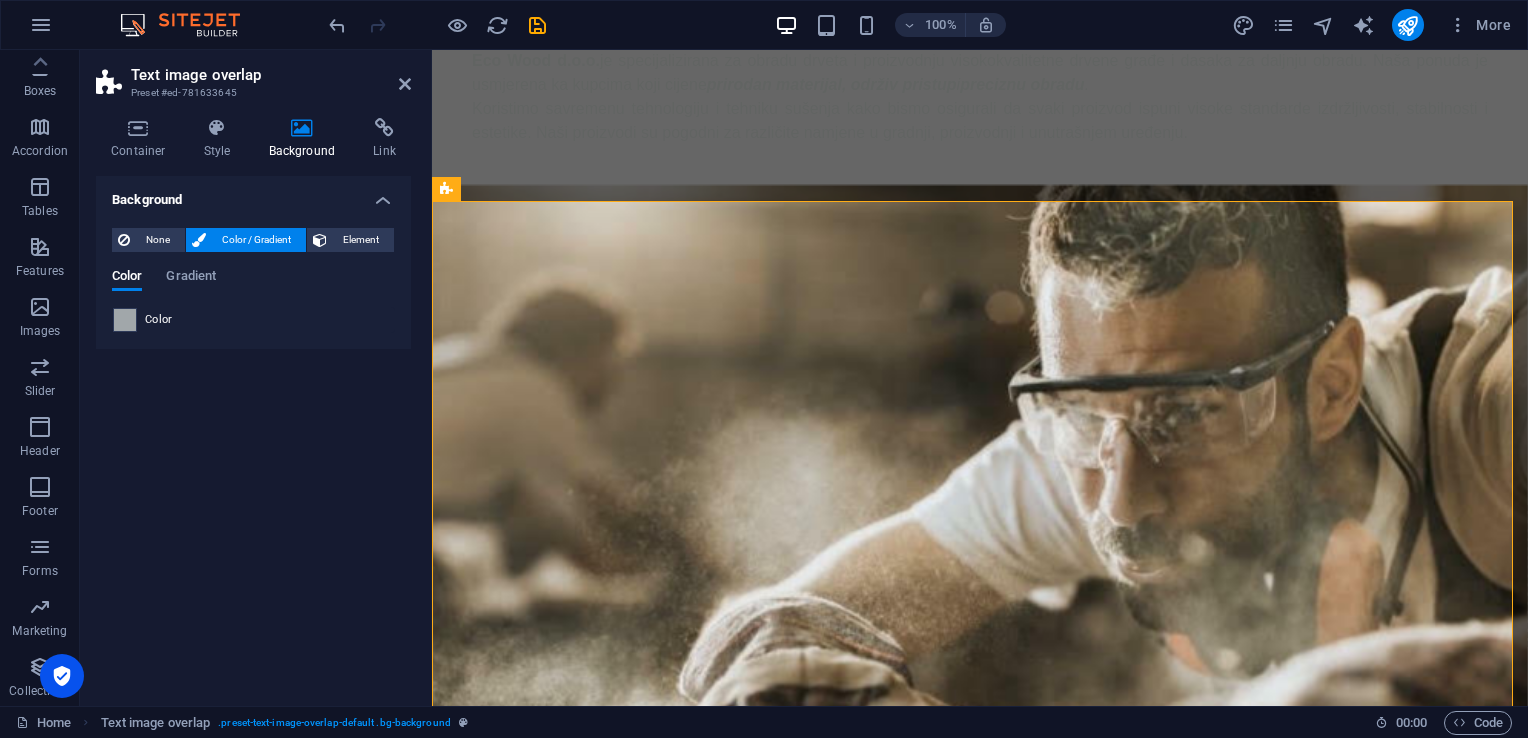 click at bounding box center [125, 320] 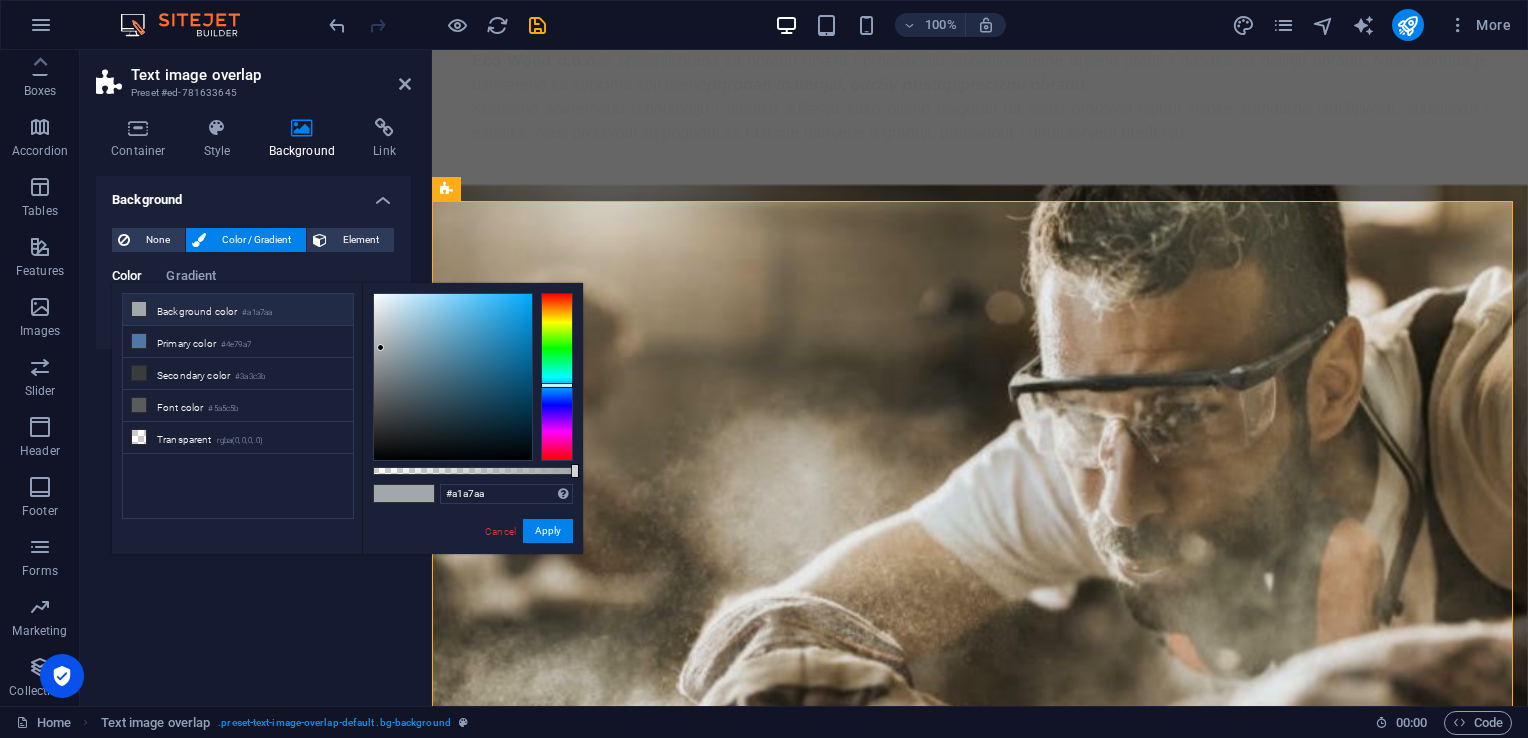 click on "Background color
#a1a7aa" at bounding box center (238, 310) 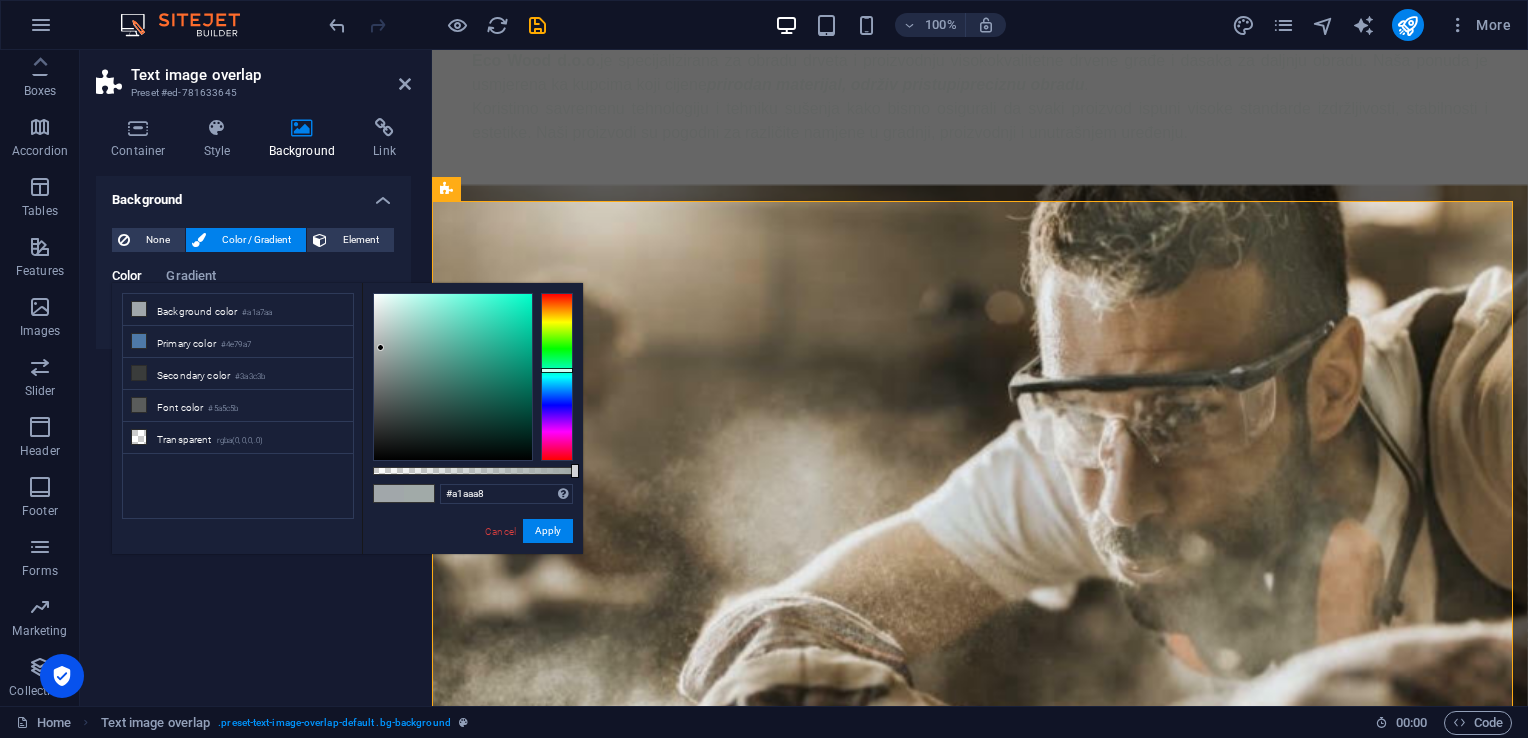 drag, startPoint x: 564, startPoint y: 386, endPoint x: 544, endPoint y: 370, distance: 25.612497 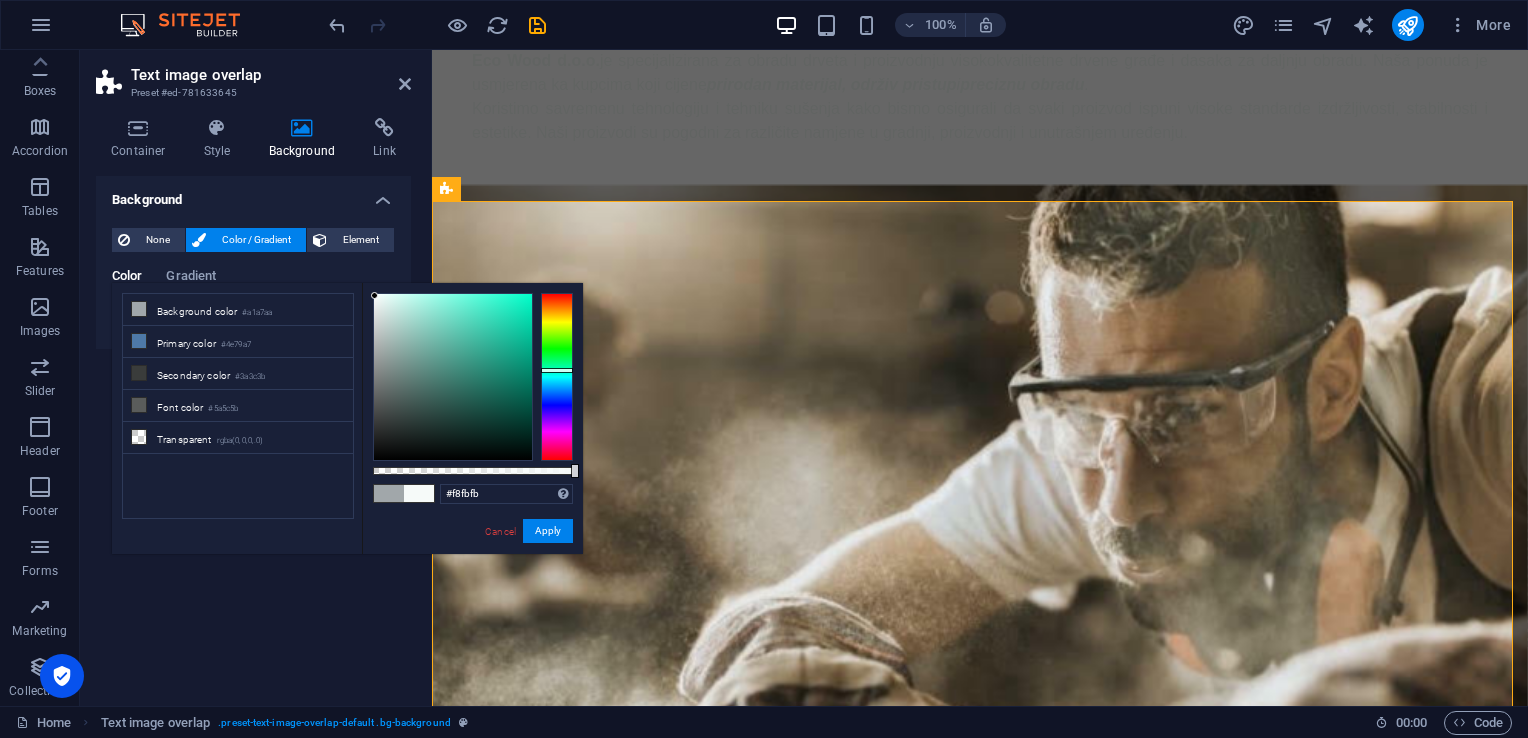 type on "#fbfffe" 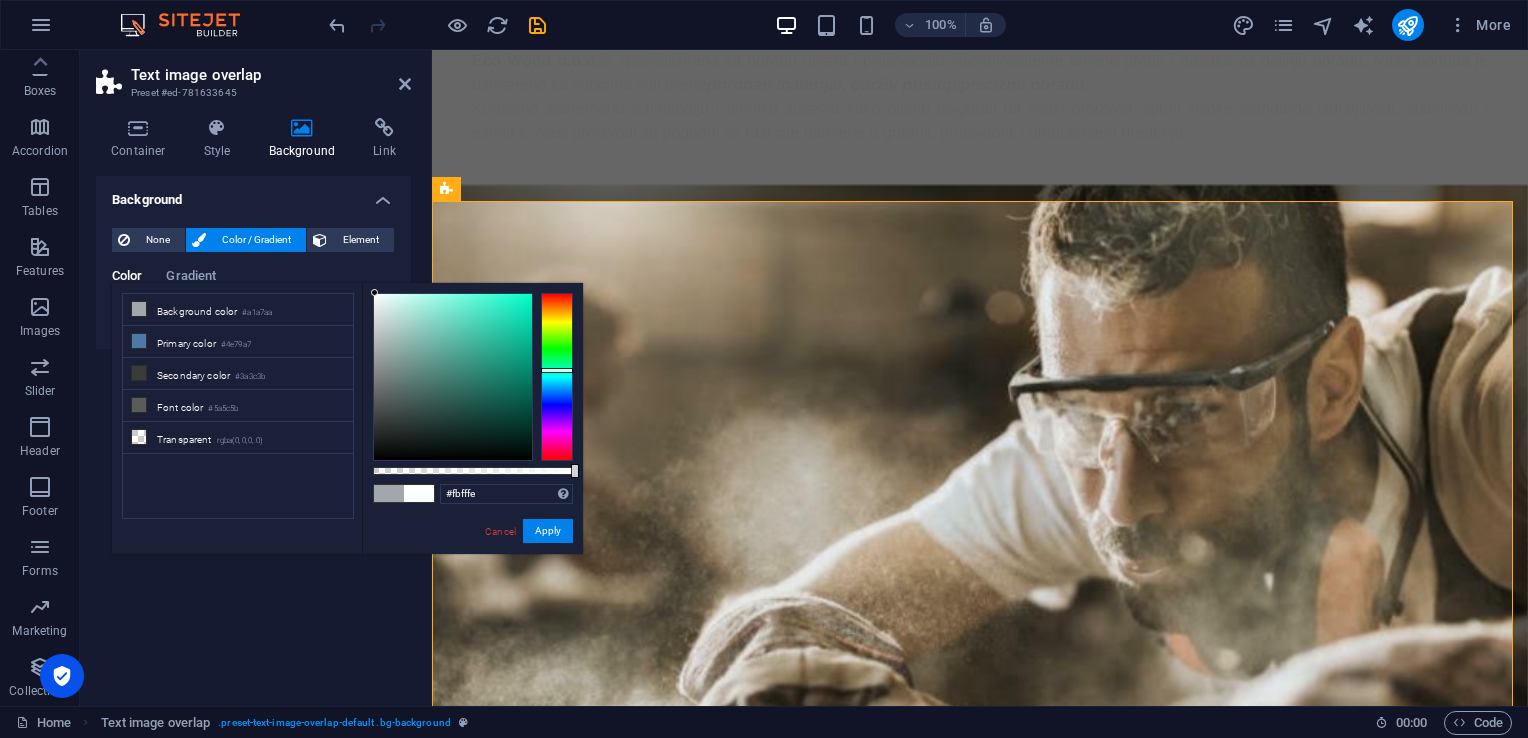 drag, startPoint x: 380, startPoint y: 346, endPoint x: 375, endPoint y: 288, distance: 58.21512 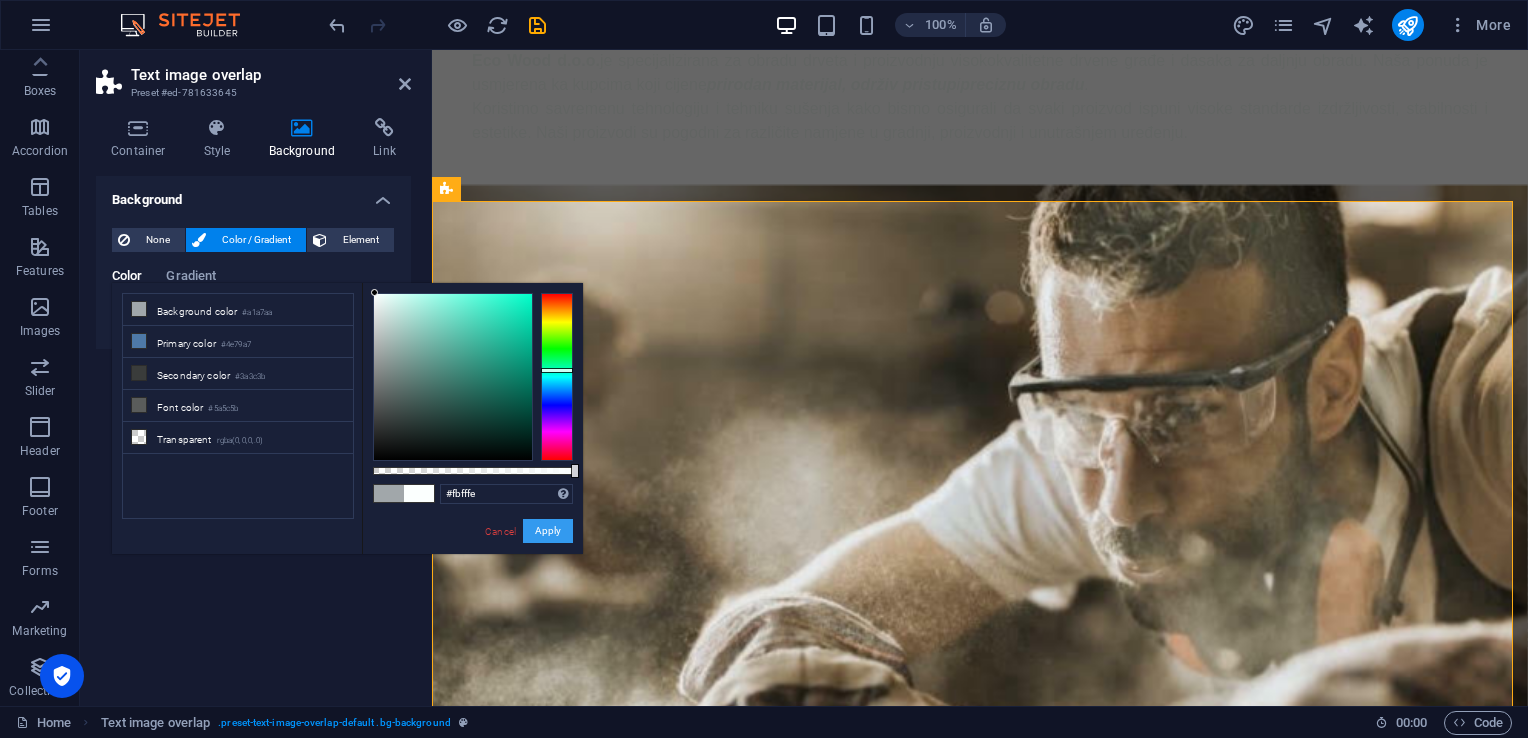 click on "Apply" at bounding box center (548, 531) 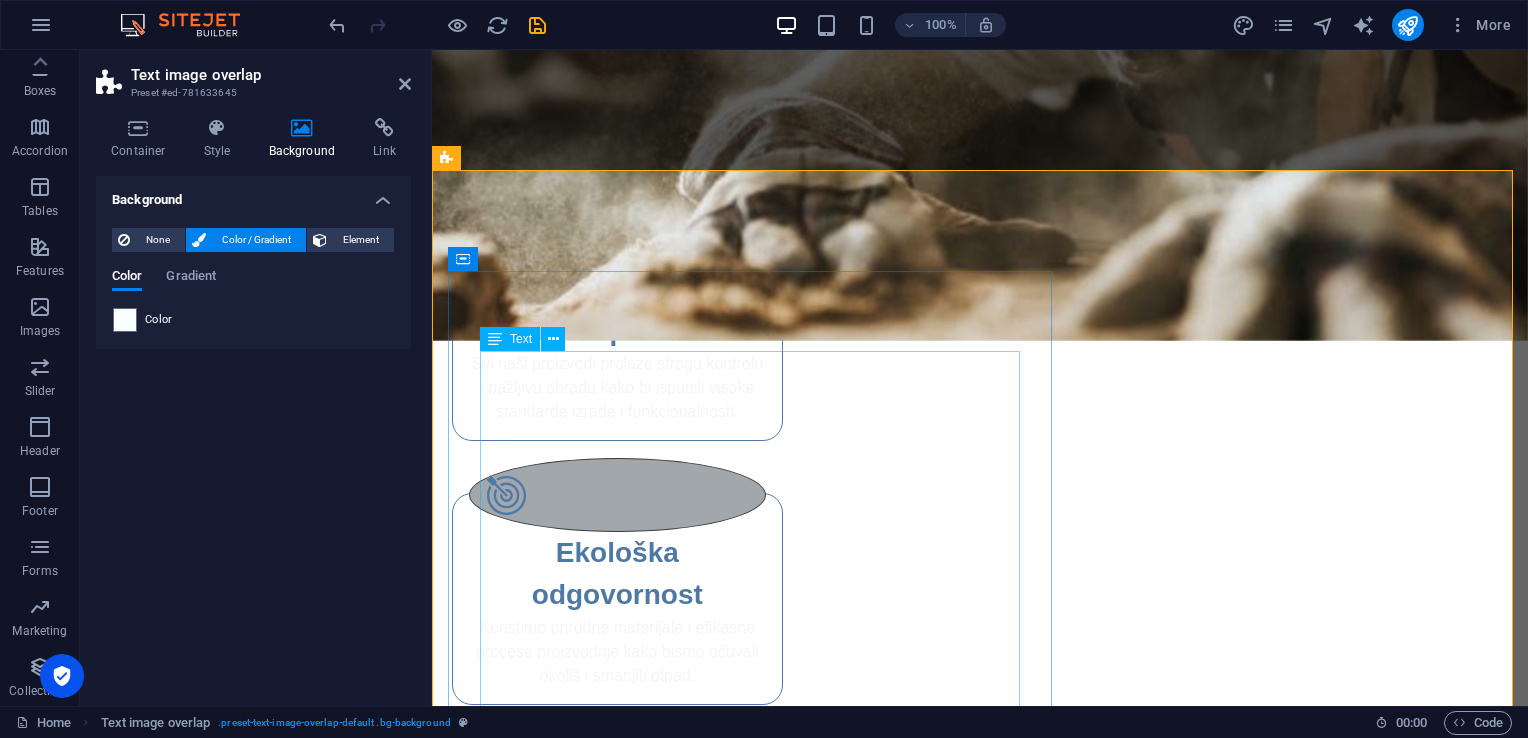 scroll, scrollTop: 1424, scrollLeft: 0, axis: vertical 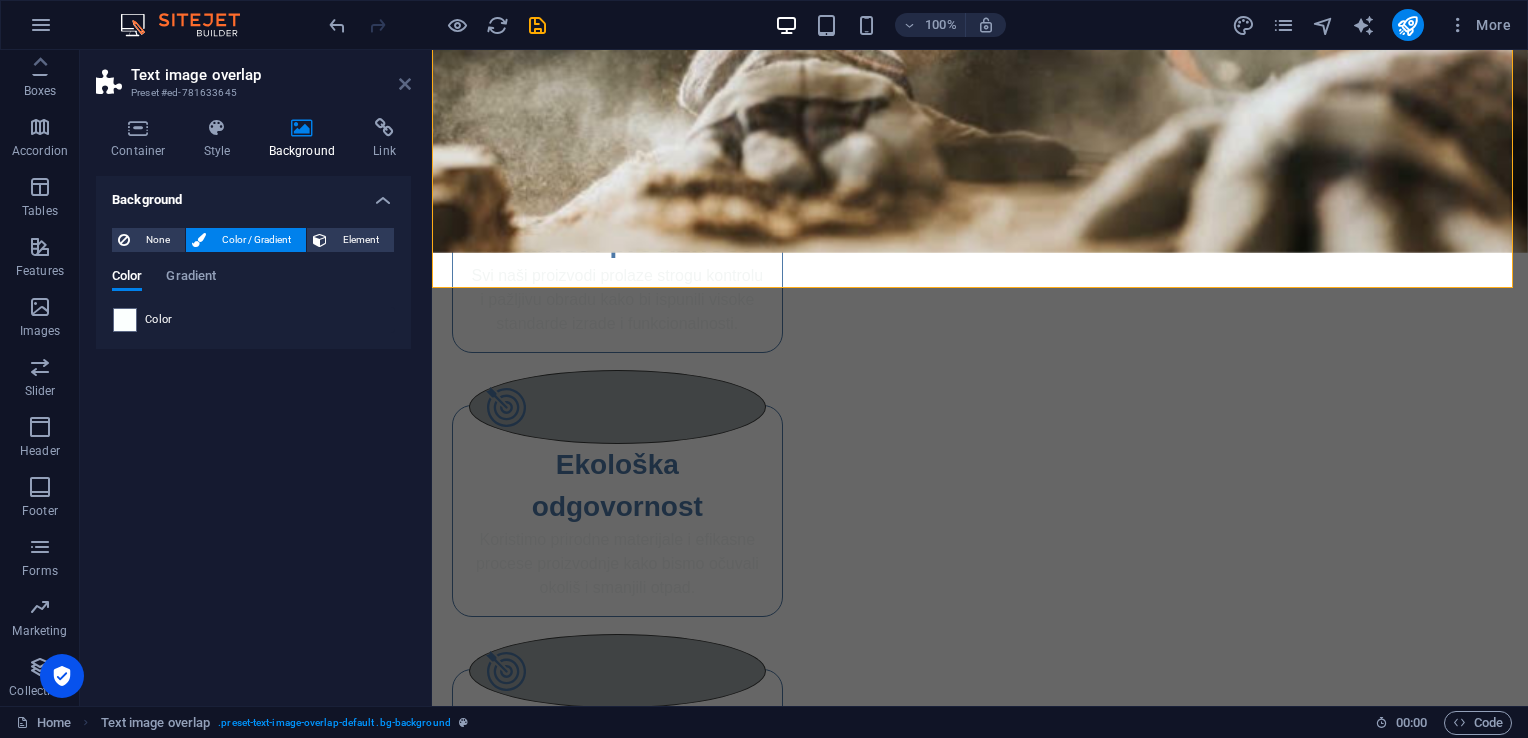 click at bounding box center [405, 84] 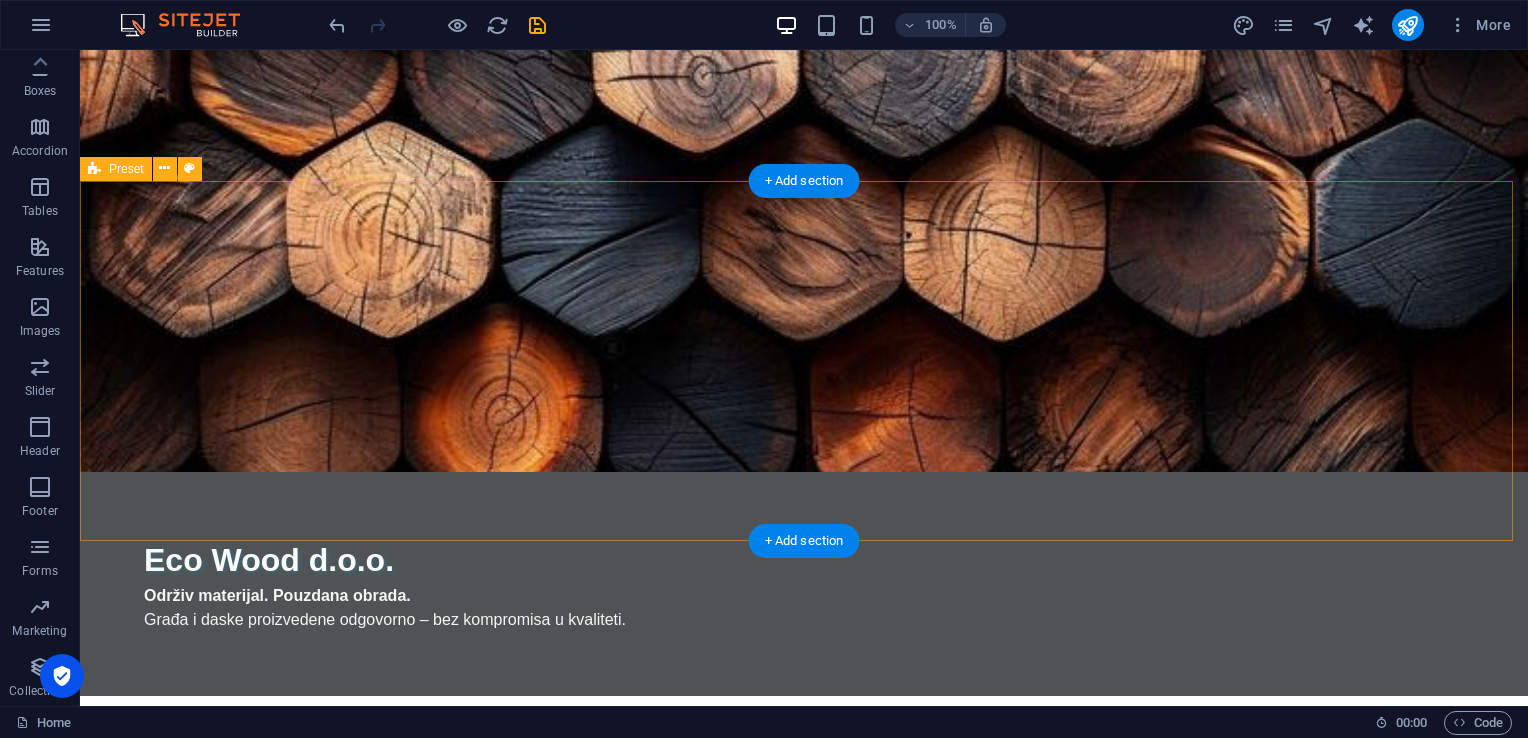scroll, scrollTop: 0, scrollLeft: 0, axis: both 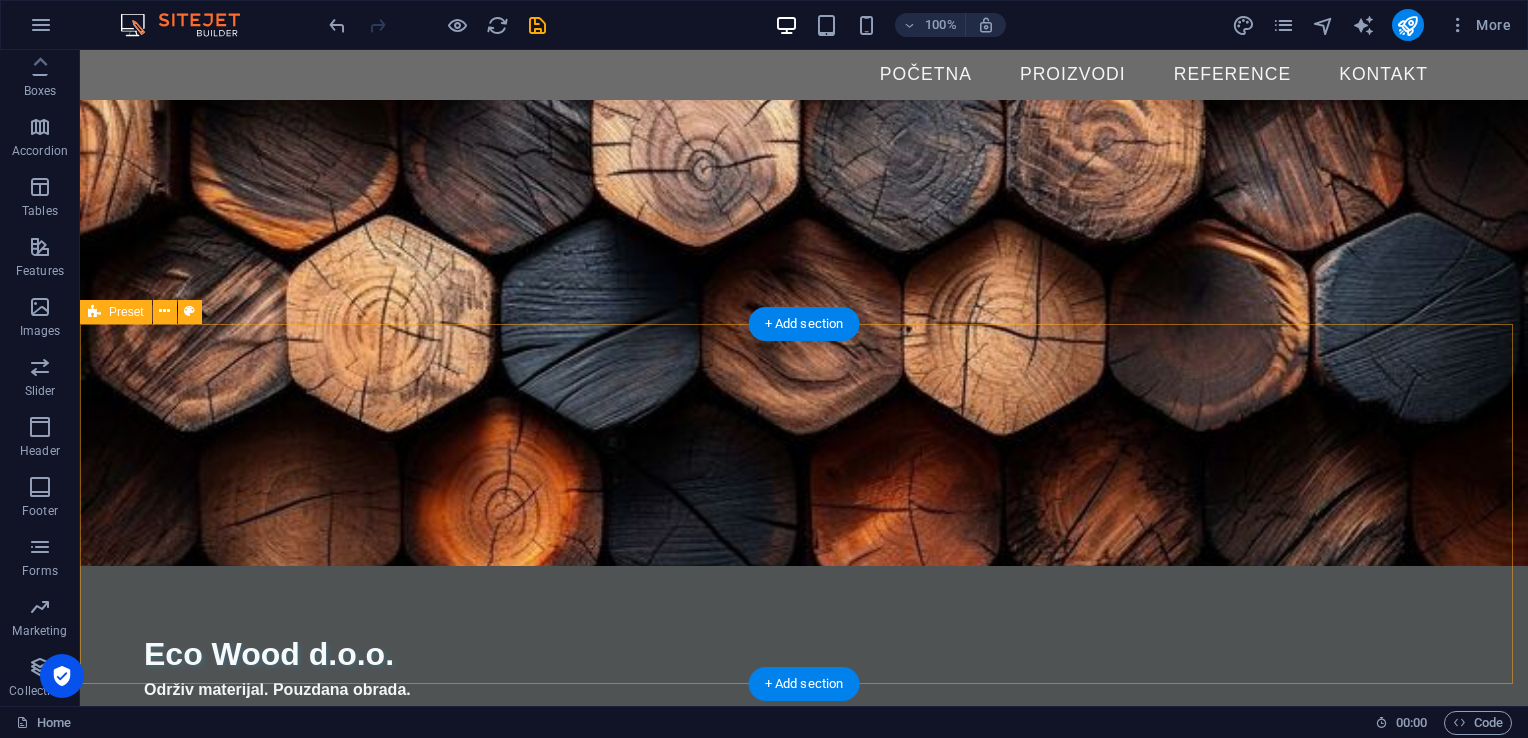 click on "O NAMA Eco Wood d.o.o.  je specijalizirana za obradu drveta i proizvodnju visokokvalitetne drvene građe i dasaka za daljnju obradu. Naša ponuda je usmjerena ka kupcima koji cijene  prirodan materijal, održiv pristup  i  preciznu obradu . Koristimo savremenu tehnologiju i tehniku sušenja kako bismo osigurali da svaki proizvod ispuni visoke standarde izdržljivosti, stabilnosti i estetike. Naši proizvodi su pogodni za različite namjene u gradnji, proizvodnji i unutrašnjem uređenju. Drop content here or  Add elements  Paste clipboard" at bounding box center (804, 1153) 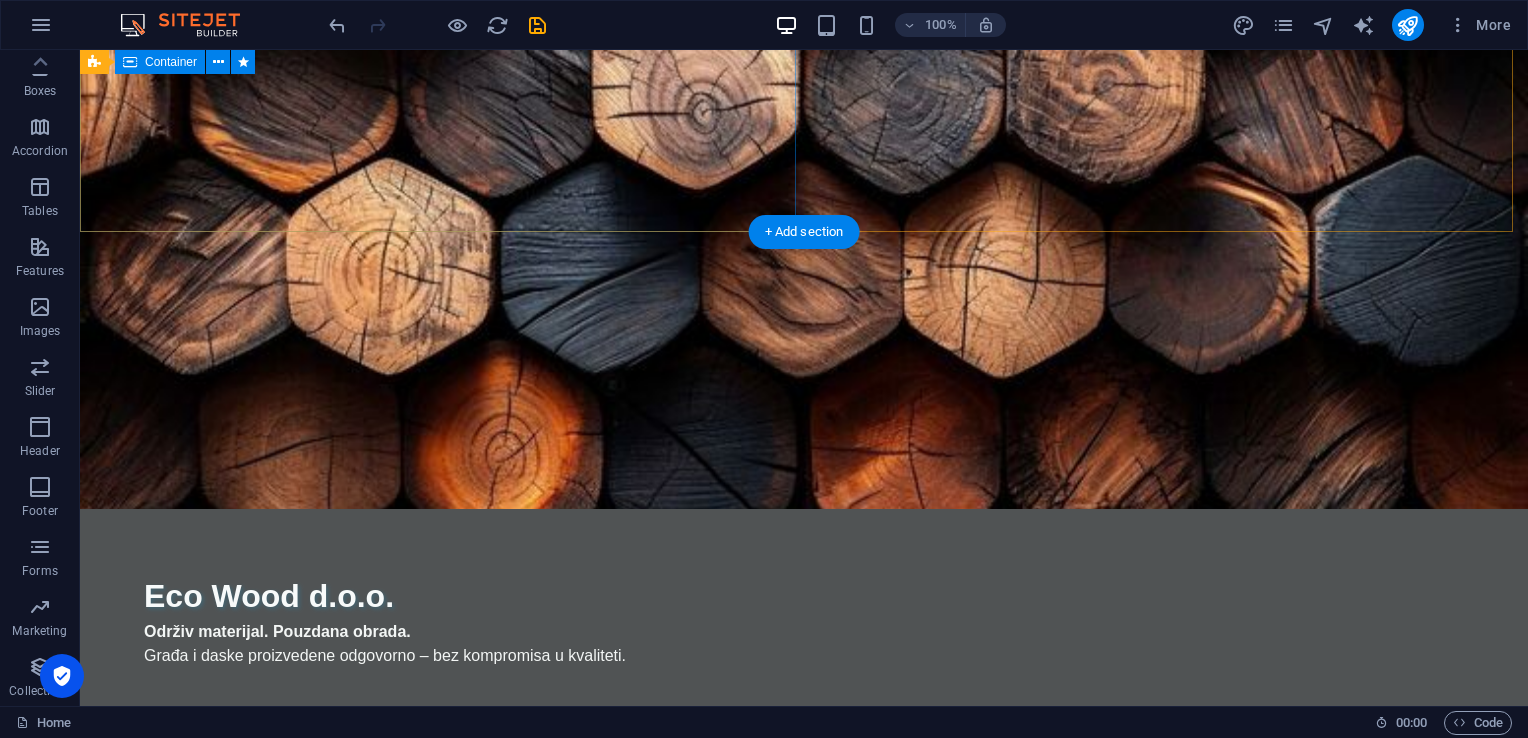 scroll, scrollTop: 0, scrollLeft: 0, axis: both 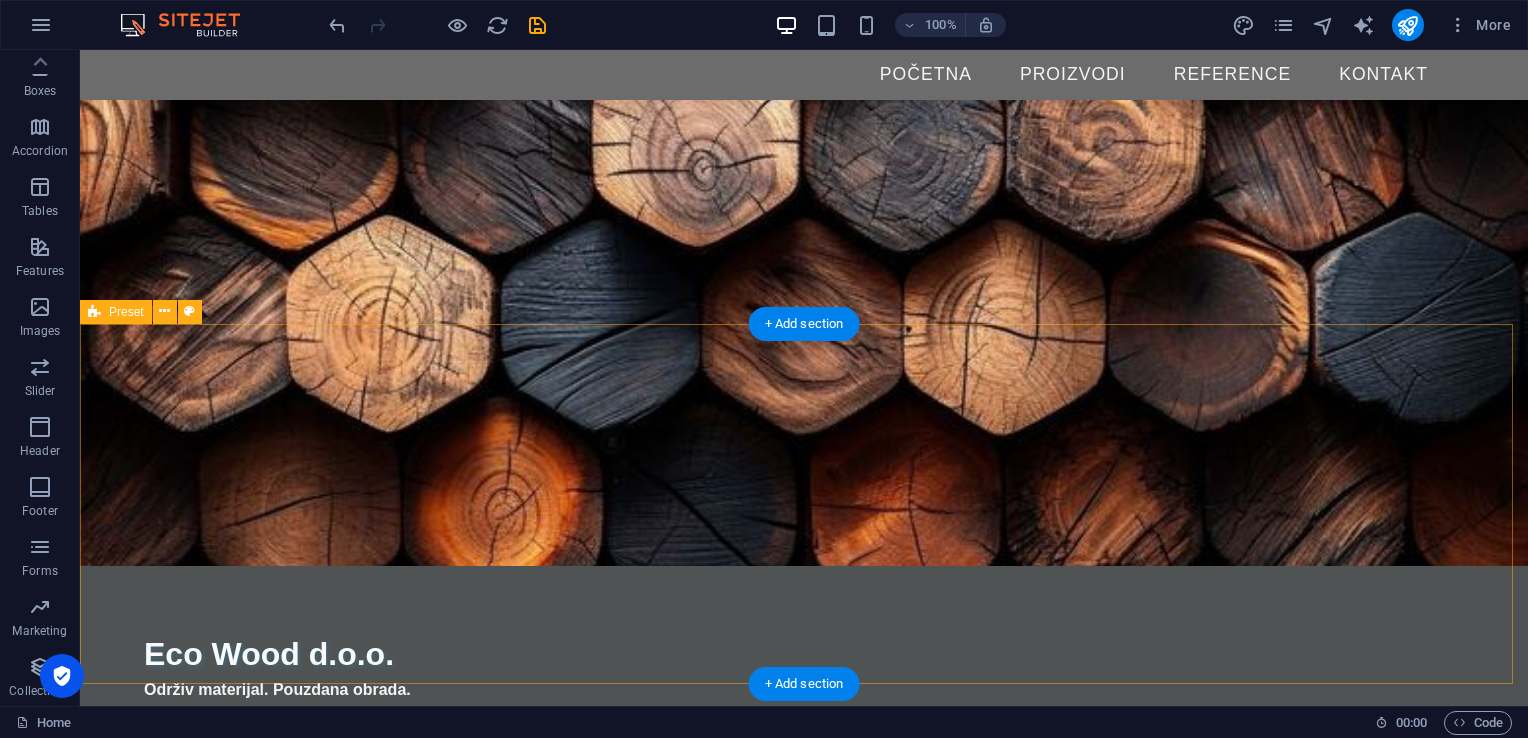 click on "O NAMA Eco Wood d.o.o.  je specijalizirana za obradu drveta i proizvodnju visokokvalitetne drvene građe i dasaka za daljnju obradu. Naša ponuda je usmjerena ka kupcima koji cijene  prirodan materijal, održiv pristup  i  preciznu obradu . Koristimo savremenu tehnologiju i tehniku sušenja kako bismo osigurali da svaki proizvod ispuni visoke standarde izdržljivosti, stabilnosti i estetike. Naši proizvodi su pogodni za različite namjene u gradnji, proizvodnji i unutrašnjem uređenju. Drop content here or  Add elements  Paste clipboard" at bounding box center (804, 1153) 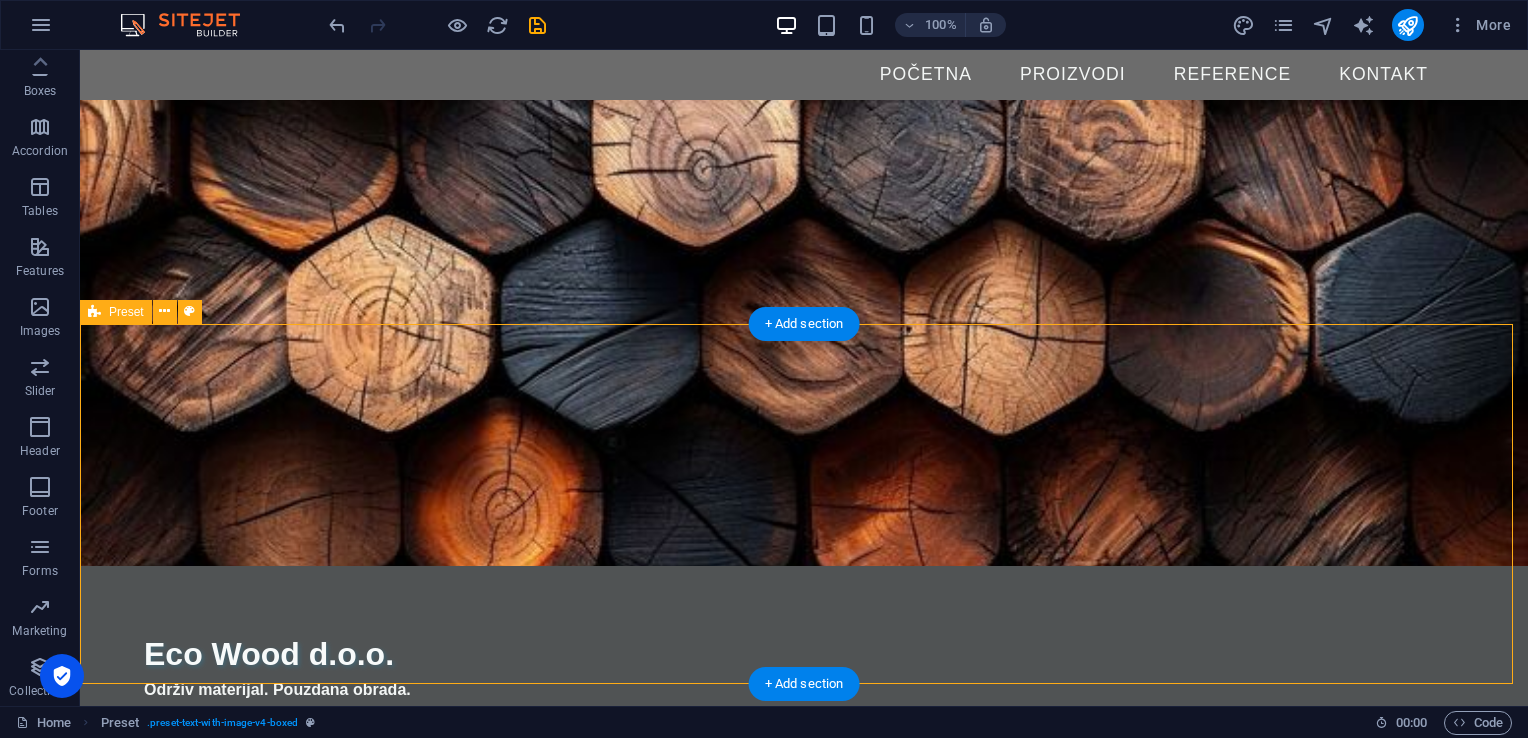 click on "O NAMA Eco Wood d.o.o.  je specijalizirana za obradu drveta i proizvodnju visokokvalitetne drvene građe i dasaka za daljnju obradu. Naša ponuda je usmjerena ka kupcima koji cijene  prirodan materijal, održiv pristup  i  preciznu obradu . Koristimo savremenu tehnologiju i tehniku sušenja kako bismo osigurali da svaki proizvod ispuni visoke standarde izdržljivosti, stabilnosti i estetike. Naši proizvodi su pogodni za različite namjene u gradnji, proizvodnji i unutrašnjem uređenju. Drop content here or  Add elements  Paste clipboard" at bounding box center (804, 1153) 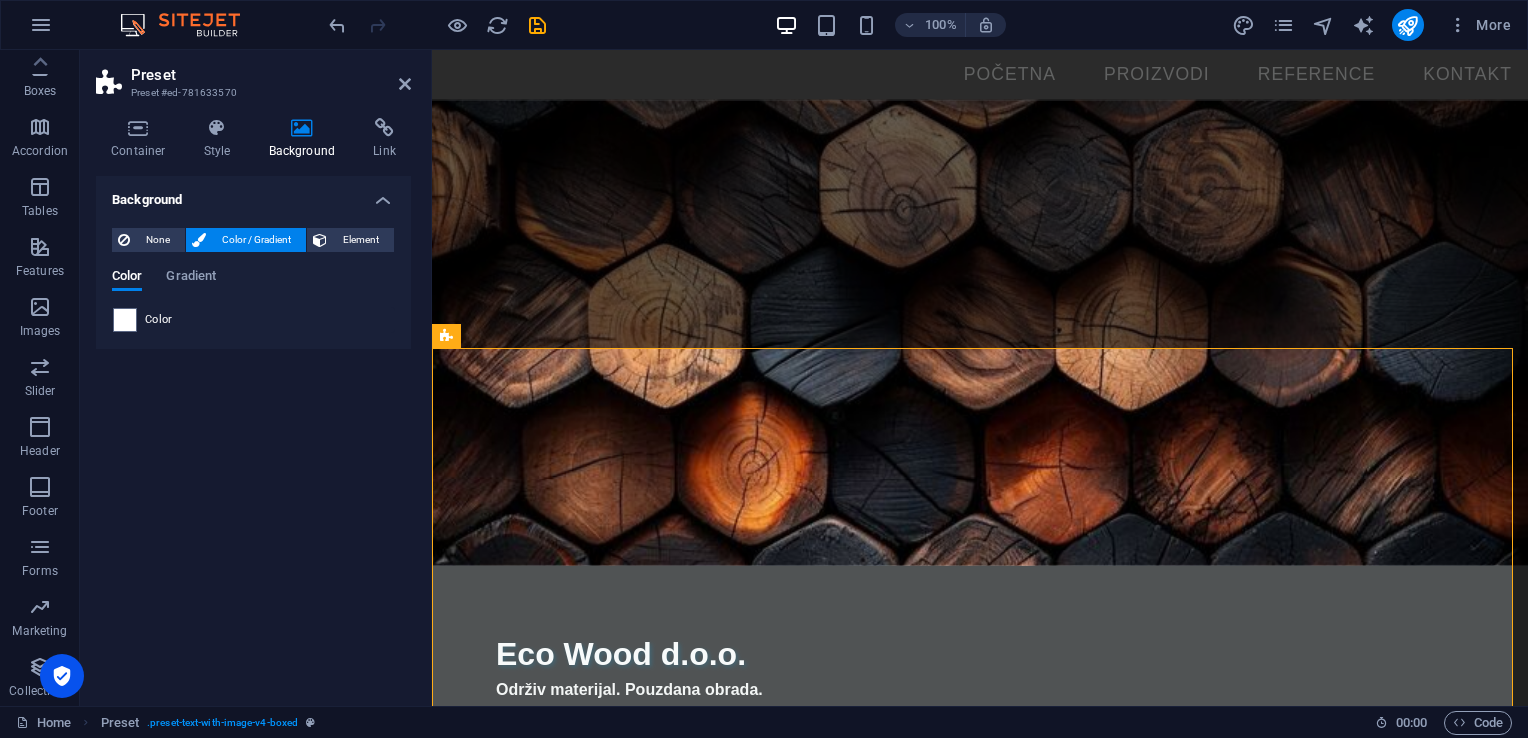 click on "Color" at bounding box center [253, 320] 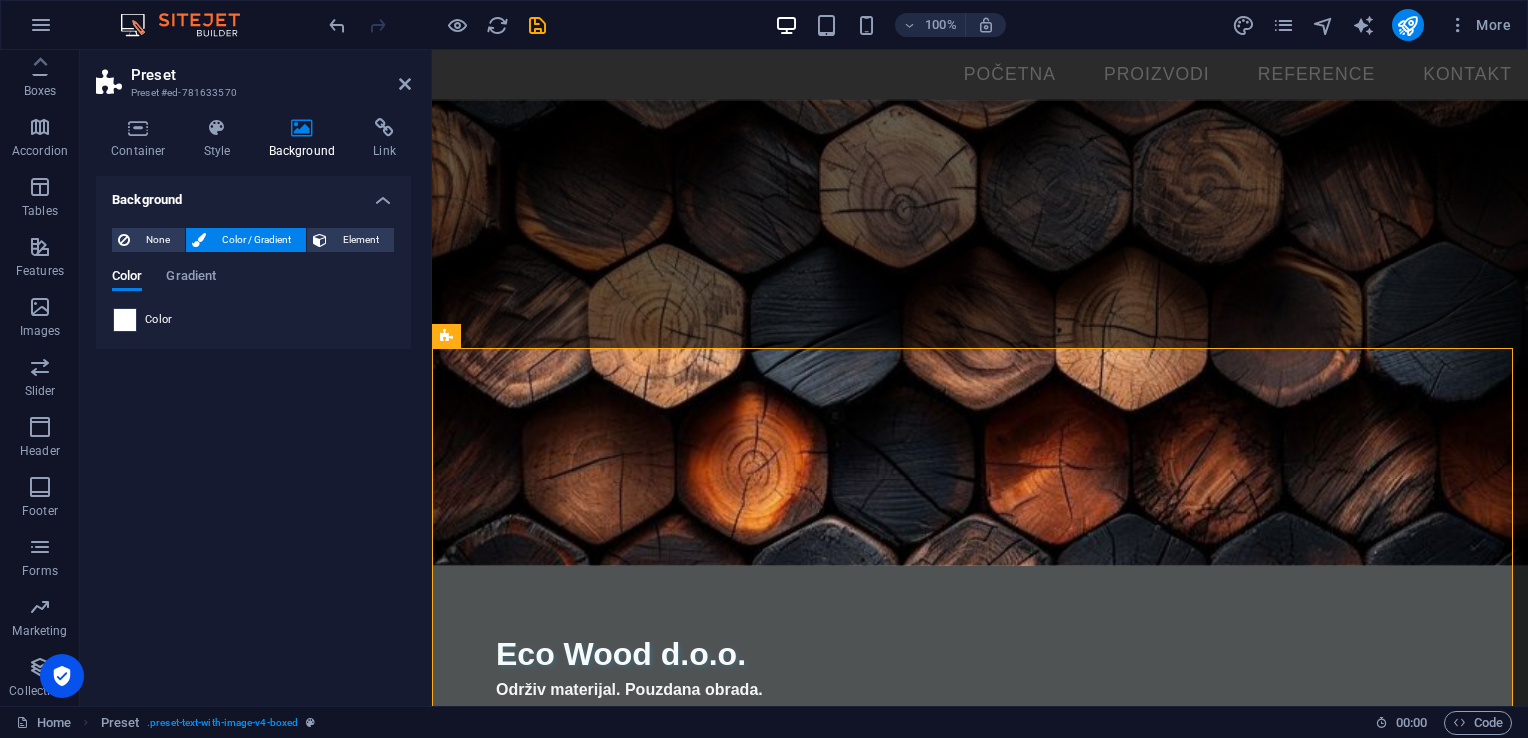 click at bounding box center (125, 320) 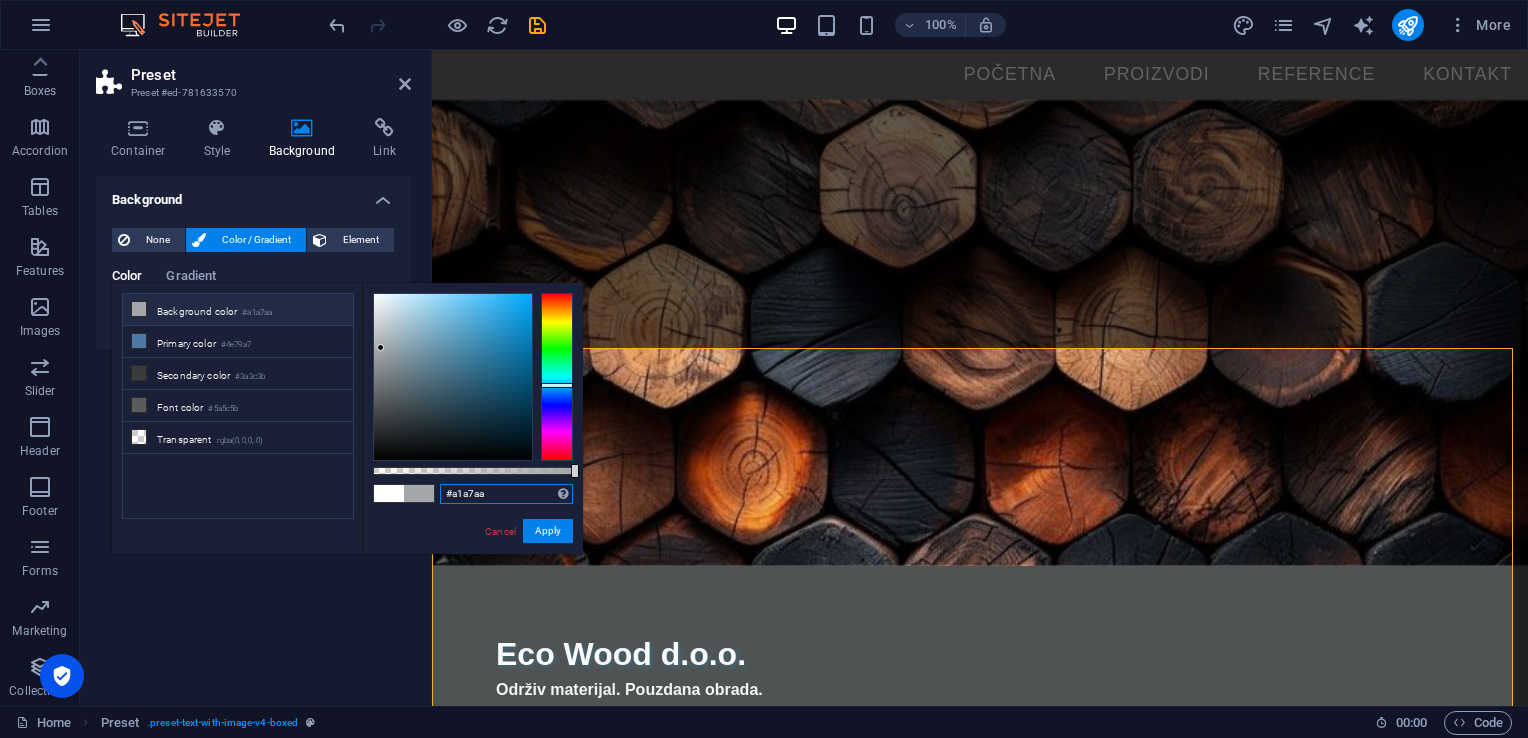 drag, startPoint x: 501, startPoint y: 489, endPoint x: 386, endPoint y: 477, distance: 115.62439 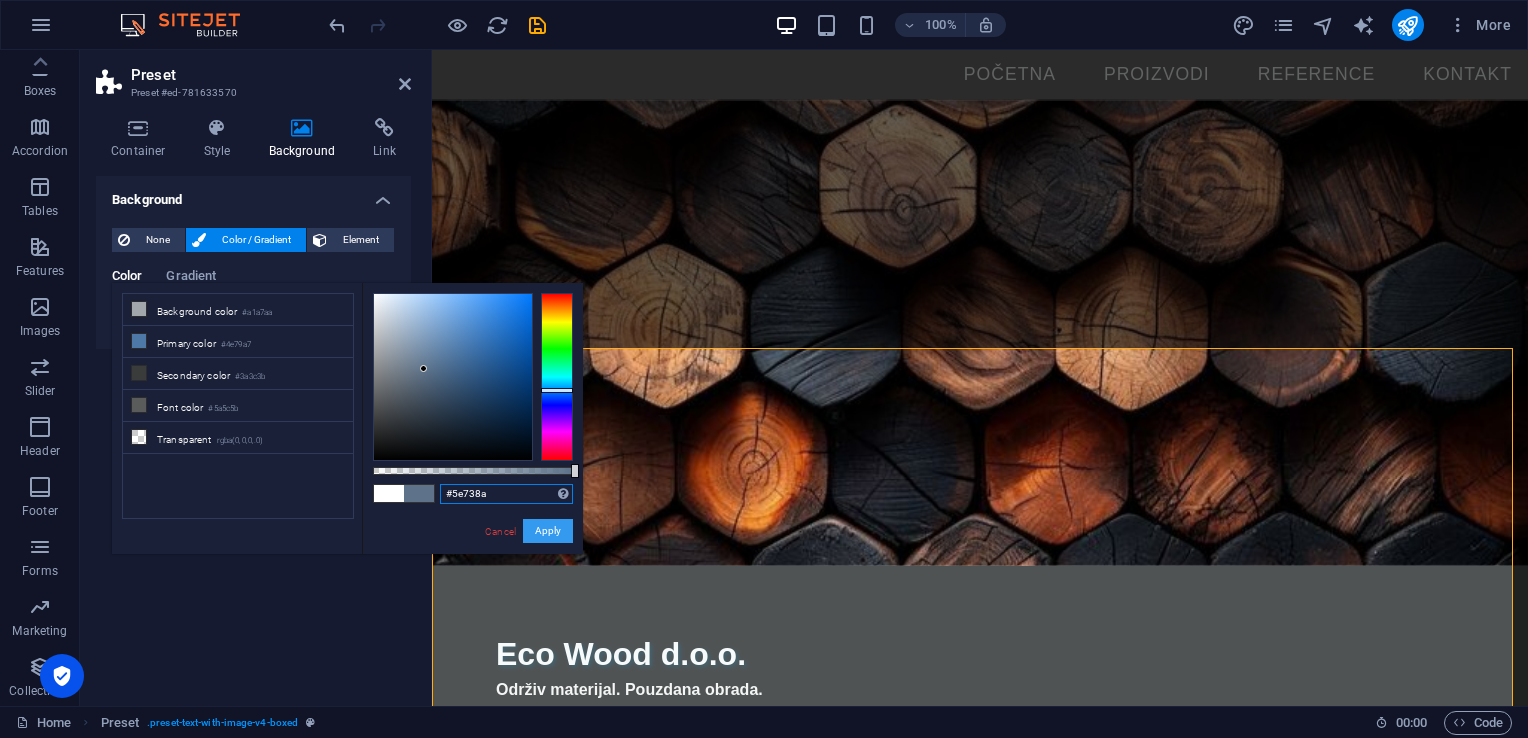 type on "#5e738a" 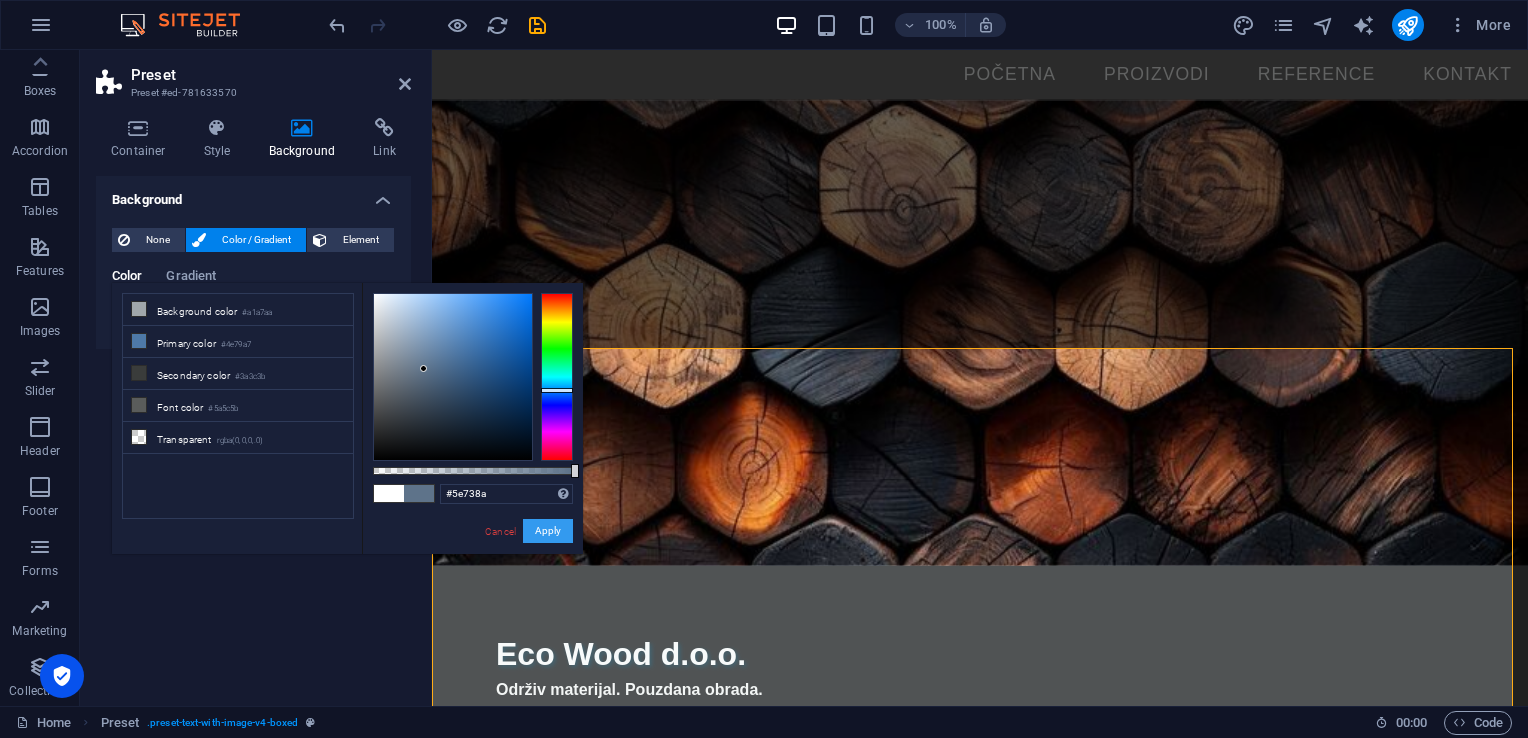 click on "Apply" at bounding box center [548, 531] 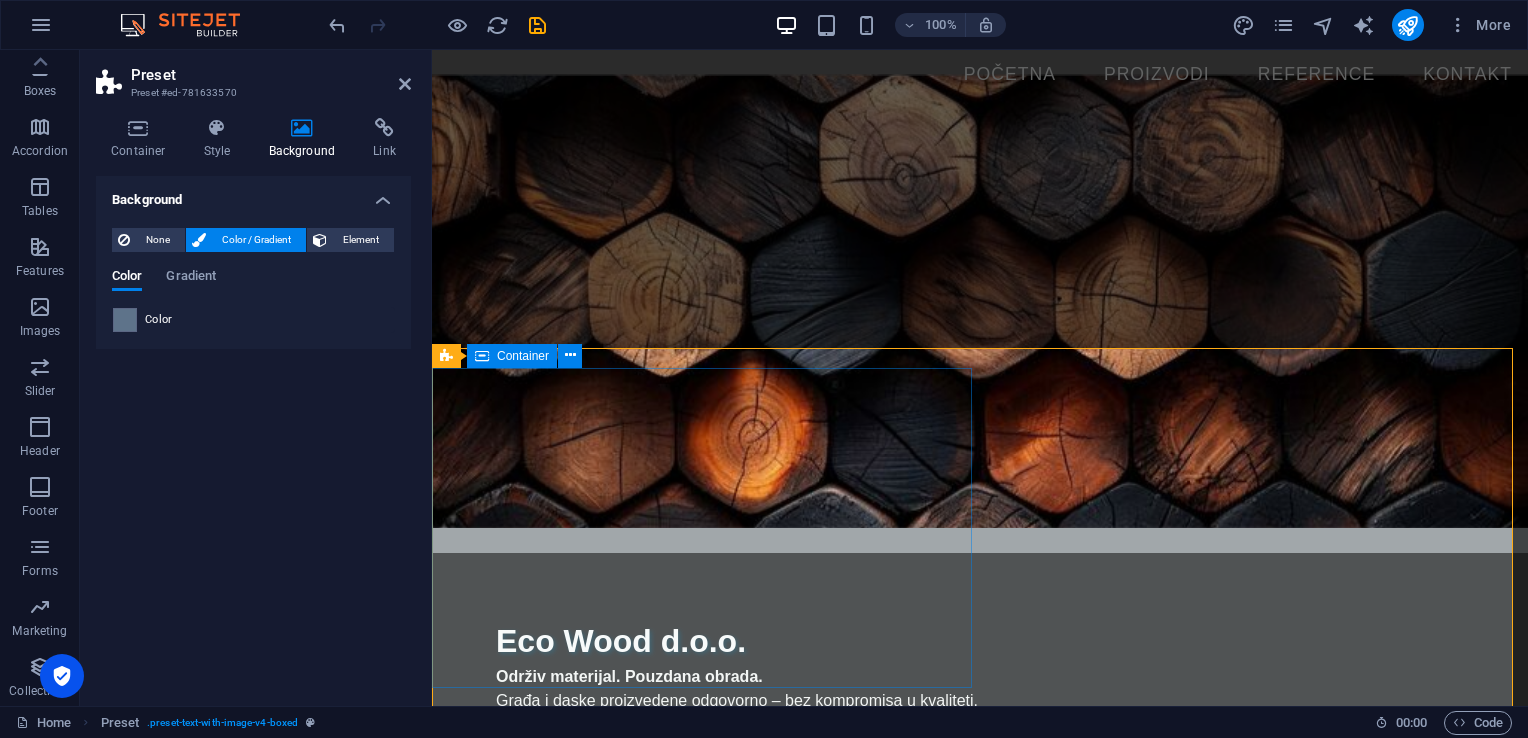 click on "O NAMA Eco Wood d.o.o.  je specijalizirana za obradu drveta i proizvodnju visokokvalitetne drvene građe i dasaka za daljnju obradu. Naša ponuda je usmjerena ka kupcima koji cijene  prirodan materijal, održiv pristup  i  preciznu obradu . Koristimo savremenu tehnologiju i tehniku sušenja kako bismo osigurali da svaki proizvod ispuni visoke standarde izdržljivosti, stabilnosti i estetike. Naši proizvodi su pogodni za različite namjene u gradnji, proizvodnji i unutrašnjem uređenju." at bounding box center [980, 909] 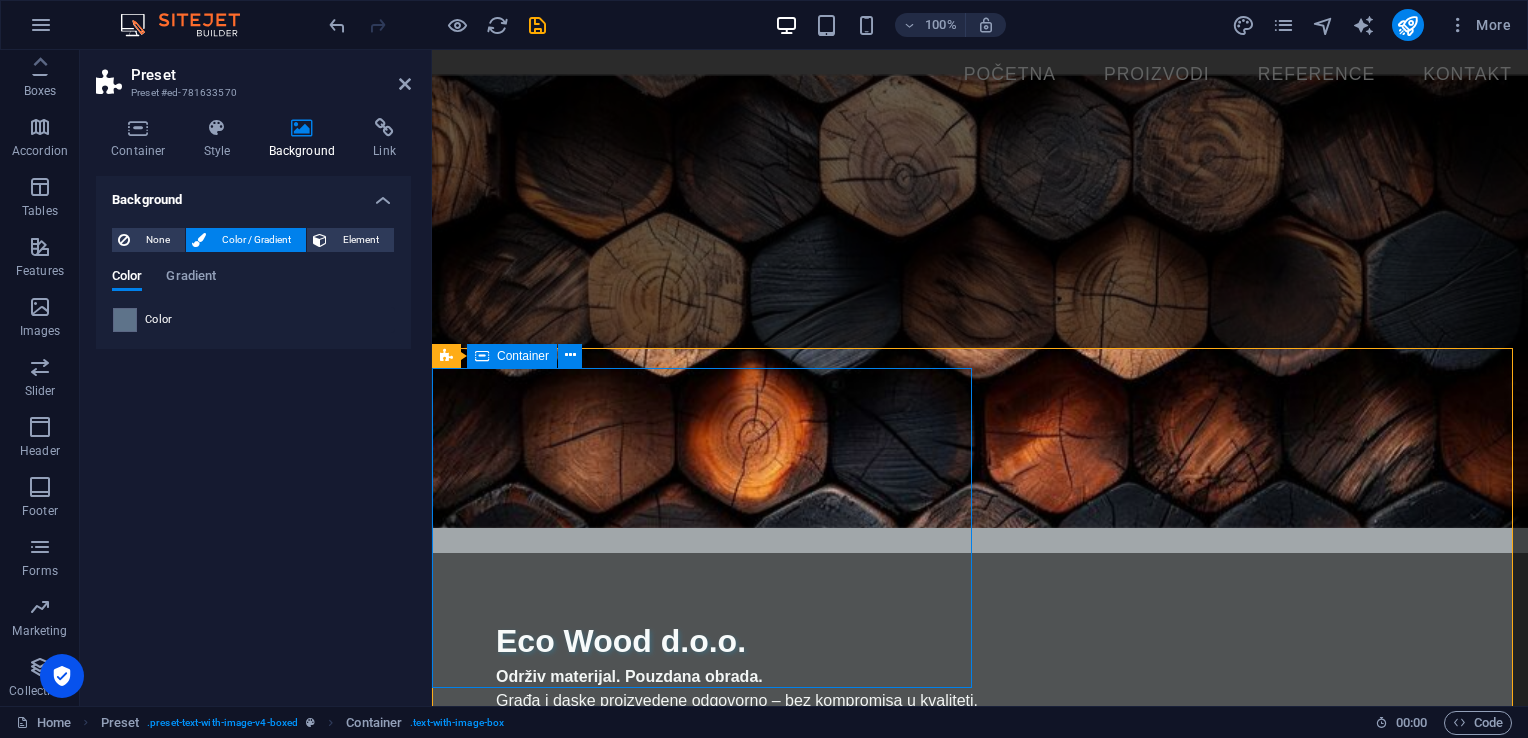 click on "O NAMA Eco Wood d.o.o.  je specijalizirana za obradu drveta i proizvodnju visokokvalitetne drvene građe i dasaka za daljnju obradu. Naša ponuda je usmjerena ka kupcima koji cijene  prirodan materijal, održiv pristup  i  preciznu obradu . Koristimo savremenu tehnologiju i tehniku sušenja kako bismo osigurali da svaki proizvod ispuni visoke standarde izdržljivosti, stabilnosti i estetike. Naši proizvodi su pogodni za različite namjene u gradnji, proizvodnji i unutrašnjem uređenju." at bounding box center (980, 909) 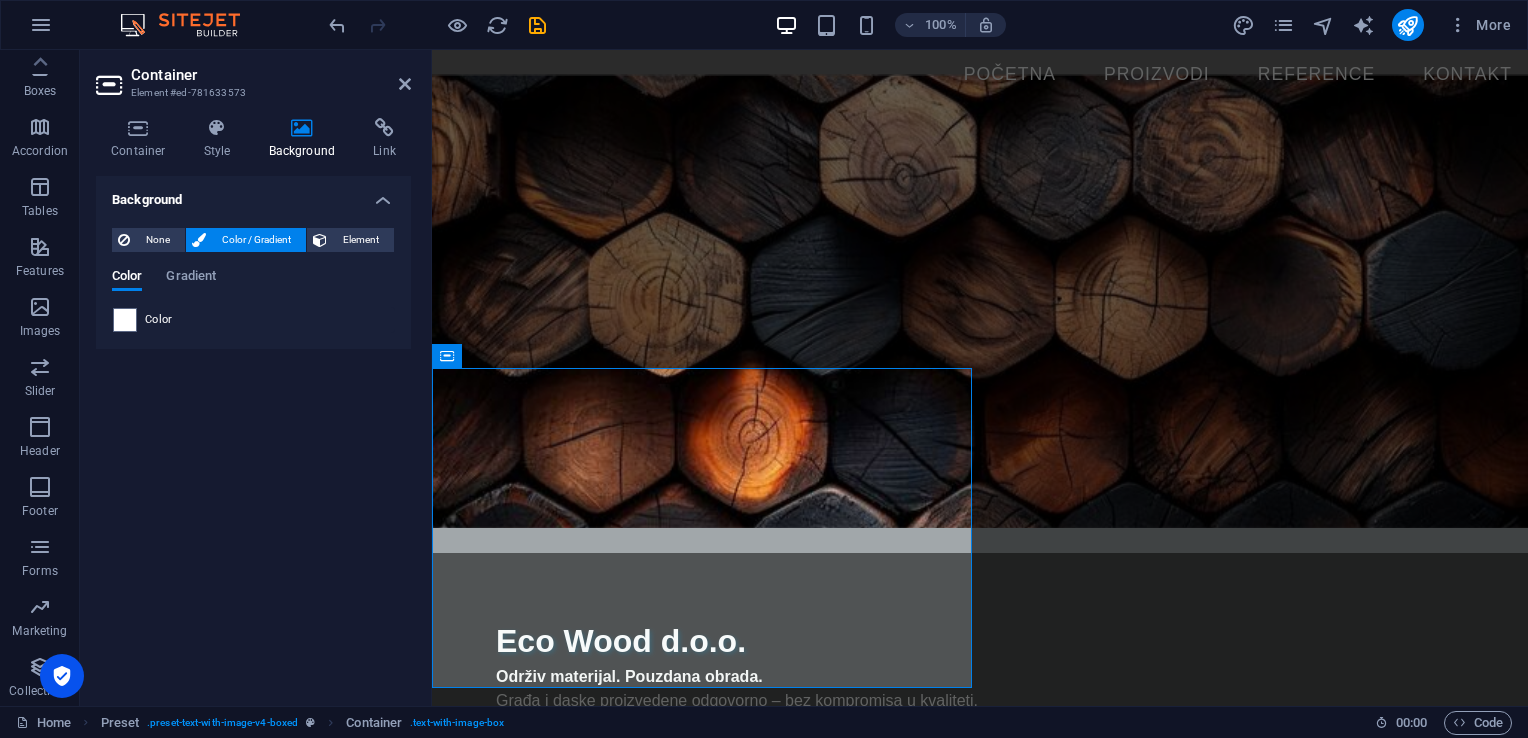 click on "Color" at bounding box center [253, 320] 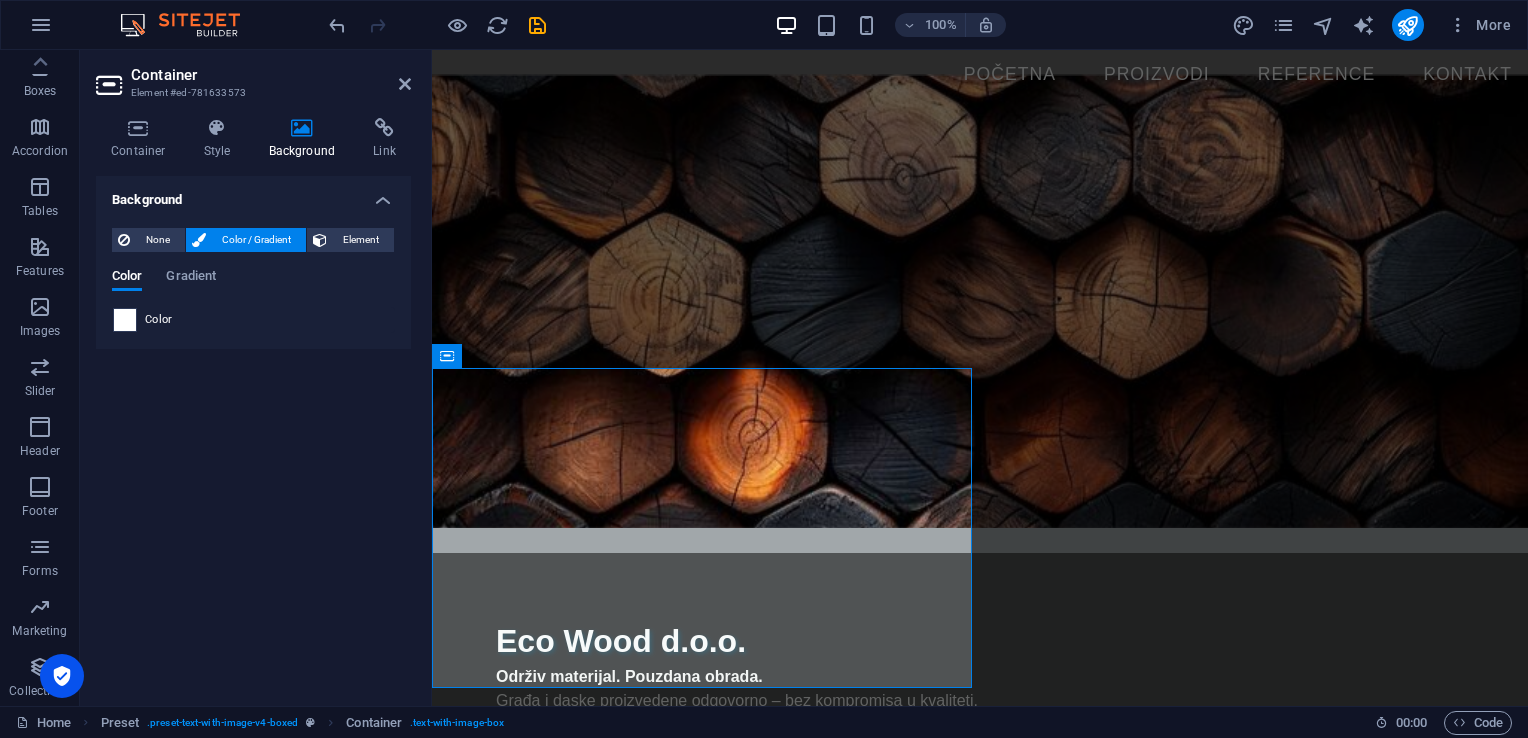 click at bounding box center [125, 320] 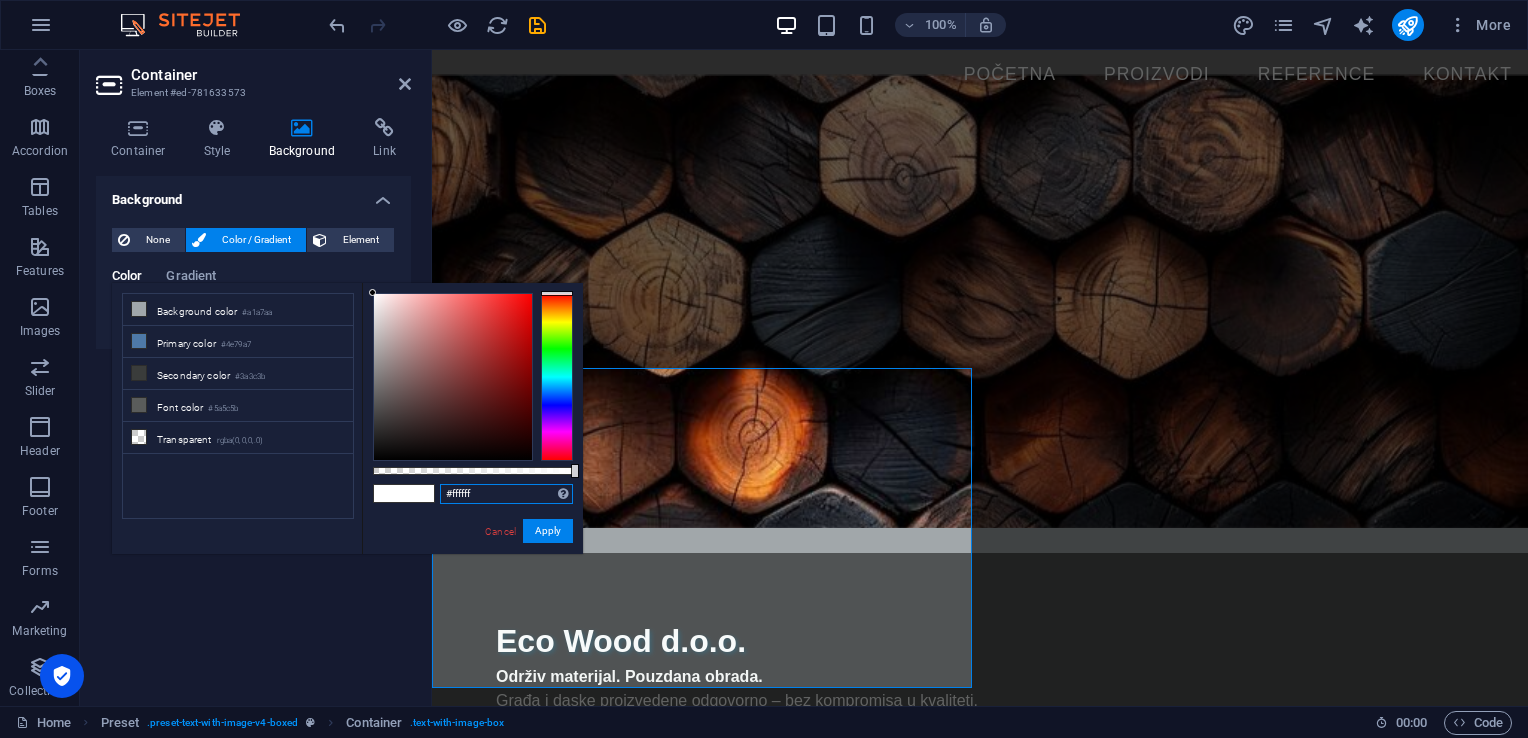 drag, startPoint x: 494, startPoint y: 495, endPoint x: 335, endPoint y: 495, distance: 159 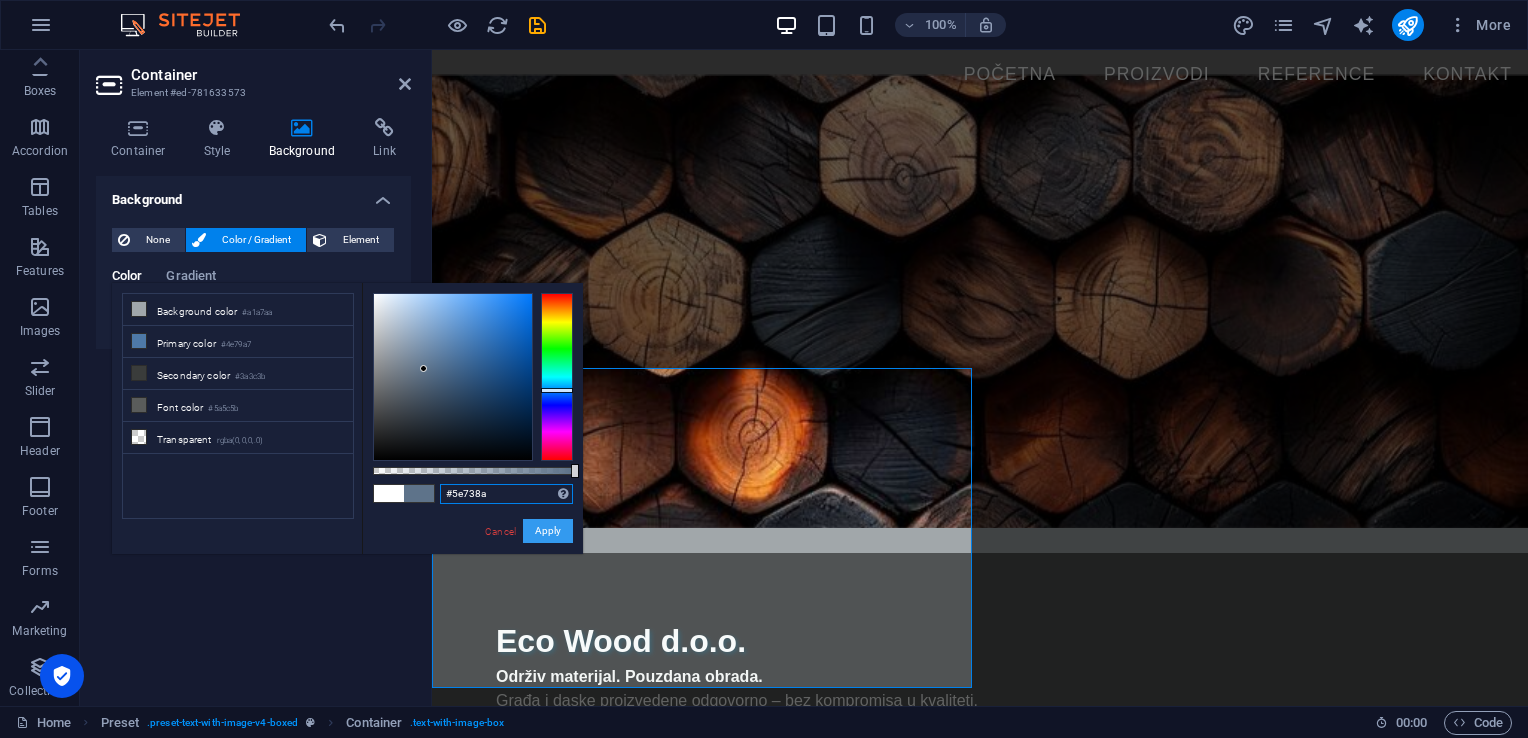 type on "#5e738a" 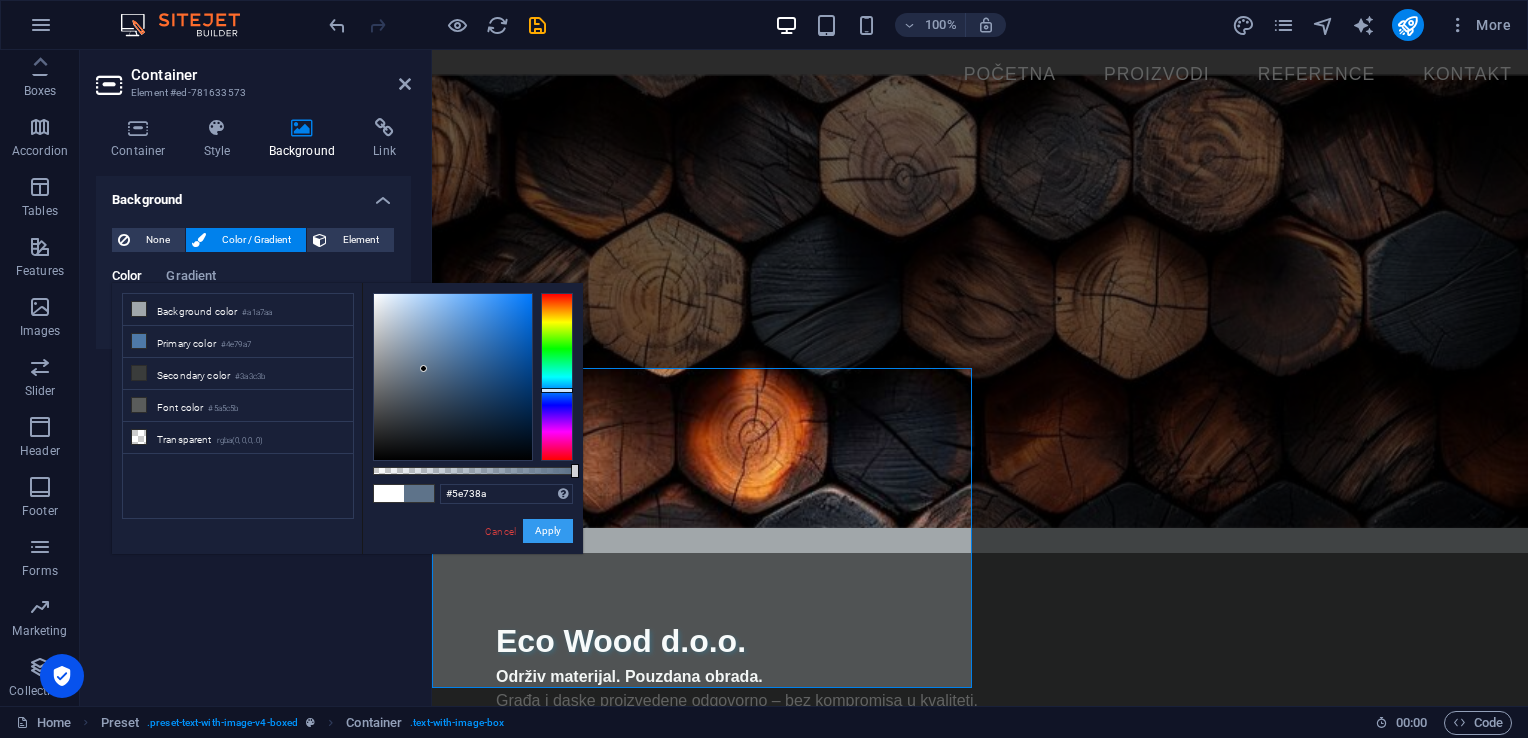 click on "Apply" at bounding box center (548, 531) 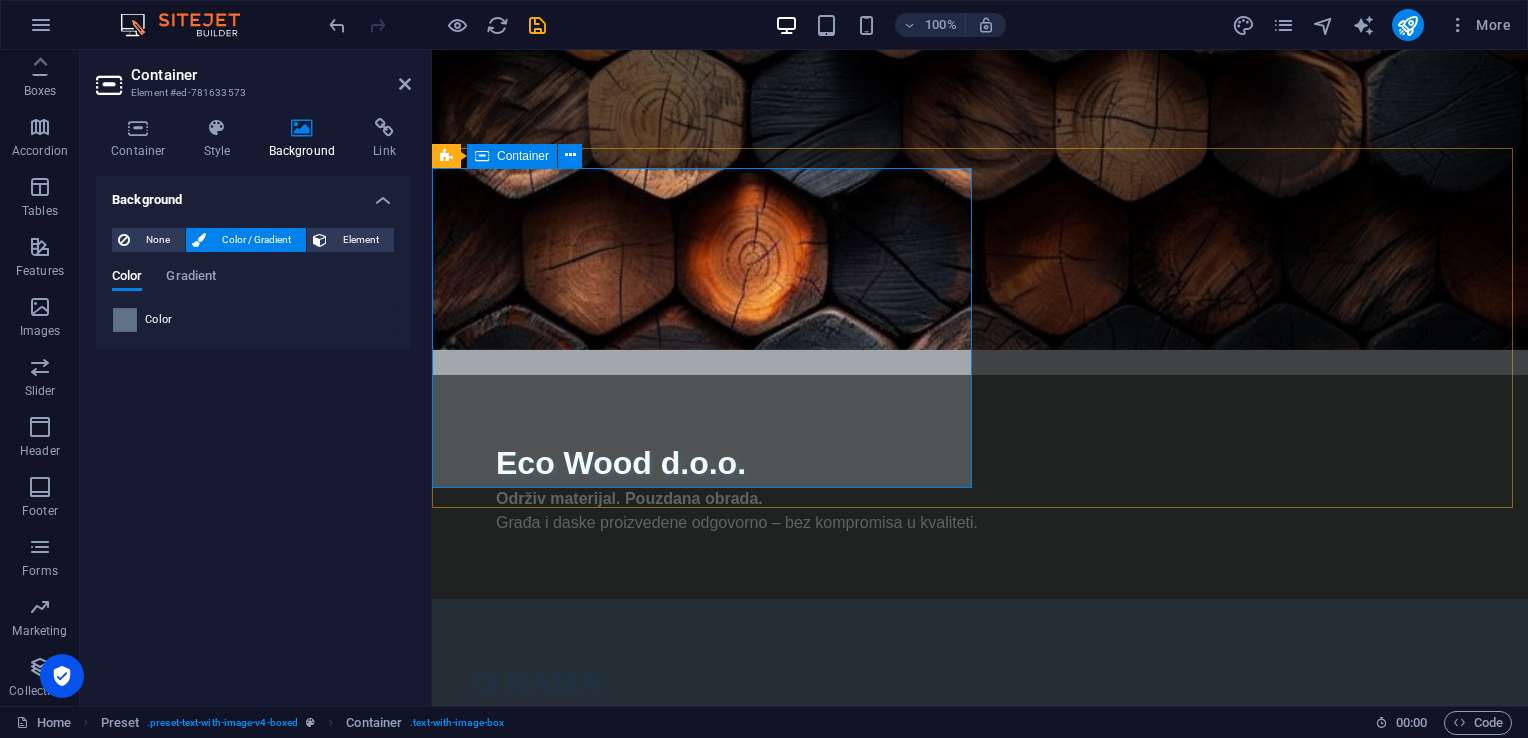 scroll, scrollTop: 200, scrollLeft: 0, axis: vertical 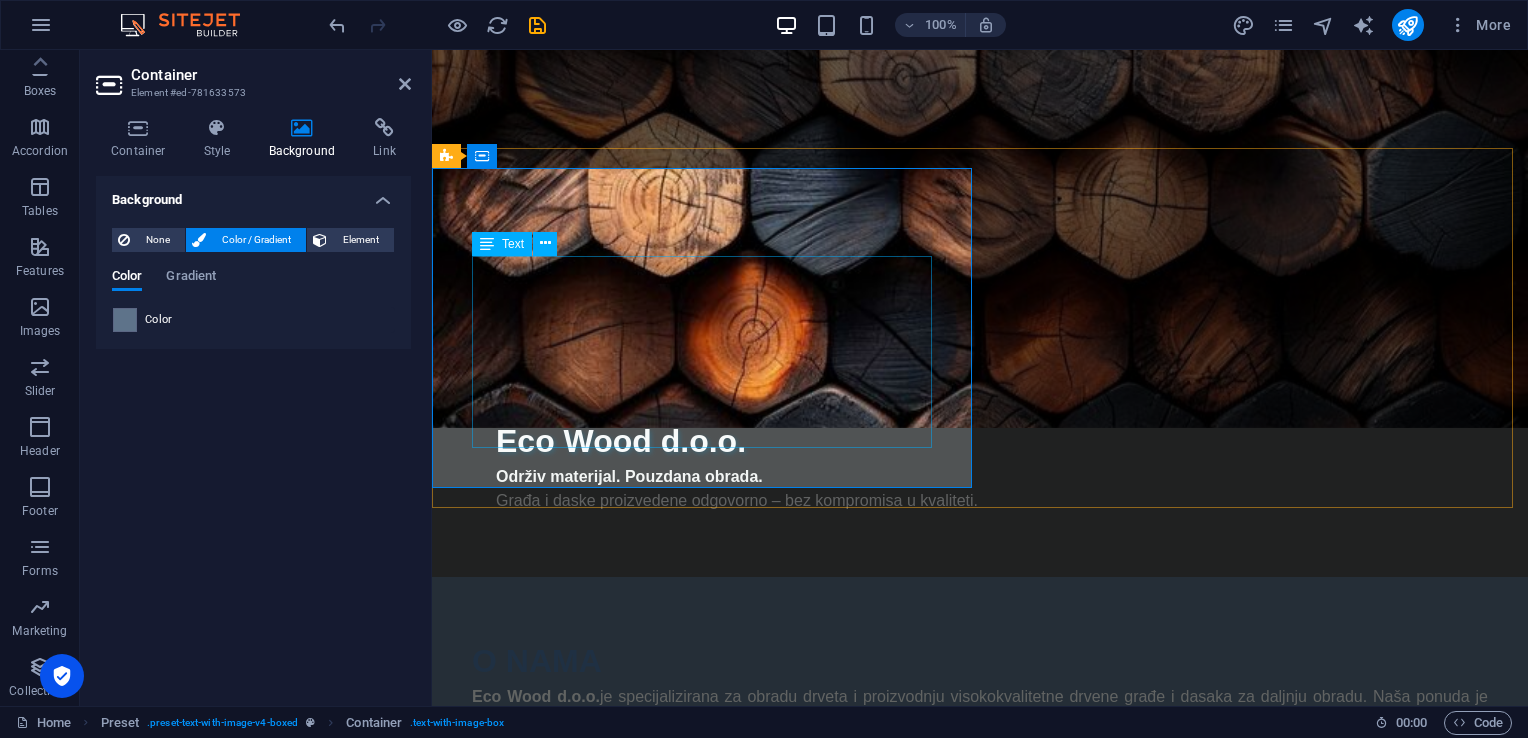 click on "Eco Wood d.o.o.  je specijalizirana za obradu drveta i proizvodnju visokokvalitetne drvene građe i dasaka za daljnju obradu. Naša ponuda je usmjerena ka kupcima koji cijene  prirodan materijal, održiv pristup  i  preciznu obradu . Koristimo savremenu tehnologiju i tehniku sušenja kako bismo osigurali da svaki proizvod ispuni visoke standarde izdržljivosti, stabilnosti i estetike. Naši proizvodi su pogodni za različite namjene u gradnji, proizvodnji i unutrašnjem uređenju." at bounding box center [980, 733] 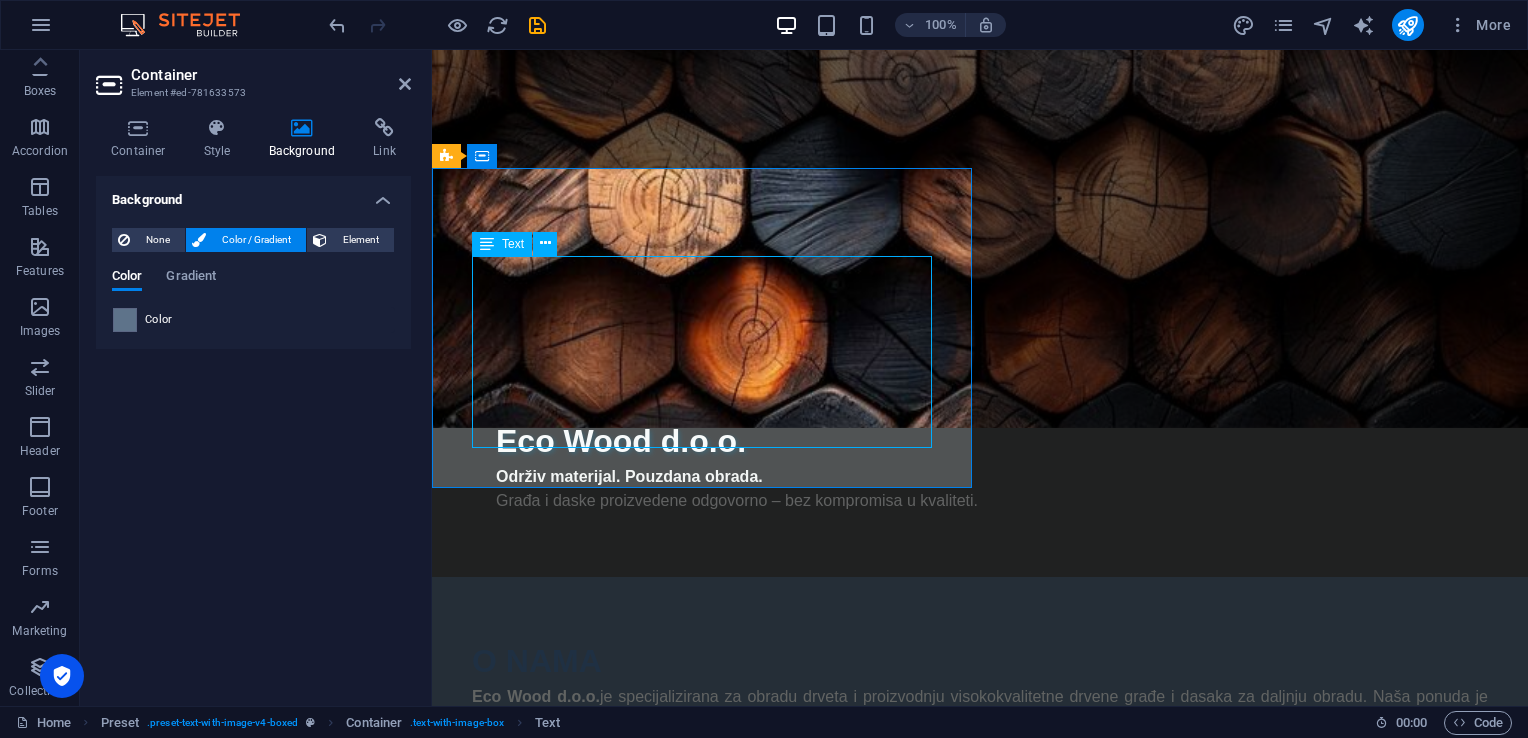 click on "Eco Wood d.o.o.  je specijalizirana za obradu drveta i proizvodnju visokokvalitetne drvene građe i dasaka za daljnju obradu. Naša ponuda je usmjerena ka kupcima koji cijene  prirodan materijal, održiv pristup  i  preciznu obradu . Koristimo savremenu tehnologiju i tehniku sušenja kako bismo osigurali da svaki proizvod ispuni visoke standarde izdržljivosti, stabilnosti i estetike. Naši proizvodi su pogodni za različite namjene u gradnji, proizvodnji i unutrašnjem uređenju." at bounding box center (980, 733) 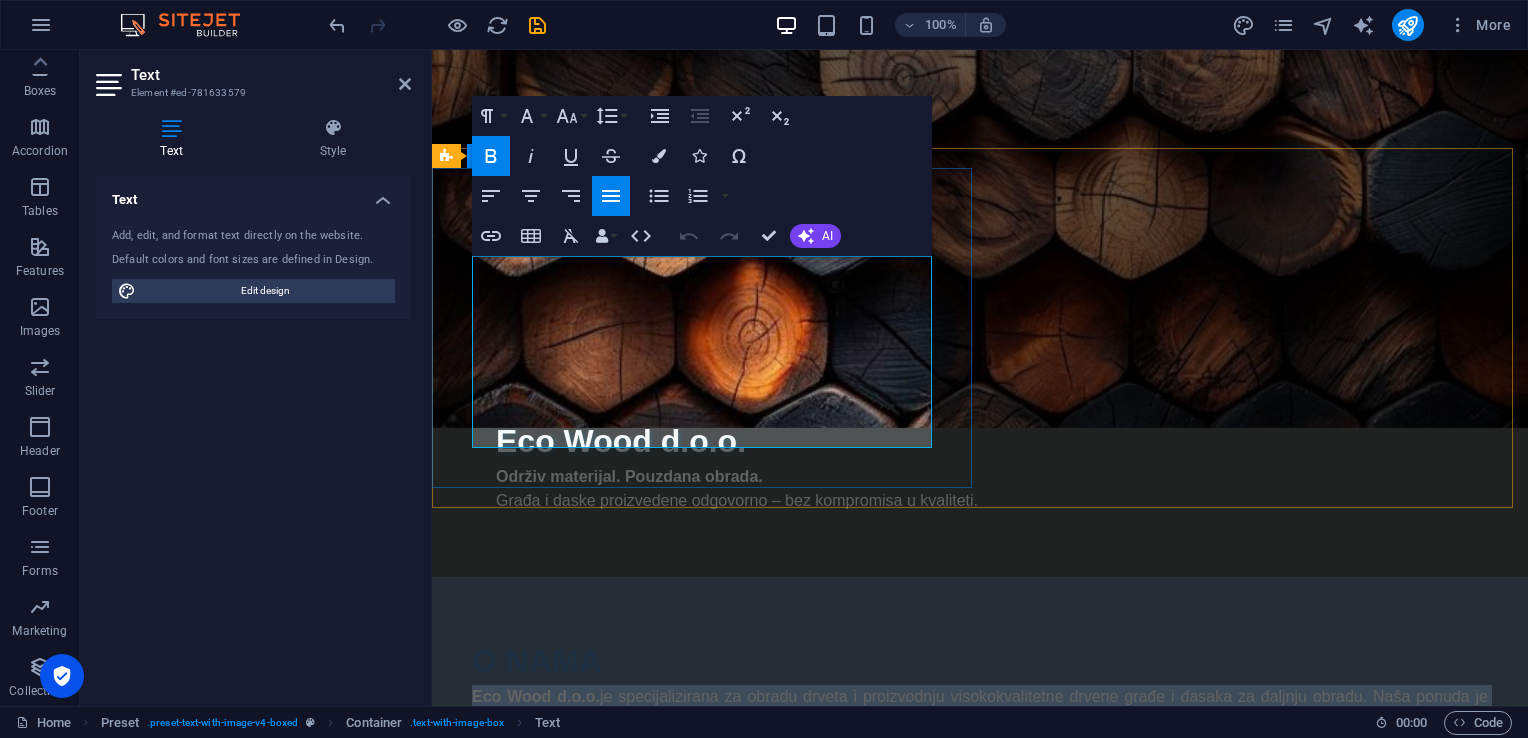 drag, startPoint x: 860, startPoint y: 443, endPoint x: 472, endPoint y: 272, distance: 424.01062 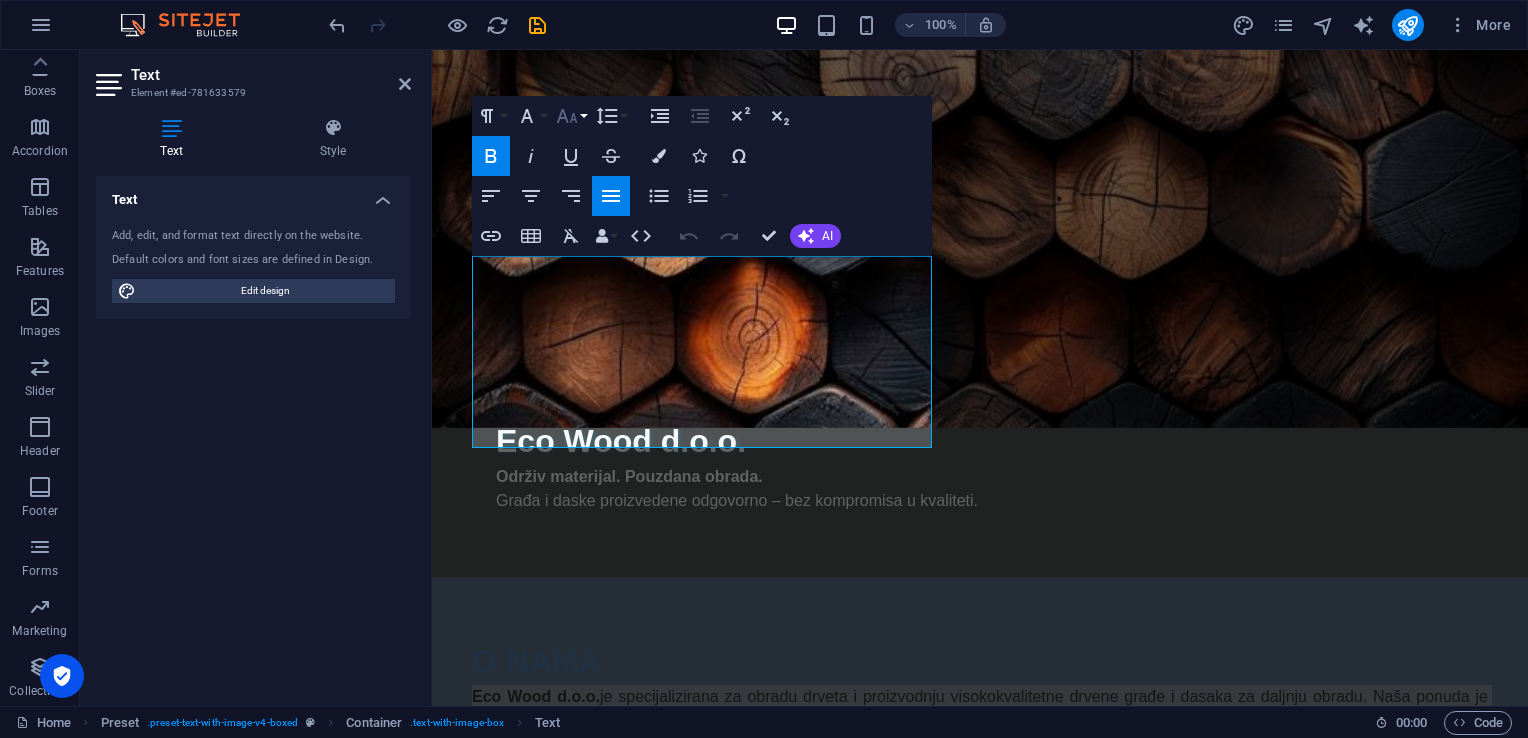click 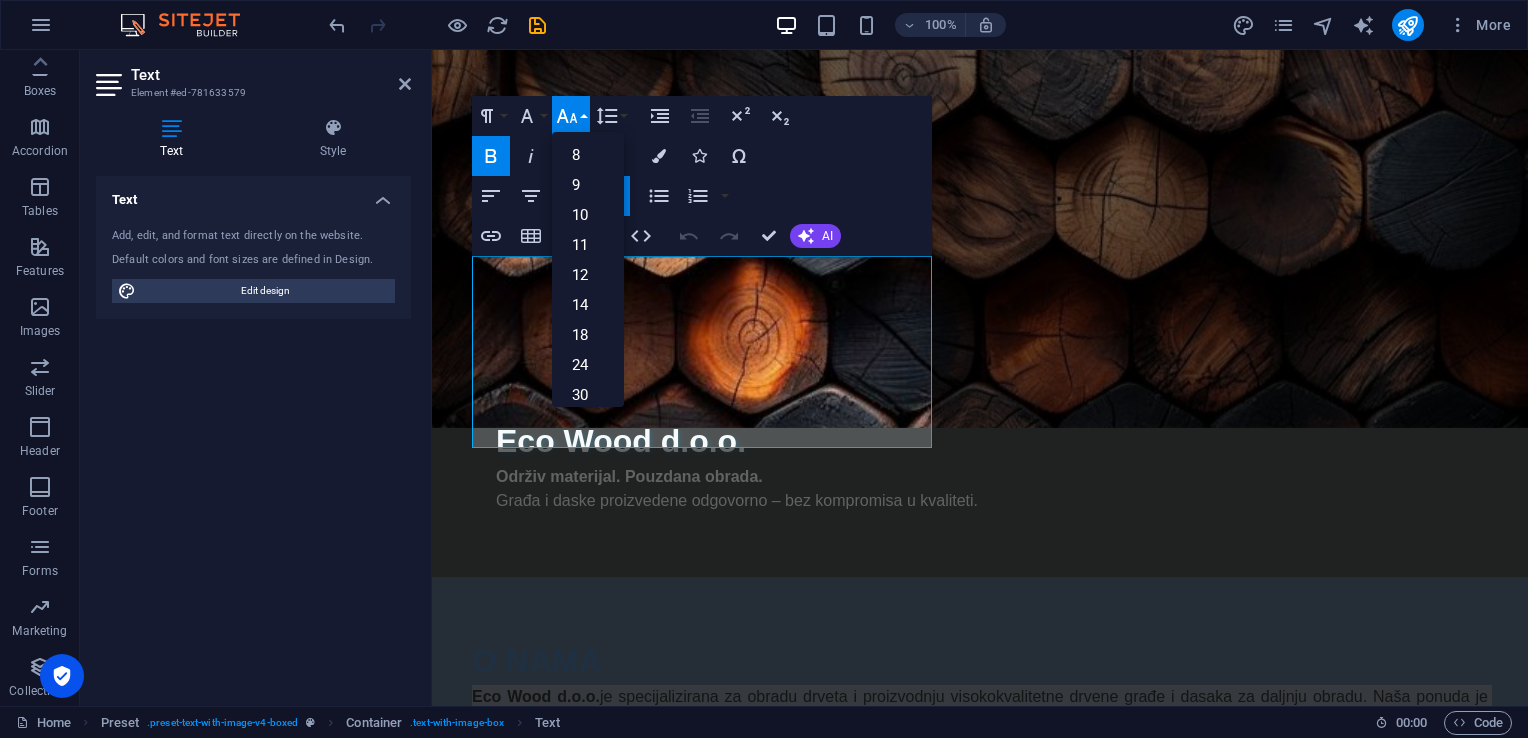 click on "Naše vrijednosti" at bounding box center (980, 1327) 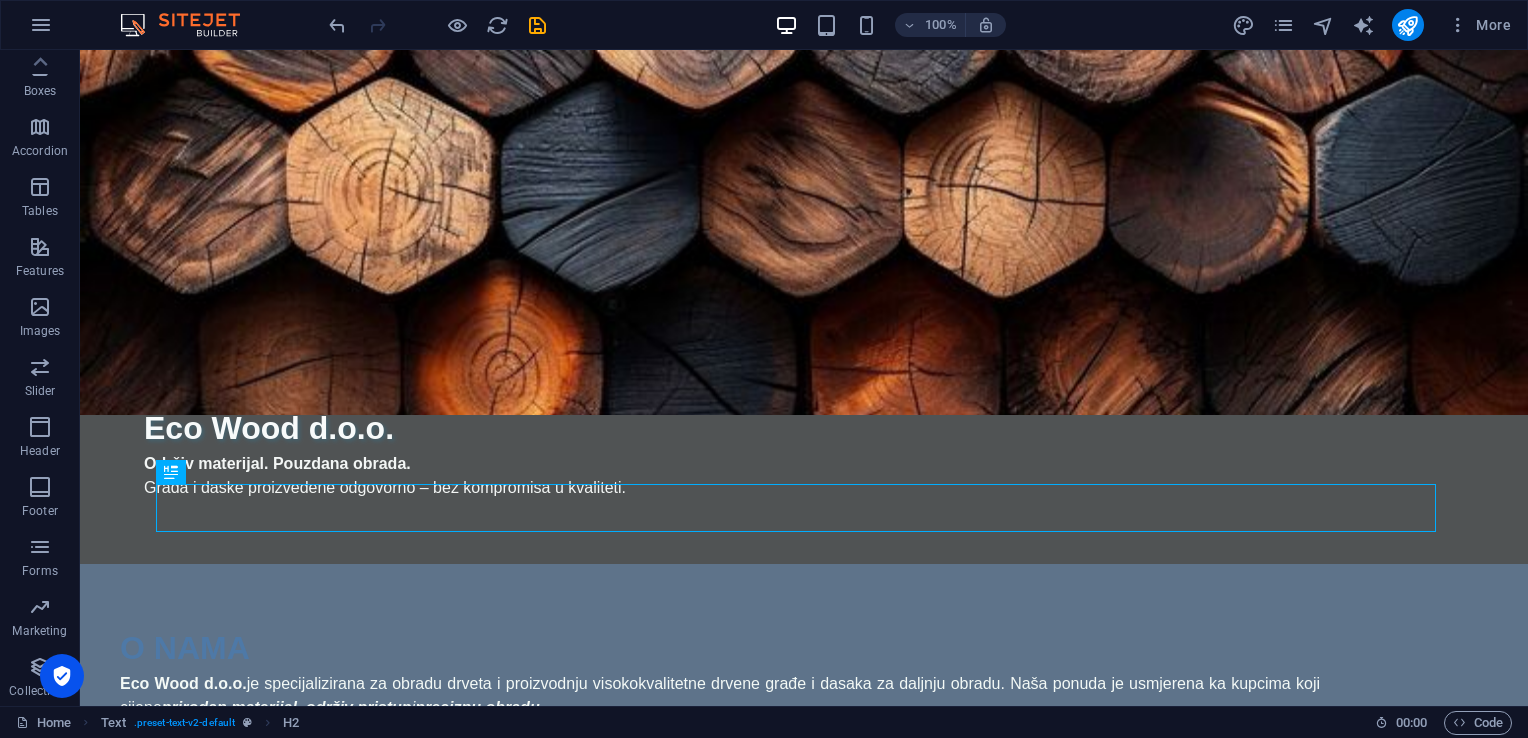 scroll, scrollTop: 243, scrollLeft: 0, axis: vertical 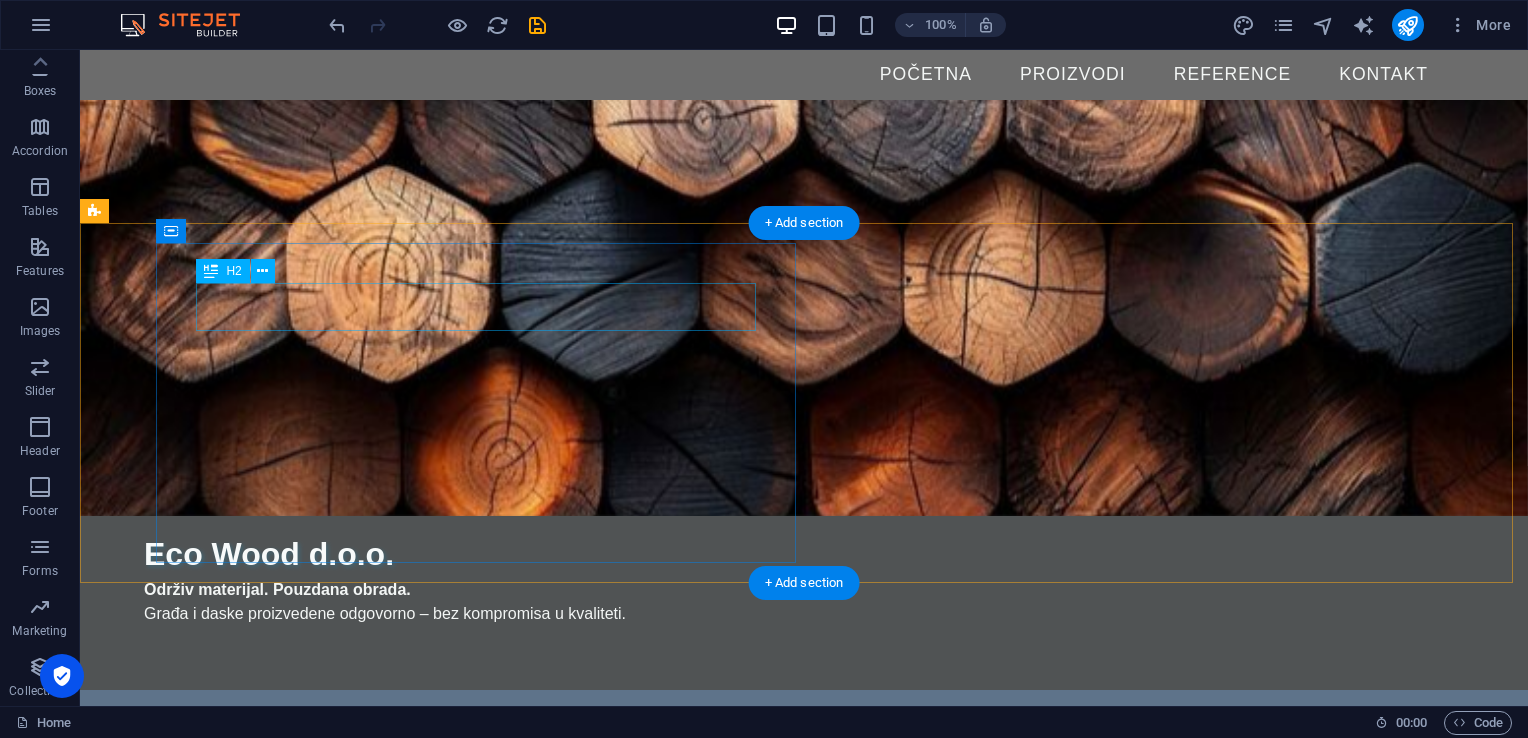 click on "O NAMA" at bounding box center [720, 774] 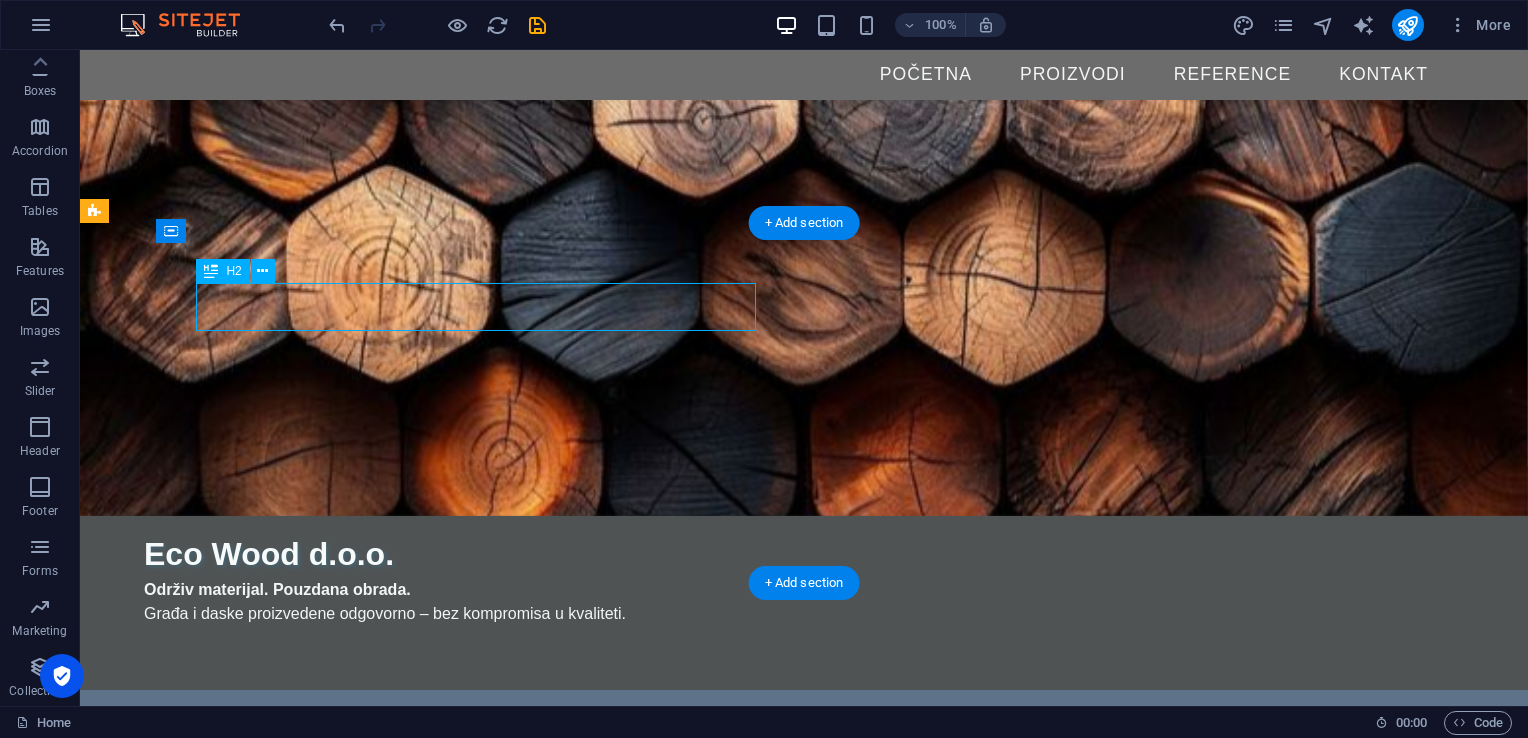 click on "O NAMA" at bounding box center (720, 774) 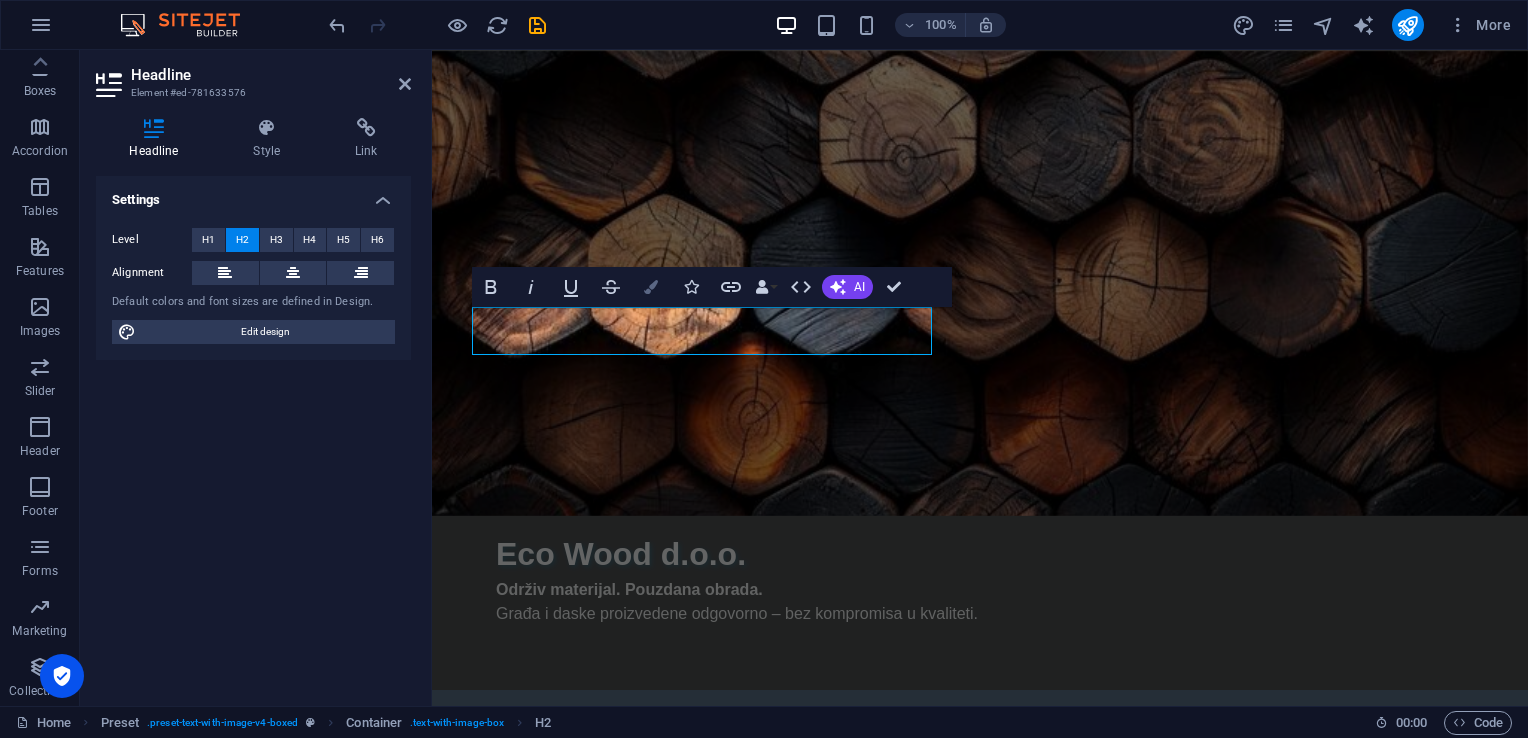 click at bounding box center (651, 287) 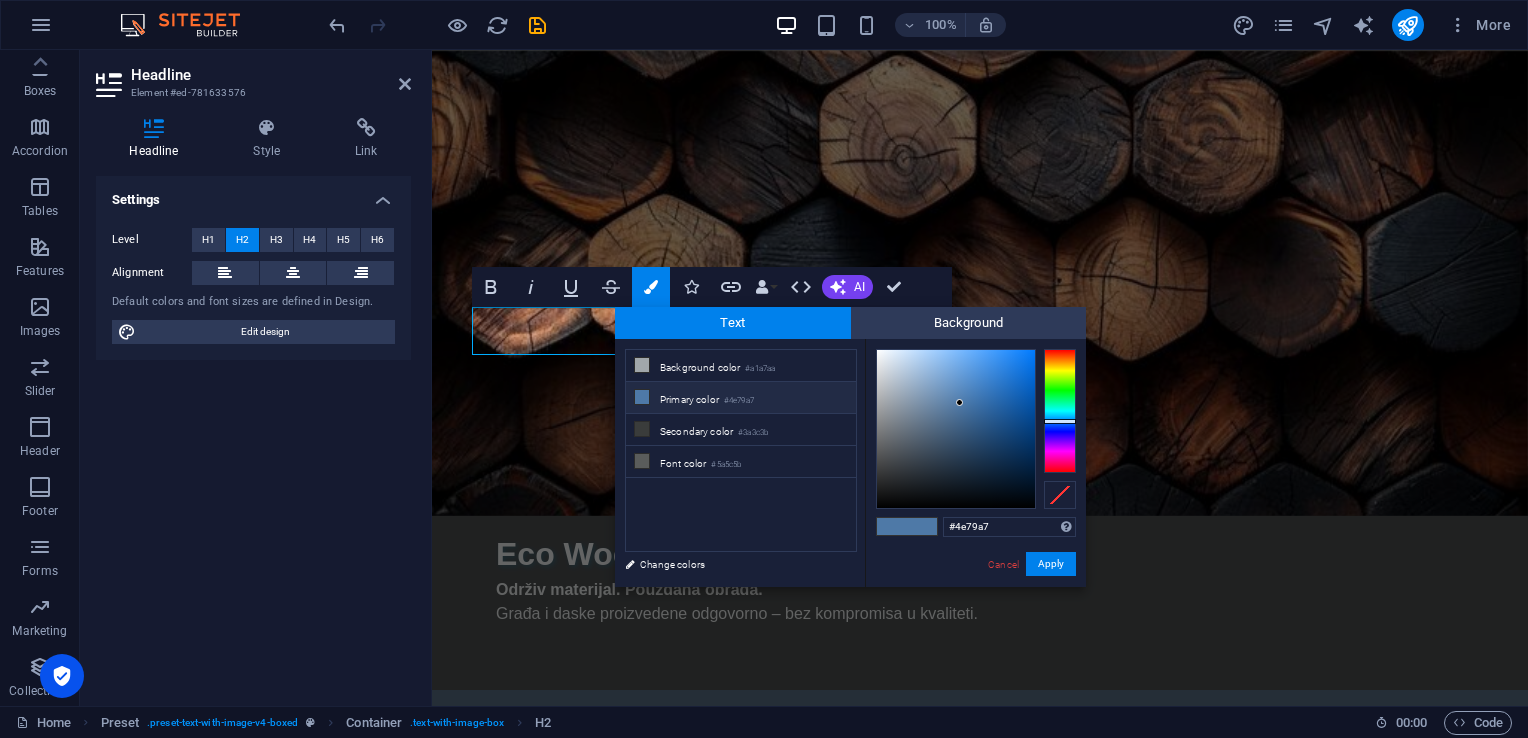 drag, startPoint x: 1001, startPoint y: 518, endPoint x: 922, endPoint y: 525, distance: 79.30952 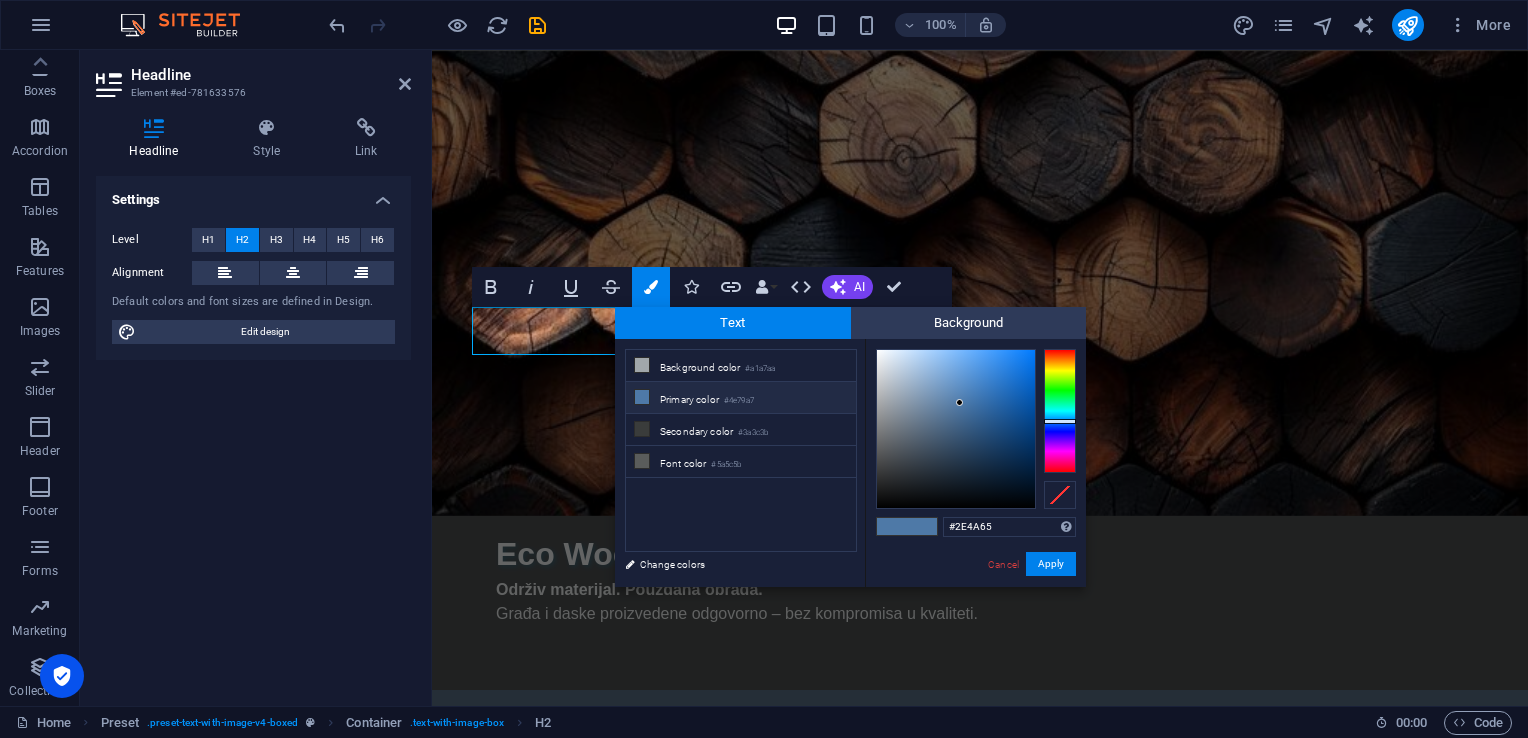 type on "#2e4a65" 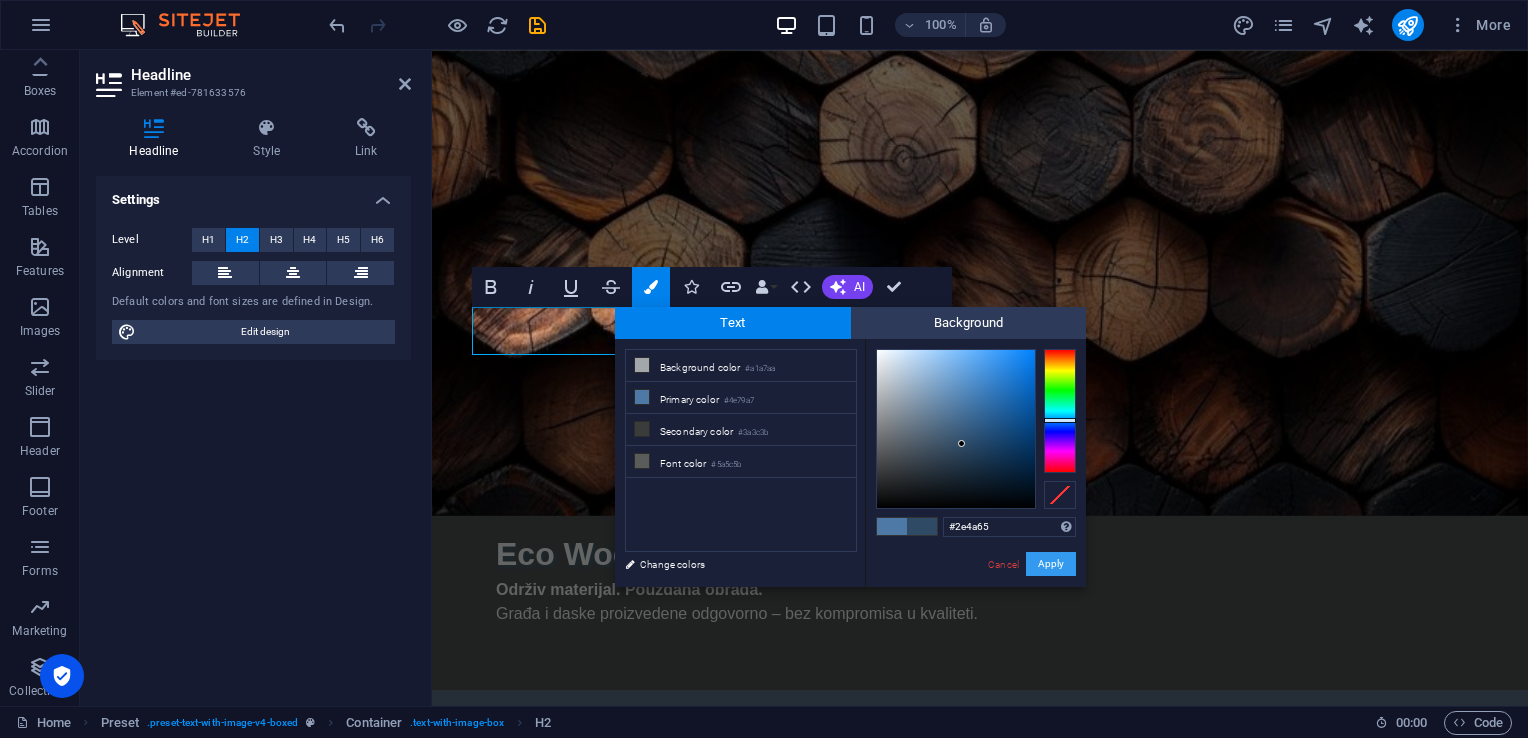 click on "Apply" at bounding box center (1051, 564) 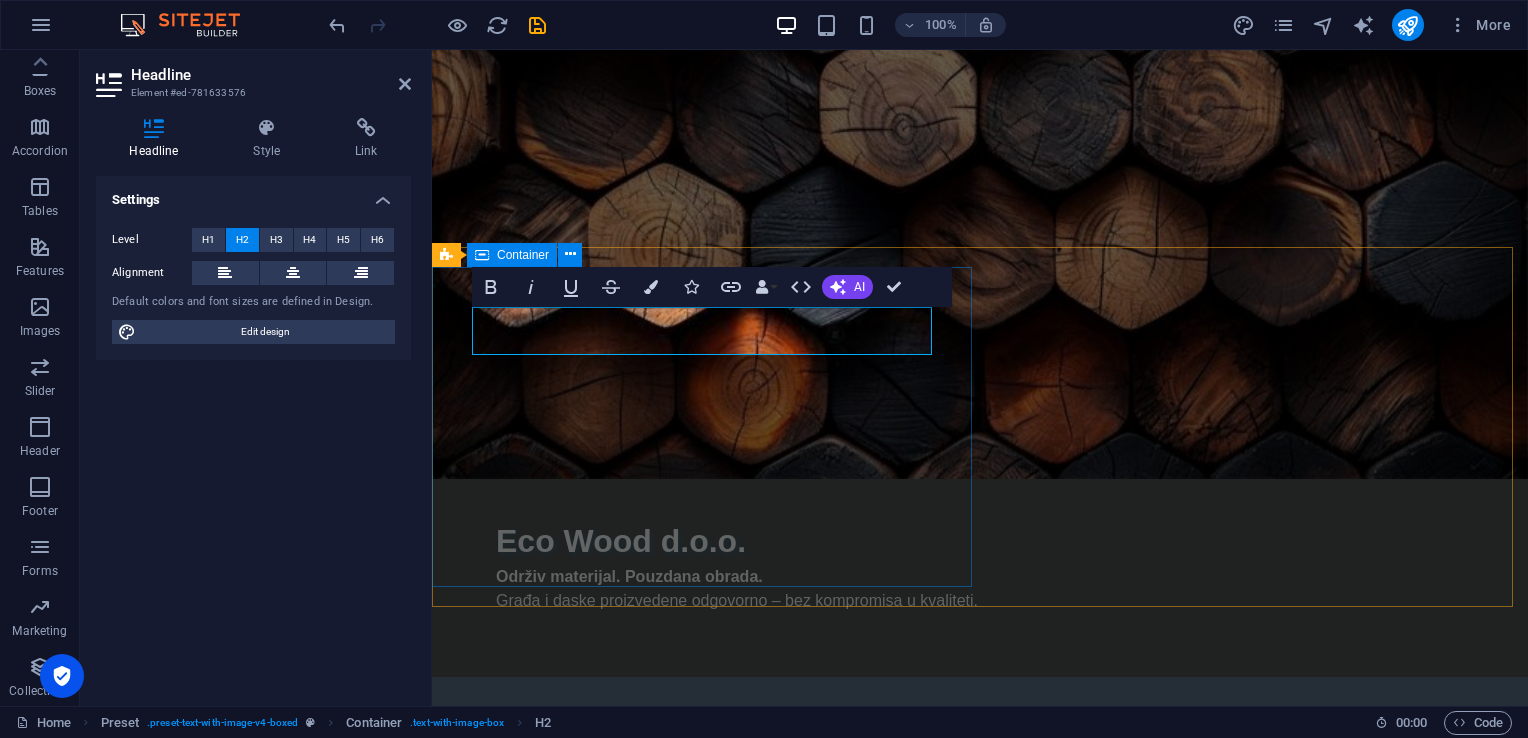 click on "O NAMA Eco Wood d.o.o.  je specijalizirana za obradu drveta i proizvodnju visokokvalitetne drvene građe i dasaka za daljnju obradu. Naša ponuda je usmjerena ka kupcima koji cijene  prirodan materijal, održiv pristup  i  preciznu obradu . Koristimo savremenu tehnologiju i tehniku sušenja kako bismo osigurali da svaki proizvod ispuni visoke standarde izdržljivosti, stabilnosti i estetike. Naši proizvodi su pogodni za različite namjene u gradnji, proizvodnji i unutrašnjem uređenju." at bounding box center [980, 809] 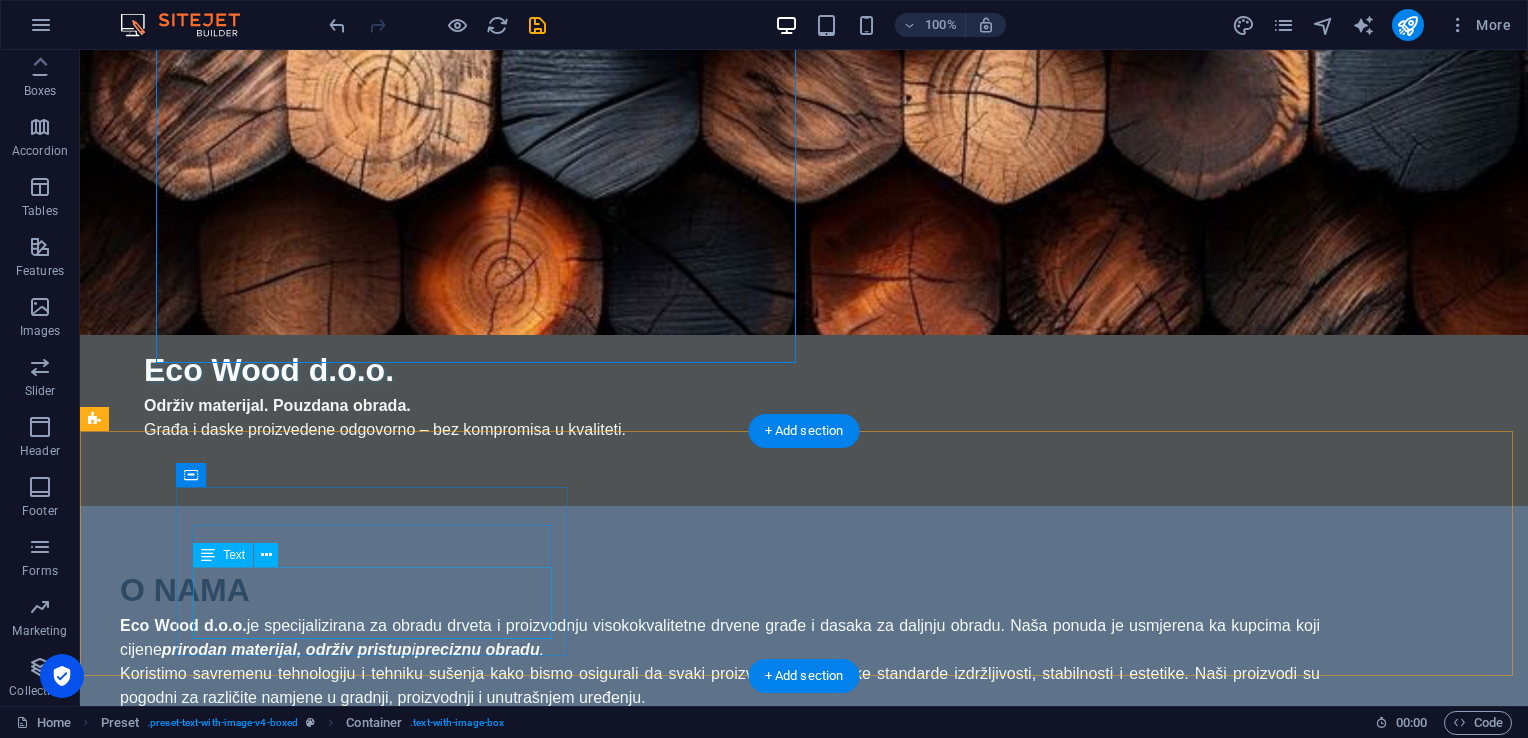 scroll, scrollTop: 300, scrollLeft: 0, axis: vertical 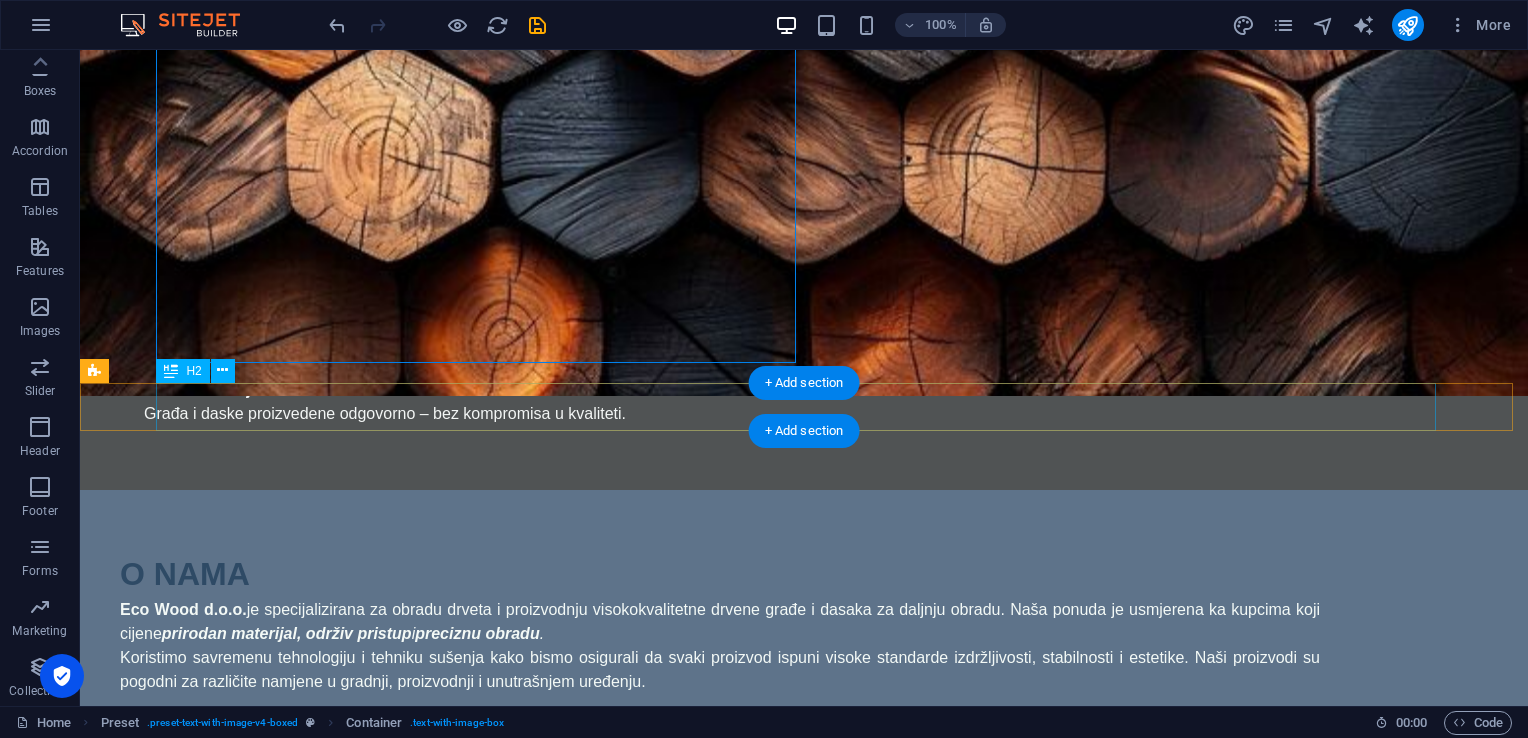 click on "Naše vrijednosti" at bounding box center (804, 1240) 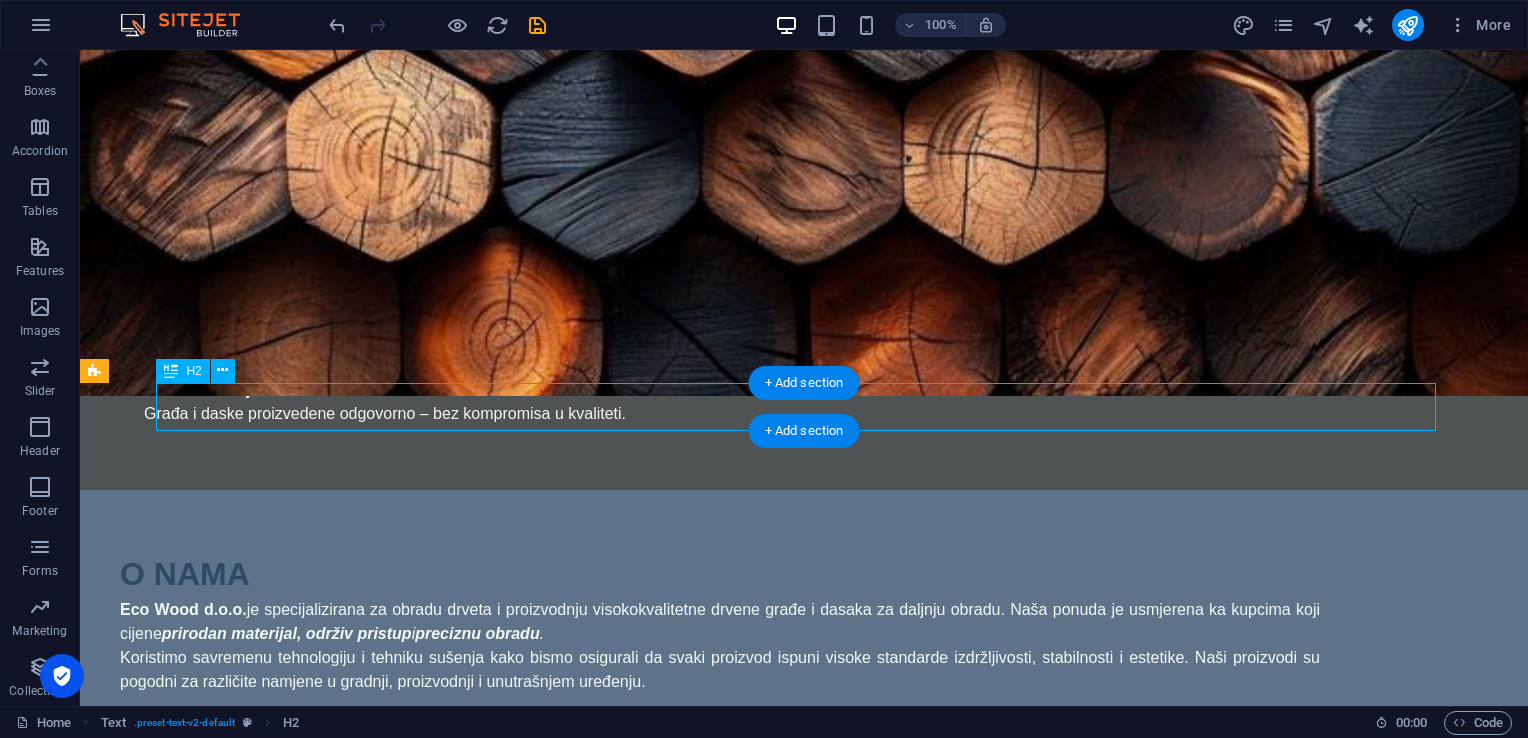 click on "Naše vrijednosti" at bounding box center [804, 1240] 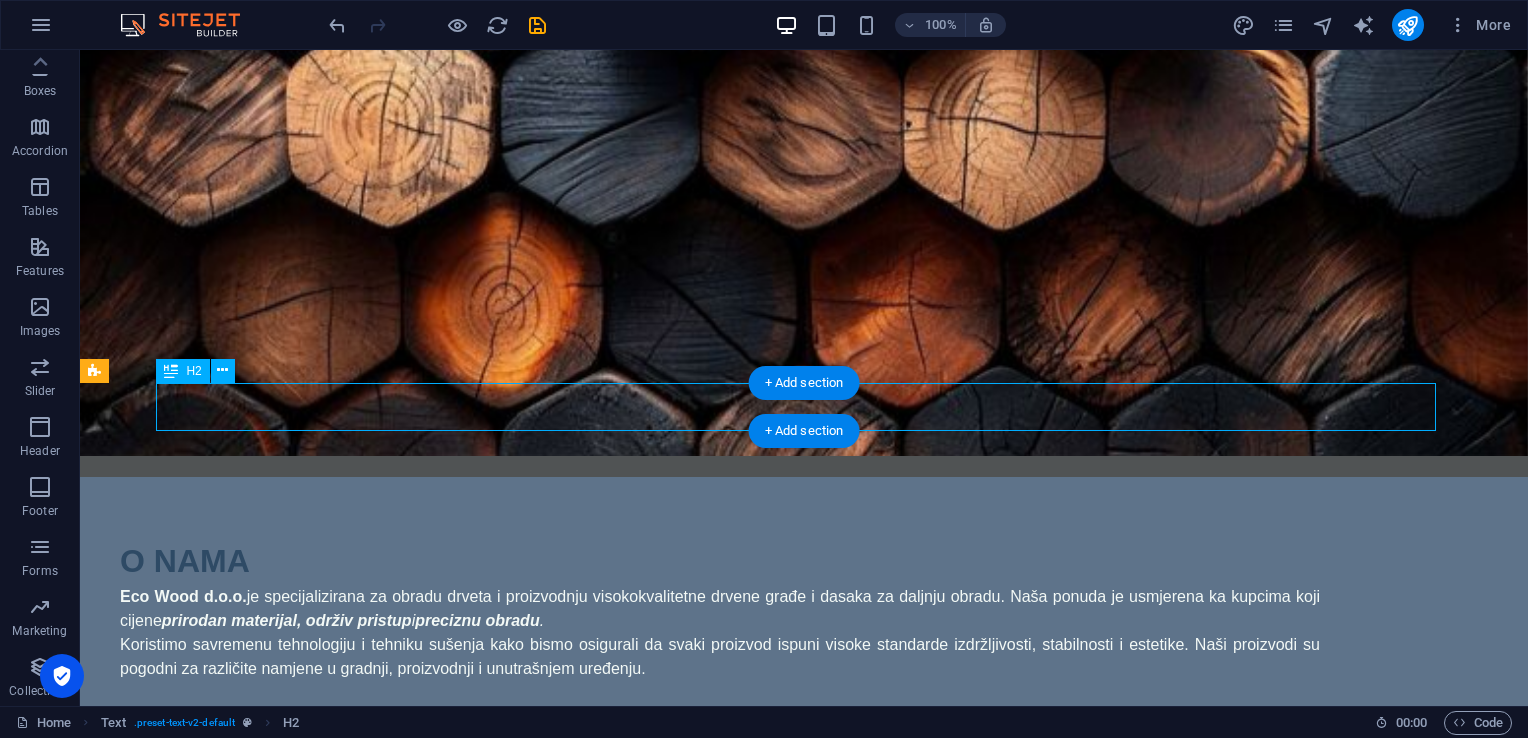 scroll, scrollTop: 324, scrollLeft: 0, axis: vertical 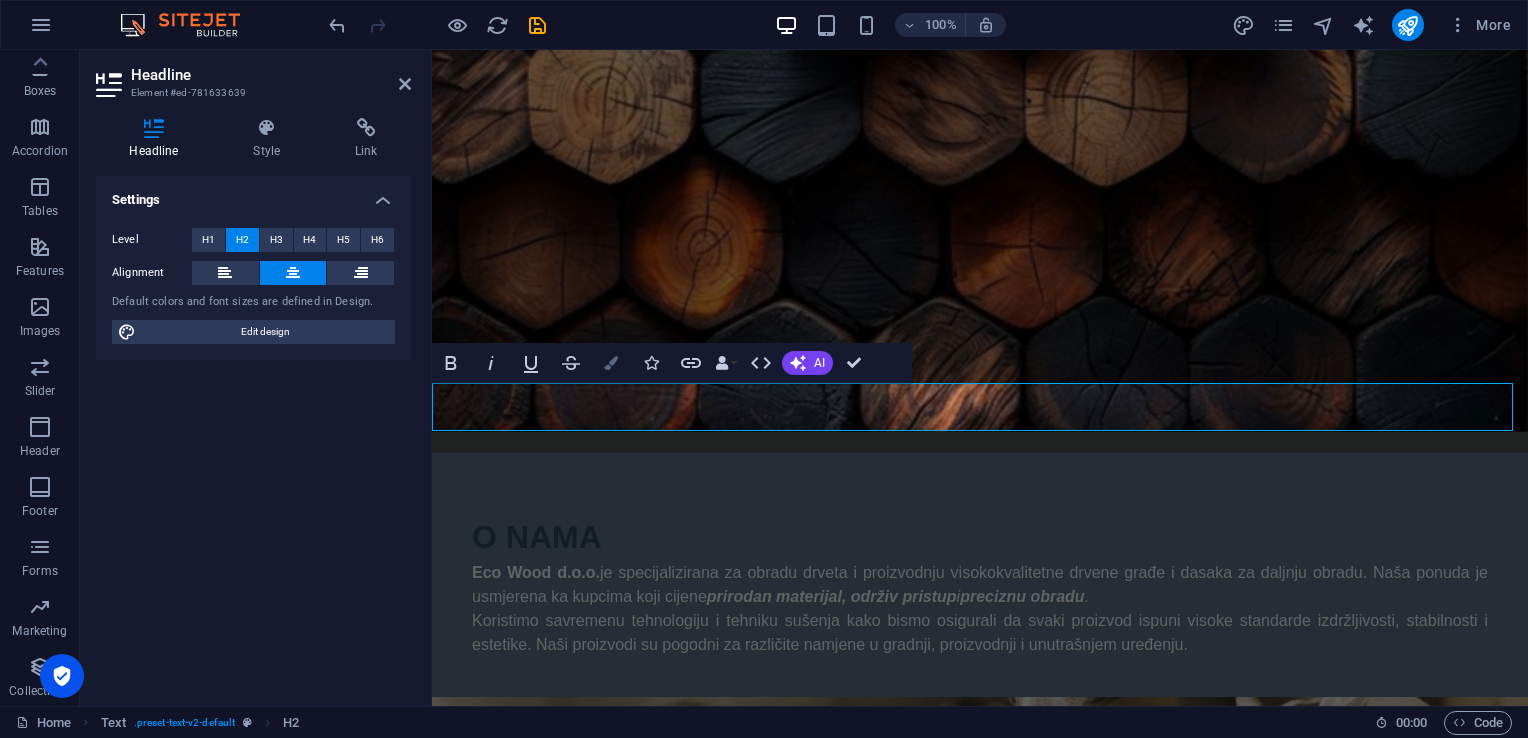 click on "Colors" at bounding box center [611, 363] 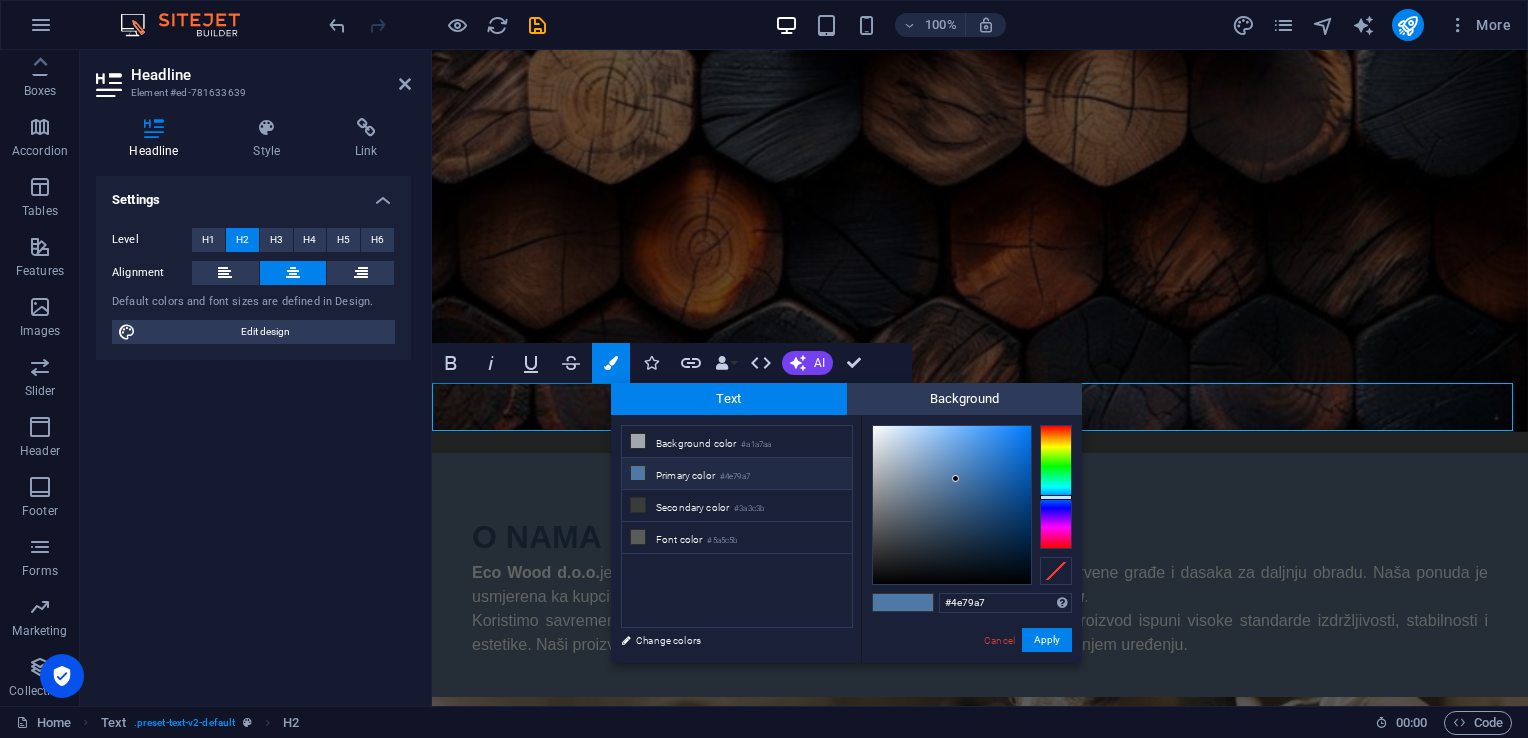 drag, startPoint x: 972, startPoint y: 606, endPoint x: 928, endPoint y: 606, distance: 44 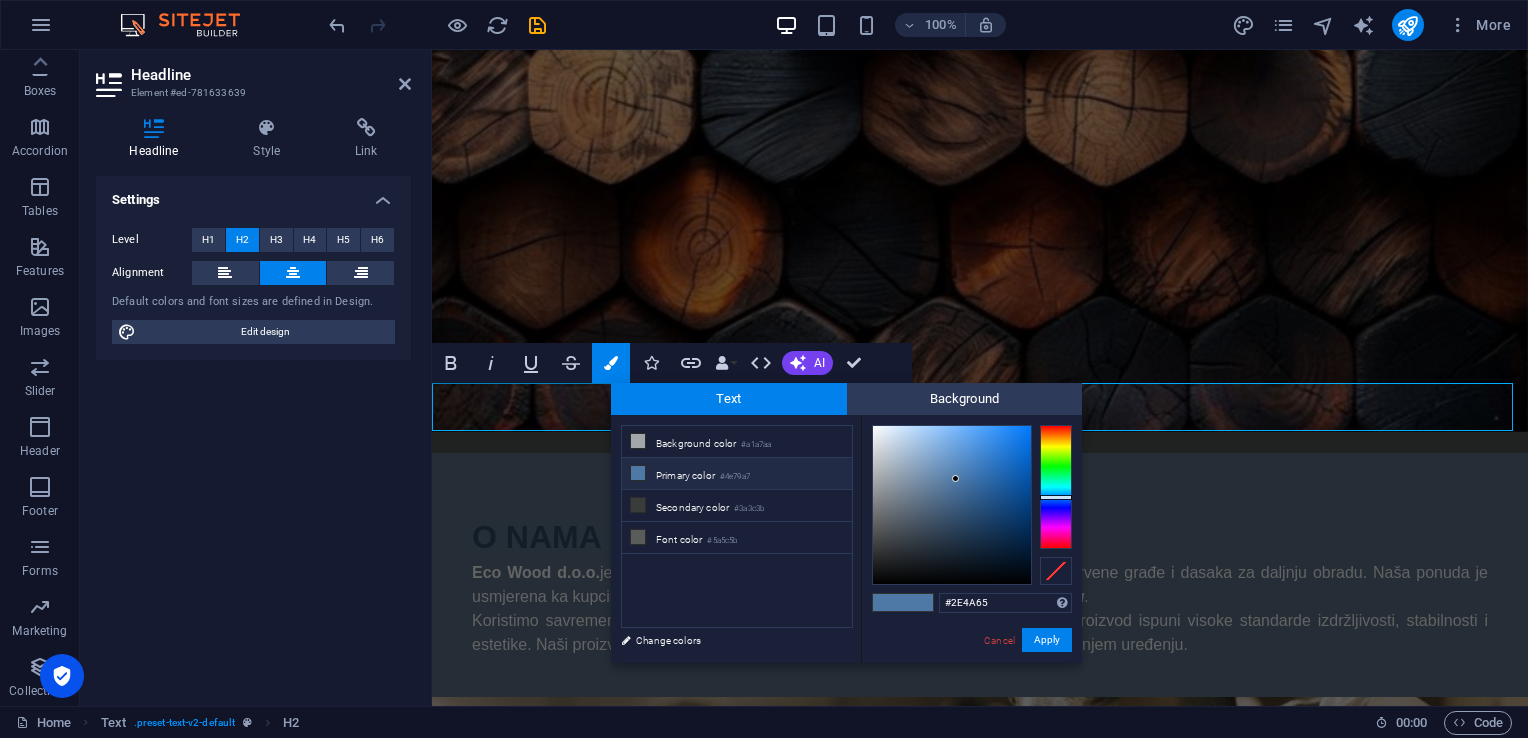 type on "#2e4a65" 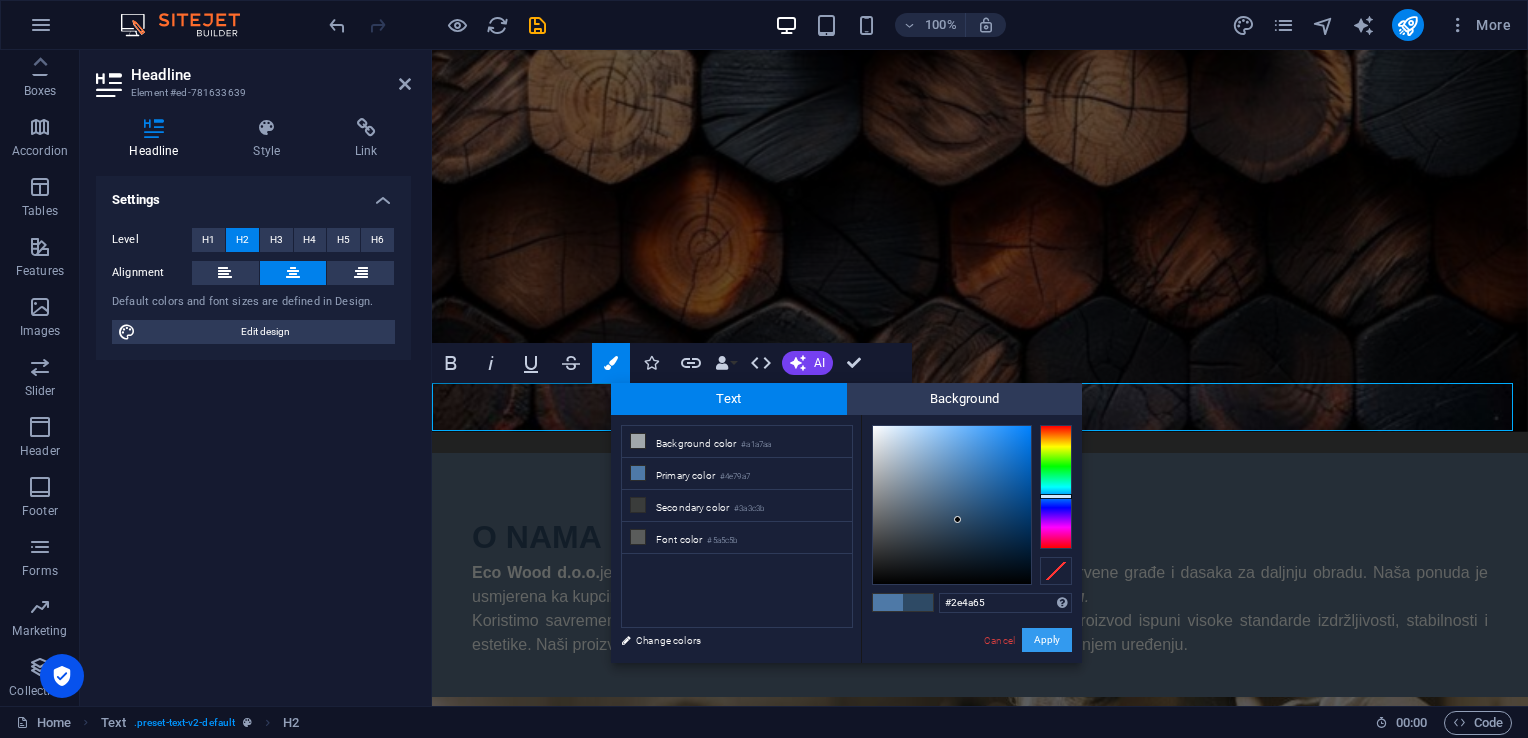 click on "Apply" at bounding box center [1047, 640] 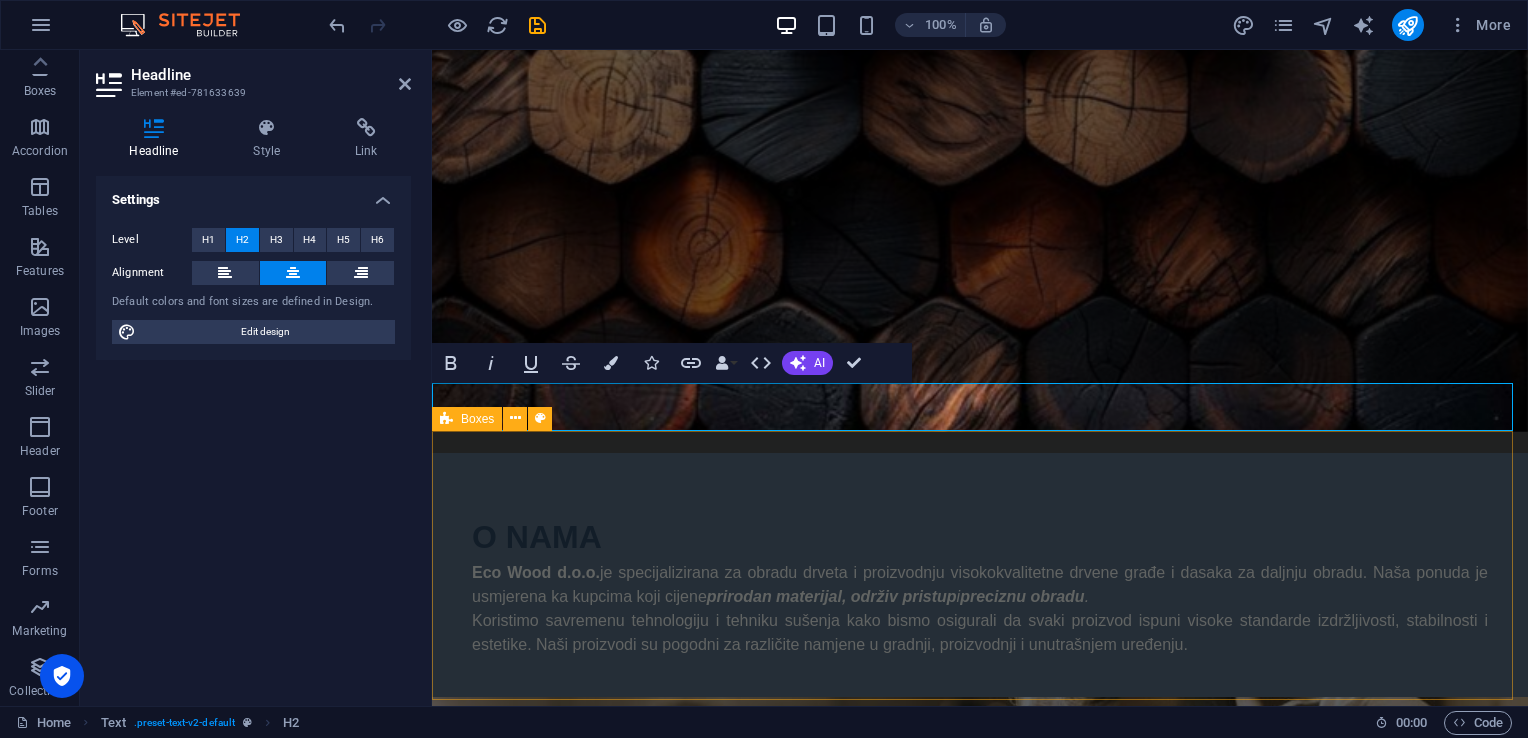 click on "Kvalitet i preciznost Svi naši proizvodi prolaze strogu kontrolu i pažljivu obradu kako bi ispunili visoke standarde izrade i funkcionalnosti. Ekološka odgovornost Koristimo prirodne materijale i efikasne procese proizvodnje kako bismo očuvali okoliš i smanjili otpad. Pouzdanost i saradnja Gradimo profesionalne odnose zasnovane na povjerenju, tačnosti i otvorenoj komunikaciji s partnerima i klijentima." at bounding box center [980, 1626] 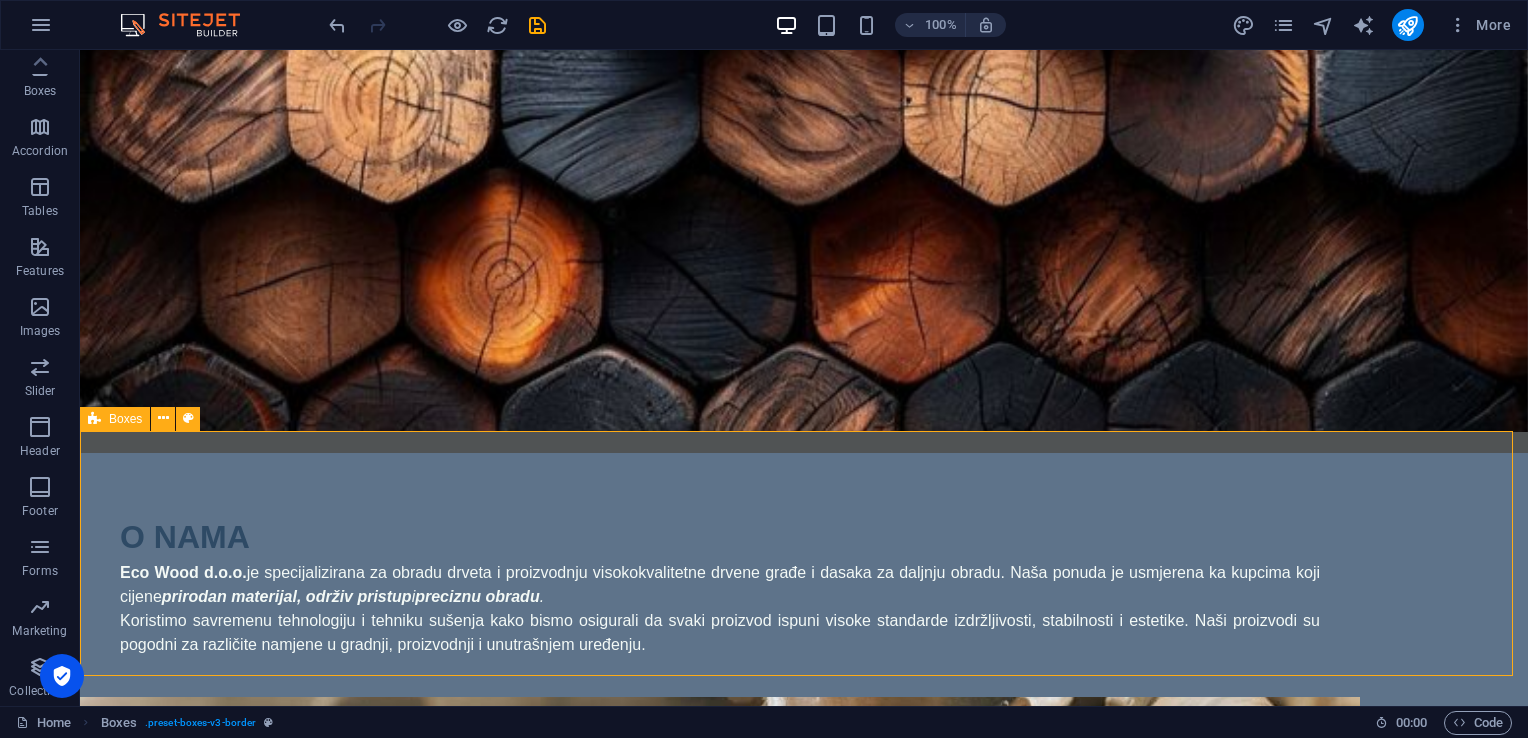 scroll, scrollTop: 300, scrollLeft: 0, axis: vertical 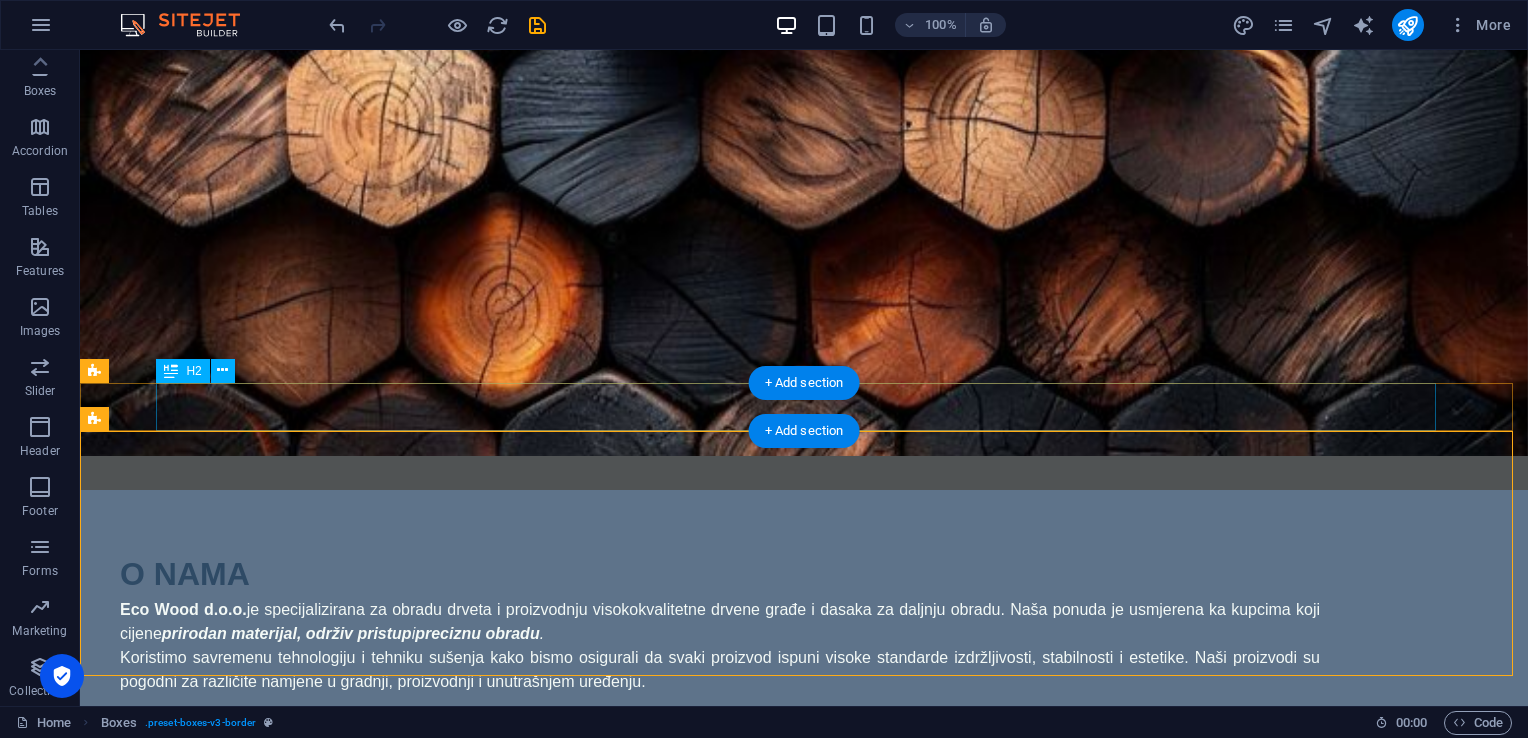 click on "Naše vrijednosti" at bounding box center [804, 1240] 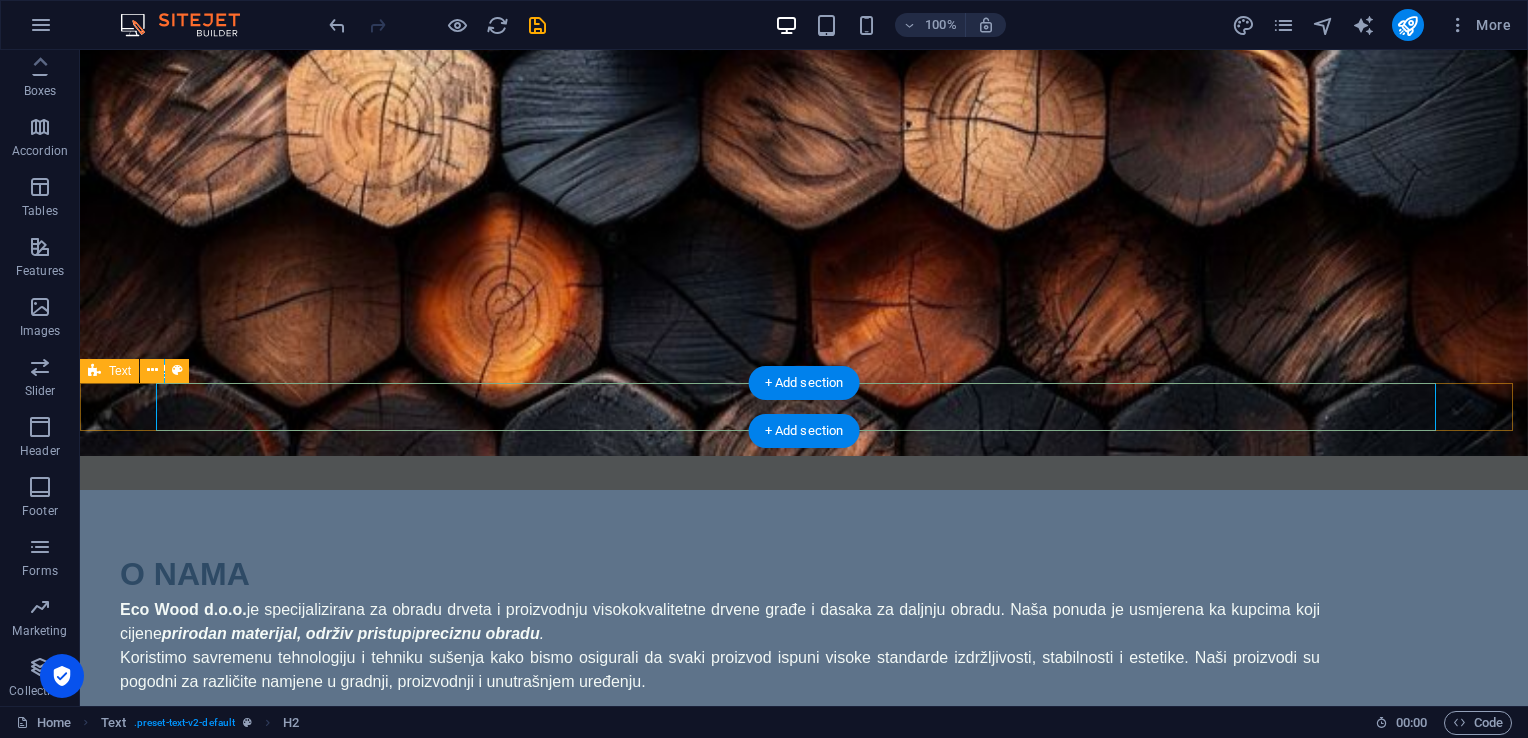 click on "Naše vrijednosti" at bounding box center (804, 1240) 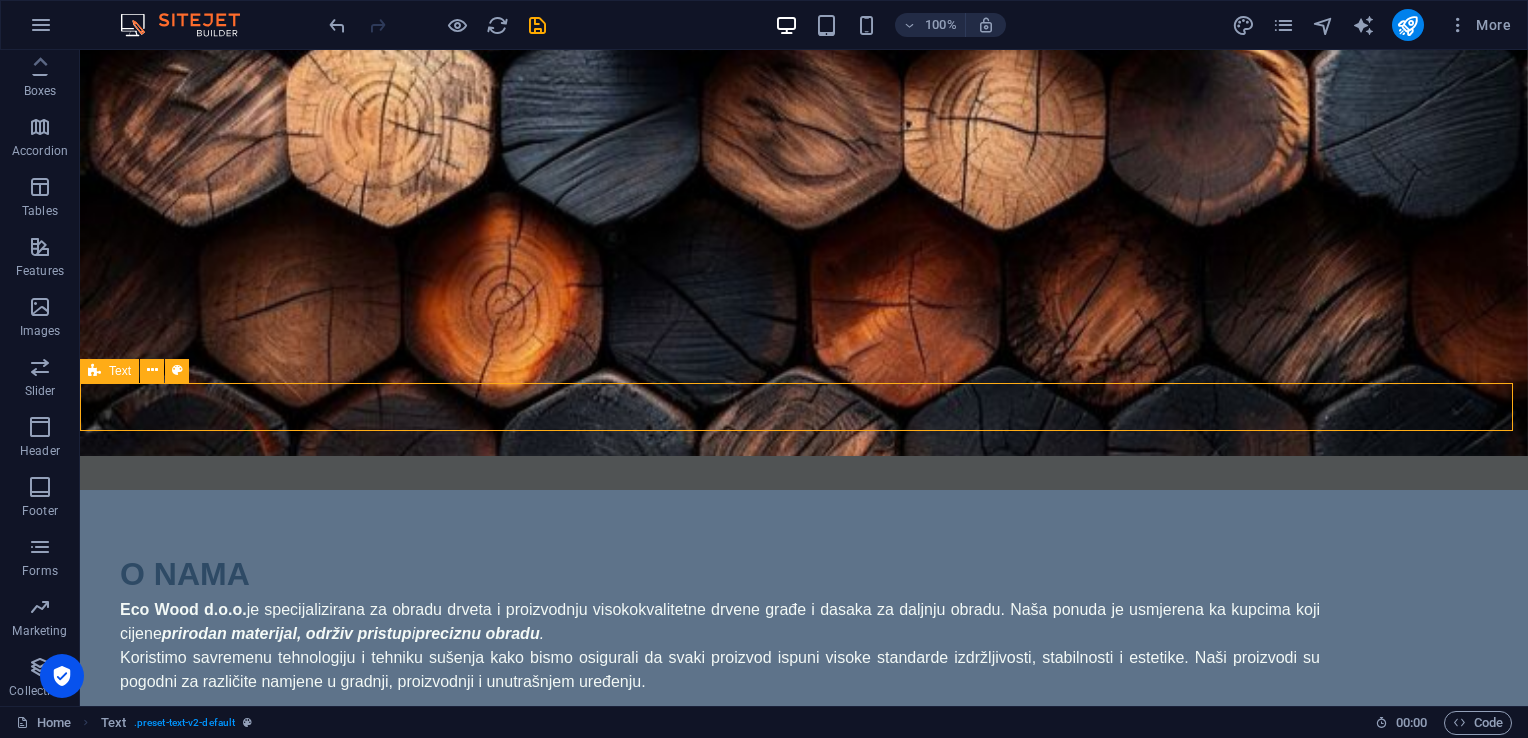 click on "Text" at bounding box center [120, 371] 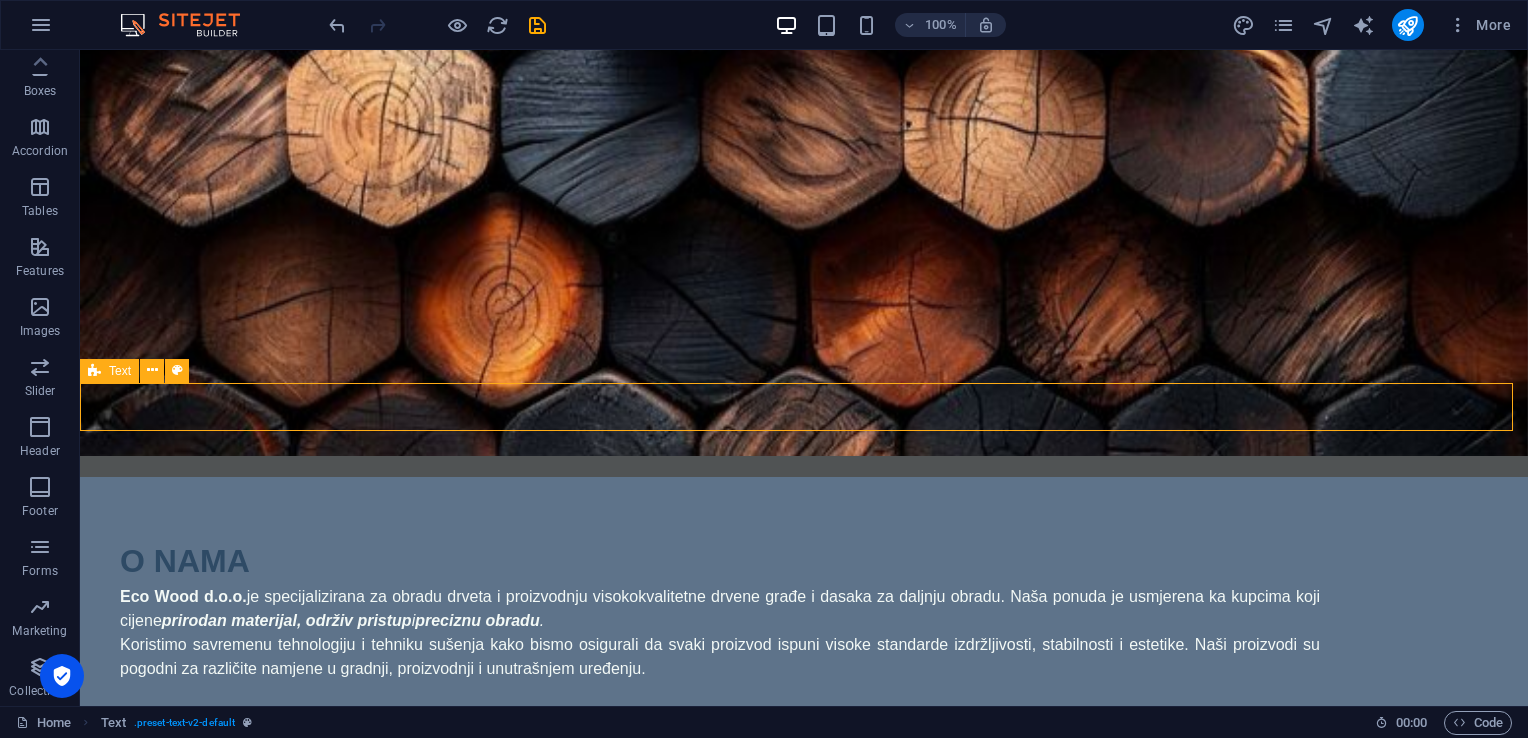 scroll, scrollTop: 324, scrollLeft: 0, axis: vertical 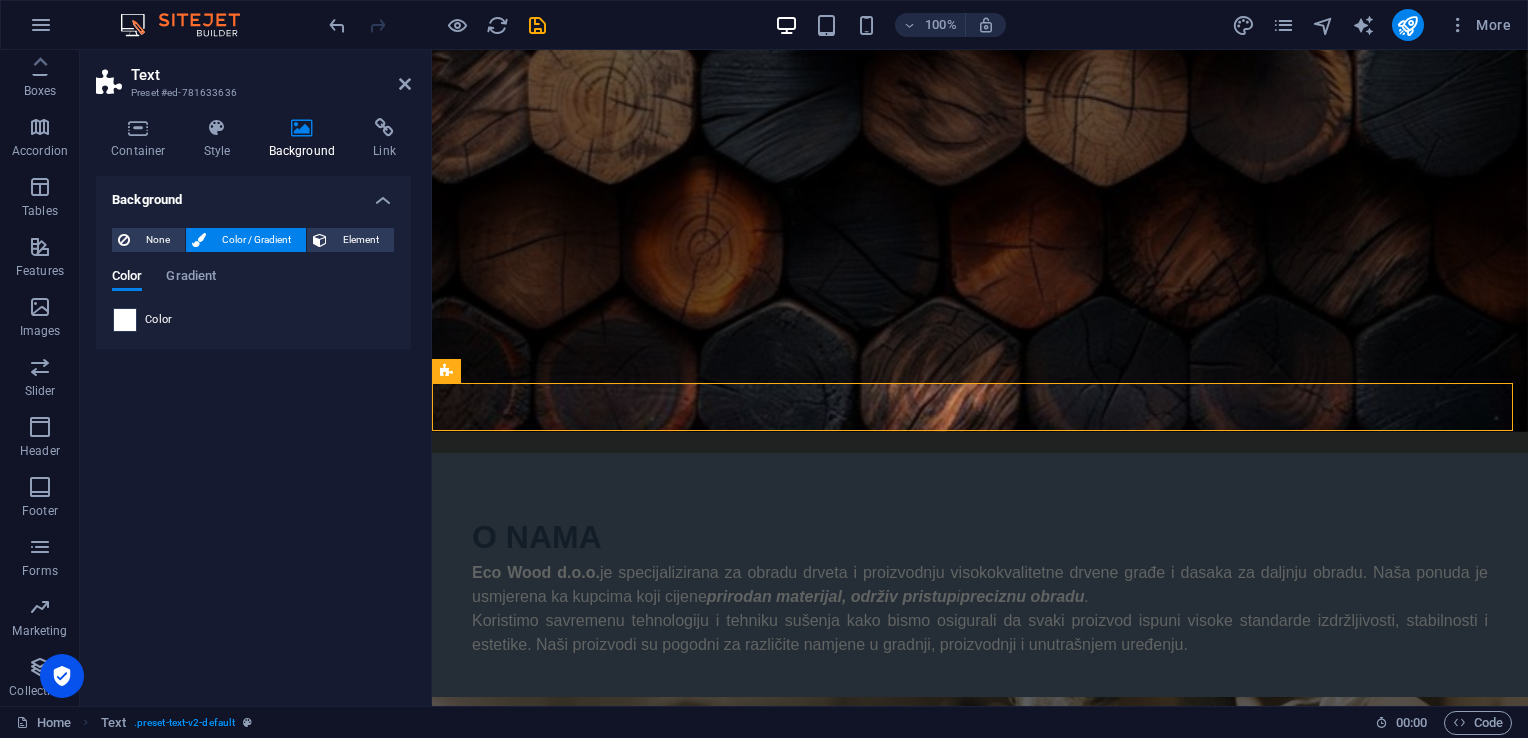 click at bounding box center (125, 320) 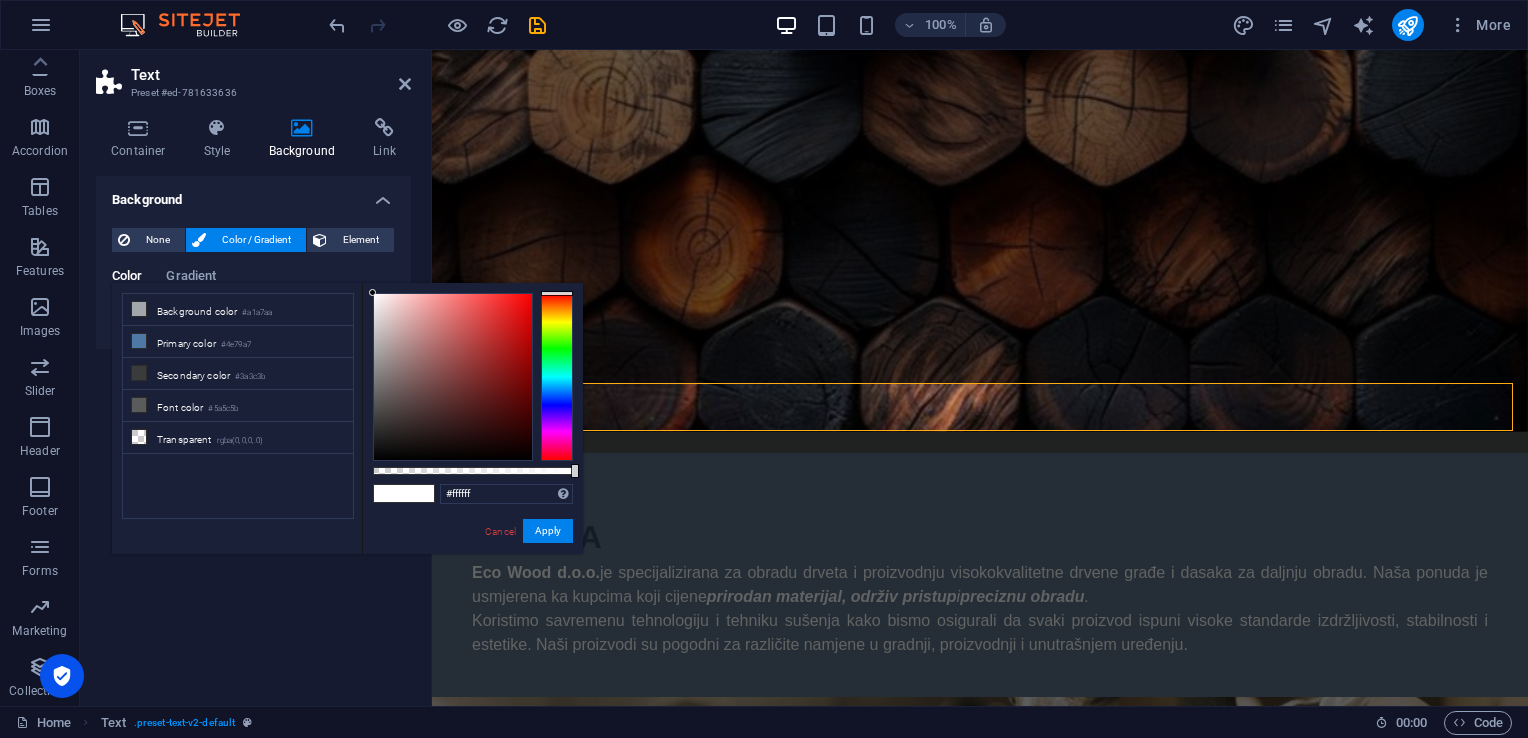 click at bounding box center [139, 309] 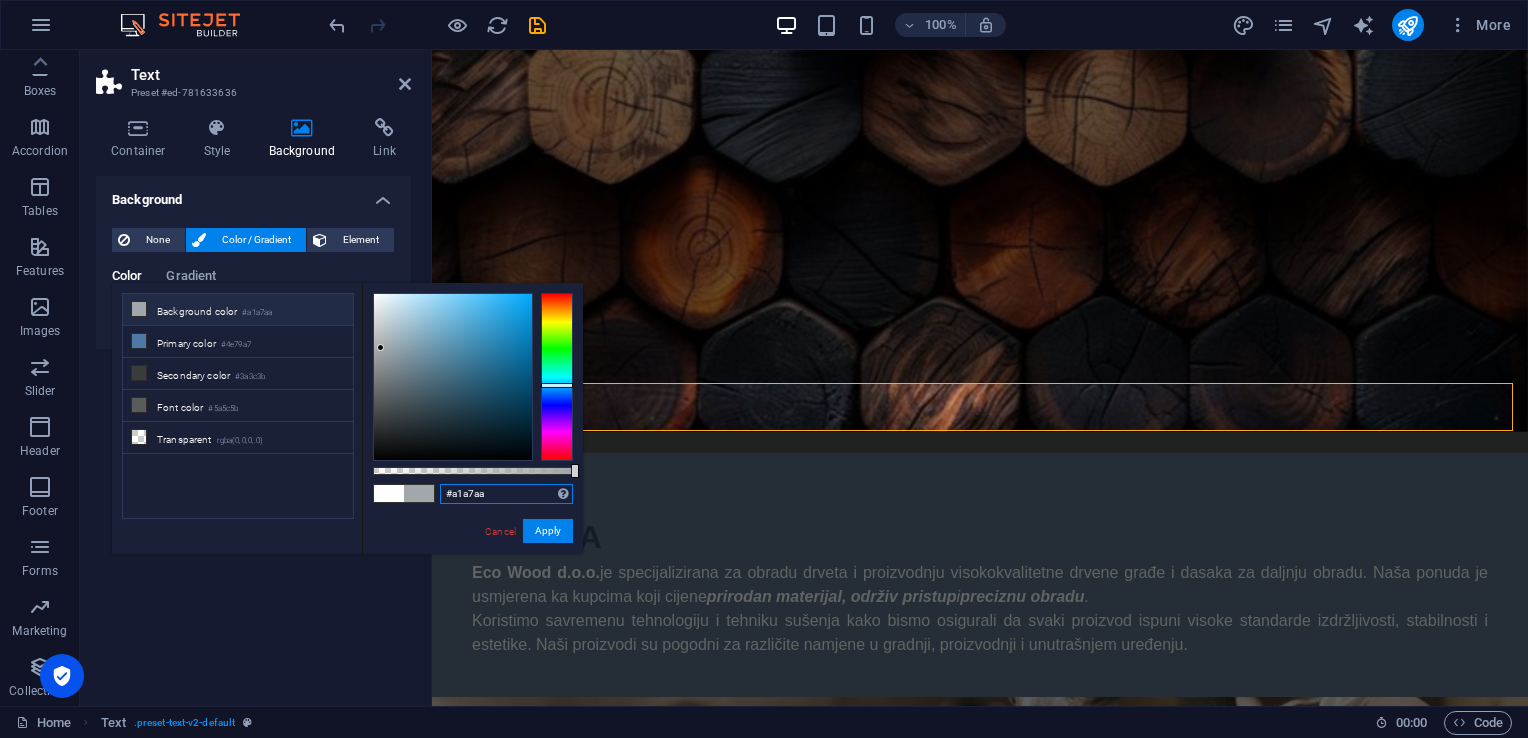 drag, startPoint x: 499, startPoint y: 492, endPoint x: 436, endPoint y: 505, distance: 64.327286 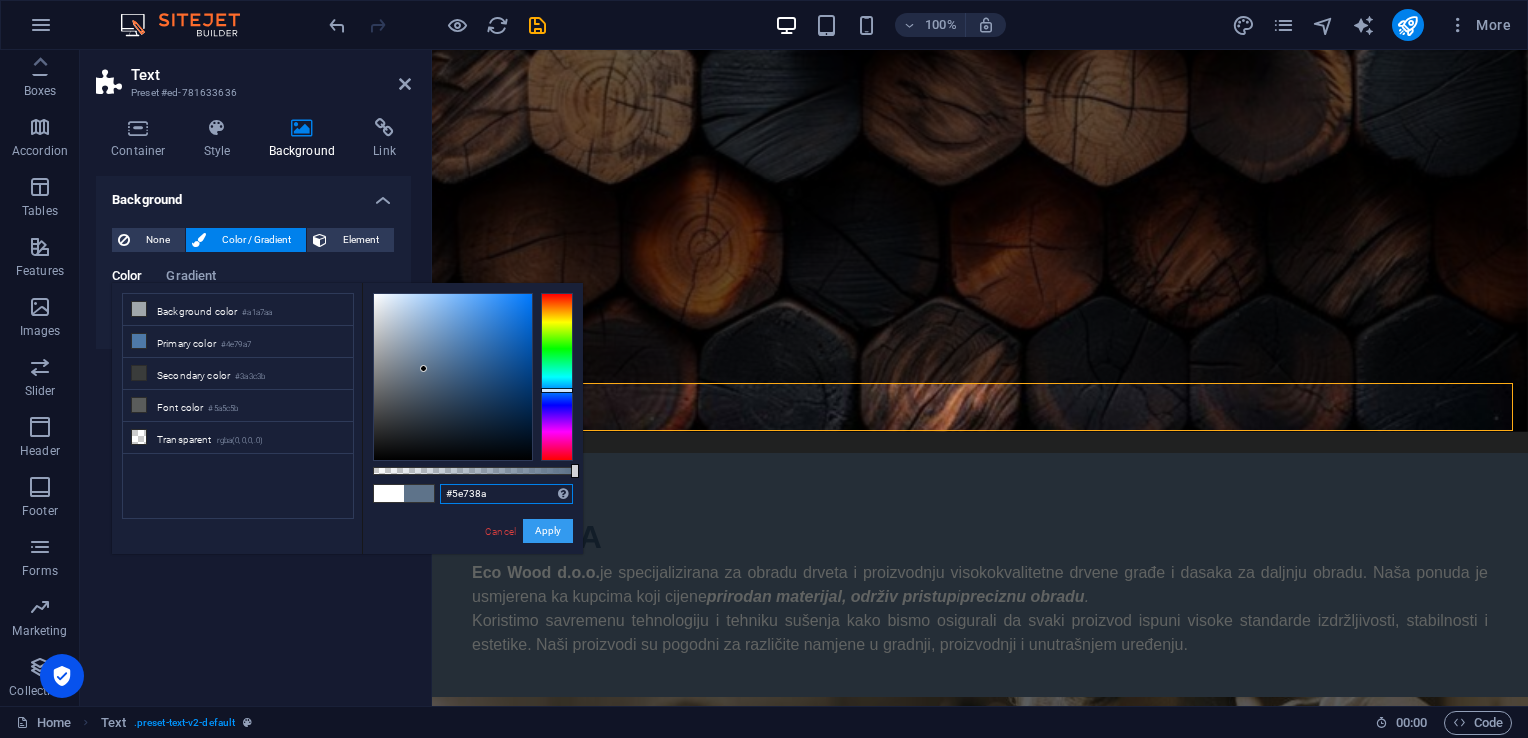 type on "#5e738a" 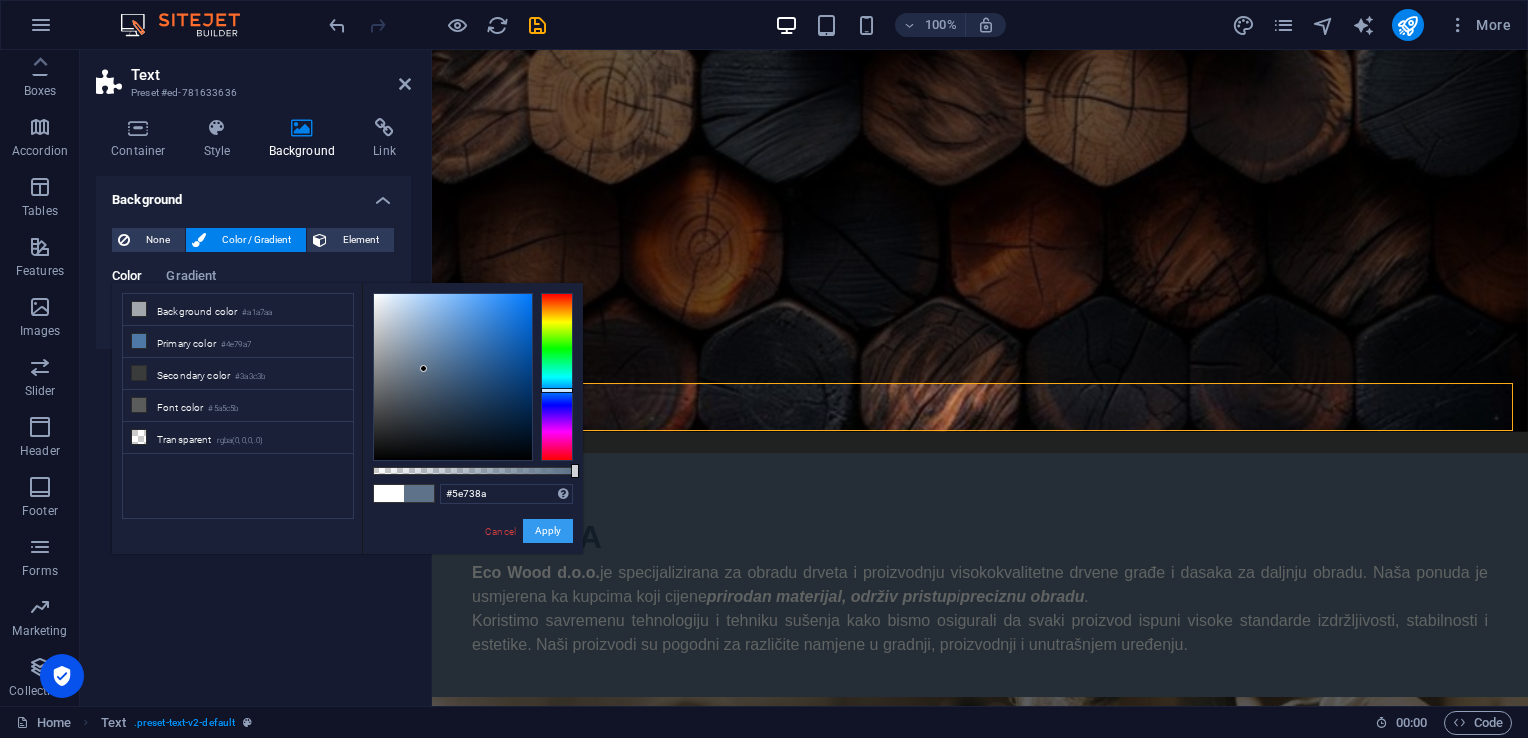 click on "Apply" at bounding box center (548, 531) 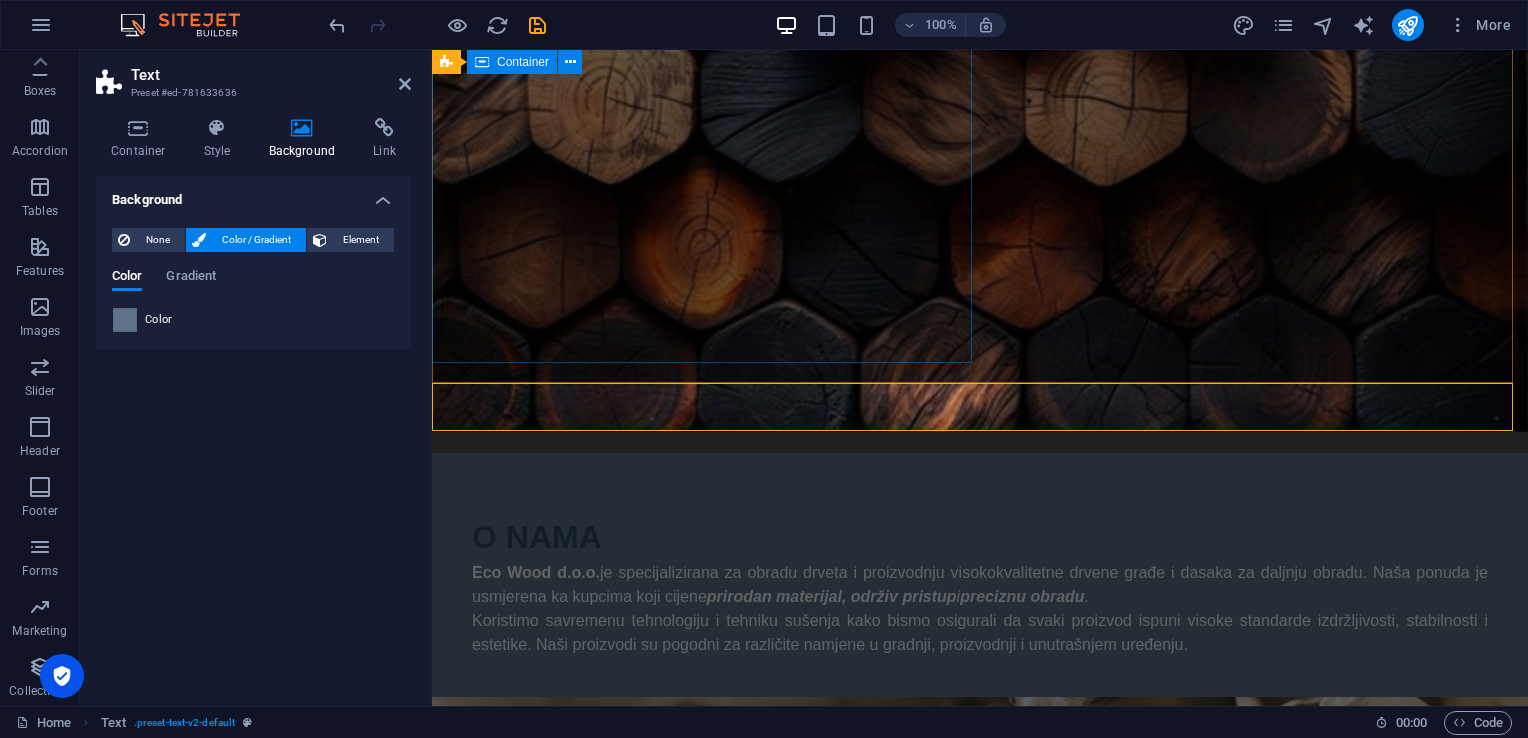 click on "O NAMA Eco Wood d.o.o.  je specijalizirana za obradu drveta i proizvodnju visokokvalitetne drvene građe i dasaka za daljnju obradu. Naša ponuda je usmjerena ka kupcima koji cijene  prirodan materijal, održiv pristup  i  preciznu obradu . Koristimo savremenu tehnologiju i tehniku sušenja kako bismo osigurali da svaki proizvod ispuni visoke standarde izdržljivosti, stabilnosti i estetike. Naši proizvodi su pogodni za različite namjene u gradnji, proizvodnji i unutrašnjem uređenju." at bounding box center (980, 585) 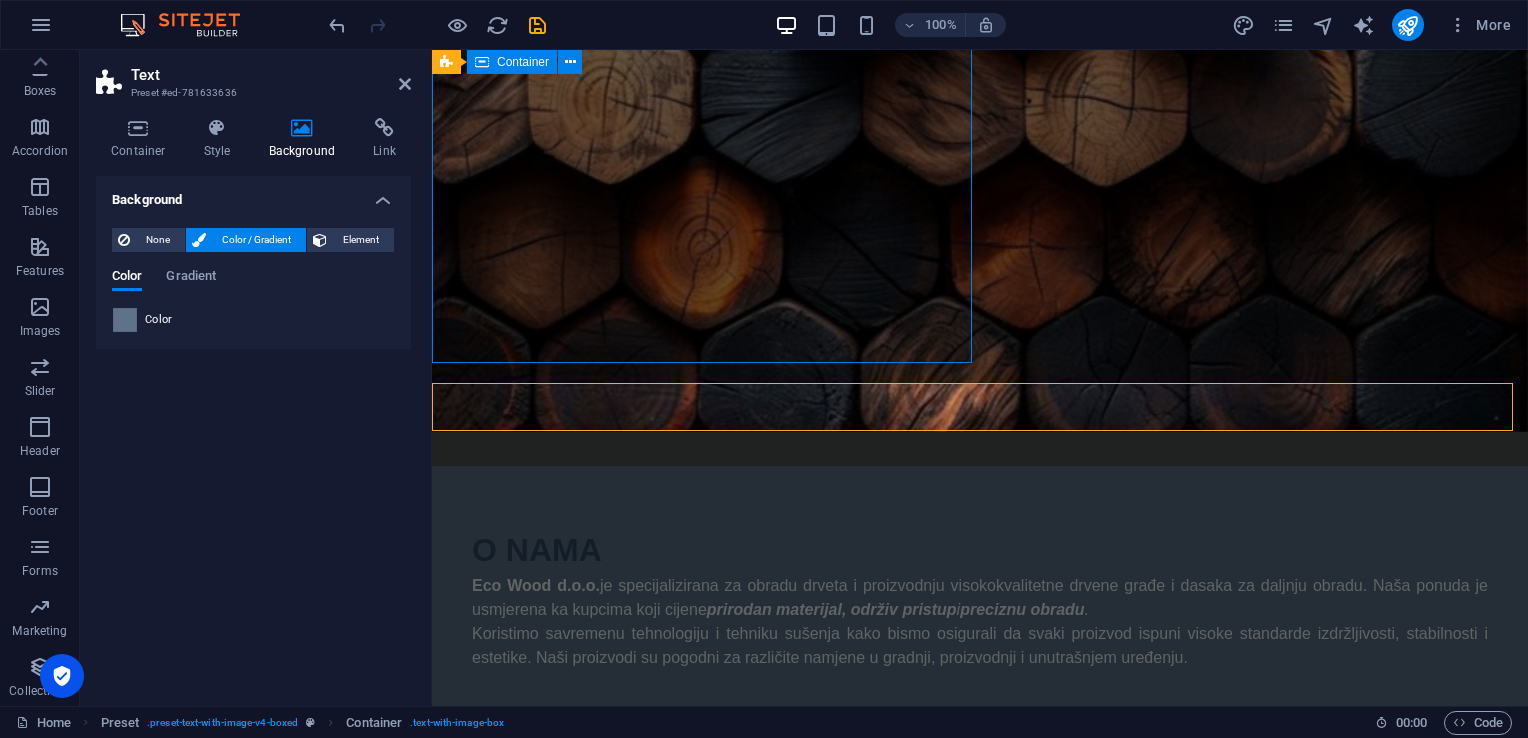 scroll, scrollTop: 300, scrollLeft: 0, axis: vertical 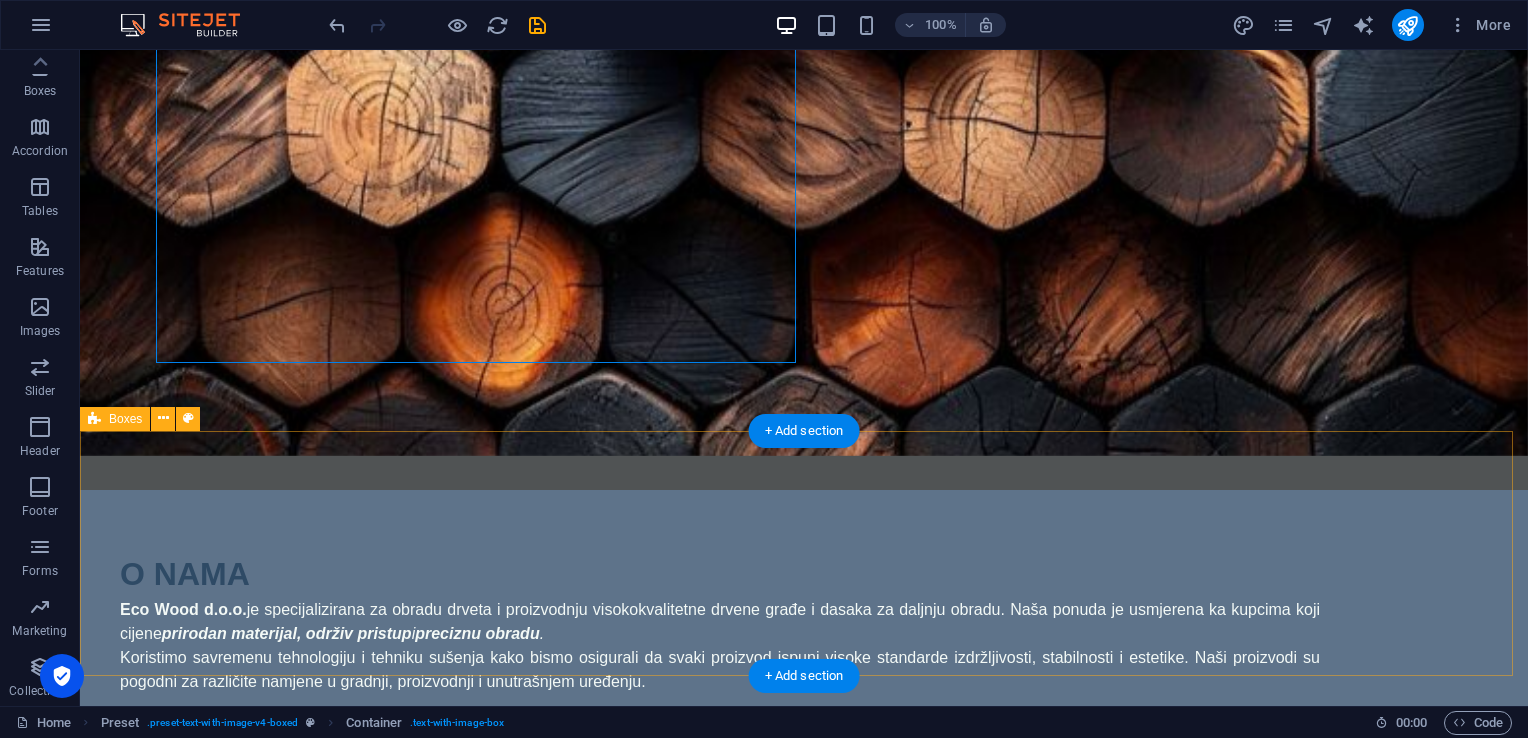 click on "Kvalitet i preciznost Svi naši proizvodi prolaze strogu kontrolu i pažljivu obradu kako bi ispunili visoke standarde izrade i funkcionalnosti. Ekološka odgovornost Koristimo prirodne materijale i efikasne procese proizvodnje kako bismo očuvali okoliš i smanjili otpad. Pouzdanost i saradnja Gradimo profesionalne odnose zasnovane na povjerenju, tačnosti i otvorenoj komunikaciji s partnerima i klijentima." at bounding box center [804, 1609] 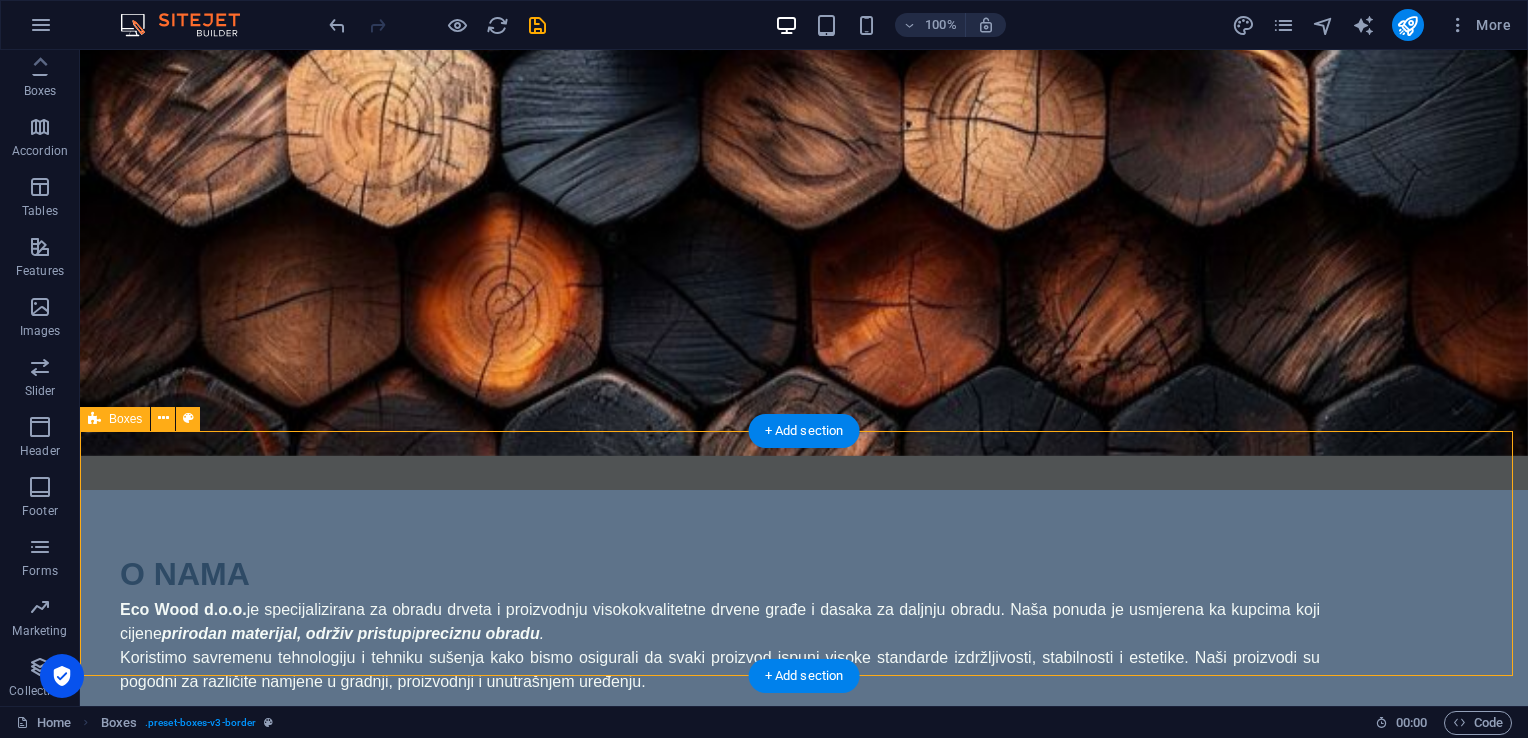 click on "Kvalitet i preciznost Svi naši proizvodi prolaze strogu kontrolu i pažljivu obradu kako bi ispunili visoke standarde izrade i funkcionalnosti. Ekološka odgovornost Koristimo prirodne materijale i efikasne procese proizvodnje kako bismo očuvali okoliš i smanjili otpad. Pouzdanost i saradnja Gradimo profesionalne odnose zasnovane na povjerenju, tačnosti i otvorenoj komunikaciji s partnerima i klijentima." at bounding box center (804, 1609) 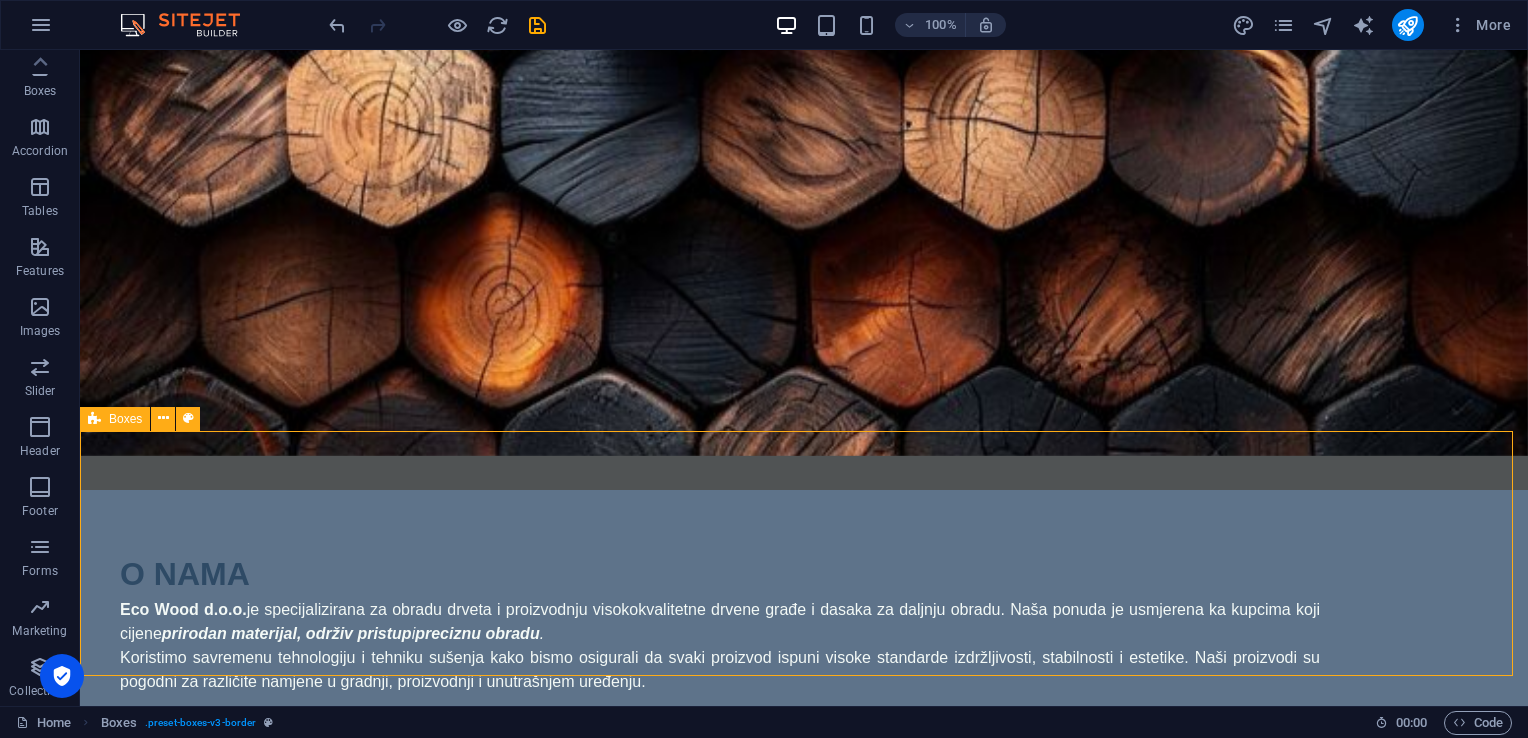 click on "Boxes" at bounding box center (125, 419) 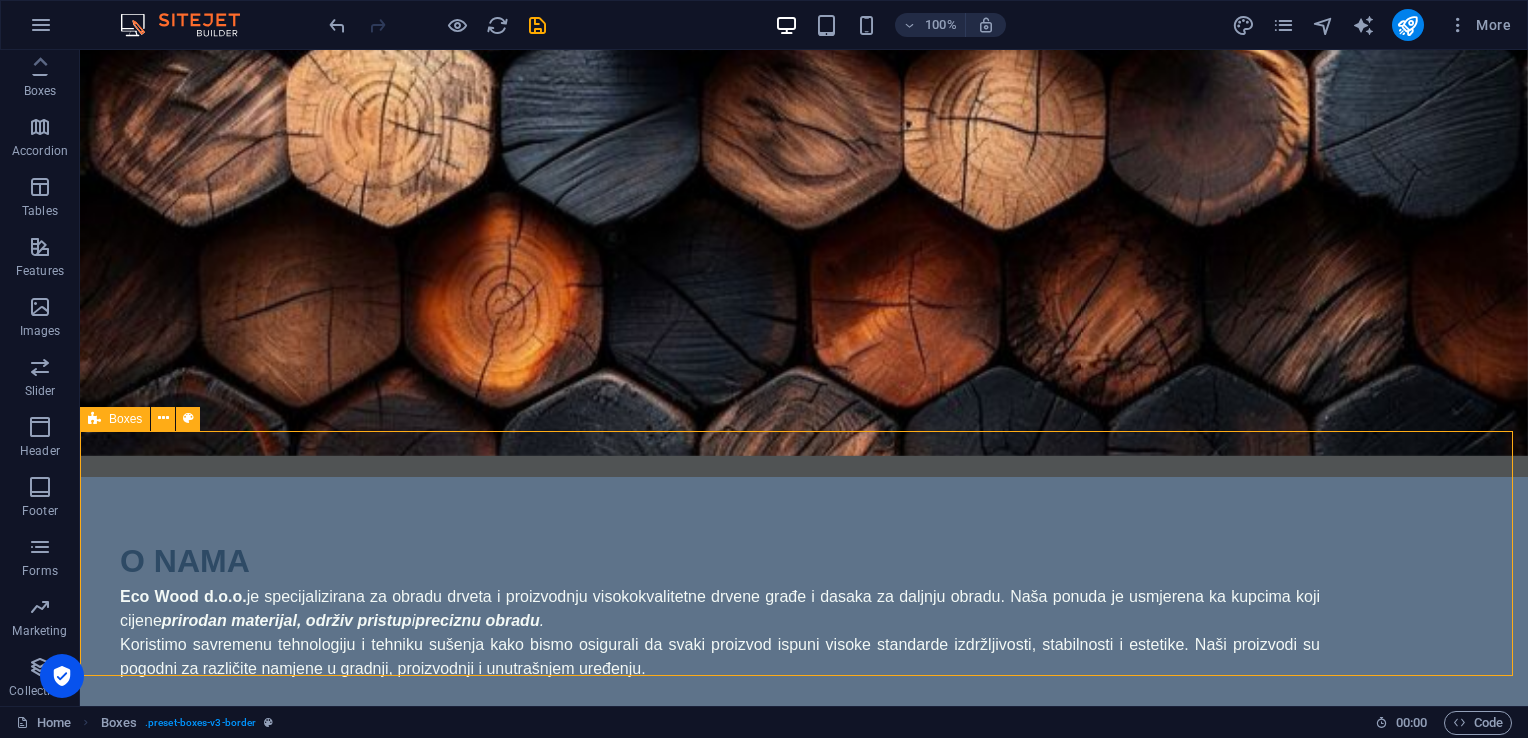 scroll, scrollTop: 324, scrollLeft: 0, axis: vertical 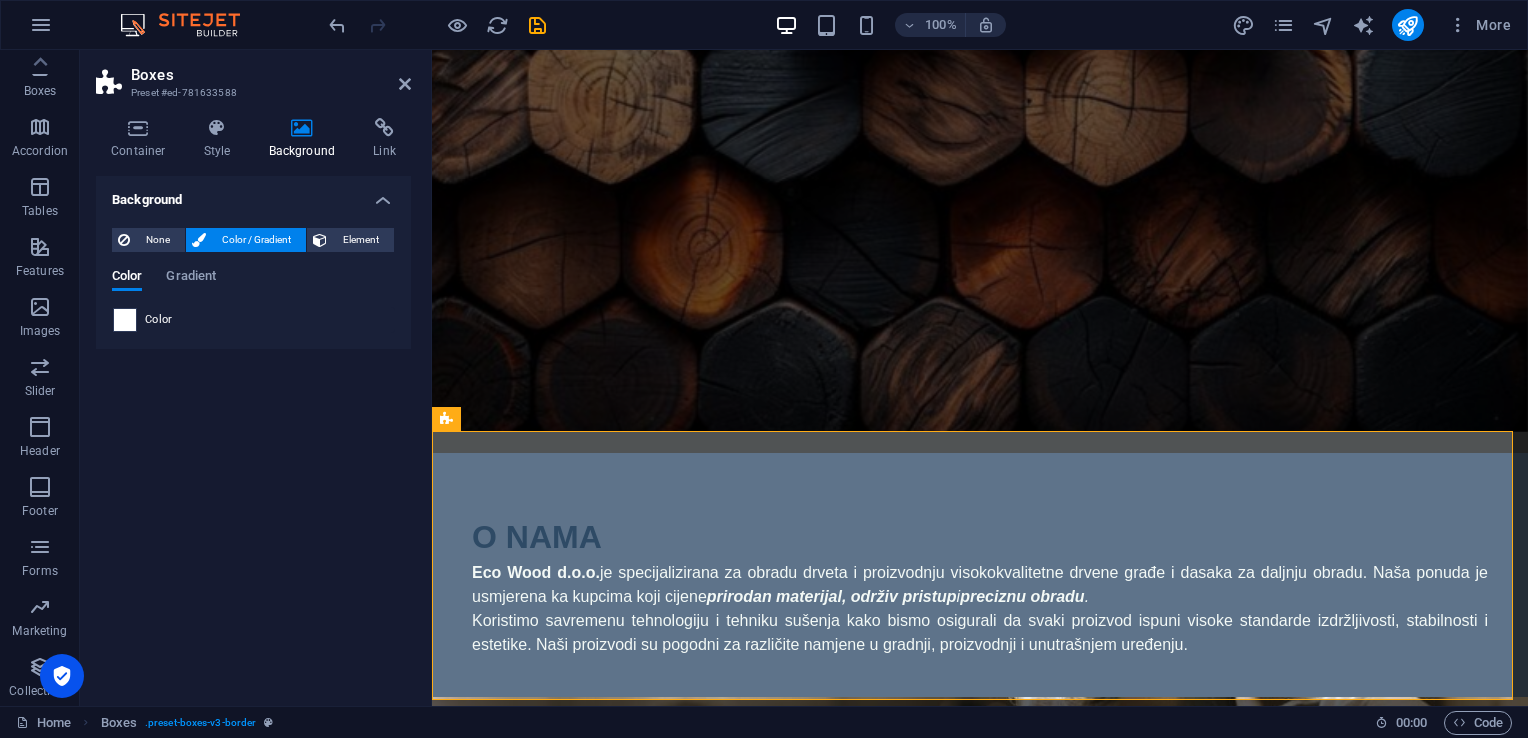 click at bounding box center (125, 320) 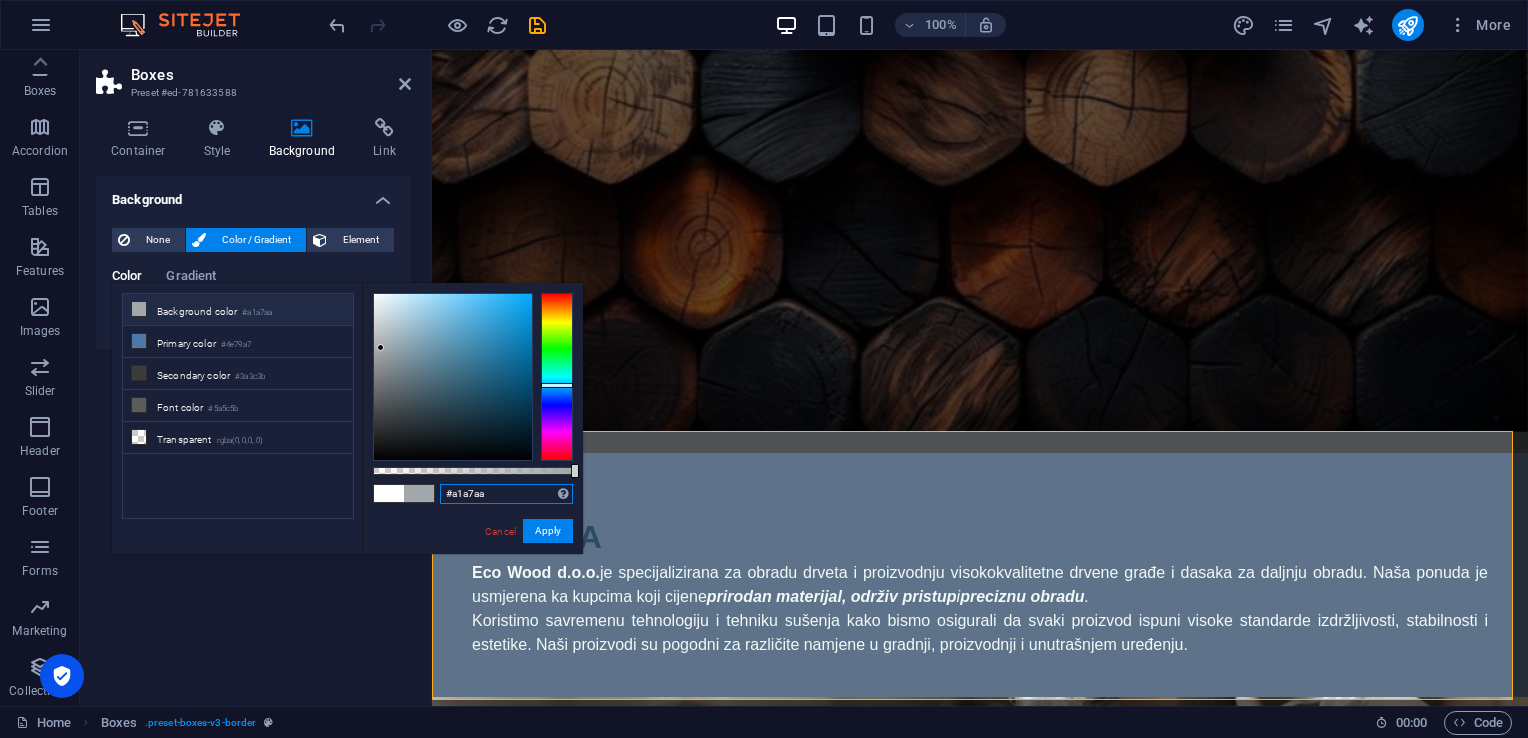 drag, startPoint x: 507, startPoint y: 485, endPoint x: 400, endPoint y: 493, distance: 107.298645 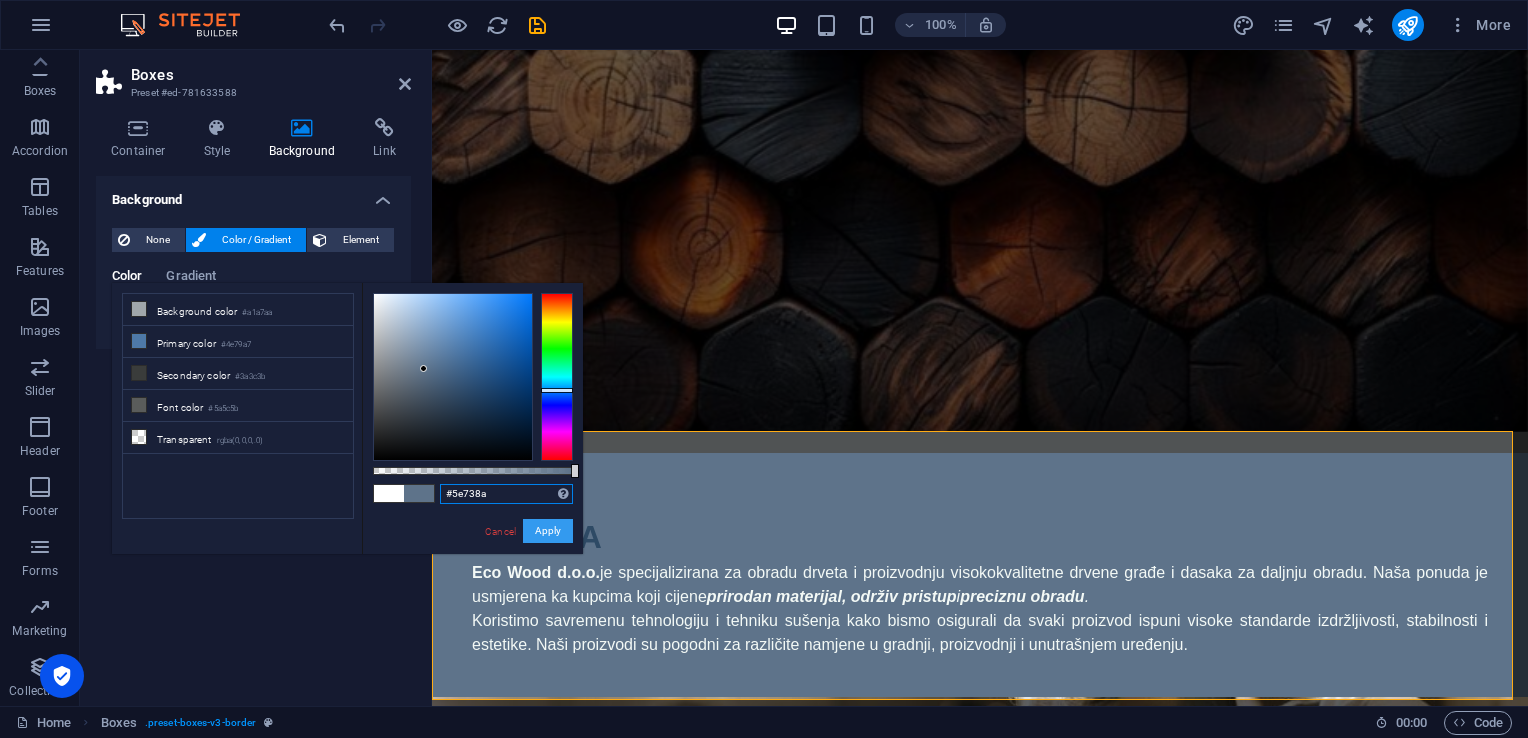 type on "#5e738a" 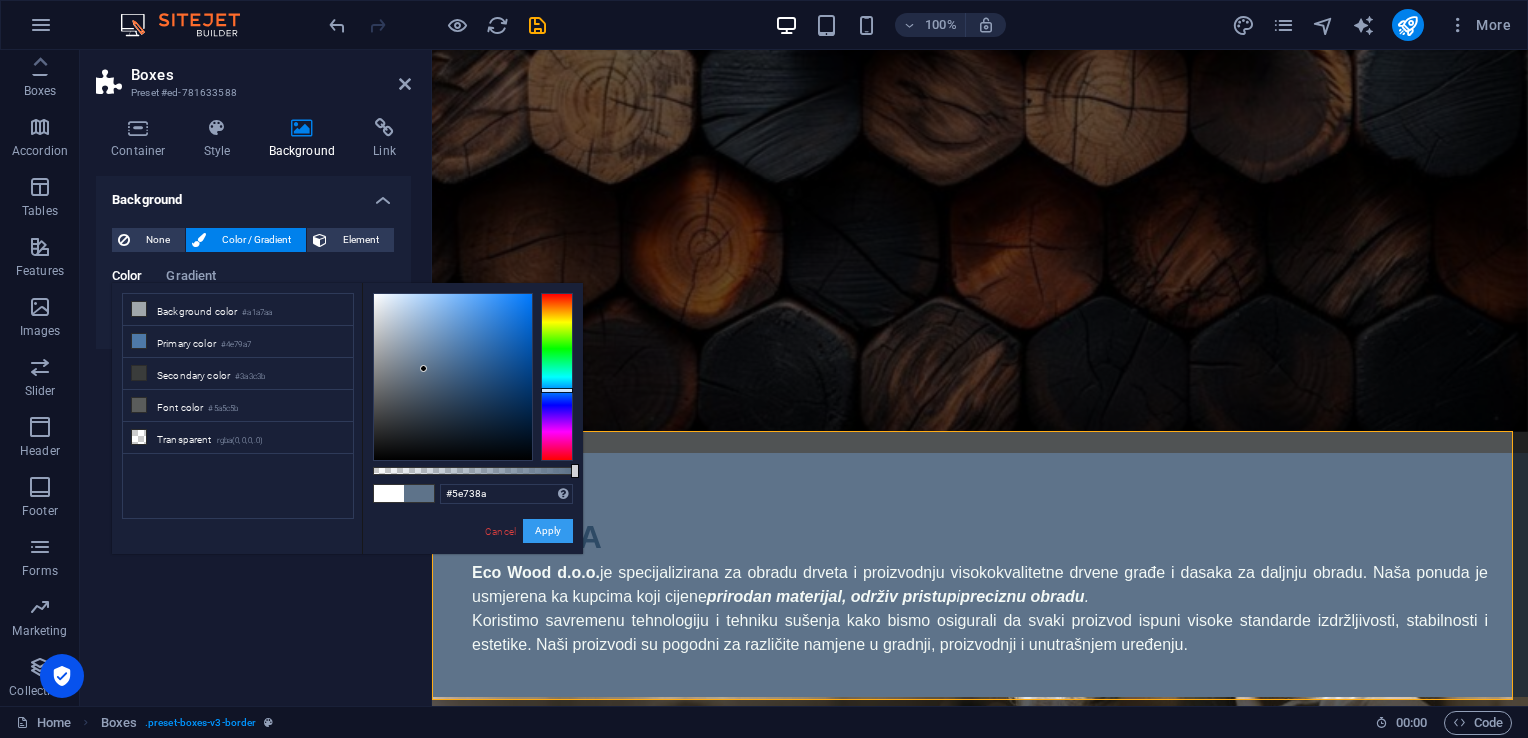 click on "Apply" at bounding box center (548, 531) 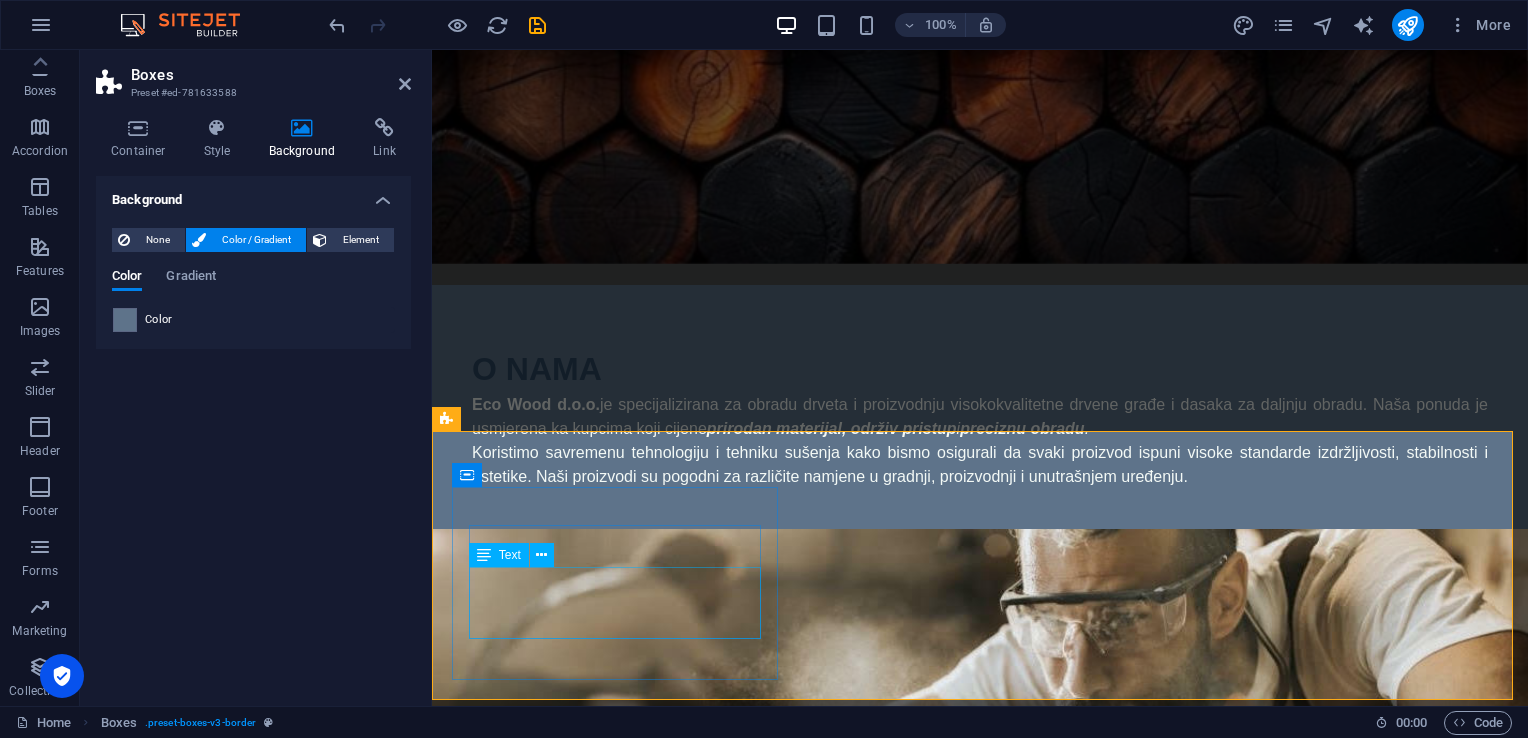 scroll, scrollTop: 524, scrollLeft: 0, axis: vertical 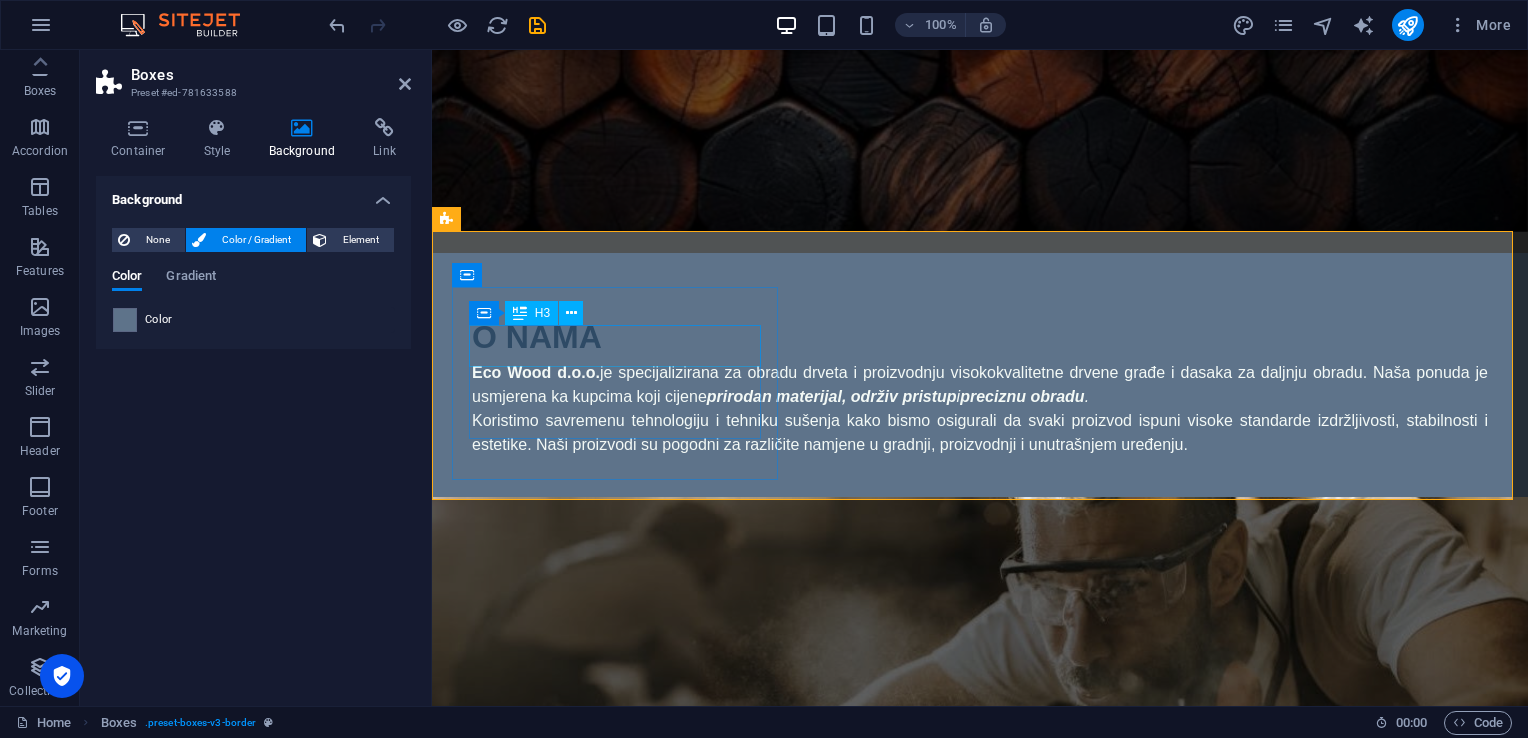 click on "Kvalitet i preciznost" at bounding box center (617, 1143) 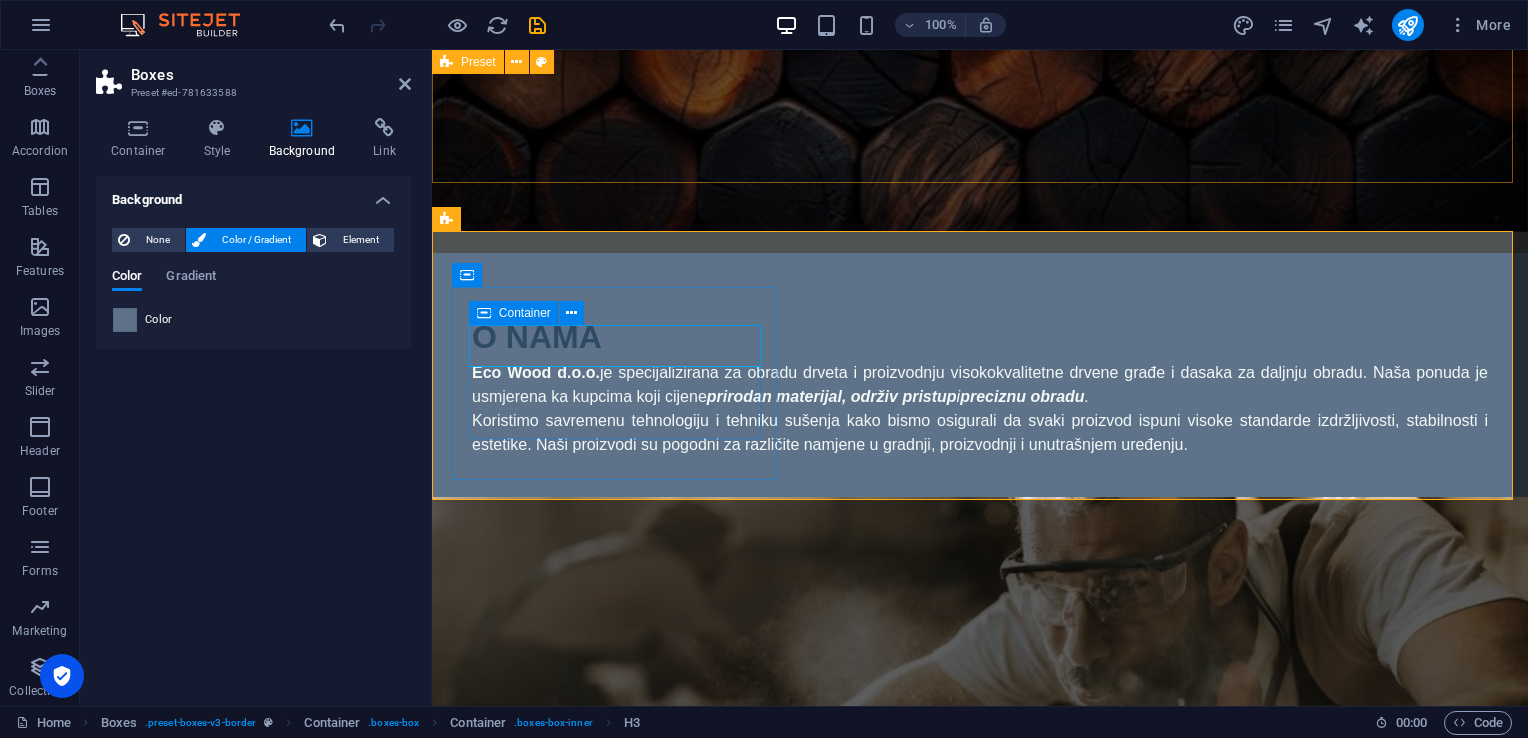 click at bounding box center (484, 313) 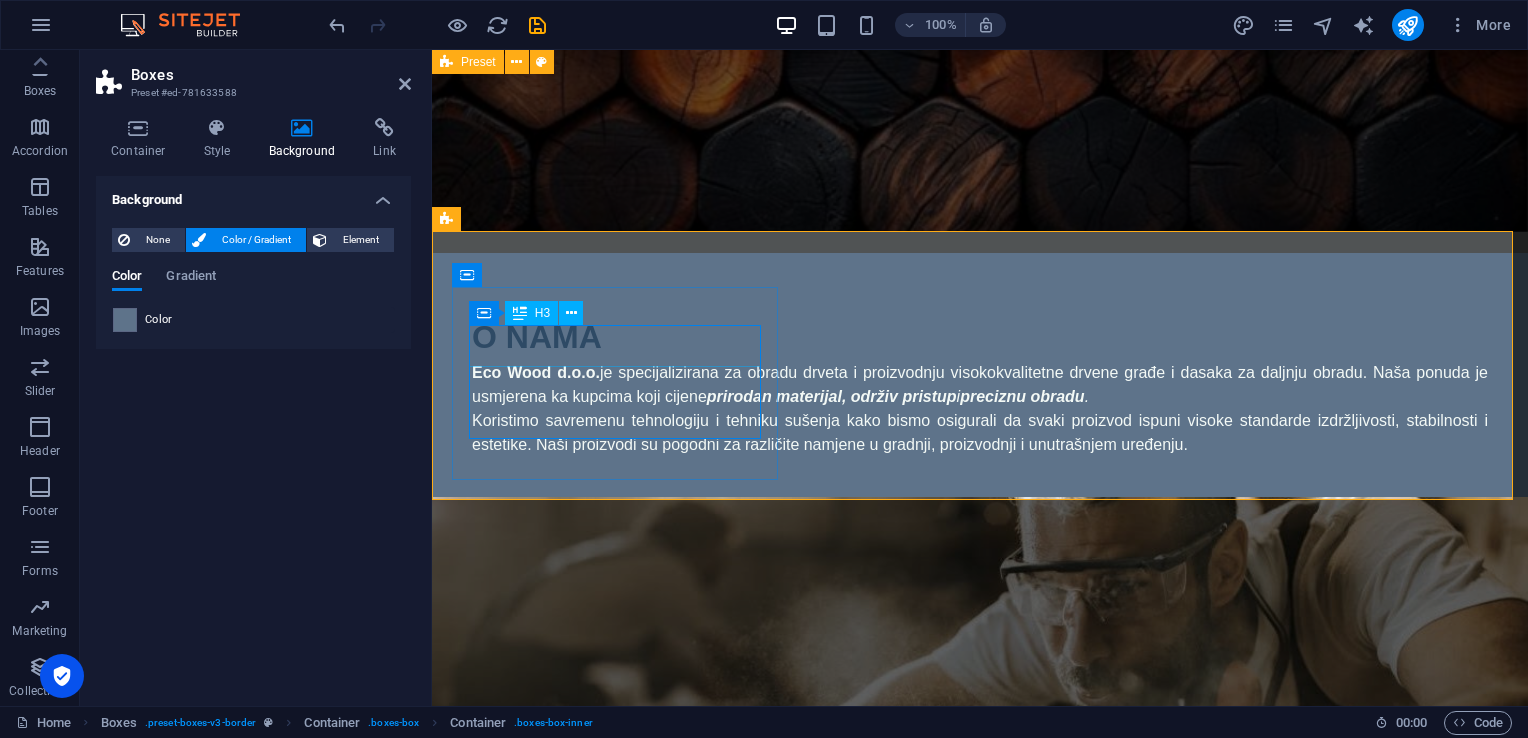 click on "Kvalitet i preciznost" at bounding box center (617, 1143) 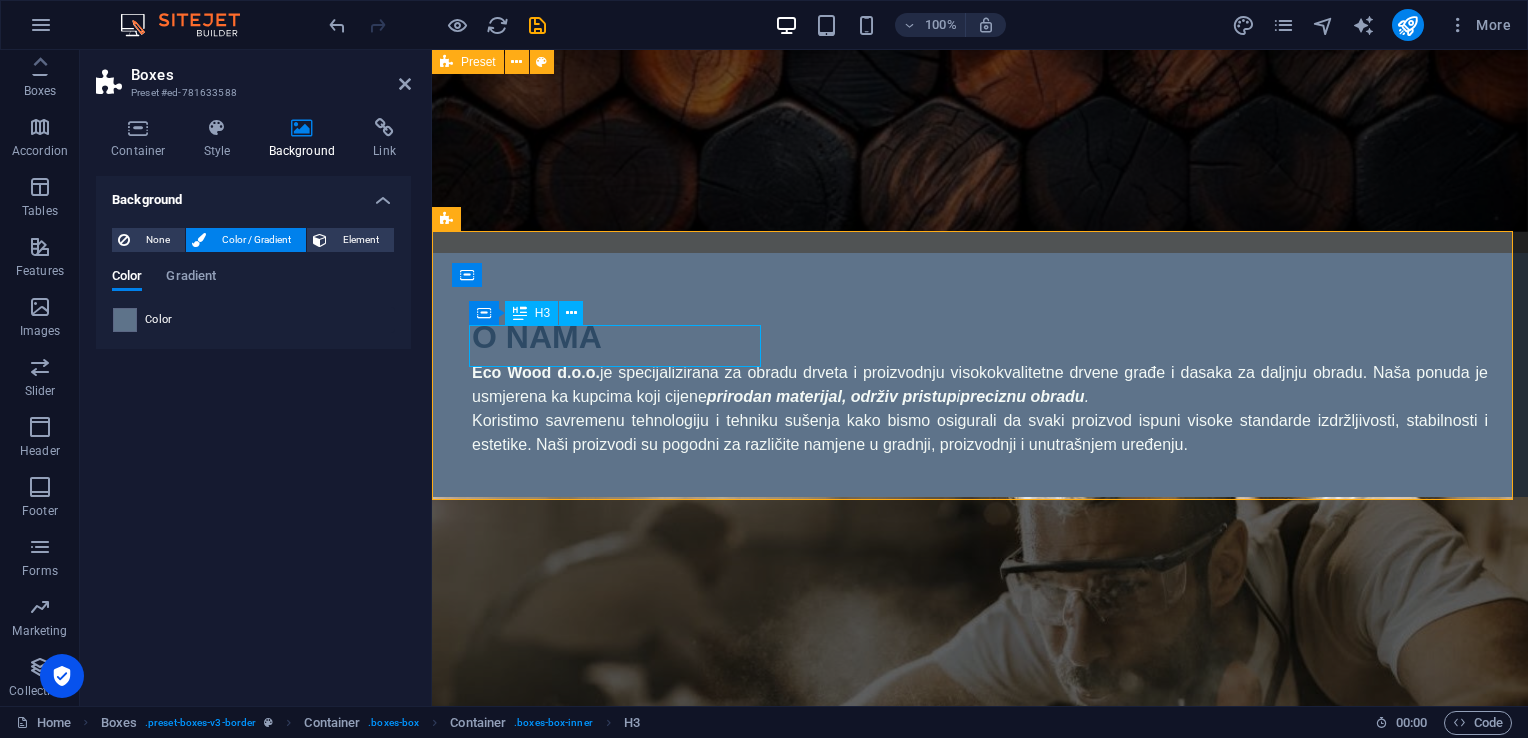 click on "Kvalitet i preciznost" at bounding box center (617, 1143) 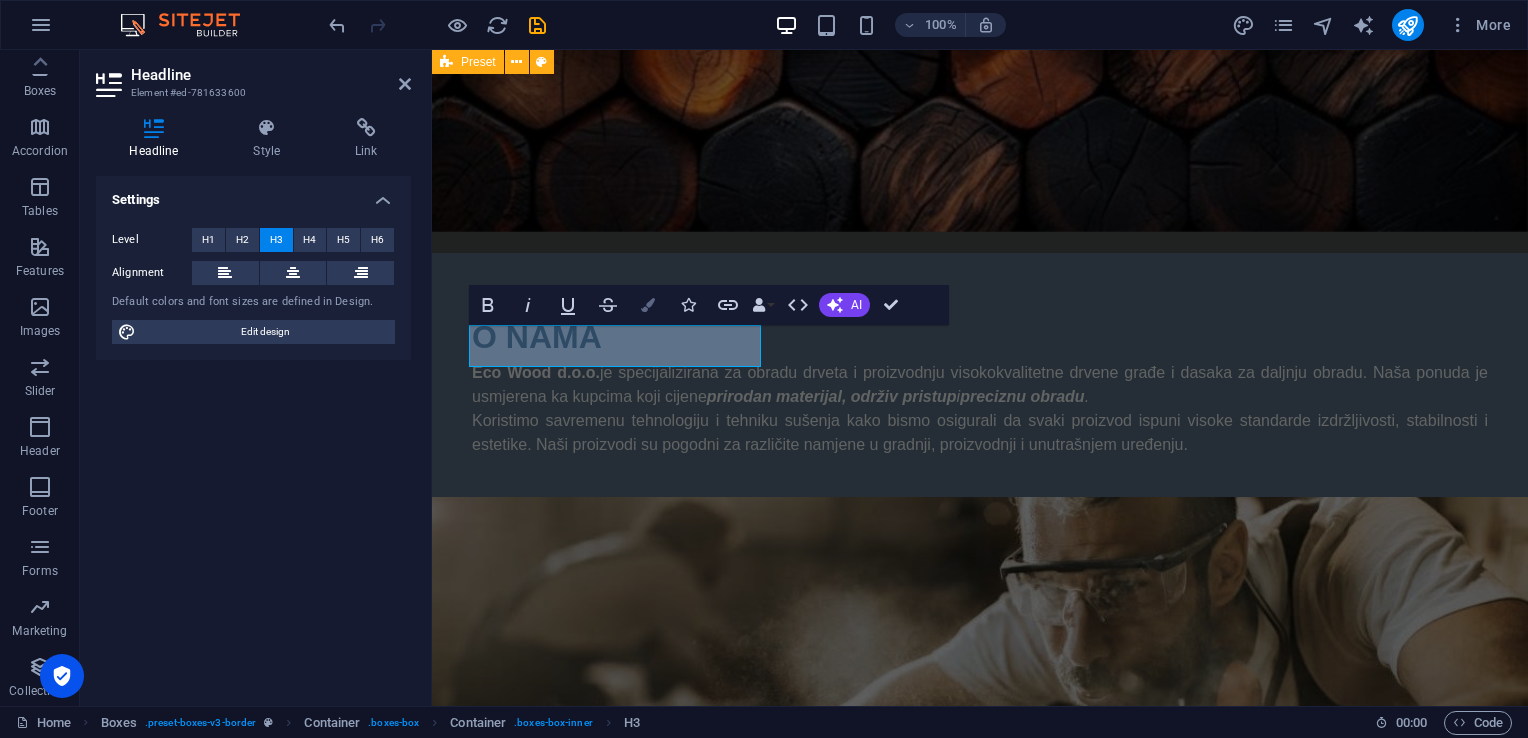 click on "Colors" at bounding box center (648, 305) 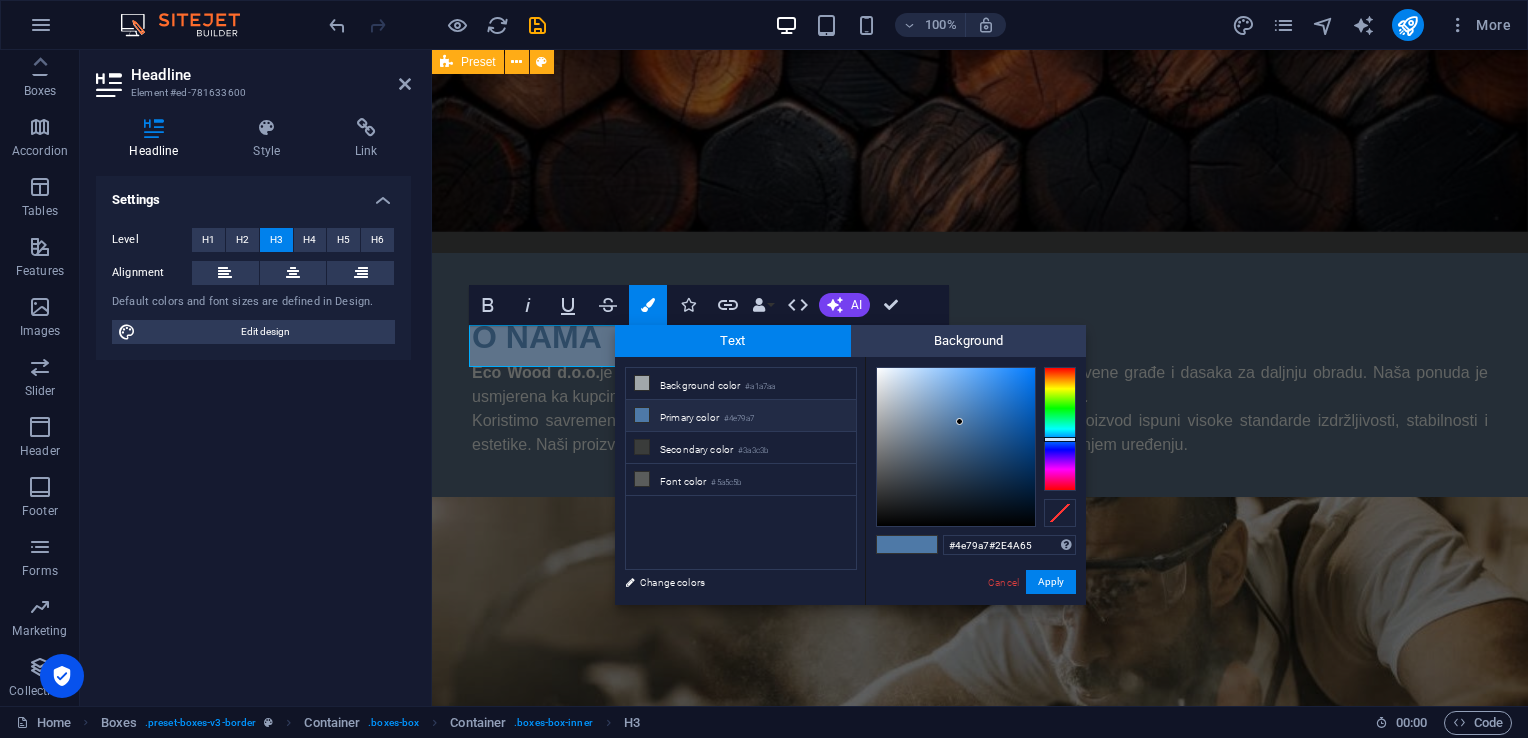 drag, startPoint x: 1042, startPoint y: 542, endPoint x: 892, endPoint y: 542, distance: 150 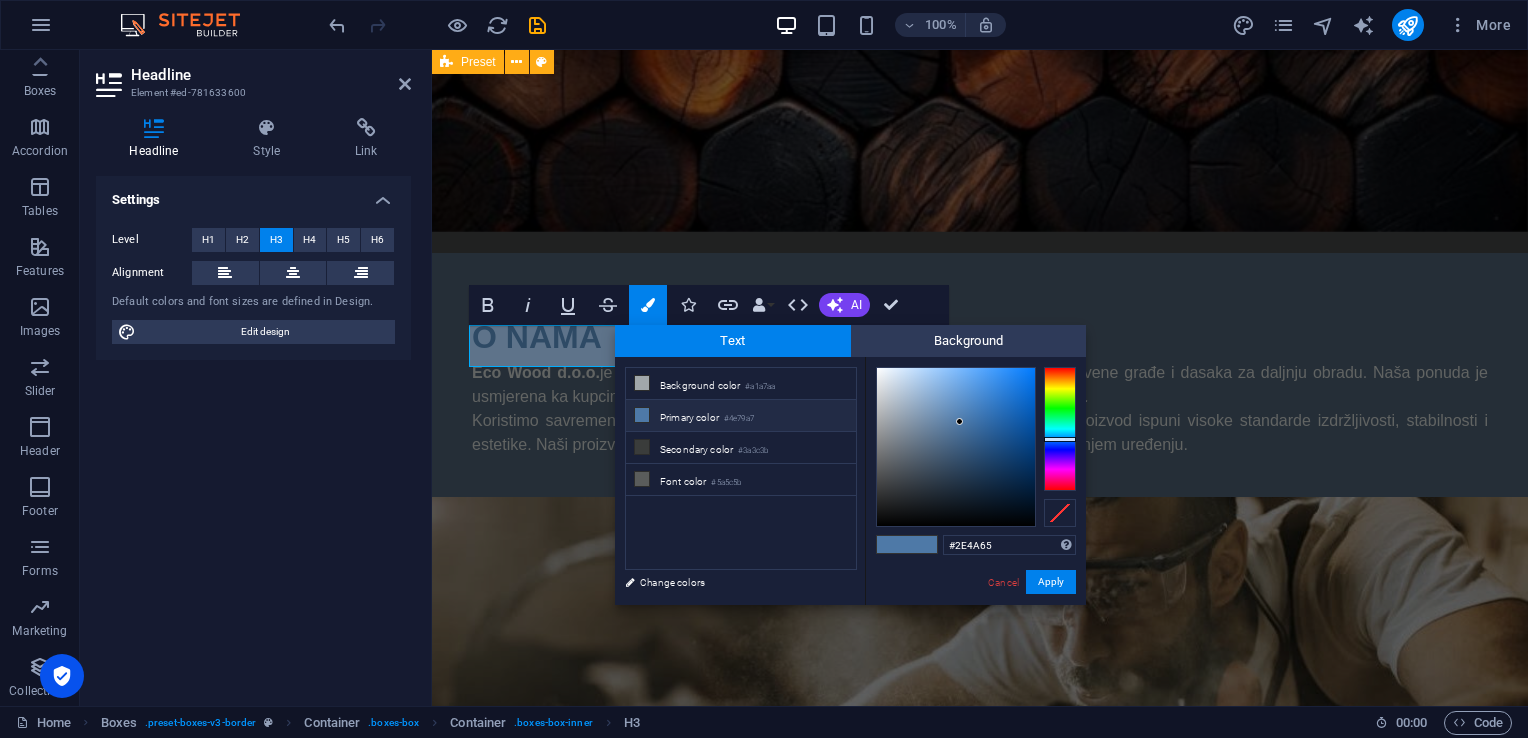 type on "#2e4a65" 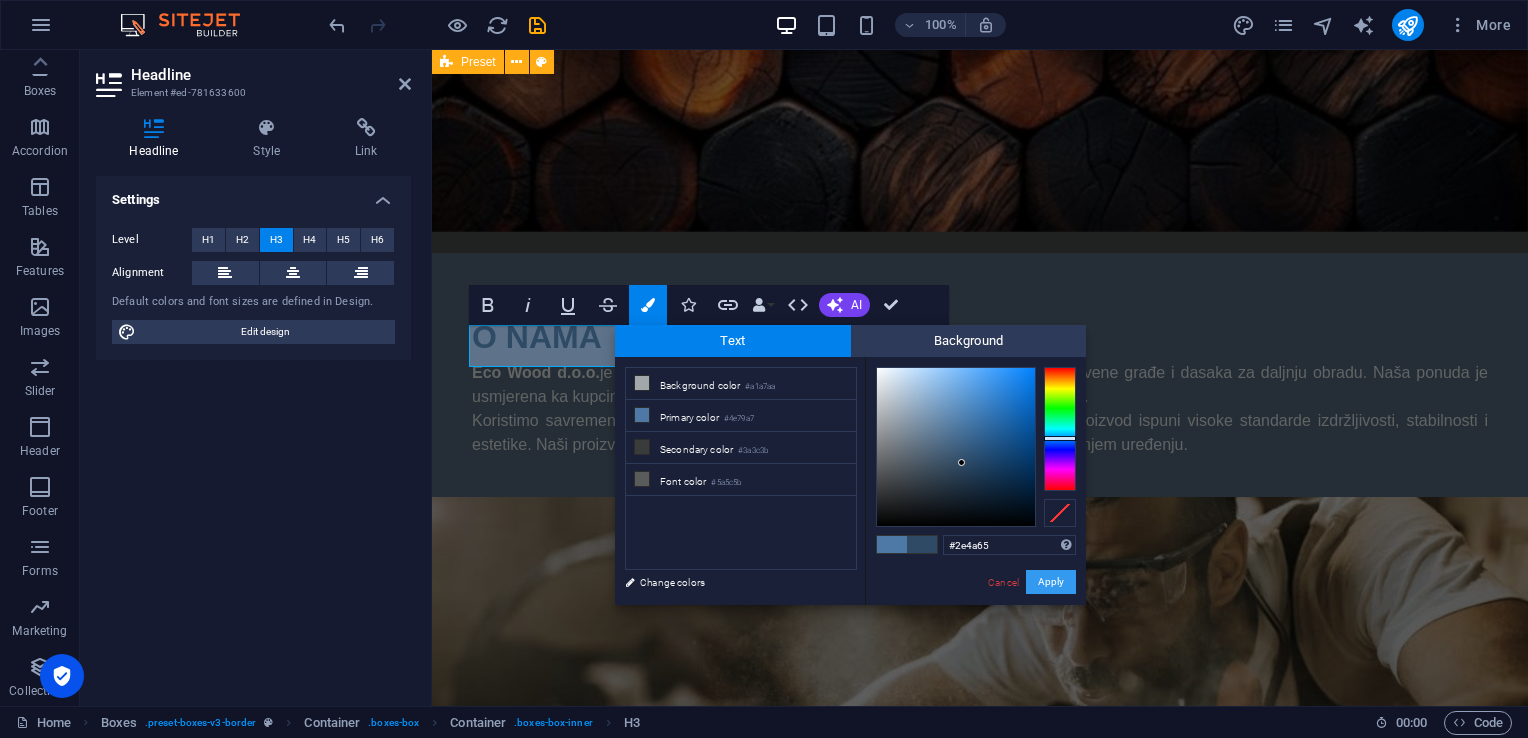 click on "Apply" at bounding box center (1051, 582) 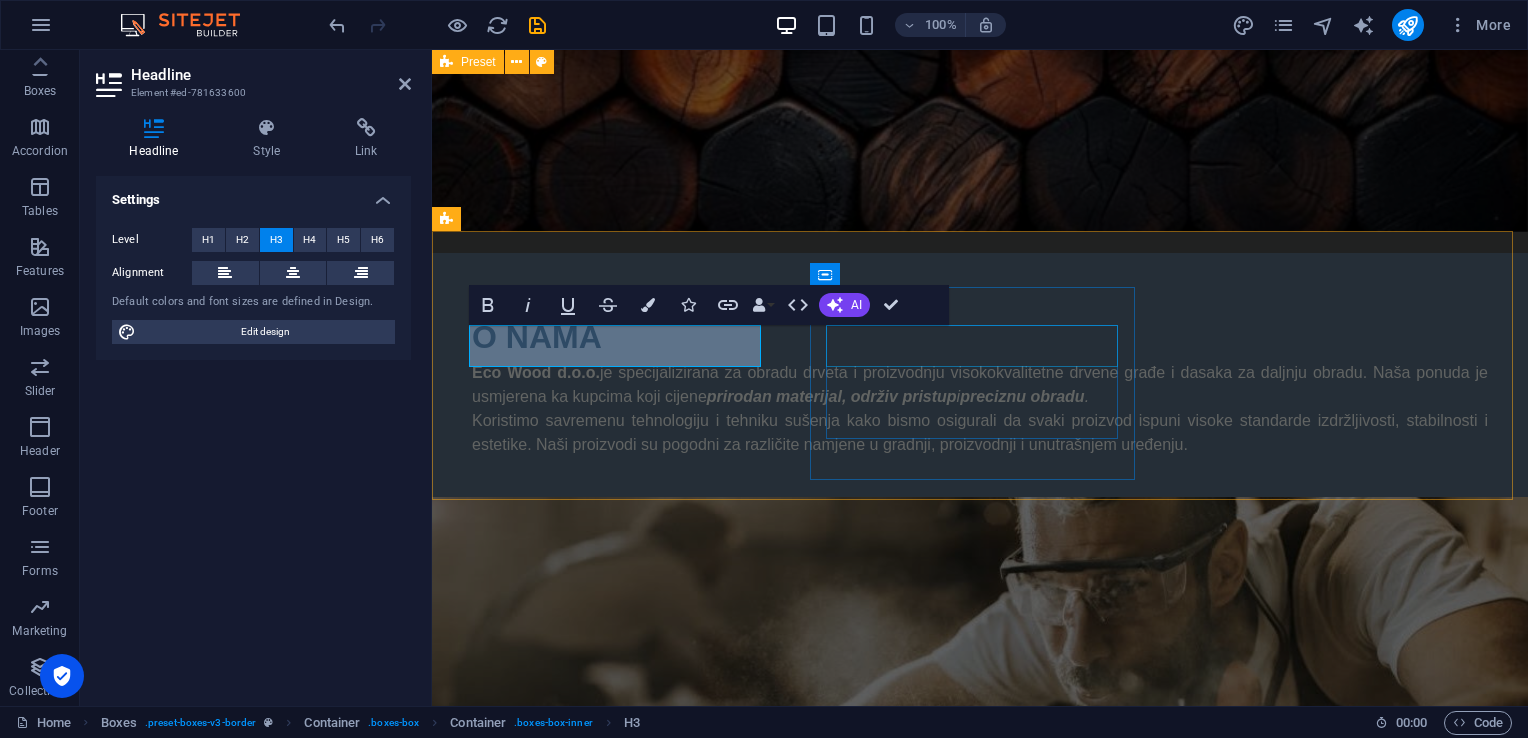 click on "Ekološka odgovornost" at bounding box center (617, 1386) 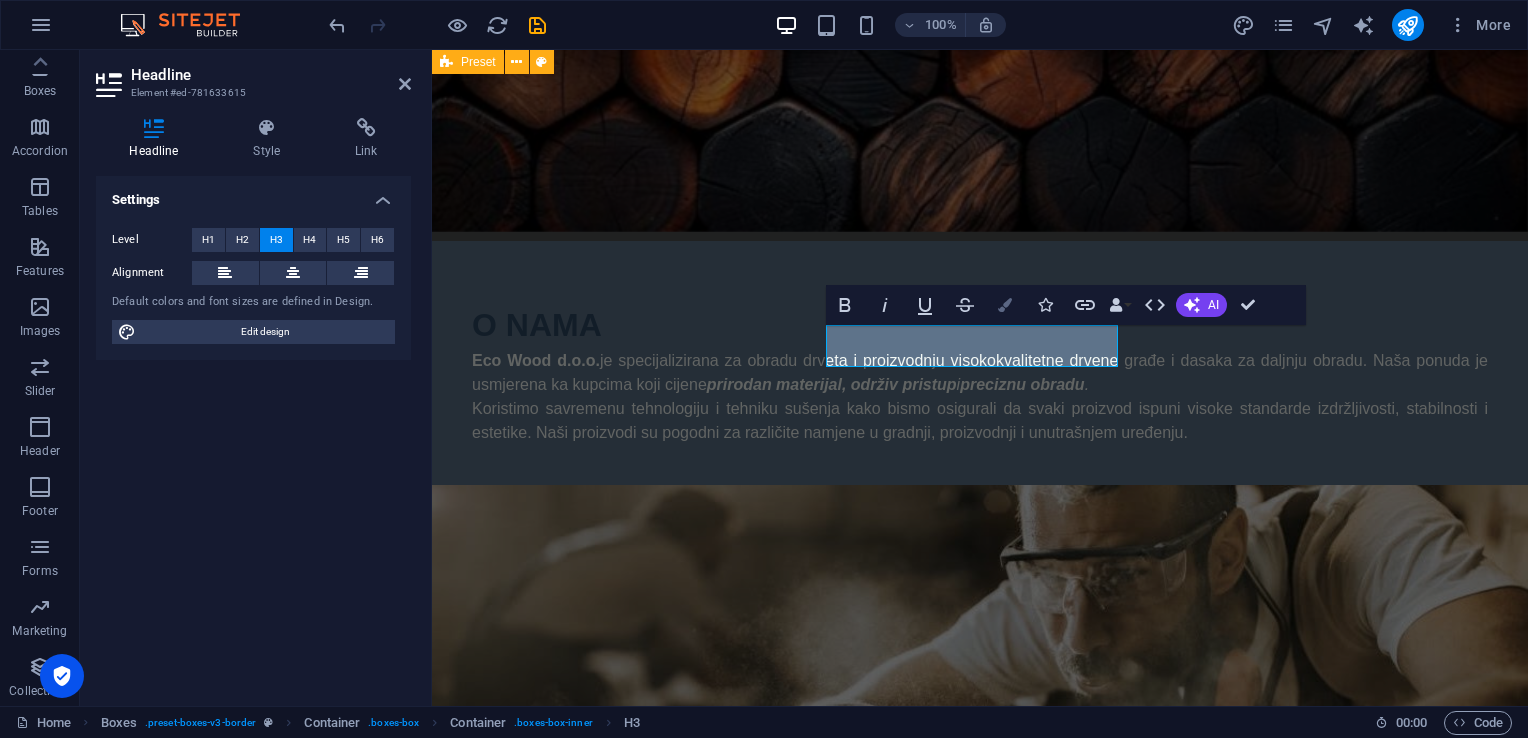 click on "Colors" at bounding box center (1005, 305) 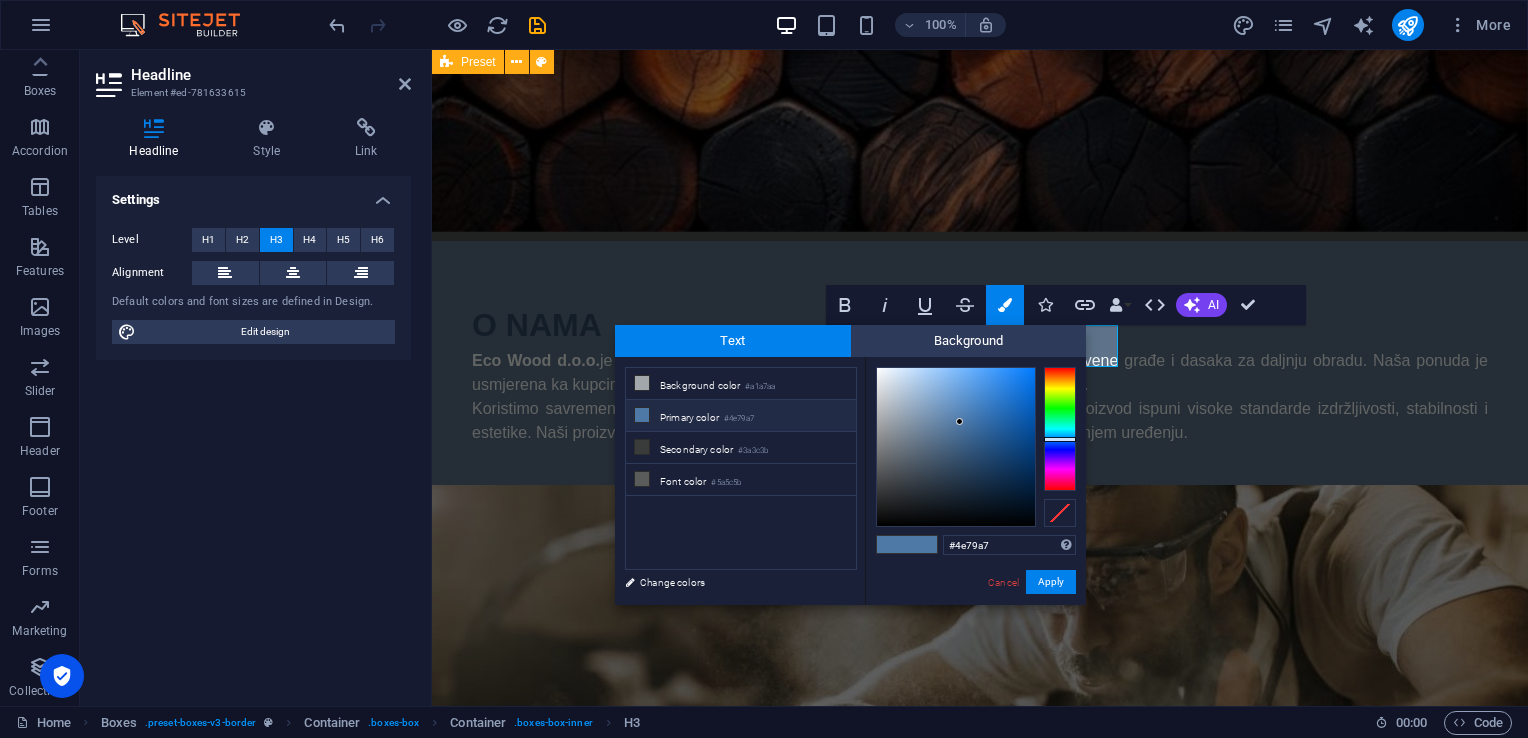drag, startPoint x: 1024, startPoint y: 538, endPoint x: 884, endPoint y: 550, distance: 140.51335 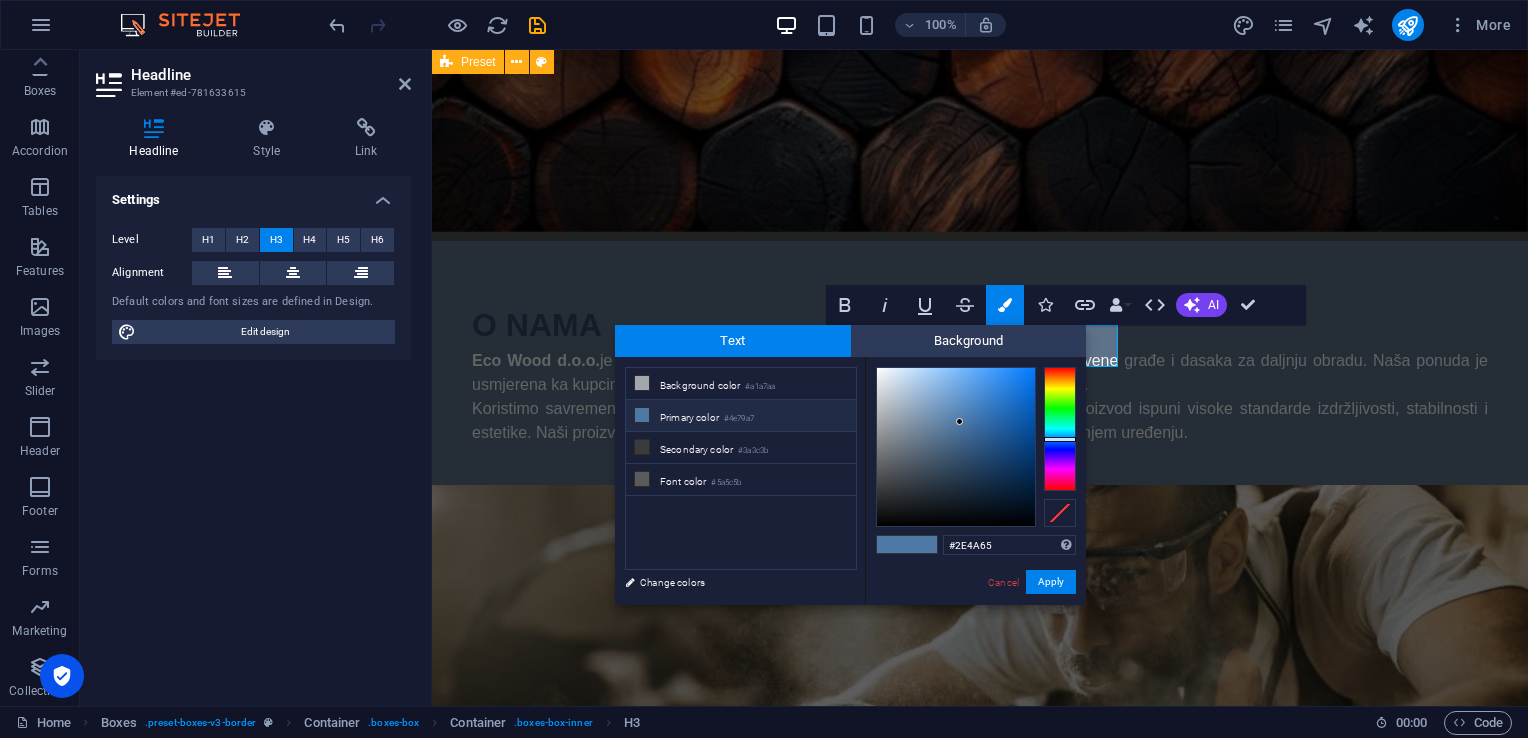 type on "#2e4a65" 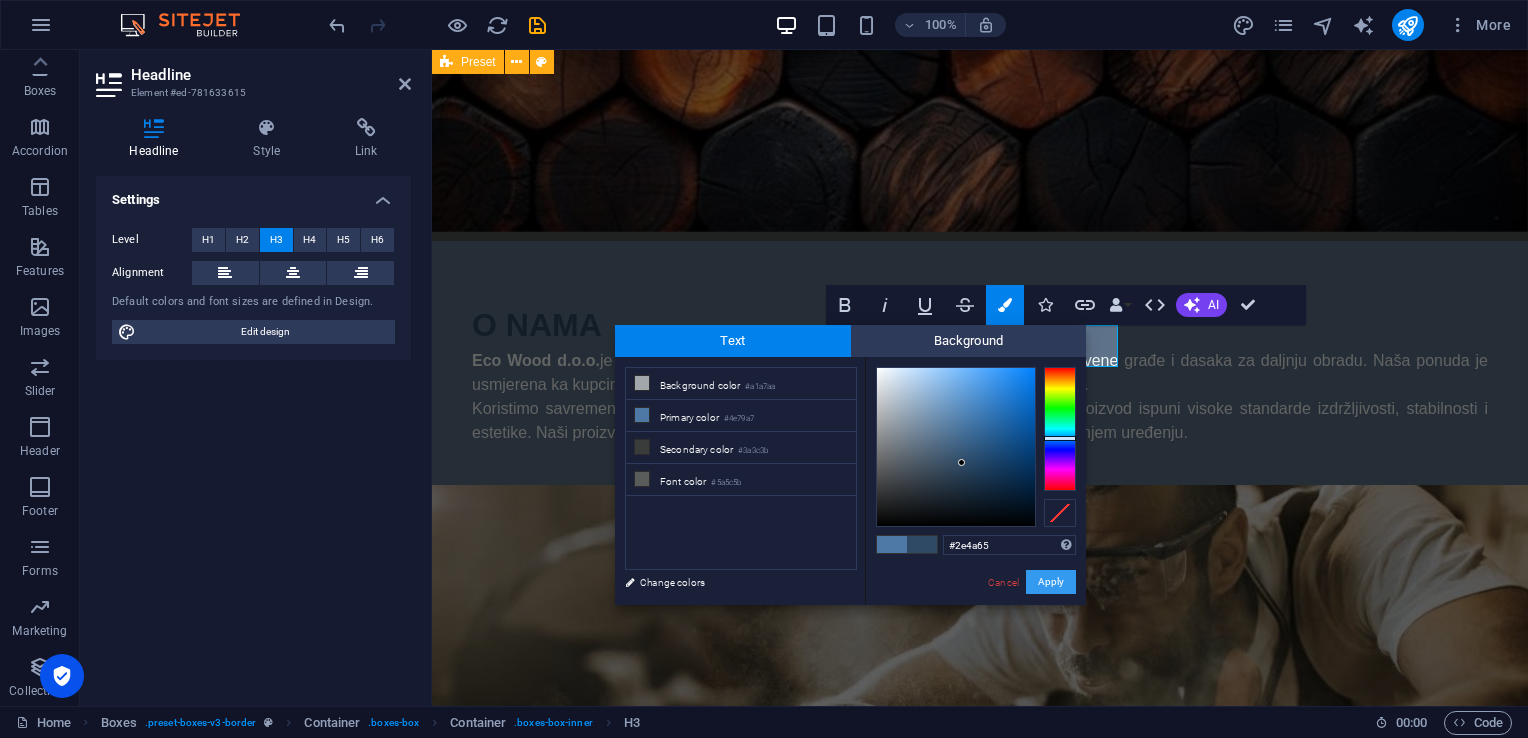 click on "Apply" at bounding box center (1051, 582) 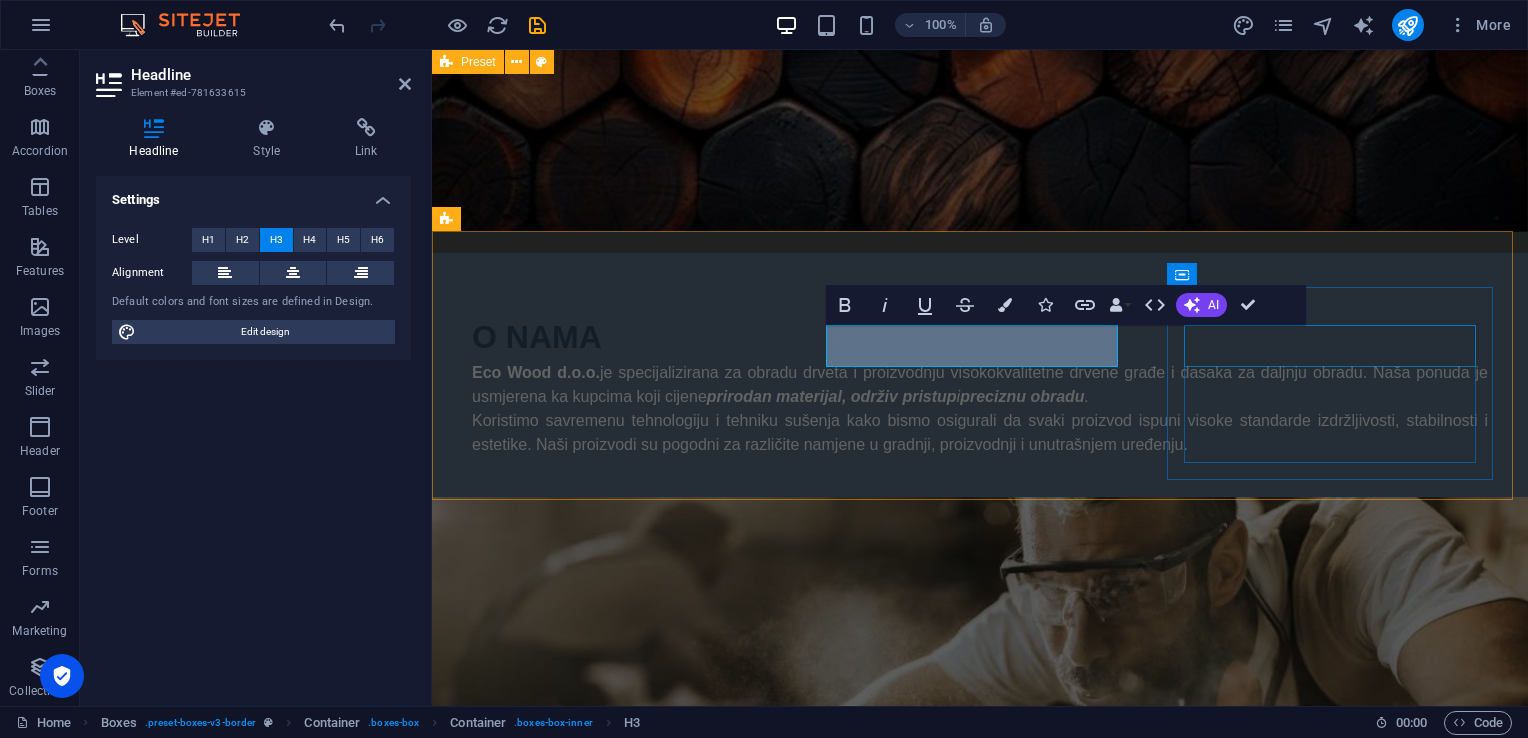 click on "Pouzdanost i saradnja" at bounding box center (617, 1650) 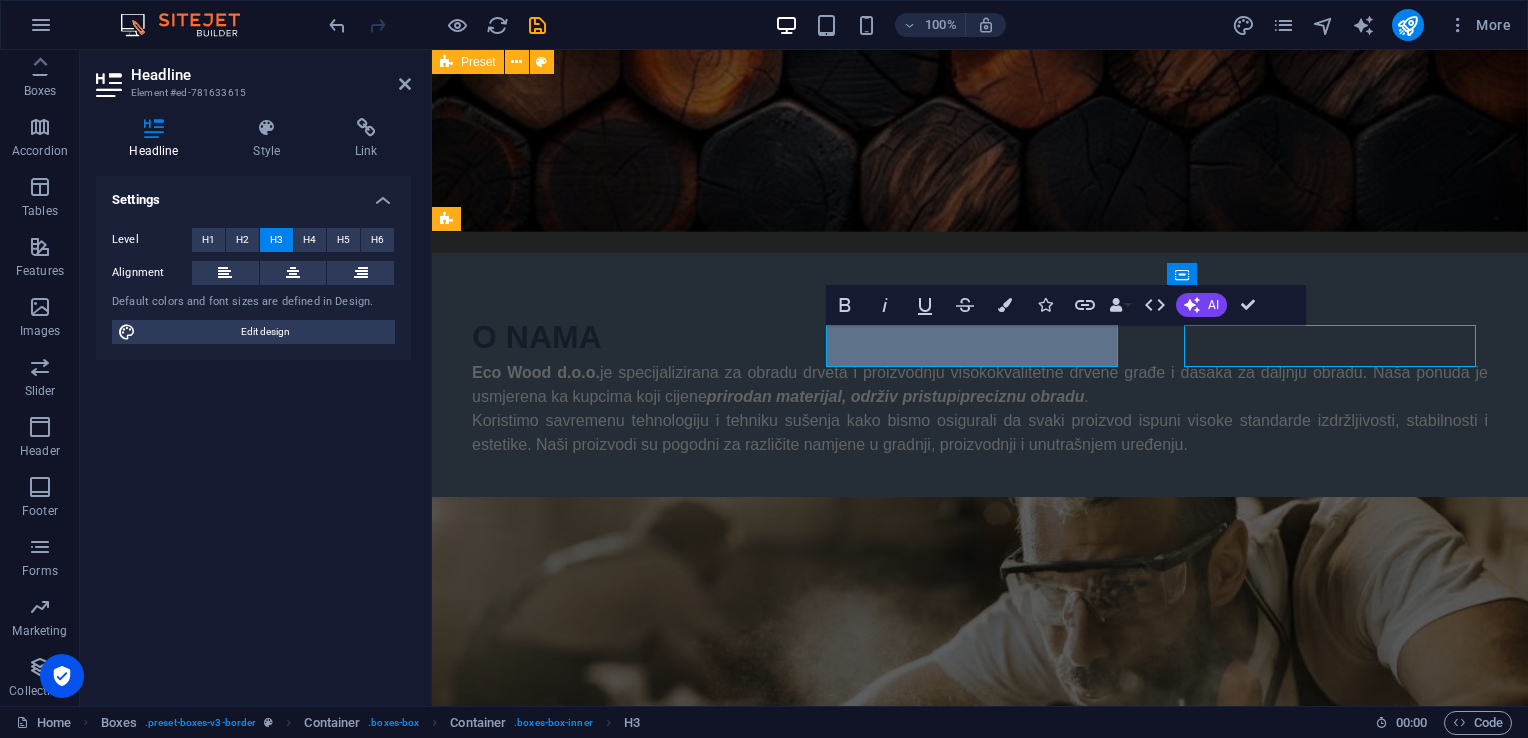 click on "Pouzdanost i saradnja" at bounding box center [617, 1650] 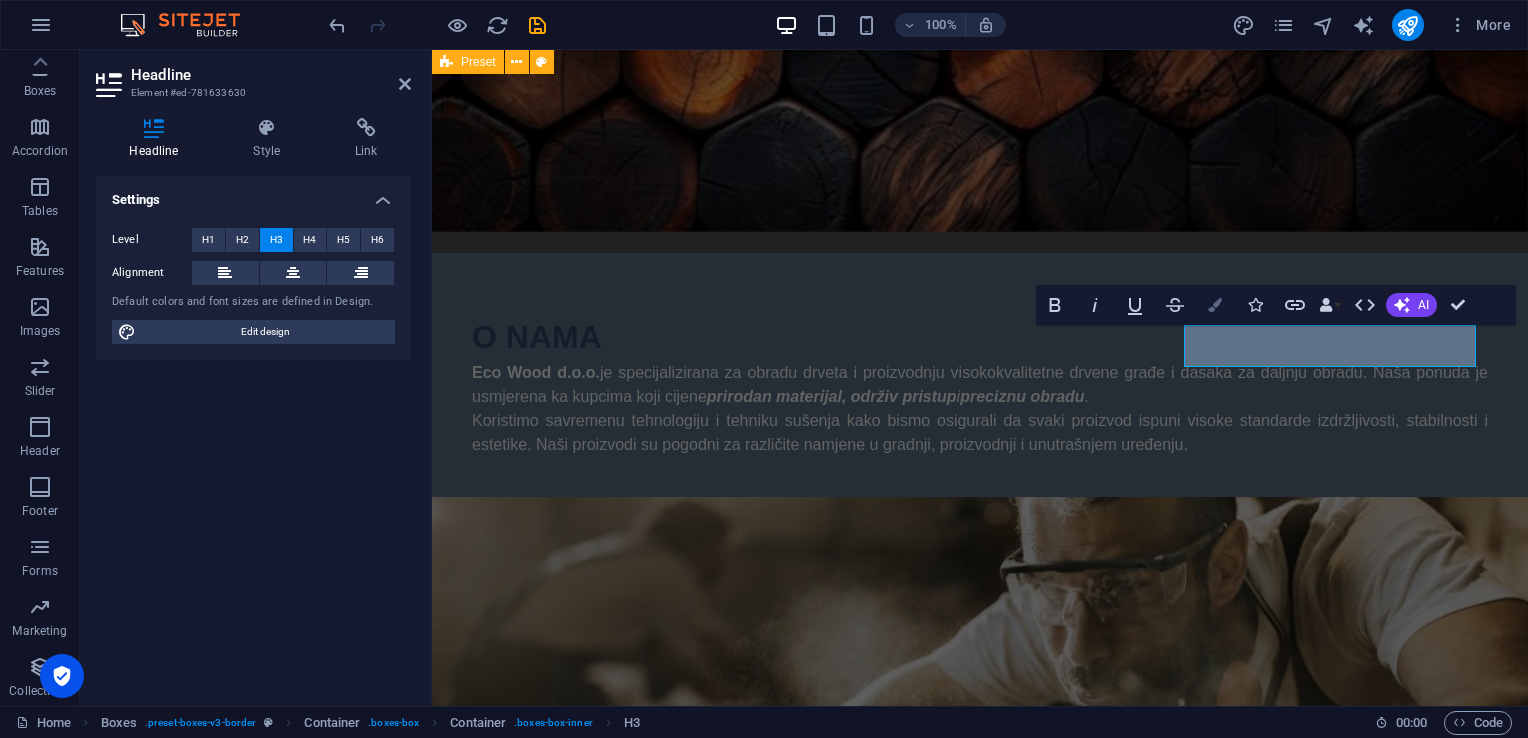 click at bounding box center [1215, 305] 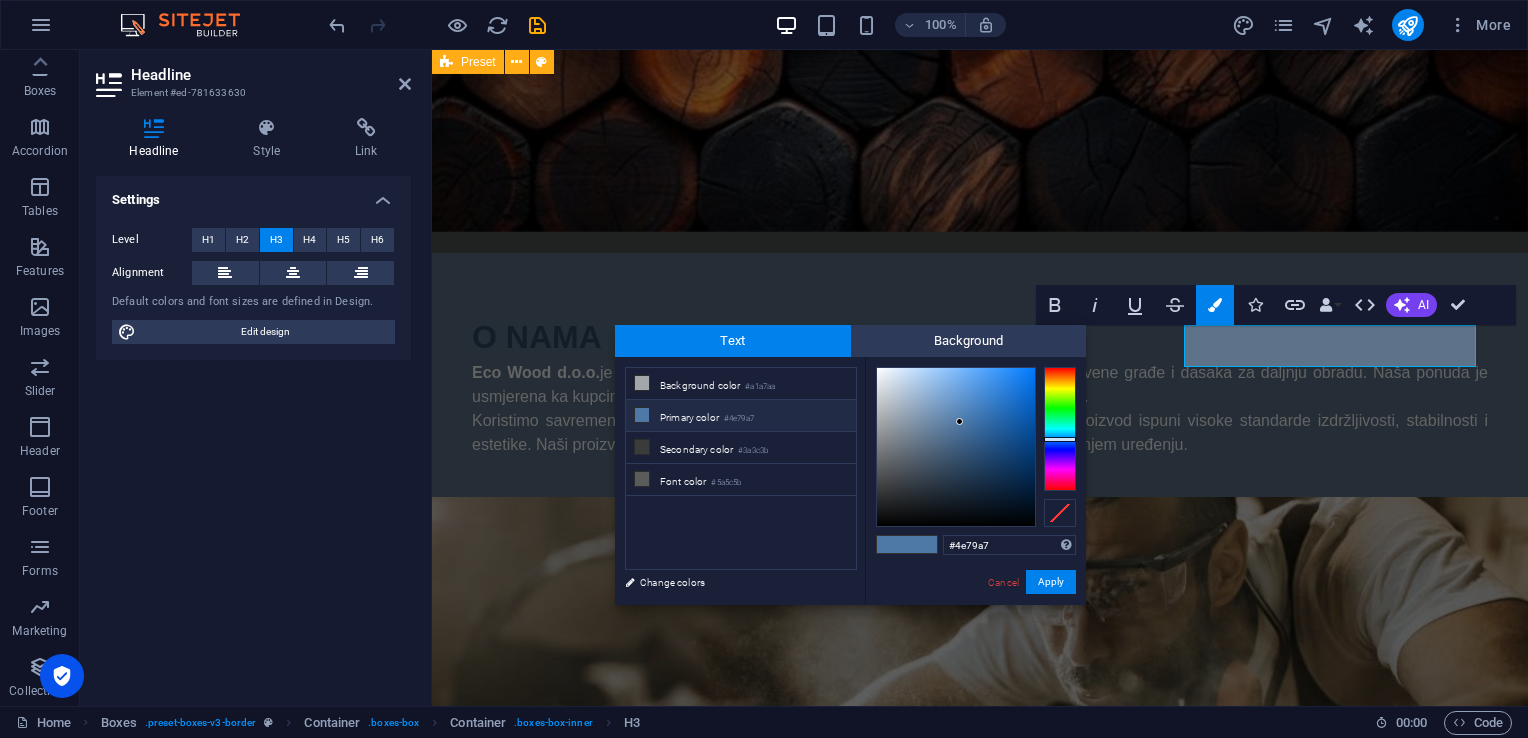 drag, startPoint x: 1013, startPoint y: 546, endPoint x: 898, endPoint y: 557, distance: 115.52489 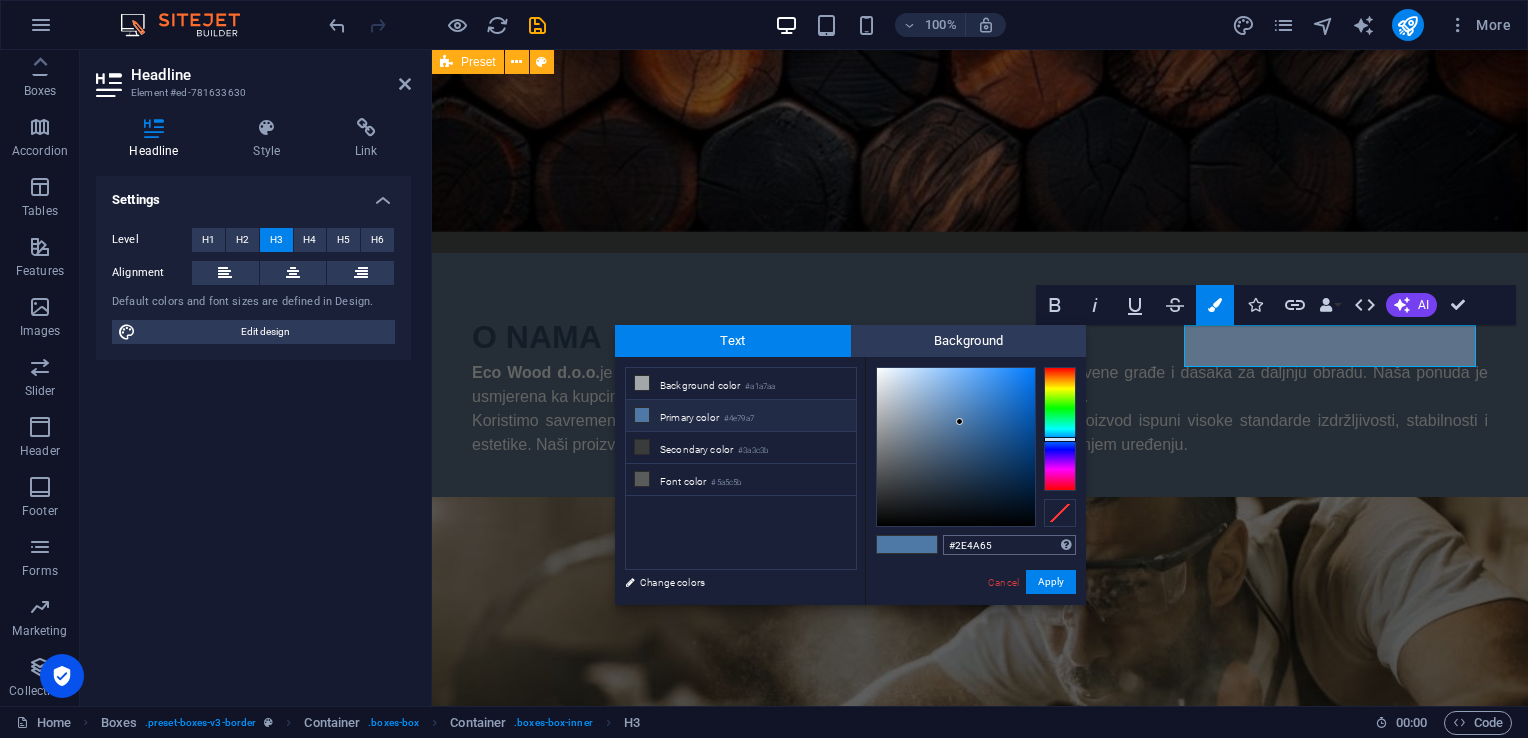 type on "#2e4a65" 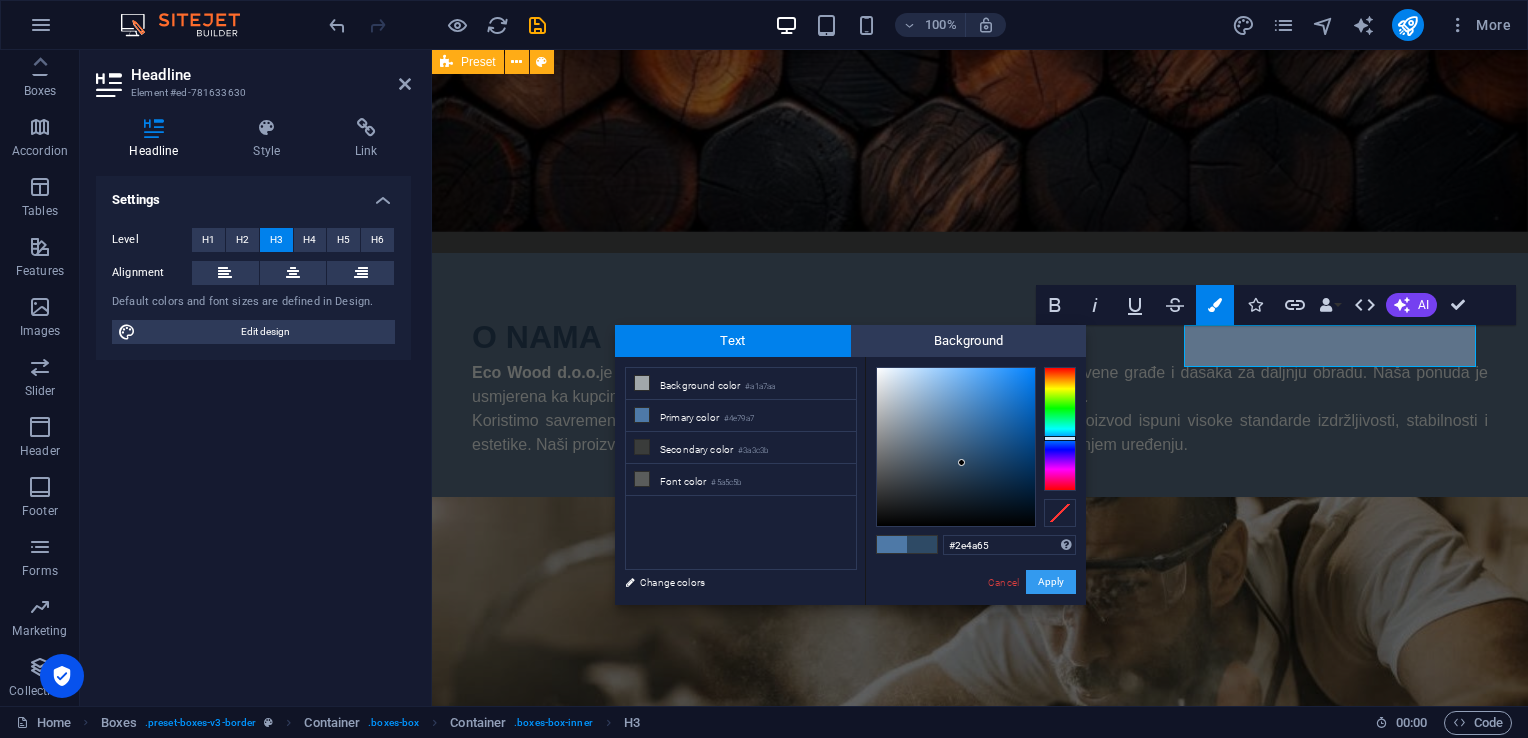 click on "Apply" at bounding box center [1051, 582] 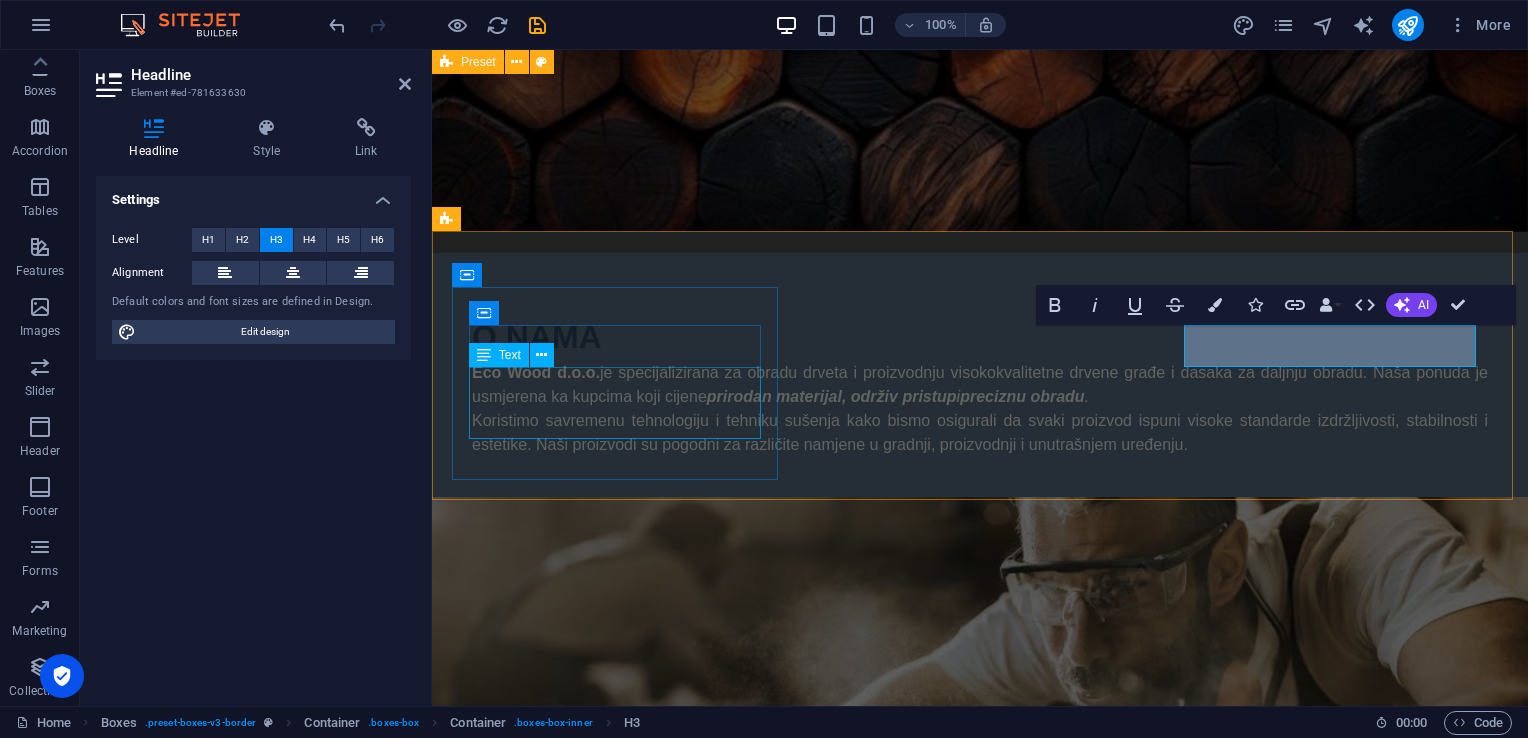 click on "Svi naši proizvodi prolaze strogu kontrolu i pažljivu obradu kako bi ispunili visoke standarde izrade i funkcionalnosti." at bounding box center [617, 1200] 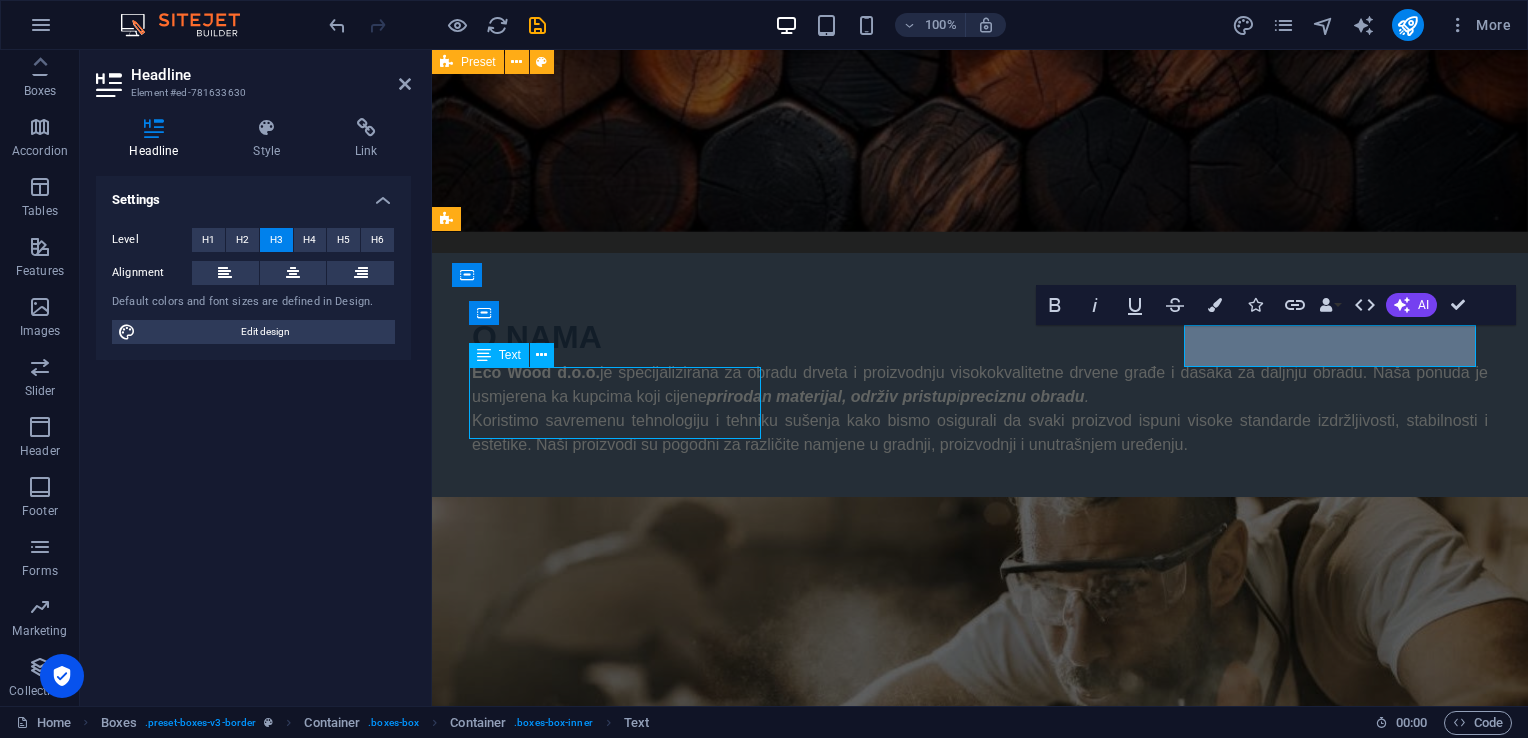 scroll, scrollTop: 500, scrollLeft: 0, axis: vertical 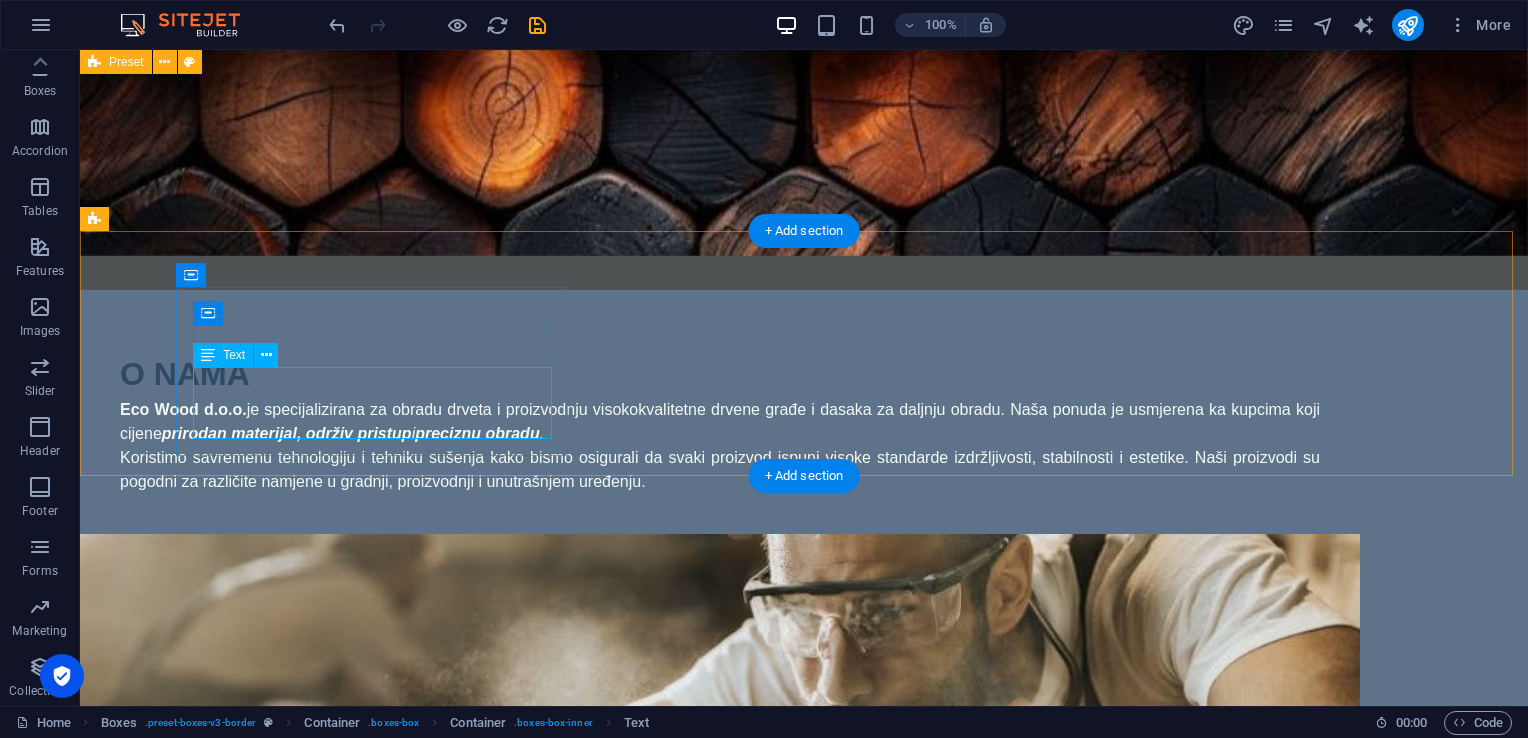 click on "Svi naši proizvodi prolaze strogu kontrolu i pažljivu obradu kako bi ispunili visoke standarde izrade i funkcionalnosti." at bounding box center [296, 1237] 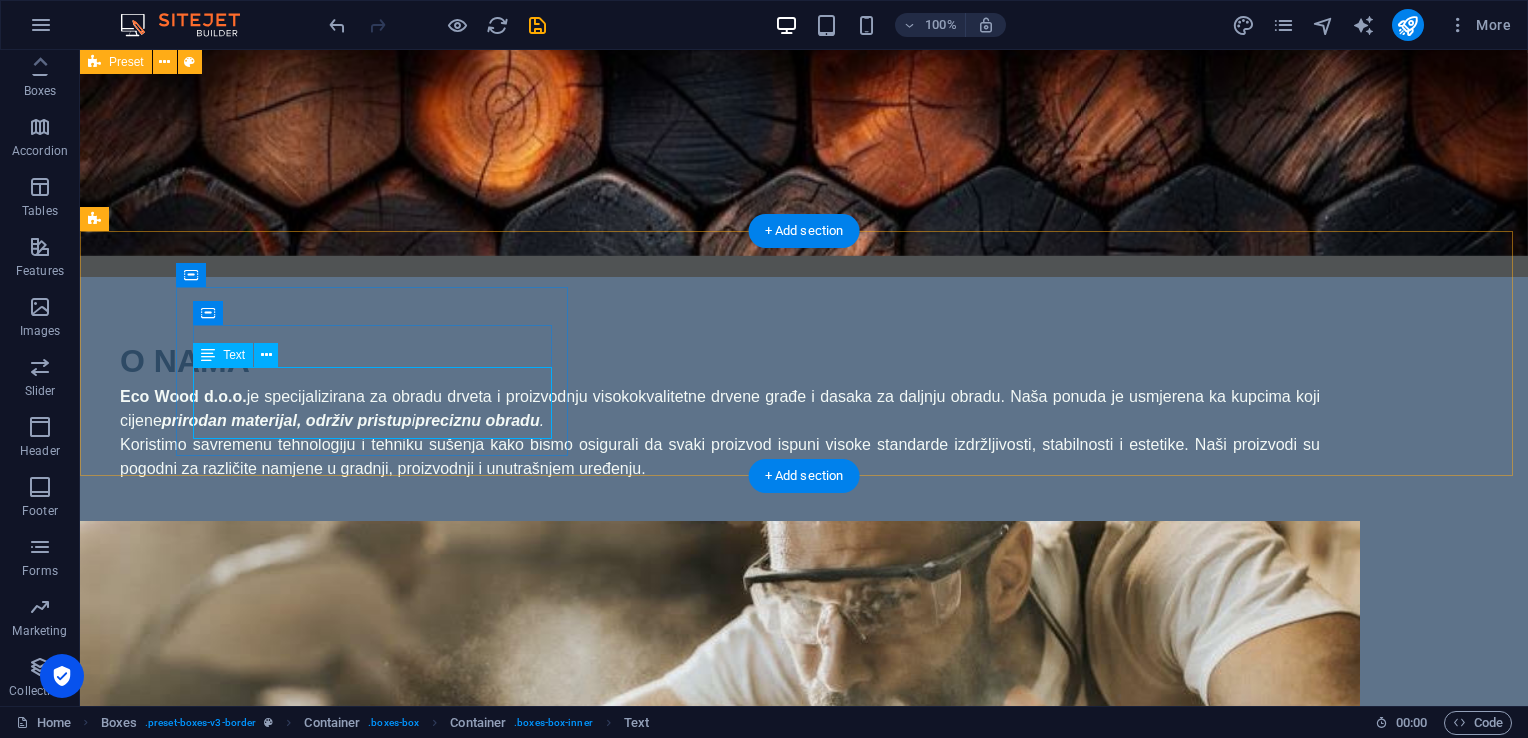 scroll, scrollTop: 524, scrollLeft: 0, axis: vertical 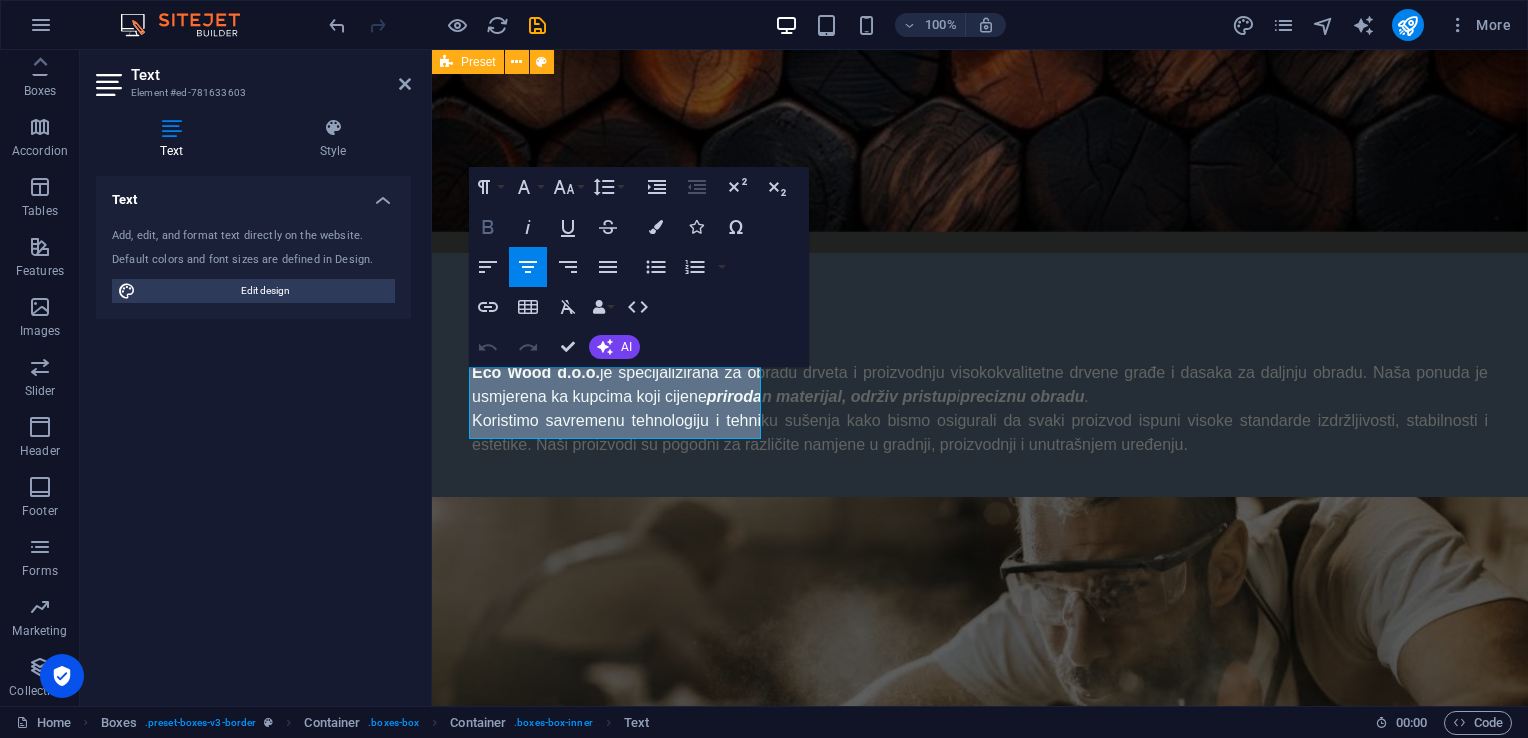 click 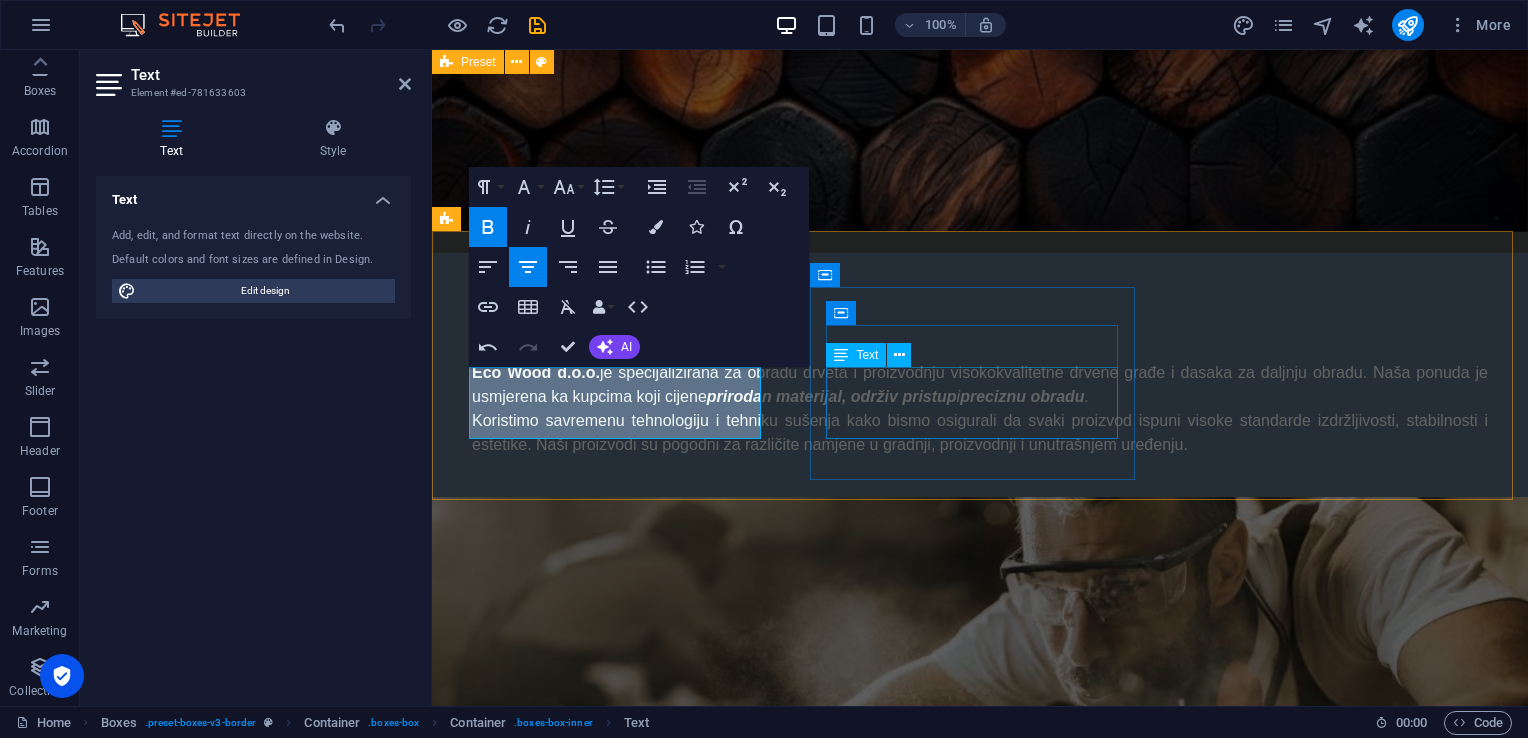 click on "Koristimo prirodne materijale i efikasne procese proizvodnje kako bismo očuvali okoliš i smanjili otpad." at bounding box center [617, 1464] 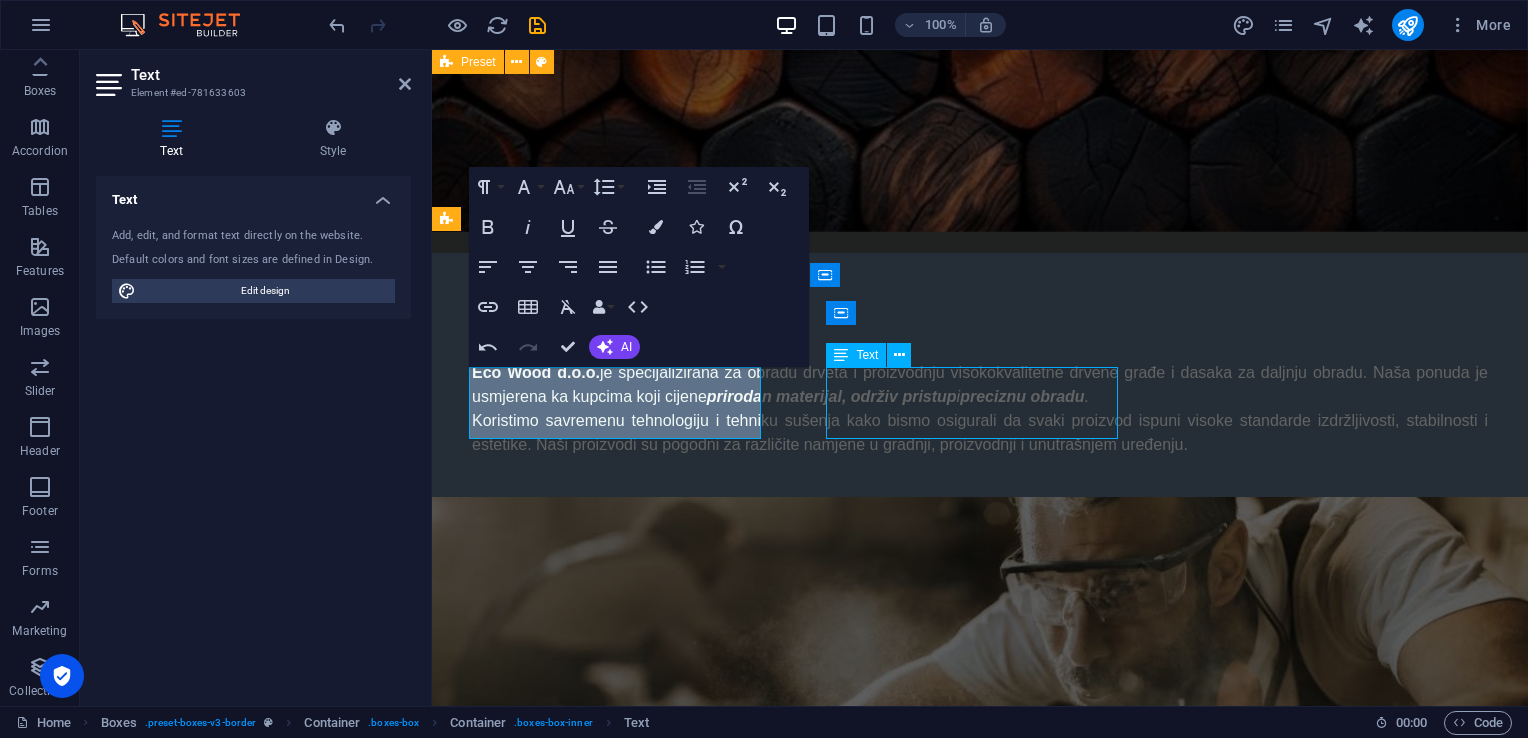 click on "Koristimo prirodne materijale i efikasne procese proizvodnje kako bismo očuvali okoliš i smanjili otpad." at bounding box center [617, 1464] 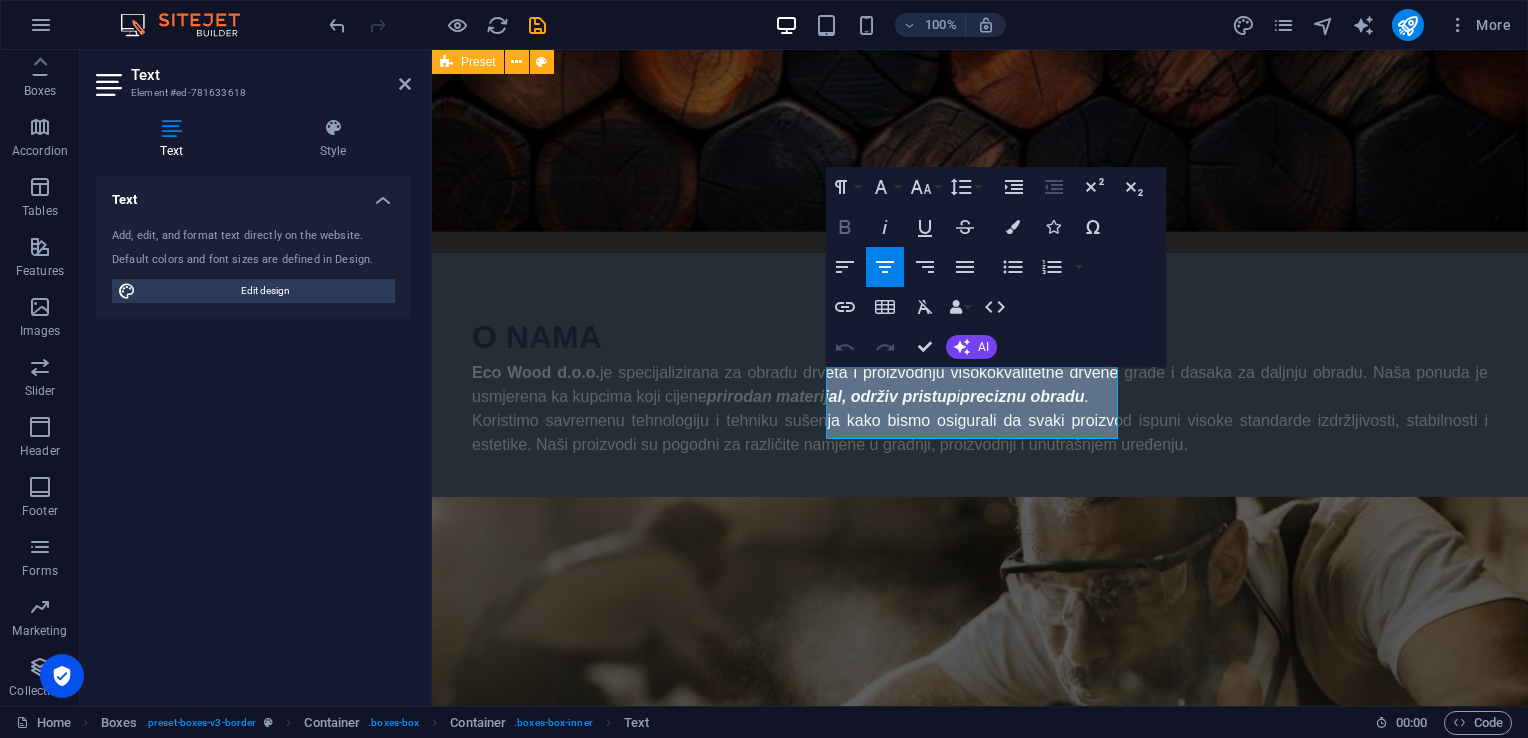 click 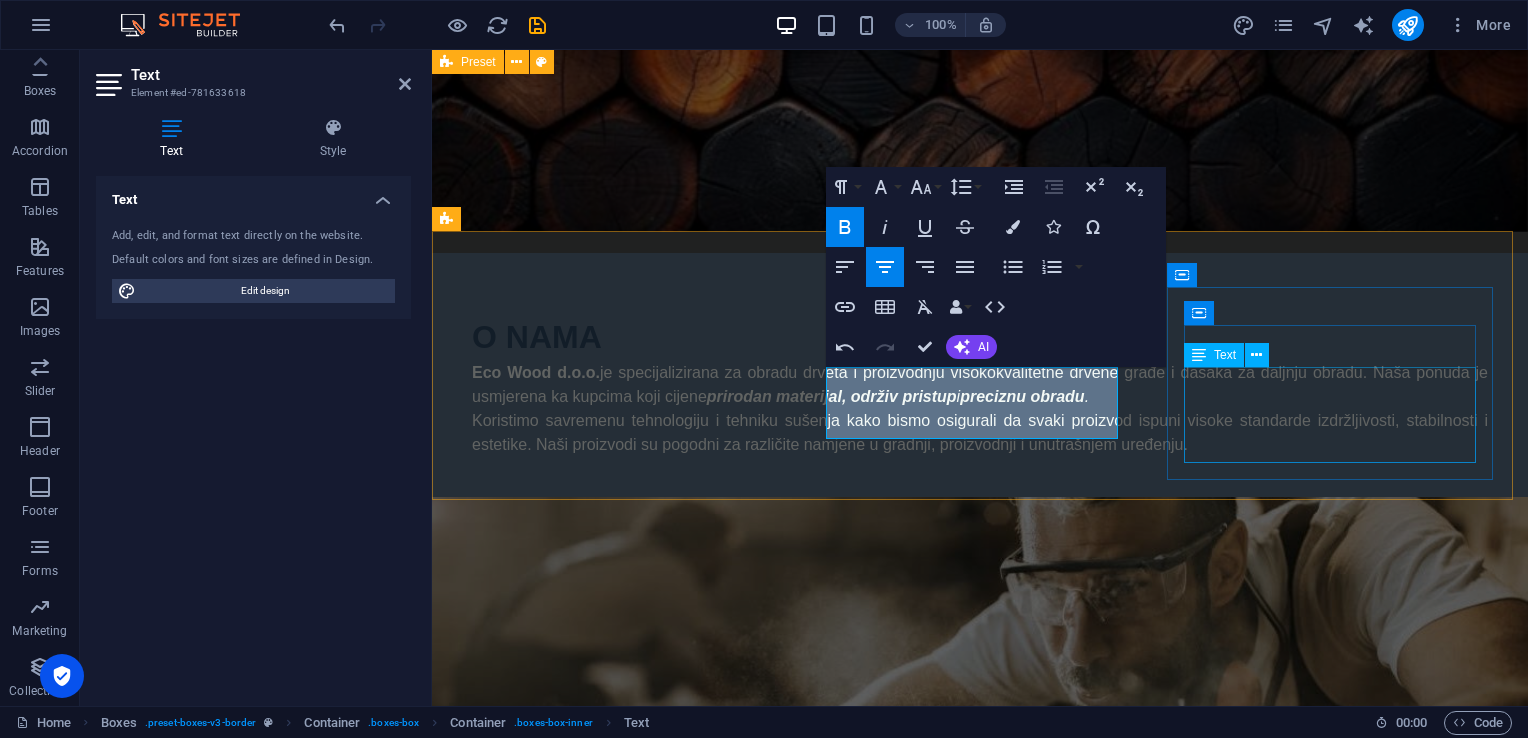 click on "Gradimo profesionalne odnose zasnovane na povjerenju, tačnosti i otvorenoj komunikaciji s partnerima i klijentima." at bounding box center [617, 1740] 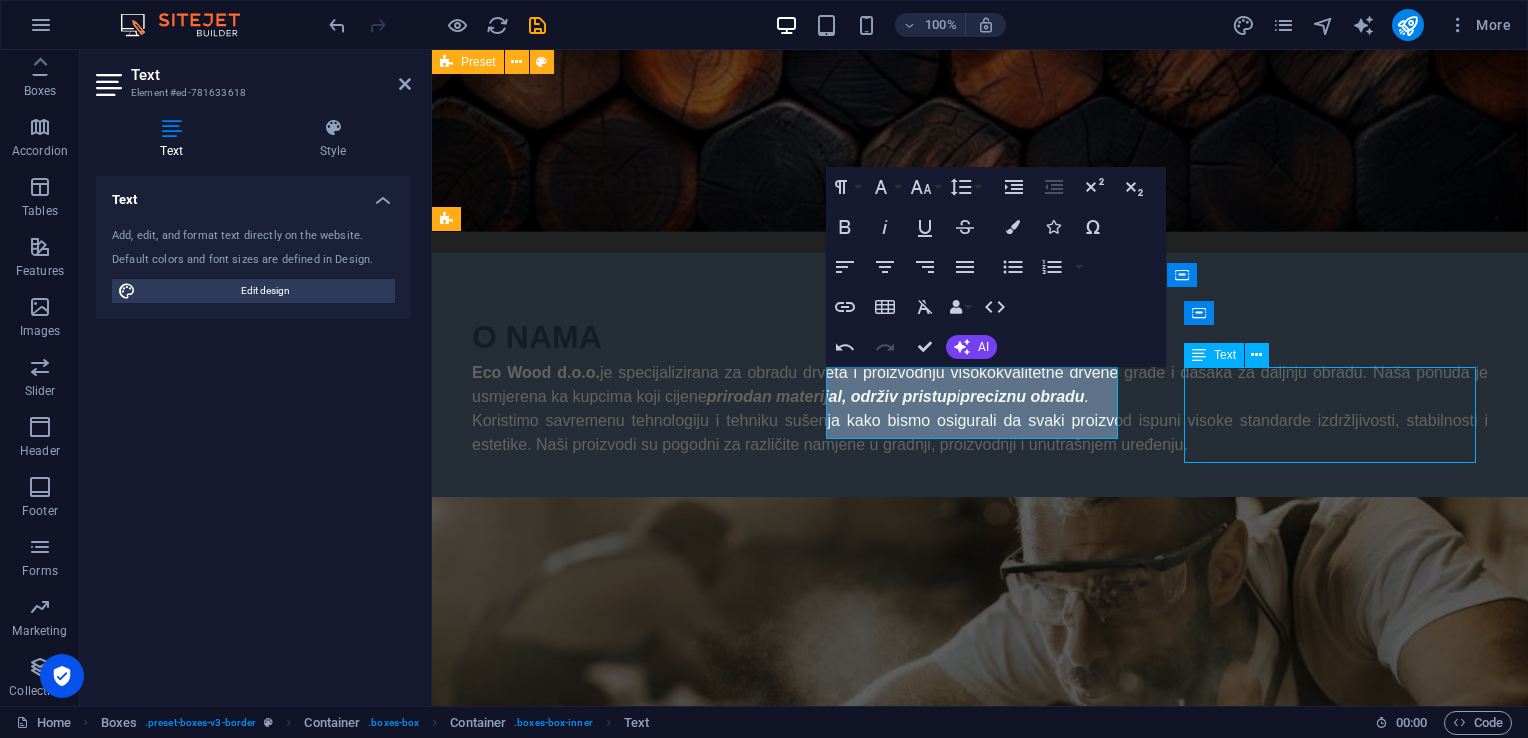 click on "Gradimo profesionalne odnose zasnovane na povjerenju, tačnosti i otvorenoj komunikaciji s partnerima i klijentima." at bounding box center [617, 1740] 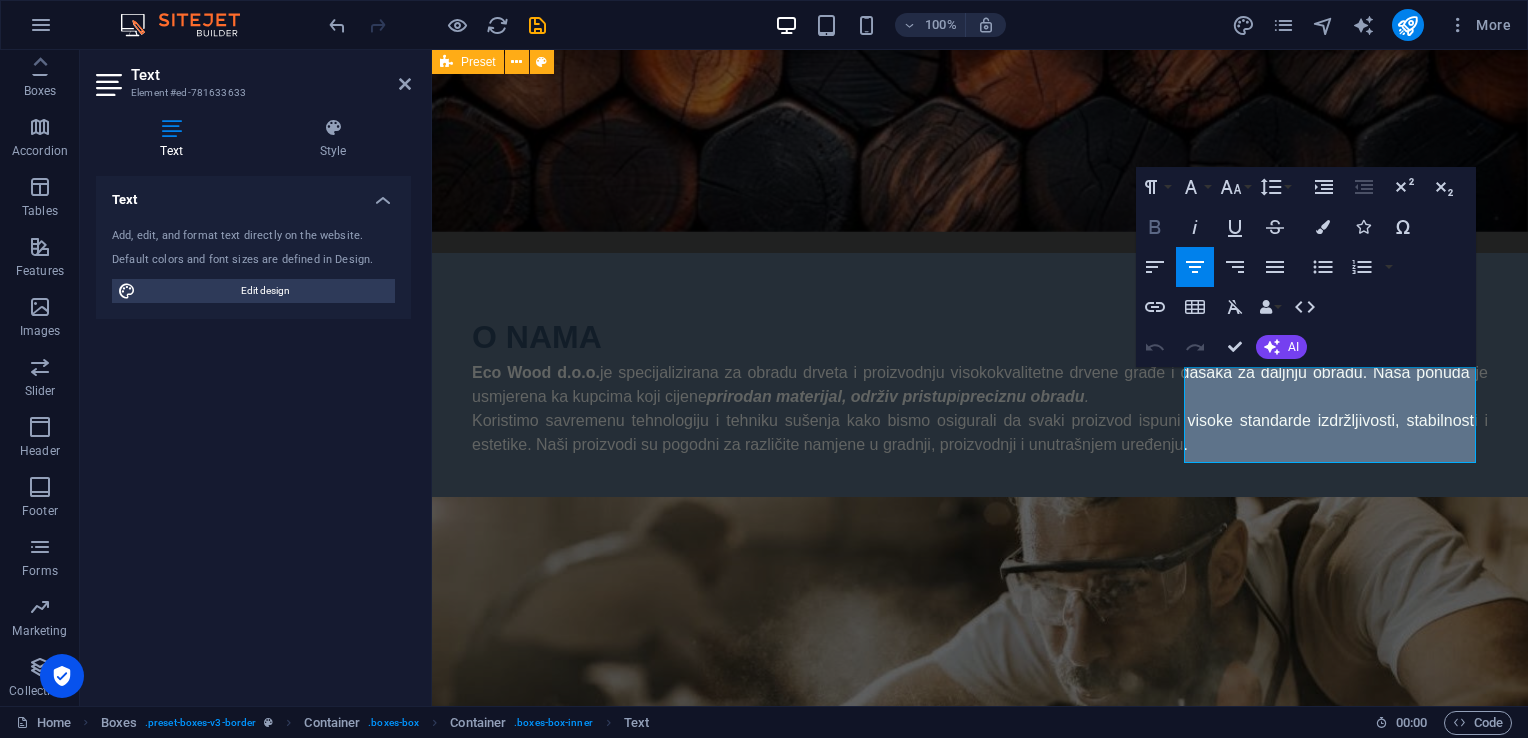 click 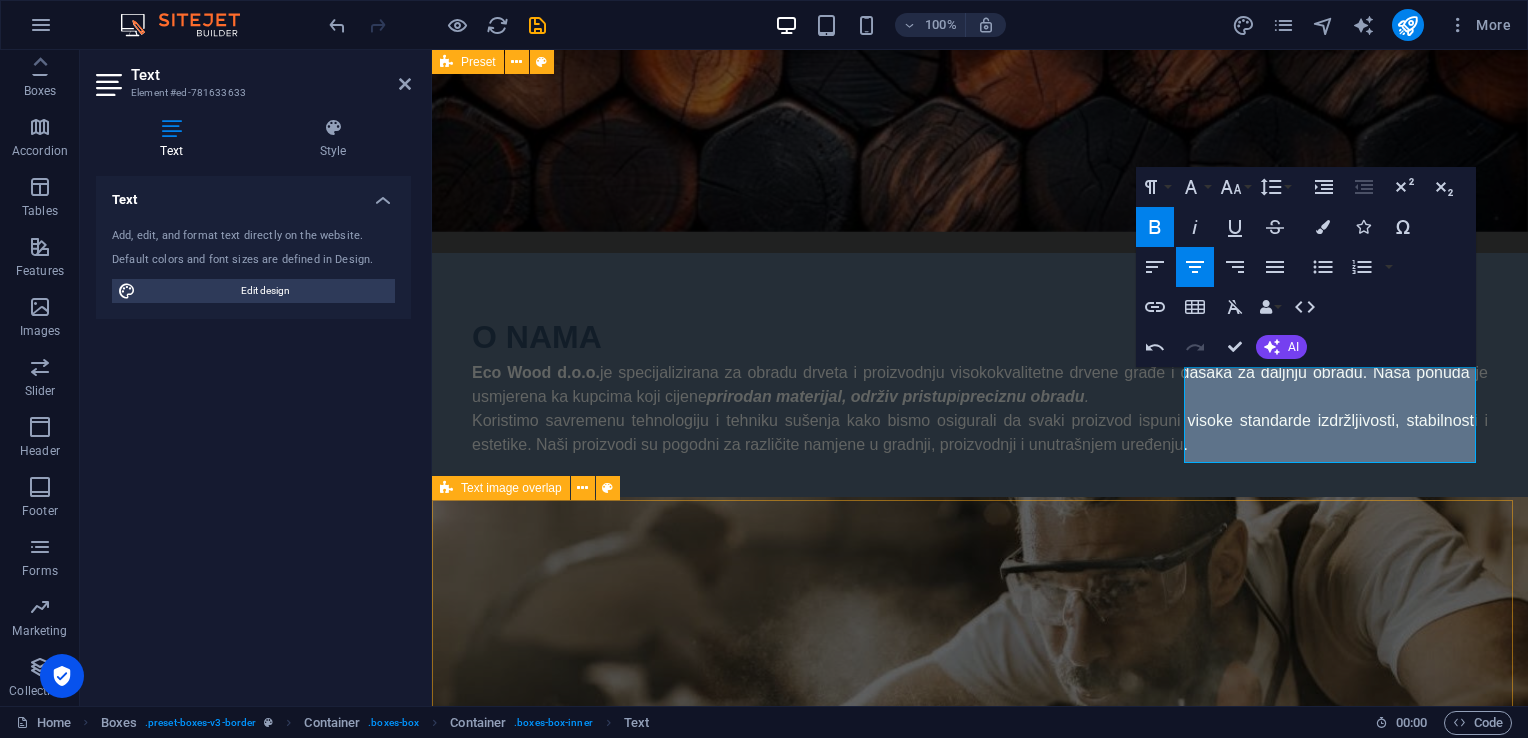 click on "Građa za kuće Pouzdani temelji vašeg doma. Naša građa je idealna za sve faze izgradnje – od konstrukcije krova, podnih nosača do zidnih sistema. Sušena, obrađena i spremna za montažu.   Specifikacije: Vrsta drveta:  jela, smrča ili bor Stanje:  sušeno u sušari, standardna vlažnost Dimenzije:  dostupne u više standardnih i nestandardnih formata Obrada:  četkana / blanjana / rezana (po potrebi) Upotreba:  za krovne konstrukcije, zidne okvire, međuspratne nosače Mogućnosti prilagođavanja: Nudimo rezanje po mjeri i obradu prema [PERSON_NAME] projektima ili arhitektonskim nacrtima." at bounding box center [980, 2386] 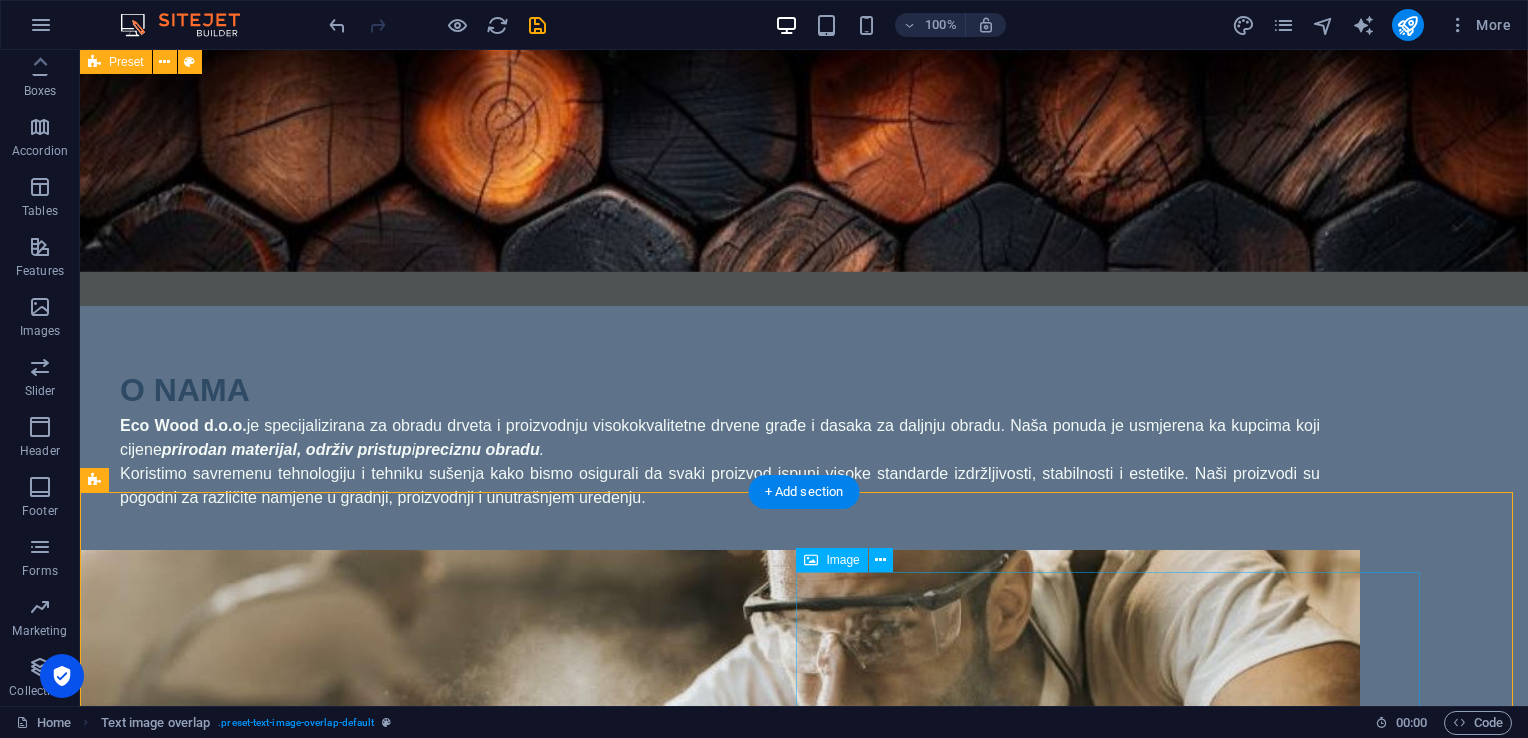 scroll, scrollTop: 500, scrollLeft: 0, axis: vertical 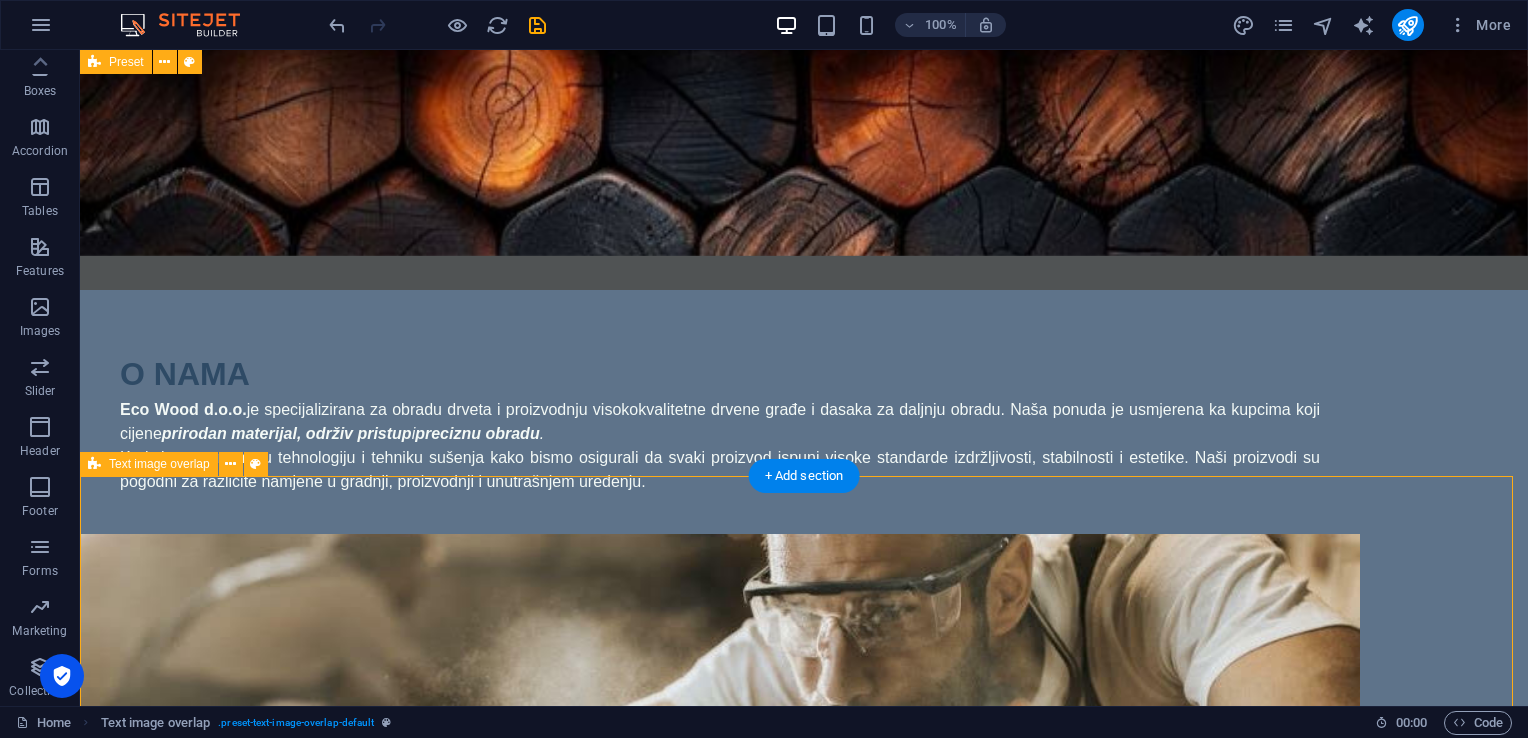 click on "Građa za kuće Pouzdani temelji vašeg doma. Naša građa je idealna za sve faze izgradnje – od konstrukcije krova, podnih nosača do zidnih sistema. Sušena, obrađena i spremna za montažu.   Specifikacije: Vrsta drveta:  jela, smrča ili bor Stanje:  sušeno u sušari, standardna vlažnost Dimenzije:  dostupne u više standardnih i nestandardnih formata Obrada:  četkana / blanjana / rezana (po potrebi) Upotreba:  za krovne konstrukcije, zidne okvire, međuspratne nosače Mogućnosti prilagođavanja: Nudimo rezanje po mjeri i obradu prema [PERSON_NAME] projektima ili arhitektonskim nacrtima." at bounding box center (804, 2315) 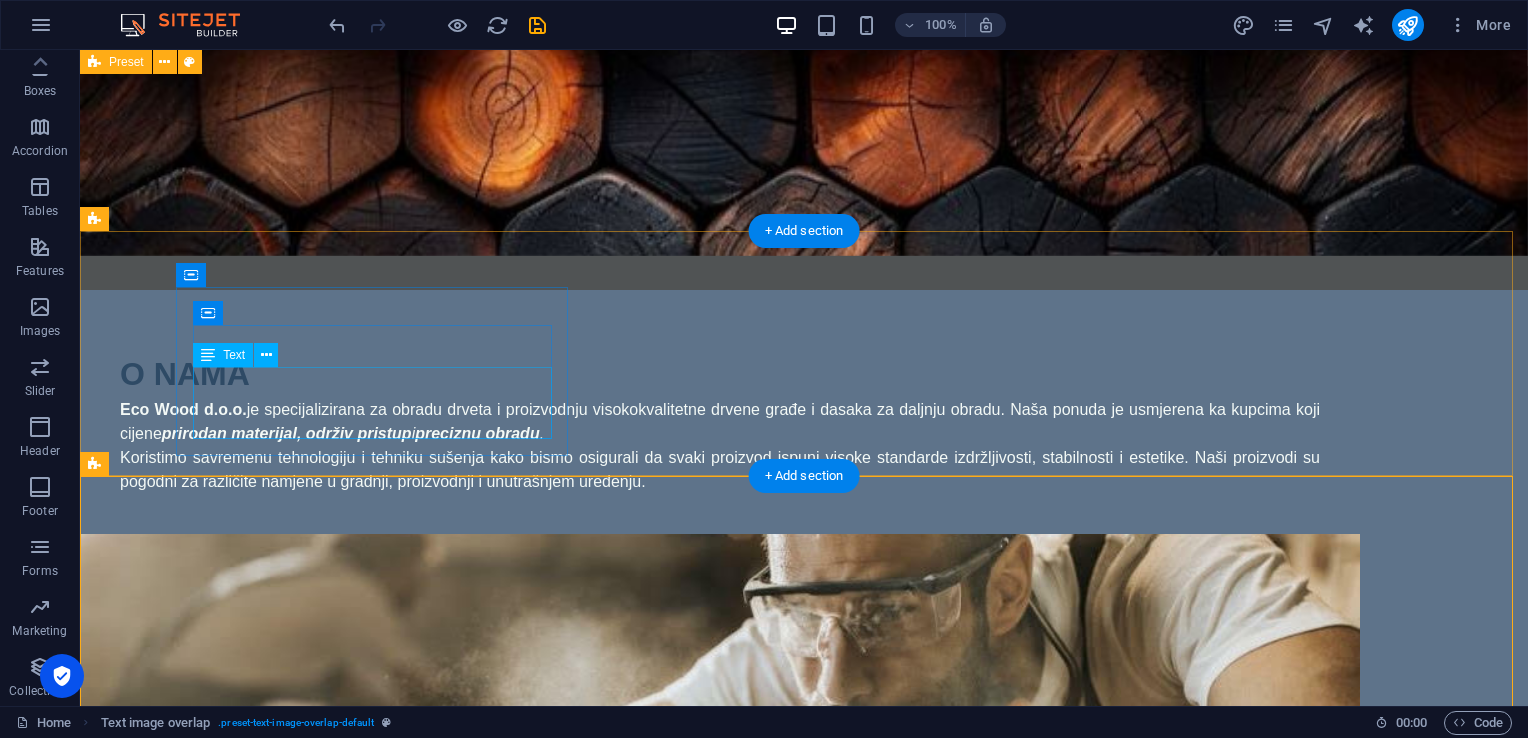 click on "Svi naši proizvodi prolaze strogu kontrolu i pažljivu obradu kako bi ispunili visoke standarde izrade i funkcionalnosti." at bounding box center [296, 1237] 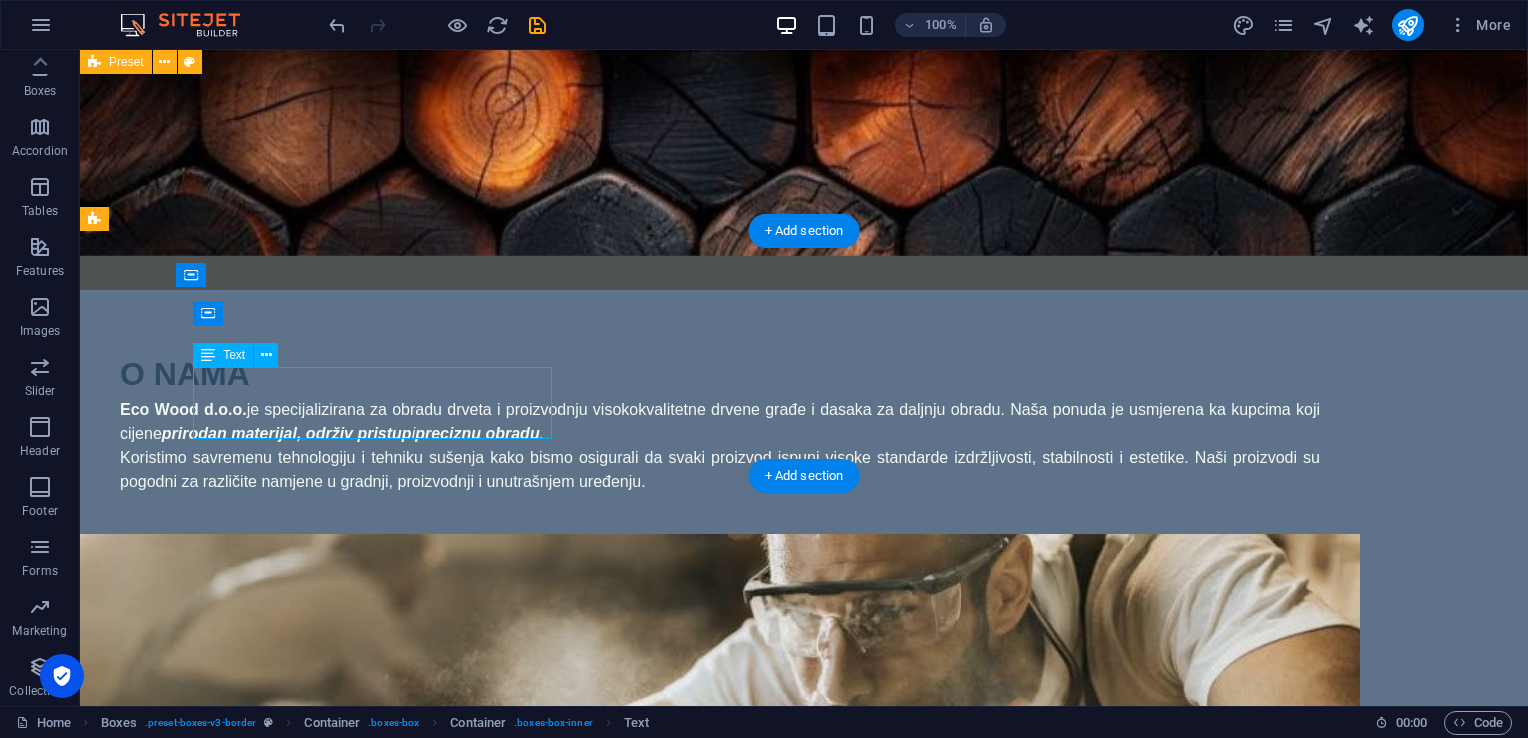click on "Svi naši proizvodi prolaze strogu kontrolu i pažljivu obradu kako bi ispunili visoke standarde izrade i funkcionalnosti." at bounding box center [296, 1237] 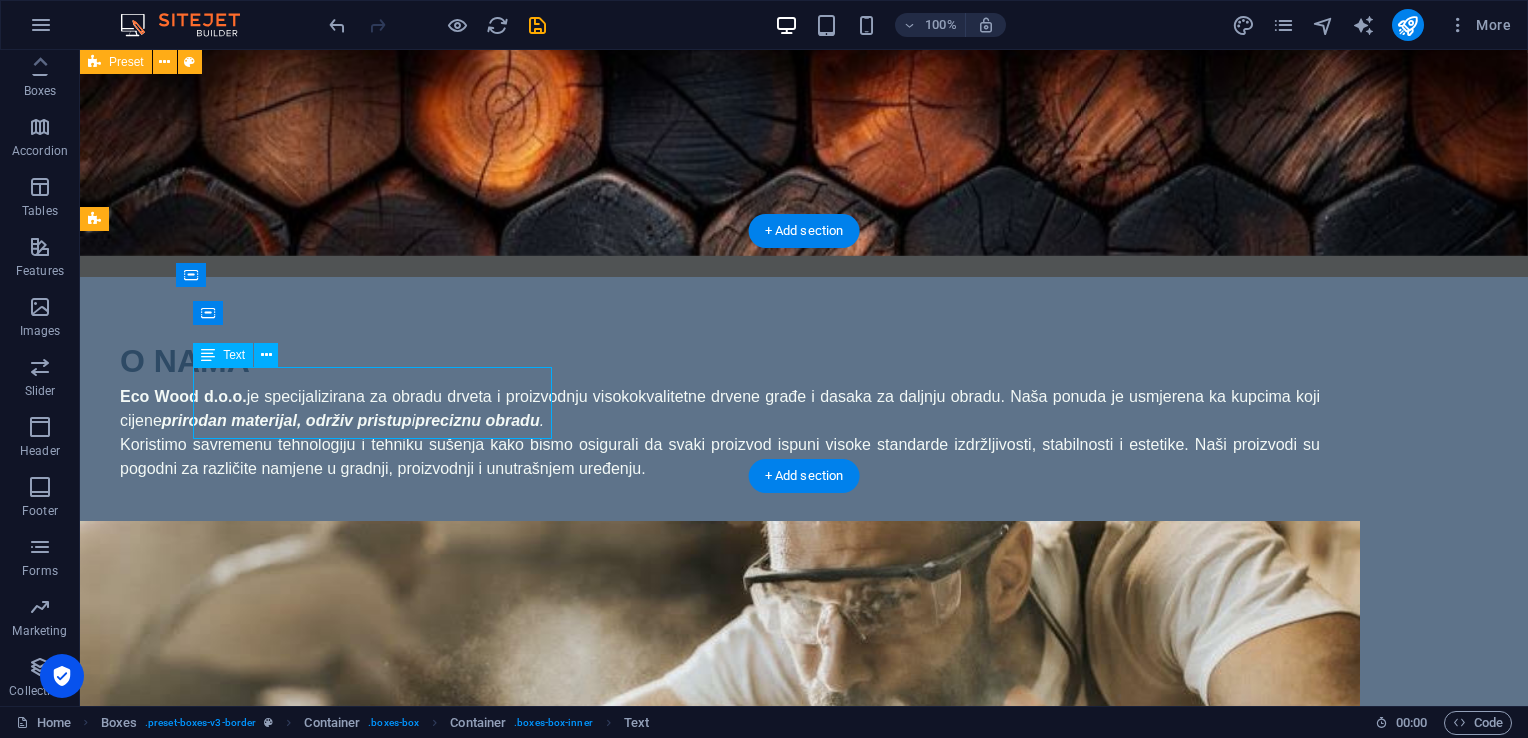 scroll, scrollTop: 524, scrollLeft: 0, axis: vertical 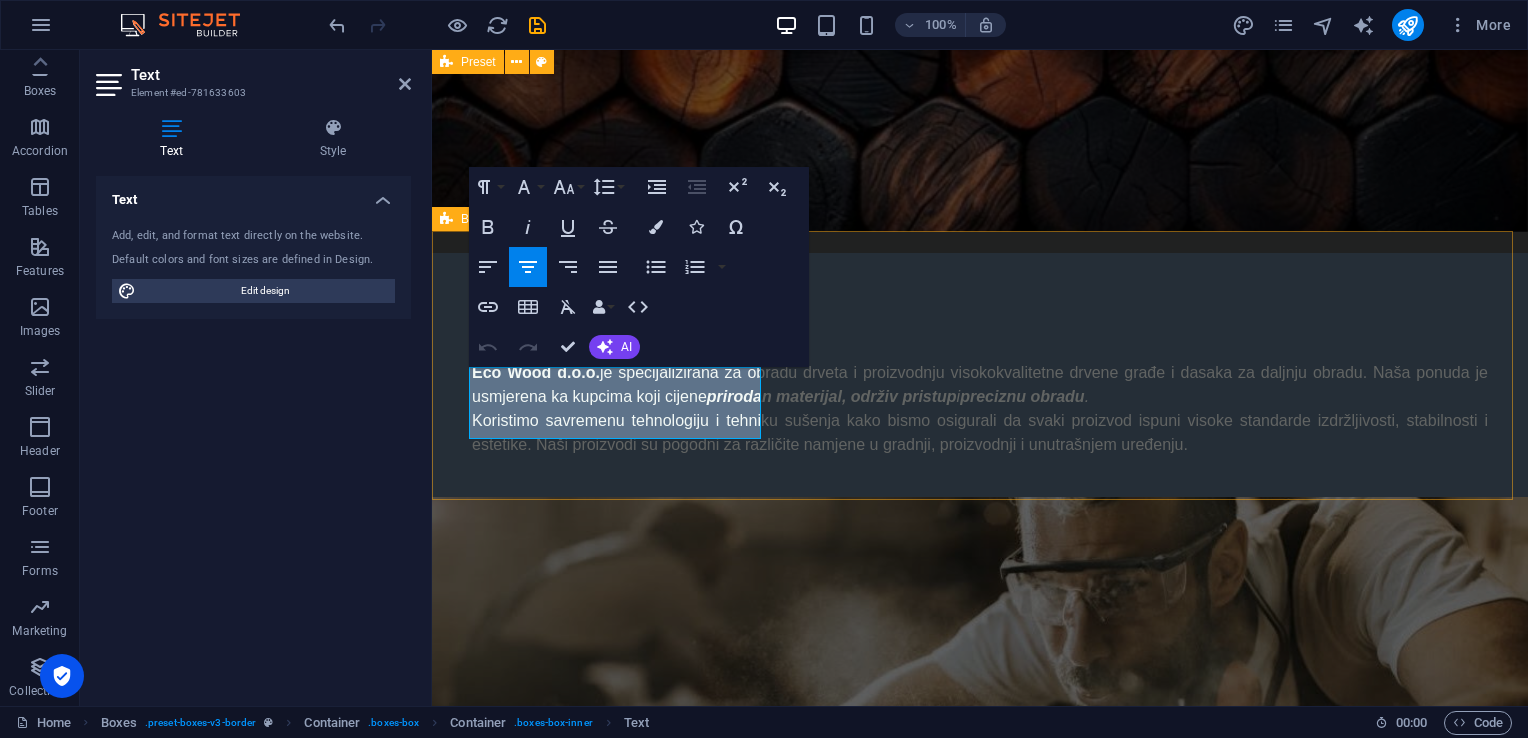 drag, startPoint x: 744, startPoint y: 426, endPoint x: 446, endPoint y: 383, distance: 301.08636 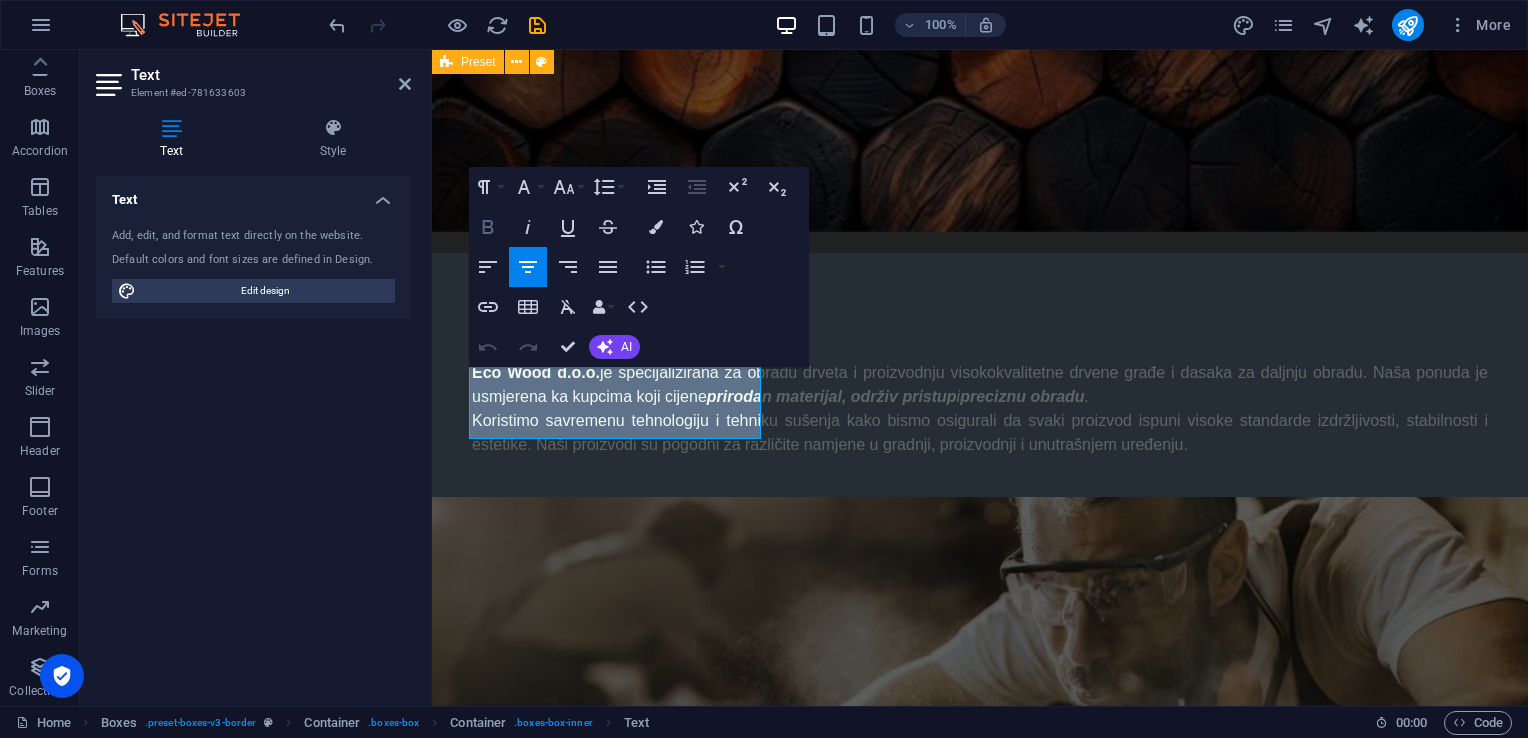 click 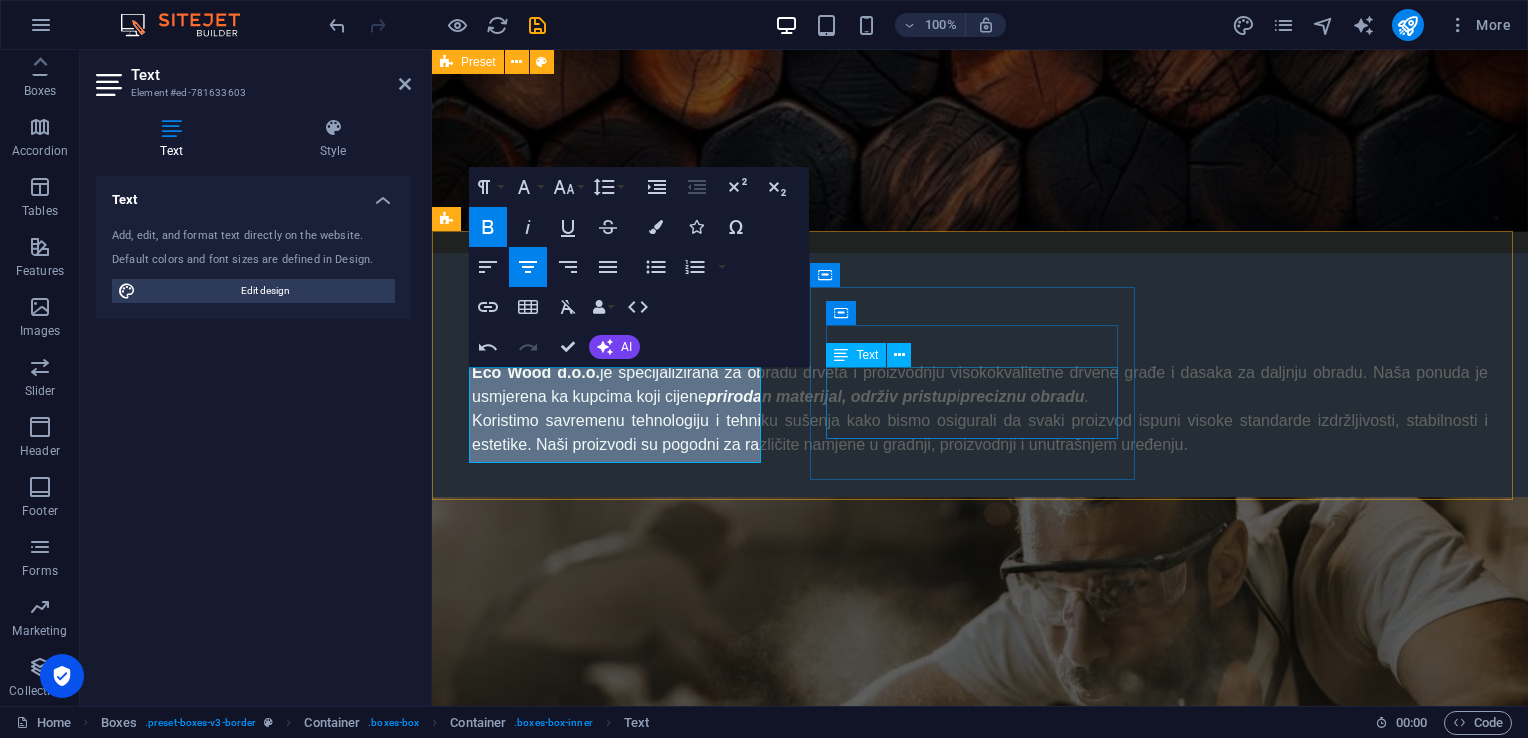 click on "Koristimo prirodne materijale i efikasne procese proizvodnje kako bismo očuvali okoliš i smanjili otpad." at bounding box center [617, 1488] 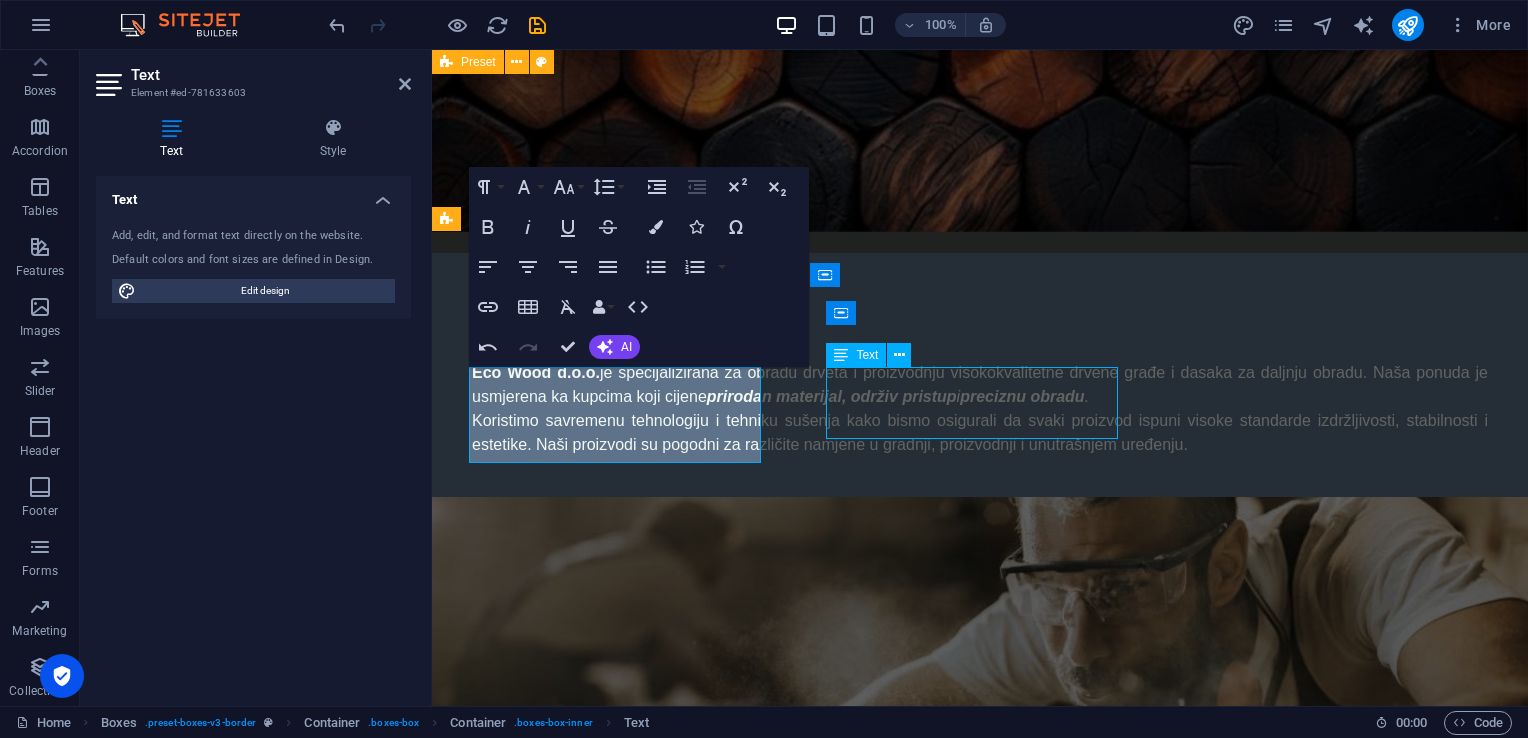 click on "Koristimo prirodne materijale i efikasne procese proizvodnje kako bismo očuvali okoliš i smanjili otpad." at bounding box center [617, 1488] 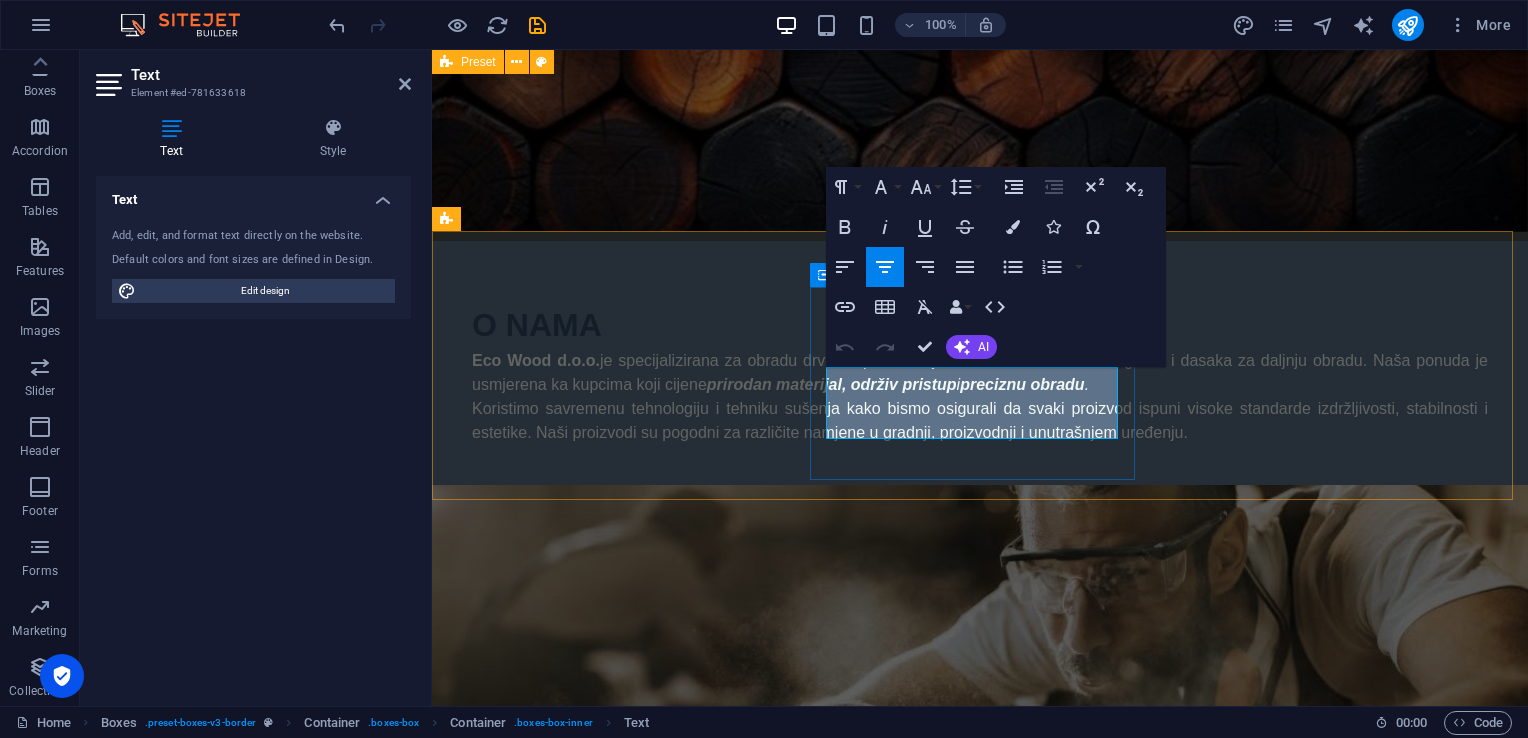 drag, startPoint x: 1067, startPoint y: 425, endPoint x: 828, endPoint y: 373, distance: 244.59149 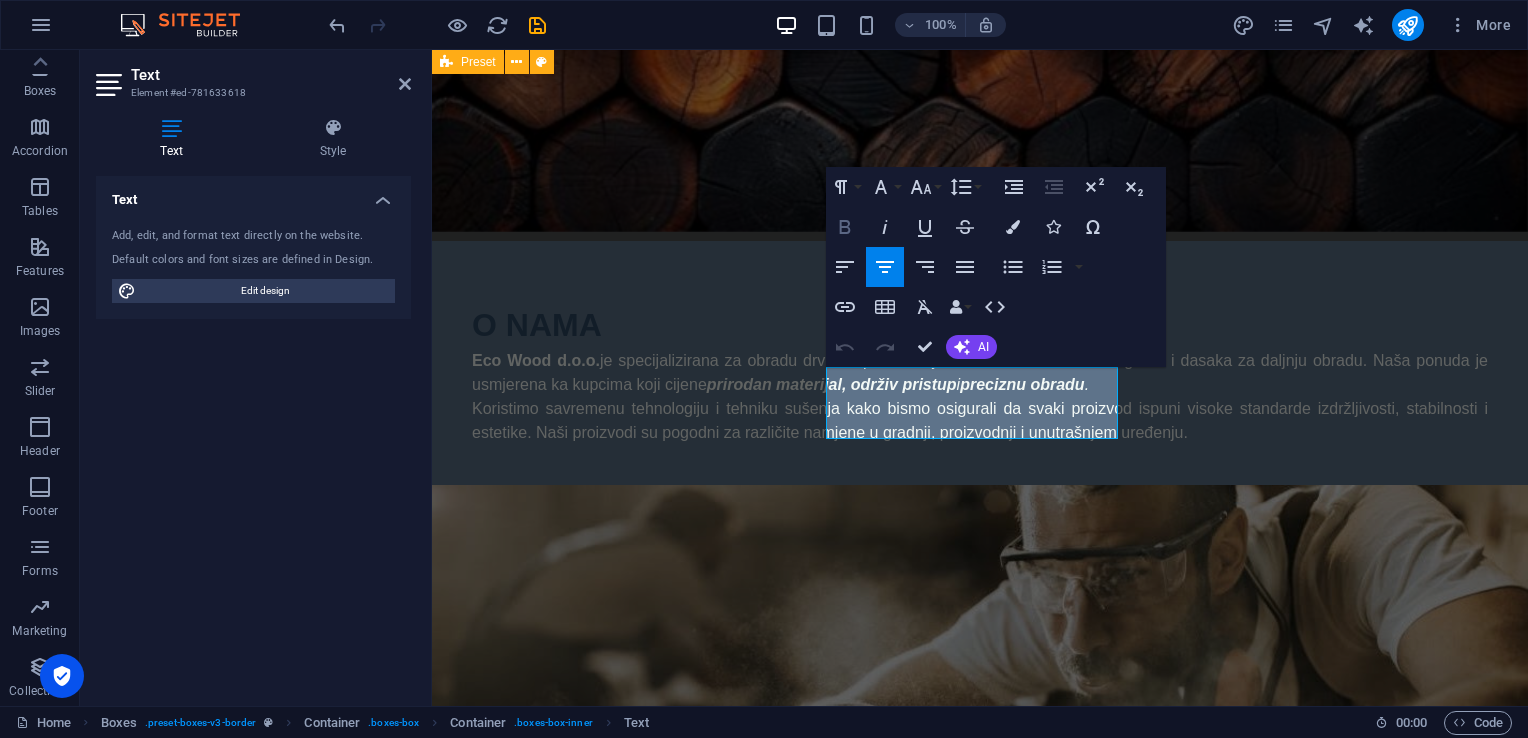 click 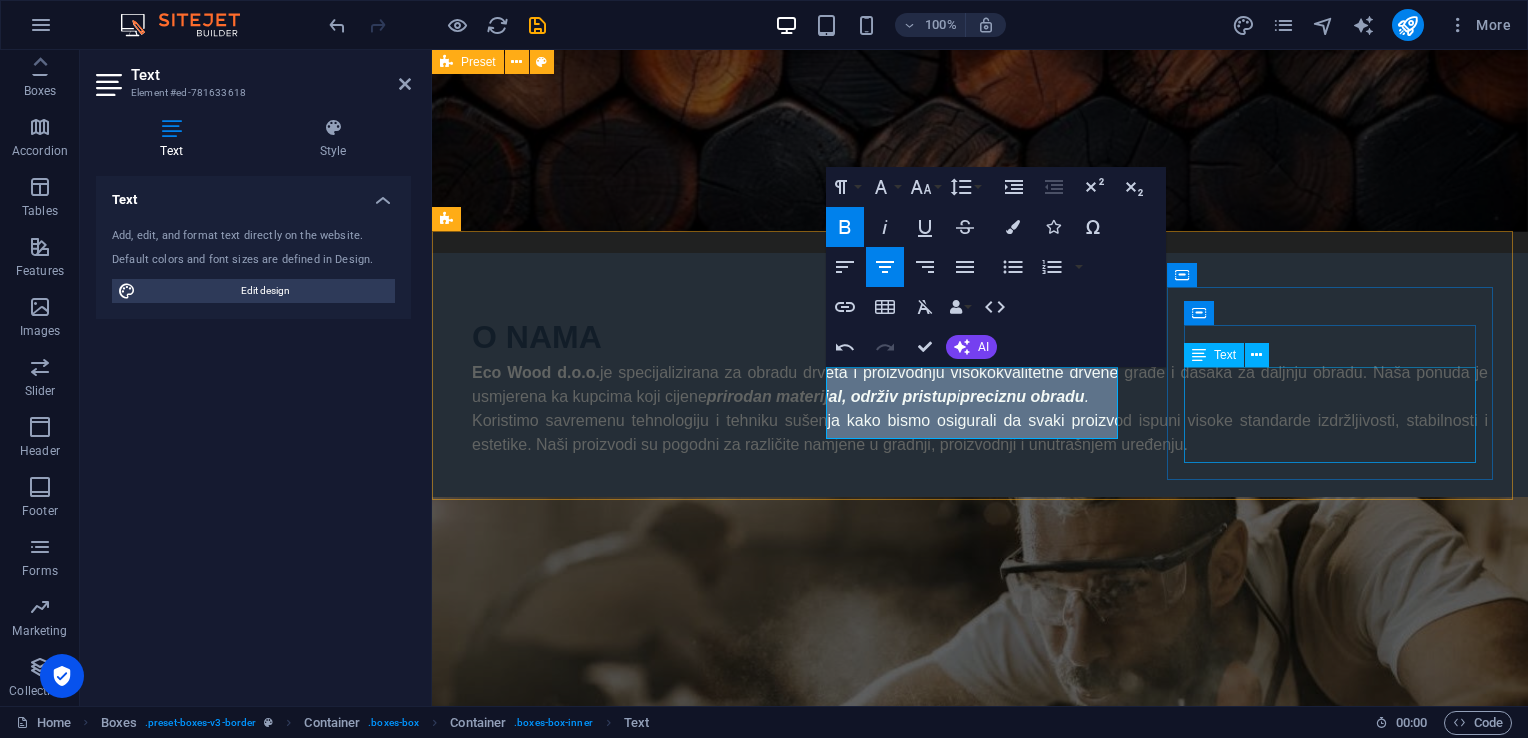 click on "Gradimo profesionalne odnose zasnovane na povjerenju, tačnosti i otvorenoj komunikaciji s partnerima i klijentima." at bounding box center [617, 1764] 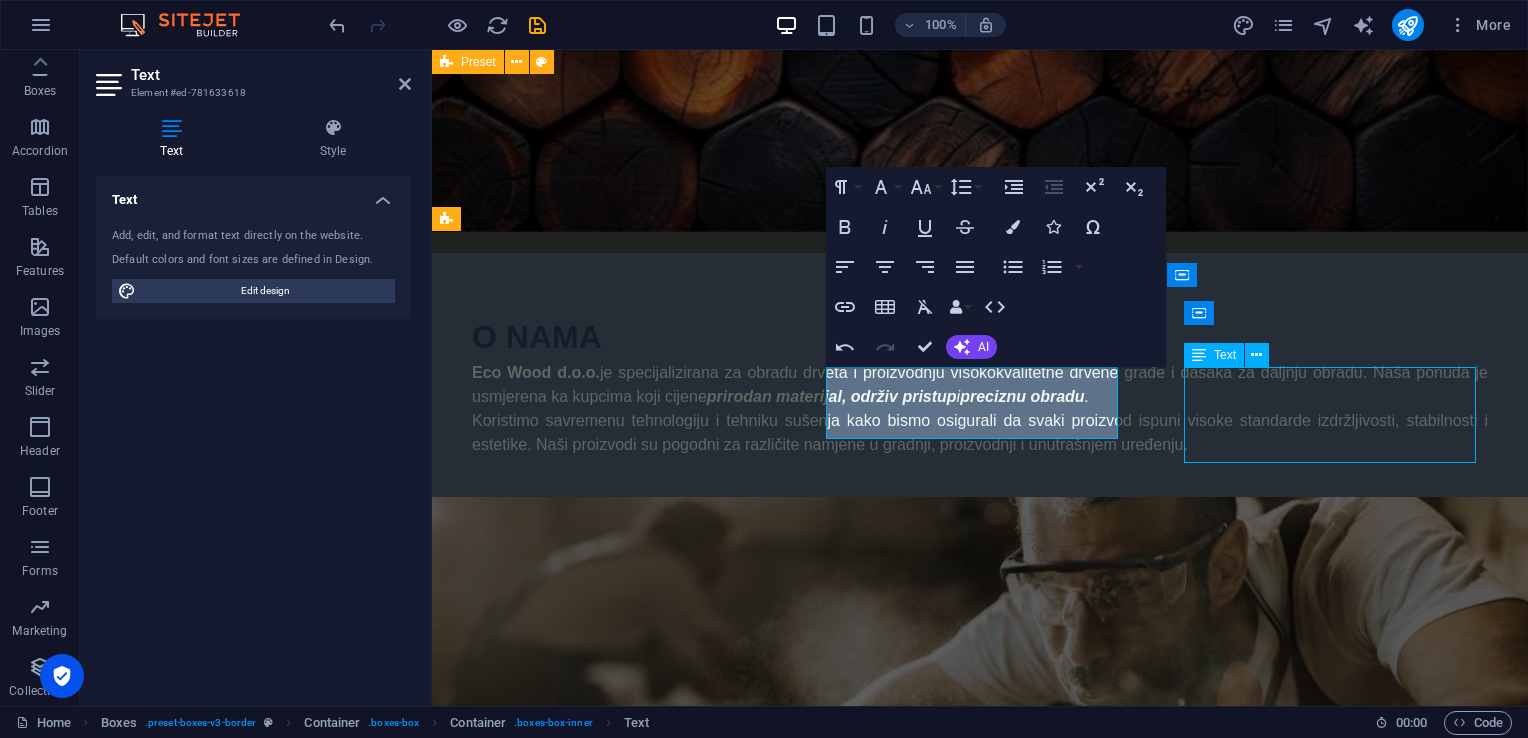 click on "Gradimo profesionalne odnose zasnovane na povjerenju, tačnosti i otvorenoj komunikaciji s partnerima i klijentima." at bounding box center (617, 1764) 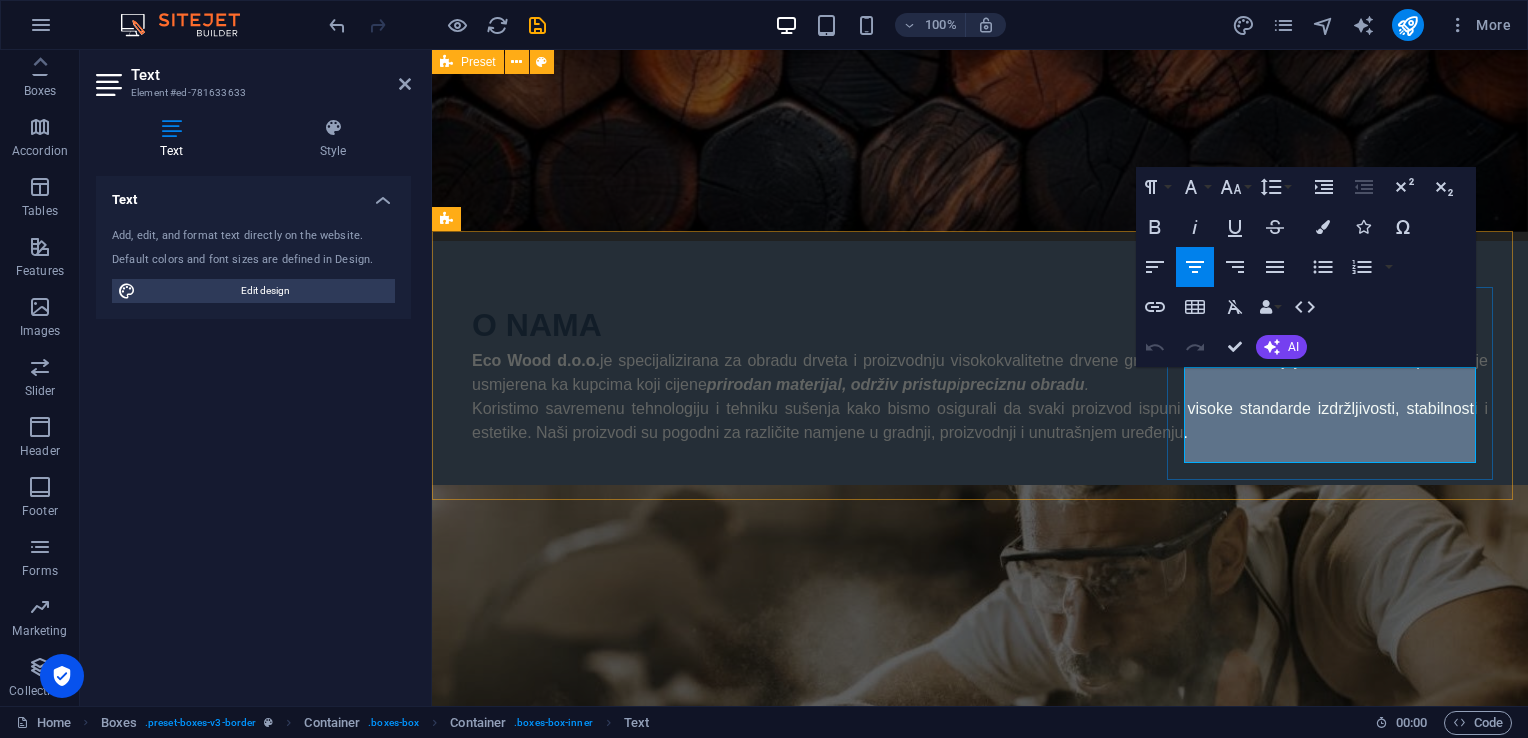drag, startPoint x: 1374, startPoint y: 454, endPoint x: 1176, endPoint y: 382, distance: 210.6846 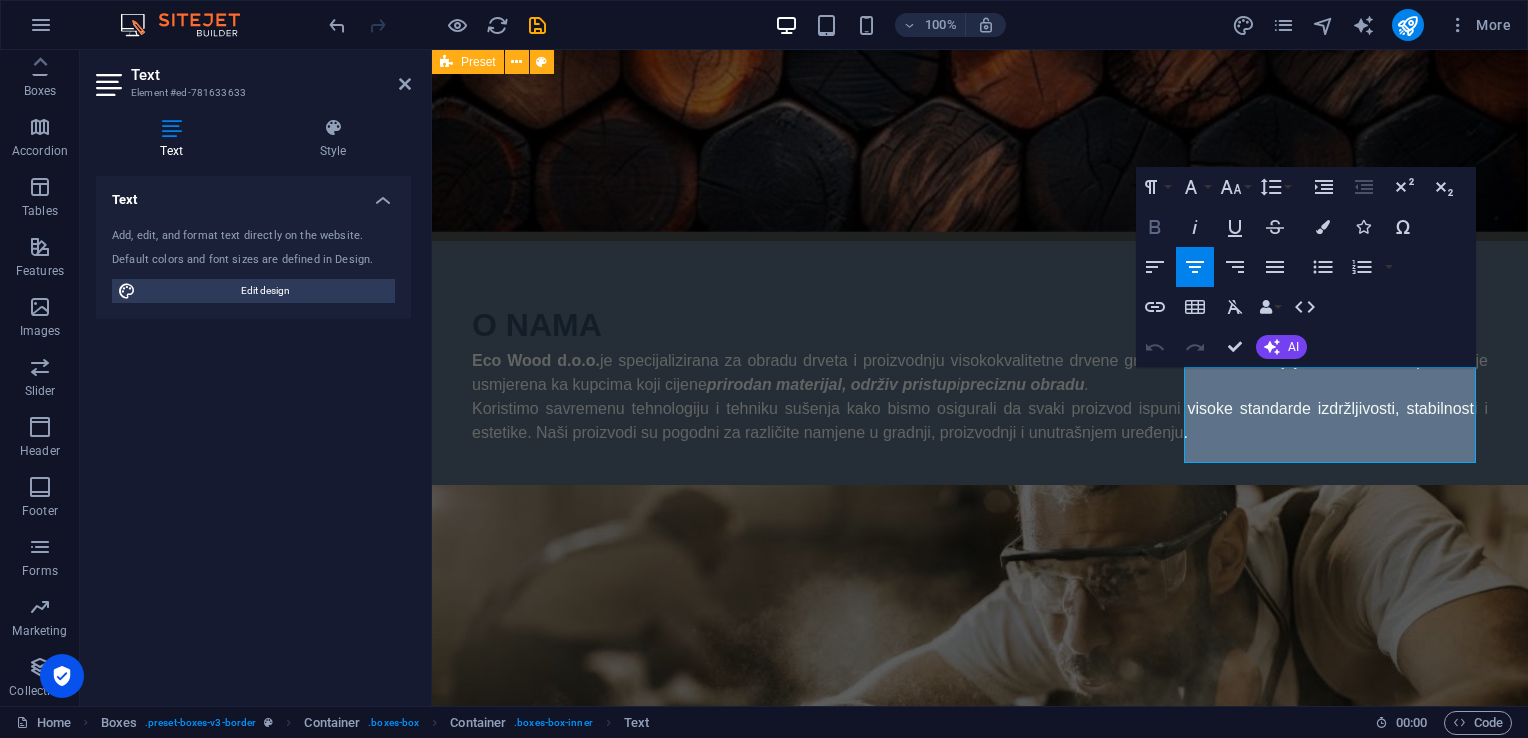click 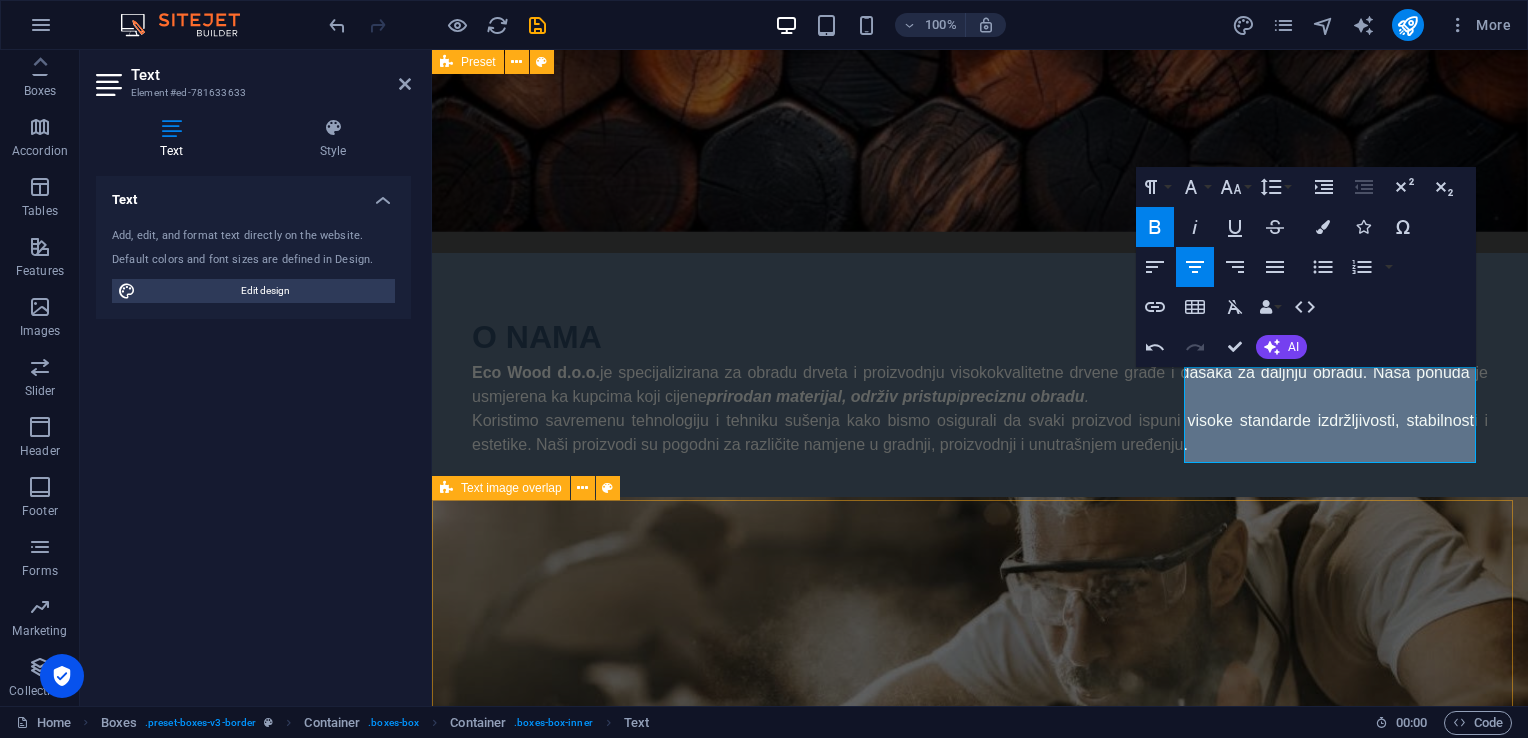 click on "Građa za kuće Pouzdani temelji vašeg doma. Naša građa je idealna za sve faze izgradnje – od konstrukcije krova, podnih nosača do zidnih sistema. Sušena, obrađena i spremna za montažu.   Specifikacije: Vrsta drveta:  jela, smrča ili bor Stanje:  sušeno u sušari, standardna vlažnost Dimenzije:  dostupne u više standardnih i nestandardnih formata Obrada:  četkana / blanjana / rezana (po potrebi) Upotreba:  za krovne konstrukcije, zidne okvire, međuspratne nosače Mogućnosti prilagođavanja: Nudimo rezanje po mjeri i obradu prema [PERSON_NAME] projektima ili arhitektonskim nacrtima." at bounding box center (980, 2410) 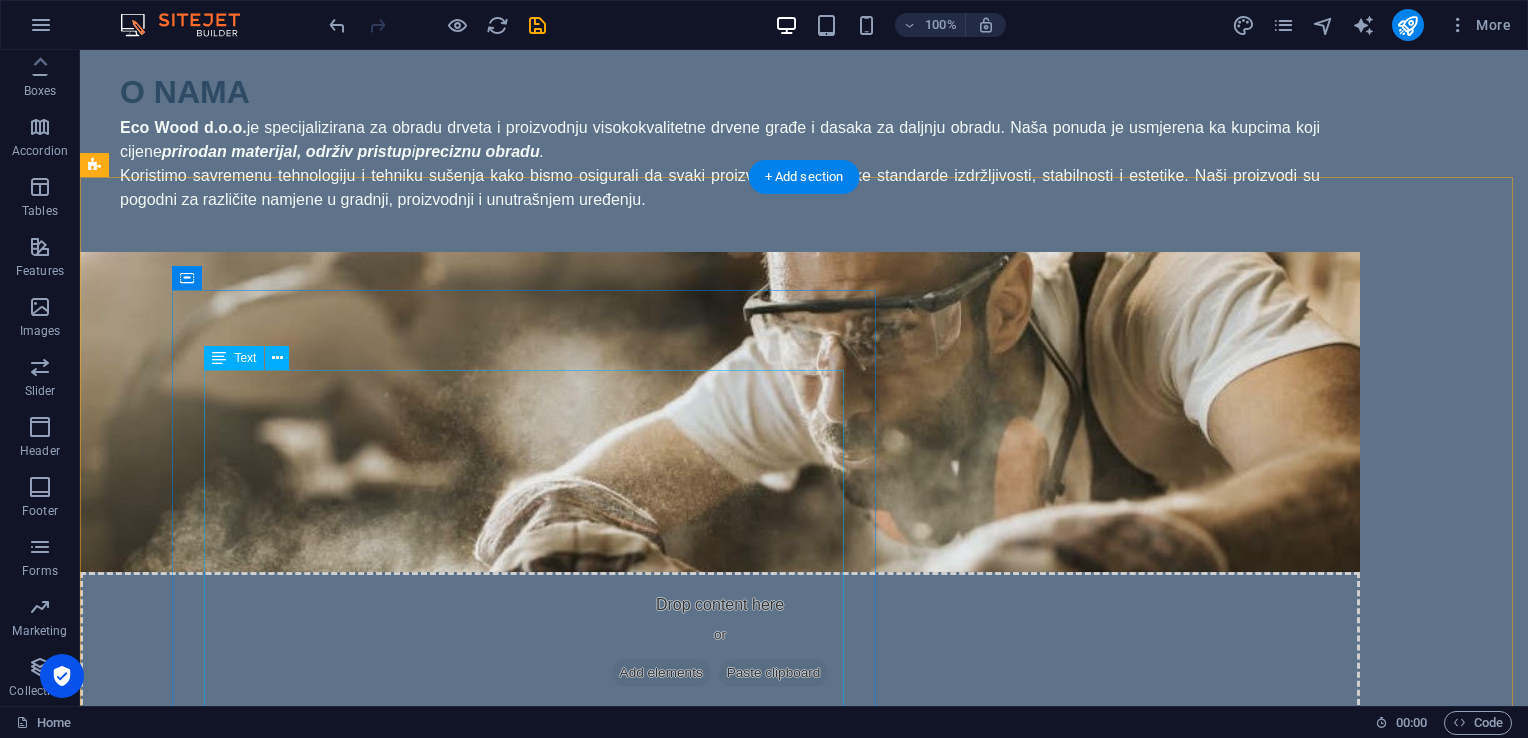 scroll, scrollTop: 800, scrollLeft: 0, axis: vertical 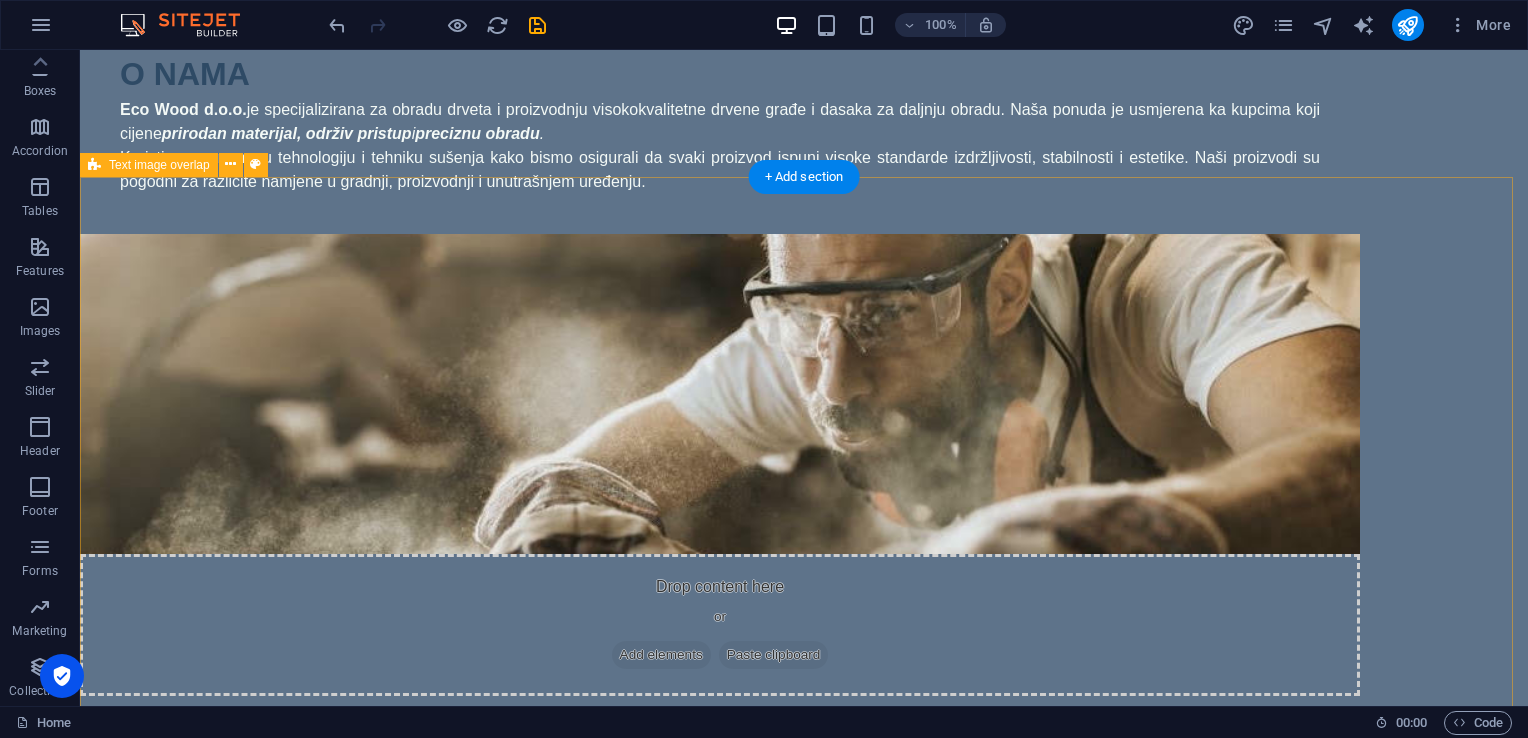 click on "Građa za kuće Pouzdani temelji vašeg doma. Naša građa je idealna za sve faze izgradnje – od konstrukcije krova, podnih nosača do zidnih sistema. Sušena, obrađena i spremna za montažu.   Specifikacije: Vrsta drveta:  jela, smrča ili bor Stanje:  sušeno u sušari, standardna vlažnost Dimenzije:  dostupne u više standardnih i nestandardnih formata Obrada:  četkana / blanjana / rezana (po potrebi) Upotreba:  za krovne konstrukcije, zidne okvire, međuspratne nosače Mogućnosti prilagođavanja: Nudimo rezanje po mjeri i obradu prema [PERSON_NAME] projektima ili arhitektonskim nacrtima." at bounding box center [804, 2015] 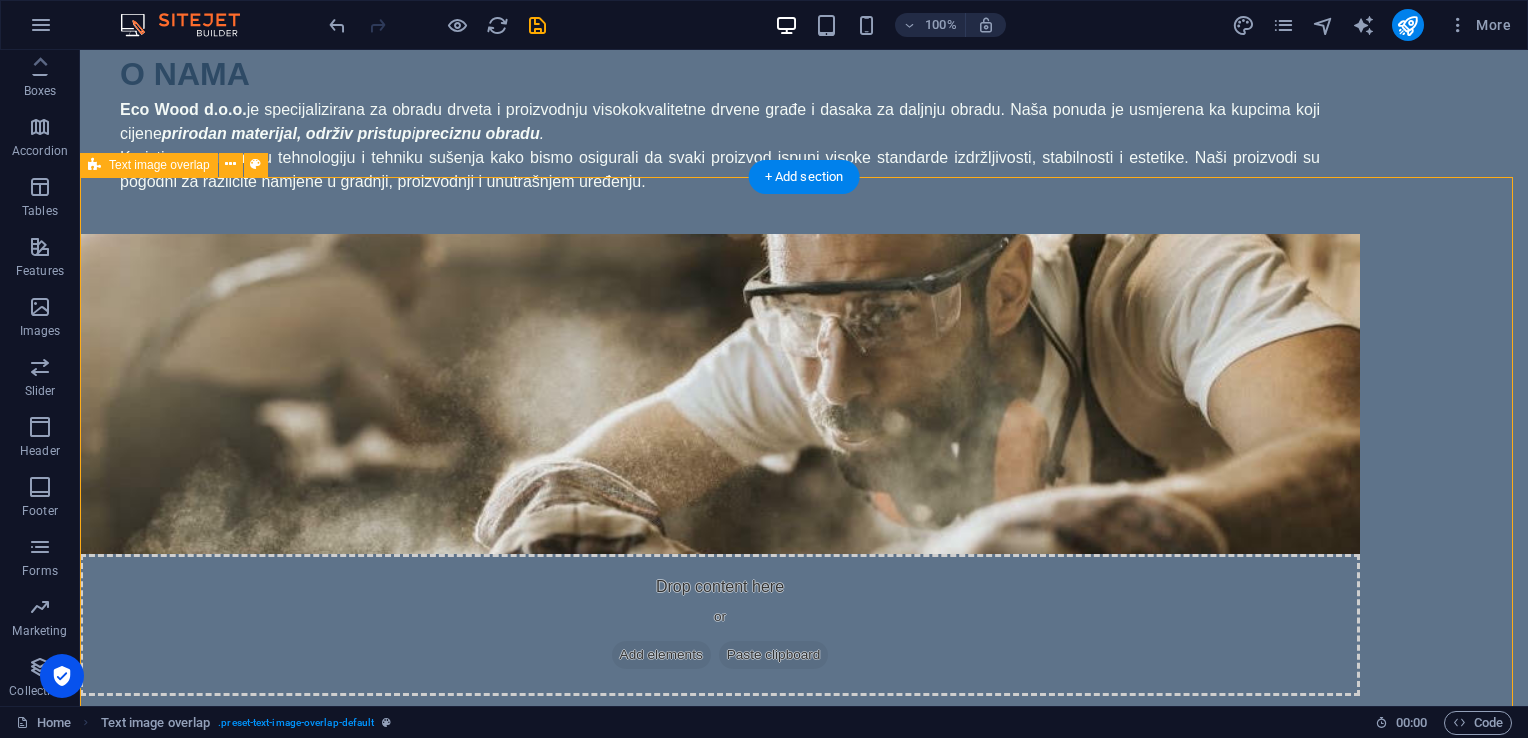 click on "Građa za kuće Pouzdani temelji vašeg doma. Naša građa je idealna za sve faze izgradnje – od konstrukcije krova, podnih nosača do zidnih sistema. Sušena, obrađena i spremna za montažu.   Specifikacije: Vrsta drveta:  jela, smrča ili bor Stanje:  sušeno u sušari, standardna vlažnost Dimenzije:  dostupne u više standardnih i nestandardnih formata Obrada:  četkana / blanjana / rezana (po potrebi) Upotreba:  za krovne konstrukcije, zidne okvire, međuspratne nosače Mogućnosti prilagođavanja: Nudimo rezanje po mjeri i obradu prema [PERSON_NAME] projektima ili arhitektonskim nacrtima." at bounding box center [804, 2015] 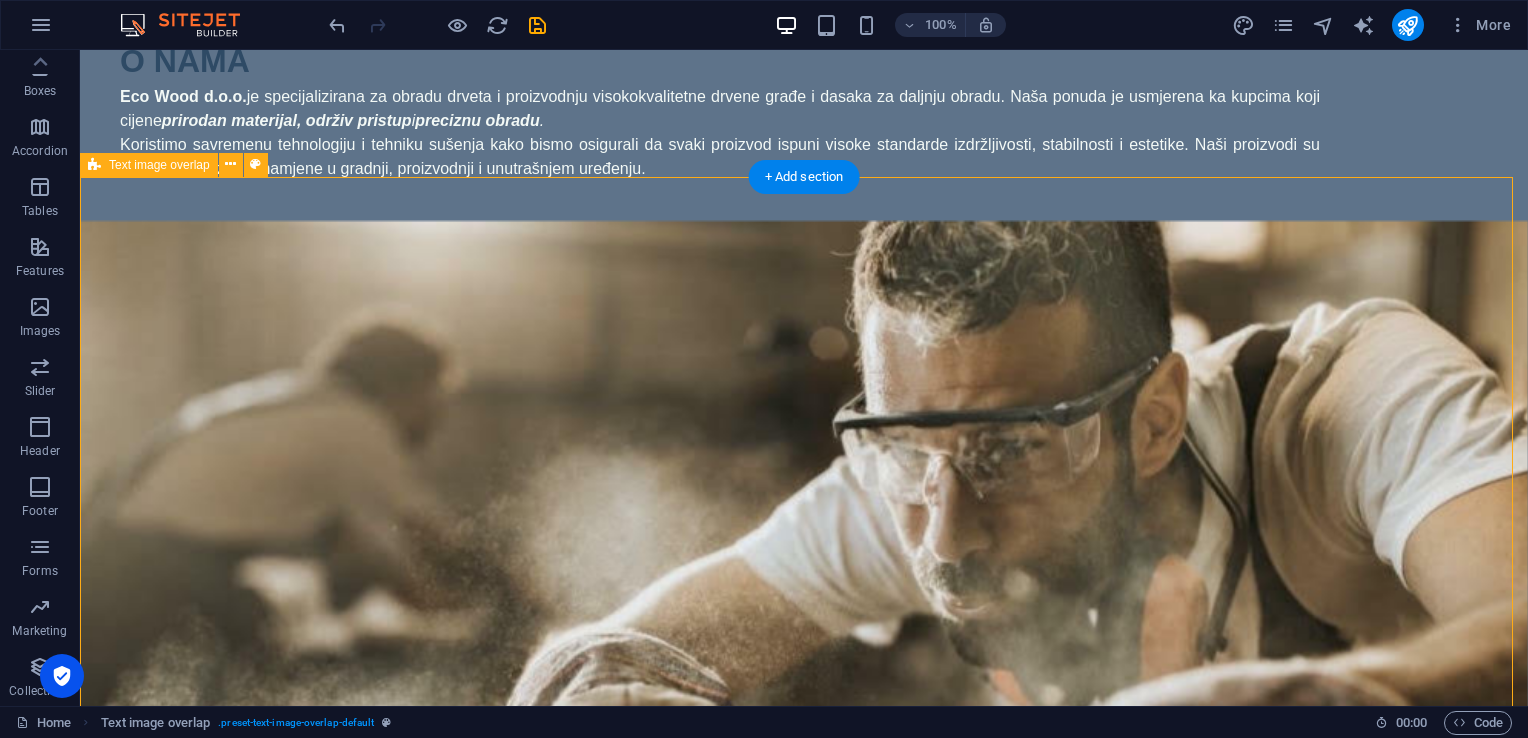 scroll, scrollTop: 824, scrollLeft: 0, axis: vertical 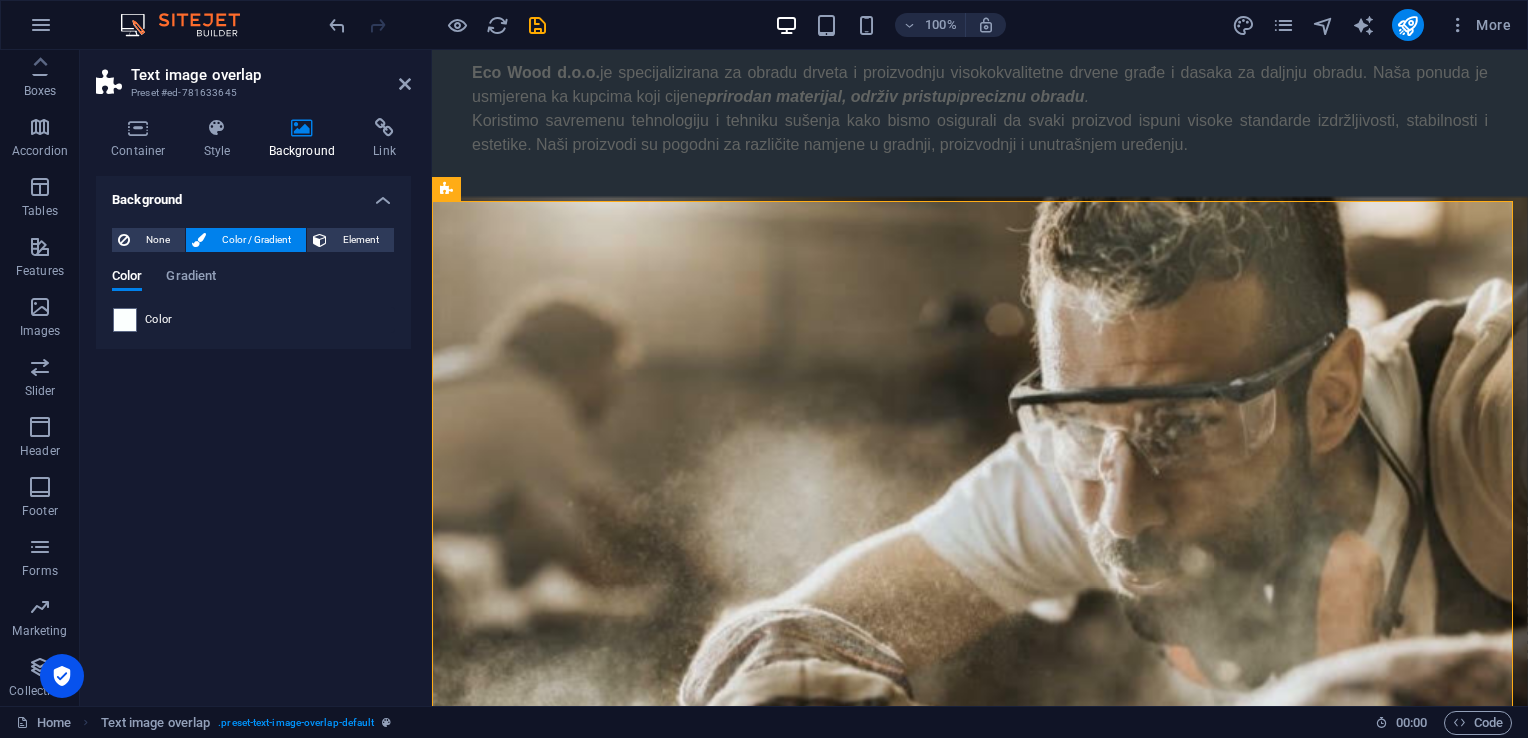 click on "Color" at bounding box center (253, 320) 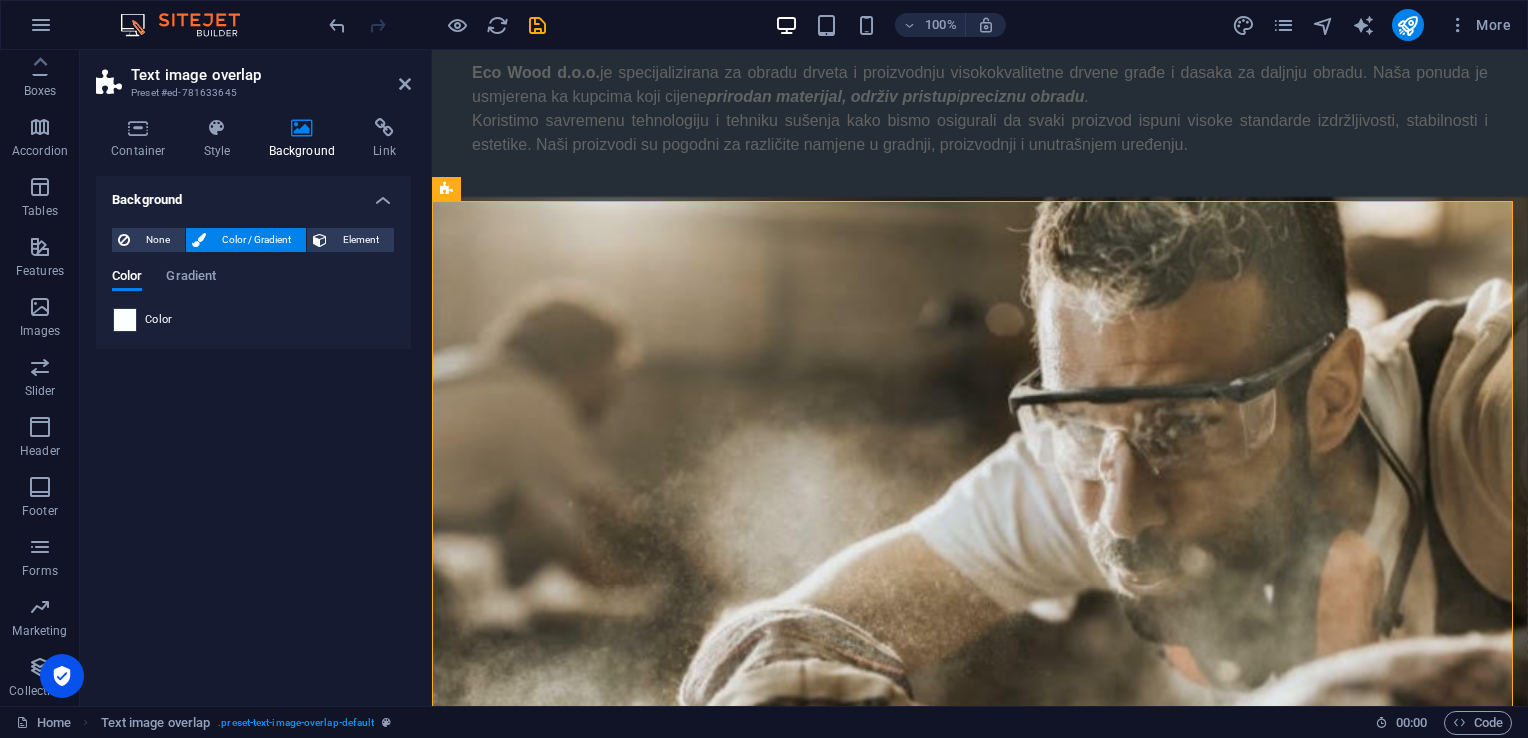 click at bounding box center (125, 320) 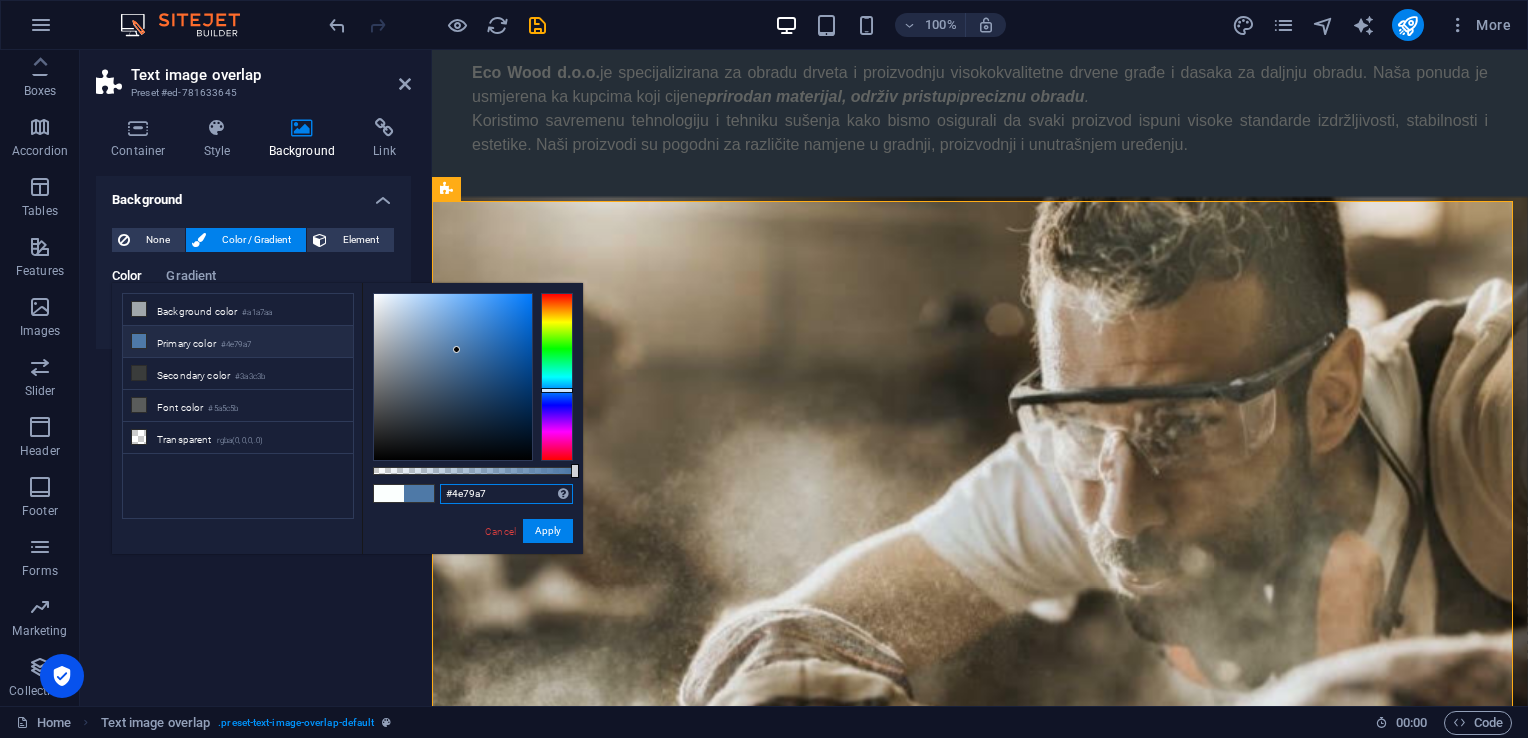 drag, startPoint x: 497, startPoint y: 484, endPoint x: 442, endPoint y: 494, distance: 55.9017 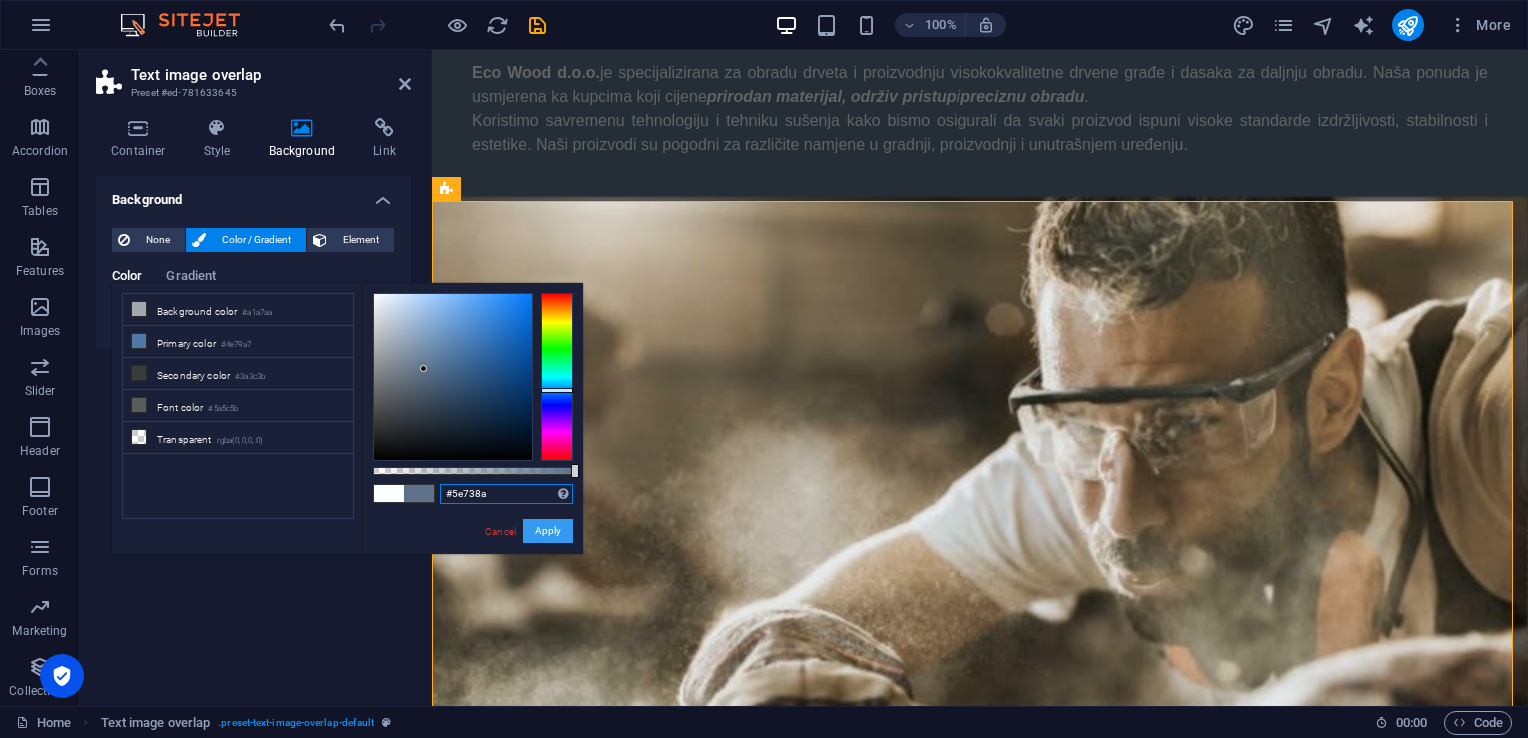 type on "#5e738a" 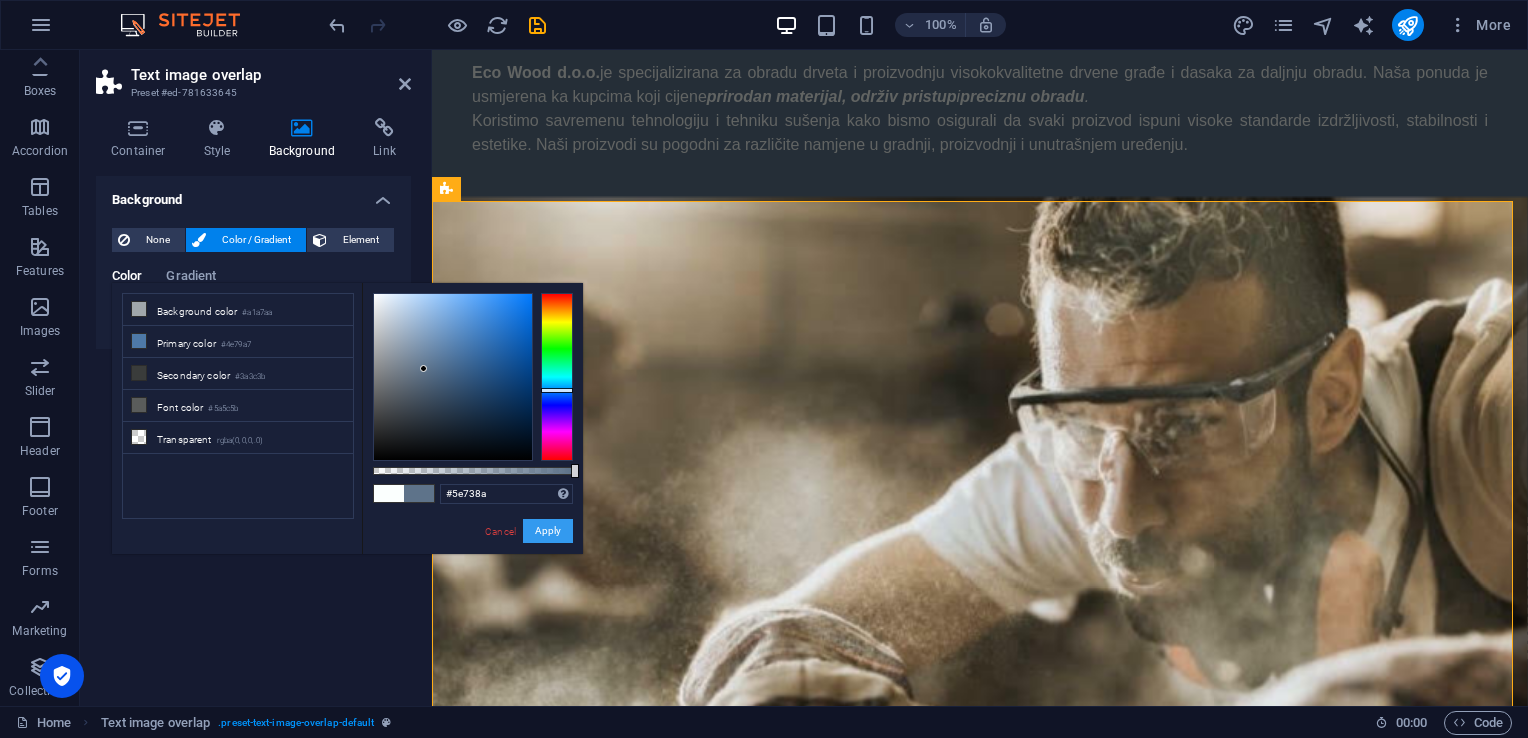 click on "Apply" at bounding box center [548, 531] 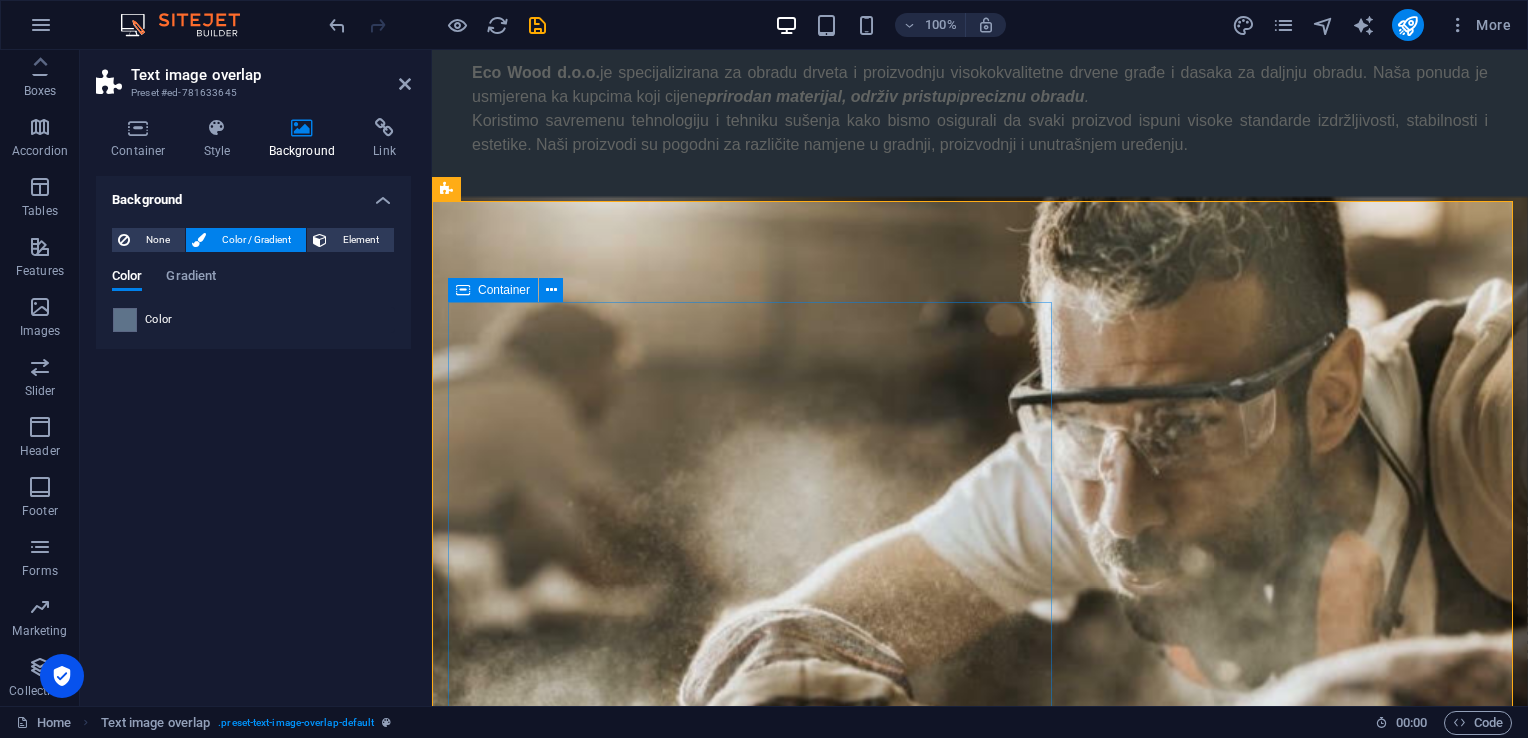 click on "Građa za kuće Pouzdani temelji vašeg doma. Naša građa je idealna za sve faze izgradnje – od konstrukcije krova, podnih nosača do zidnih sistema. Sušena, obrađena i spremna za montažu.   Specifikacije: Vrsta drveta:  jela, smrča ili bor Stanje:  sušeno u sušari, standardna vlažnost Dimenzije:  dostupne u više standardnih i nestandardnih formata Obrada:  četkana / blanjana / rezana (po potrebi) Upotreba:  za krovne konstrukcije, zidne okvire, međuspratne nosače Mogućnosti prilagođavanja: Nudimo rezanje po mjeri i obradu prema [PERSON_NAME] projektima ili arhitektonskim nacrtima." at bounding box center (1020, 1847) 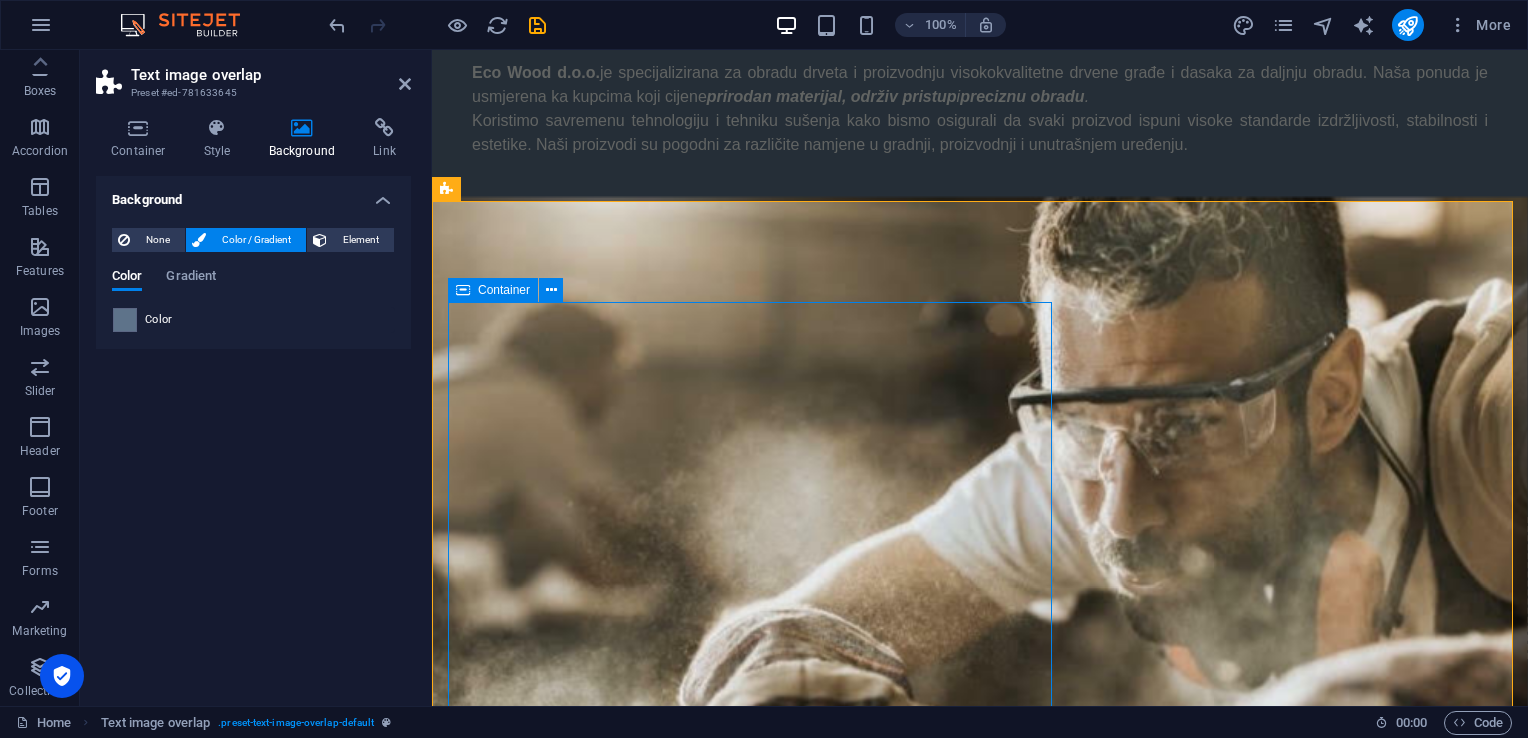 click on "Građa za kuće Pouzdani temelji vašeg doma. Naša građa je idealna za sve faze izgradnje – od konstrukcije krova, podnih nosača do zidnih sistema. Sušena, obrađena i spremna za montažu.   Specifikacije: Vrsta drveta:  jela, smrča ili bor Stanje:  sušeno u sušari, standardna vlažnost Dimenzije:  dostupne u više standardnih i nestandardnih formata Obrada:  četkana / blanjana / rezana (po potrebi) Upotreba:  za krovne konstrukcije, zidne okvire, međuspratne nosače Mogućnosti prilagođavanja: Nudimo rezanje po mjeri i obradu prema [PERSON_NAME] projektima ili arhitektonskim nacrtima." at bounding box center (1020, 1847) 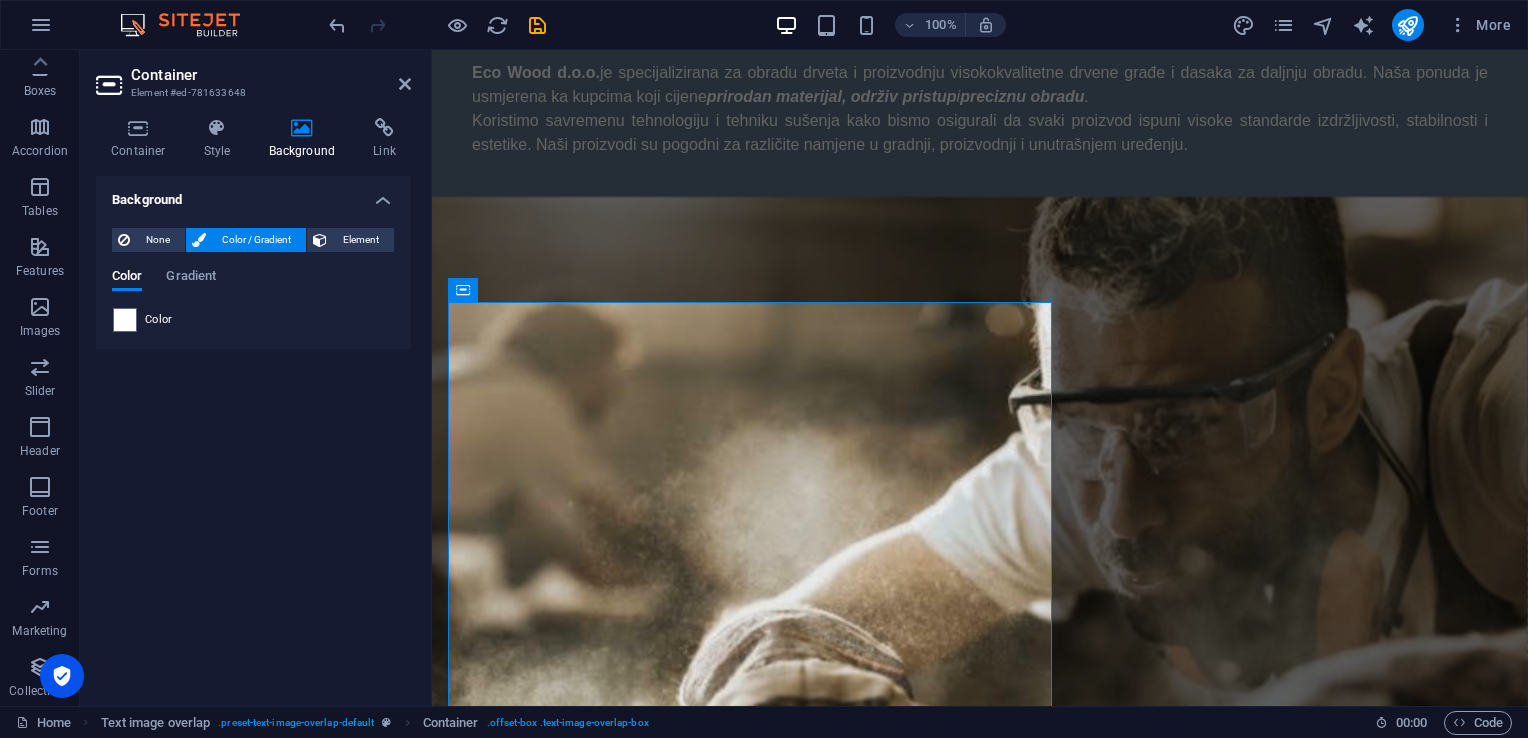click on "Color" at bounding box center (253, 320) 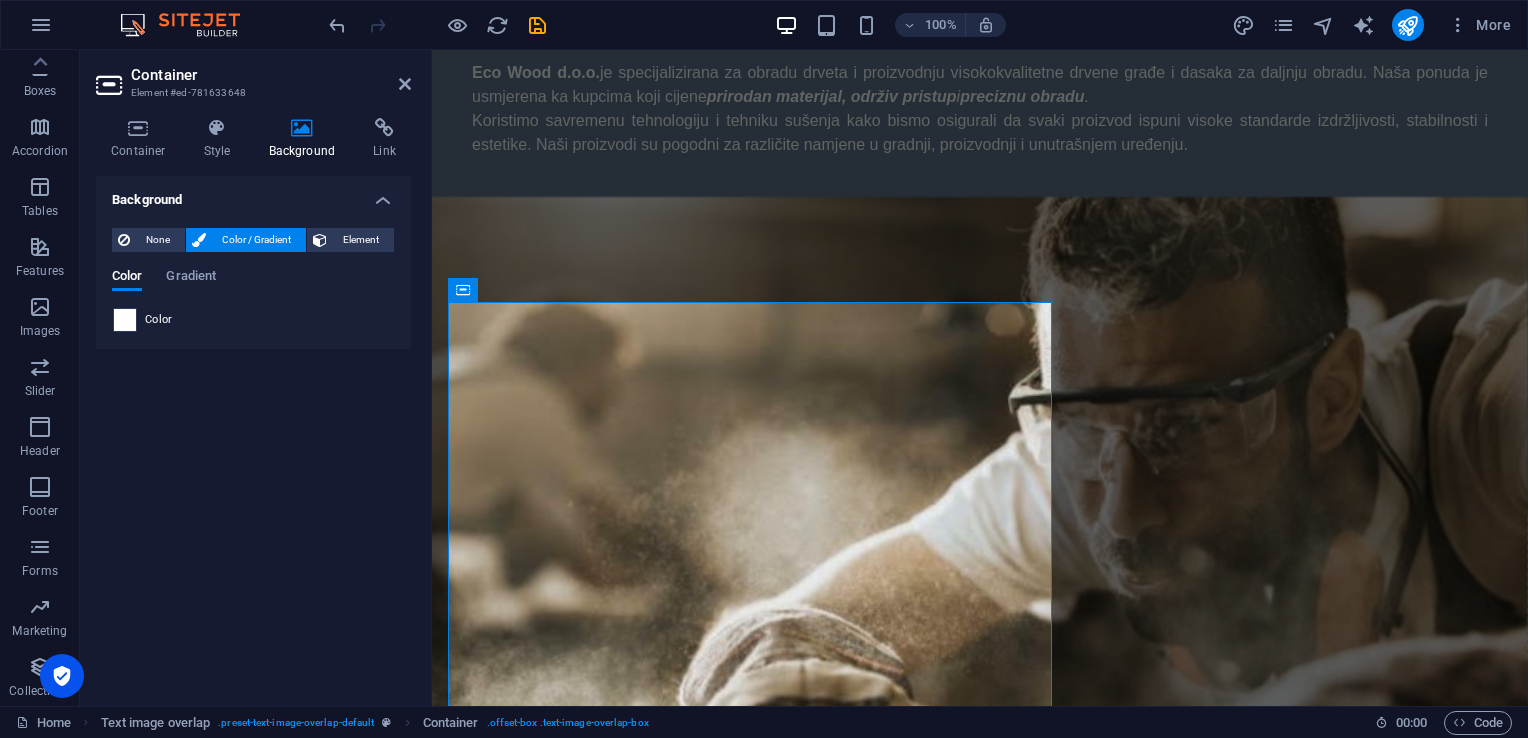 click at bounding box center [125, 320] 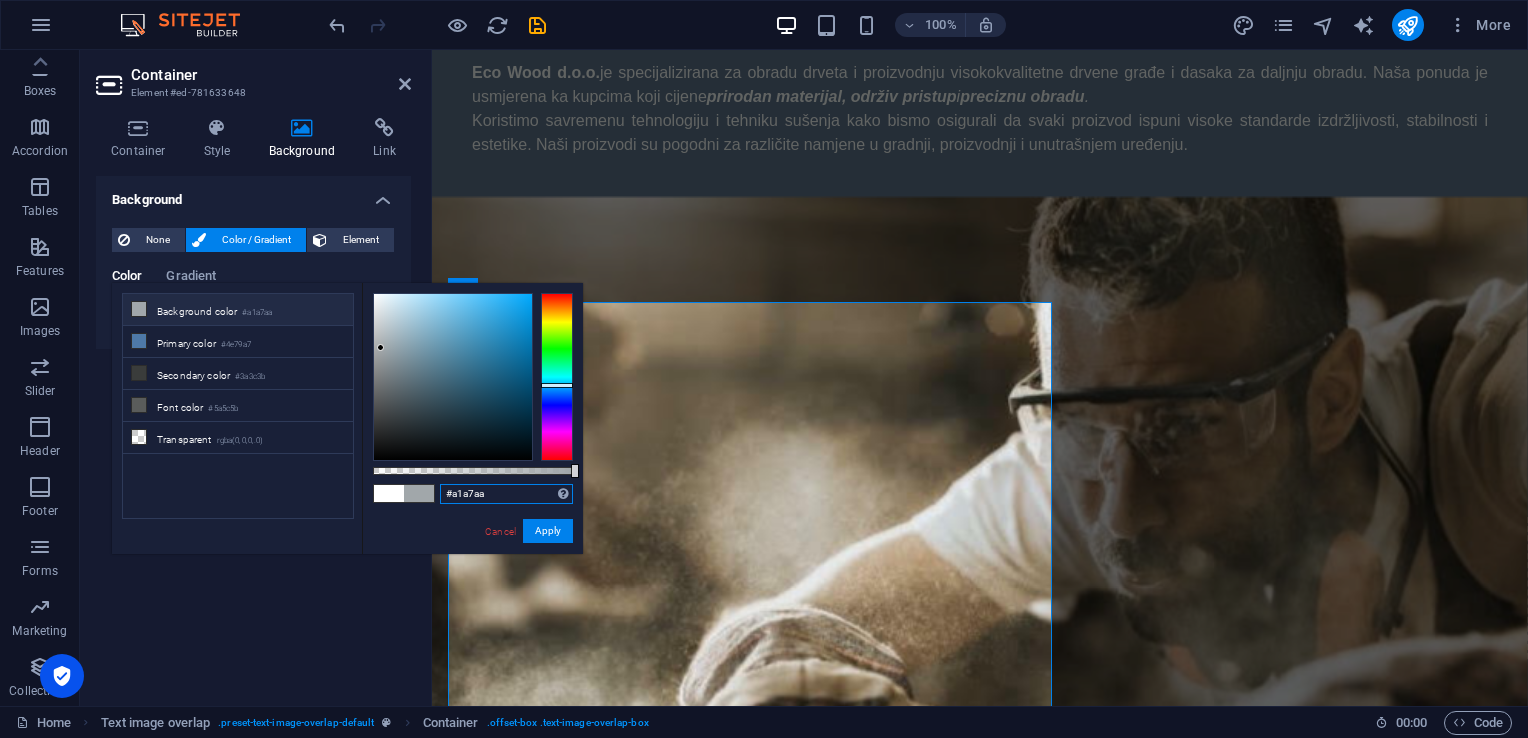 drag, startPoint x: 525, startPoint y: 498, endPoint x: 384, endPoint y: 504, distance: 141.12761 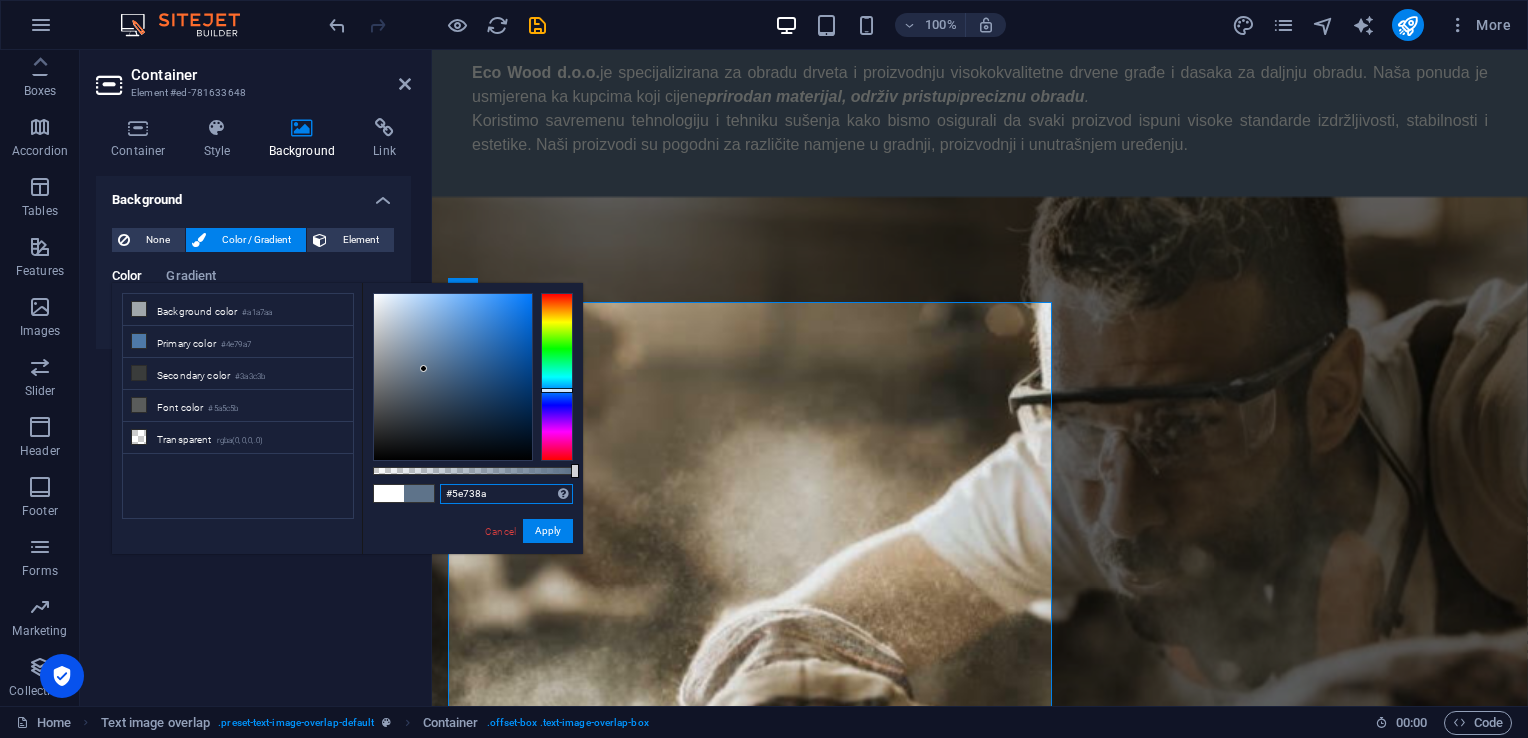 type on "#5e738a" 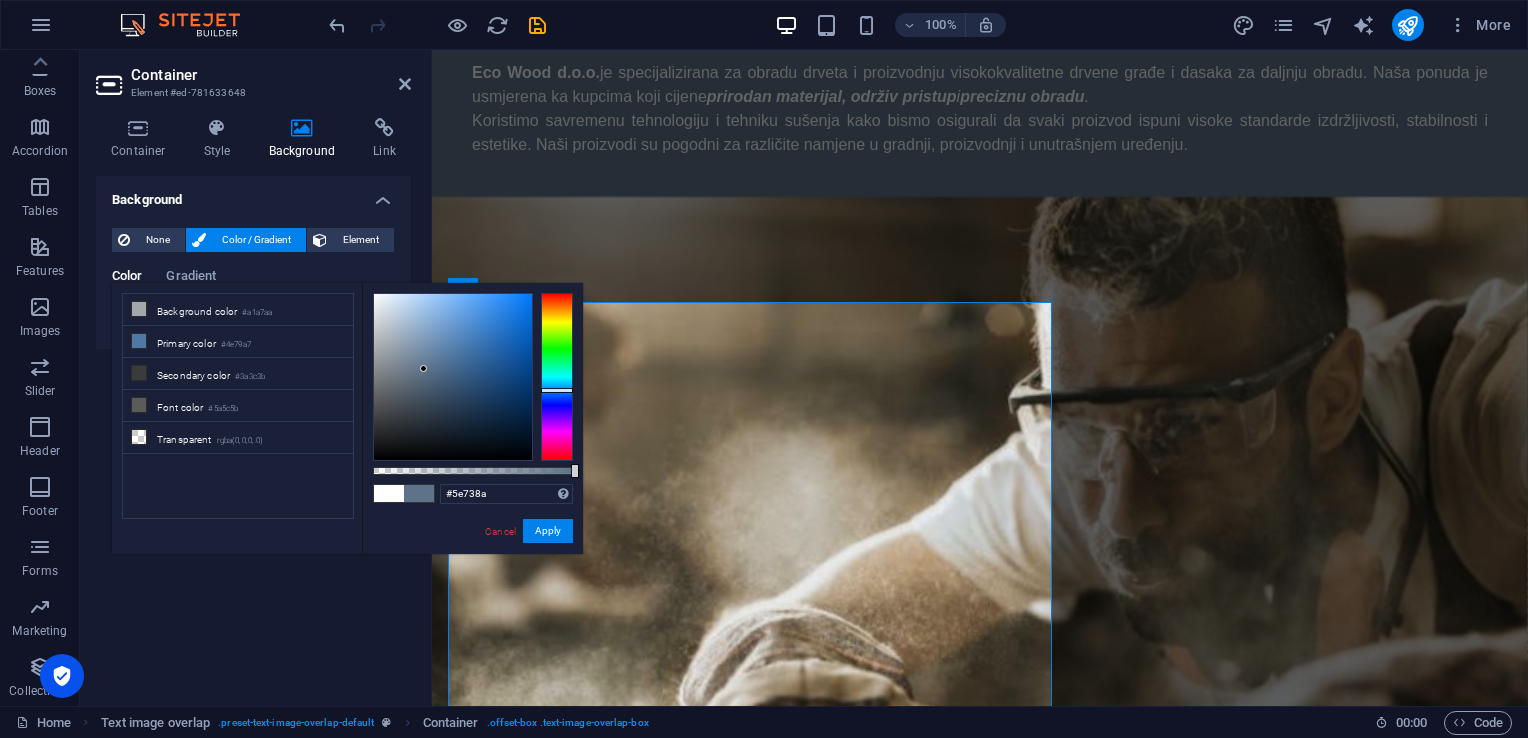 click on "#5e738a Supported formats #0852ed rgb(8, 82, 237) rgba(8, 82, 237, 90%) hsv(221,97,93) hsl(221, 93%, 48%) Cancel Apply" at bounding box center (472, 563) 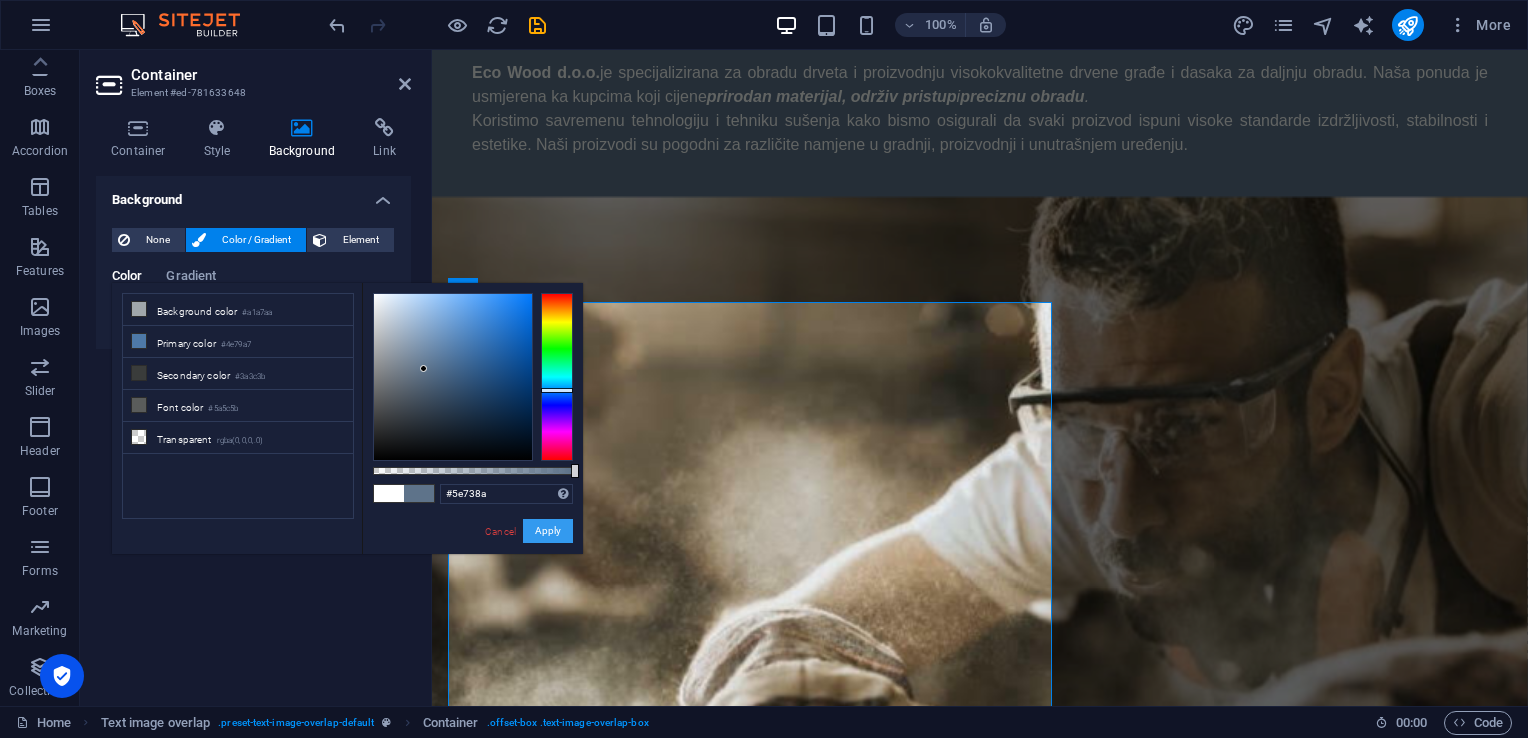 click on "Apply" at bounding box center [548, 531] 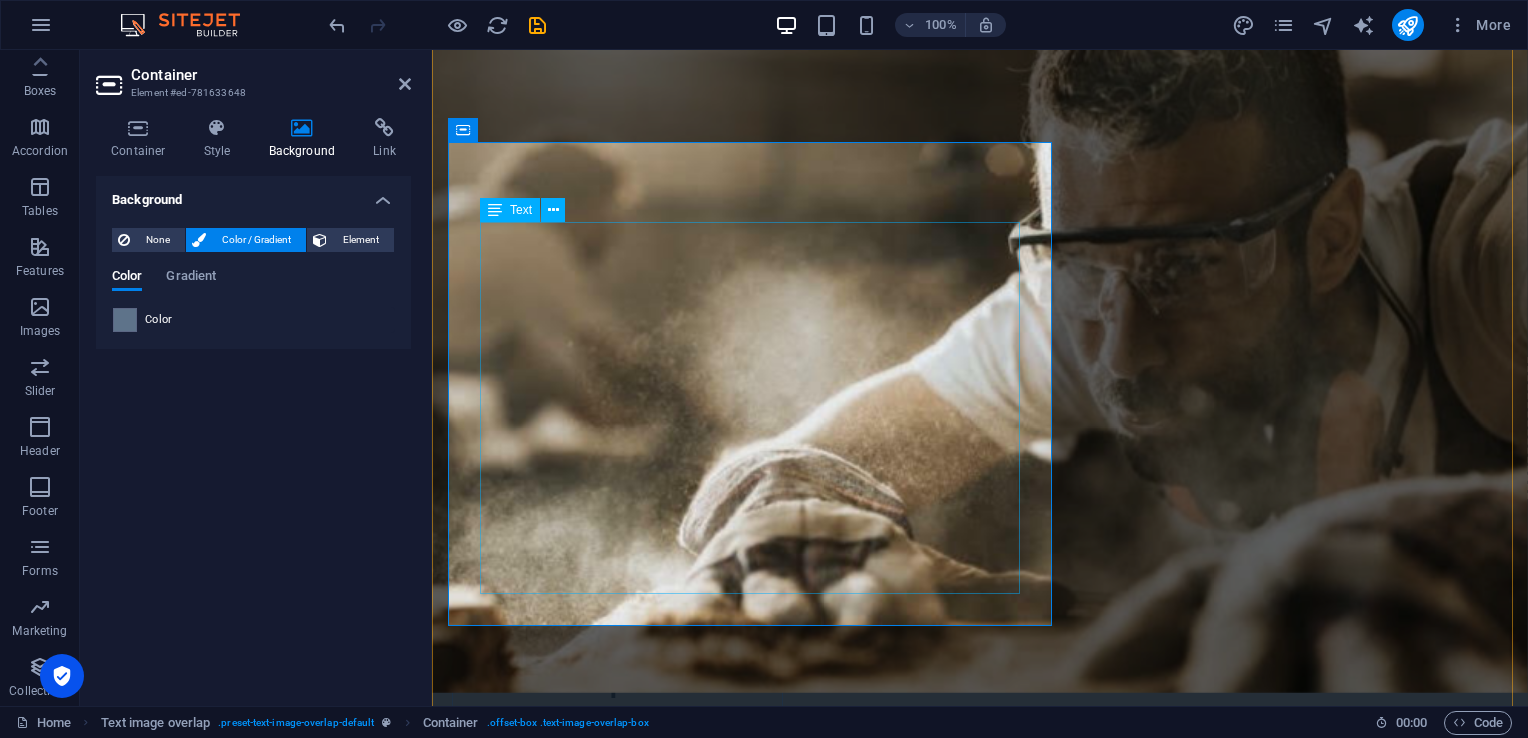 scroll, scrollTop: 1024, scrollLeft: 0, axis: vertical 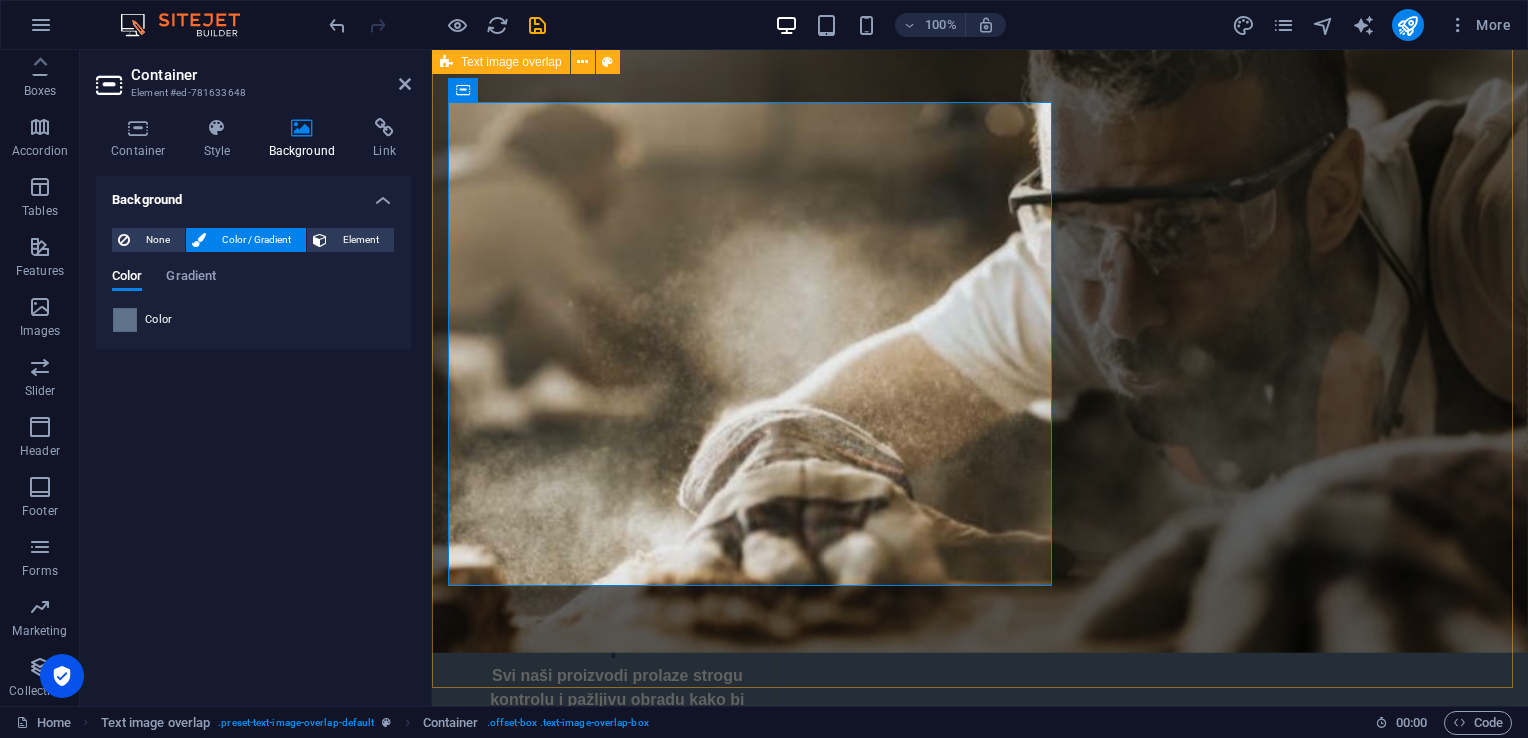 click on "Građa za kuće Pouzdani temelji vašeg doma. Naša građa je idealna za sve faze izgradnje – od konstrukcije krova, podnih nosača do zidnih sistema. Sušena, obrađena i spremna za montažu.   Specifikacije: Vrsta drveta:  jela, smrča ili bor Stanje:  sušeno u sušari, standardna vlažnost Dimenzije:  dostupne u više standardnih i nestandardnih formata Obrada:  četkana / blanjana / rezana (po potrebi) Upotreba:  za krovne konstrukcije, zidne okvire, međuspratne nosače Mogućnosti prilagođavanja: Nudimo rezanje po mjeri i obradu prema [PERSON_NAME] projektima ili arhitektonskim nacrtima." at bounding box center [980, 1910] 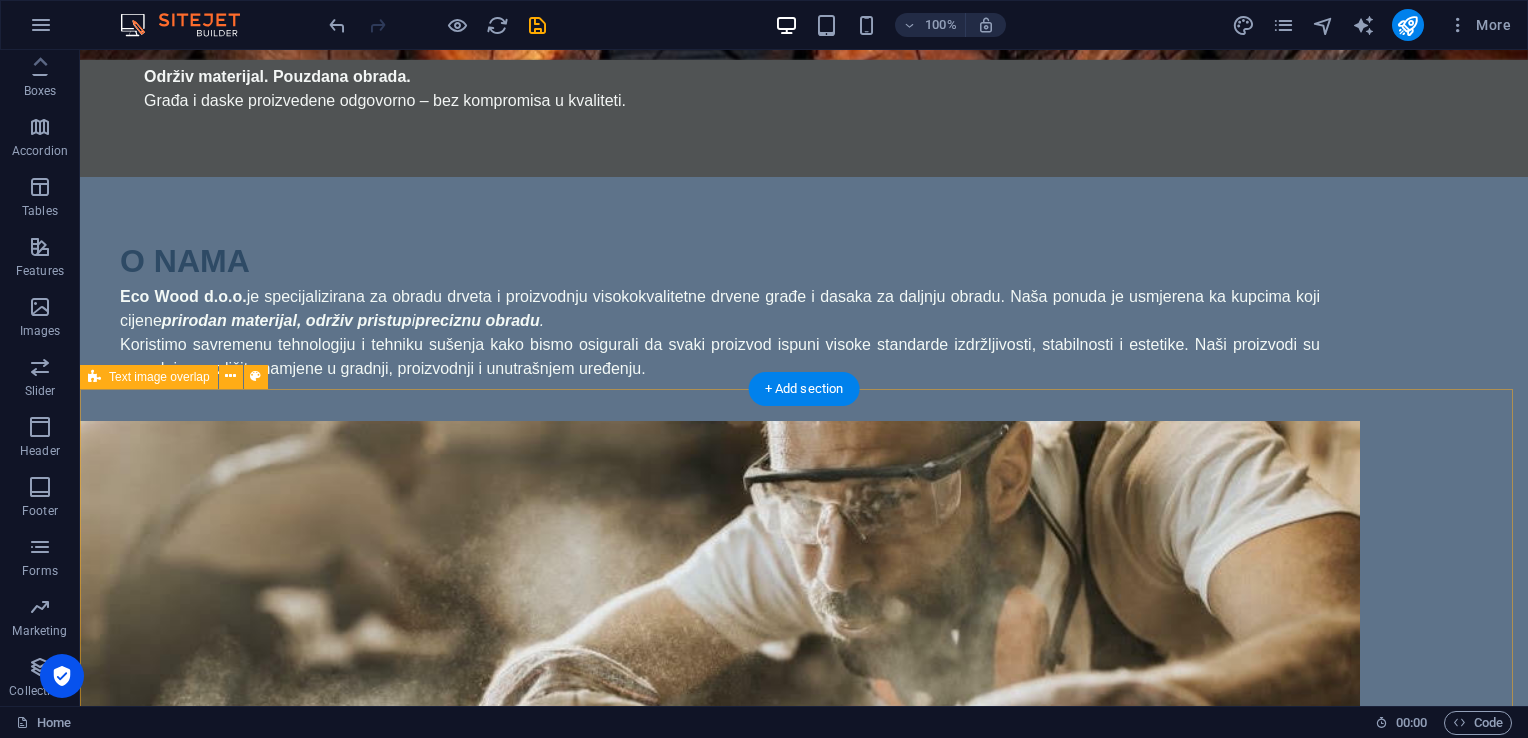 scroll, scrollTop: 600, scrollLeft: 0, axis: vertical 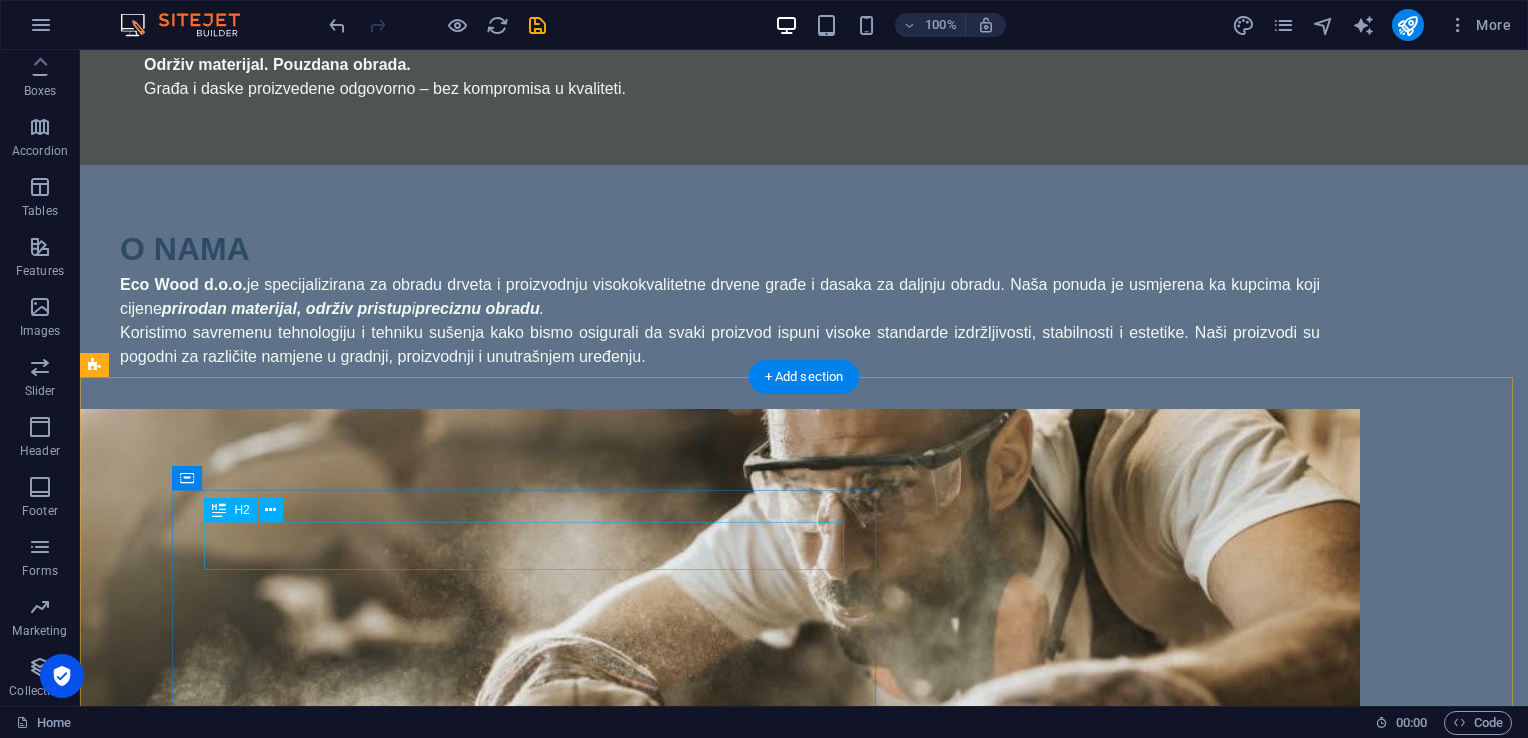 click on "Građa za kuće" at bounding box center [844, 1765] 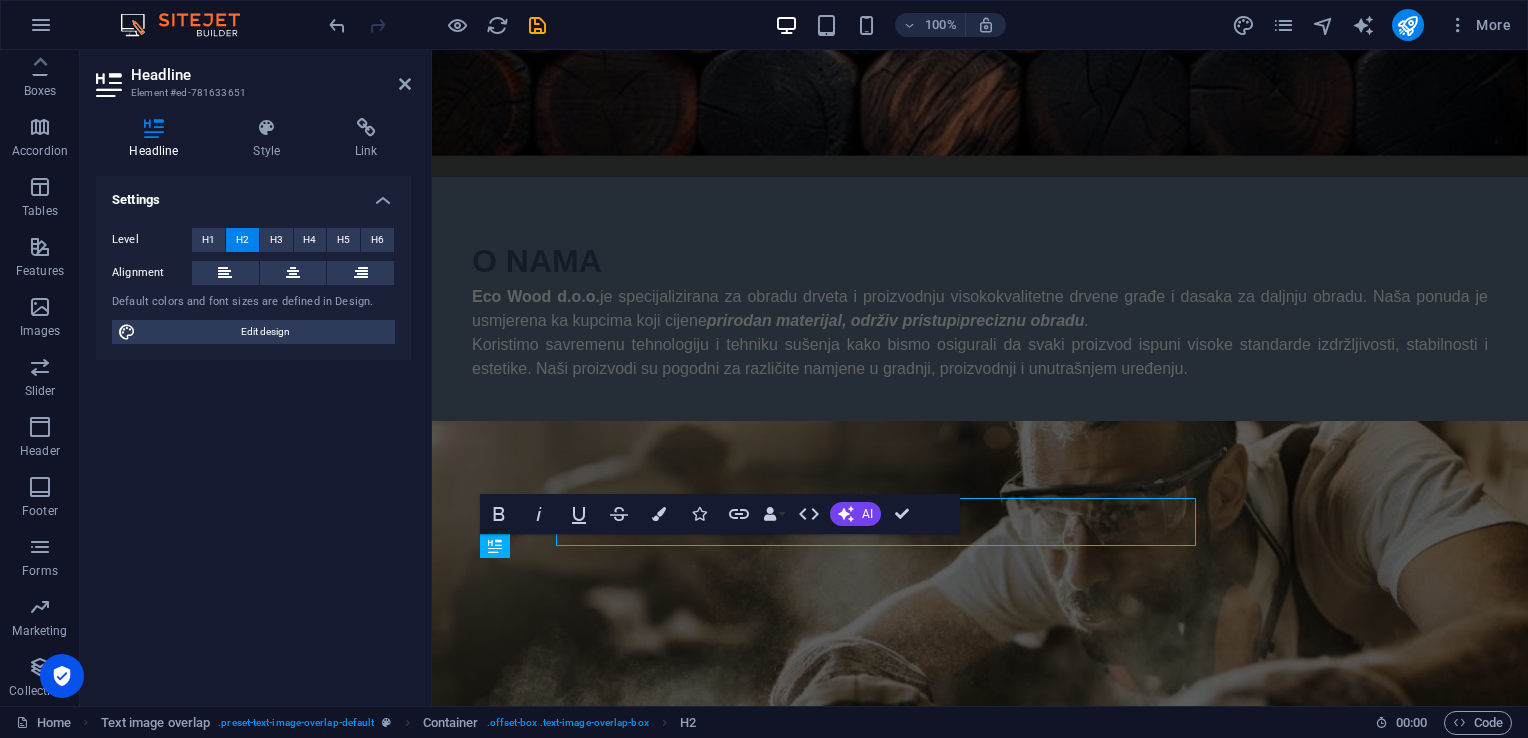 scroll, scrollTop: 624, scrollLeft: 0, axis: vertical 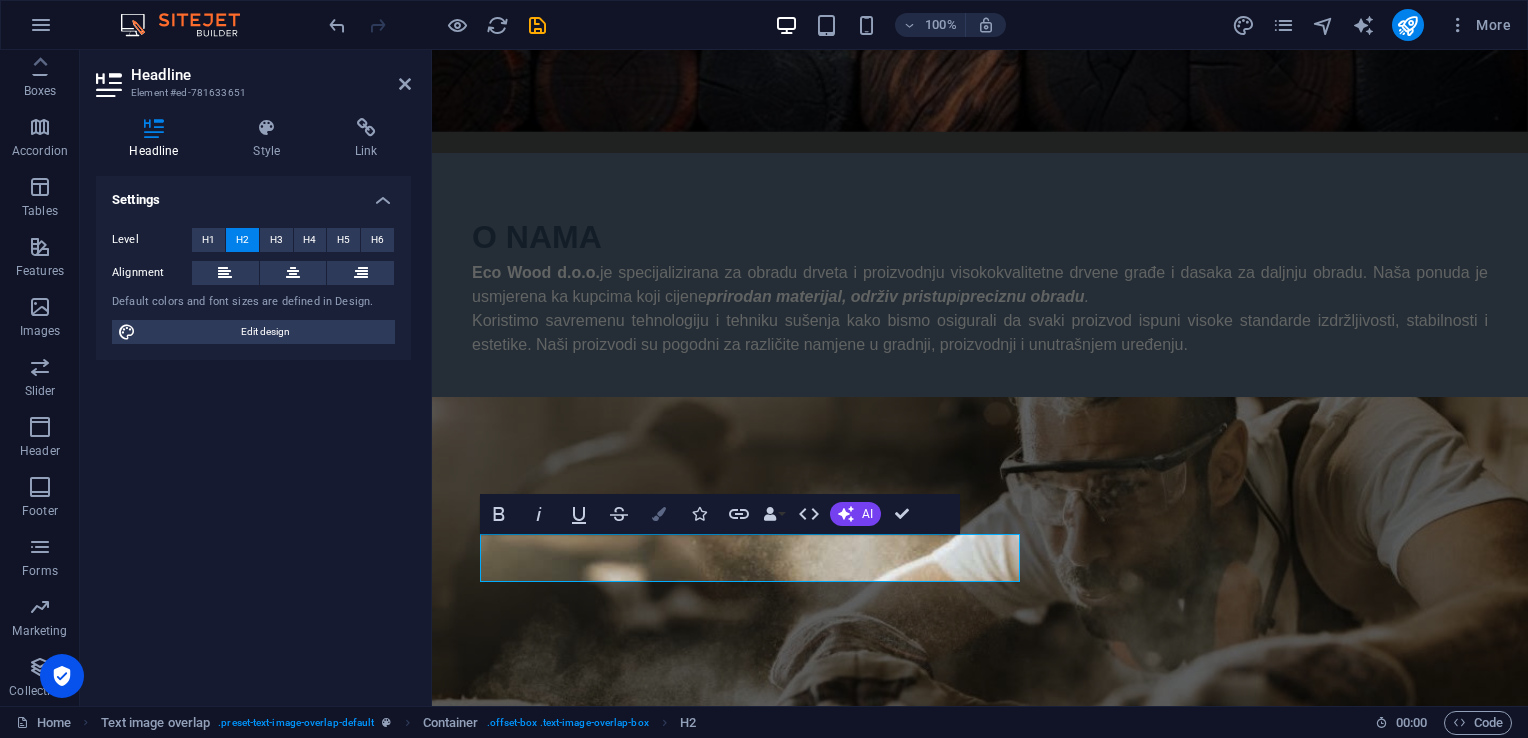 click on "Colors" at bounding box center (659, 514) 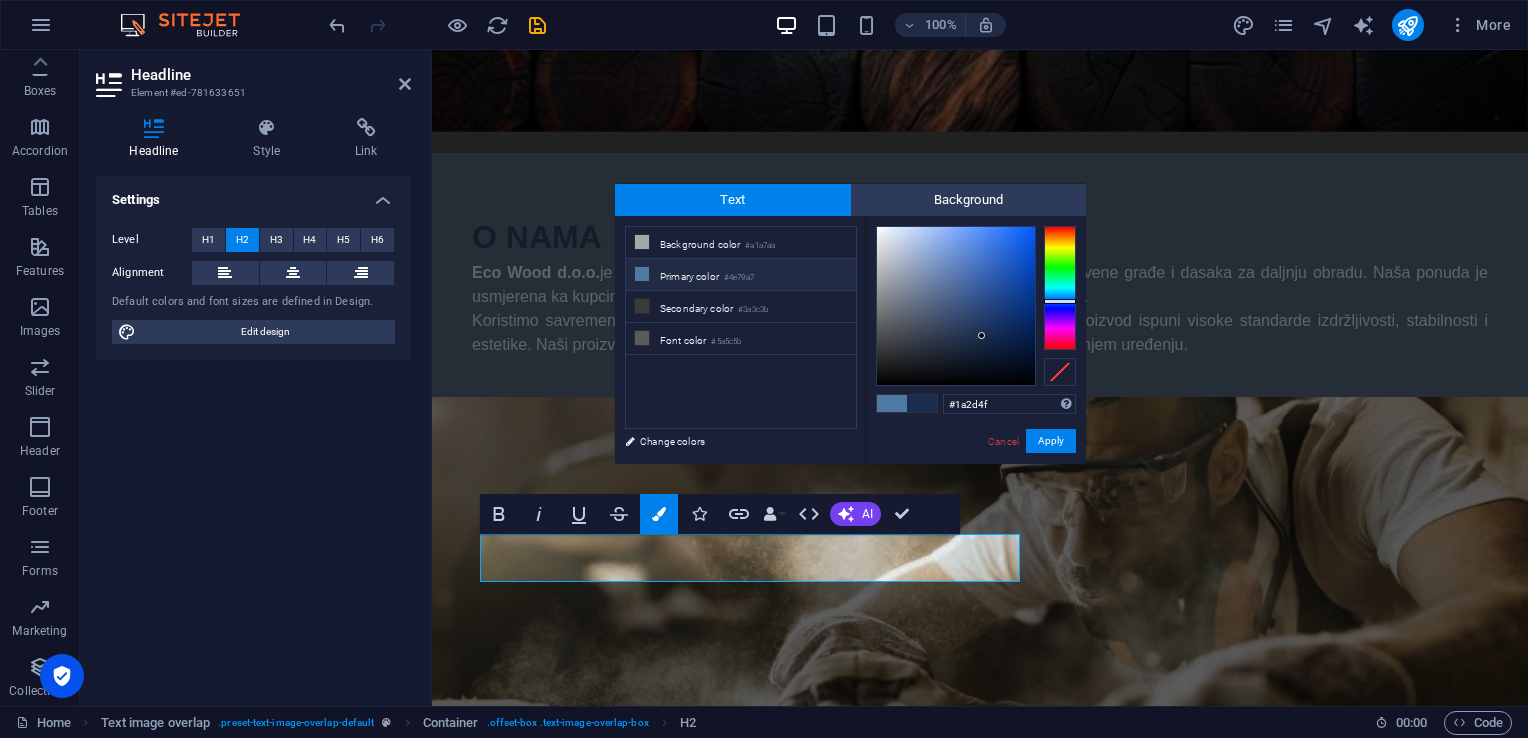 drag, startPoint x: 1020, startPoint y: 408, endPoint x: 930, endPoint y: 406, distance: 90.02222 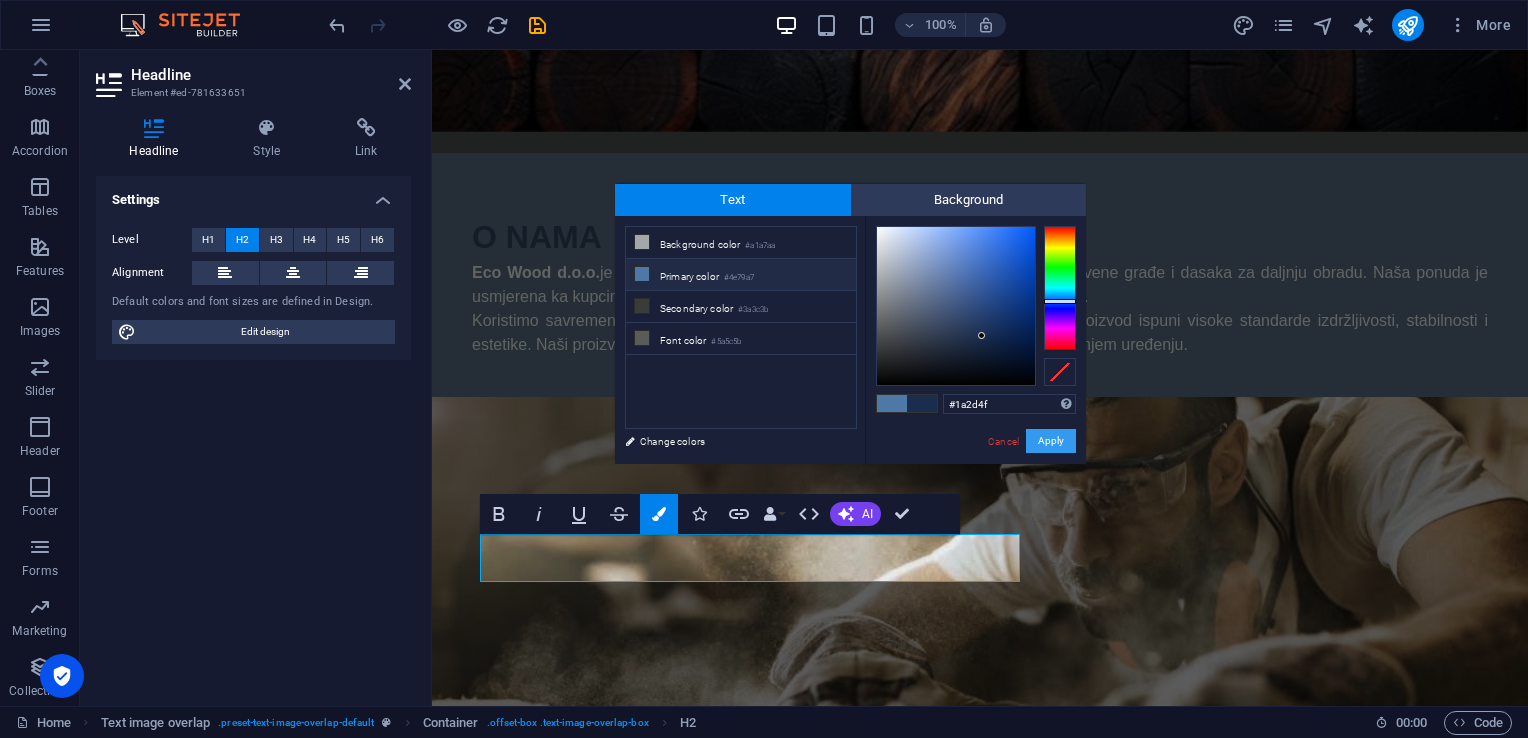 click on "Apply" at bounding box center (1051, 441) 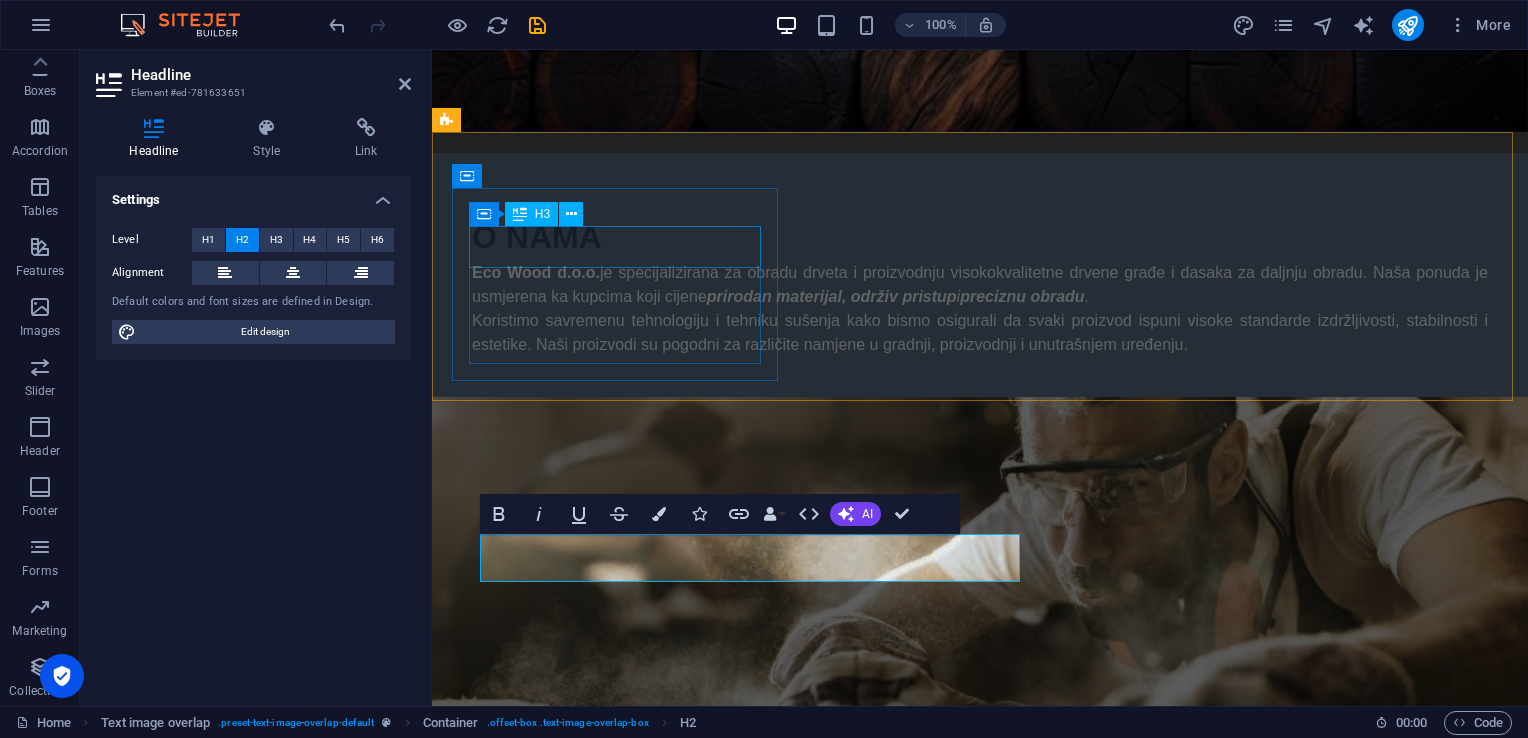 click on "Kvalitet i preciznost" at bounding box center [617, 1043] 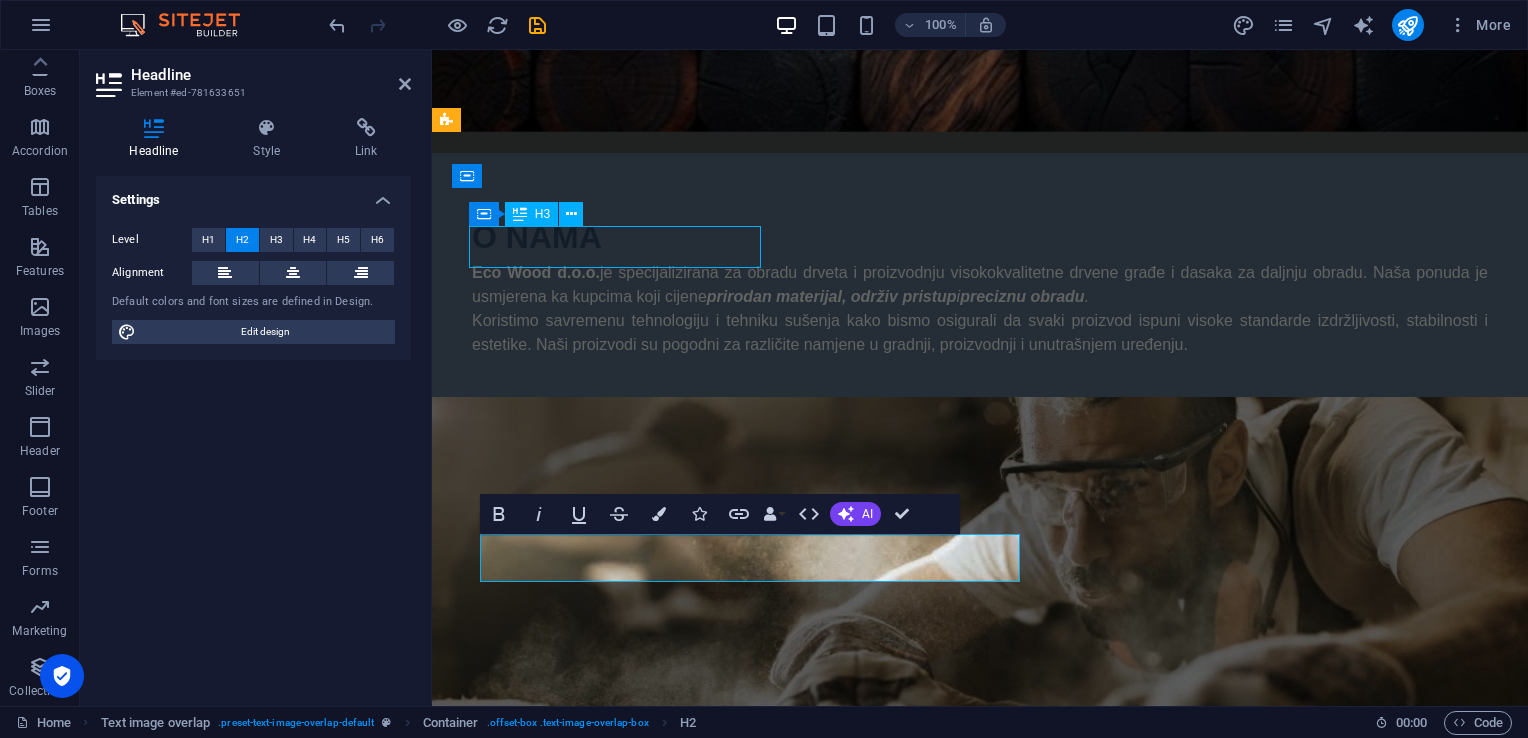 click on "Kvalitet i preciznost" at bounding box center (617, 1043) 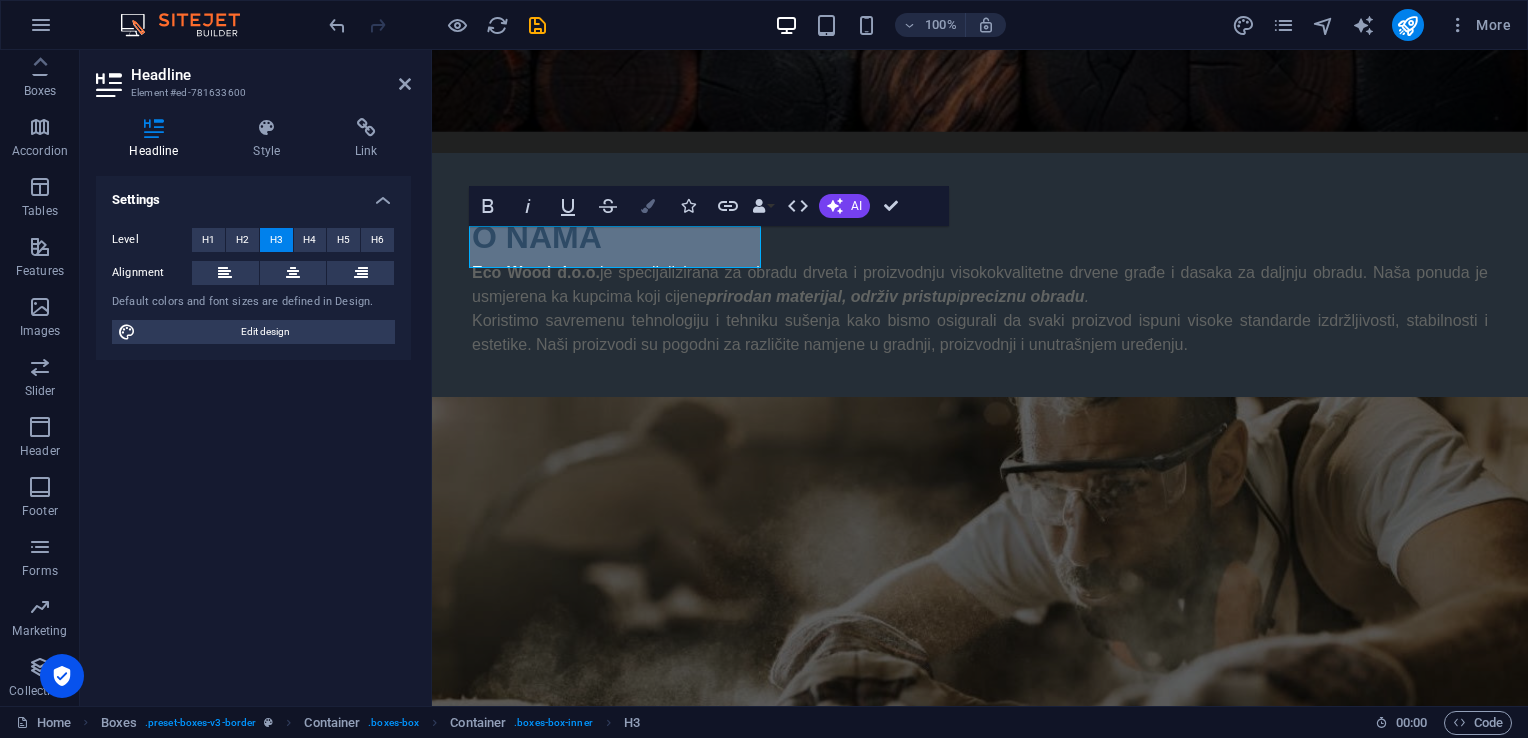 click on "Colors" at bounding box center (648, 206) 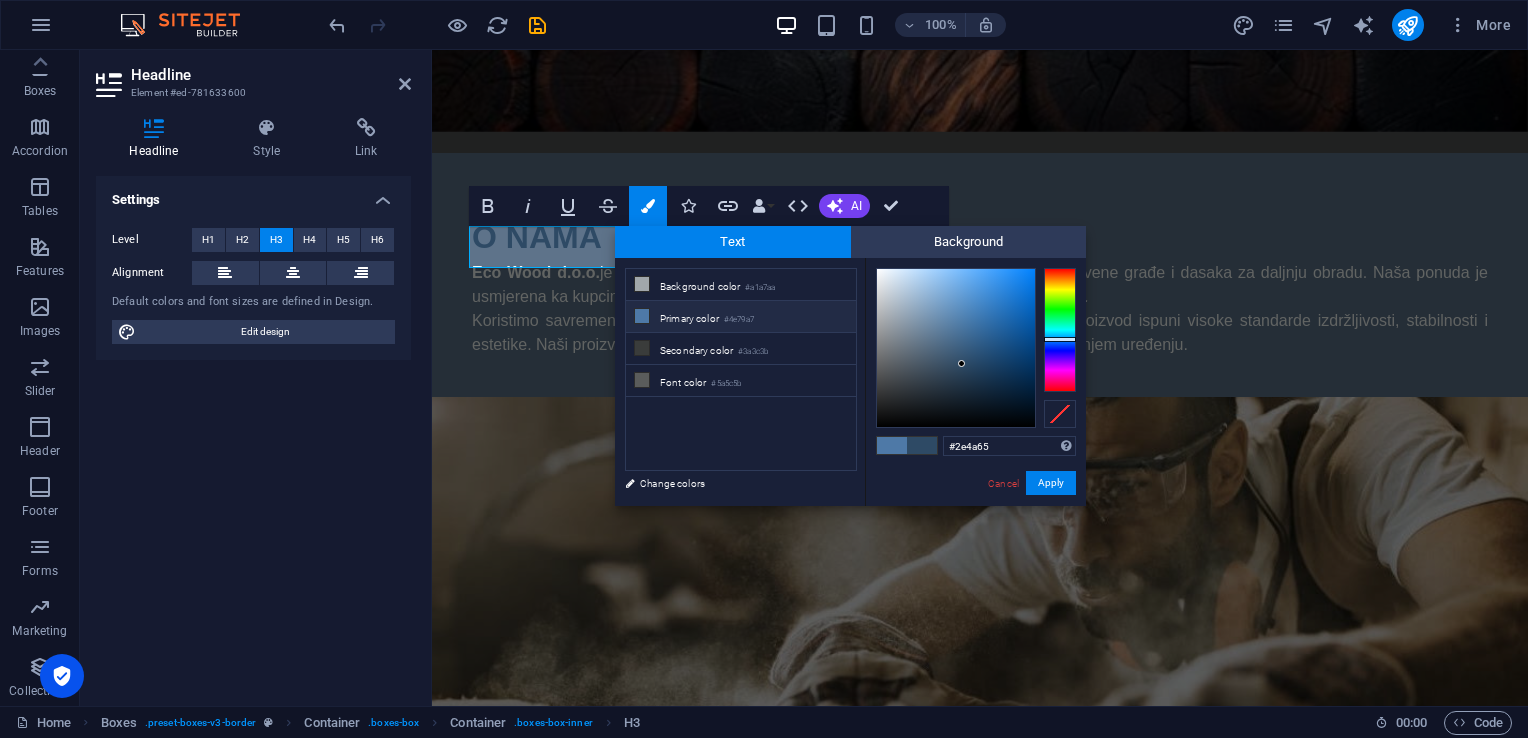 drag, startPoint x: 1004, startPoint y: 442, endPoint x: 889, endPoint y: 458, distance: 116.10771 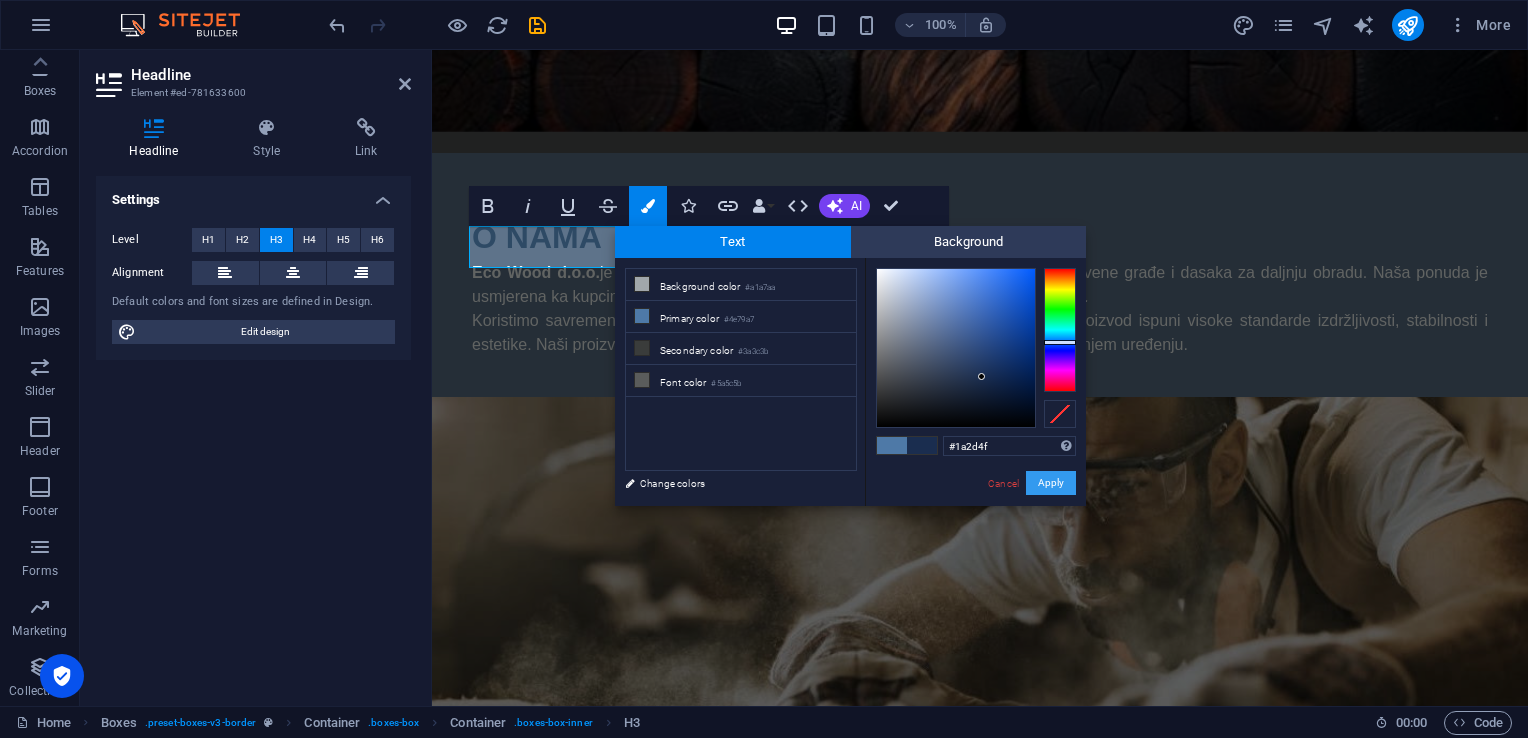 click on "Apply" at bounding box center (1051, 483) 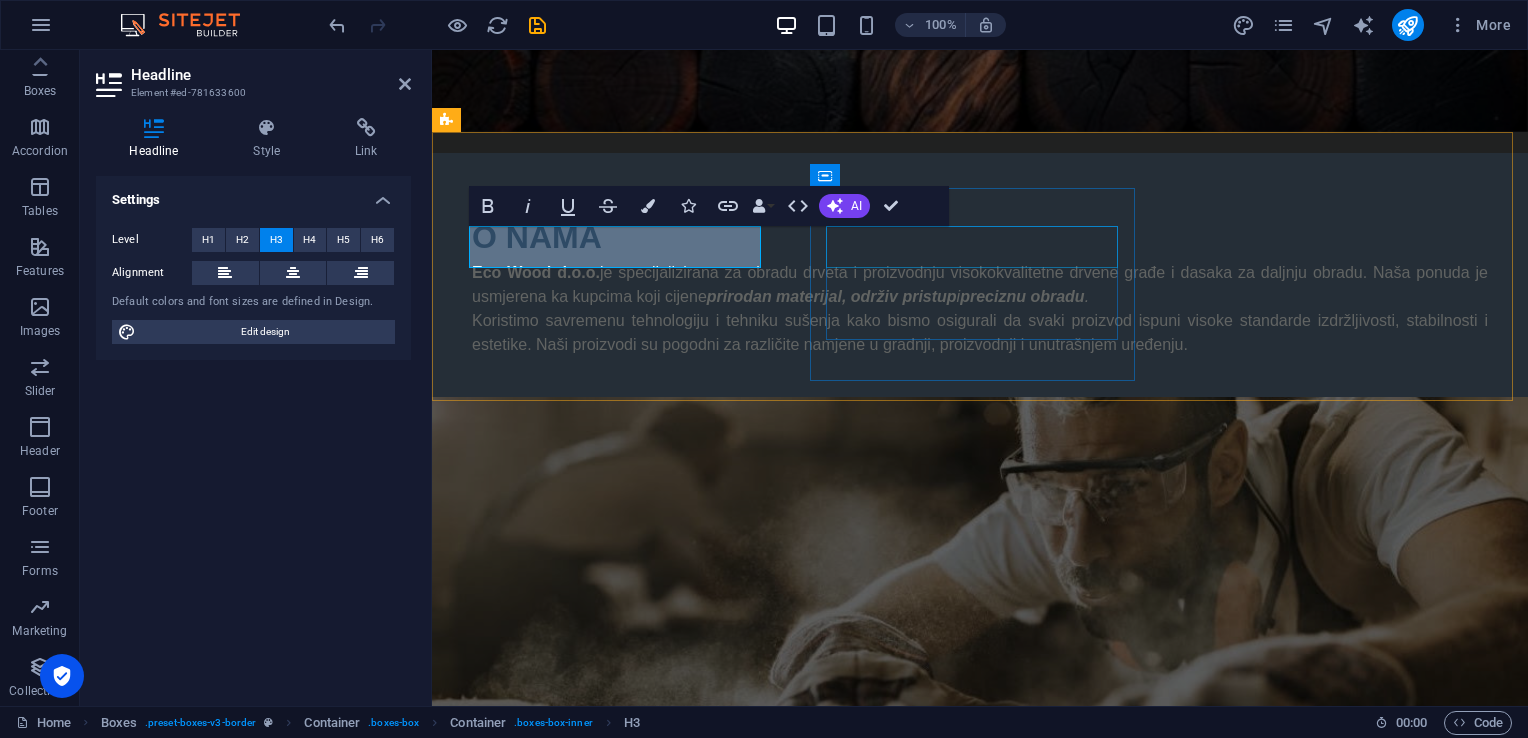 click on "Ekološka odgovornost" at bounding box center (617, 1310) 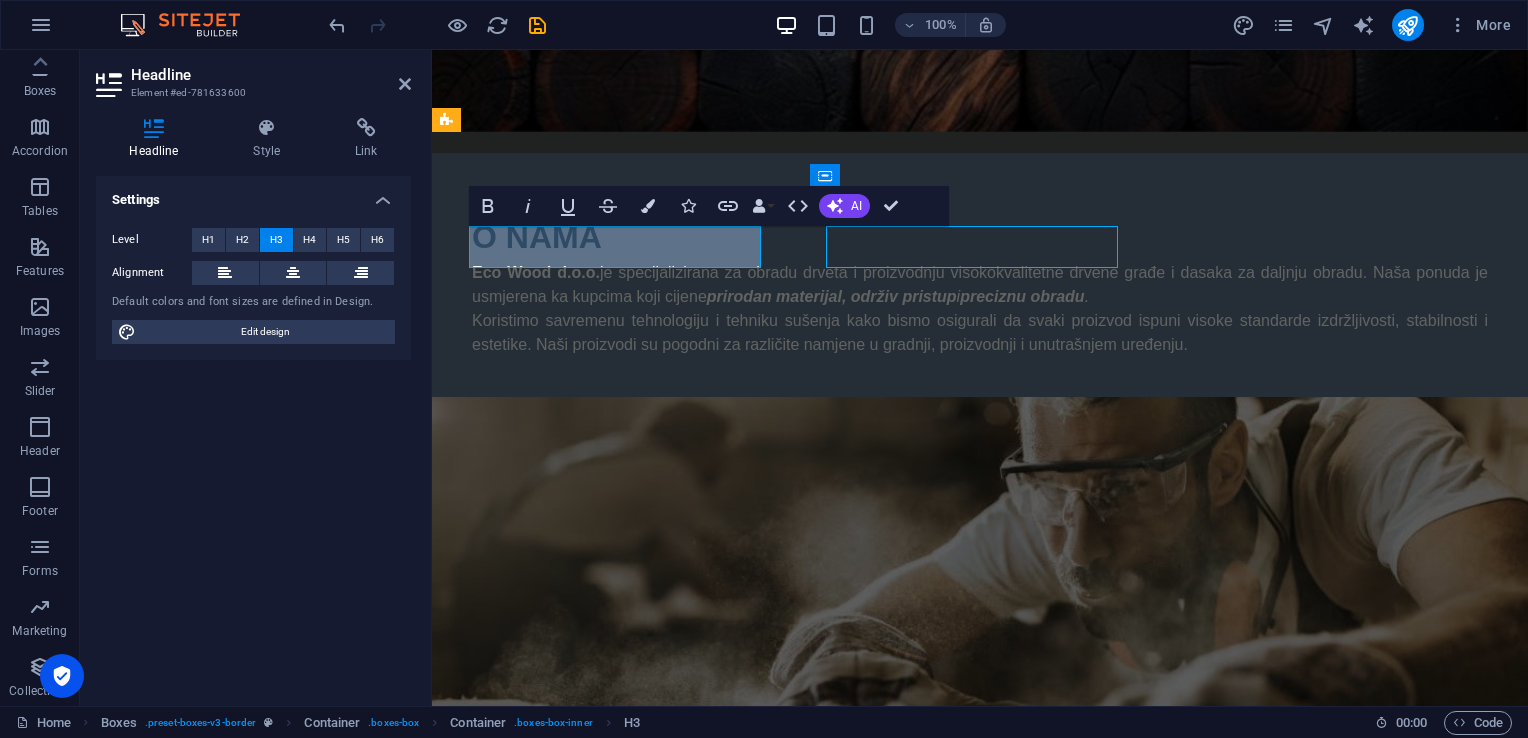 click on "Ekološka odgovornost" at bounding box center (617, 1310) 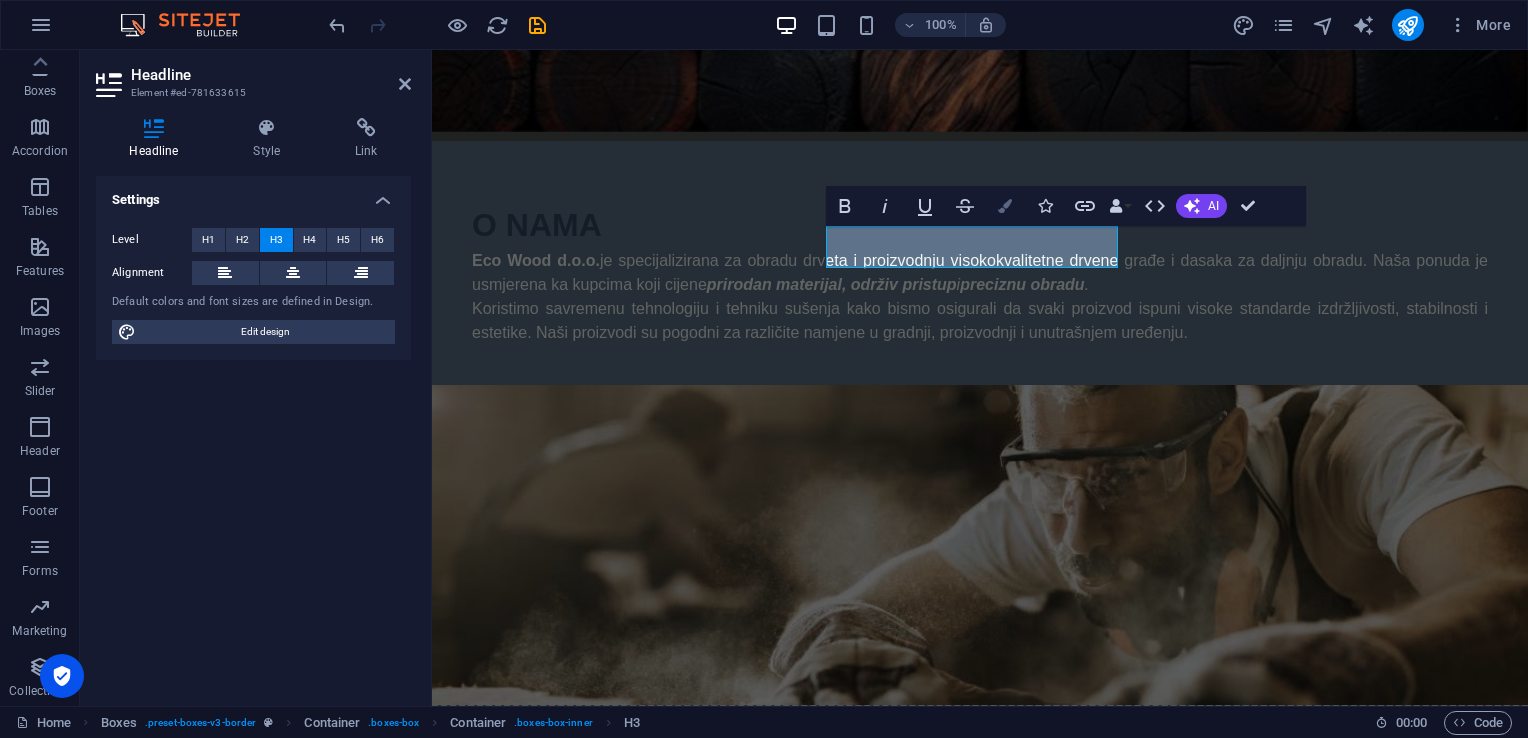click at bounding box center [1005, 206] 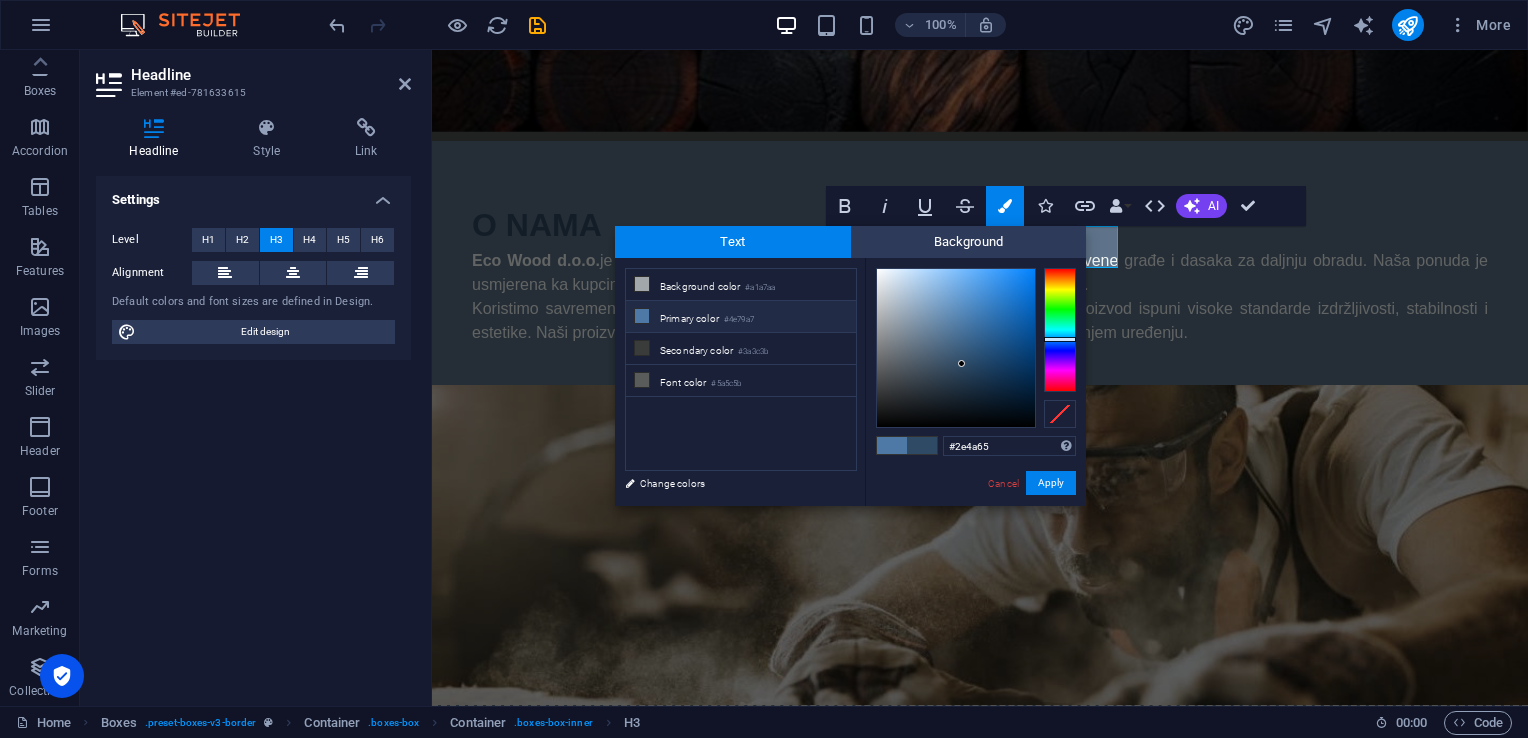 drag, startPoint x: 994, startPoint y: 439, endPoint x: 844, endPoint y: 453, distance: 150.65192 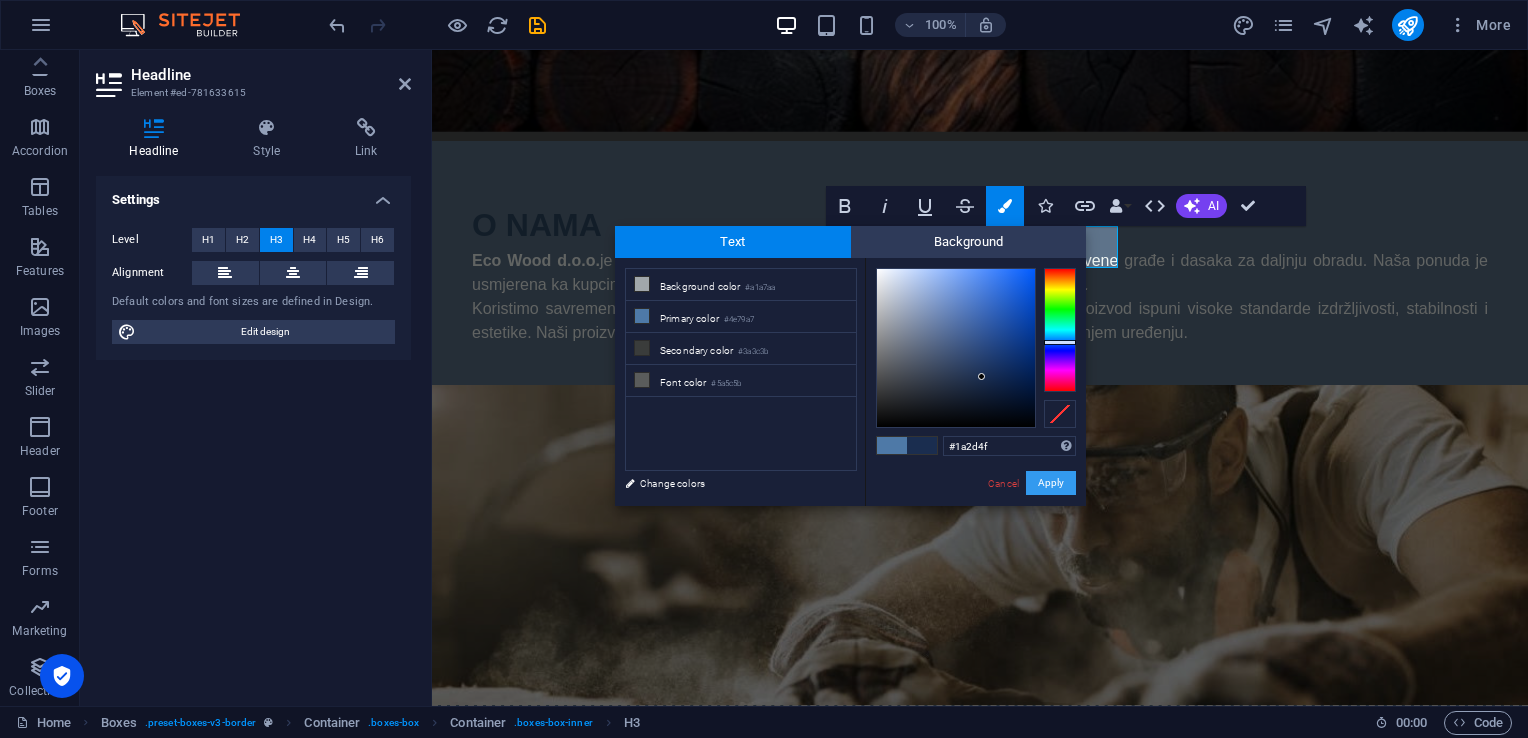 click on "Apply" at bounding box center (1051, 483) 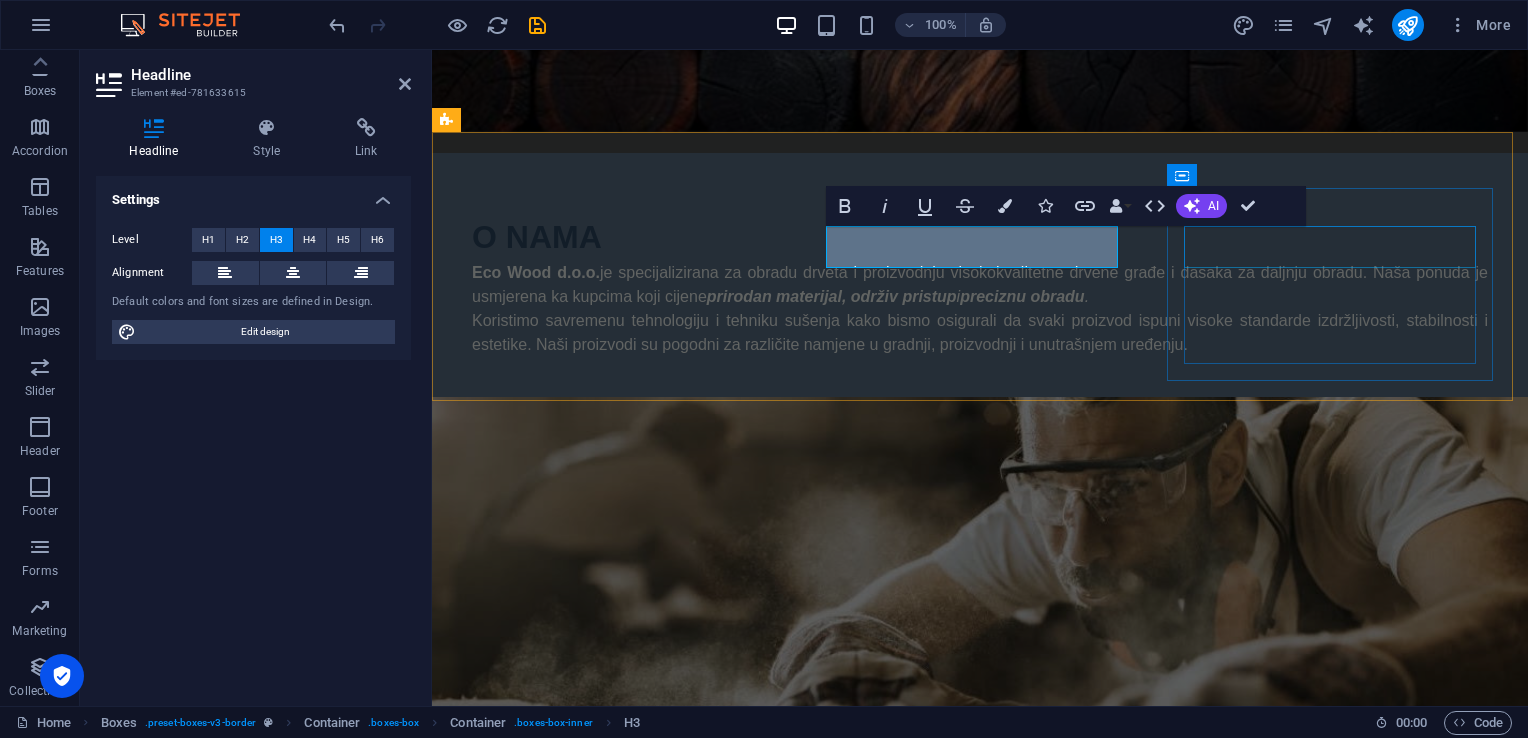 click on "Pouzdanost i saradnja" at bounding box center (617, 1574) 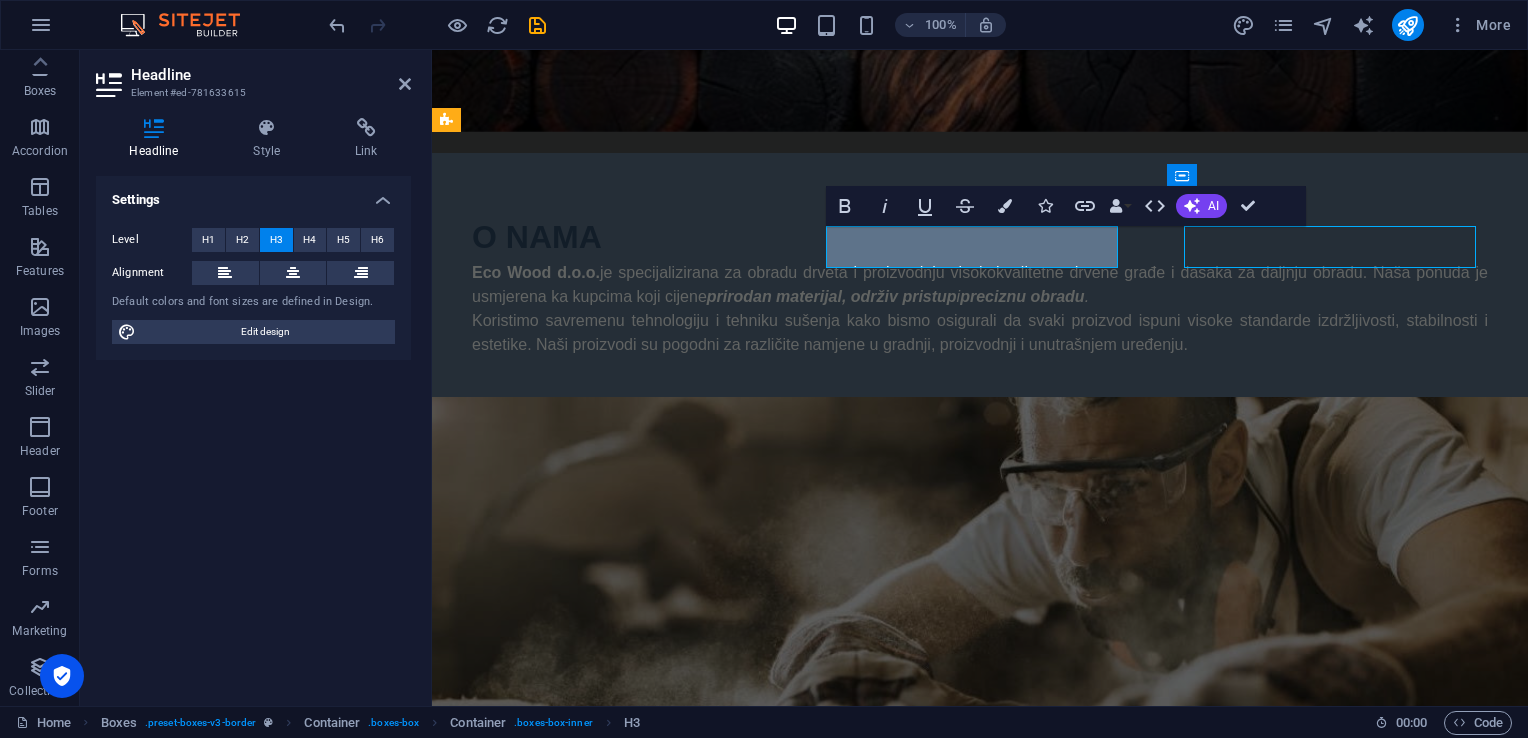 click on "Pouzdanost i saradnja" at bounding box center (617, 1574) 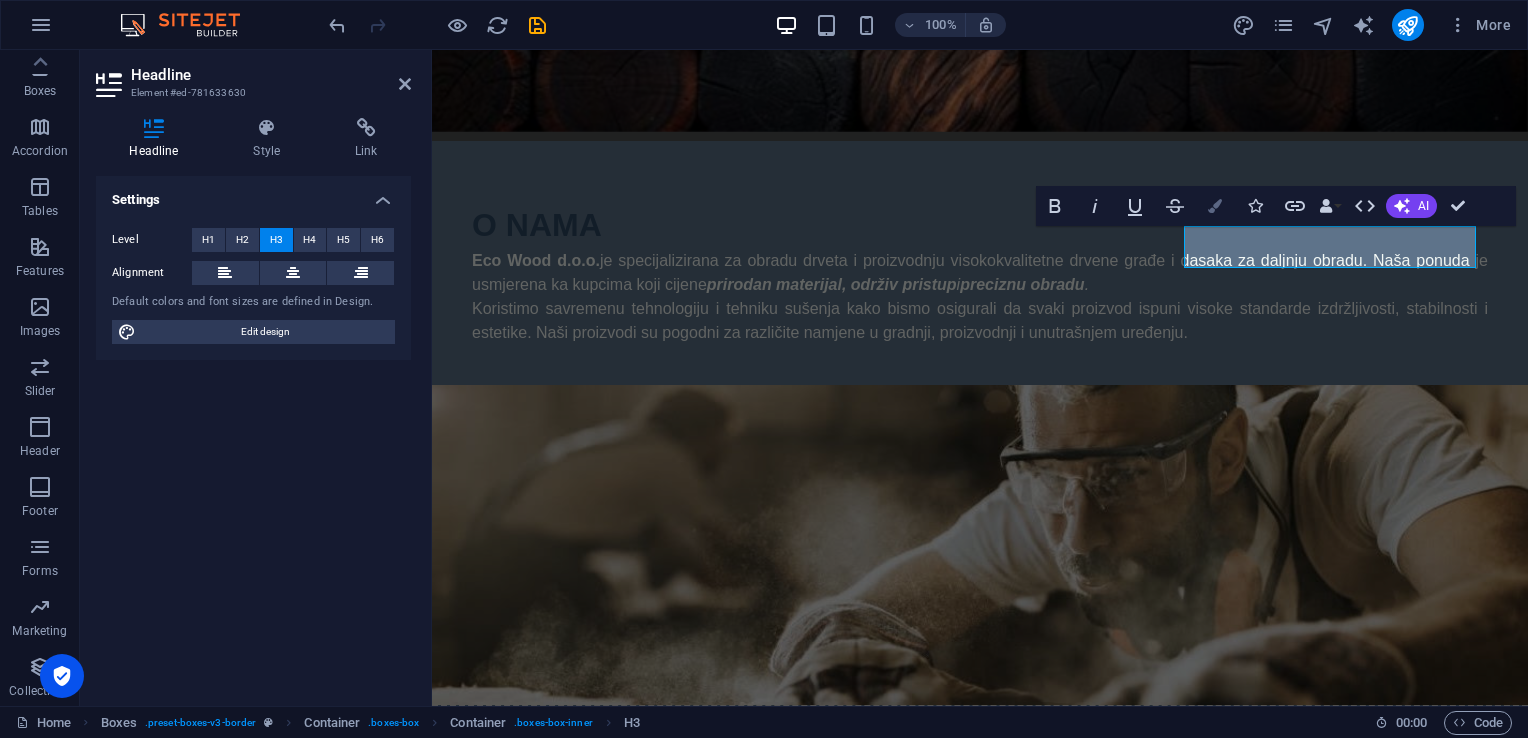 click at bounding box center (1215, 206) 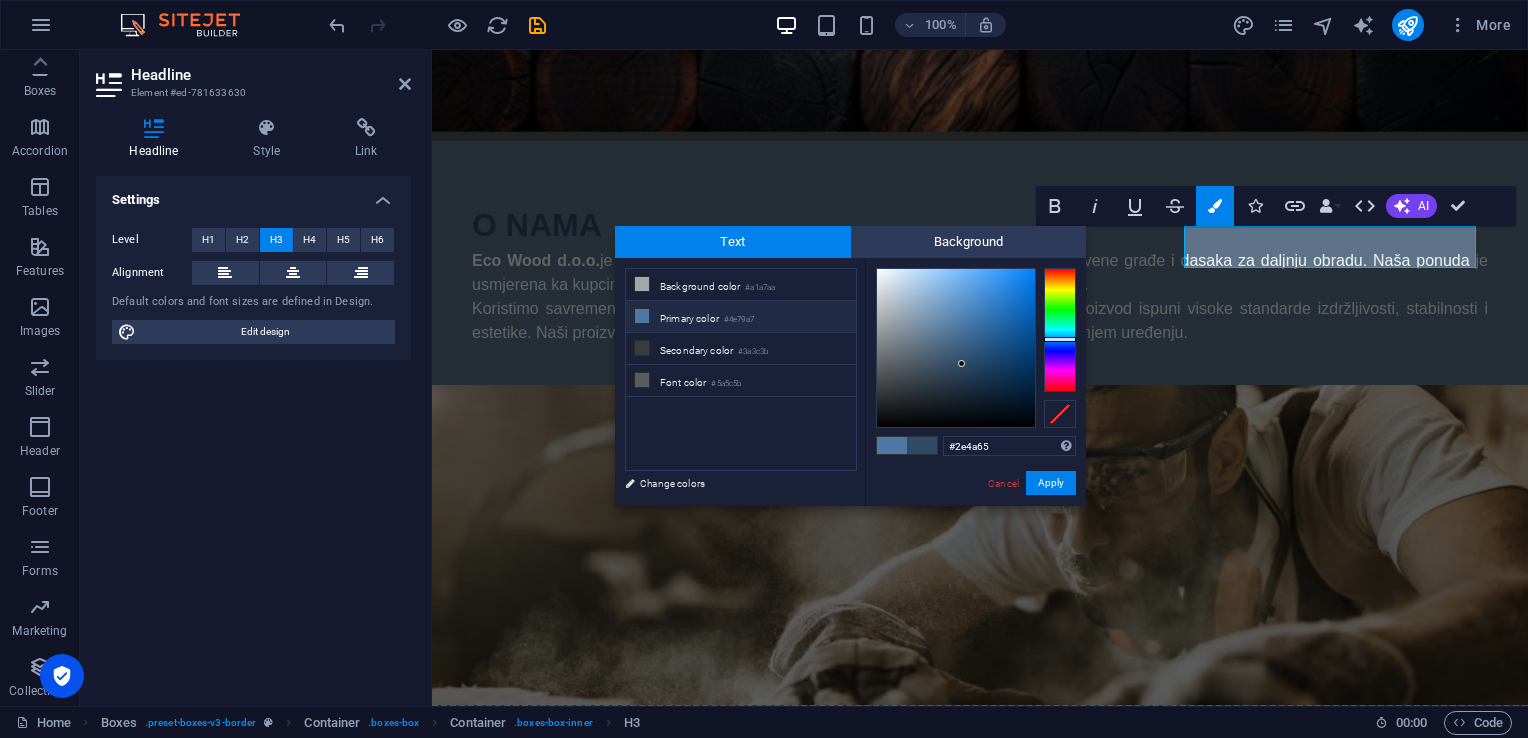 drag, startPoint x: 1006, startPoint y: 446, endPoint x: 933, endPoint y: 451, distance: 73.171036 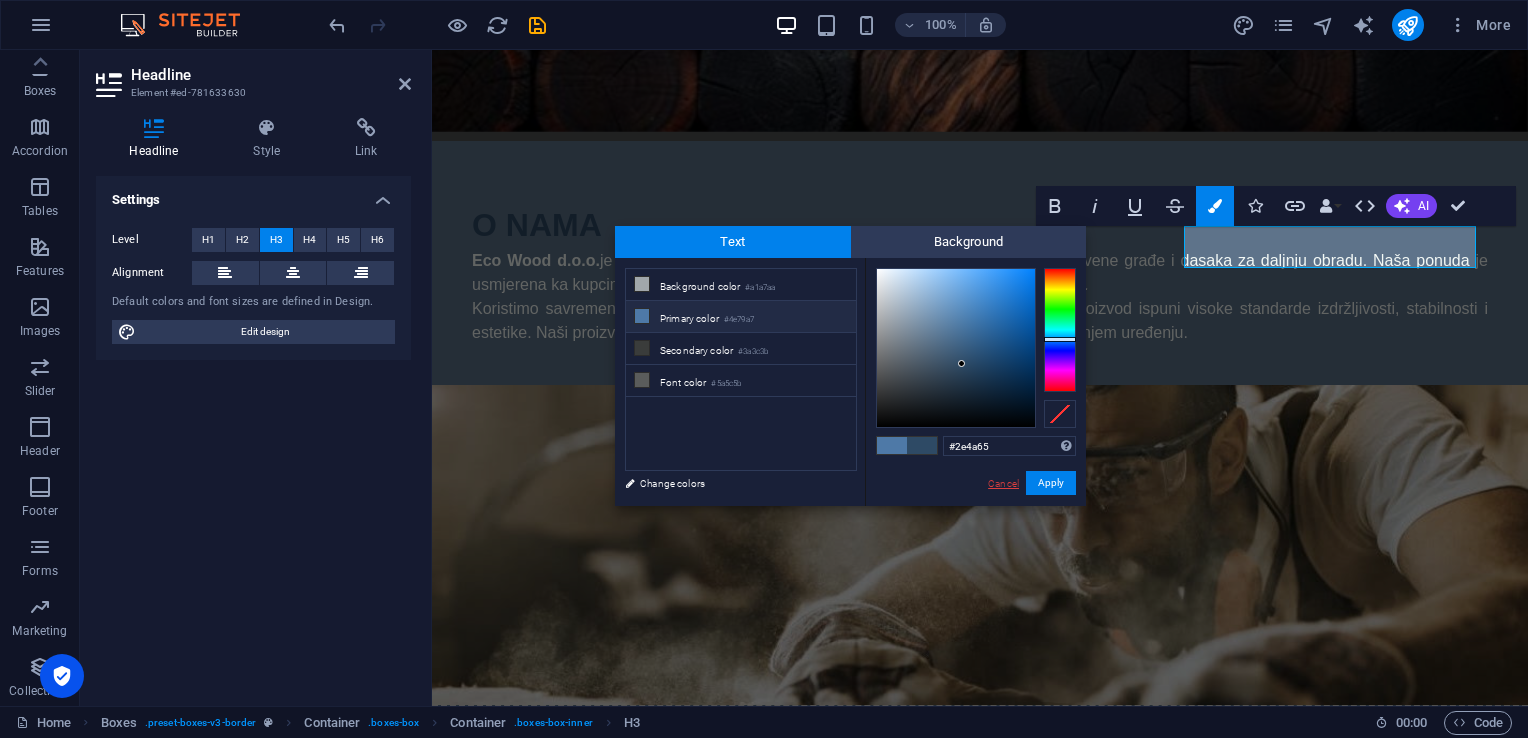 type on "#1a2d4f" 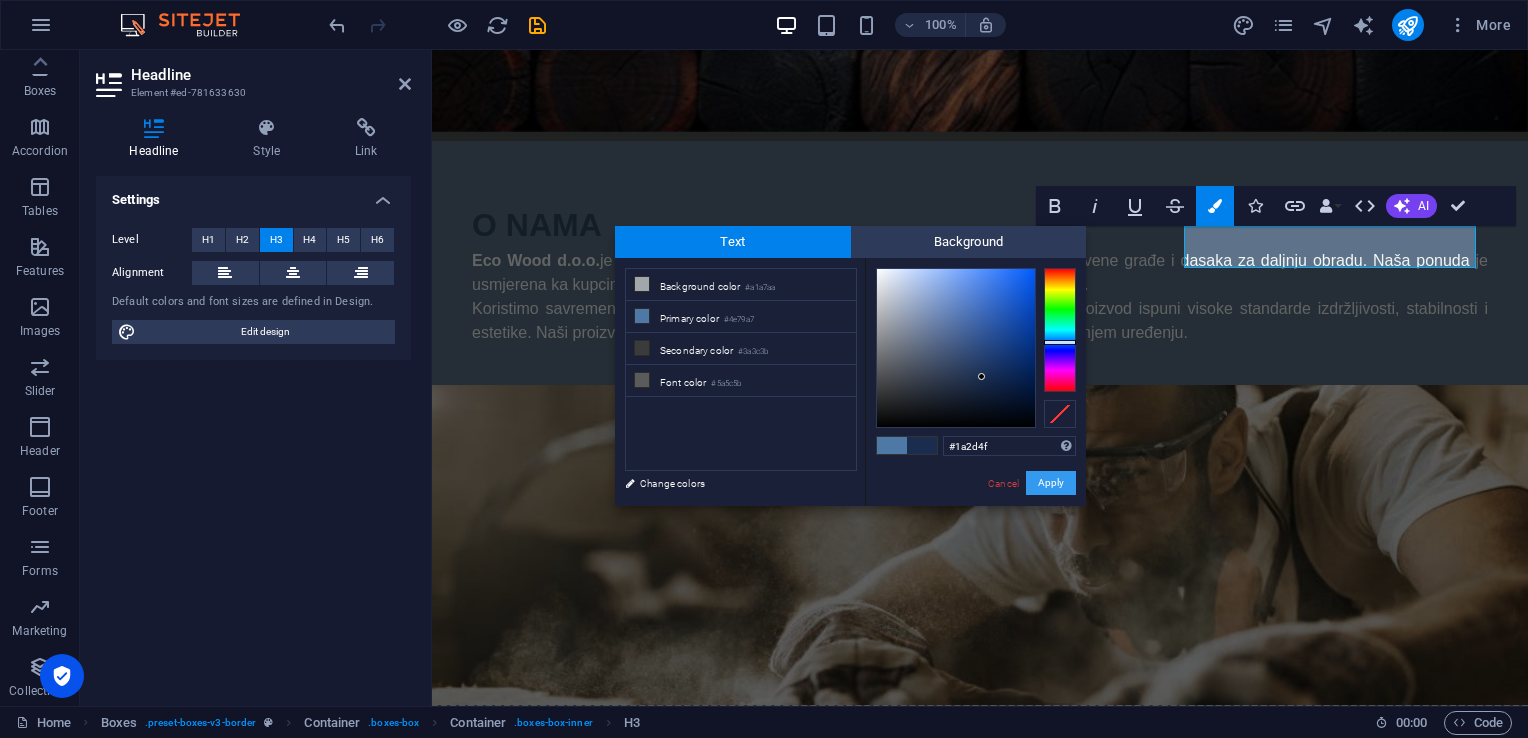click on "Apply" at bounding box center [1051, 483] 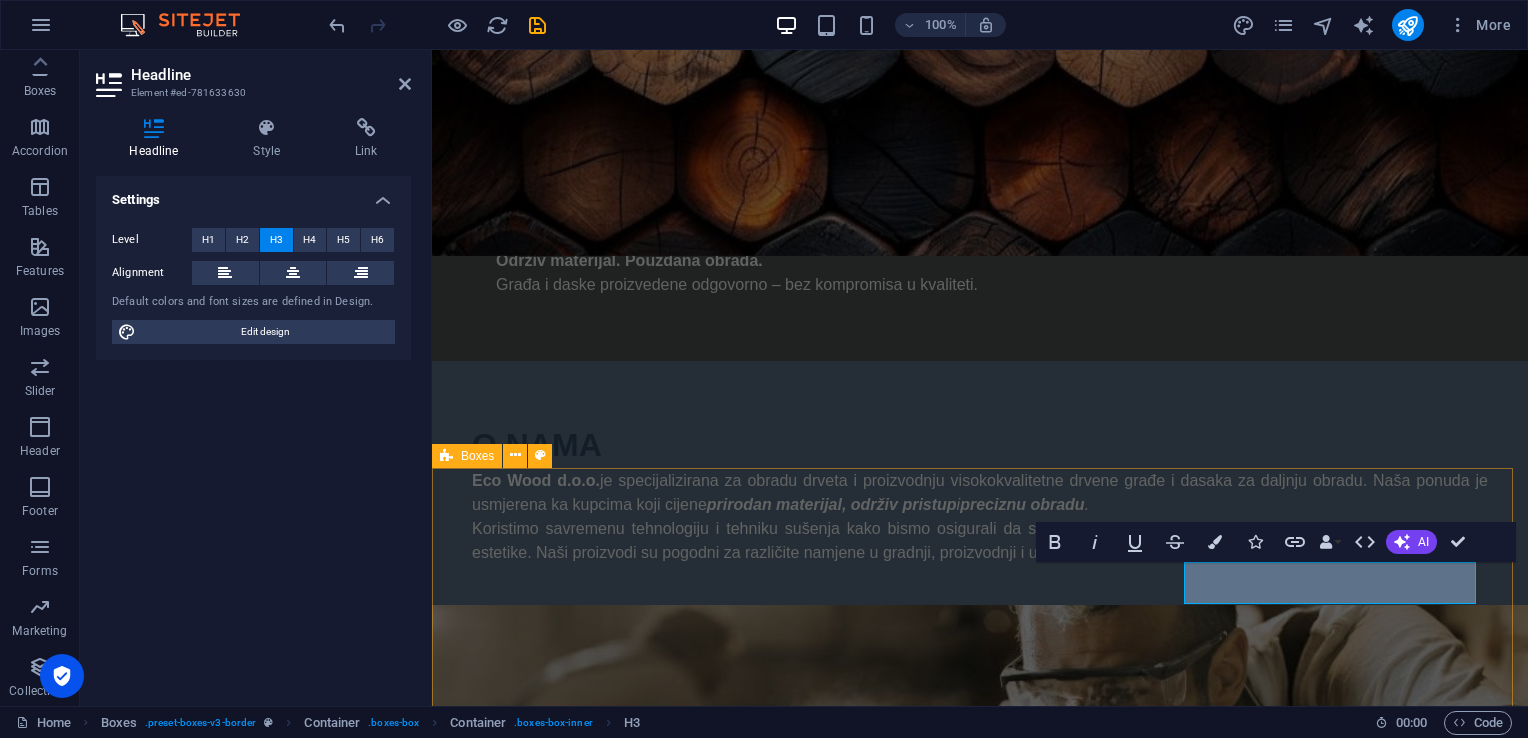 scroll, scrollTop: 424, scrollLeft: 0, axis: vertical 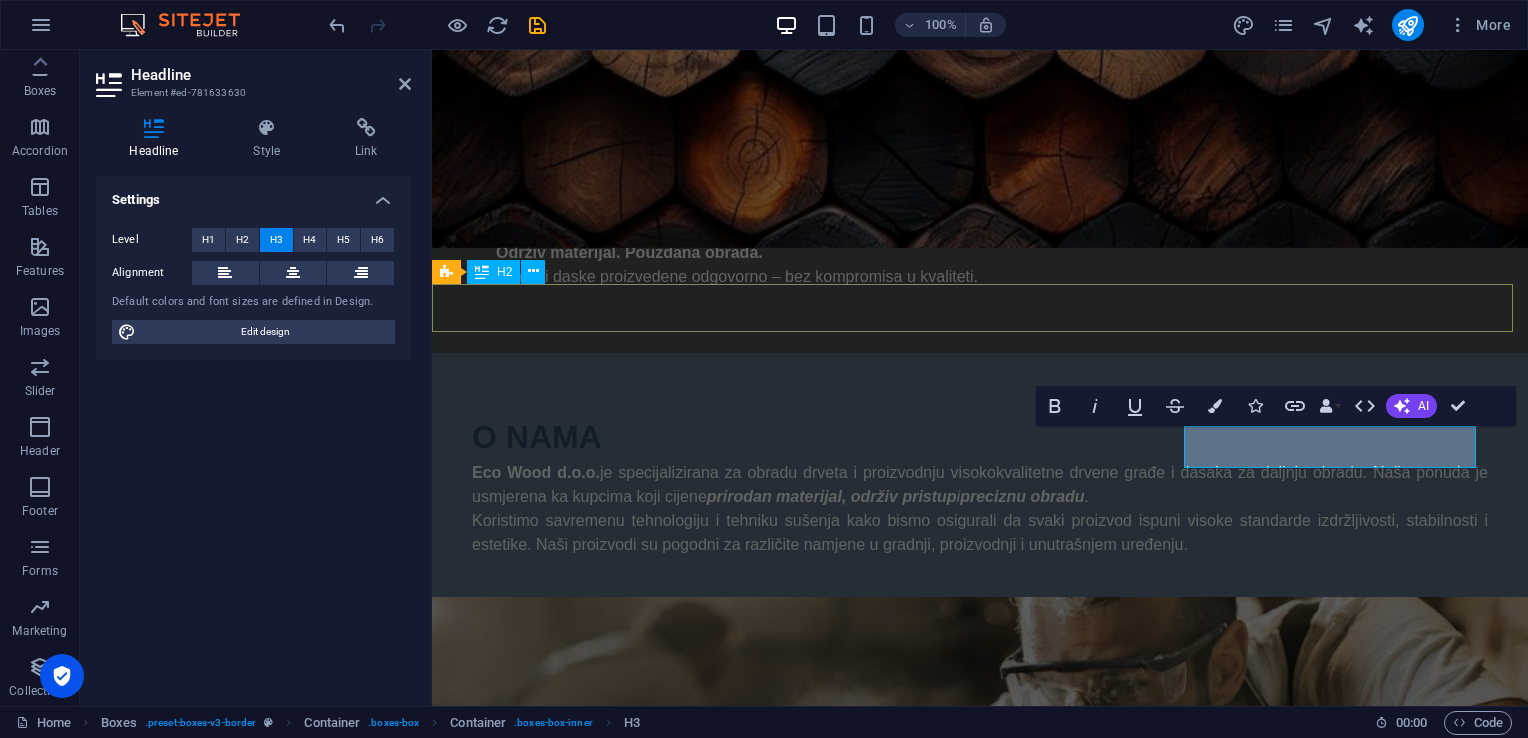 click on "Naše vrijednosti" at bounding box center [980, 1103] 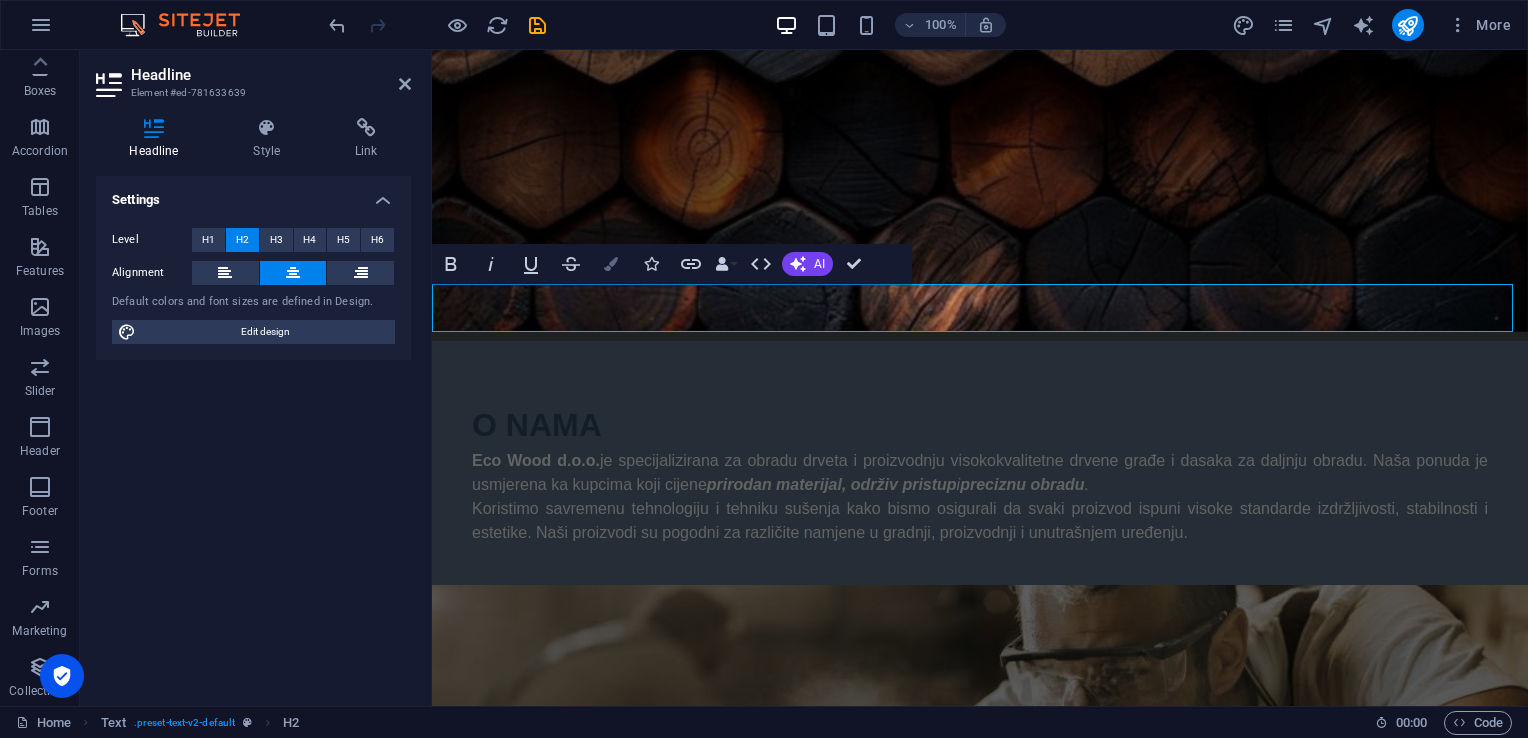 click at bounding box center [611, 264] 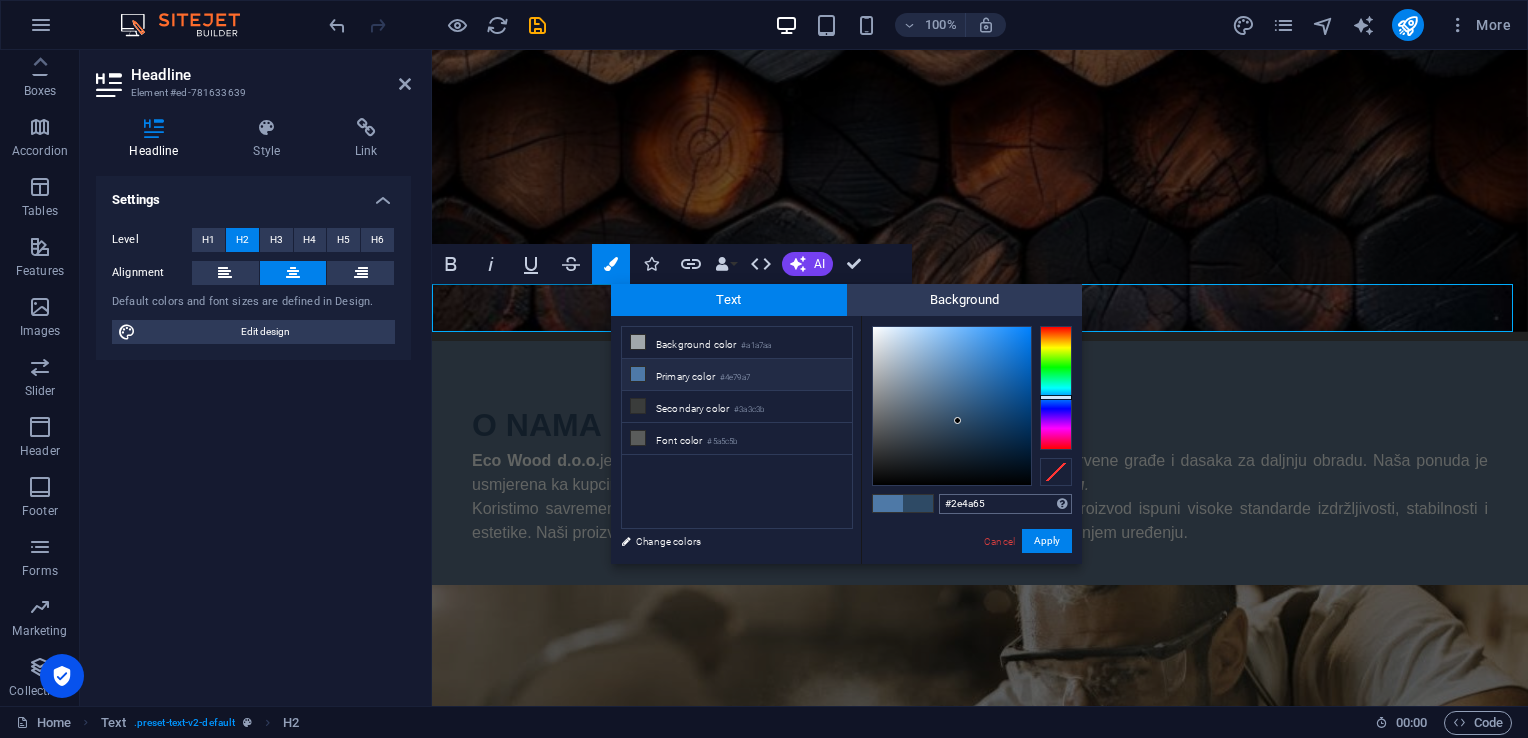 drag, startPoint x: 990, startPoint y: 502, endPoint x: 942, endPoint y: 508, distance: 48.373547 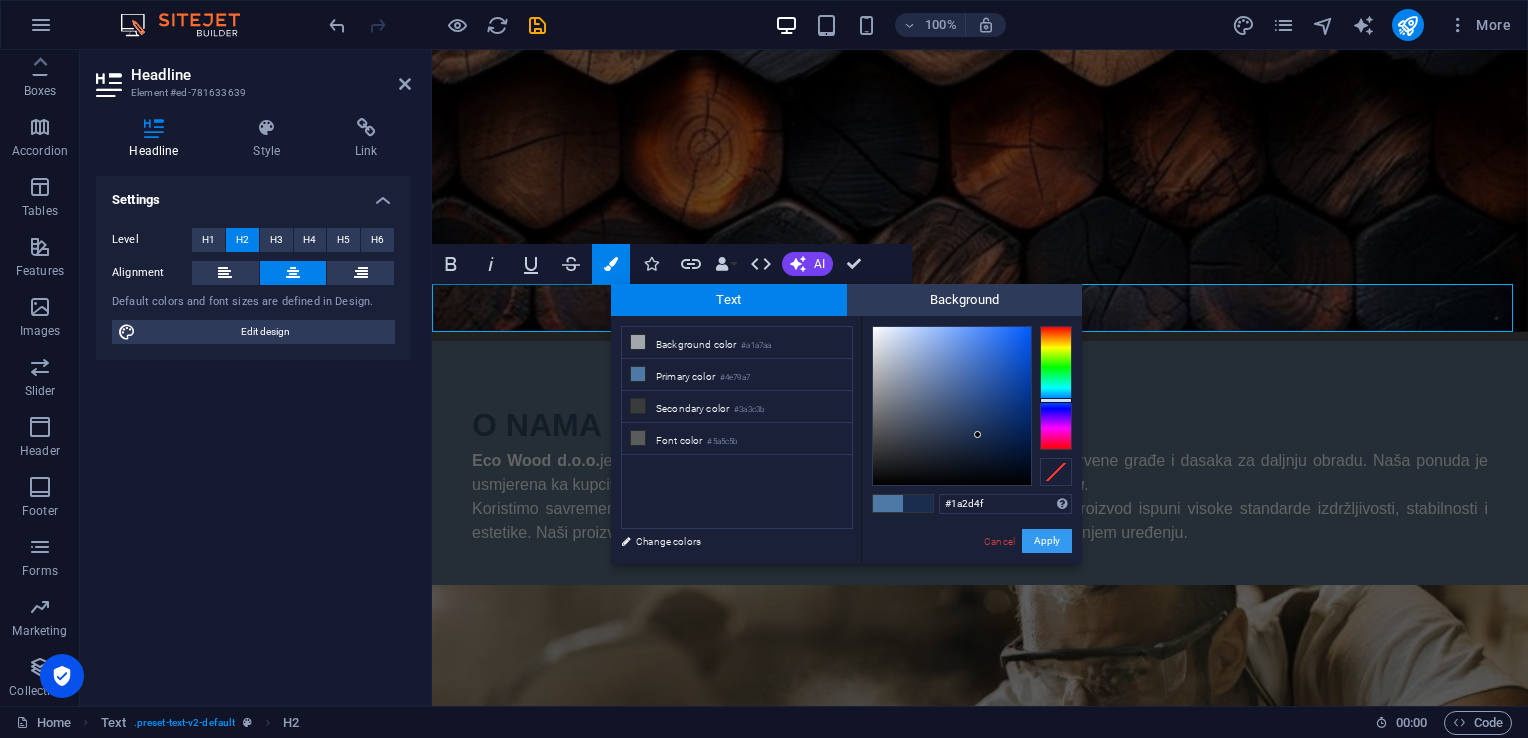 click on "Apply" at bounding box center [1047, 541] 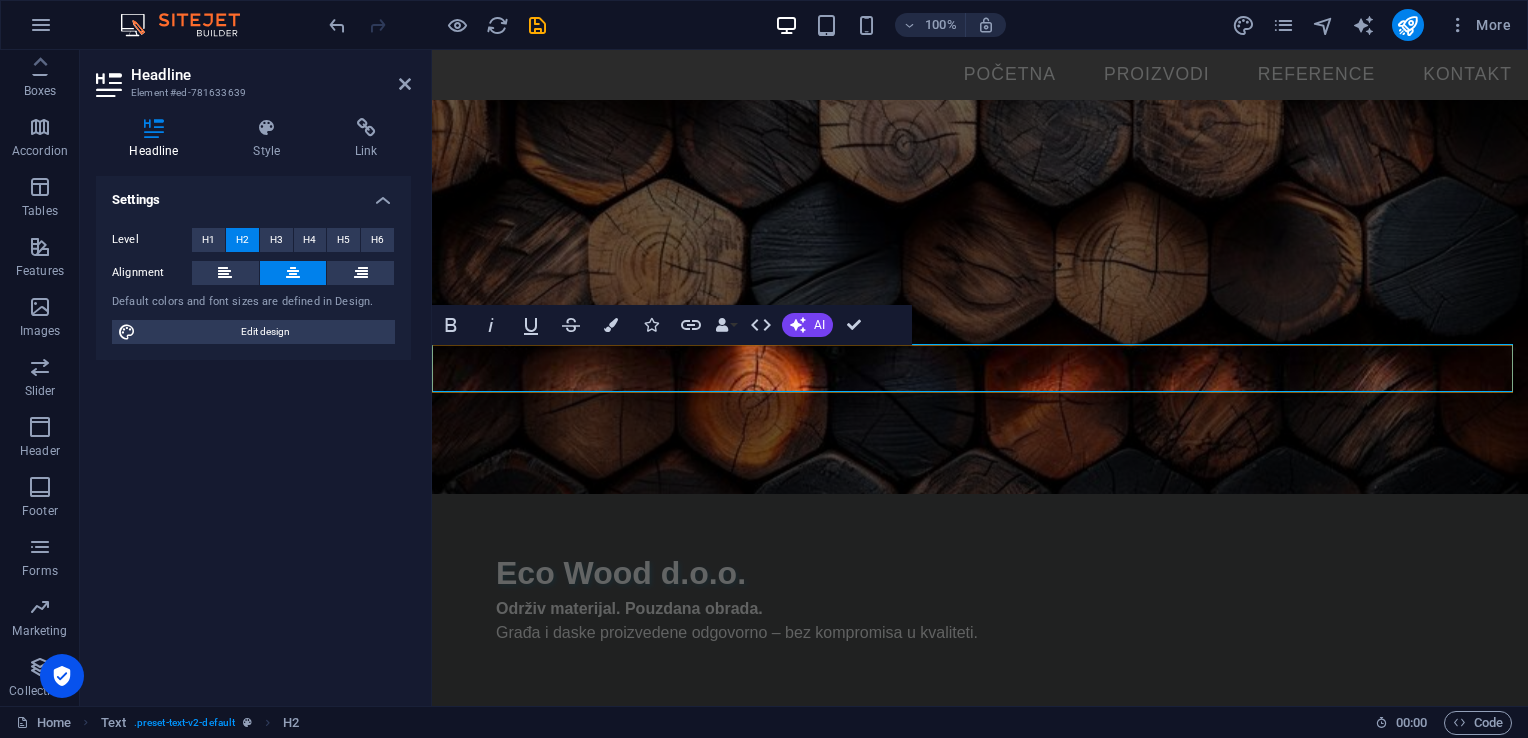 scroll, scrollTop: 24, scrollLeft: 0, axis: vertical 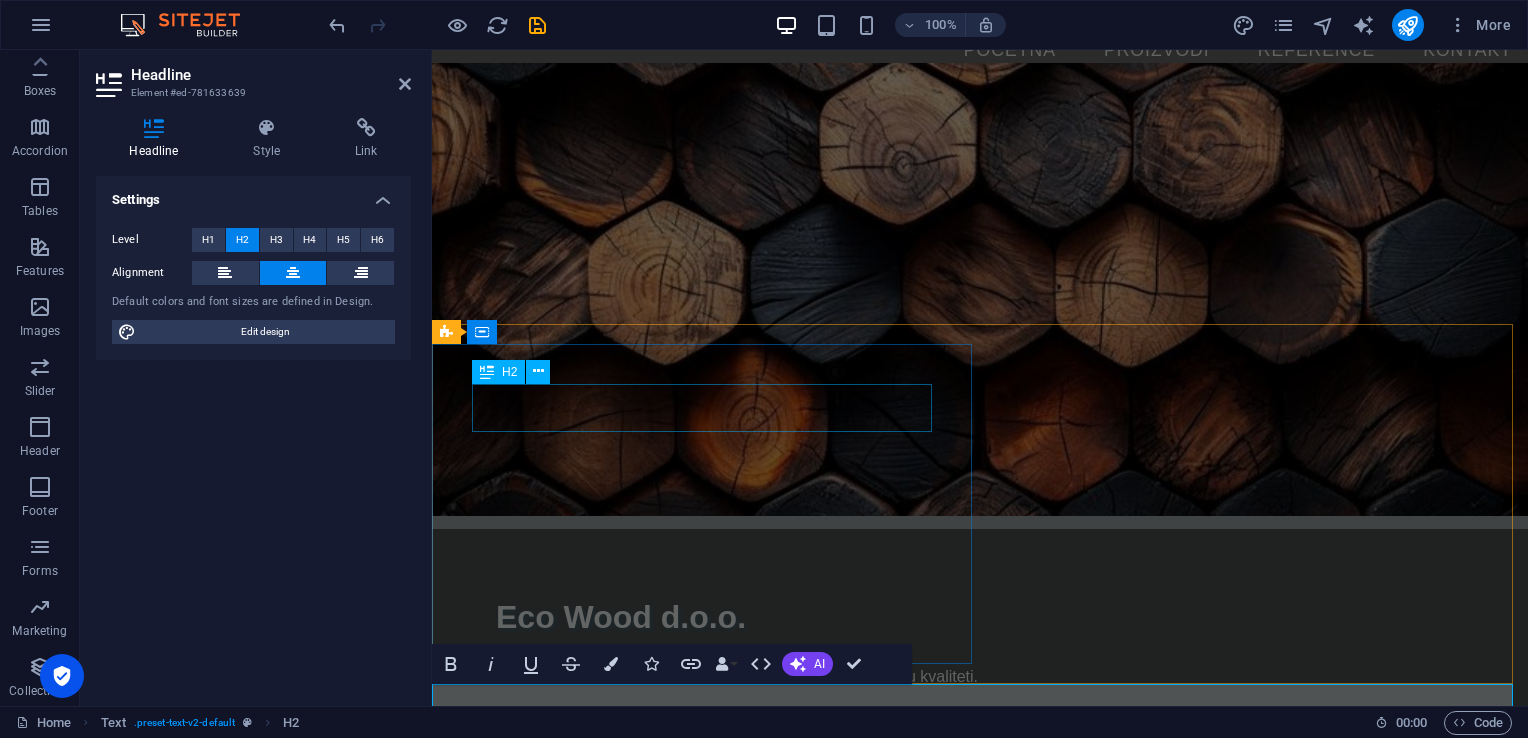 click on "O NAMA" at bounding box center (980, 837) 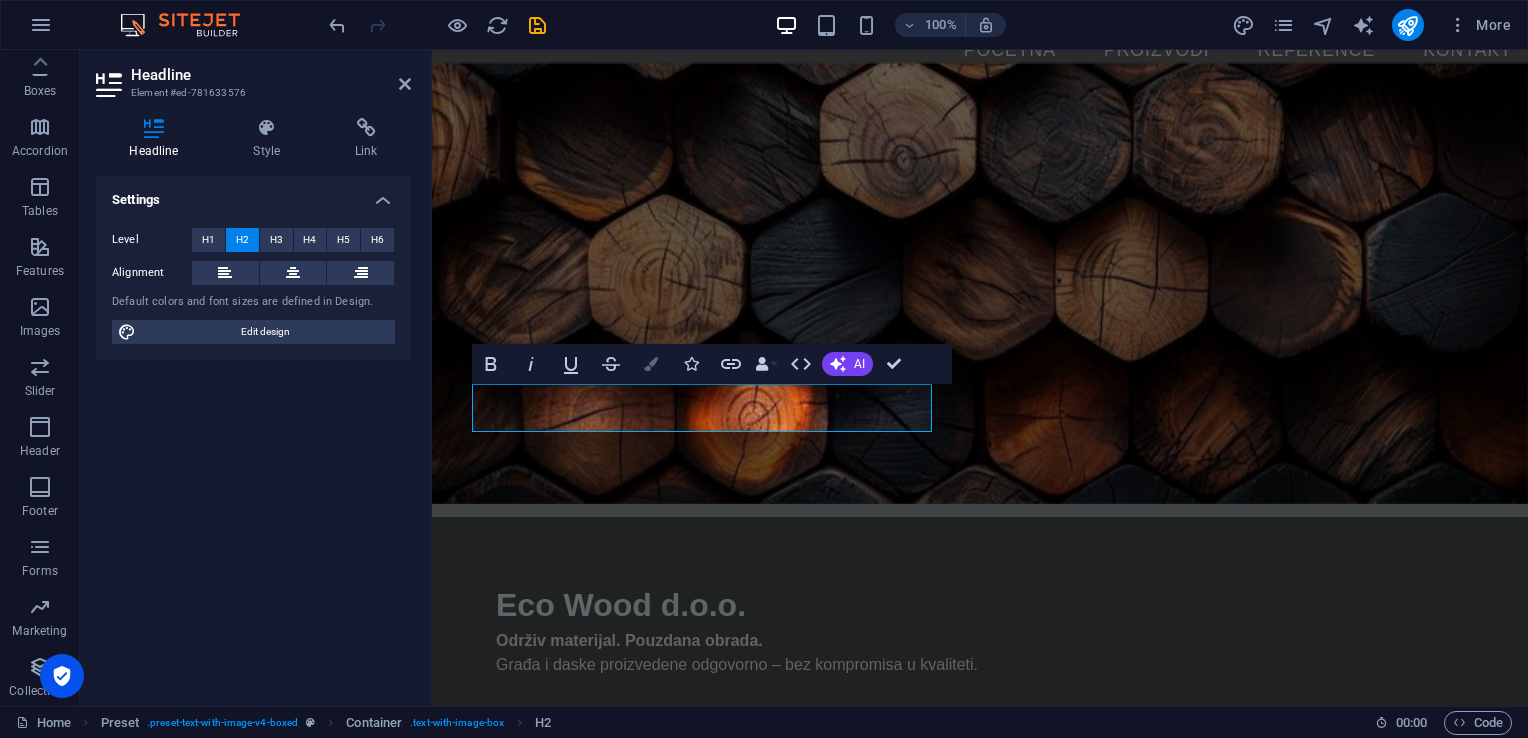 click on "Colors" at bounding box center [651, 364] 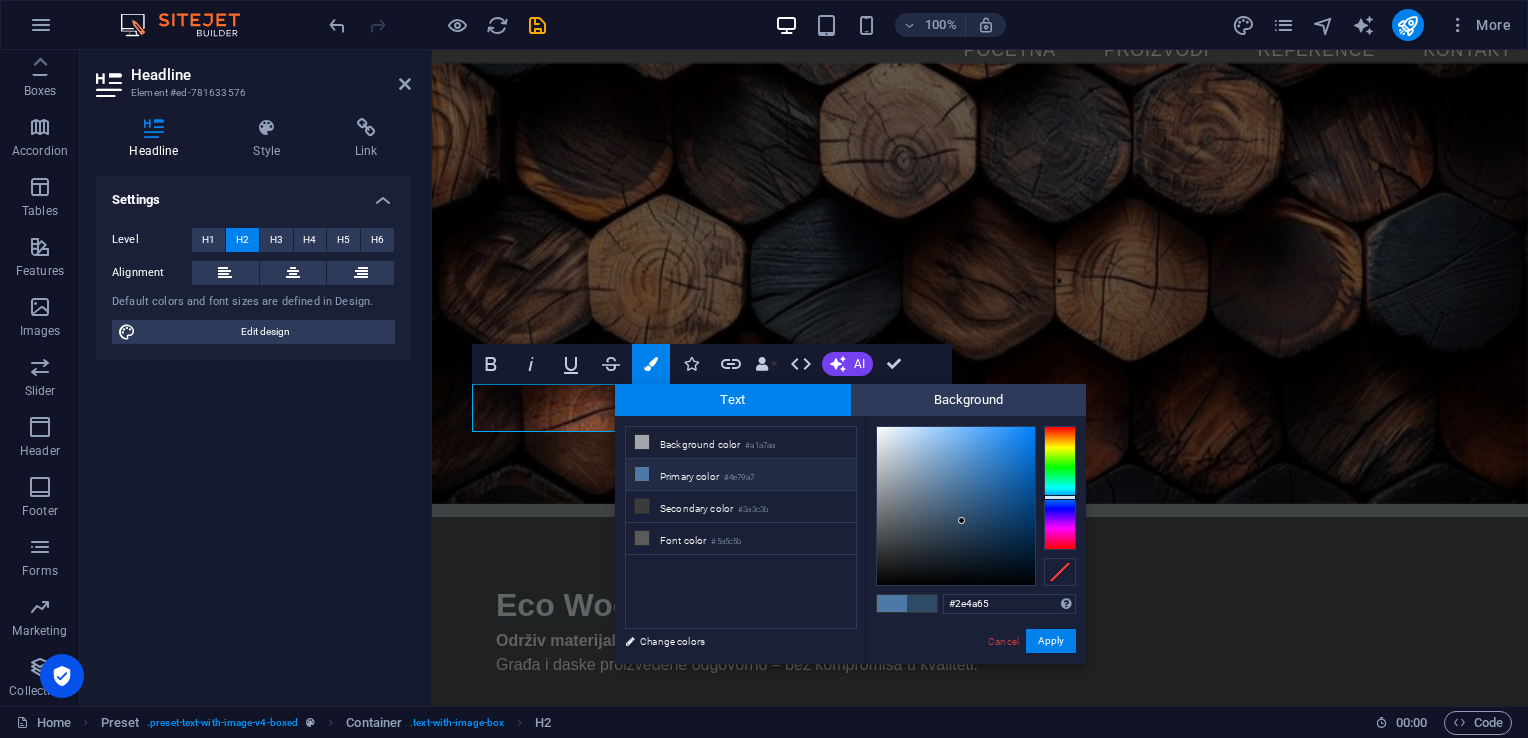drag, startPoint x: 1010, startPoint y: 602, endPoint x: 930, endPoint y: 610, distance: 80.399 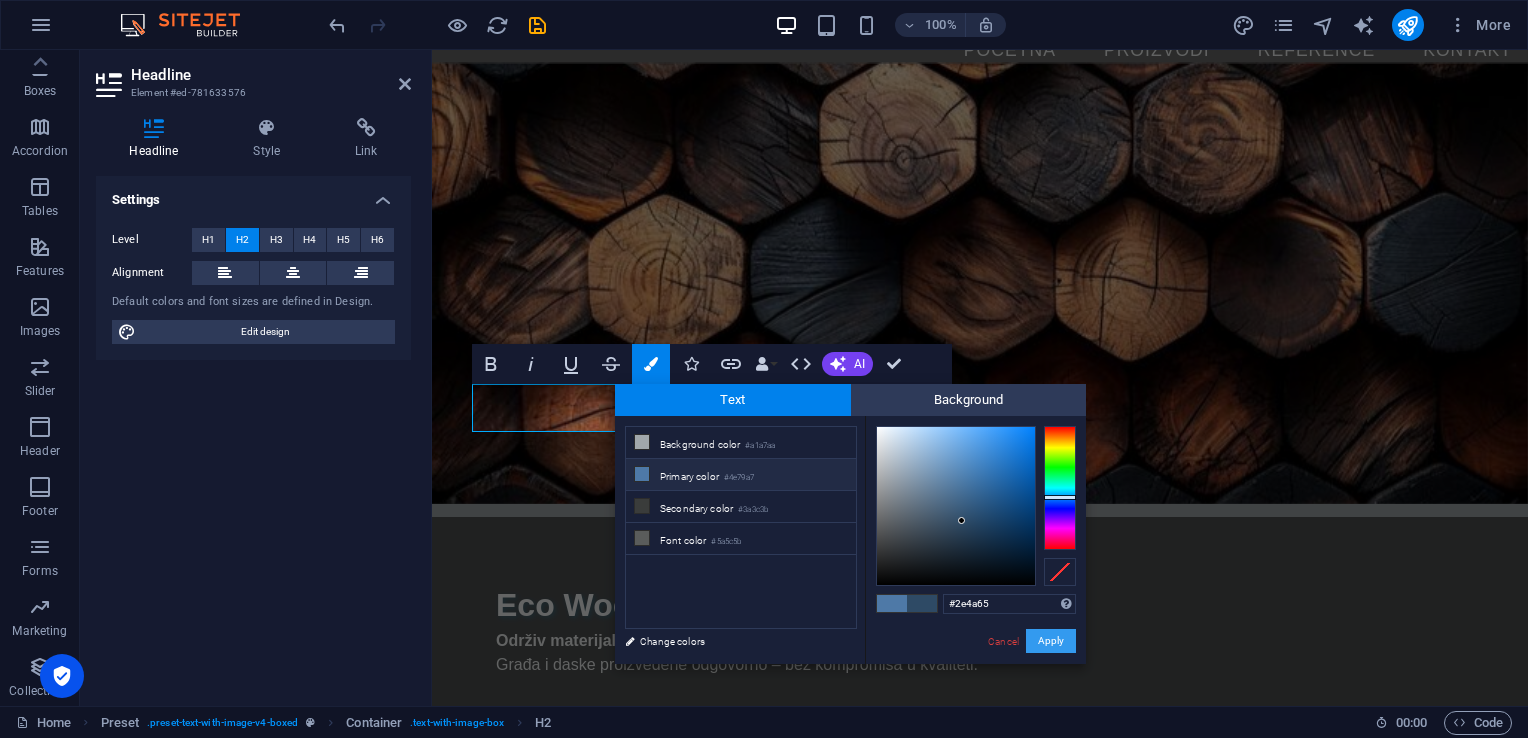 type on "#1a2d4f" 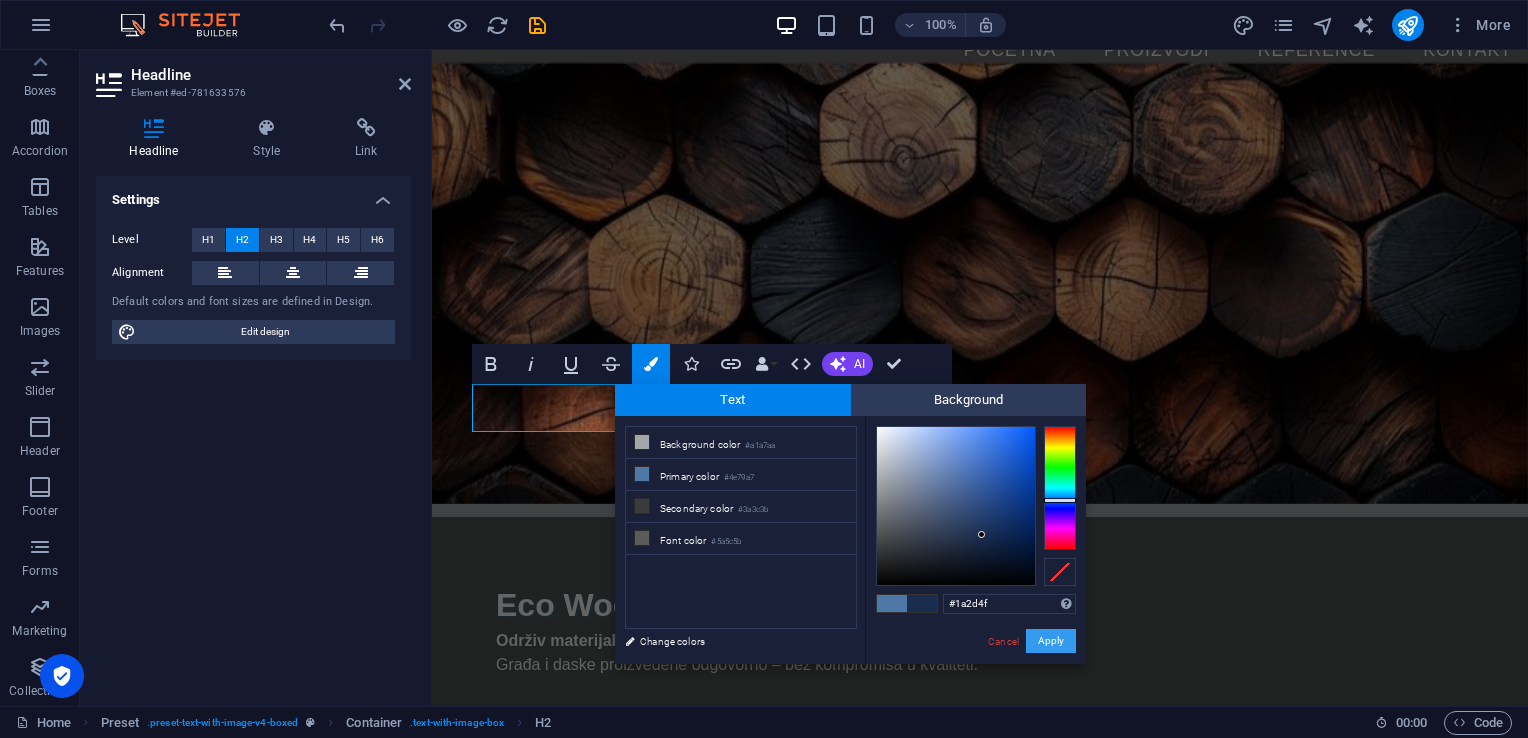 click on "Apply" at bounding box center [1051, 641] 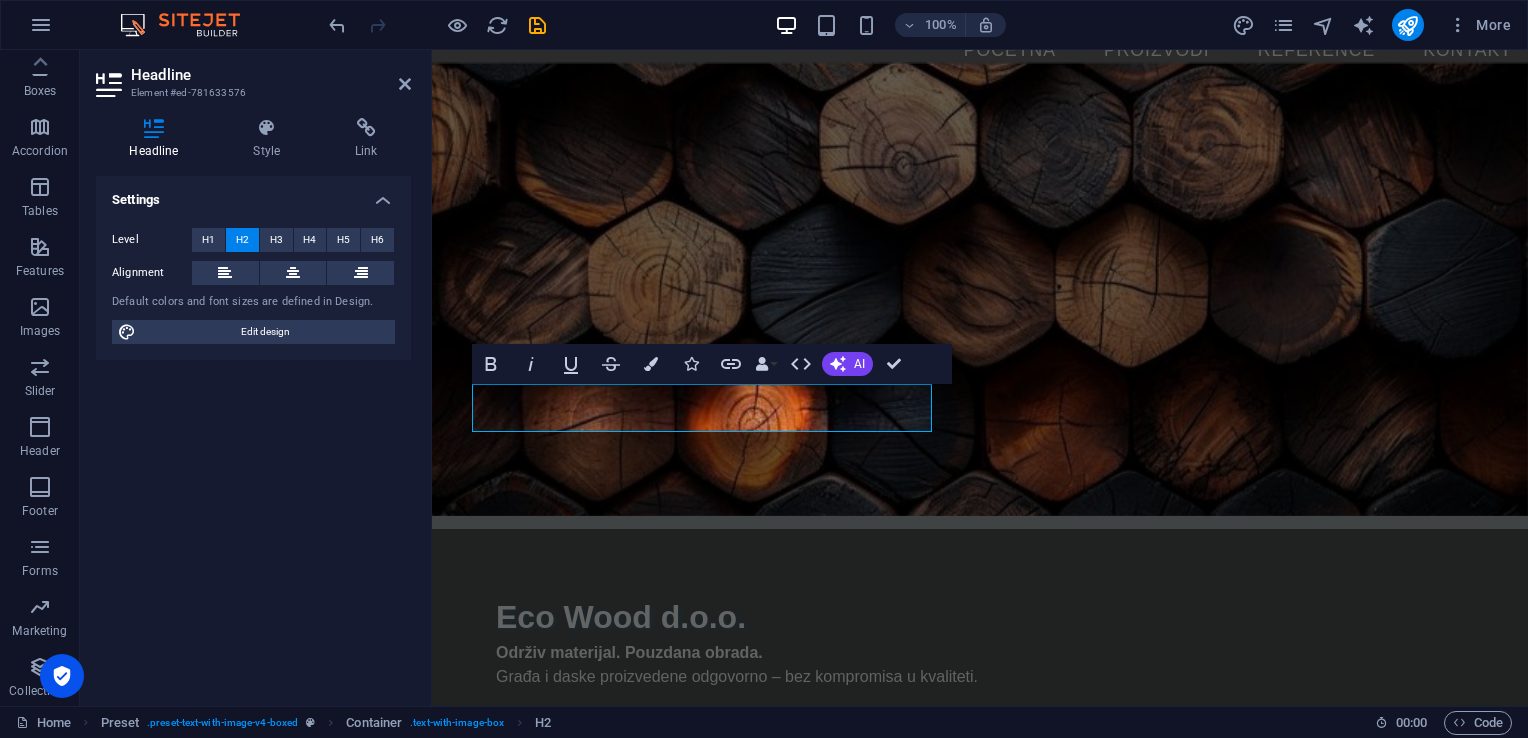 click on "Settings Level H1 H2 H3 H4 H5 H6 Alignment Default colors and font sizes are defined in Design. Edit design" at bounding box center (253, 433) 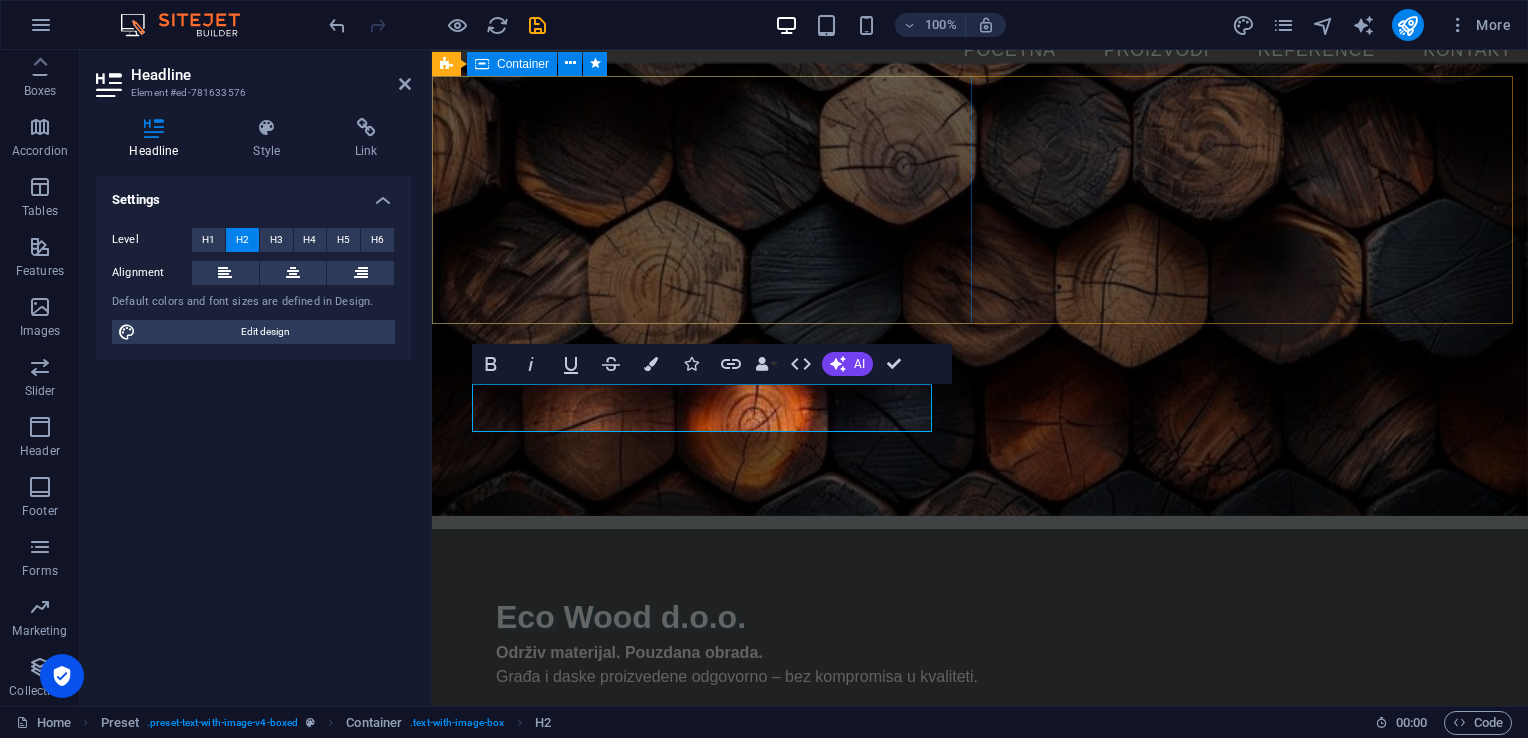 click on "Eco Wood d.o.o. Održiv materijal. Pouzdana obrada. Građa i daske proizvedene odgovorno – bez kompromisa u kvaliteti." at bounding box center [980, 641] 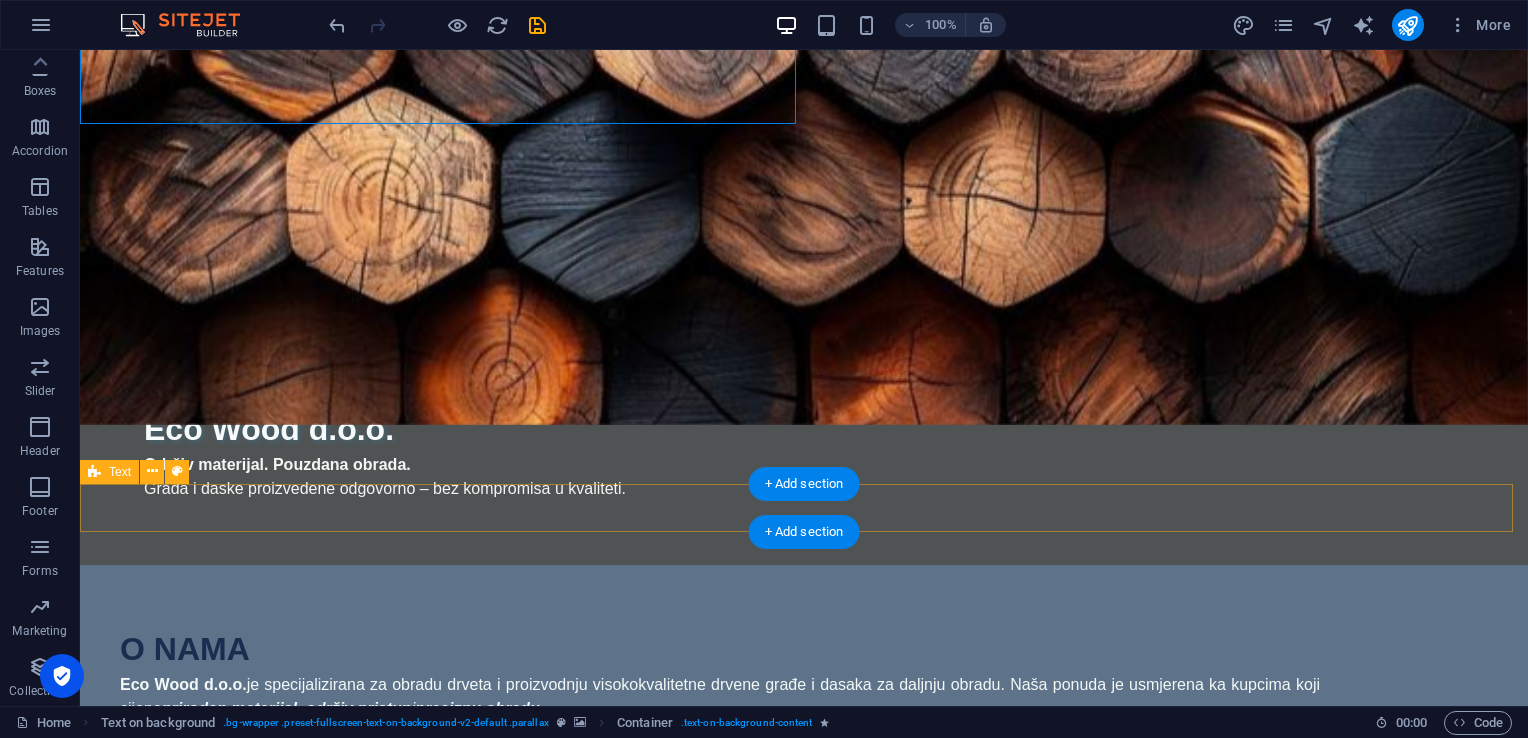 scroll, scrollTop: 600, scrollLeft: 0, axis: vertical 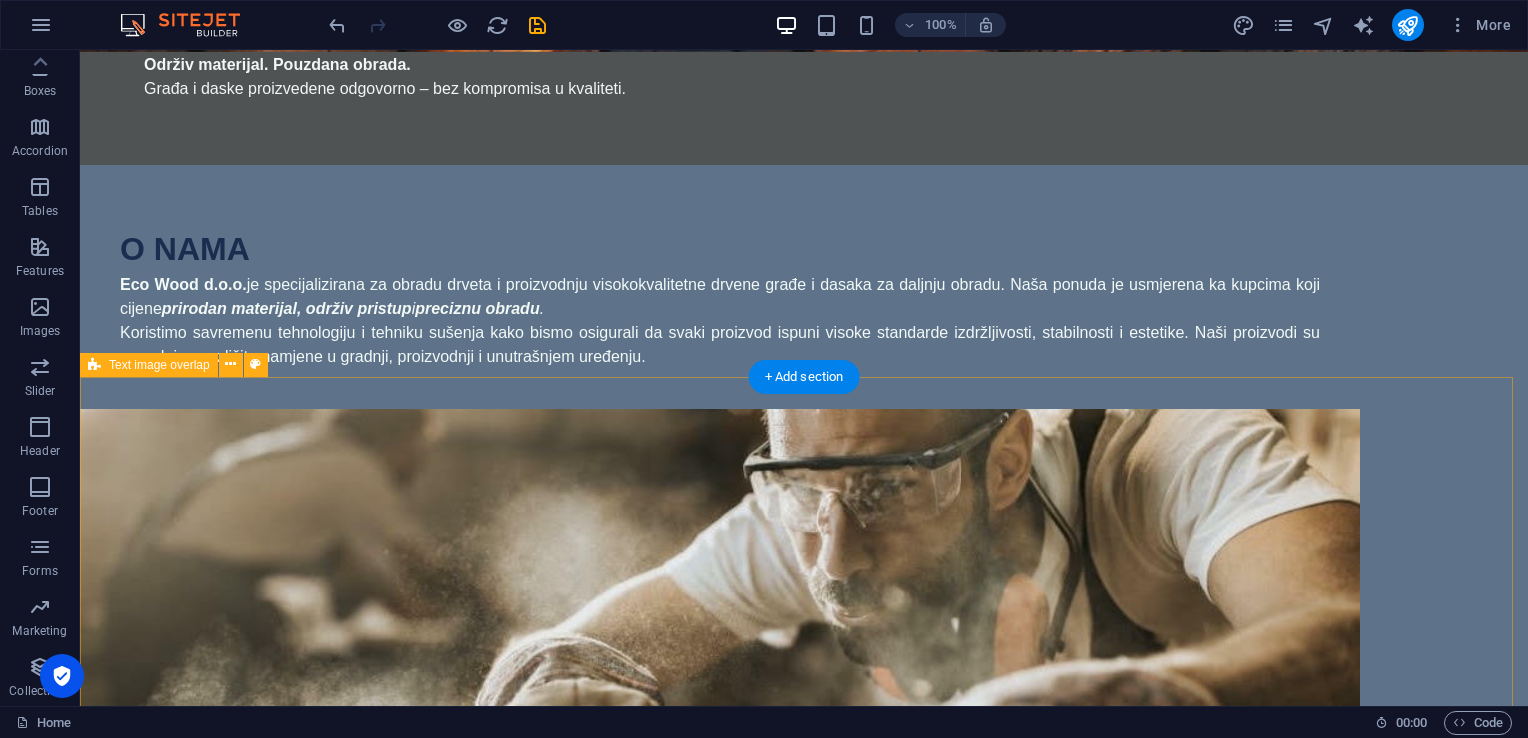 click on "Građa za kuće Pouzdani temelji vašeg doma. Naša građa je idealna za sve faze izgradnje – od konstrukcije krova, podnih nosača do zidnih sistema. Sušena, obrađena i spremna za montažu.   Specifikacije: Vrsta drveta:  jela, smrča ili bor Stanje:  sušeno u sušari, standardna vlažnost Dimenzije:  dostupne u više standardnih i nestandardnih formata Obrada:  četkana / blanjana / rezana (po potrebi) Upotreba:  za krovne konstrukcije, zidne okvire, međuspratne nosače Mogućnosti prilagođavanja: Nudimo rezanje po mjeri i obradu prema [PERSON_NAME] projektima ili arhitektonskim nacrtima." at bounding box center [804, 2190] 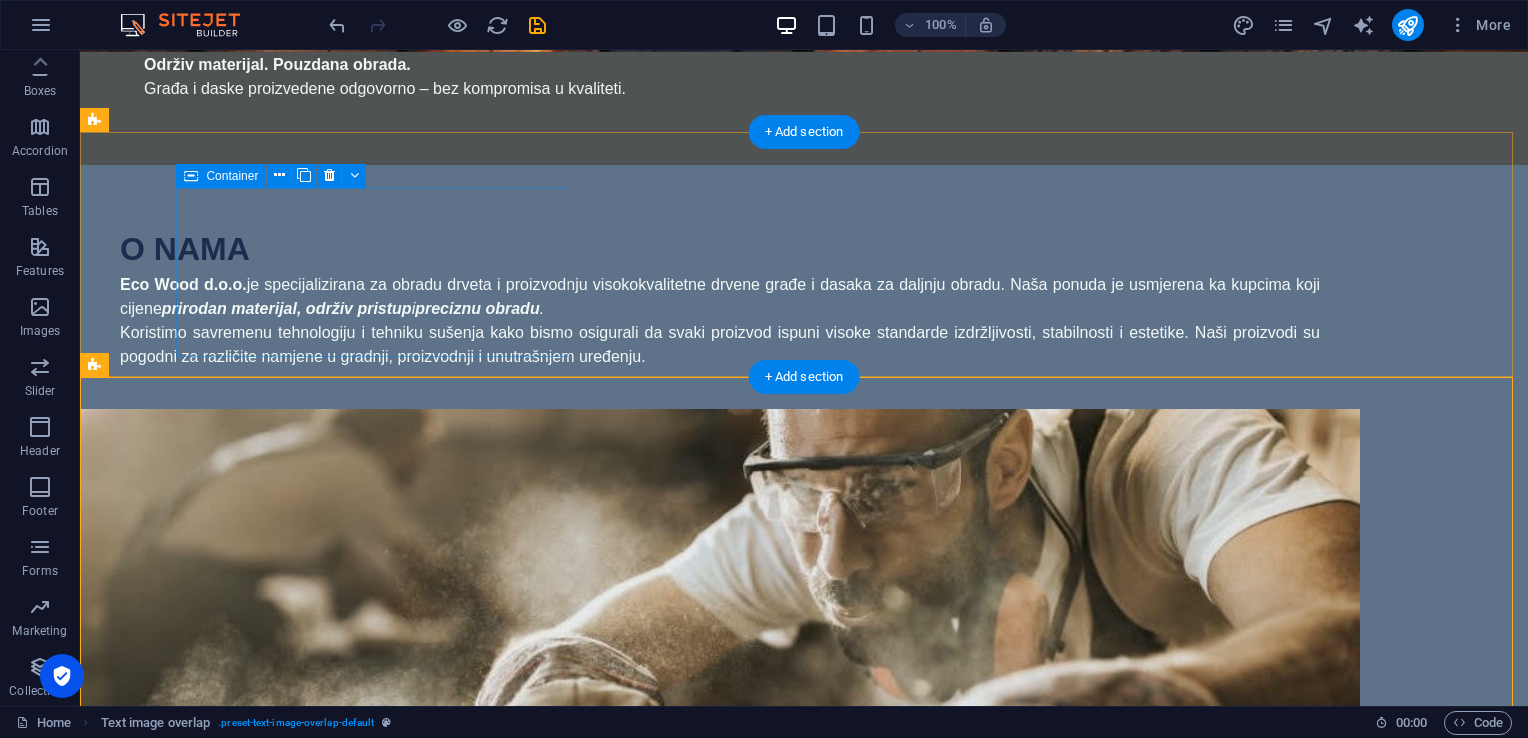 click on "Kvalitet i preciznost Svi naši proizvodi prolaze strogu kontrolu i pažljivu obradu kako bi ispunili visoke standarde izrade i funkcionalnosti." at bounding box center (296, 1080) 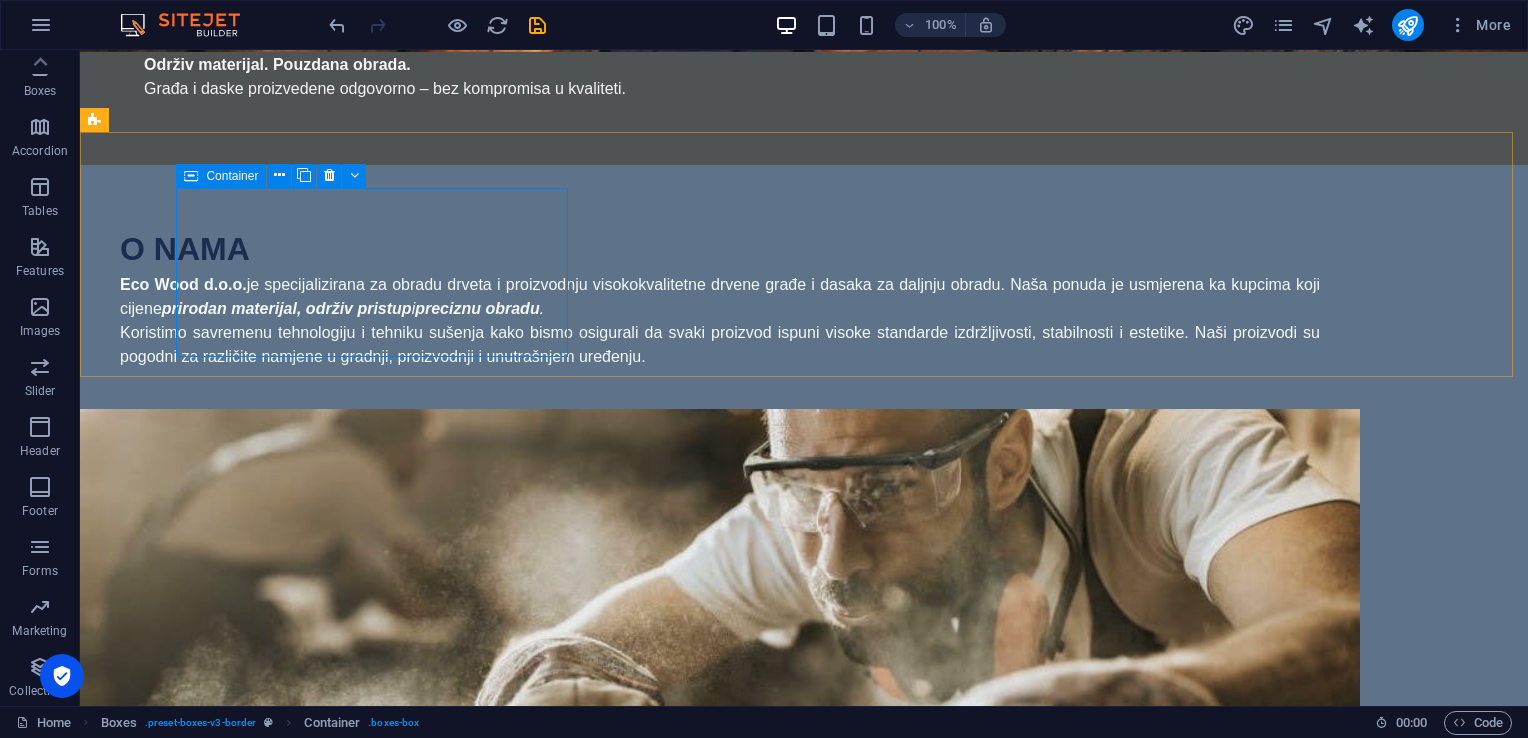 click on "Container" at bounding box center [232, 176] 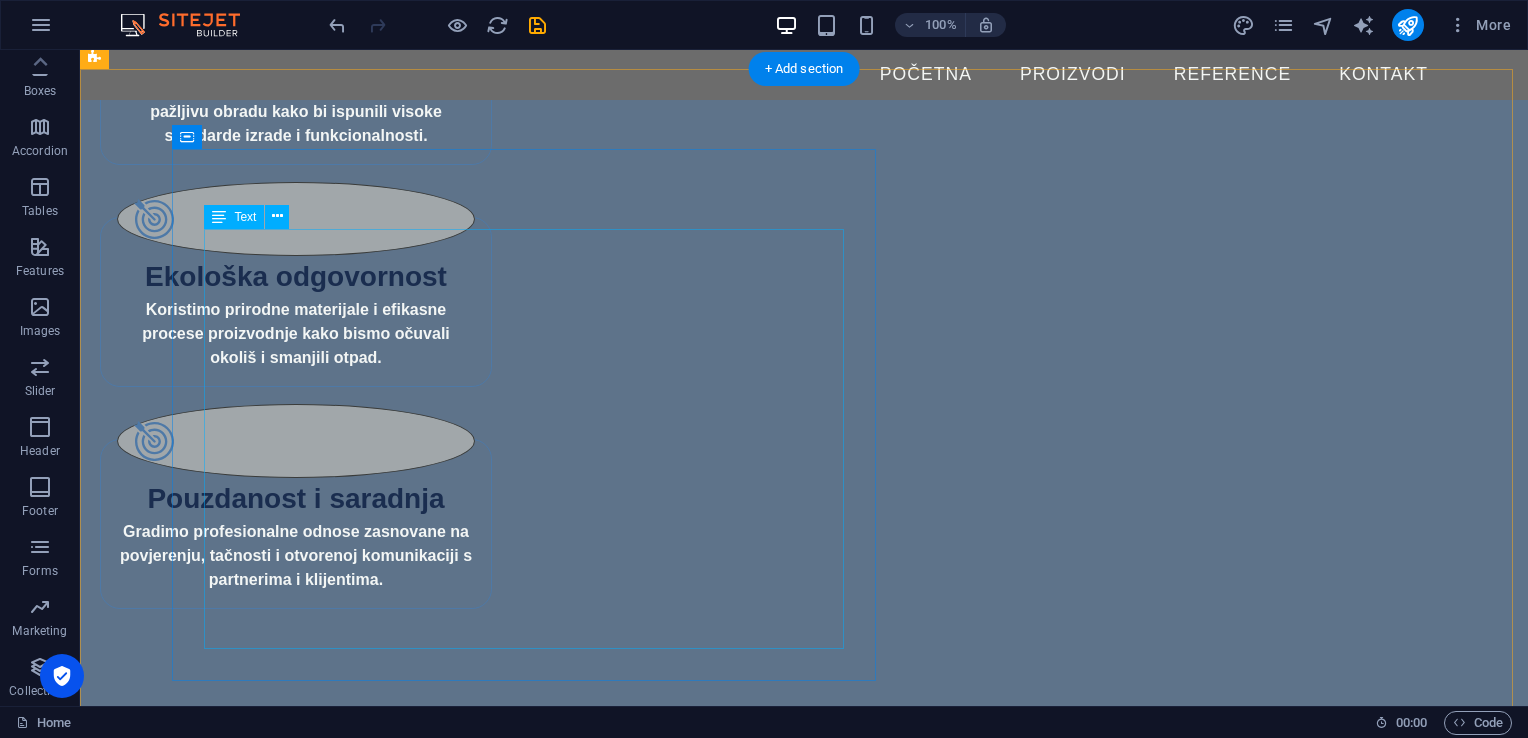 scroll, scrollTop: 1200, scrollLeft: 0, axis: vertical 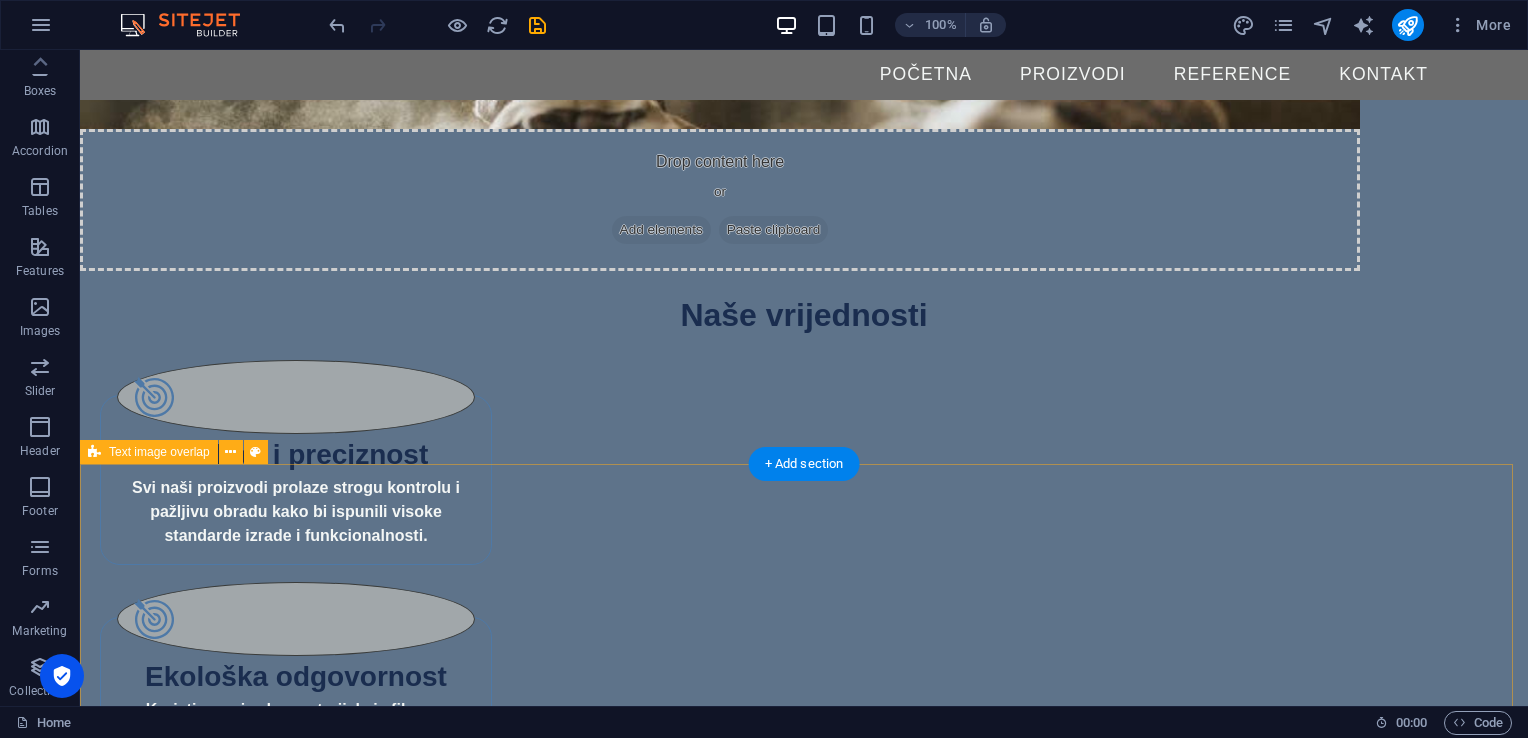 click on "Daske vrhunske obrade Naše daske su izrađene od pažljivo biranog drveta, sa akcentom na preciznu obradu i dugotrajnost. Idealne su za unutrašnje i vanjske površine, obloge, podove i fasade.  Bez obzira da li tražite rustičan ili moderan izgled, naše daske prilagođavamo različitim projektima i stilovima. Karakteristike: Visok kvalitet drveta  (jela, bor, smrča) Različite dimenzije i dužine Glatka, rebrasta ili četkana obrada Spremne za montažu i završnu obradu Mogućnost prilagođene obrade na zahtjev Daske se koriste za podove, zidne i fasadne obloge, izradu namještaja i dekorativne elemente u enterijeru i eksterijeru." at bounding box center (804, 2846) 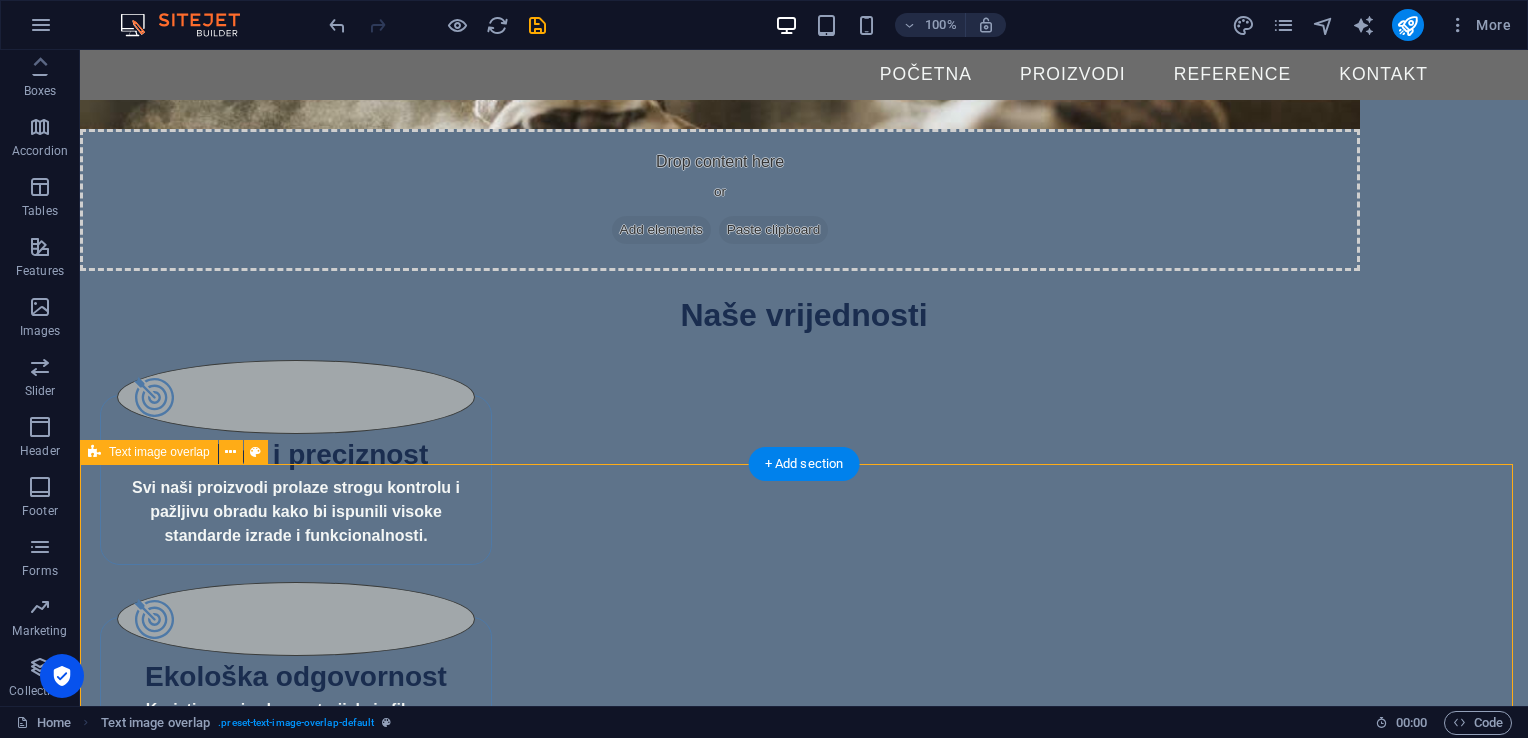 click on "Daske vrhunske obrade Naše daske su izrađene od pažljivo biranog drveta, sa akcentom na preciznu obradu i dugotrajnost. Idealne su za unutrašnje i vanjske površine, obloge, podove i fasade.  Bez obzira da li tražite rustičan ili moderan izgled, naše daske prilagođavamo različitim projektima i stilovima. Karakteristike: Visok kvalitet drveta  (jela, bor, smrča) Različite dimenzije i dužine Glatka, rebrasta ili četkana obrada Spremne za montažu i završnu obradu Mogućnost prilagođene obrade na zahtjev Daske se koriste za podove, zidne i fasadne obloge, izradu namještaja i dekorativne elemente u enterijeru i eksterijeru." at bounding box center (804, 2846) 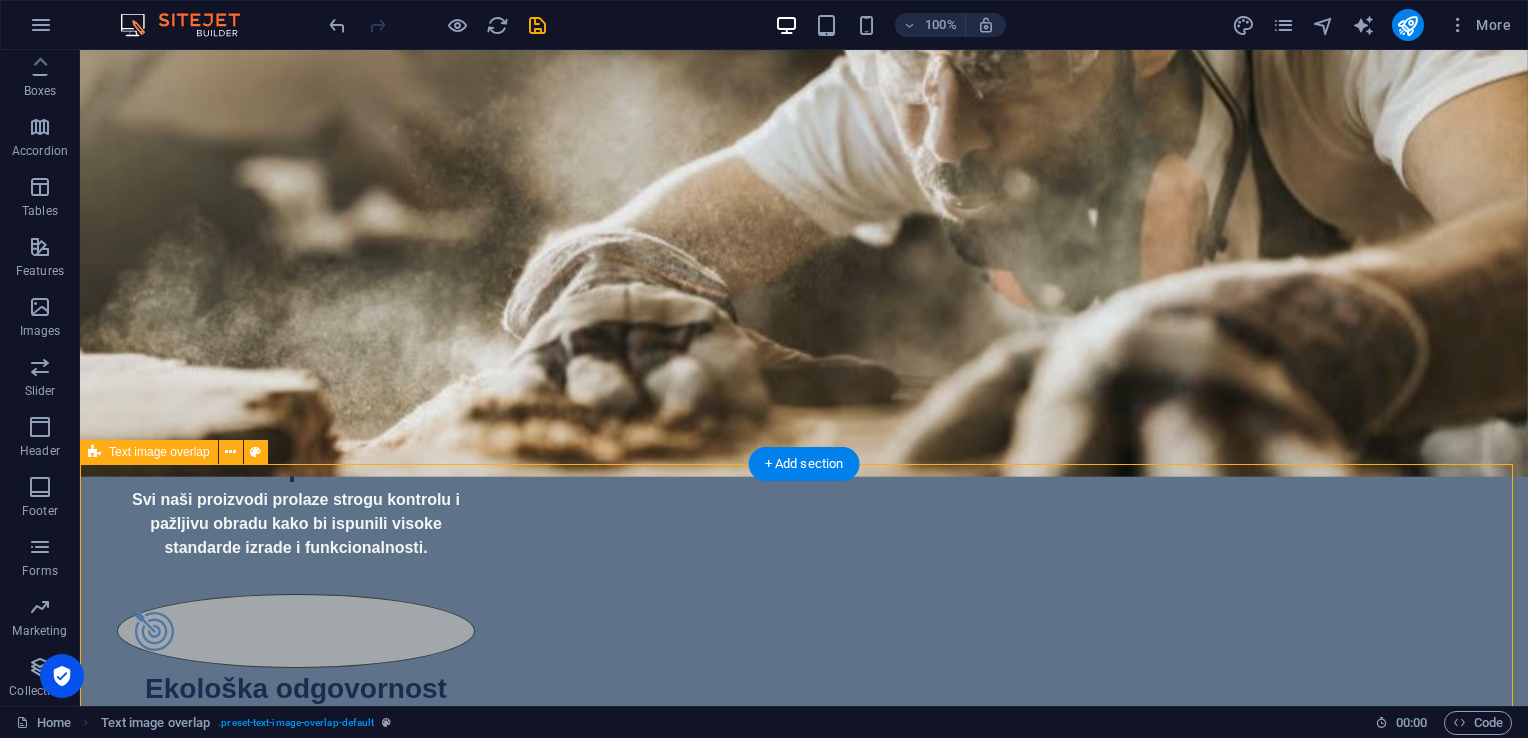 scroll, scrollTop: 1236, scrollLeft: 0, axis: vertical 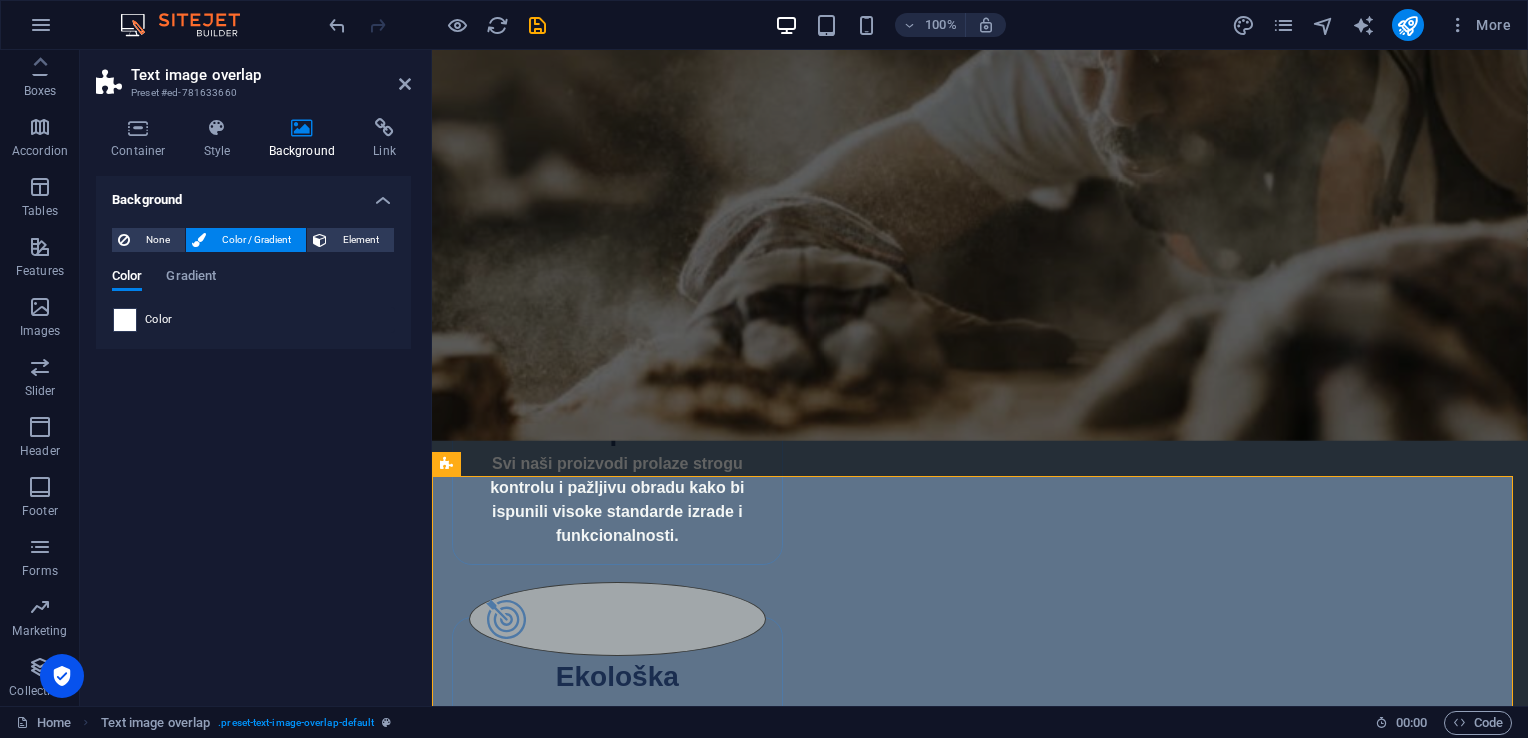 click at bounding box center (125, 320) 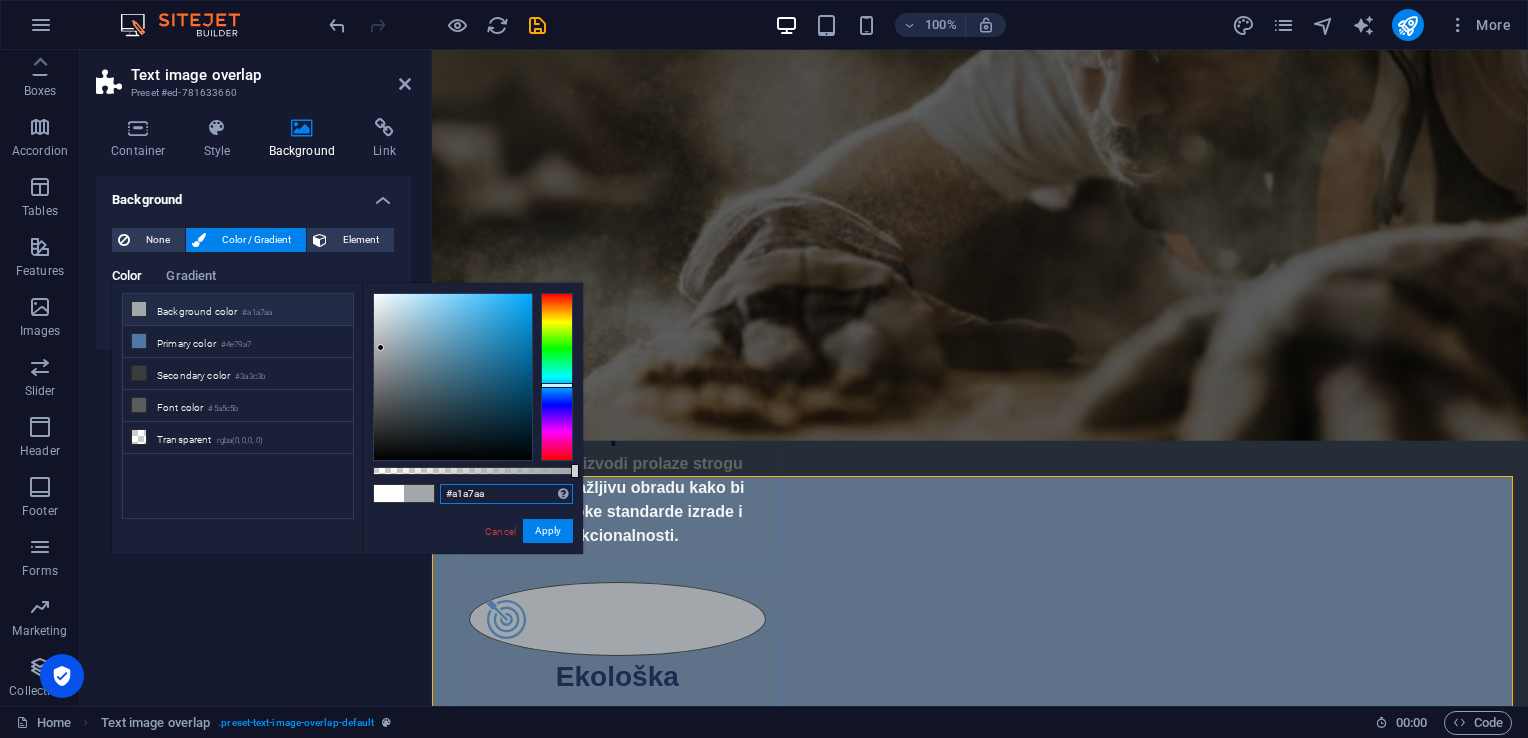 drag, startPoint x: 505, startPoint y: 496, endPoint x: 435, endPoint y: 505, distance: 70.5762 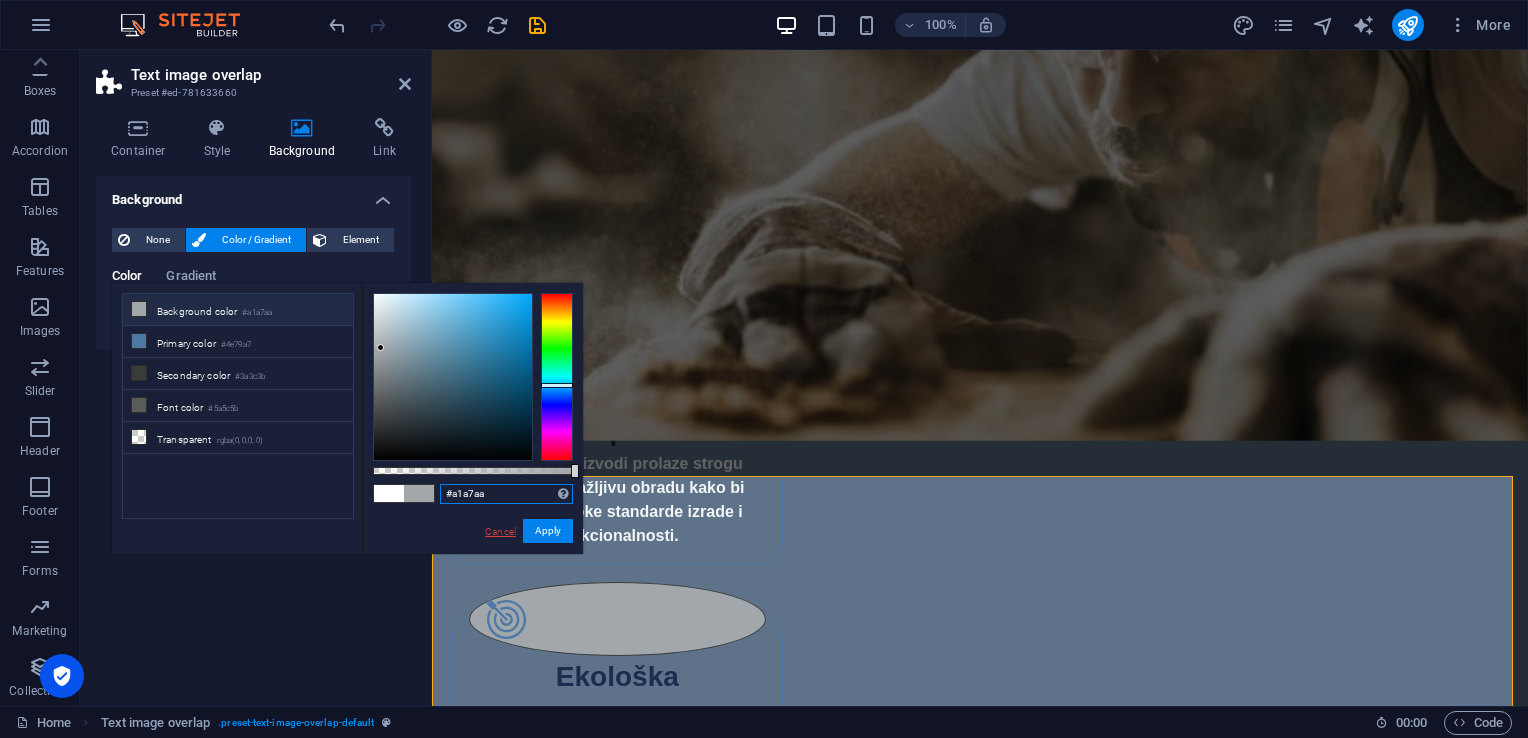 paste on "5E738A" 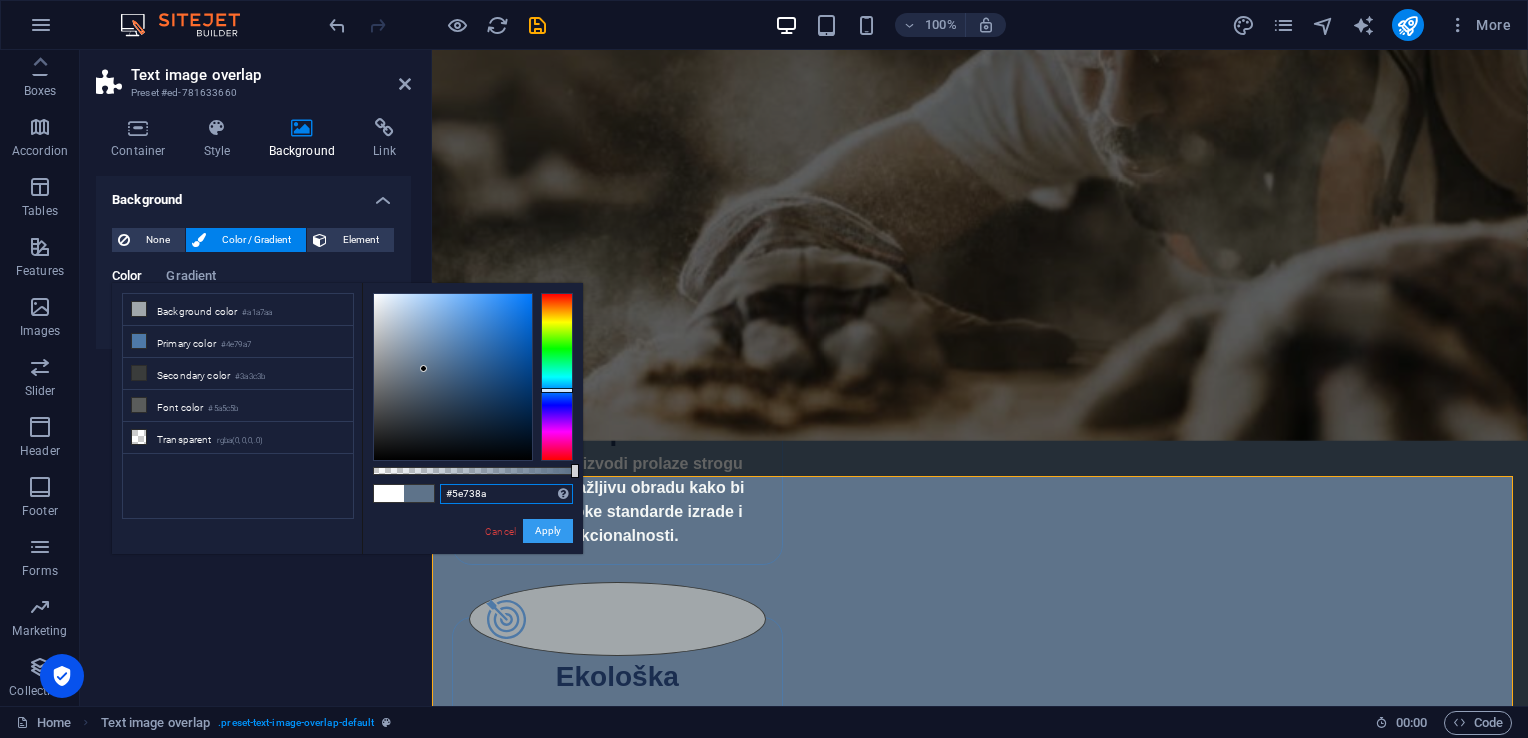 type on "#5e738a" 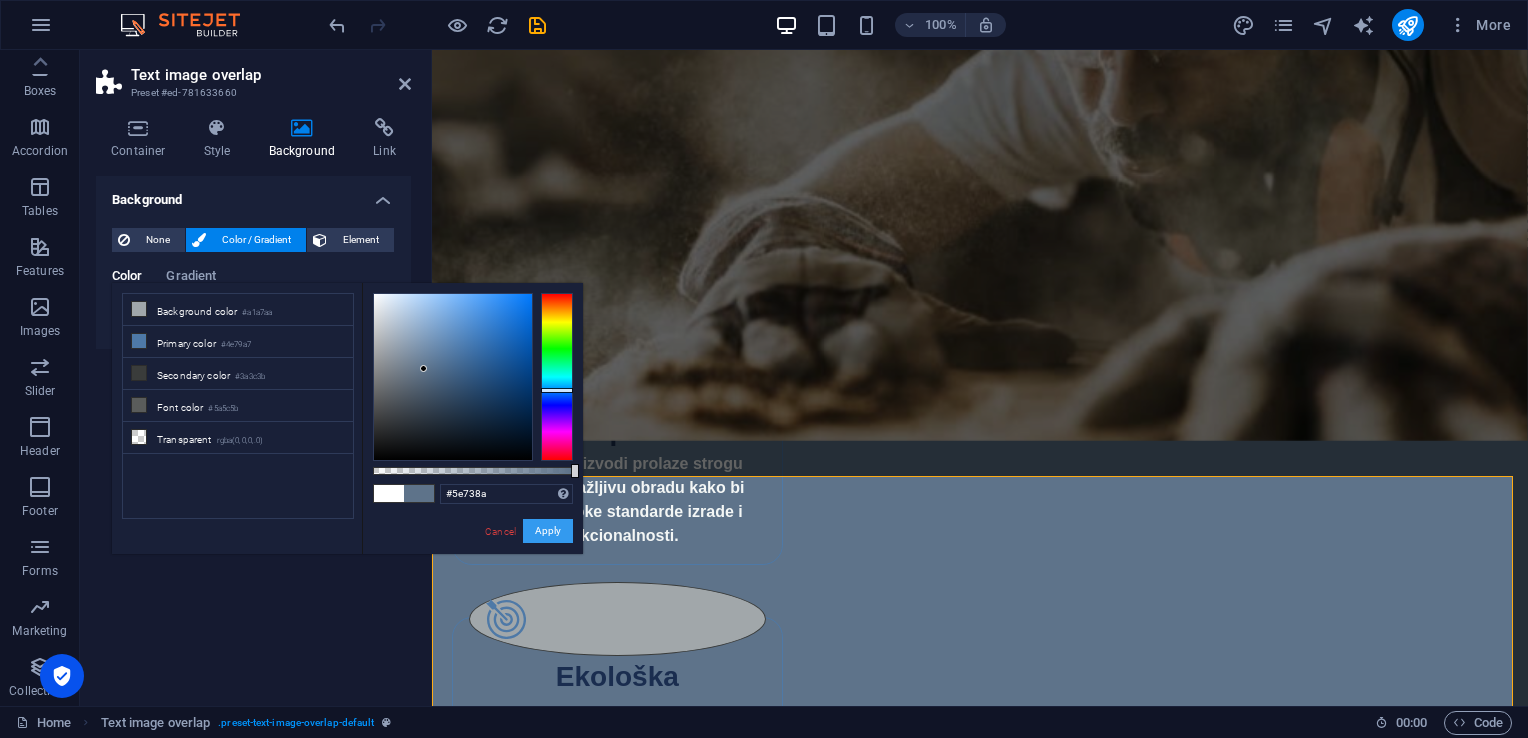 click on "Apply" at bounding box center [548, 531] 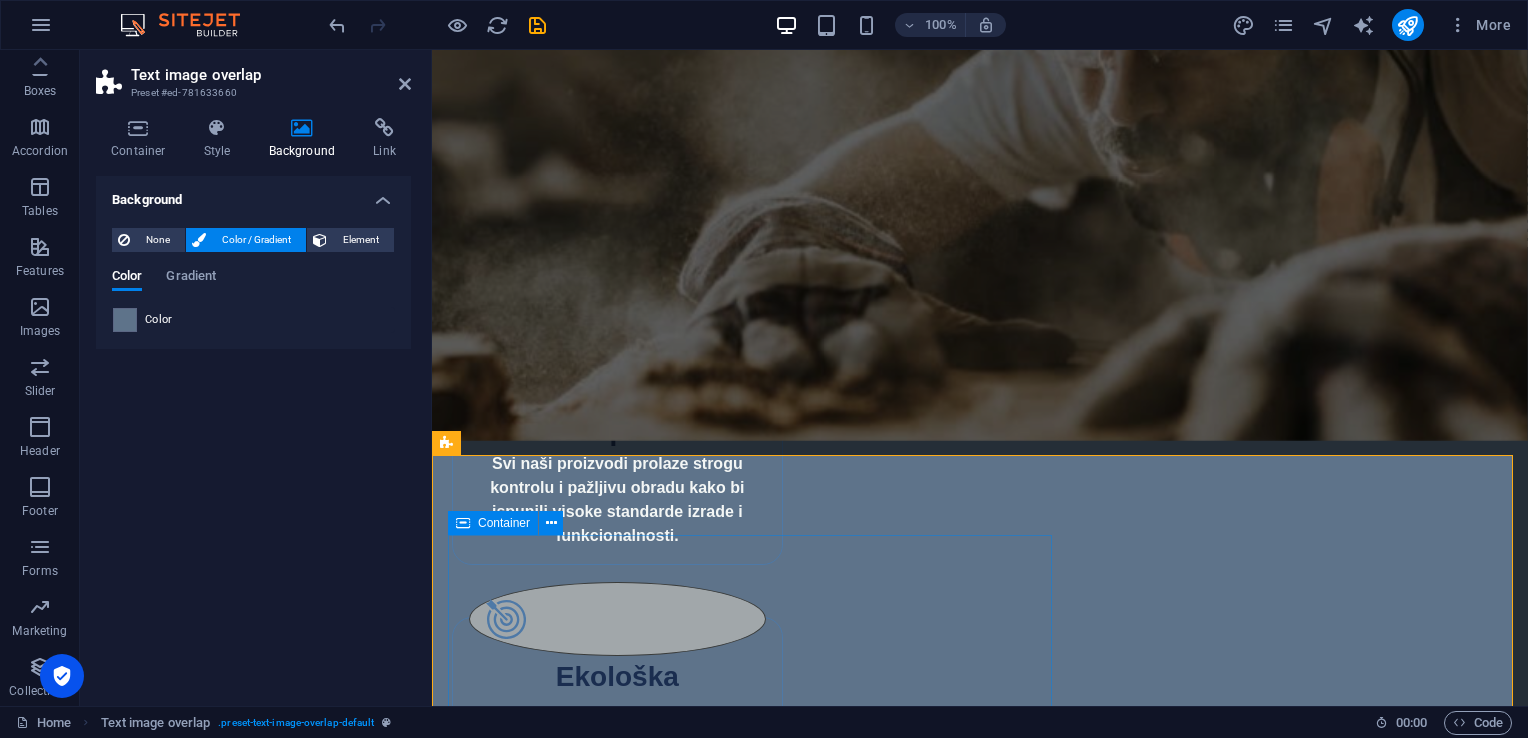 scroll, scrollTop: 1636, scrollLeft: 0, axis: vertical 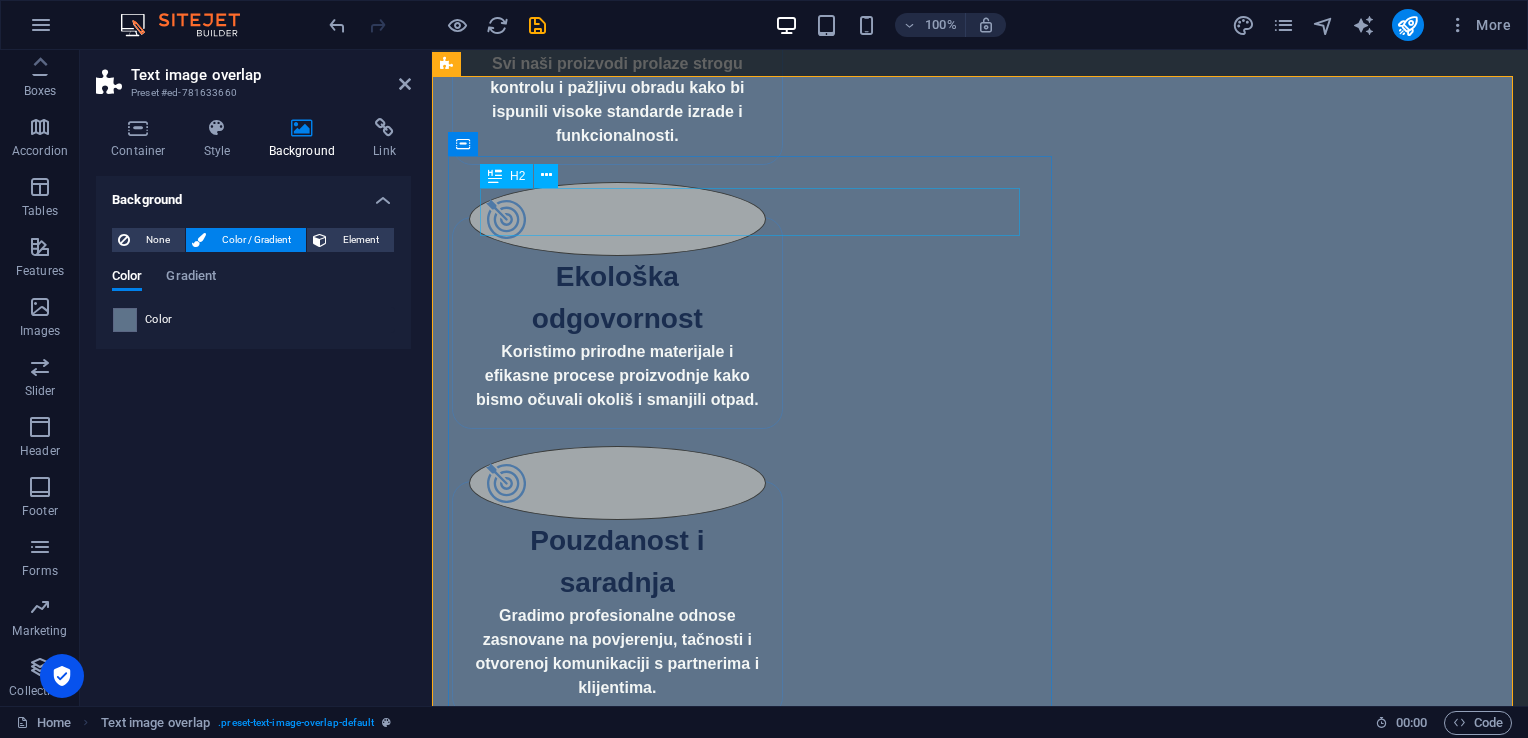 click on "Daske vrhunske obrade" at bounding box center [1020, 1996] 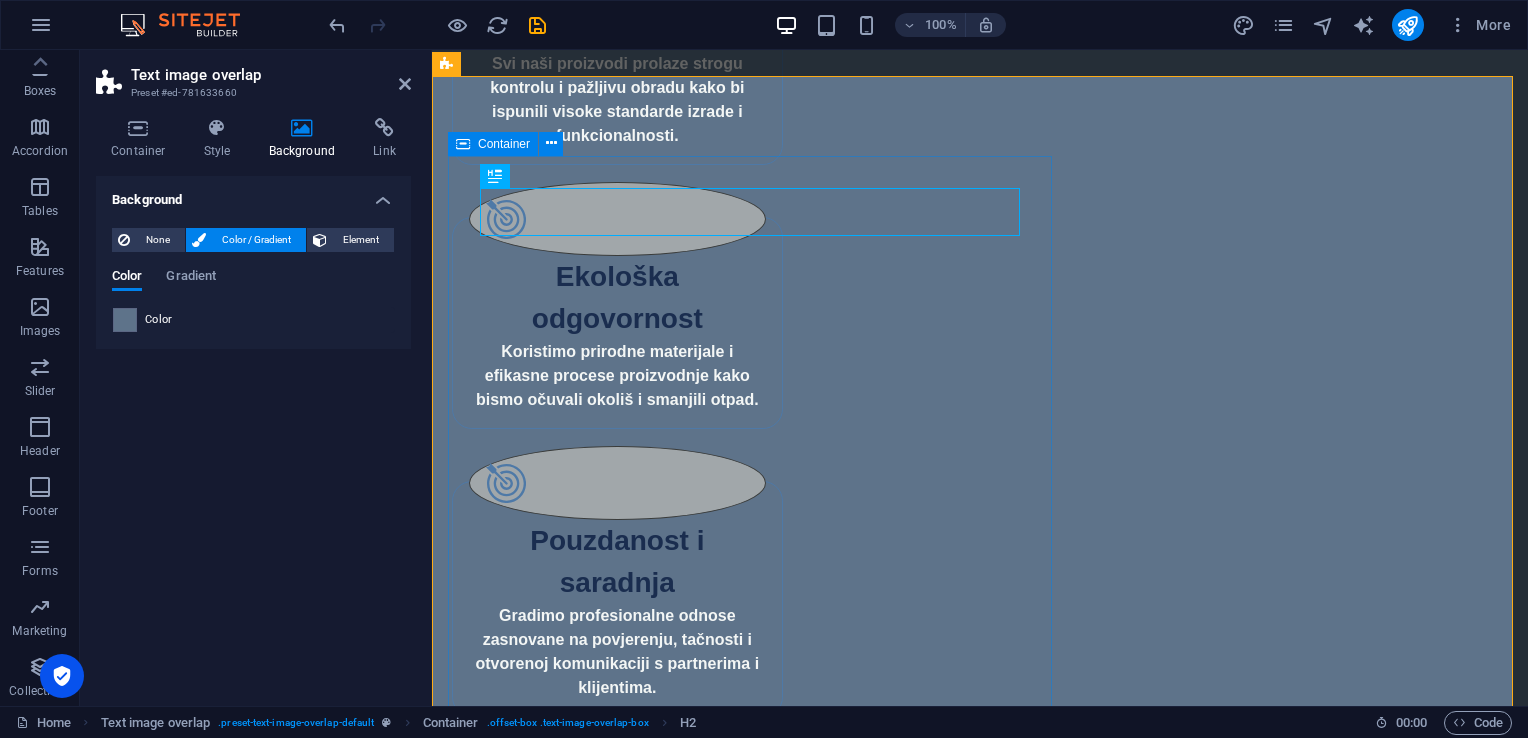 click on "Daske vrhunske obrade Naše daske su izrađene od pažljivo biranog drveta, sa akcentom na preciznu obradu i dugotrajnost. Idealne su za unutrašnje i vanjske površine, obloge, podove i fasade.  Bez obzira da li tražite rustičan ili moderan izgled, naše daske prilagođavamo različitim projektima i stilovima. Karakteristike: Visok kvalitet drveta  (jela, bor, smrča) Različite dimenzije i dužine Glatka, rebrasta ili četkana obrada Spremne za montažu i završnu obradu Mogućnost prilagođene obrade na zahtjev Daske se koriste za podove, zidne i fasadne obloge, izradu namještaja i dekorativne elemente u enterijeru i eksterijeru." at bounding box center [1020, 2182] 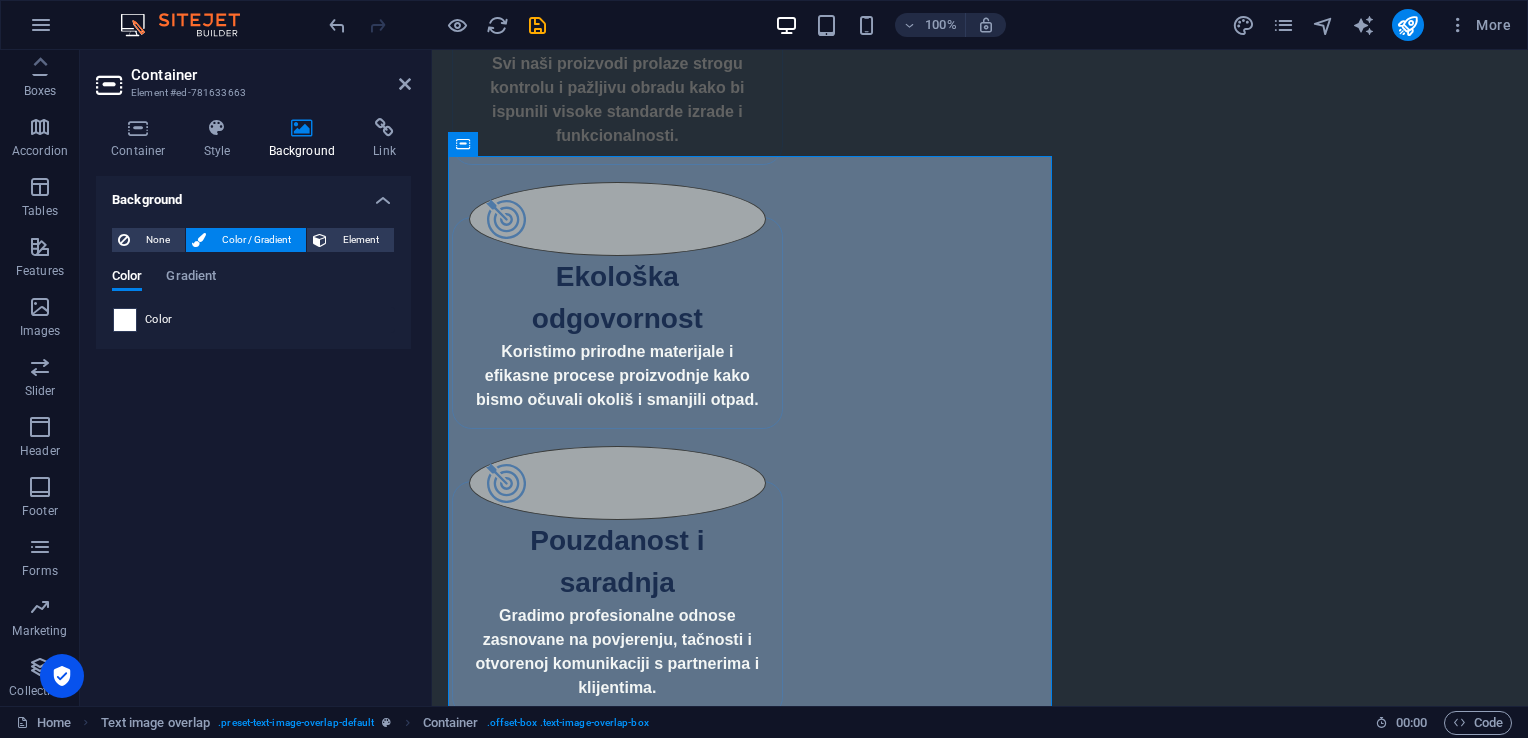 click at bounding box center [125, 320] 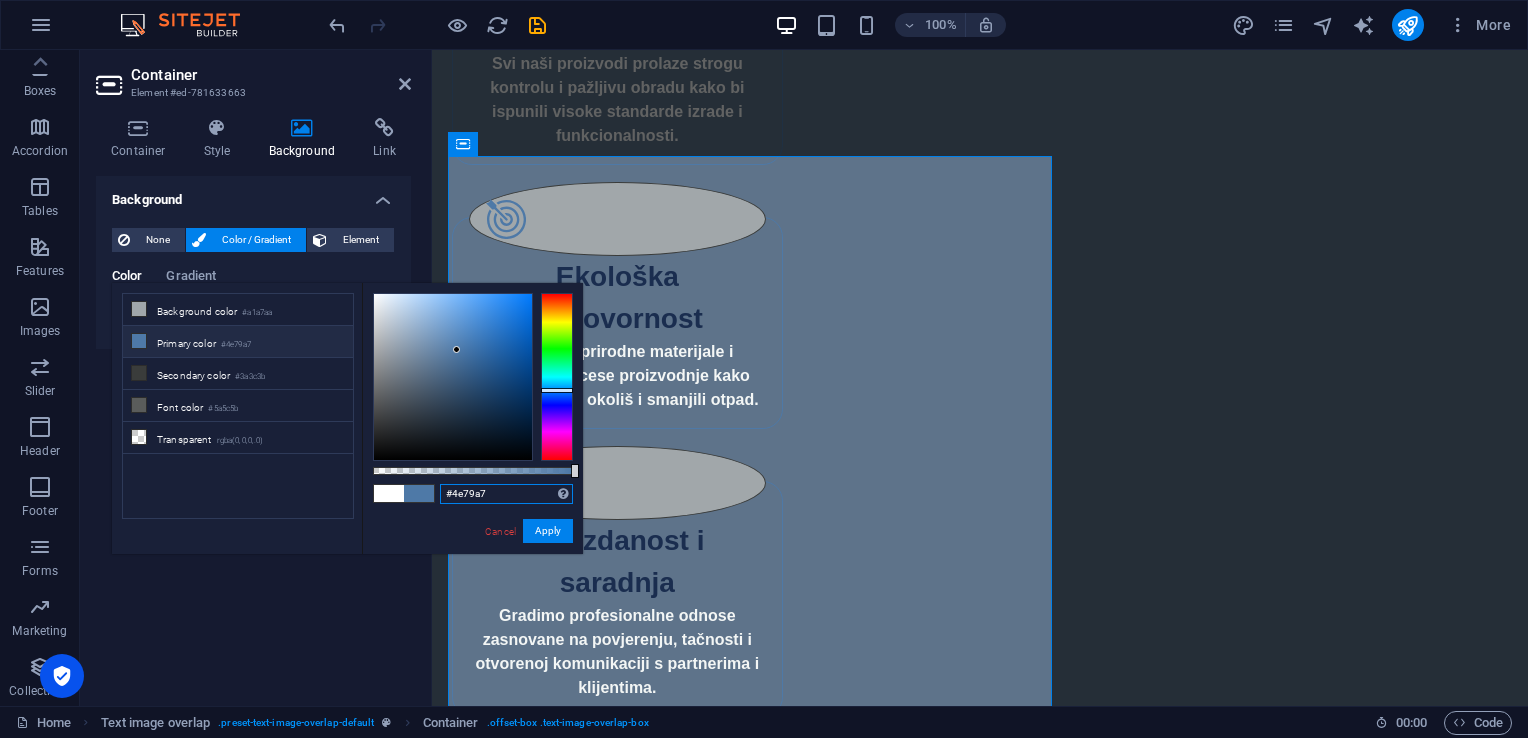 drag, startPoint x: 496, startPoint y: 490, endPoint x: 402, endPoint y: 497, distance: 94.26028 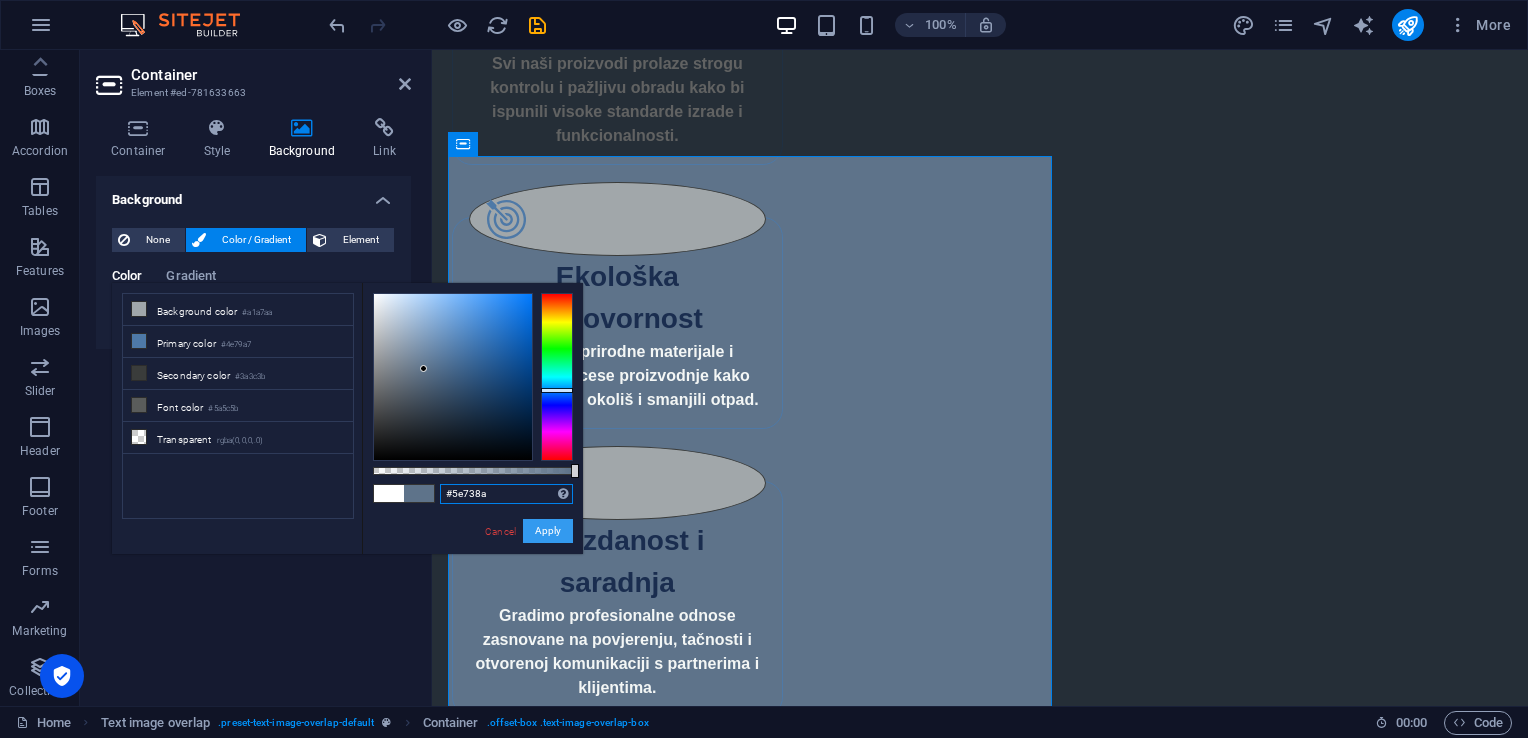 type on "#5e738a" 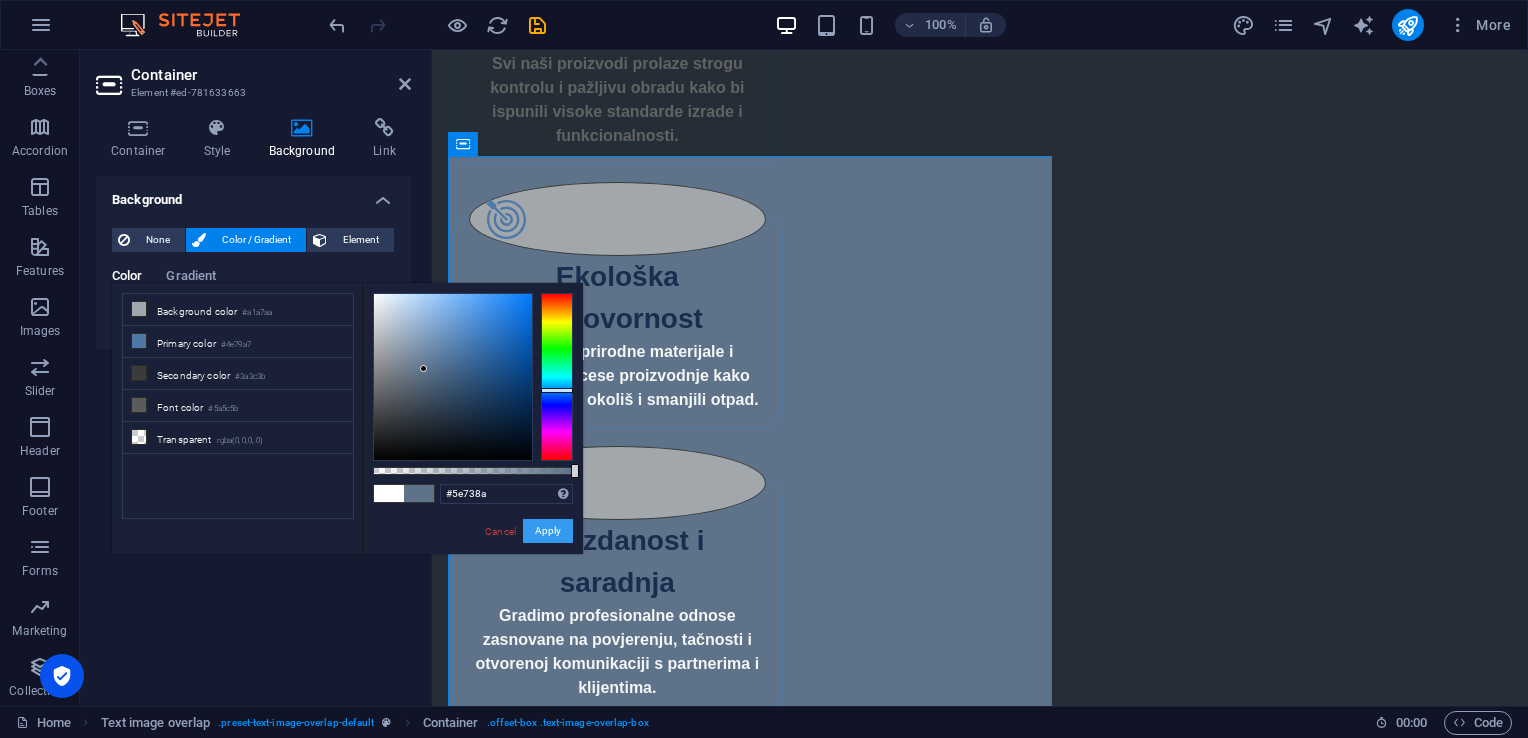 click on "Apply" at bounding box center (548, 531) 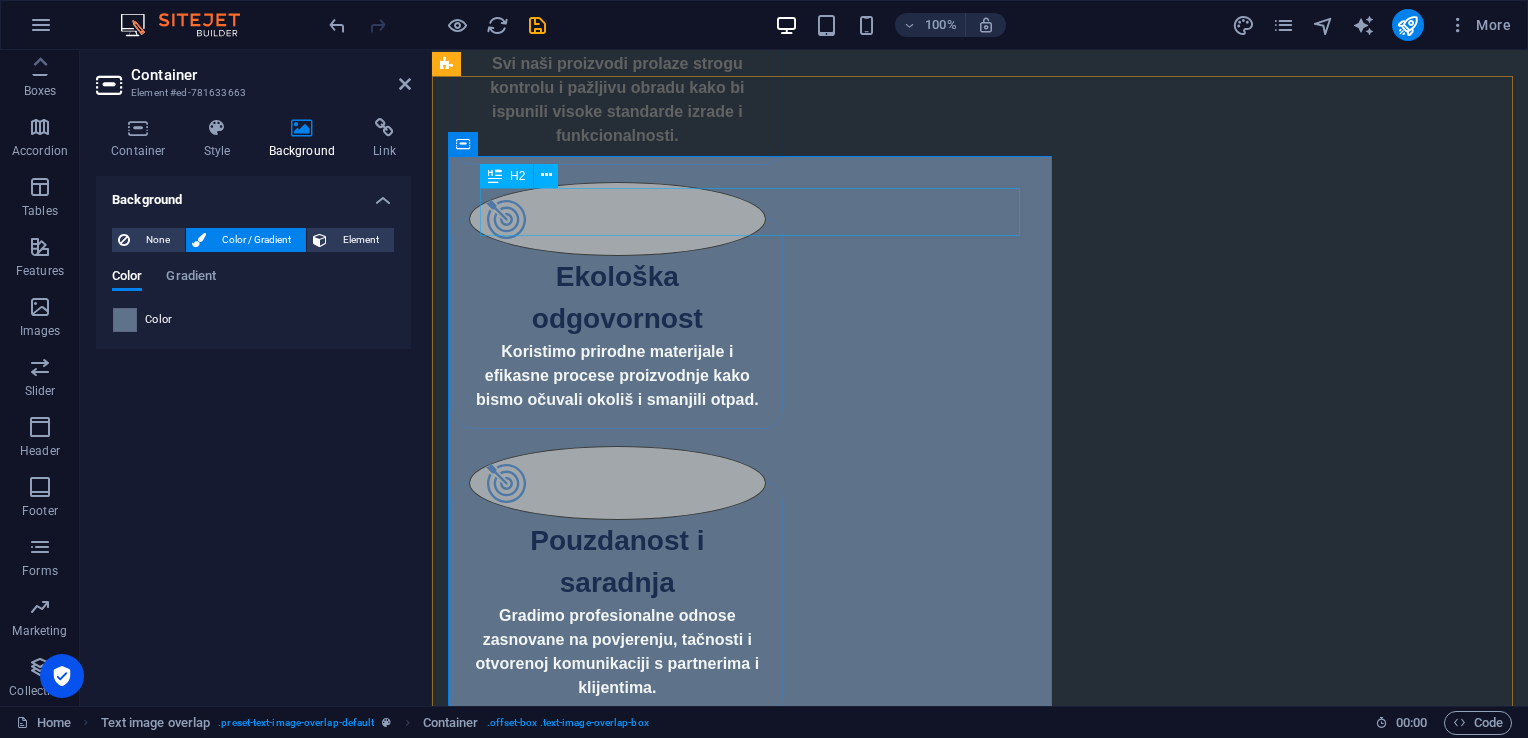 click on "Daske vrhunske obrade" at bounding box center (1020, 1996) 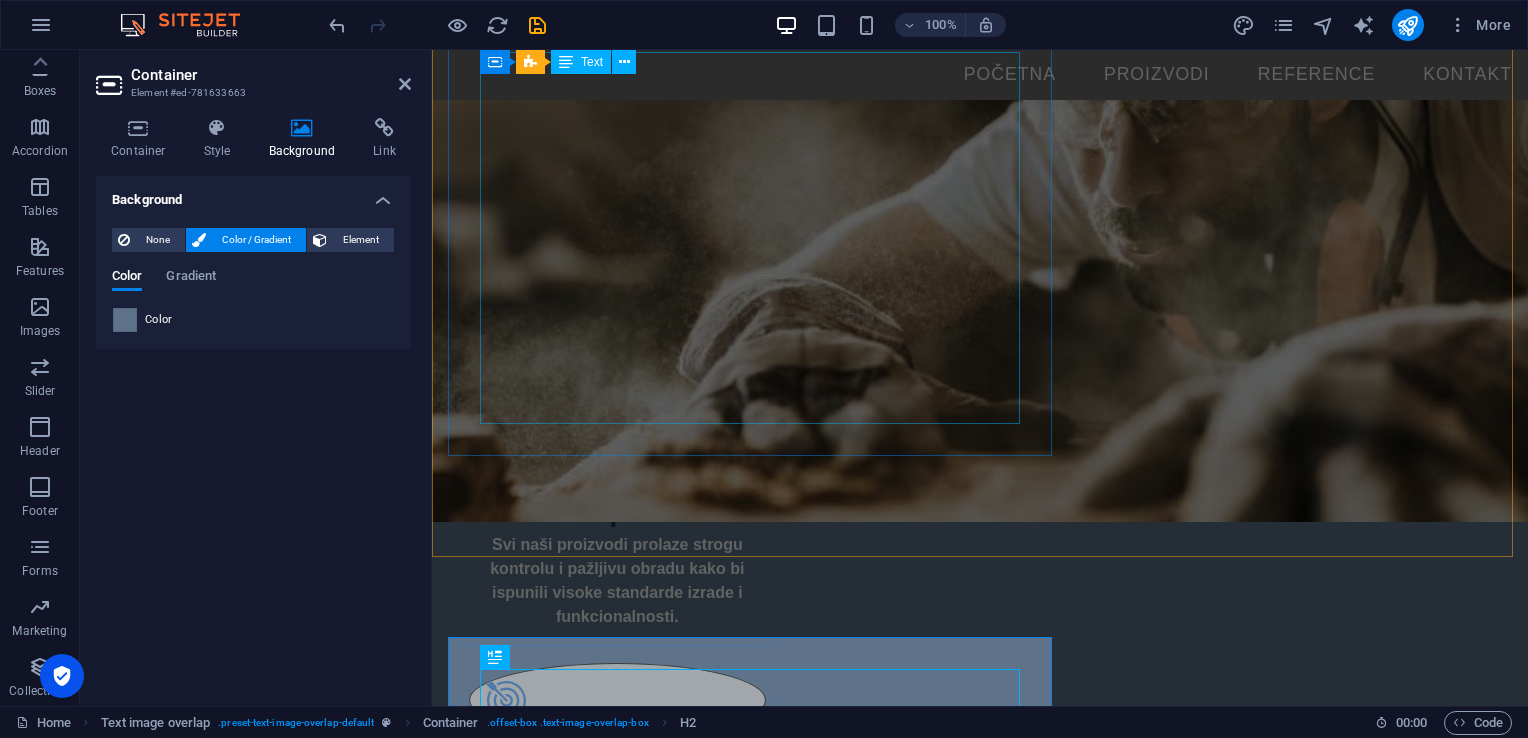 scroll, scrollTop: 1036, scrollLeft: 0, axis: vertical 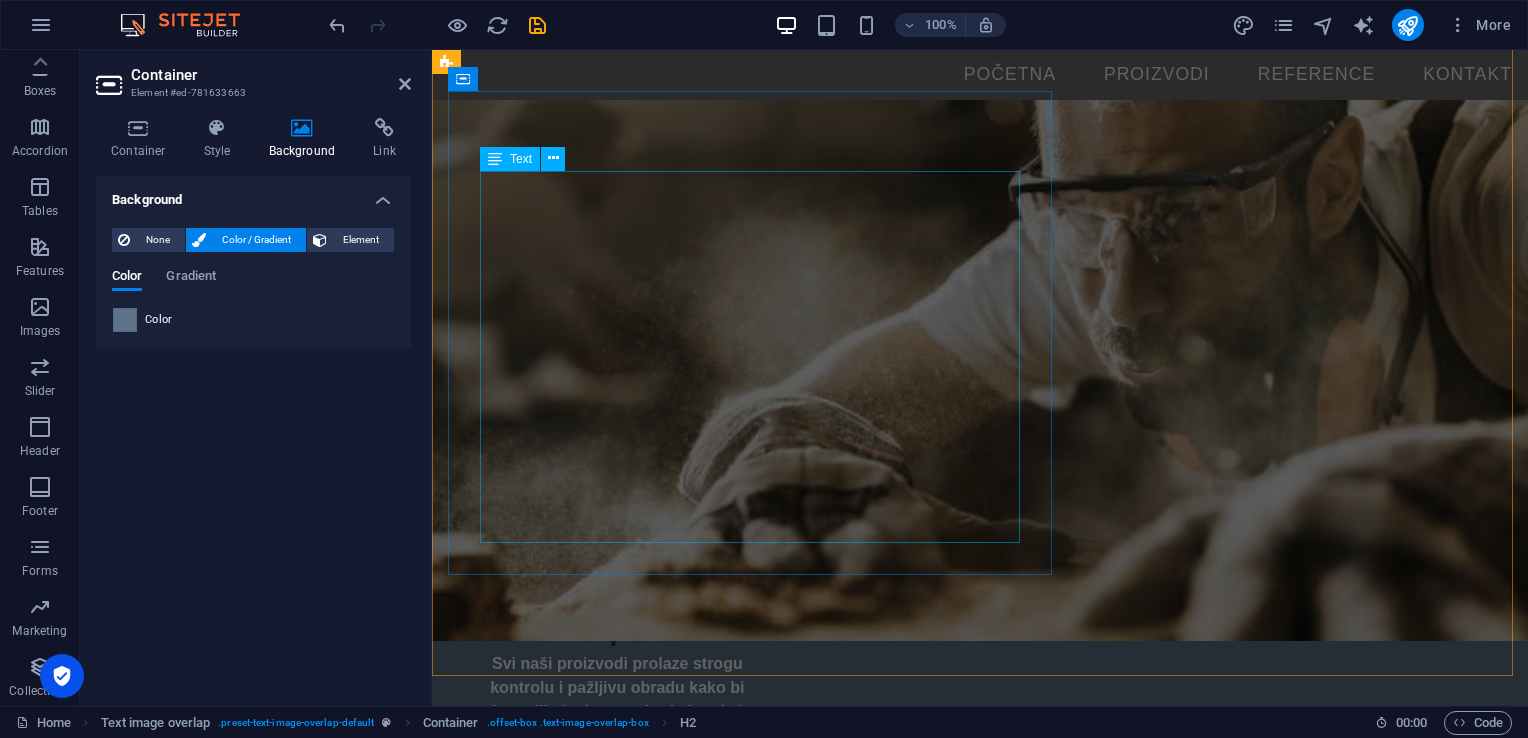 click on "Pouzdani temelji vašeg doma. Naša građa je idealna za sve faze izgradnje – od konstrukcije krova, podnih nosača do zidnih sistema. Sušena, obrađena i spremna za montažu.   Specifikacije: Vrsta drveta:  jela, smrča ili bor Stanje:  sušeno u sušari, standardna vlažnost Dimenzije:  dostupne u više standardnih i nestandardnih formata Obrada:  četkana / blanjana / rezana (po potrebi) Upotreba:  za krovne konstrukcije, zidne okvire, međuspratne nosače Mogućnosti prilagođavanja: Nudimo rezanje po mjeri i obradu prema [PERSON_NAME] projektima ili arhitektonskim nacrtima." at bounding box center (1020, 1659) 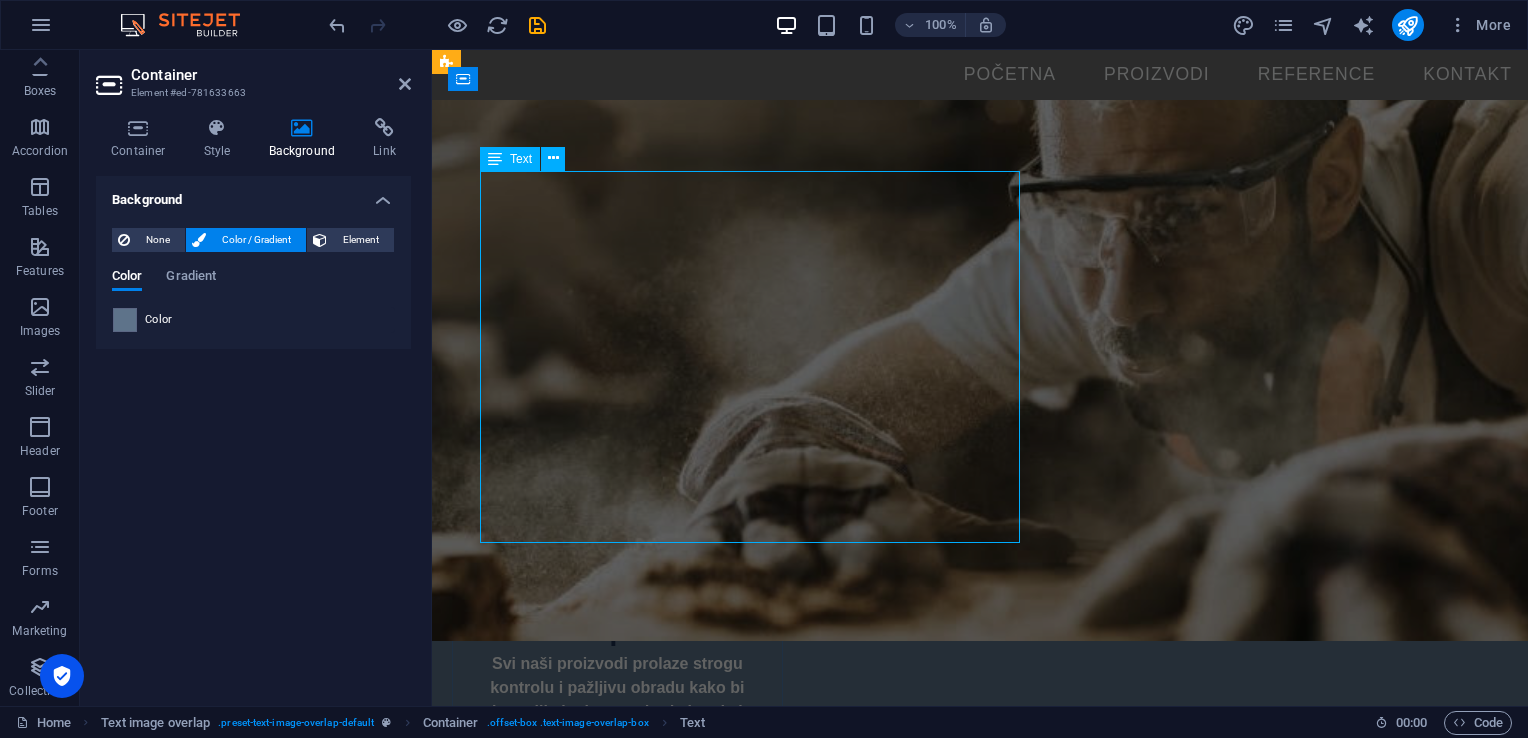 click on "Pouzdani temelji vašeg doma. Naša građa je idealna za sve faze izgradnje – od konstrukcije krova, podnih nosača do zidnih sistema. Sušena, obrađena i spremna za montažu.   Specifikacije: Vrsta drveta:  jela, smrča ili bor Stanje:  sušeno u sušari, standardna vlažnost Dimenzije:  dostupne u više standardnih i nestandardnih formata Obrada:  četkana / blanjana / rezana (po potrebi) Upotreba:  za krovne konstrukcije, zidne okvire, međuspratne nosače Mogućnosti prilagođavanja: Nudimo rezanje po mjeri i obradu prema [PERSON_NAME] projektima ili arhitektonskim nacrtima." at bounding box center (1020, 1659) 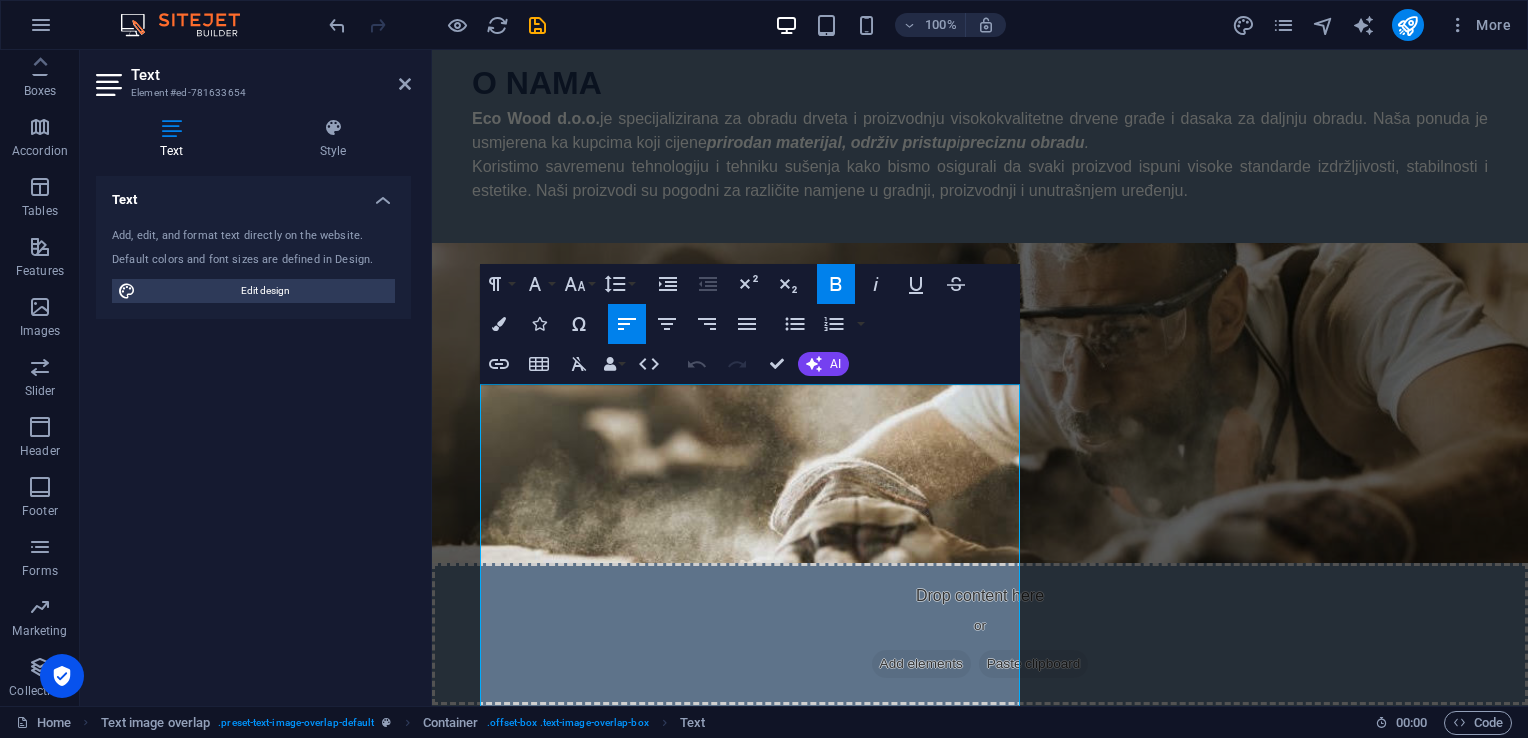 scroll, scrollTop: 835, scrollLeft: 0, axis: vertical 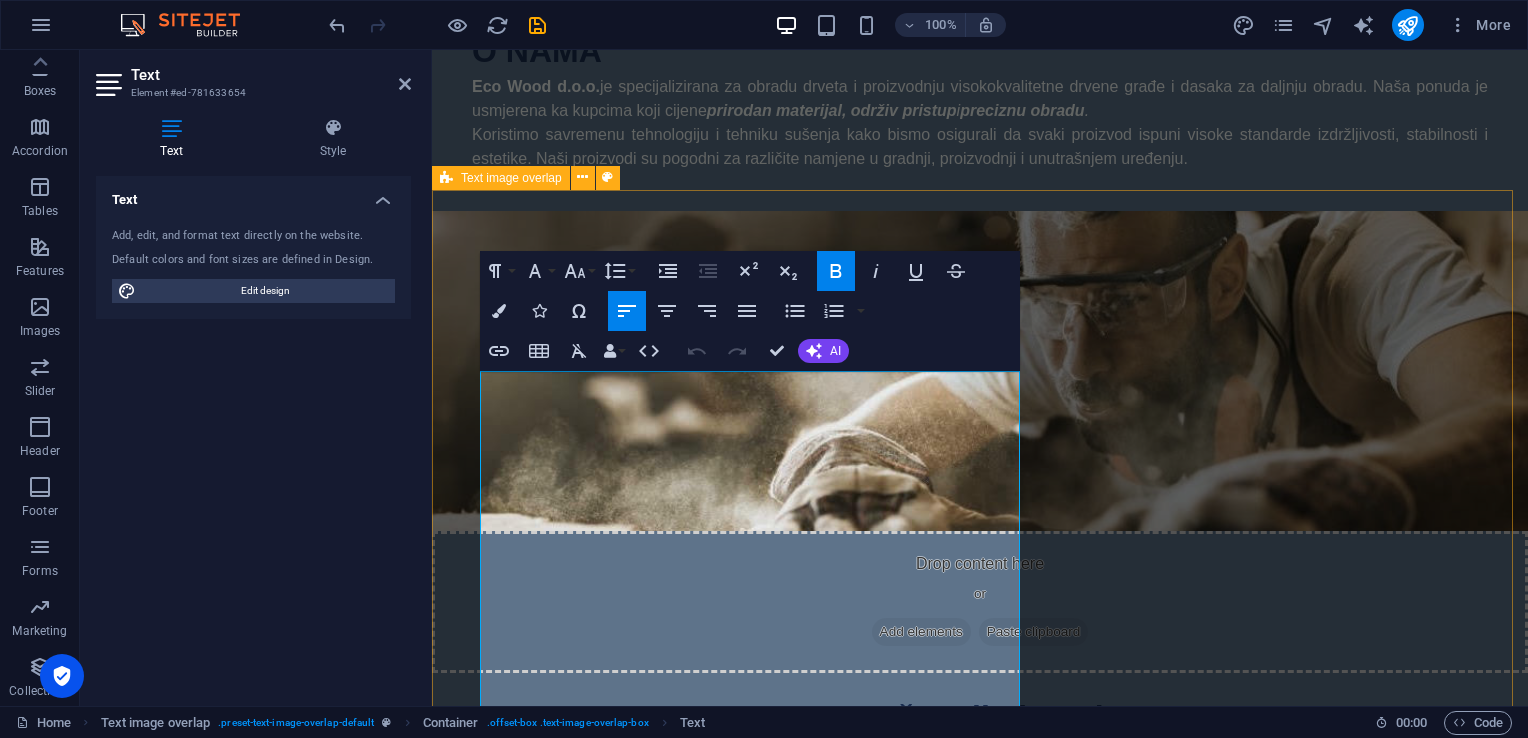 click on "Građa za kuće Pouzdani temelji vašeg doma. Naša građa je idealna za sve faze izgradnje – od konstrukcije krova, podnih nosača do zidnih sistema. Sušena, obrađena i spremna za montažu.   Specifikacije: Vrsta drveta:  jela, smrča ili bor Stanje:  sušeno u sušari, standardna vlažnost Dimenzije:  dostupne u više standardnih i nestandardnih formata Obrada:  četkana / blanjana / rezana (po potrebi) Upotreba:  za krovne konstrukcije, zidne okvire, međuspratne nosače Mogućnosti prilagođavanja: Nudimo rezanje po mjeri i obradu prema [PERSON_NAME] projektima ili arhitektonskim nacrtima." at bounding box center (980, 2124) 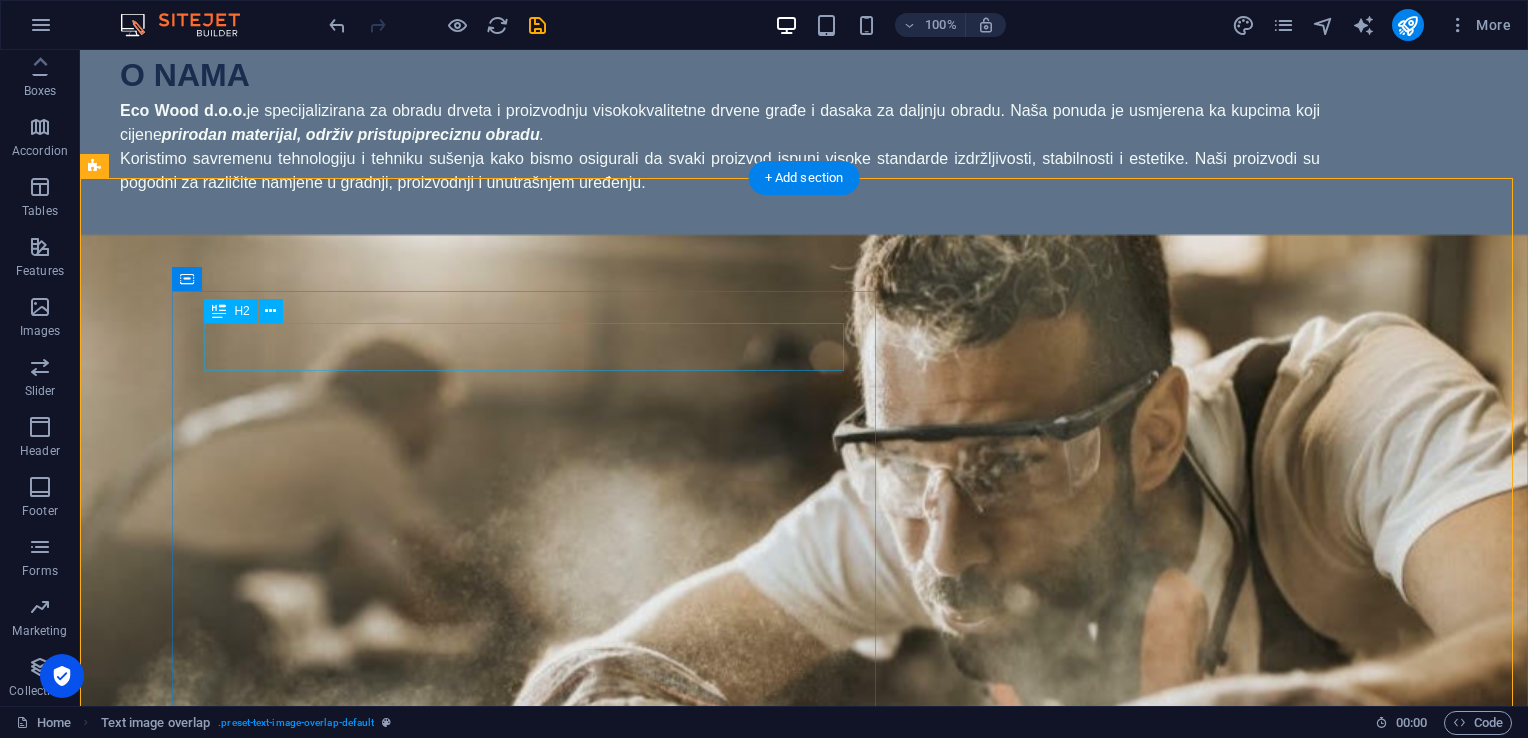 click on "Građa za kuće" at bounding box center (844, 1591) 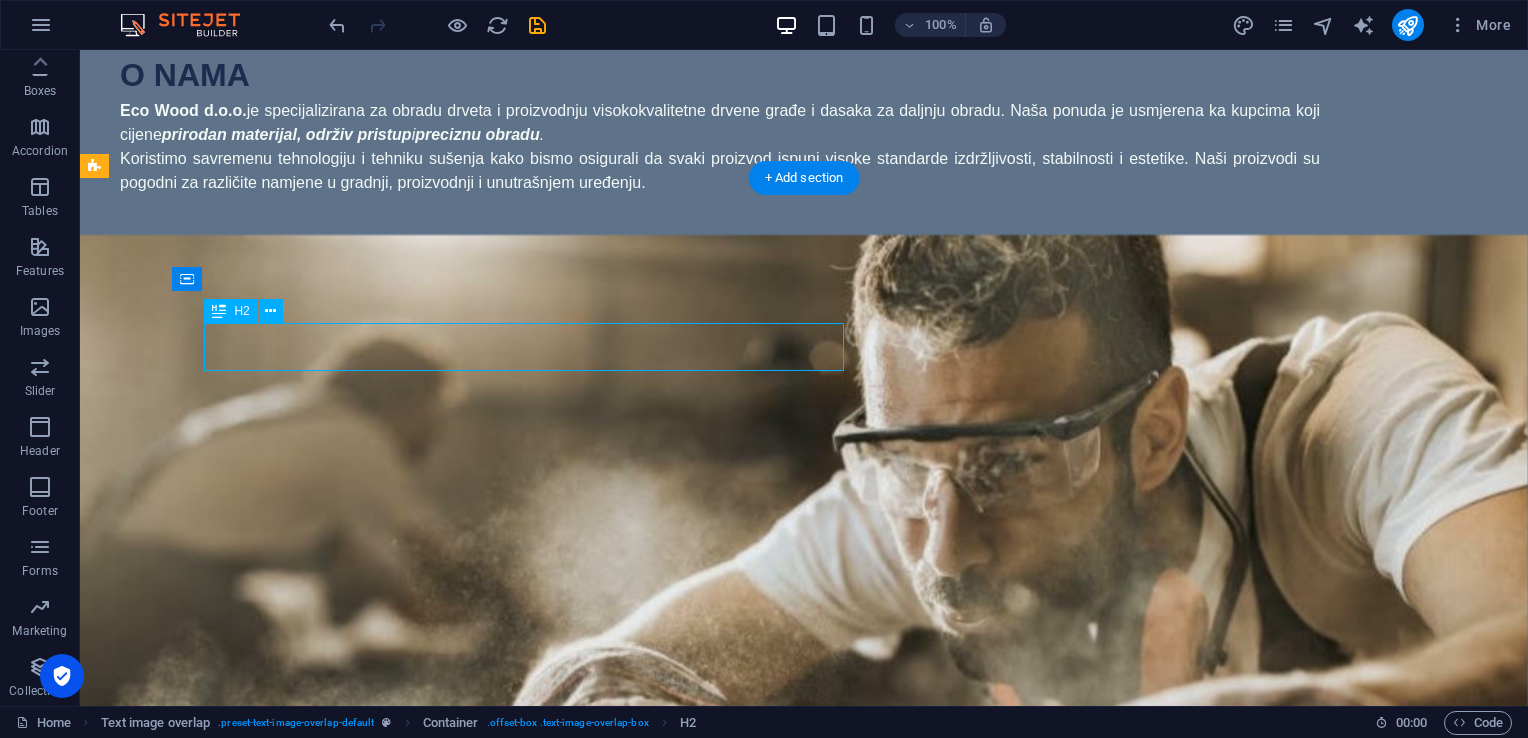 click on "Građa za kuće" at bounding box center (844, 1591) 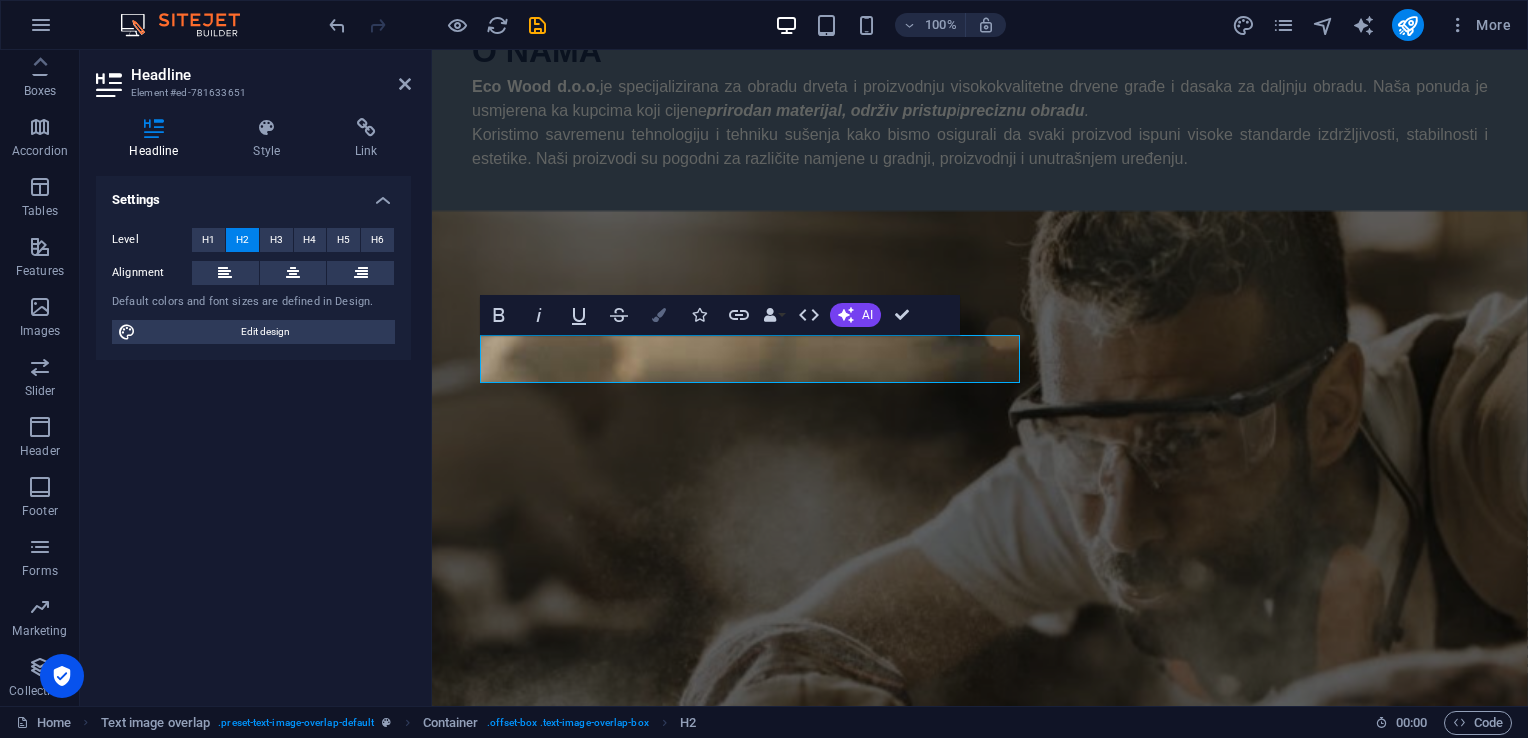 click at bounding box center (659, 315) 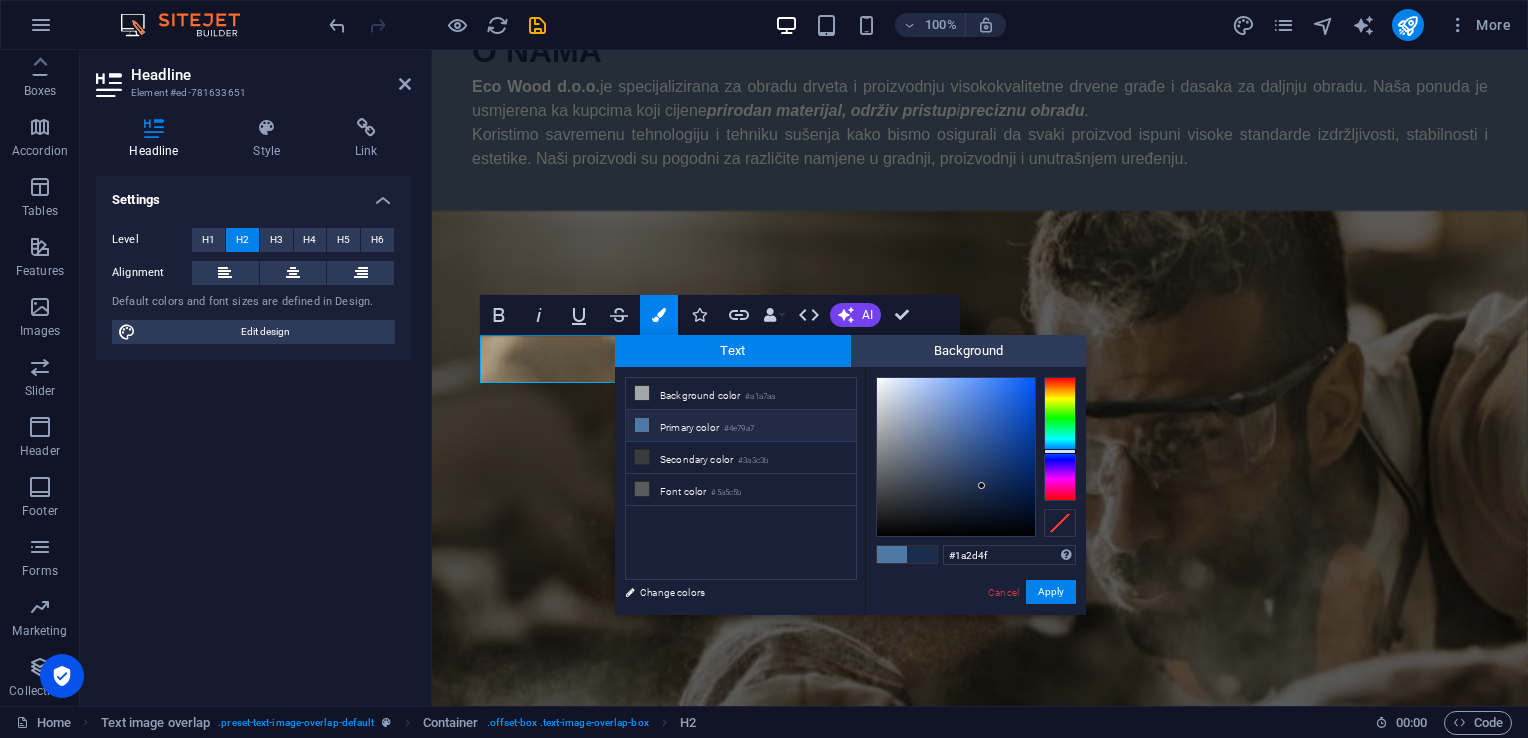 drag, startPoint x: 1031, startPoint y: 556, endPoint x: 872, endPoint y: 556, distance: 159 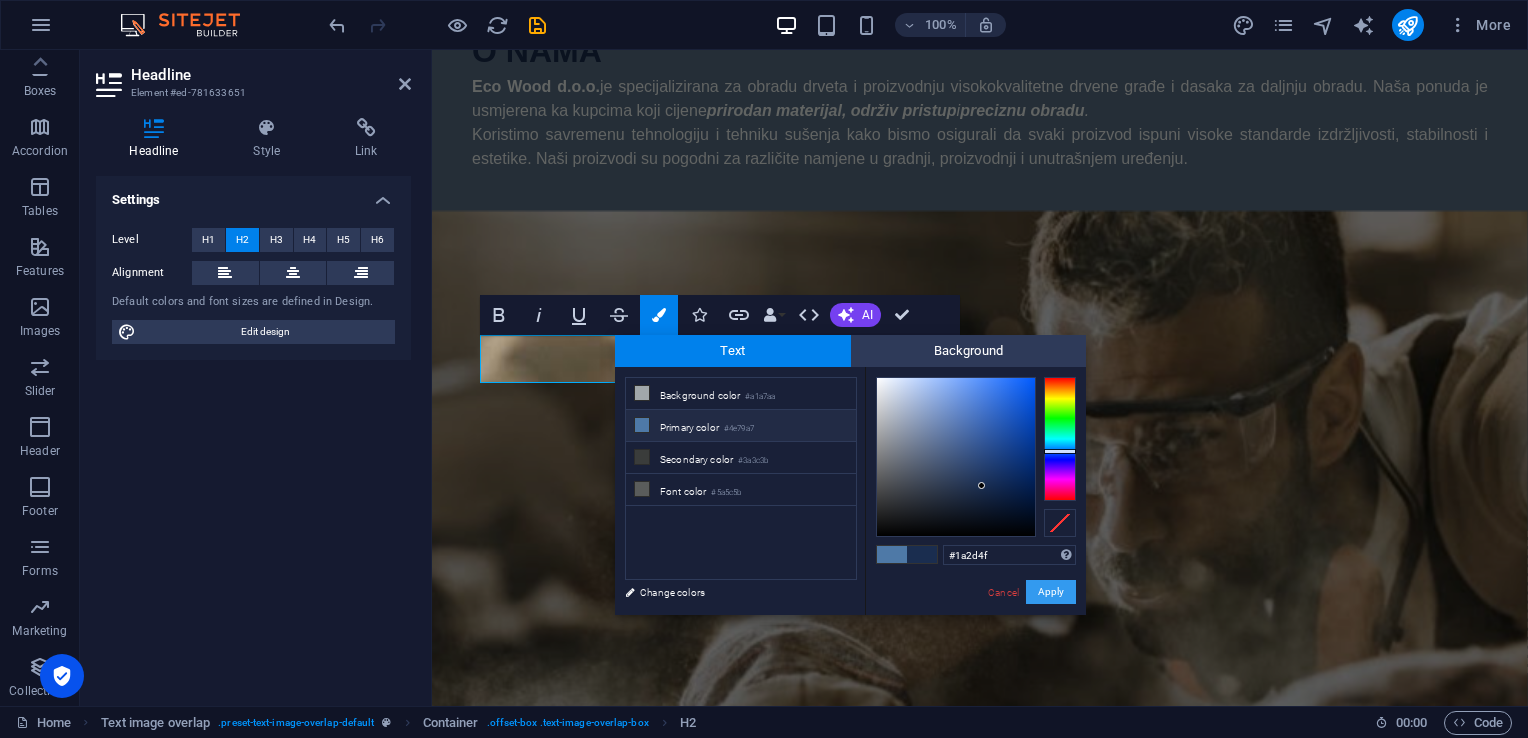 click on "Apply" at bounding box center (1051, 592) 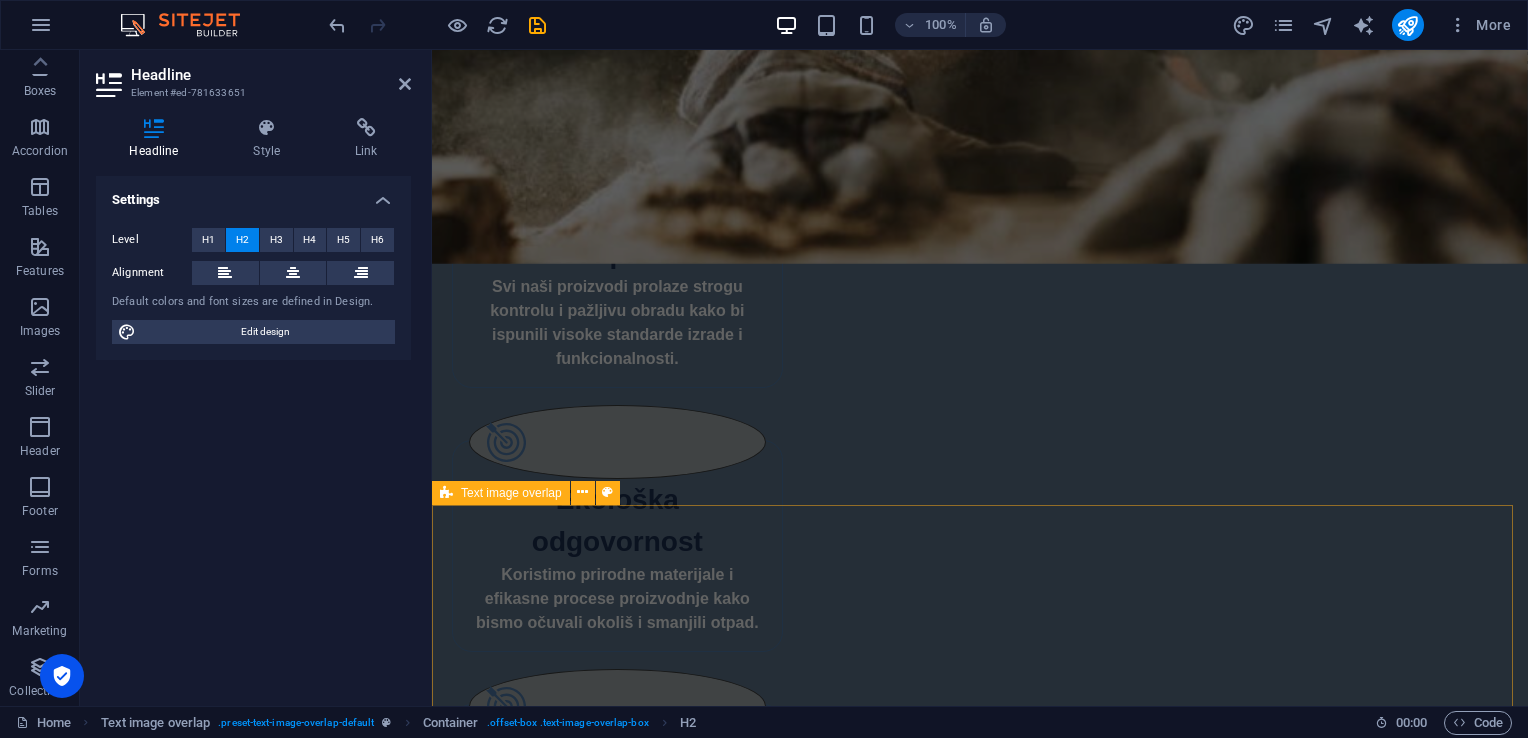 scroll, scrollTop: 1423, scrollLeft: 0, axis: vertical 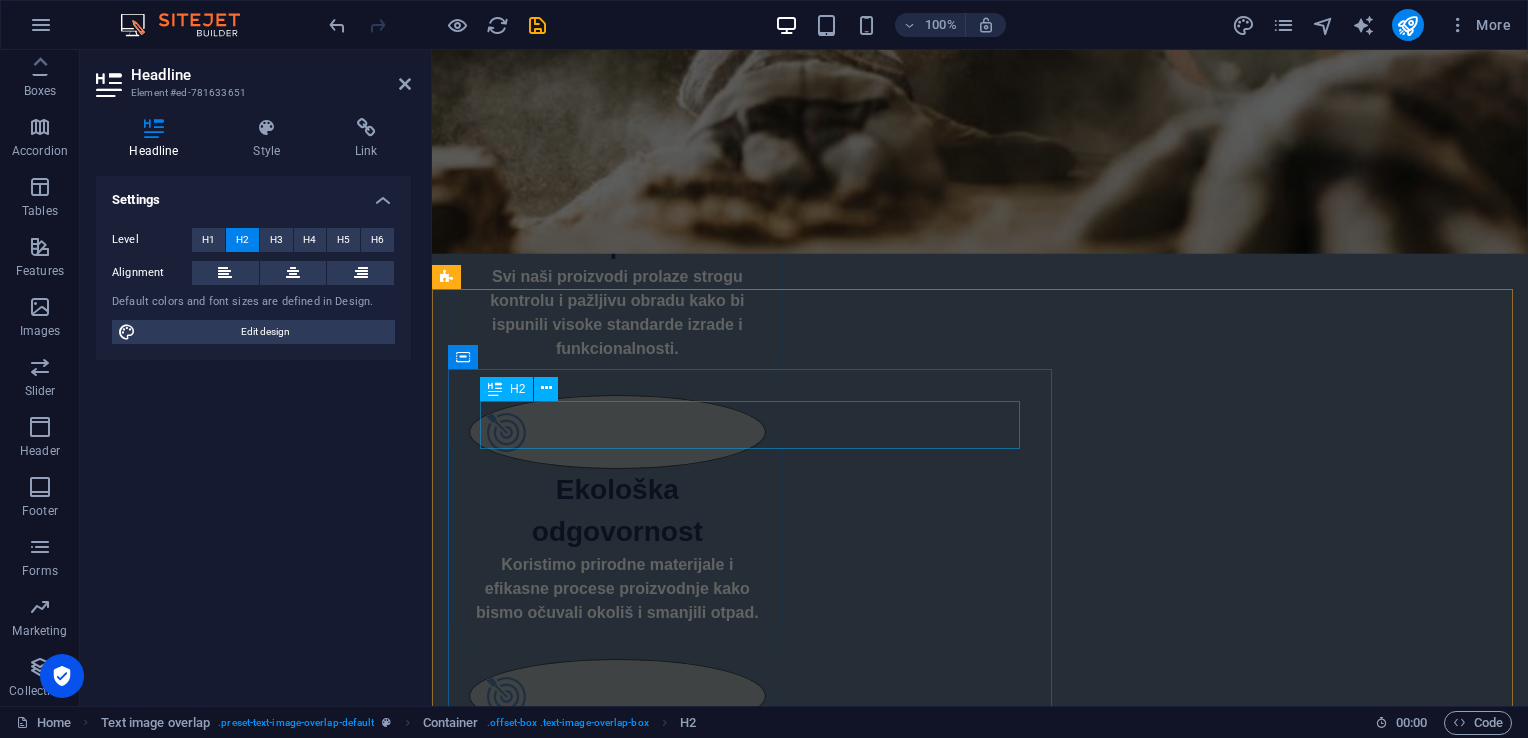 click on "Daske vrhunske obrade" at bounding box center [1020, 2209] 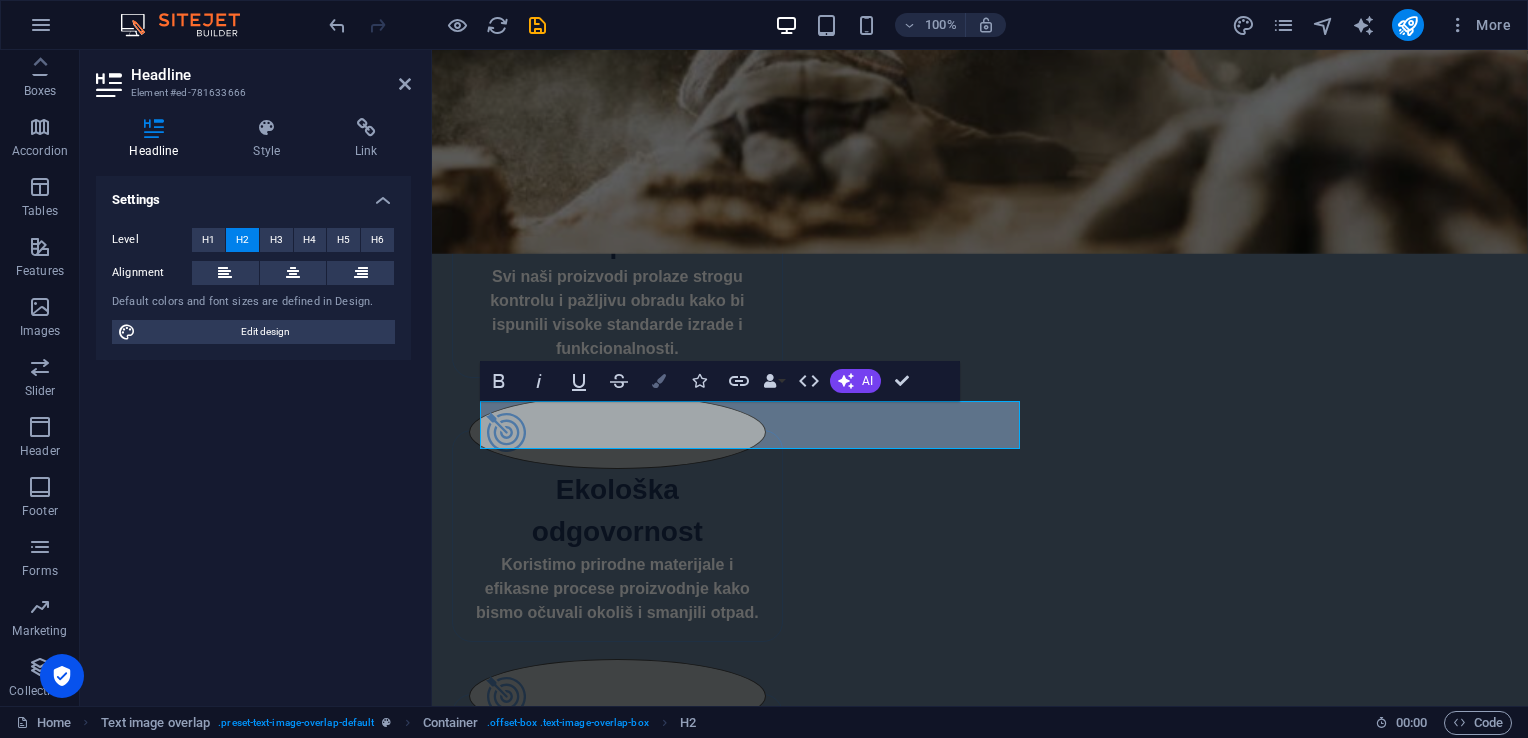 click on "Colors" at bounding box center [659, 381] 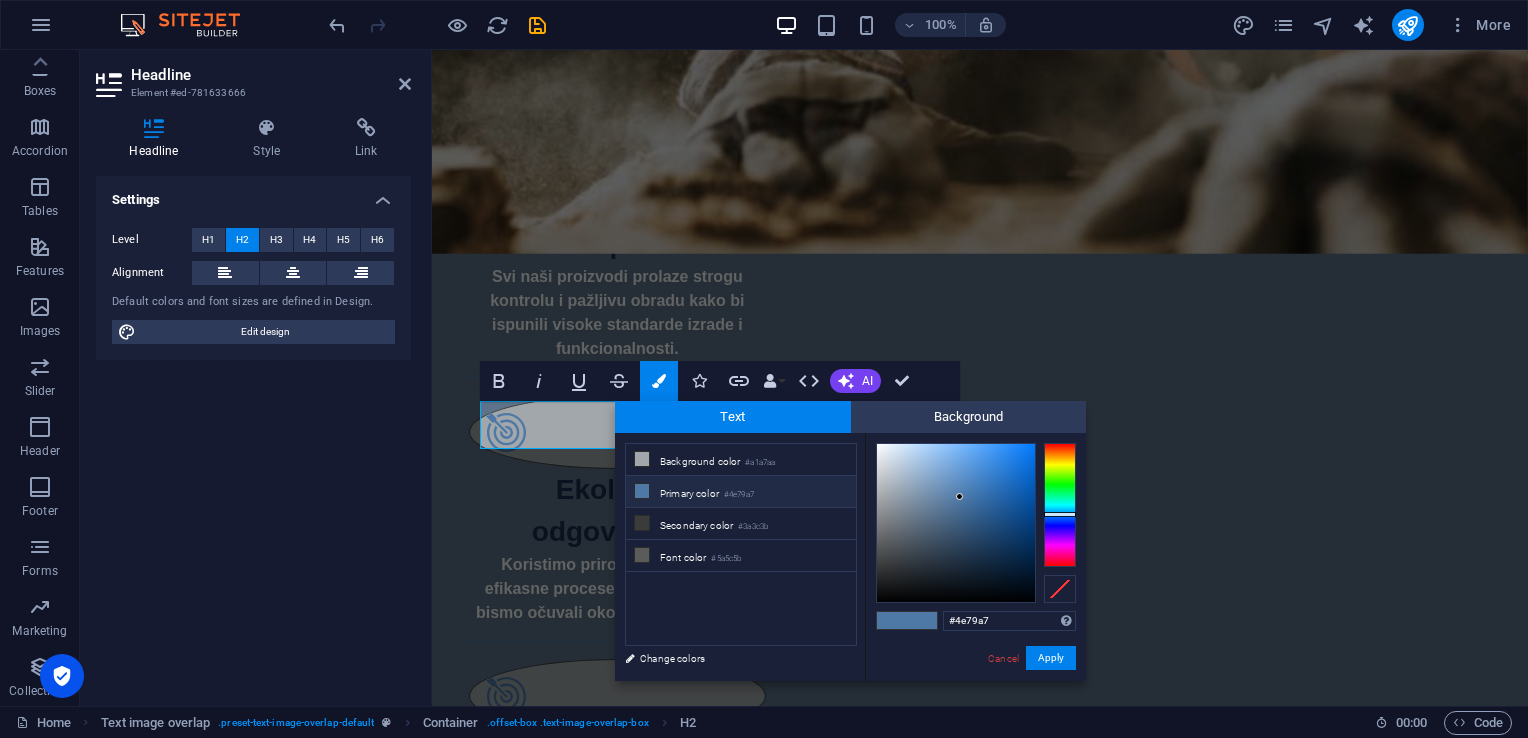 drag, startPoint x: 996, startPoint y: 618, endPoint x: 934, endPoint y: 622, distance: 62.1289 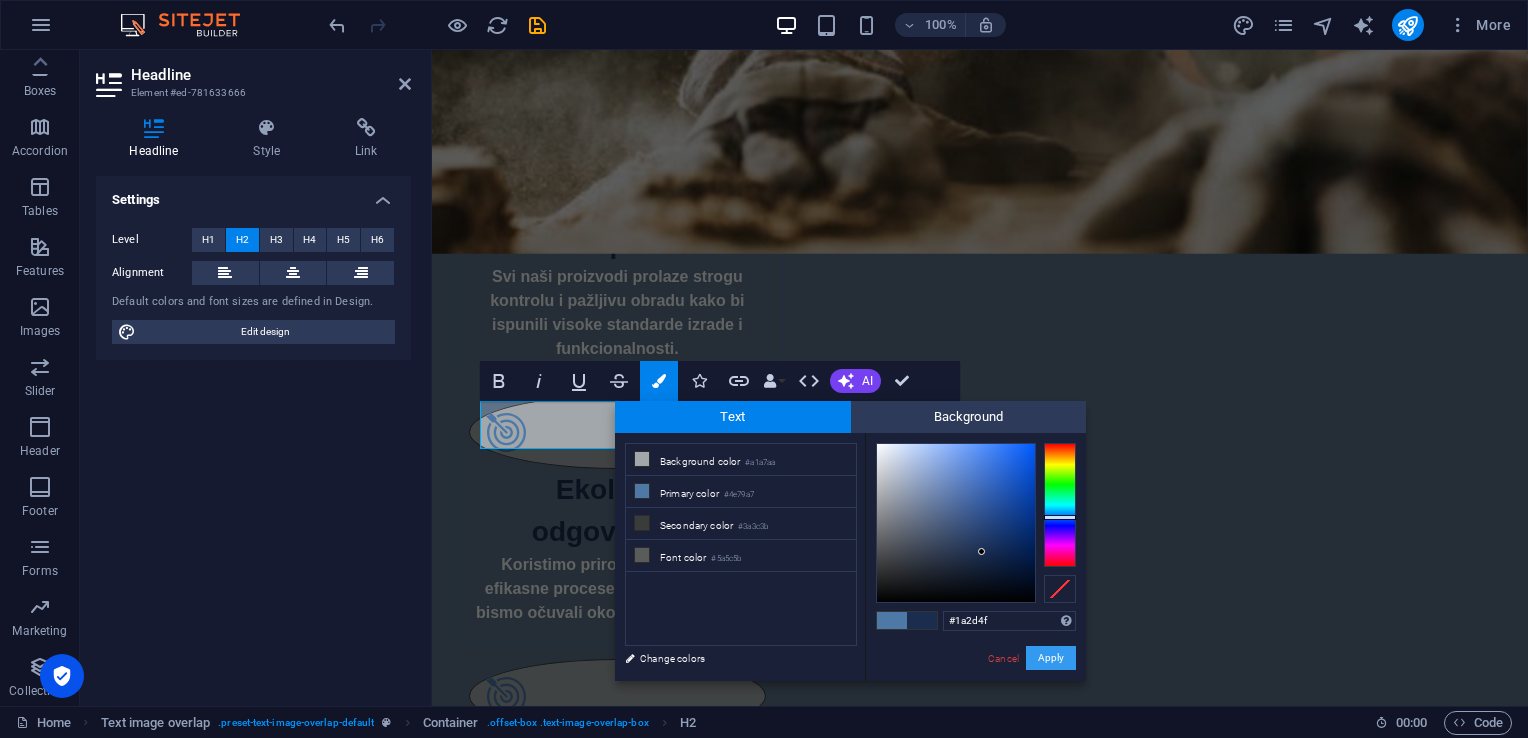 click on "Apply" at bounding box center (1051, 658) 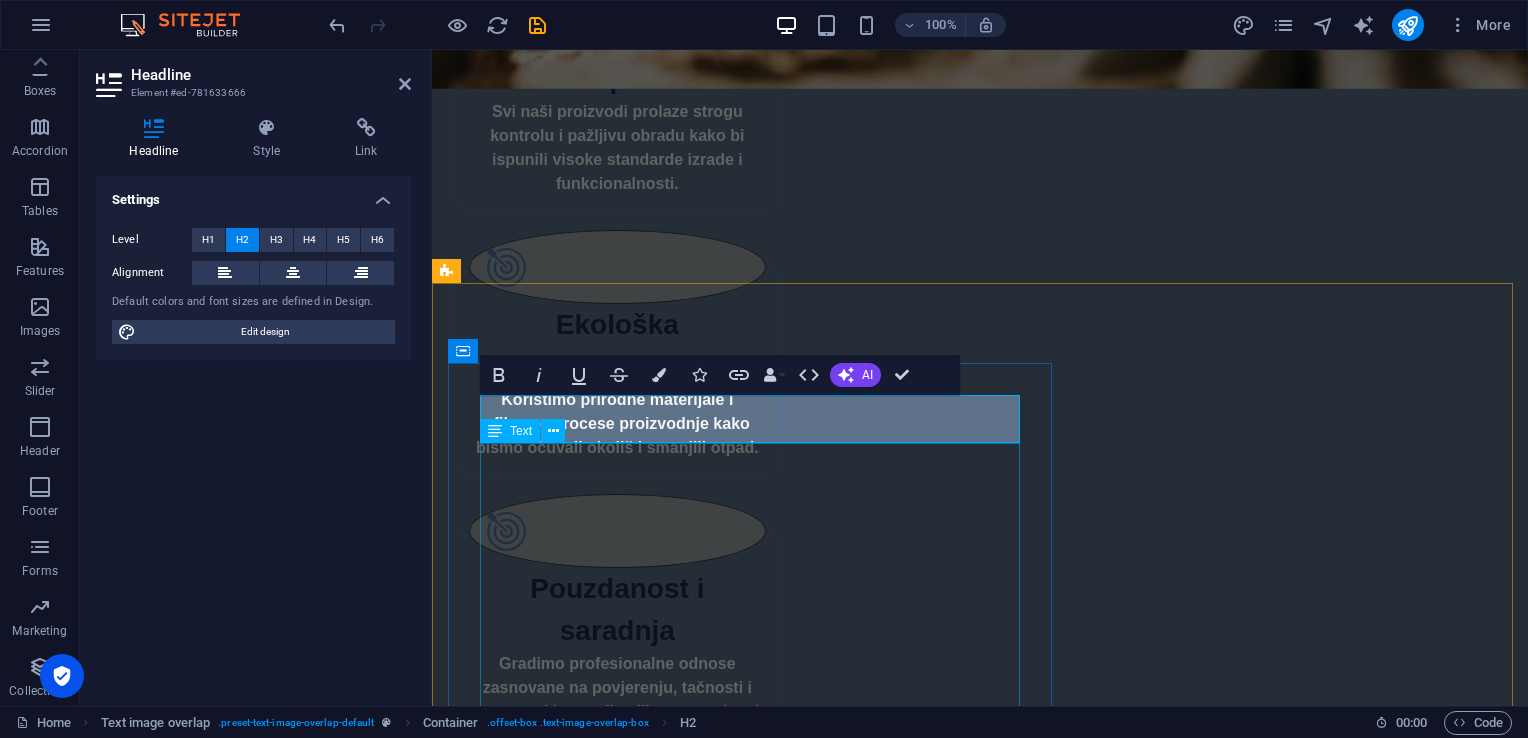 scroll, scrollTop: 1623, scrollLeft: 0, axis: vertical 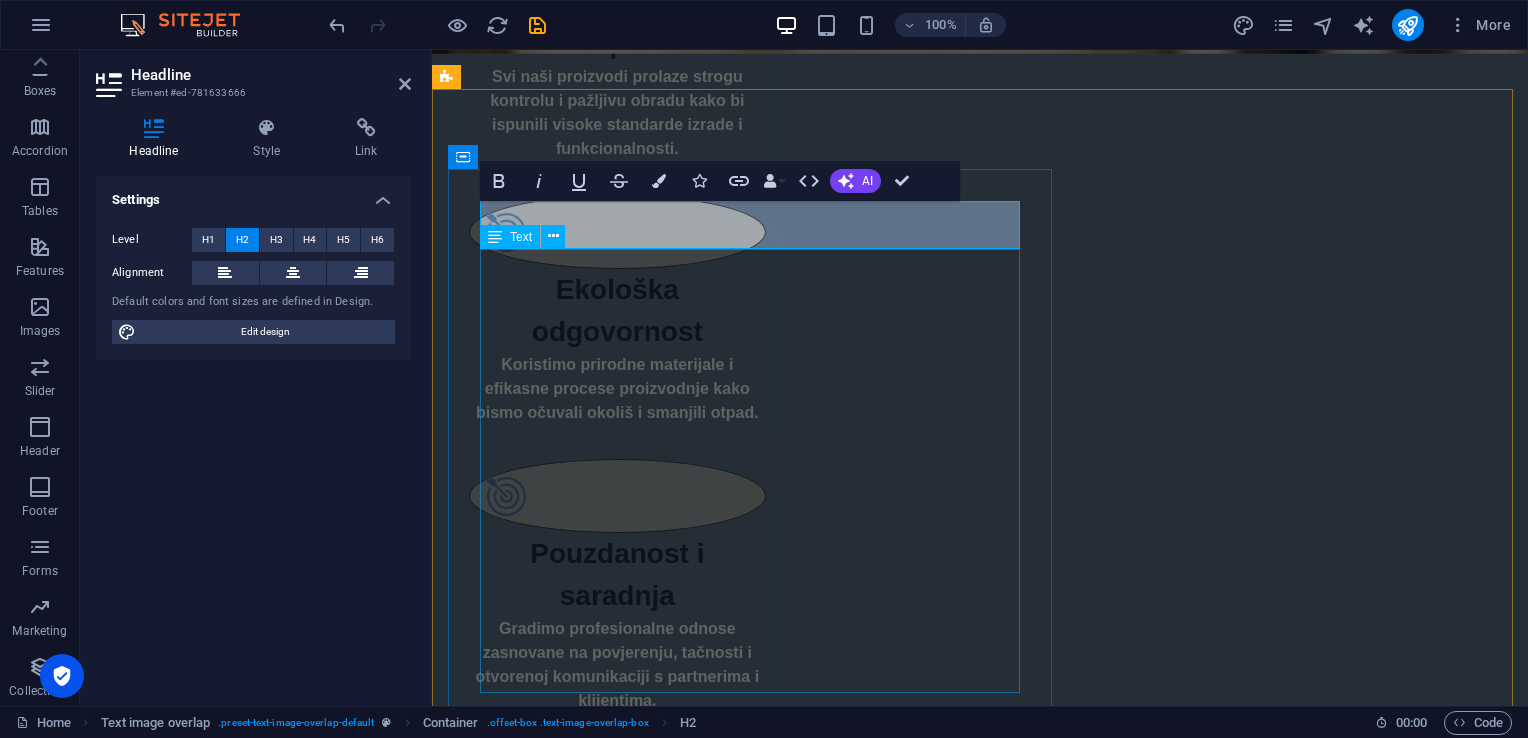 click on "Naše daske su izrađene od pažljivo biranog drveta, sa akcentom na preciznu obradu i dugotrajnost. Idealne su za unutrašnje i vanjske površine, obloge, podove i fasade.  Bez obzira da li tražite rustičan ili moderan izgled, naše daske prilagođavamo različitim projektima i stilovima. Karakteristike: Visok kvalitet drveta  (jela, bor, smrča) Različite dimenzije i dužine Glatka, rebrasta ili četkana obrada Spremne za montažu i završnu obradu Mogućnost prilagođene obrade na zahtjev Daske se koriste za podove, zidne i fasadne obloge, izradu namještaja i dekorativne elemente u enterijeru i eksterijeru." at bounding box center (1020, 2219) 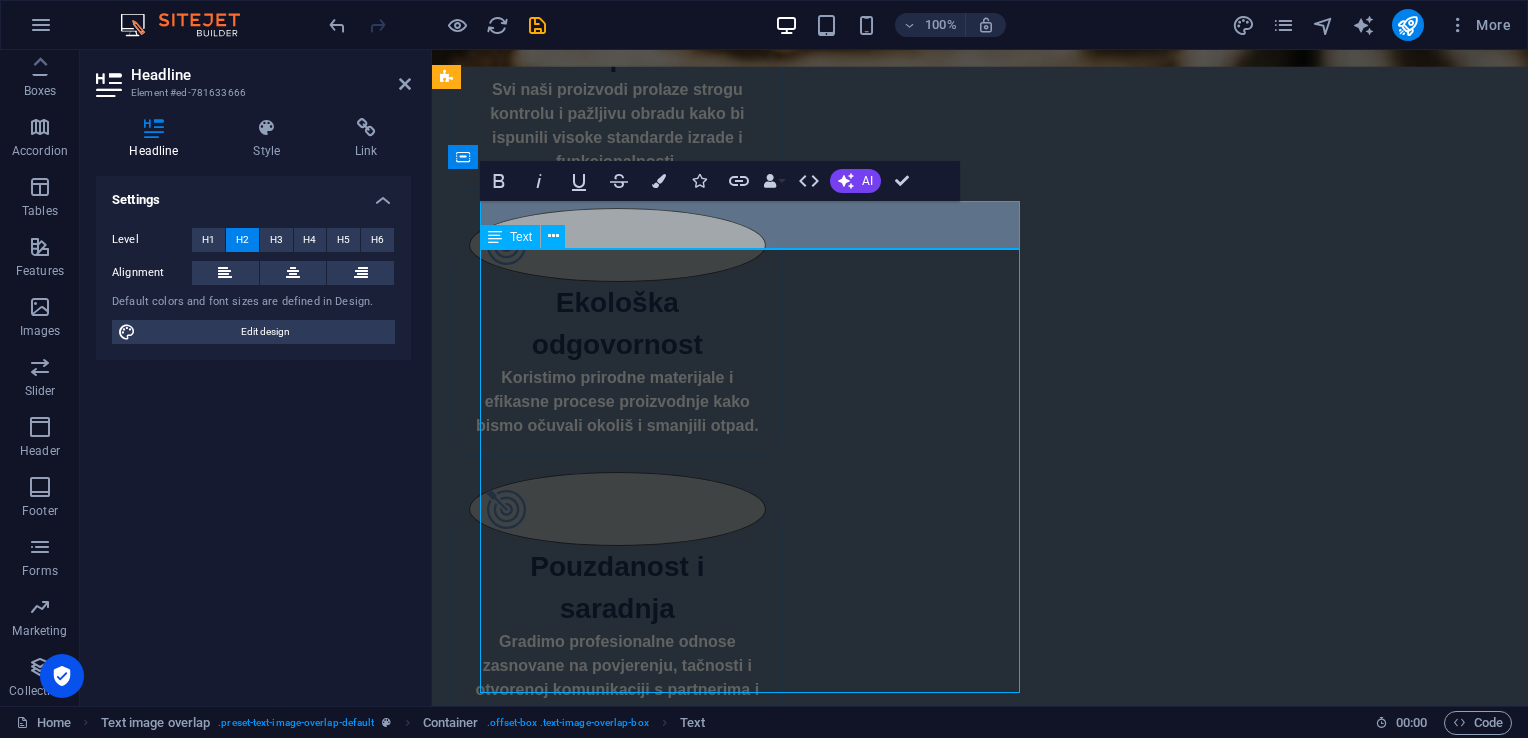 scroll, scrollTop: 1575, scrollLeft: 0, axis: vertical 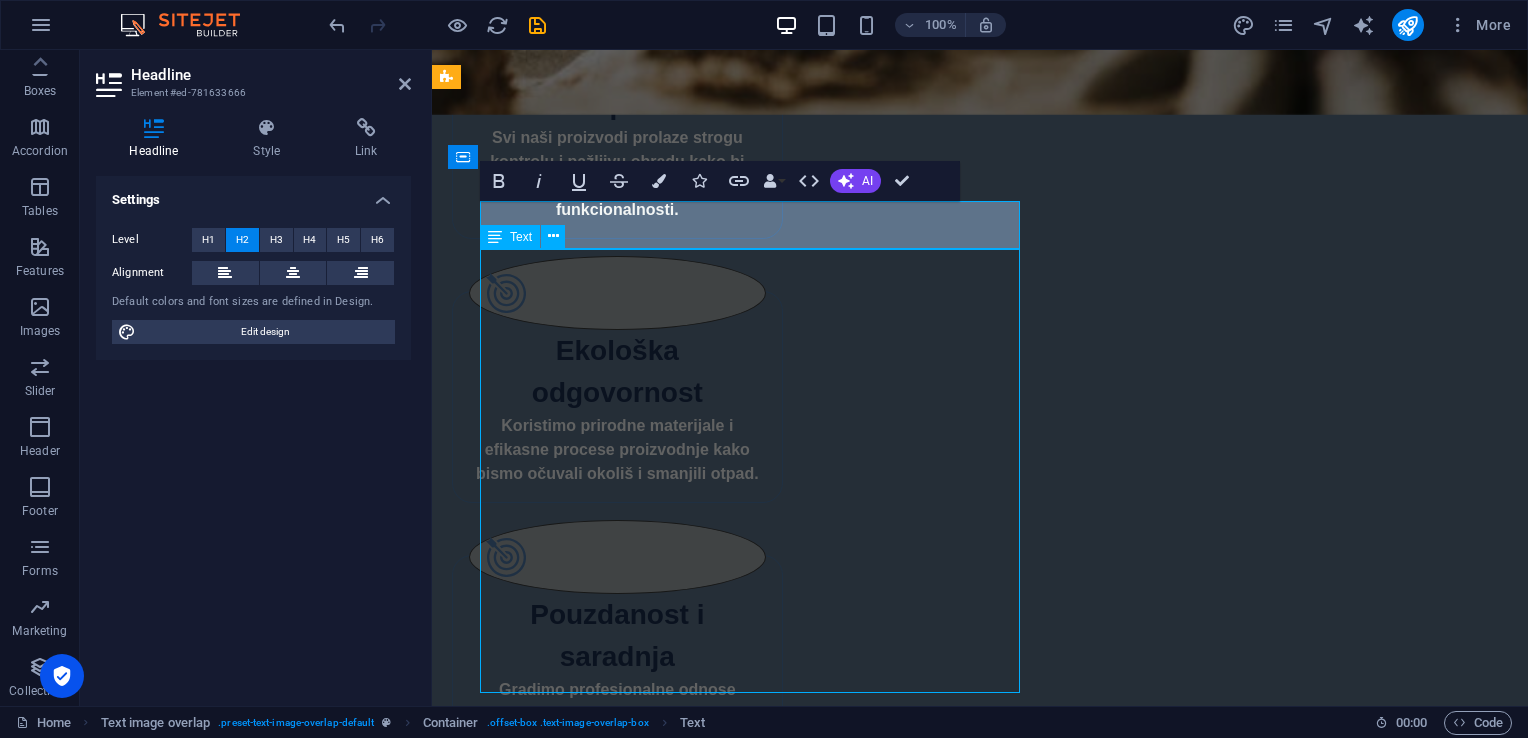 click on "Naše daske su izrađene od pažljivo biranog drveta, sa akcentom na preciznu obradu i dugotrajnost. Idealne su za unutrašnje i vanjske površine, obloge, podove i fasade.  Bez obzira da li tražite rustičan ili moderan izgled, naše daske prilagođavamo različitim projektima i stilovima. Karakteristike: Visok kvalitet drveta  (jela, bor, smrča) Različite dimenzije i dužine Glatka, rebrasta ili četkana obrada Spremne za montažu i završnu obradu Mogućnost prilagođene obrade na zahtjev Daske se koriste za podove, zidne i fasadne obloge, izradu namještaja i dekorativne elemente u enterijeru i eksterijeru." at bounding box center [1020, 2280] 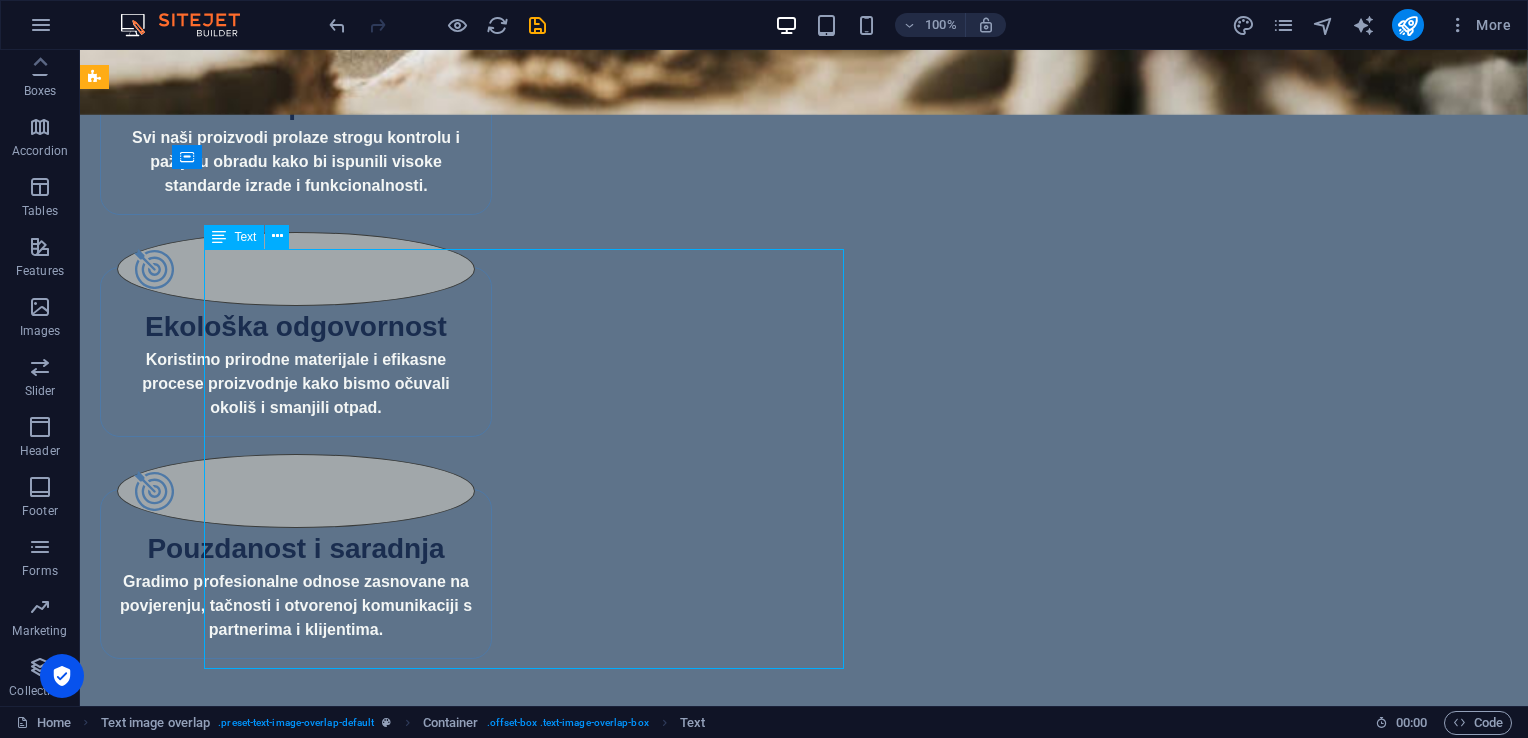 click on "Naše daske su izrađene od pažljivo biranog drveta, sa akcentom na preciznu obradu i dugotrajnost. Idealne su za unutrašnje i vanjske površine, obloge, podove i fasade.  Bez obzira da li tražite rustičan ili moderan izgled, naše daske prilagođavamo različitim projektima i stilovima. Karakteristike: Visok kvalitet drveta  (jela, bor, smrča) Različite dimenzije i dužine Glatka, rebrasta ili četkana obrada Spremne za montažu i završnu obradu Mogućnost prilagođene obrade na zahtjev Daske se koriste za podove, zidne i fasadne obloge, izradu namještaja i dekorativne elemente u enterijeru i eksterijeru." at bounding box center [844, 2136] 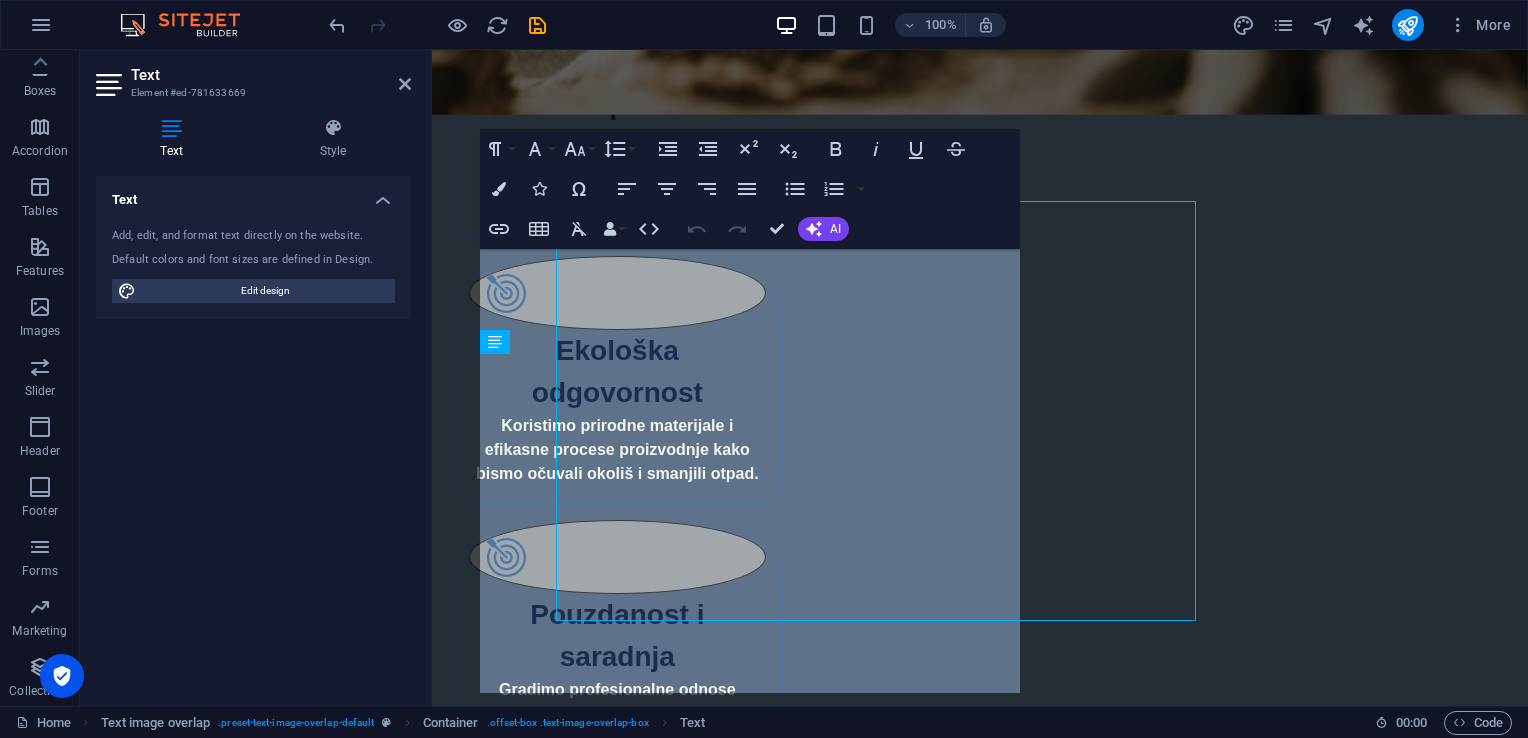 scroll, scrollTop: 1623, scrollLeft: 0, axis: vertical 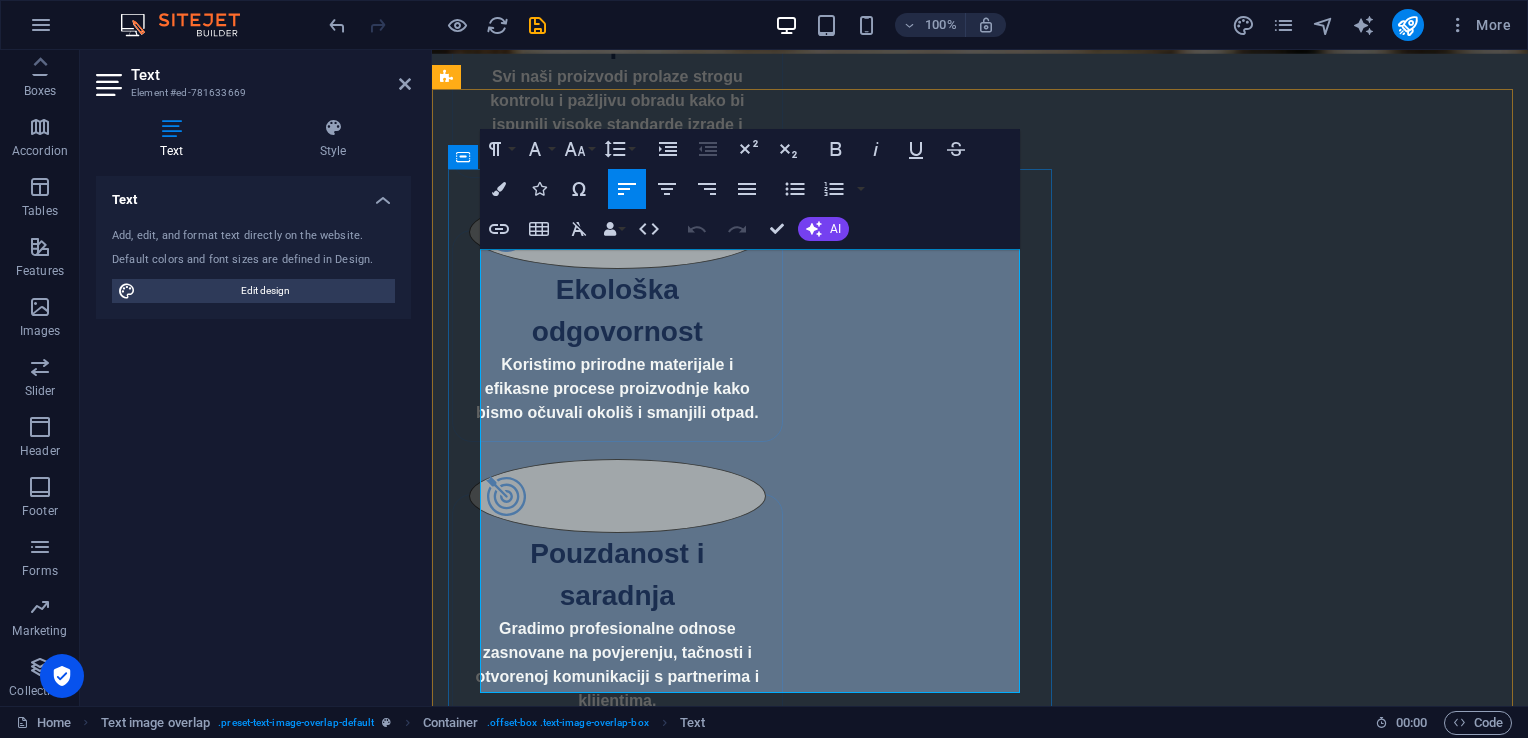 drag, startPoint x: 622, startPoint y: 443, endPoint x: 480, endPoint y: 442, distance: 142.00352 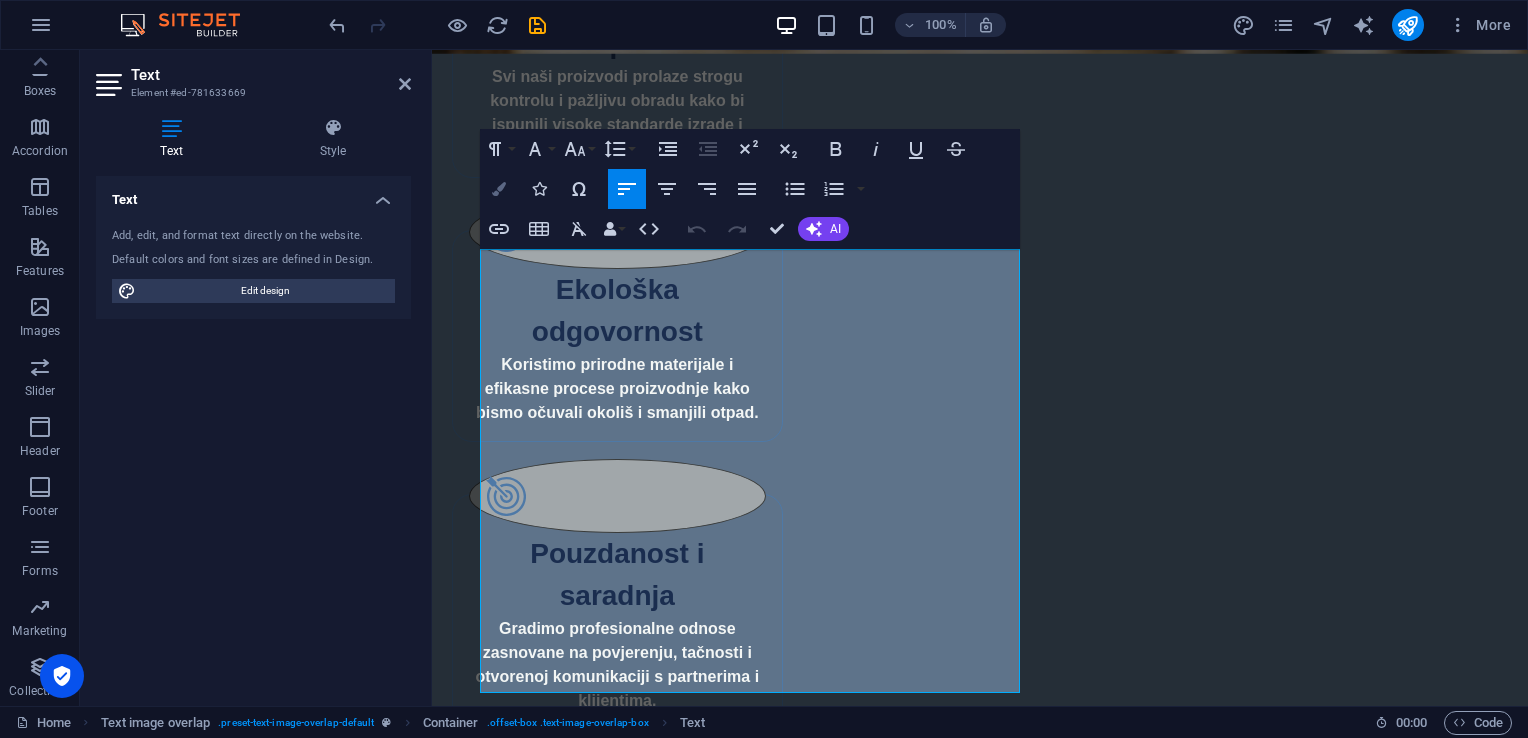 click on "Colors" at bounding box center (499, 189) 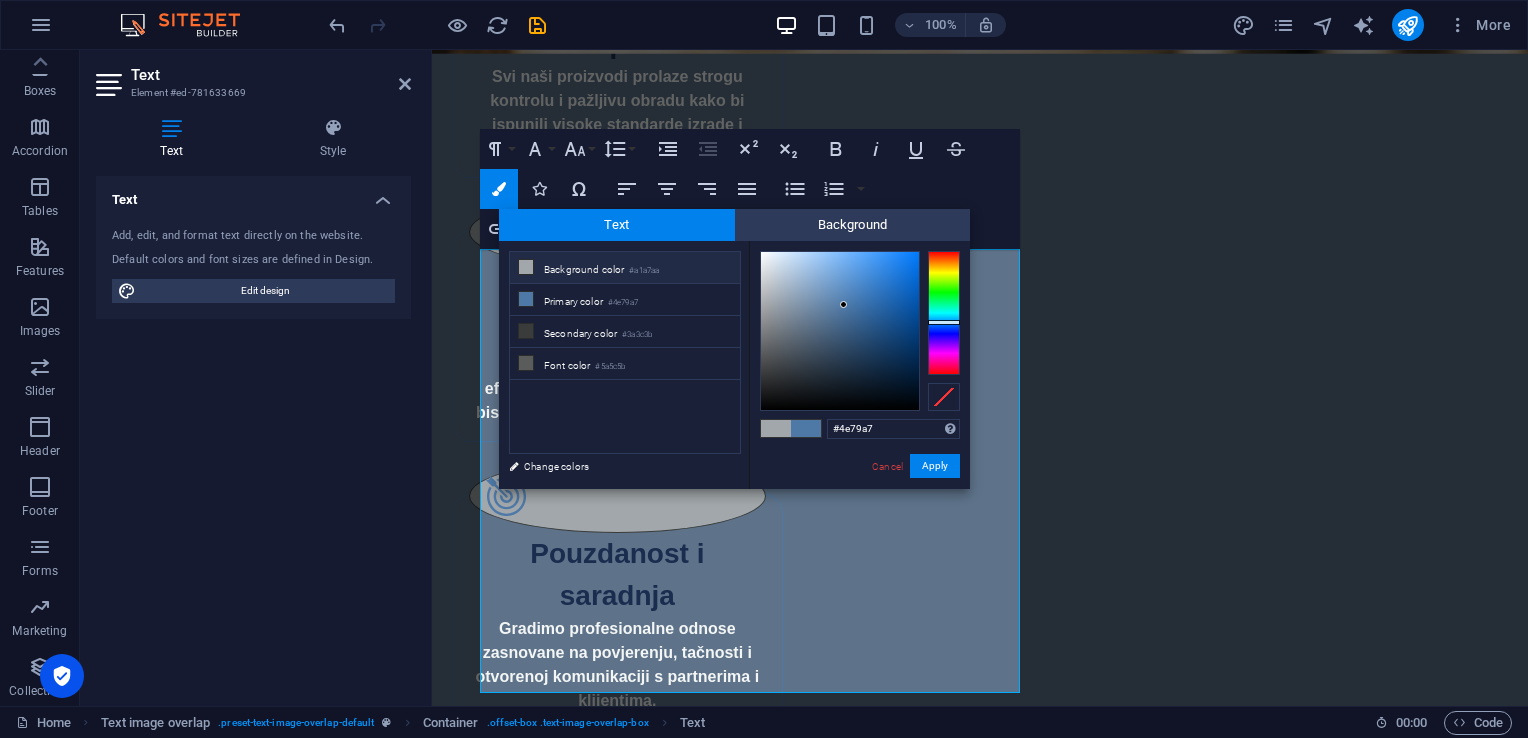 drag, startPoint x: 878, startPoint y: 425, endPoint x: 777, endPoint y: 433, distance: 101.31634 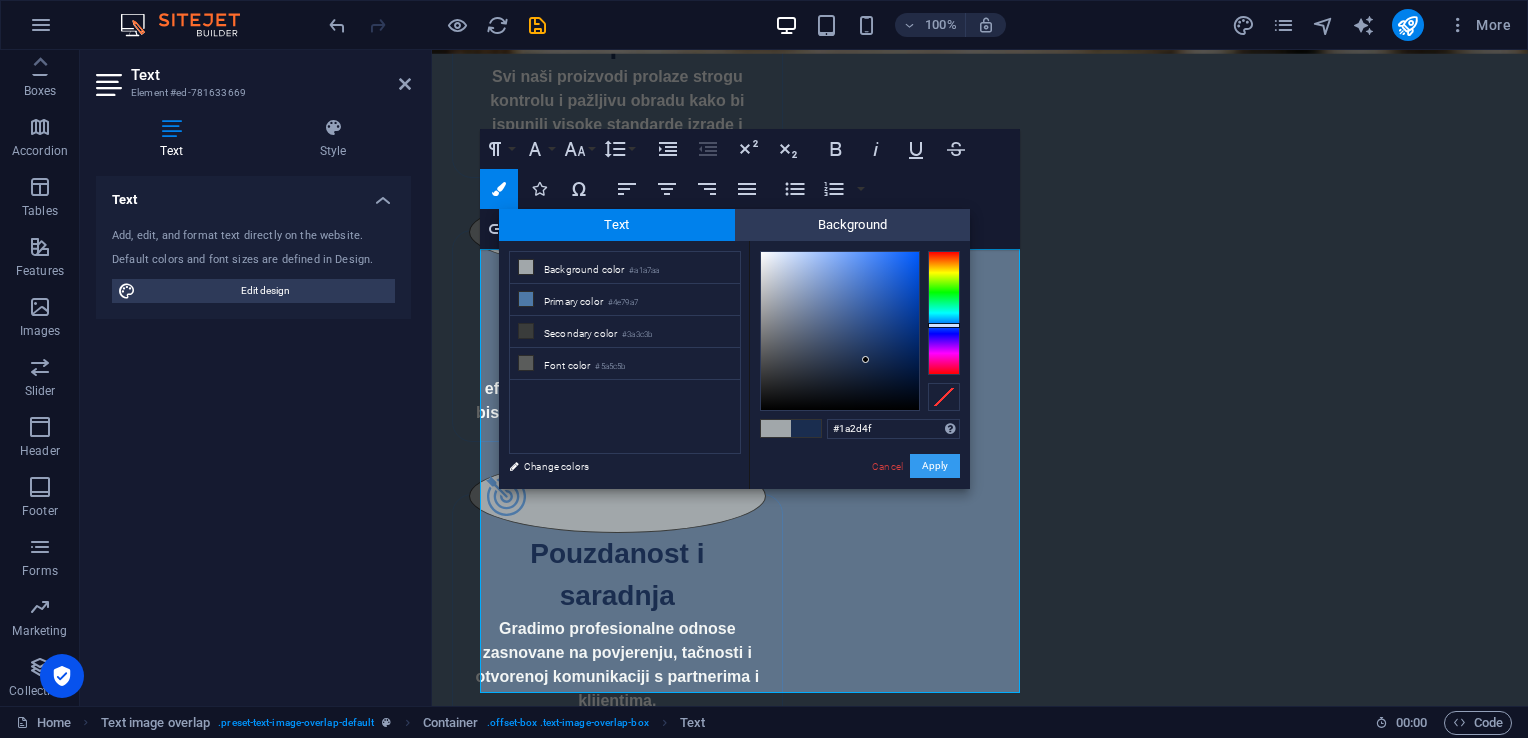 click on "Apply" at bounding box center (935, 466) 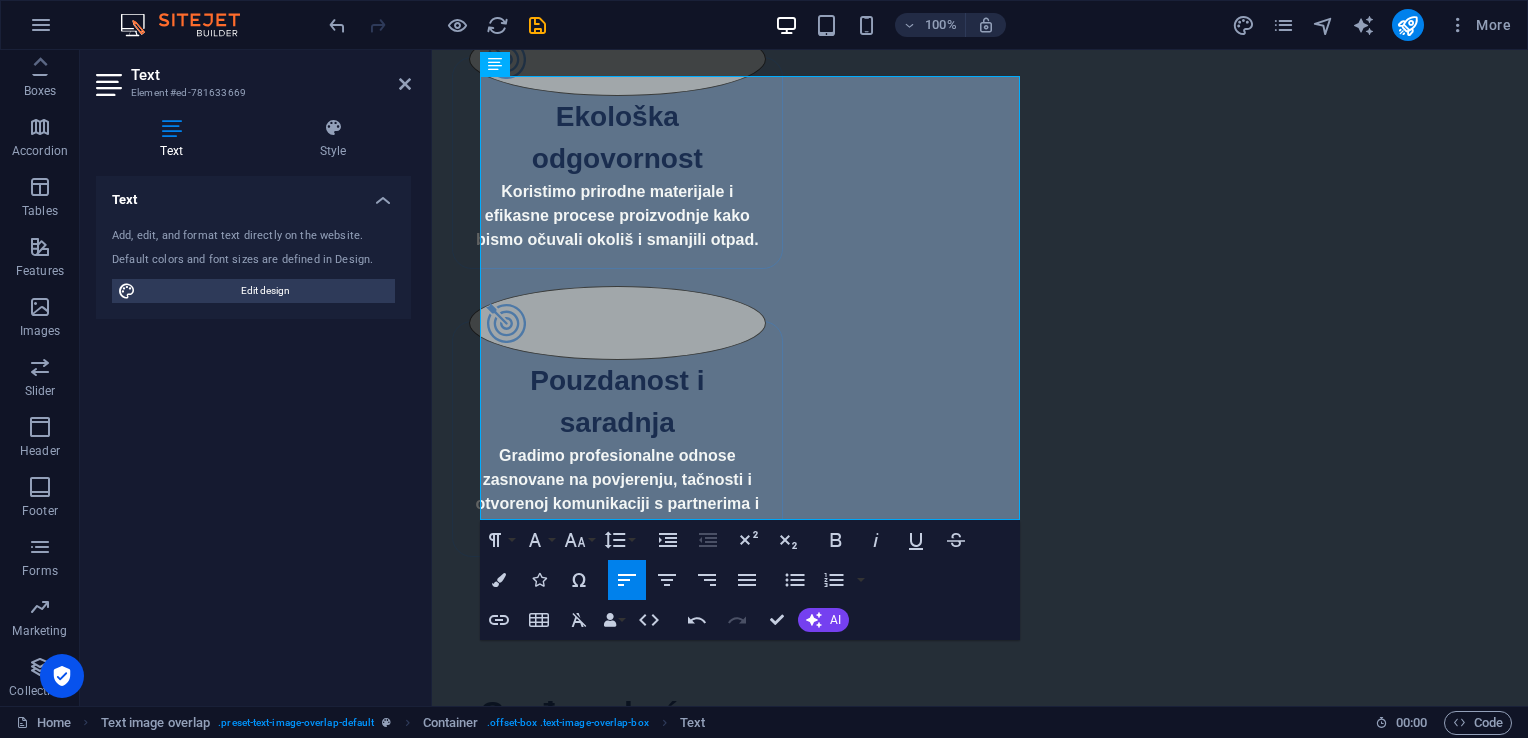 scroll, scrollTop: 1823, scrollLeft: 0, axis: vertical 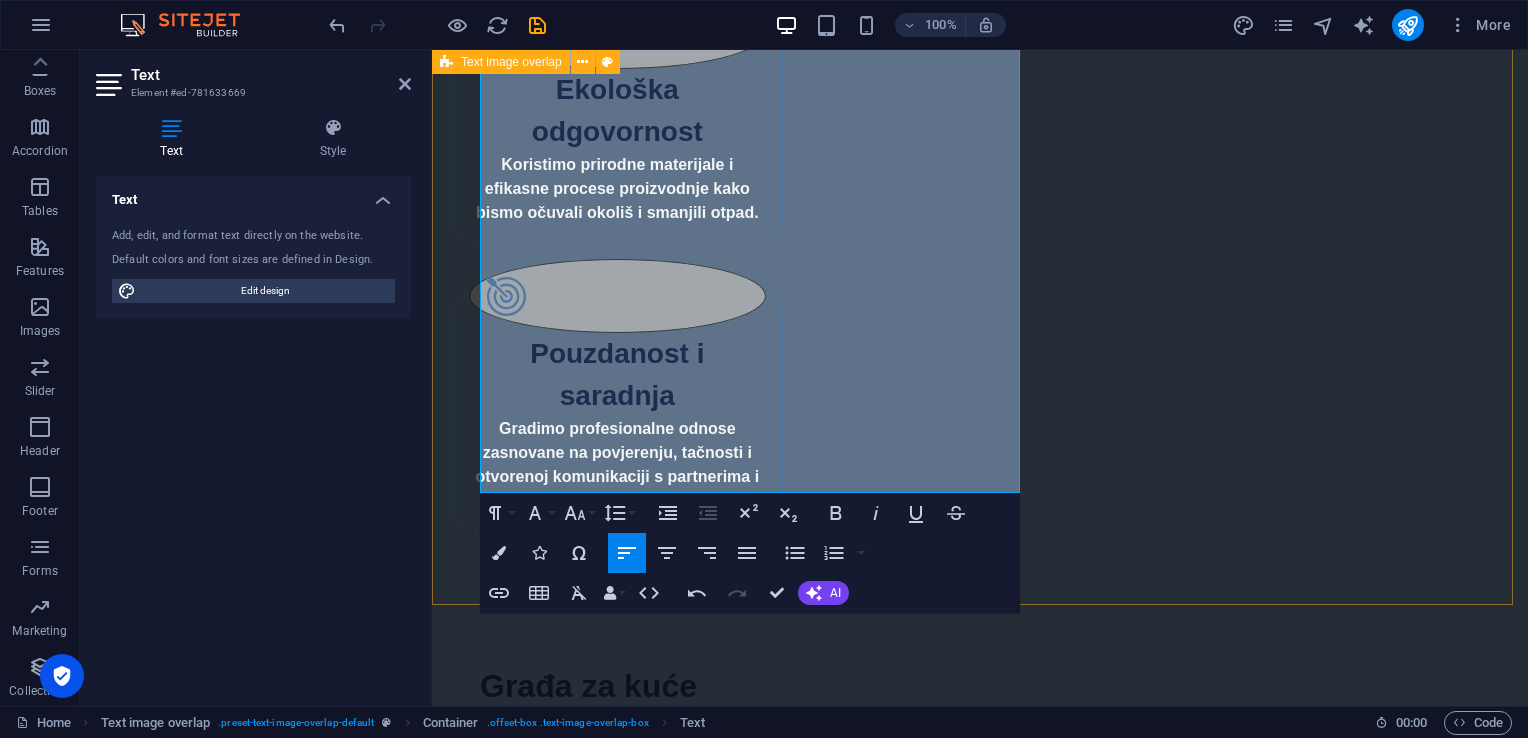 click on "Daske vrhunske obrade Naše daske su izrađene od pažljivo biranog drveta, sa akcentom na preciznu obradu i dugotrajnost. Idealne su za unutrašnje i vanjske površine, obloge, podove i fasade.  Bez obzira da li tražite rustičan ili moderan izgled, naše daske prilagođavamo različitim projektima i stilovima. Karakteristike: Visok kvalitet drveta  (jela, bor, smrča) Različite dimenzije i dužine Glatka, rebrasta ili četkana obrada Spremne za montažu i završnu obradu Mogućnost prilagođene obrade na zahtjev Daske se koriste za podove, zidne i fasadne obloge, izradu namještaja i dekorativne elemente u enterijeru i eksterijeru." at bounding box center [980, 2322] 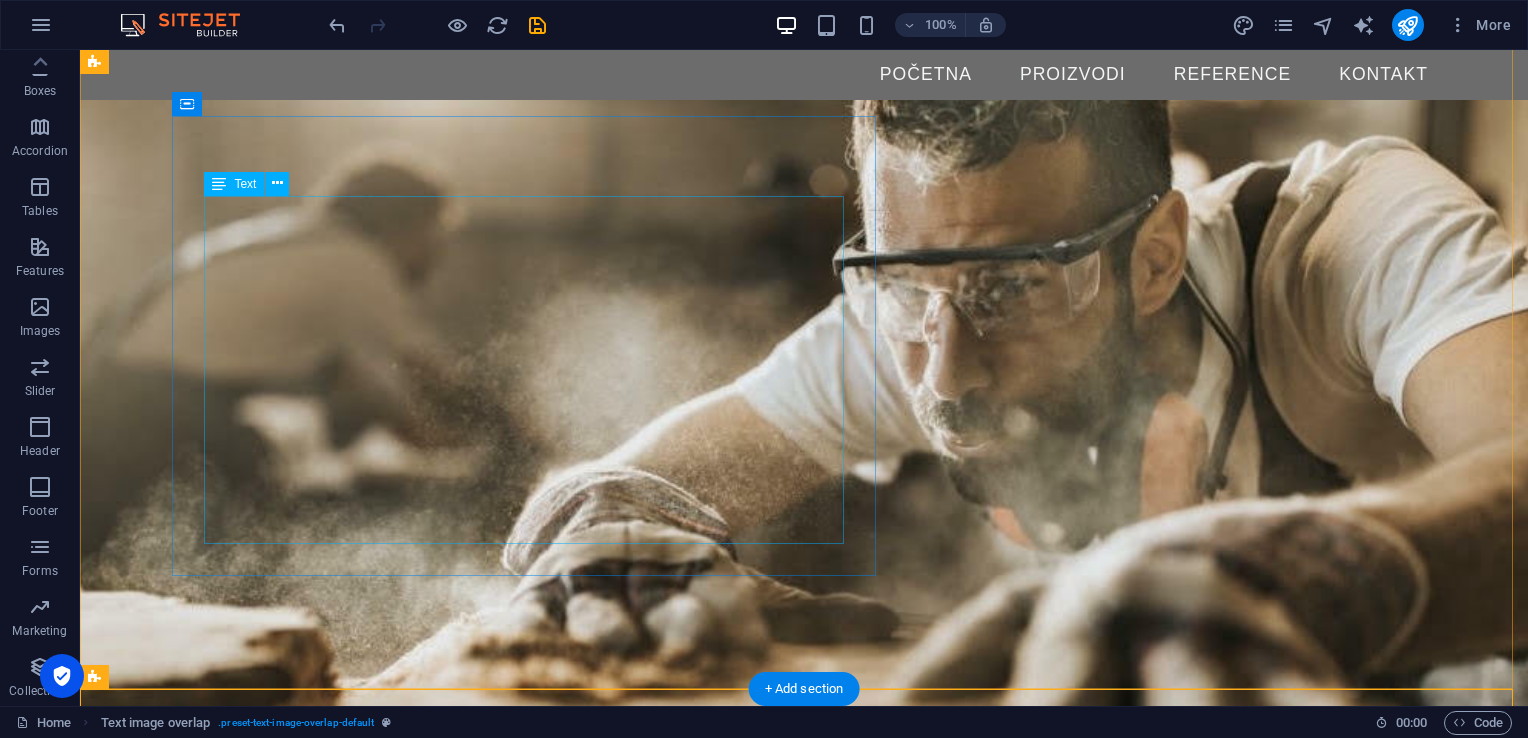 click on "Pouzdani temelji vašeg doma. Naša građa je idealna za sve faze izgradnje – od konstrukcije krova, podnih nosača do zidnih sistema. Sušena, obrađena i spremna za montažu.   Specifikacije: Vrsta drveta:  jela, smrča ili bor Stanje:  sušeno u sušari, standardna vlažnost Dimenzije:  dostupne u više standardnih i nestandardnih formata Obrada:  četkana / blanjana / rezana (po potrebi) Upotreba:  za krovne konstrukcije, zidne okvire, međuspratne nosače Mogućnosti prilagođavanja: Nudimo rezanje po mjeri i obradu prema [PERSON_NAME] projektima ili arhitektonskim nacrtima." at bounding box center [844, 1601] 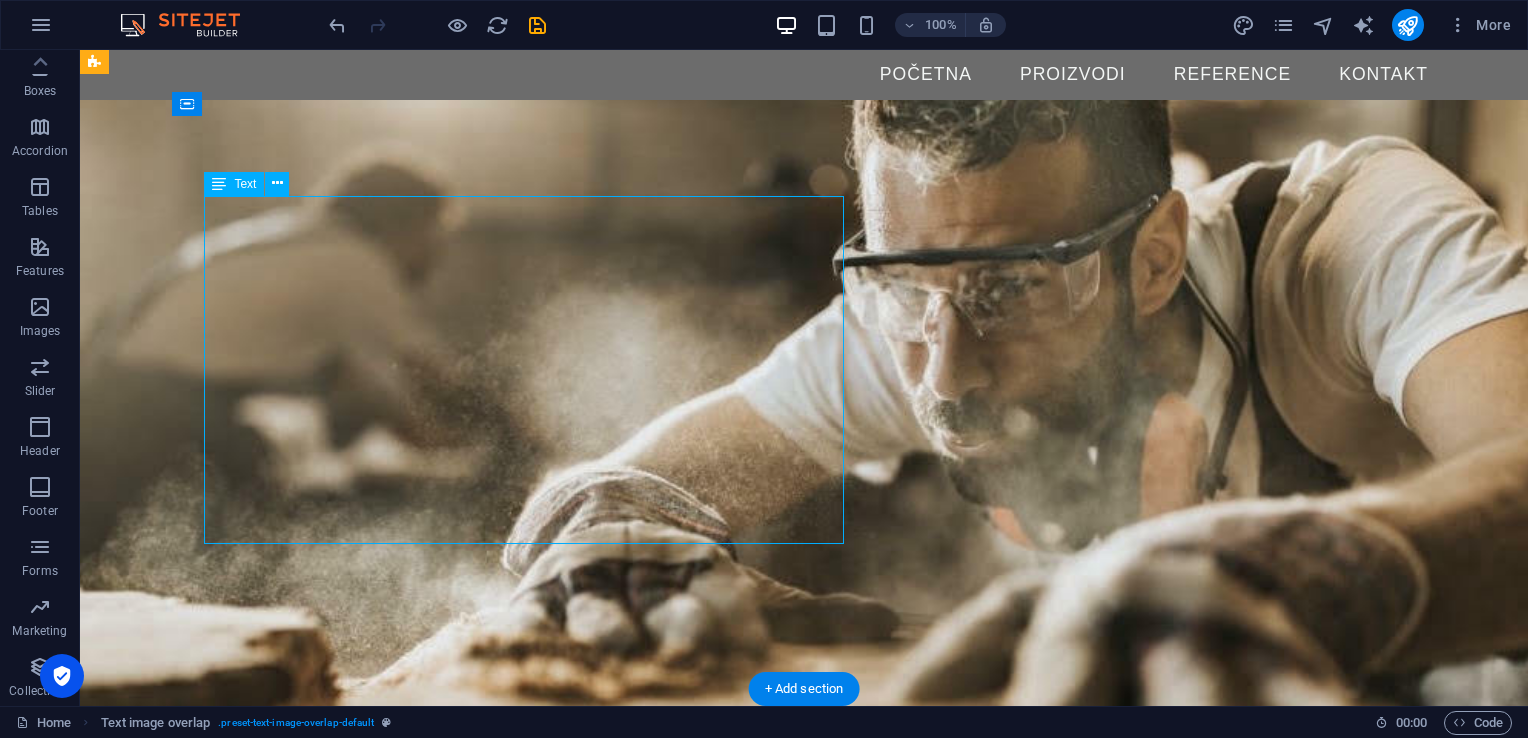 click on "Pouzdani temelji vašeg doma. Naša građa je idealna za sve faze izgradnje – od konstrukcije krova, podnih nosača do zidnih sistema. Sušena, obrađena i spremna za montažu.   Specifikacije: Vrsta drveta:  jela, smrča ili bor Stanje:  sušeno u sušari, standardna vlažnost Dimenzije:  dostupne u više standardnih i nestandardnih formata Obrada:  četkana / blanjana / rezana (po potrebi) Upotreba:  za krovne konstrukcije, zidne okvire, međuspratne nosače Mogućnosti prilagođavanja: Nudimo rezanje po mjeri i obradu prema [PERSON_NAME] projektima ili arhitektonskim nacrtima." at bounding box center (844, 1601) 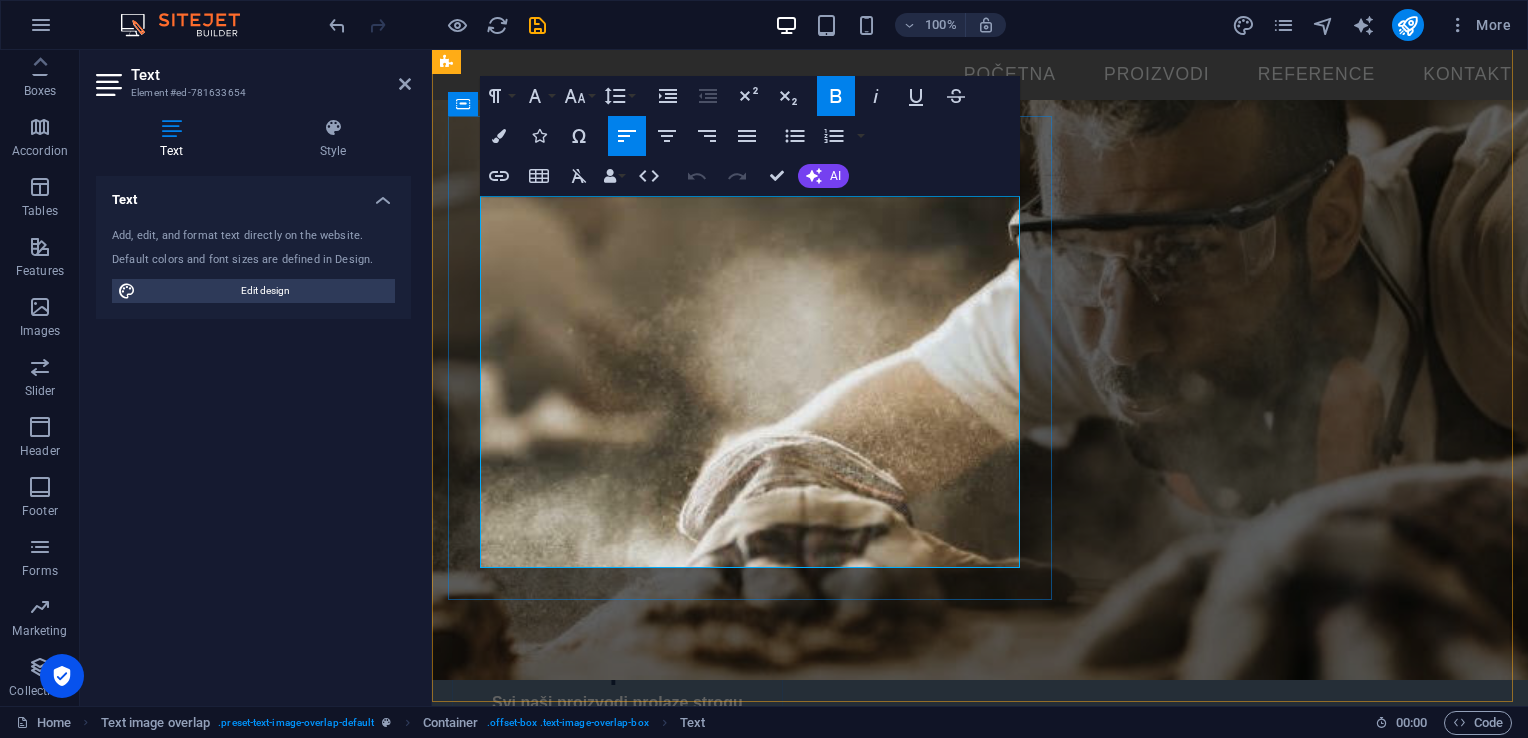 drag, startPoint x: 581, startPoint y: 392, endPoint x: 703, endPoint y: 415, distance: 124.1491 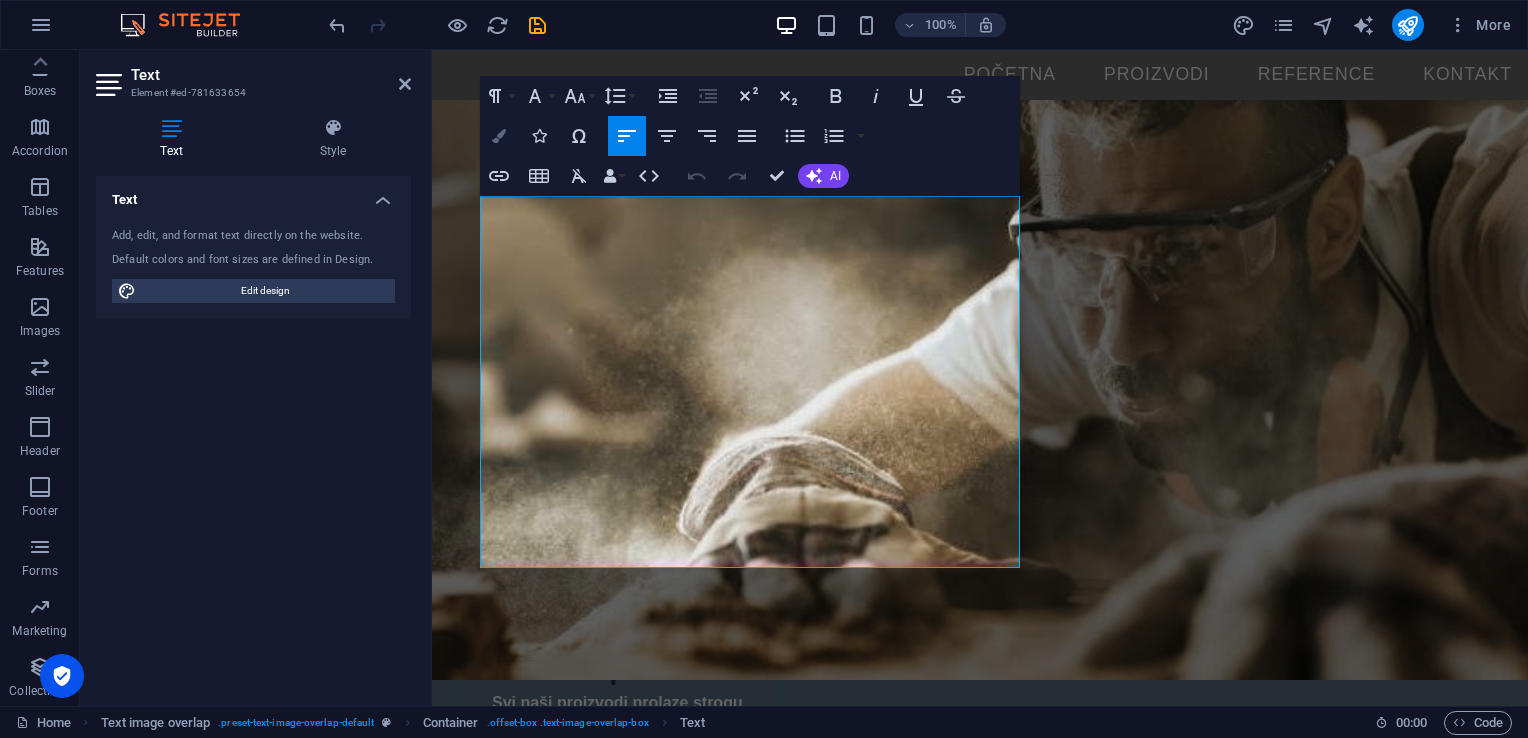 click at bounding box center [499, 136] 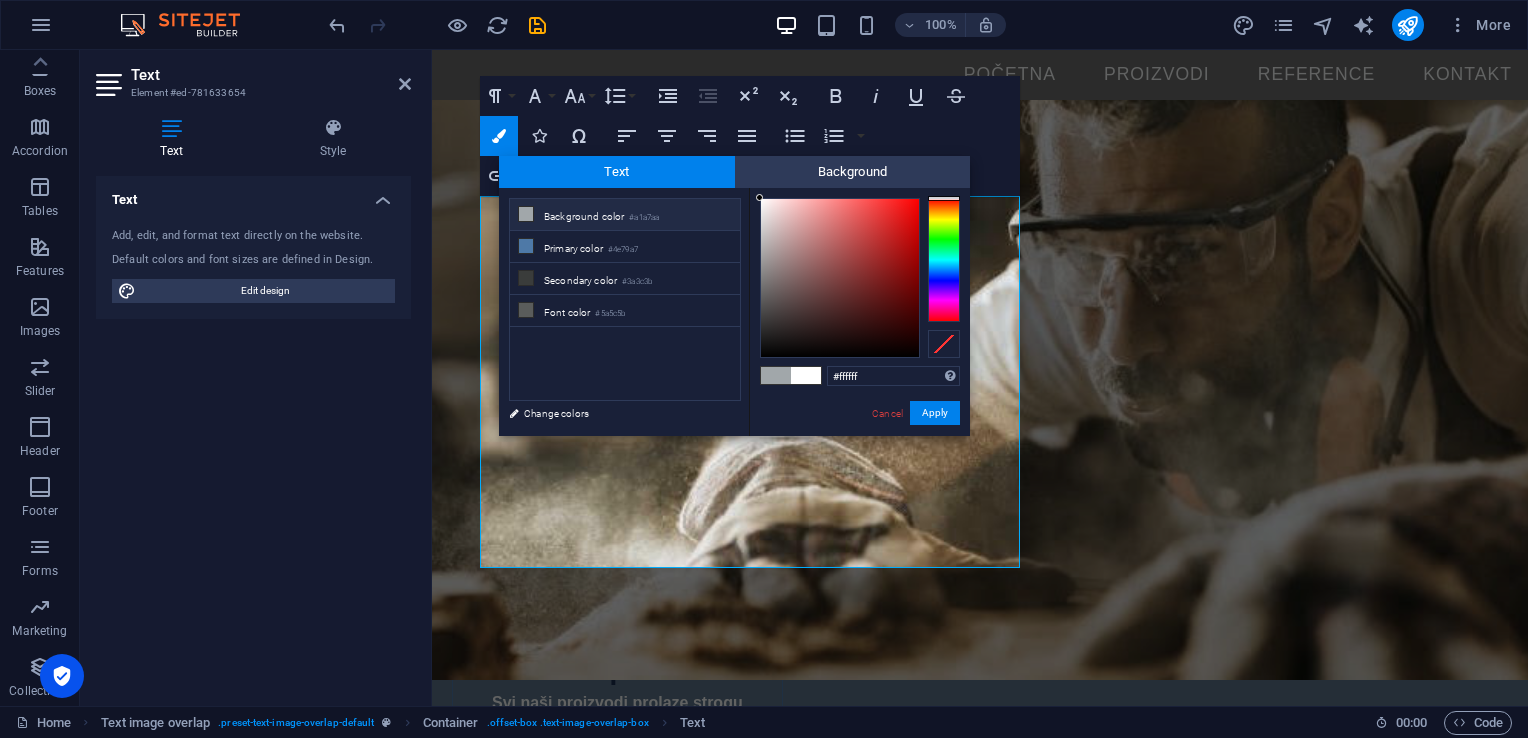 click on "#ffffff Supported formats #0852ed rgb(8, 82, 237) rgba(8, 82, 237, 90%) hsv(221,97,93) hsl(221, 93%, 48%) Cancel Apply" at bounding box center [859, 457] 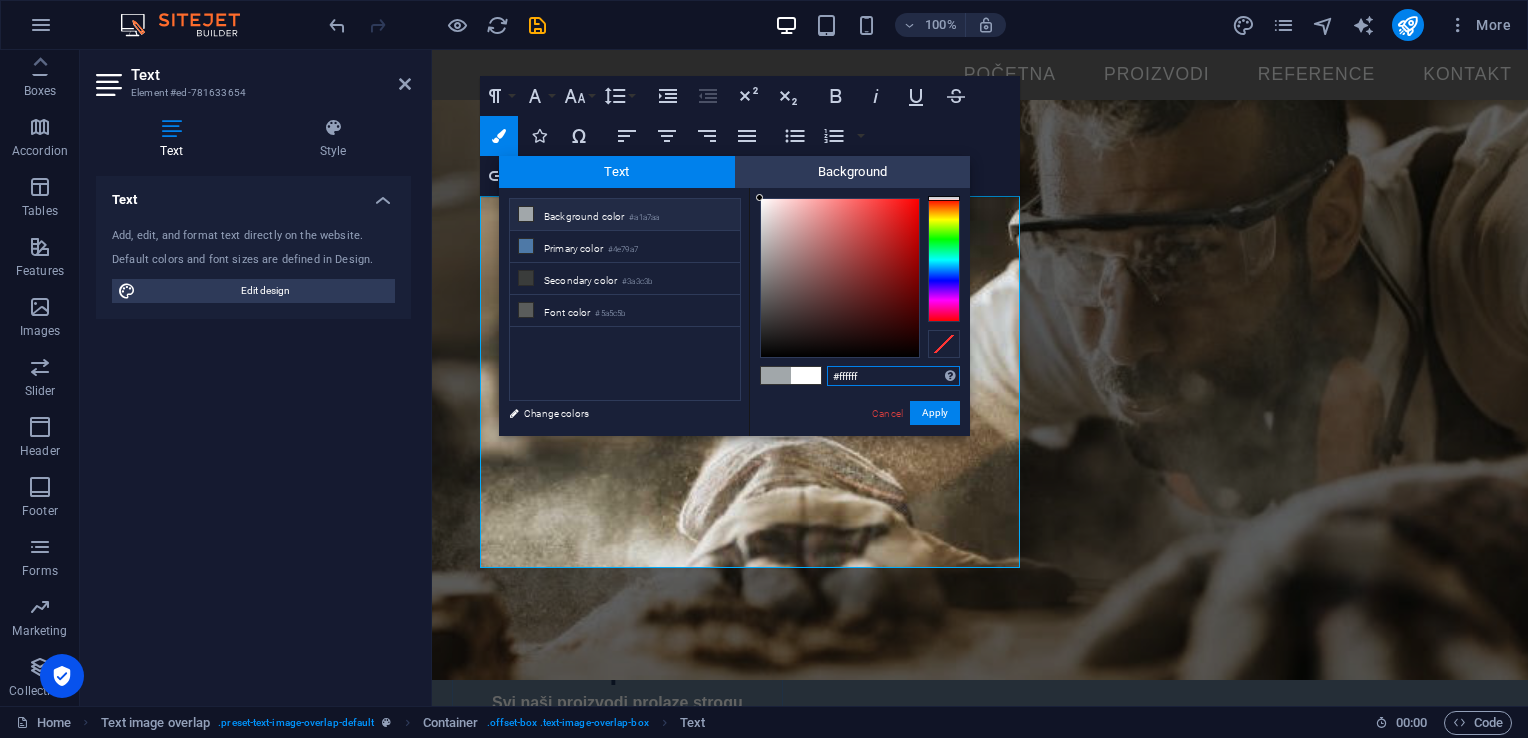drag, startPoint x: 877, startPoint y: 370, endPoint x: 785, endPoint y: 375, distance: 92.13577 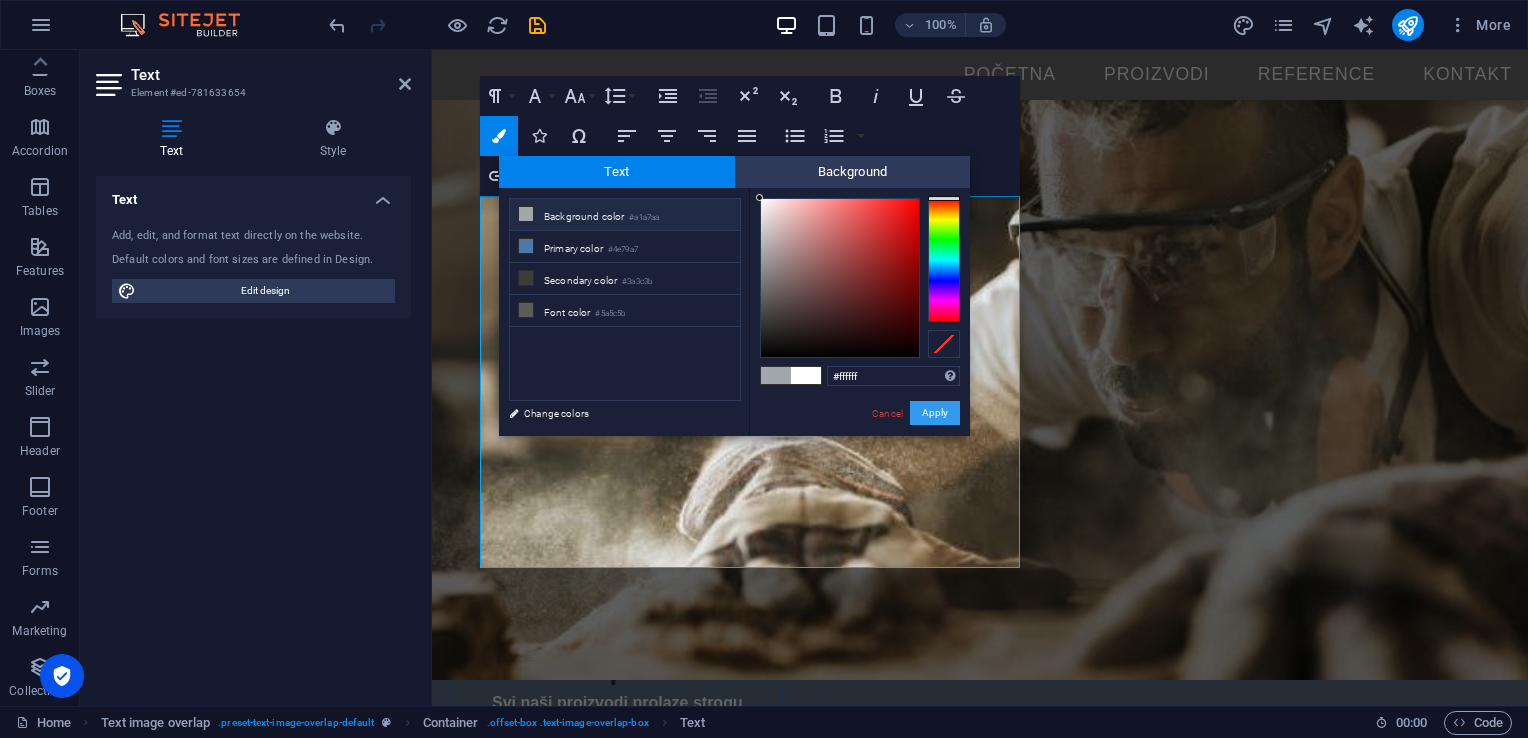 click on "Apply" at bounding box center [935, 413] 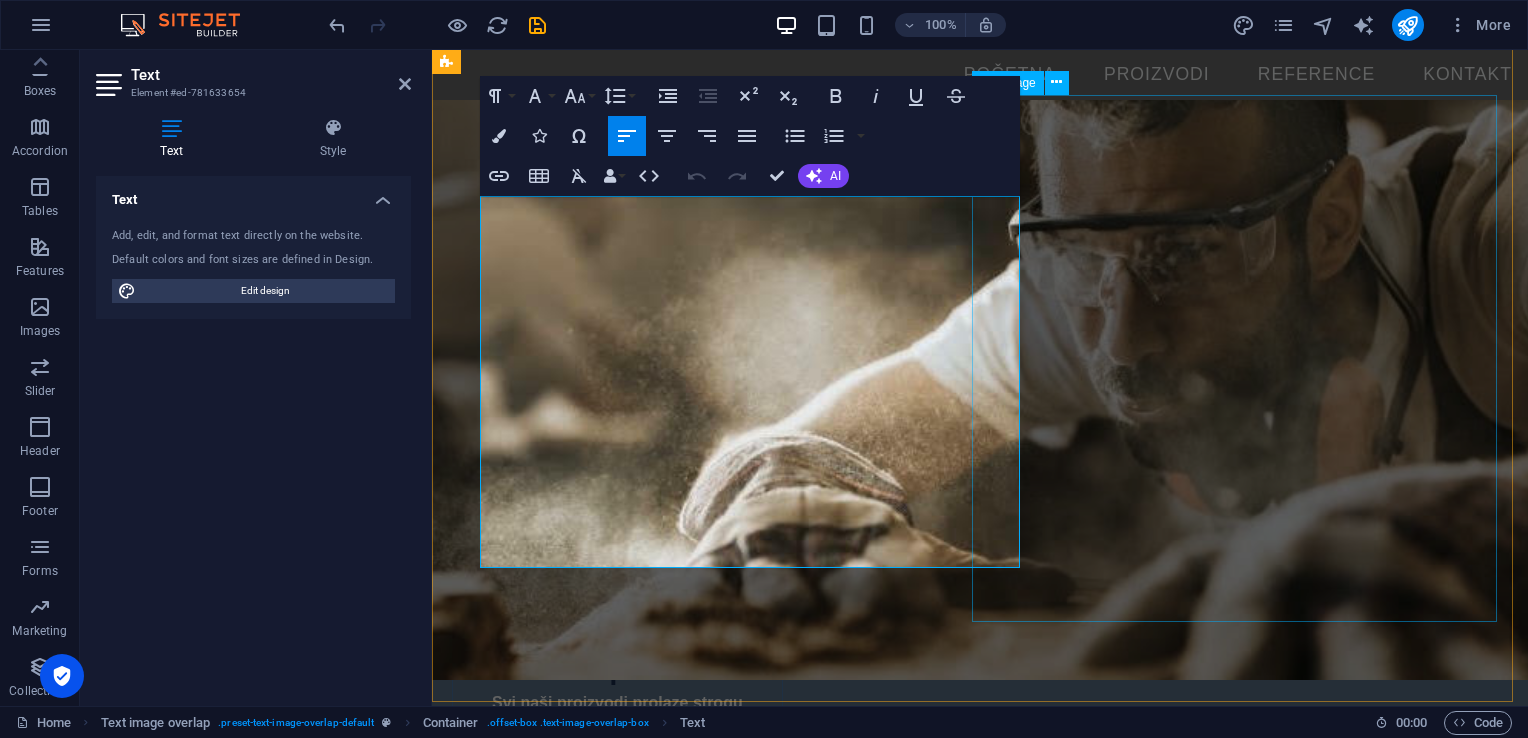 click at bounding box center (980, 2155) 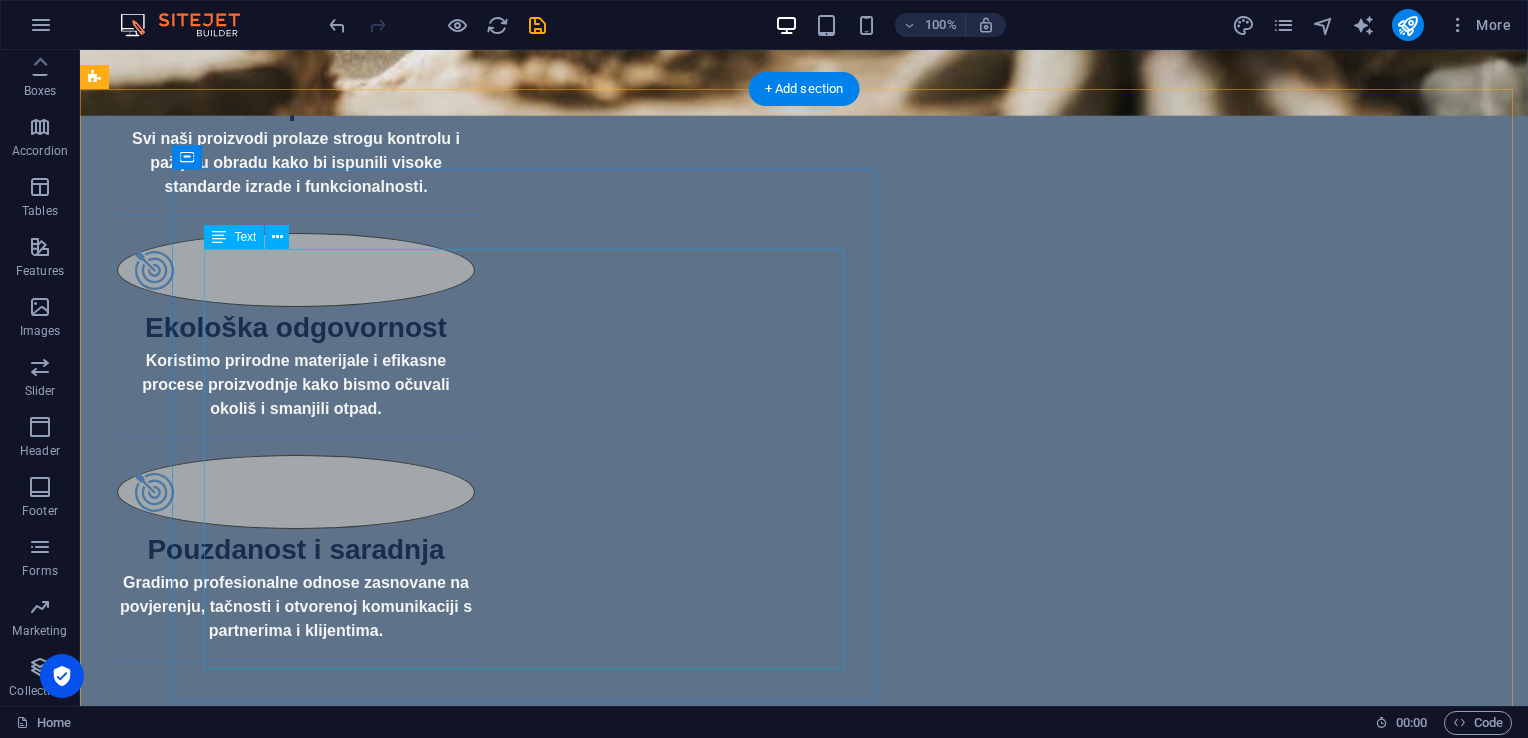 click on "Naše daske su izrađene od pažljivo biranog drveta, sa akcentom na preciznu obradu i dugotrajnost. Idealne su za unutrašnje i vanjske površine, obloge, podove i fasade.  Bez obzira da li tražite rustičan ili moderan izgled, naše daske prilagođavamo različitim projektima i stilovima. Karakteristike: Visok kvalitet drveta  (jela, bor, smrča) Različite dimenzije i dužine Glatka, rebrasta ili četkana obrada Spremne za montažu i završnu obradu Mogućnost prilagođene obrade na zahtjev Daske se koriste za podove, zidne i fasadne obloge, izradu namještaja i dekorativne elemente u enterijeru i eksterijeru." at bounding box center (844, 2137) 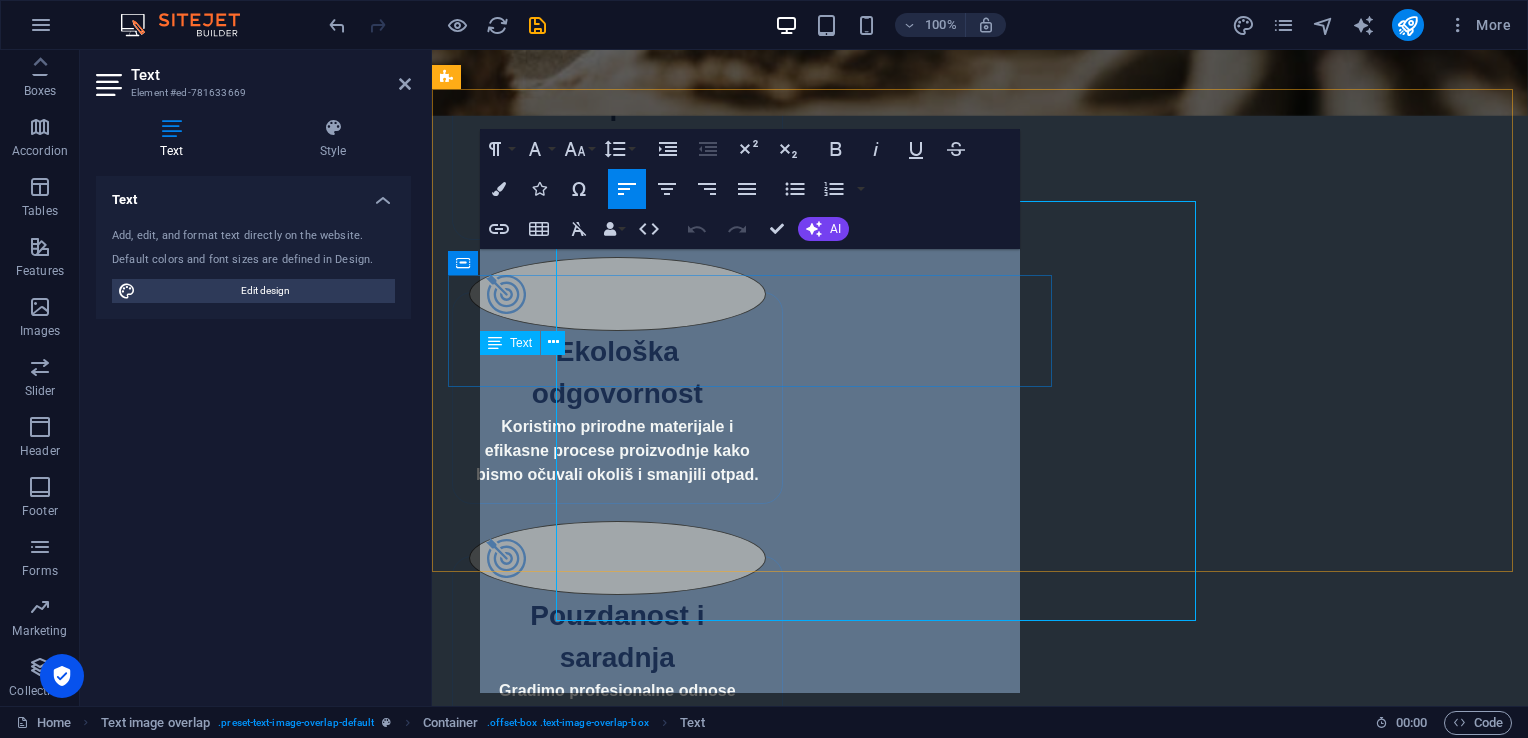 scroll, scrollTop: 1622, scrollLeft: 0, axis: vertical 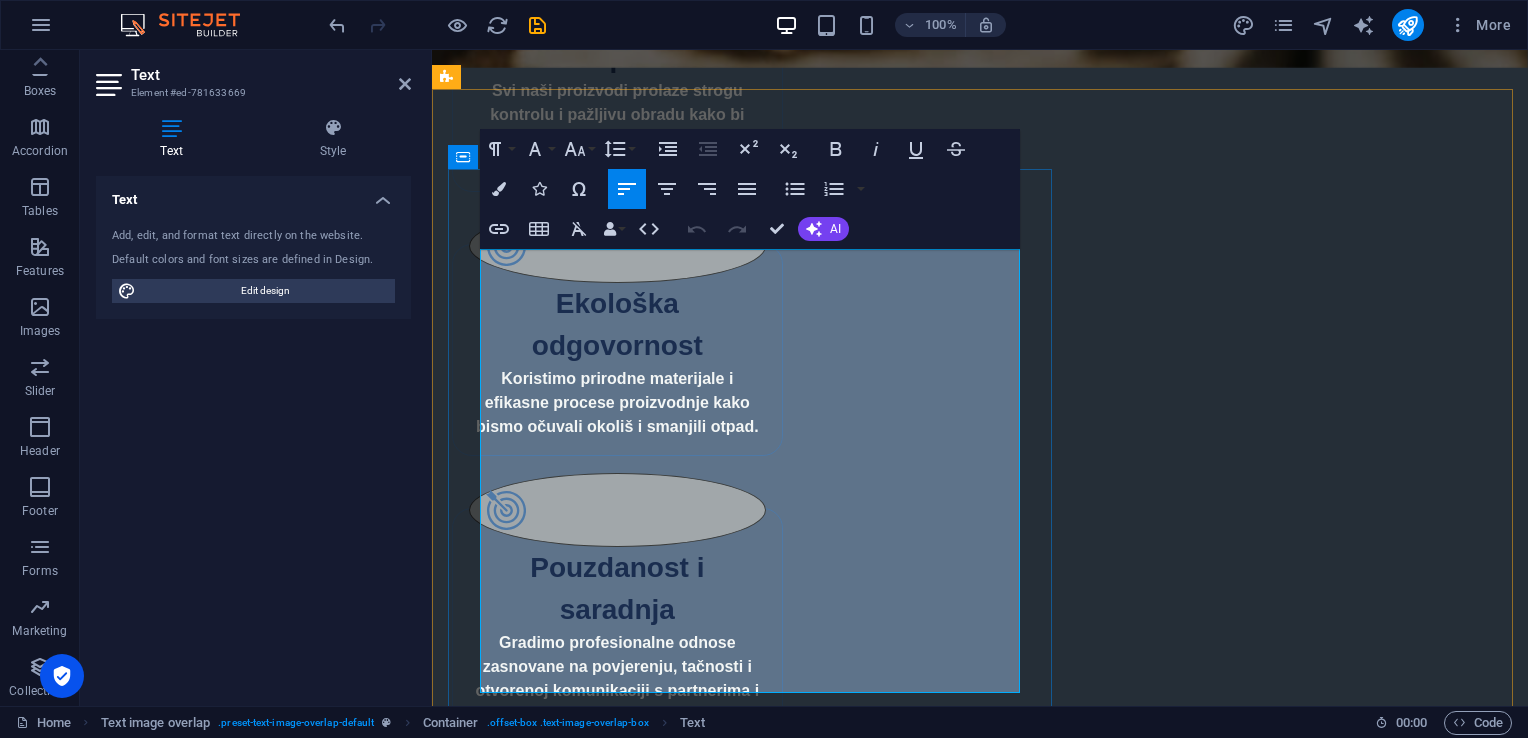 drag, startPoint x: 904, startPoint y: 380, endPoint x: 929, endPoint y: 260, distance: 122.57651 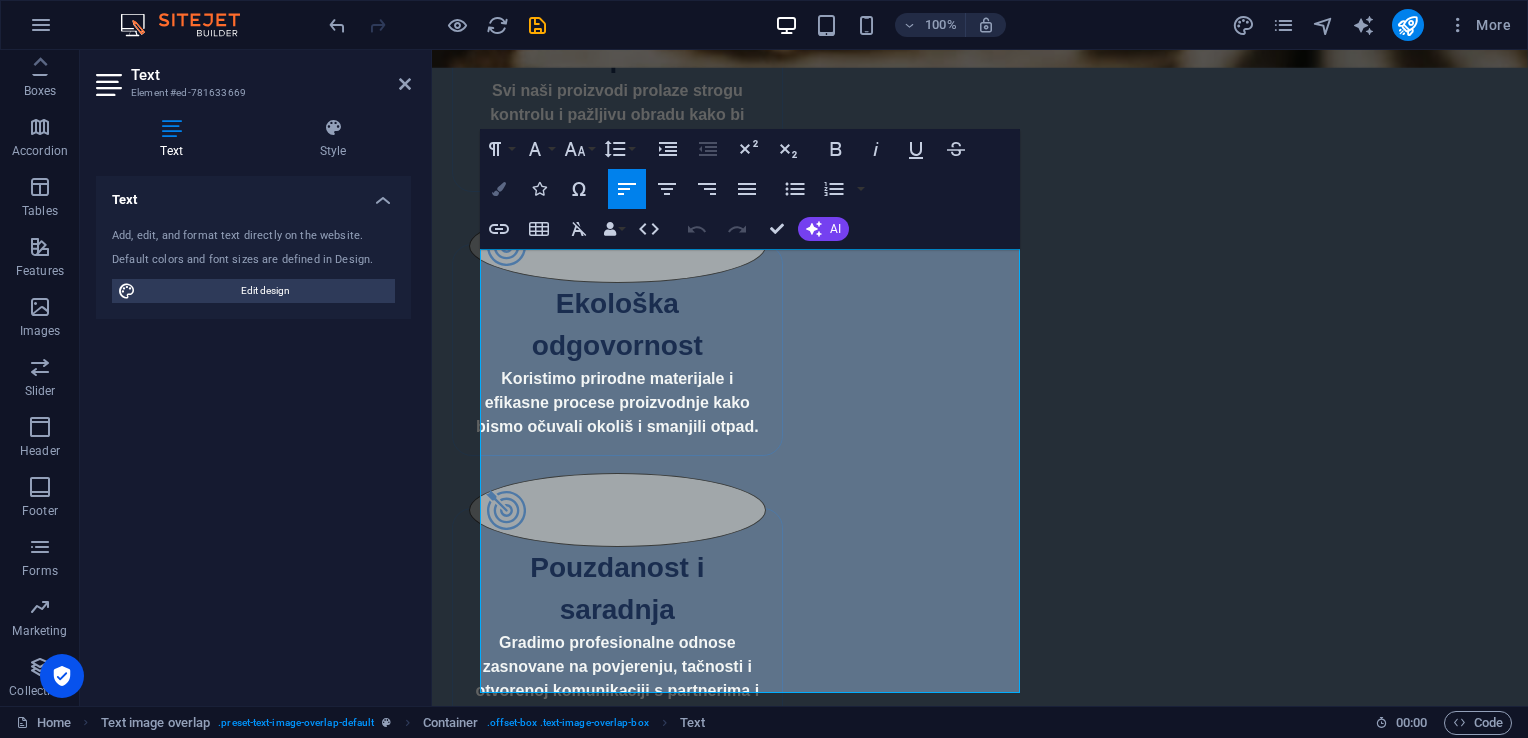 click at bounding box center [499, 189] 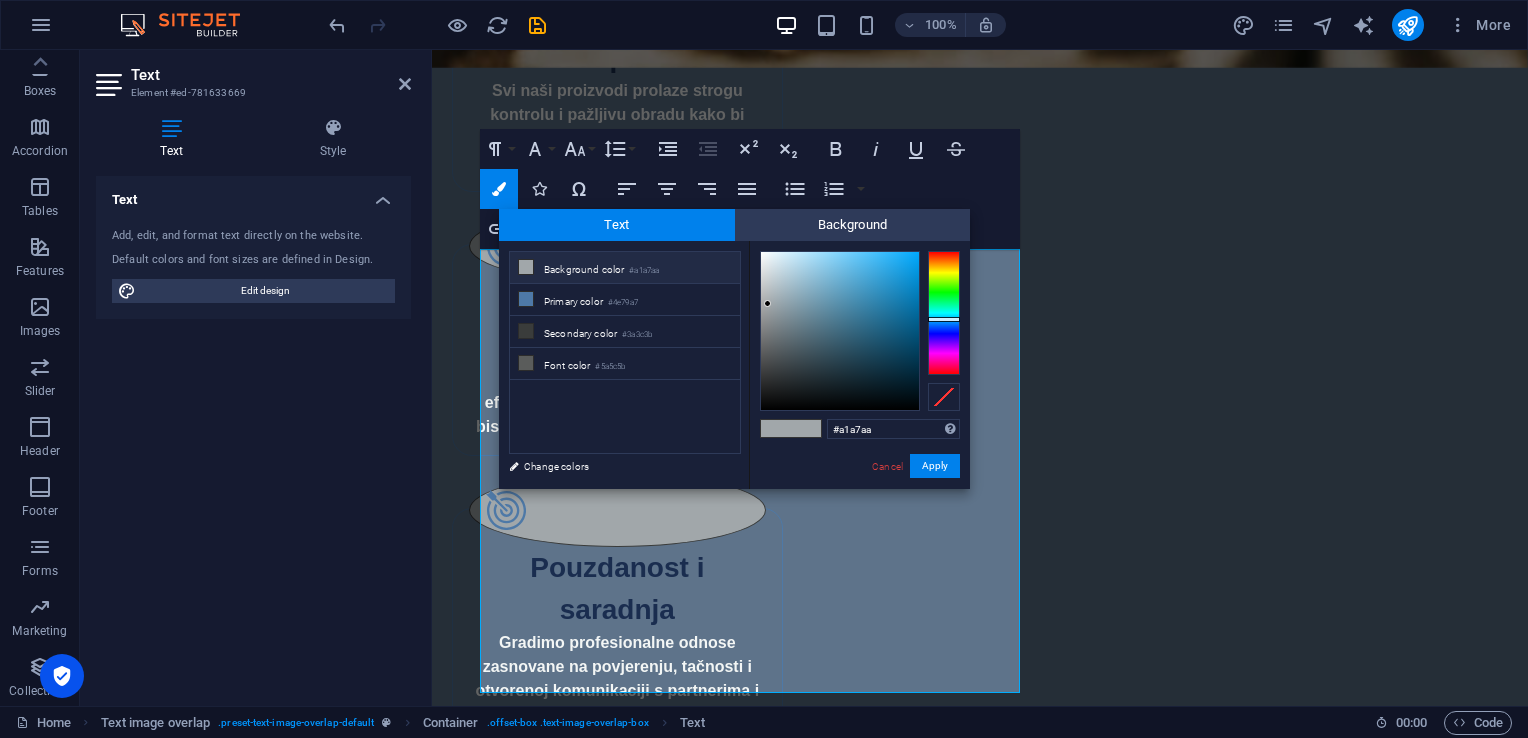drag, startPoint x: 885, startPoint y: 422, endPoint x: 780, endPoint y: 428, distance: 105.17129 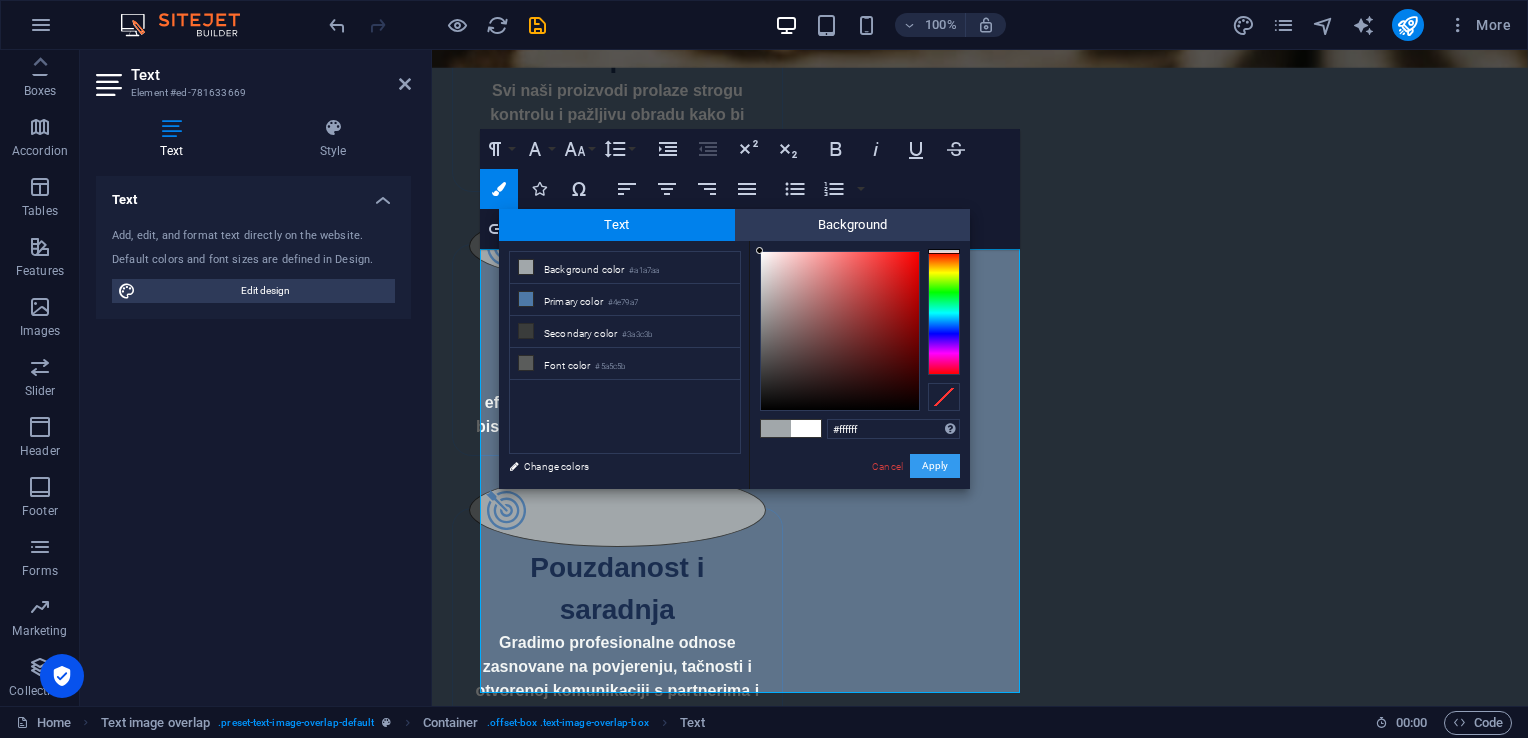 click on "Apply" at bounding box center (935, 466) 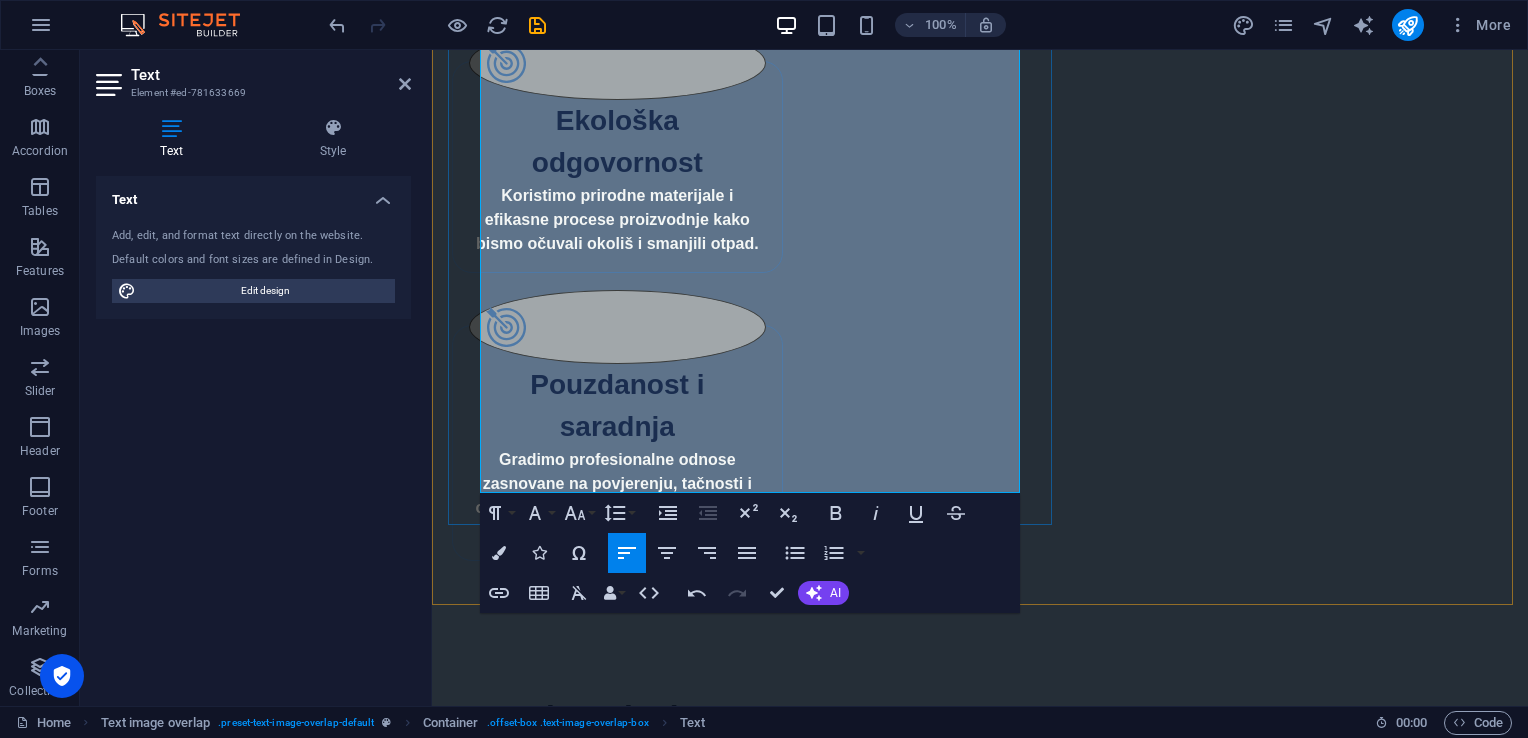 scroll, scrollTop: 1822, scrollLeft: 0, axis: vertical 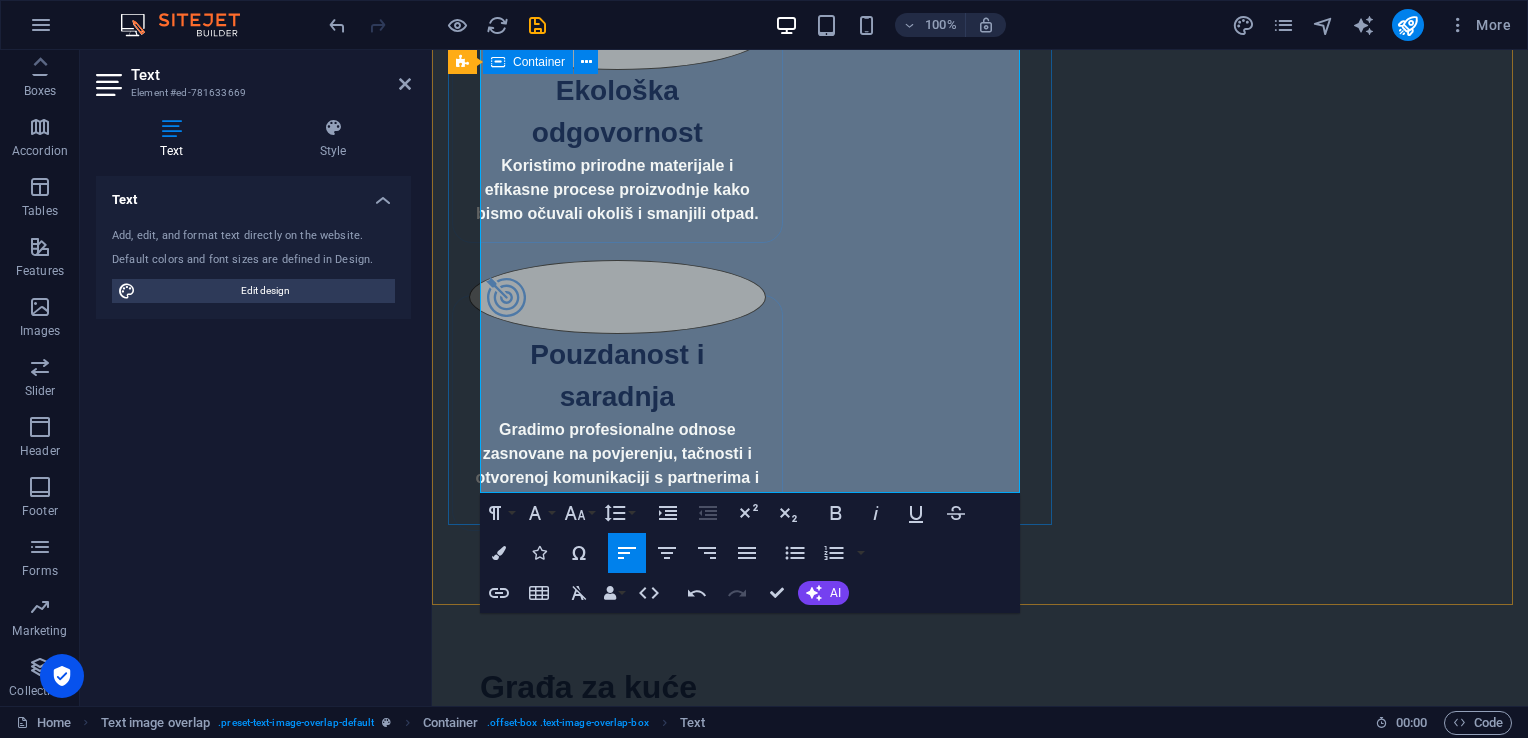 drag, startPoint x: 844, startPoint y: 457, endPoint x: 478, endPoint y: 267, distance: 412.37848 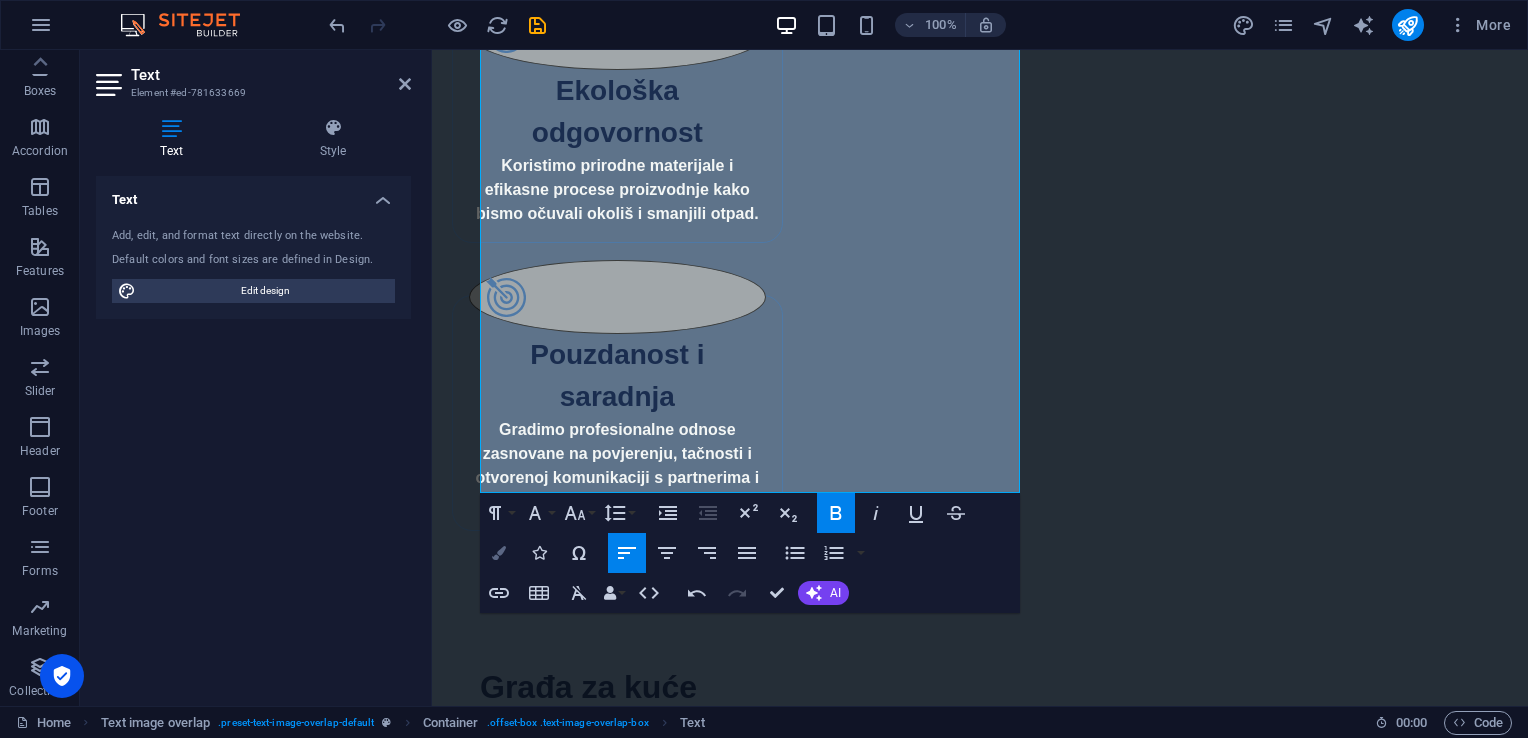 click at bounding box center [499, 553] 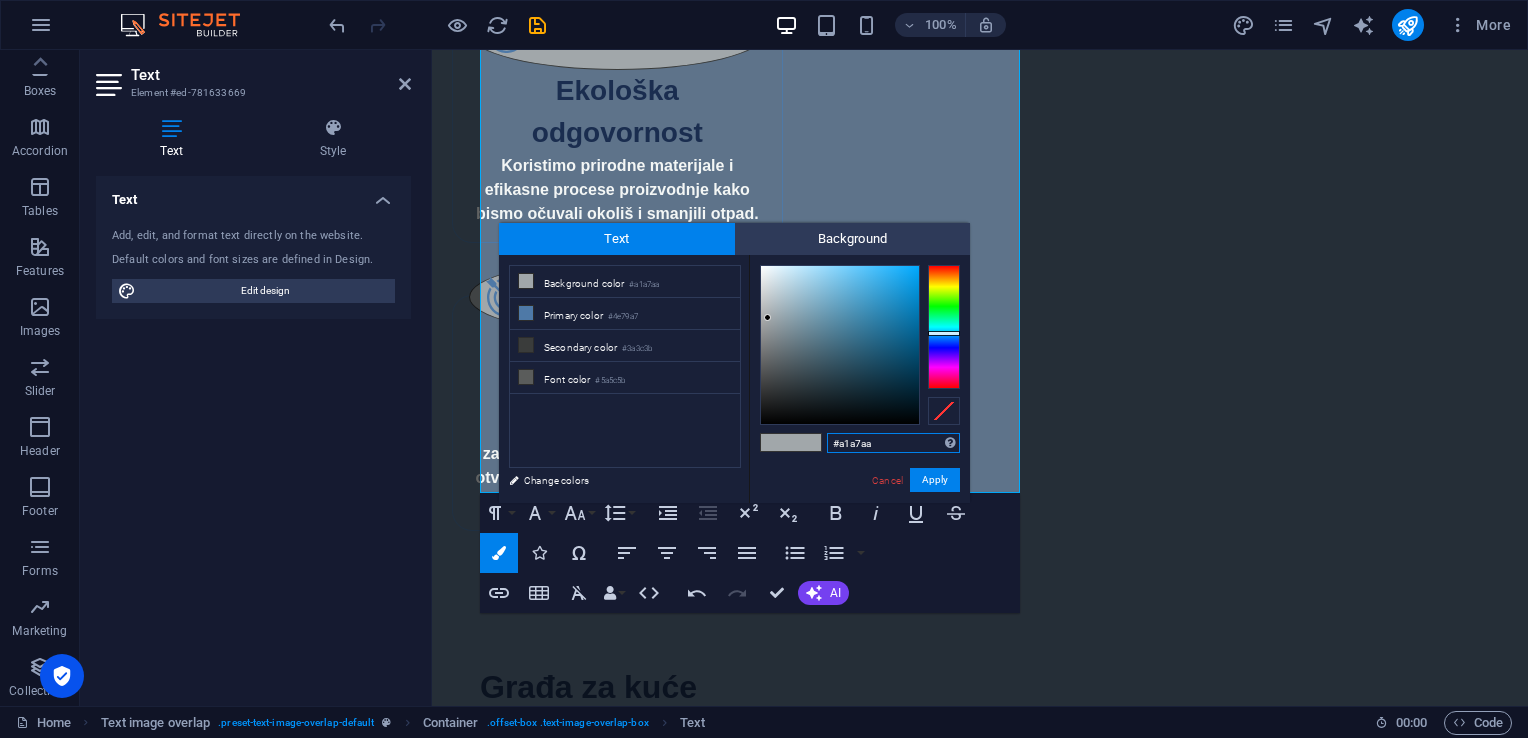 drag, startPoint x: 894, startPoint y: 442, endPoint x: 803, endPoint y: 450, distance: 91.350975 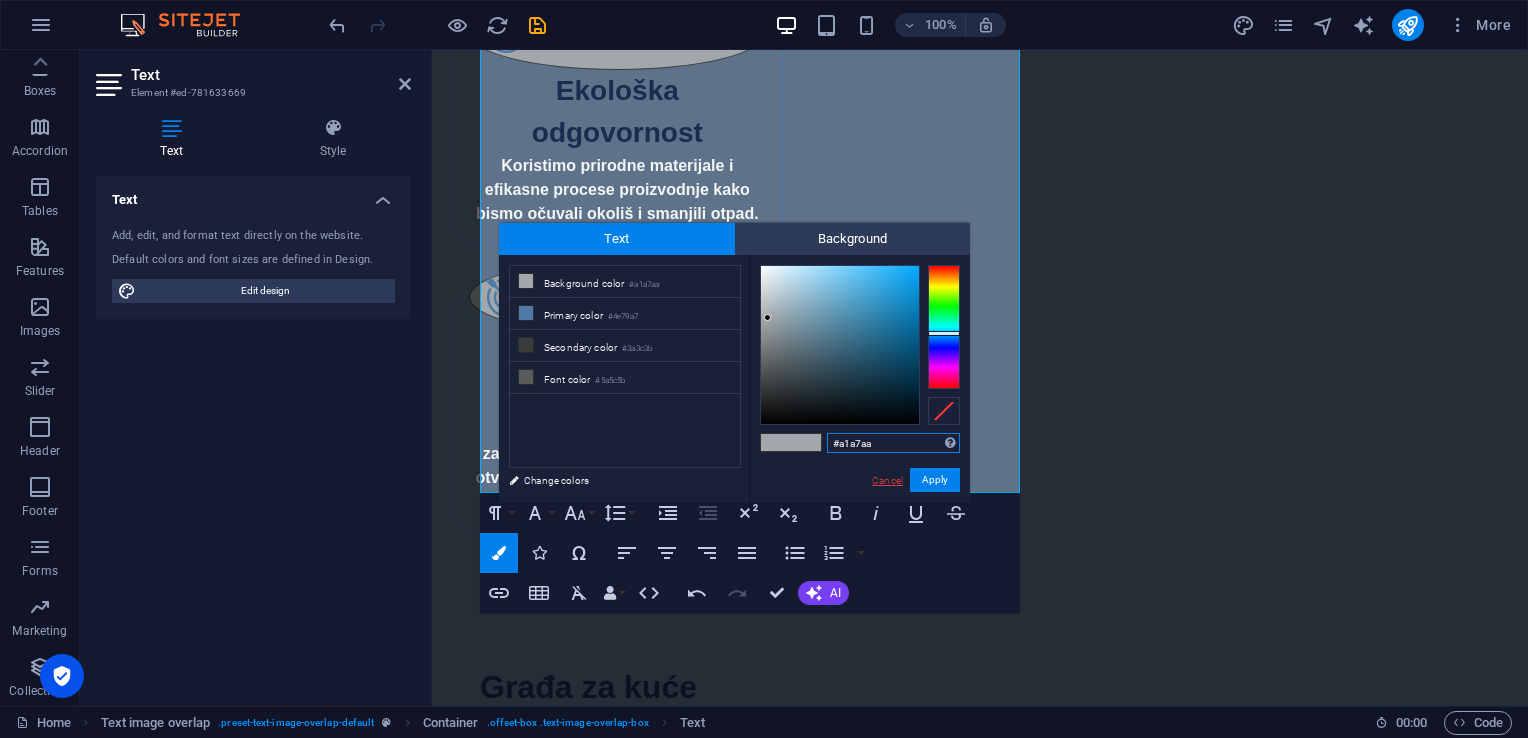 type on "#ffffff" 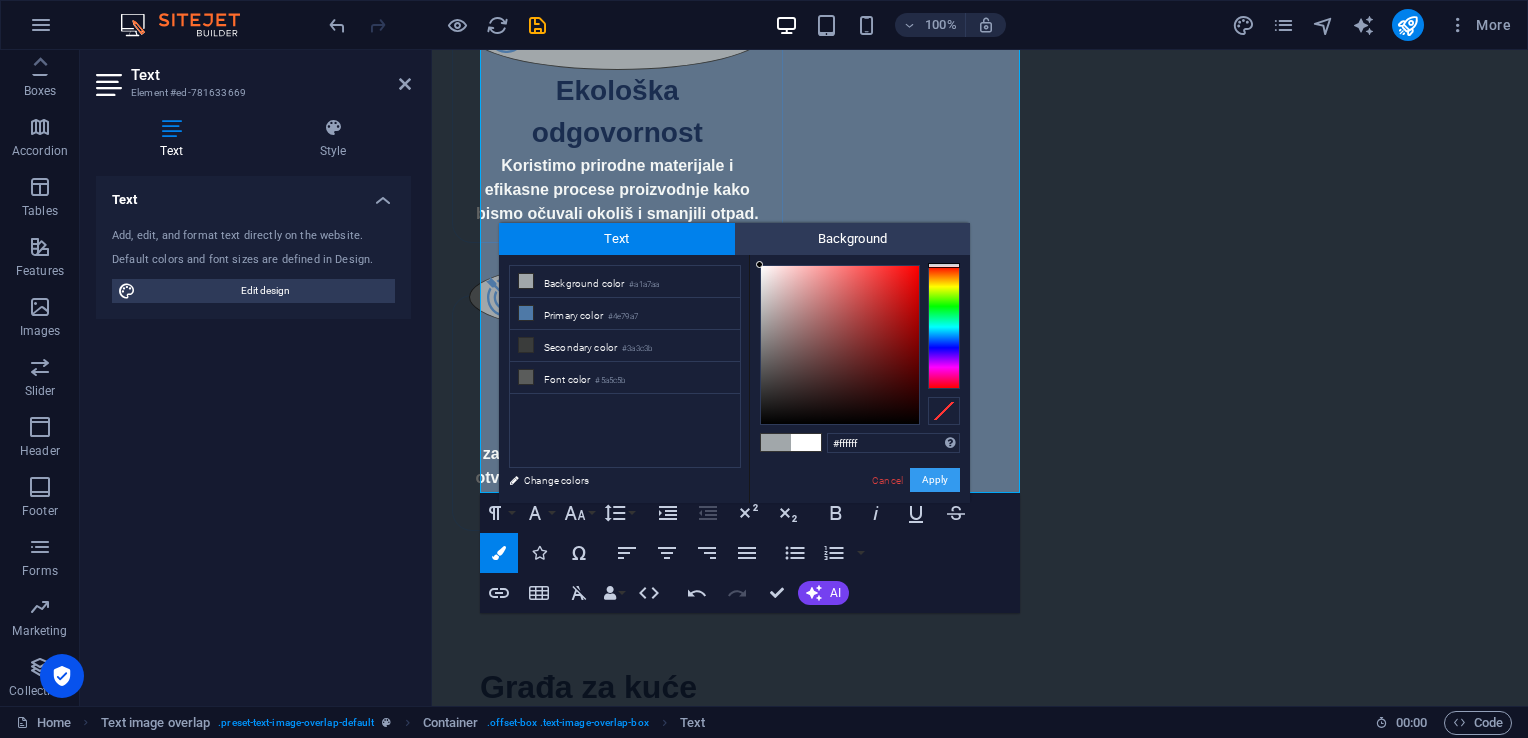 click on "Apply" at bounding box center [935, 480] 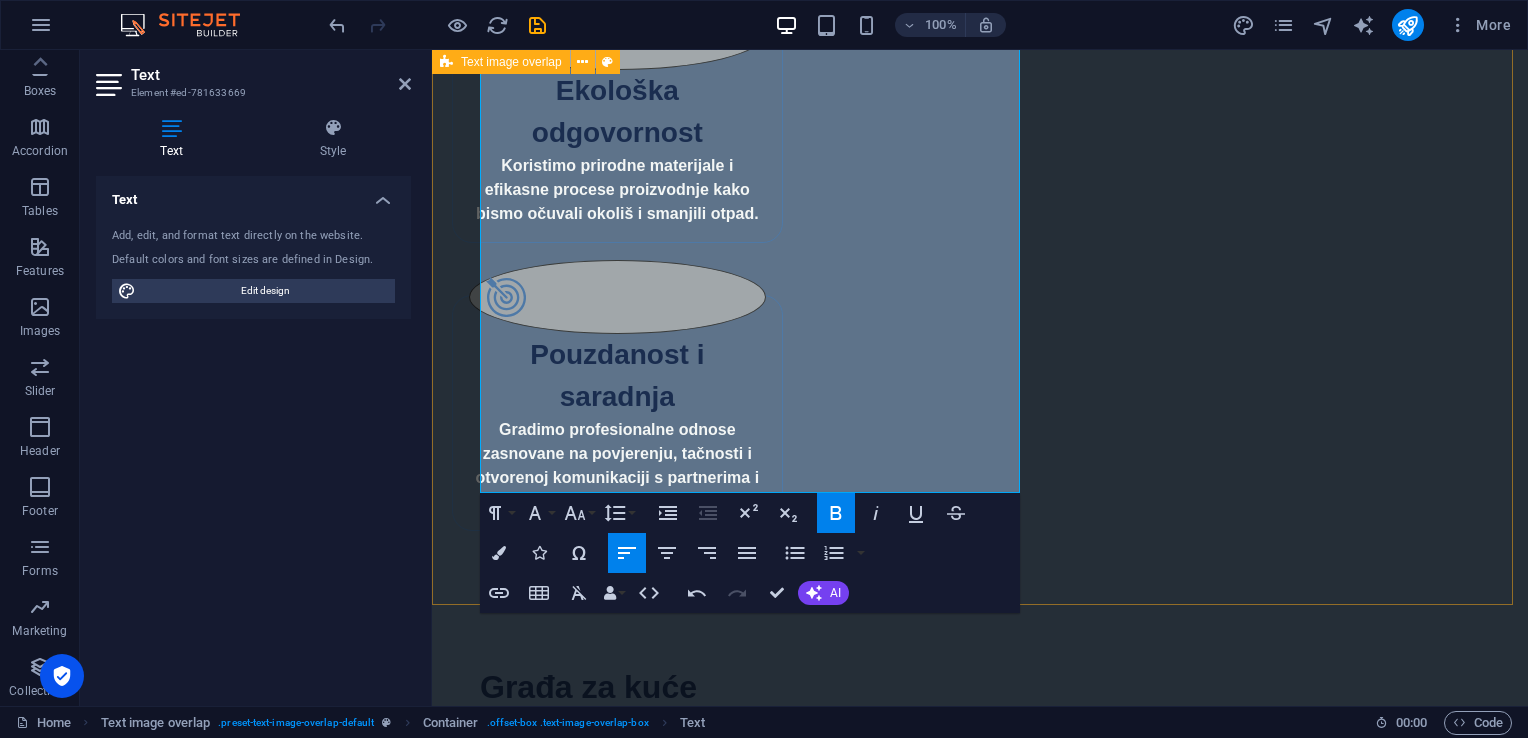 click on "Daske vrhunske obrade Naše daske su izrađene od pažljivo biranog drveta, sa akcentom na preciznu obradu i dugotrajnost. Idealne su za unutrašnje i vanjske površine, obloge, podove i fasade.  Bez obzira da li tražite rustičan ili moderan izgled, naše daske prilagođavamo različitim projektima i stilovima. Karakteristike: Visok kvalitet drveta  (jela, bor, smrča) Različite dimenzije i dužine Glatka, rebrasta ili četkana obrada Spremne za montažu i završnu obradu Mogućnost prilagođene obrade na zahtjev Daske se koriste za podove, zidne i fasadne obloge, izradu namještaja i dekorativne elemente u enterijeru i eksterijeru." at bounding box center (980, 2323) 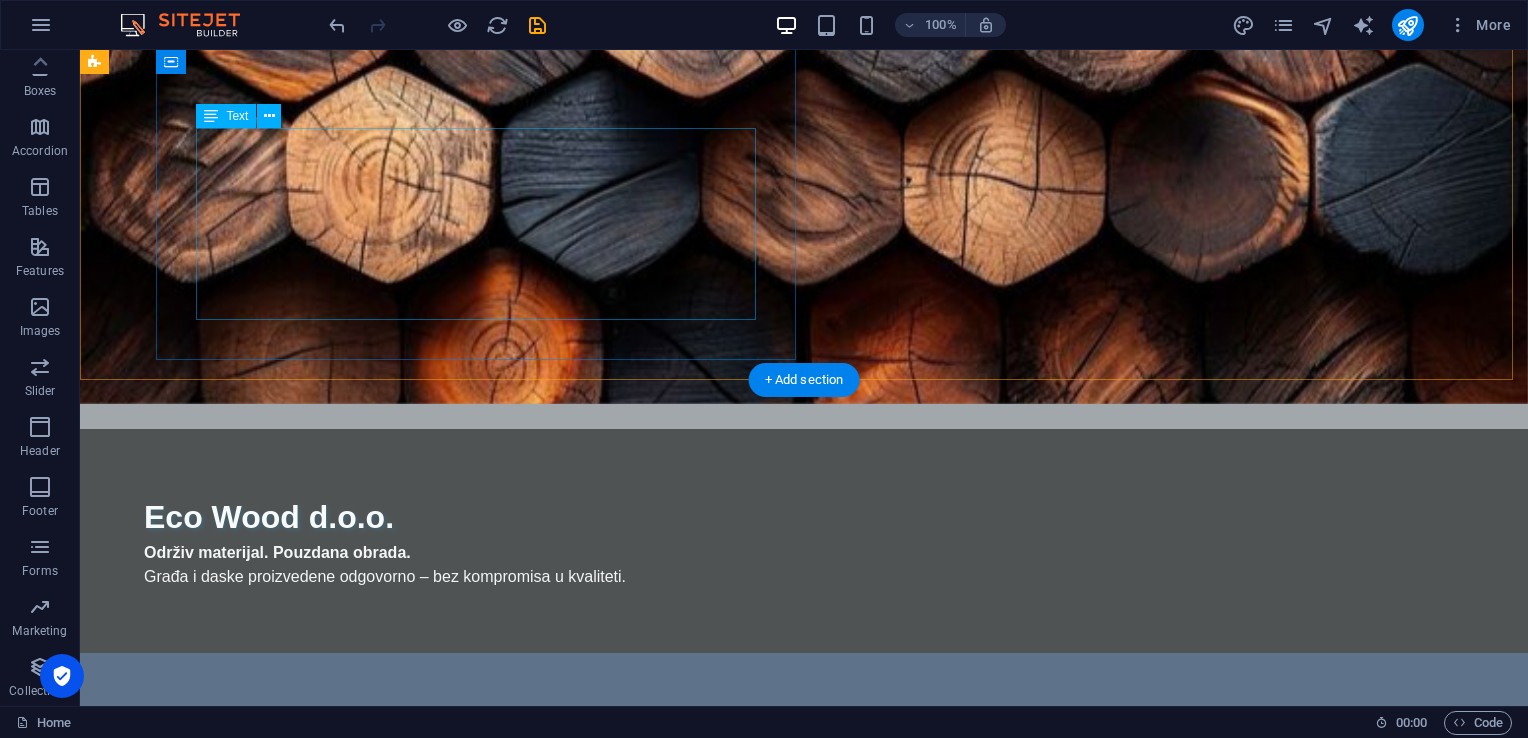 scroll, scrollTop: 0, scrollLeft: 0, axis: both 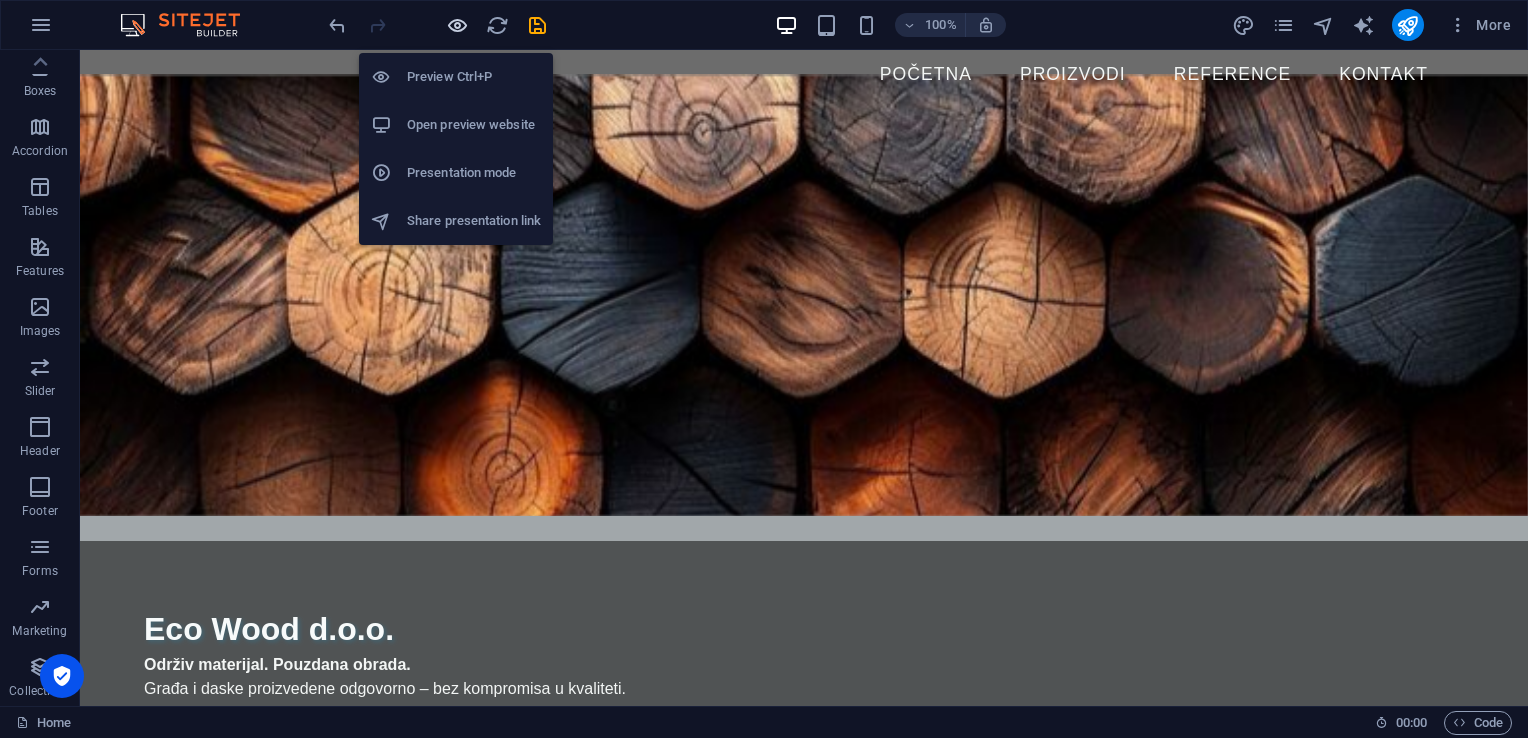 click at bounding box center [457, 25] 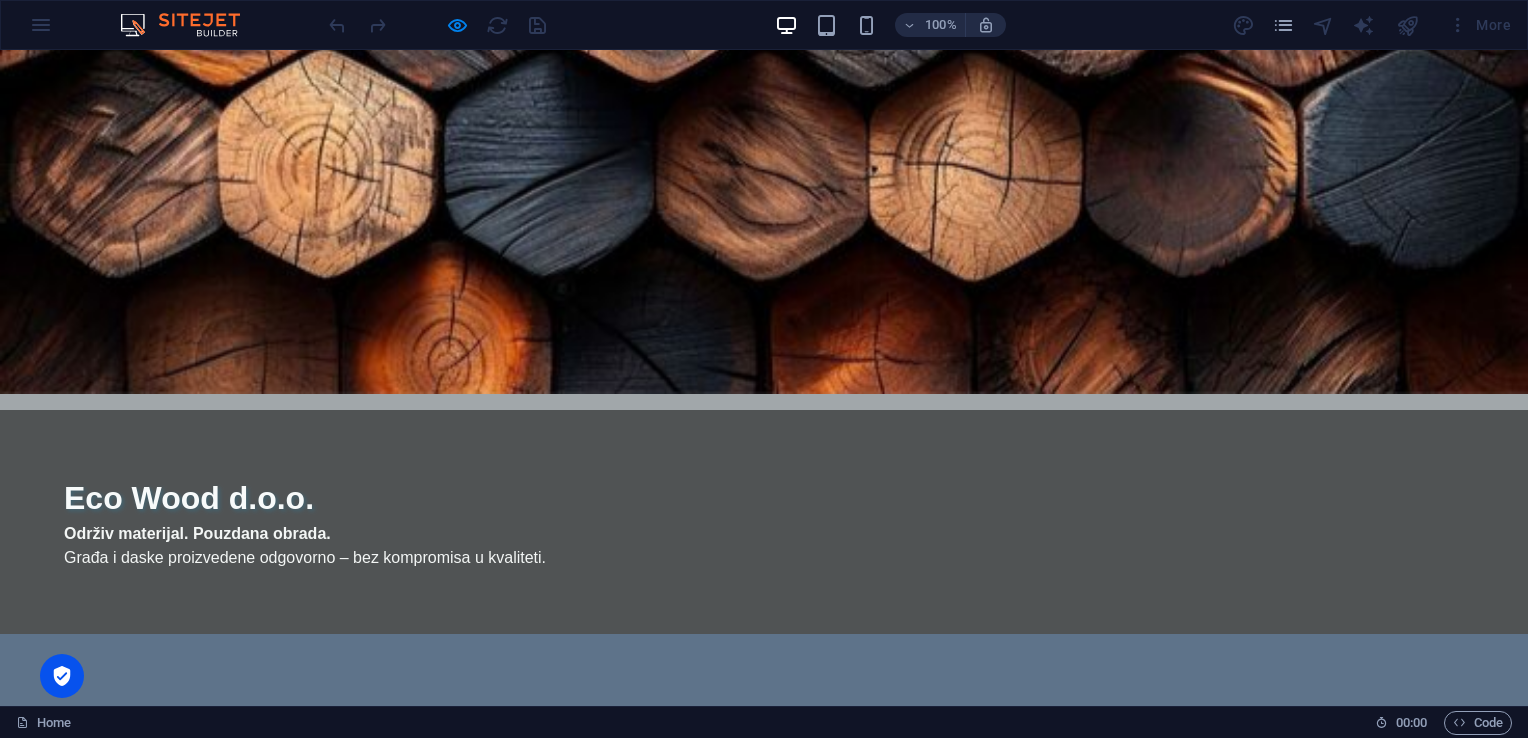 scroll, scrollTop: 0, scrollLeft: 0, axis: both 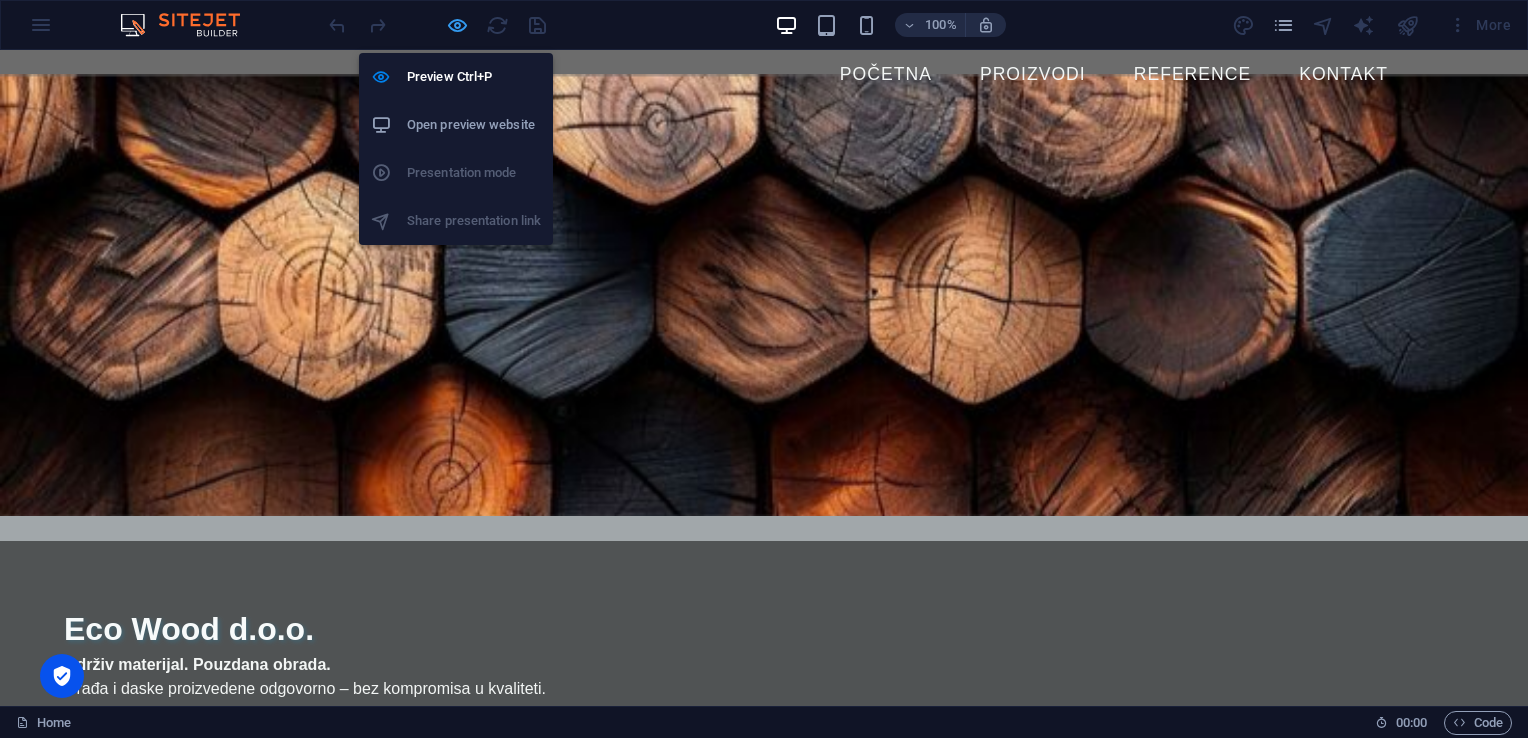 click at bounding box center [457, 25] 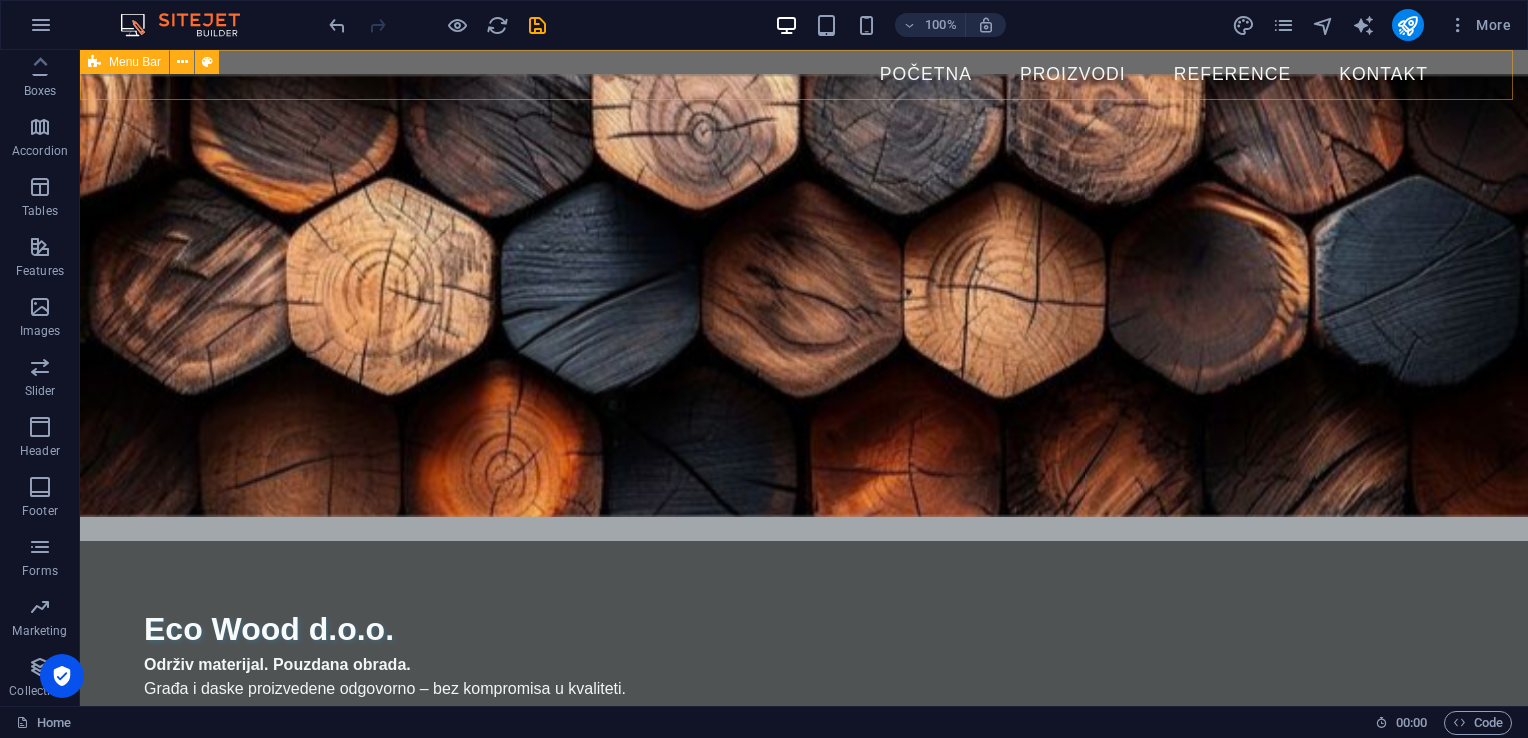 click on "Menu Bar" at bounding box center (135, 62) 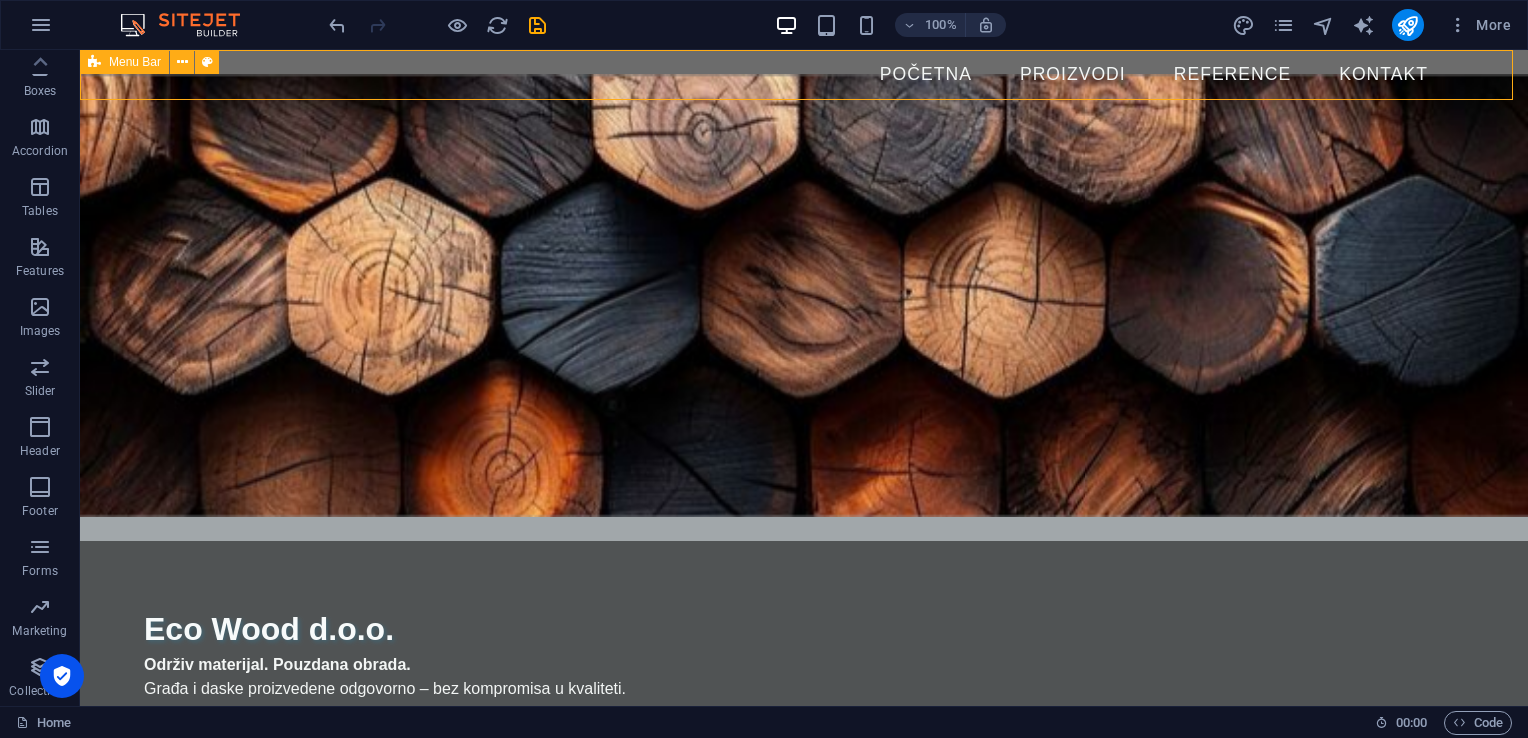 click on "Menu Bar" at bounding box center [135, 62] 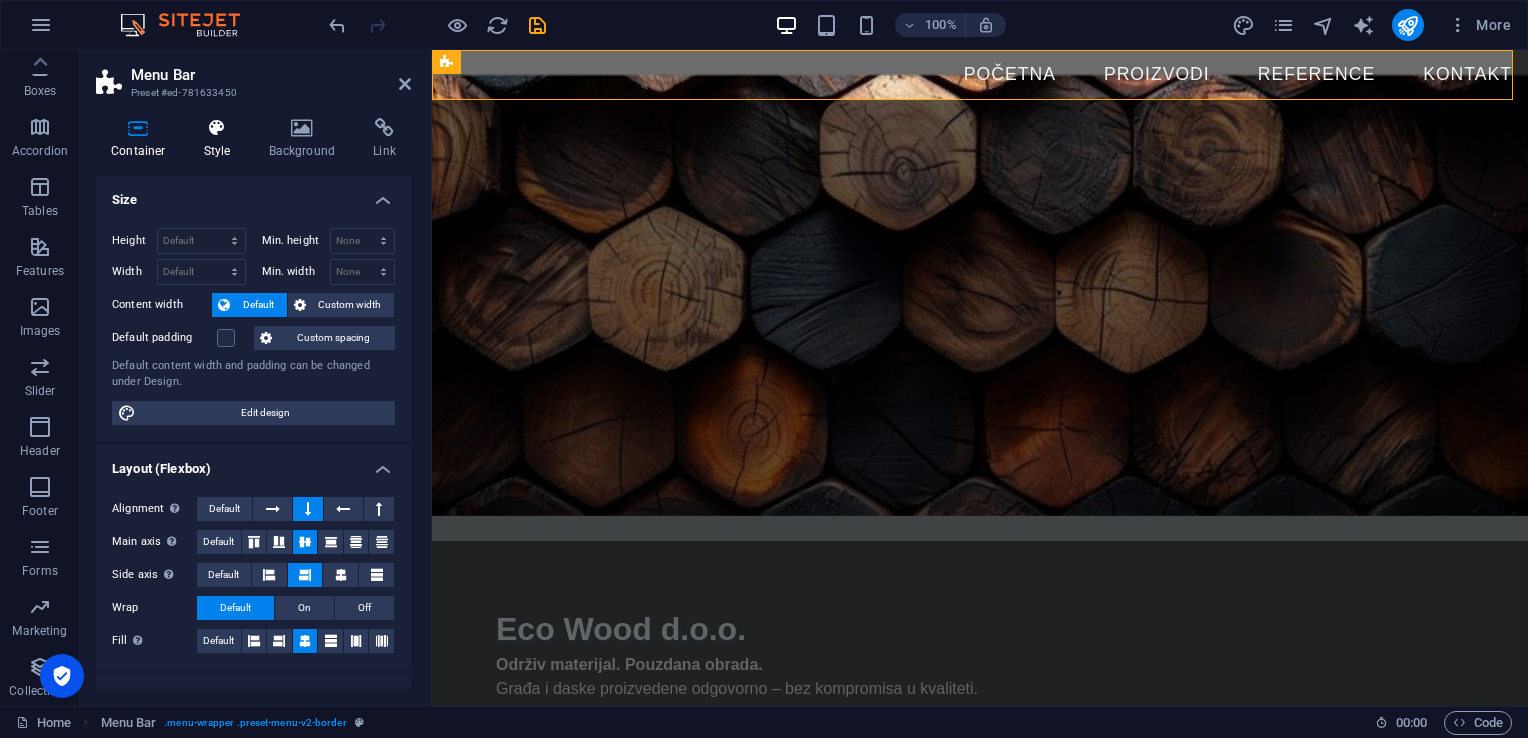 click on "Style" at bounding box center [221, 139] 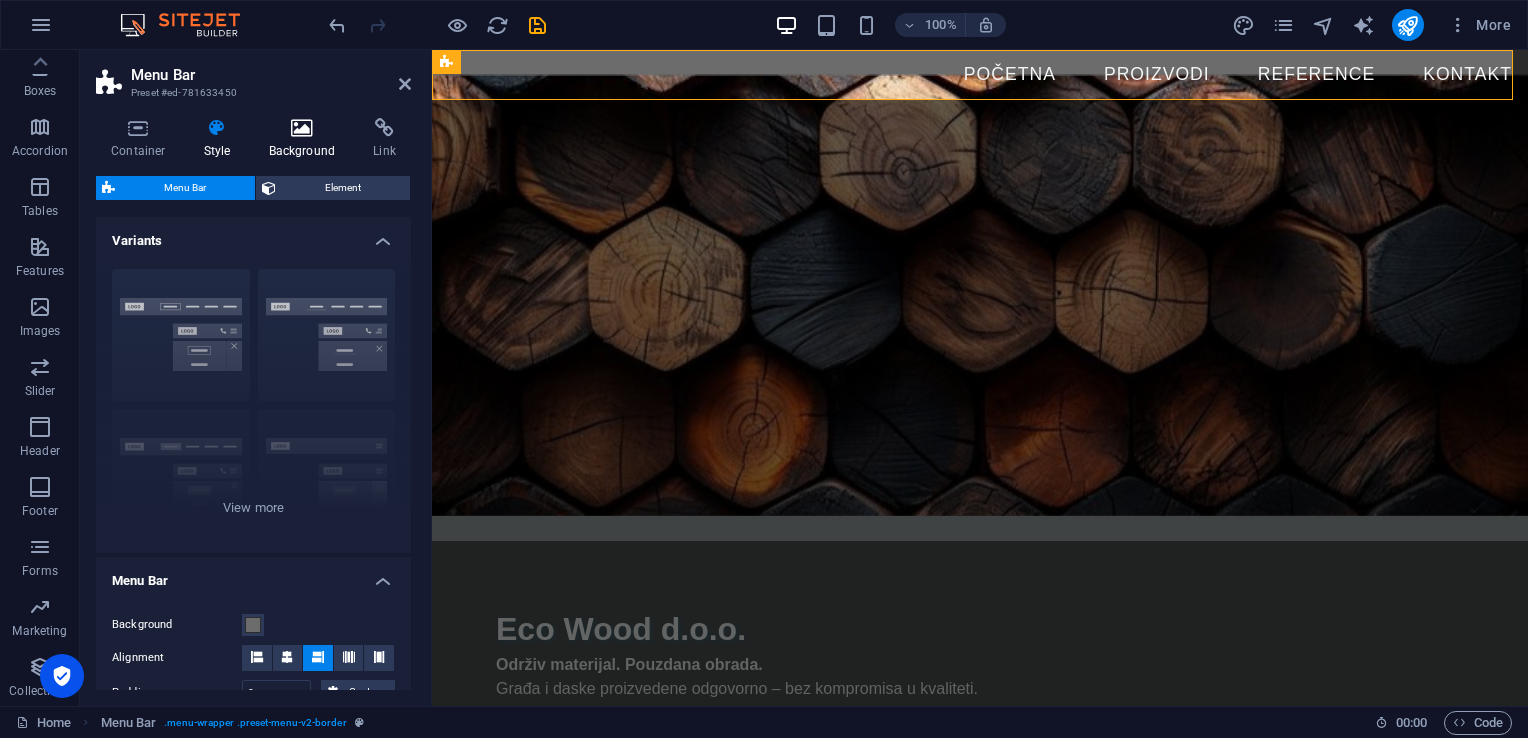 click at bounding box center (302, 128) 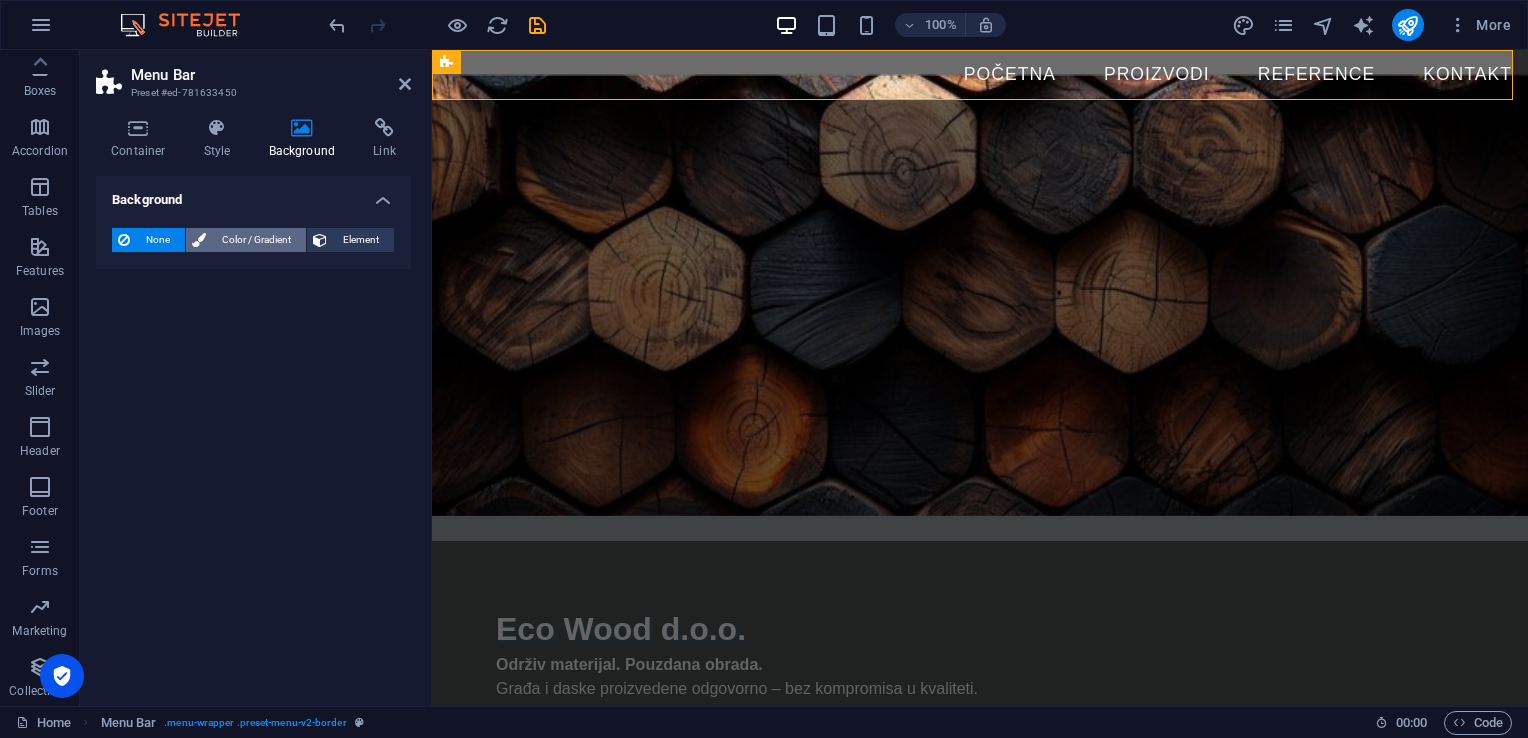 click on "Color / Gradient" at bounding box center [256, 240] 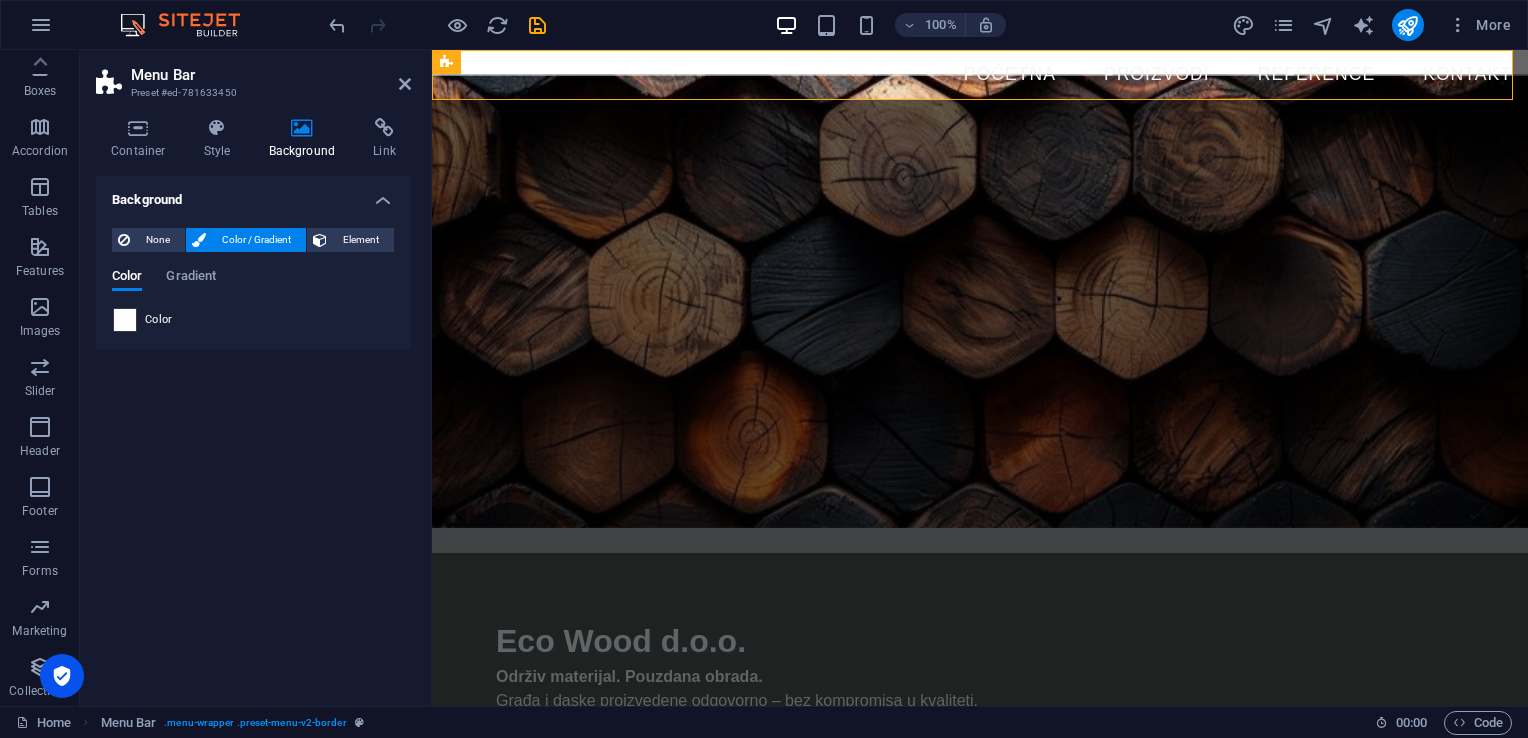 click at bounding box center (125, 320) 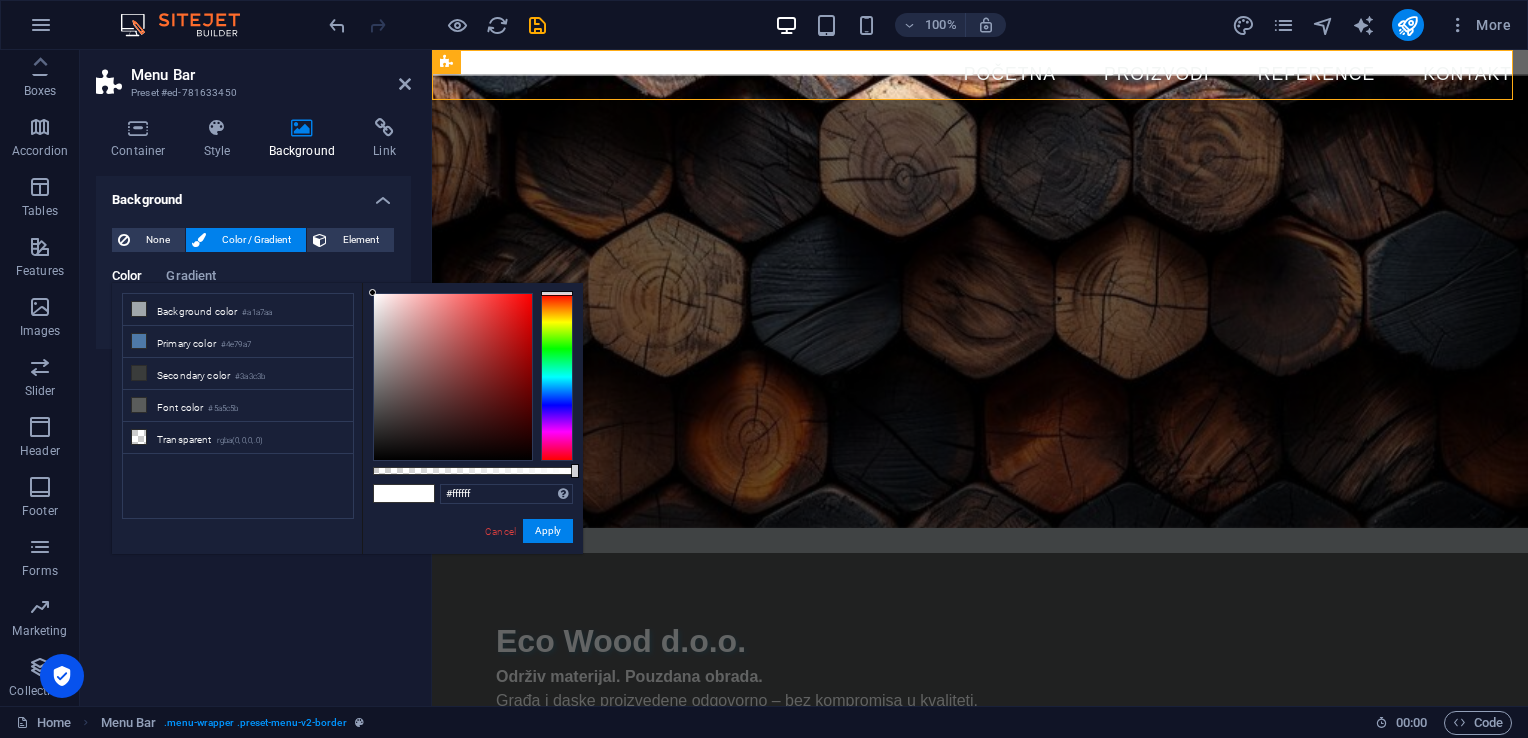 click on "Background color
#a1a7aa" at bounding box center (238, 310) 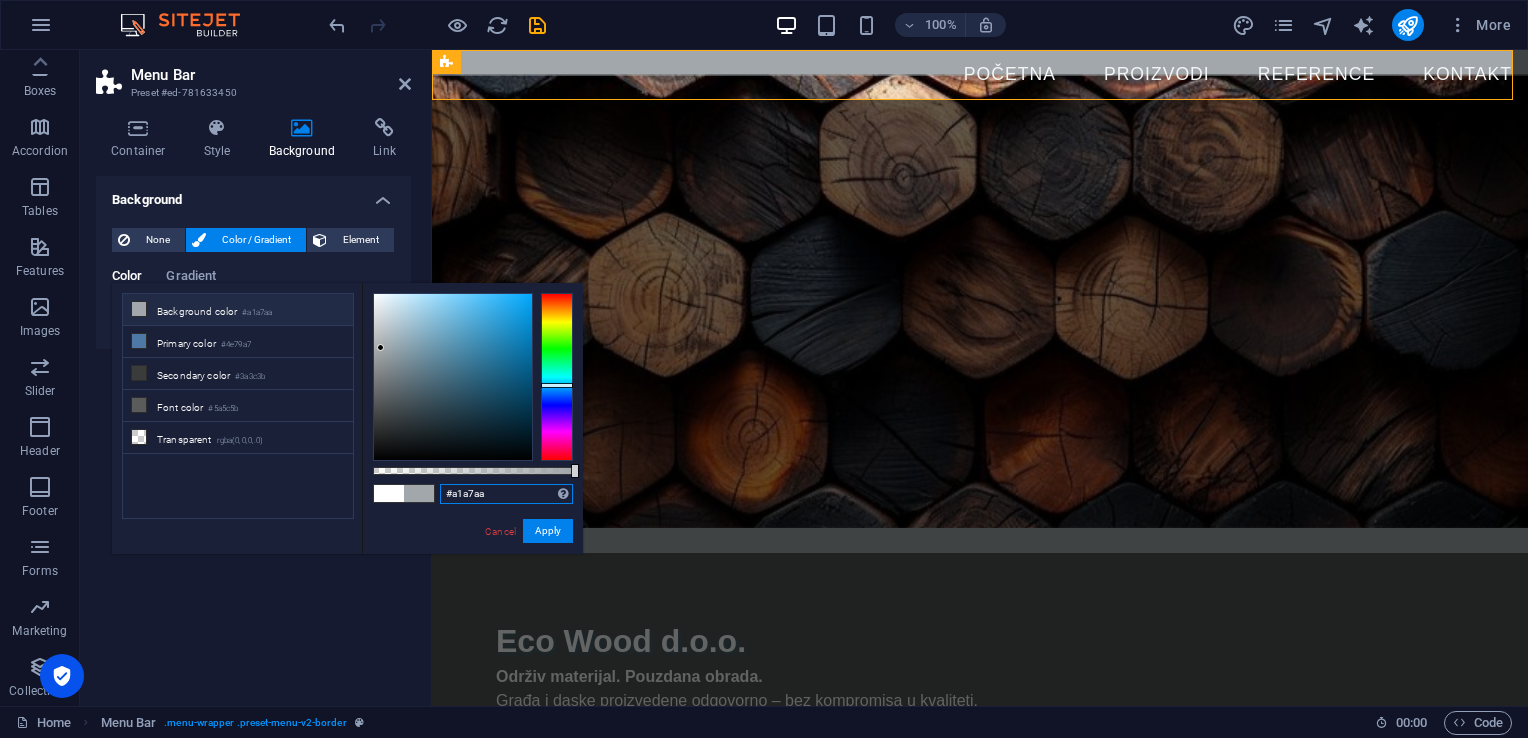 drag, startPoint x: 516, startPoint y: 496, endPoint x: 437, endPoint y: 500, distance: 79.101204 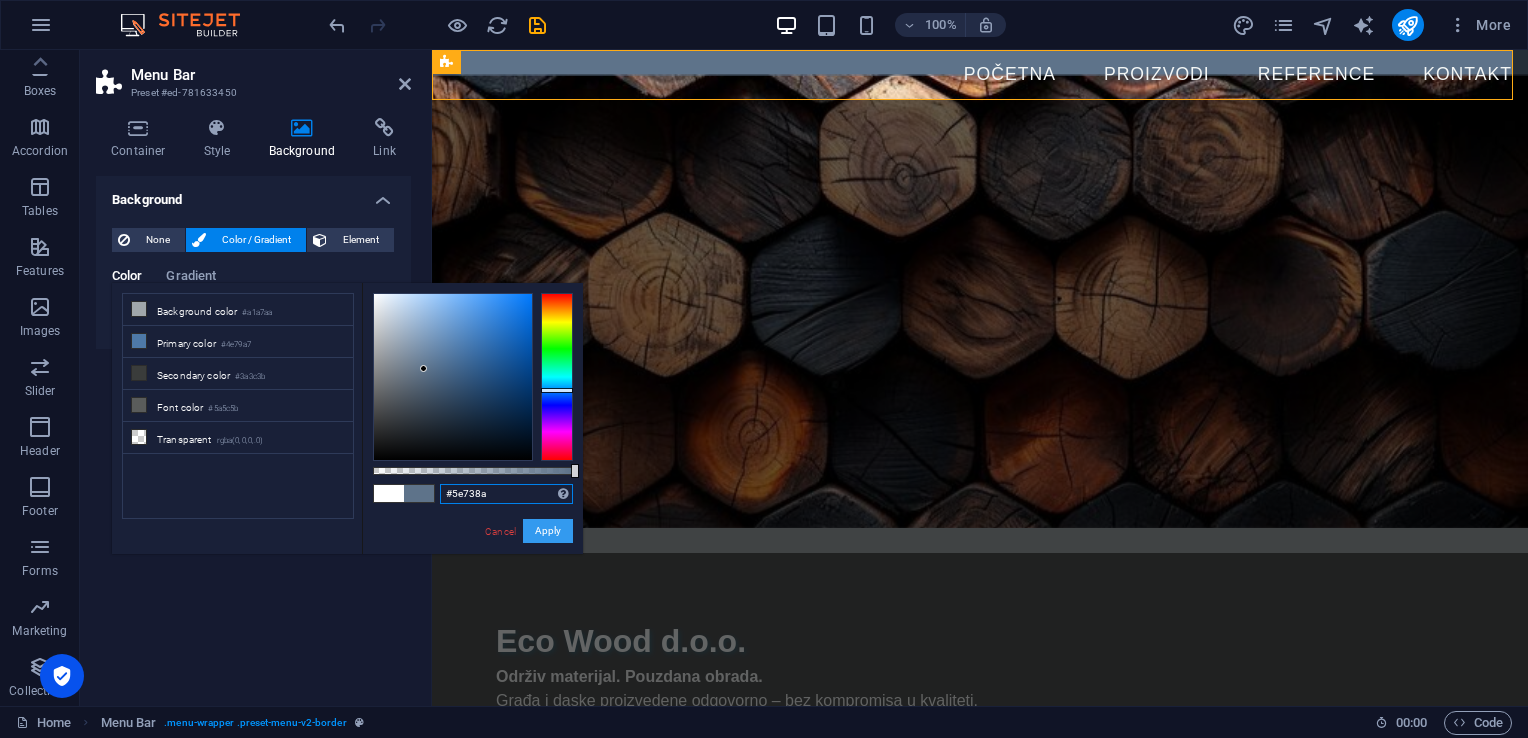 type on "#5e738a" 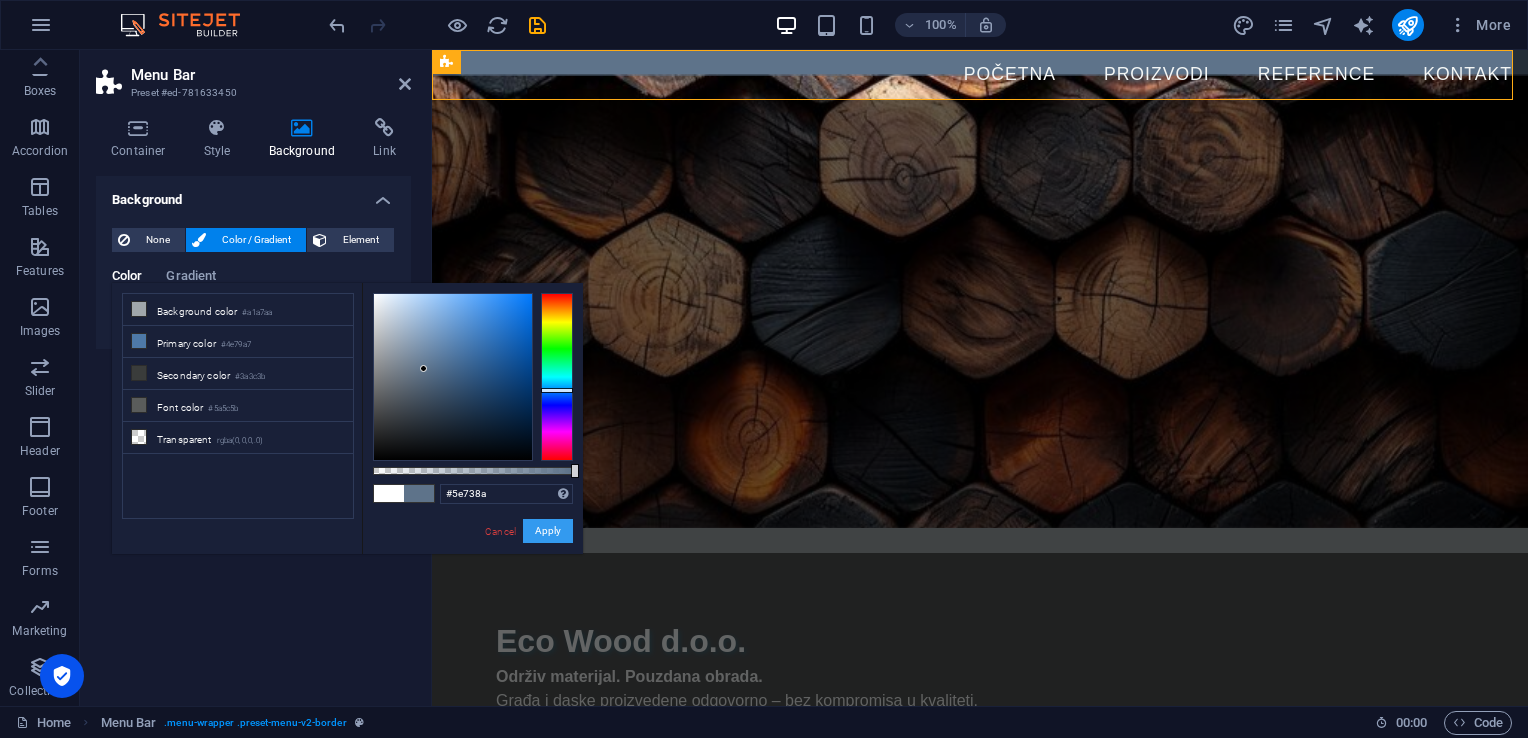 click on "Apply" at bounding box center [548, 531] 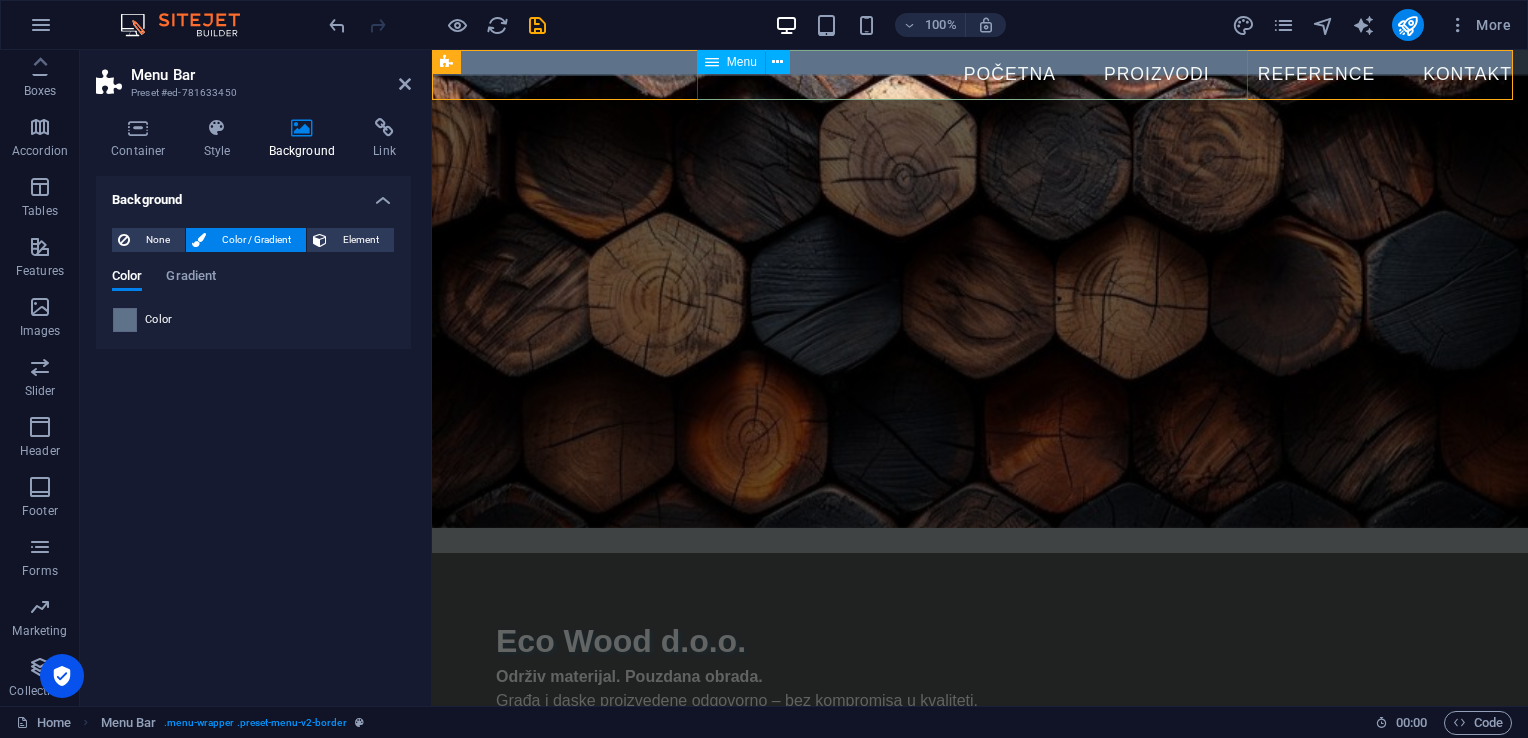 click on "Početna Proizvodi Reference Kontakt" at bounding box center [980, 75] 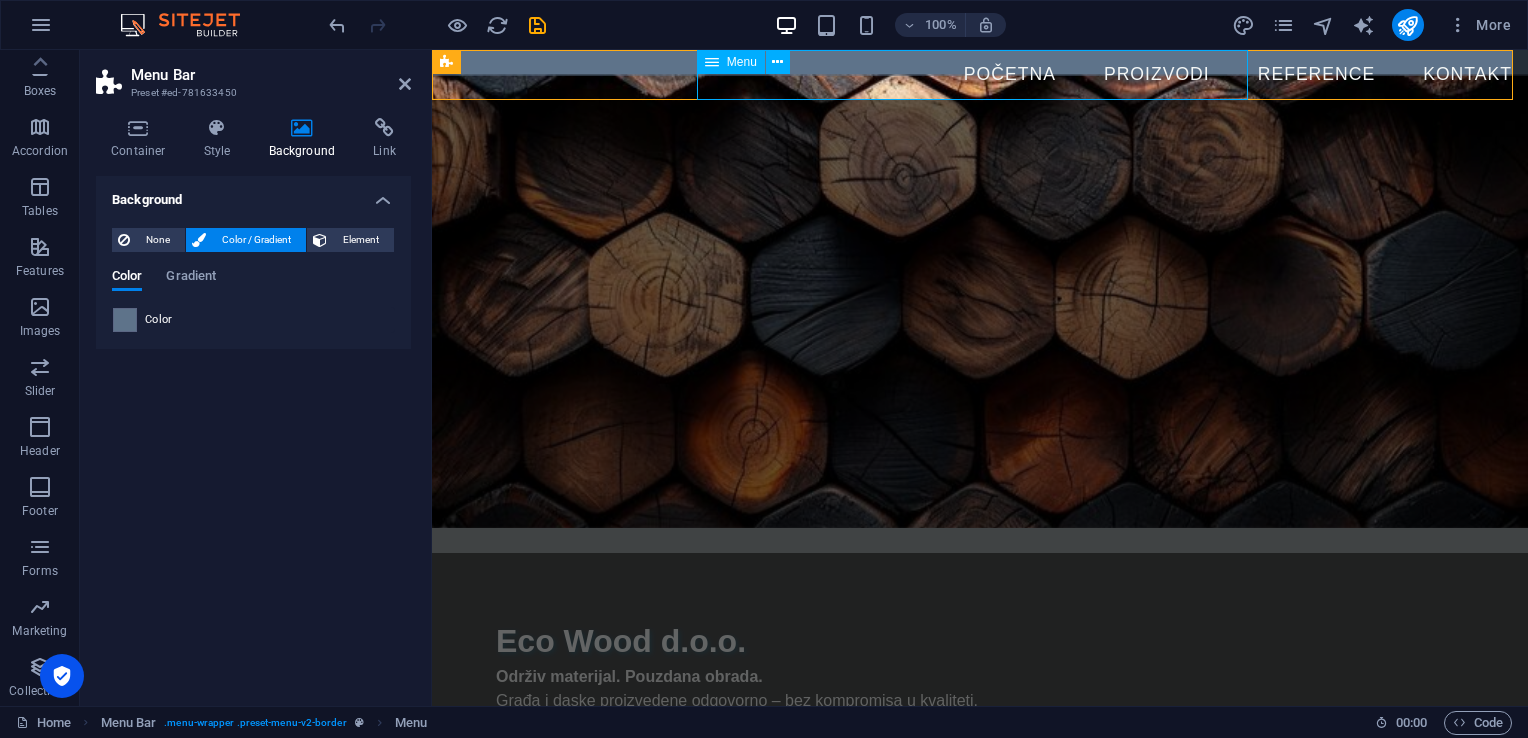click on "Početna Proizvodi Reference Kontakt" at bounding box center (980, 75) 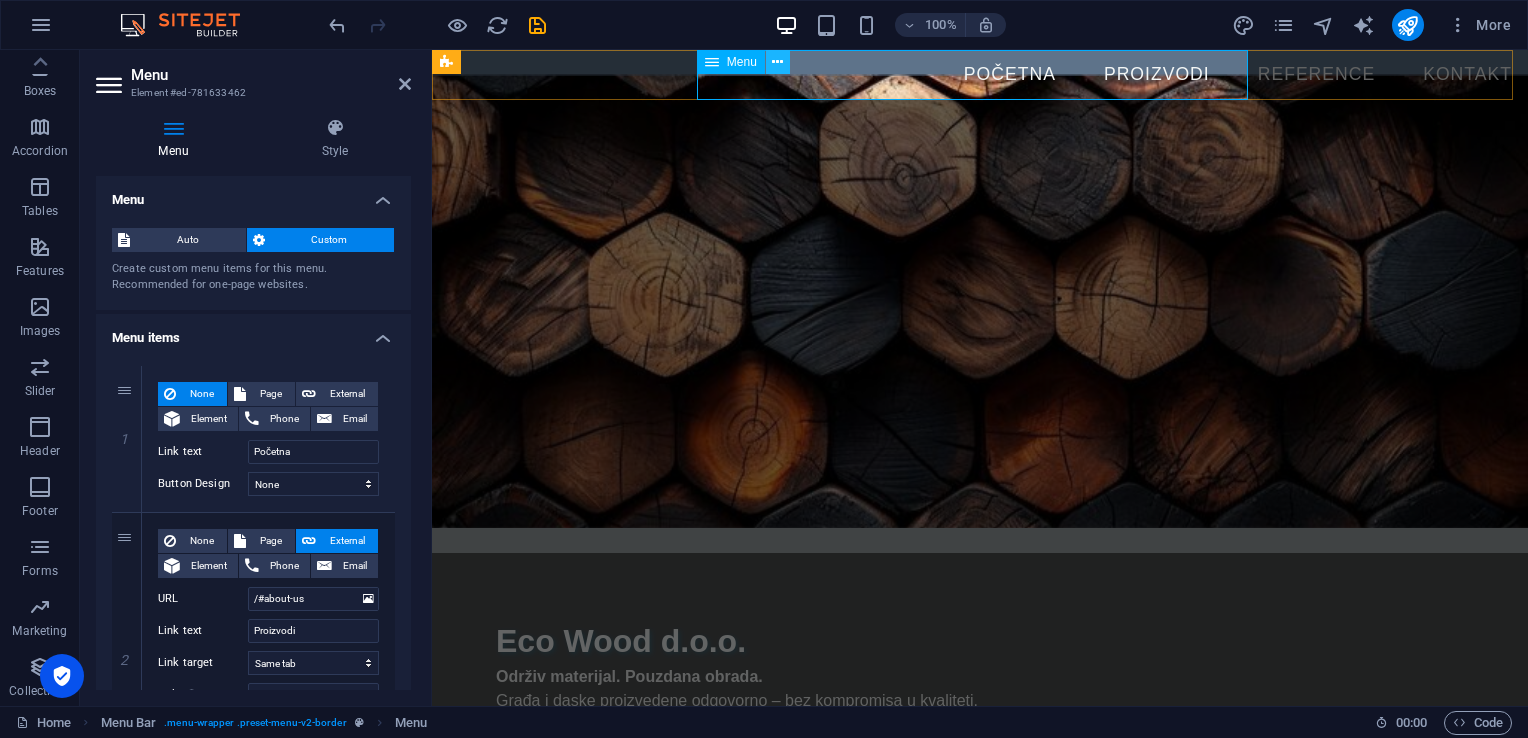 click at bounding box center (777, 62) 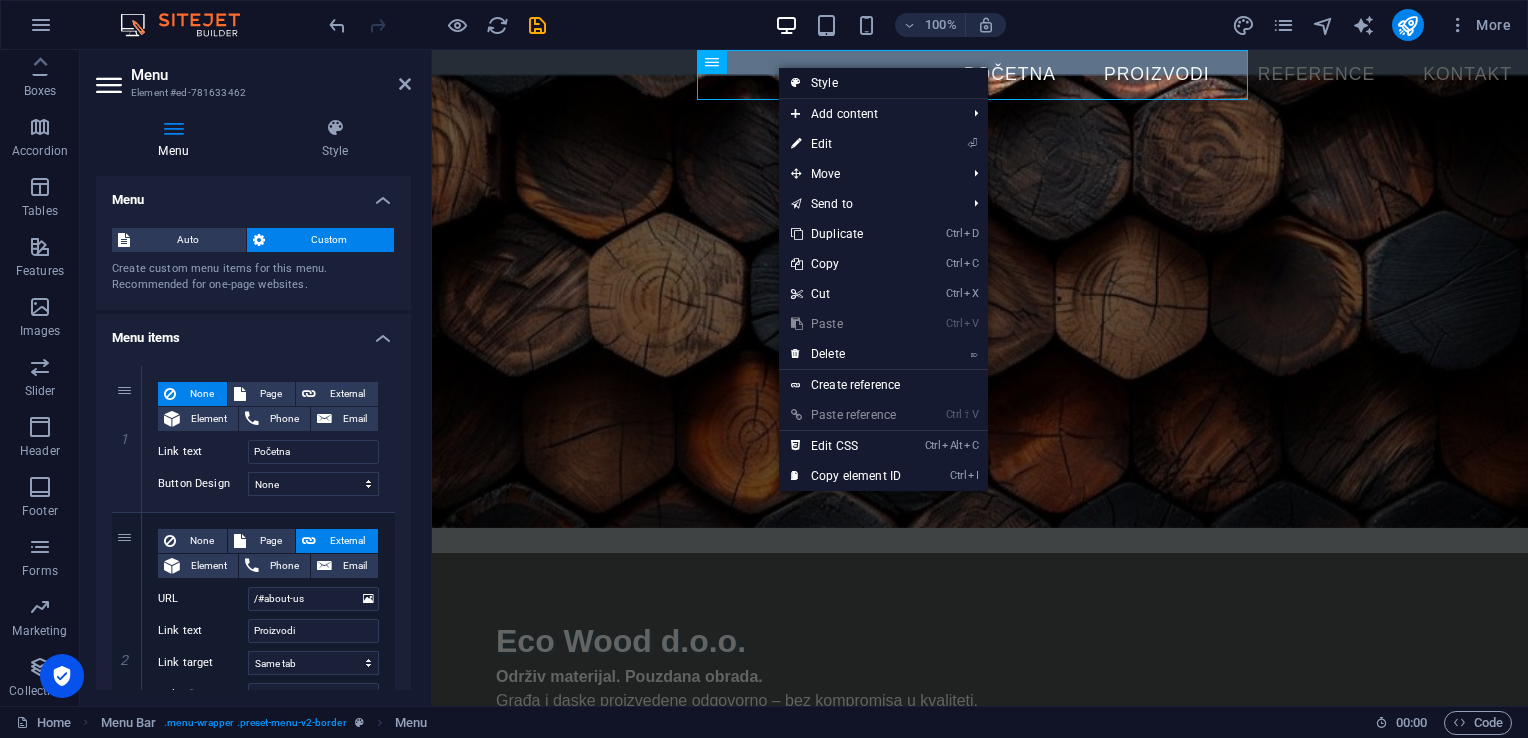 click on "Style" at bounding box center (883, 83) 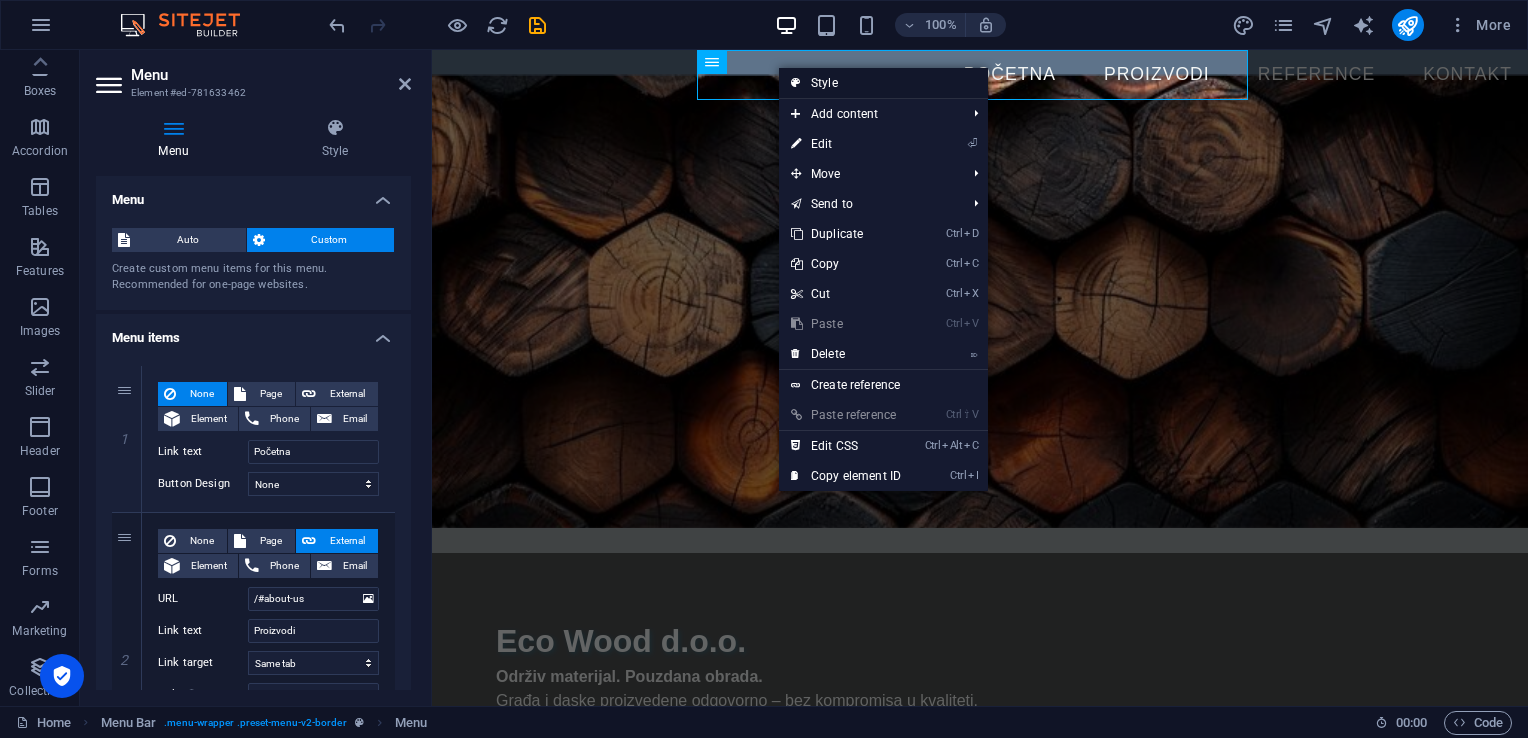 select on "rem" 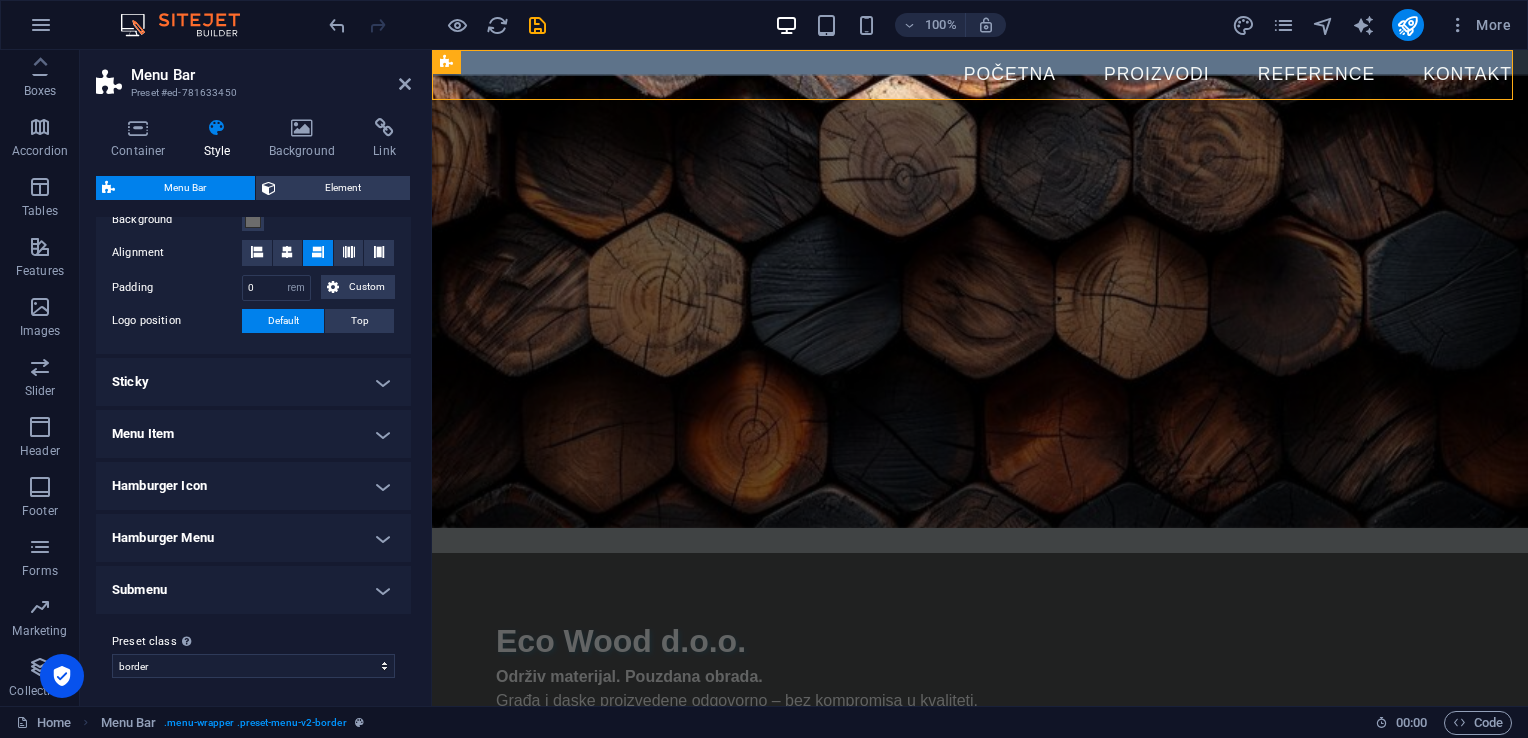 scroll, scrollTop: 407, scrollLeft: 0, axis: vertical 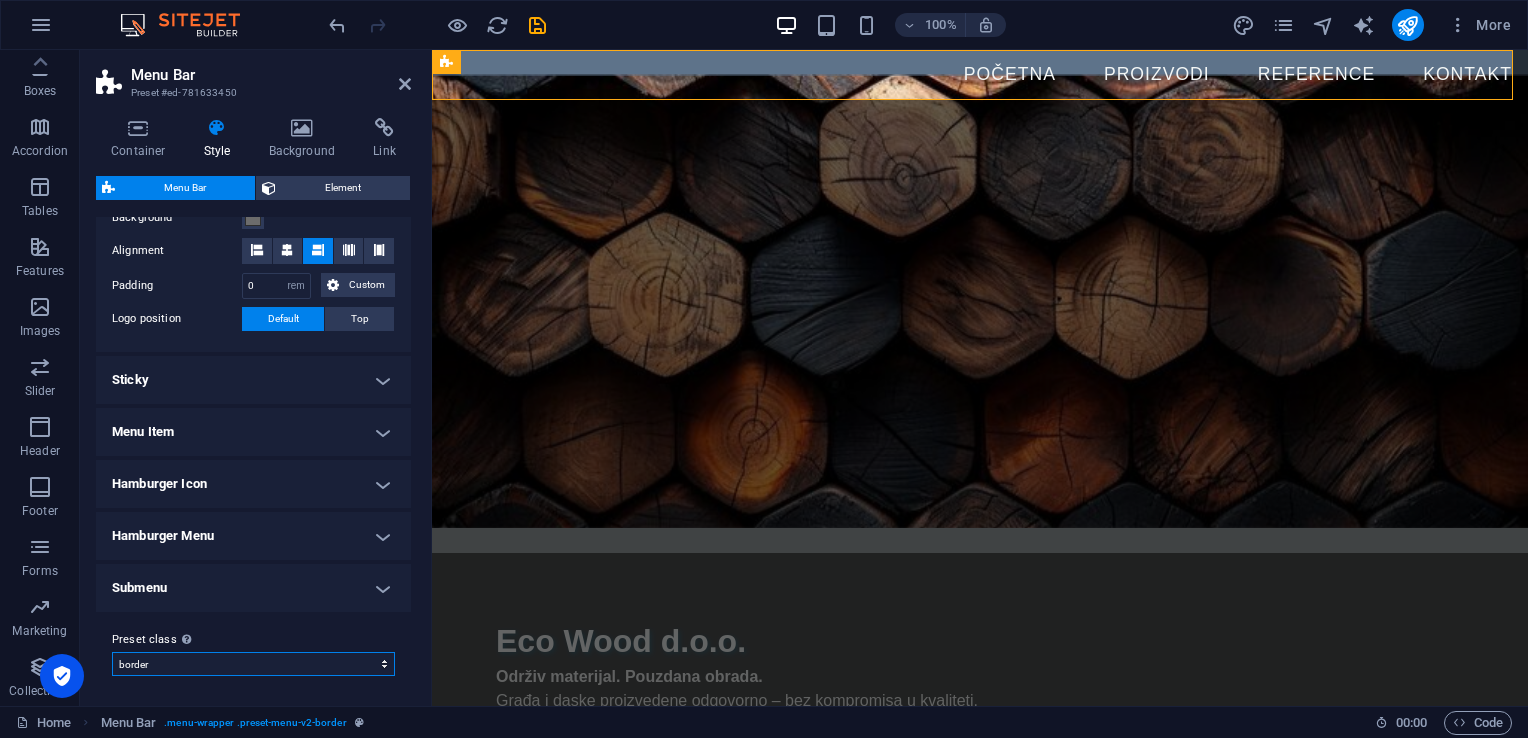 click on "border wide Add preset class" at bounding box center (253, 664) 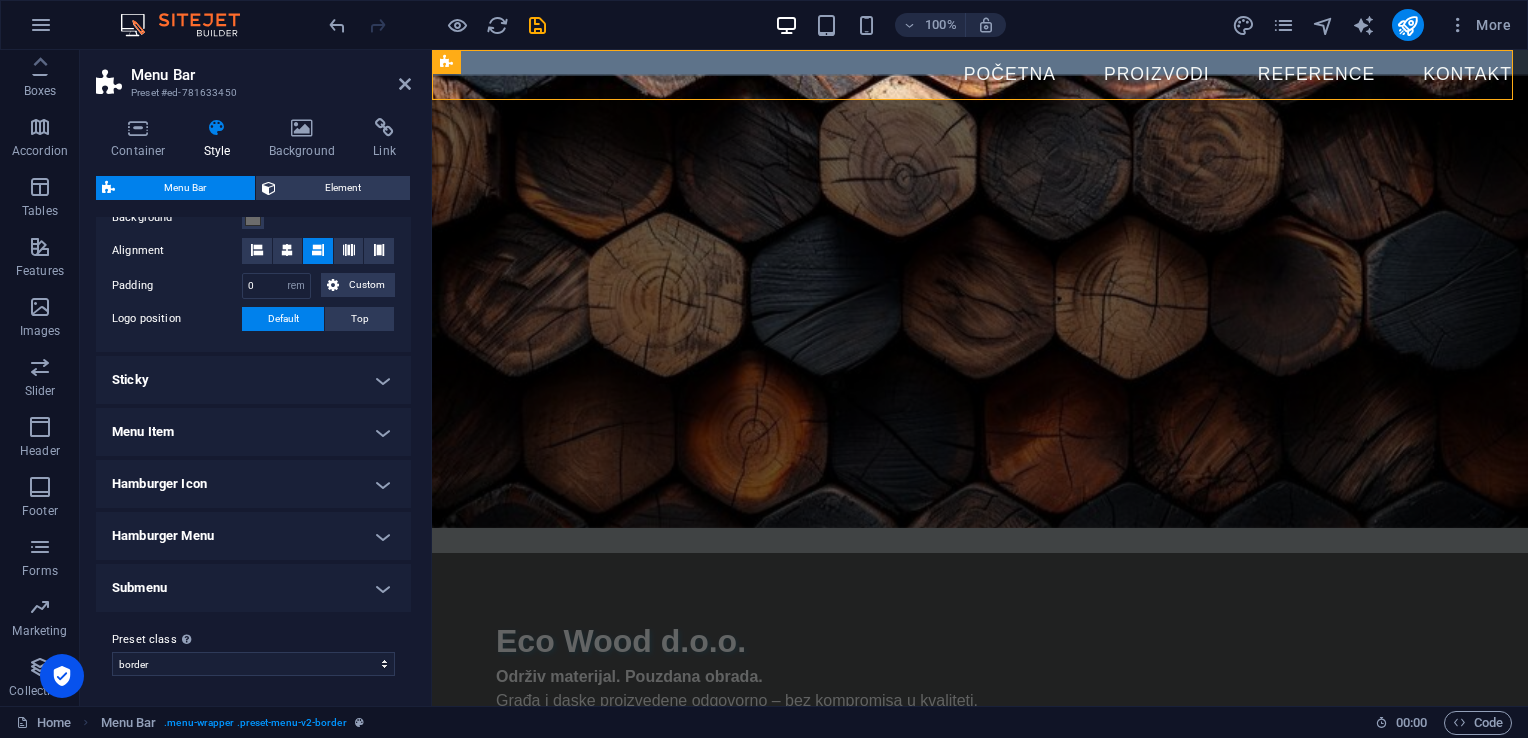click on "Container Style Background Link Size Height Default px rem % vh vw Min. height None px rem % vh vw Width Default px rem % em vh vw Min. width None px rem % vh vw Content width Default Custom width Width Default px rem % em vh vw Min. width None px rem % vh vw Default padding Custom spacing Default content width and padding can be changed under Design. Edit design Layout (Flexbox) Alignment Determines the flex direction. Default Main axis Determine how elements should behave along the main axis inside this container (justify content). Default Side axis Control the vertical direction of the element inside of the container (align items). Default Wrap Default On Off Fill Controls the distances and direction of elements on the y-axis across several lines (align content). Default Accessibility ARIA helps assistive technologies (like screen readers) to understand the role, state, and behavior of web elements Role The ARIA role defines the purpose of an element.  None Header Footer Section Banner Fan" at bounding box center [253, 404] 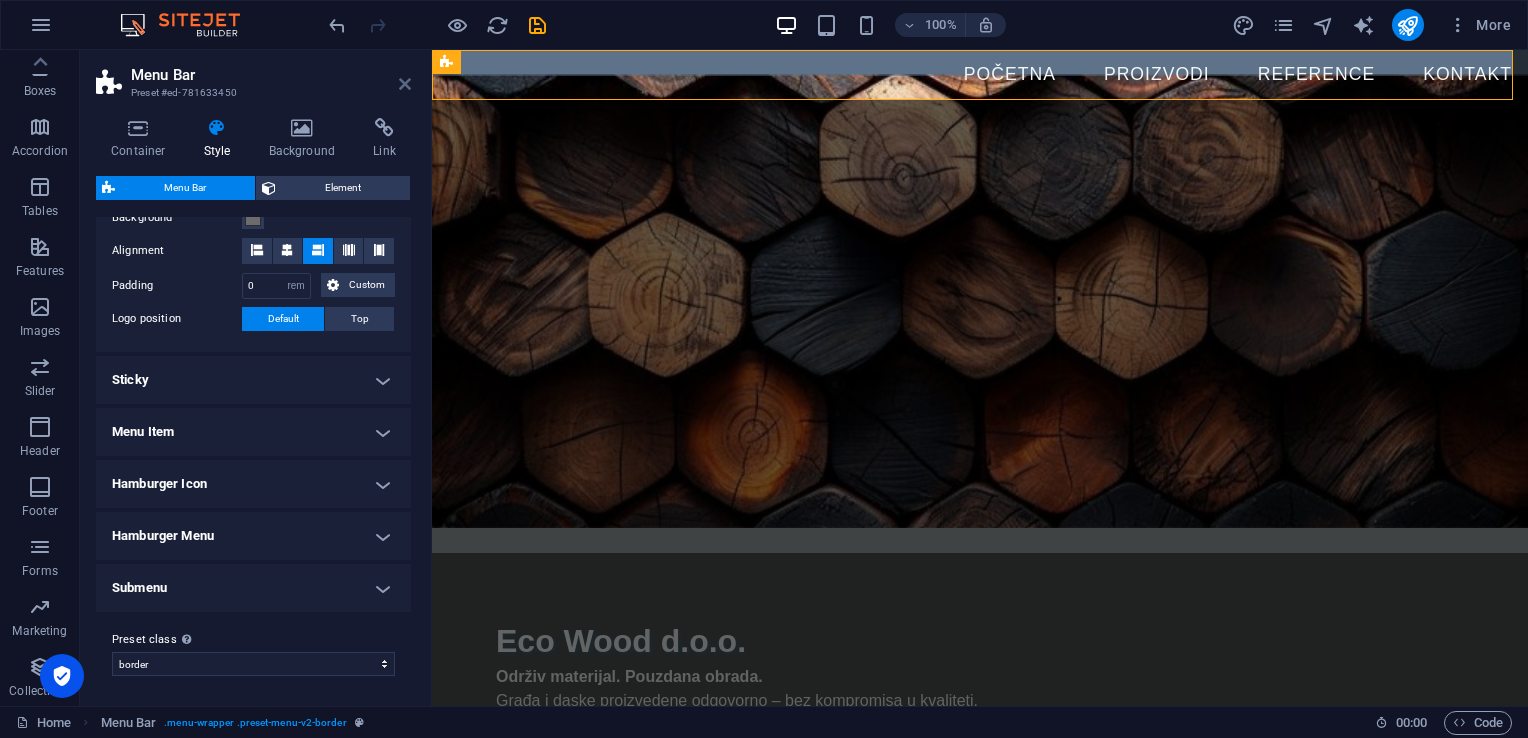 click at bounding box center [405, 84] 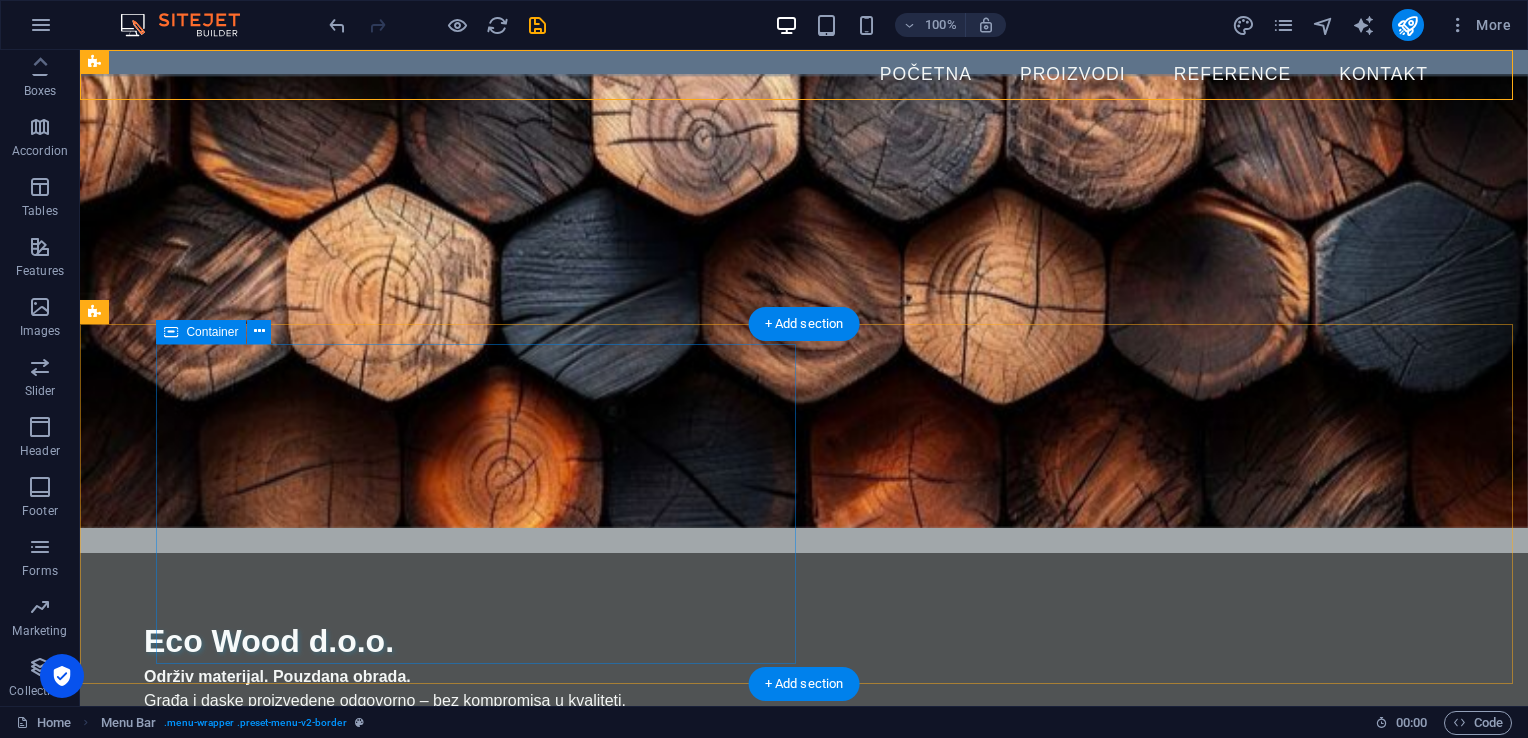 click on "O NAMA" at bounding box center (720, 861) 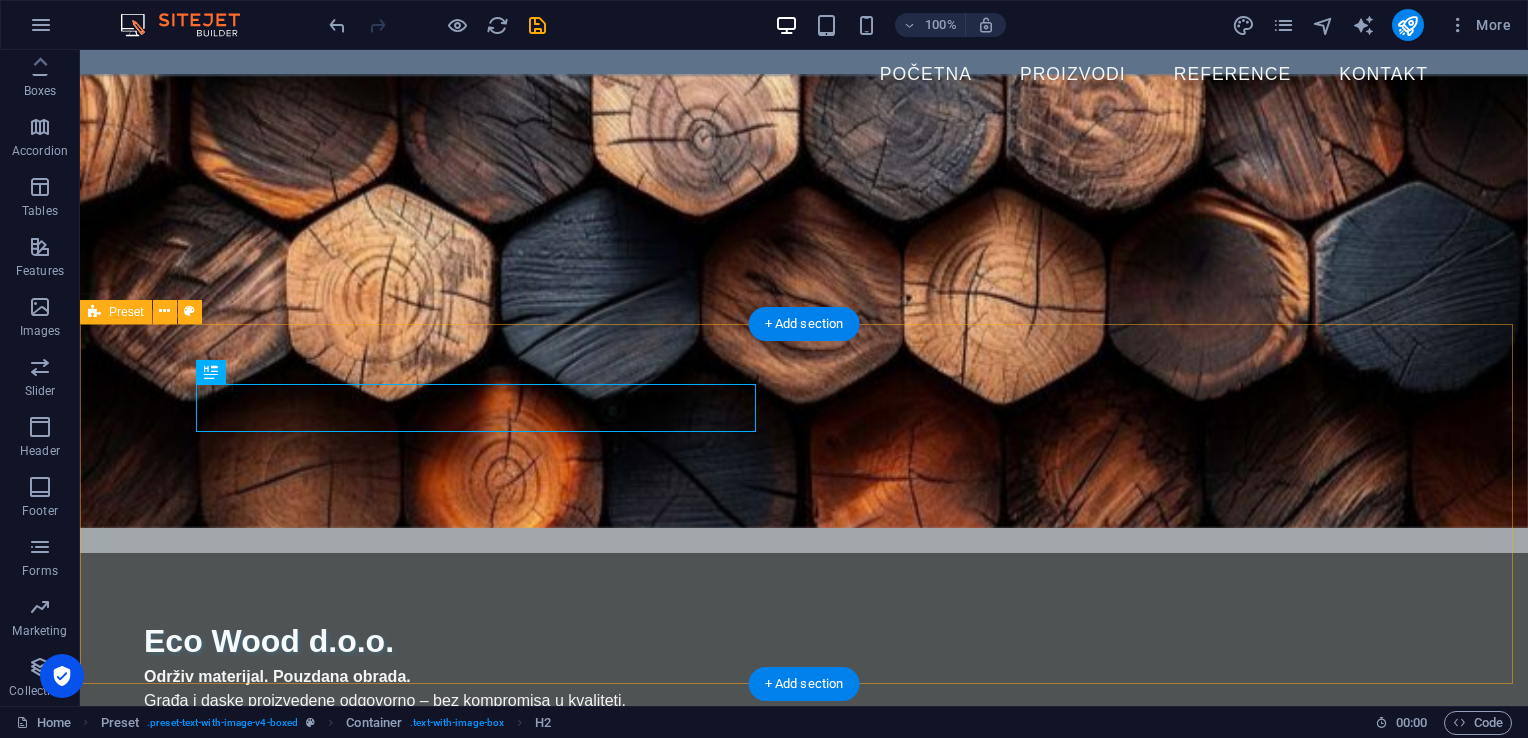 click on "O NAMA Eco Wood d.o.o.  je specijalizirana za obradu drveta i proizvodnju visokokvalitetne drvene građe i dasaka za daljnju obradu. Naša ponuda je usmjerena ka kupcima koji cijene  prirodan materijal, održiv pristup  i  preciznu obradu . Koristimo savremenu tehnologiju i tehniku sušenja kako bismo osigurali da svaki proizvod ispuni visoke standarde izdržljivosti, stabilnosti i estetike. Naši proizvodi su pogodni za različite namjene u gradnji, proizvodnji i unutrašnjem uređenju. Drop content here or  Add elements  Paste clipboard" at bounding box center (804, 1140) 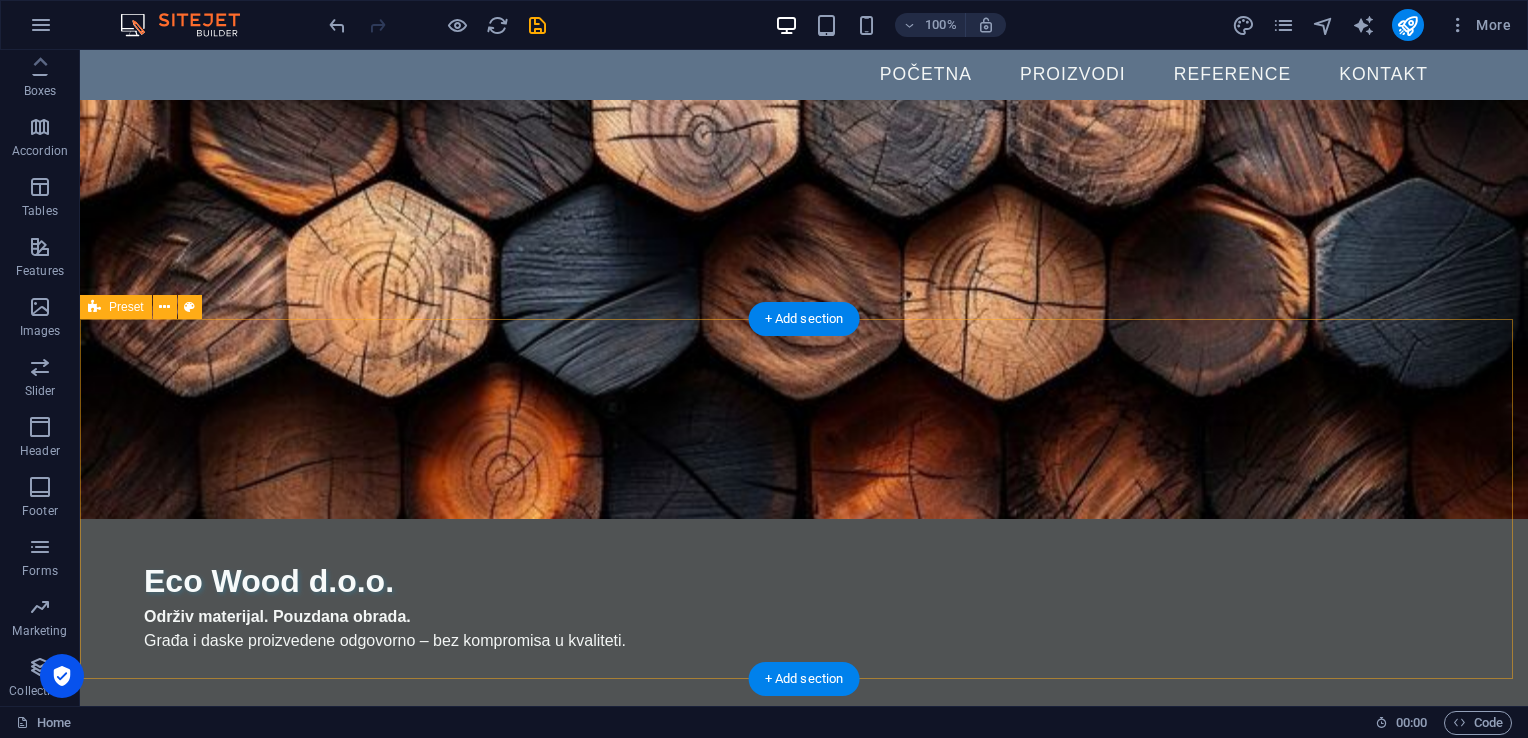 scroll, scrollTop: 0, scrollLeft: 0, axis: both 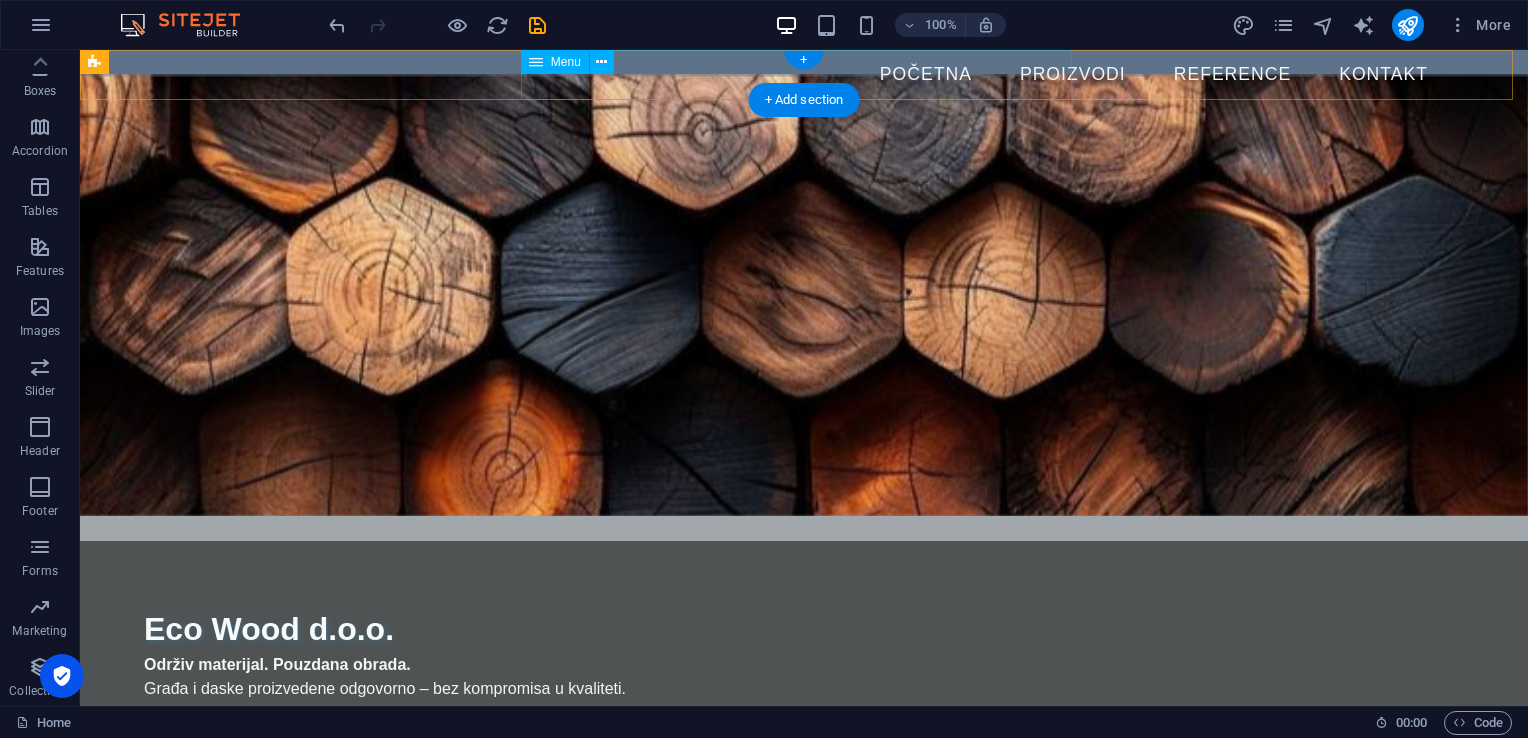 click on "Početna Proizvodi Reference Kontakt" at bounding box center (804, 75) 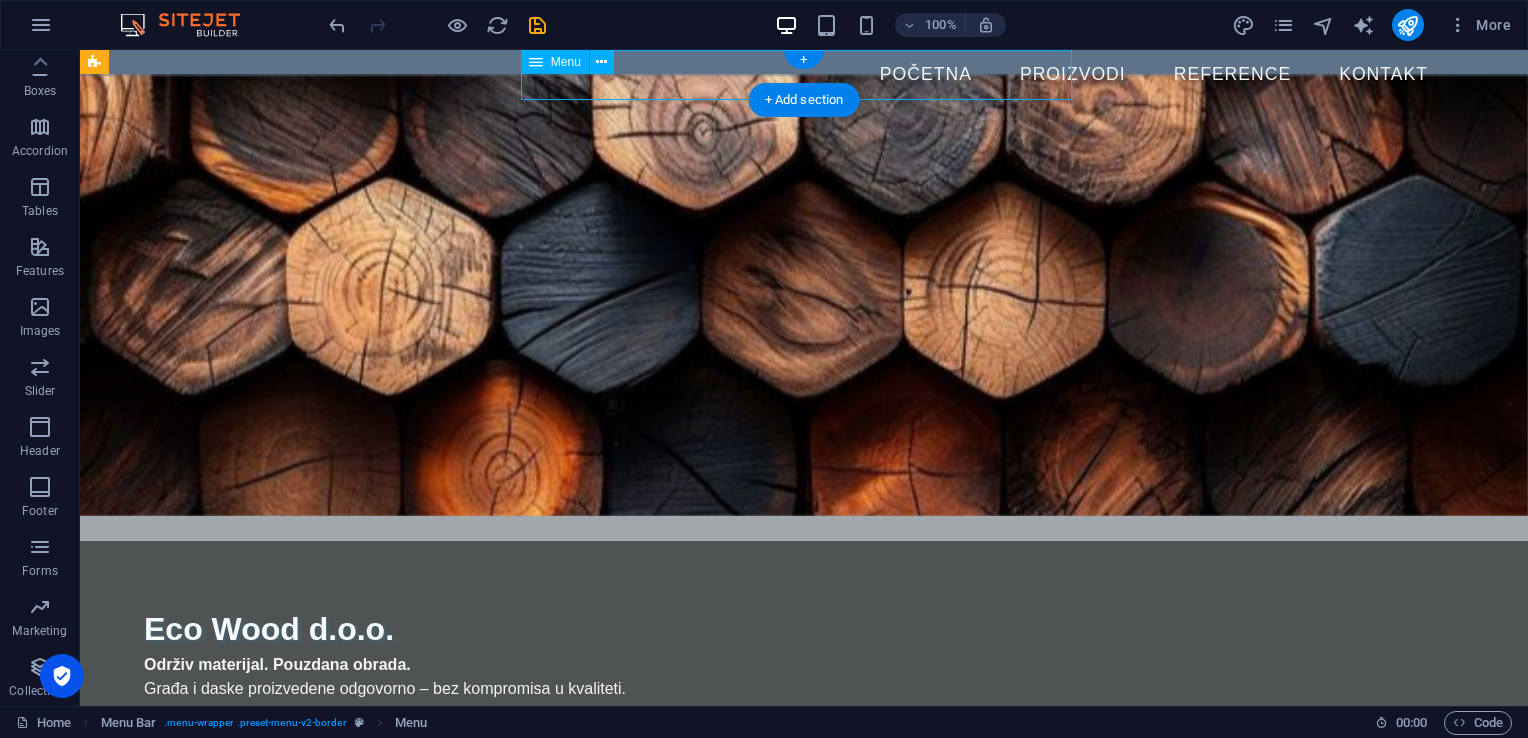 click on "Početna Proizvodi Reference Kontakt" at bounding box center [804, 75] 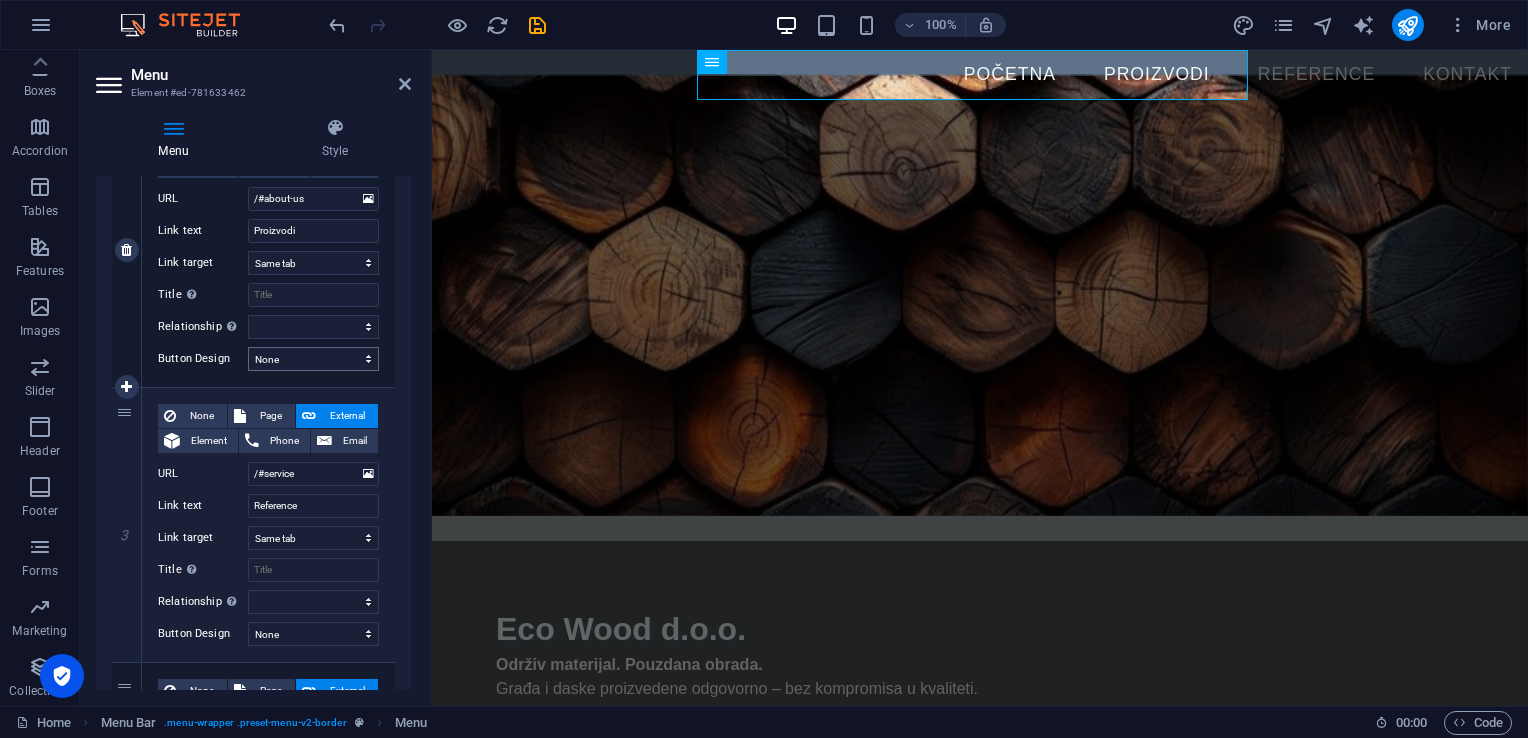 scroll, scrollTop: 600, scrollLeft: 0, axis: vertical 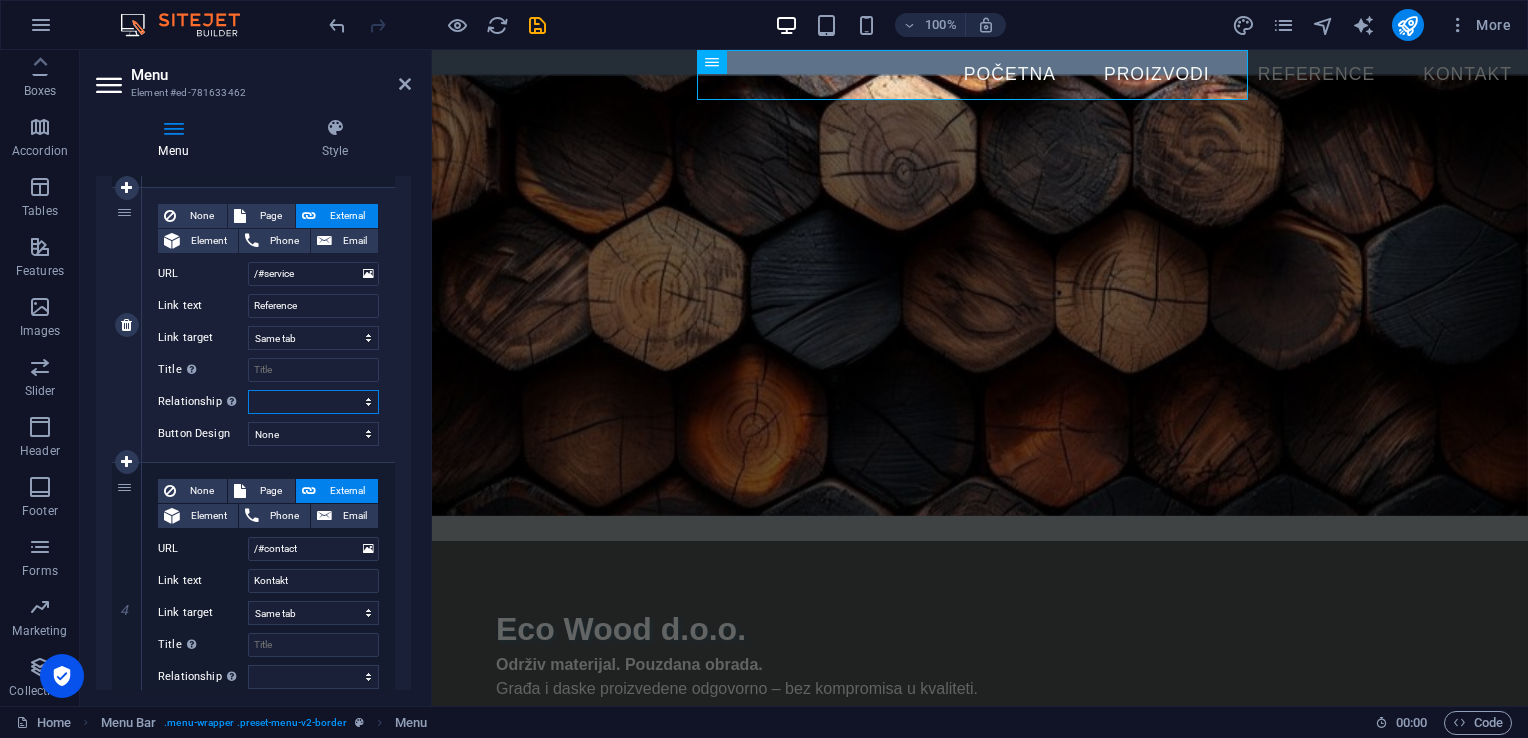 click on "alternate author bookmark external help license next nofollow noreferrer noopener prev search tag" at bounding box center [313, 402] 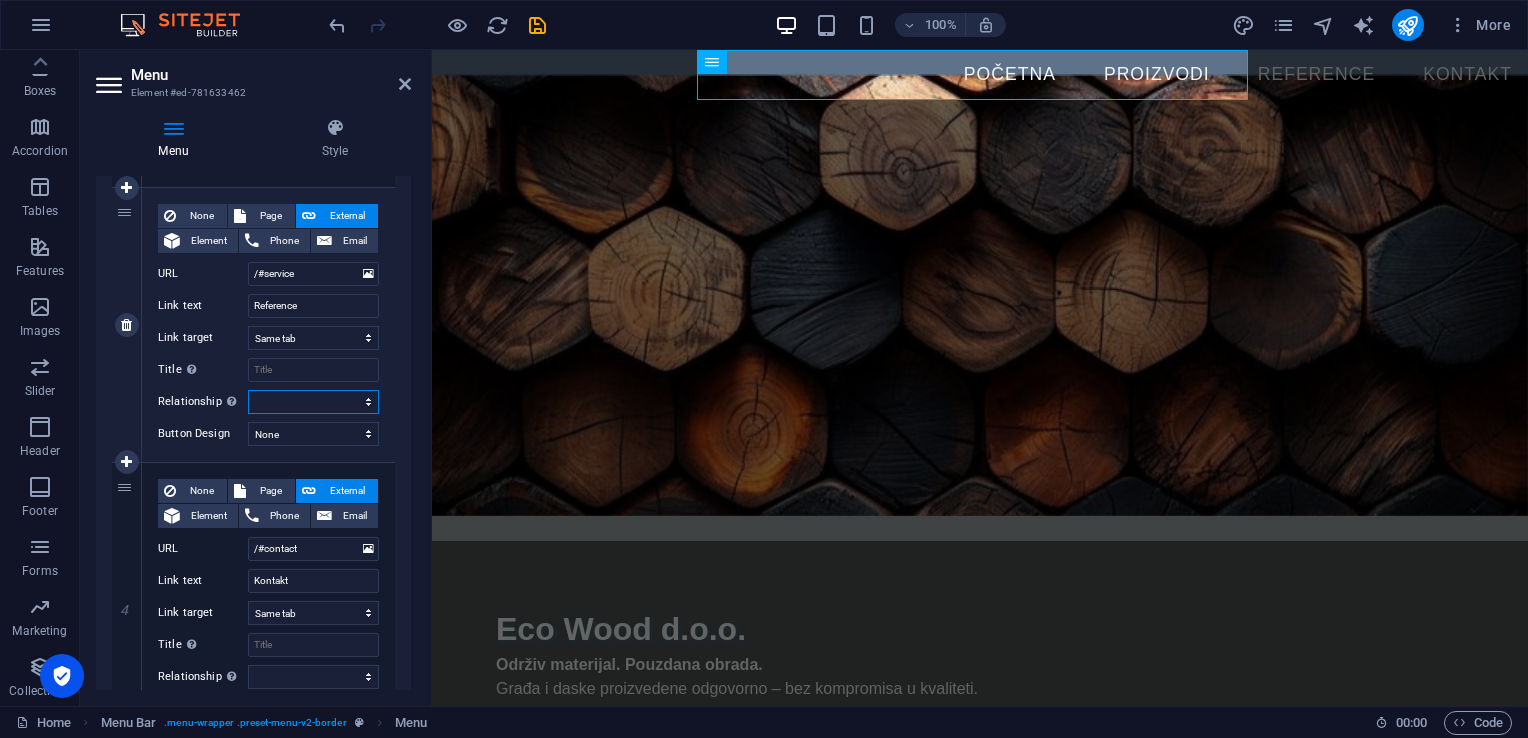 click on "alternate author bookmark external help license next nofollow noreferrer noopener prev search tag" at bounding box center (313, 402) 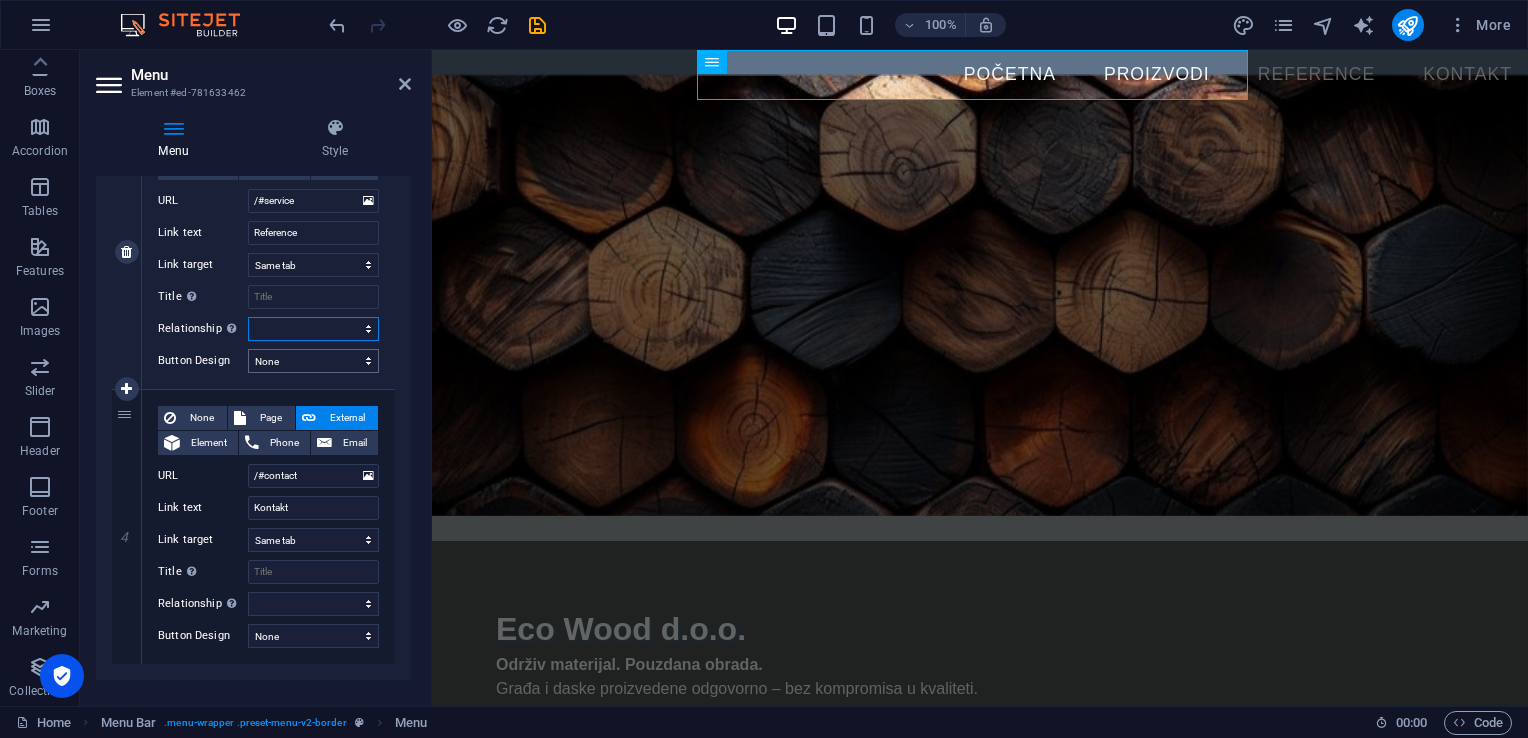 scroll, scrollTop: 701, scrollLeft: 0, axis: vertical 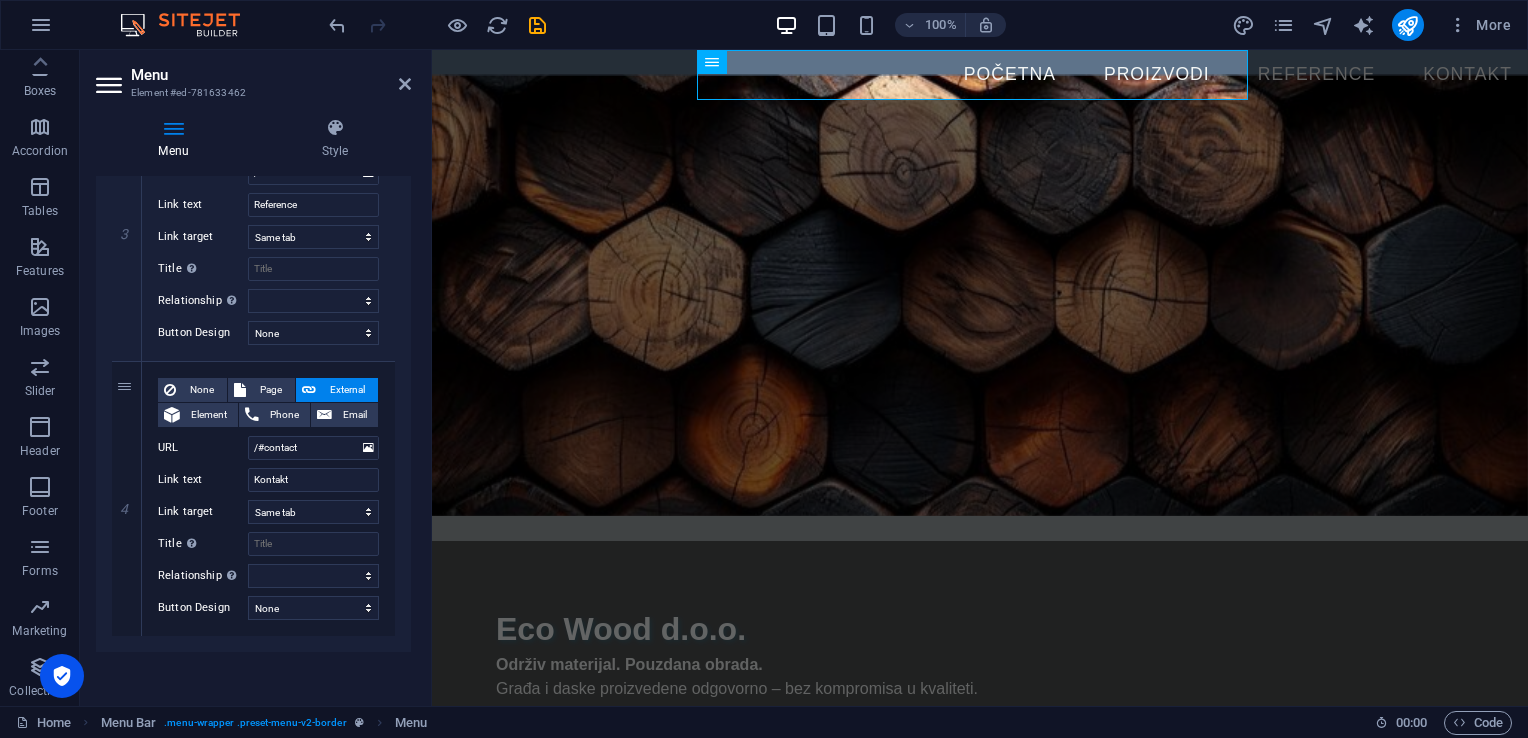 click on "Menu Style Menu Auto Custom Create custom menu items for this menu. Recommended for one-page websites. Manage pages Menu items 1 None Page External Element Phone Email Page Home Legal Notice Privacy Home Element
URL Phone Email Link text Početna Link target New tab Same tab Overlay Title Additional link description, should not be the same as the link text. The title is most often shown as a tooltip text when the mouse moves over the element. Leave empty if uncertain. Relationship Sets the  relationship of this link to the link target . For example, the value "nofollow" instructs search engines not to follow the link. Can be left empty. alternate author bookmark external help license next nofollow noreferrer noopener prev search tag Button Design None Default Primary Secondary 2 None Page External Element Phone Email Page Home Legal Notice Privacy Home Element
URL /#about-us Phone Email Link text Proizvodi Link target New tab Same tab Overlay Title Relationship" at bounding box center [253, 404] 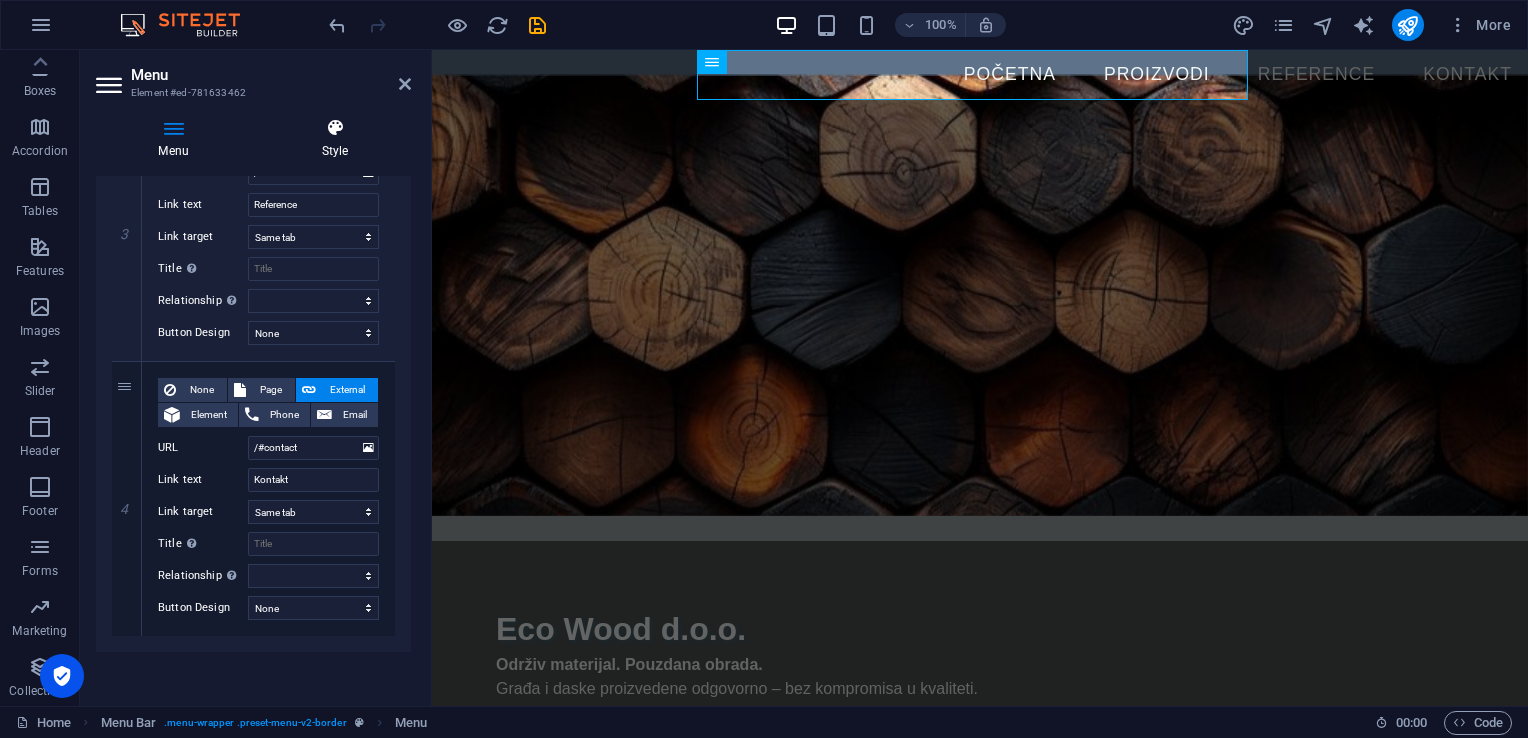 click on "Style" at bounding box center (335, 139) 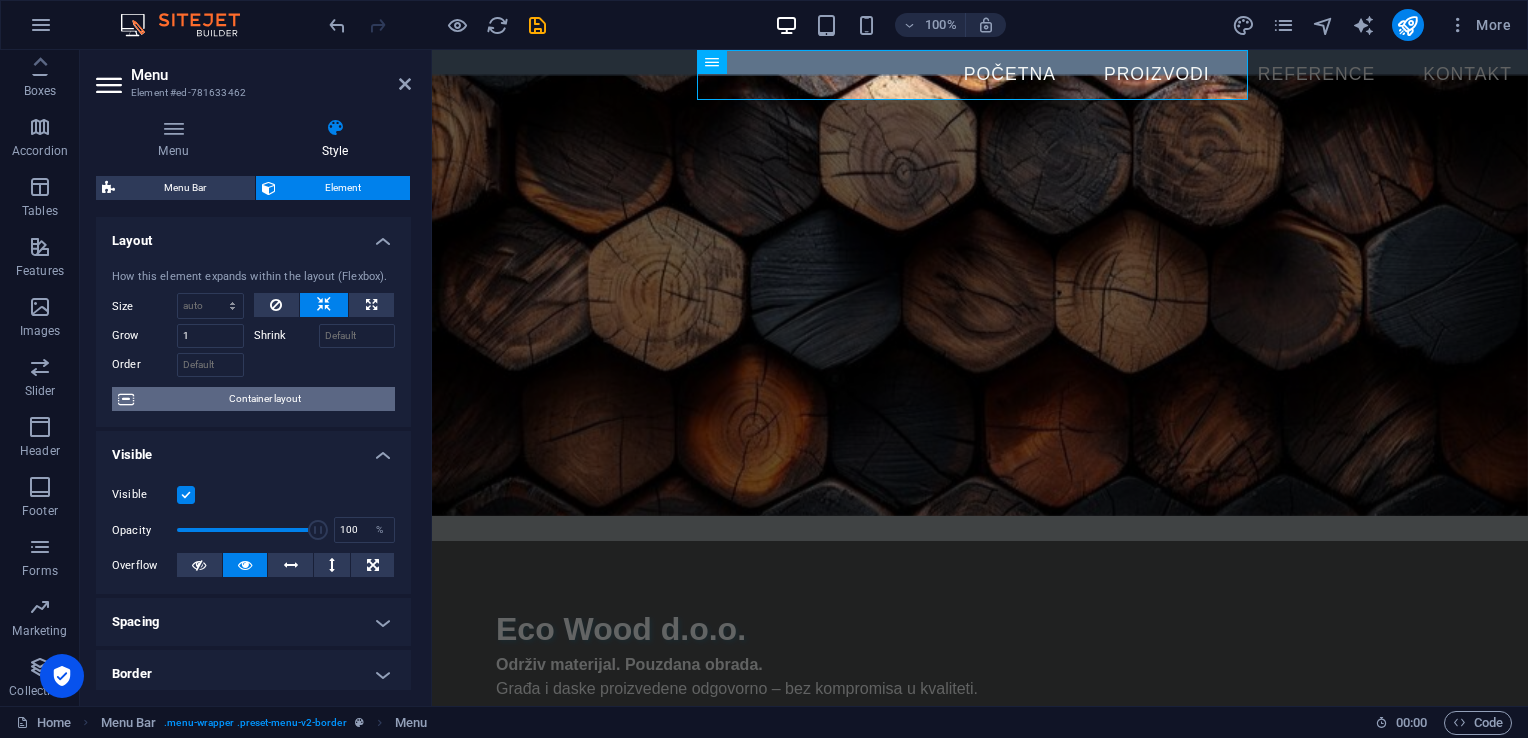 scroll, scrollTop: 200, scrollLeft: 0, axis: vertical 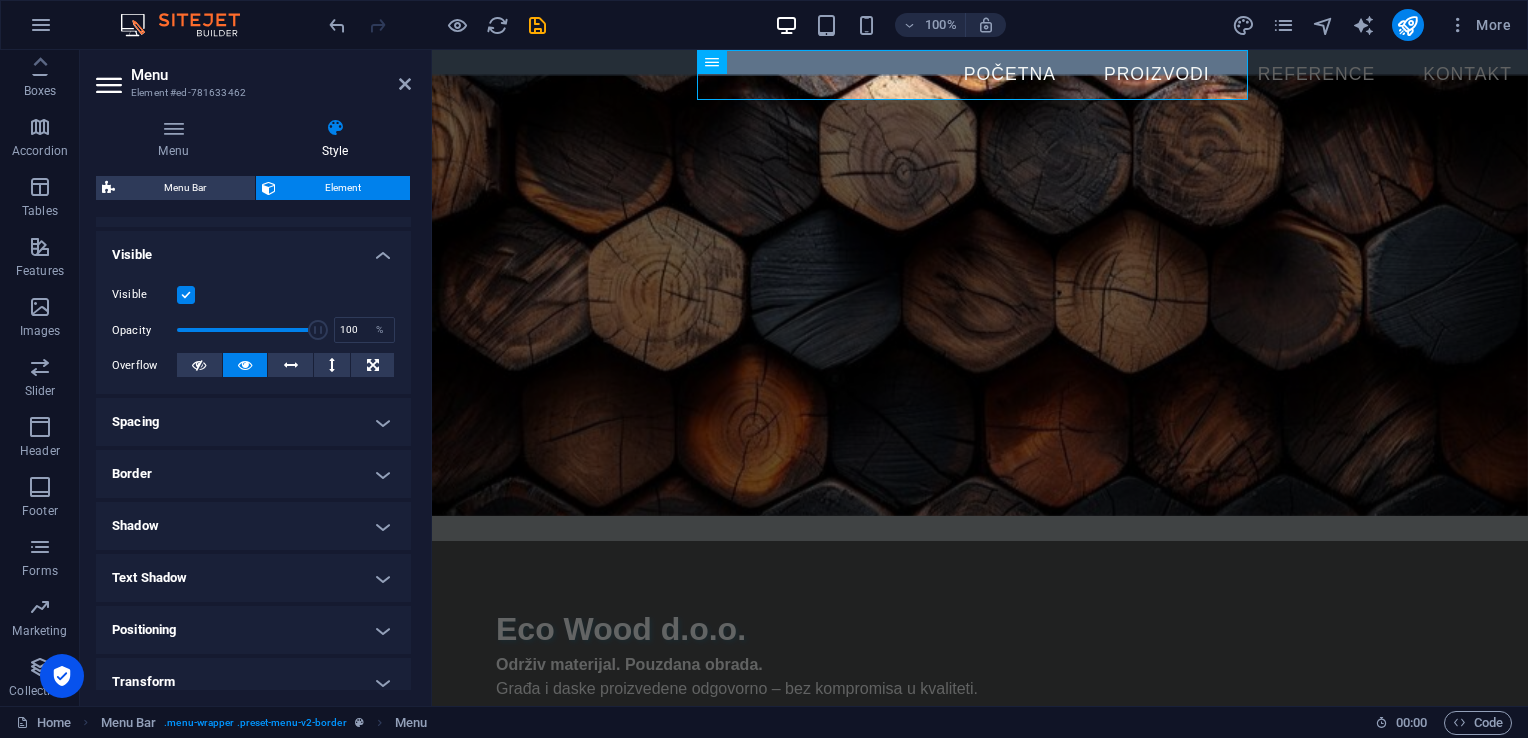 click on "Text Shadow" at bounding box center (253, 578) 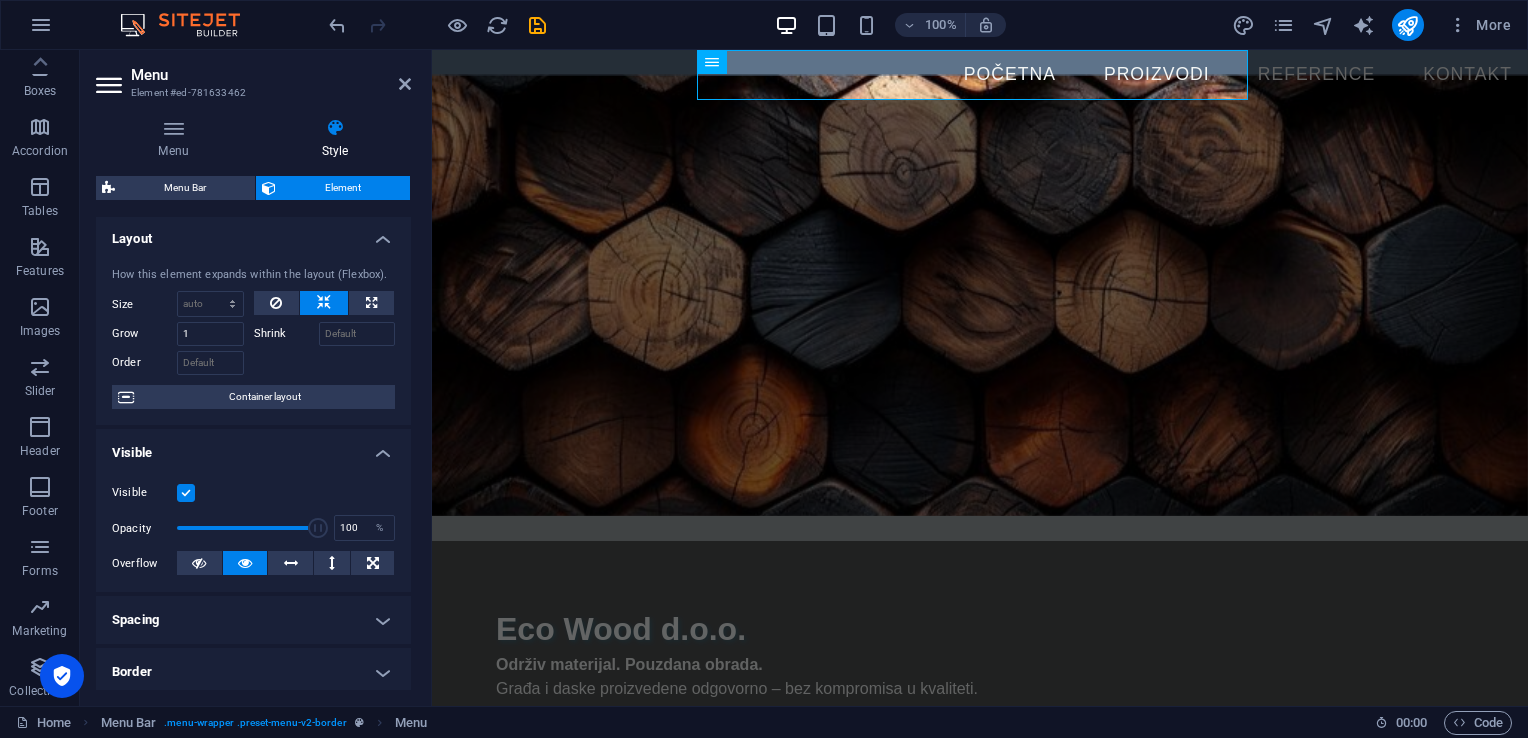 scroll, scrollTop: 0, scrollLeft: 0, axis: both 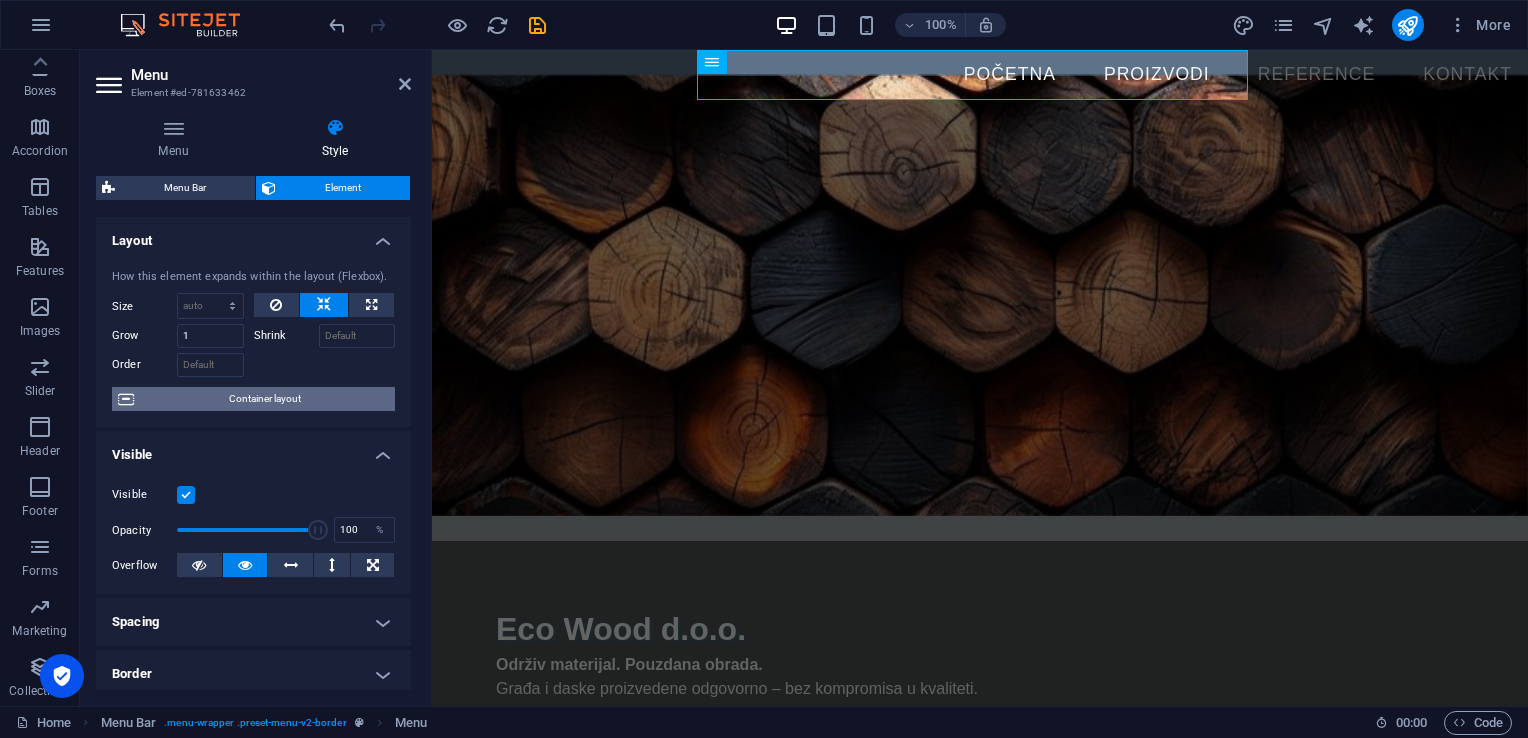 click on "Container layout" at bounding box center [264, 399] 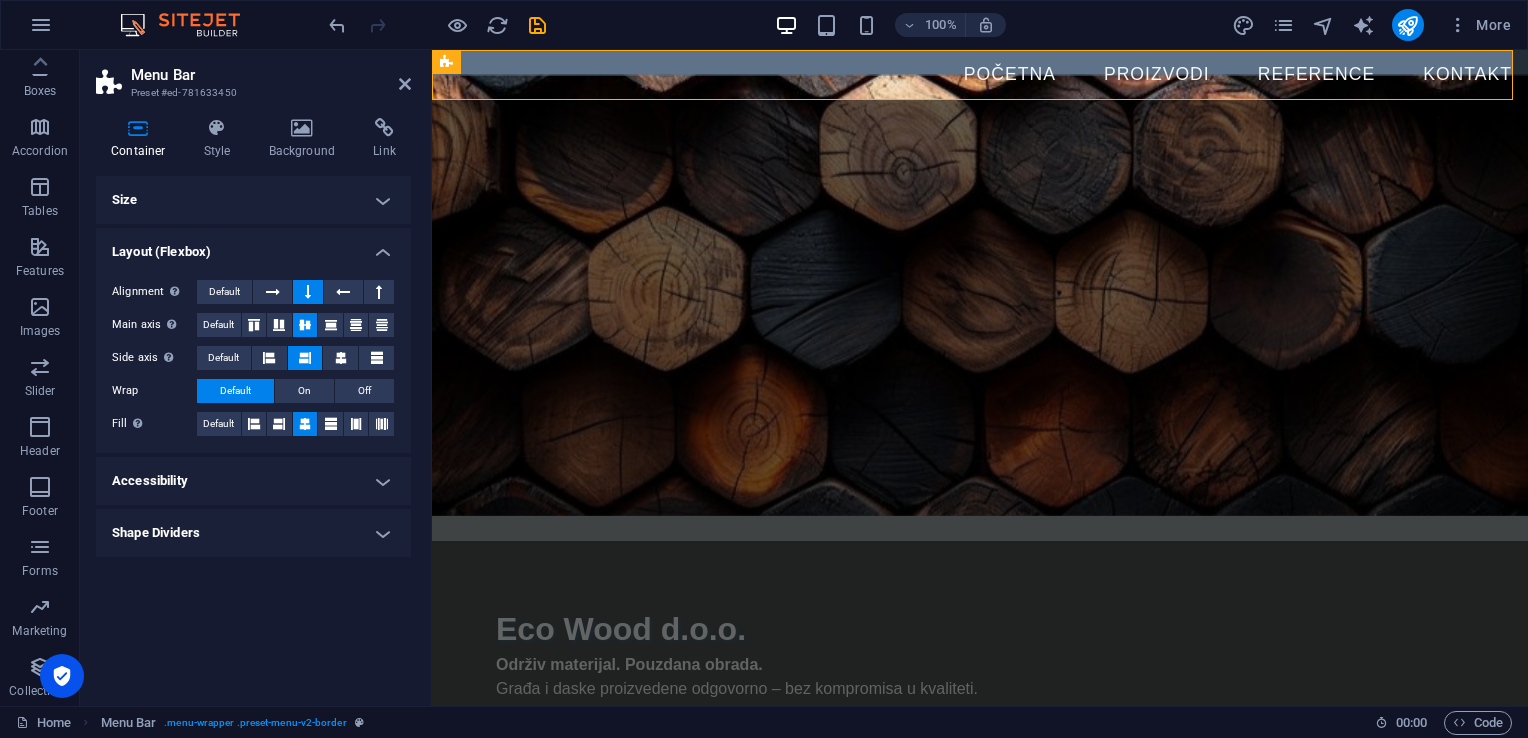 click at bounding box center [980, 295] 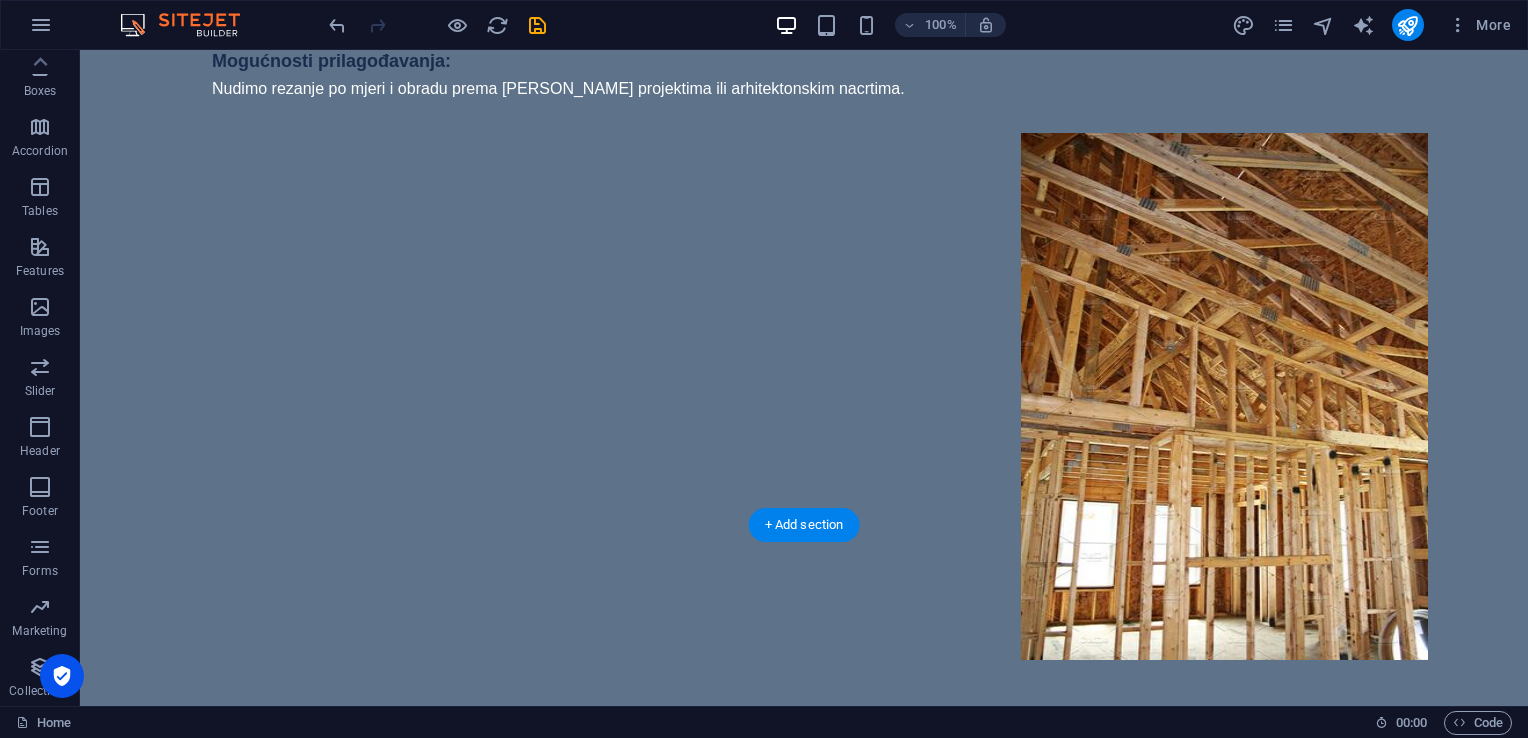 scroll, scrollTop: 2700, scrollLeft: 0, axis: vertical 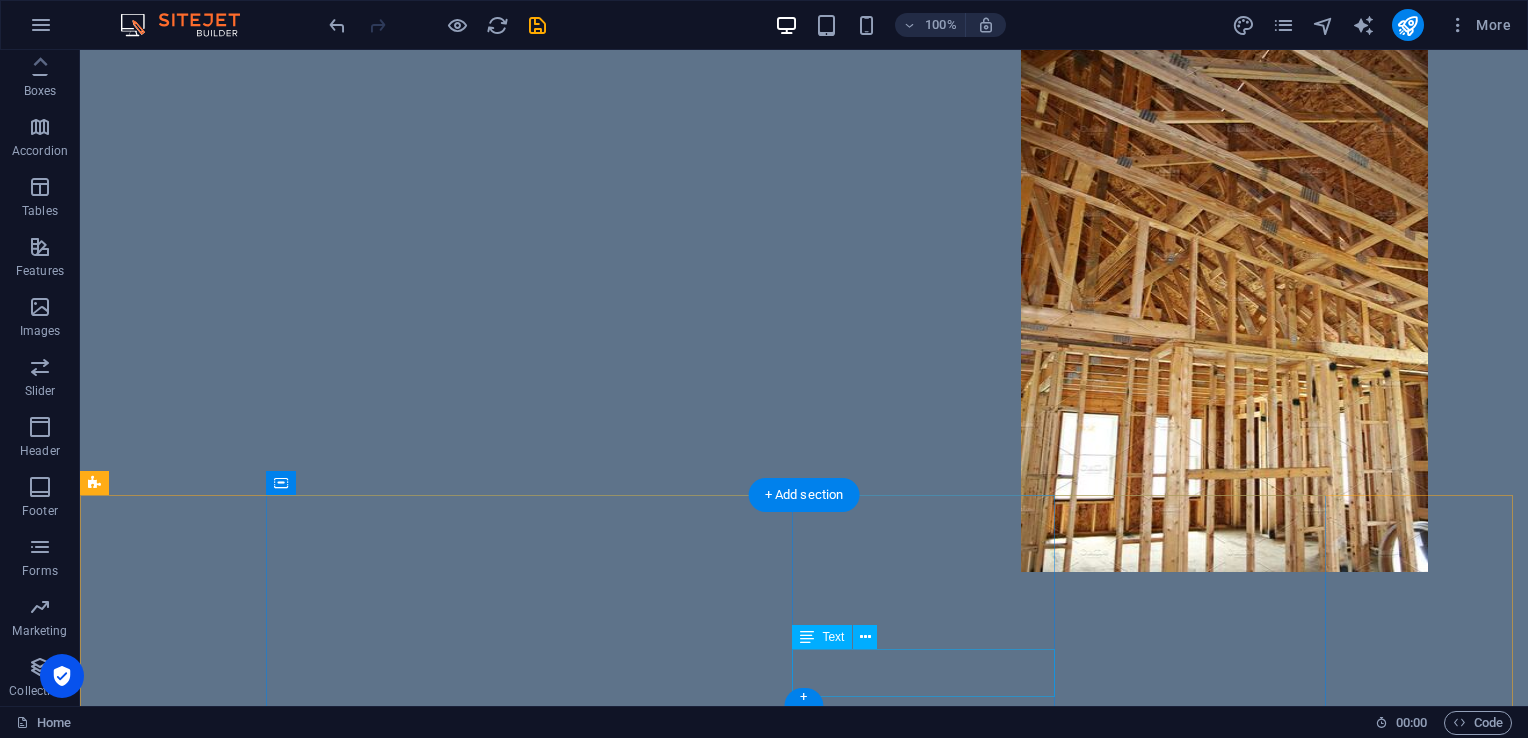 click on "Legal Notice Privacy Policy" at bounding box center [720, 4368] 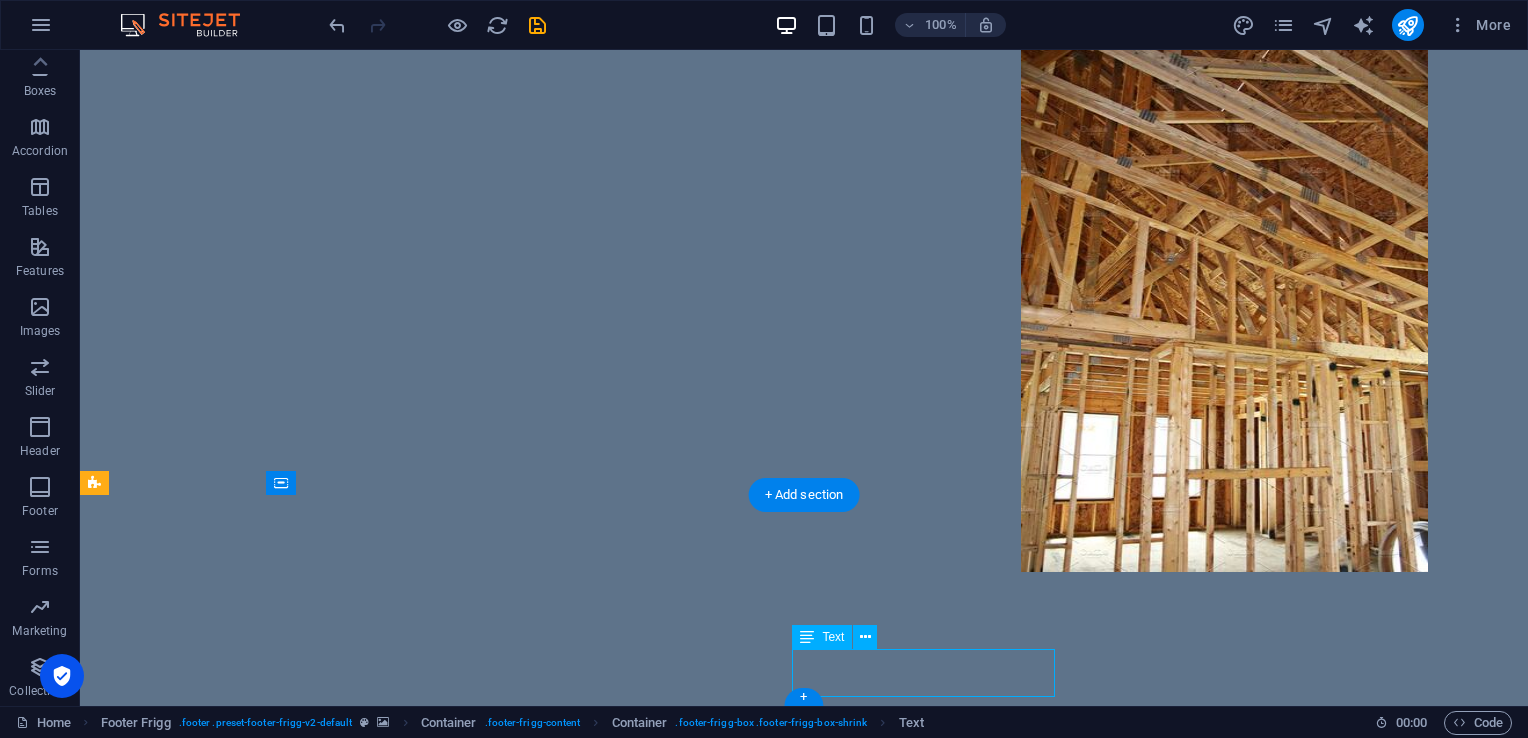 click on "Legal Notice Privacy Policy" at bounding box center (720, 4368) 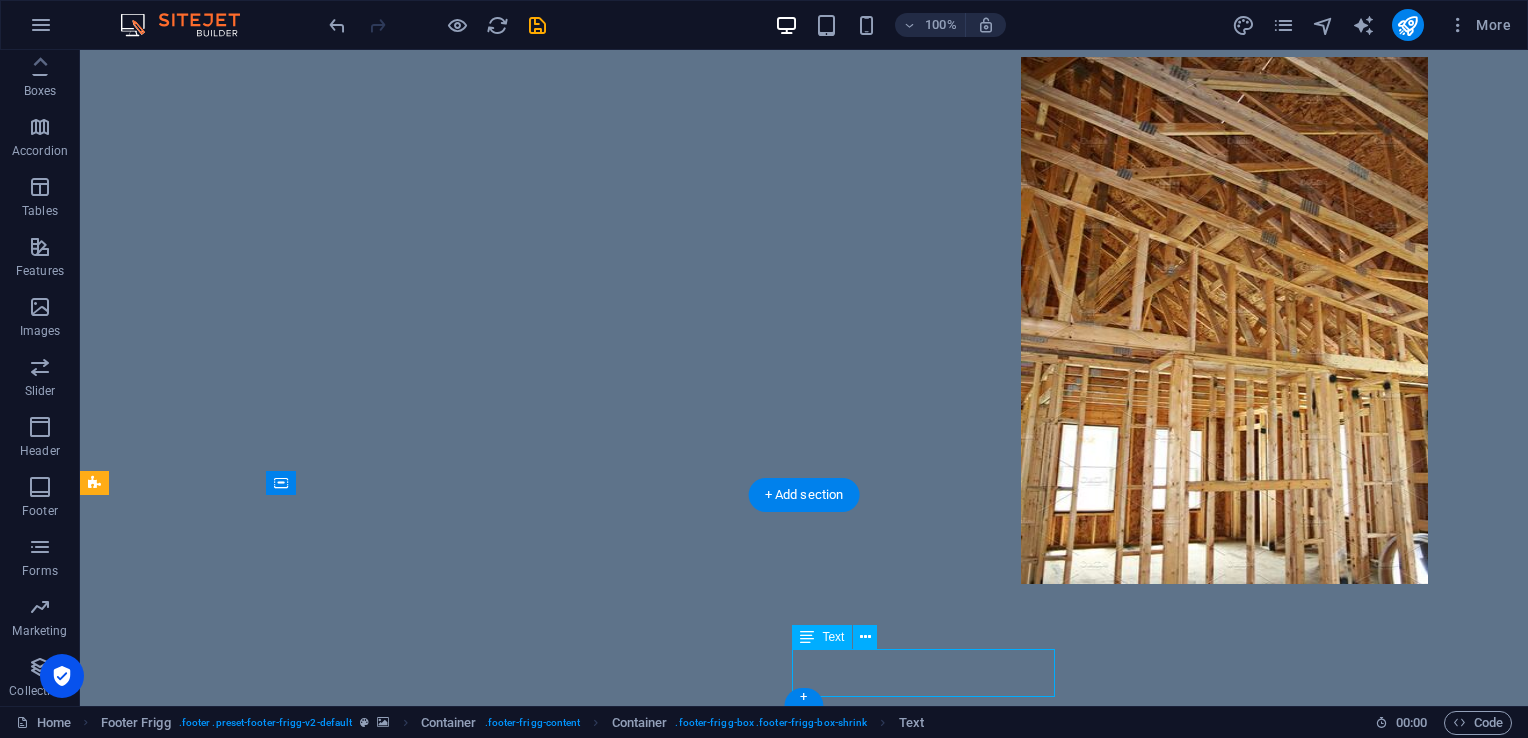 scroll, scrollTop: 2772, scrollLeft: 0, axis: vertical 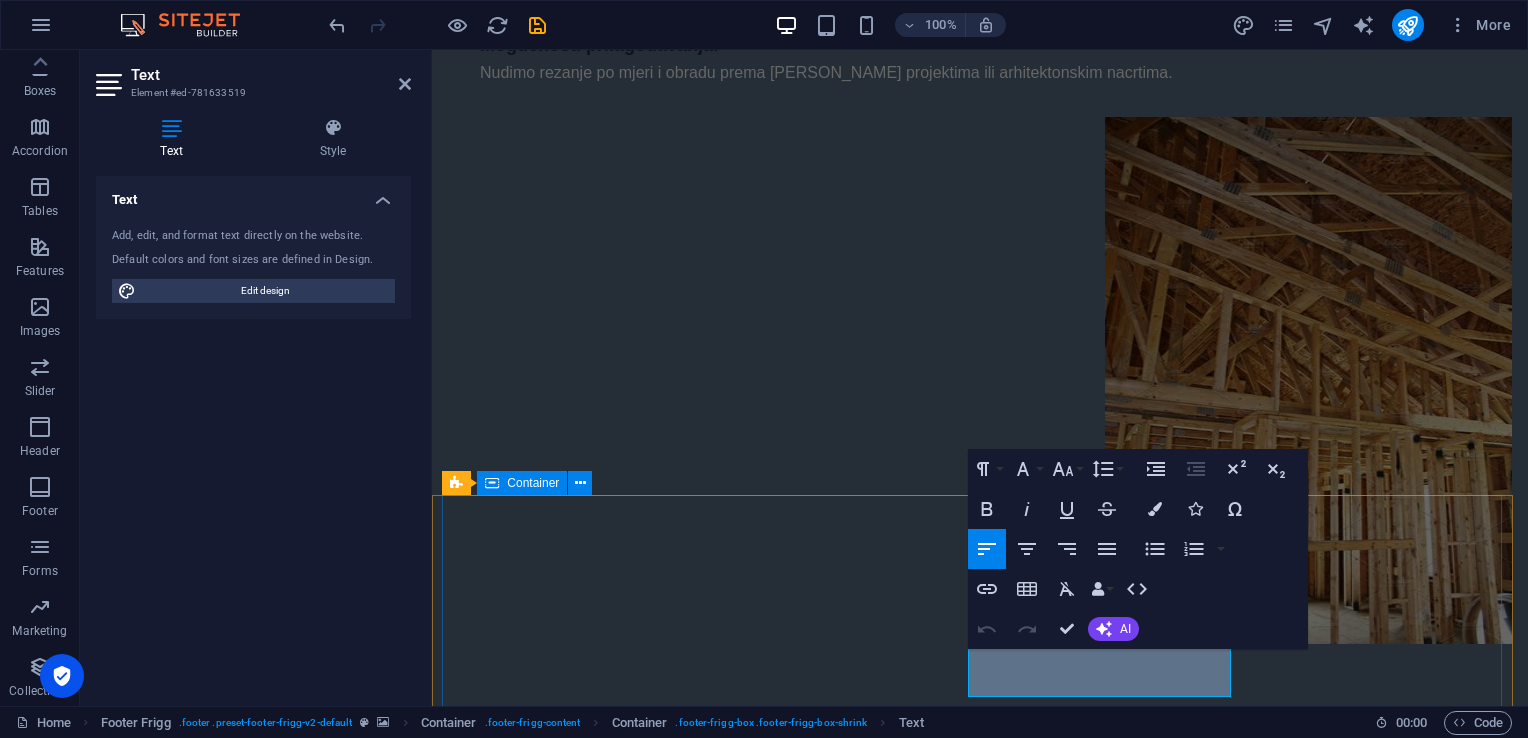 drag, startPoint x: 1069, startPoint y: 681, endPoint x: 960, endPoint y: 663, distance: 110.47624 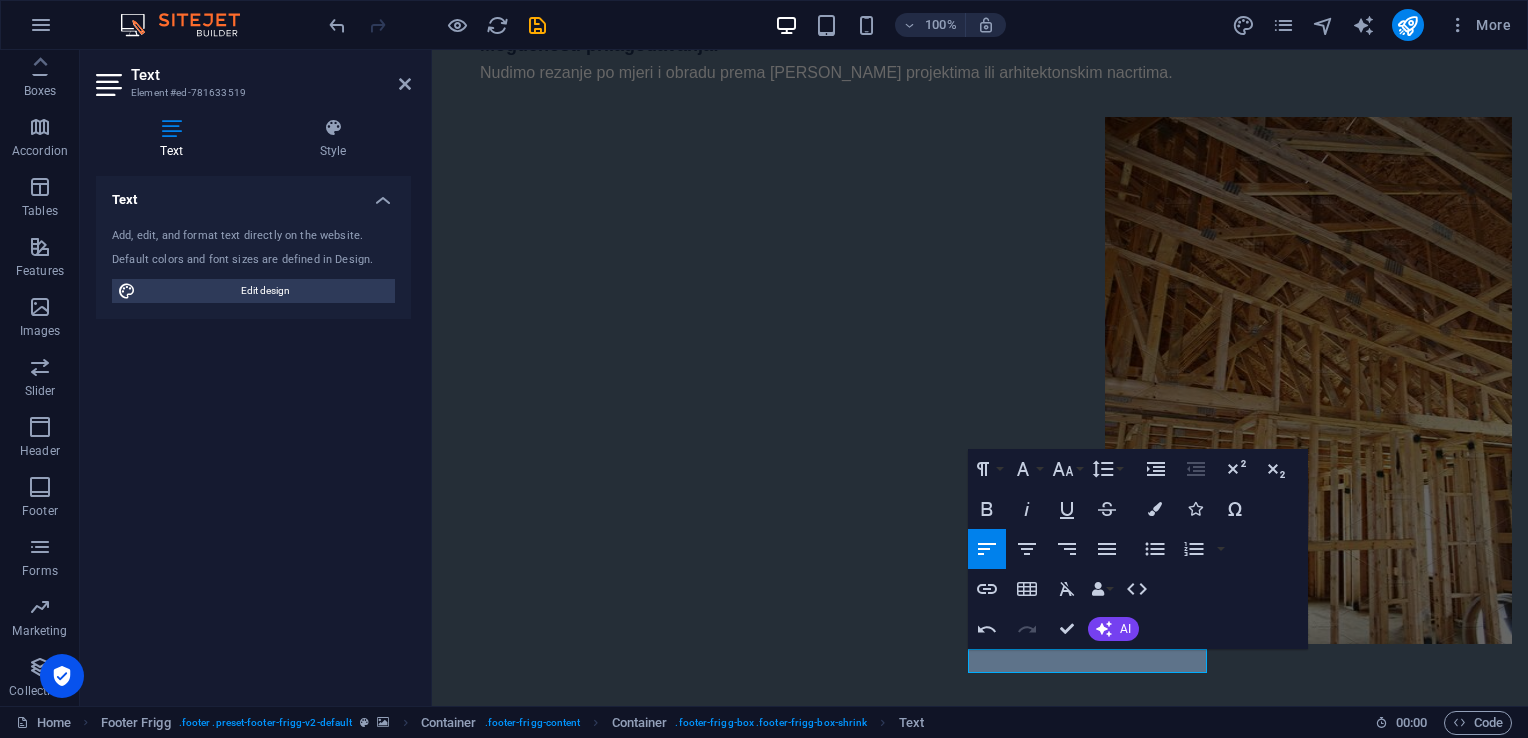 click at bounding box center (980, 2443) 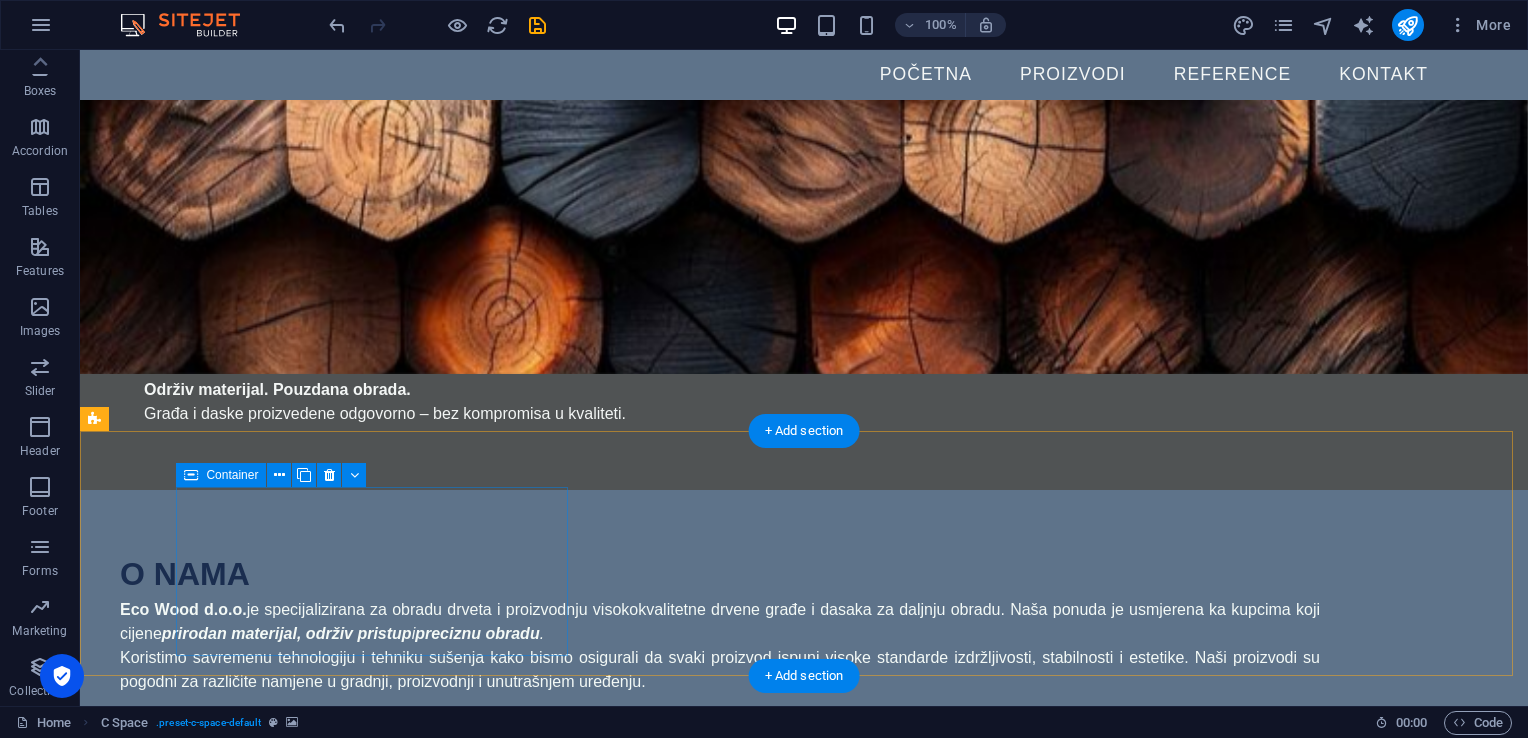 scroll, scrollTop: 0, scrollLeft: 0, axis: both 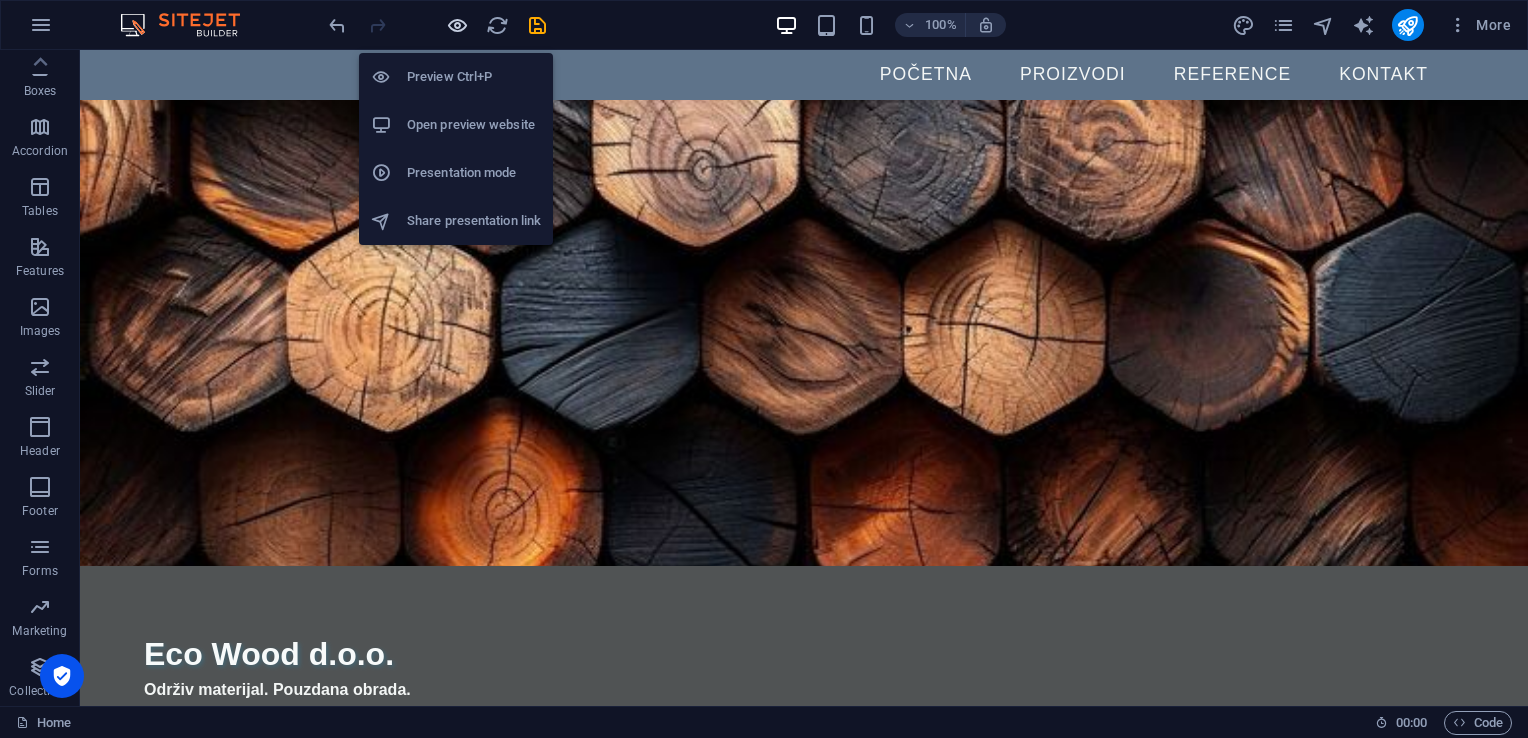 click at bounding box center (457, 25) 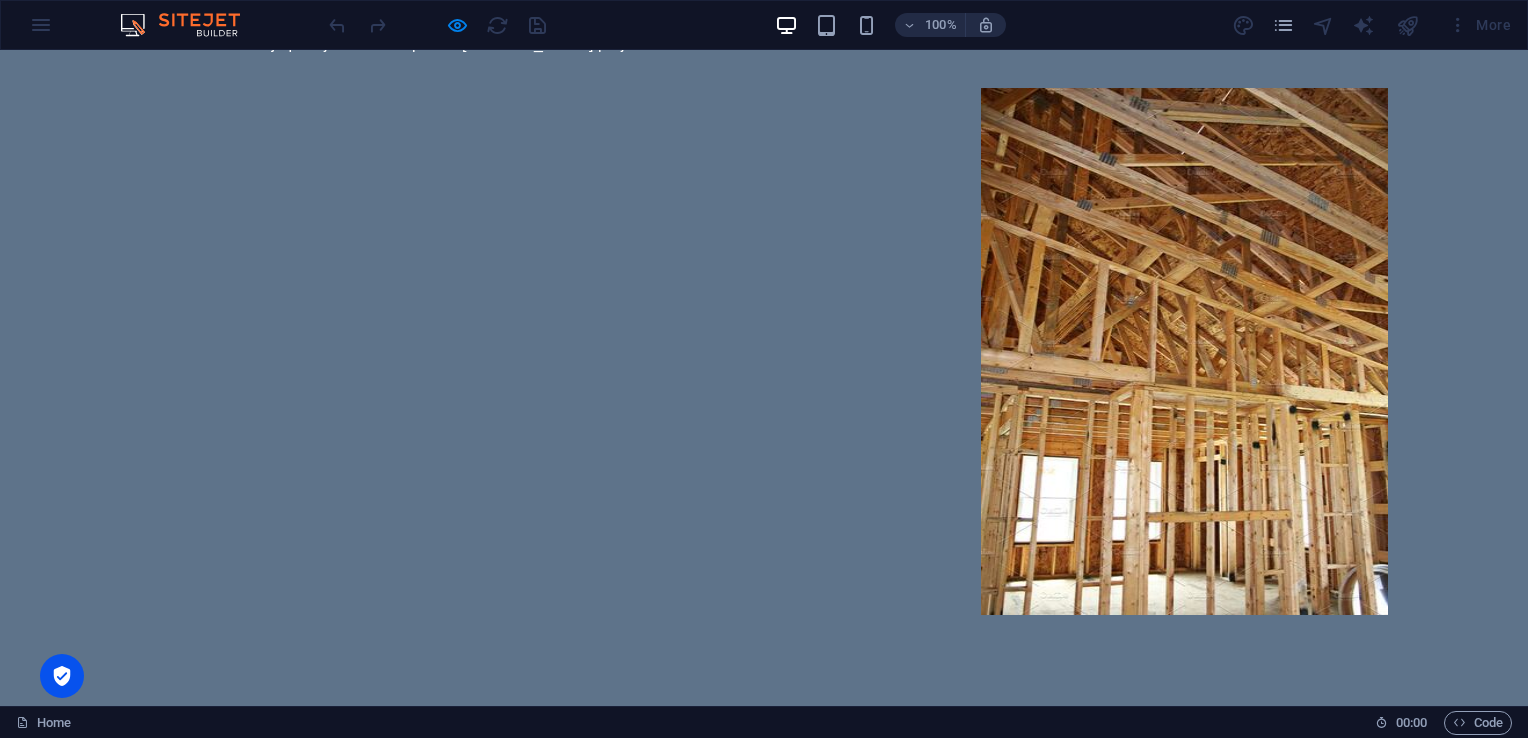 scroll, scrollTop: 2570, scrollLeft: 0, axis: vertical 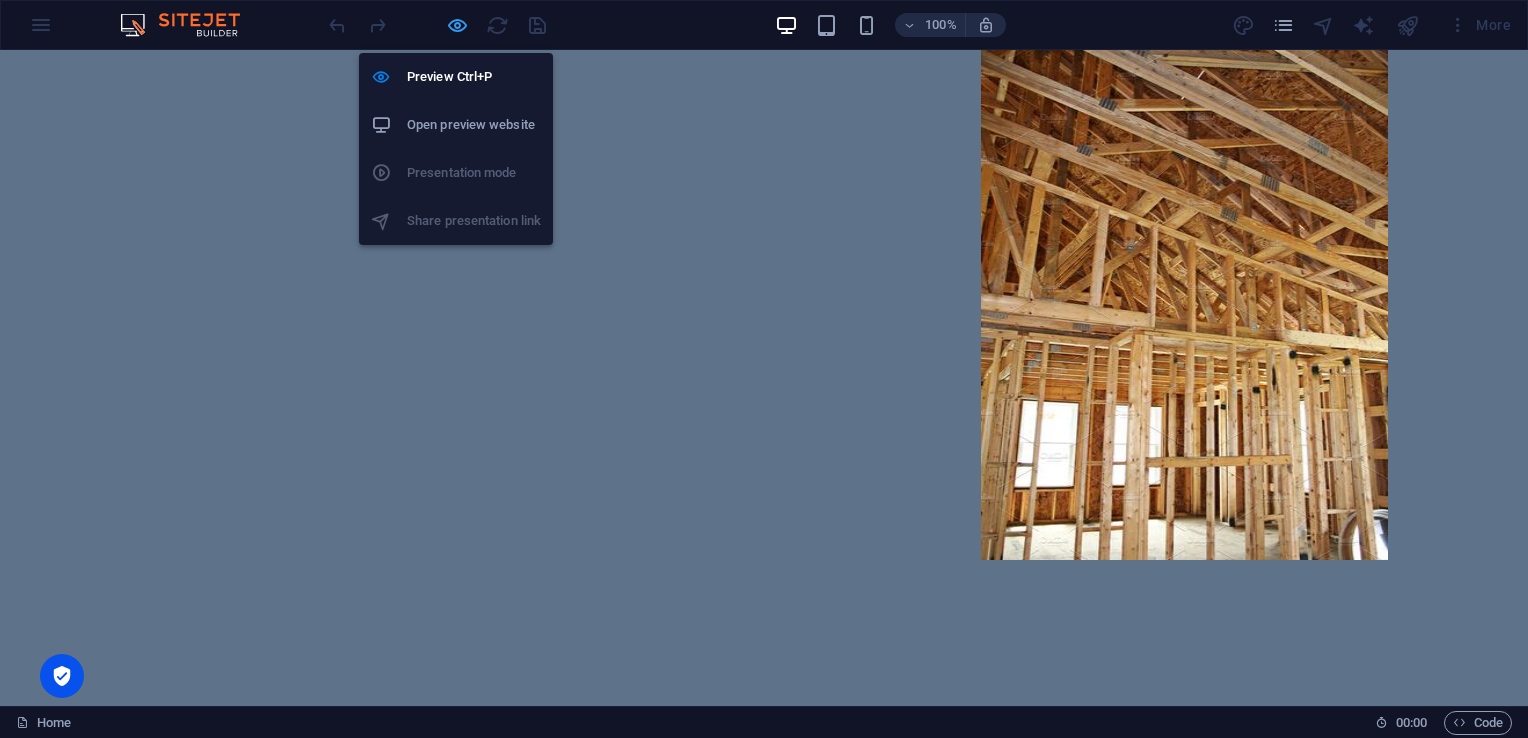 click at bounding box center [457, 25] 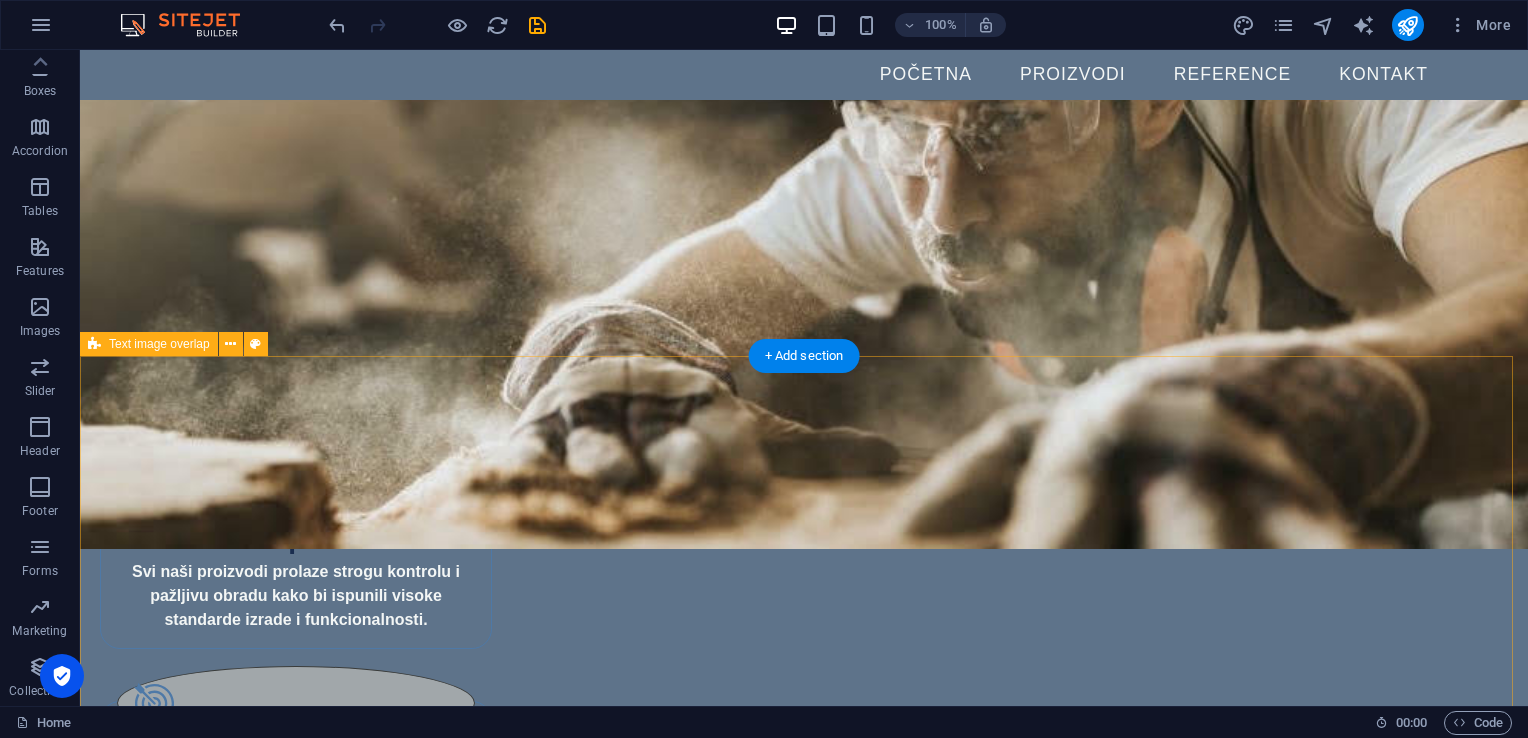 scroll, scrollTop: 1100, scrollLeft: 0, axis: vertical 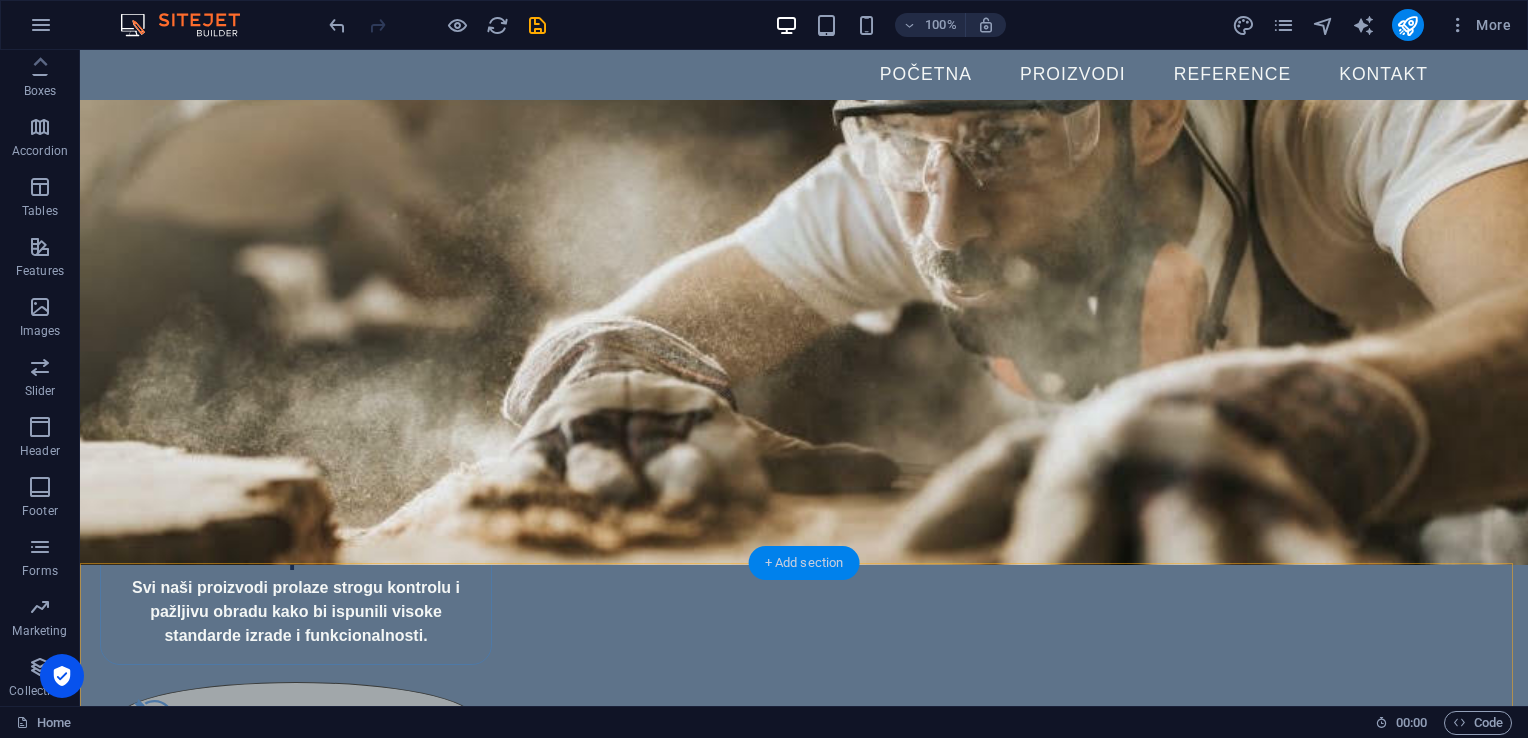 click on "+ Add section" at bounding box center [804, 563] 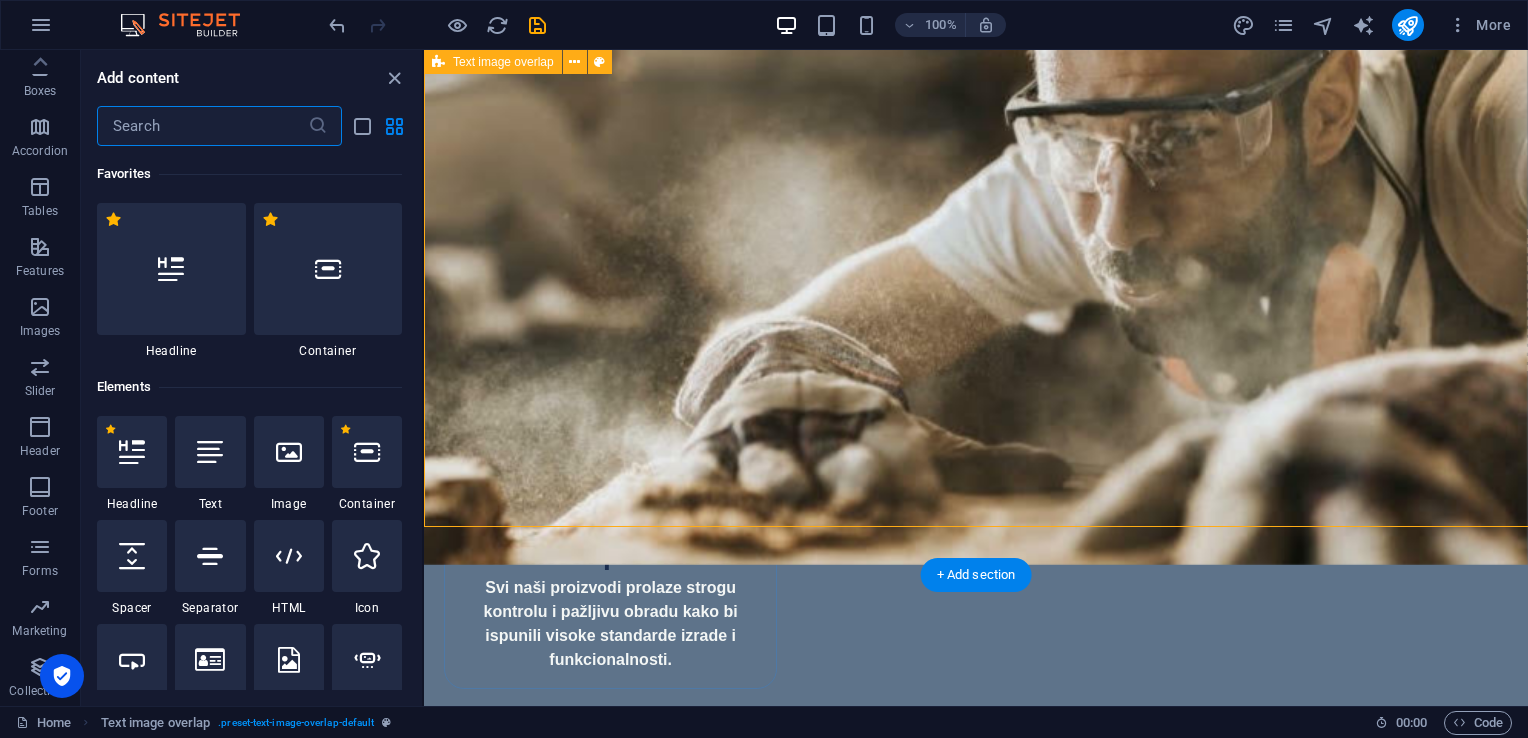 scroll, scrollTop: 1136, scrollLeft: 0, axis: vertical 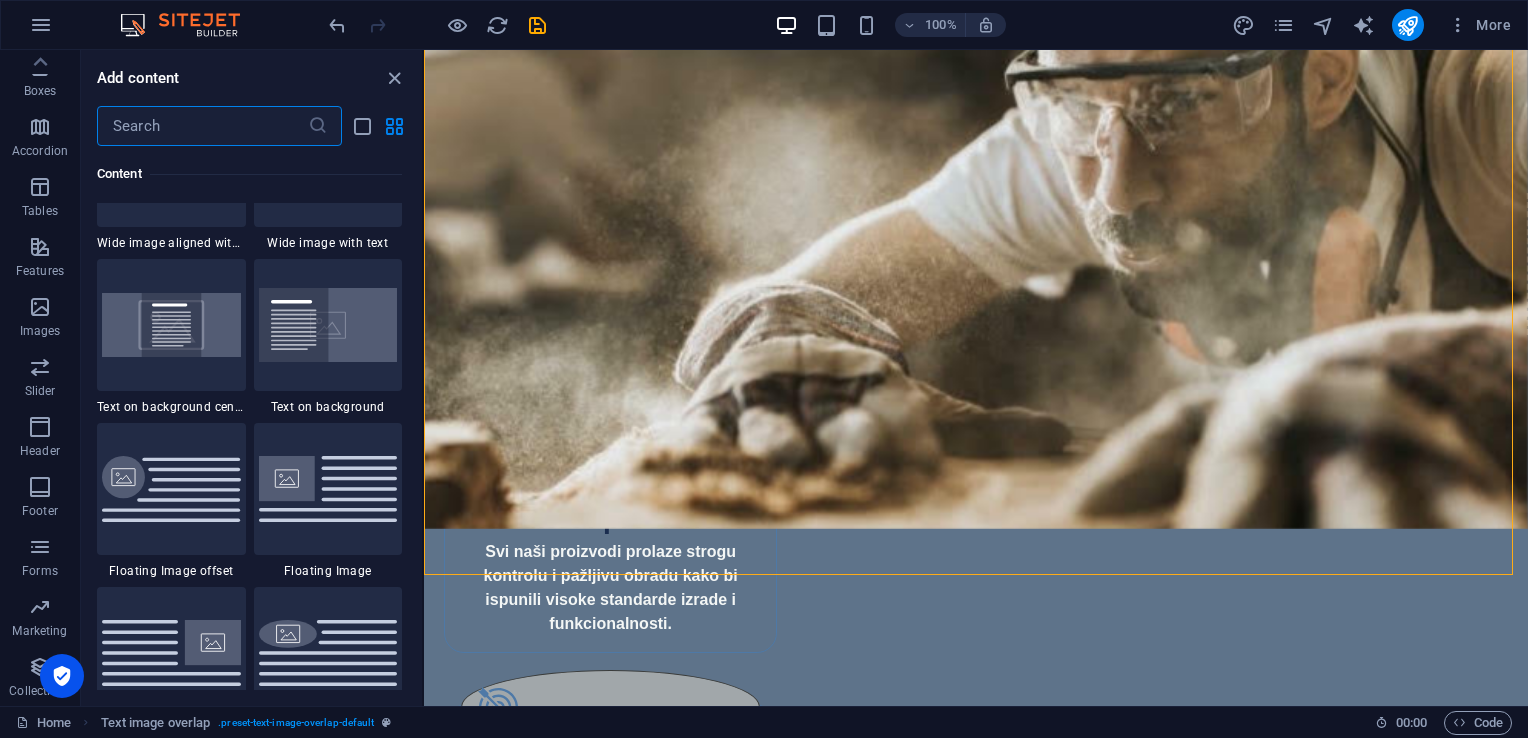 click at bounding box center (202, 126) 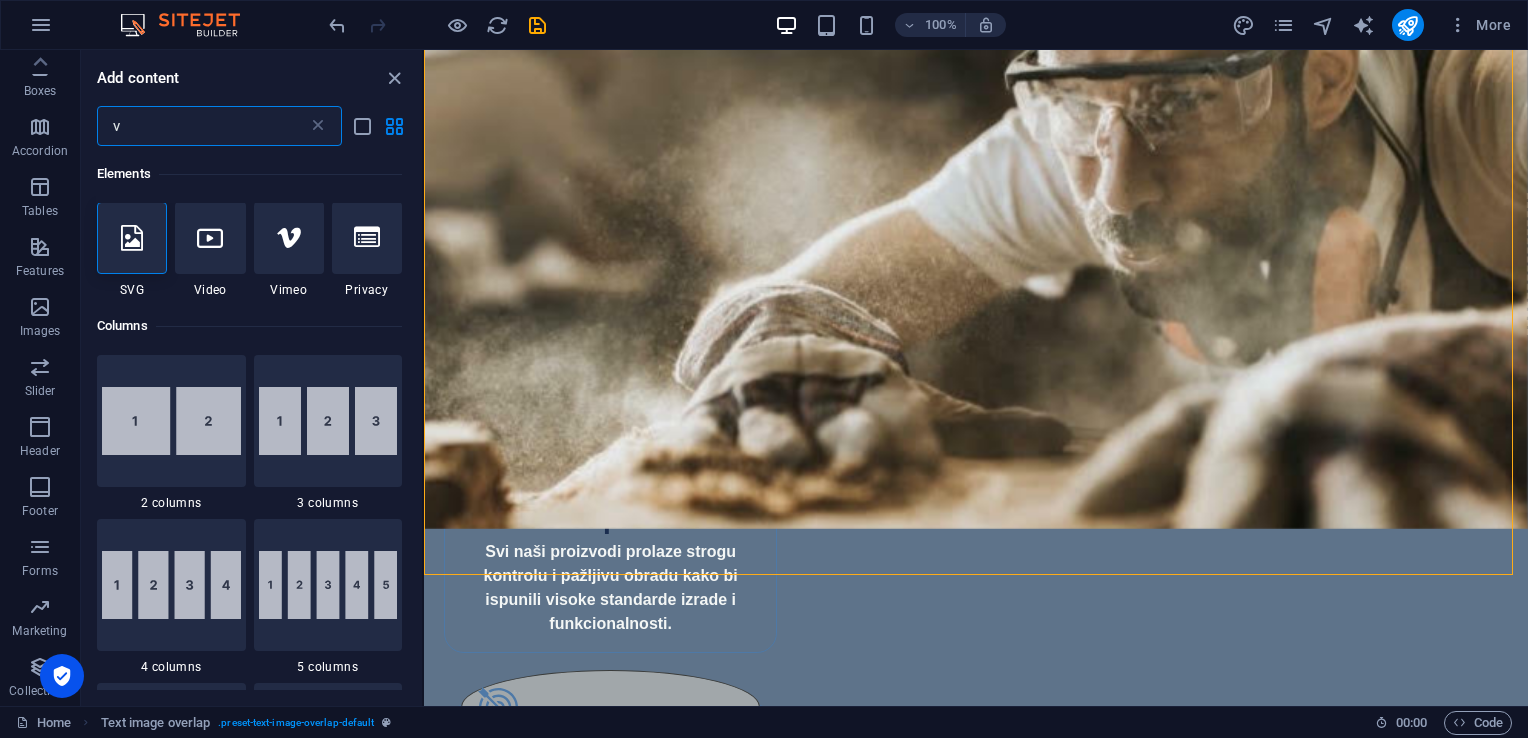 scroll, scrollTop: 0, scrollLeft: 0, axis: both 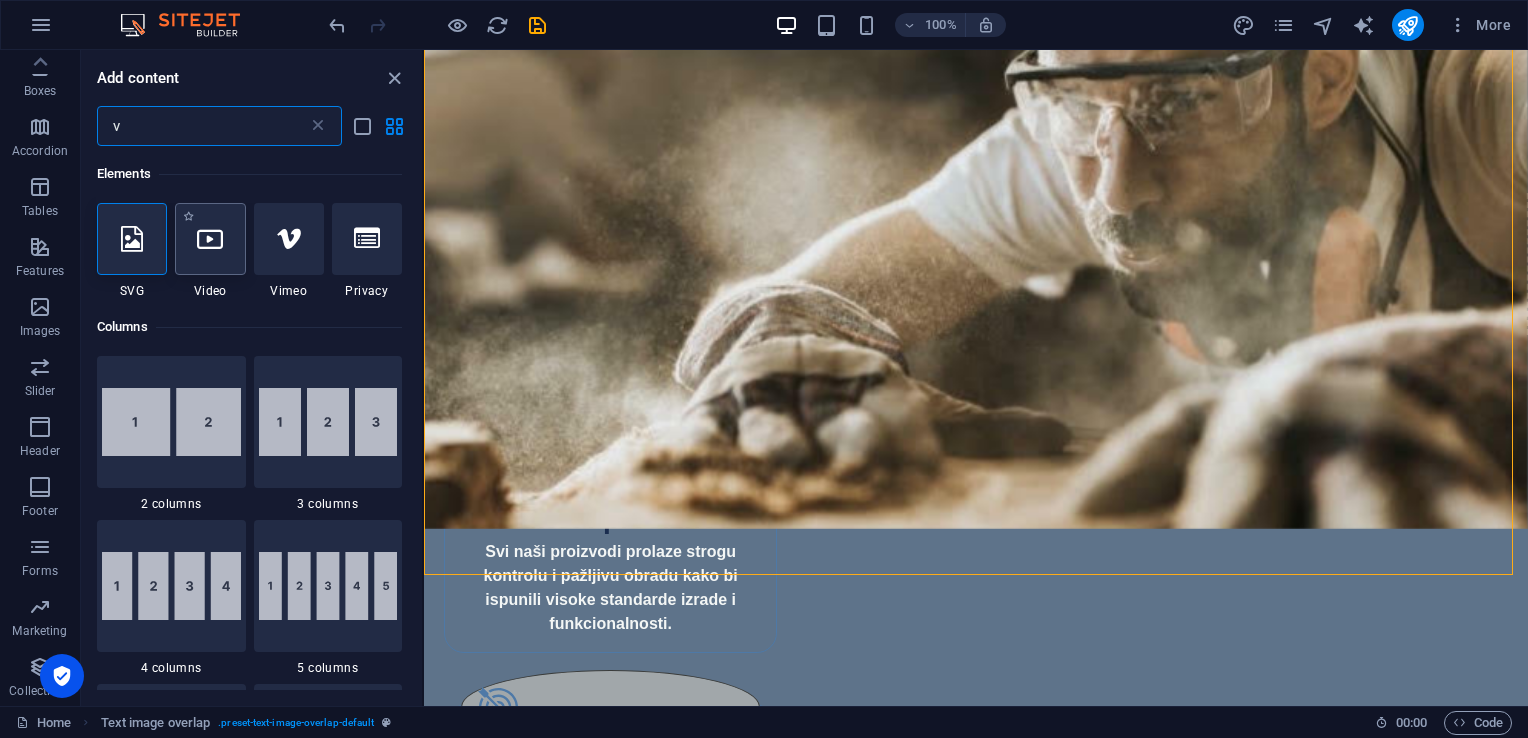 type on "v" 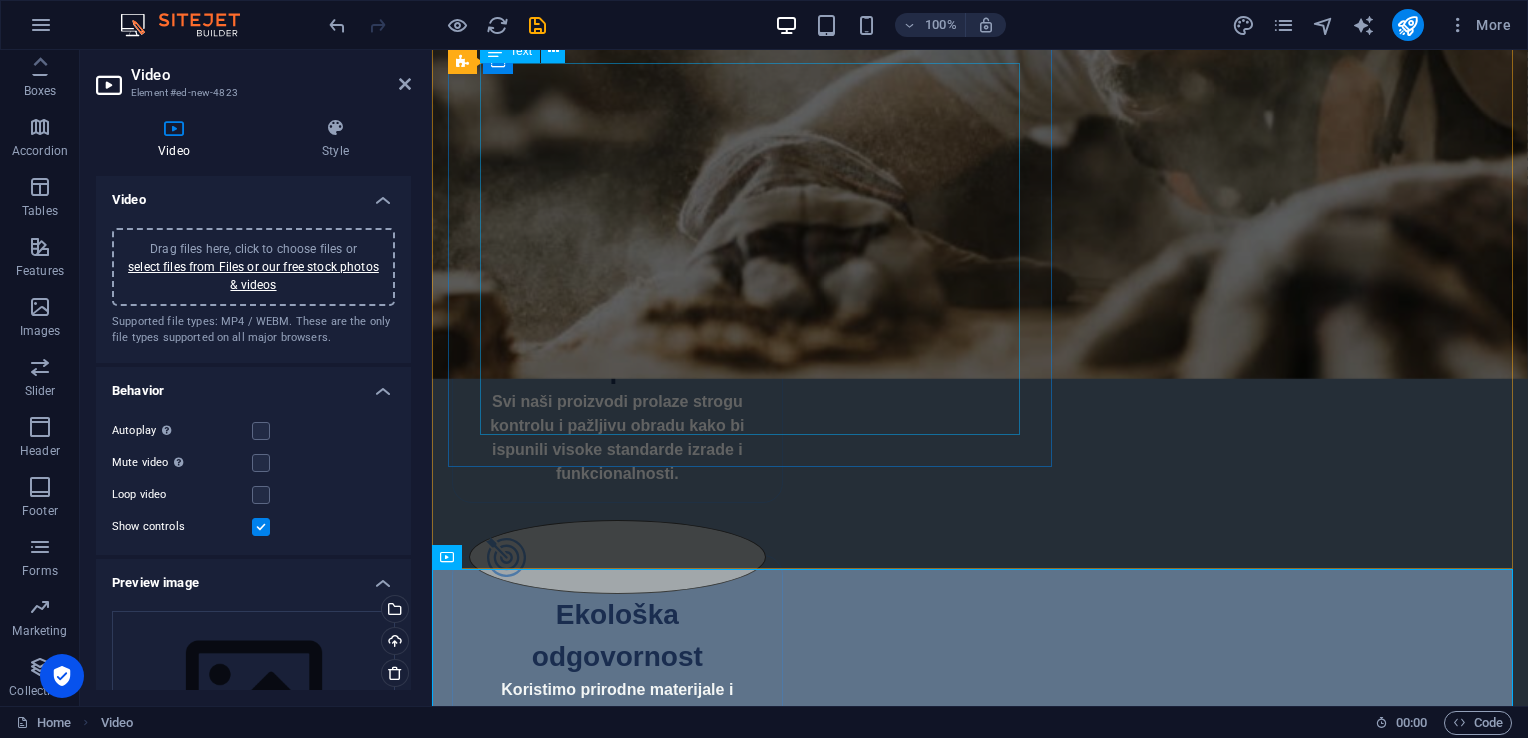 scroll, scrollTop: 1536, scrollLeft: 0, axis: vertical 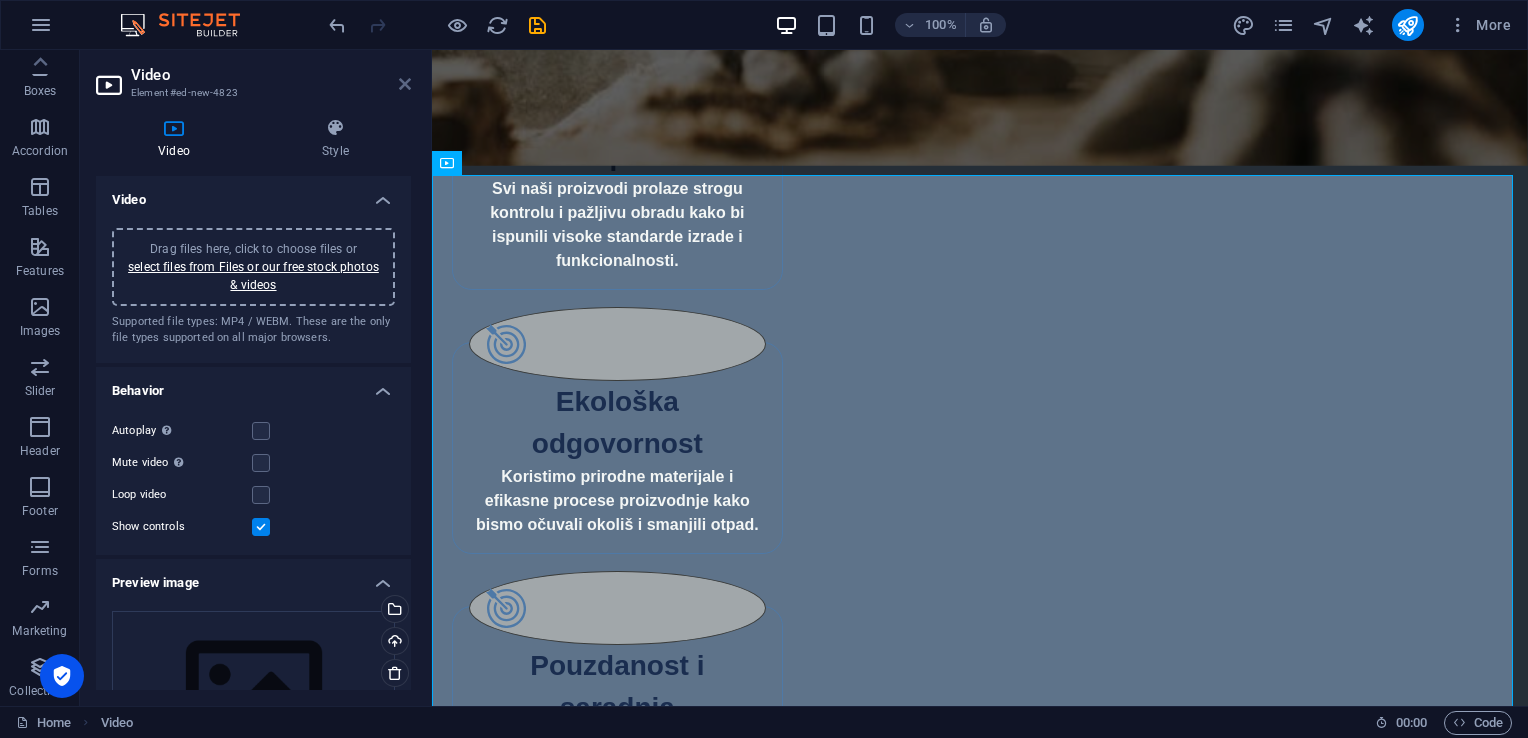 click at bounding box center (405, 84) 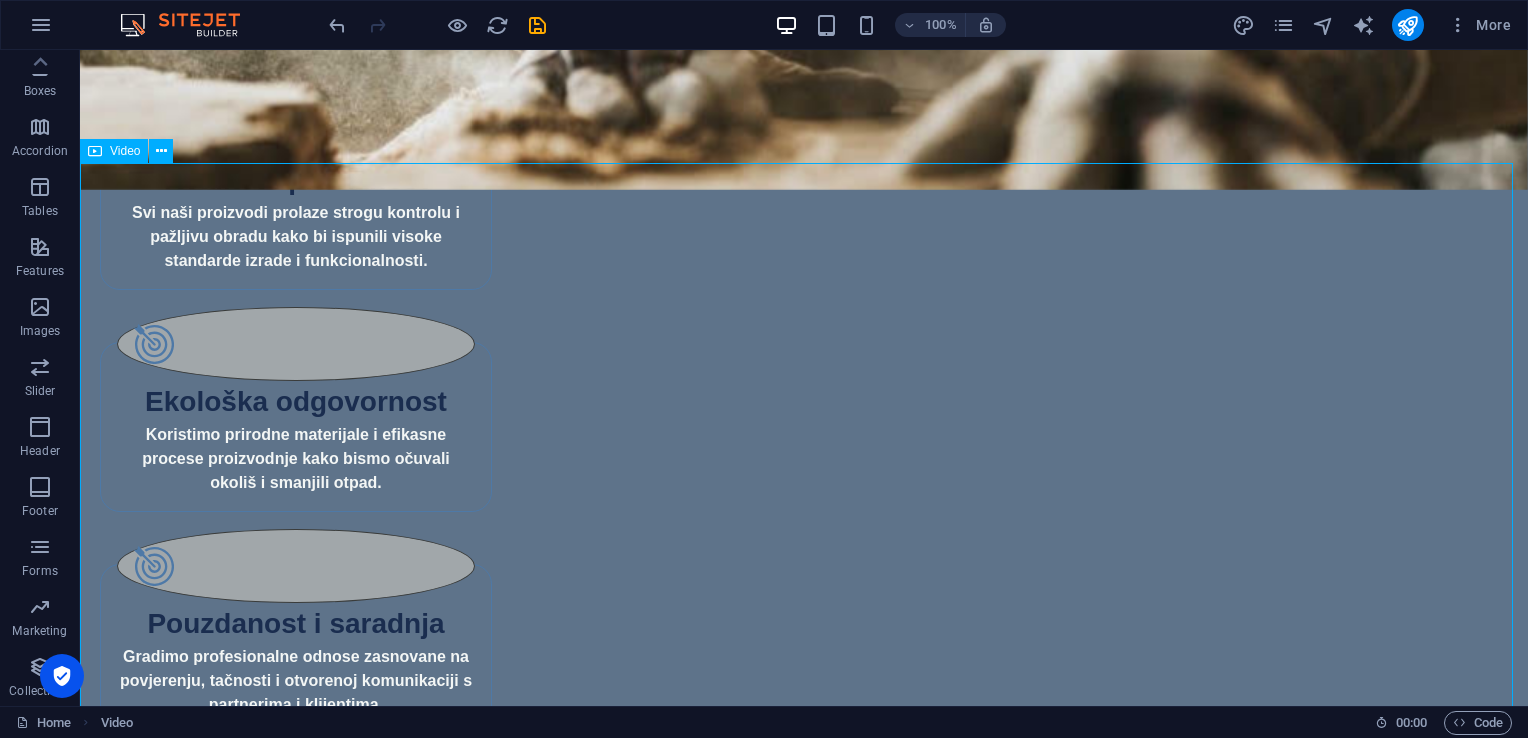 click on "Video" at bounding box center [125, 151] 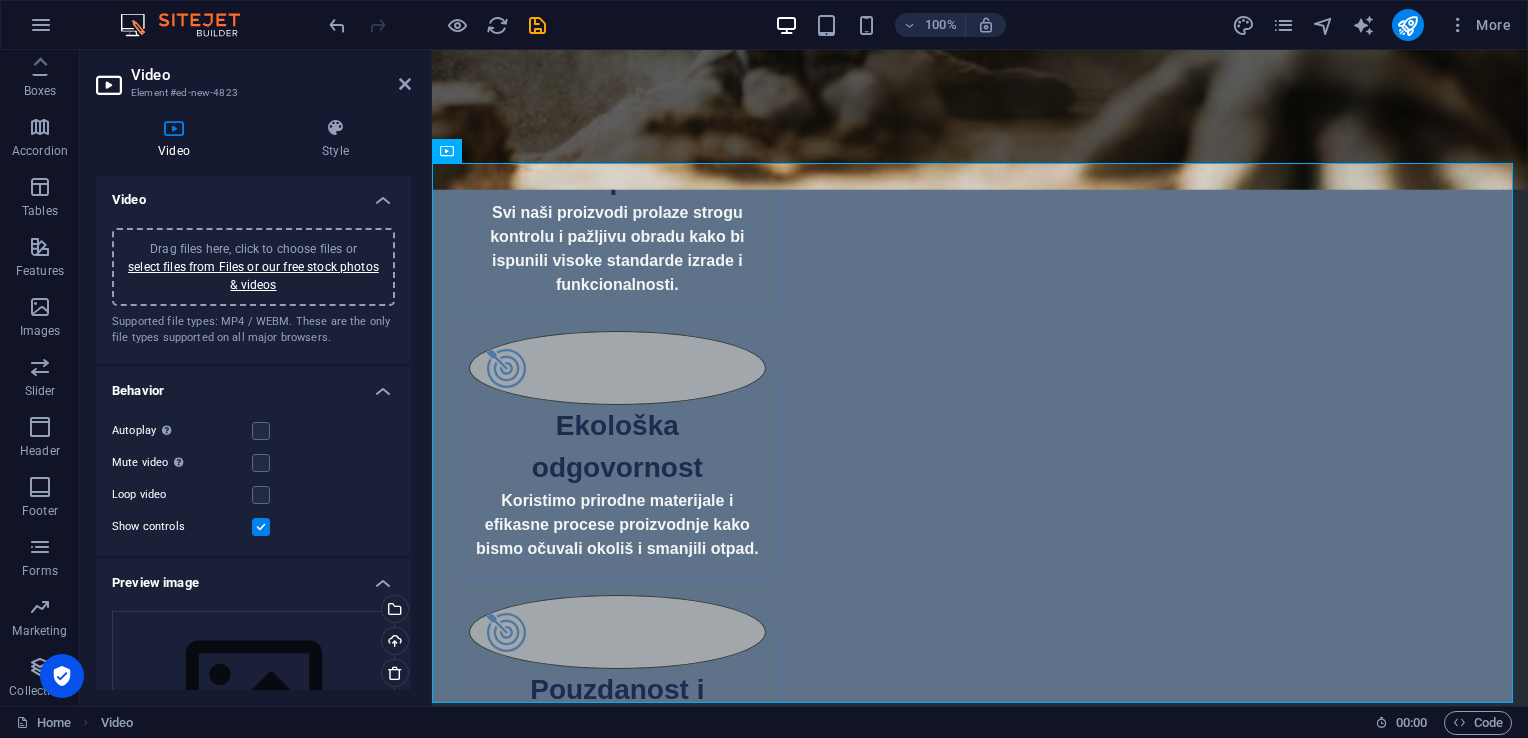 scroll, scrollTop: 1548, scrollLeft: 0, axis: vertical 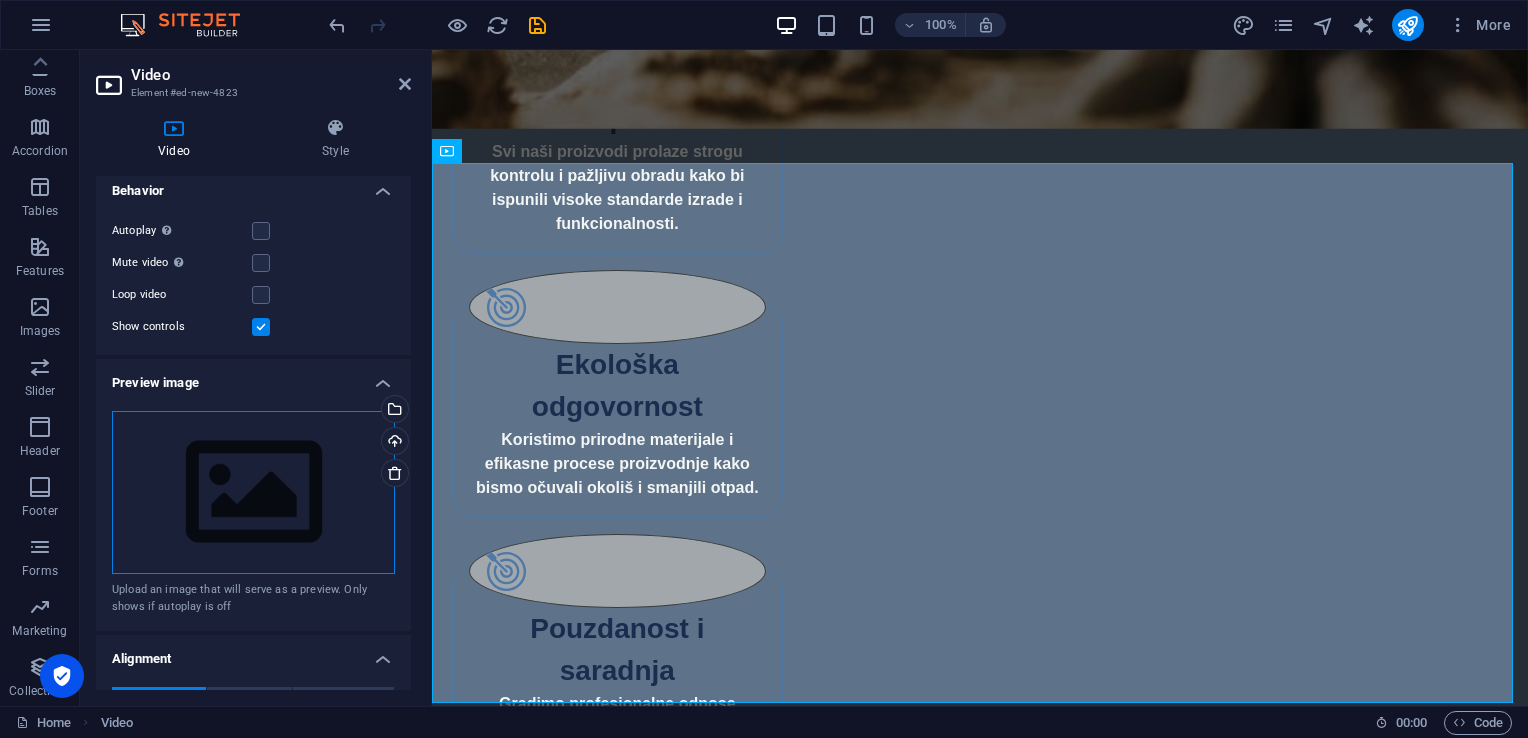 click on "Drag files here, click to choose files or select files from Files or our free stock photos & videos" at bounding box center (253, 493) 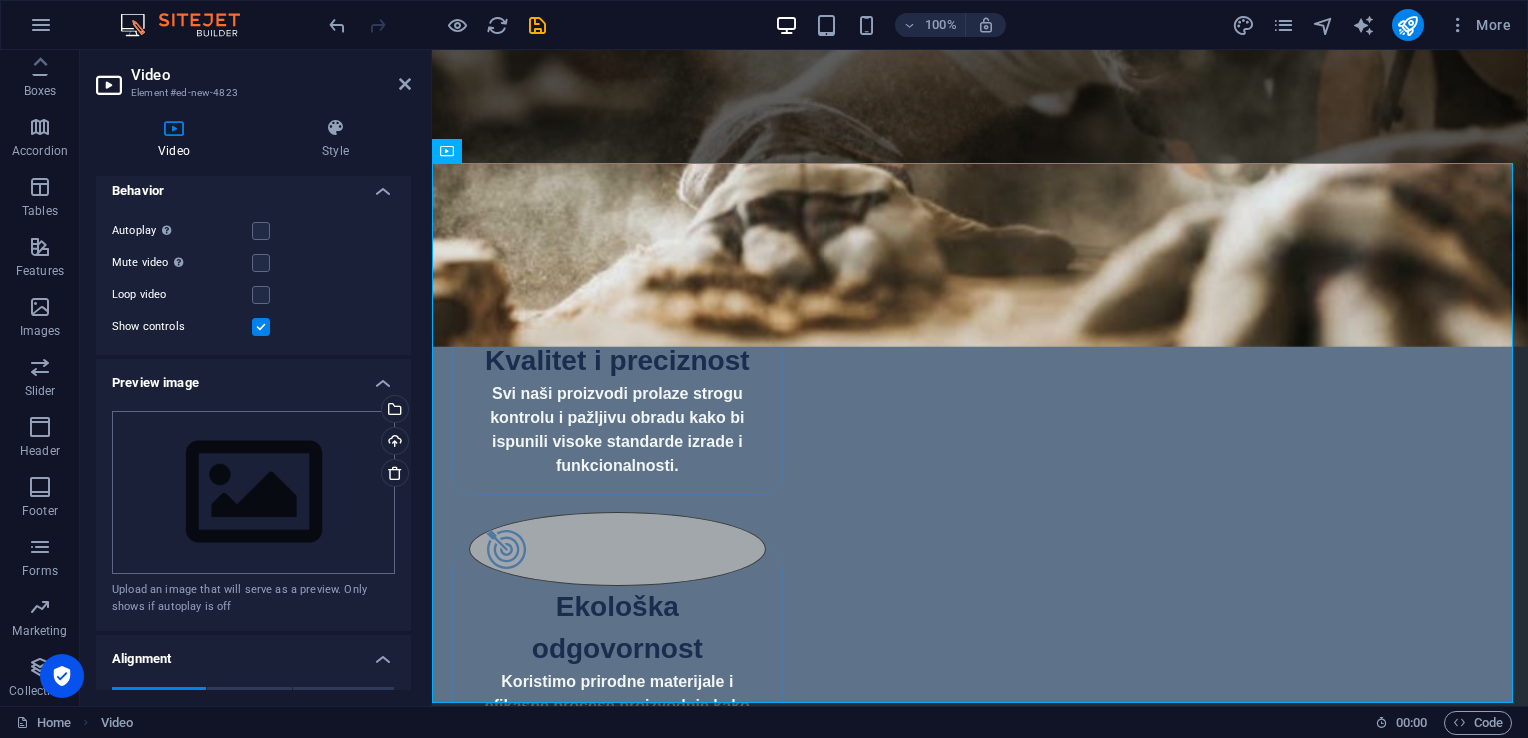 scroll, scrollTop: 1614, scrollLeft: 0, axis: vertical 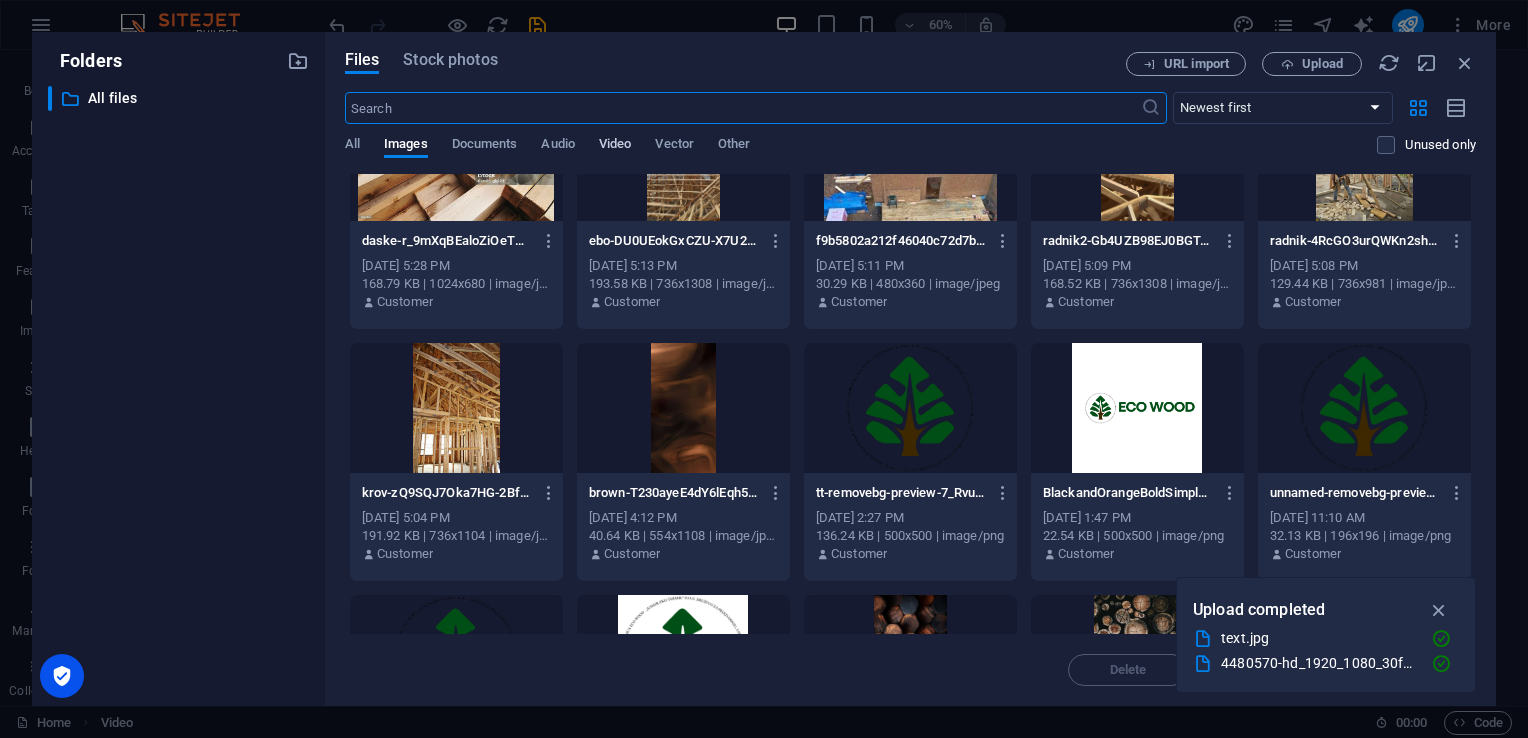 click on "Video" at bounding box center [615, 146] 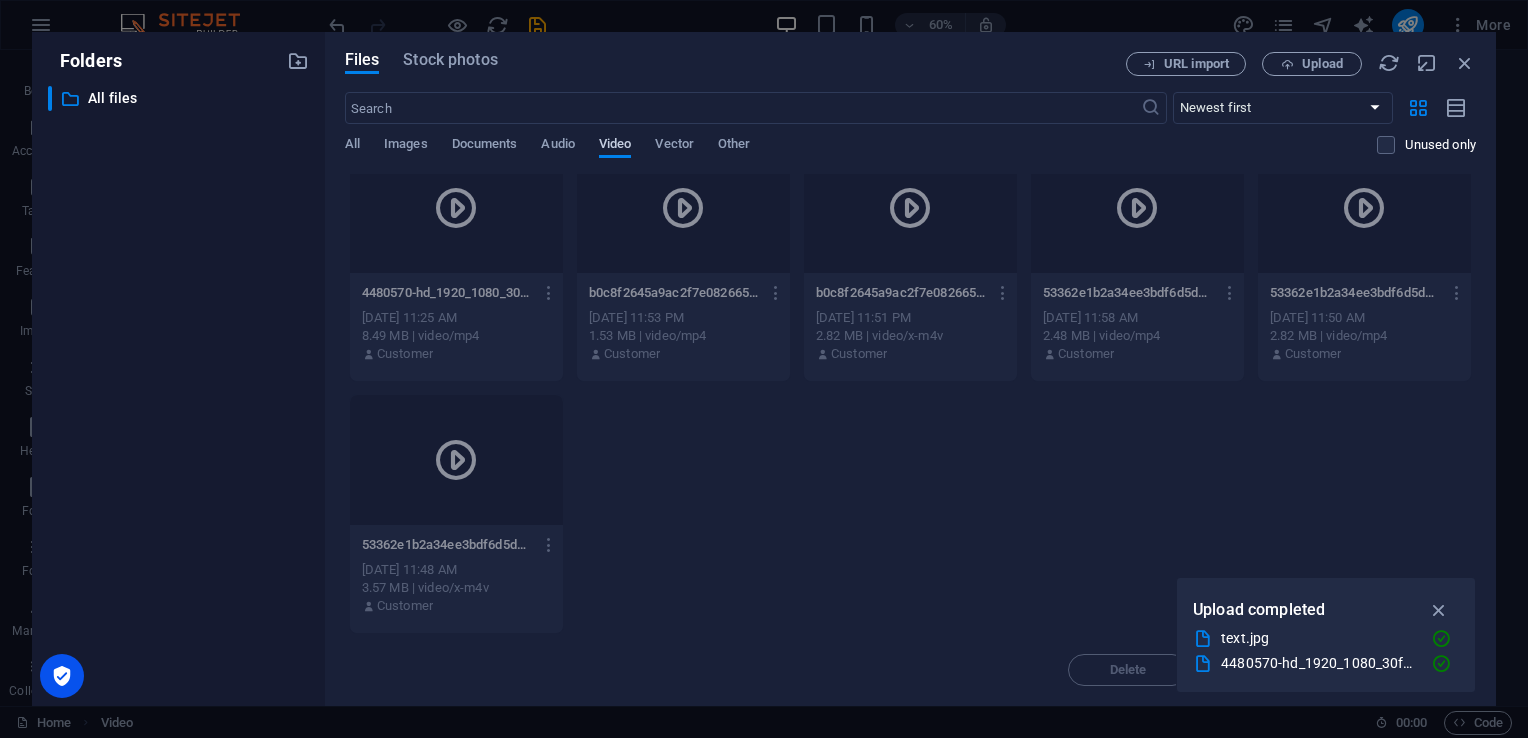 scroll, scrollTop: 31, scrollLeft: 0, axis: vertical 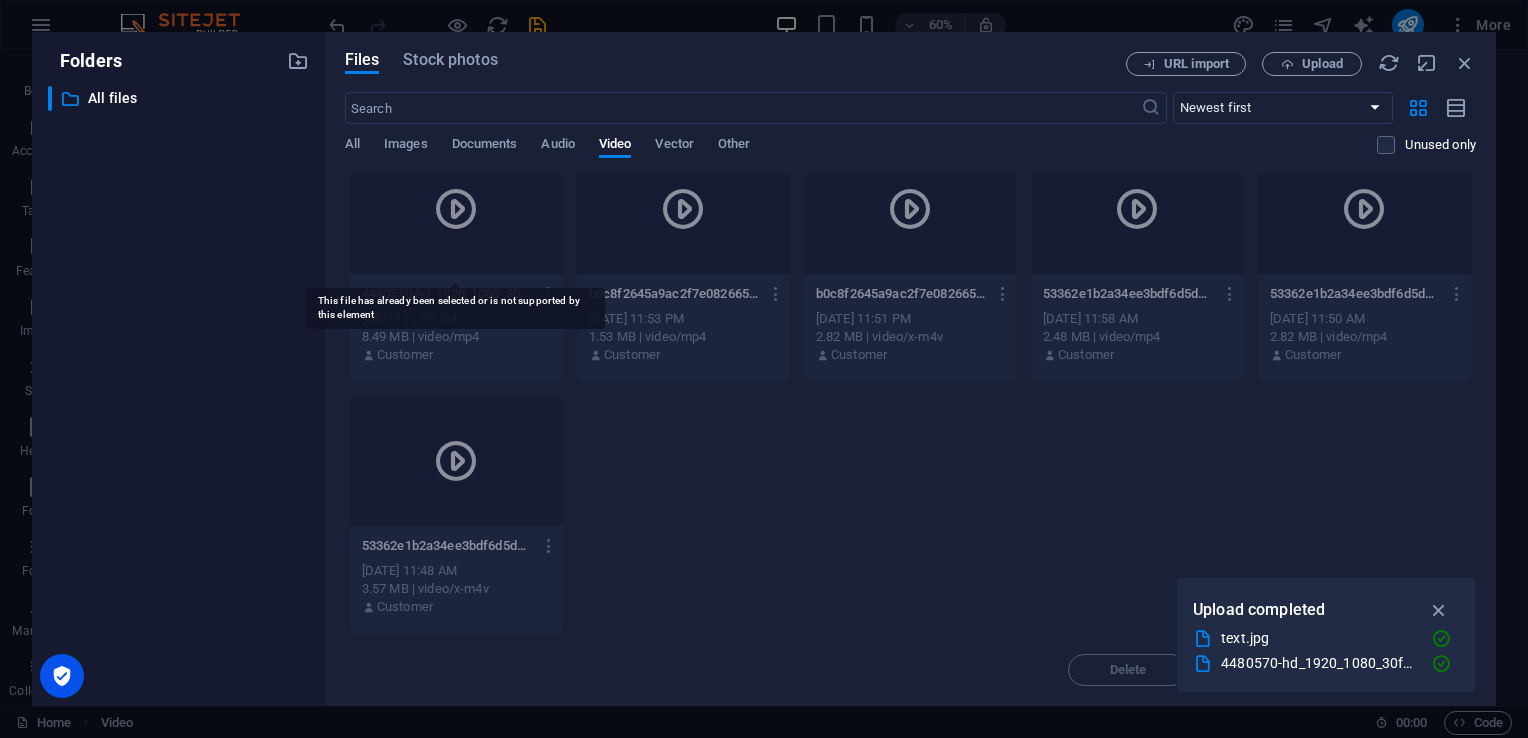 click at bounding box center (456, 209) 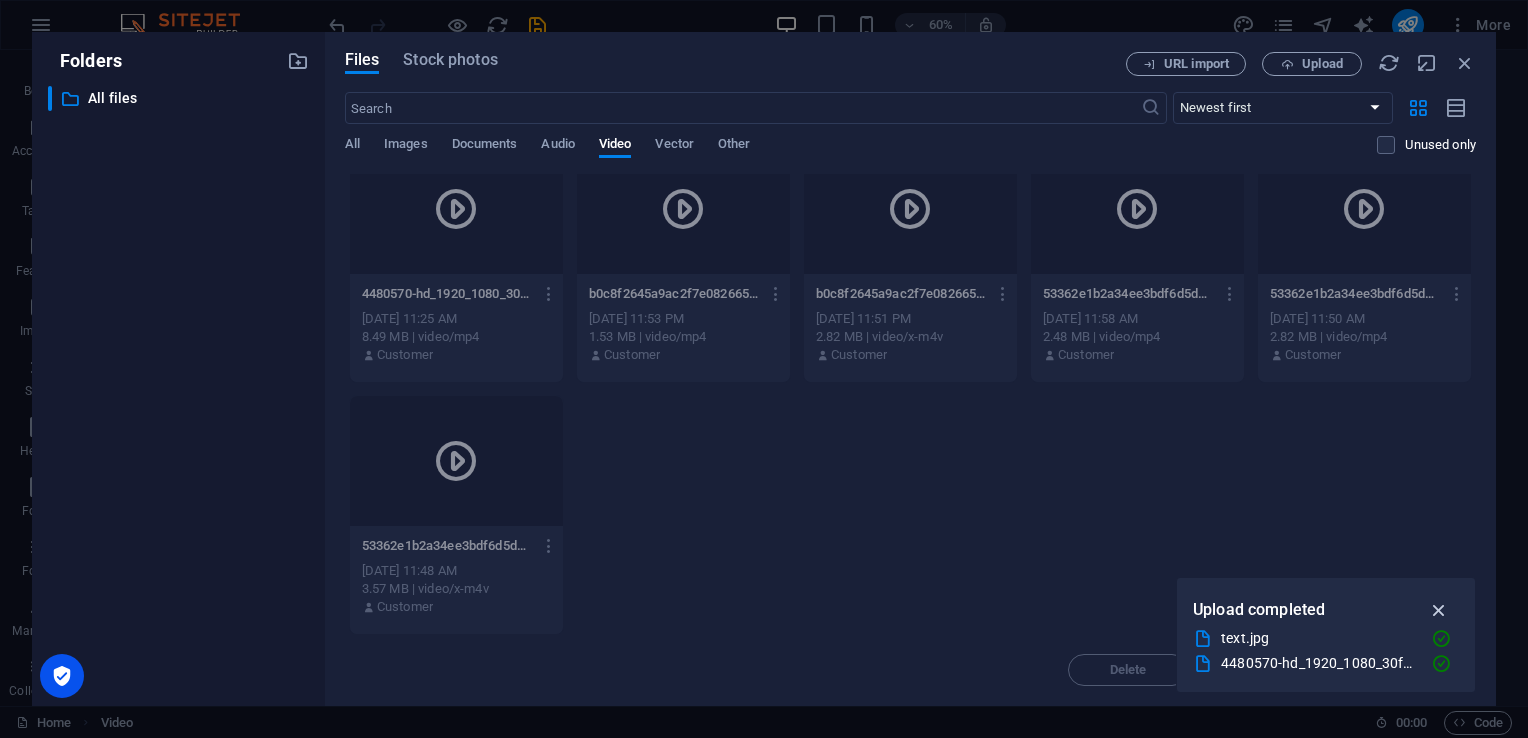 click at bounding box center (1439, 610) 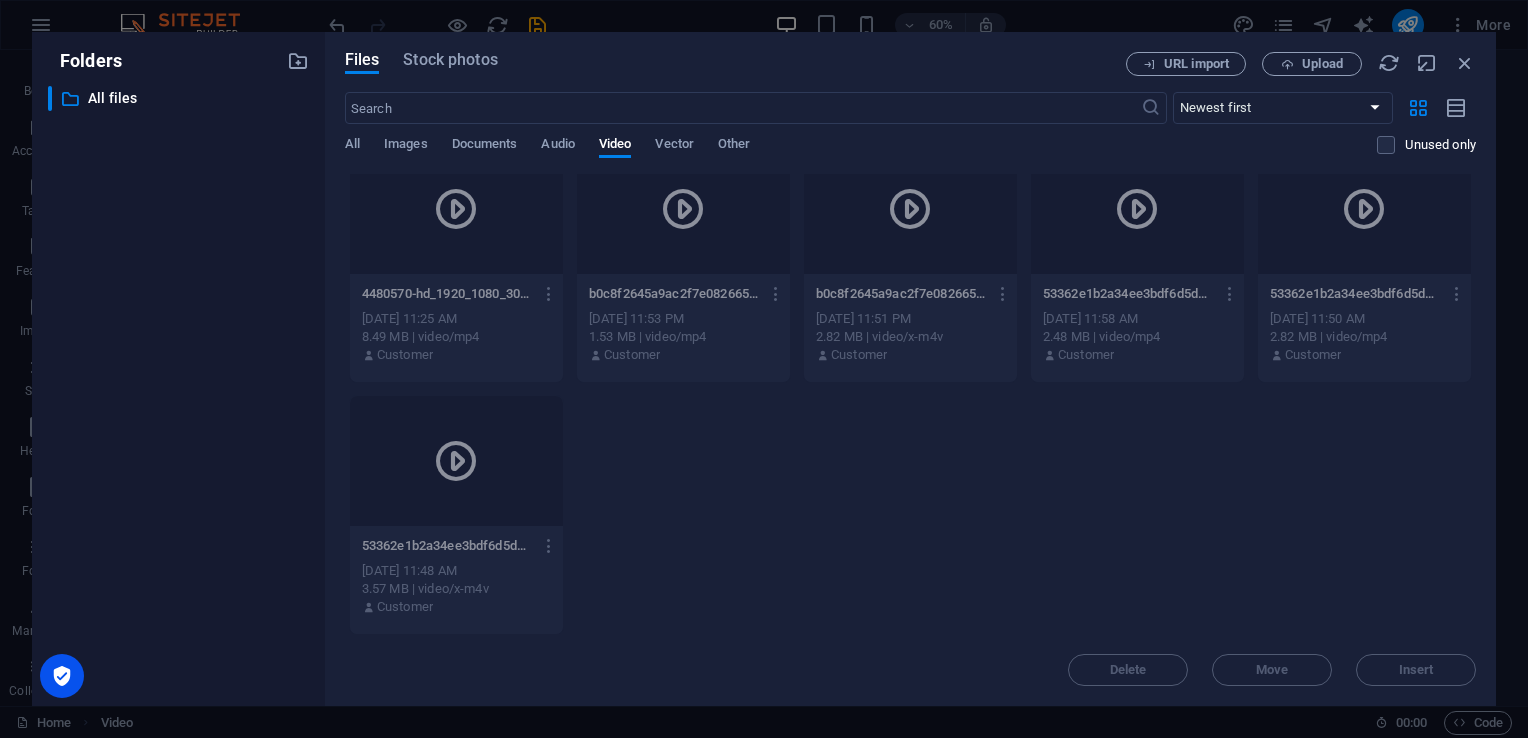 click at bounding box center [456, 209] 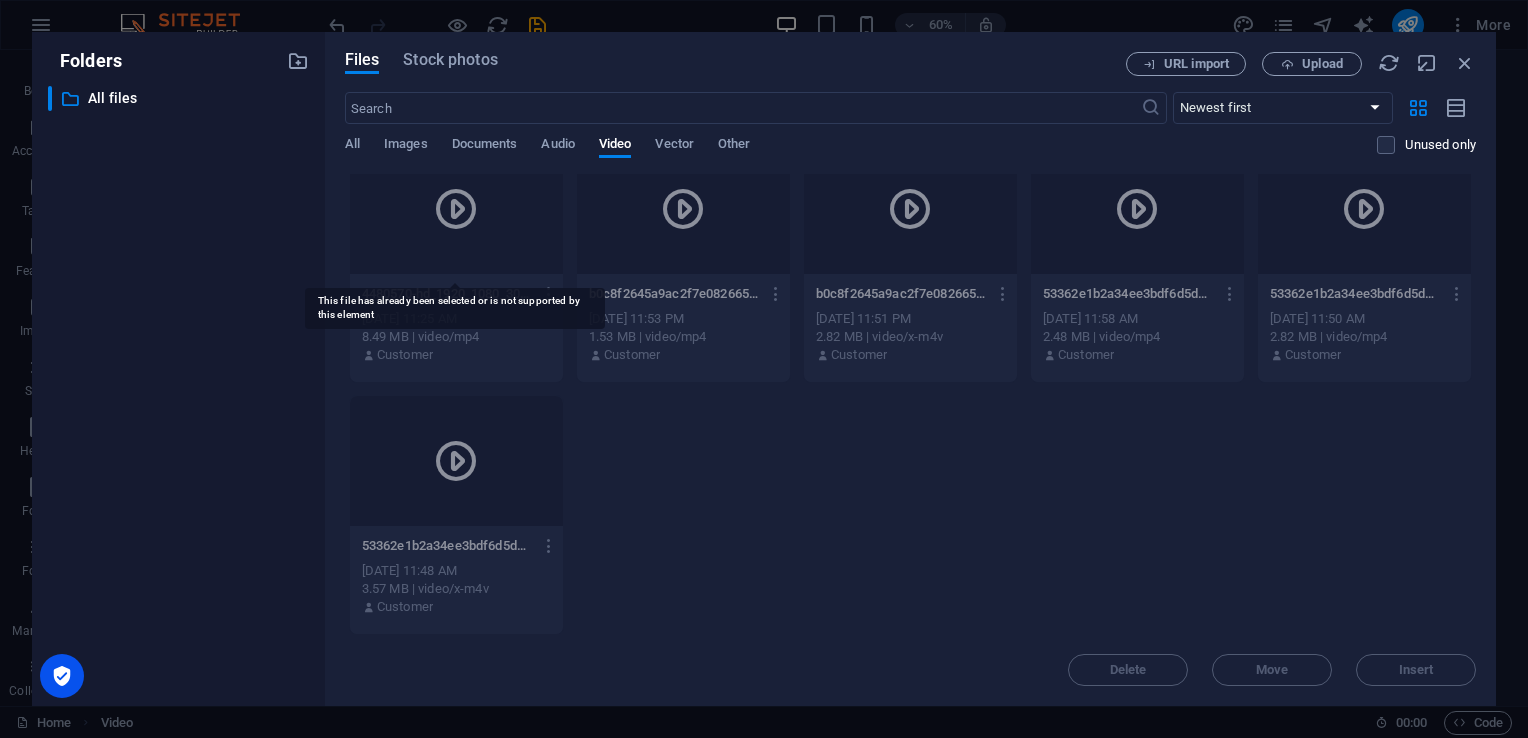 click at bounding box center [456, 209] 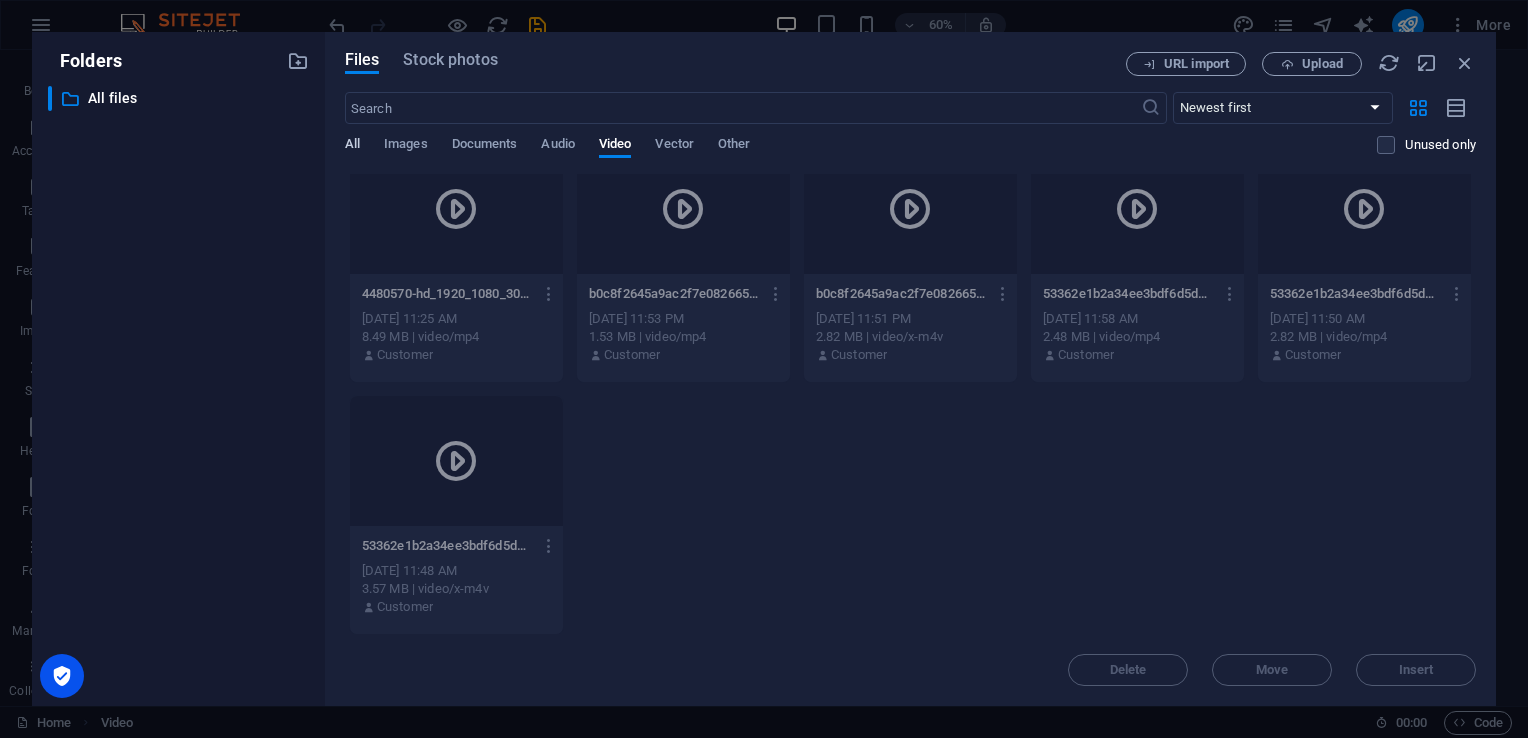 click on "All" at bounding box center (352, 146) 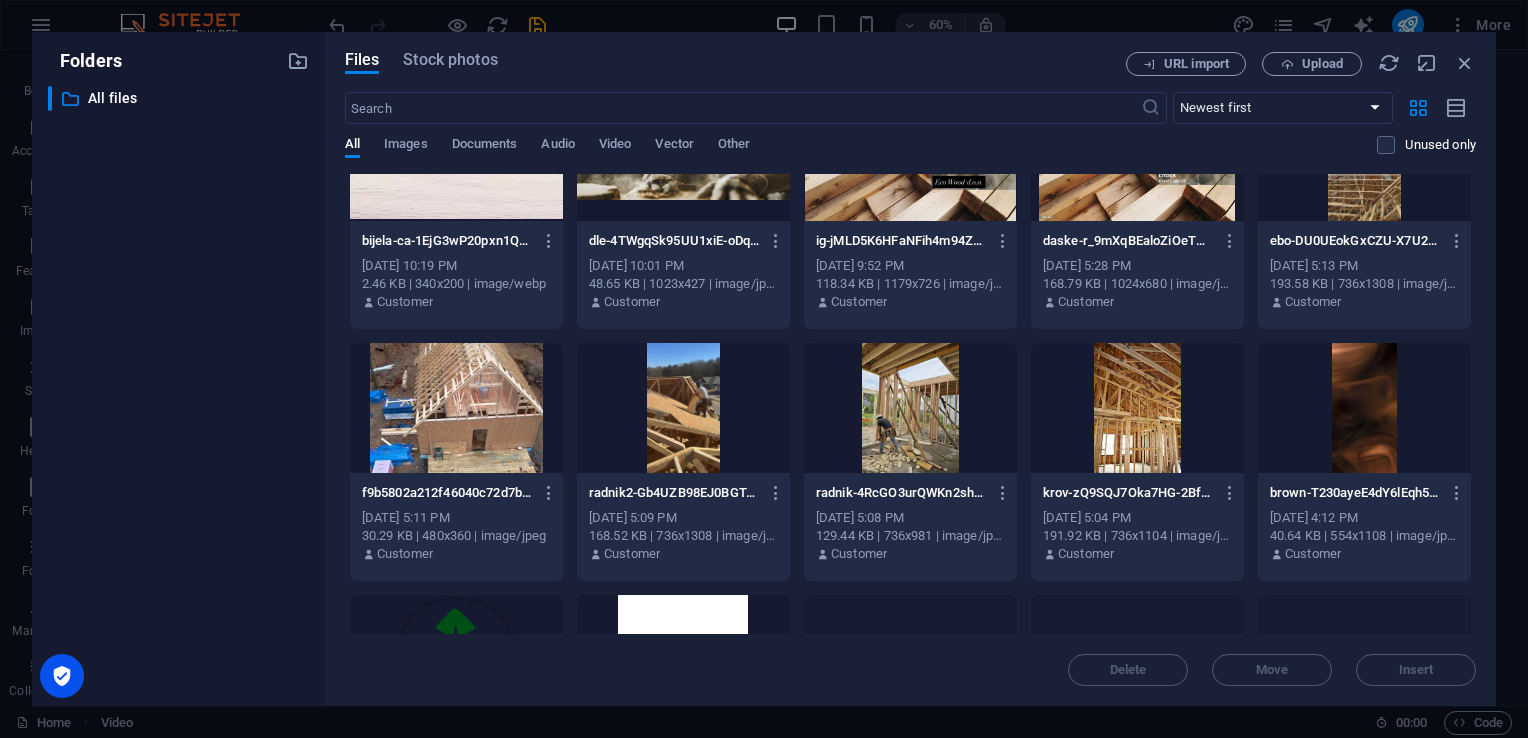 scroll, scrollTop: 1039, scrollLeft: 0, axis: vertical 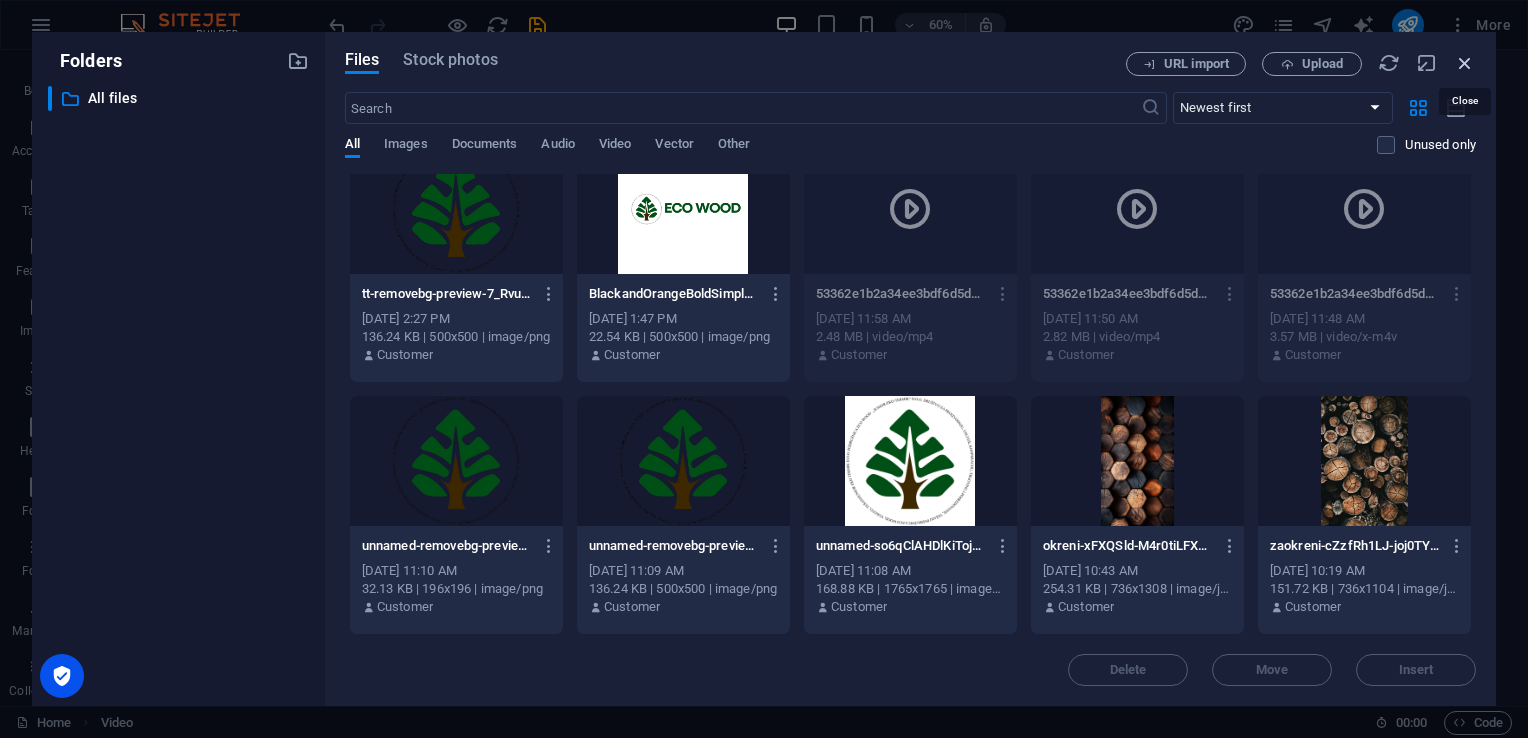 click at bounding box center [1465, 63] 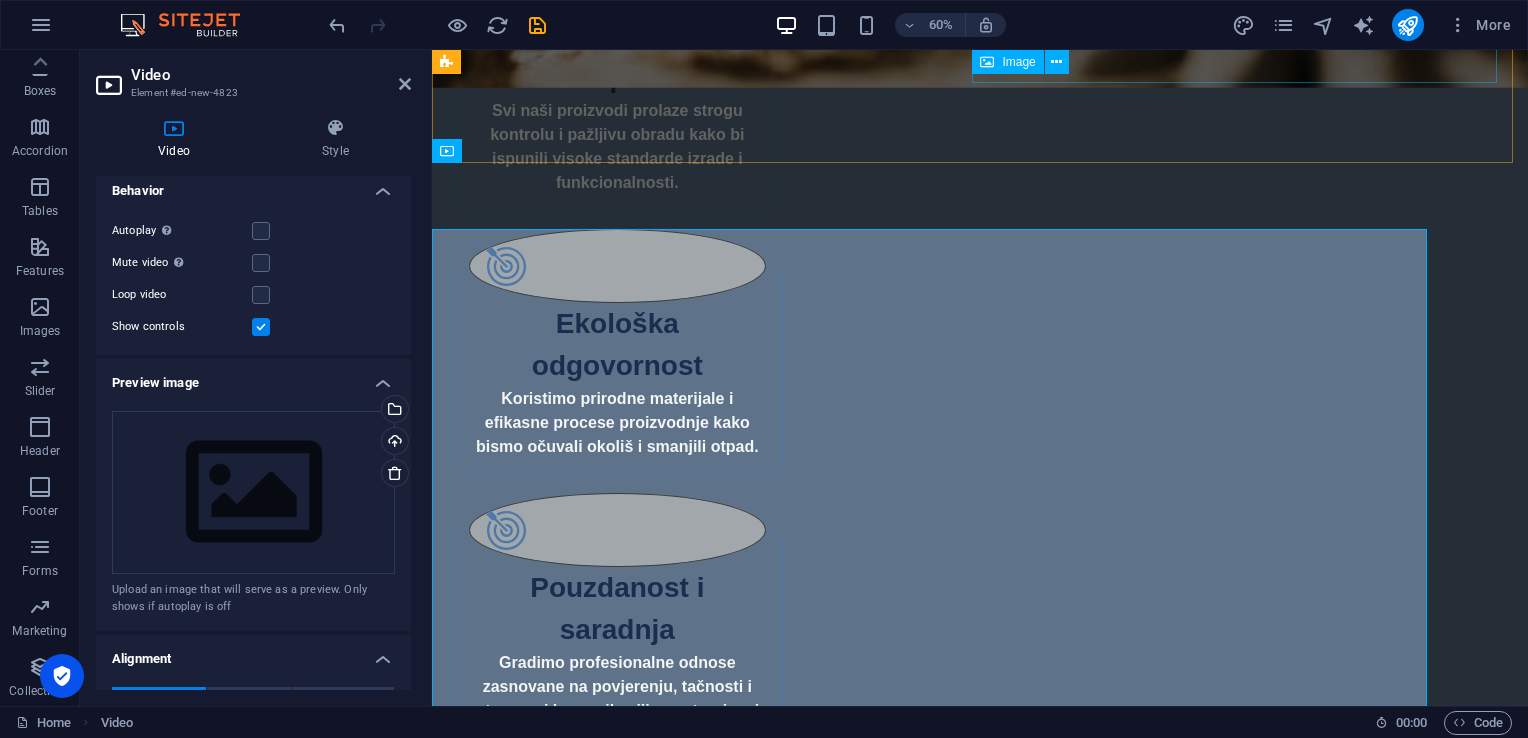 scroll, scrollTop: 1548, scrollLeft: 0, axis: vertical 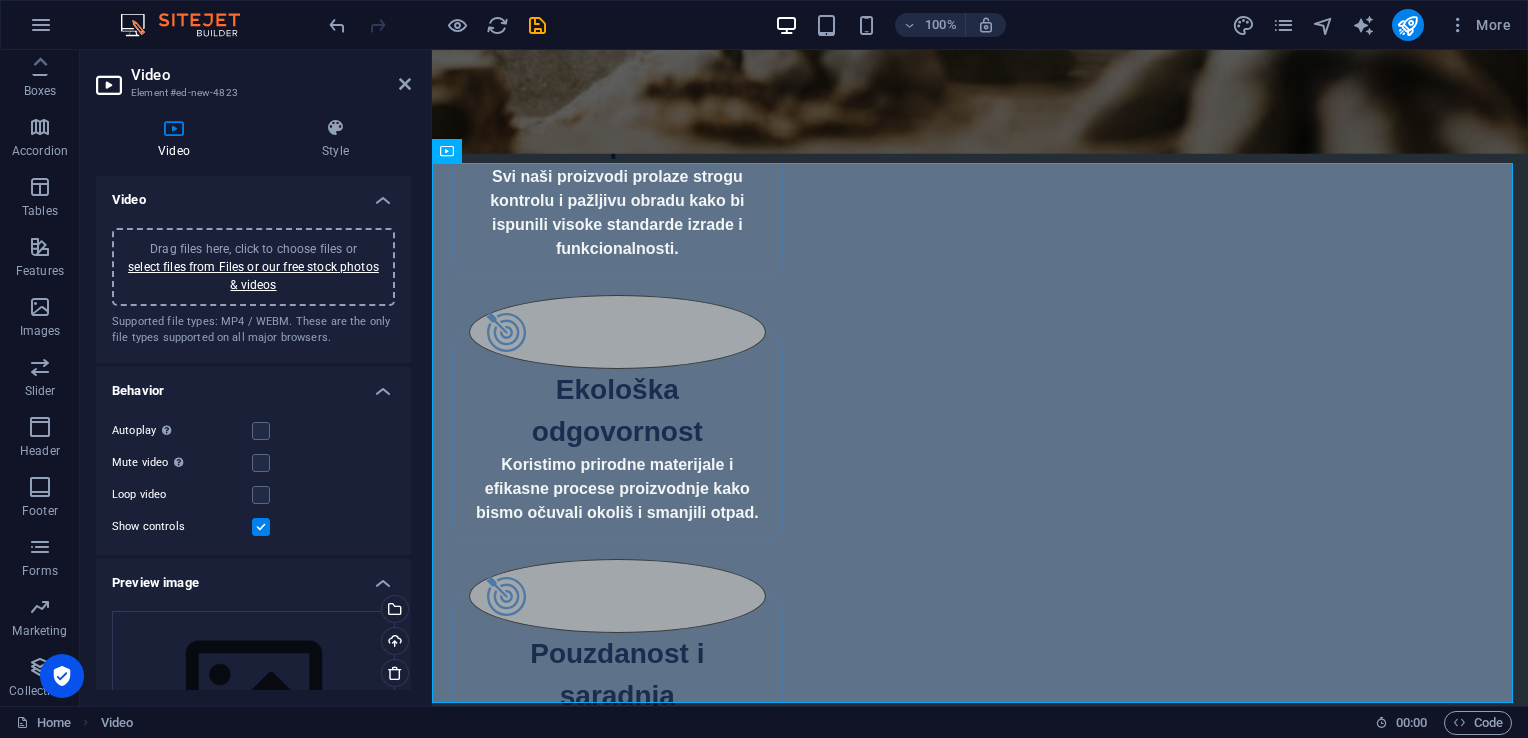 click on "Drag files here, click to choose files or select files from Files or our free stock photos & videos" at bounding box center [253, 267] 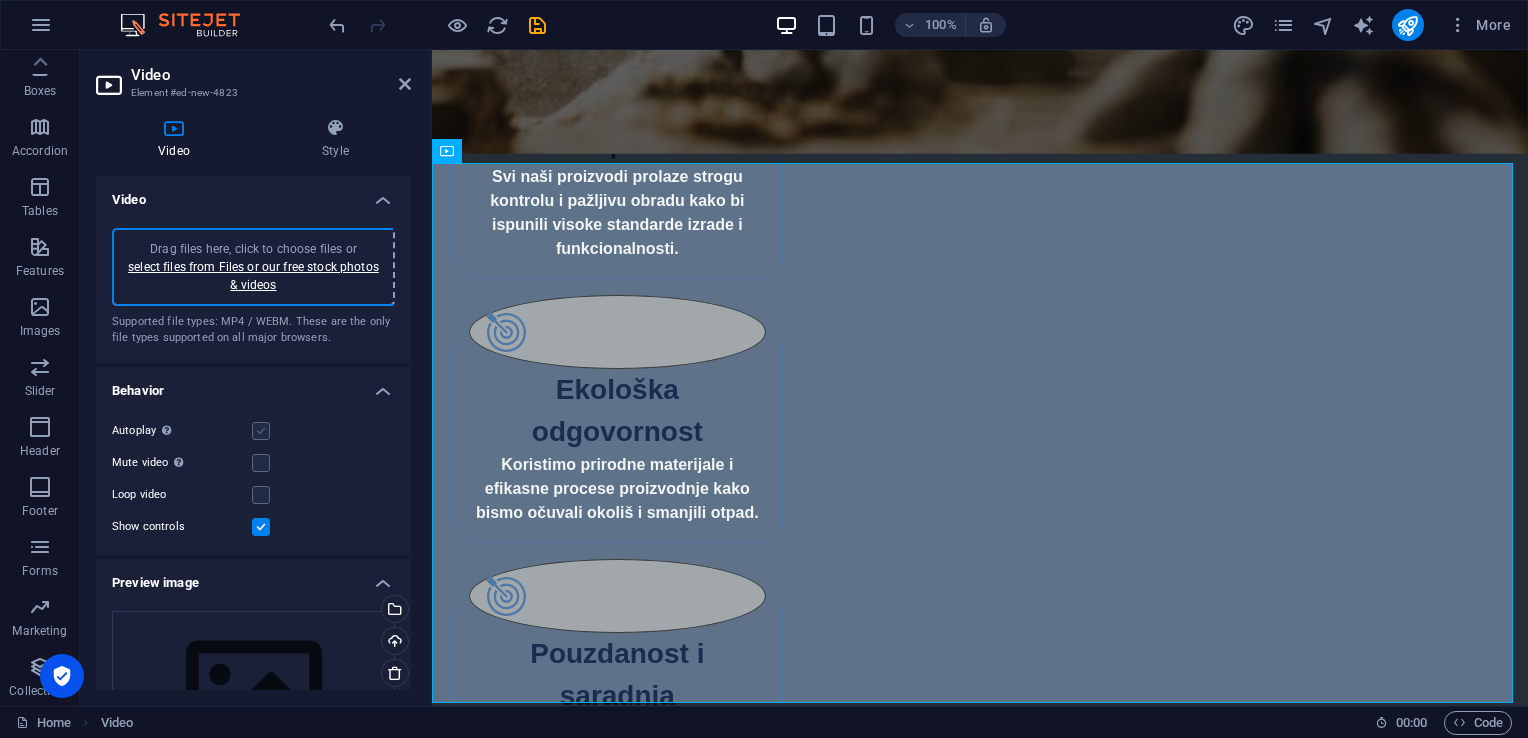 click at bounding box center [261, 431] 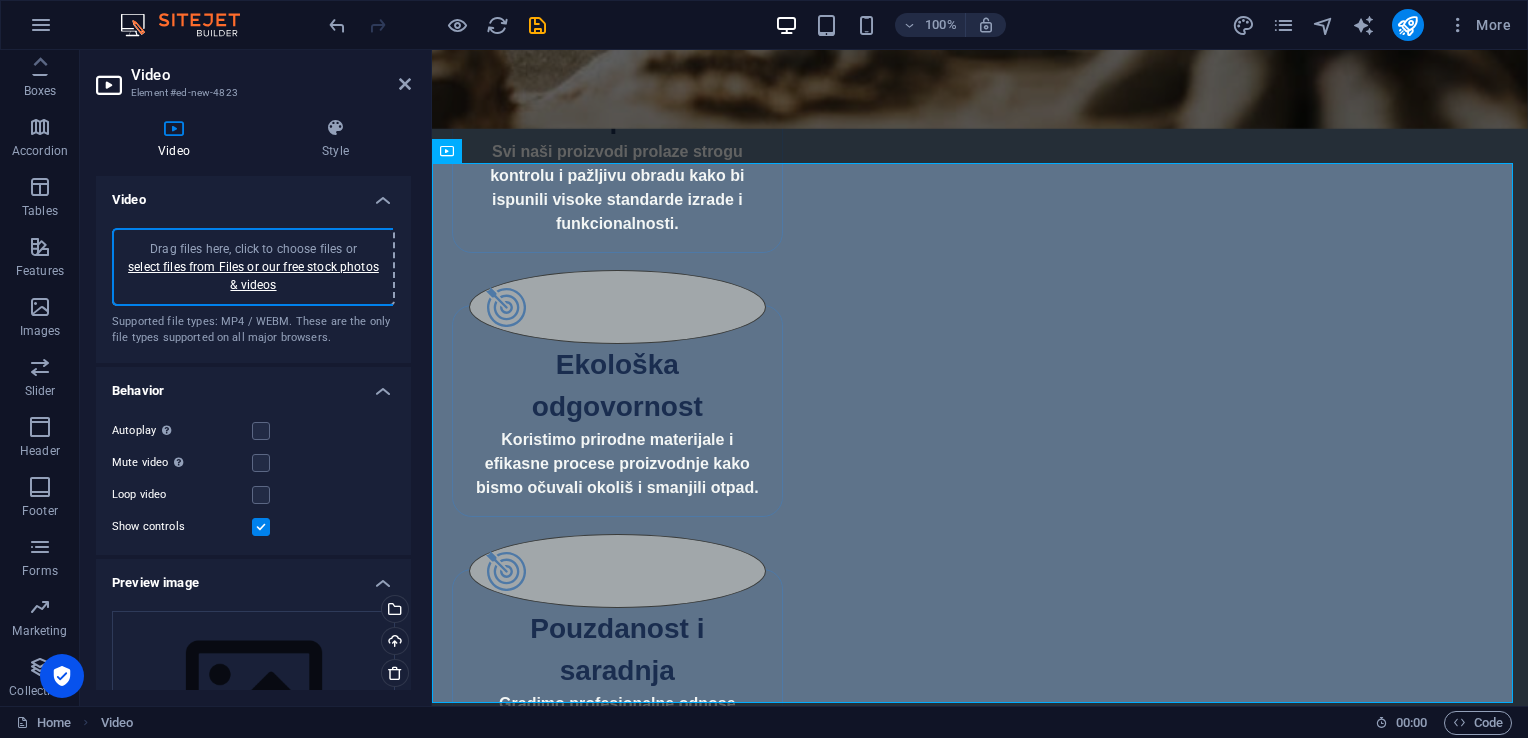 click at bounding box center [261, 527] 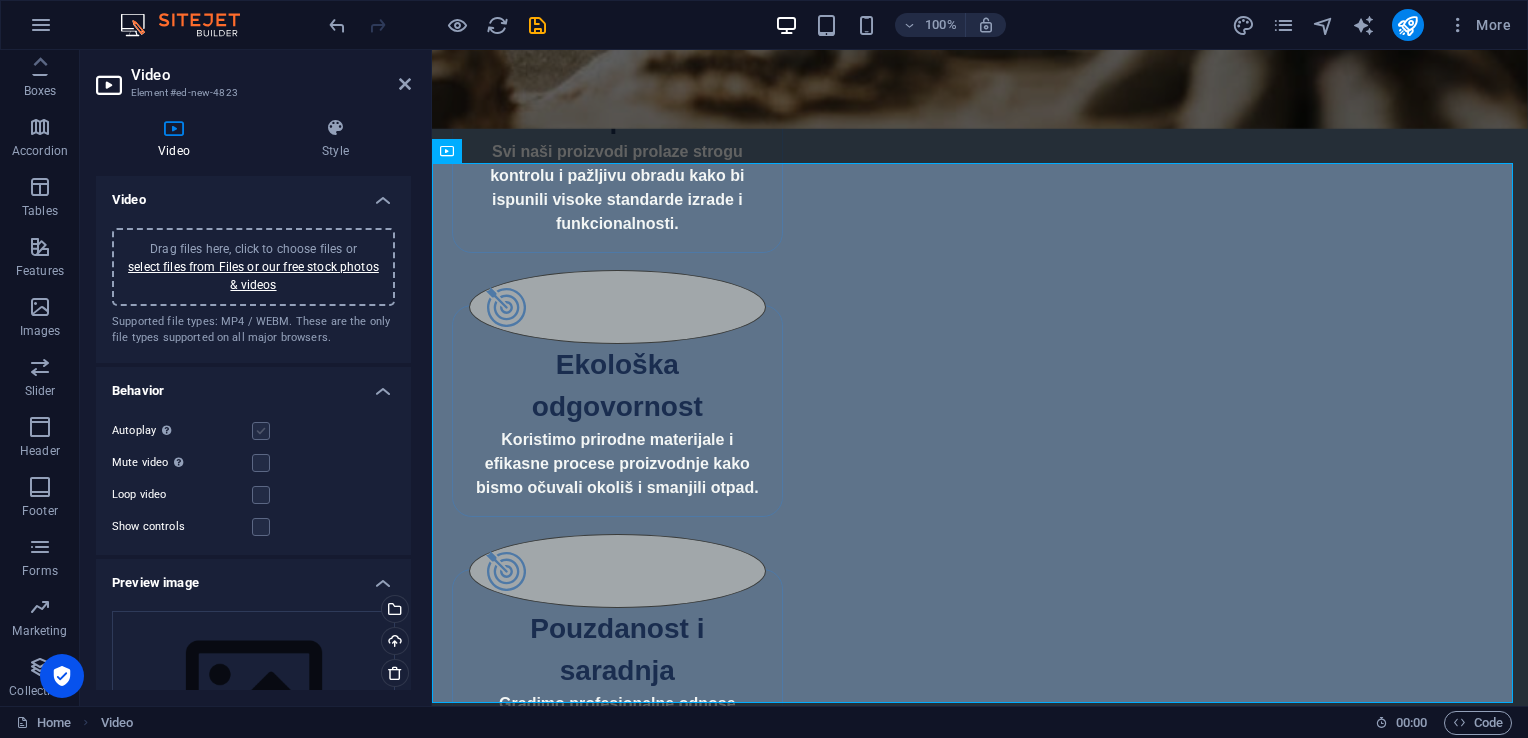 click at bounding box center (261, 431) 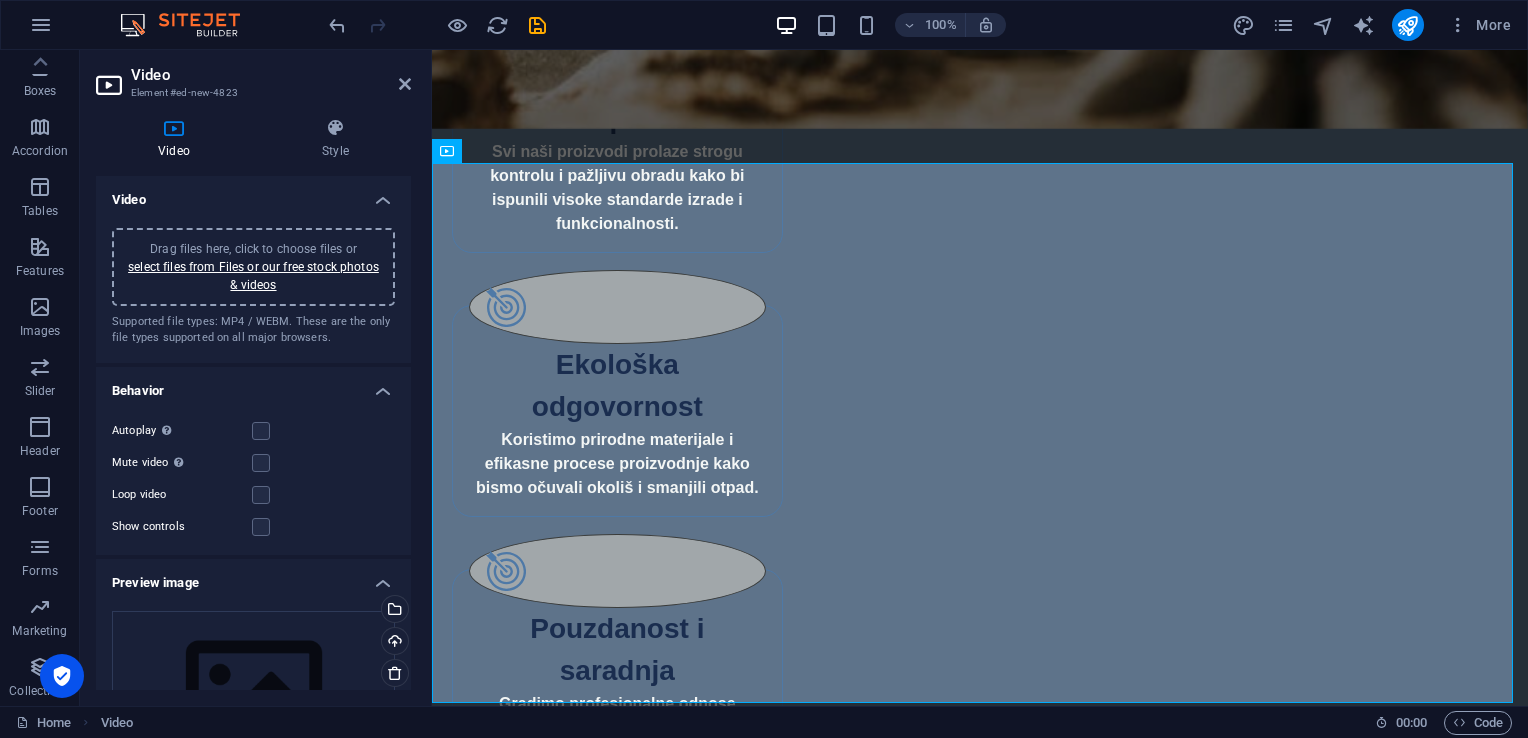 click on "Show controls" at bounding box center [253, 527] 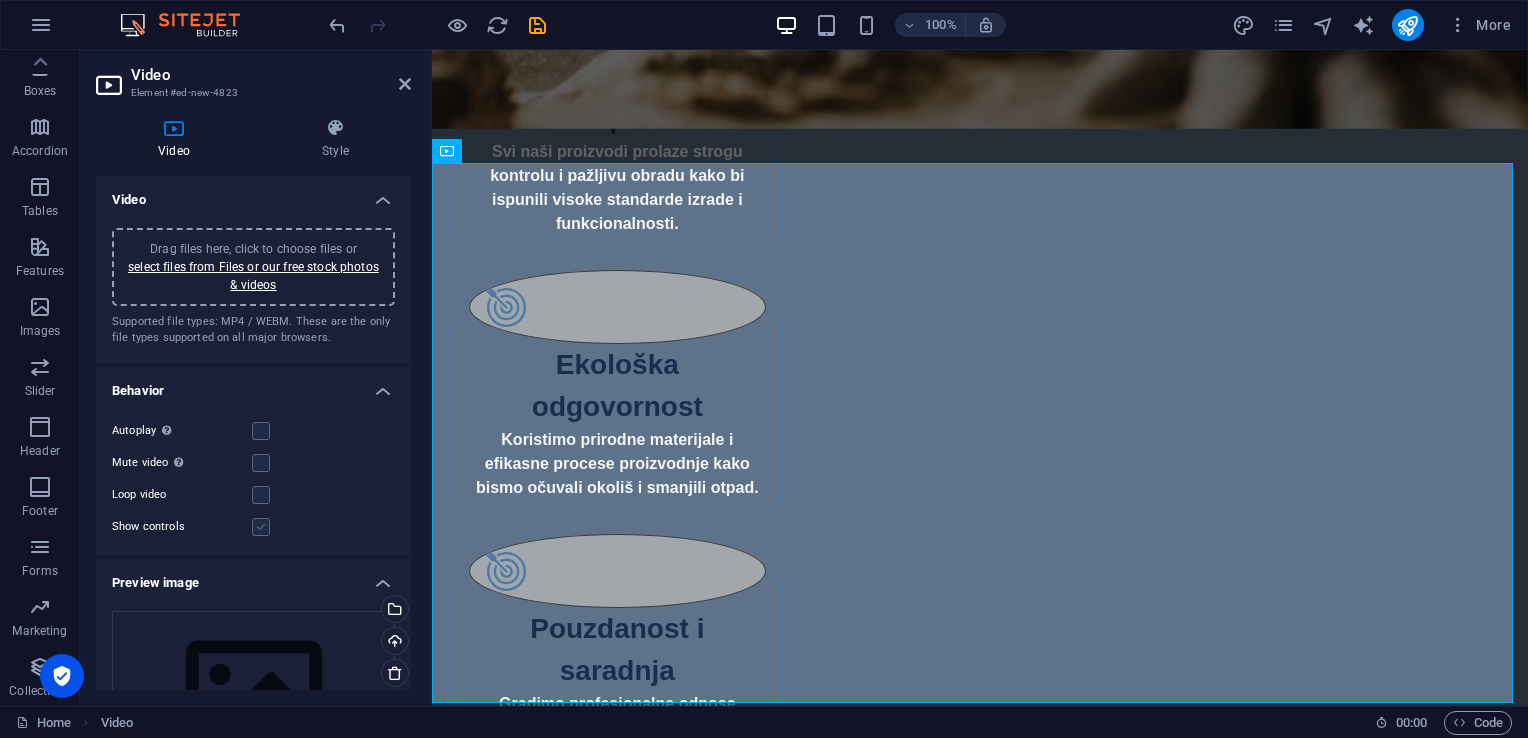click at bounding box center (261, 527) 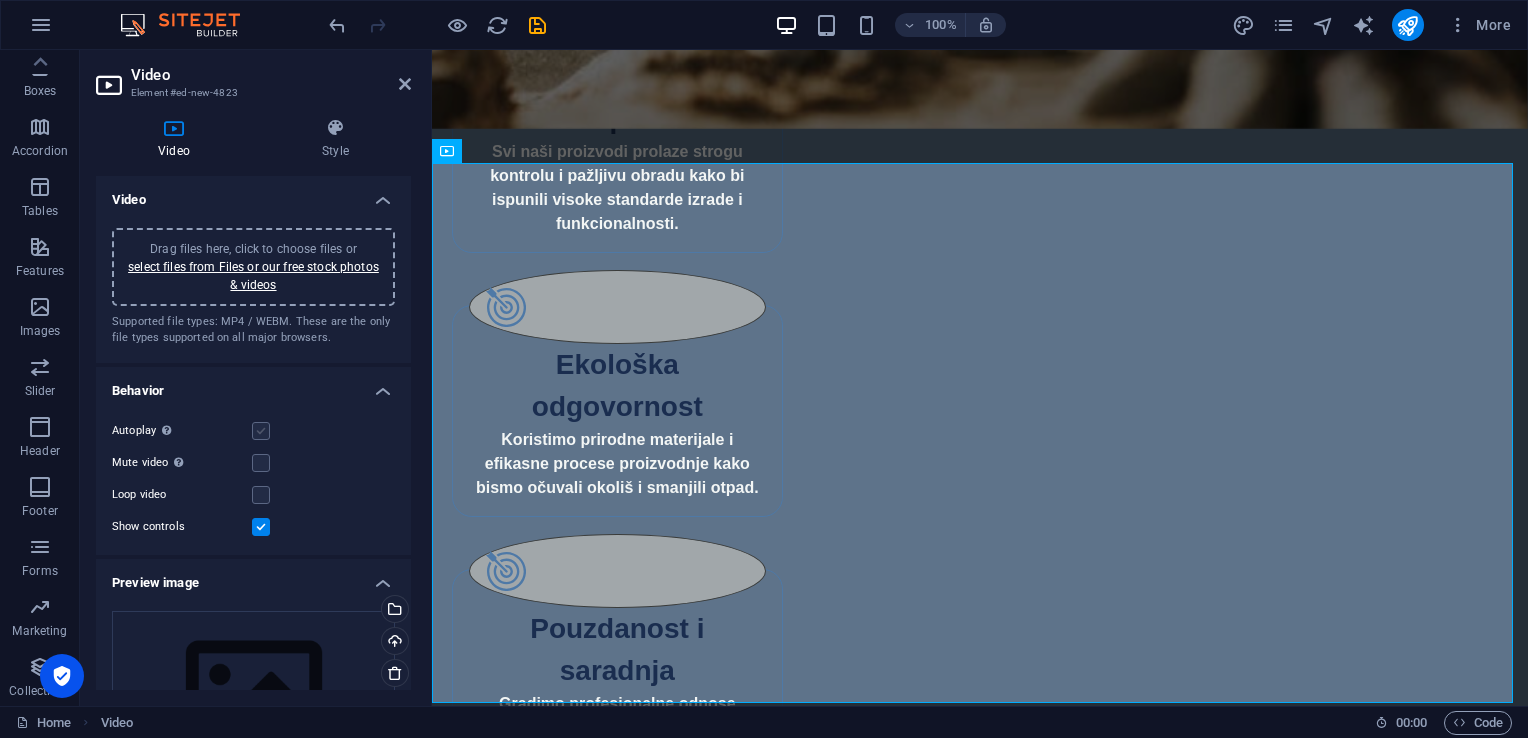 click at bounding box center (261, 431) 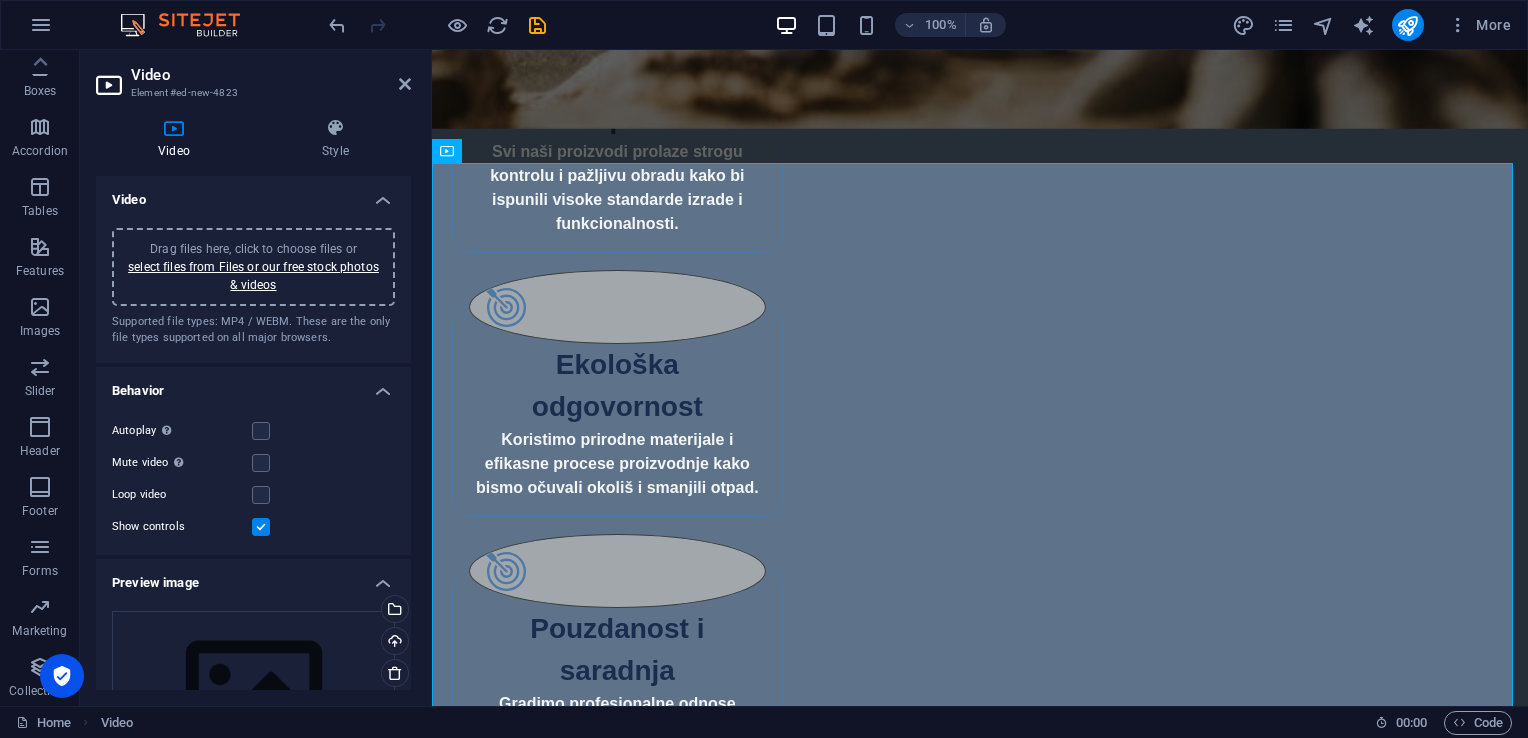 click at bounding box center [261, 527] 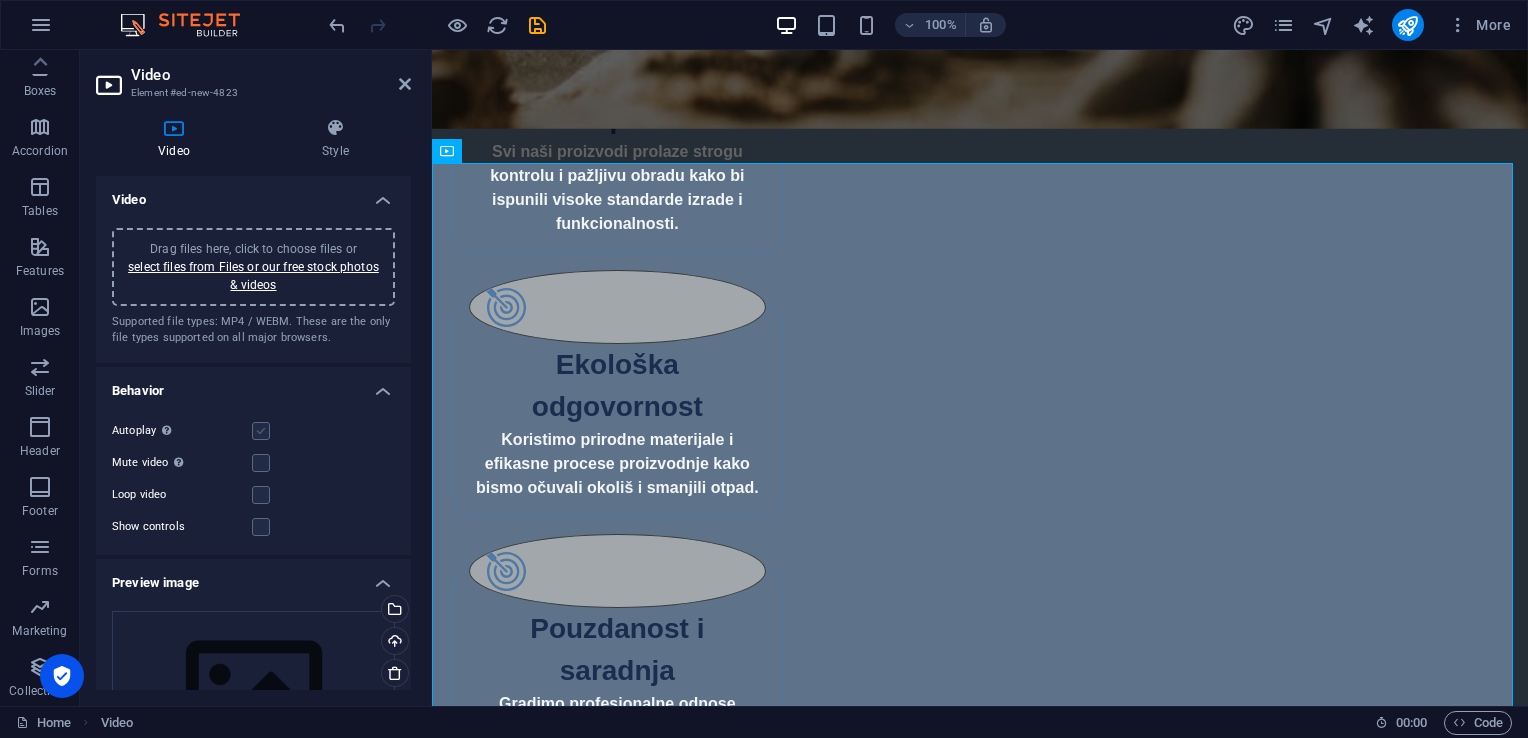 click at bounding box center (261, 431) 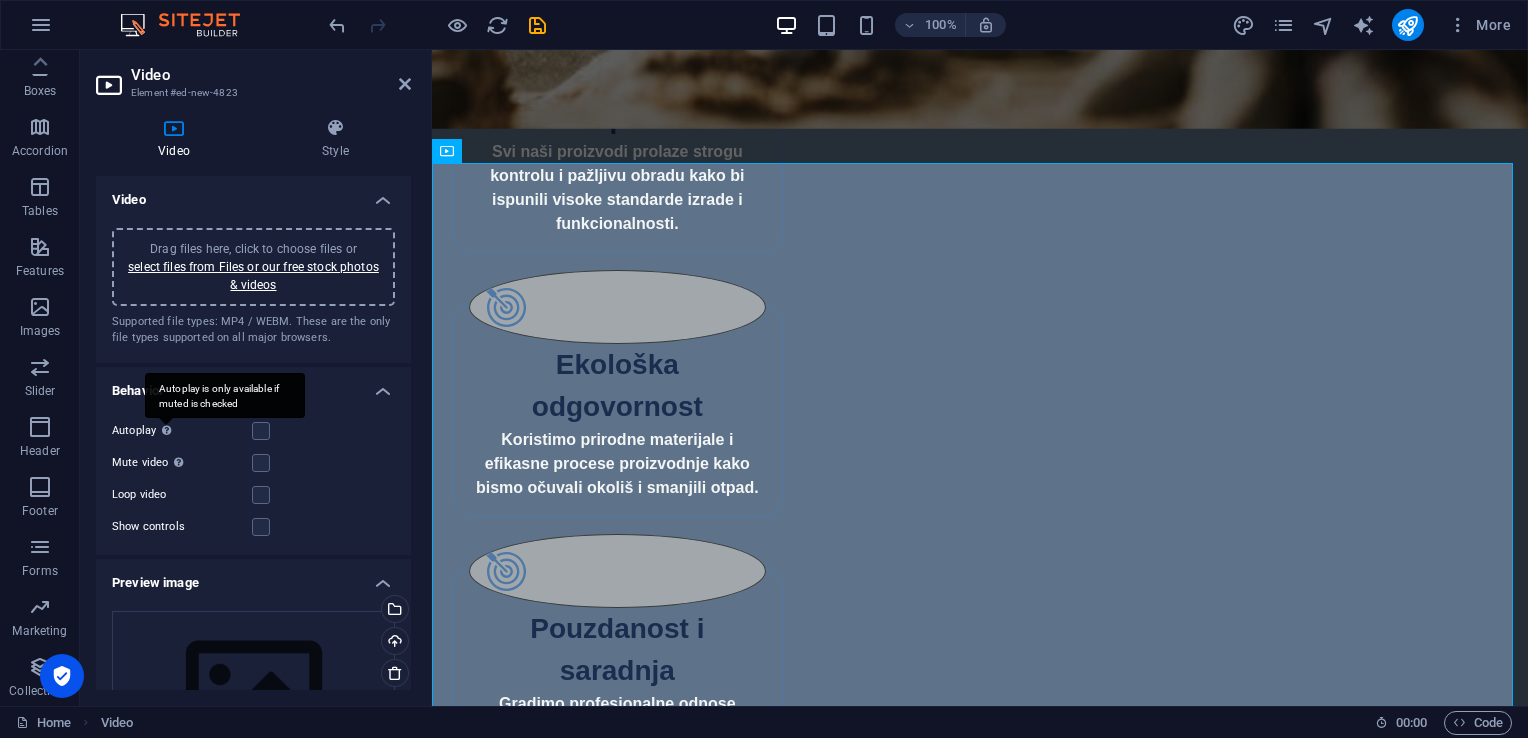 click at bounding box center (166, 430) 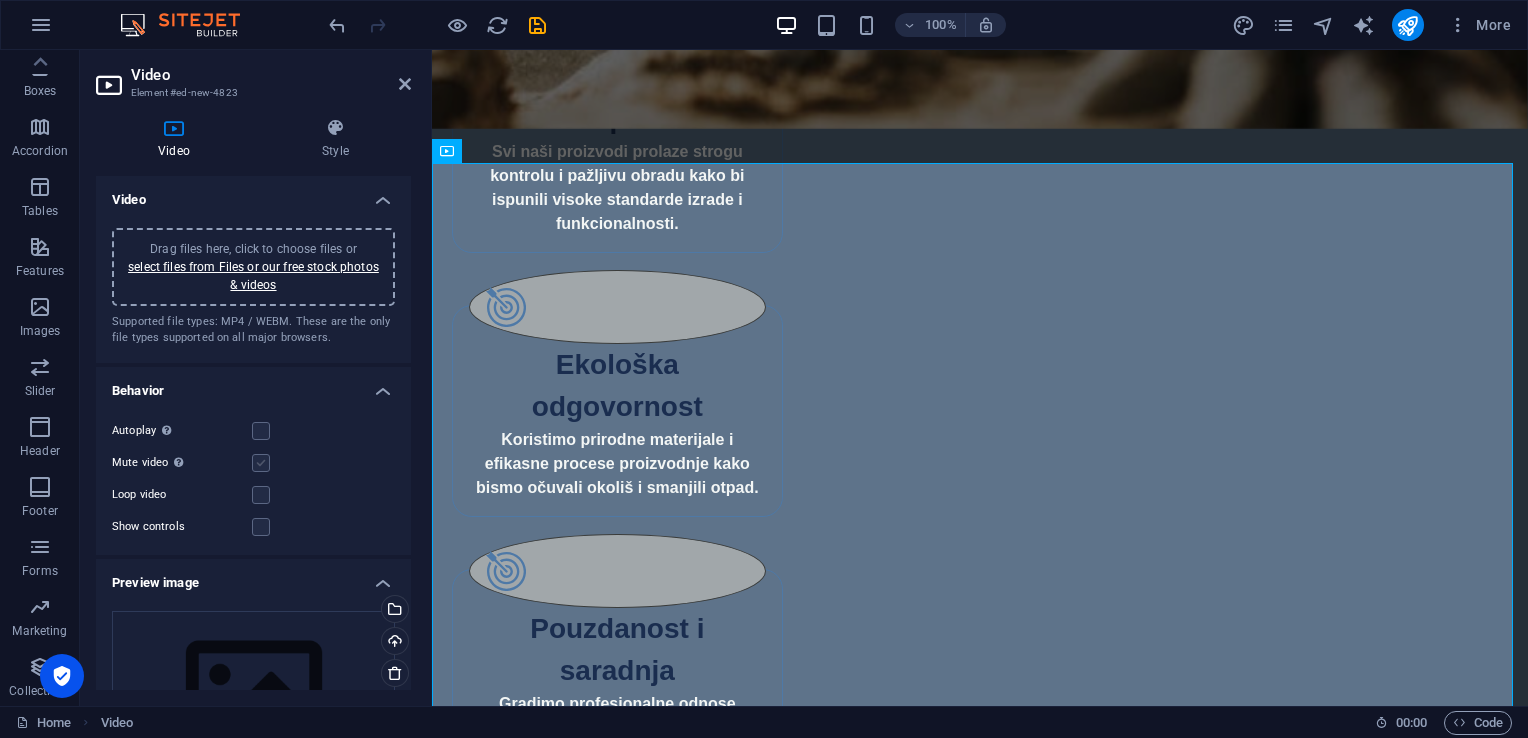 click at bounding box center [261, 463] 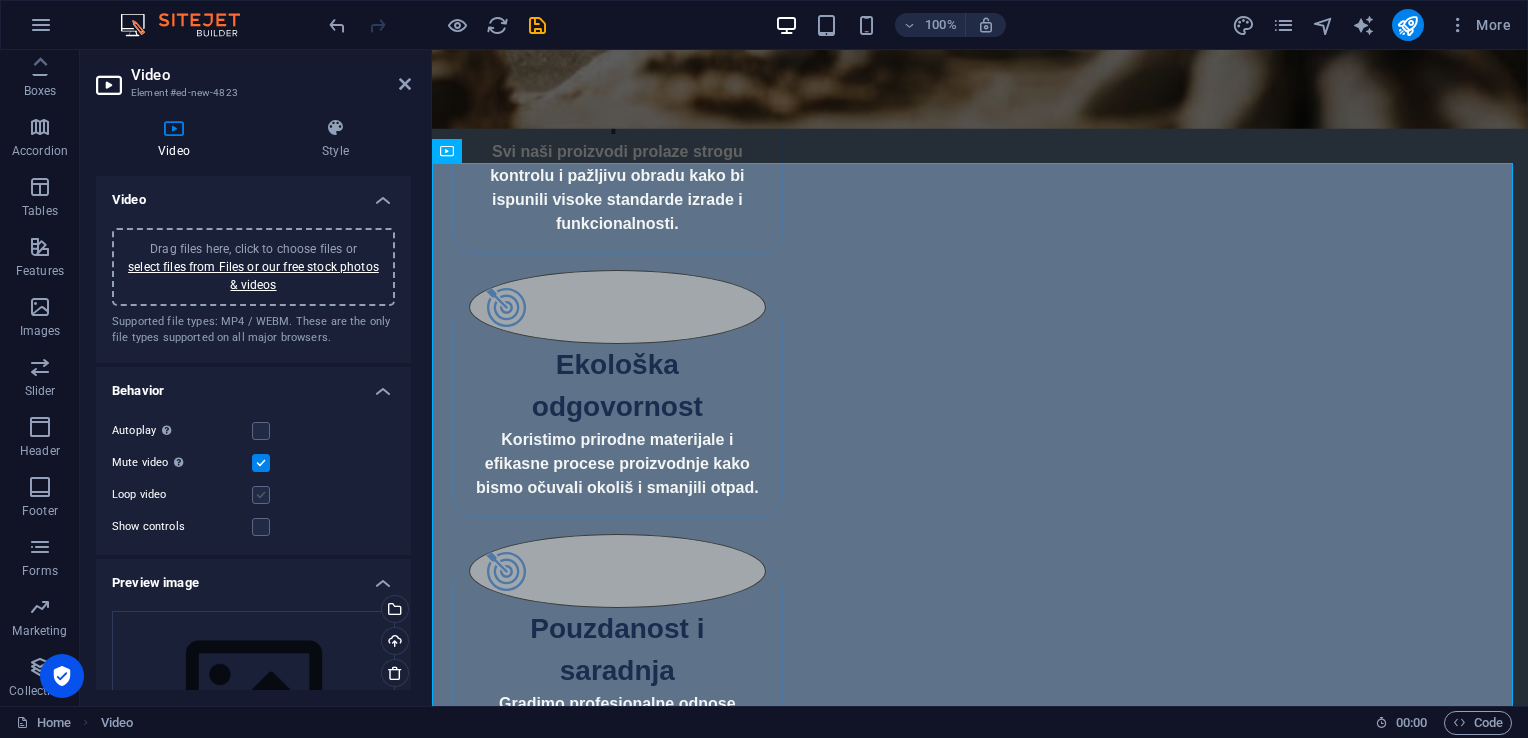 click at bounding box center (261, 495) 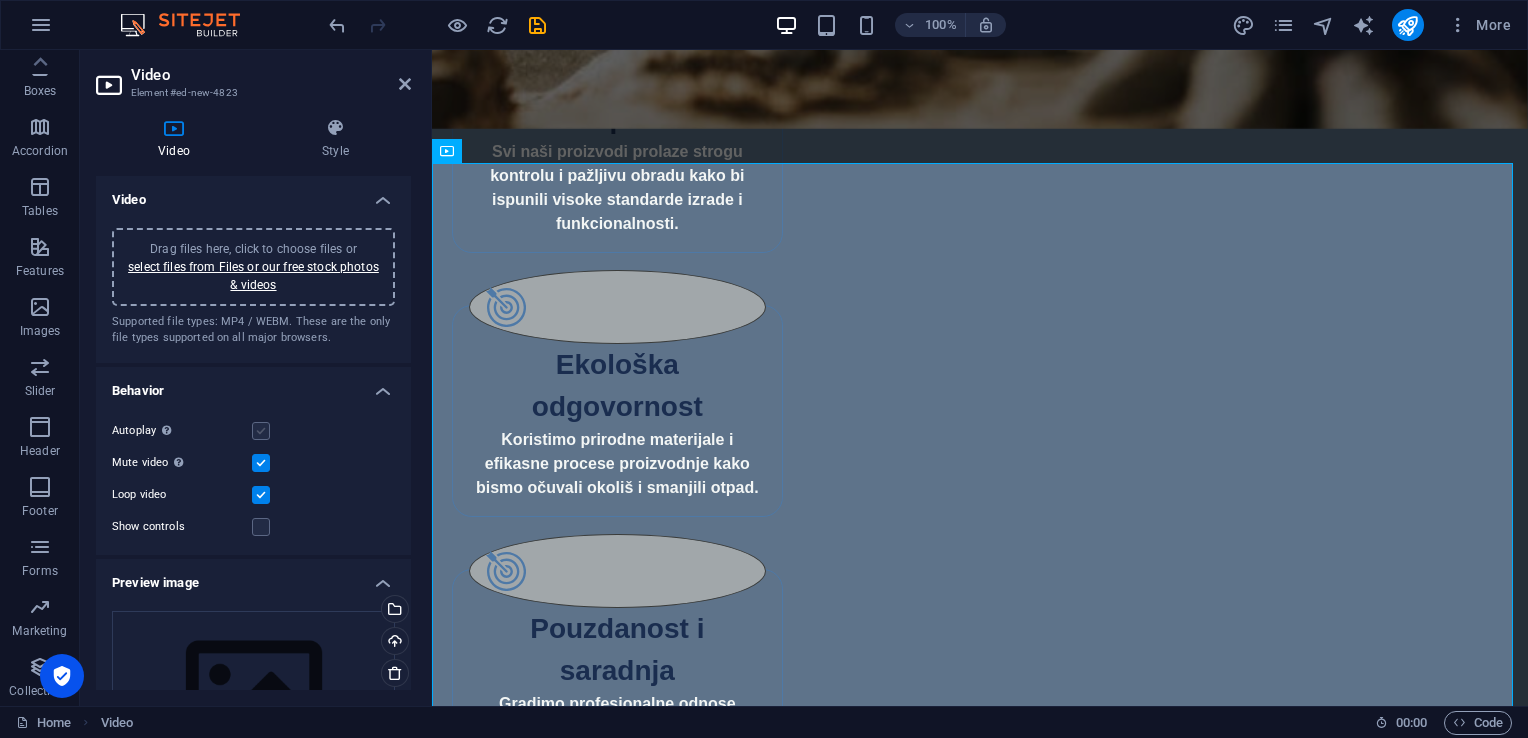click at bounding box center [261, 431] 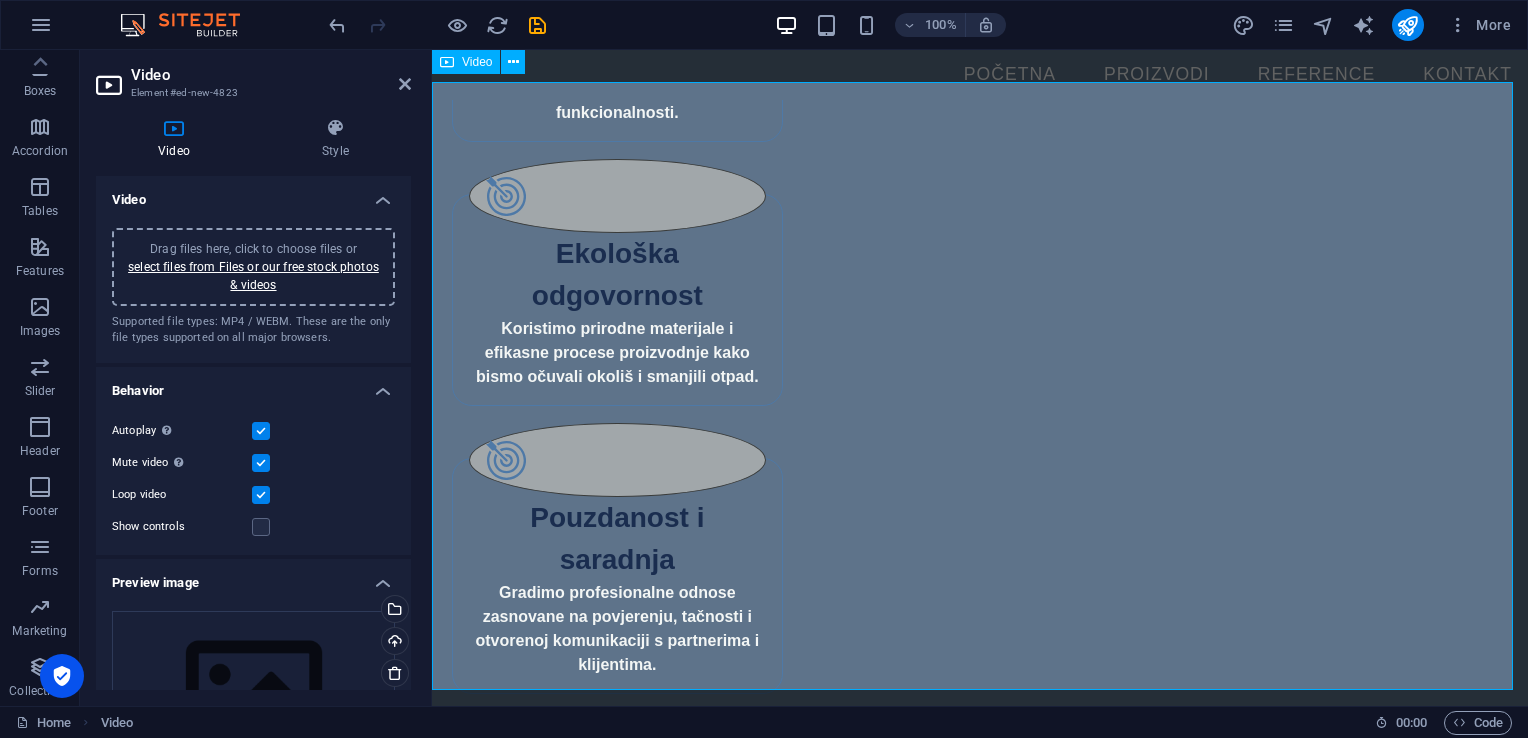 scroll, scrollTop: 1600, scrollLeft: 0, axis: vertical 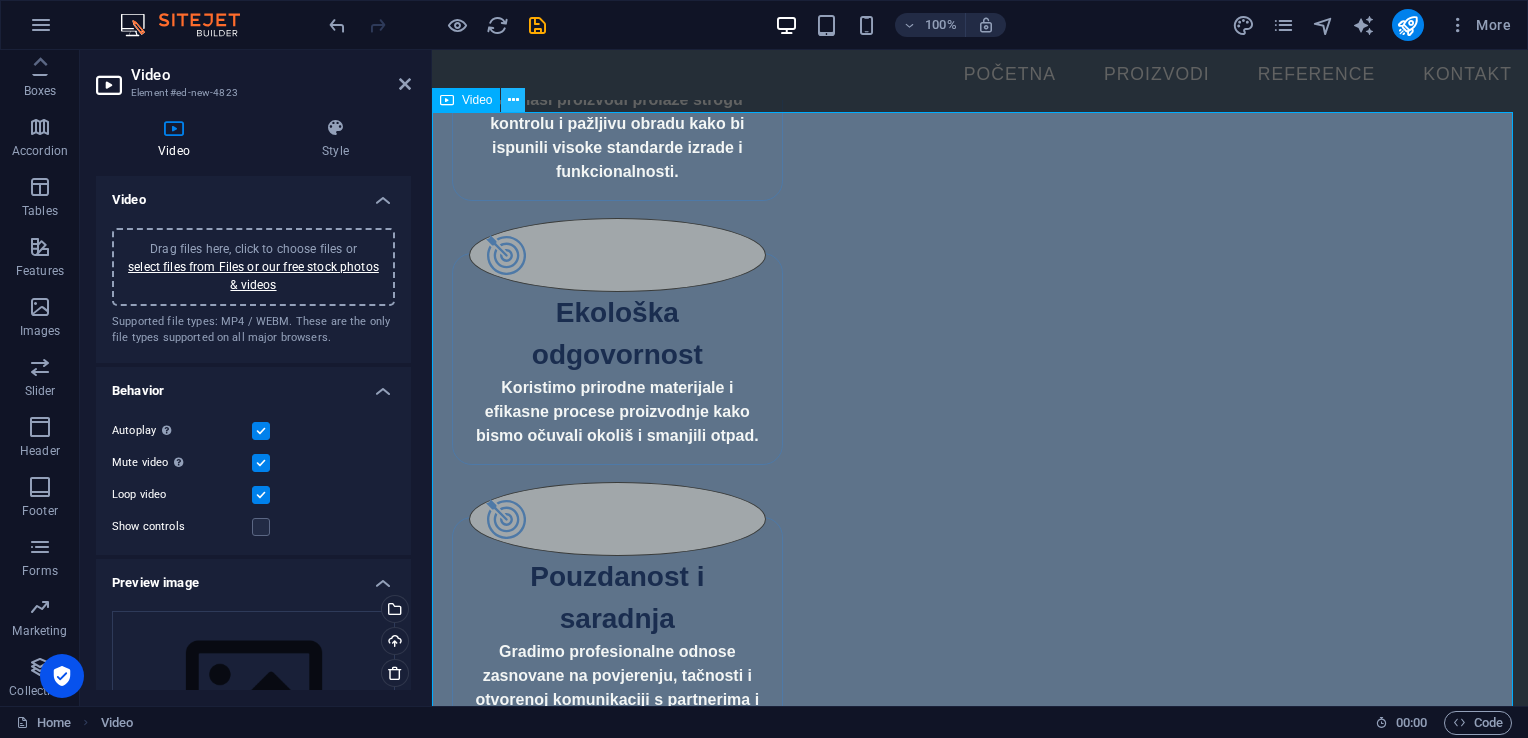 click at bounding box center (513, 100) 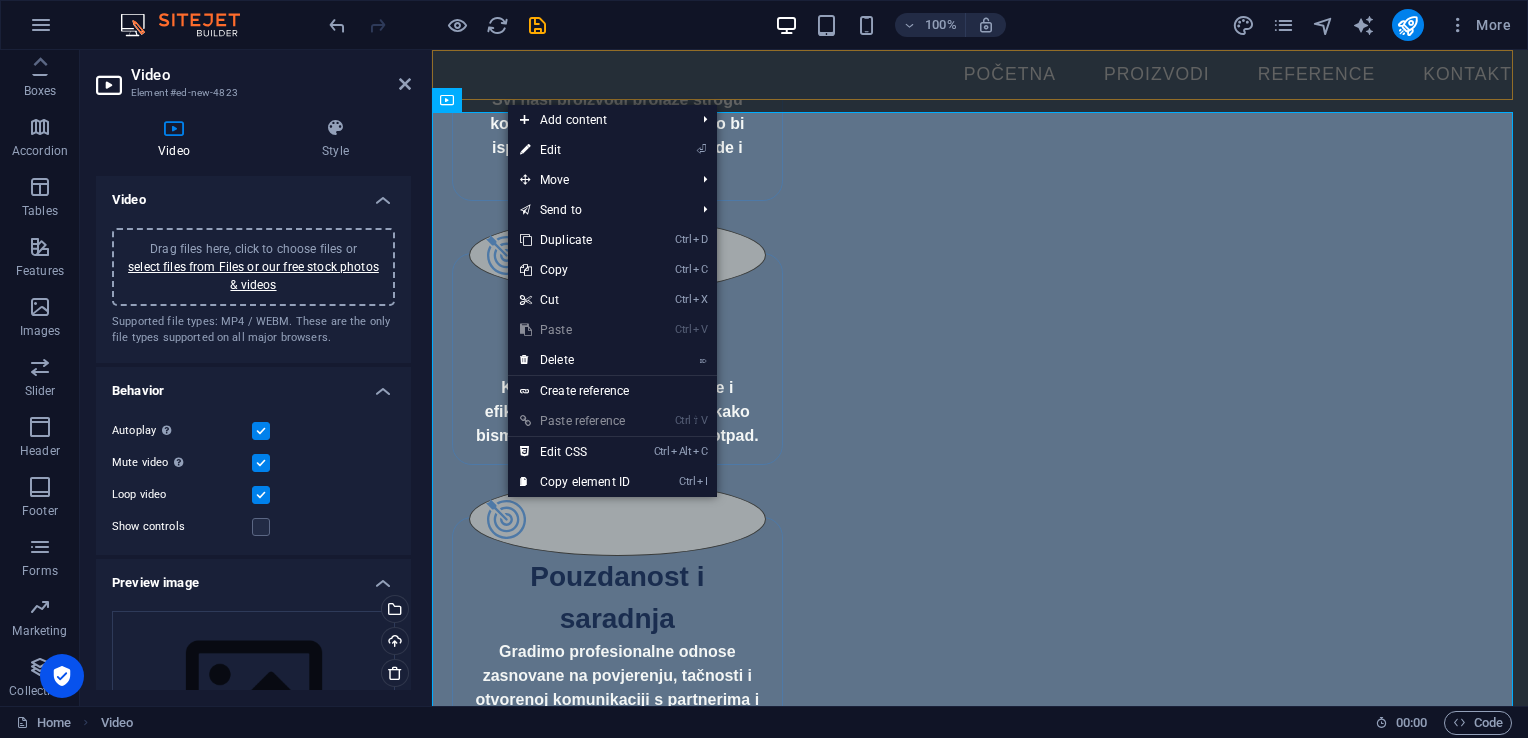 click on "Menu Početna Proizvodi Reference Kontakt" at bounding box center (980, 75) 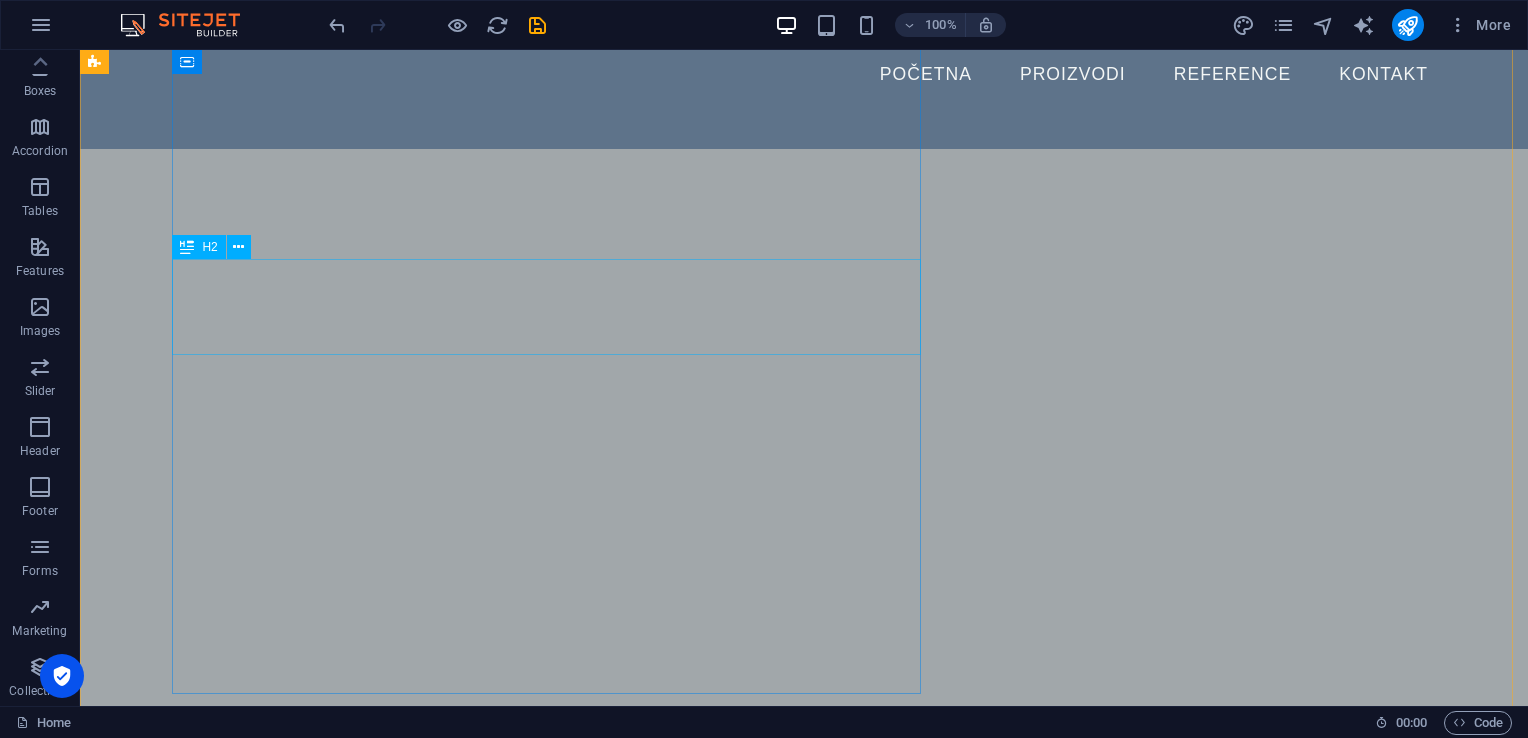 scroll, scrollTop: 3000, scrollLeft: 0, axis: vertical 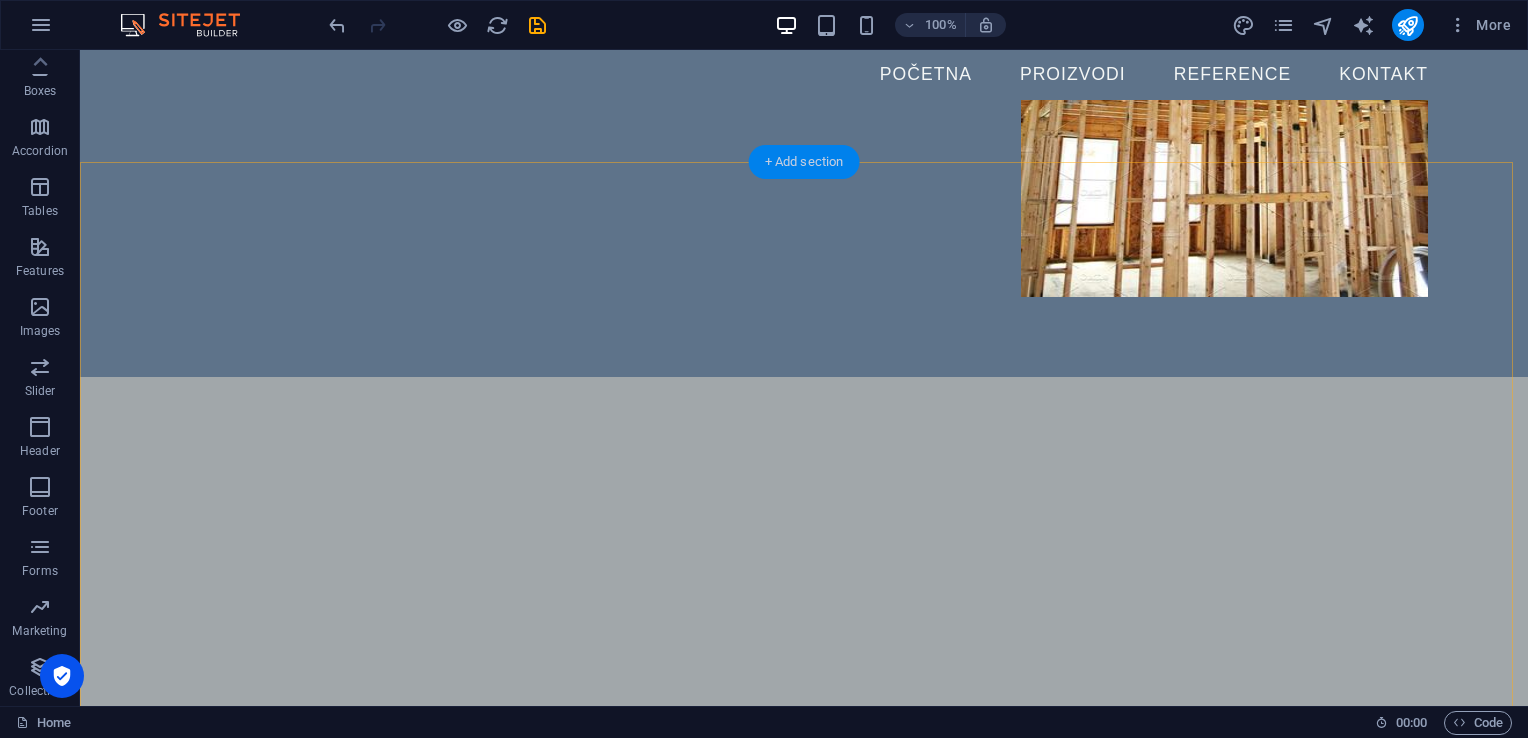 click on "+ Add section" at bounding box center (804, 162) 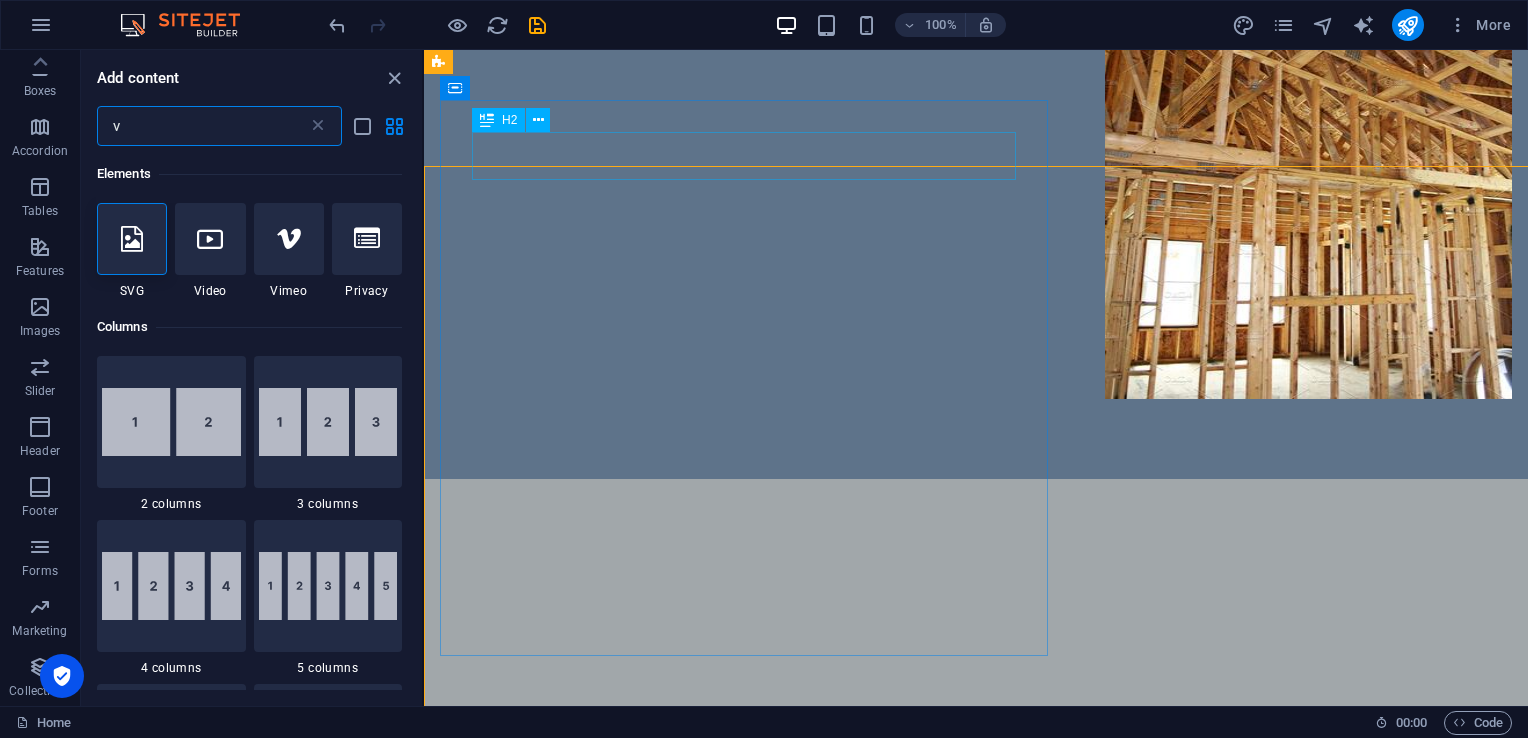 scroll, scrollTop: 2304, scrollLeft: 0, axis: vertical 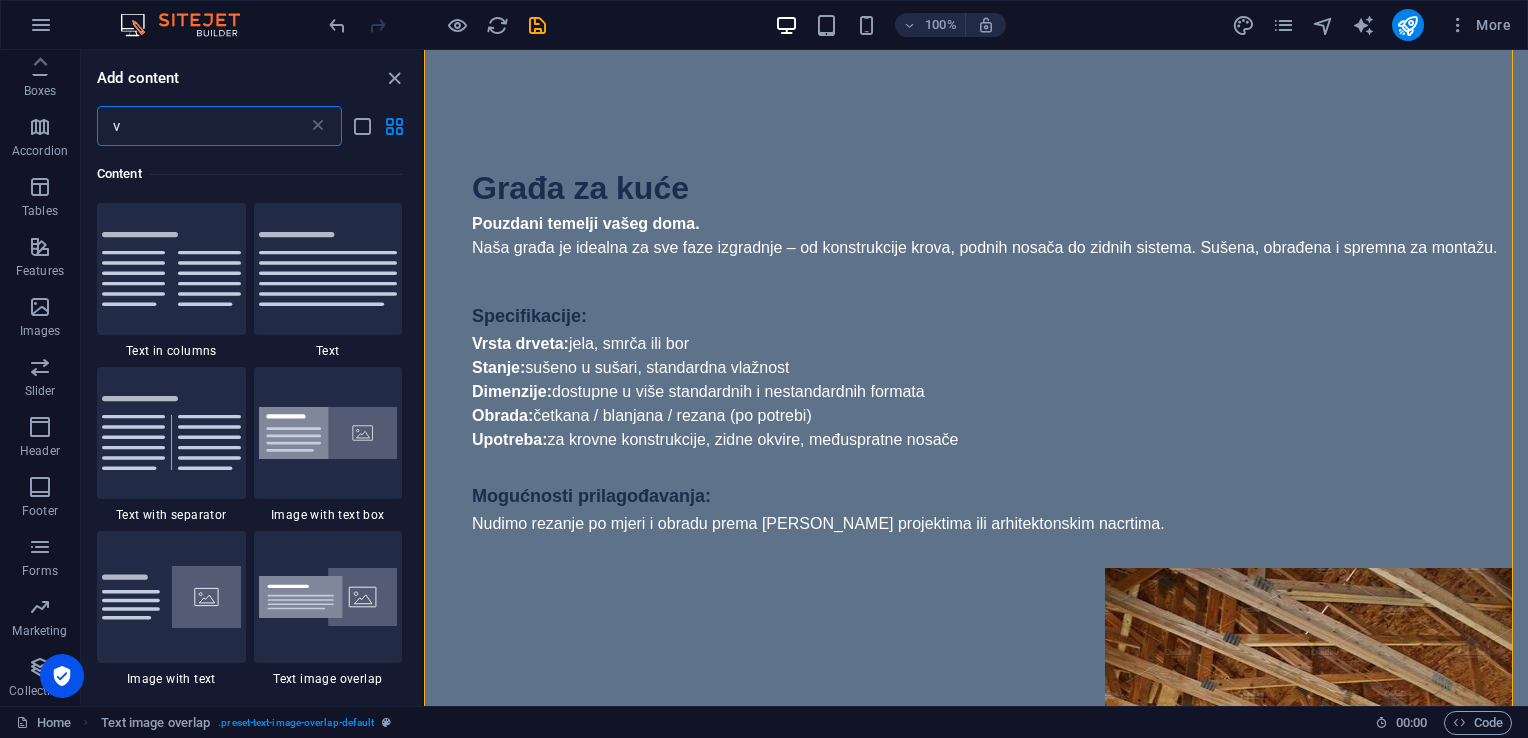 click on "v" at bounding box center (202, 126) 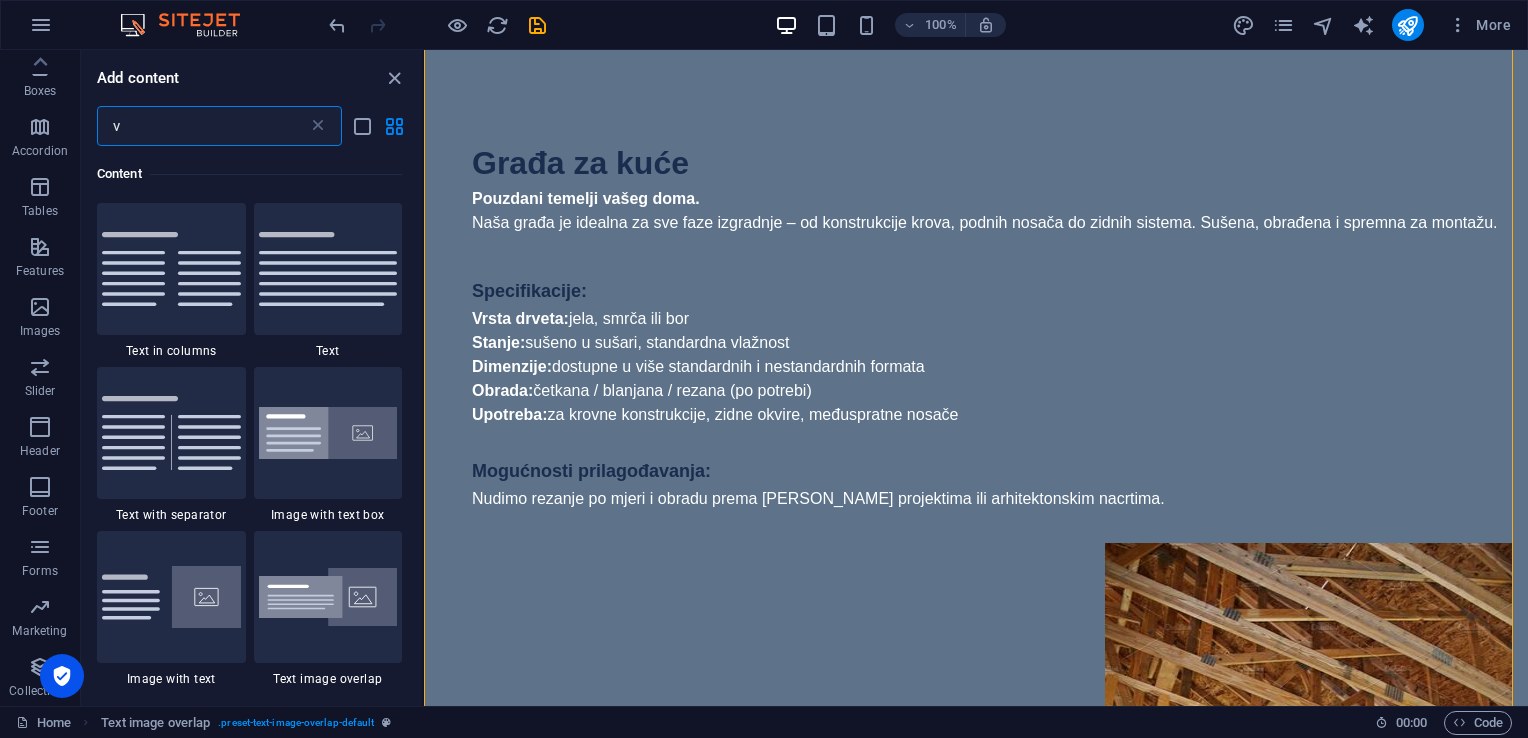 select on "xMidYMid" 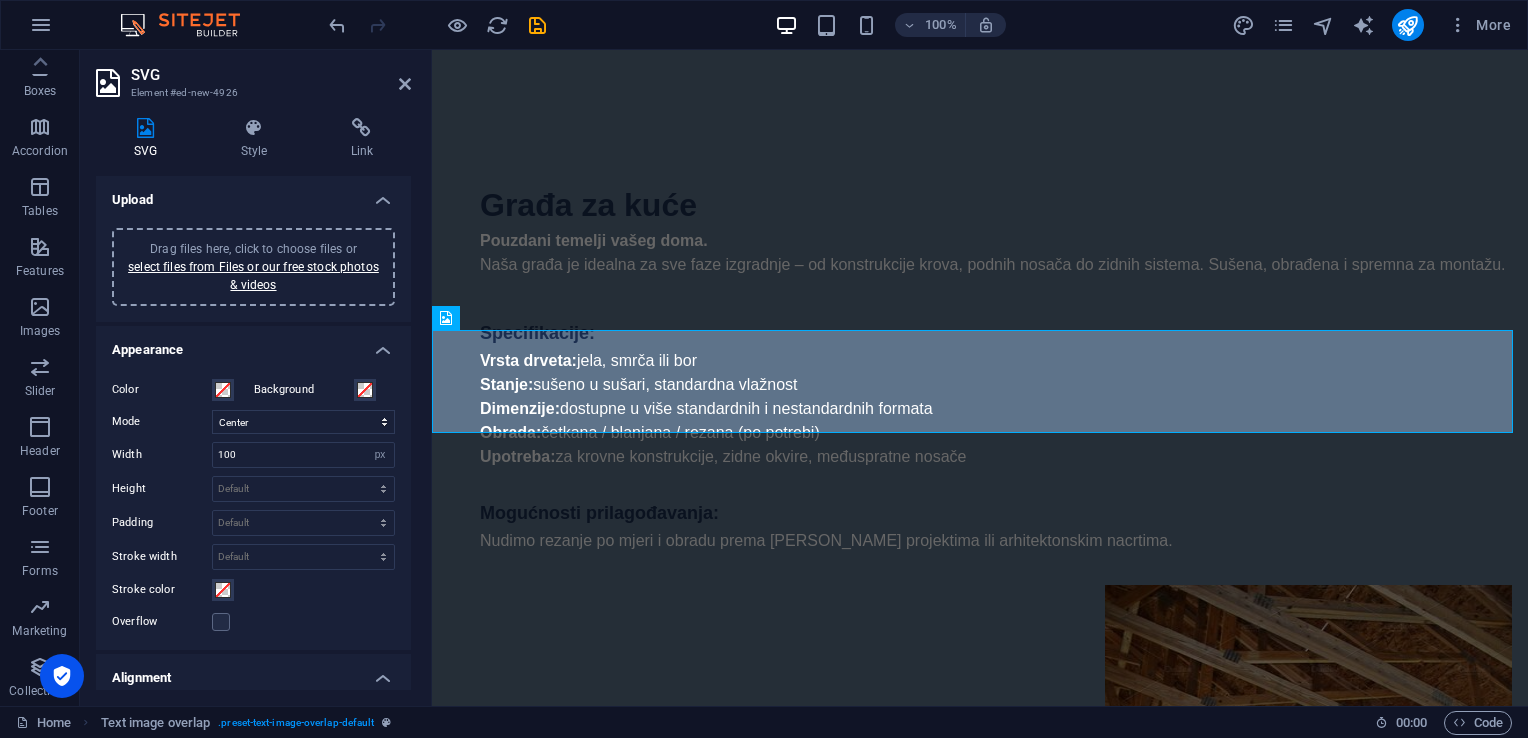 scroll, scrollTop: 2705, scrollLeft: 0, axis: vertical 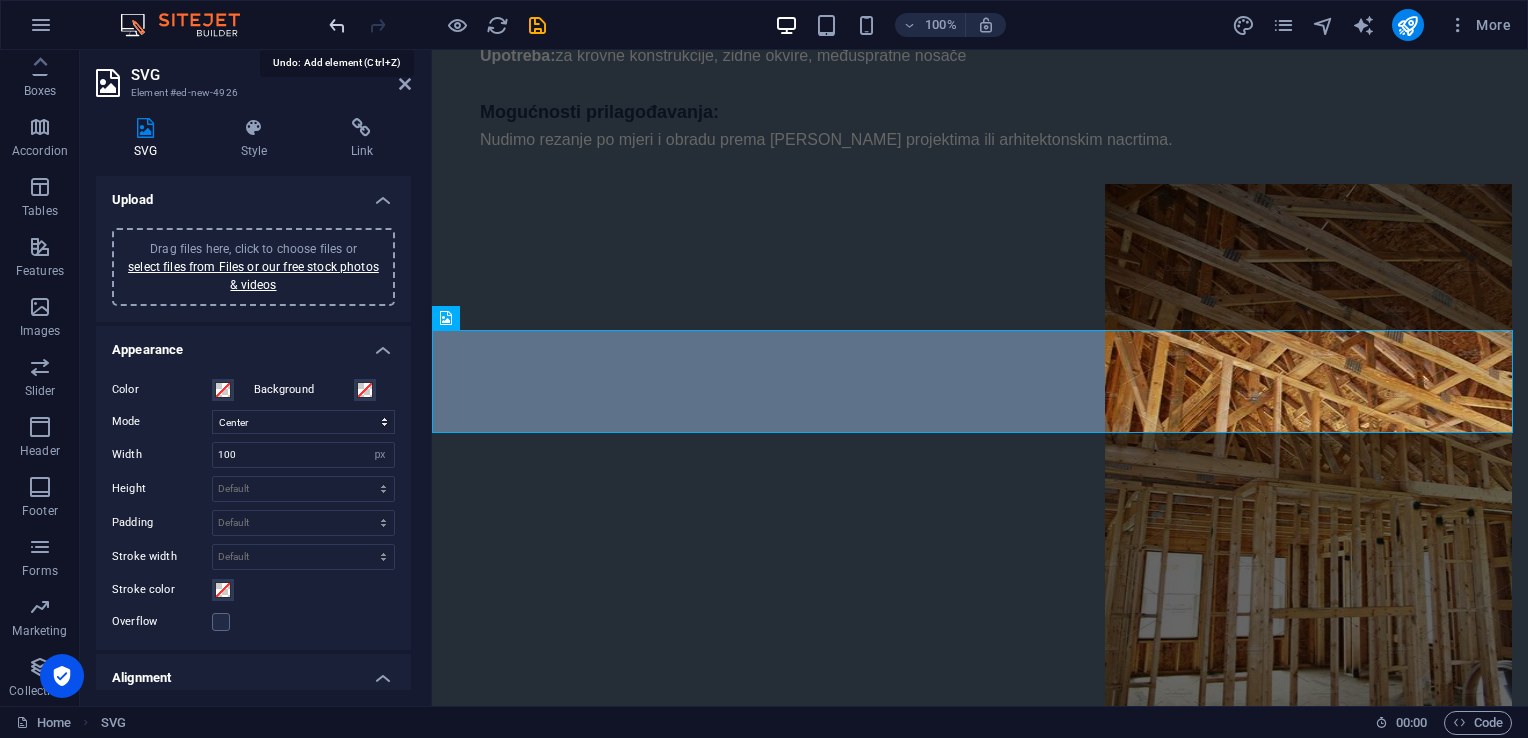click at bounding box center (337, 25) 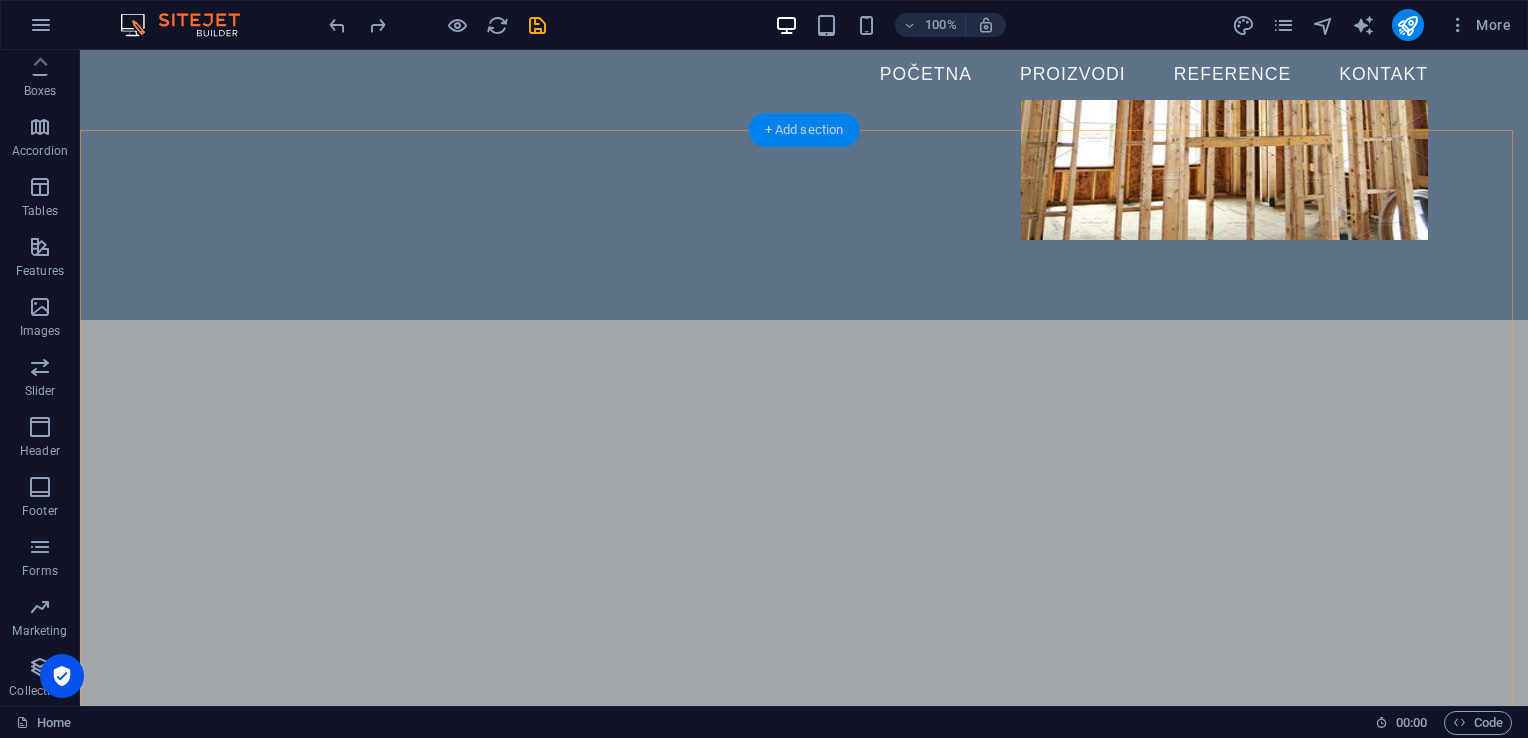 click on "+ Add section" at bounding box center [804, 130] 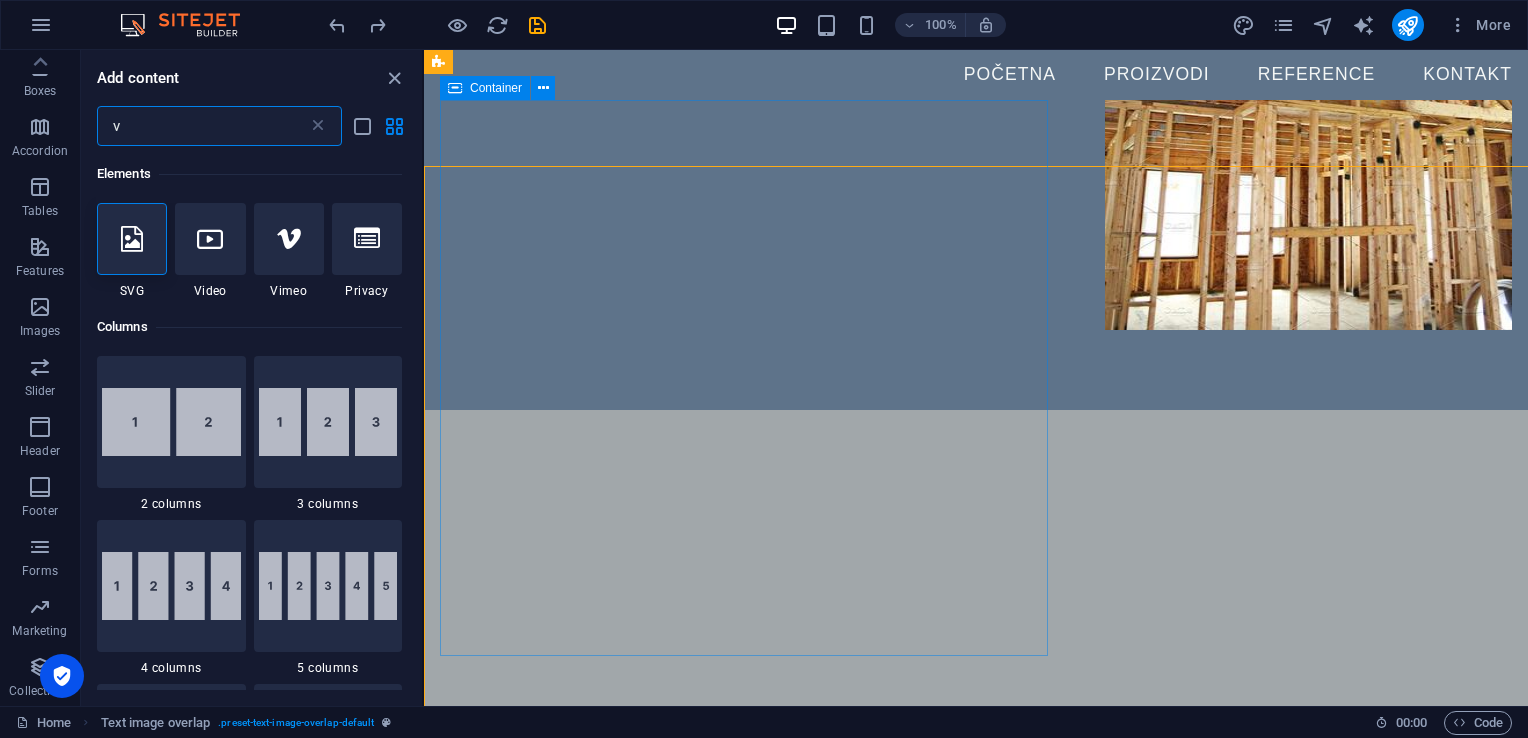 scroll, scrollTop: 2304, scrollLeft: 0, axis: vertical 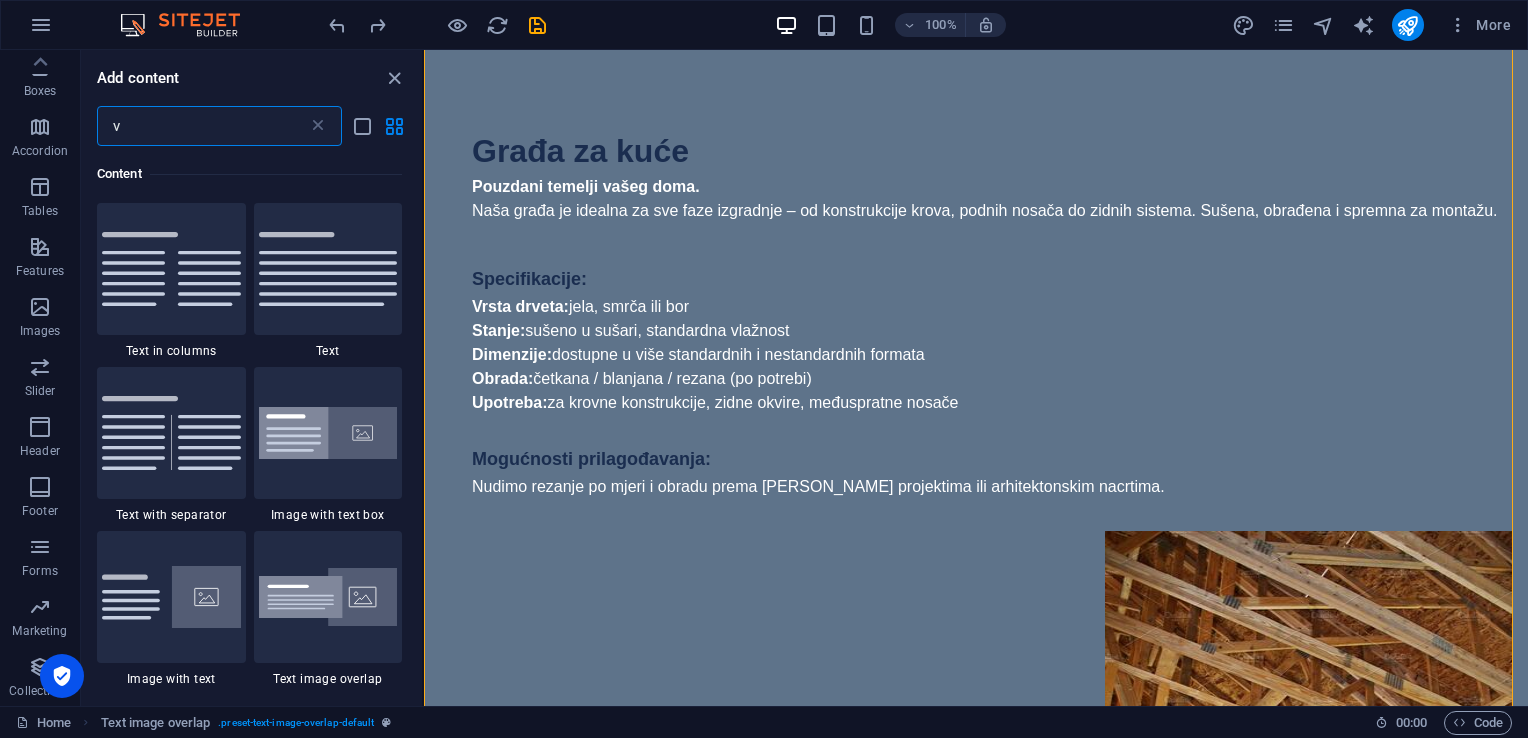 click on "v" at bounding box center (202, 126) 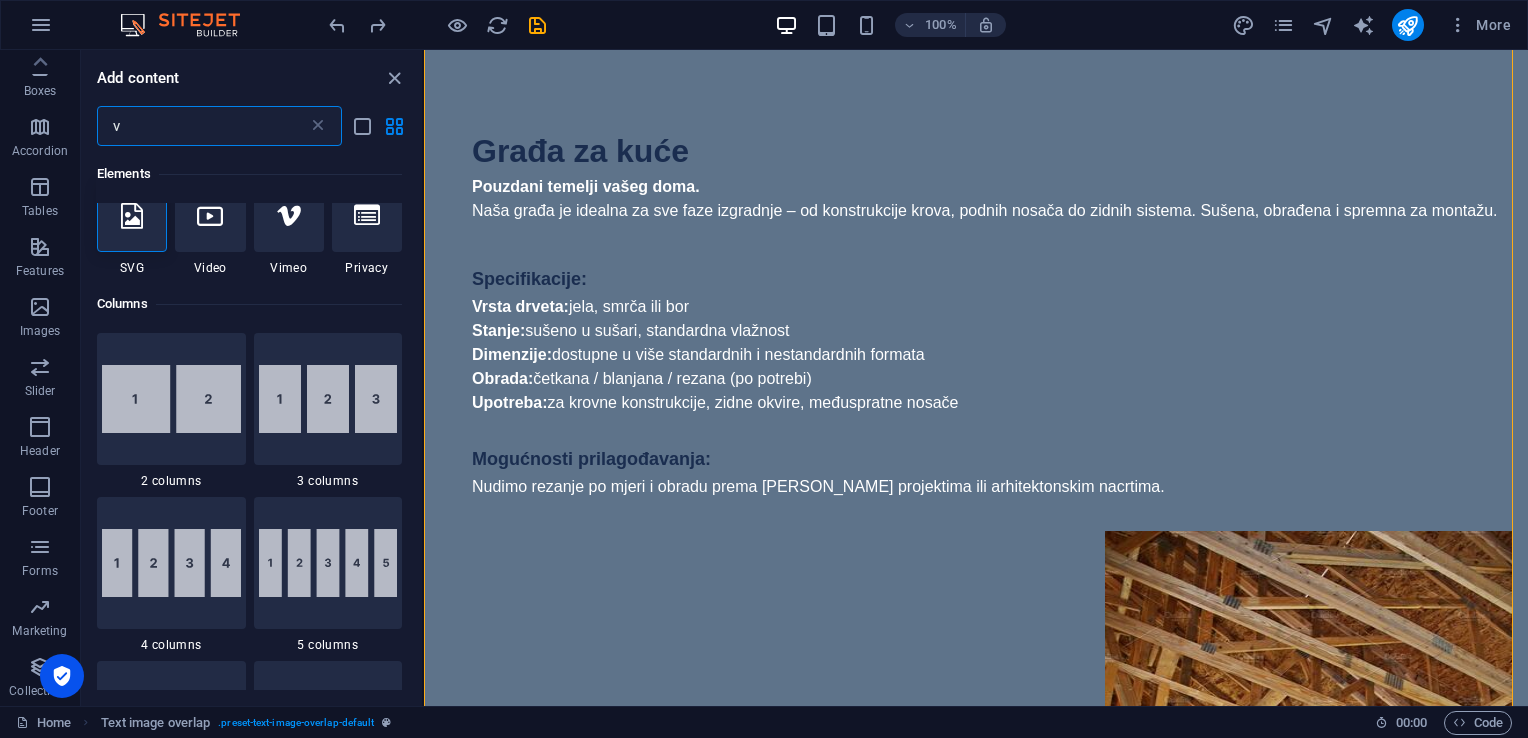 scroll, scrollTop: 0, scrollLeft: 0, axis: both 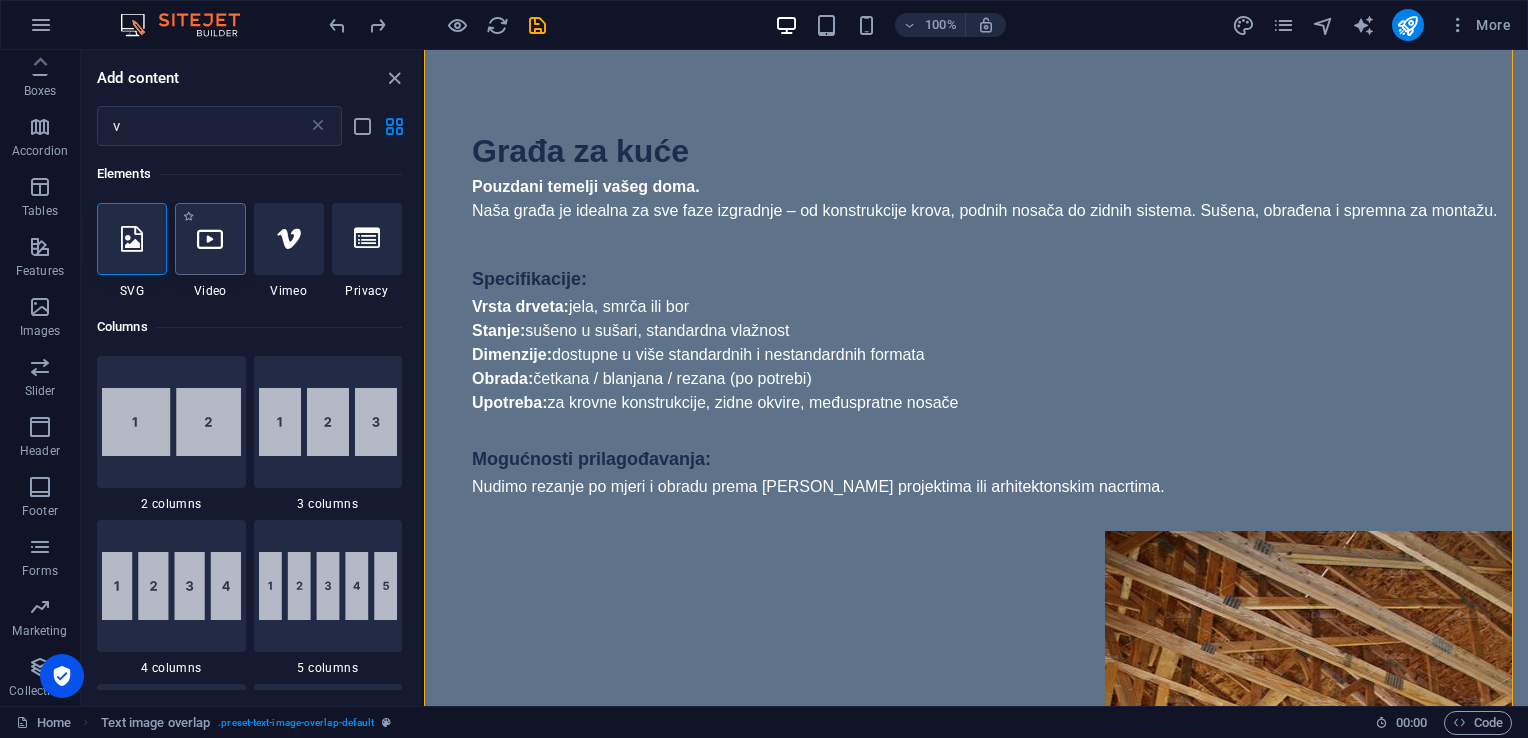 click at bounding box center [210, 239] 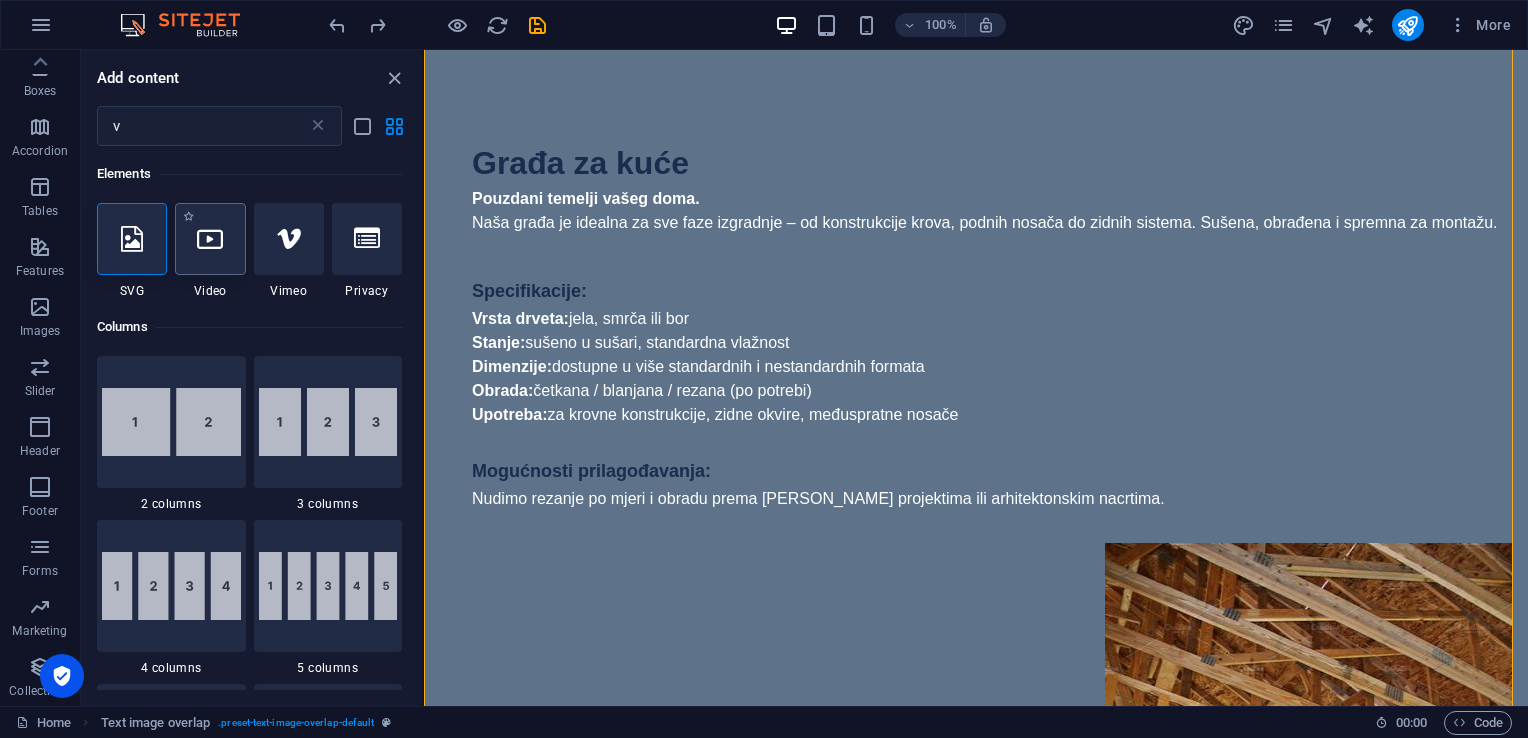 scroll, scrollTop: 2927, scrollLeft: 0, axis: vertical 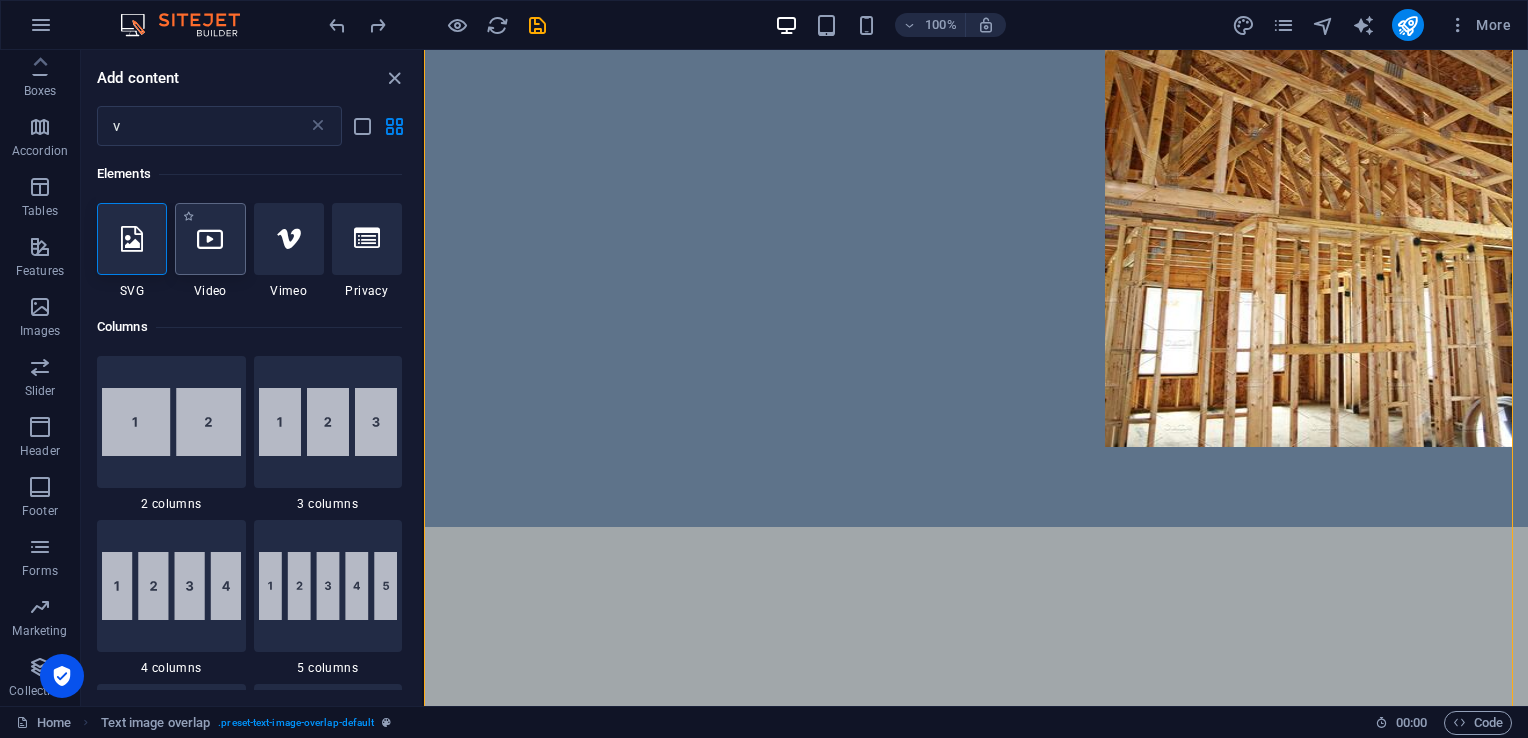 select on "%" 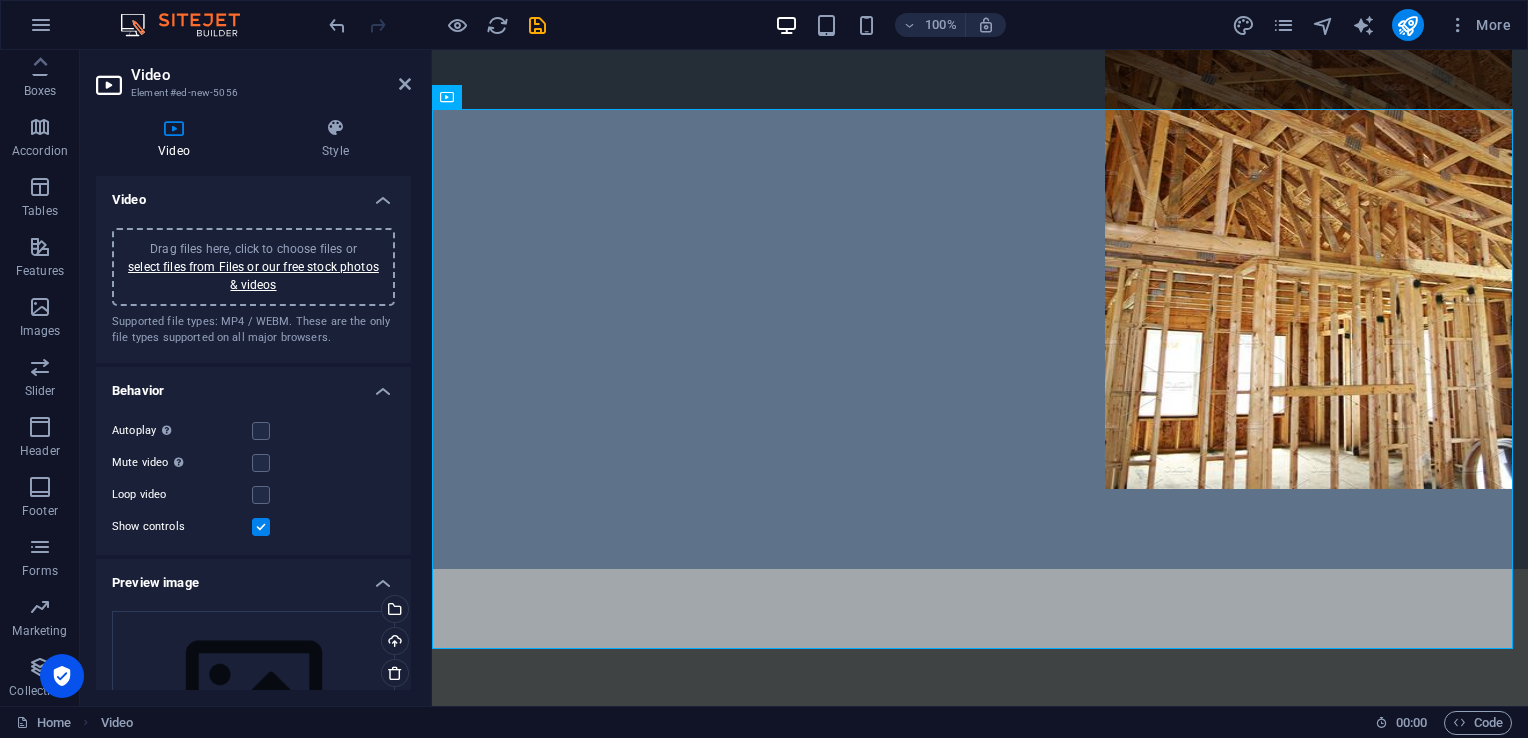 click on "Drag files here, click to choose files or select files from Files or our free stock photos & videos" at bounding box center (253, 267) 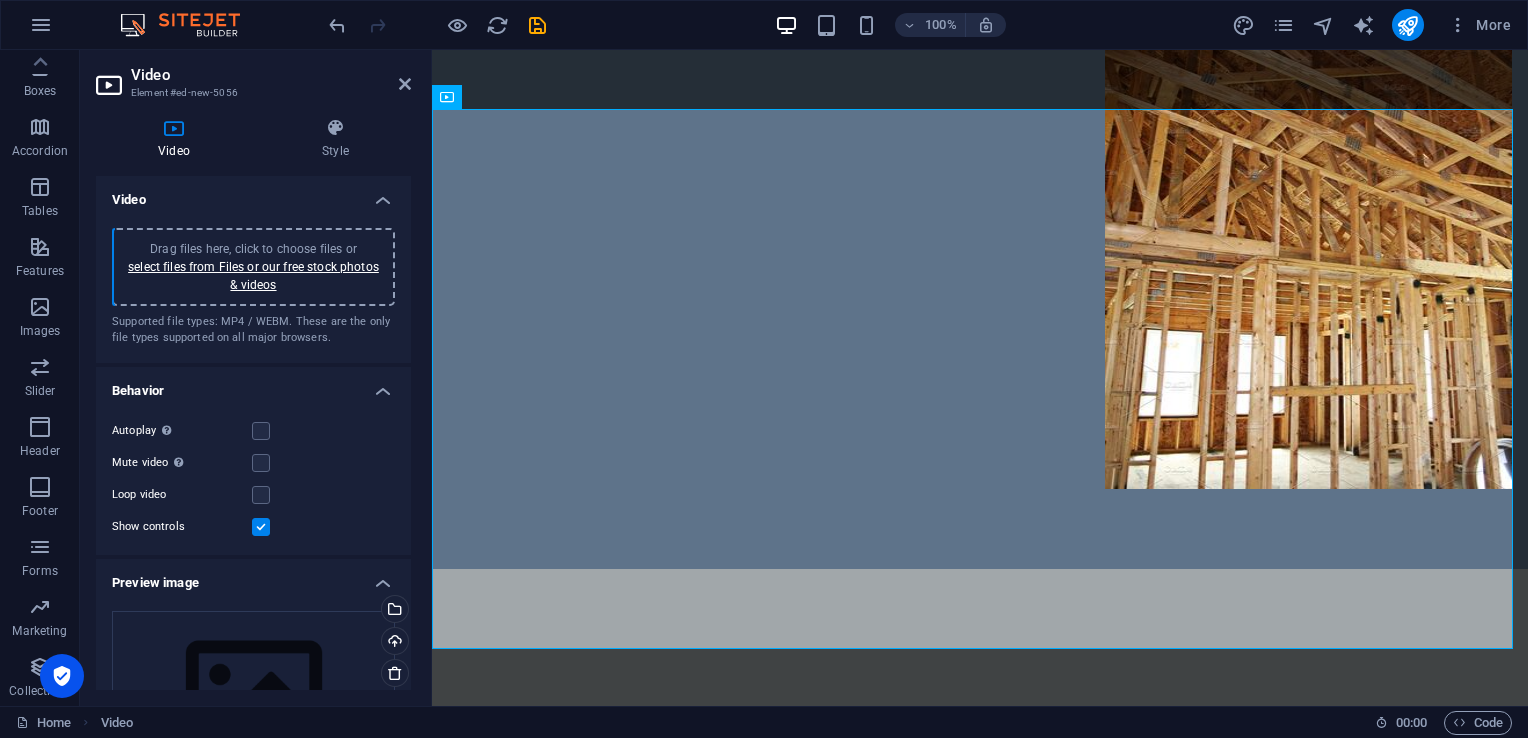 click at bounding box center (261, 527) 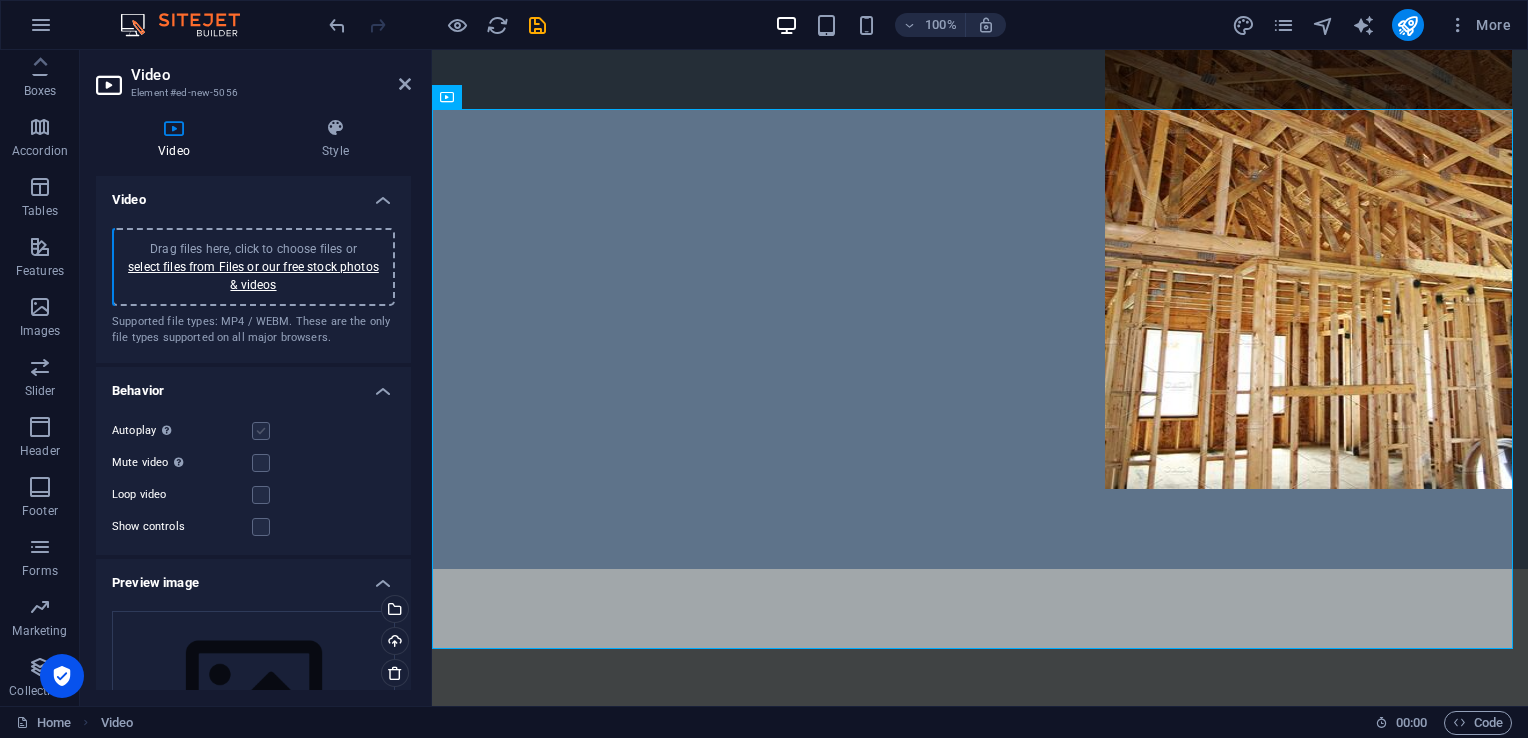 click at bounding box center [261, 431] 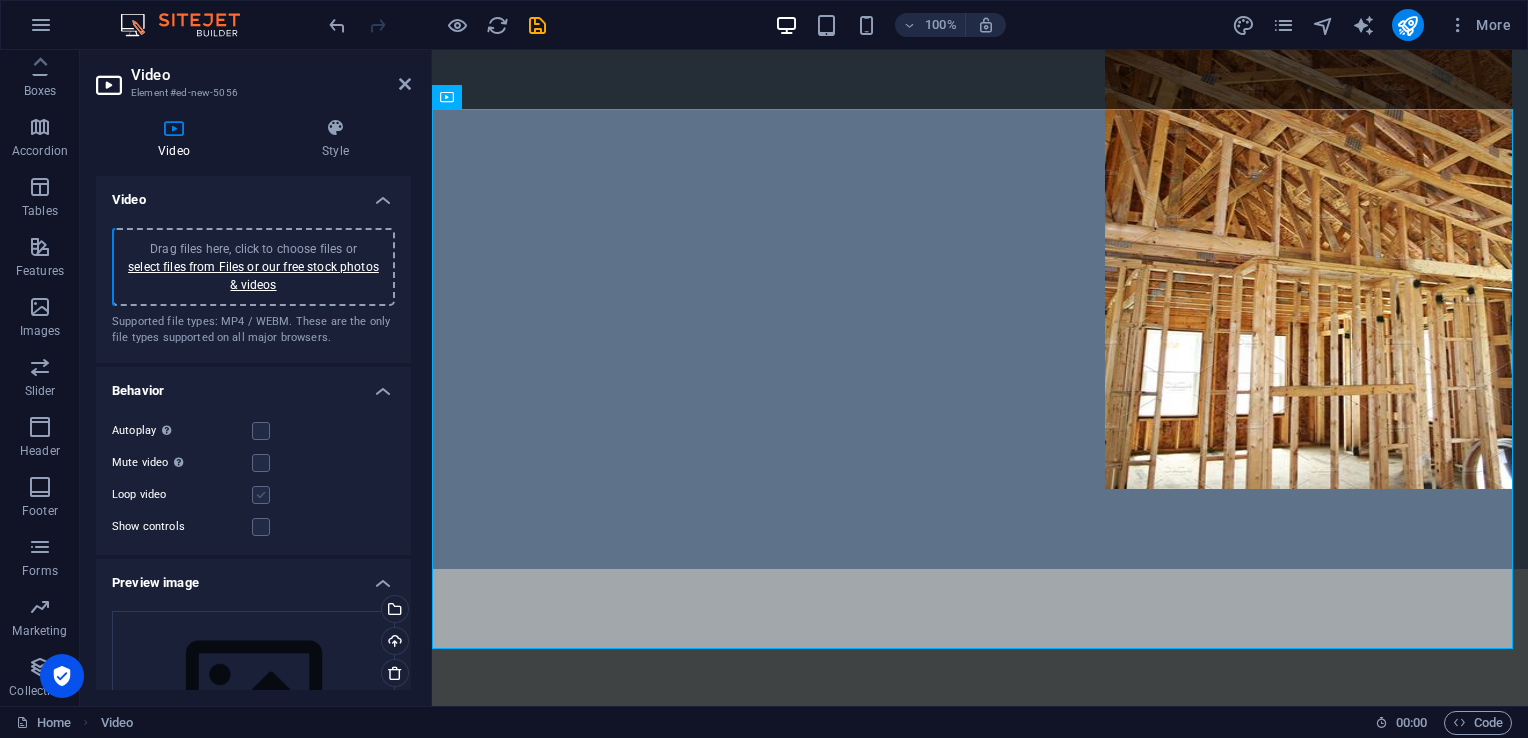 click at bounding box center [261, 495] 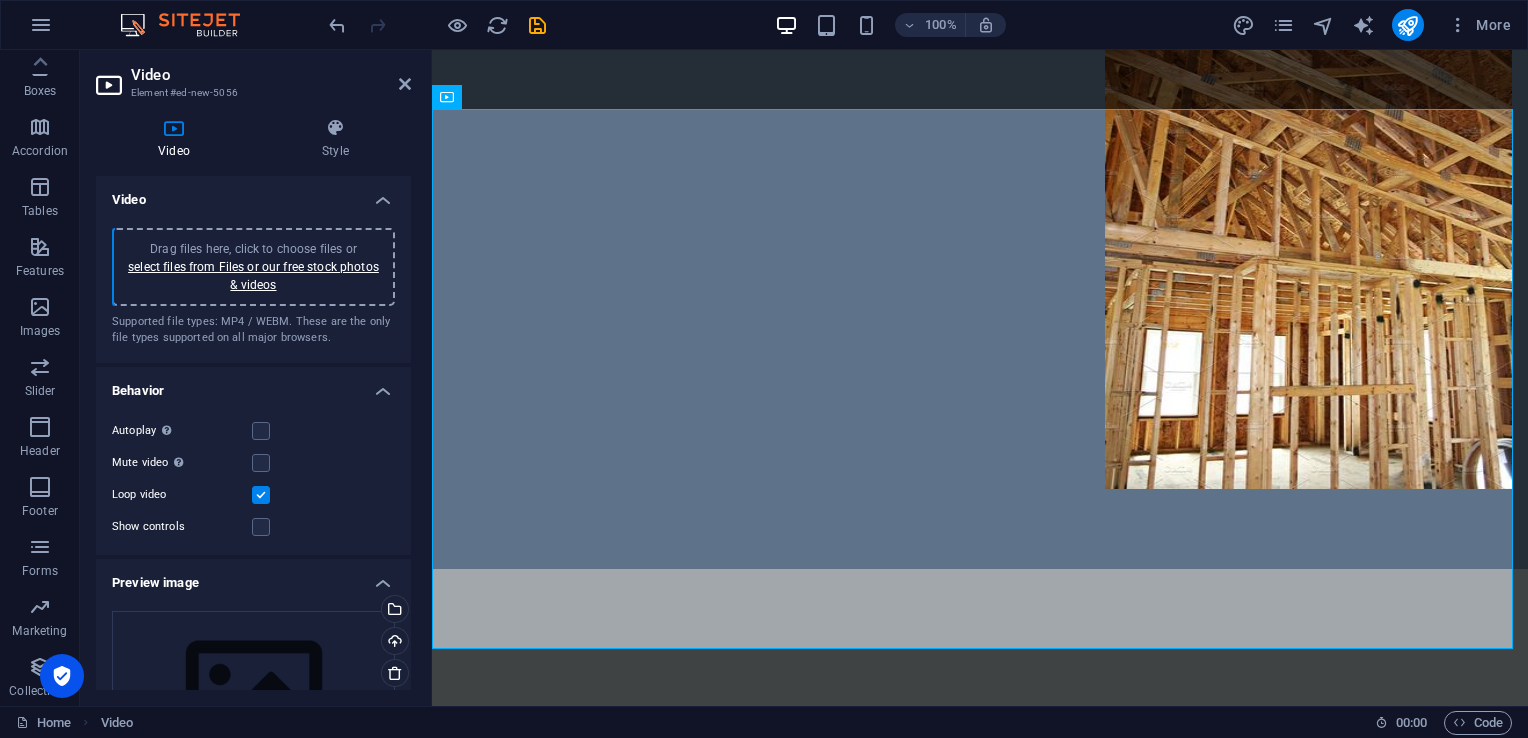click on "Mute video Autoplay will be available if muted is checked" at bounding box center (253, 463) 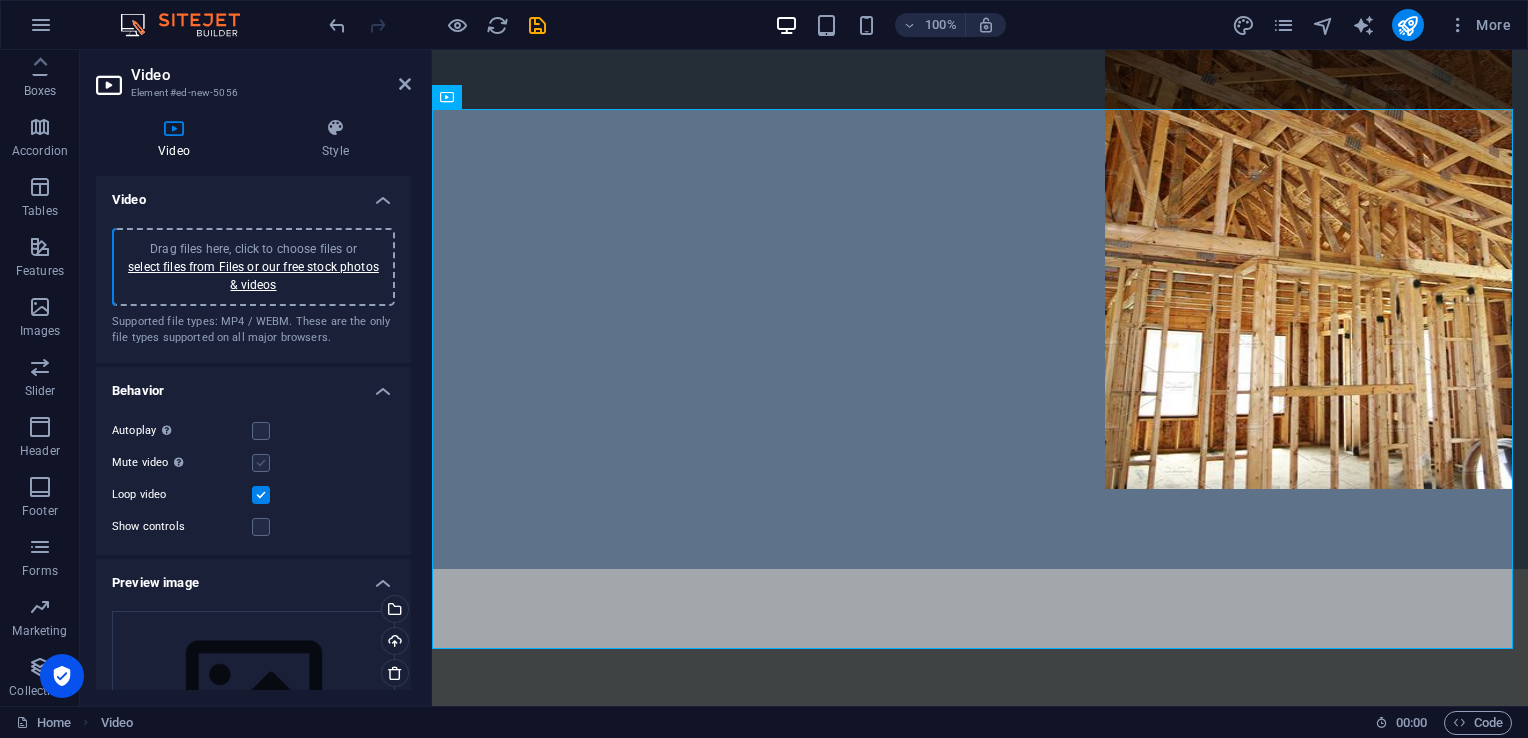 click at bounding box center (261, 463) 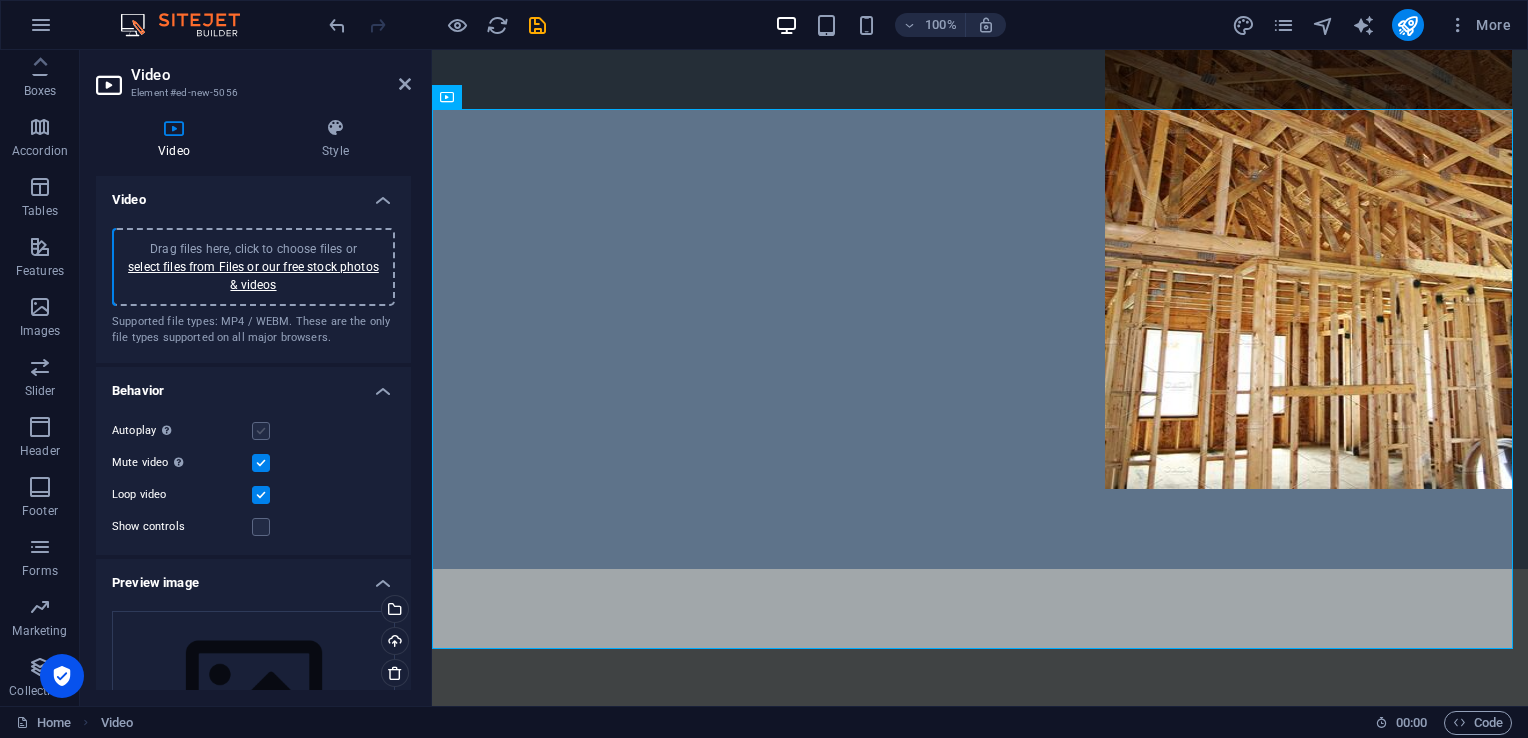 click at bounding box center (261, 431) 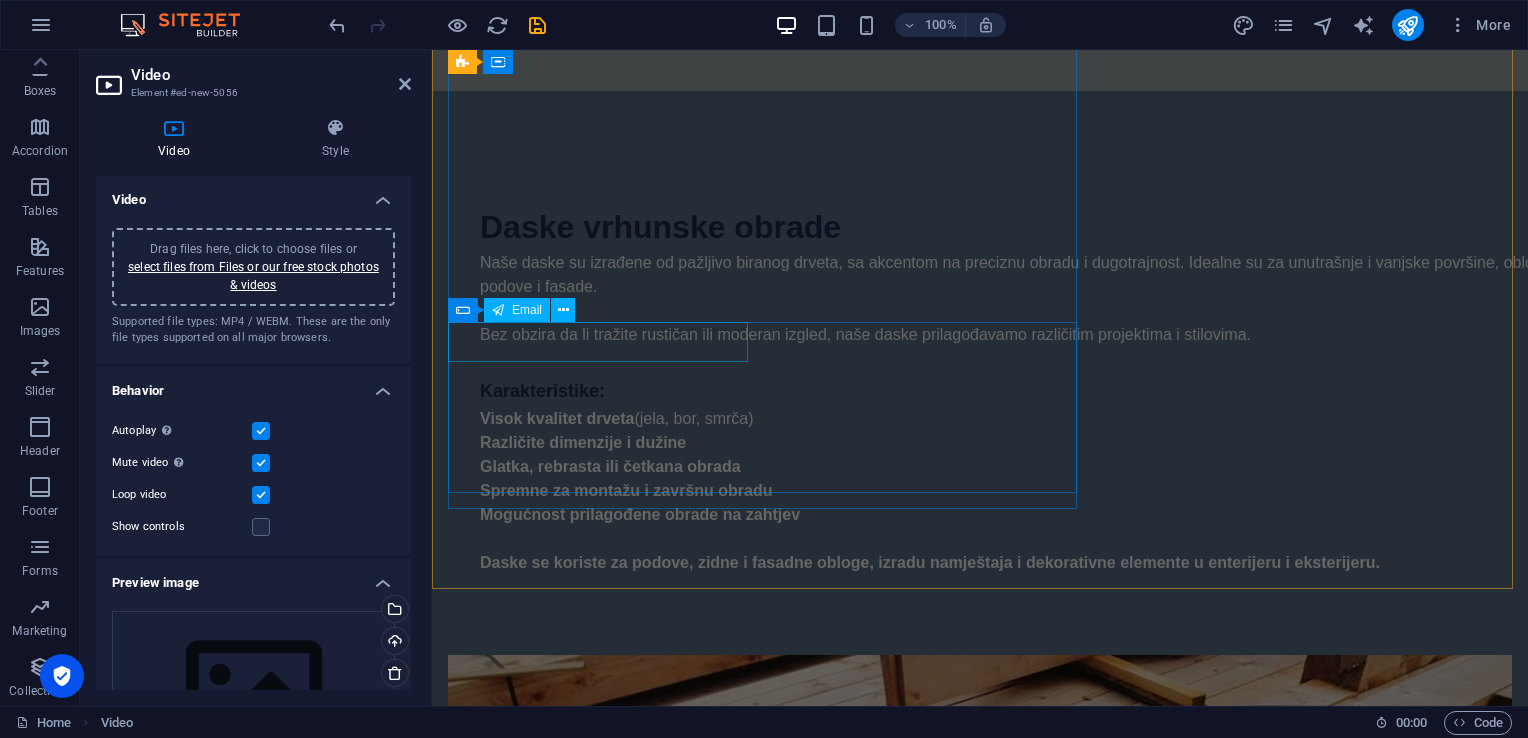 scroll, scrollTop: 3988, scrollLeft: 0, axis: vertical 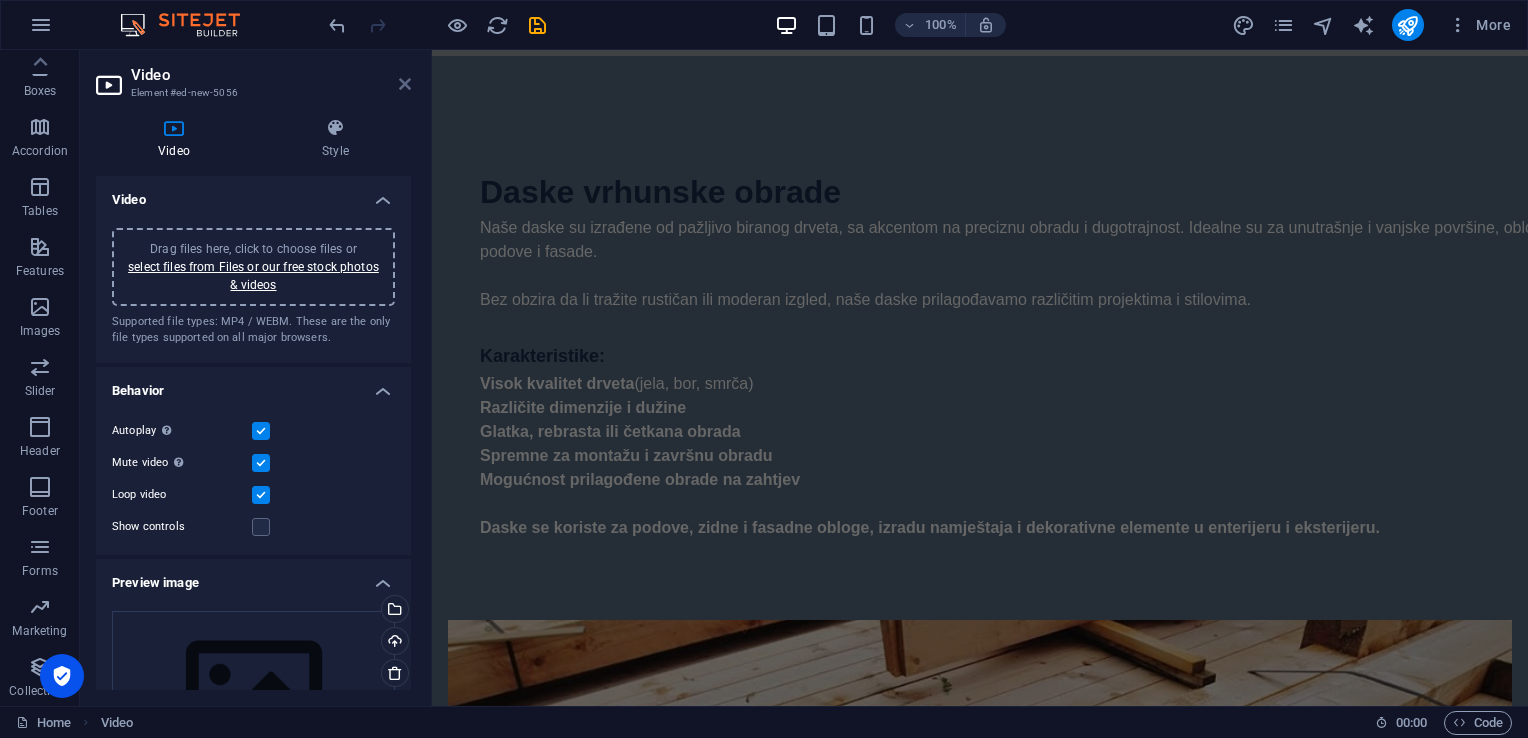 click at bounding box center [405, 84] 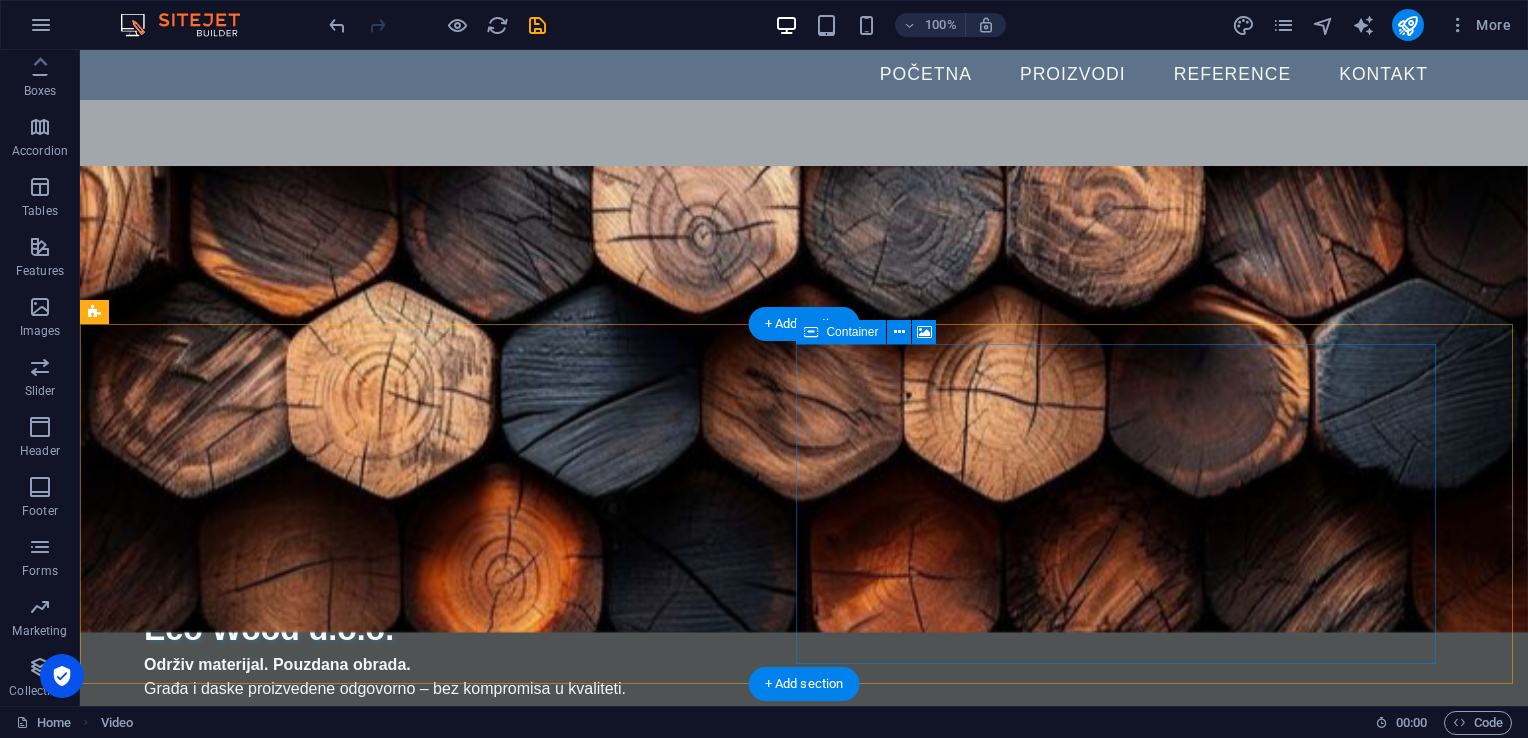 scroll, scrollTop: 0, scrollLeft: 0, axis: both 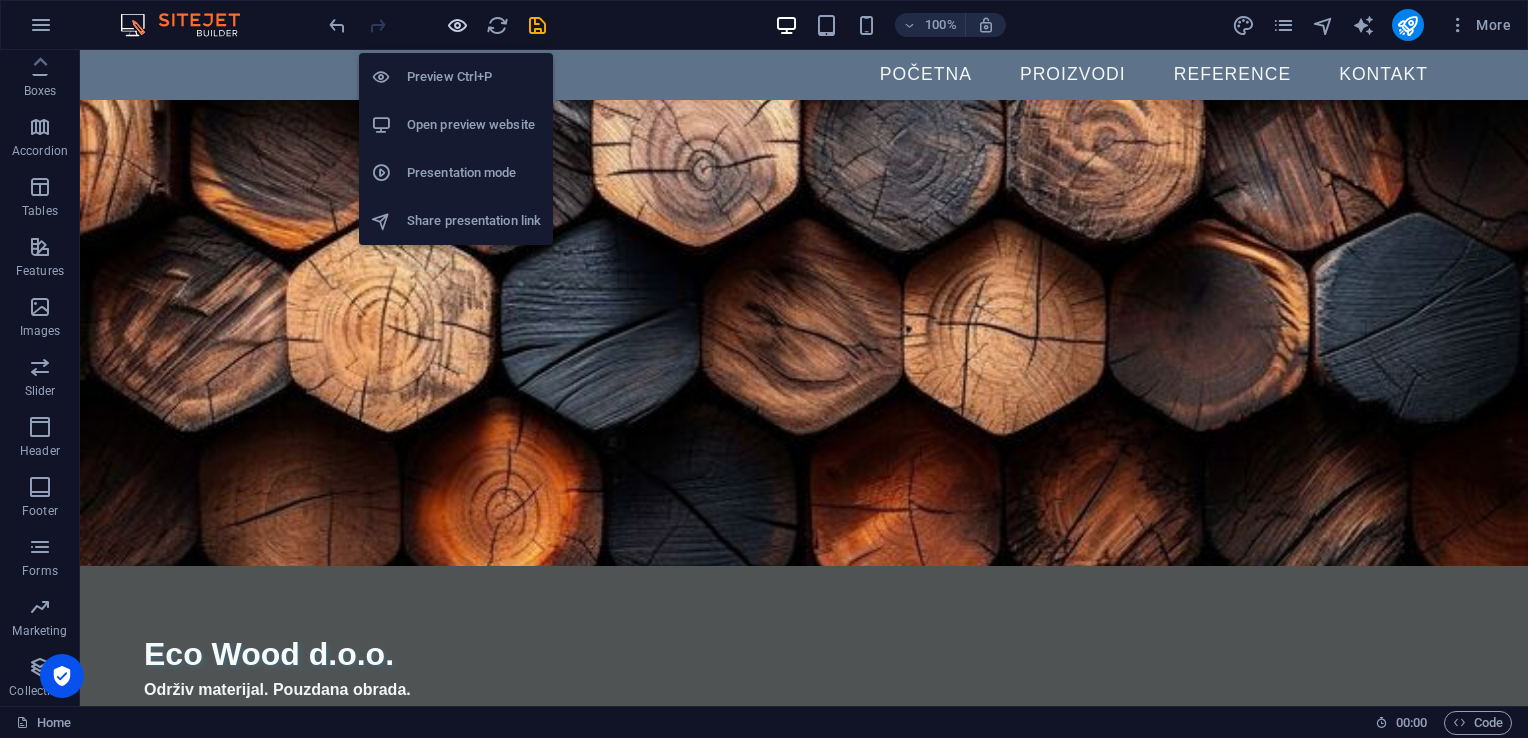 click at bounding box center (457, 25) 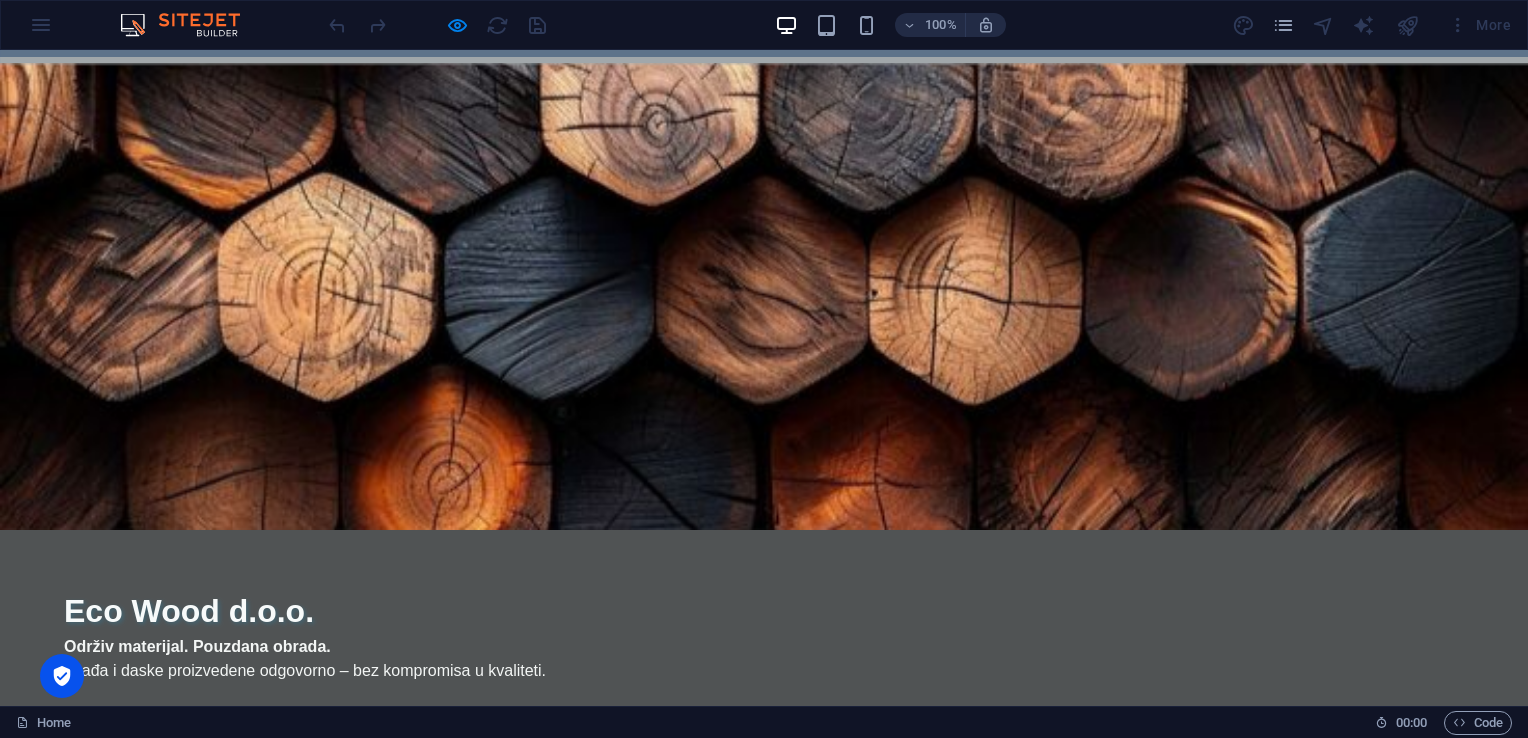 scroll, scrollTop: 0, scrollLeft: 0, axis: both 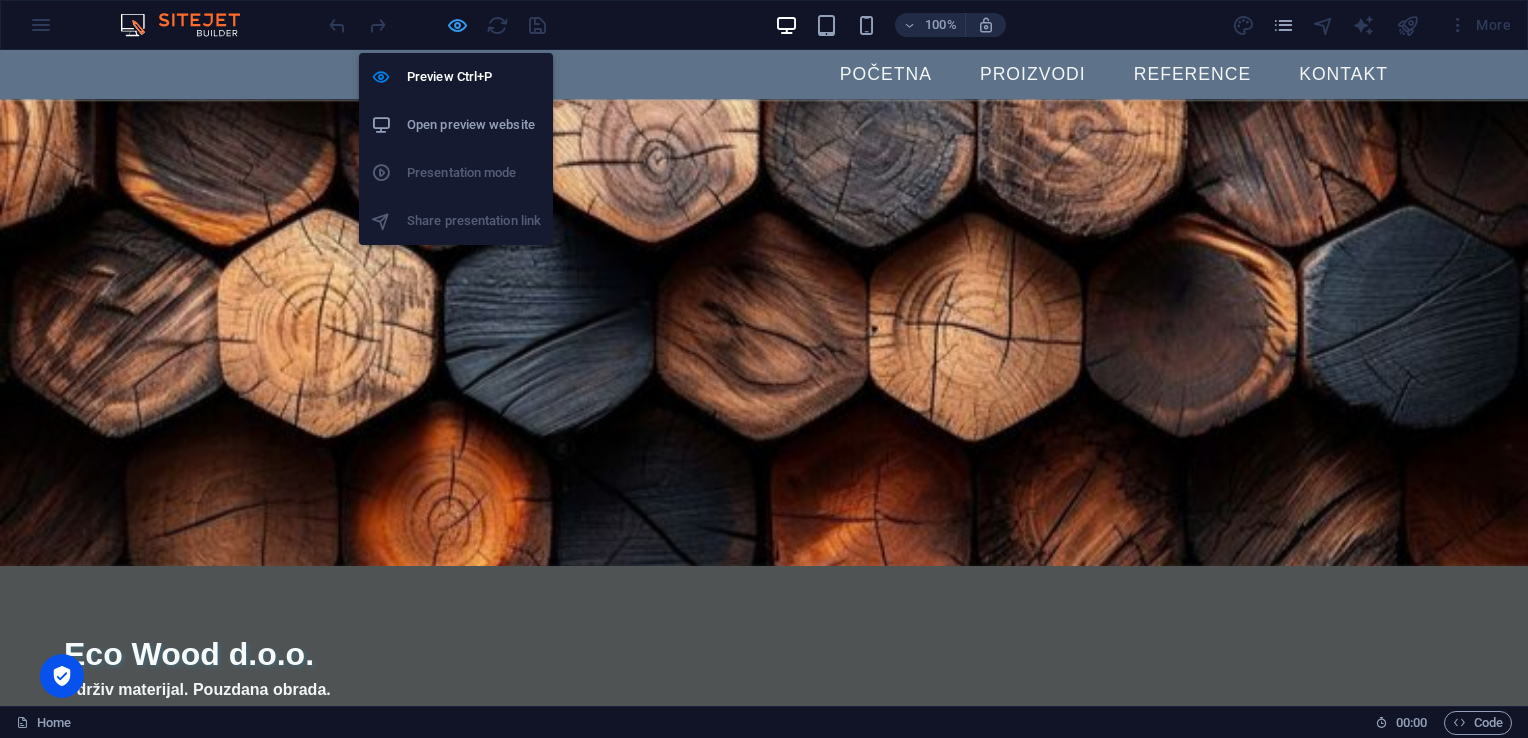 click at bounding box center (457, 25) 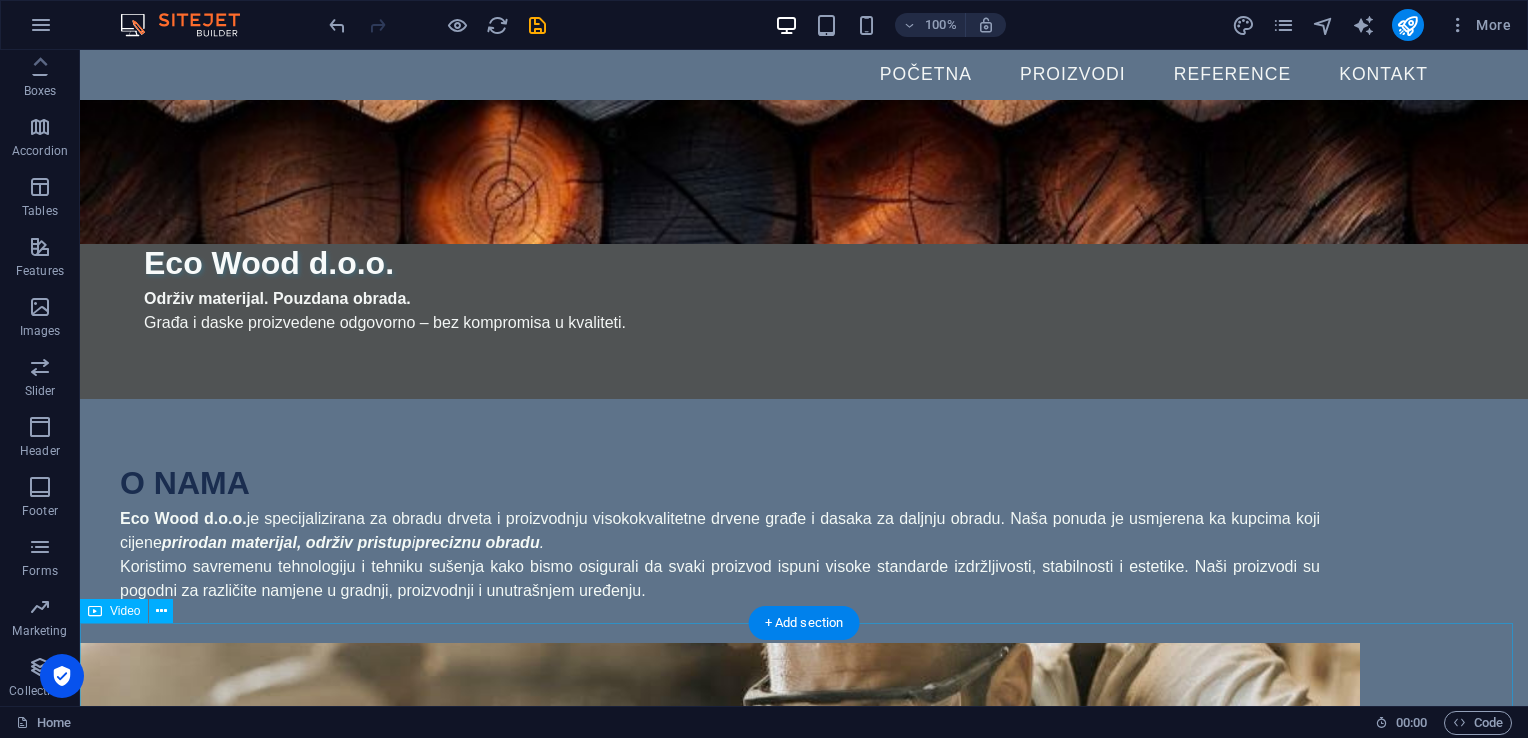 scroll, scrollTop: 0, scrollLeft: 0, axis: both 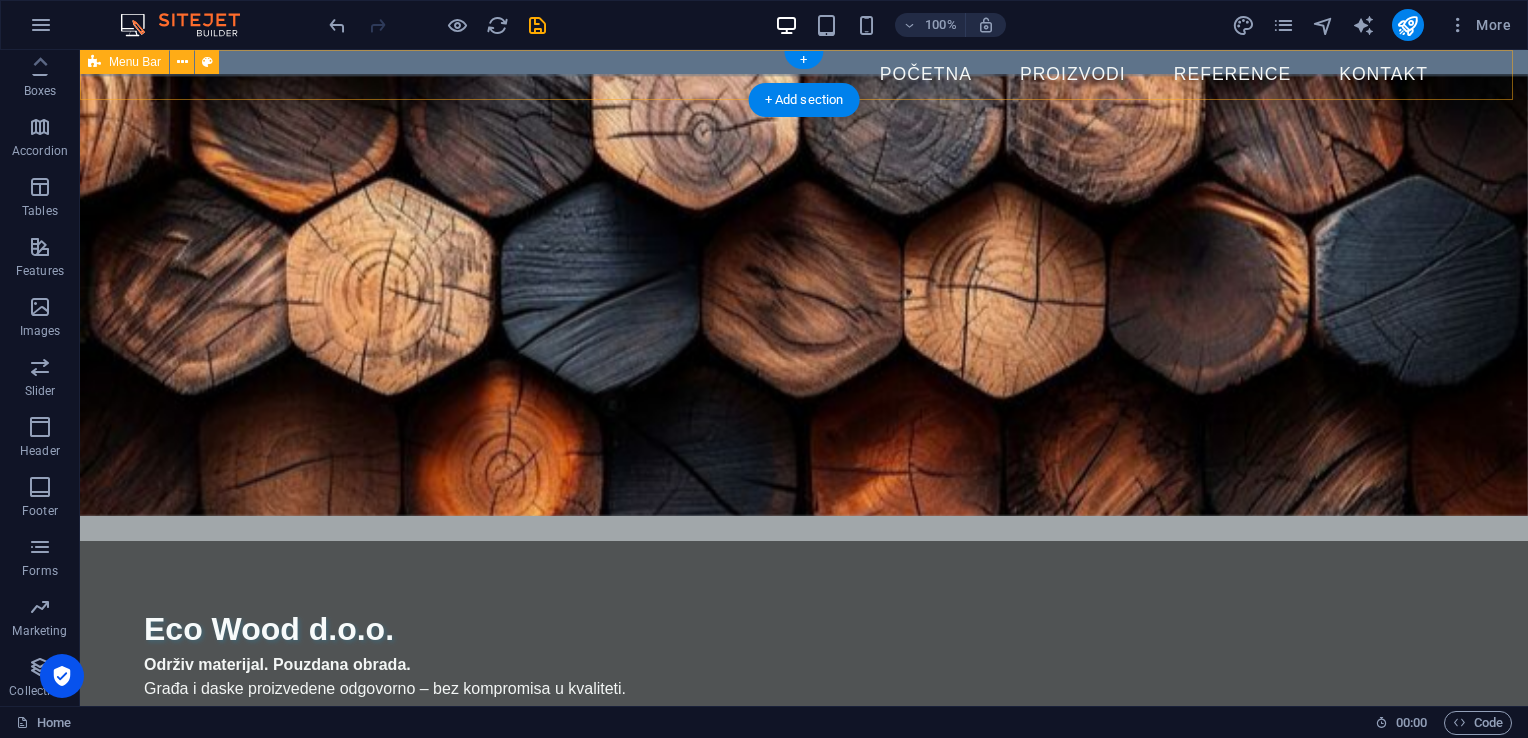 click on "Menu Početna Proizvodi Reference Kontakt" at bounding box center [804, 75] 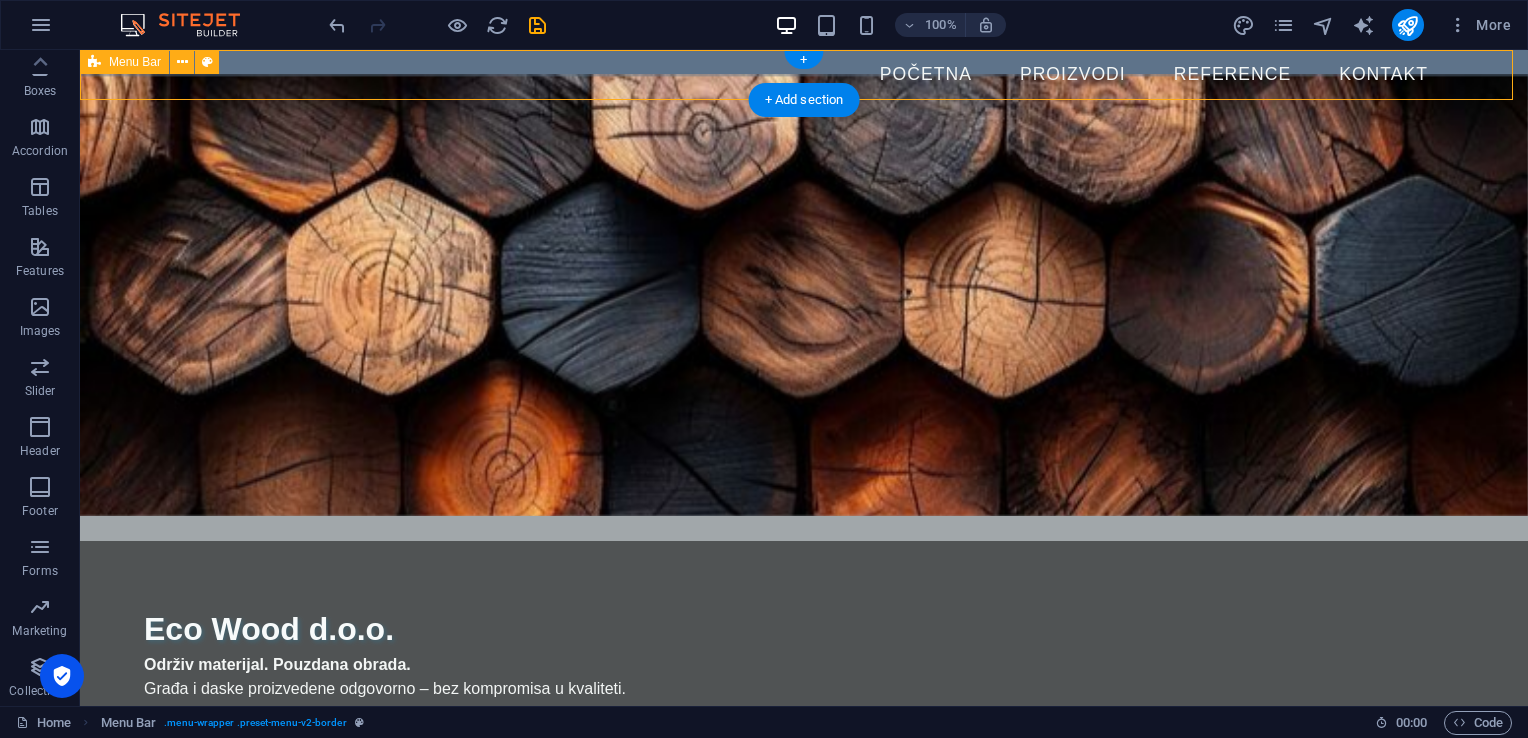 click on "Menu Početna Proizvodi Reference Kontakt" at bounding box center (804, 75) 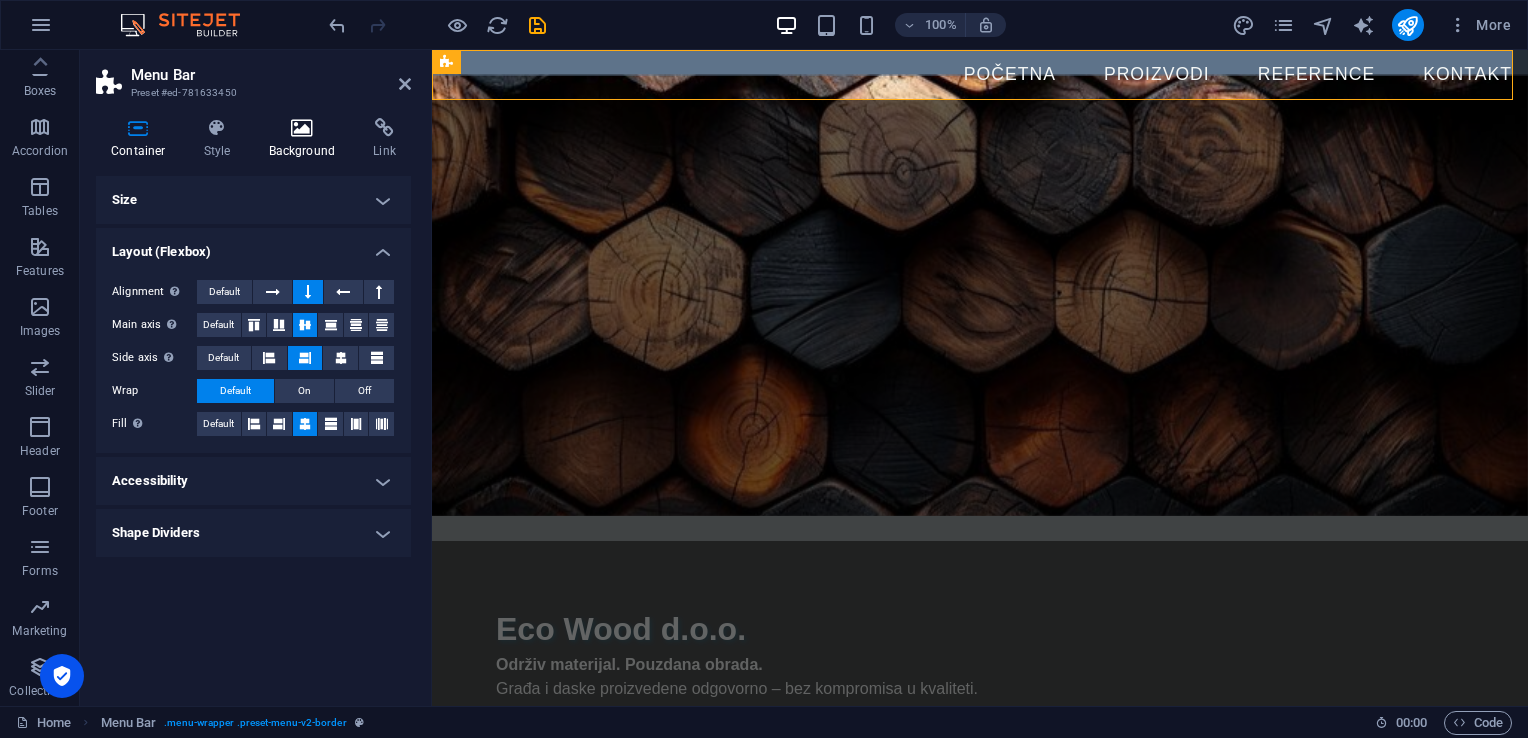 click on "Background" at bounding box center (306, 139) 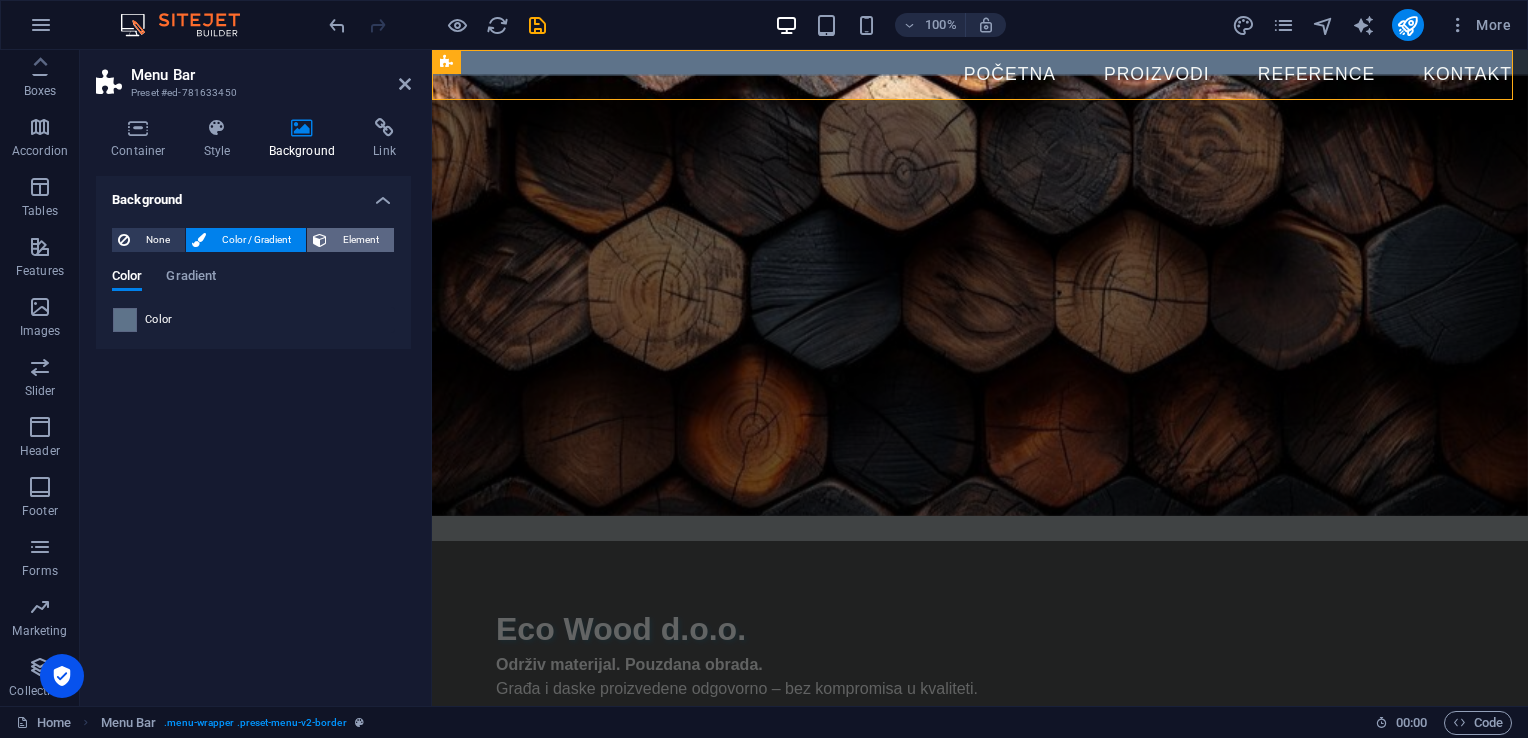 click on "Element" at bounding box center [360, 240] 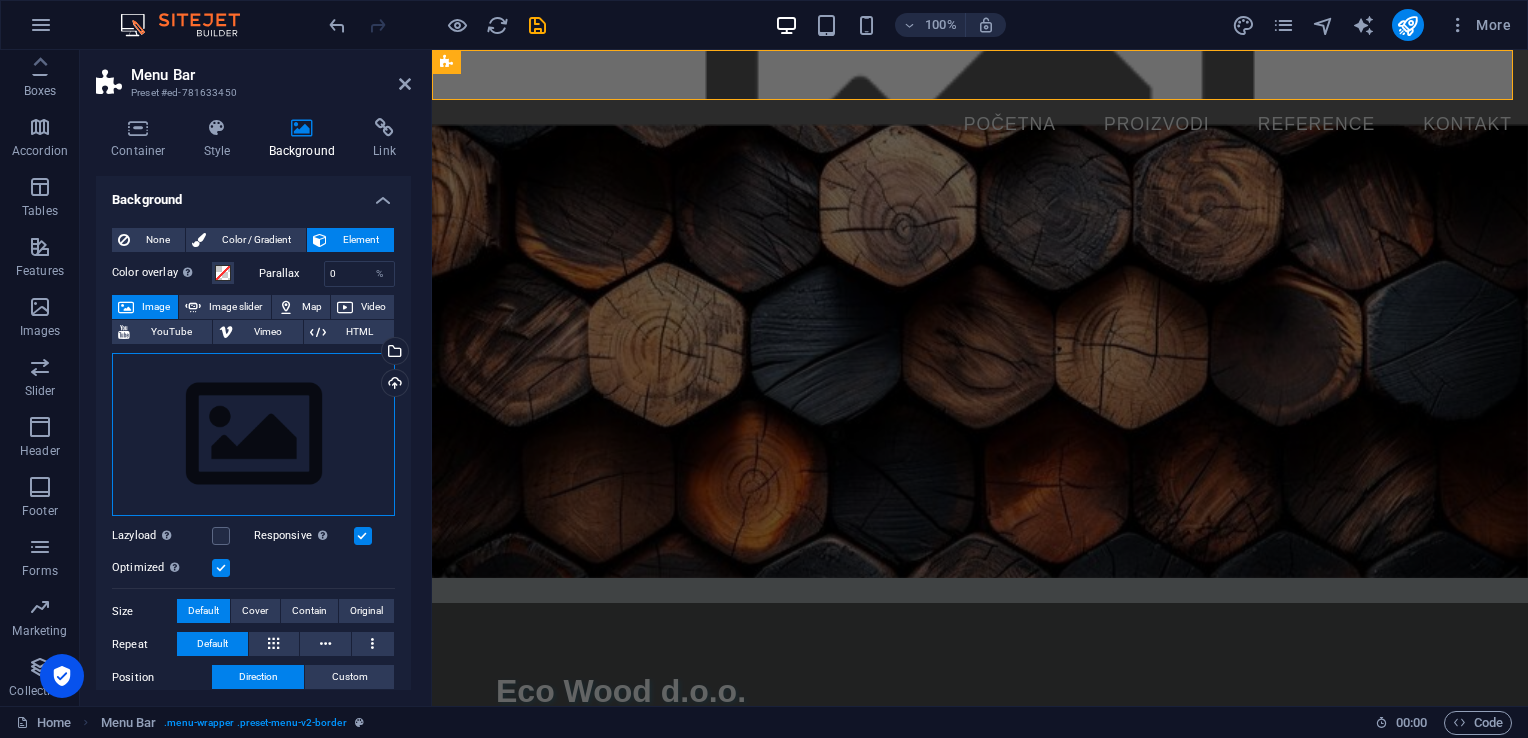 click on "Drag files here, click to choose files or select files from Files or our free stock photos & videos" at bounding box center [253, 435] 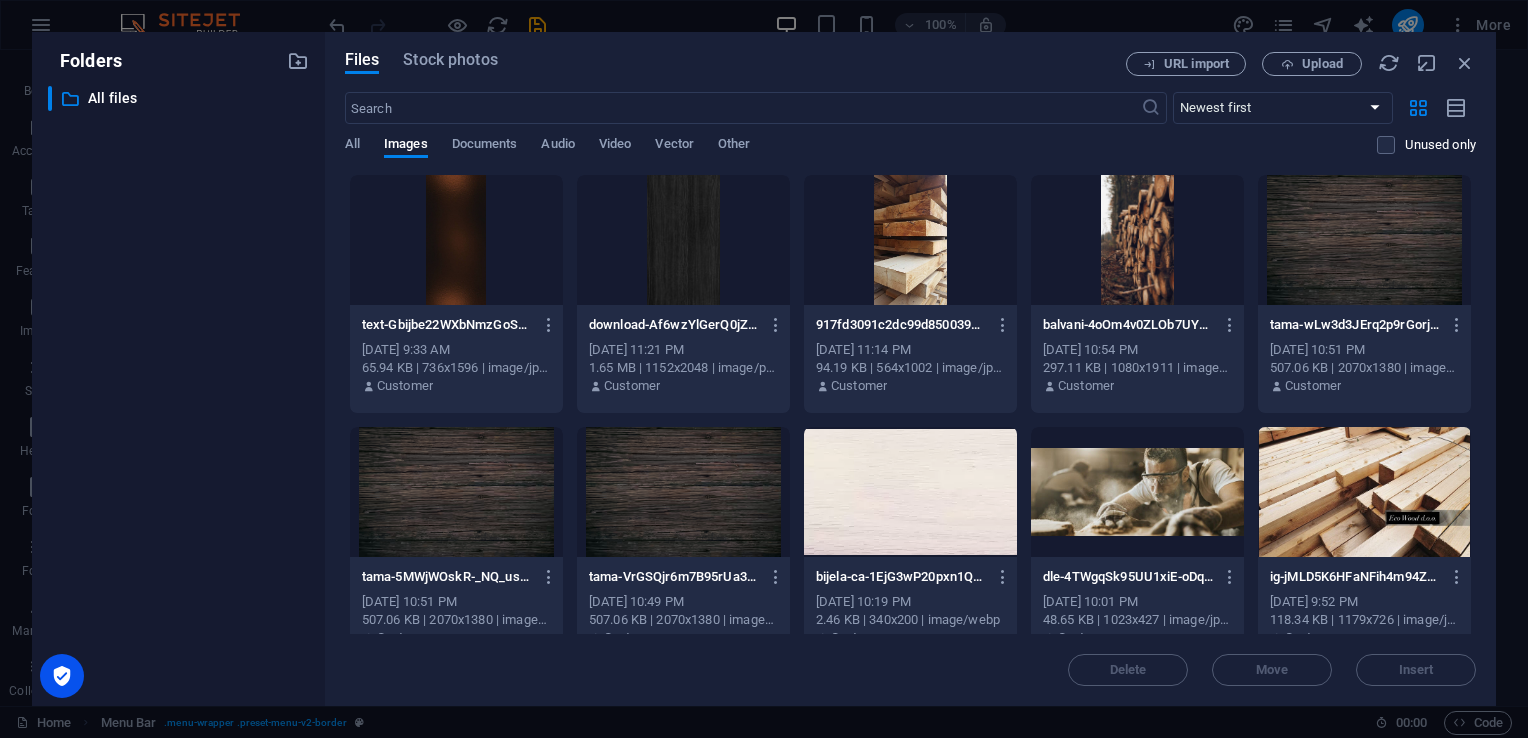click on "​ All files All files" at bounding box center [178, 388] 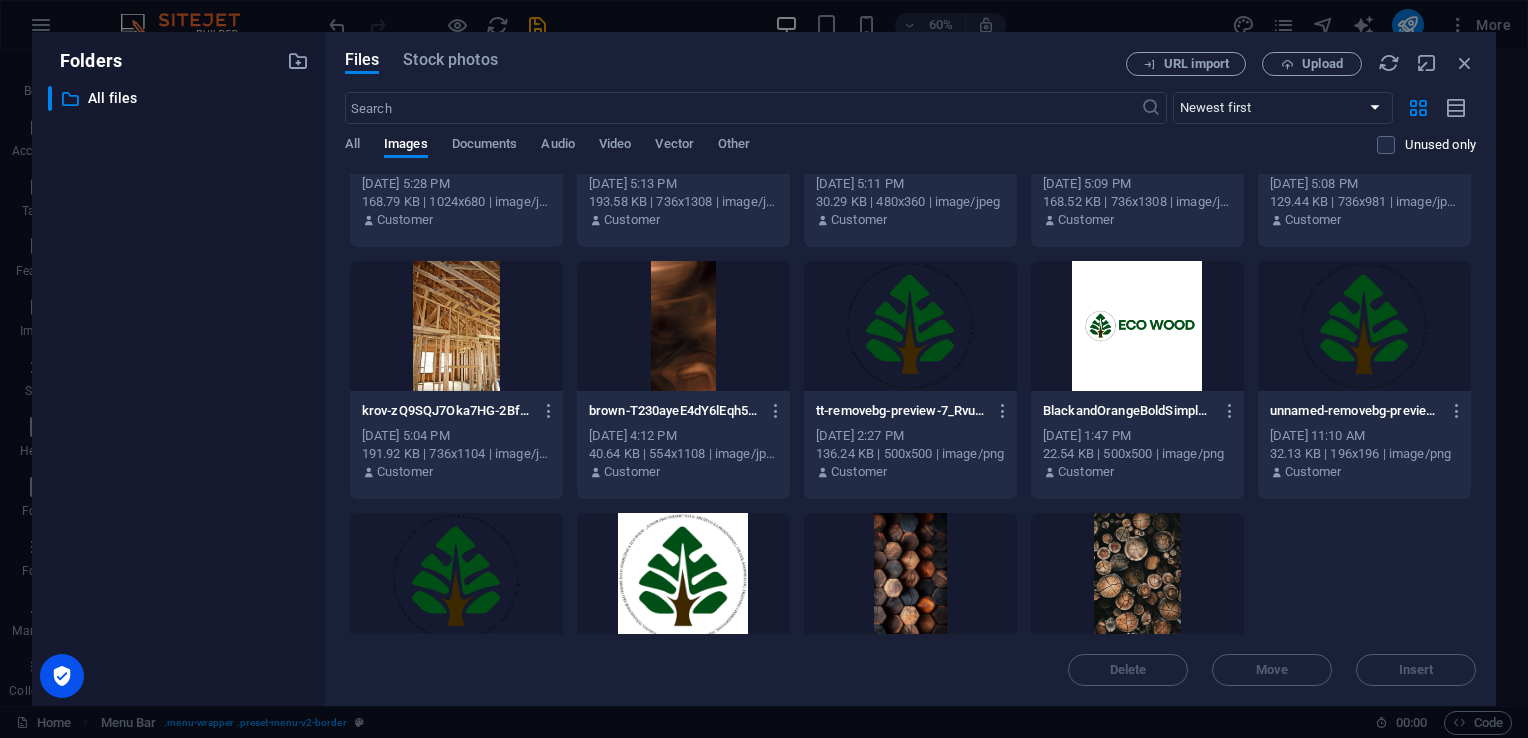 scroll, scrollTop: 787, scrollLeft: 0, axis: vertical 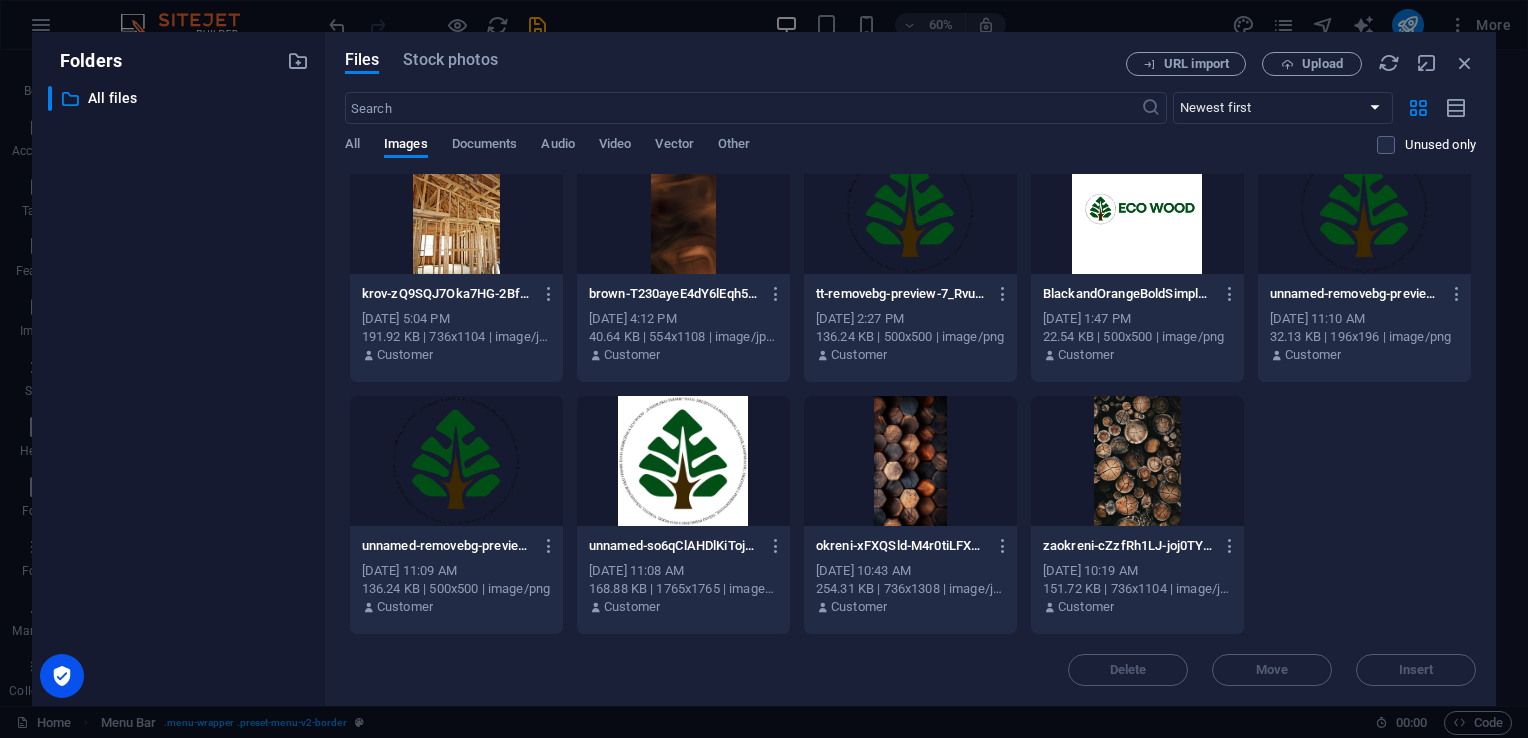 click at bounding box center [910, 461] 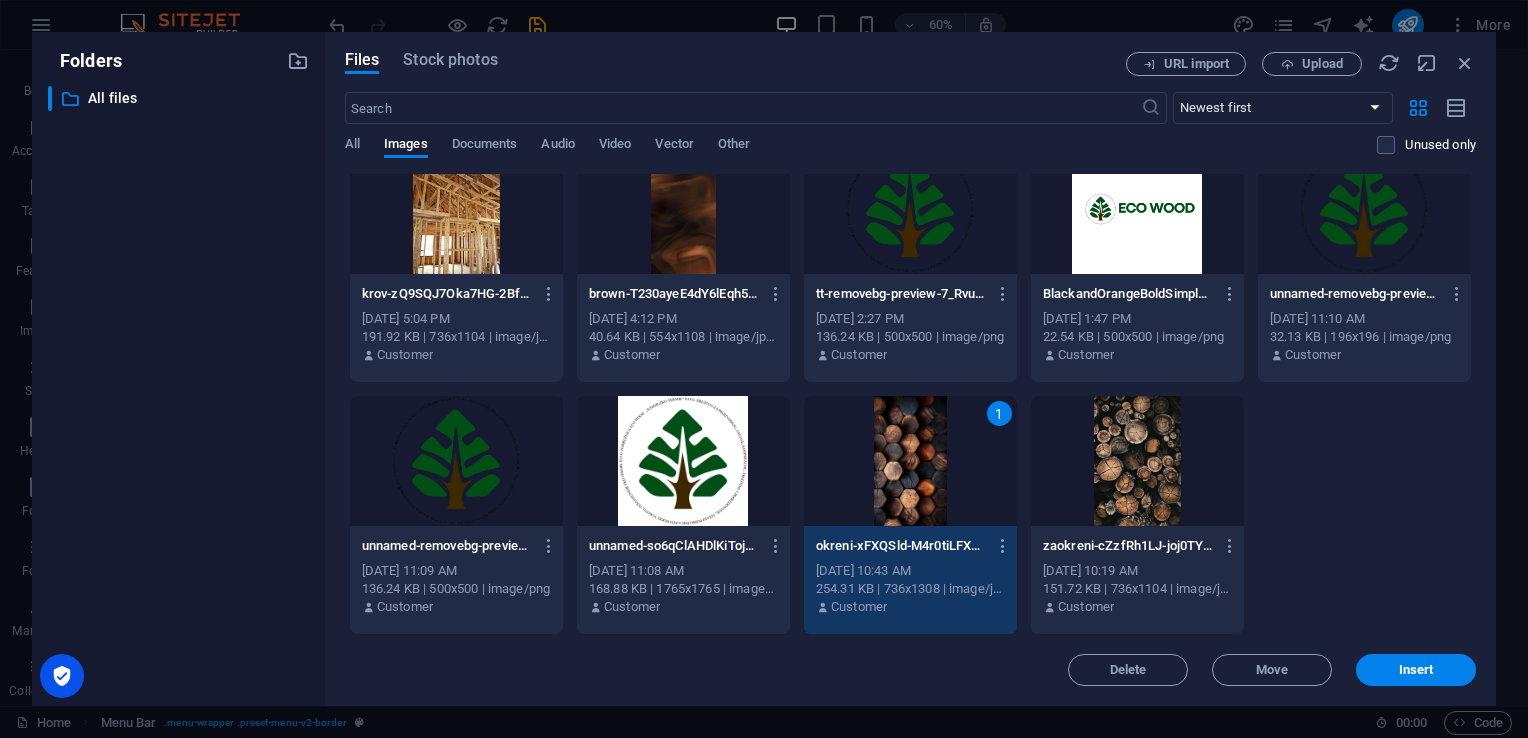 click on "1" at bounding box center [910, 461] 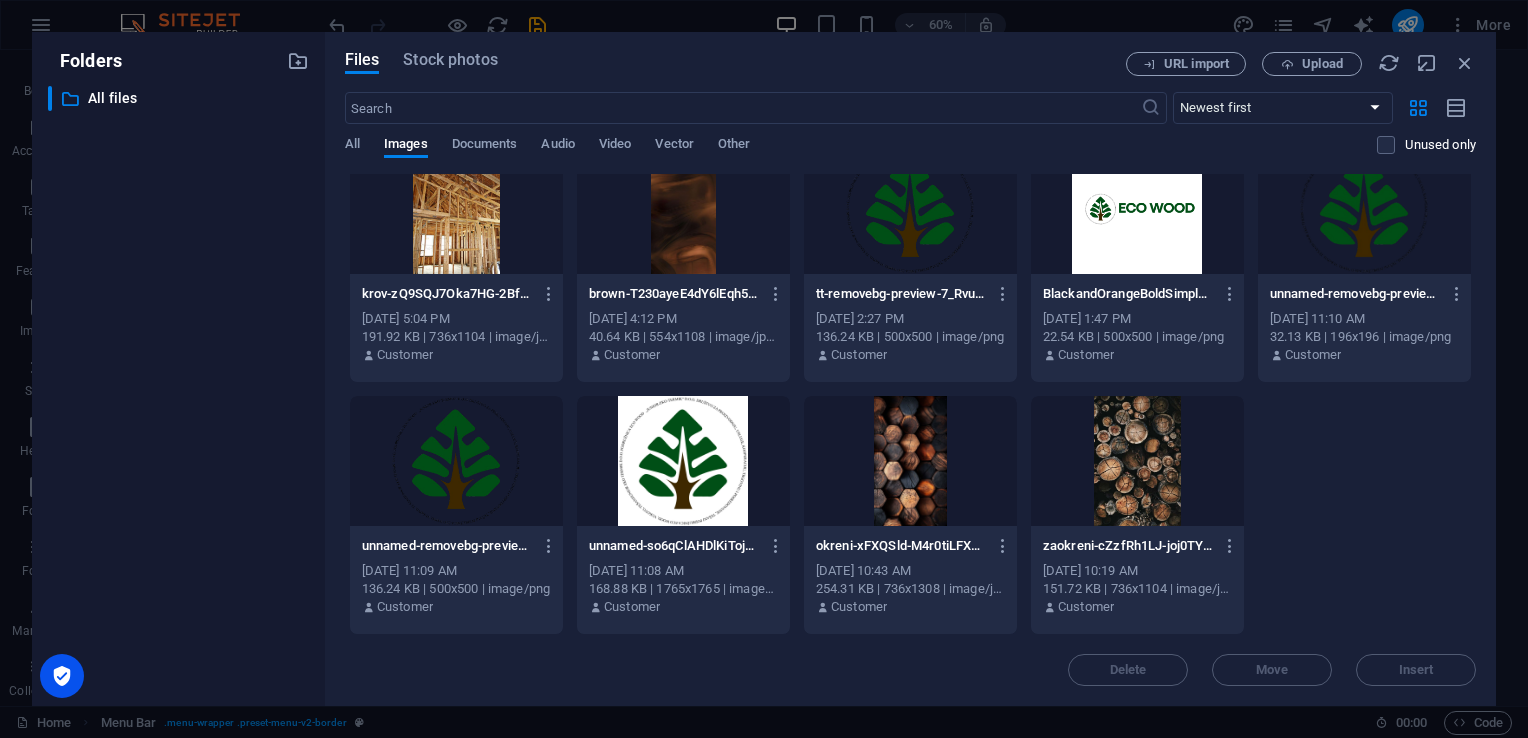 click at bounding box center (910, 461) 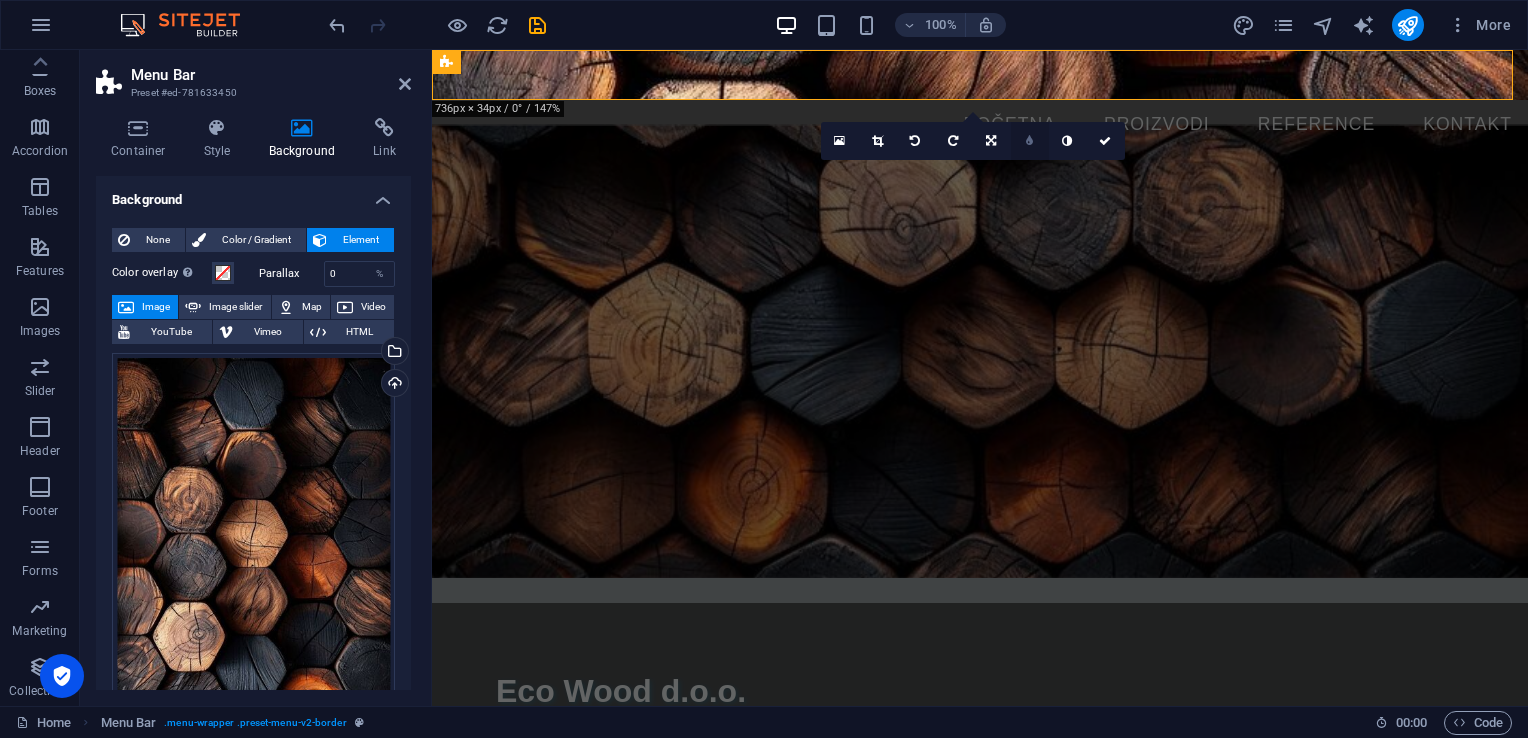 click at bounding box center [1029, 141] 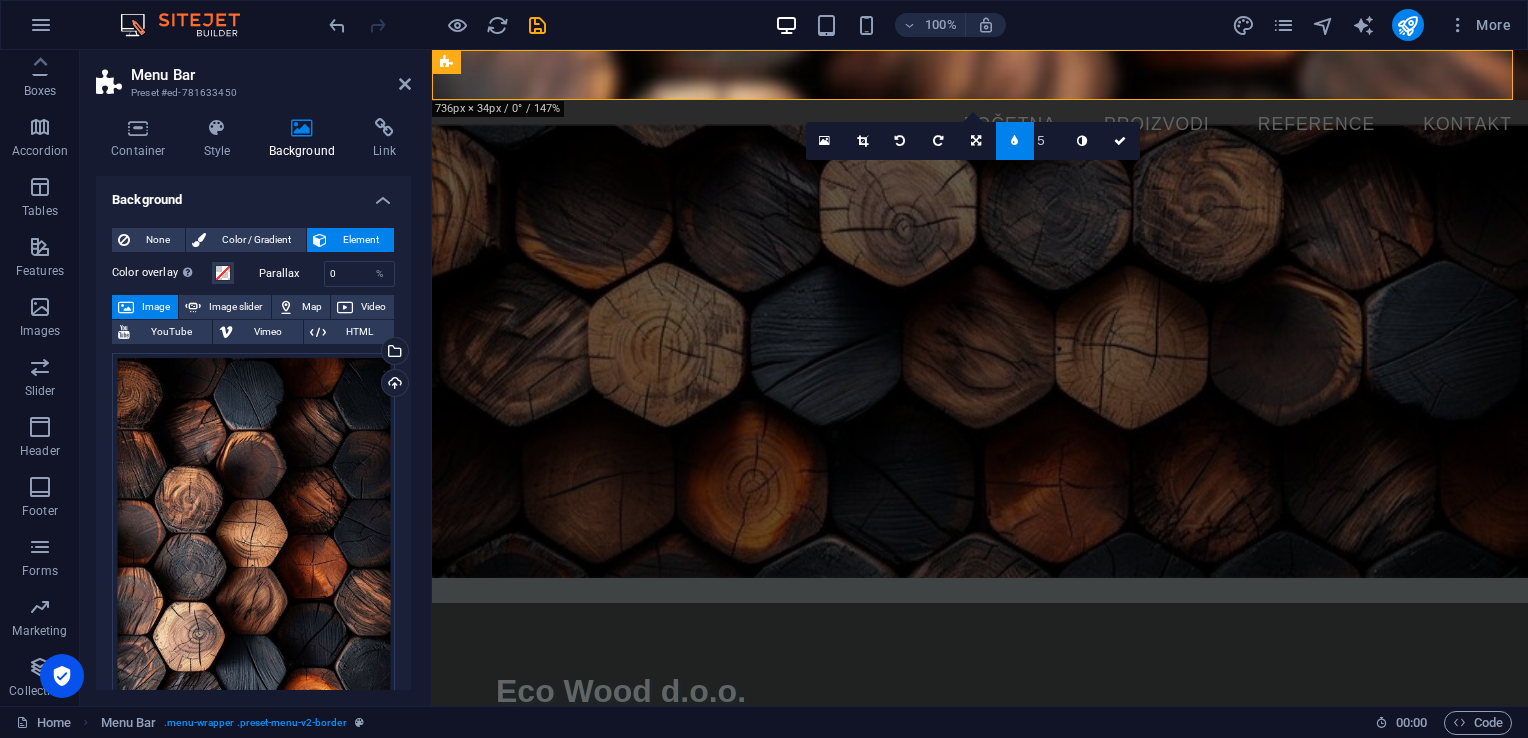 click on "Menu Bar Preset #ed-781633450" at bounding box center (253, 76) 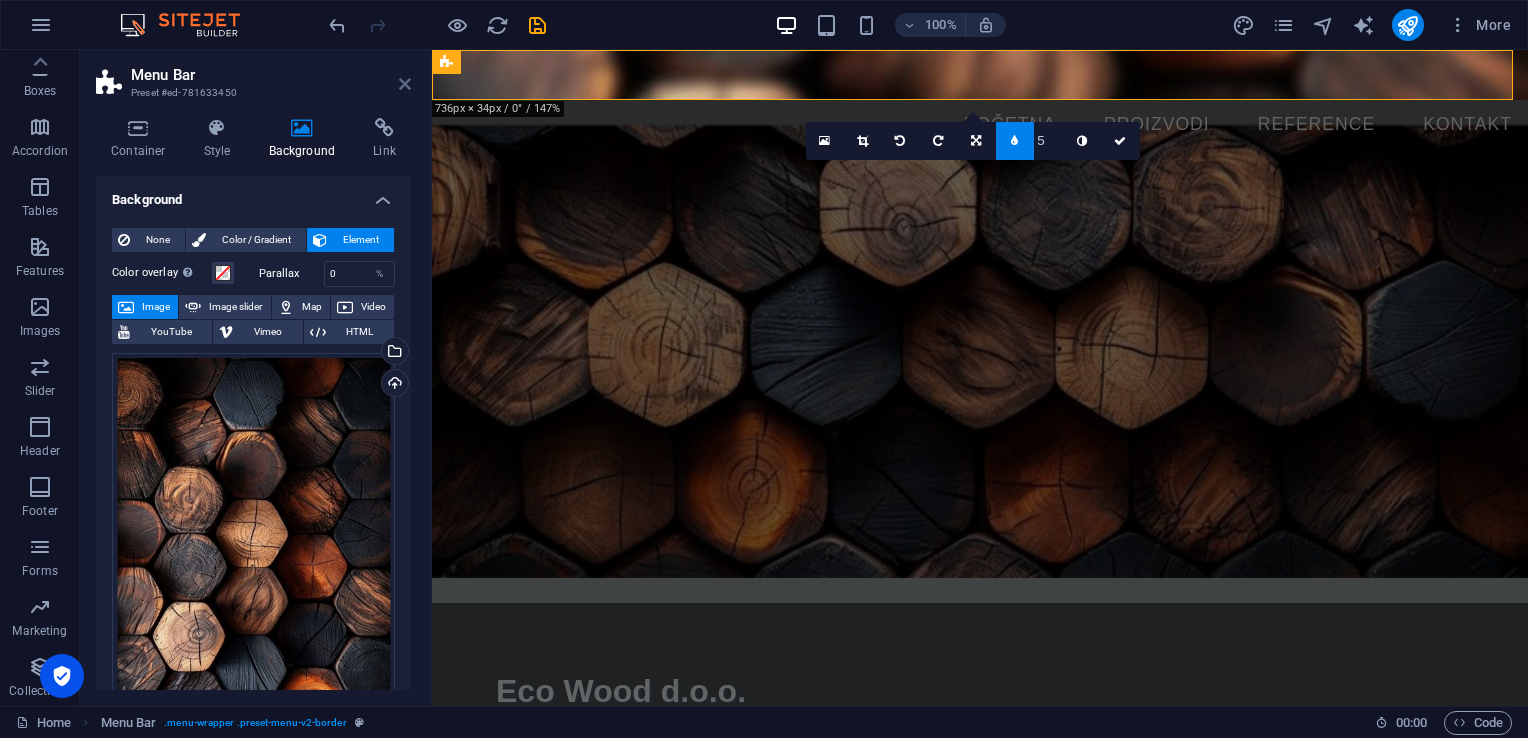 click on "Menu Bar Preset #ed-781633450
Container Style Background Link Size Height Default px rem % vh vw Min. height None px rem % vh vw Width Default px rem % em vh vw Min. width None px rem % vh vw Content width Default Custom width Width Default px rem % em vh vw Min. width None px rem % vh vw Default padding Custom spacing Default content width and padding can be changed under Design. Edit design Layout (Flexbox) Alignment Determines the flex direction. Default Main axis Determine how elements should behave along the main axis inside this container (justify content). Default Side axis Control the vertical direction of the element inside of the container (align items). Default Wrap Default On Off Fill Controls the distances and direction of elements on the y-axis across several lines (align content). Default Accessibility ARIA helps assistive technologies (like screen readers) to understand the role, state, and behavior of web elements Role The ARIA role defines the purpose of an element.  None %" at bounding box center (256, 378) 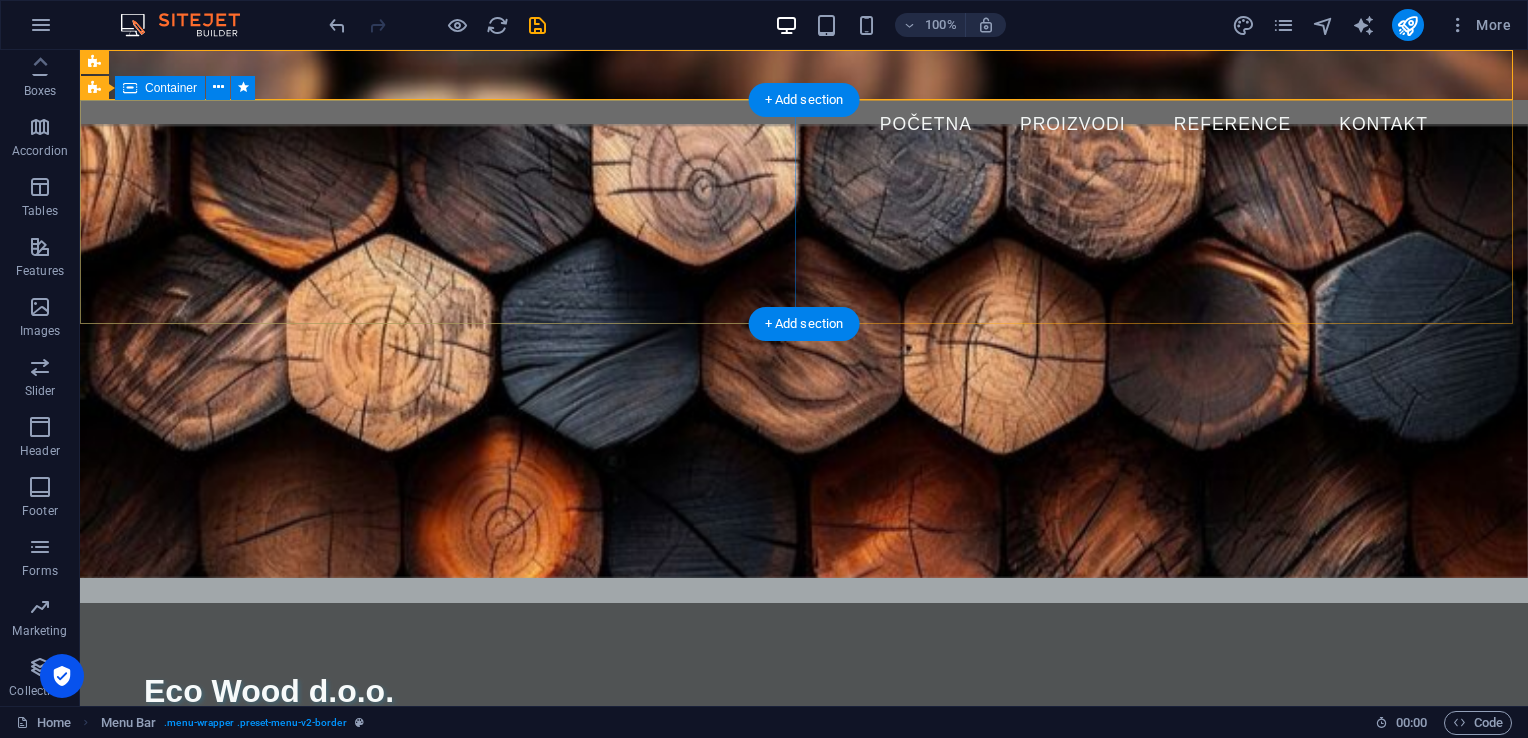 click on "O NAMA Eco Wood d.o.o.  je specijalizirana za obradu drveta i proizvodnju visokokvalitetne drvene građe i dasaka za daljnju obradu. Naša ponuda je usmjerena ka kupcima koji cijene  prirodan materijal, održiv pristup  i  preciznu obradu . Koristimo savremenu tehnologiju i tehniku sušenja kako bismo osigurali da svaki proizvod ispuni visoke standarde izdržljivosti, stabilnosti i estetike. Naši proizvodi su pogodni za različite namjene u gradnji, proizvodnji i unutrašnjem uređenju. Drop content here or  Add elements  Paste clipboard" at bounding box center [804, 1190] 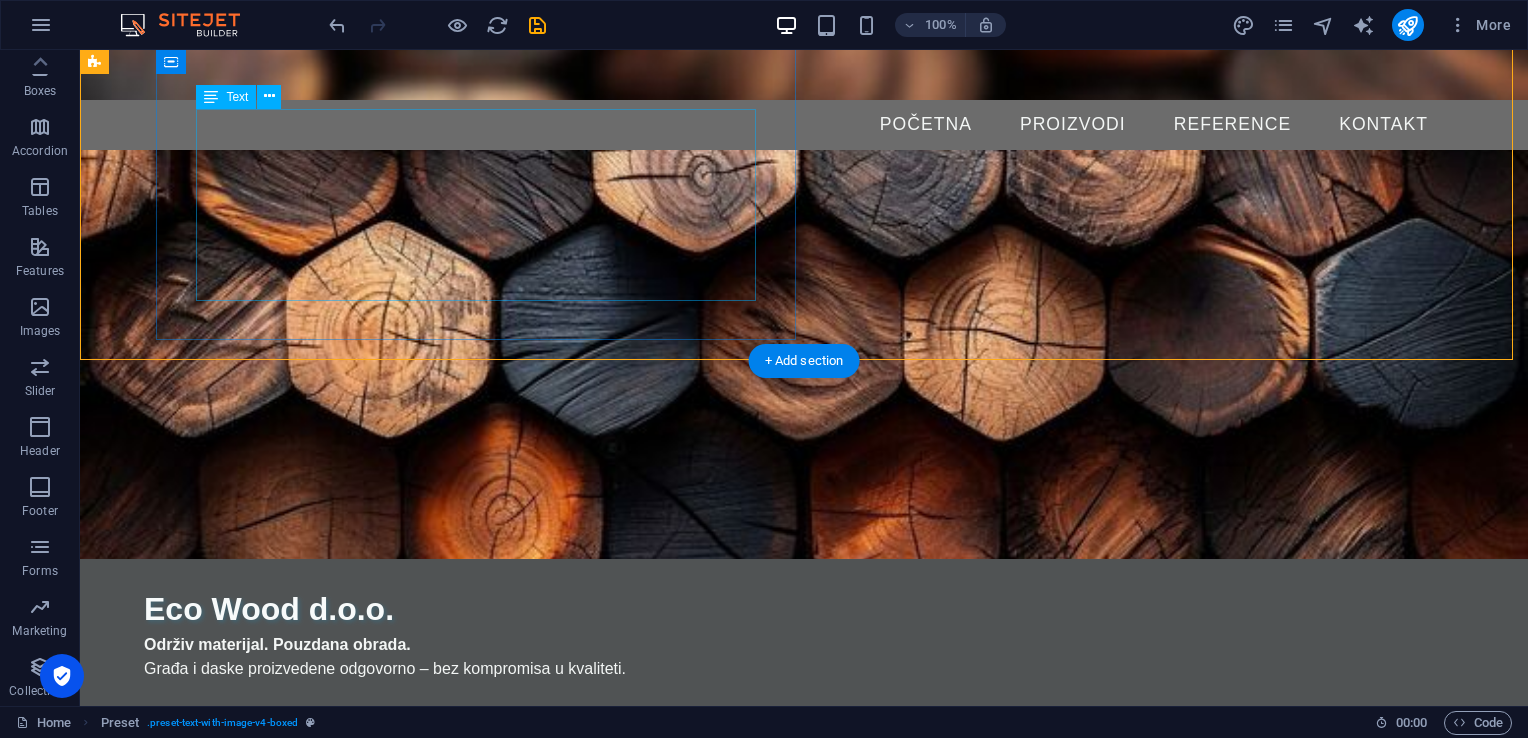 scroll, scrollTop: 0, scrollLeft: 0, axis: both 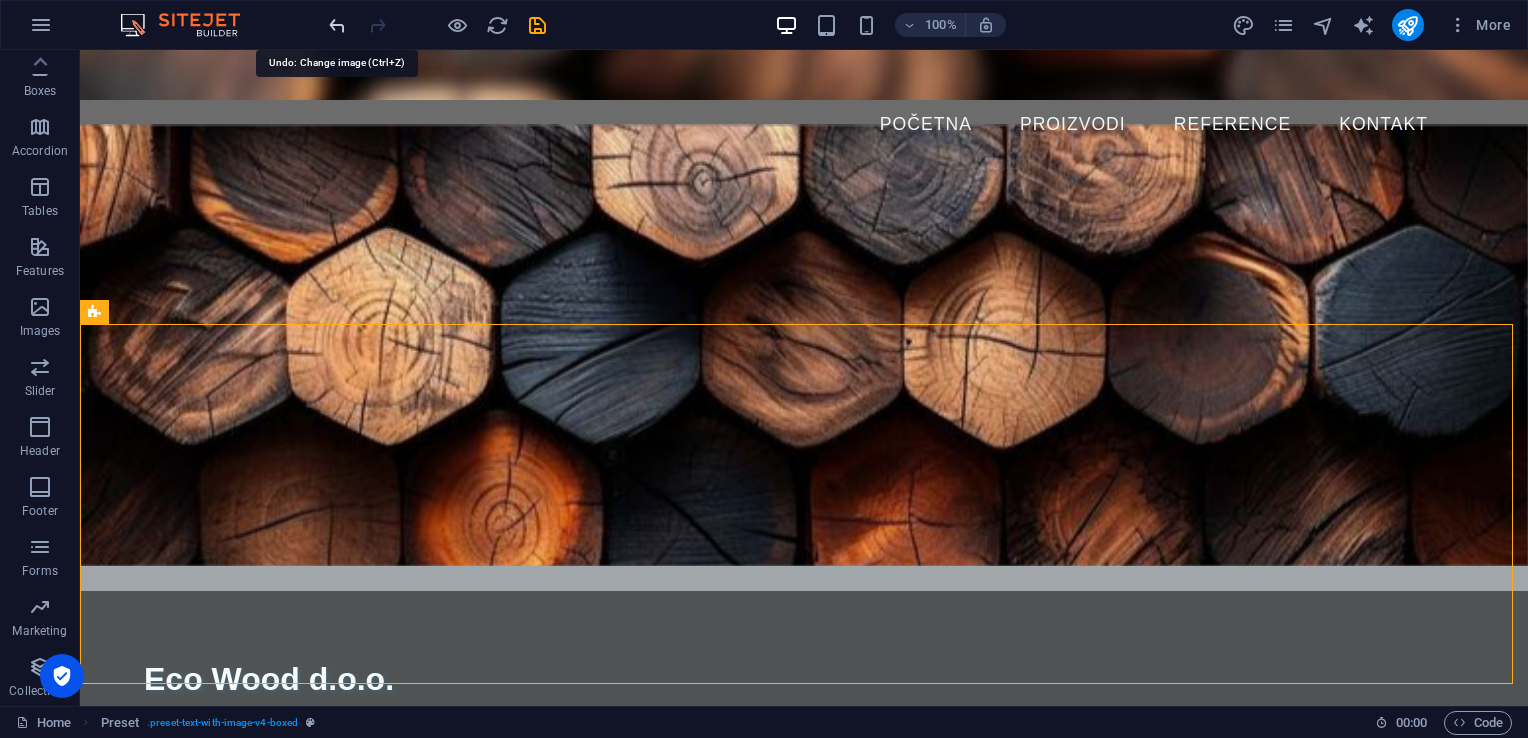 click at bounding box center (337, 25) 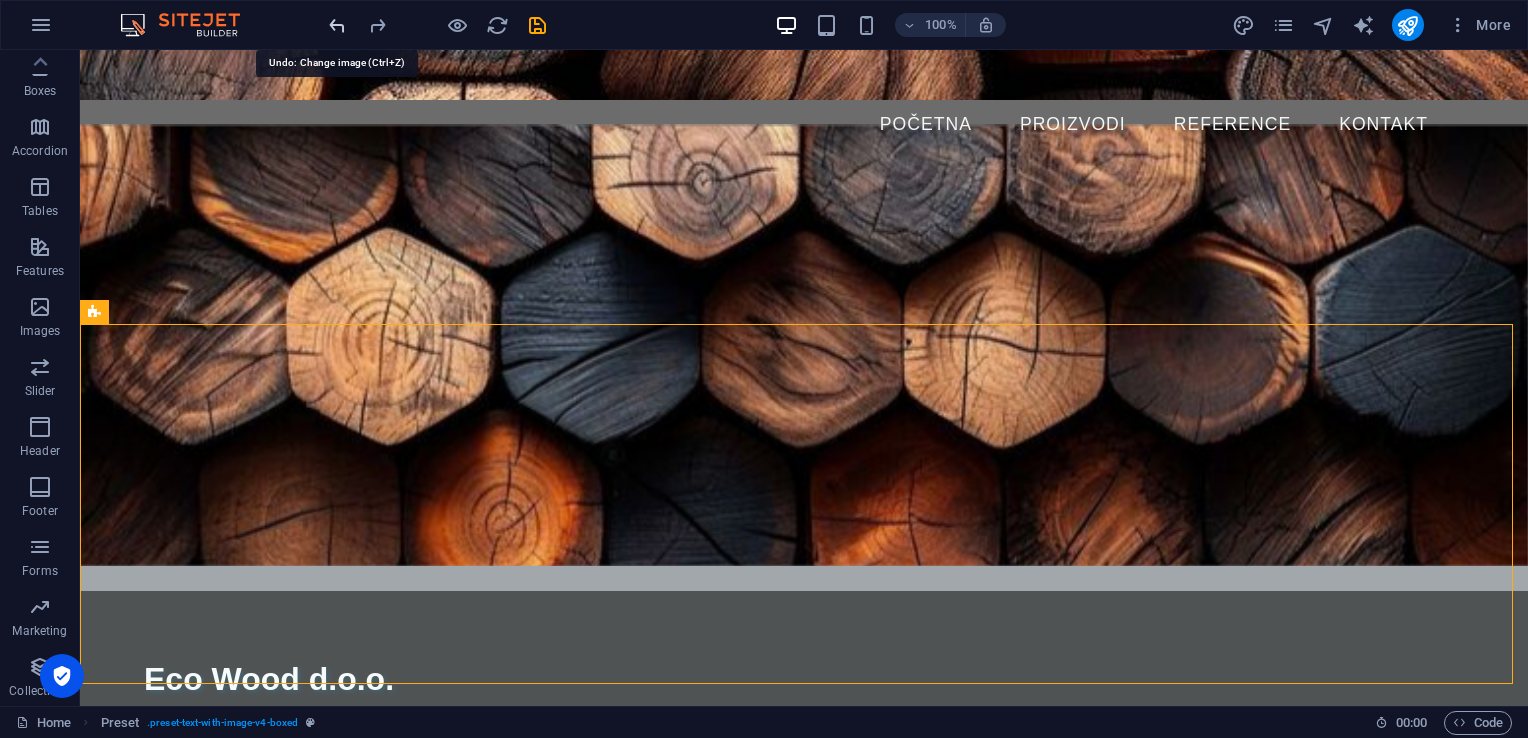 click at bounding box center [337, 25] 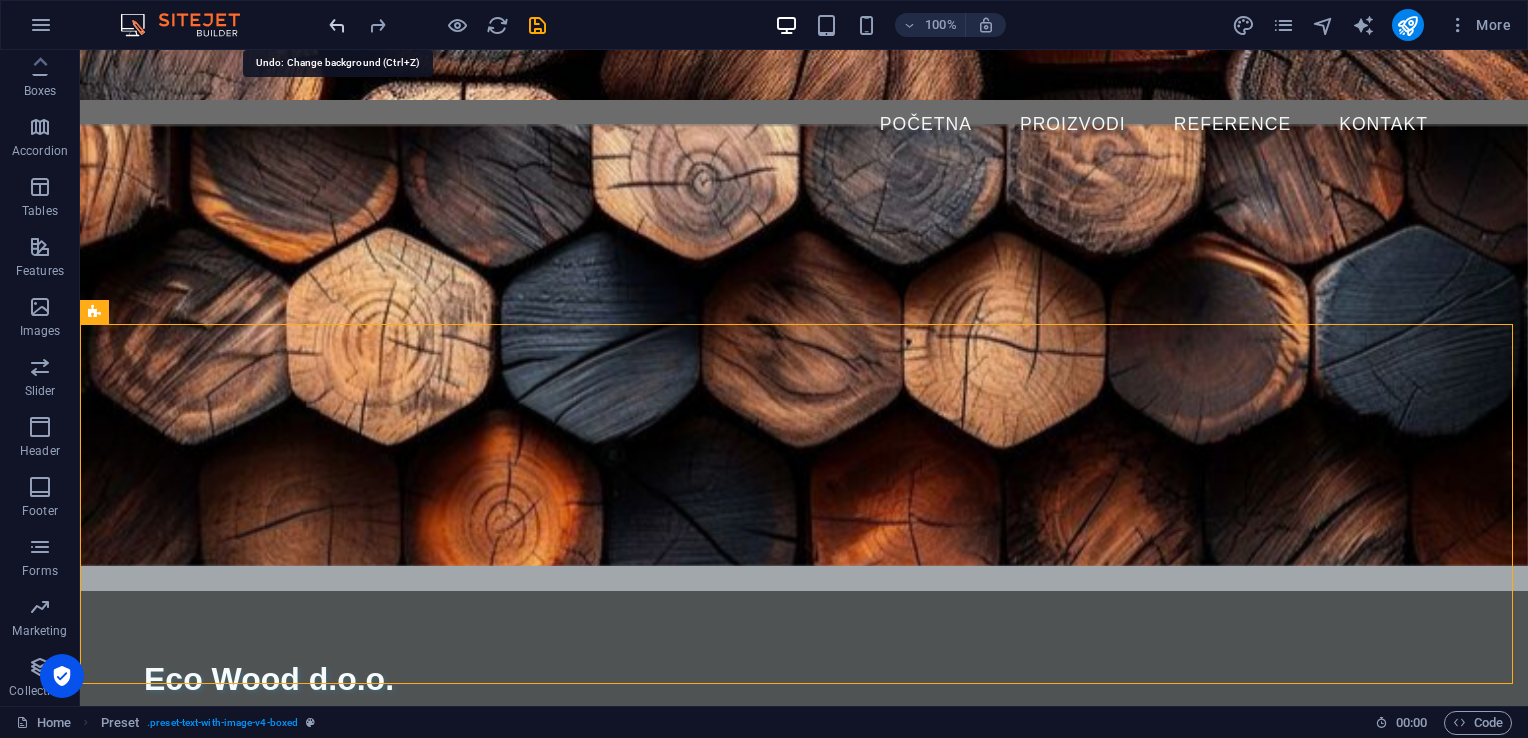 click at bounding box center [337, 25] 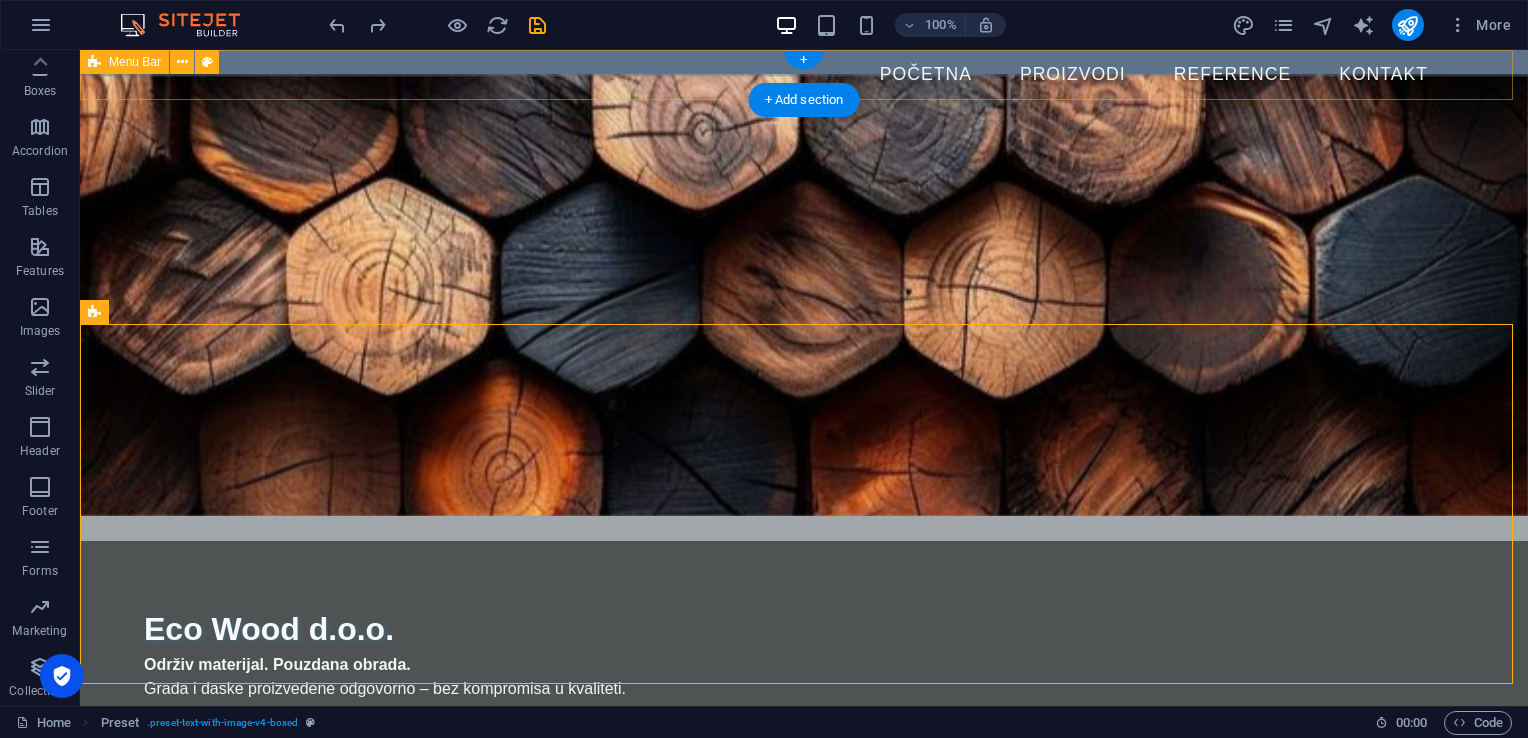click on "Menu Početna Proizvodi Reference Kontakt" at bounding box center (804, 75) 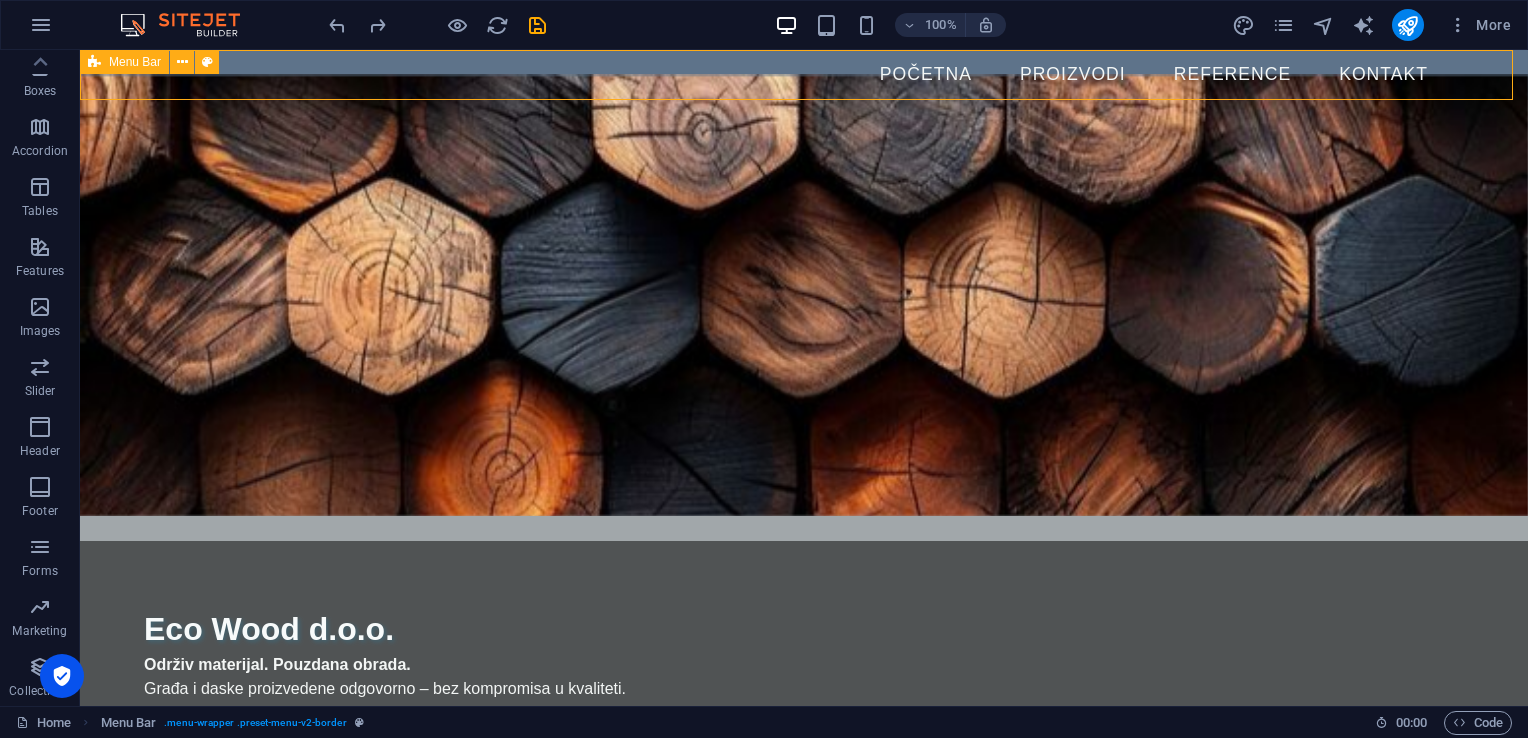 click on "Menu Bar" at bounding box center [135, 62] 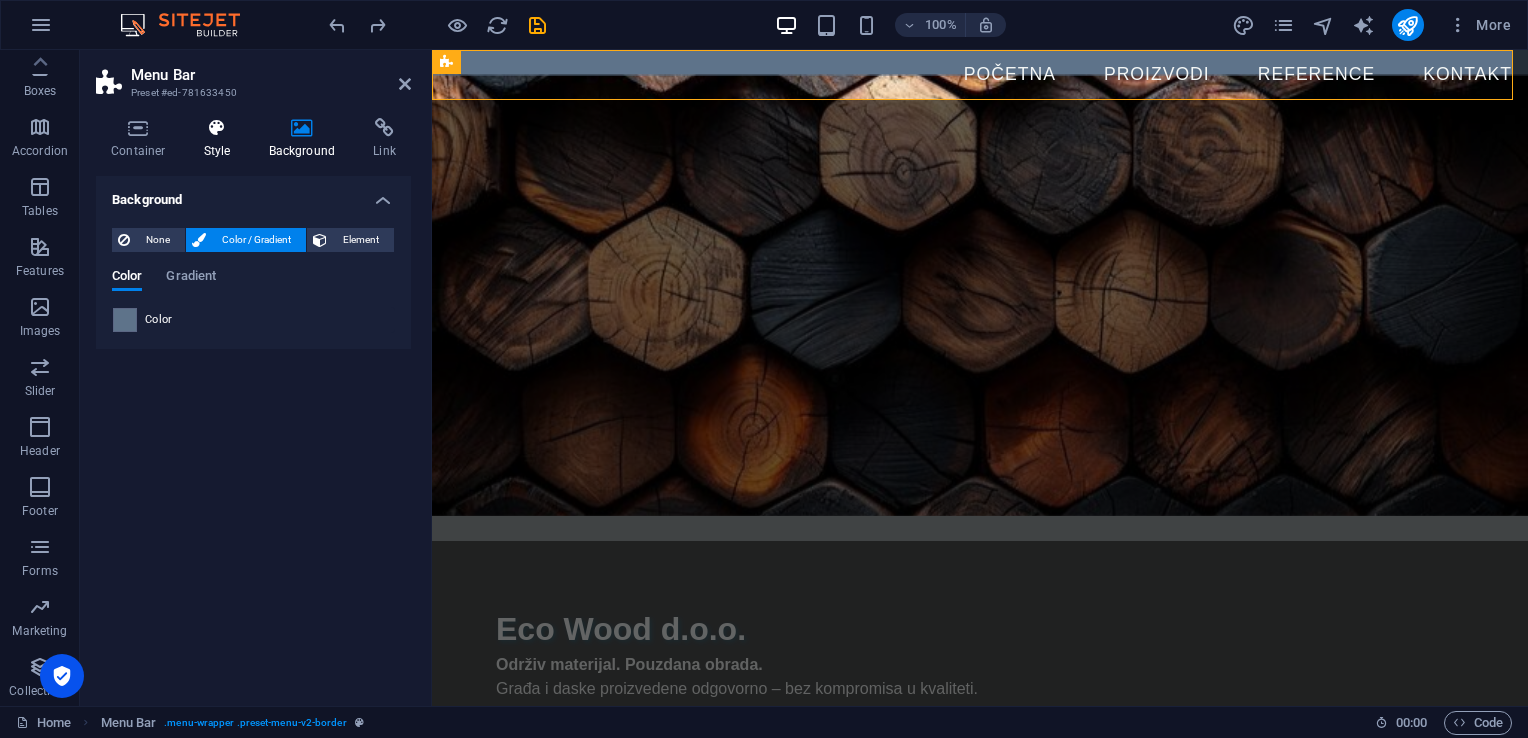 click on "Style" at bounding box center (221, 139) 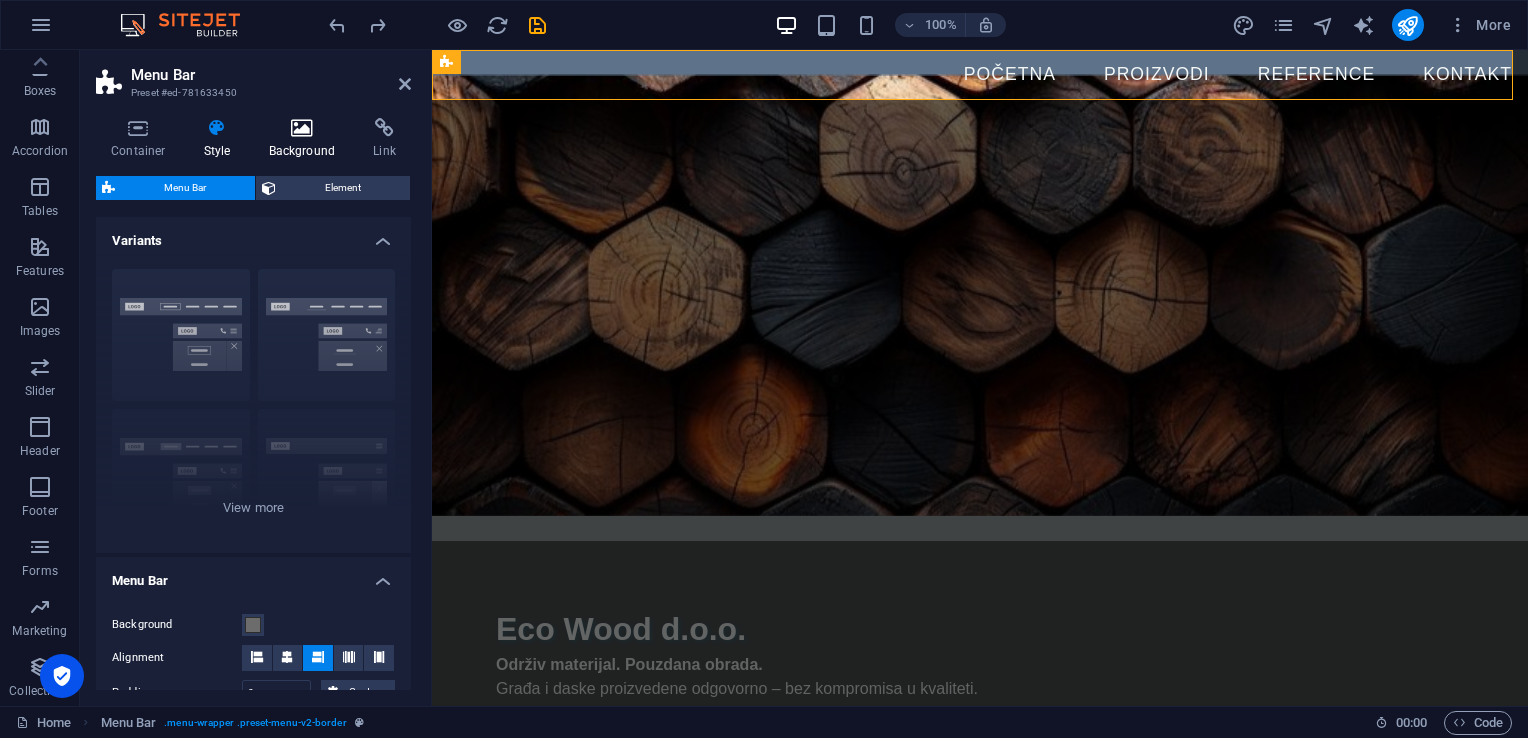 click on "Background" at bounding box center (306, 139) 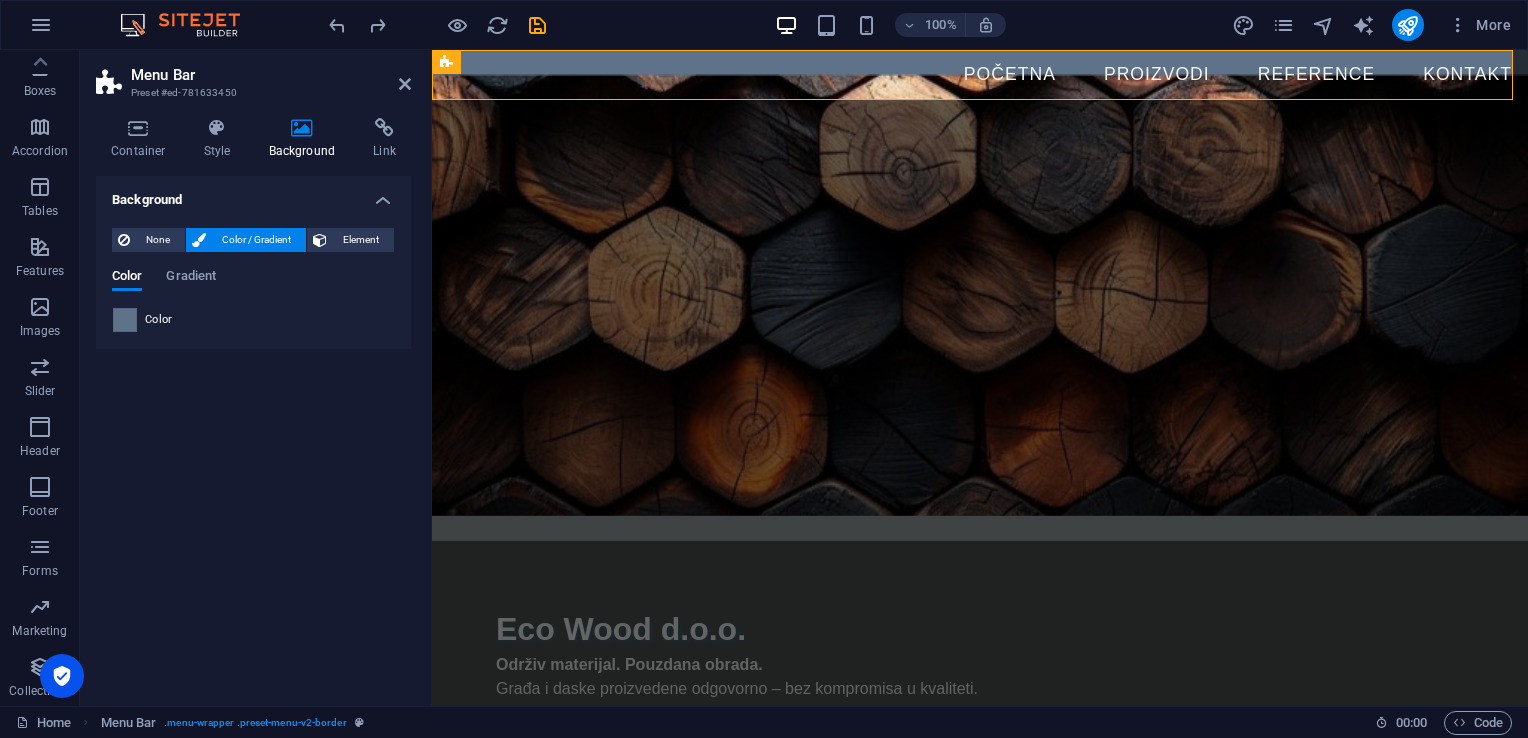 click on "Color" at bounding box center [253, 320] 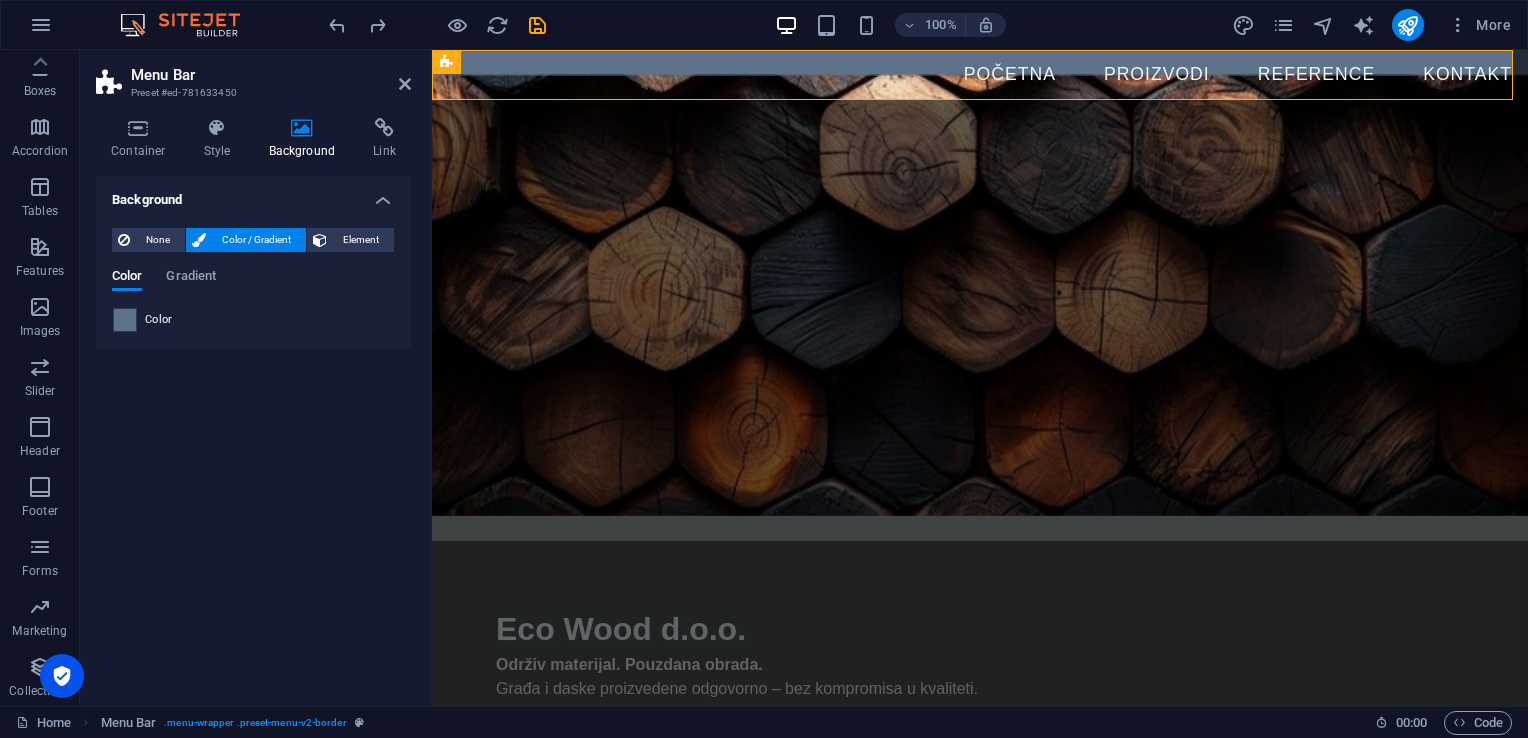 click at bounding box center [125, 320] 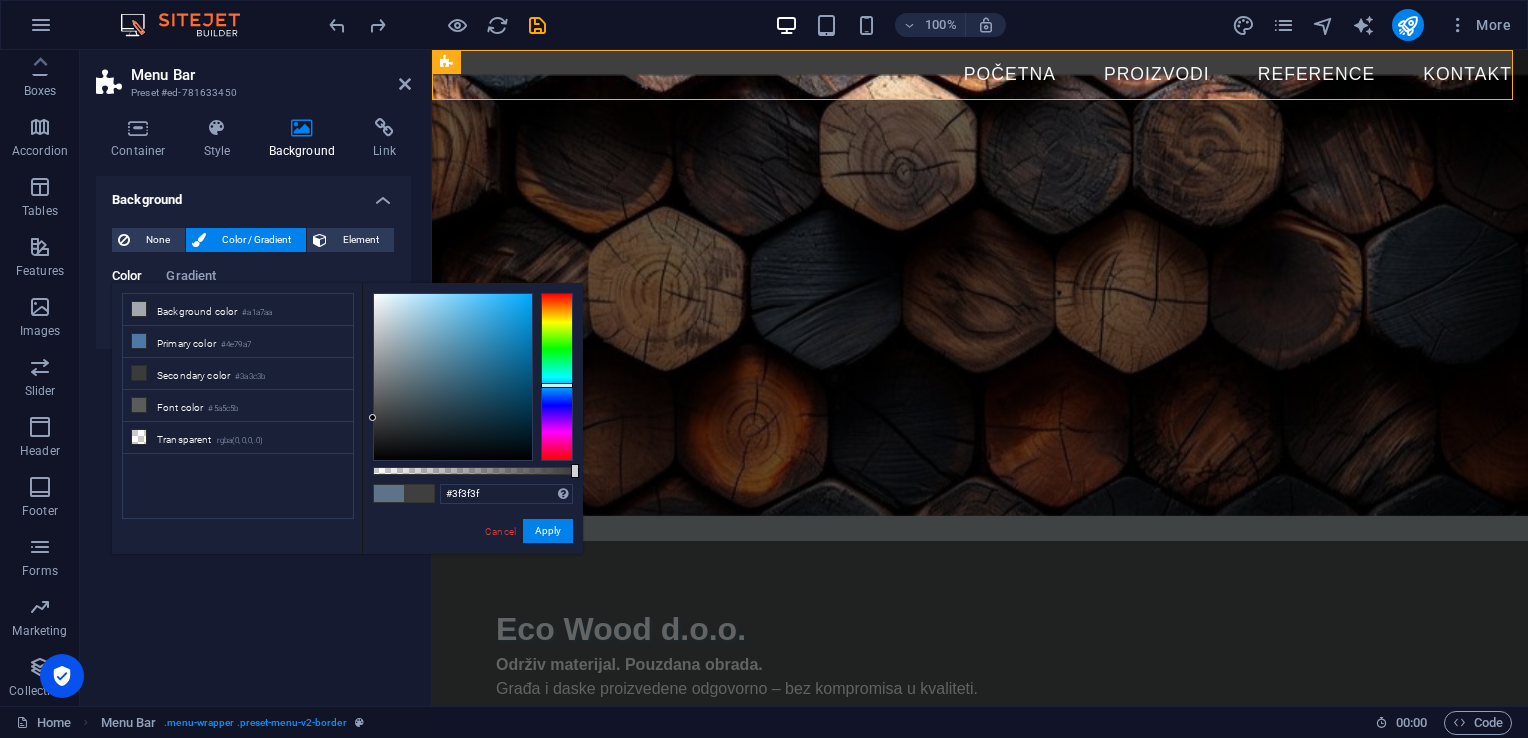 drag, startPoint x: 380, startPoint y: 344, endPoint x: 372, endPoint y: 418, distance: 74.431175 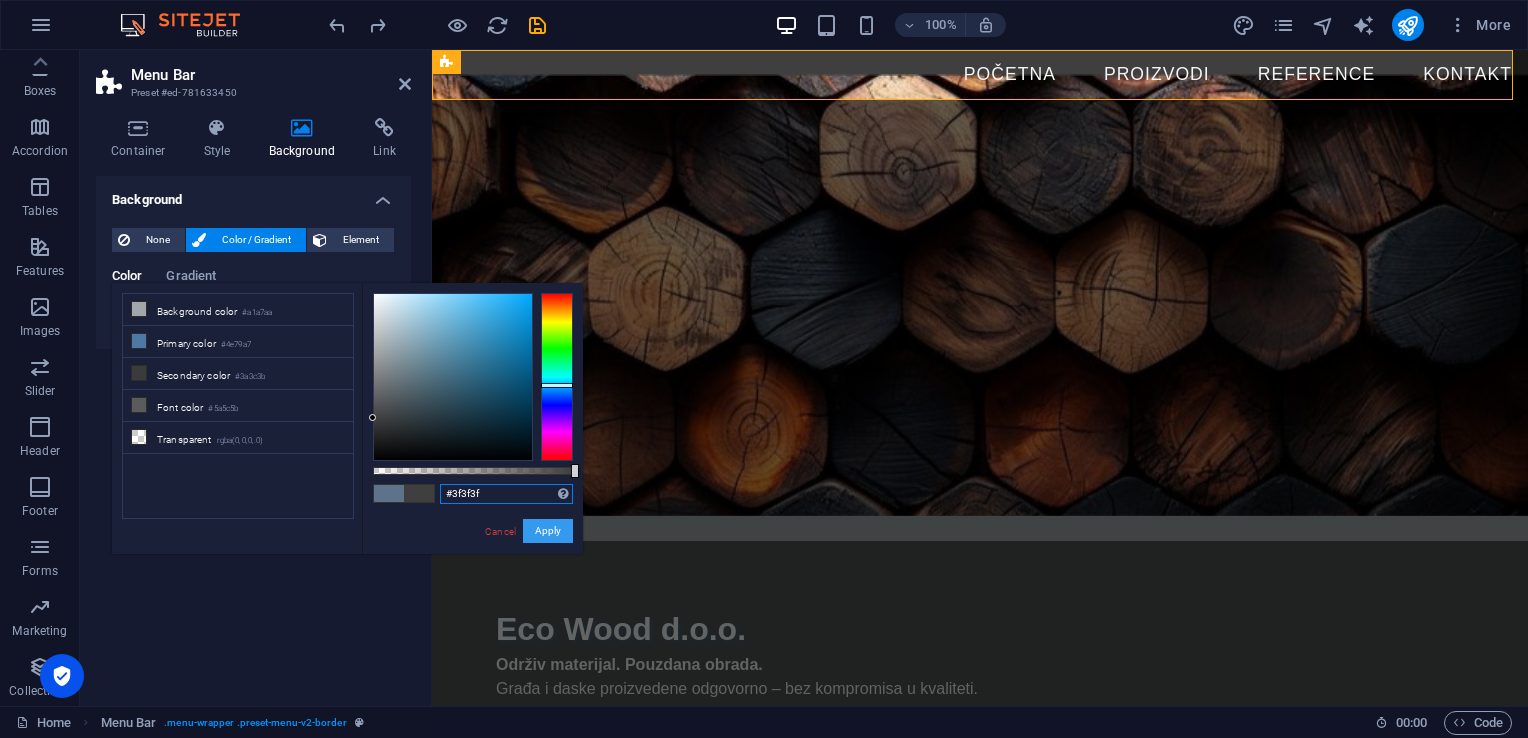 drag, startPoint x: 544, startPoint y: 509, endPoint x: 544, endPoint y: 520, distance: 11 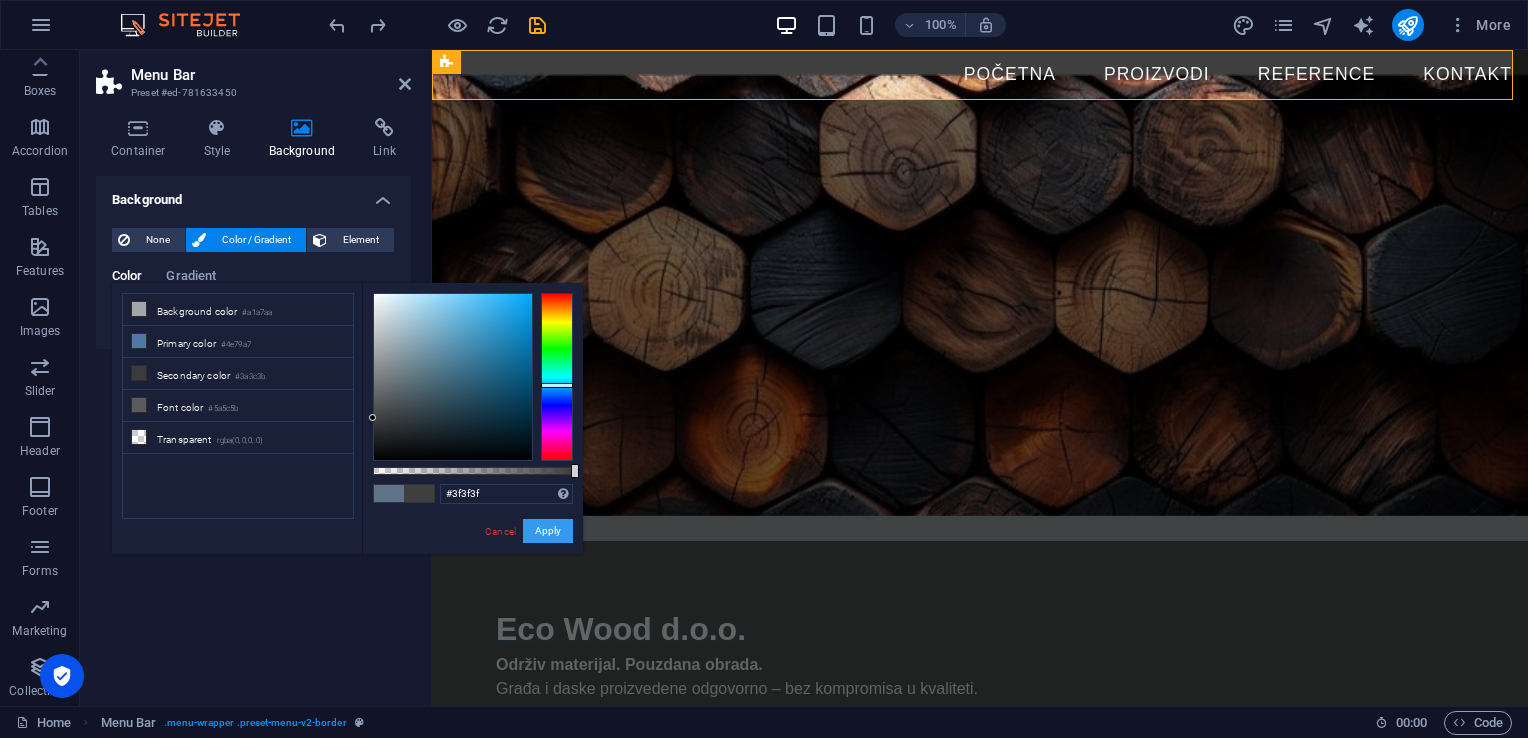 click on "Apply" at bounding box center [548, 531] 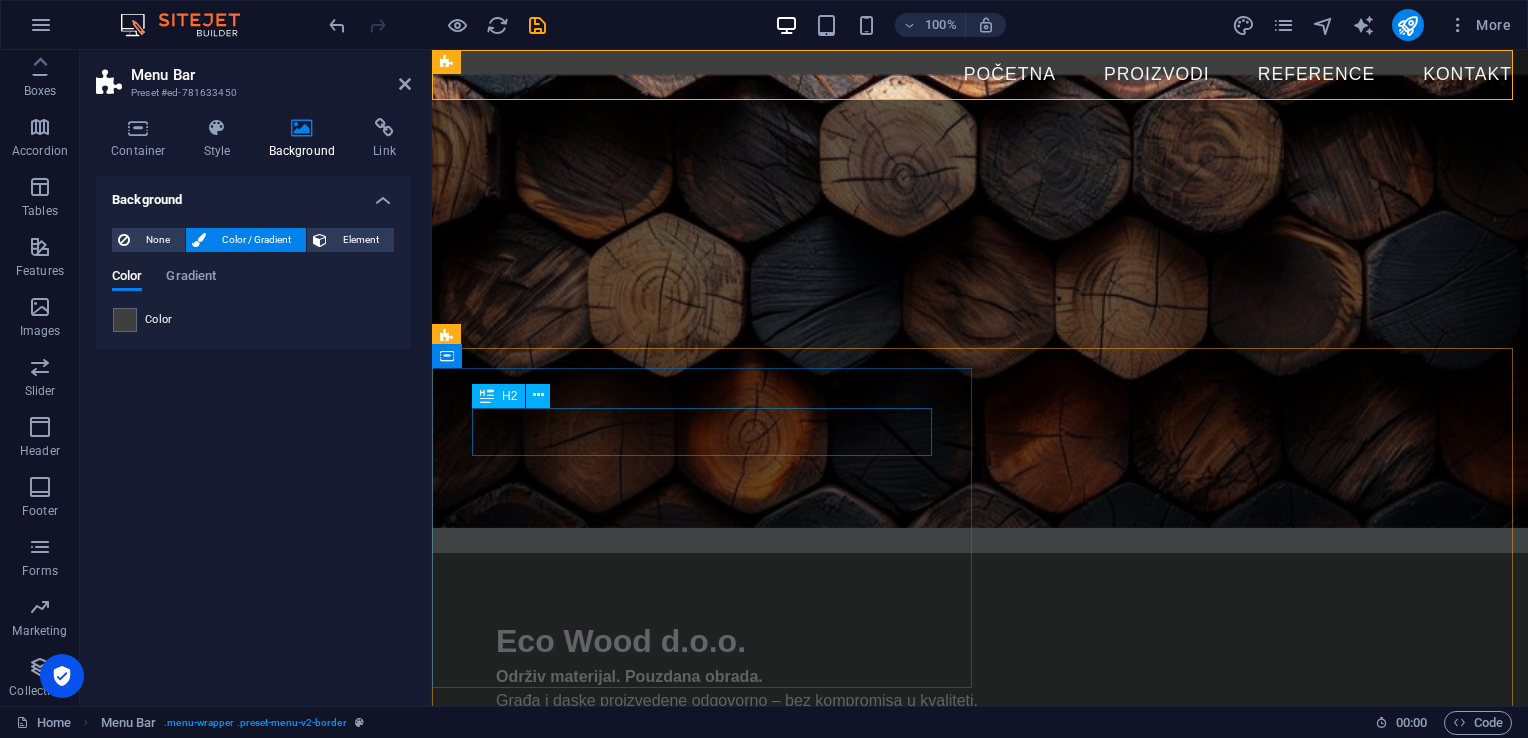 click on "O NAMA" at bounding box center [980, 861] 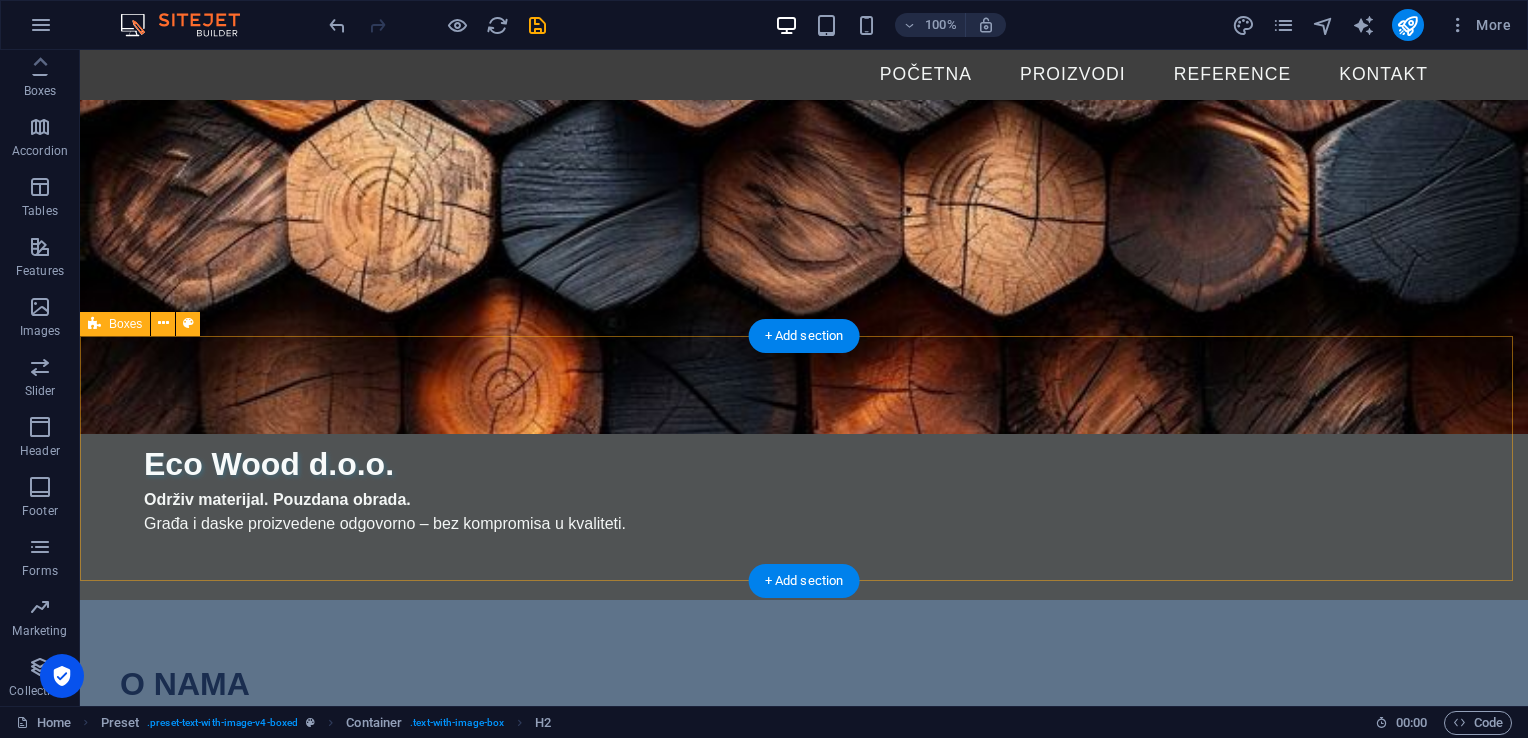 scroll, scrollTop: 0, scrollLeft: 0, axis: both 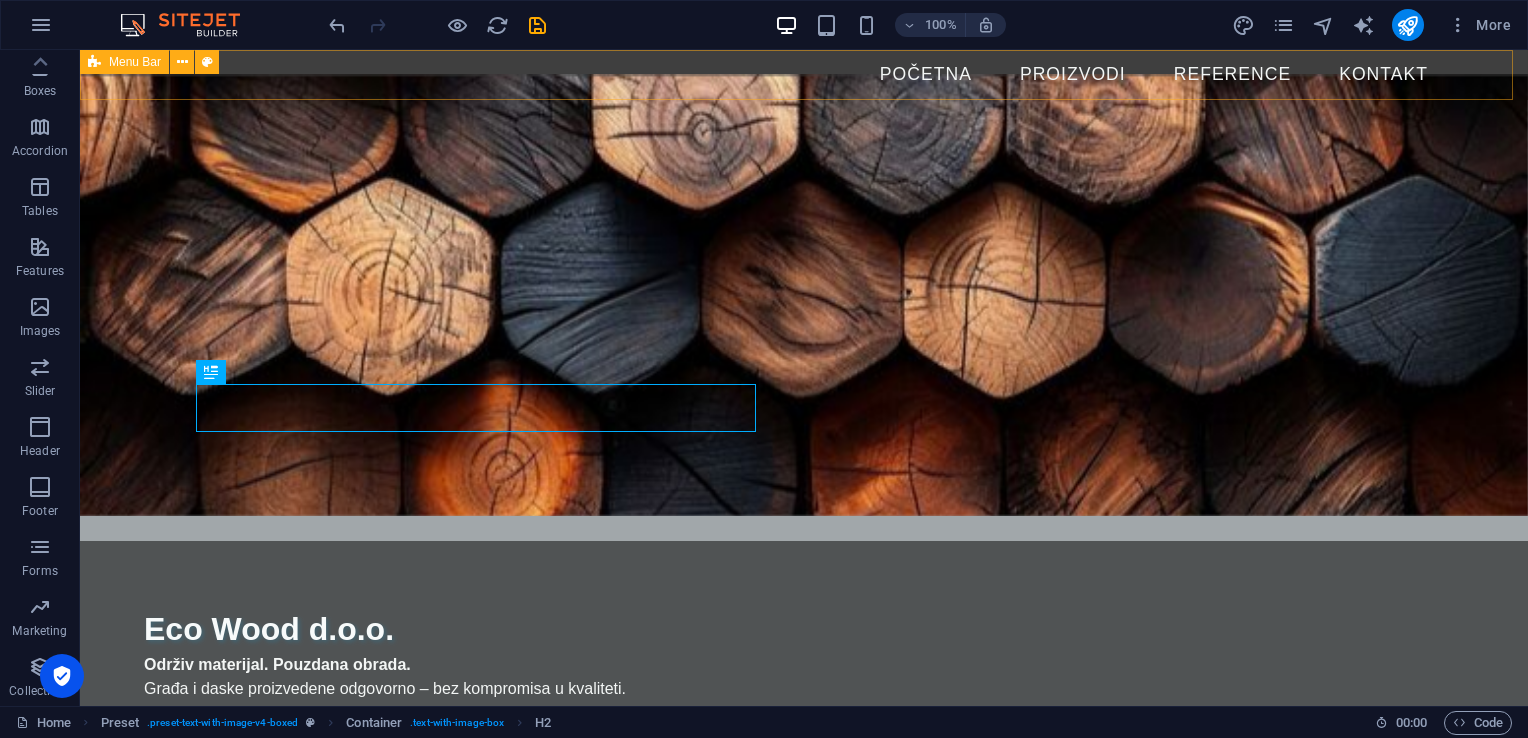 click on "Menu Bar" at bounding box center (135, 62) 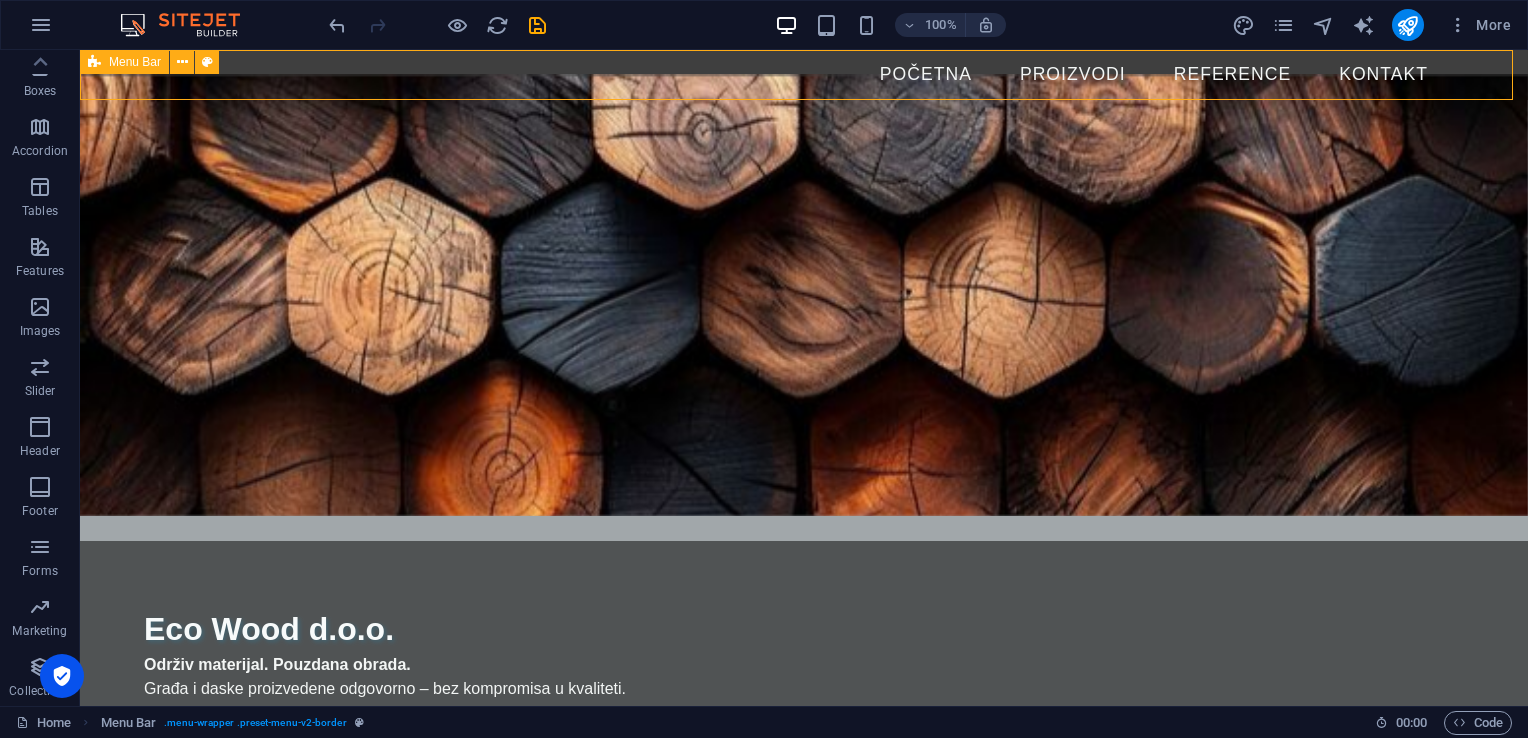 click on "Menu Bar" at bounding box center (135, 62) 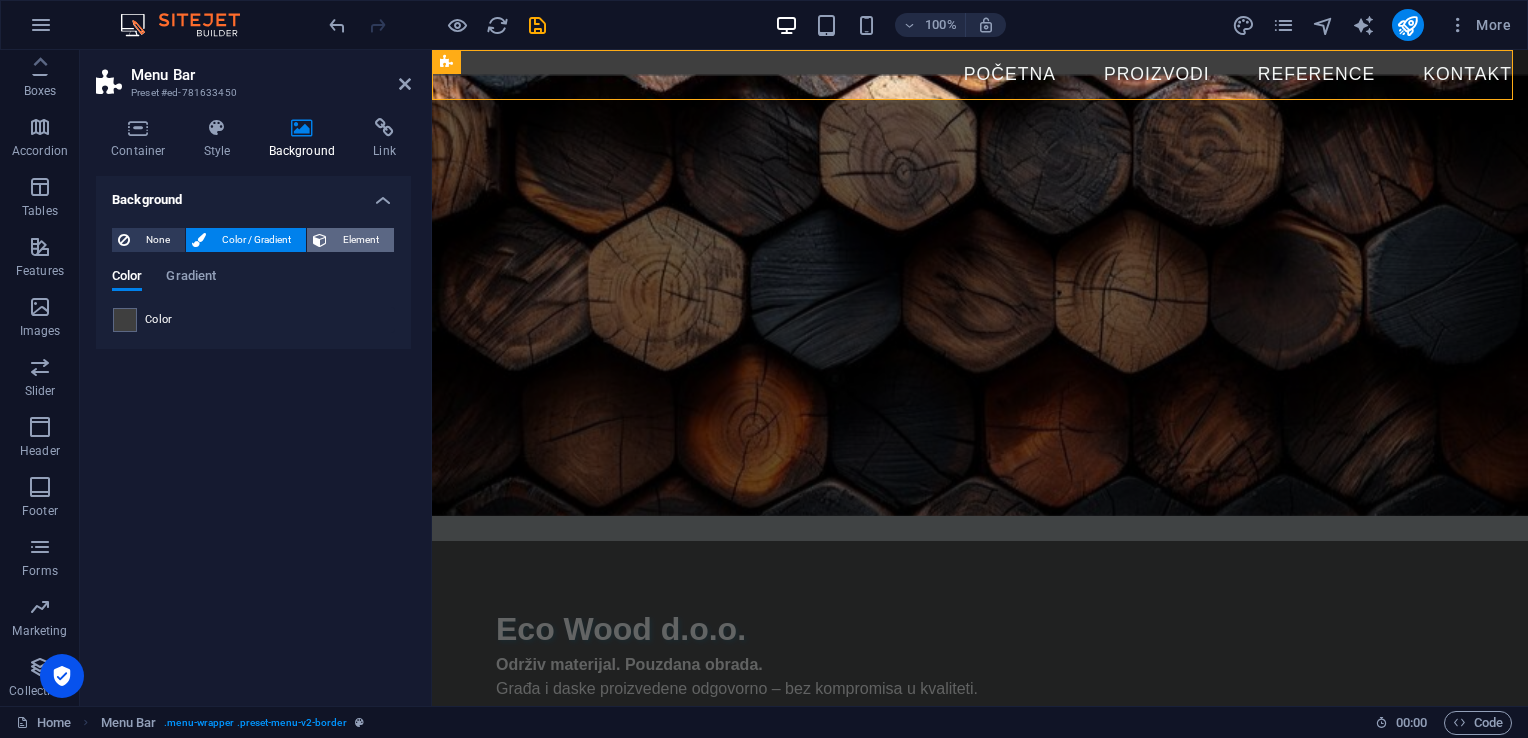click on "Element" at bounding box center [360, 240] 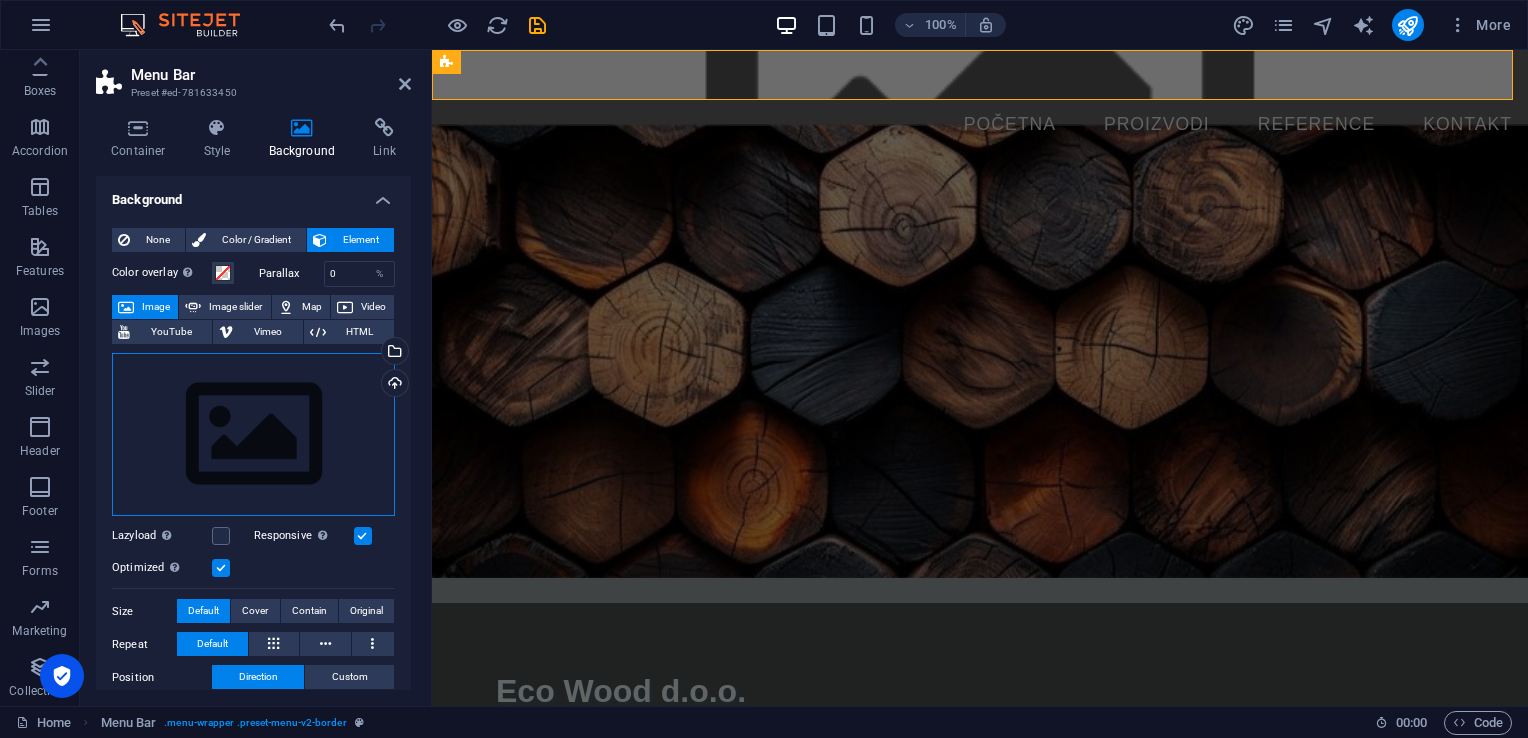 click on "Drag files here, click to choose files or select files from Files or our free stock photos & videos" at bounding box center [253, 435] 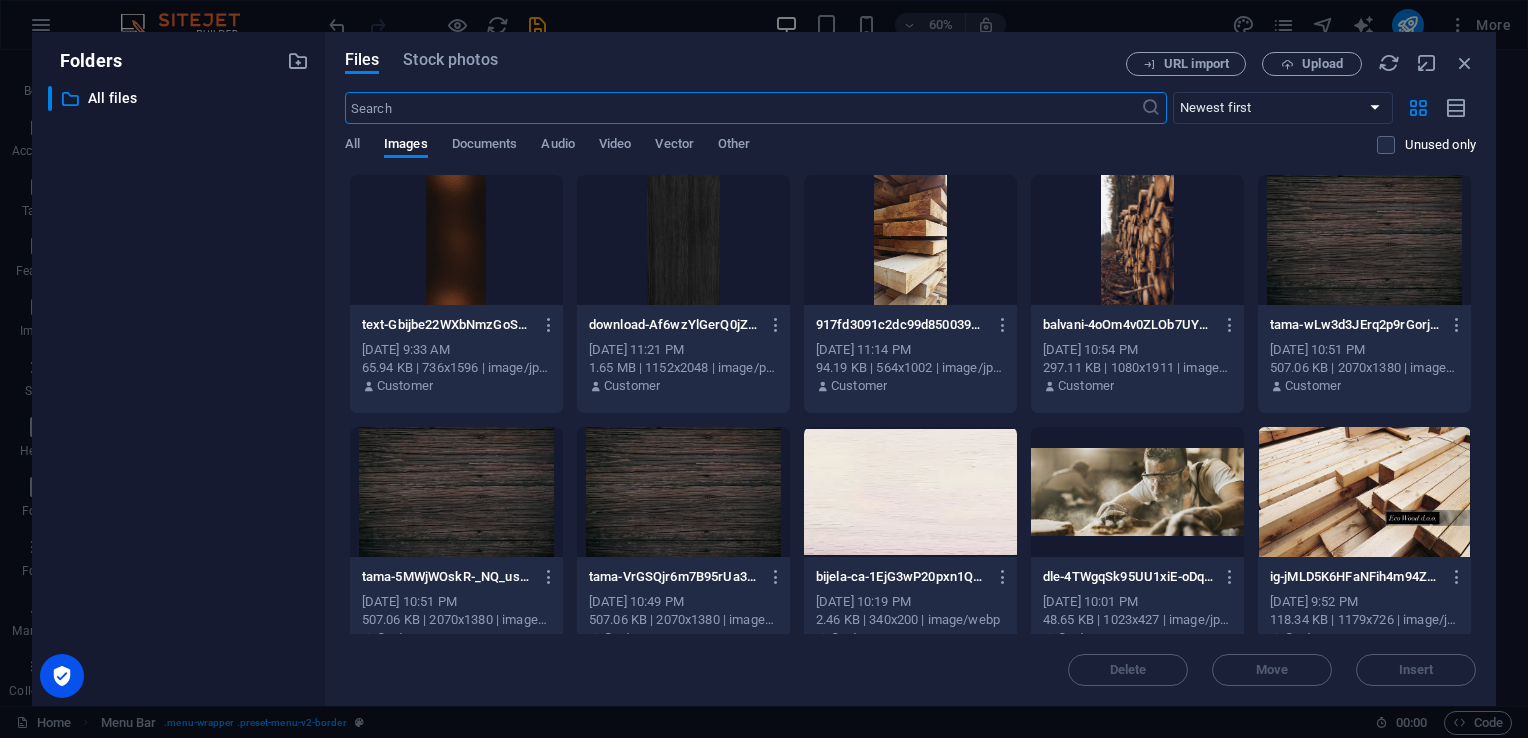 click on "Individual Home (bs) Favorites Elements Columns Content Boxes Accordion Tables Features Images Slider Header Footer Forms Marketing Collections Menu Bar Preset #ed-781633450
Container Style Background Link Size Height Default px rem % vh vw Min. height None px rem % vh vw Width Default px rem % em vh vw Min. width None px rem % vh vw Content width Default Custom width Width Default px rem % em vh vw Min. width None px rem % vh vw Default padding Custom spacing Default content width and padding can be changed under Design. Edit design Layout (Flexbox) Alignment Determines the flex direction. Default Main axis Determine how elements should behave along the main axis inside this container (justify content). Default Side axis Control the vertical direction of the element inside of the container (align items). Default Wrap Default On Off Fill Default Accessibility Role The ARIA role defines the purpose of an element." at bounding box center (764, 369) 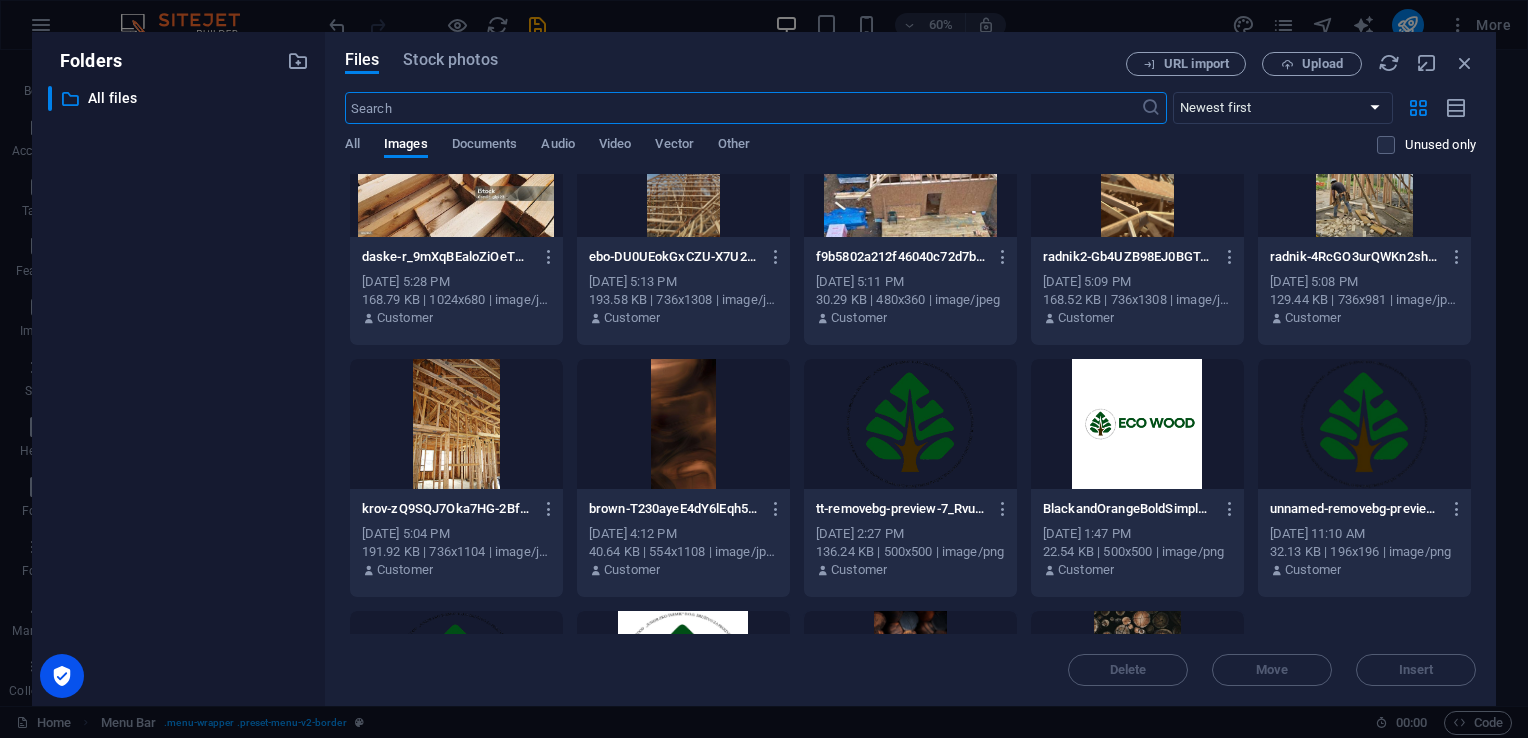 scroll, scrollTop: 787, scrollLeft: 0, axis: vertical 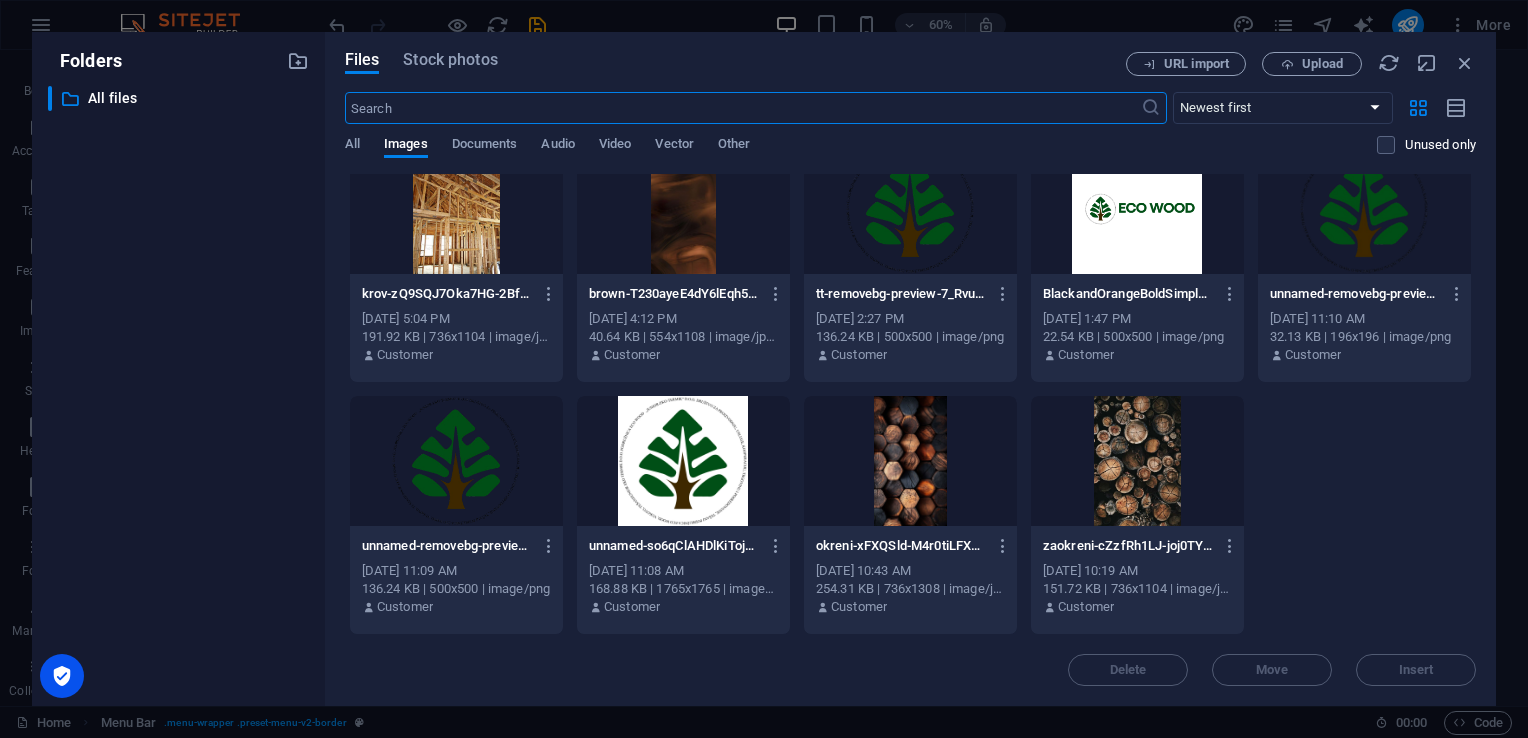 click at bounding box center [910, 461] 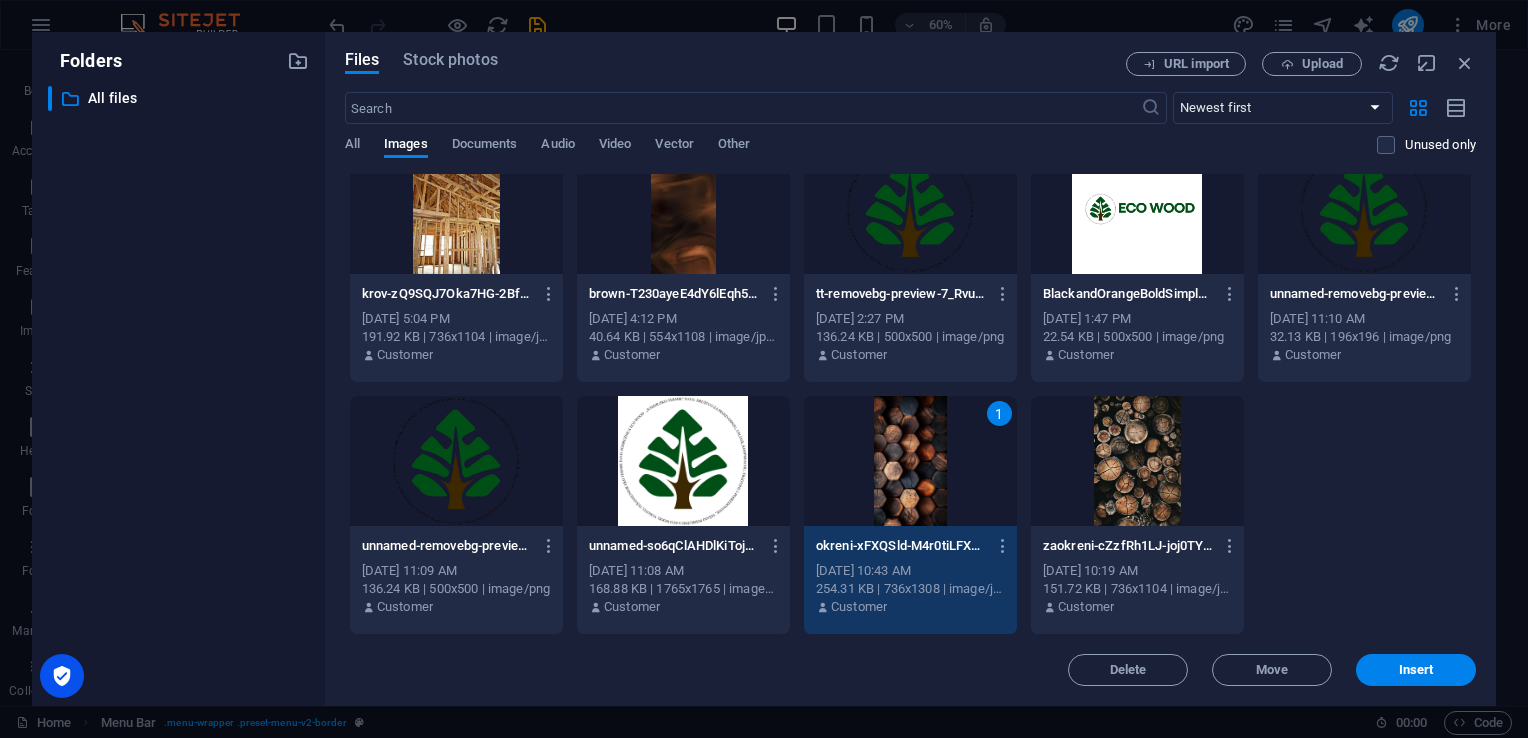 click on "1" at bounding box center [910, 461] 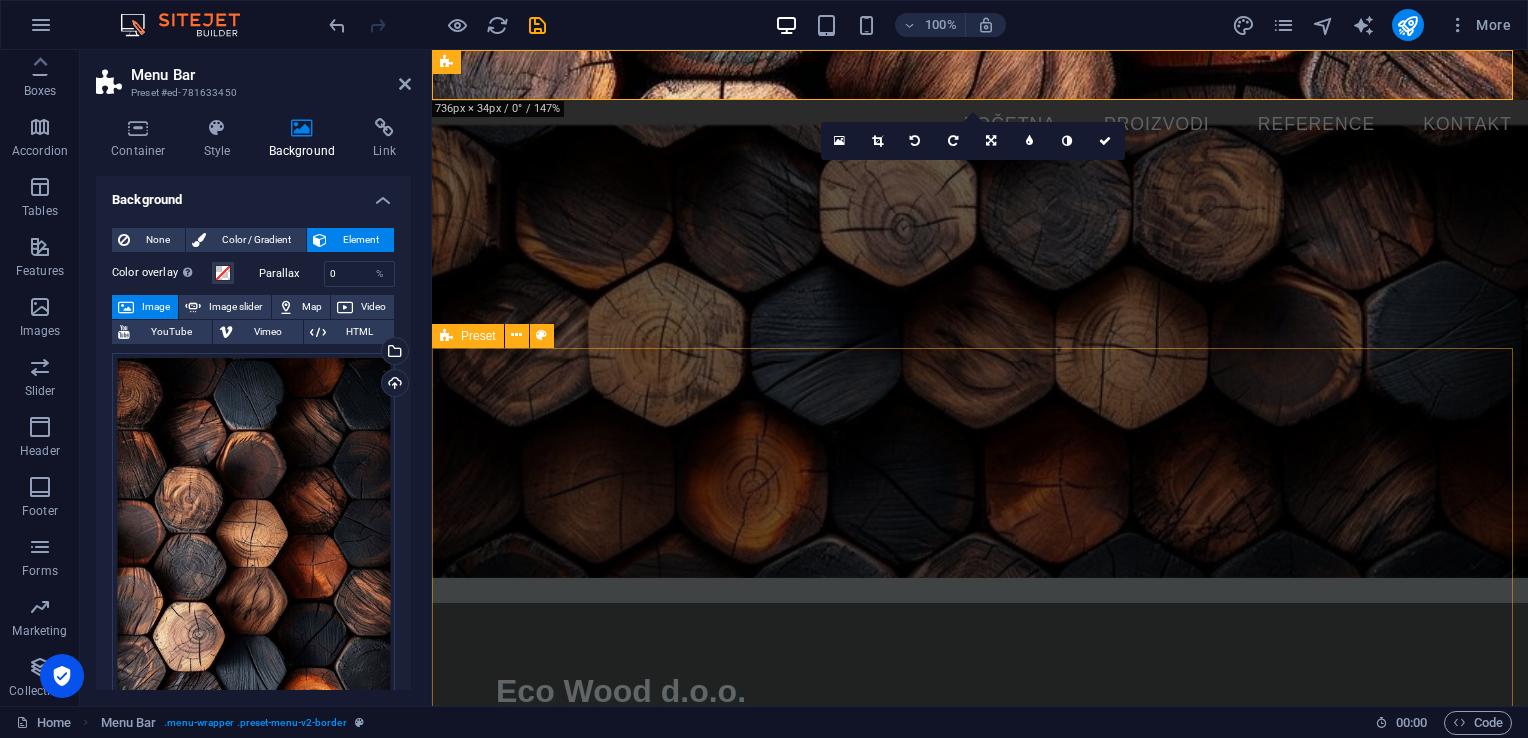 click on "O NAMA Eco Wood d.o.o.  je specijalizirana za obradu drveta i proizvodnju visokokvalitetne drvene građe i dasaka za daljnju obradu. Naša ponuda je usmjerena ka kupcima koji cijene  prirodan materijal, održiv pristup  i  preciznu obradu . Koristimo savremenu tehnologiju i tehniku sušenja kako bismo osigurali da svaki proizvod ispuni visoke standarde izdržljivosti, stabilnosti i estetike. Naši proizvodi su pogodni za različite namjene u gradnji, proizvodnji i unutrašnjem uređenju. Drop content here or  Add elements  Paste clipboard" at bounding box center (980, 1190) 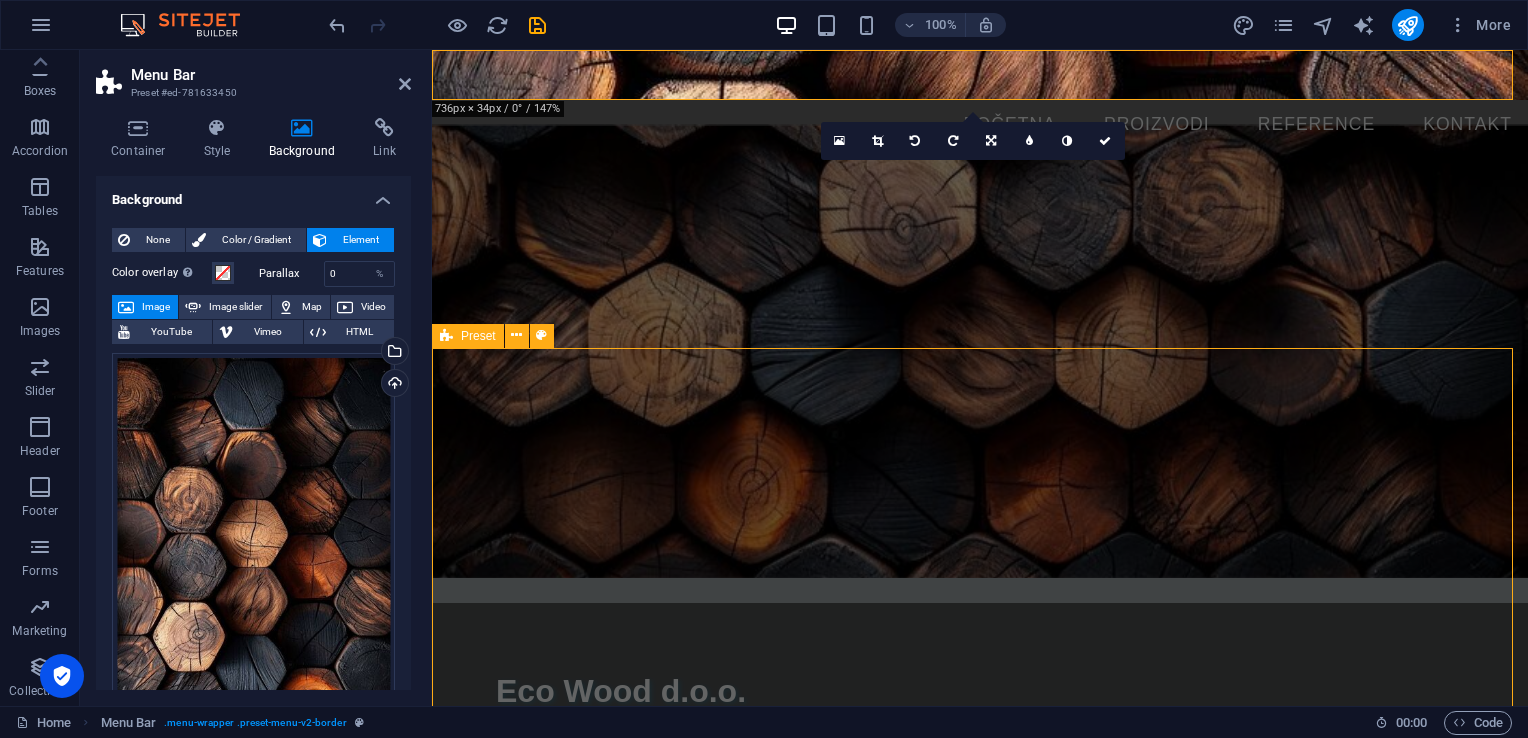 click on "O NAMA Eco Wood d.o.o.  je specijalizirana za obradu drveta i proizvodnju visokokvalitetne drvene građe i dasaka za daljnju obradu. Naša ponuda je usmjerena ka kupcima koji cijene  prirodan materijal, održiv pristup  i  preciznu obradu . Koristimo savremenu tehnologiju i tehniku sušenja kako bismo osigurali da svaki proizvod ispuni visoke standarde izdržljivosti, stabilnosti i estetike. Naši proizvodi su pogodni za različite namjene u gradnji, proizvodnji i unutrašnjem uređenju. Drop content here or  Add elements  Paste clipboard" at bounding box center (980, 1190) 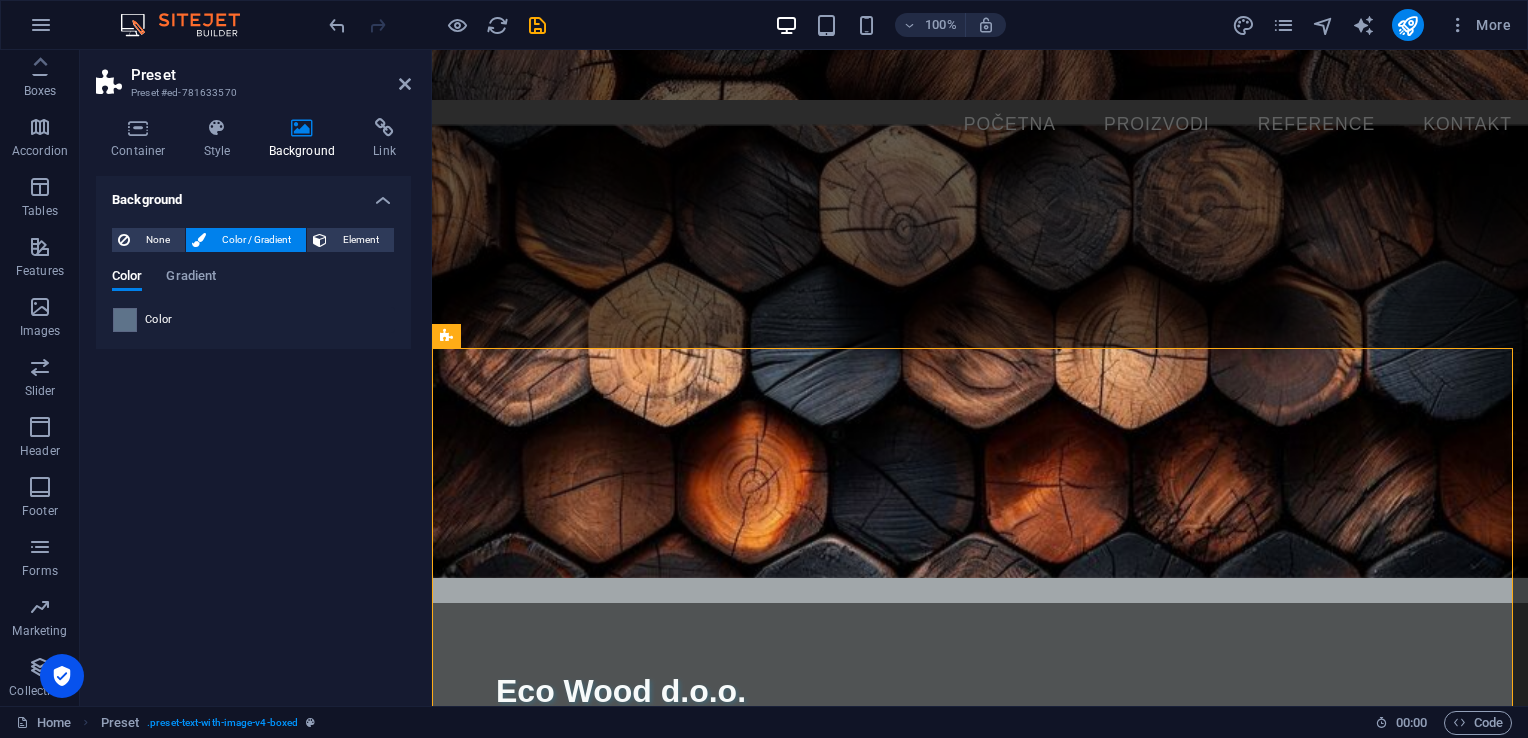 click at bounding box center [980, 75] 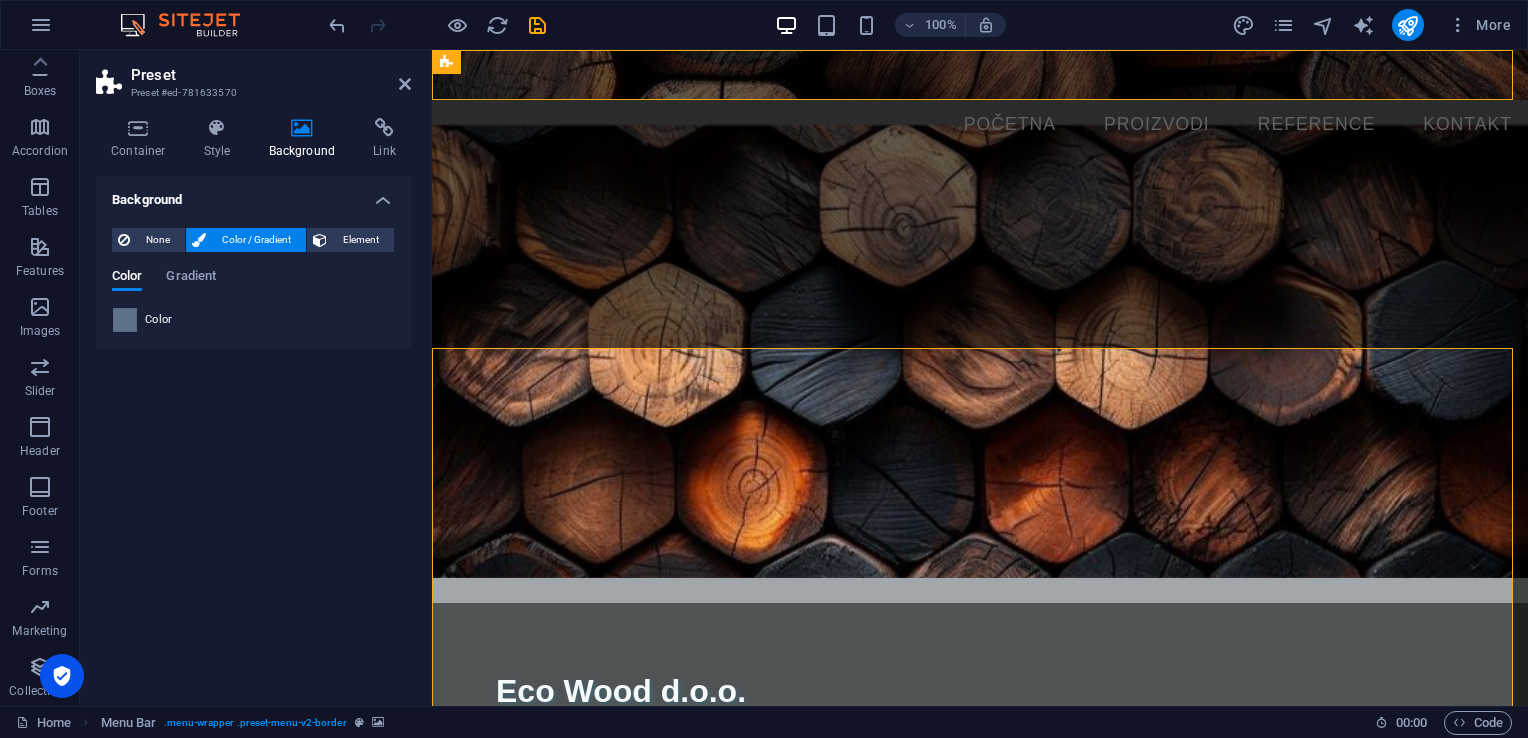click at bounding box center [980, 75] 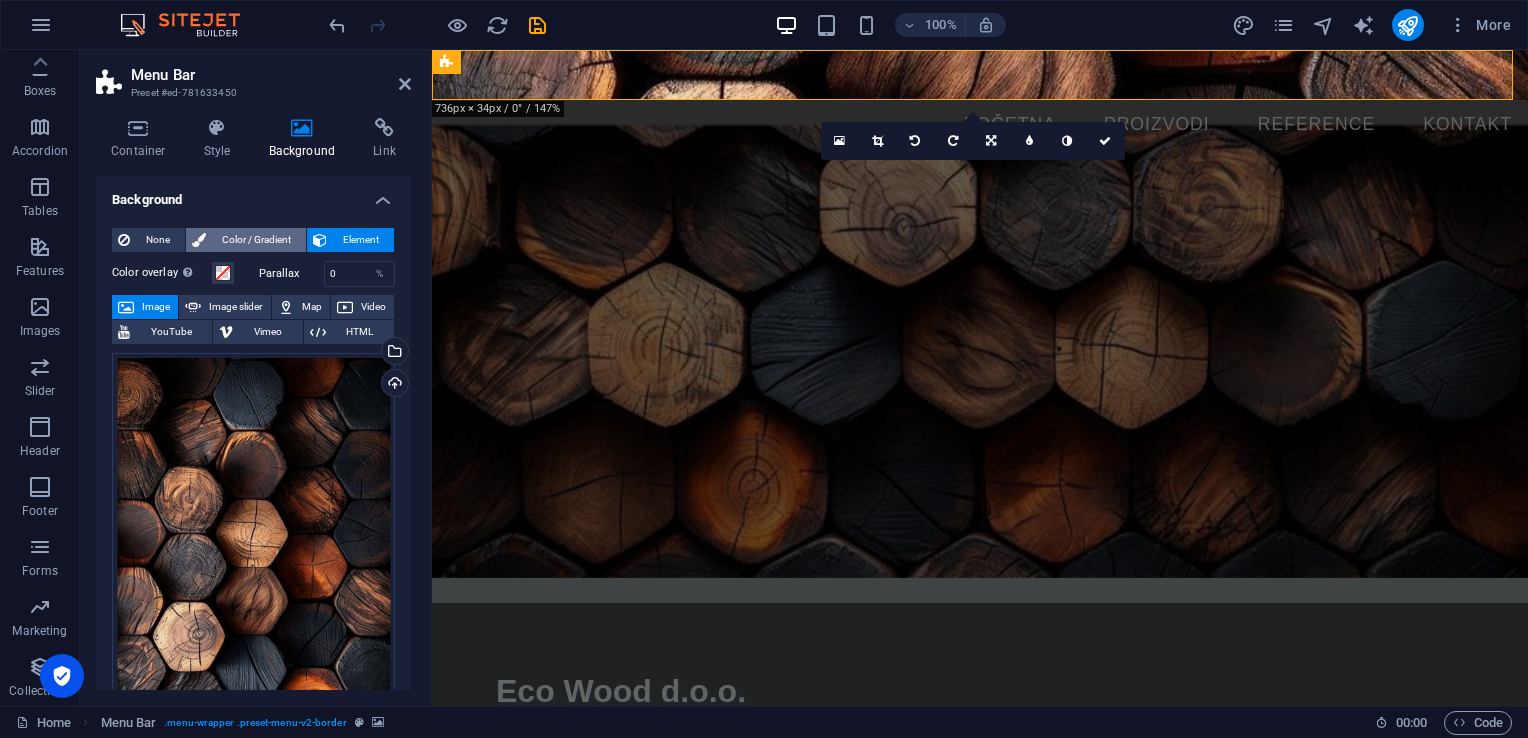 click on "Color / Gradient" at bounding box center (256, 240) 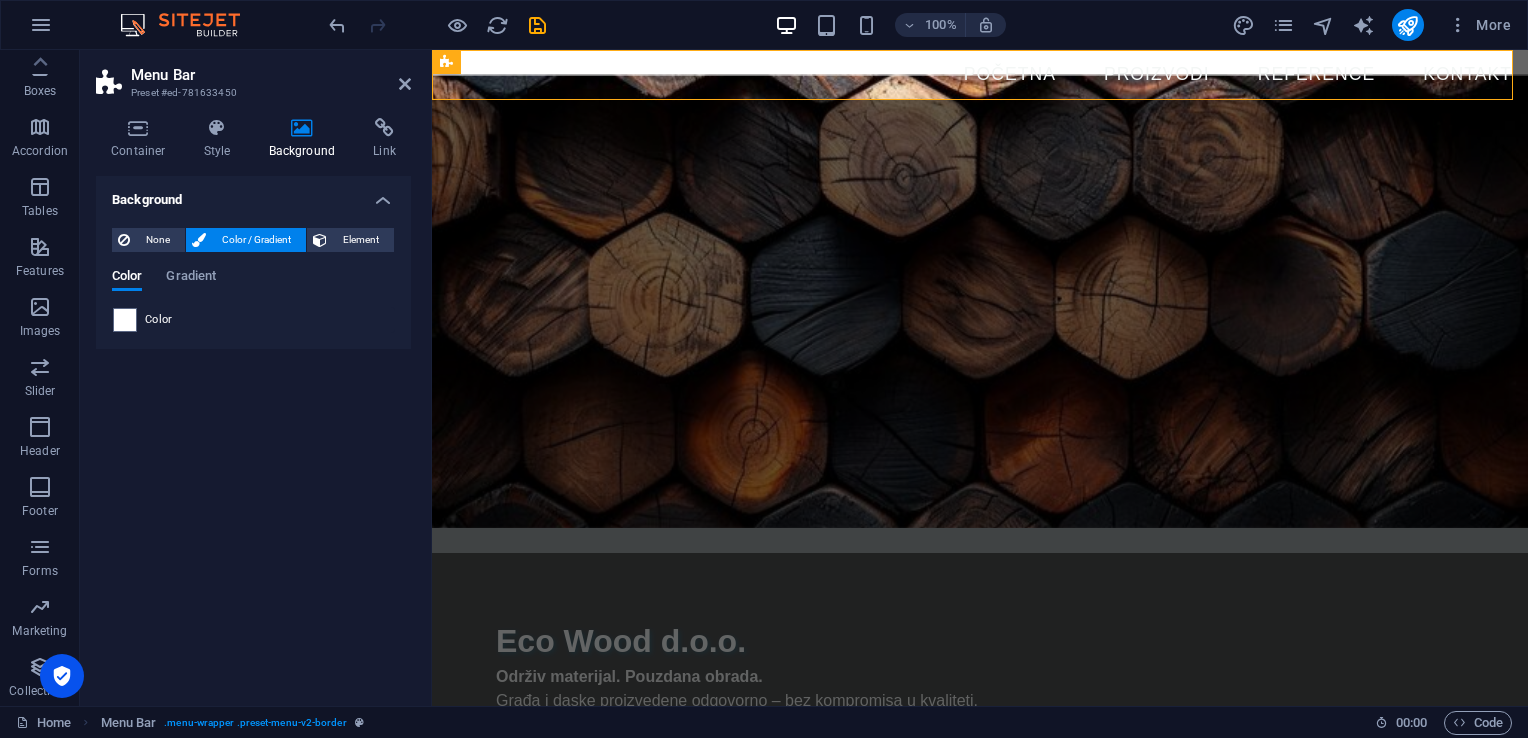 click on "Color" at bounding box center [253, 320] 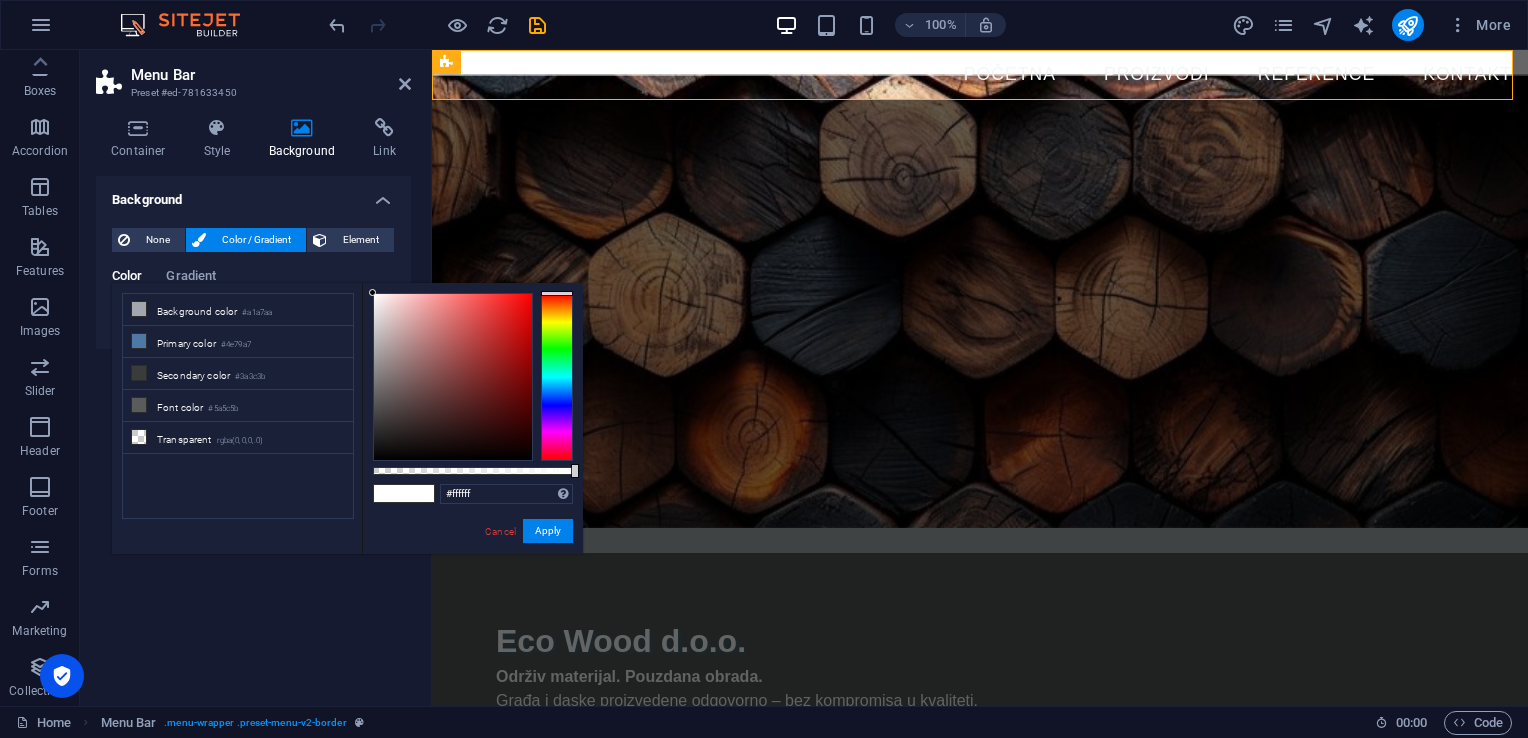 click on "None Color / Gradient Element Stretch background to full-width Color overlay Places an overlay over the background to colorize it Parallax 0 % Image Image slider Map Video YouTube Vimeo HTML Drag files here, click to choose files or select files from Files or our free stock photos & videos Select files from the file manager, stock photos, or upload file(s) Upload Lazyload Loading images after the page loads improves page speed. Responsive Automatically load retina image and smartphone optimized sizes. Optimized Images are compressed to improve page speed. Size Default Cover Contain Original Repeat Default Position Direction Custom X offset 50 px rem % vh vw Y offset 50 px rem % vh vw Alternative text The alternative text is used by devices that cannot display images (e.g. image search engines) and should be added to every image to improve website accessibility. Image caption Paragraph Format Normal Heading 1 Heading 2 Heading 3 Heading 4 Heading 5 Heading 6 Code Font Family Arial [US_STATE] Impact [PERSON_NAME]" at bounding box center [253, 280] 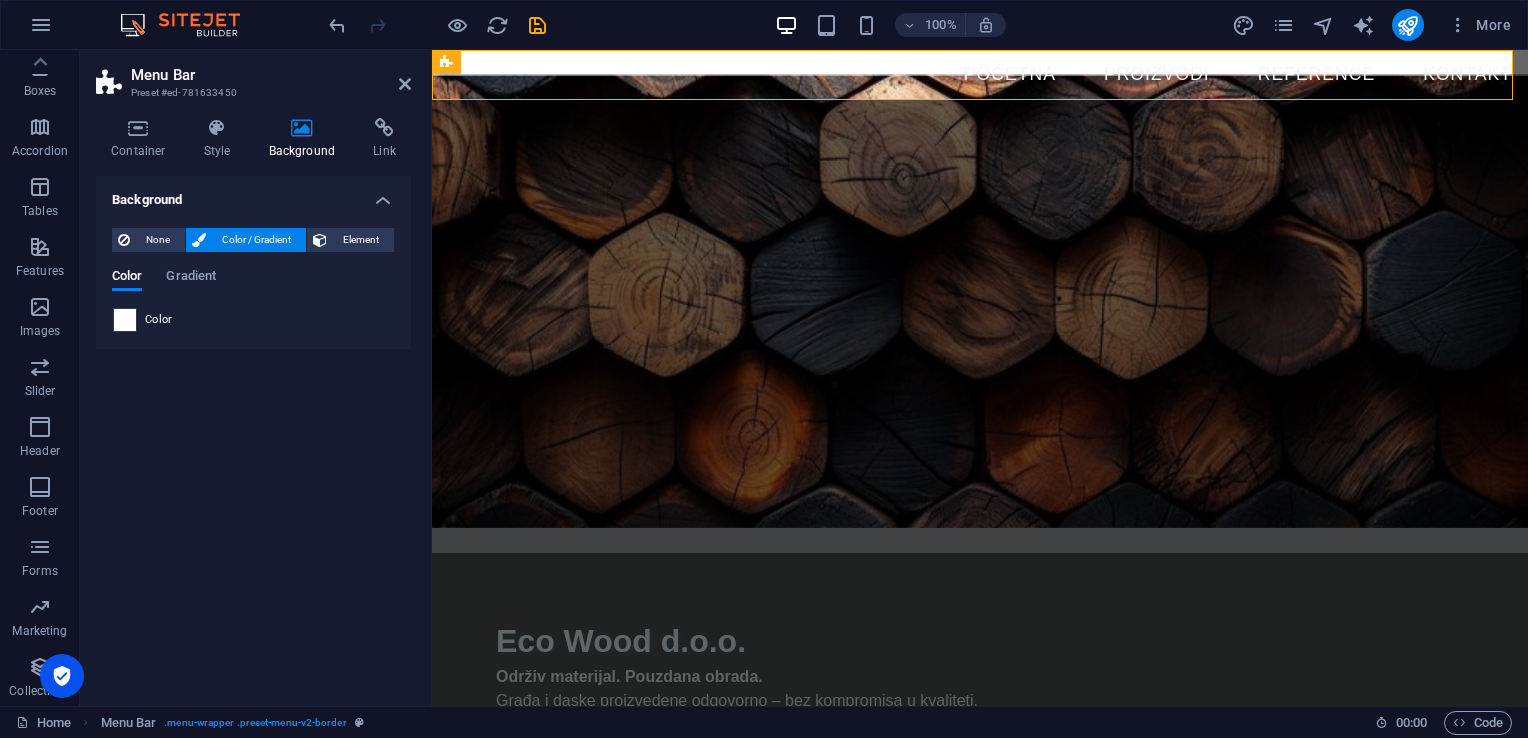 click at bounding box center [125, 320] 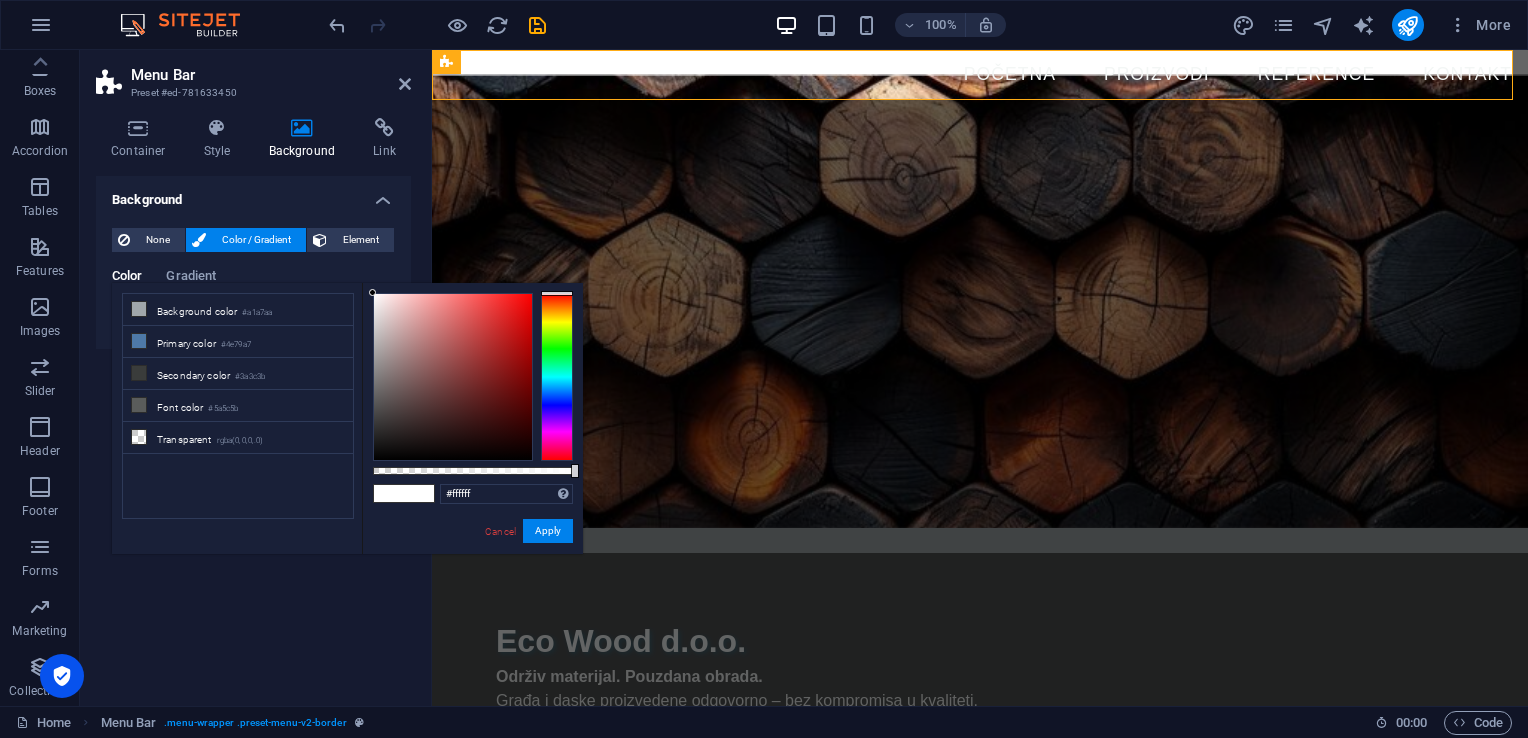 click on "Primary color
#4e79a7" at bounding box center (238, 342) 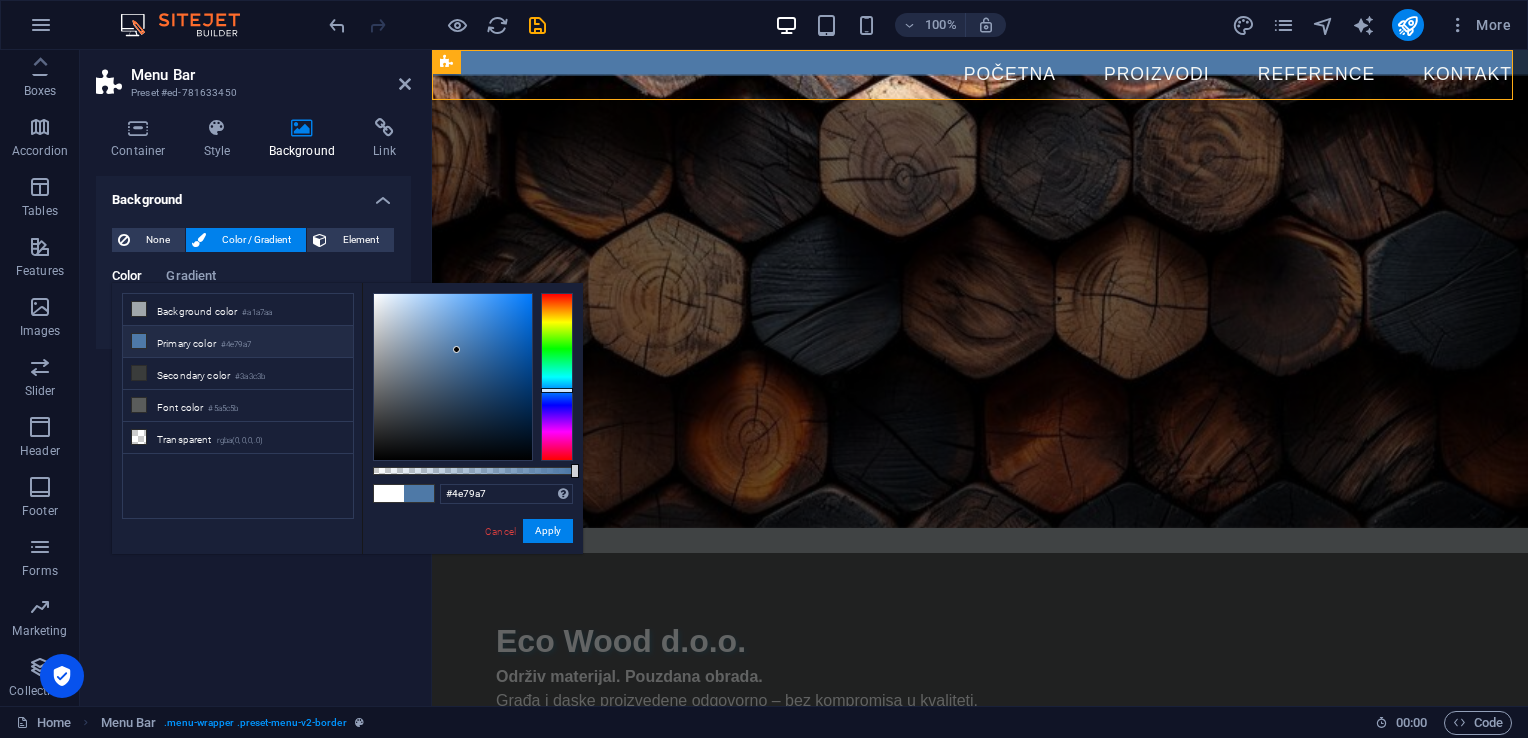scroll, scrollTop: 243, scrollLeft: 0, axis: vertical 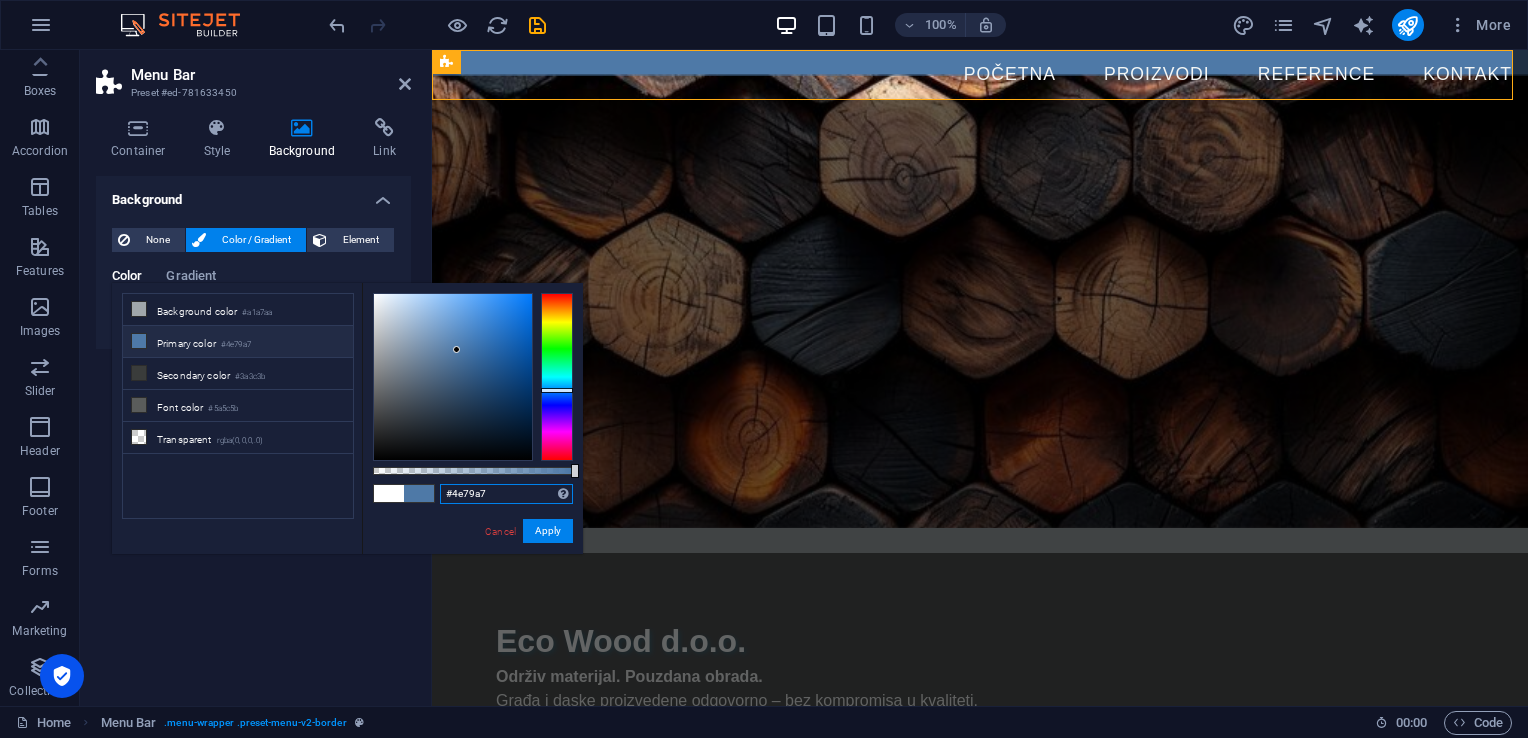 drag, startPoint x: 497, startPoint y: 498, endPoint x: 399, endPoint y: 496, distance: 98.02041 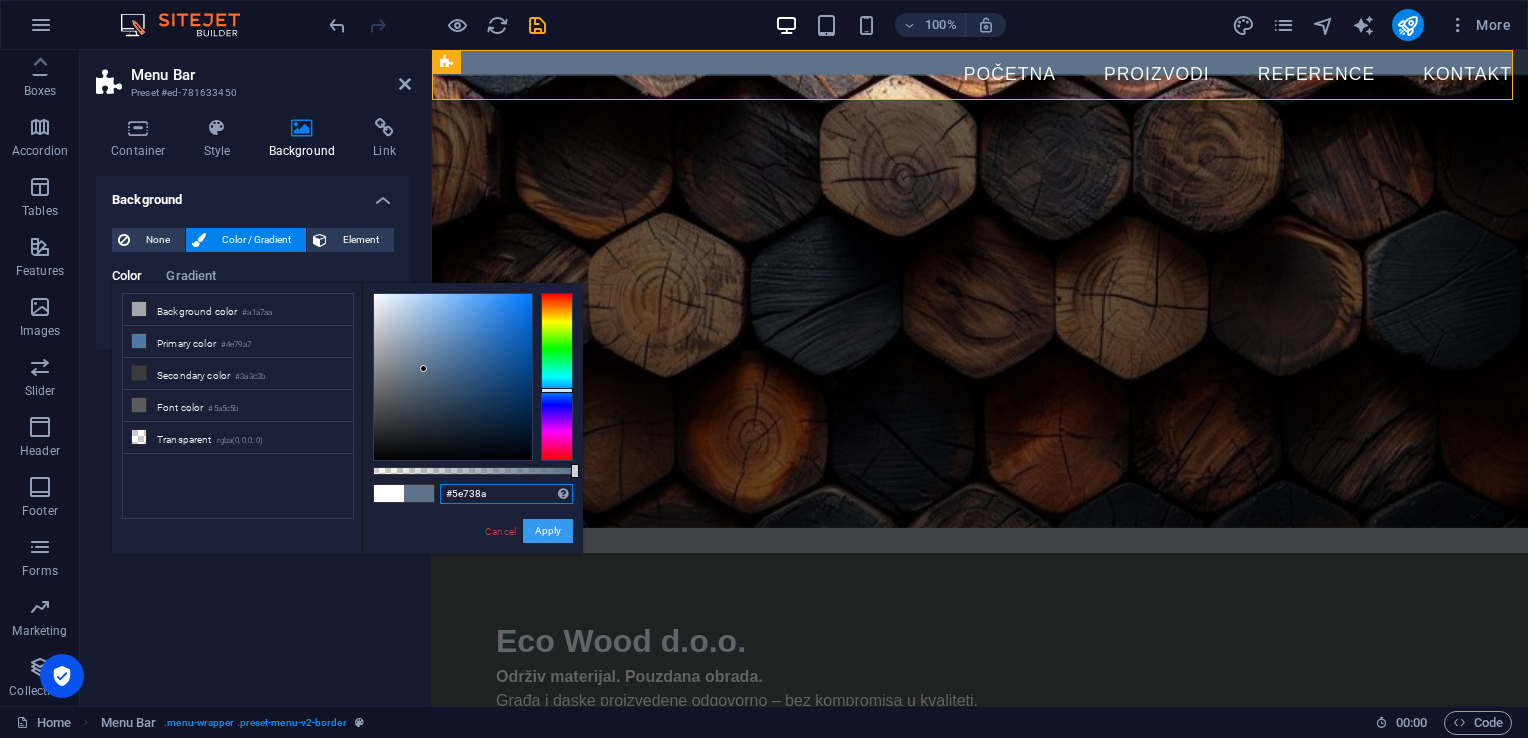 type on "#5e738a" 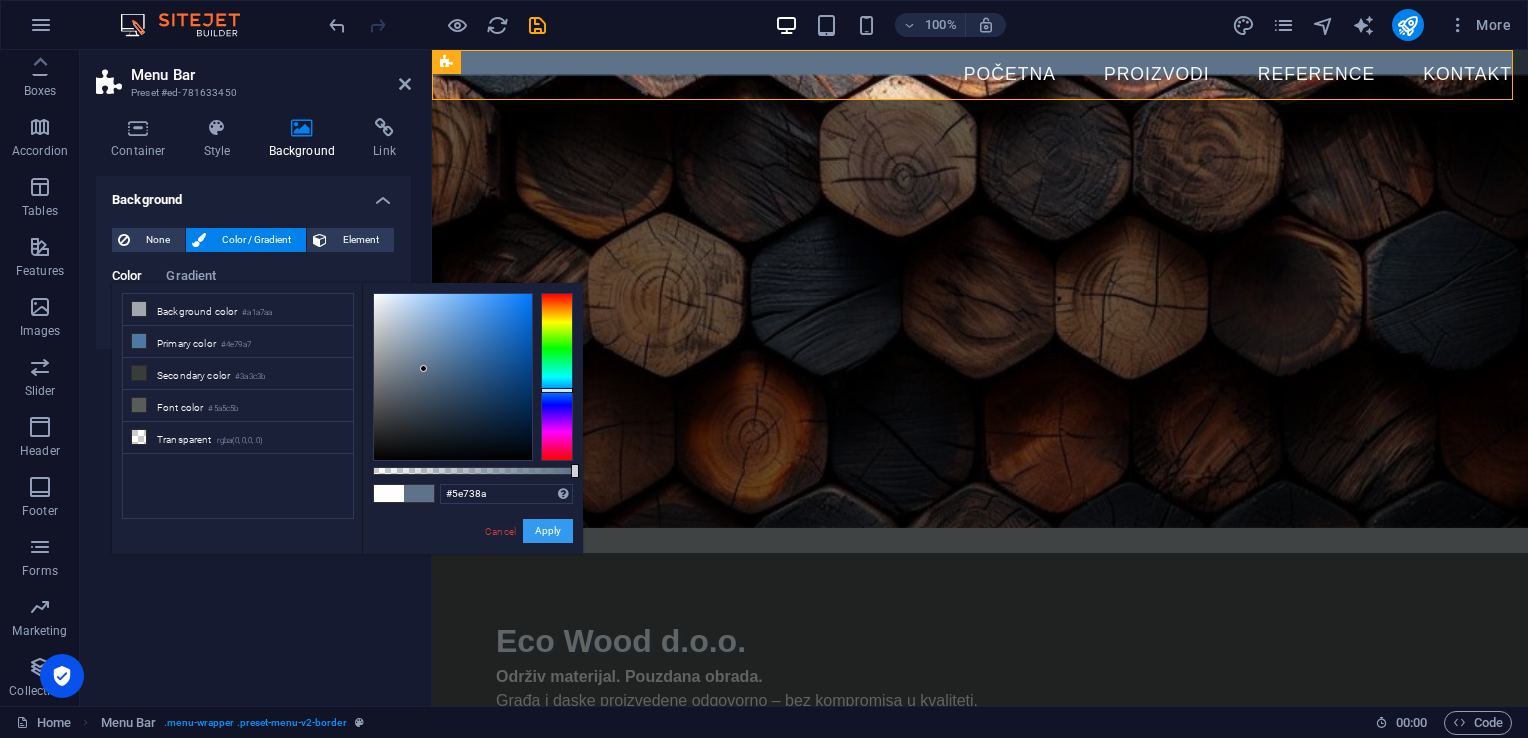 click on "Apply" at bounding box center [548, 531] 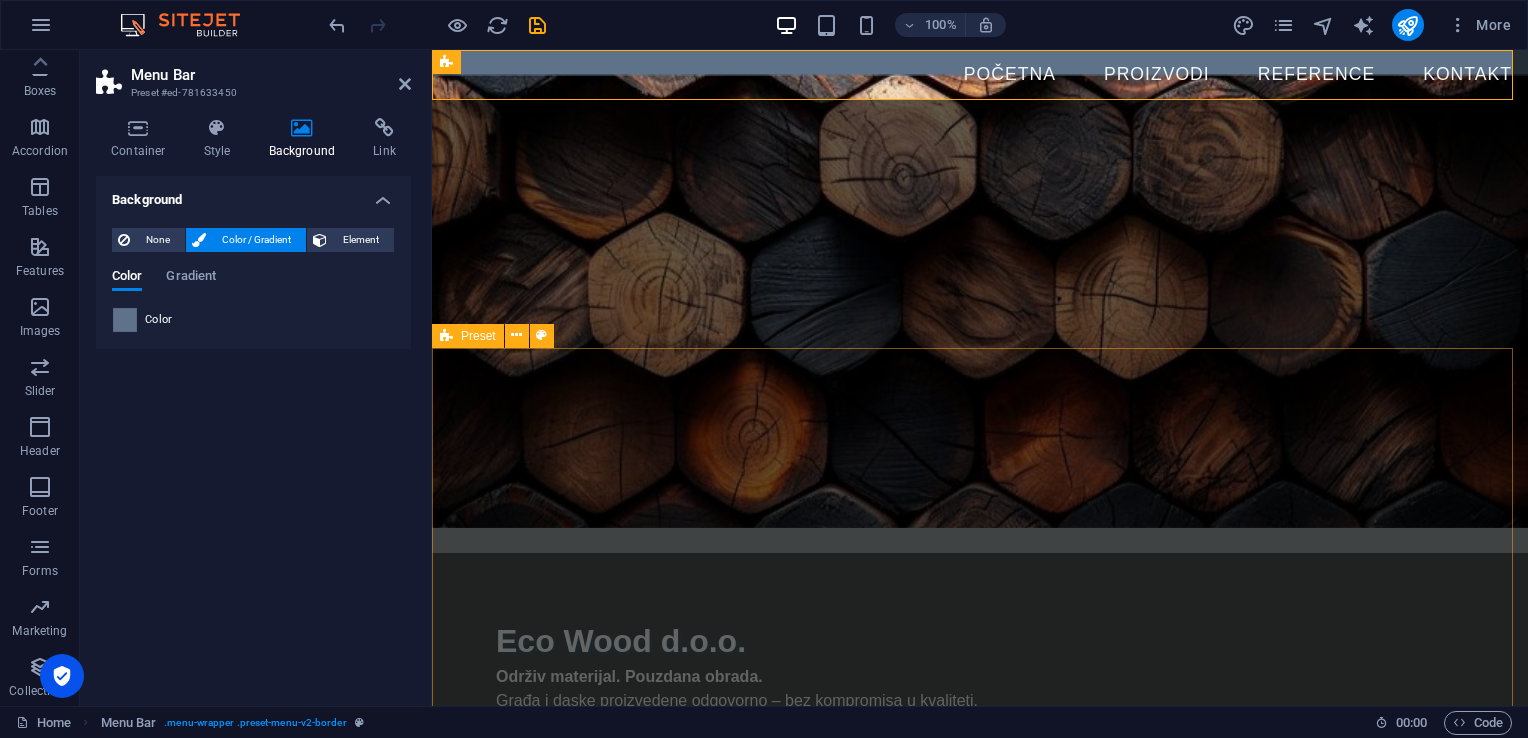 click on "O NAMA Eco Wood d.o.o.  je specijalizirana za obradu drveta i proizvodnju visokokvalitetne drvene građe i dasaka za daljnju obradu. Naša ponuda je usmjerena ka kupcima koji cijene  prirodan materijal, održiv pristup  i  preciznu obradu . Koristimo savremenu tehnologiju i tehniku sušenja kako bismo osigurali da svaki proizvod ispuni visoke standarde izdržljivosti, stabilnosti i estetike. Naši proizvodi su pogodni za različite namjene u gradnji, proizvodnji i unutrašnjem uređenju. Drop content here or  Add elements  Paste clipboard" at bounding box center [980, 1140] 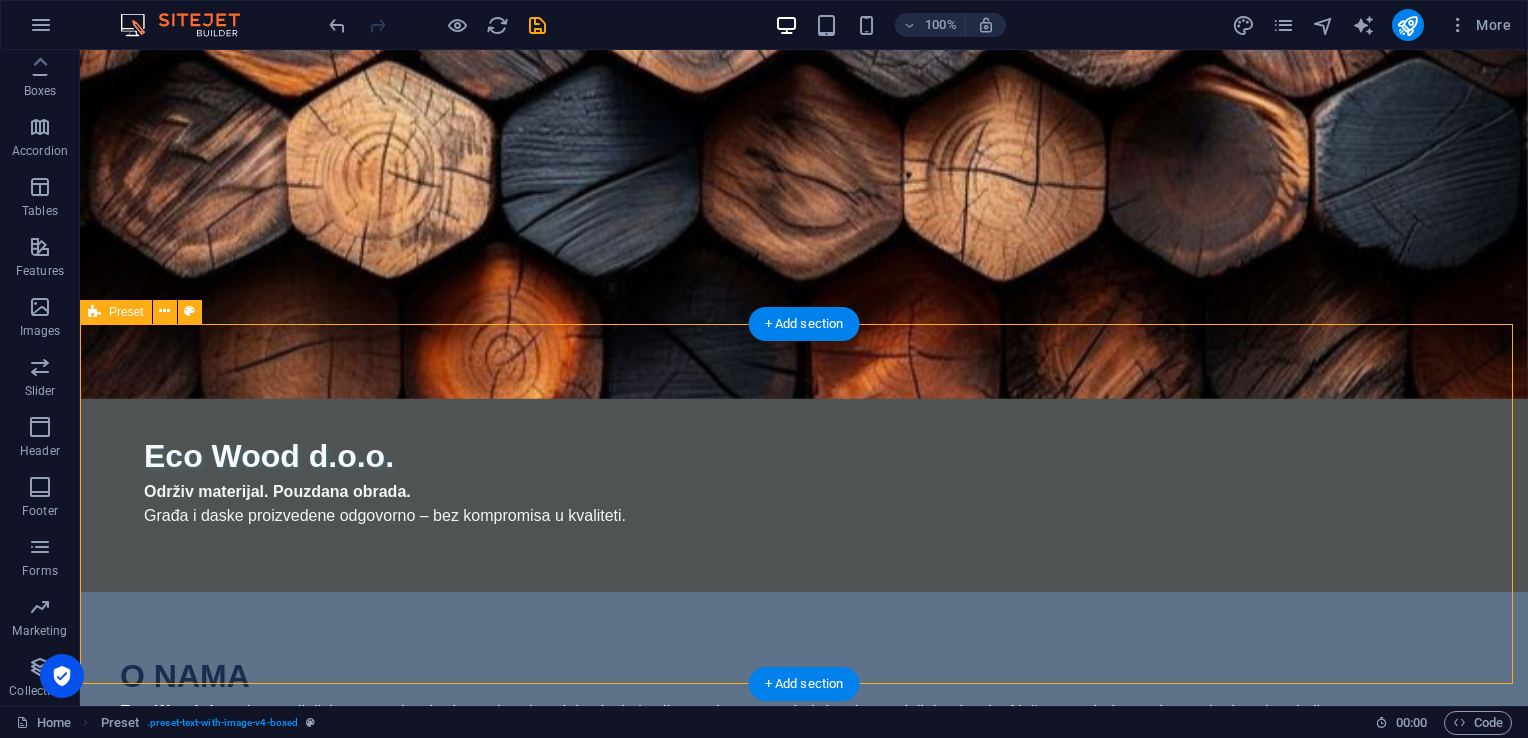 scroll, scrollTop: 200, scrollLeft: 0, axis: vertical 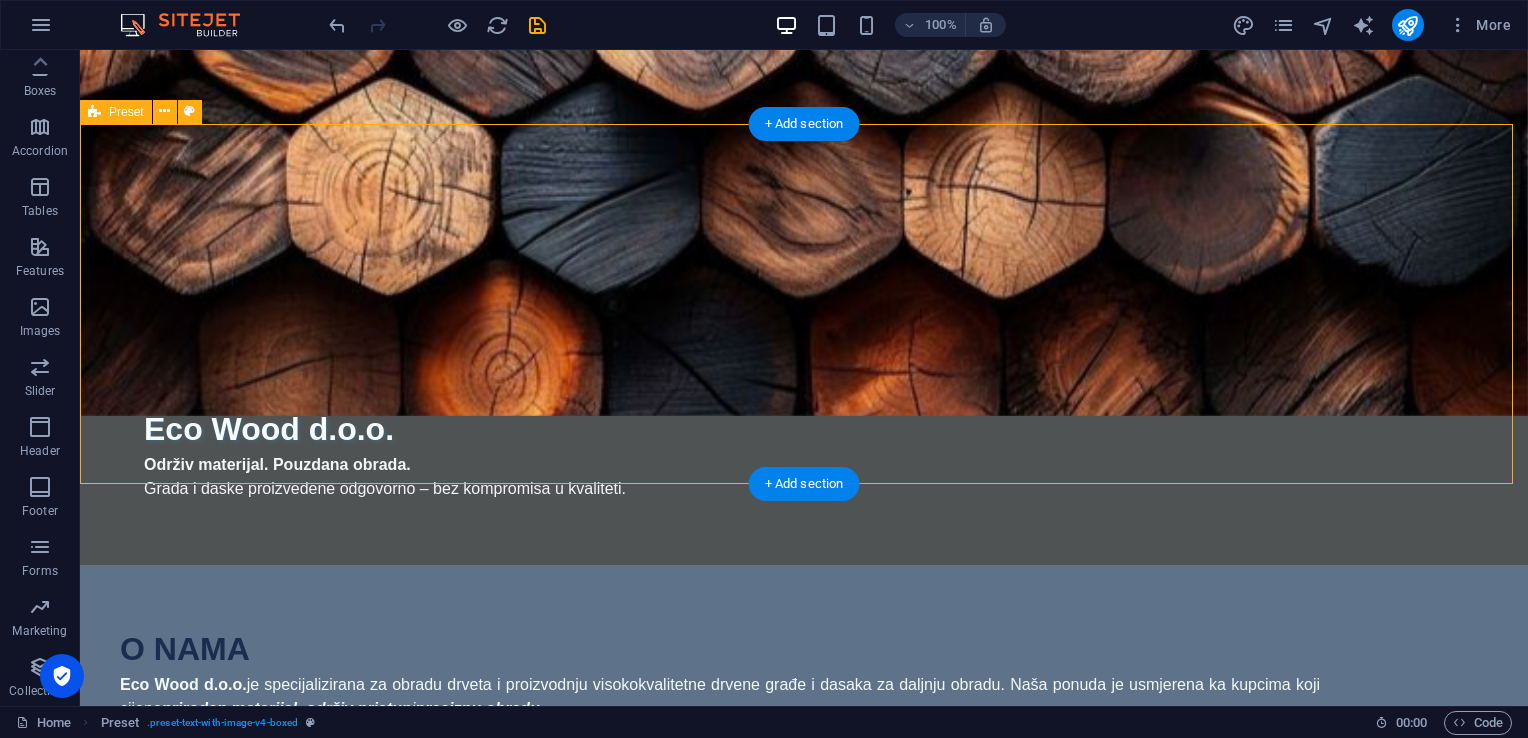 click on "O NAMA Eco Wood d.o.o.  je specijalizirana za obradu drveta i proizvodnju visokokvalitetne drvene građe i dasaka za daljnju obradu. Naša ponuda je usmjerena ka kupcima koji cijene  prirodan materijal, održiv pristup  i  preciznu obradu . Koristimo savremenu tehnologiju i tehniku sušenja kako bismo osigurali da svaki proizvod ispuni visoke standarde izdržljivosti, stabilnosti i estetike. Naši proizvodi su pogodni za različite namjene u gradnji, proizvodnji i unutrašnjem uređenju. Drop content here or  Add elements  Paste clipboard" at bounding box center [804, 928] 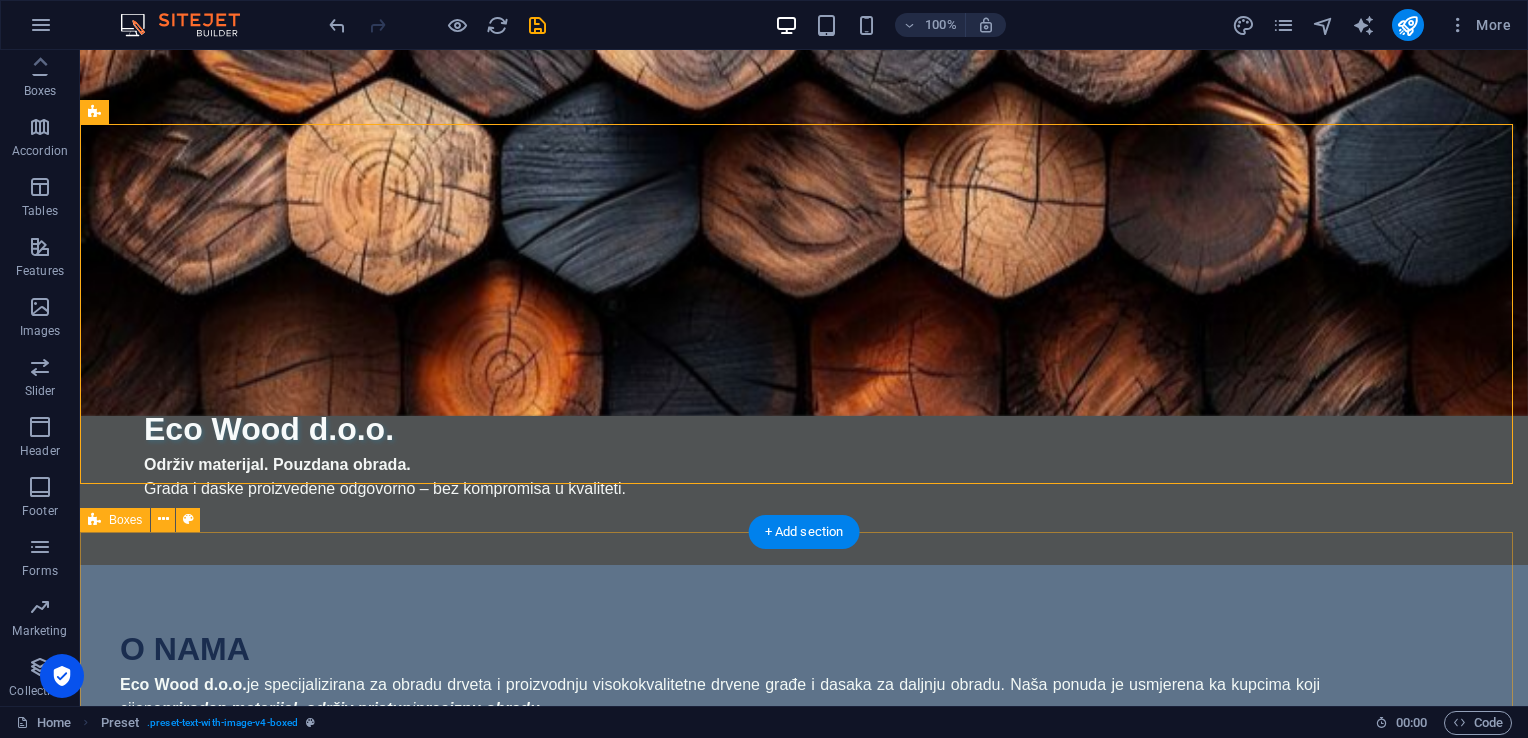 click on "Kvalitet i preciznost Svi naši proizvodi prolaze strogu kontrolu i pažljivu obradu kako bi ispunili visoke standarde izrade i funkcionalnosti. Ekološka odgovornost Koristimo prirodne materijale i efikasne procese proizvodnje kako bismo očuvali okoliš i smanjili otpad. Pouzdanost i saradnja Gradimo profesionalne odnose zasnovane na povjerenju, tačnosti i otvorenoj komunikaciji s partnerima i klijentima." at bounding box center (804, 1684) 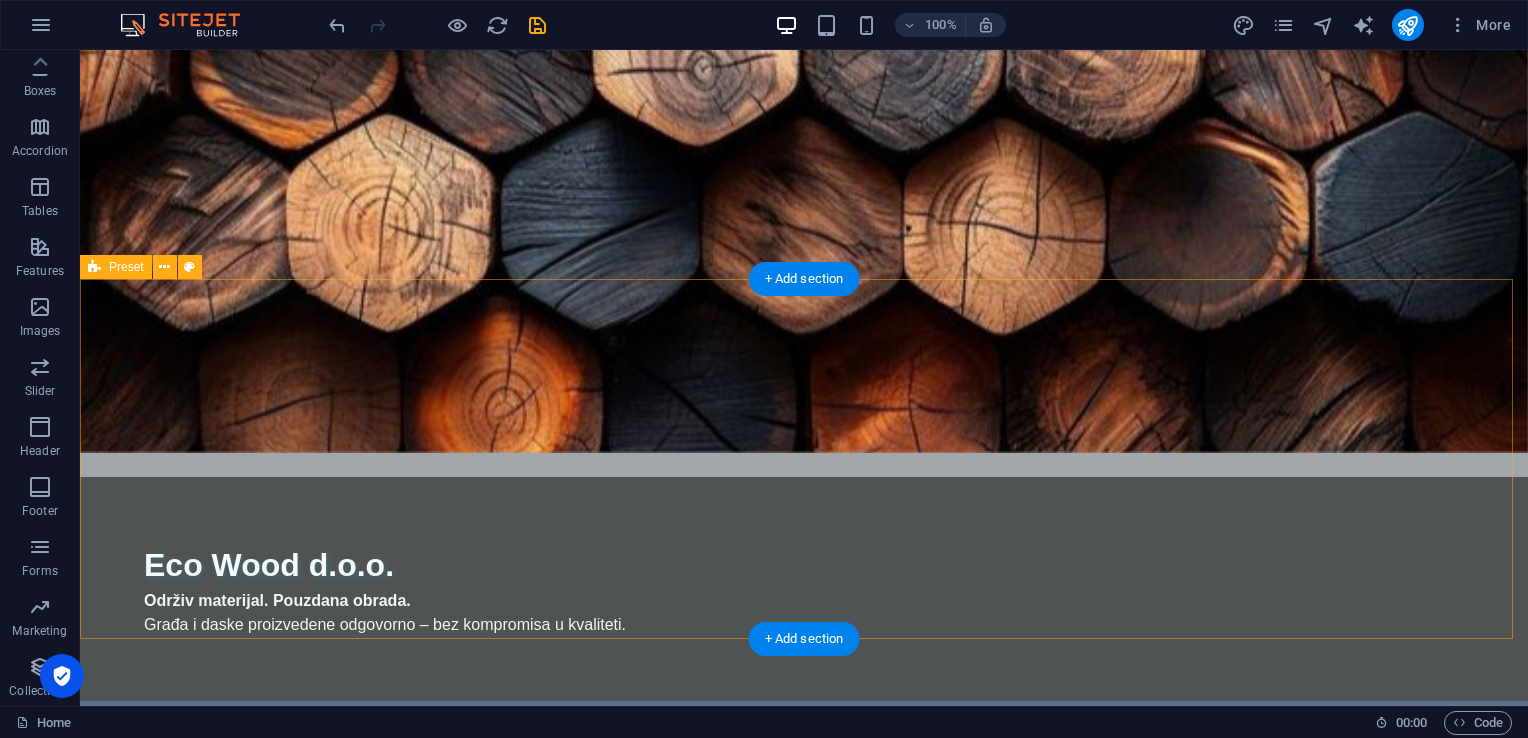 scroll, scrollTop: 0, scrollLeft: 0, axis: both 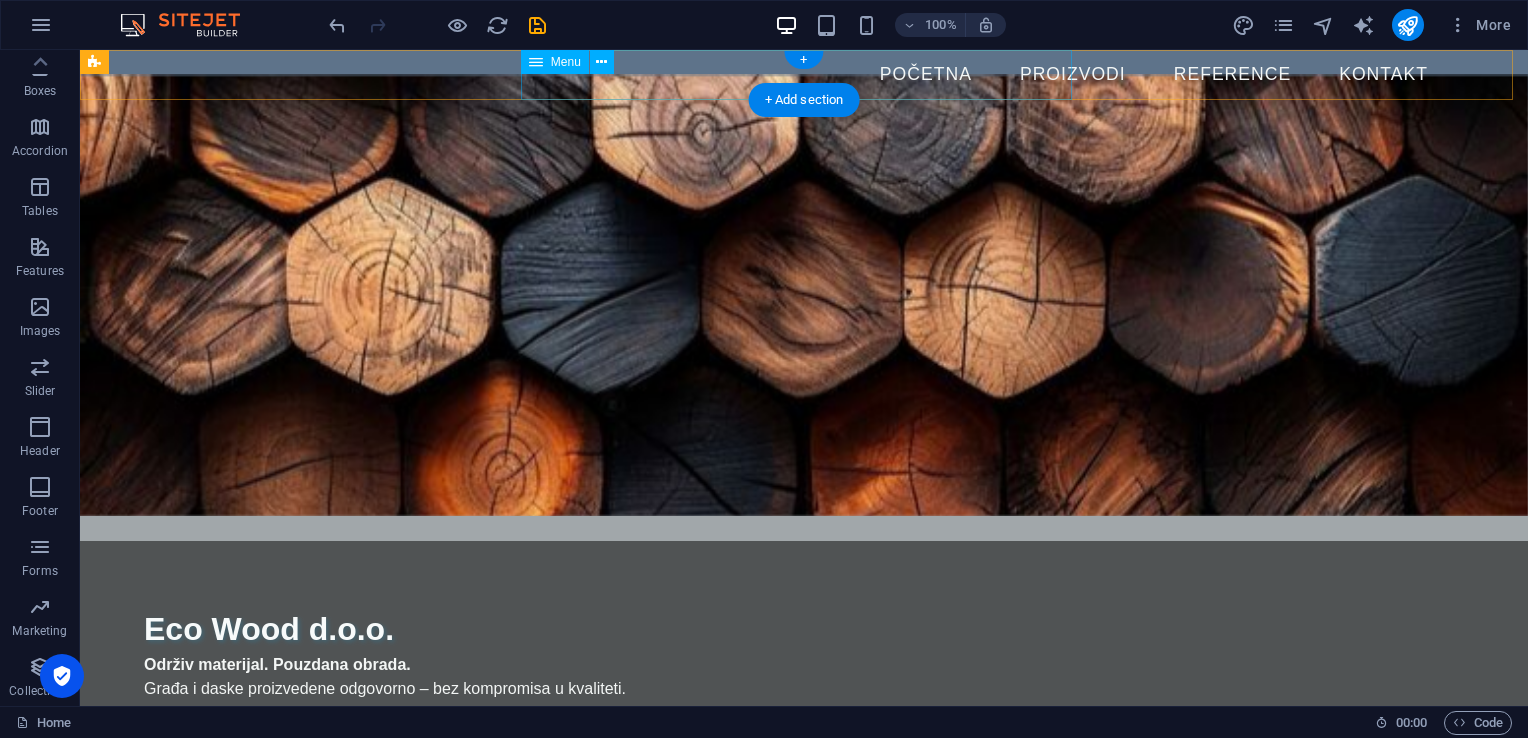 click on "Početna Proizvodi Reference Kontakt" at bounding box center [804, 75] 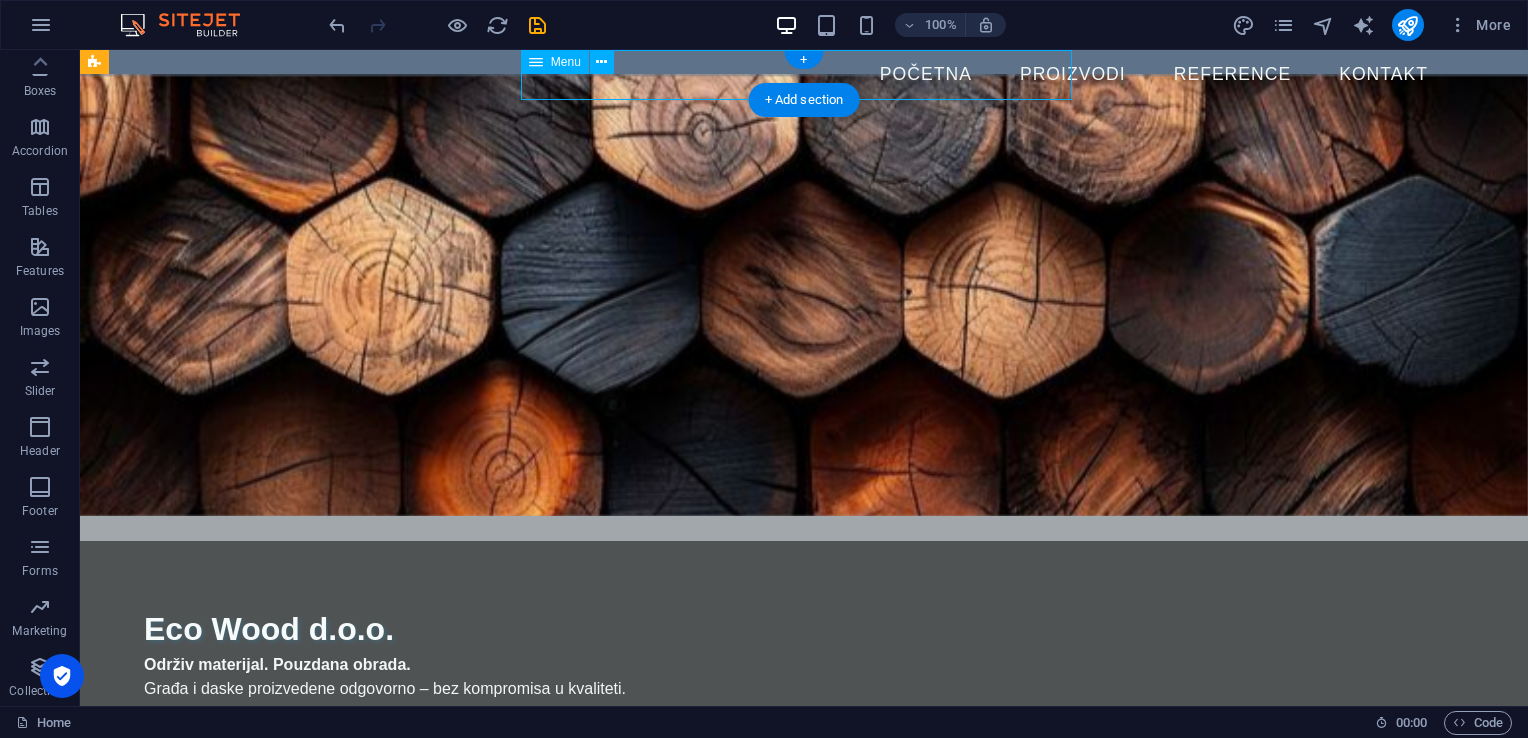 click on "Početna Proizvodi Reference Kontakt" at bounding box center (804, 75) 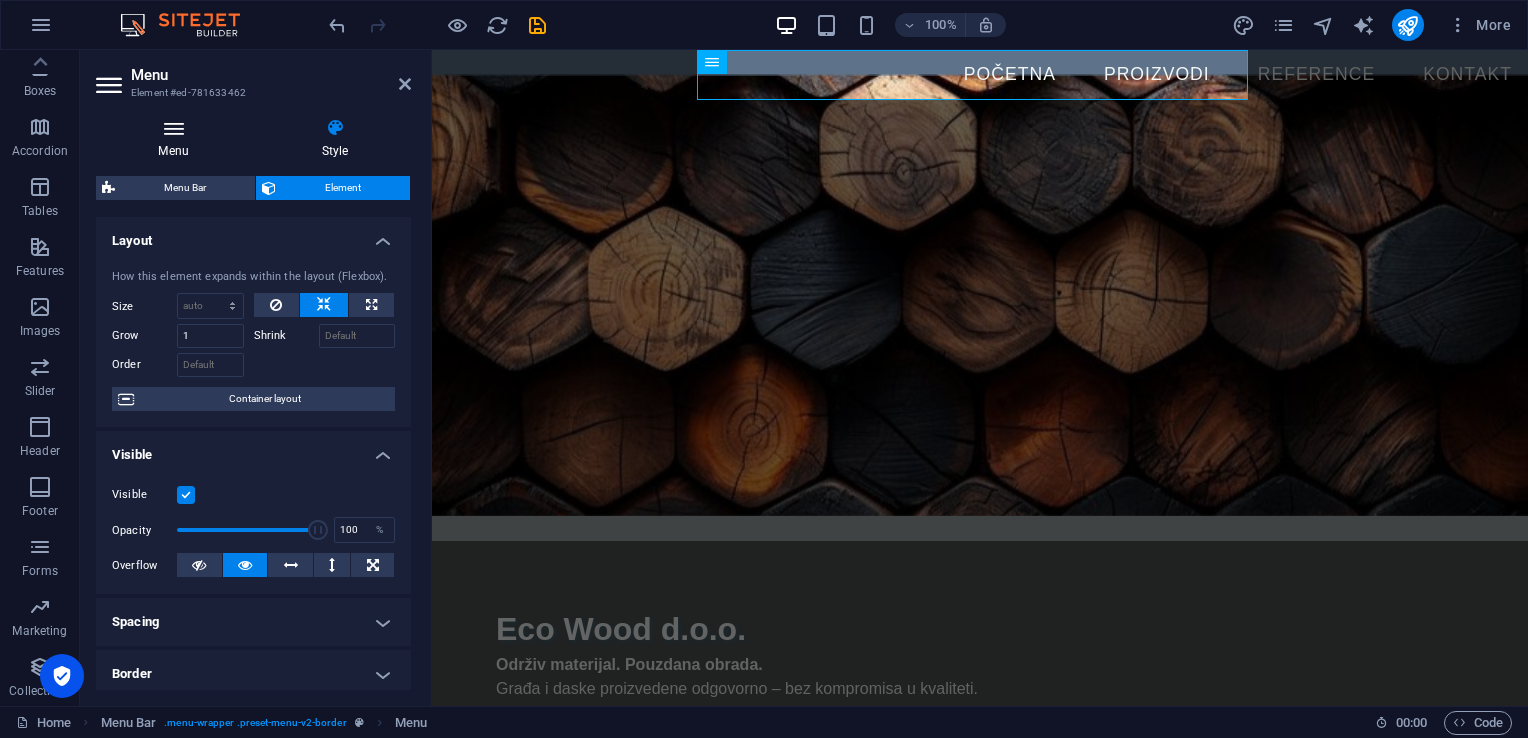 click on "Menu" at bounding box center (177, 139) 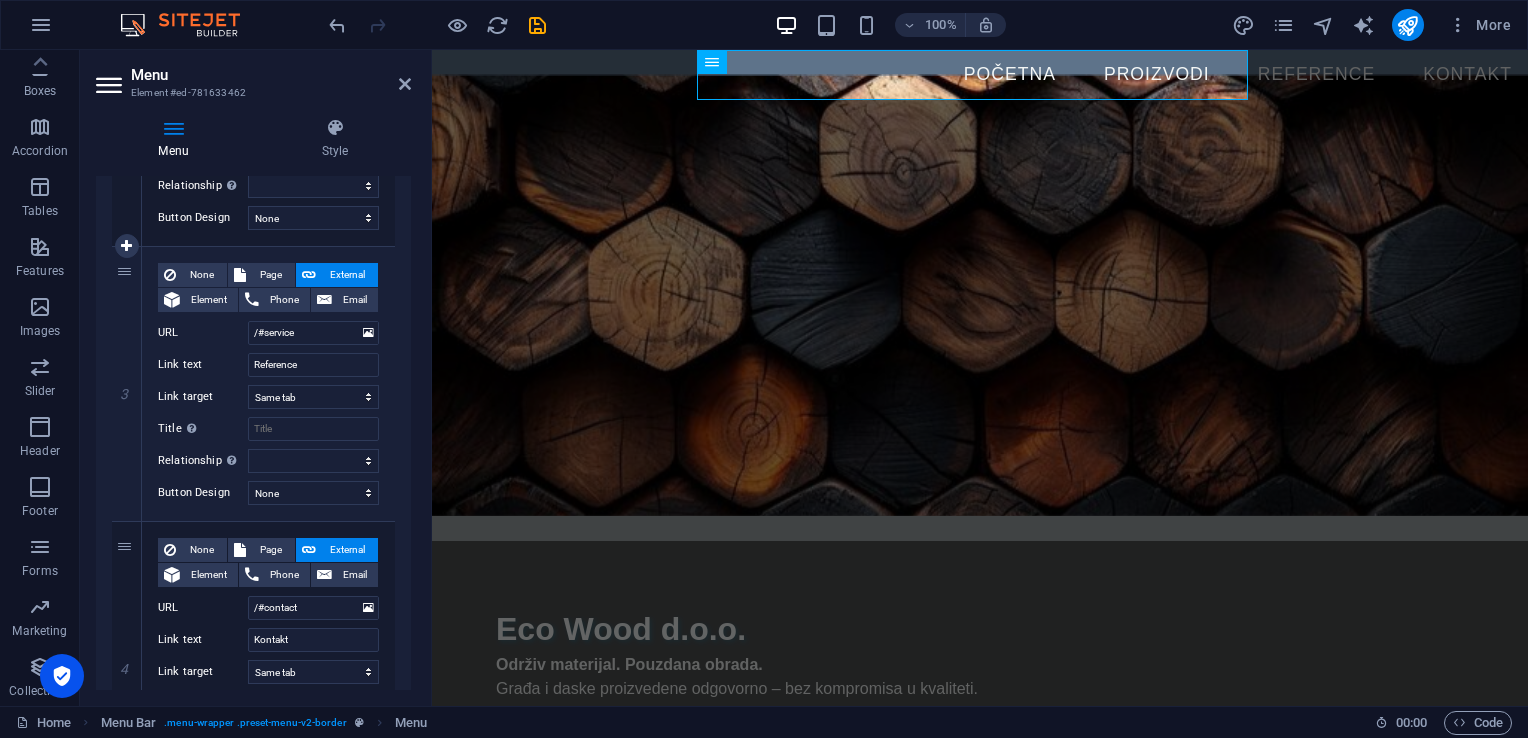 scroll, scrollTop: 600, scrollLeft: 0, axis: vertical 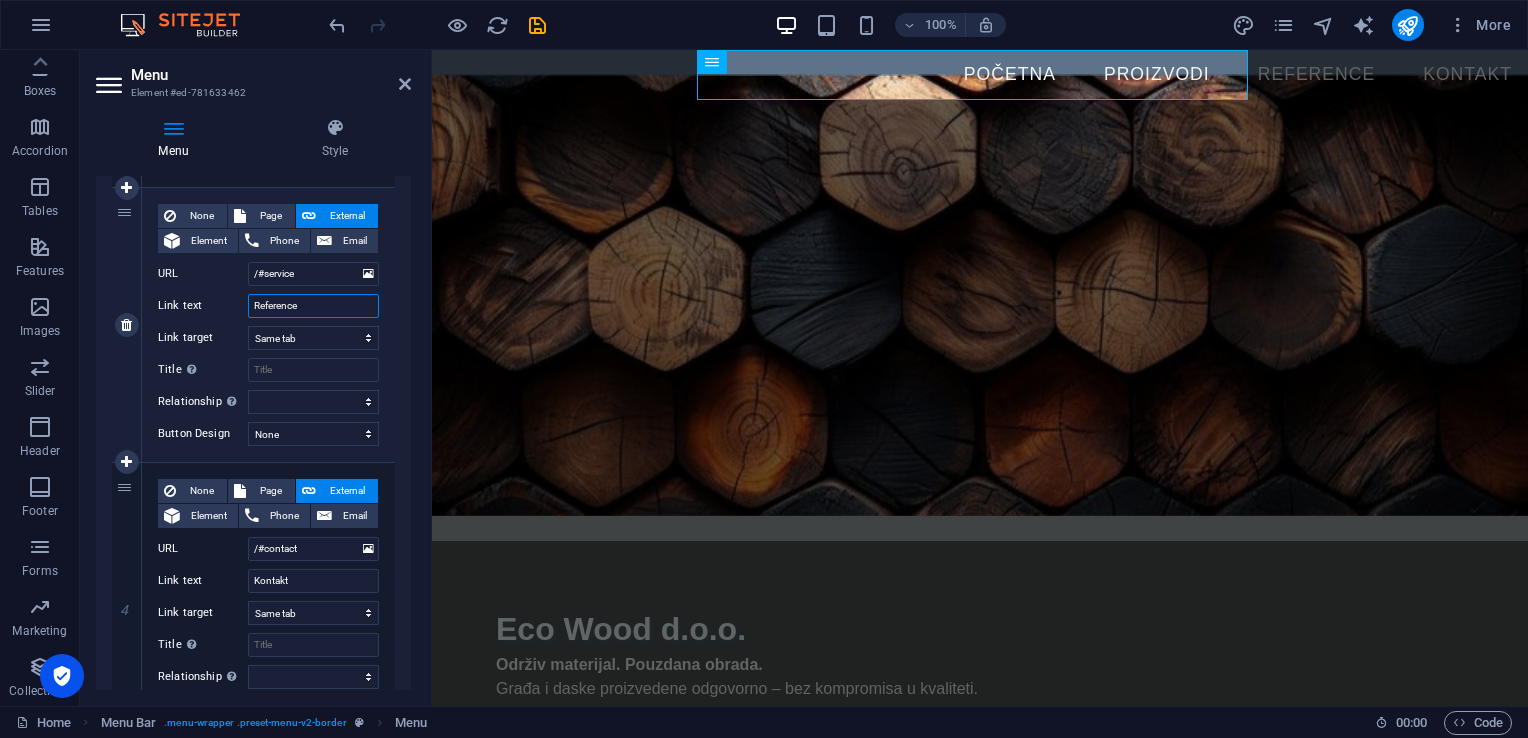 drag, startPoint x: 323, startPoint y: 306, endPoint x: 184, endPoint y: 306, distance: 139 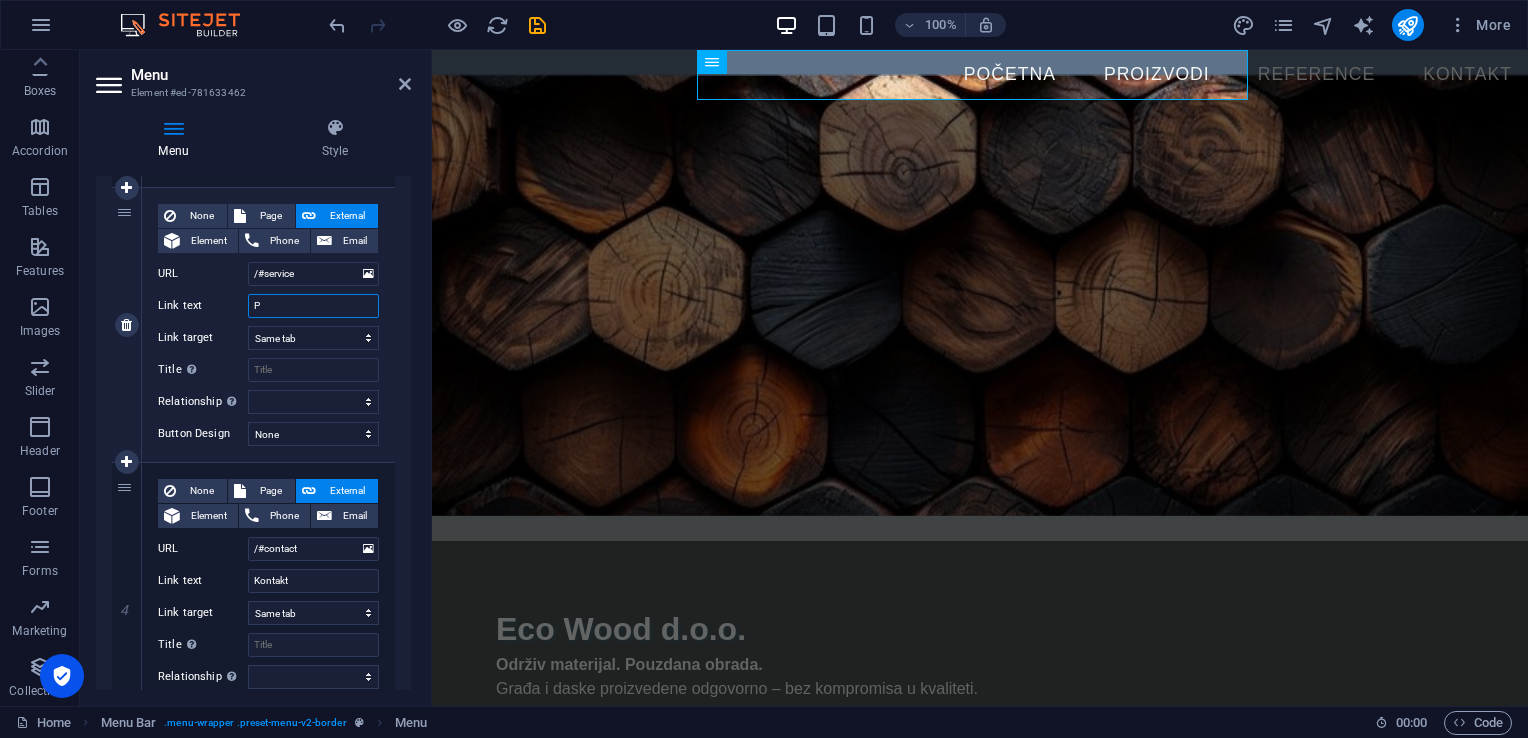 type on "Pr" 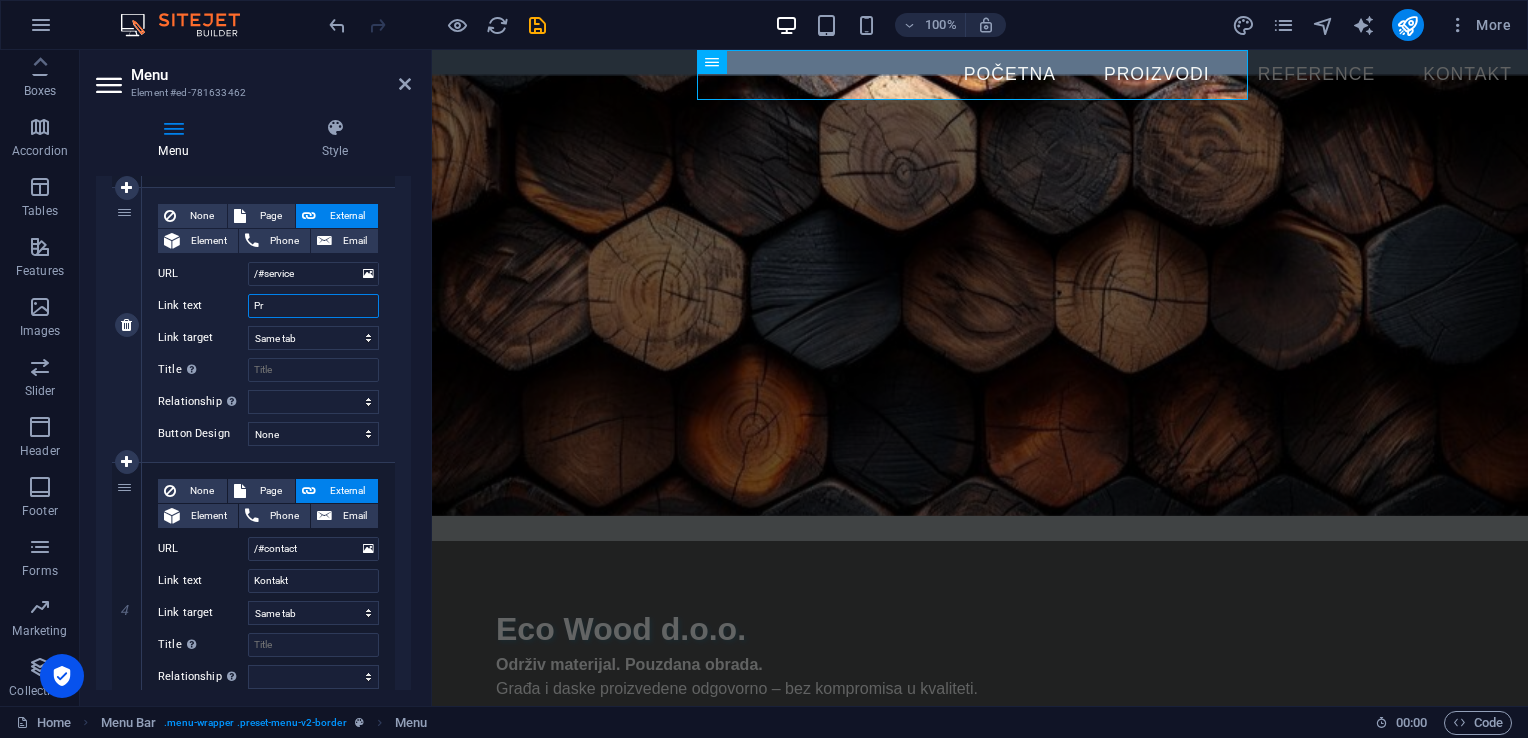 select 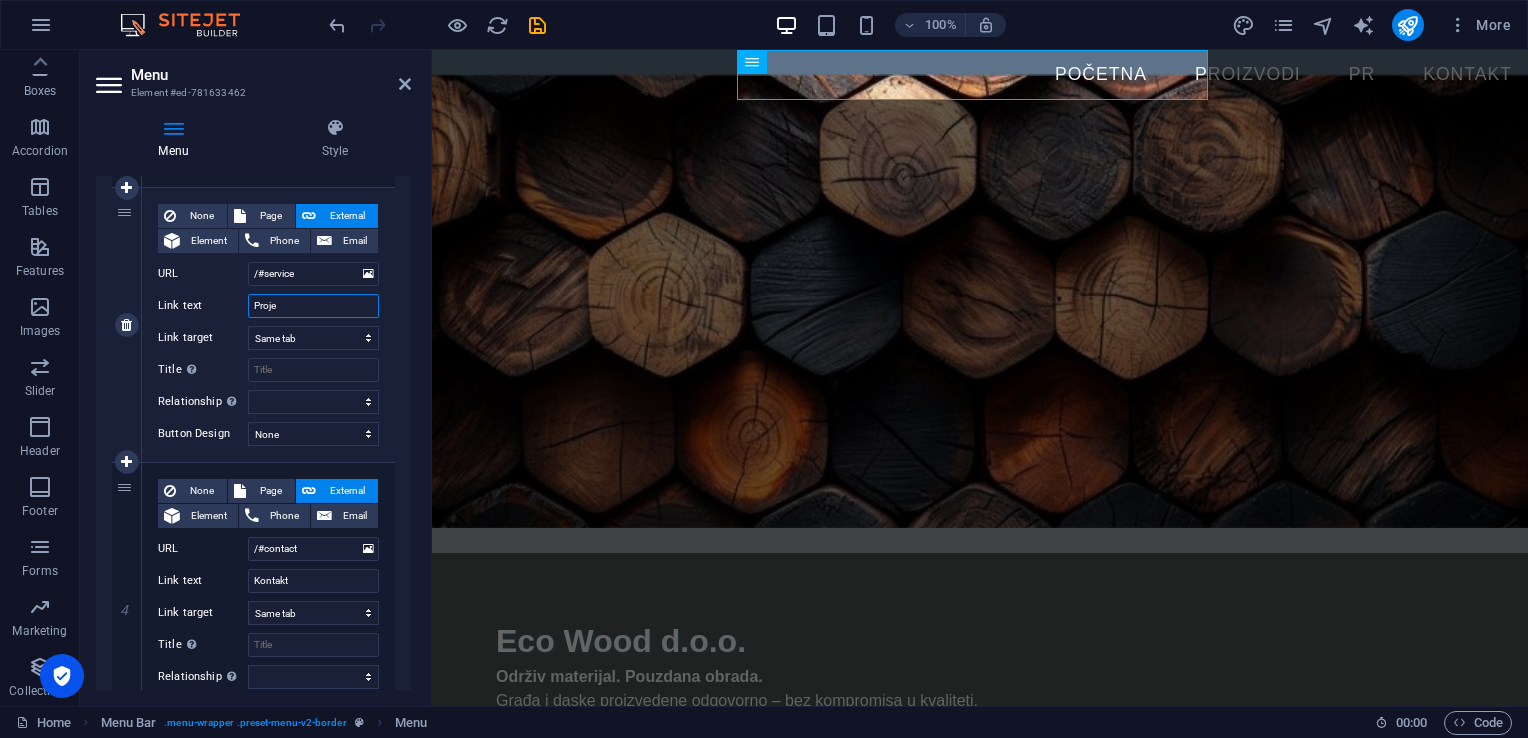 type on "Projek" 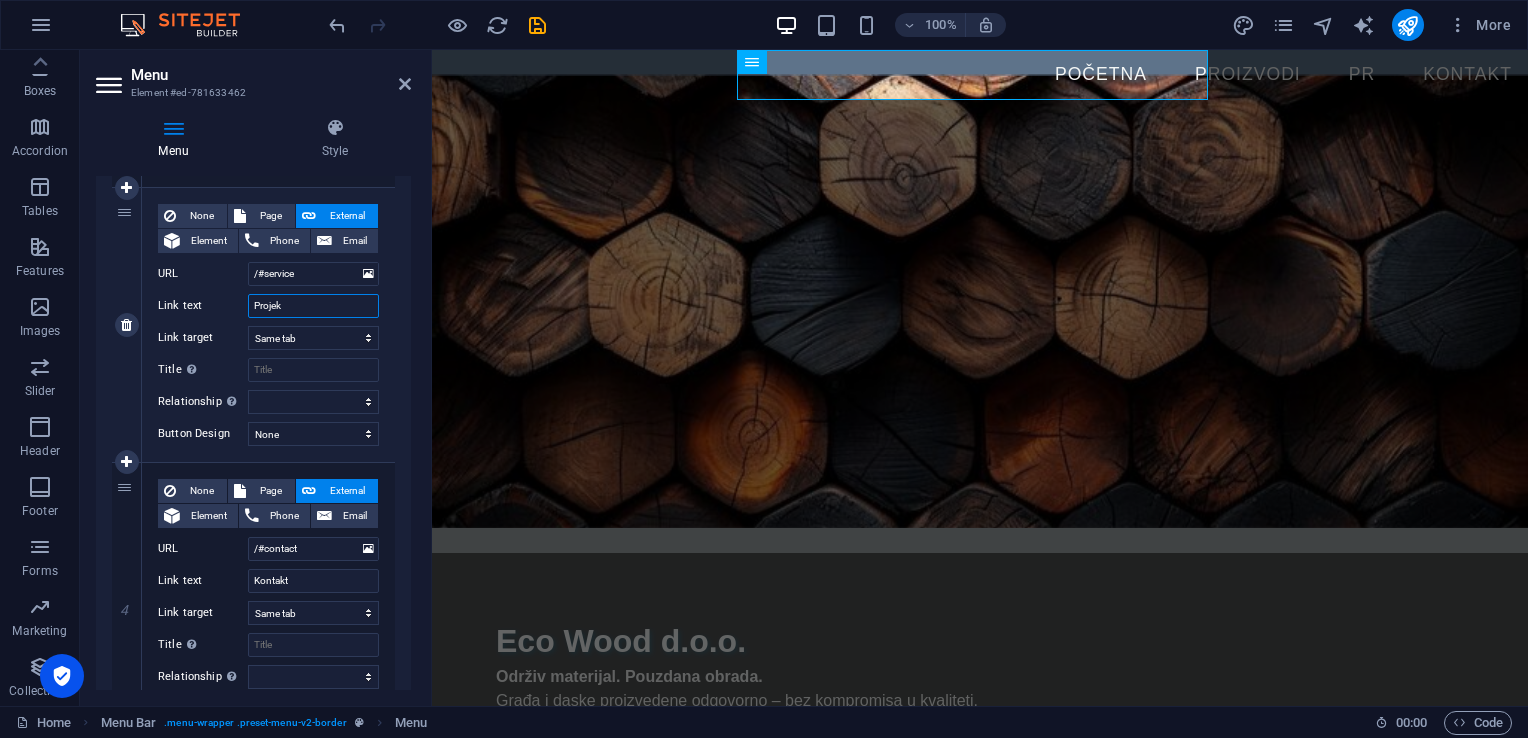 select 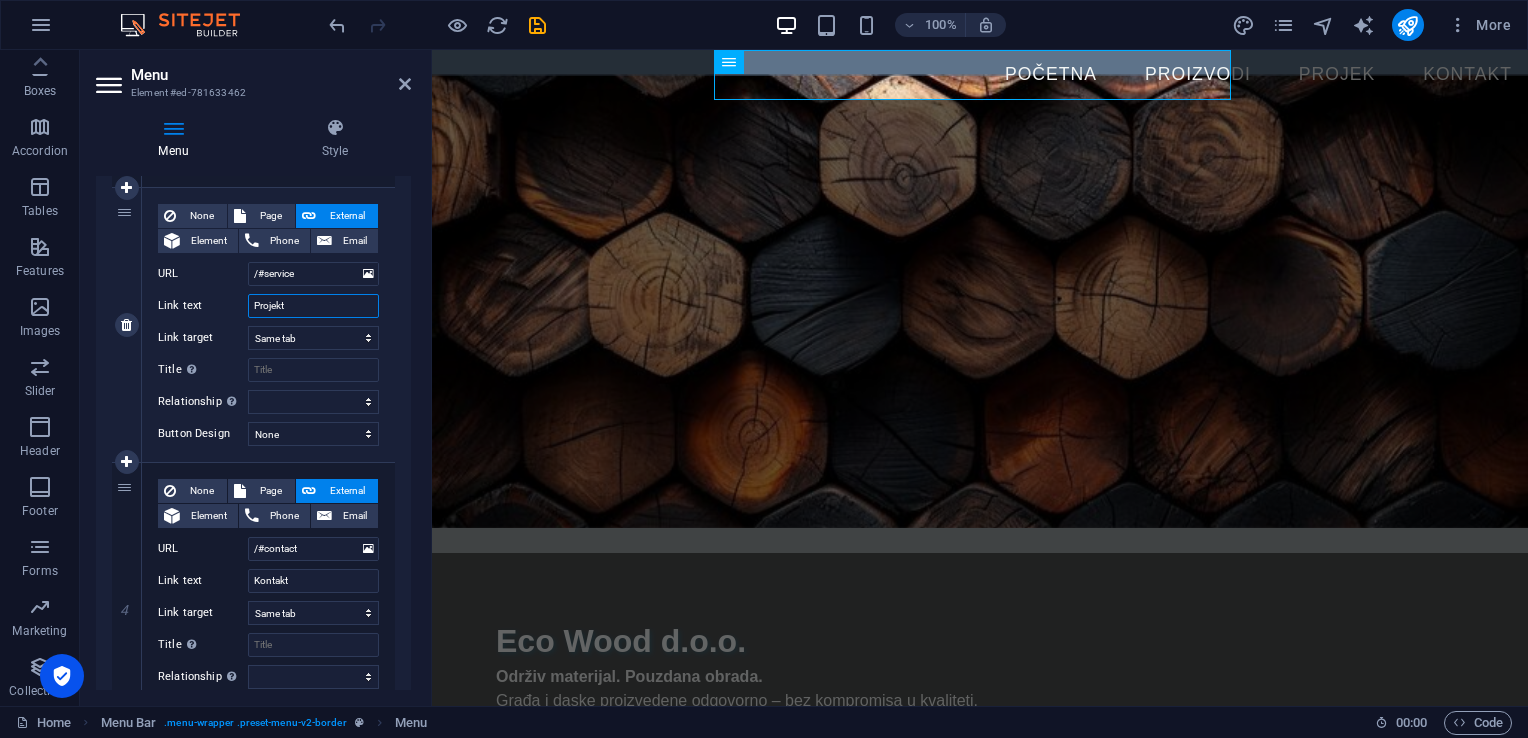 type on "Projekti" 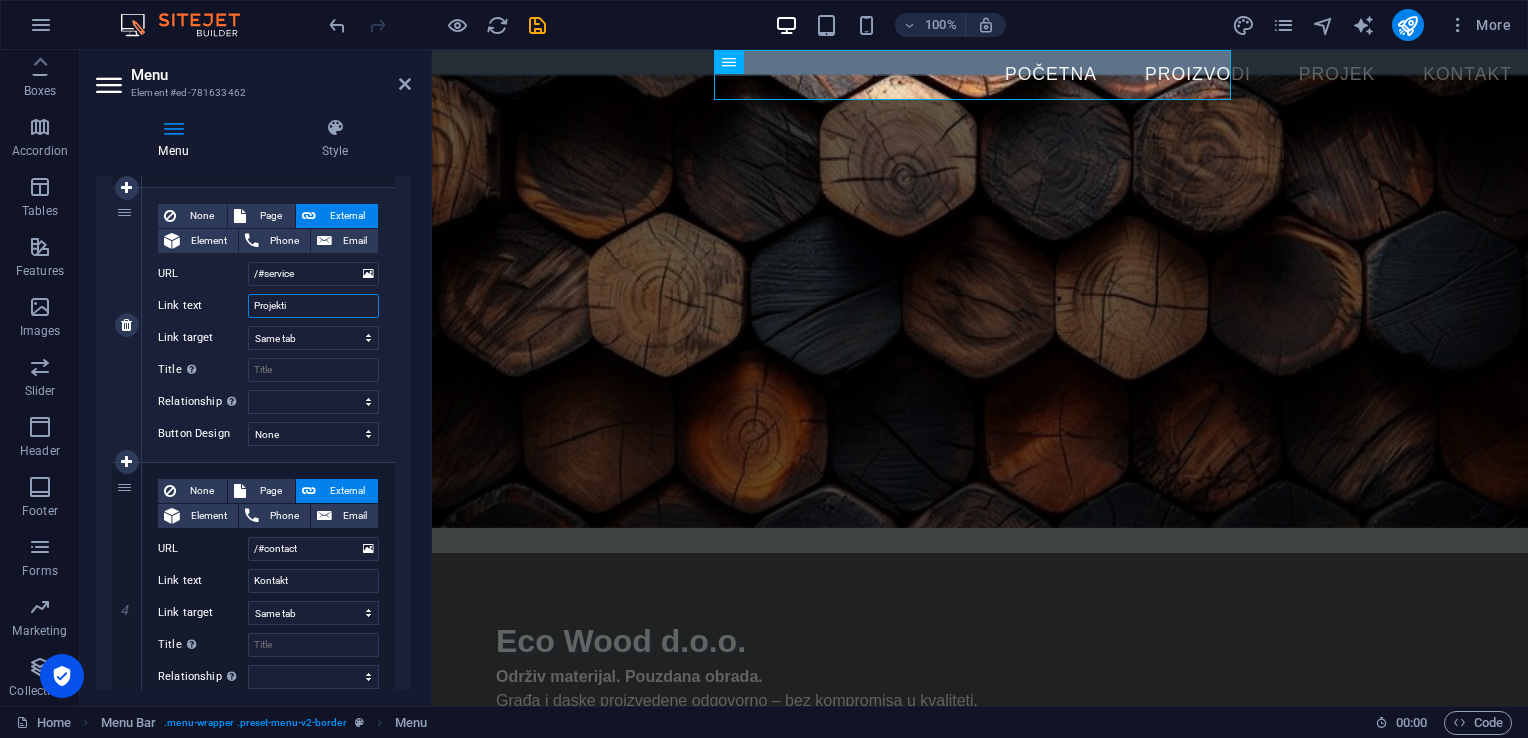 select 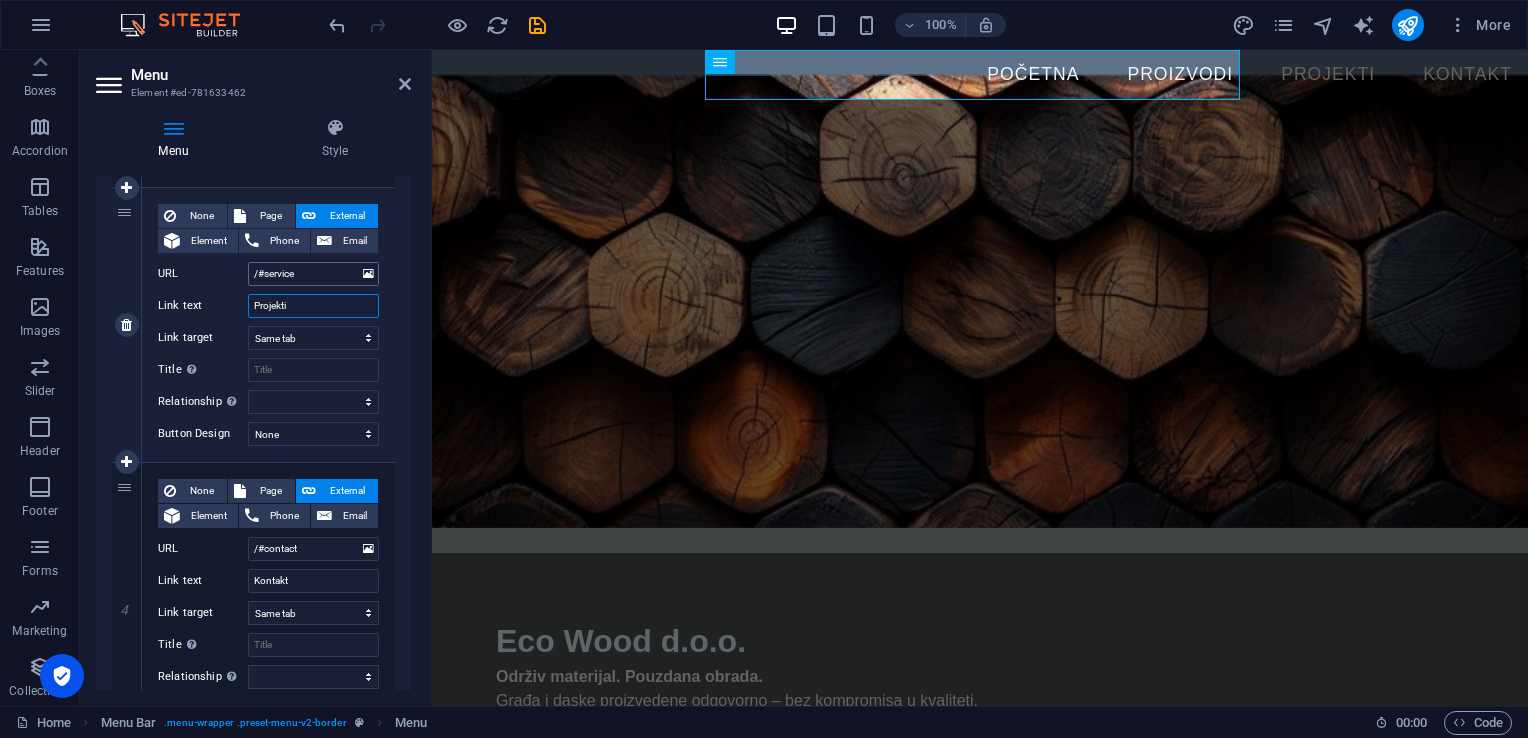 type on "Projekti" 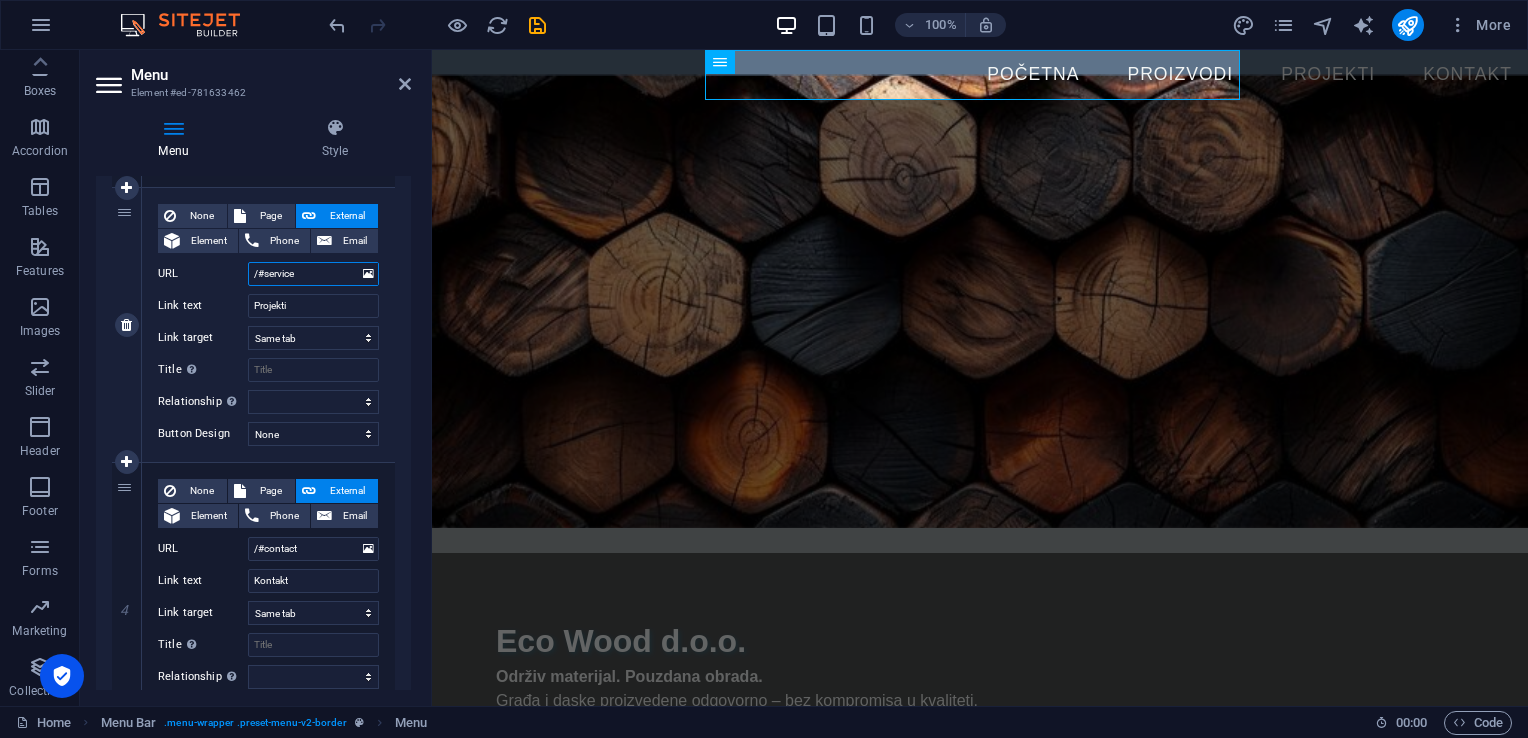 drag, startPoint x: 300, startPoint y: 271, endPoint x: 267, endPoint y: 275, distance: 33.24154 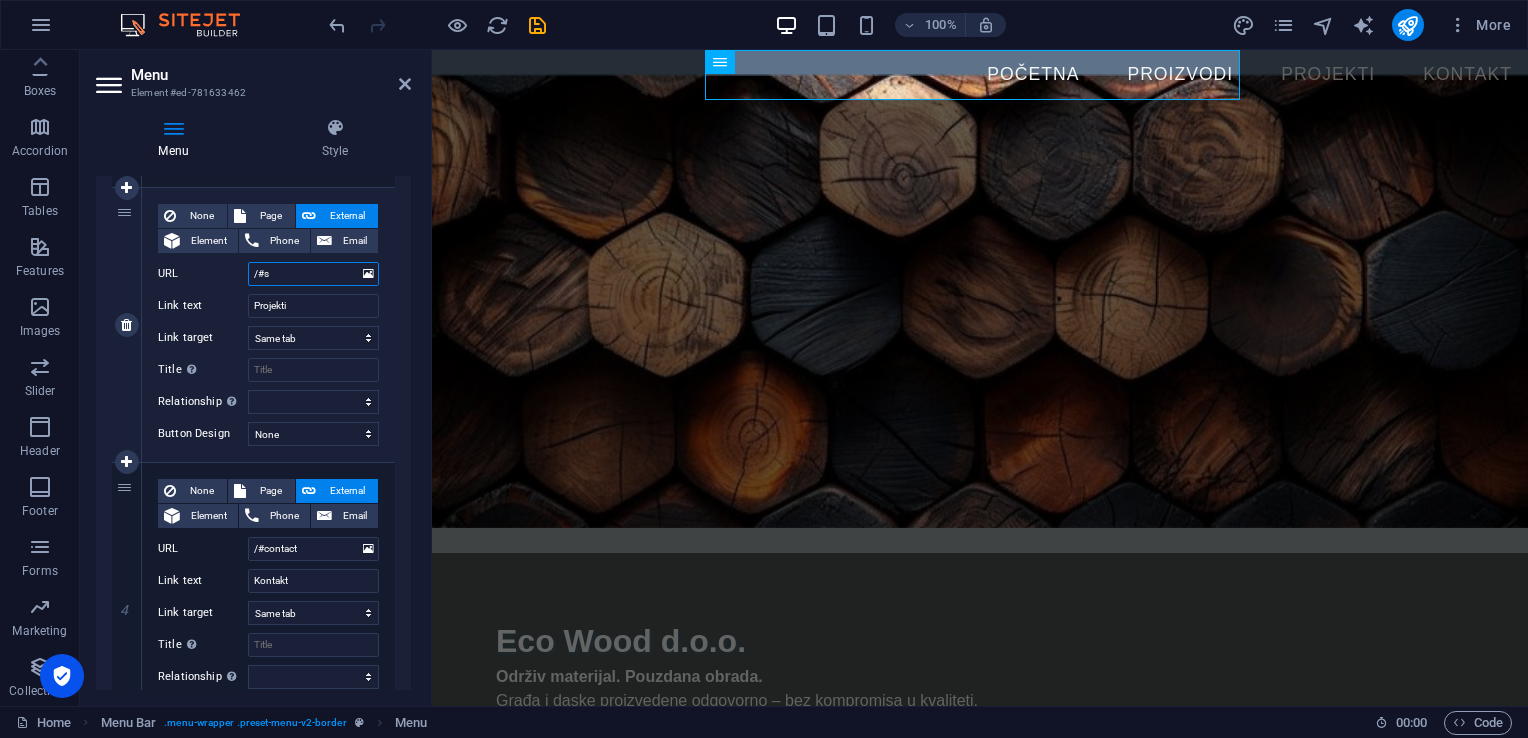 type on "/#" 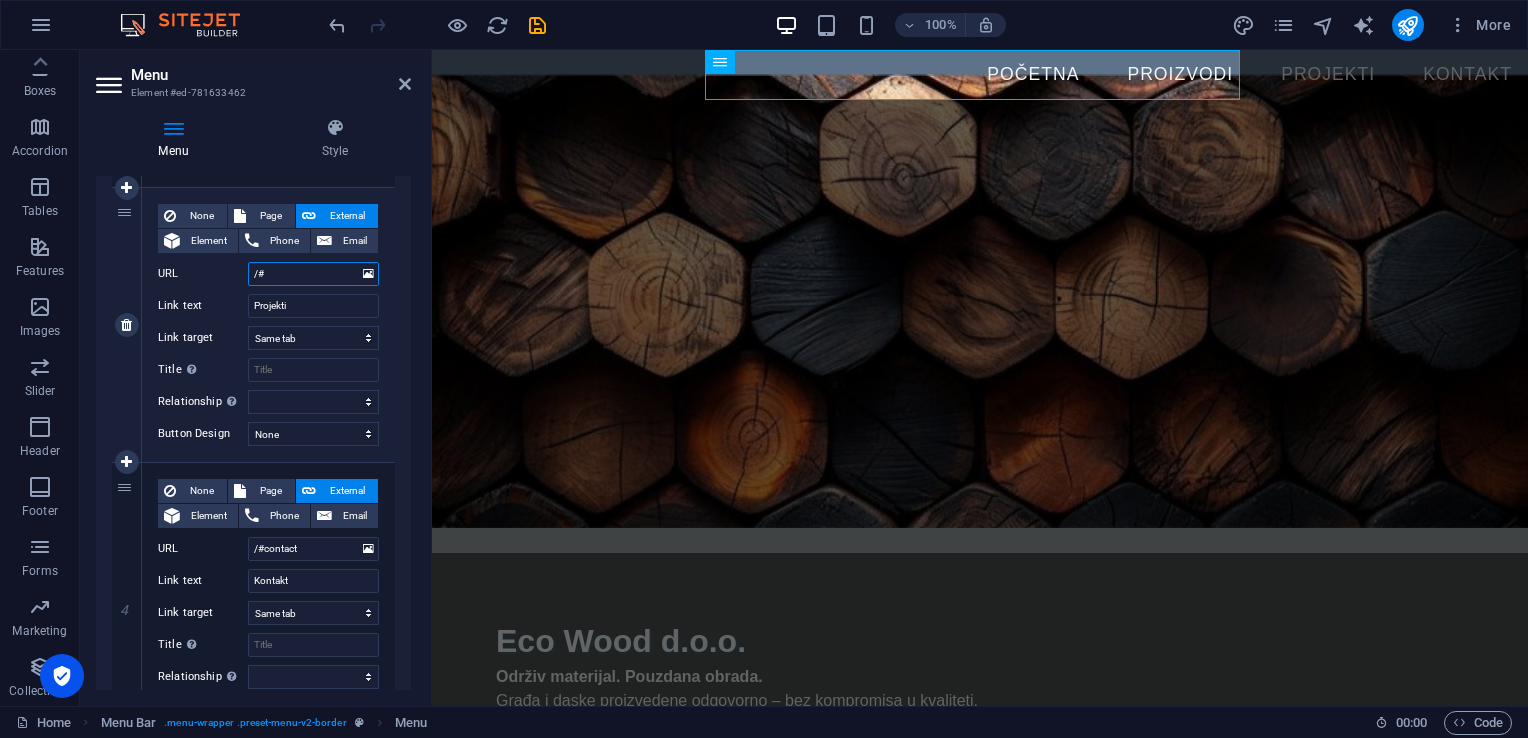 select 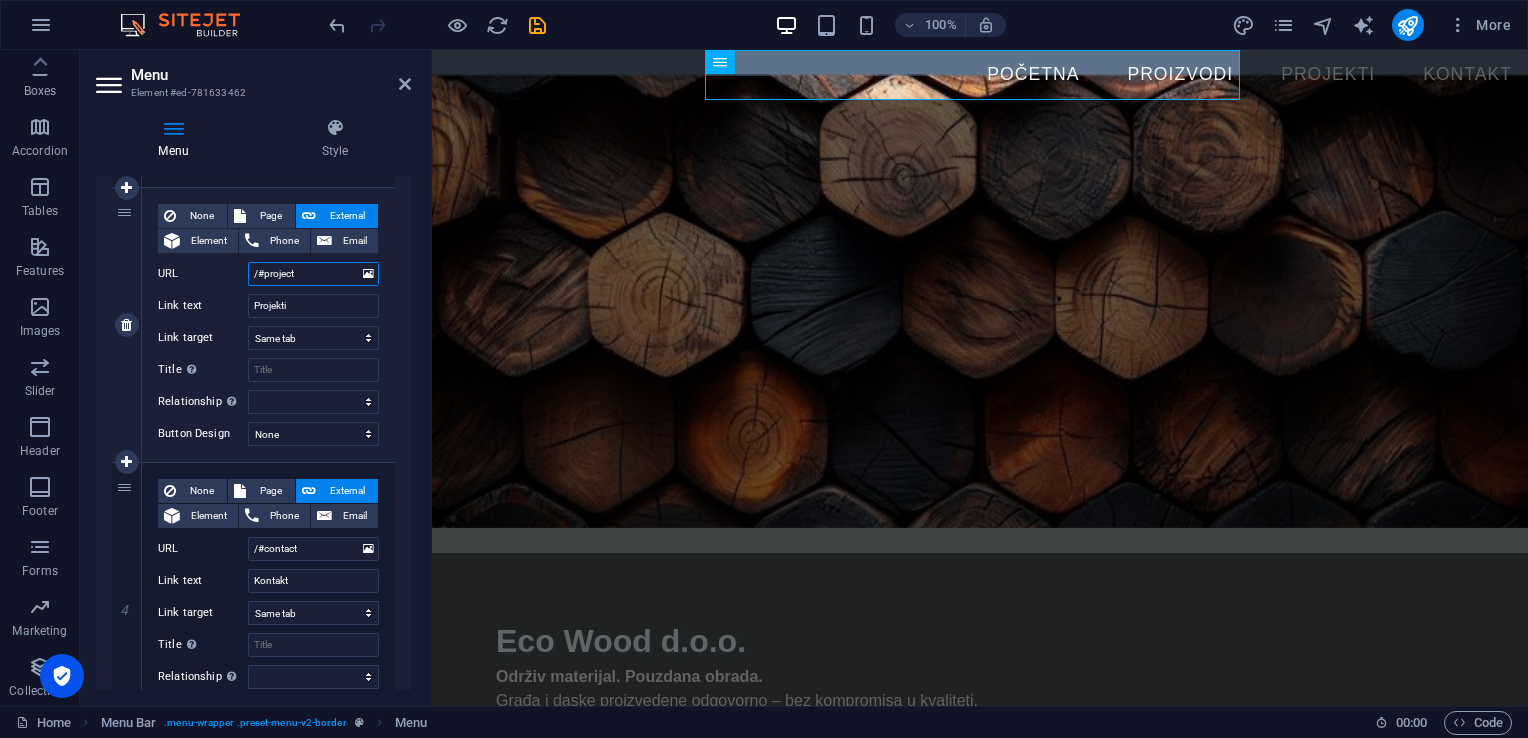 type on "/#projects" 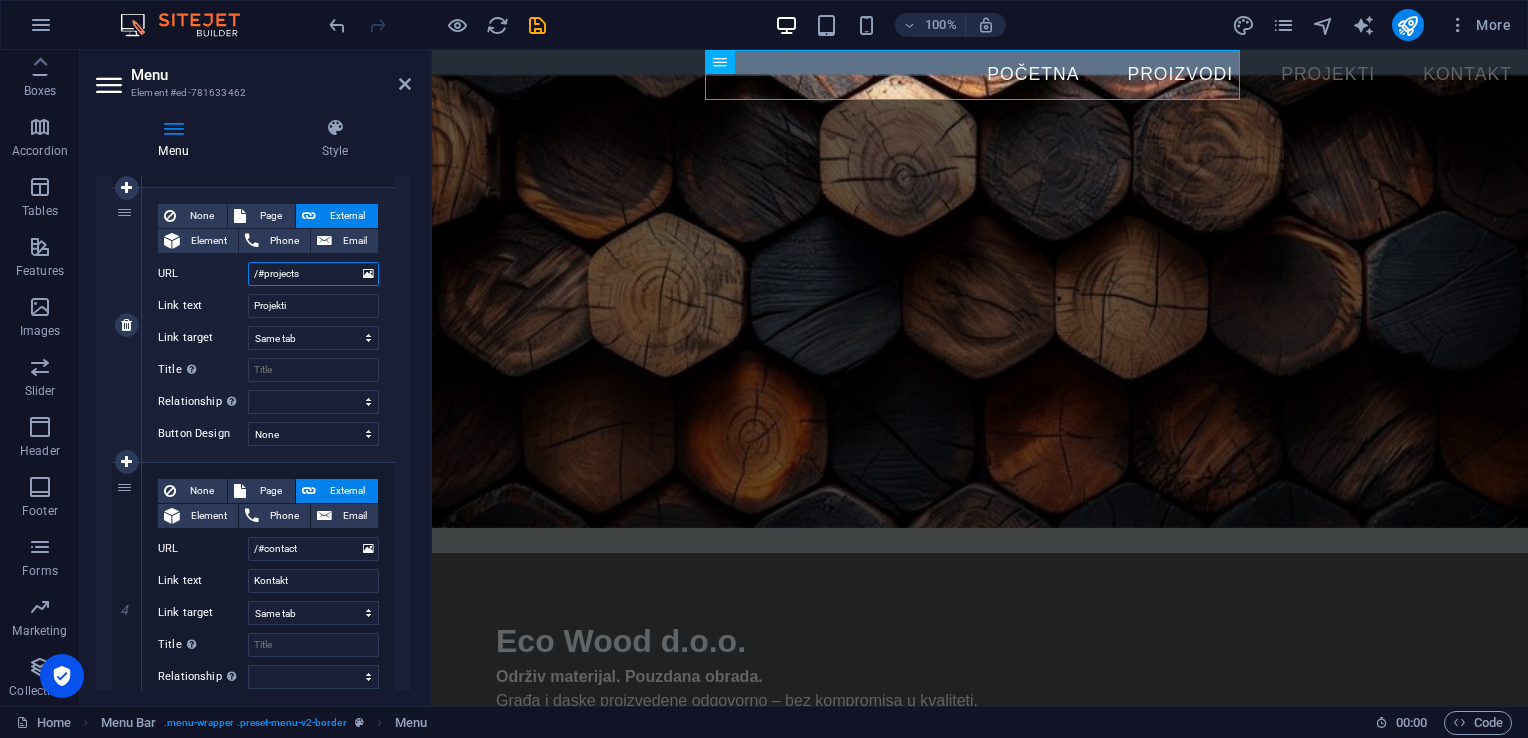 select 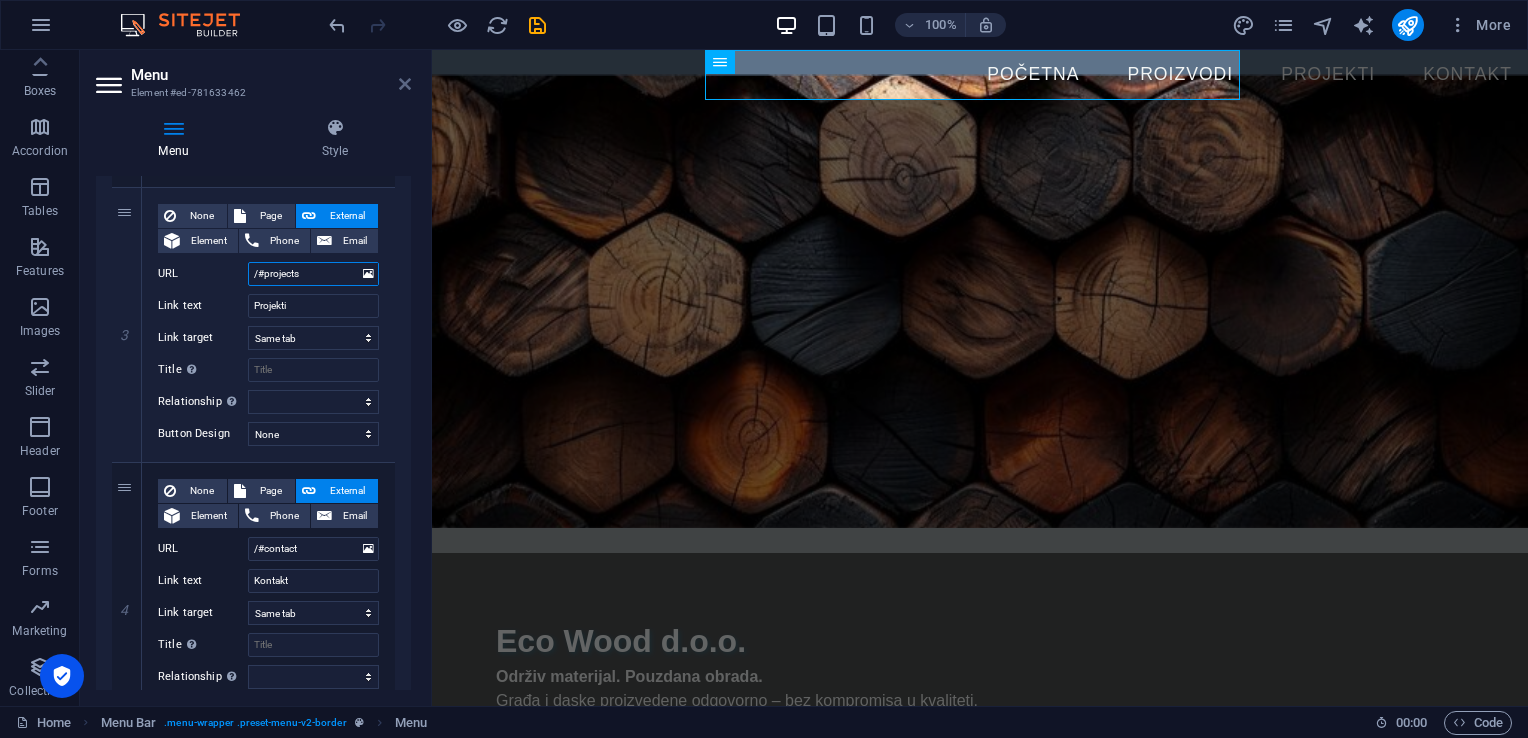 type on "/#projects" 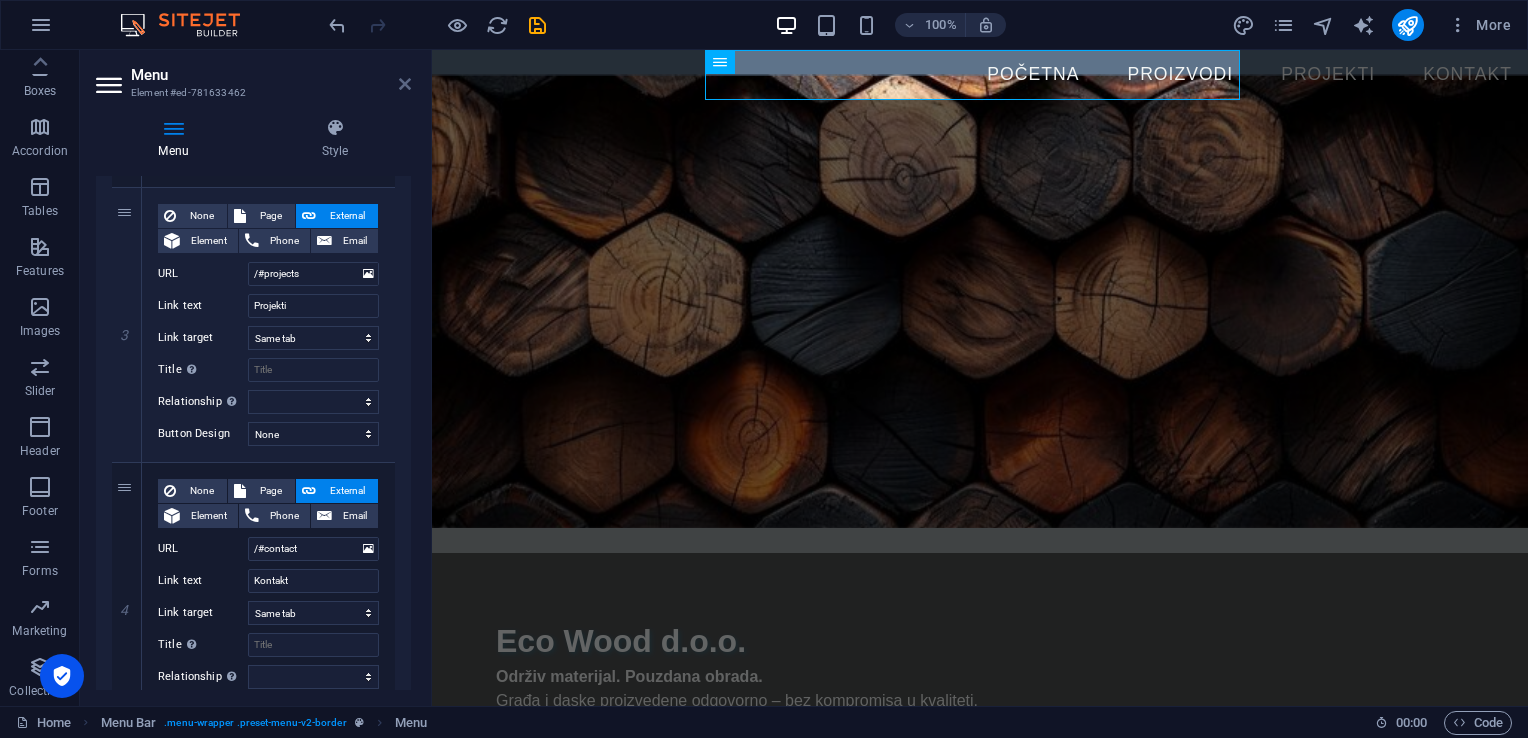 click at bounding box center (405, 84) 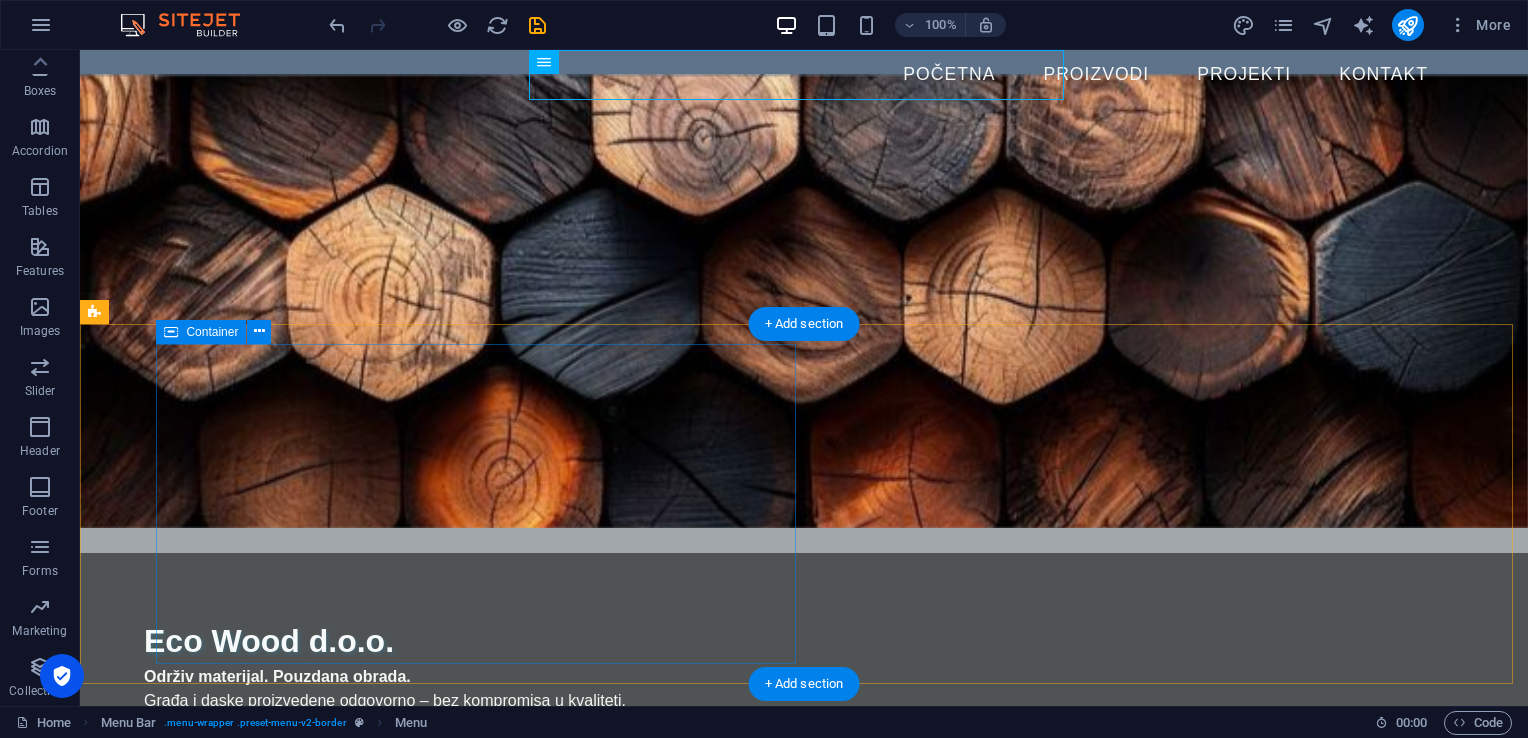 click on "O NAMA Eco Wood d.o.o.  je specijalizirana za obradu drveta i proizvodnju visokokvalitetne drvene građe i dasaka za daljnju obradu. Naša ponuda je usmjerena ka kupcima koji cijene  prirodan materijal, održiv pristup  i  preciznu obradu . Koristimo savremenu tehnologiju i tehniku sušenja kako bismo osigurali da svaki proizvod ispuni visoke standarde izdržljivosti, stabilnosti i estetike. Naši proizvodi su pogodni za različite namjene u gradnji, proizvodnji i unutrašnjem uređenju." at bounding box center (720, 909) 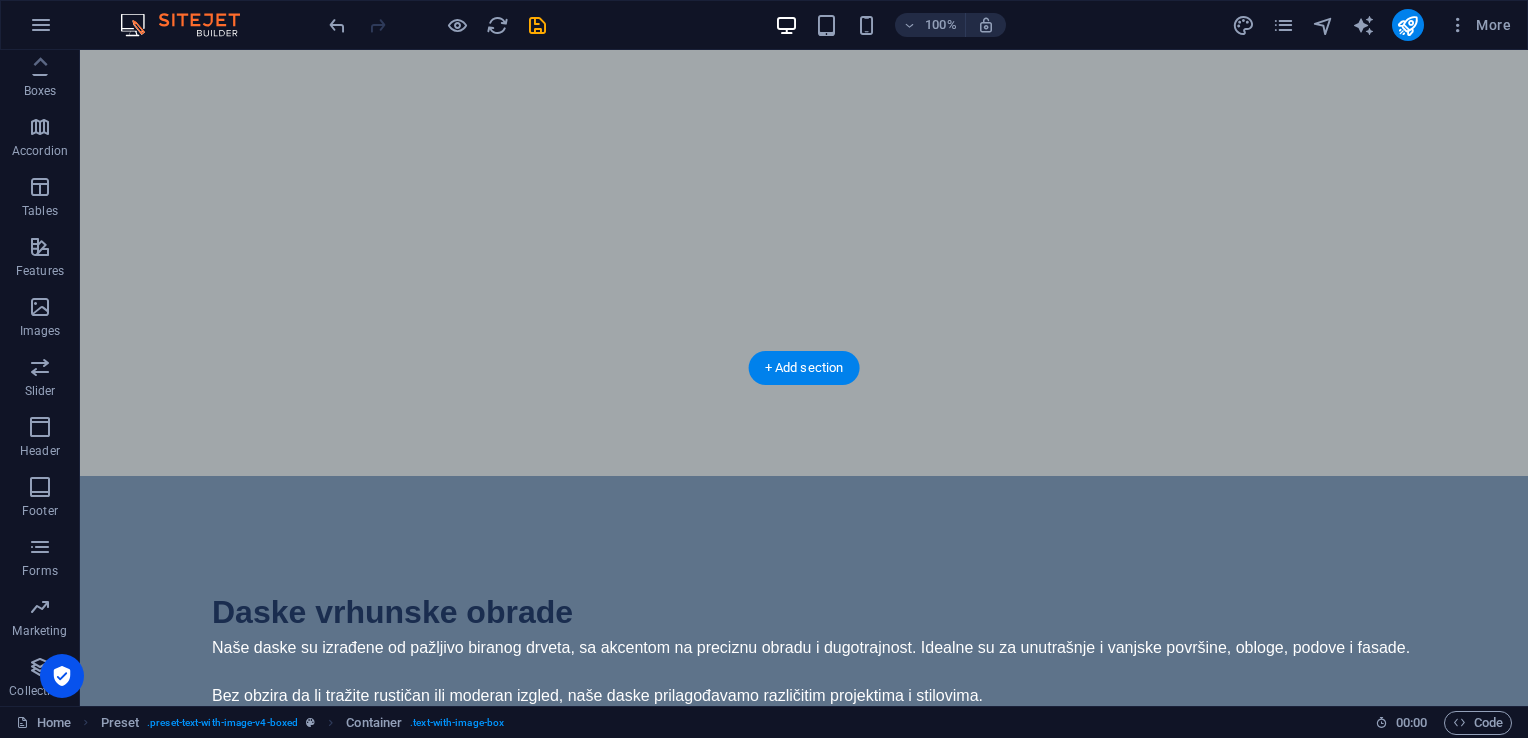 scroll, scrollTop: 4312, scrollLeft: 0, axis: vertical 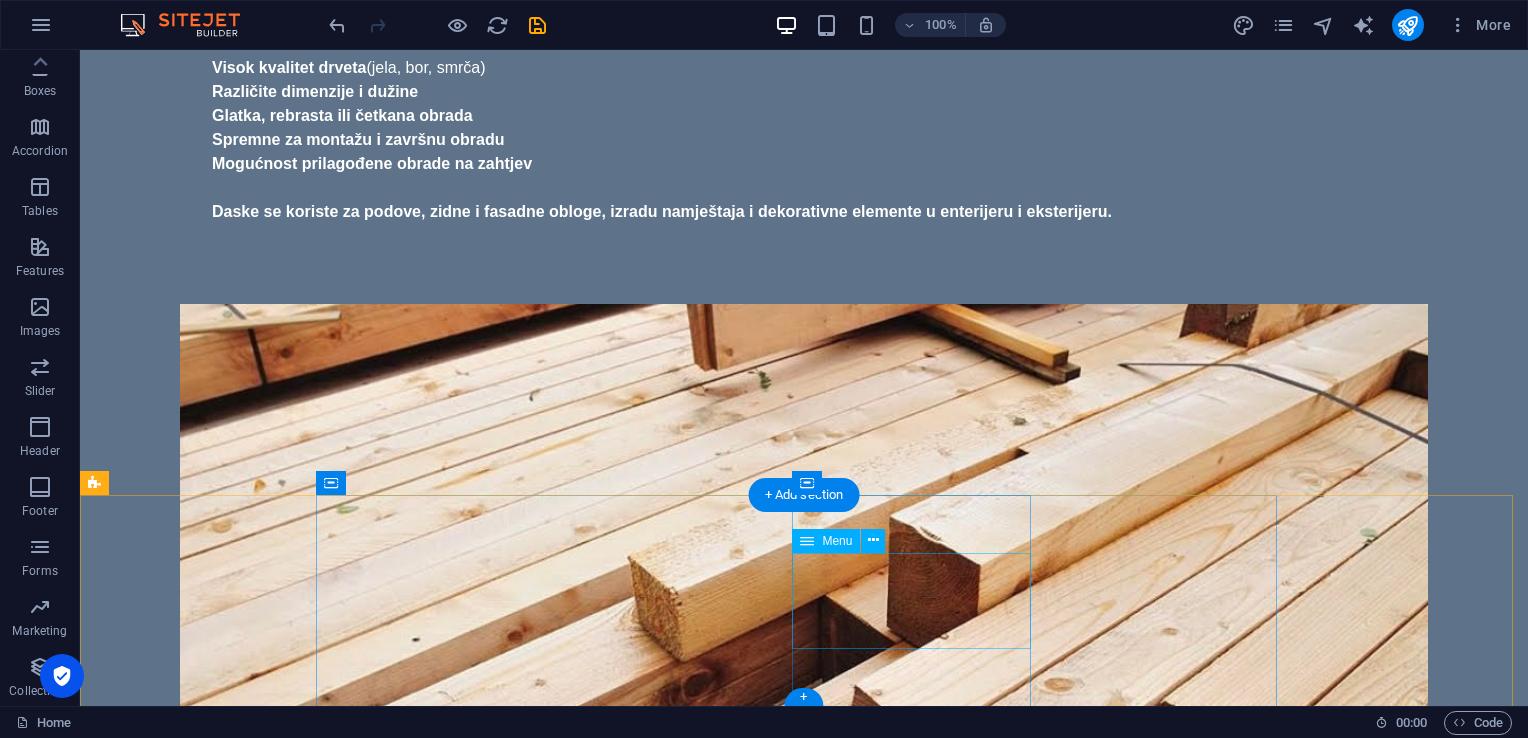 click on "Početna Proizvodi Reference Kontakt" at bounding box center (720, 4132) 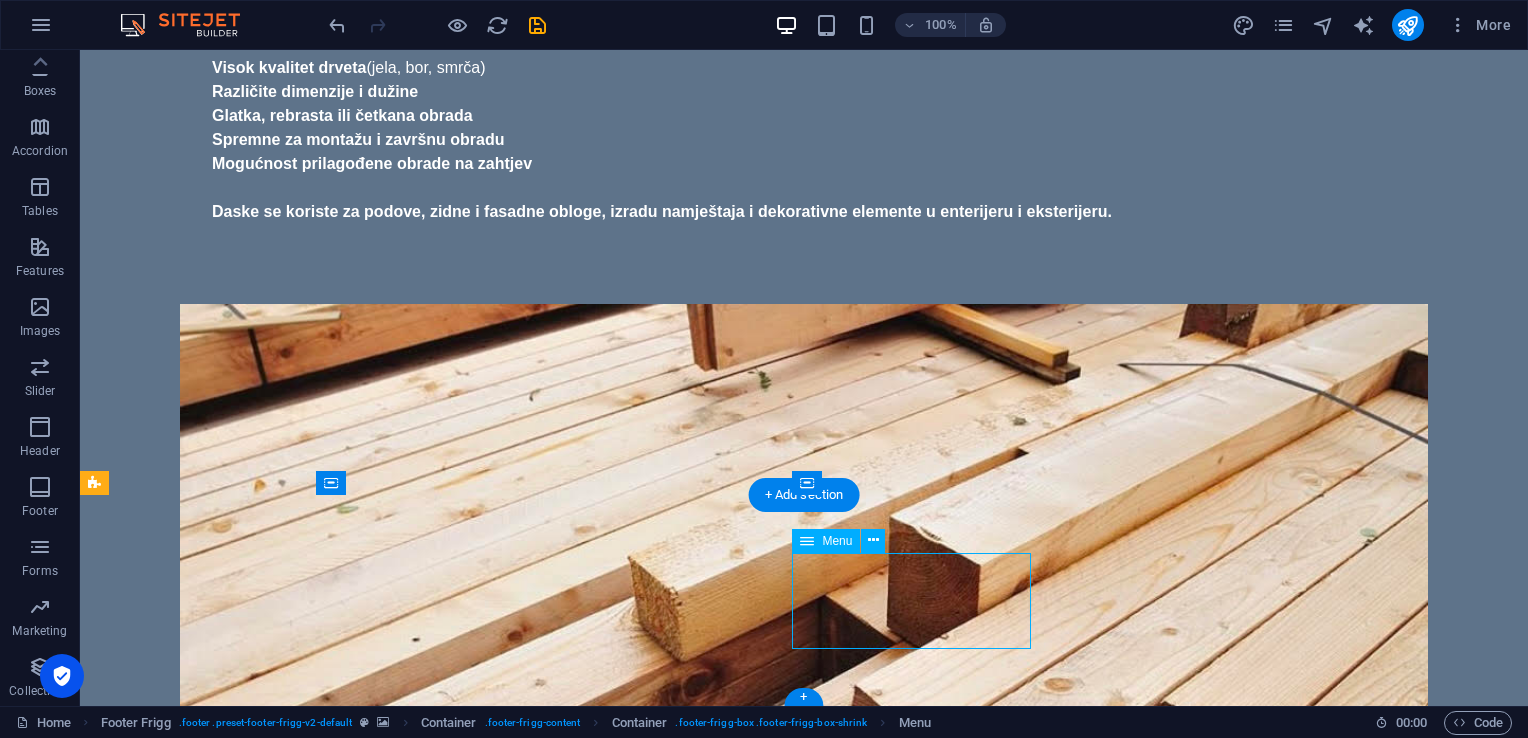 click on "Početna Proizvodi Reference Kontakt" at bounding box center (720, 4132) 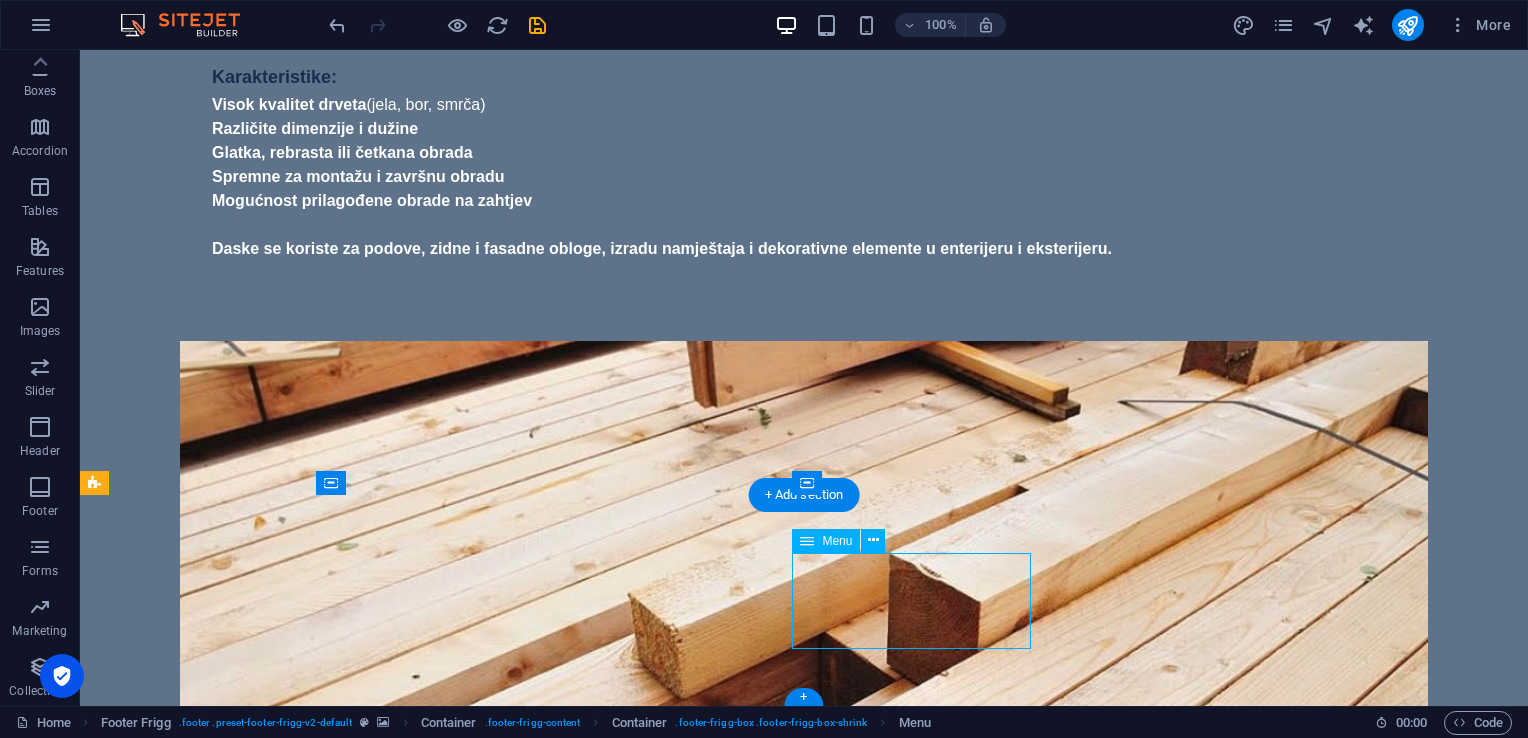 scroll, scrollTop: 3988, scrollLeft: 0, axis: vertical 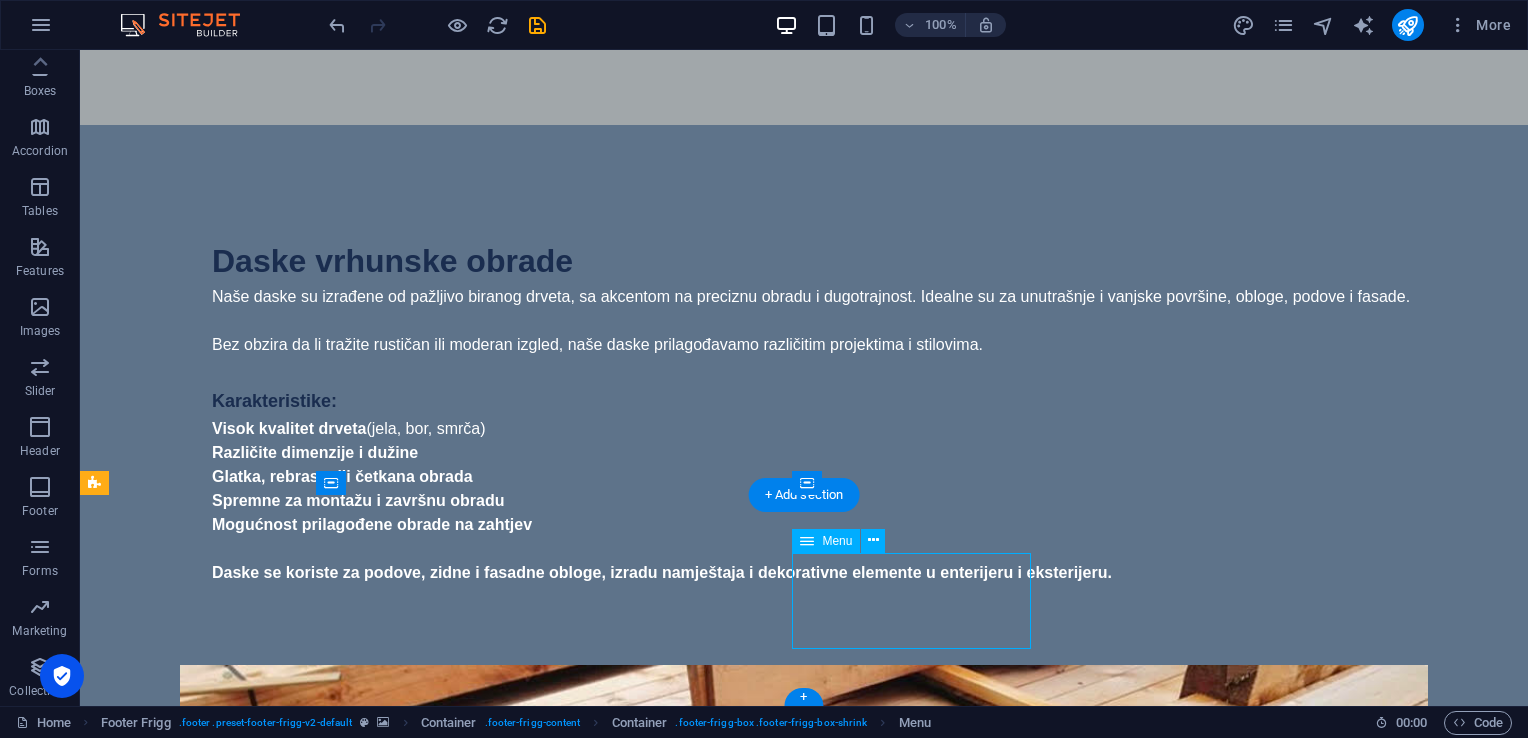select 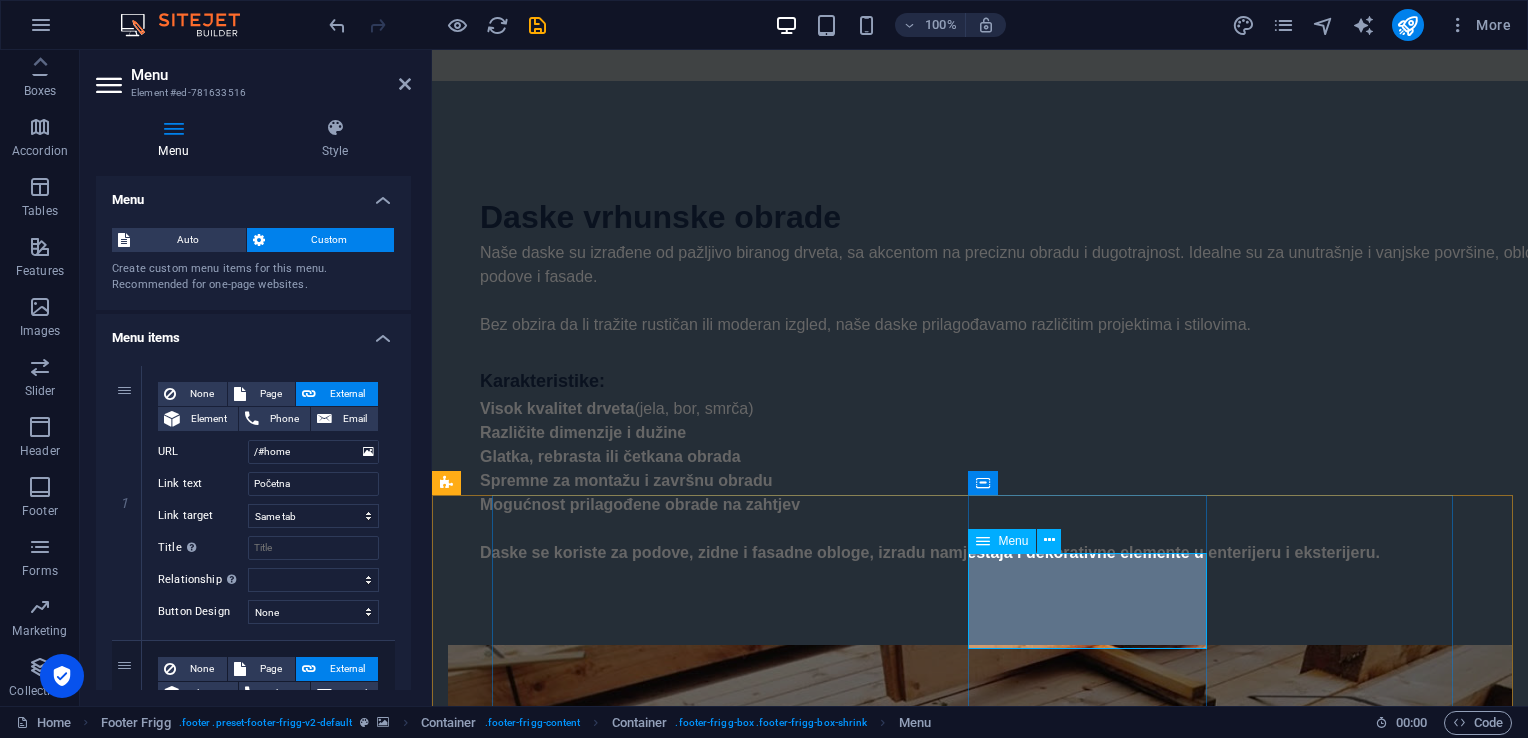 click on "Početna Proizvodi Reference Kontakt" at bounding box center [980, 4256] 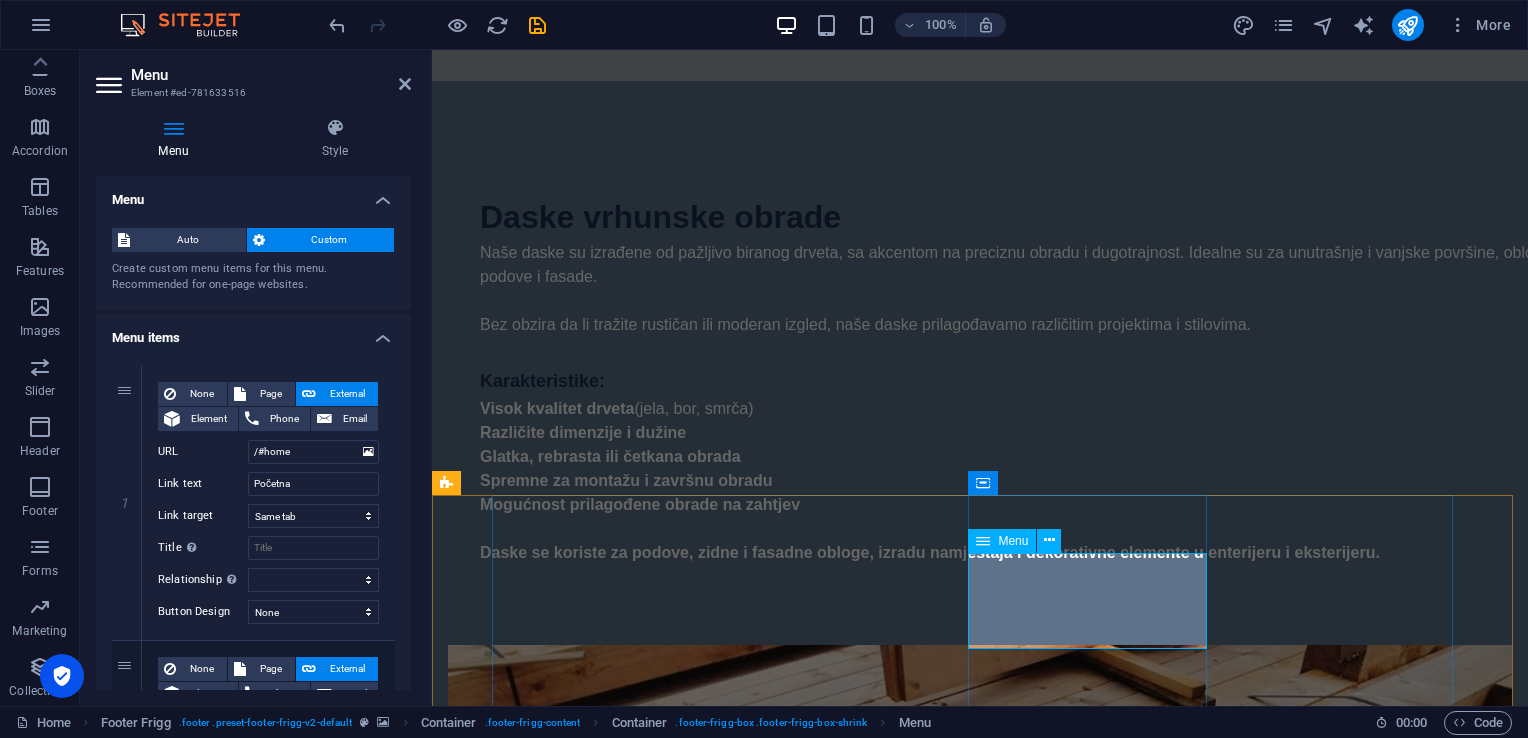 click on "Početna Proizvodi Reference Kontakt" at bounding box center (980, 4256) 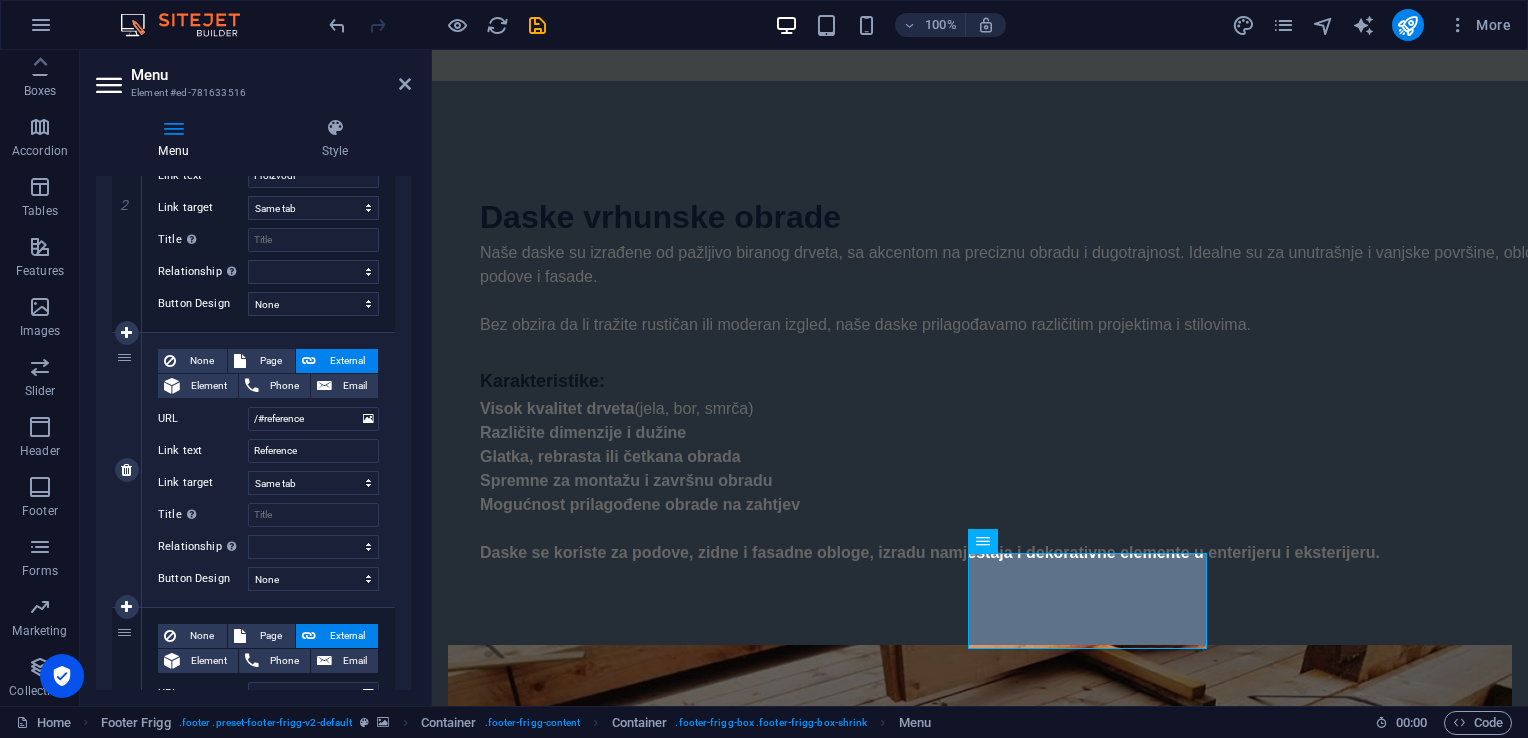 scroll, scrollTop: 600, scrollLeft: 0, axis: vertical 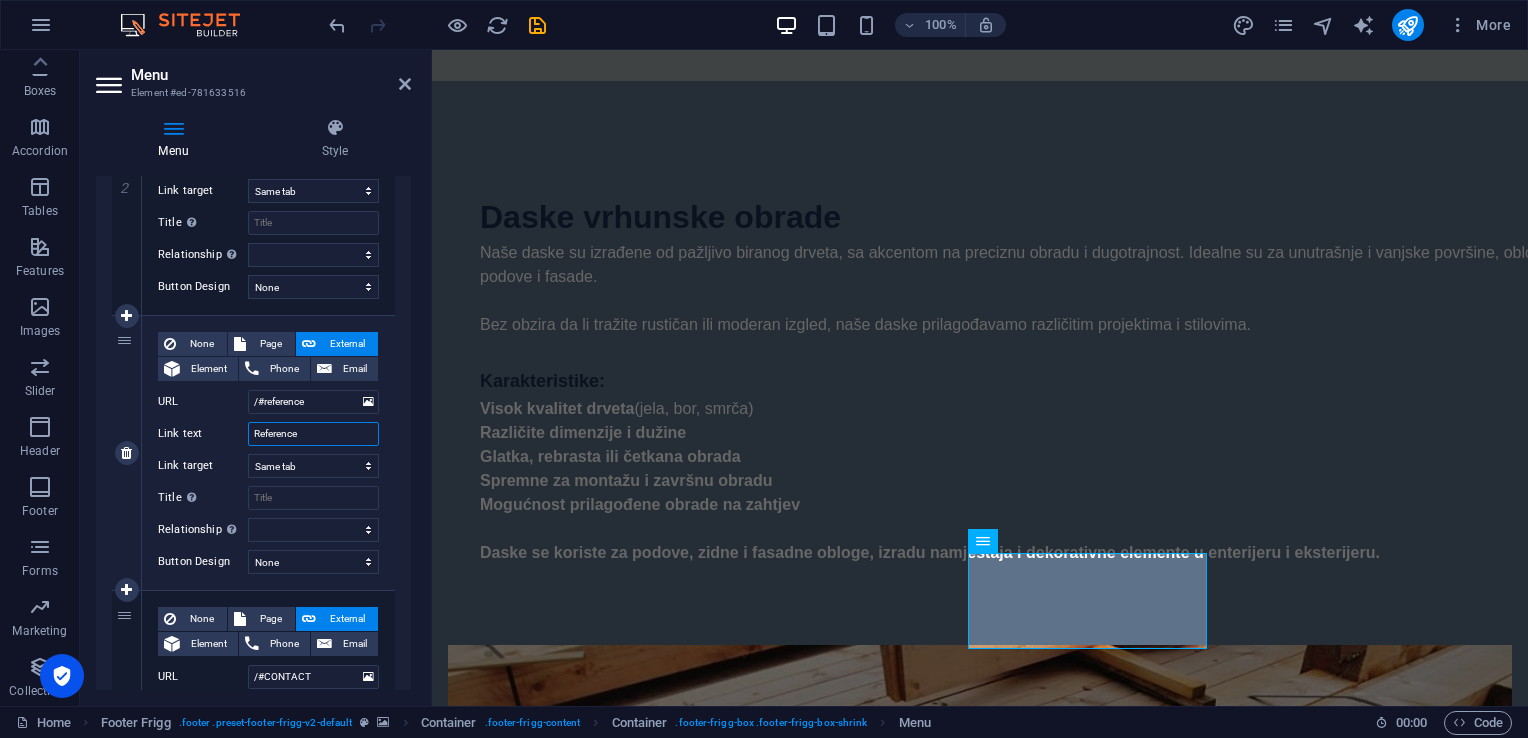 drag, startPoint x: 320, startPoint y: 430, endPoint x: 112, endPoint y: 440, distance: 208.24025 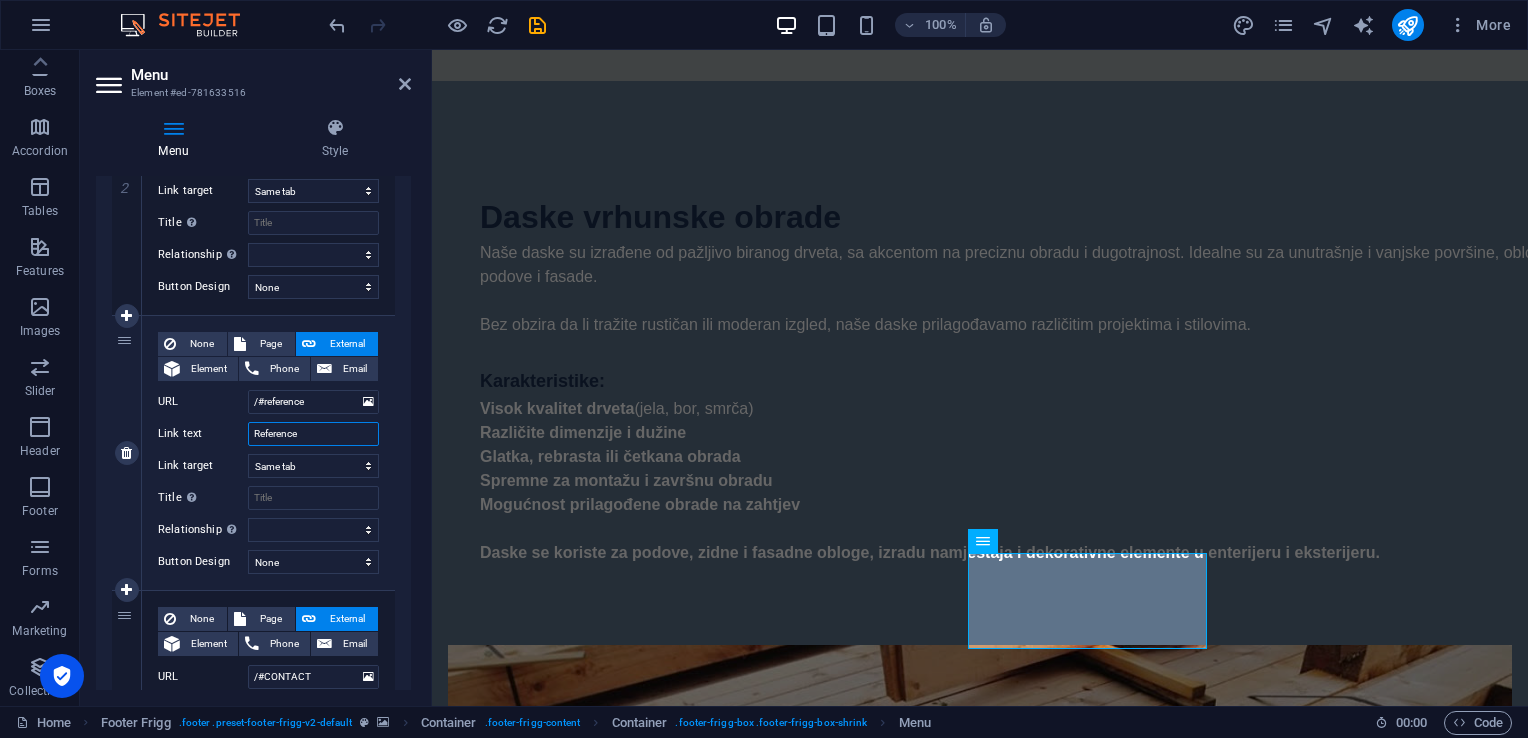 click on "3 None Page External Element Phone Email Page Home Legal Notice Privacy Home Element
URL /#reference Phone Email Link text Reference Link target New tab Same tab Overlay Title Additional link description, should not be the same as the link text. The title is most often shown as a tooltip text when the mouse moves over the element. Leave empty if uncertain. Relationship Sets the  relationship of this link to the link target . For example, the value "nofollow" instructs search engines not to follow the link. Can be left empty. alternate author bookmark external help license next nofollow noreferrer noopener prev search tag Button Design None Default Primary Secondary" at bounding box center (253, 453) 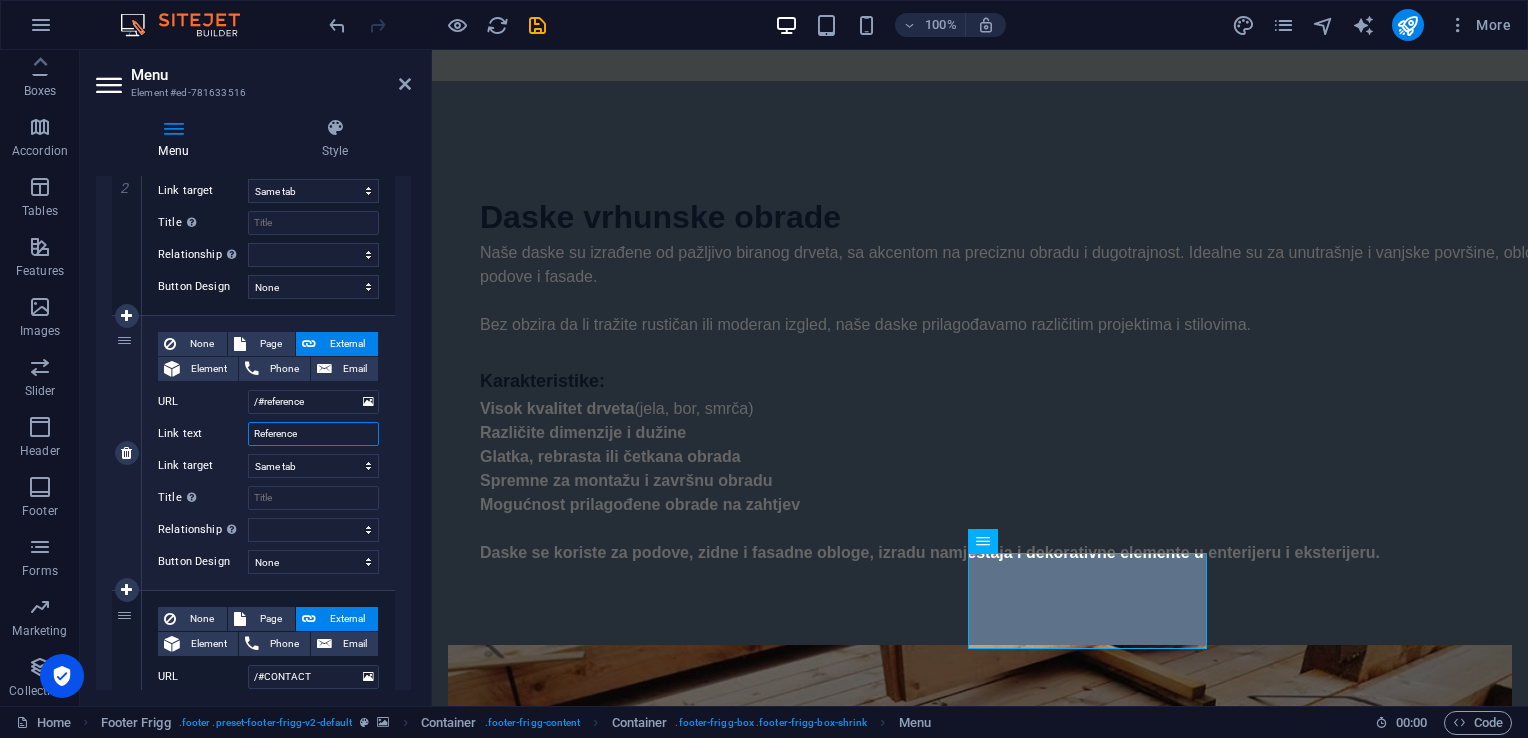 type on "P" 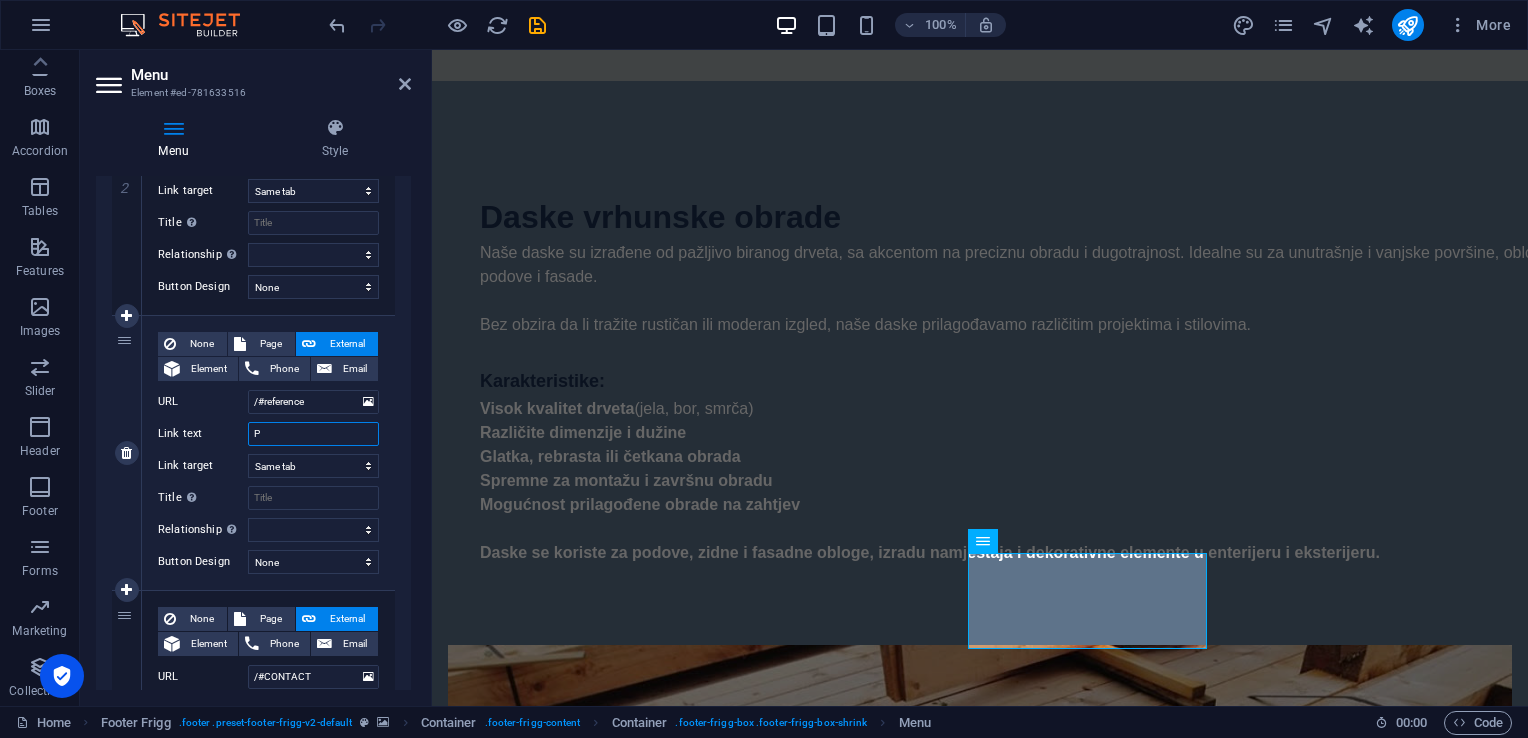 select 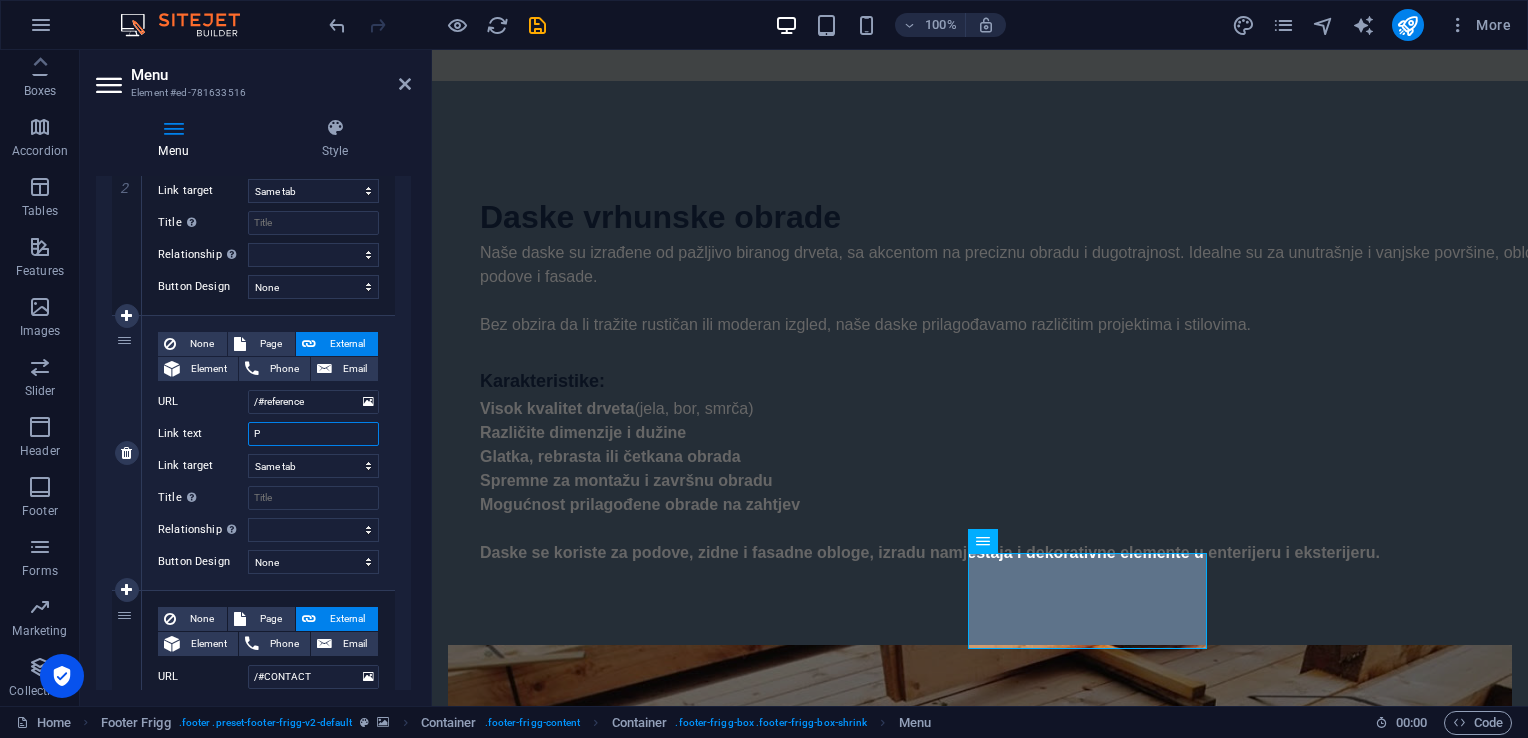 select 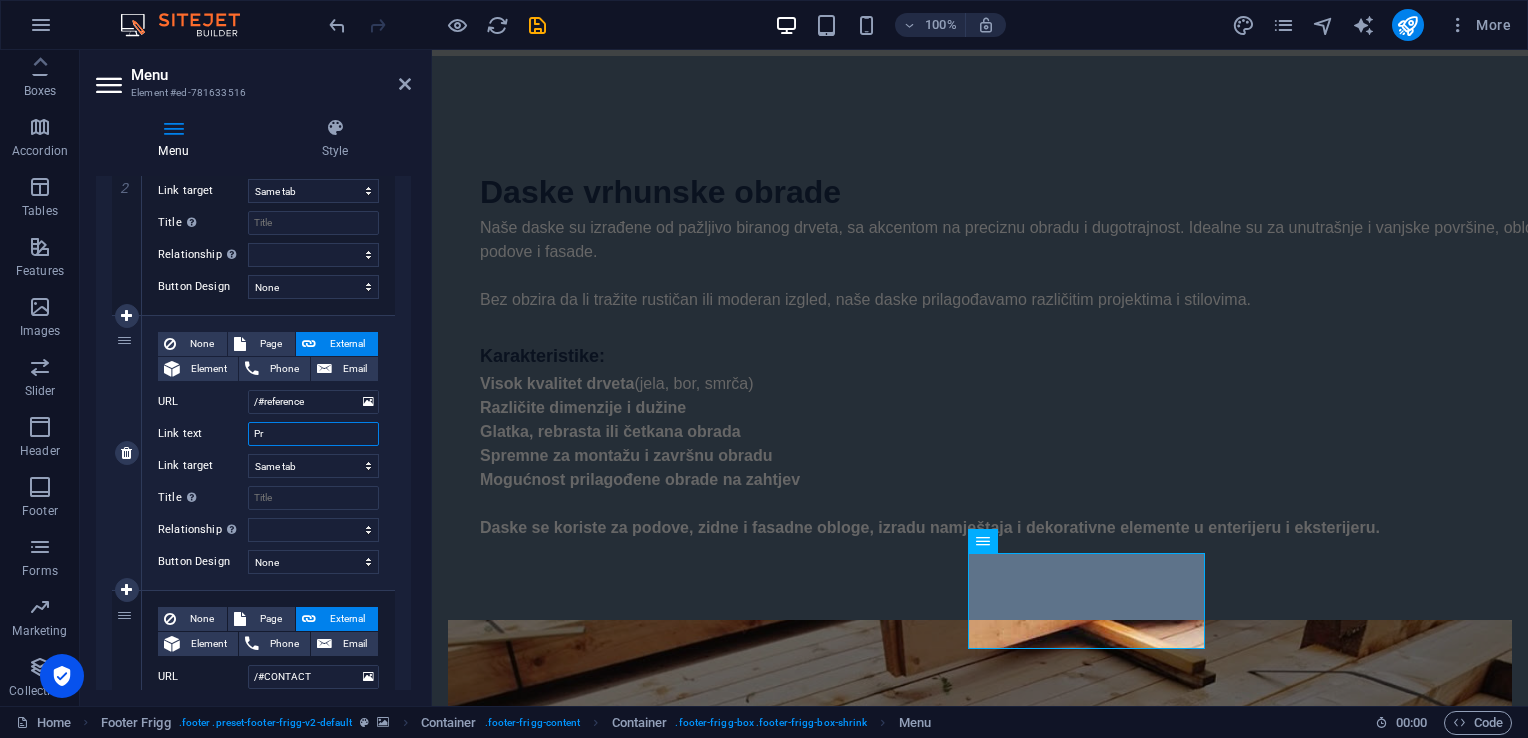 type on "Pro" 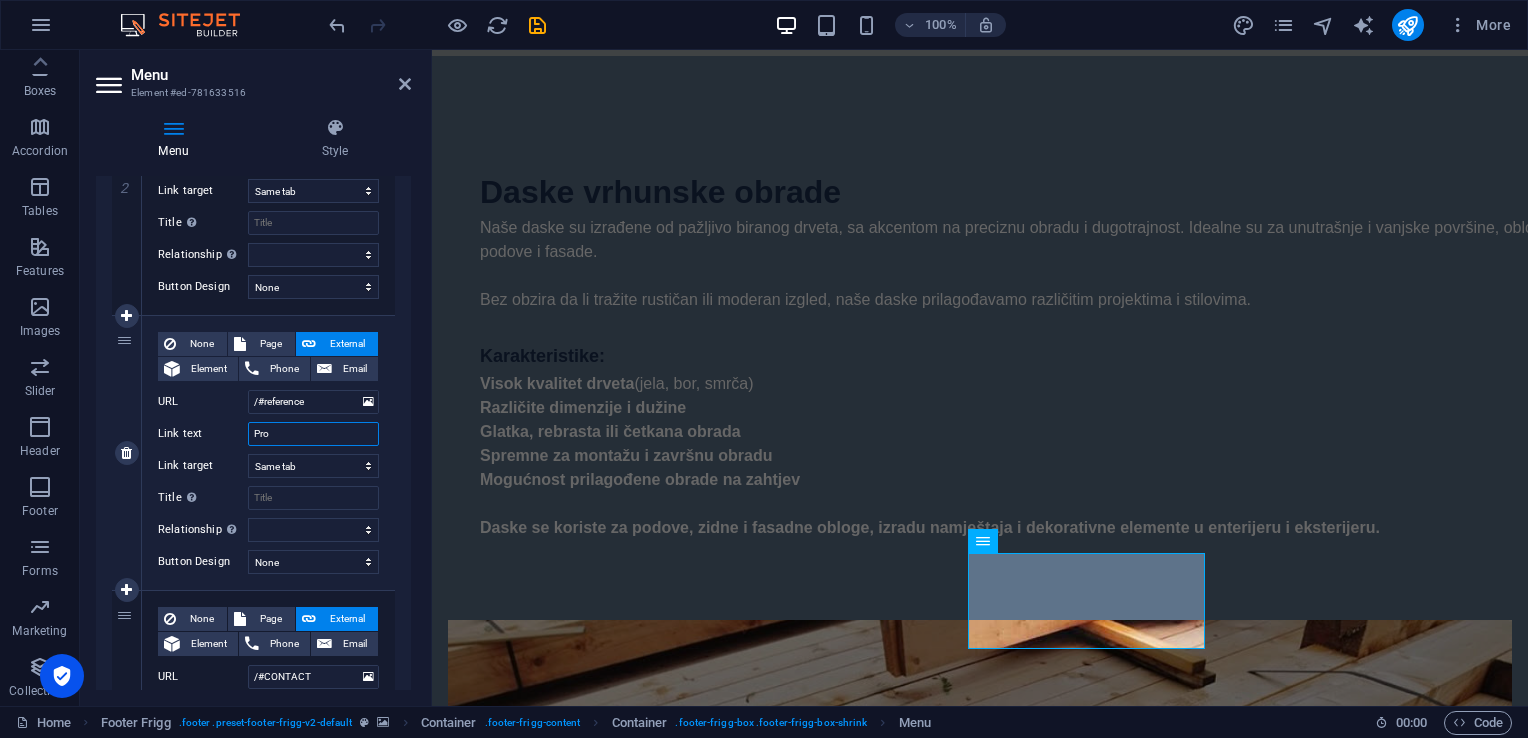 select 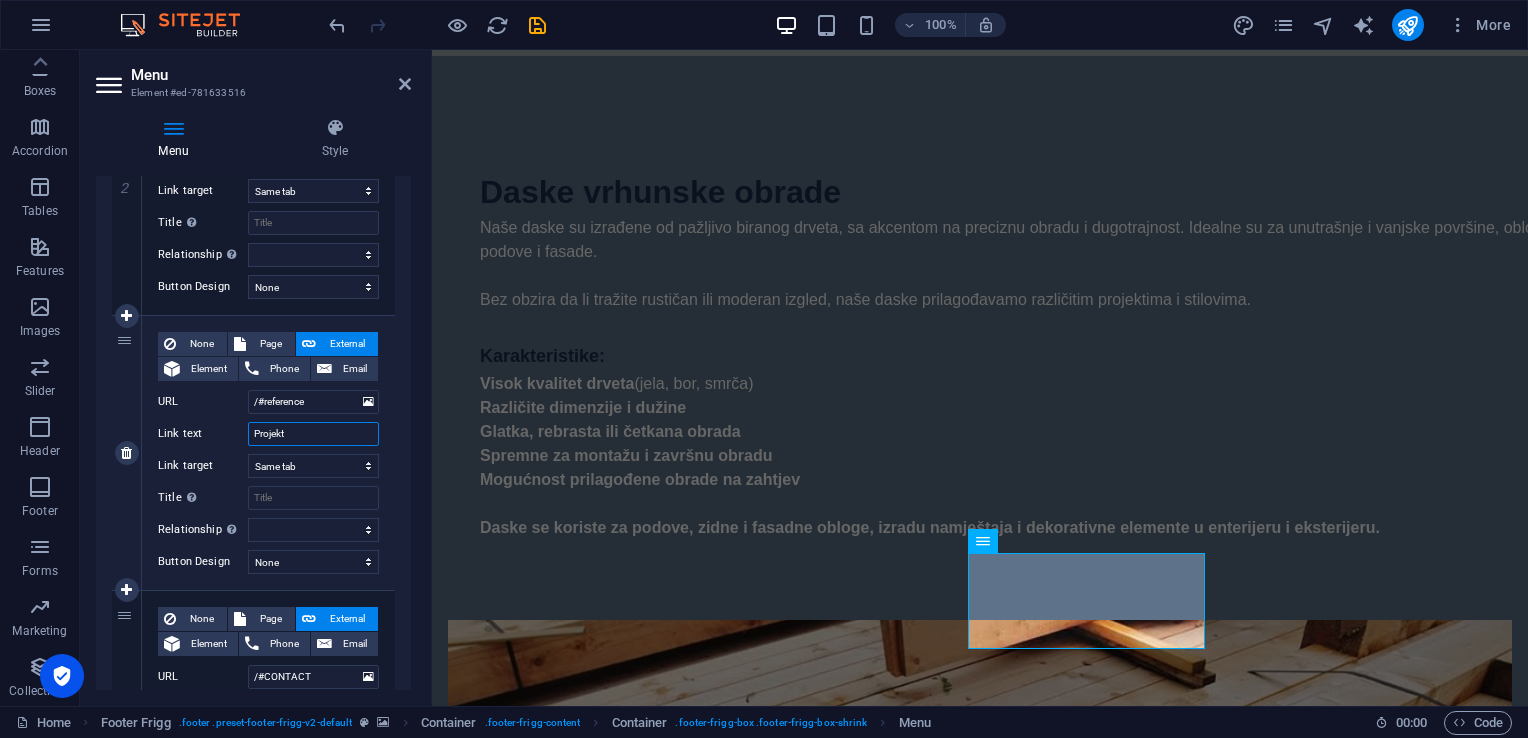 type on "Projekti" 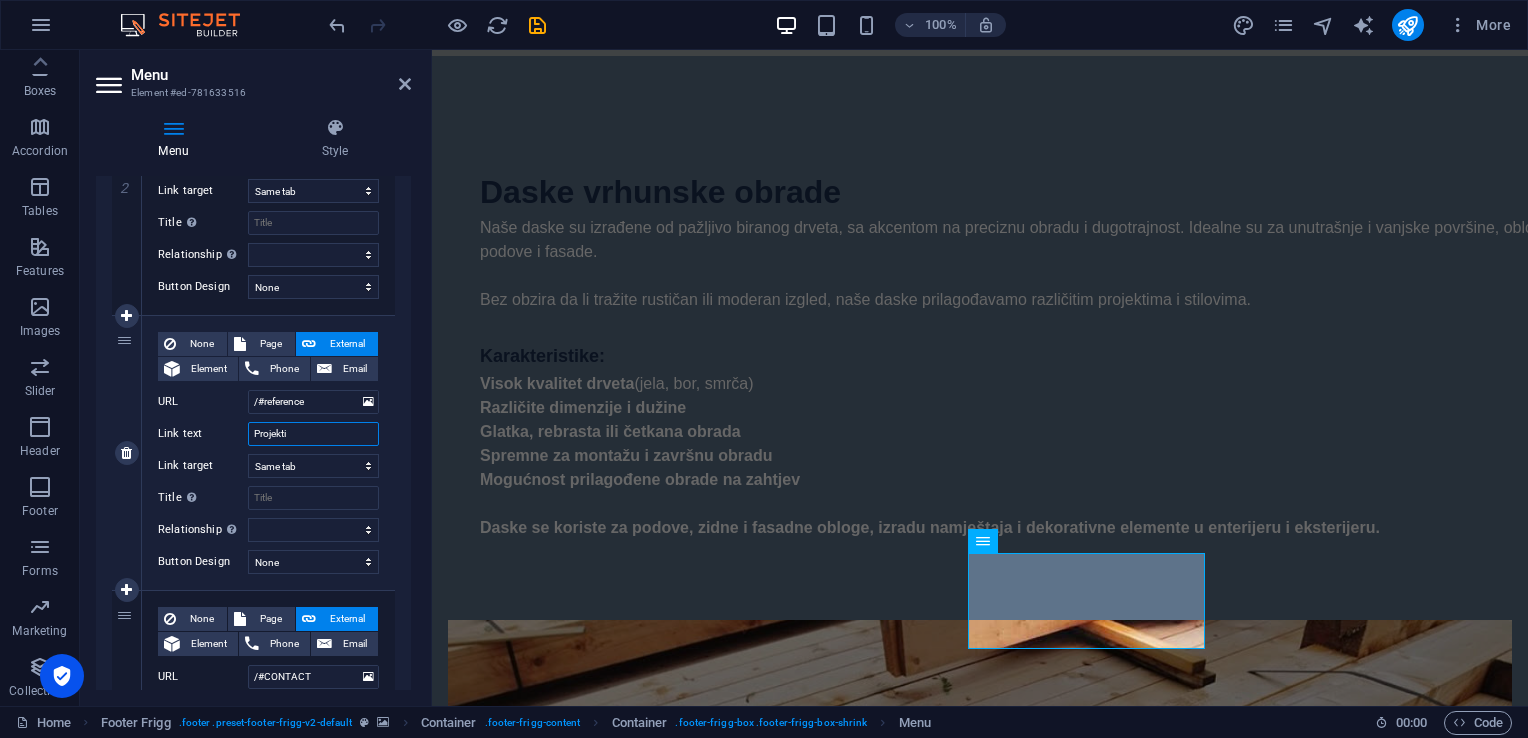 select 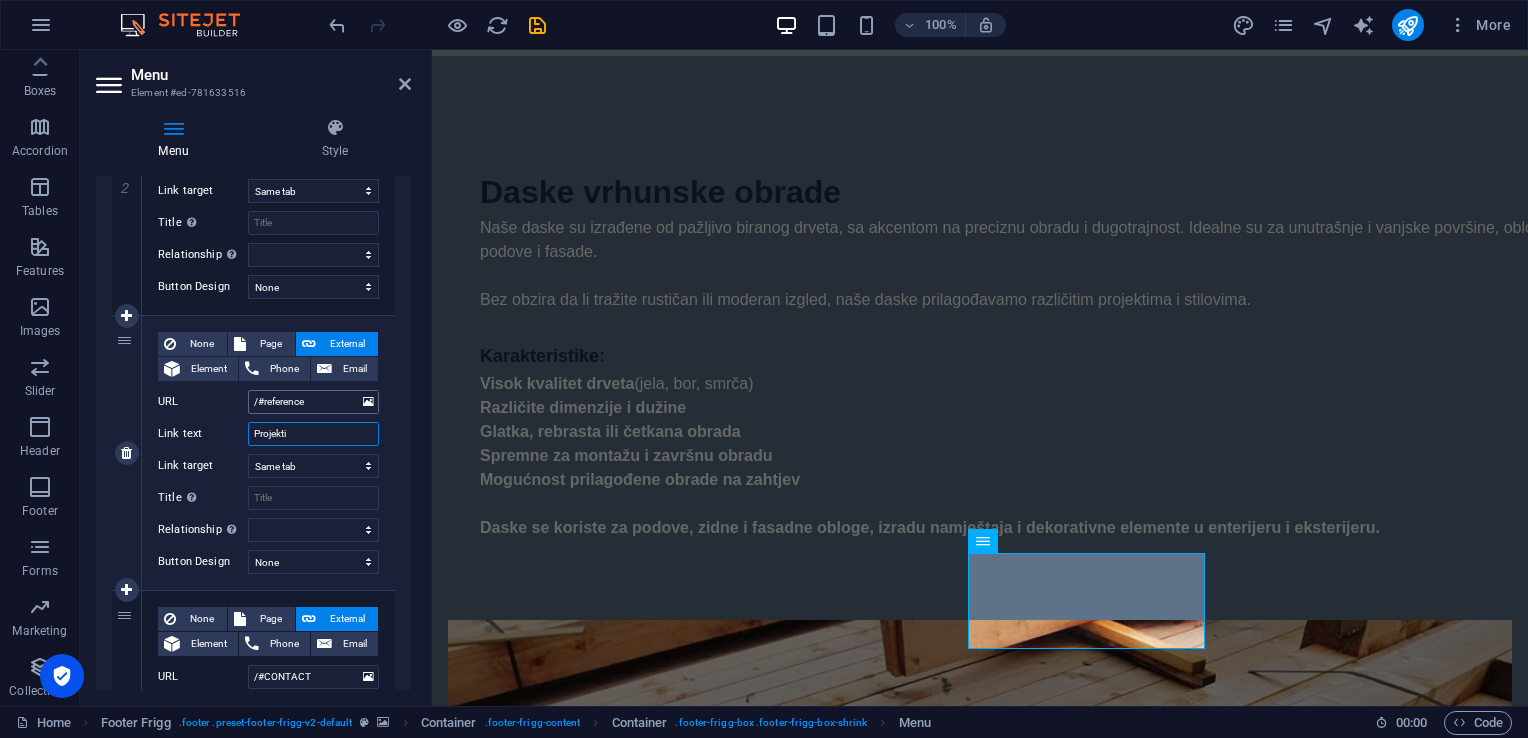 type on "Projekti" 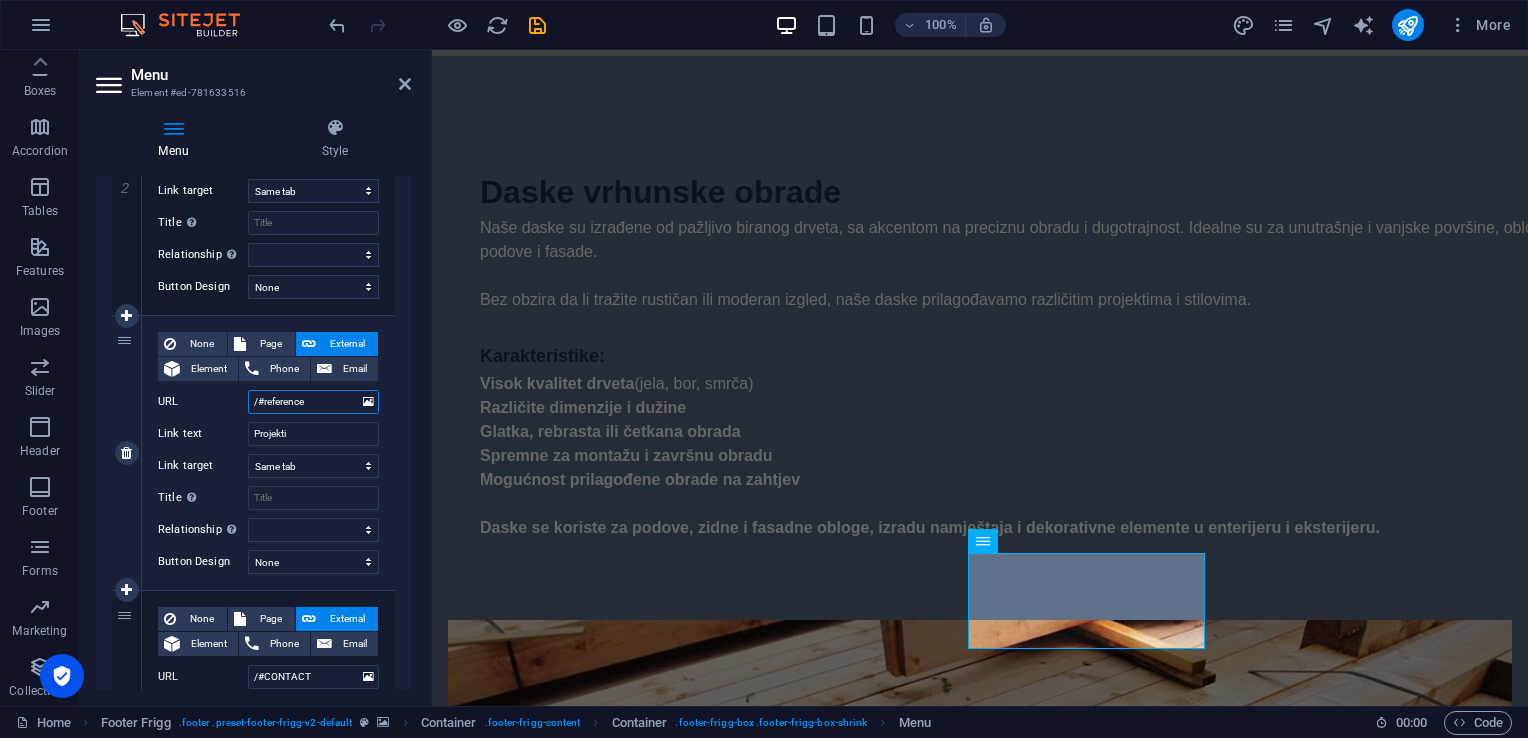 drag, startPoint x: 334, startPoint y: 401, endPoint x: 261, endPoint y: 412, distance: 73.82411 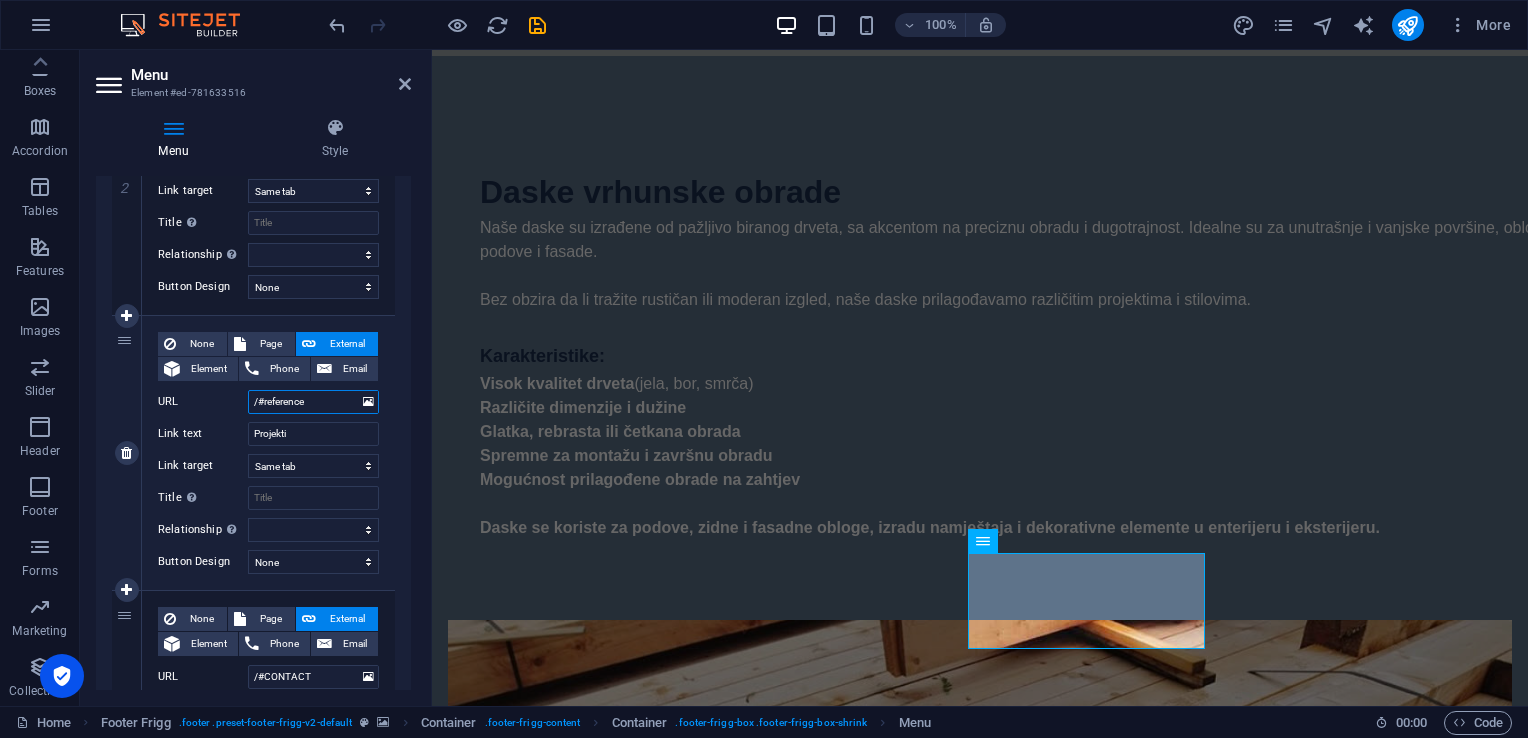 click on "/#reference" at bounding box center (313, 402) 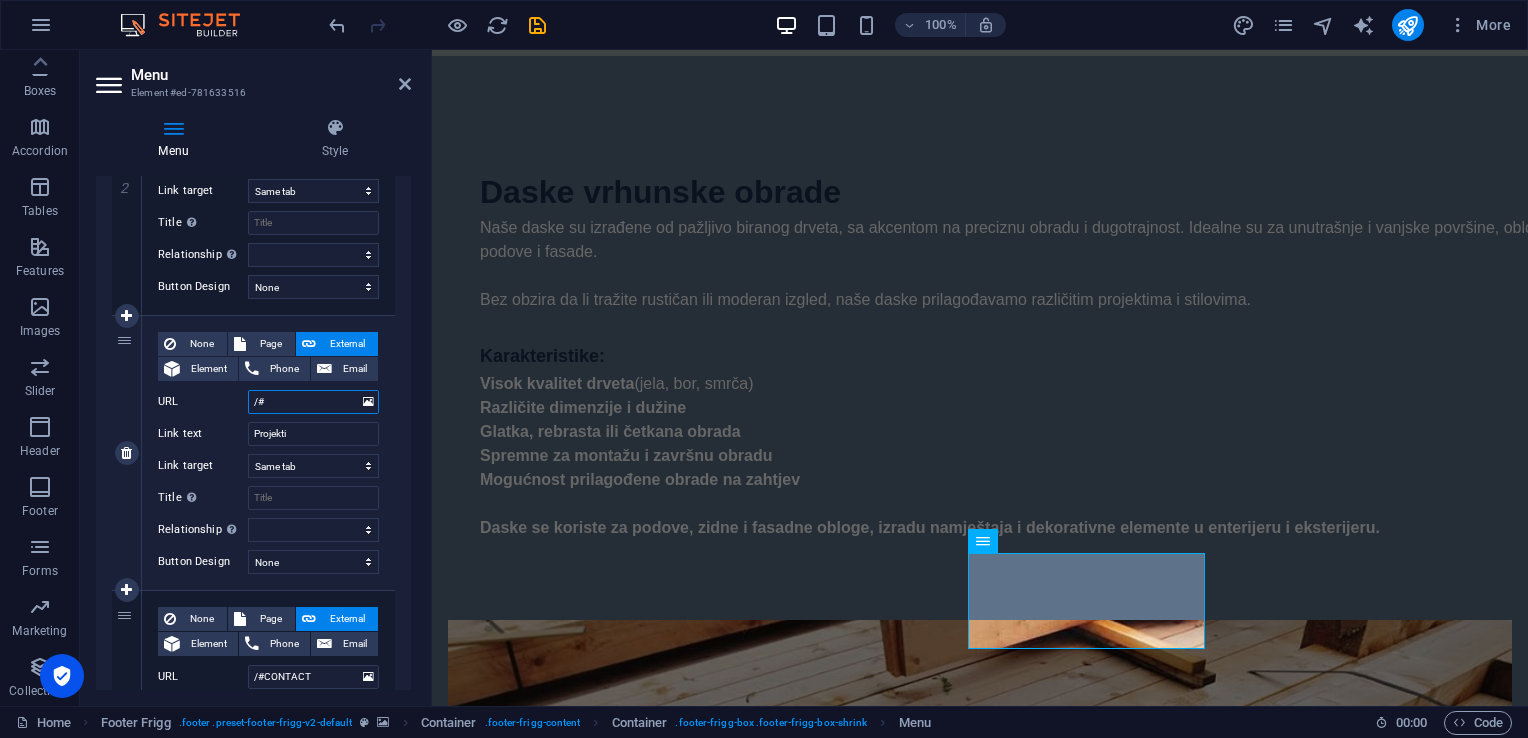 select 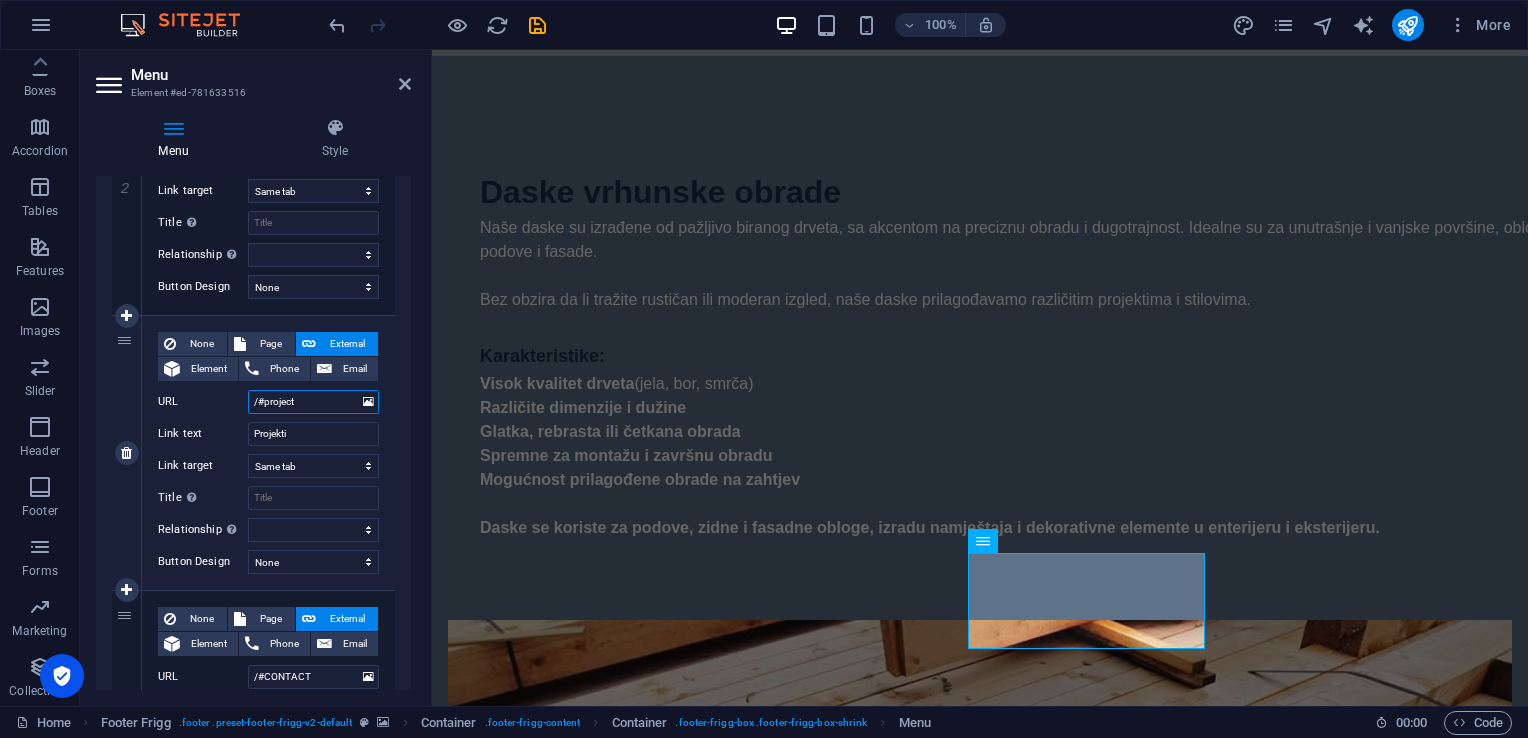 type on "/#projects" 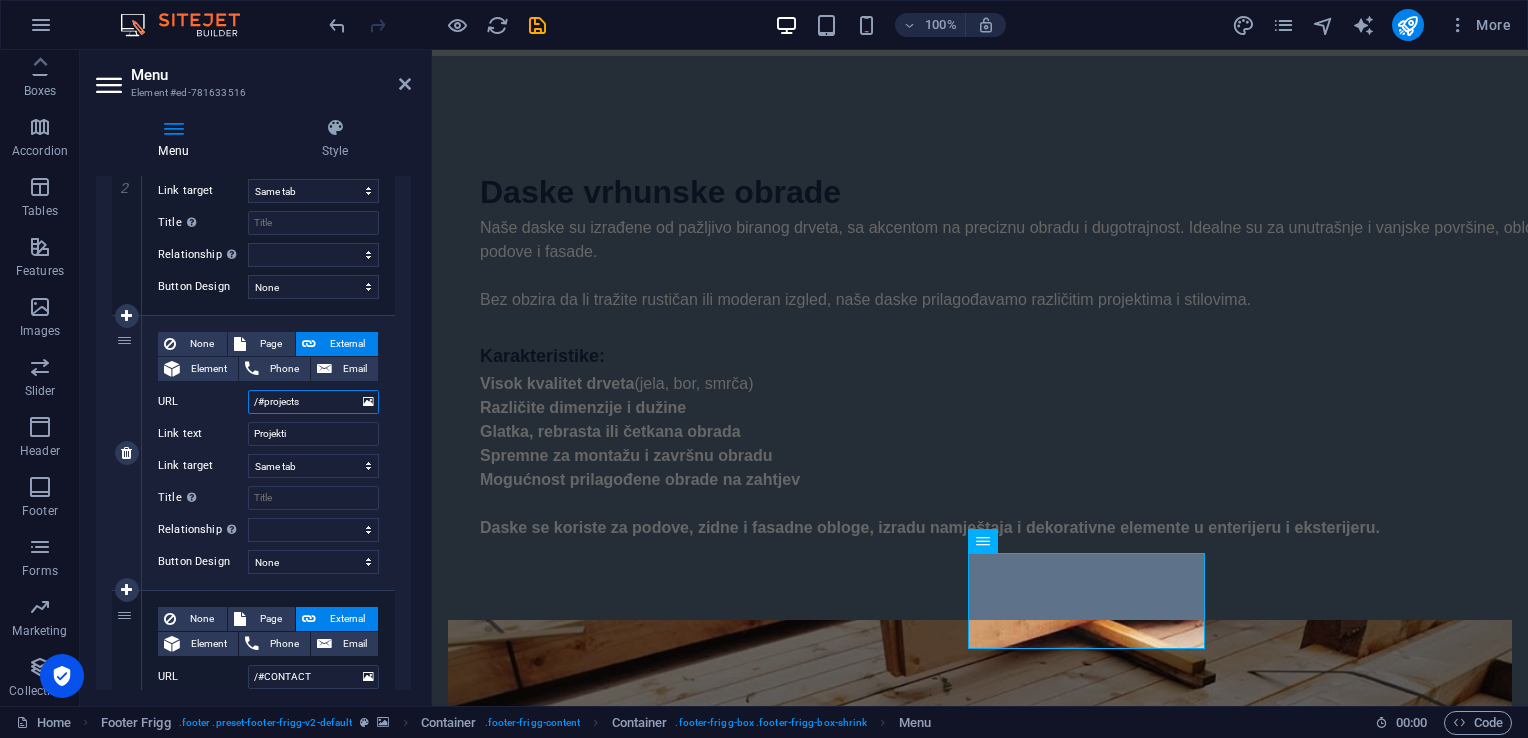 select 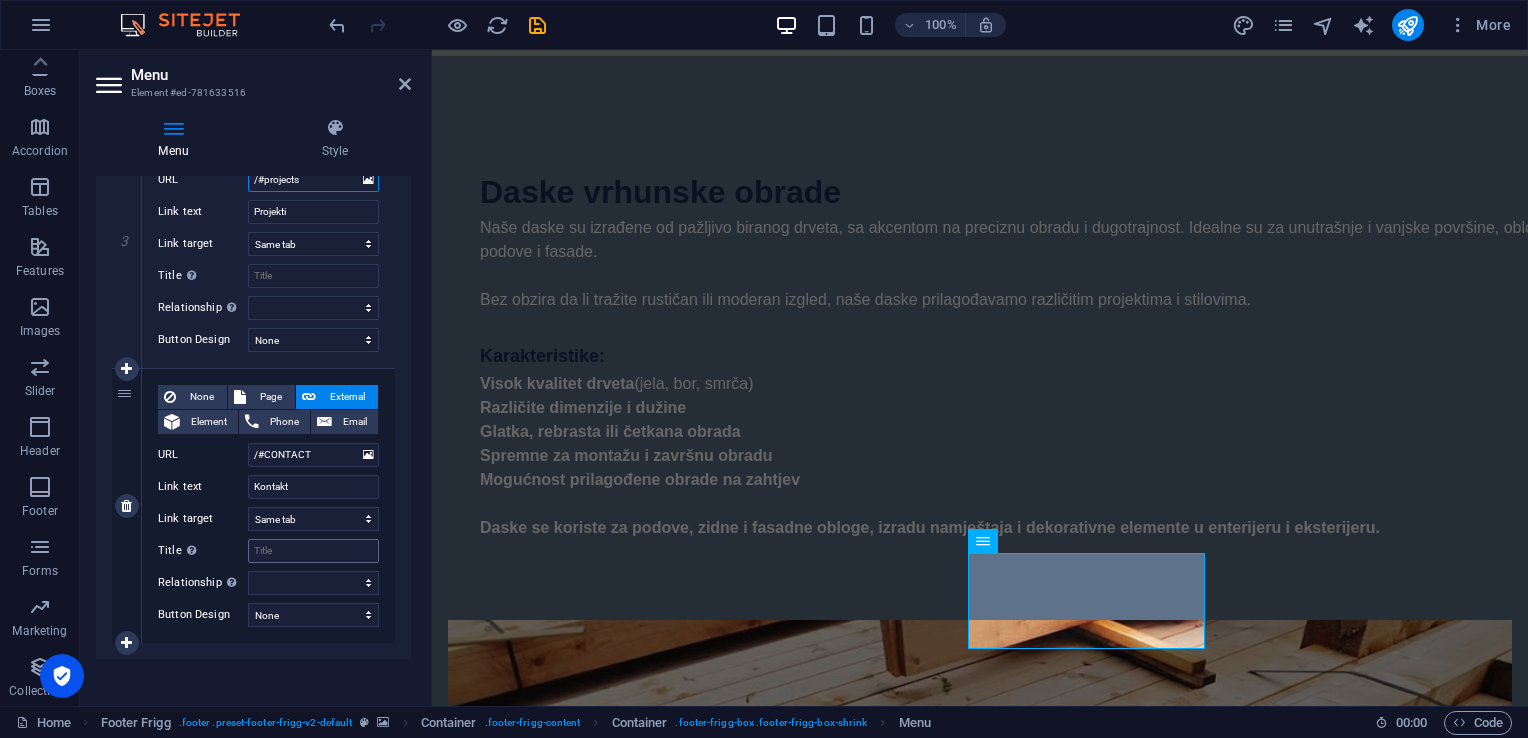 scroll, scrollTop: 829, scrollLeft: 0, axis: vertical 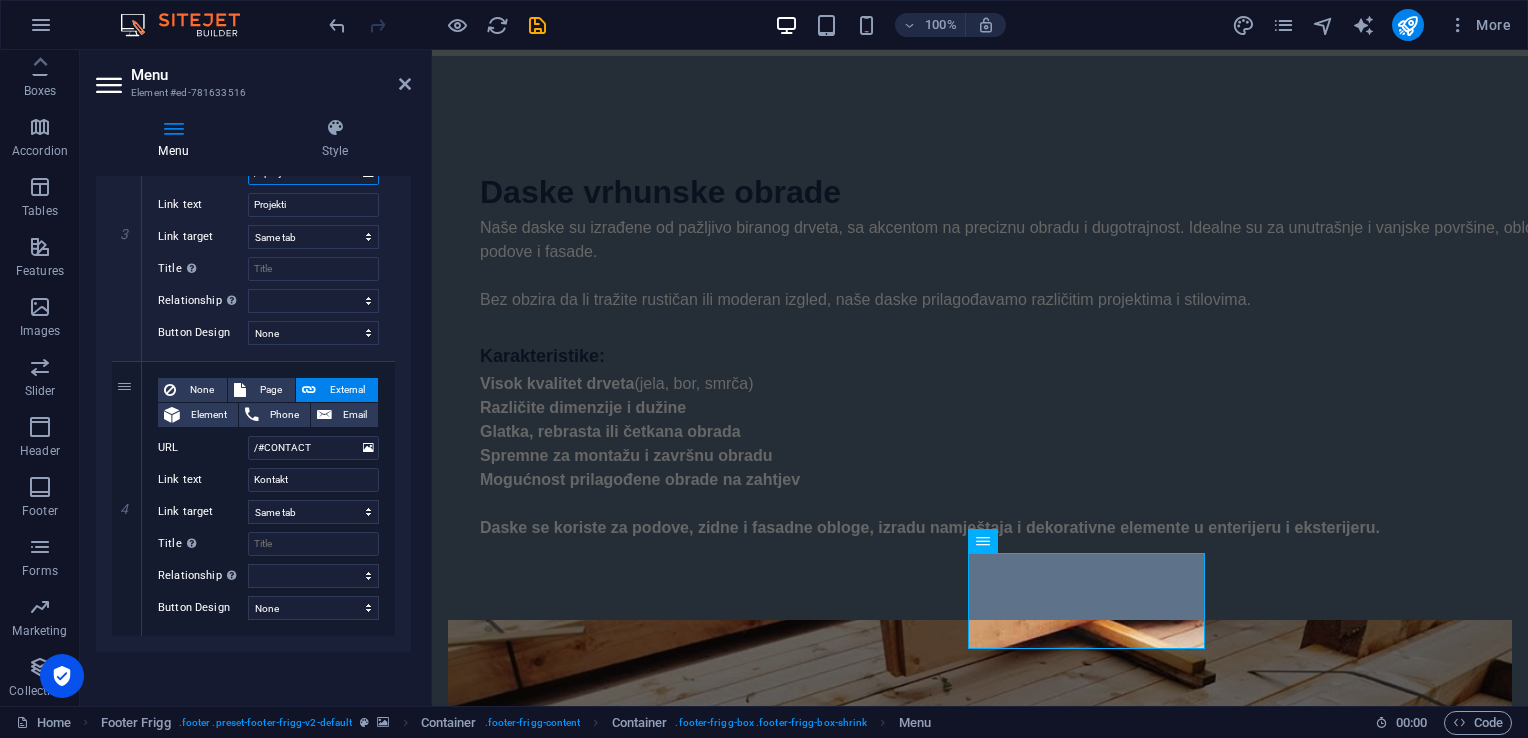 type on "/#projects" 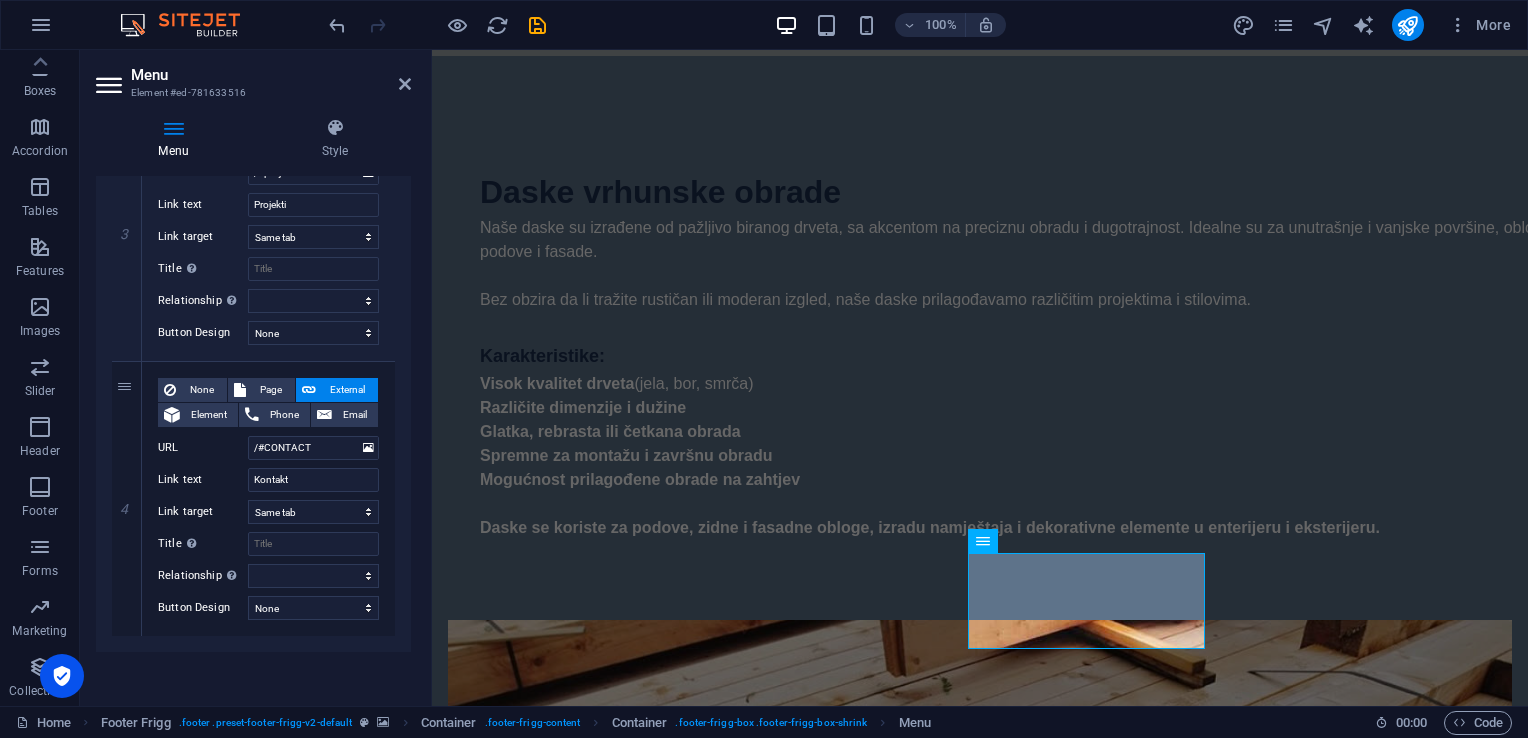 drag, startPoint x: 1500, startPoint y: 521, endPoint x: 1118, endPoint y: 430, distance: 392.68945 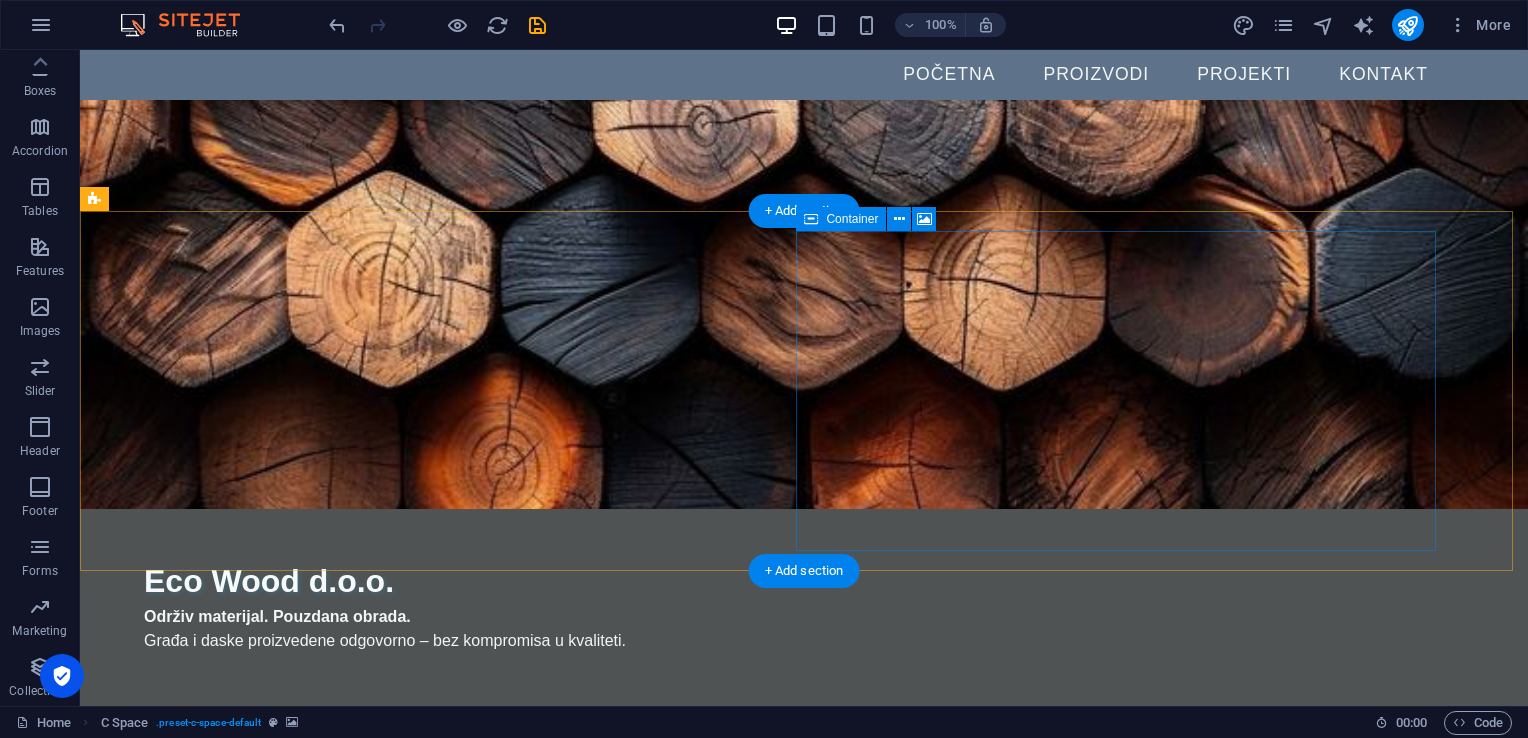 scroll, scrollTop: 0, scrollLeft: 0, axis: both 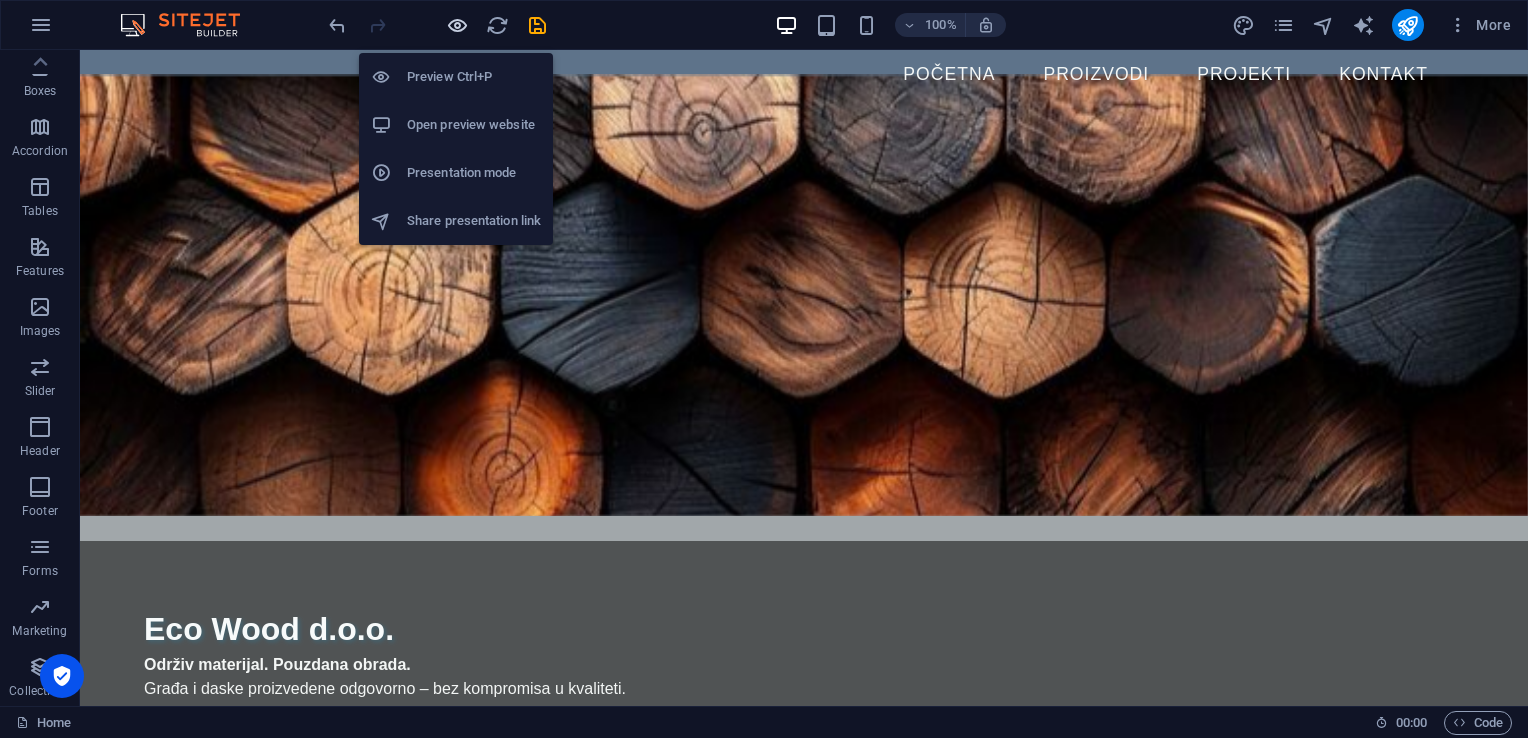 click at bounding box center (457, 25) 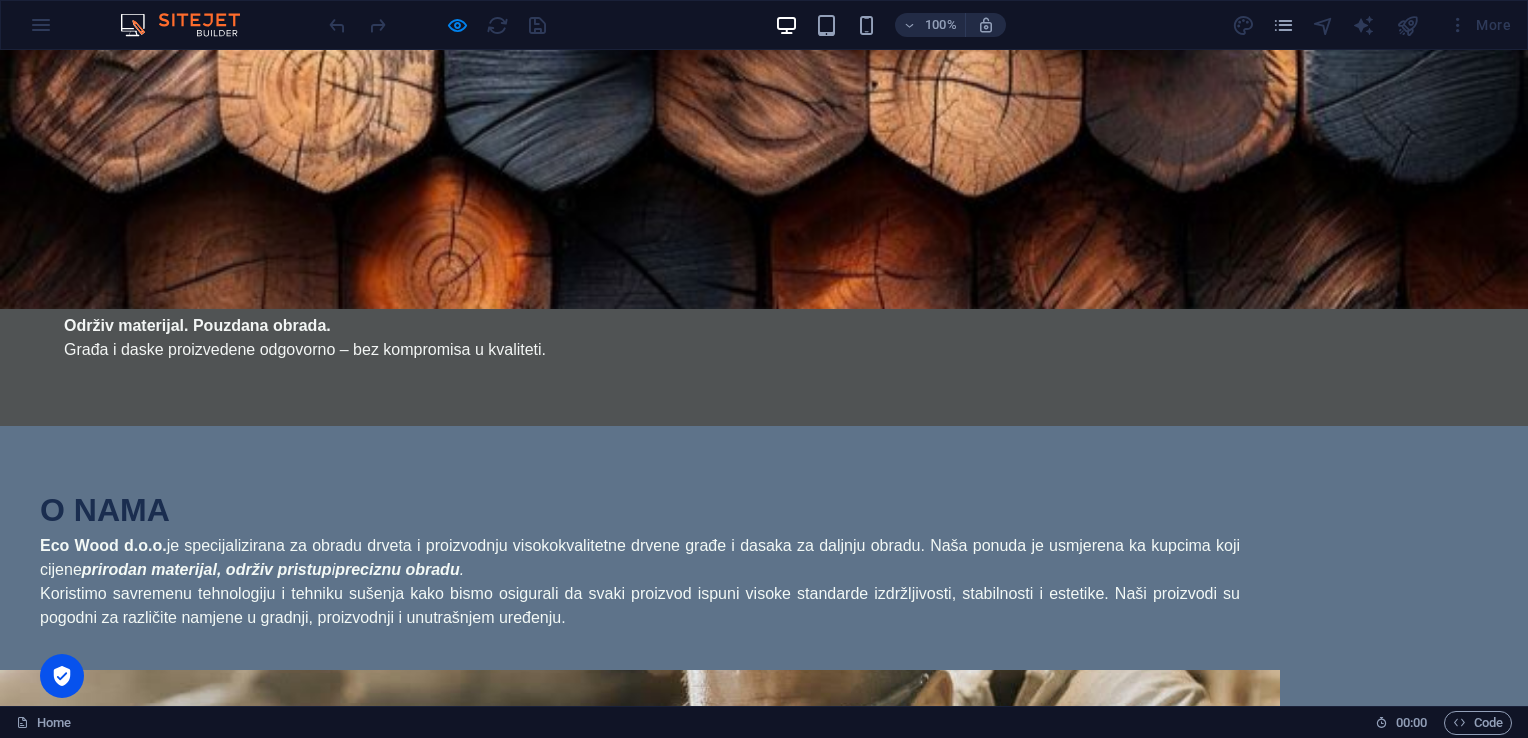 scroll, scrollTop: 400, scrollLeft: 0, axis: vertical 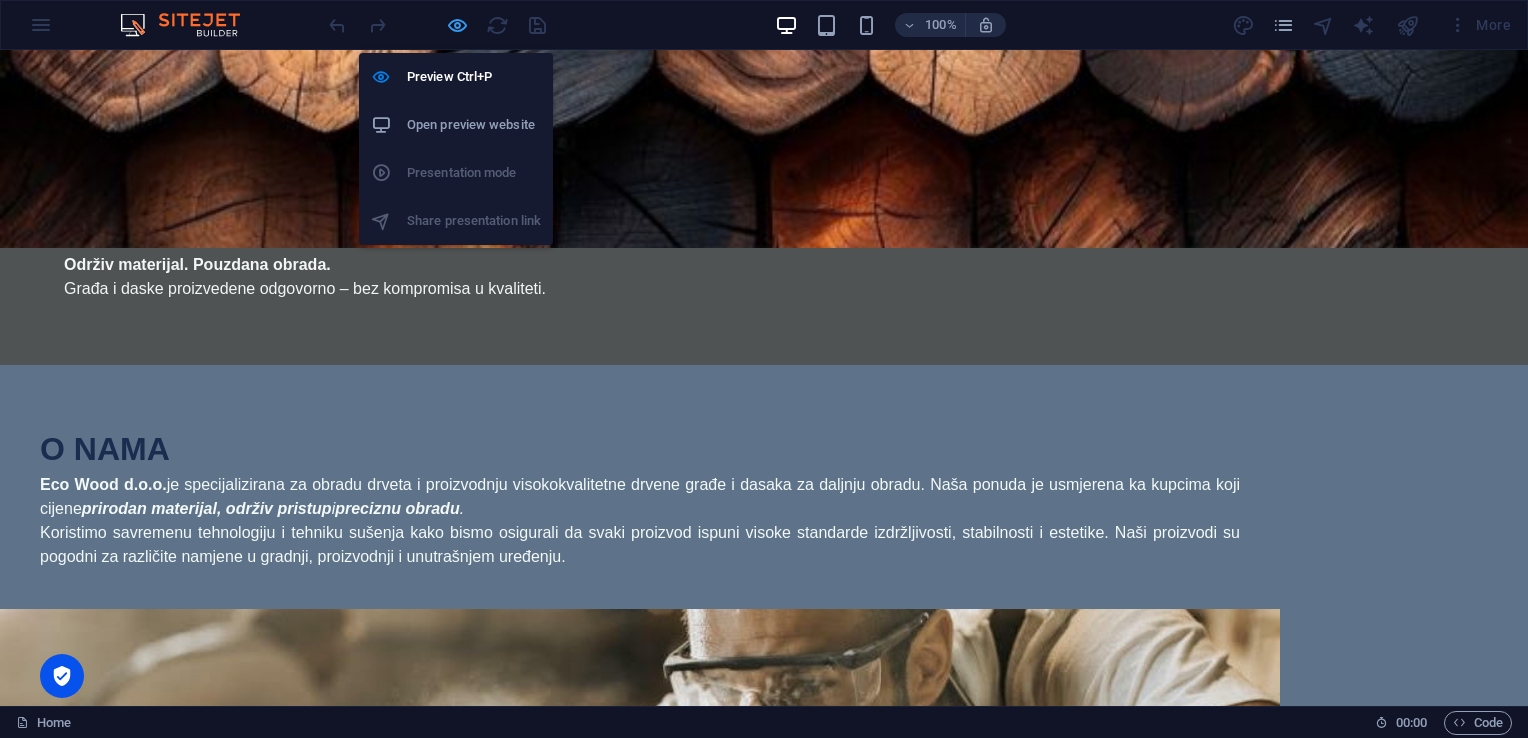 click at bounding box center (457, 25) 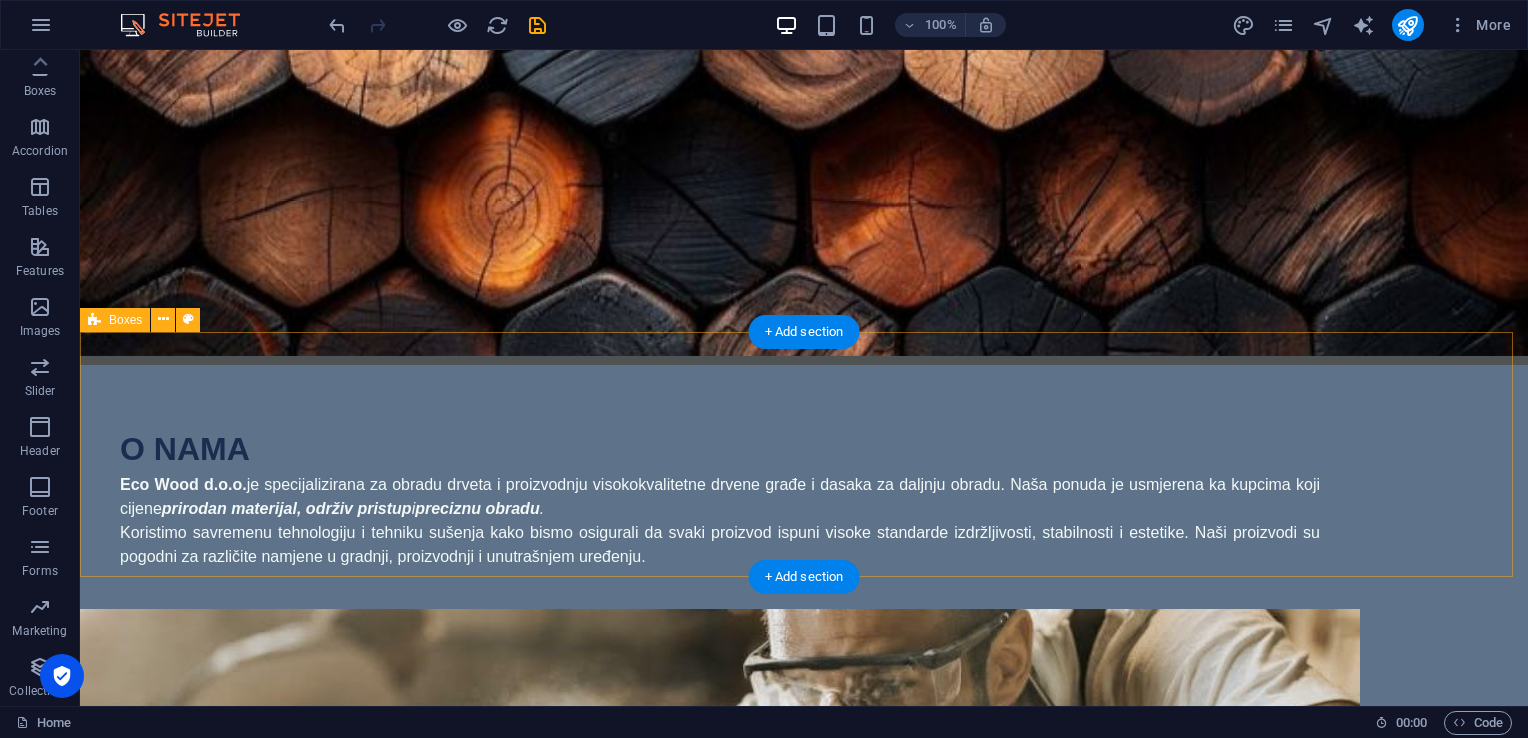 click on "Kvalitet i preciznost Svi naši proizvodi prolaze strogu kontrolu i pažljivu obradu kako bi ispunili visoke standarde izrade i funkcionalnosti. Ekološka odgovornost Koristimo prirodne materijale i efikasne procese proizvodnje kako bismo očuvali okoliš i smanjili otpad. Pouzdanost i saradnja Gradimo profesionalne odnose zasnovane na povjerenju, tačnosti i otvorenoj komunikaciji s partnerima i klijentima." at bounding box center [804, 1484] 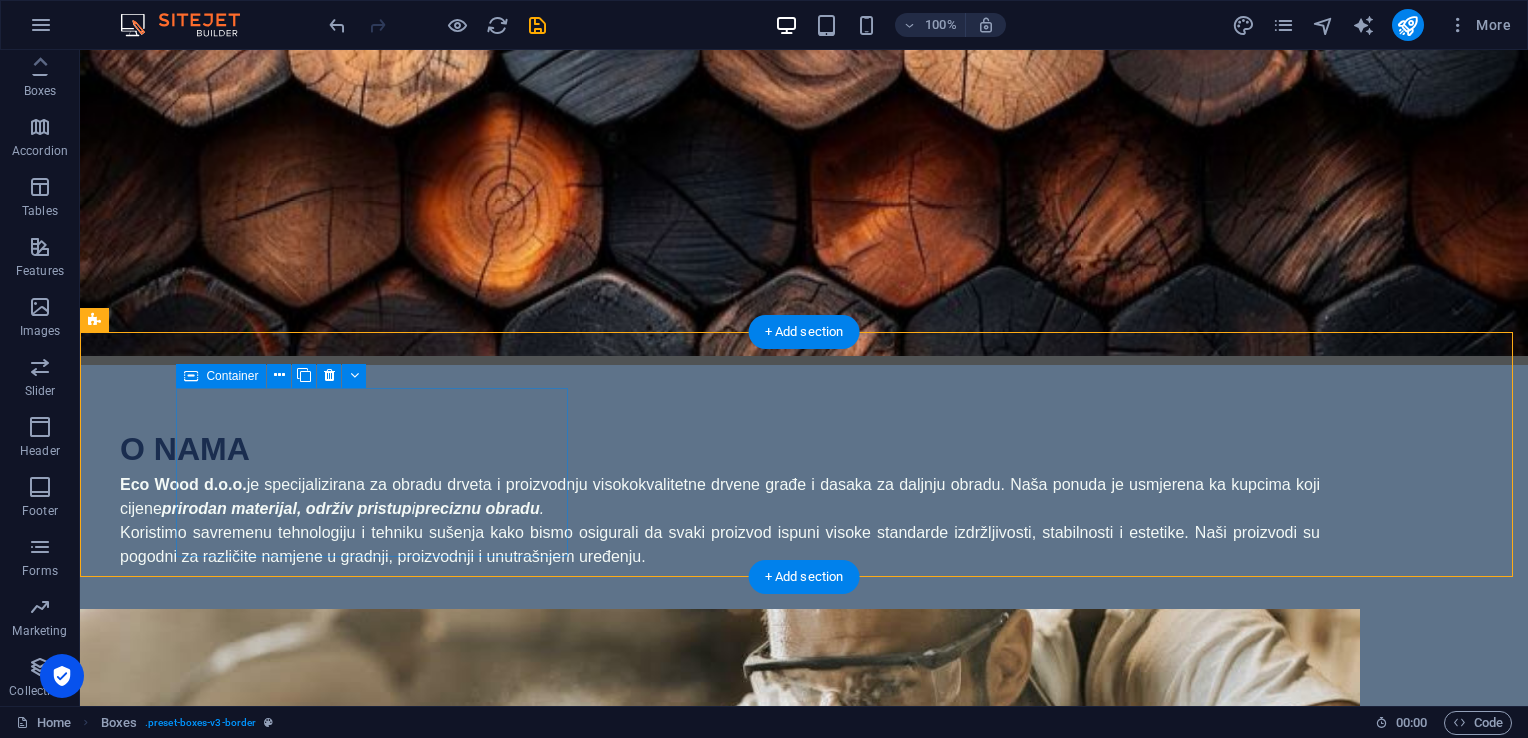click on "Kvalitet i preciznost Svi naši proizvodi prolaze strogu kontrolu i pažljivu obradu kako bi ispunili visoke standarde izrade i funkcionalnosti." at bounding box center (296, 1280) 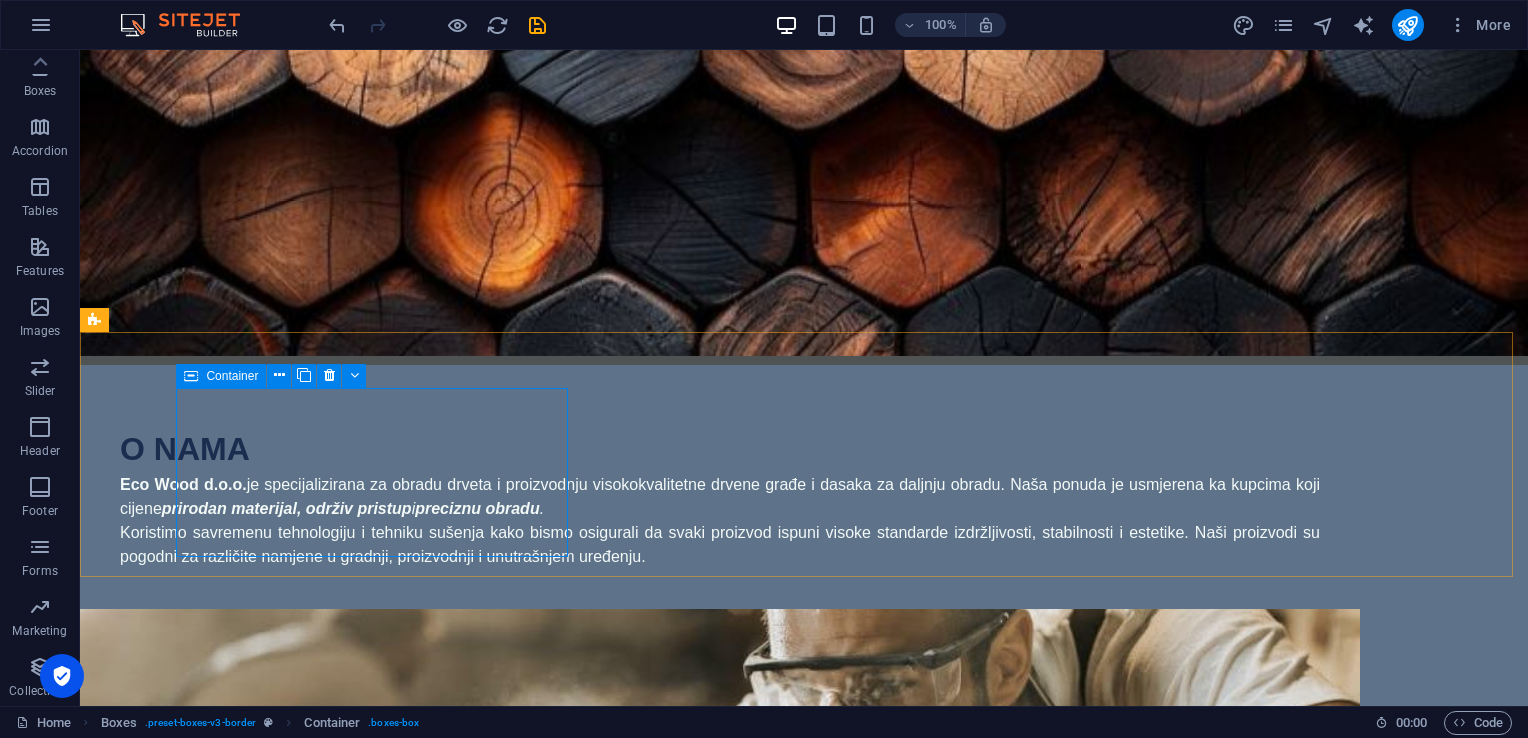 click on "Container" at bounding box center (232, 376) 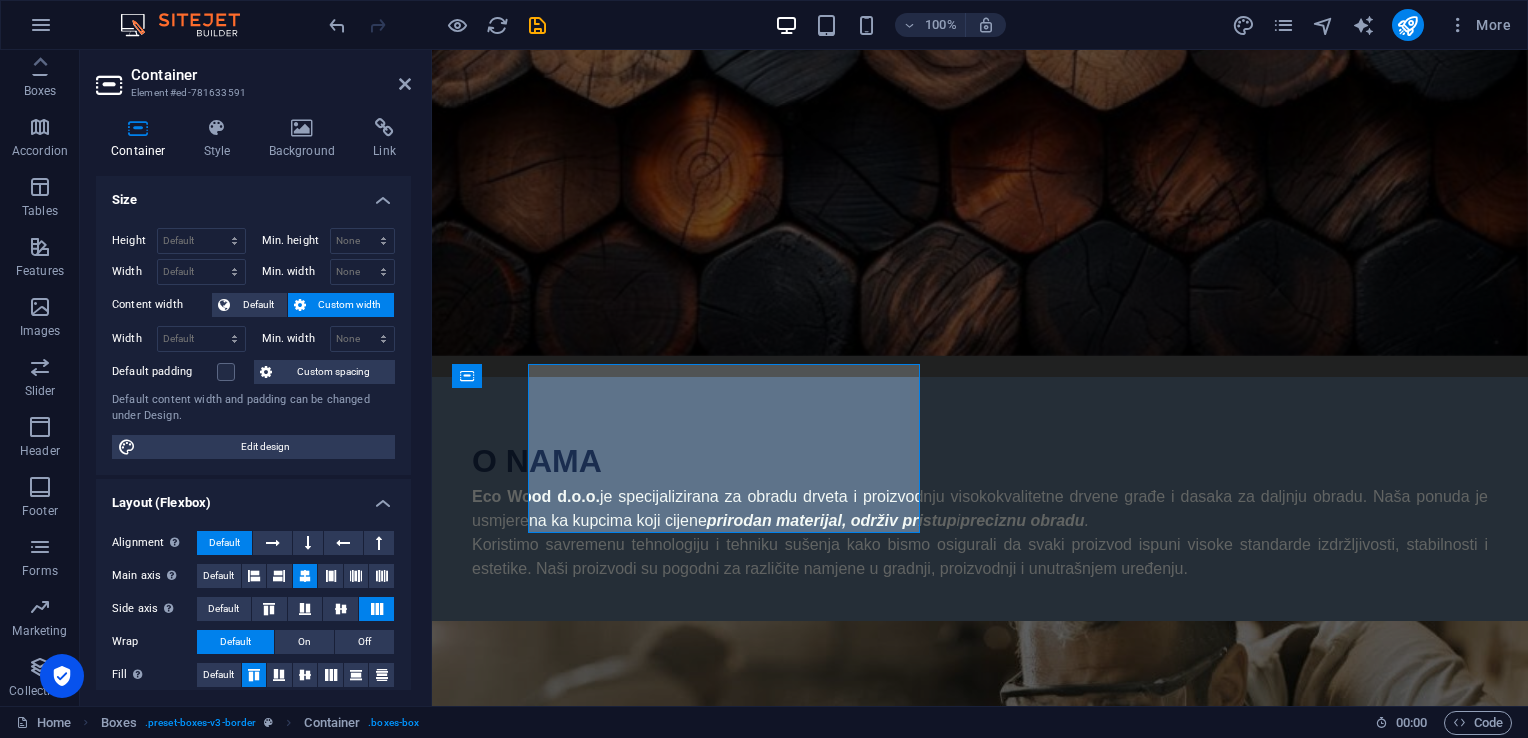 scroll, scrollTop: 424, scrollLeft: 0, axis: vertical 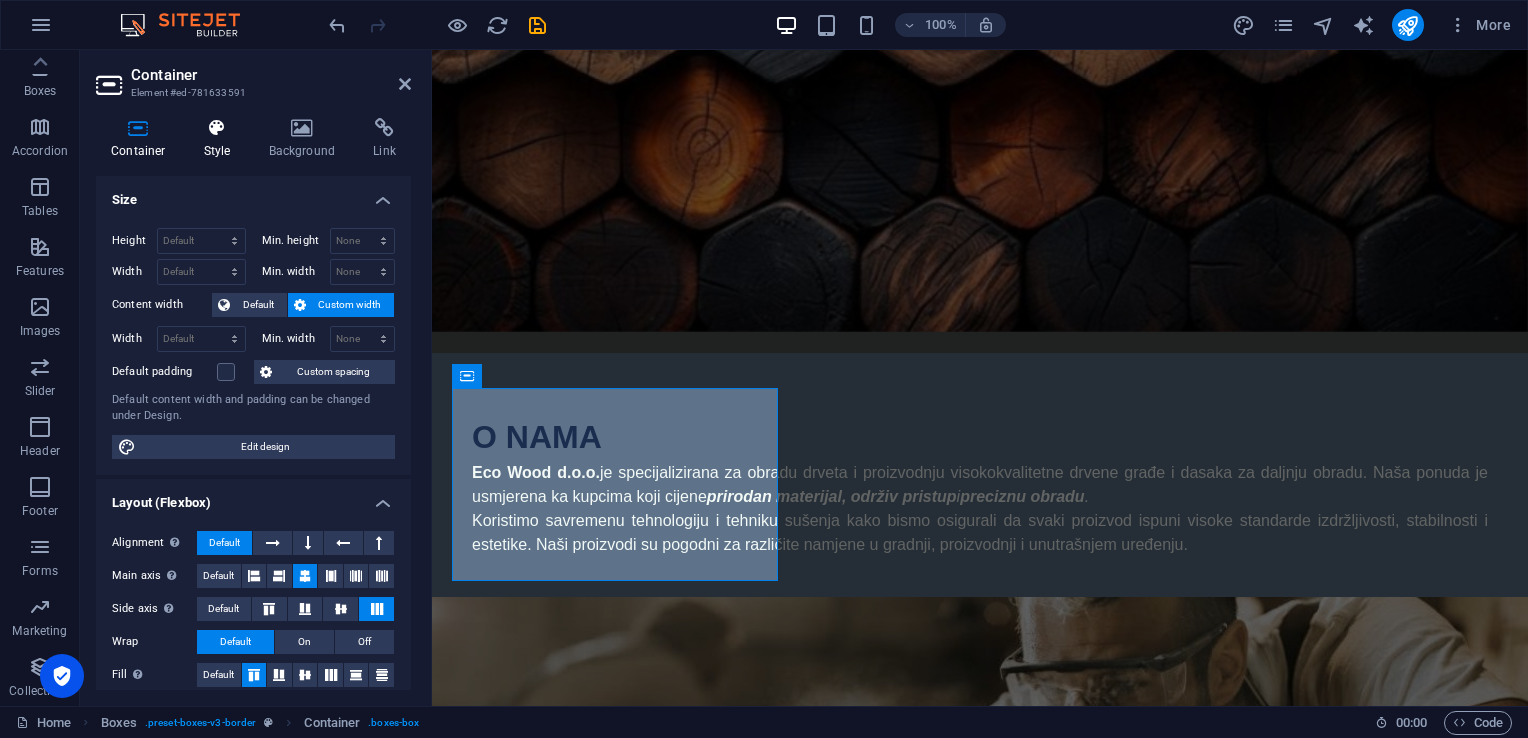 click at bounding box center [217, 128] 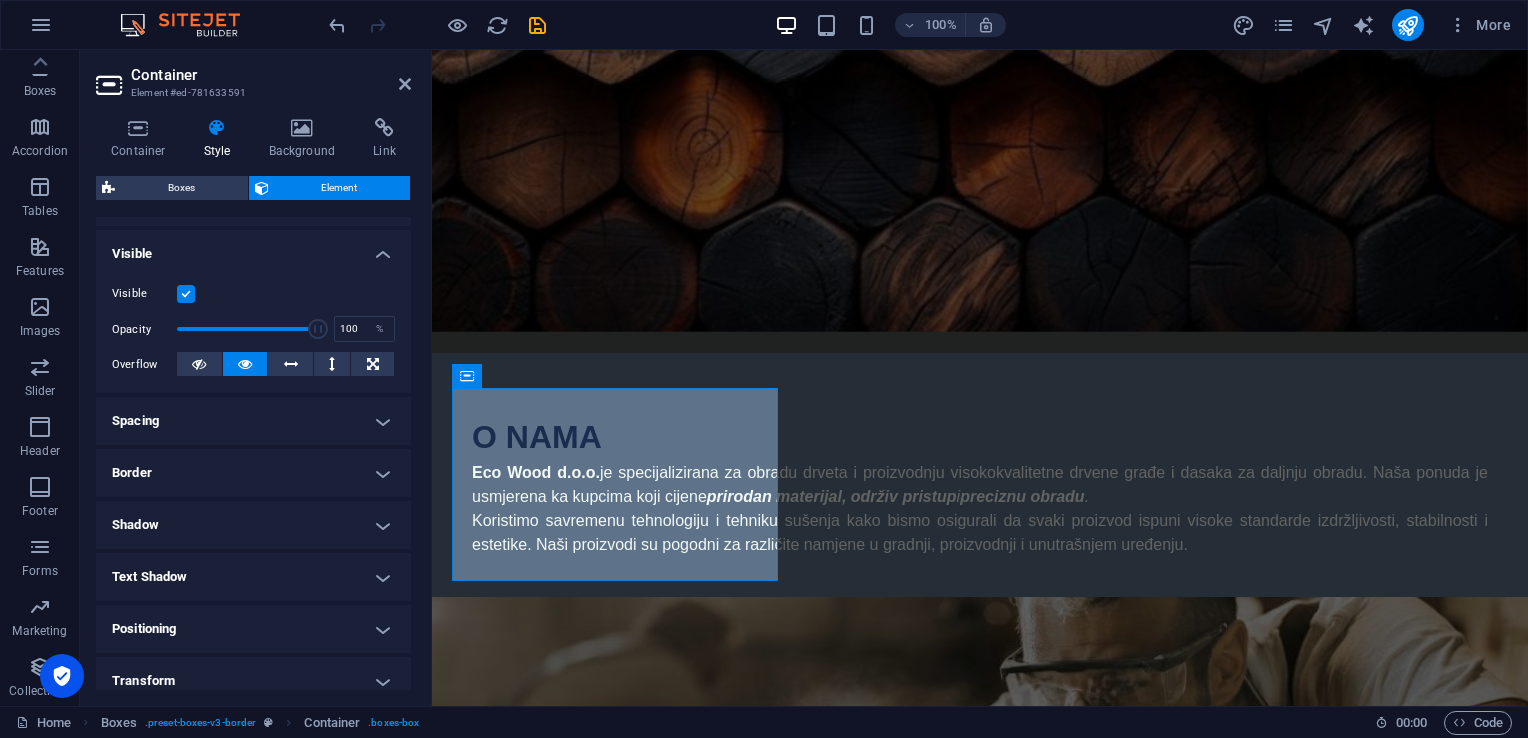 scroll, scrollTop: 171, scrollLeft: 0, axis: vertical 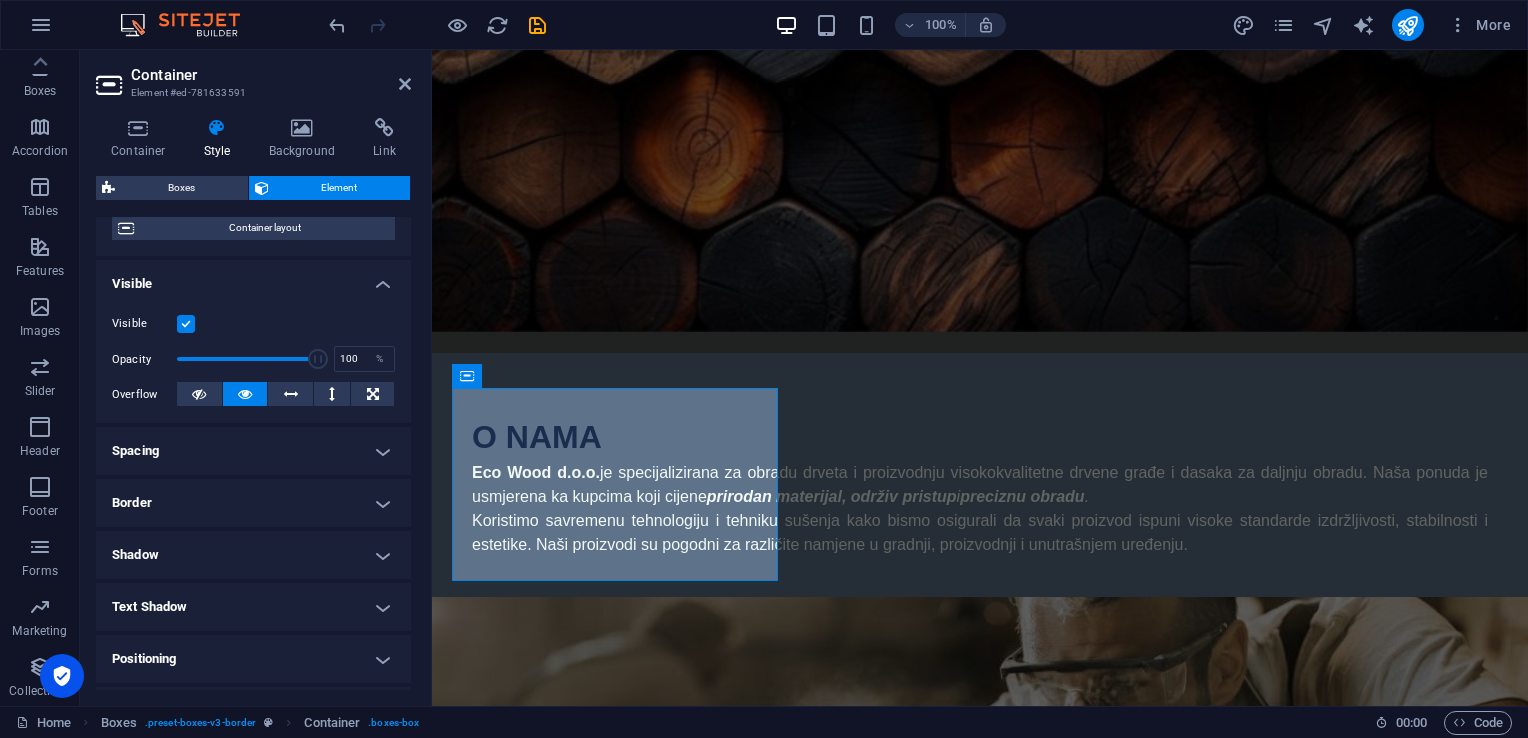 click on "Border" at bounding box center [253, 503] 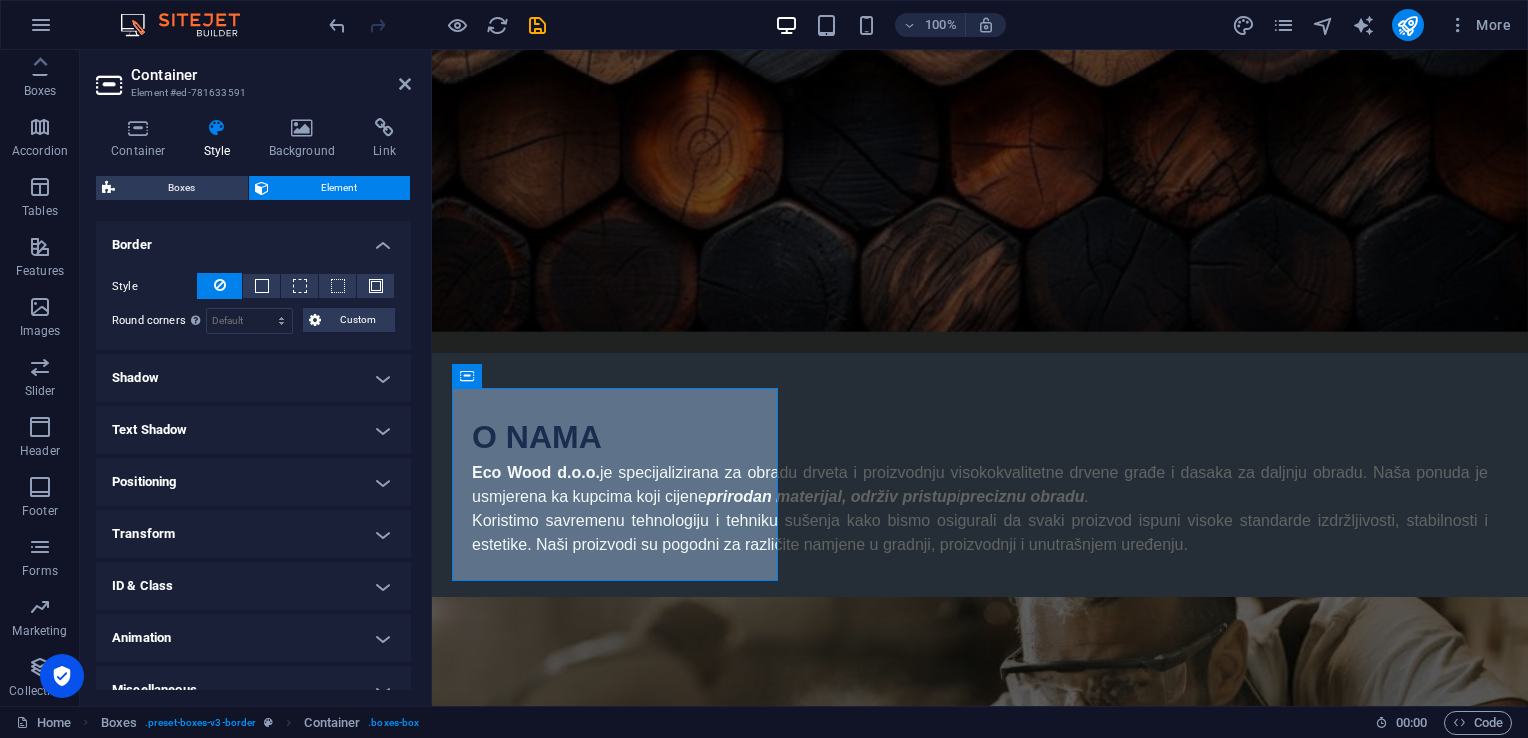 scroll, scrollTop: 451, scrollLeft: 0, axis: vertical 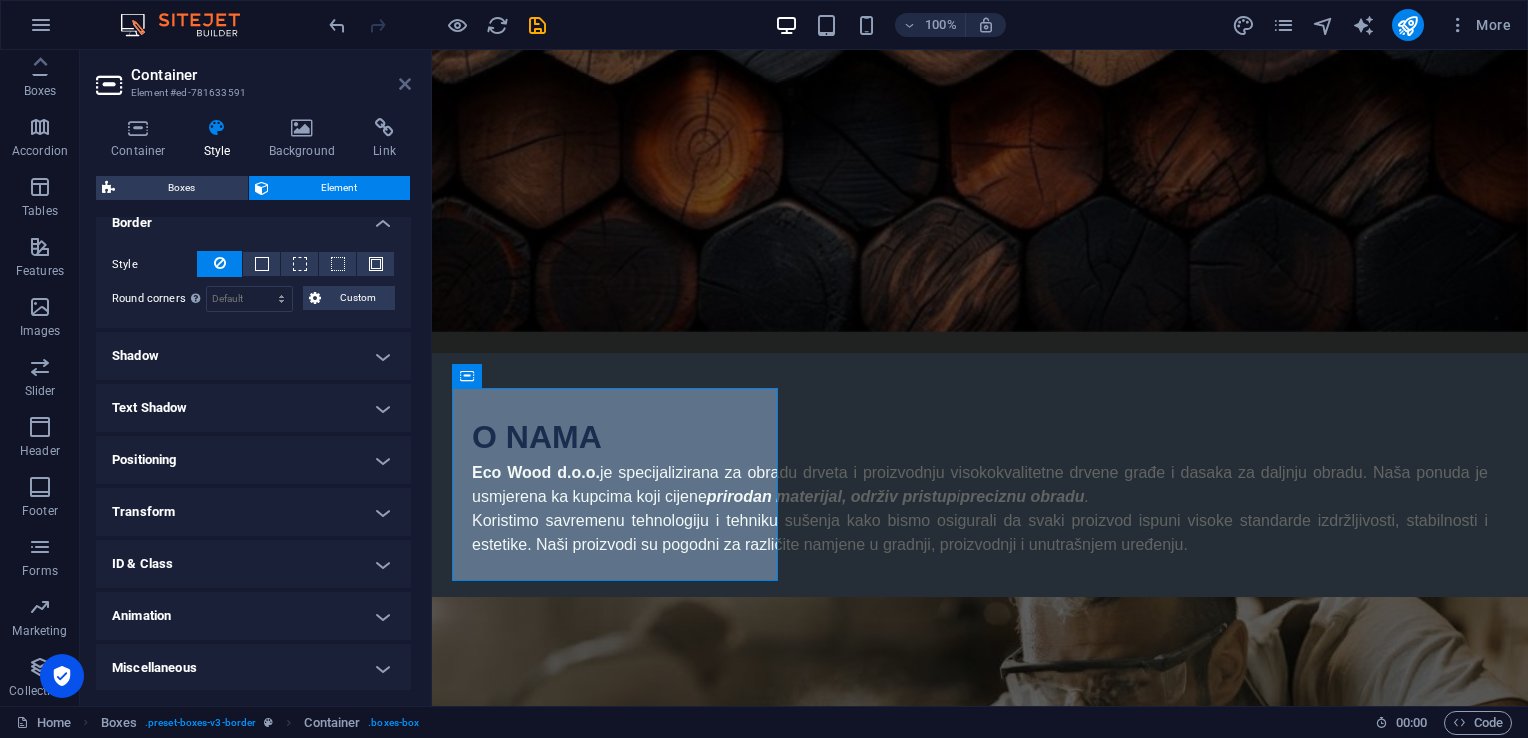 click at bounding box center [405, 84] 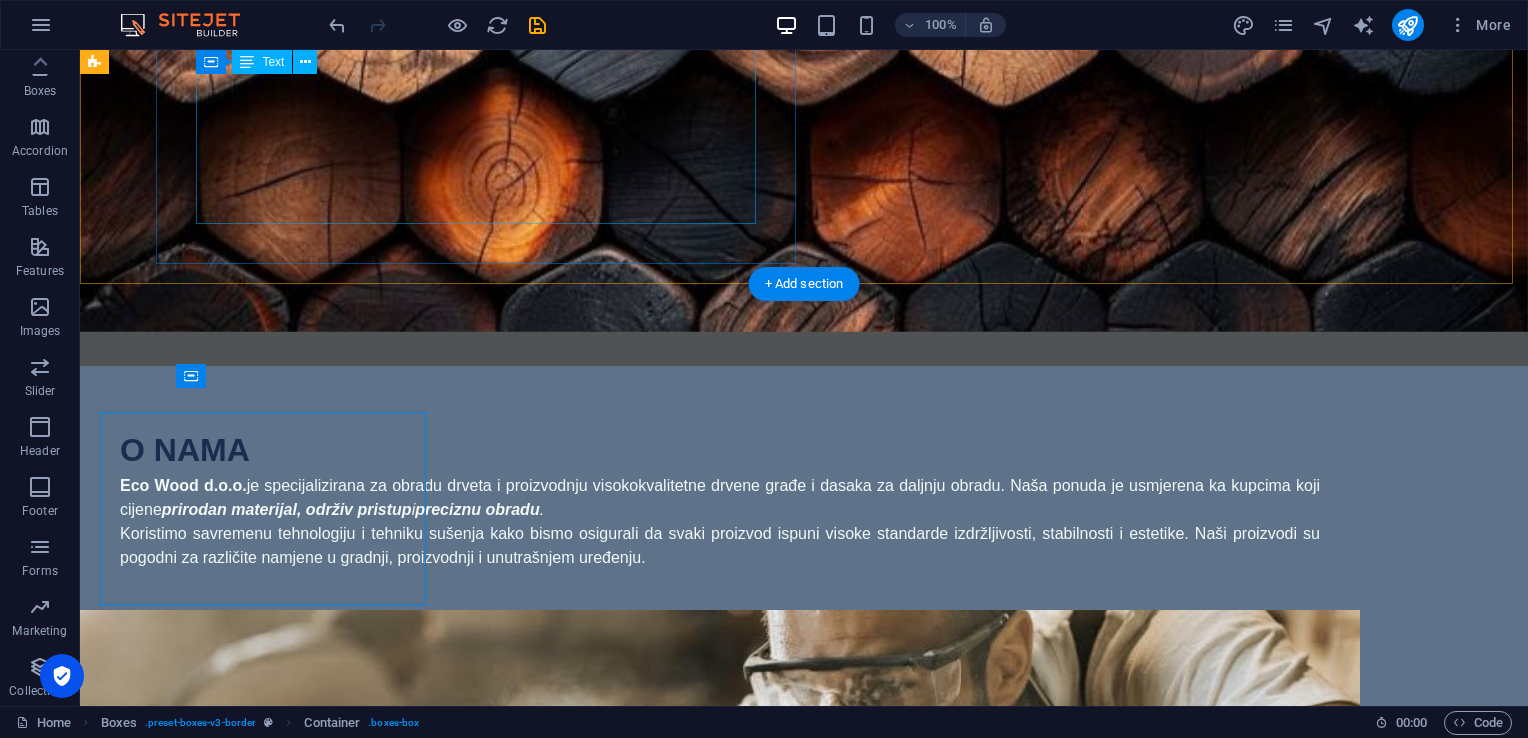 scroll, scrollTop: 400, scrollLeft: 0, axis: vertical 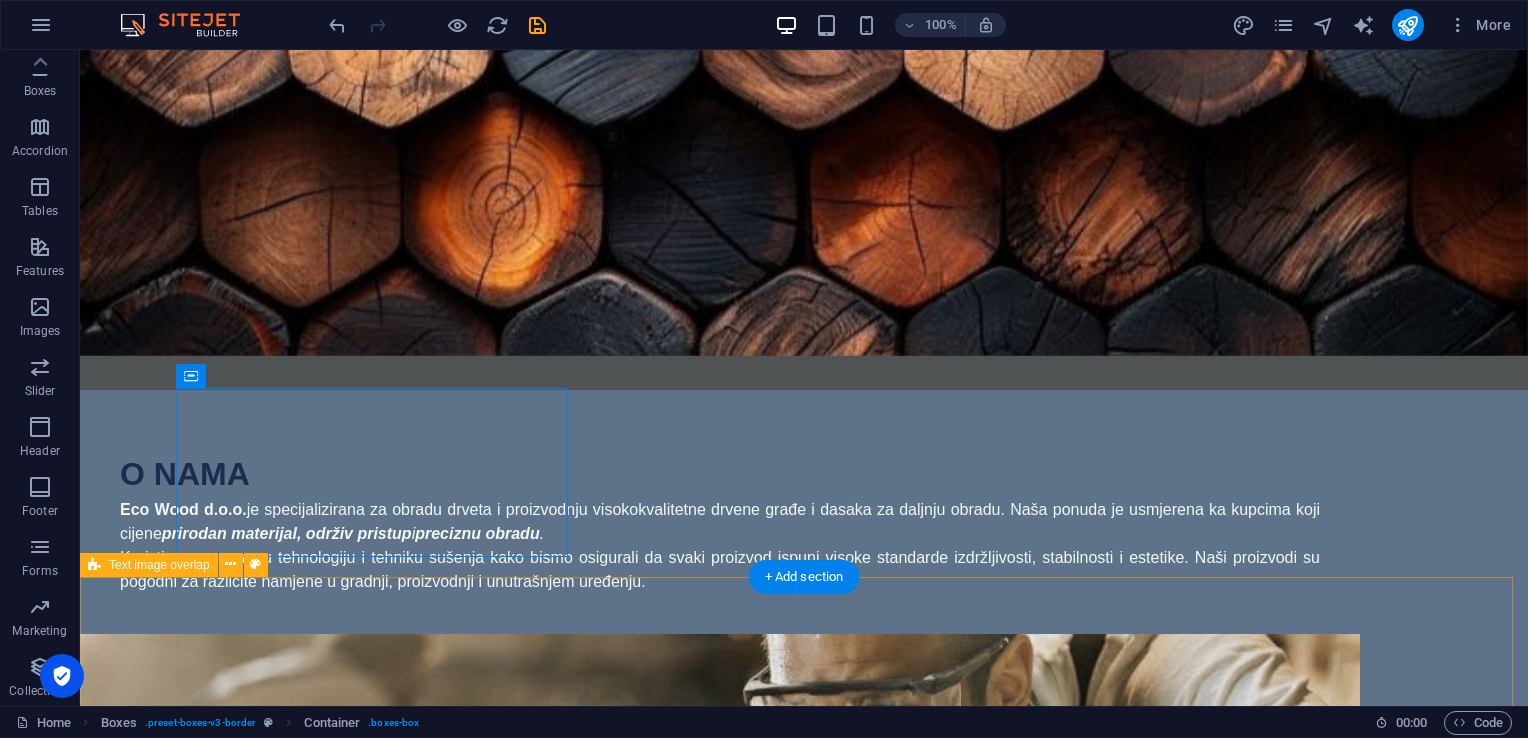 click on "Građa za kuće Pouzdani temelji vašeg doma. Naša građa je idealna za sve faze izgradnje – od konstrukcije krova, podnih nosača do zidnih sistema. Sušena, obrađena i spremna za montažu.   Specifikacije: Vrsta drveta:  jela, smrča ili bor Stanje:  sušeno u sušari, standardna vlažnost Dimenzije:  dostupne u više standardnih i nestandardnih formata Obrada:  četkana / blanjana / rezana (po potrebi) Upotreba:  za krovne konstrukcije, zidne okvire, međuspratne nosače Mogućnosti prilagođavanja: Nudimo rezanje po mjeri i obradu prema [PERSON_NAME] projektima ili arhitektonskim nacrtima." at bounding box center [804, 2415] 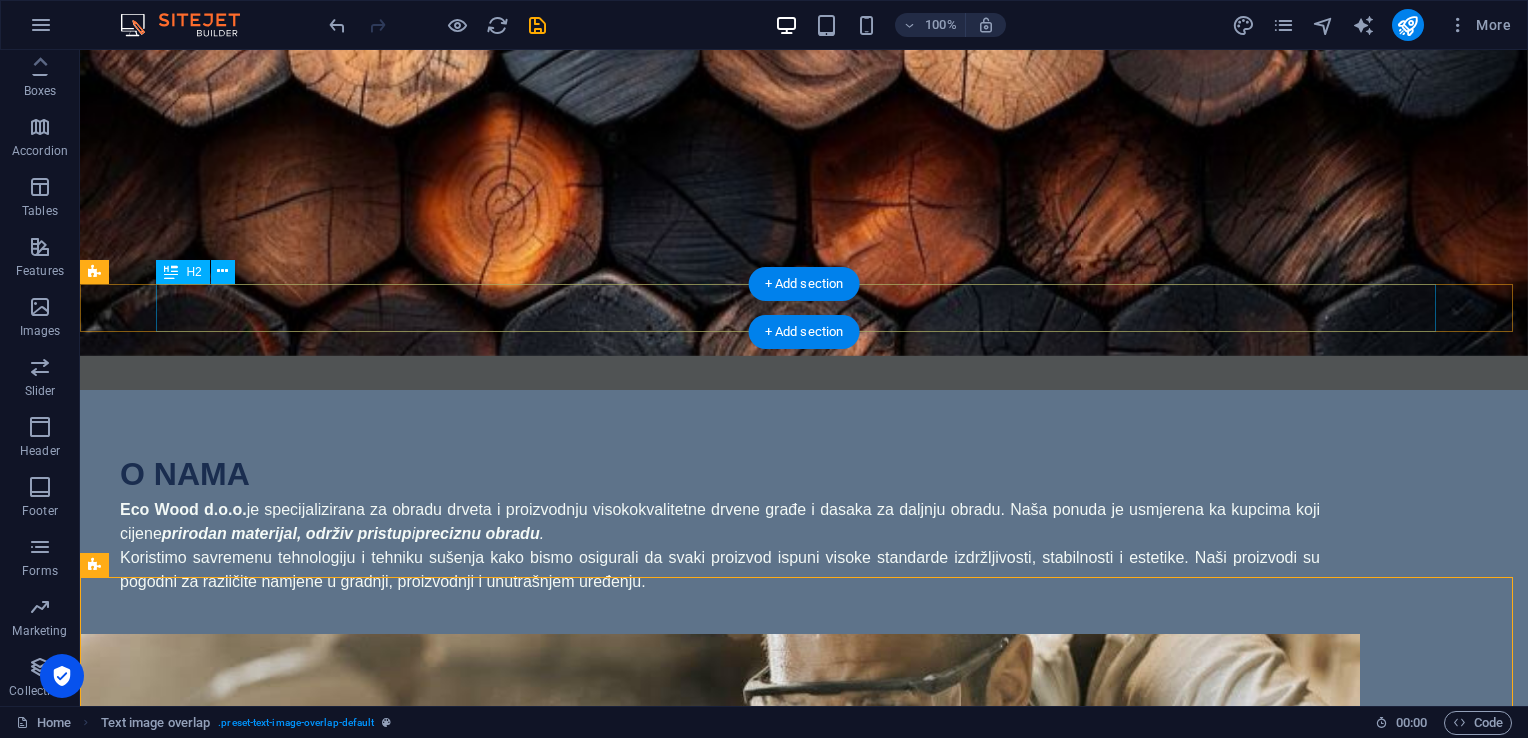 click on "Naše vrijednosti" at bounding box center [804, 1140] 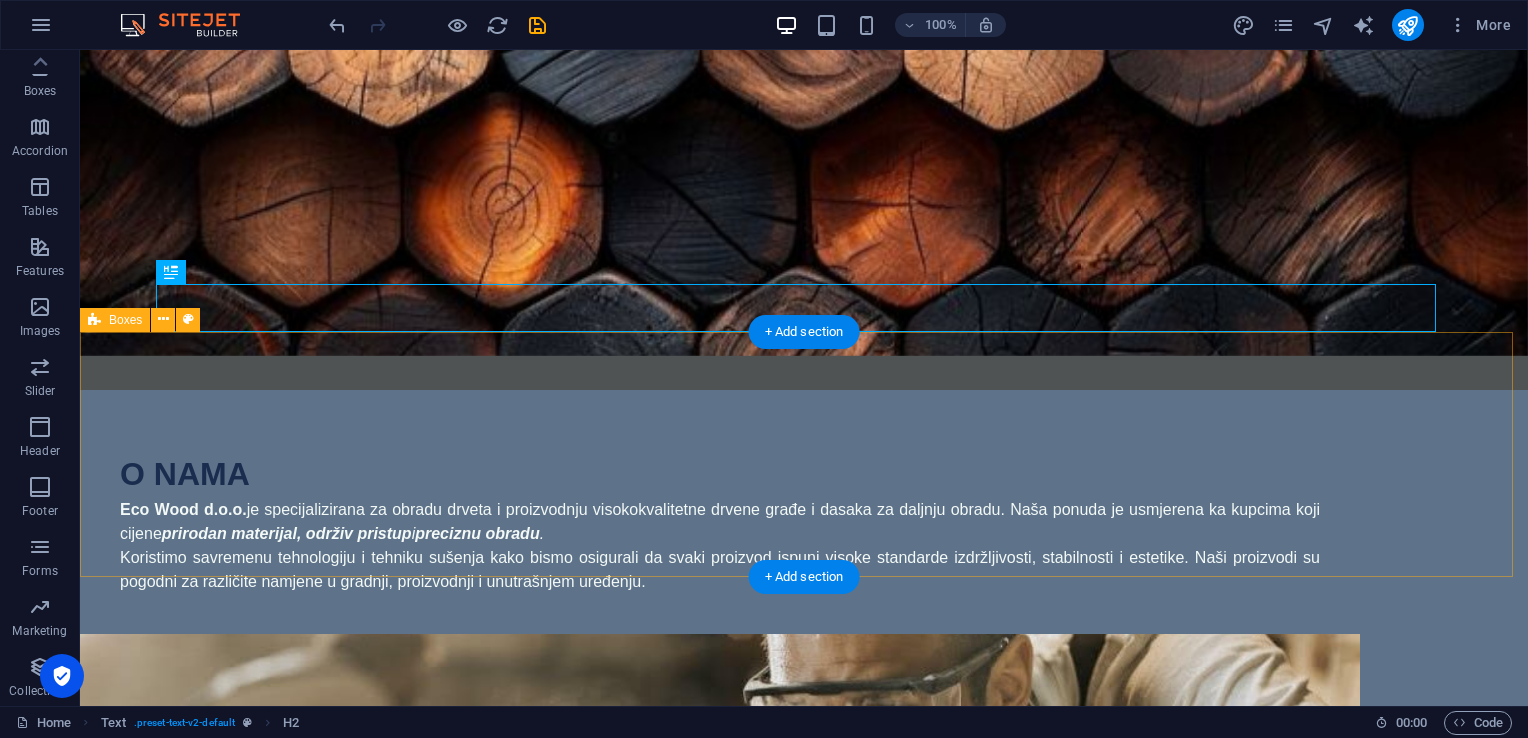 click on "Kvalitet i preciznost Svi naši proizvodi prolaze strogu kontrolu i pažljivu obradu kako bi ispunili visoke standarde izrade i funkcionalnosti. Ekološka odgovornost Koristimo prirodne materijale i efikasne procese proizvodnje kako bismo očuvali okoliš i smanjili otpad. Pouzdanost i saradnja Gradimo profesionalne odnose zasnovane na povjerenju, tačnosti i otvorenoj komunikaciji s partnerima i klijentima." at bounding box center [804, 1509] 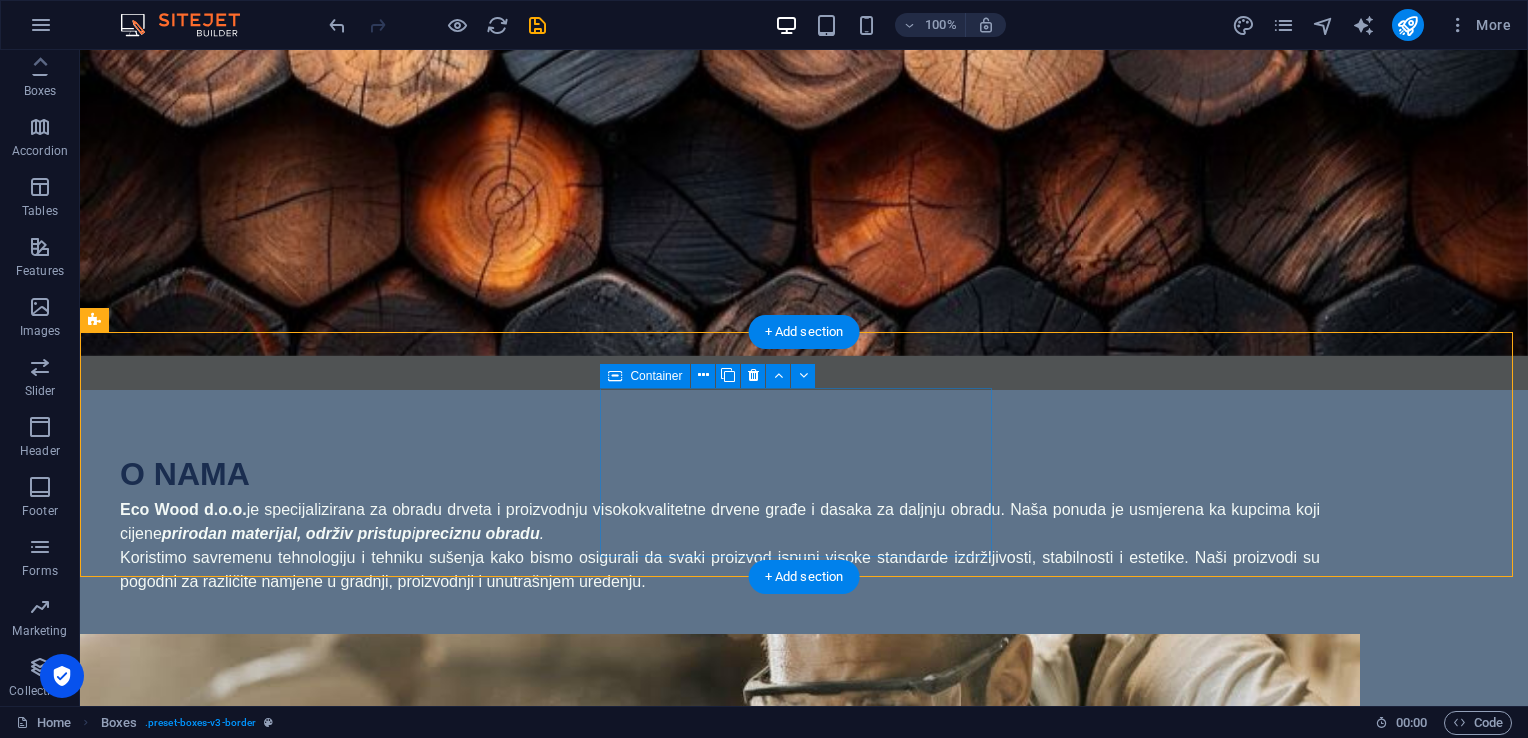 click on "Ekološka odgovornost Koristimo prirodne materijale i efikasne procese proizvodnje kako bismo očuvali okoliš i smanjili otpad." at bounding box center (296, 1527) 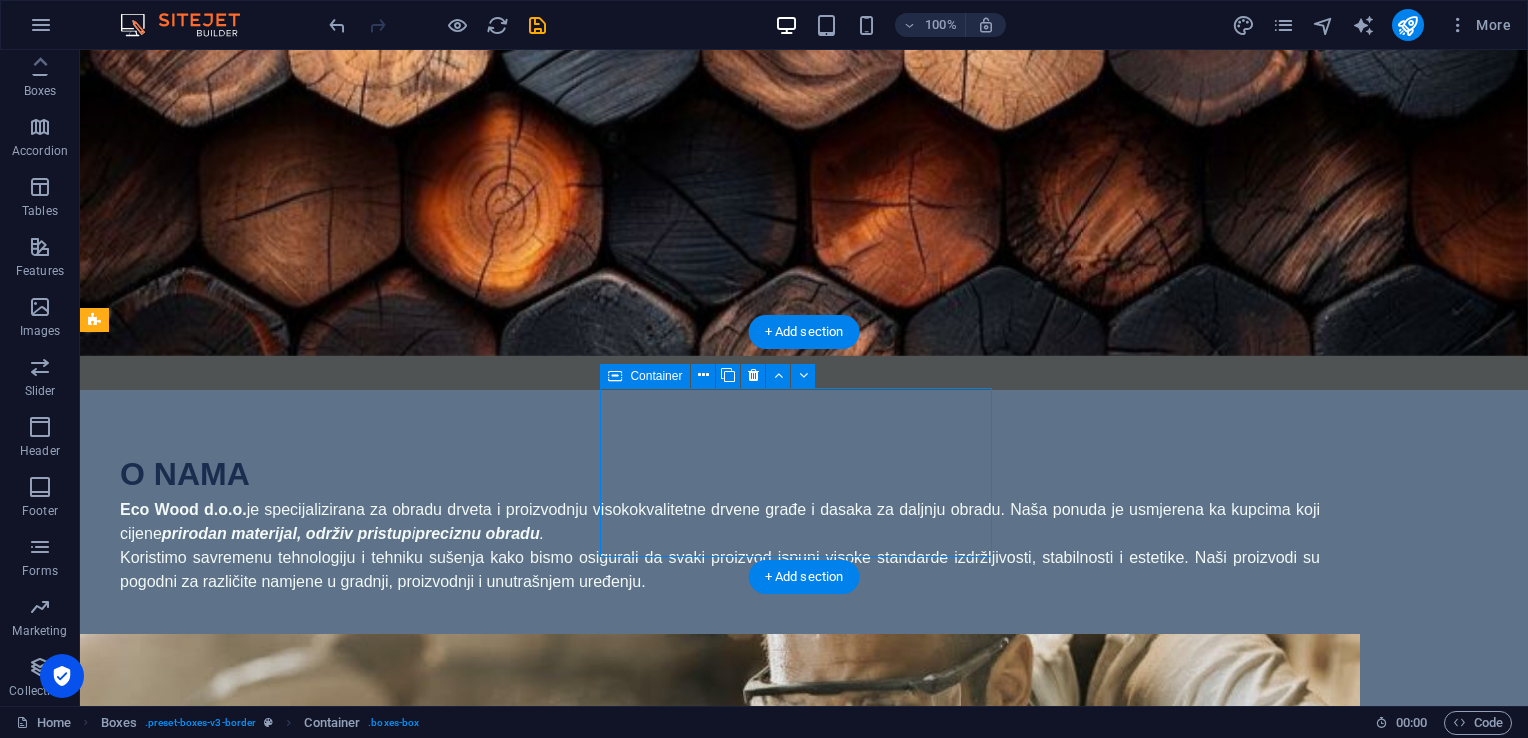 click on "Ekološka odgovornost Koristimo prirodne materijale i efikasne procese proizvodnje kako bismo očuvali okoliš i smanjili otpad." at bounding box center (296, 1527) 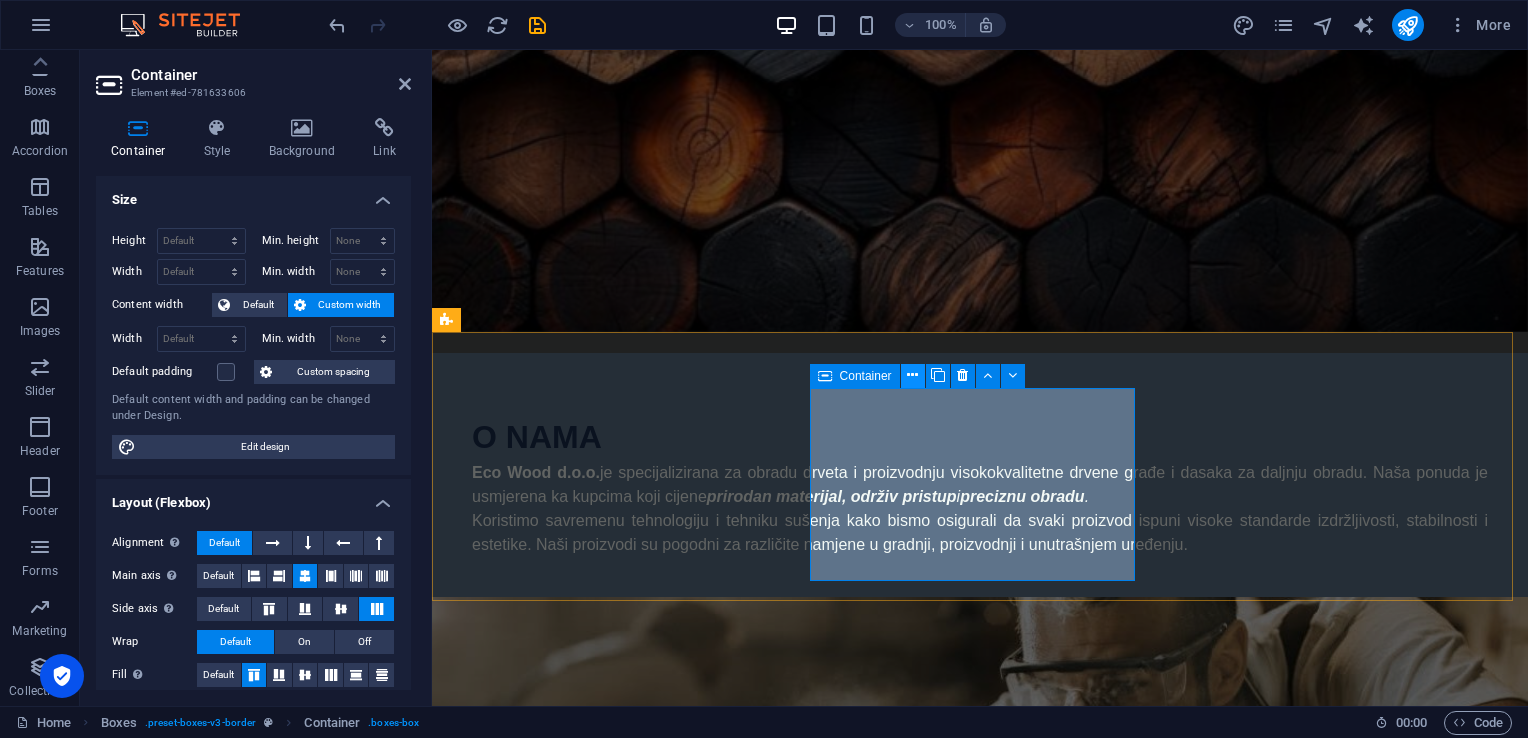 click at bounding box center (912, 375) 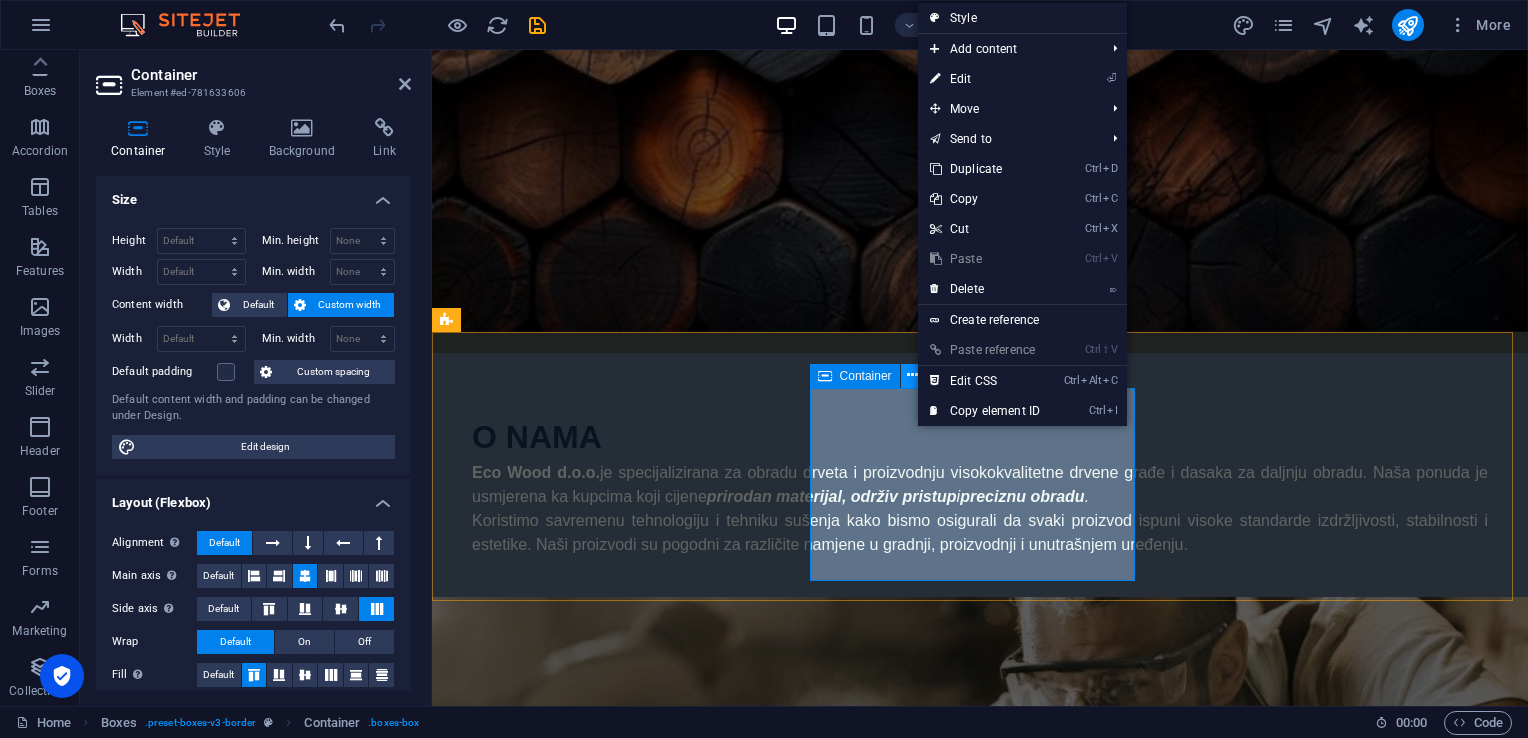 click at bounding box center (912, 375) 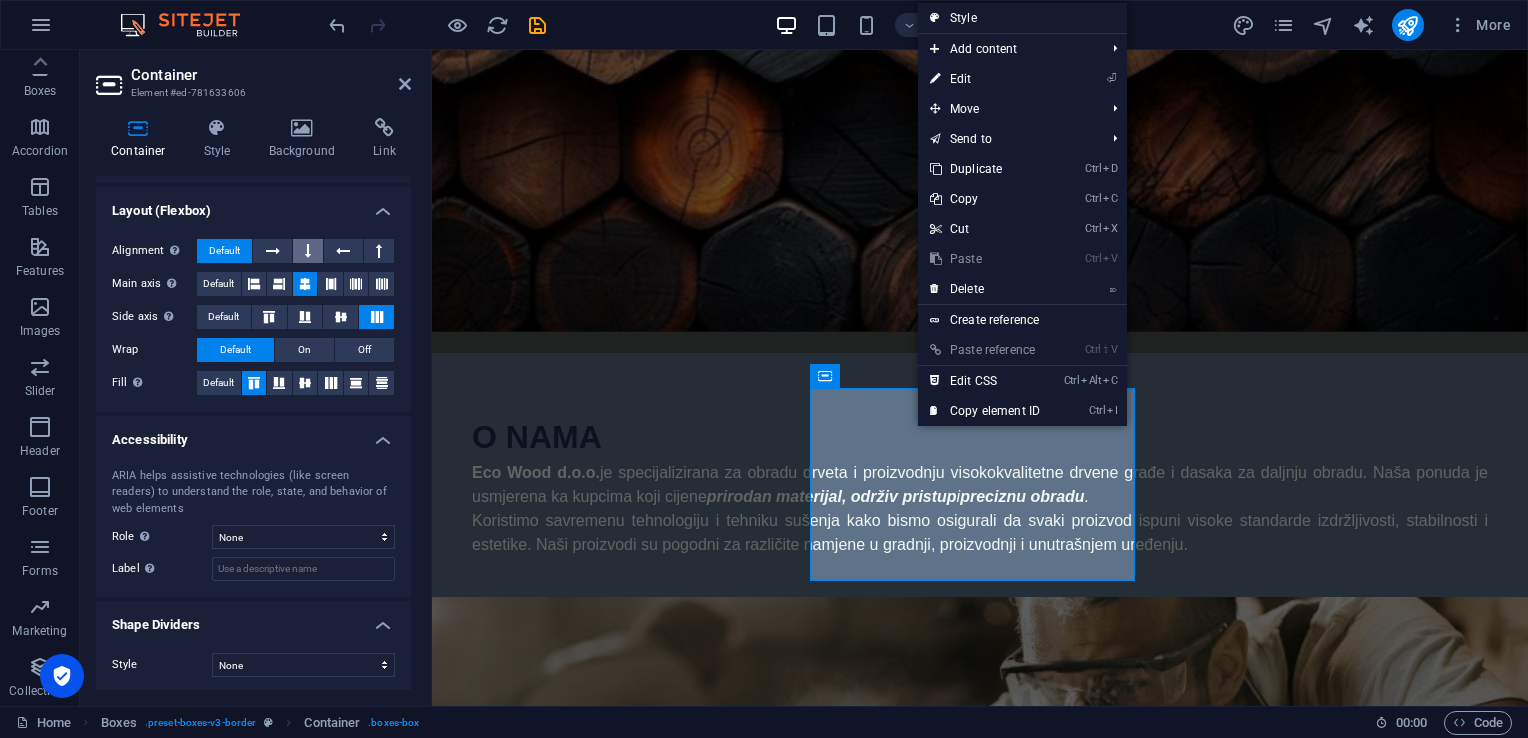 scroll, scrollTop: 0, scrollLeft: 0, axis: both 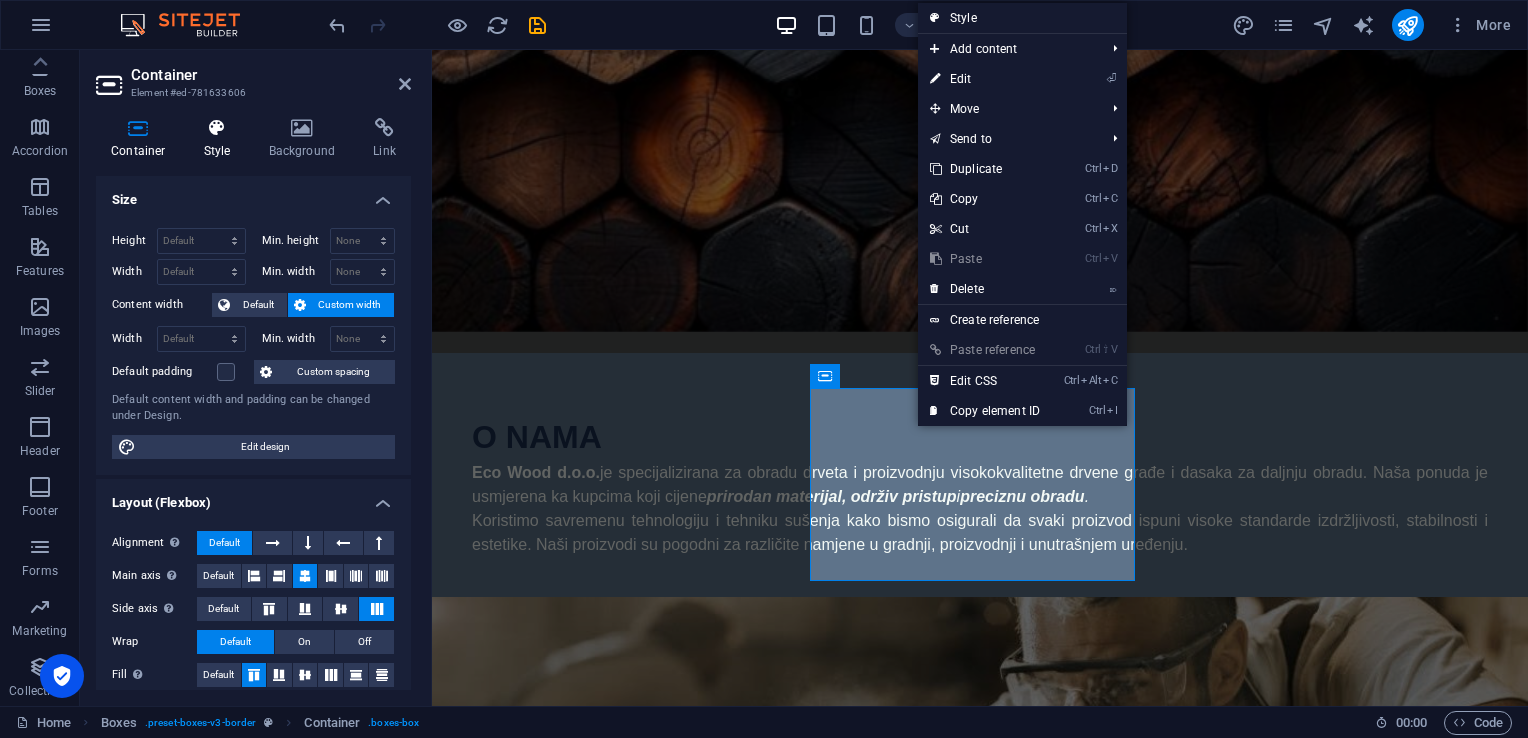 click on "Style" at bounding box center (221, 139) 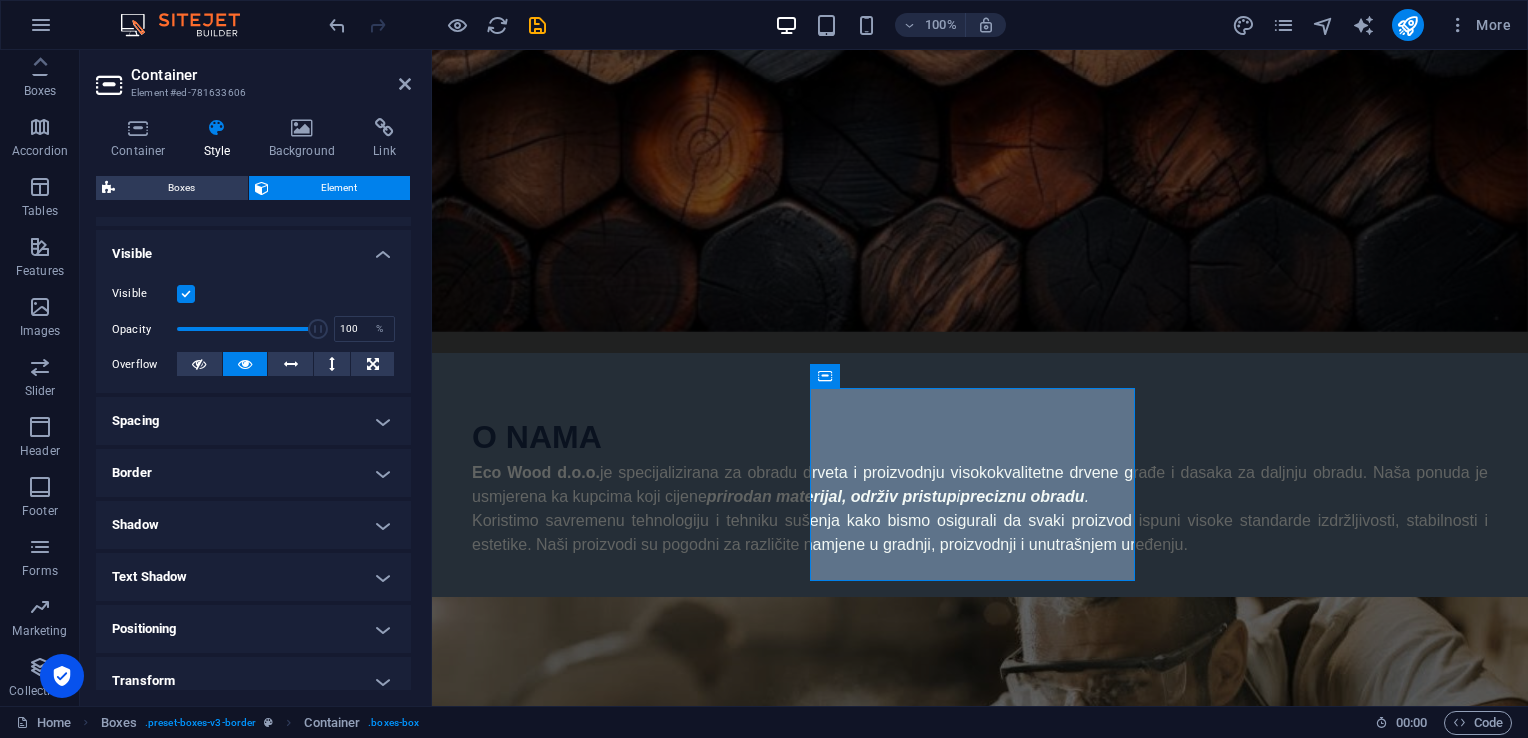 scroll, scrollTop: 371, scrollLeft: 0, axis: vertical 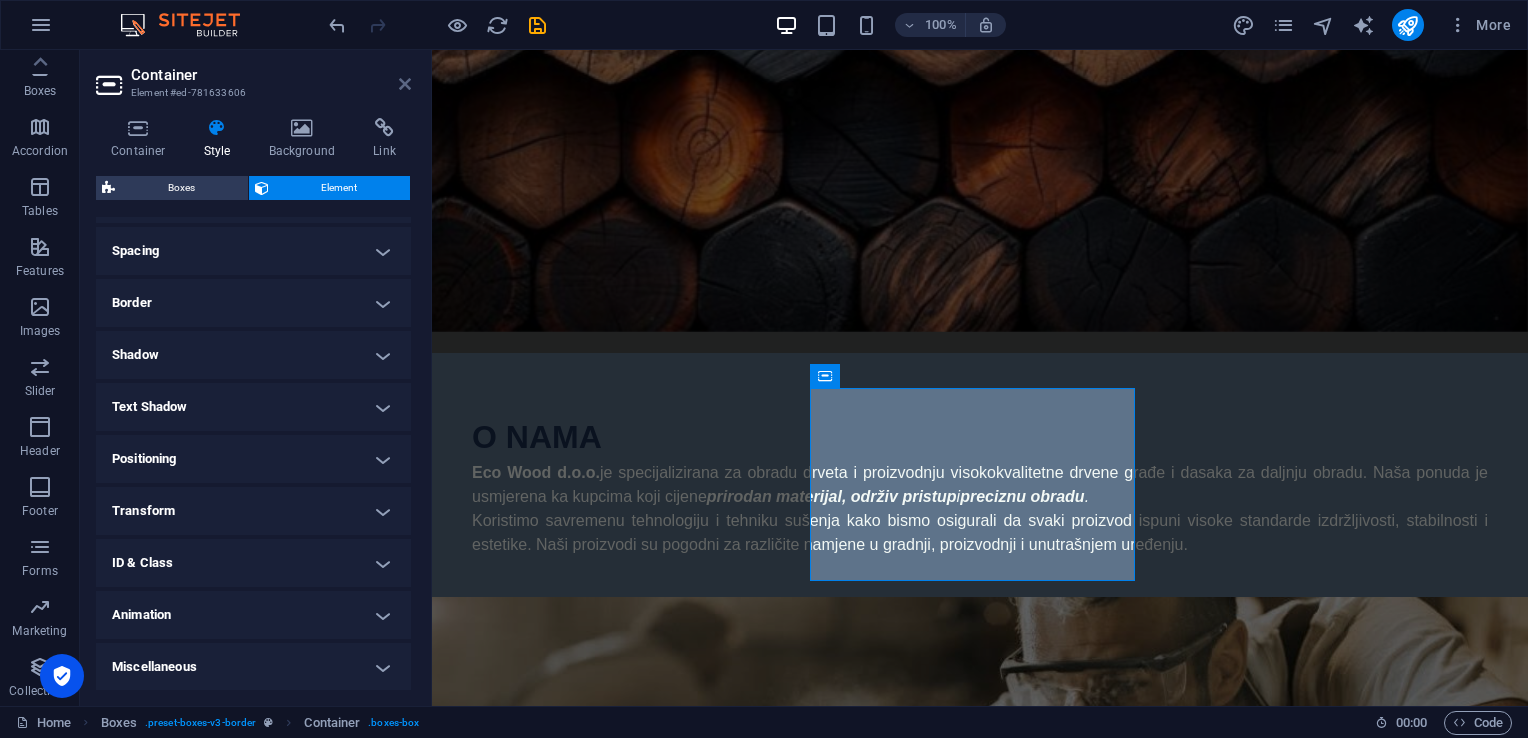 click at bounding box center (405, 84) 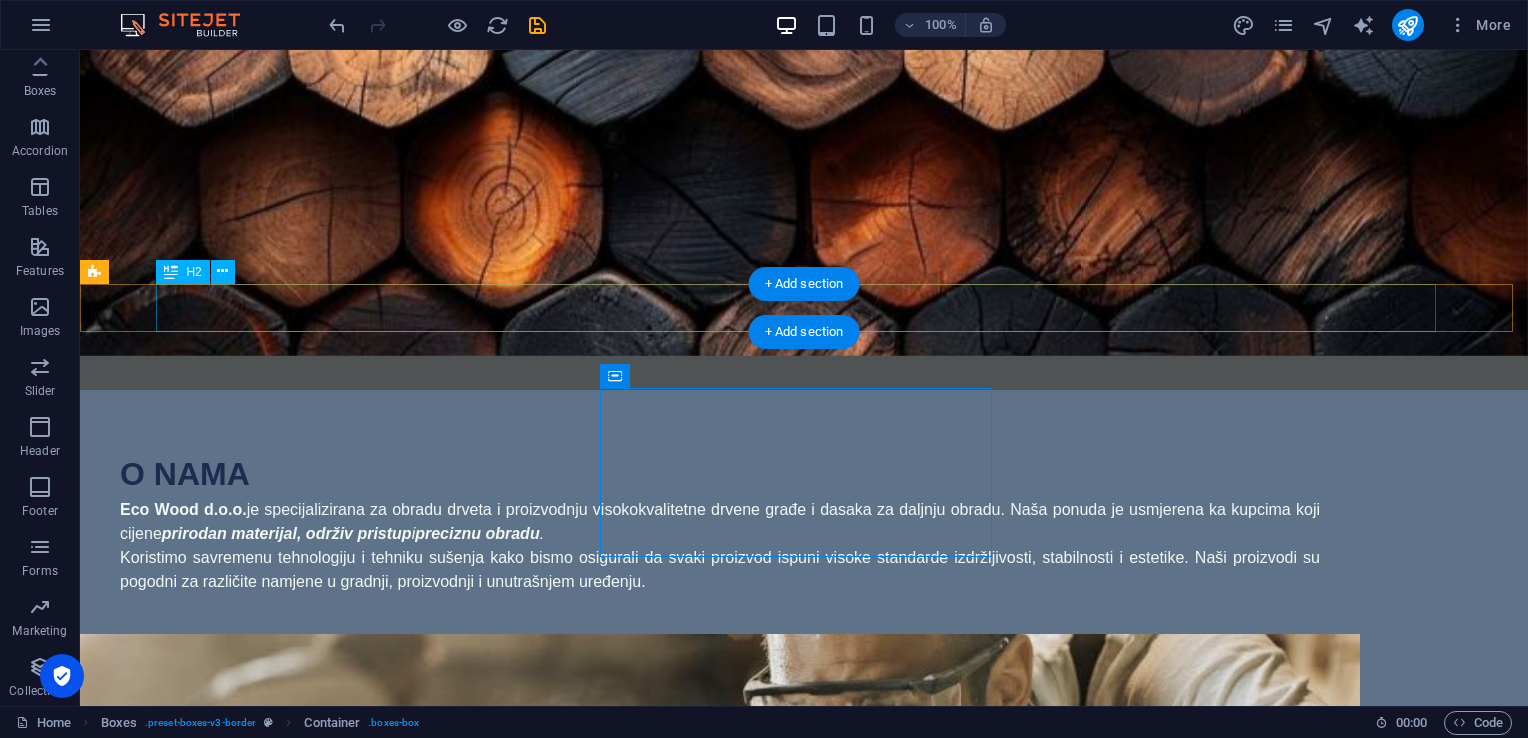 click on "Naše vrijednosti" at bounding box center [804, 1140] 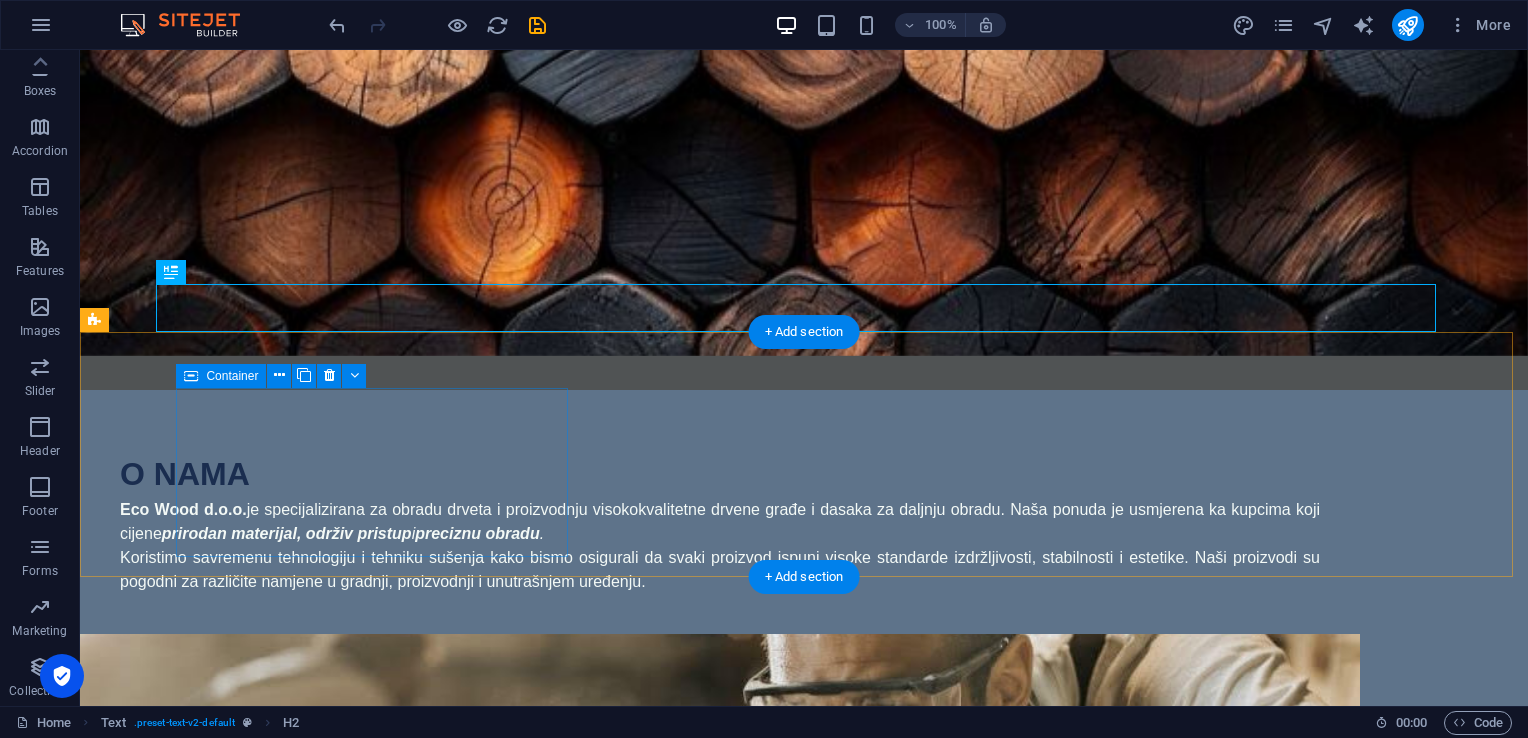 click on "Kvalitet i preciznost Svi naši proizvodi prolaze strogu kontrolu i pažljivu obradu kako bi ispunili visoke standarde izrade i funkcionalnosti." at bounding box center (296, 1305) 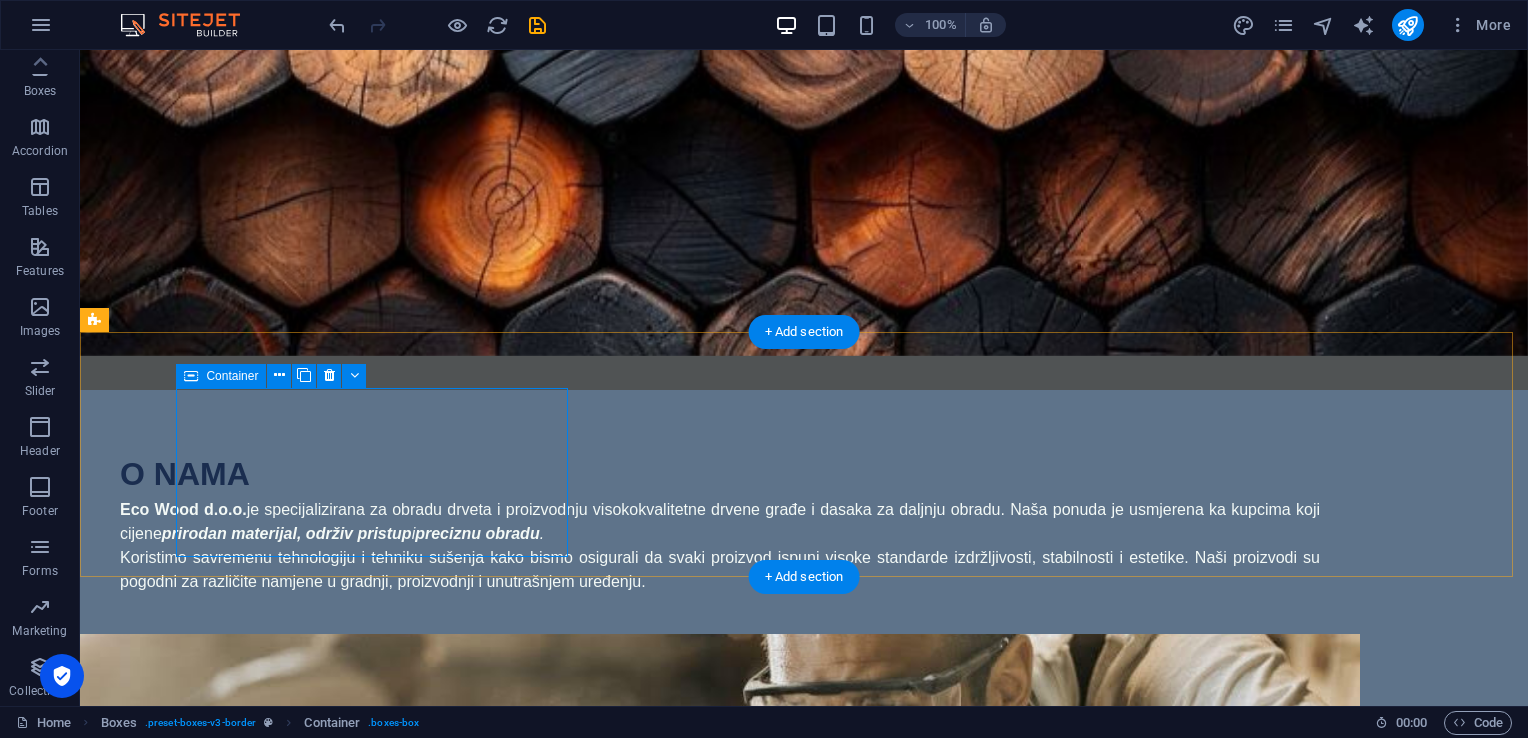 click on "Kvalitet i preciznost Svi naši proizvodi prolaze strogu kontrolu i pažljivu obradu kako bi ispunili visoke standarde izrade i funkcionalnosti." at bounding box center (296, 1305) 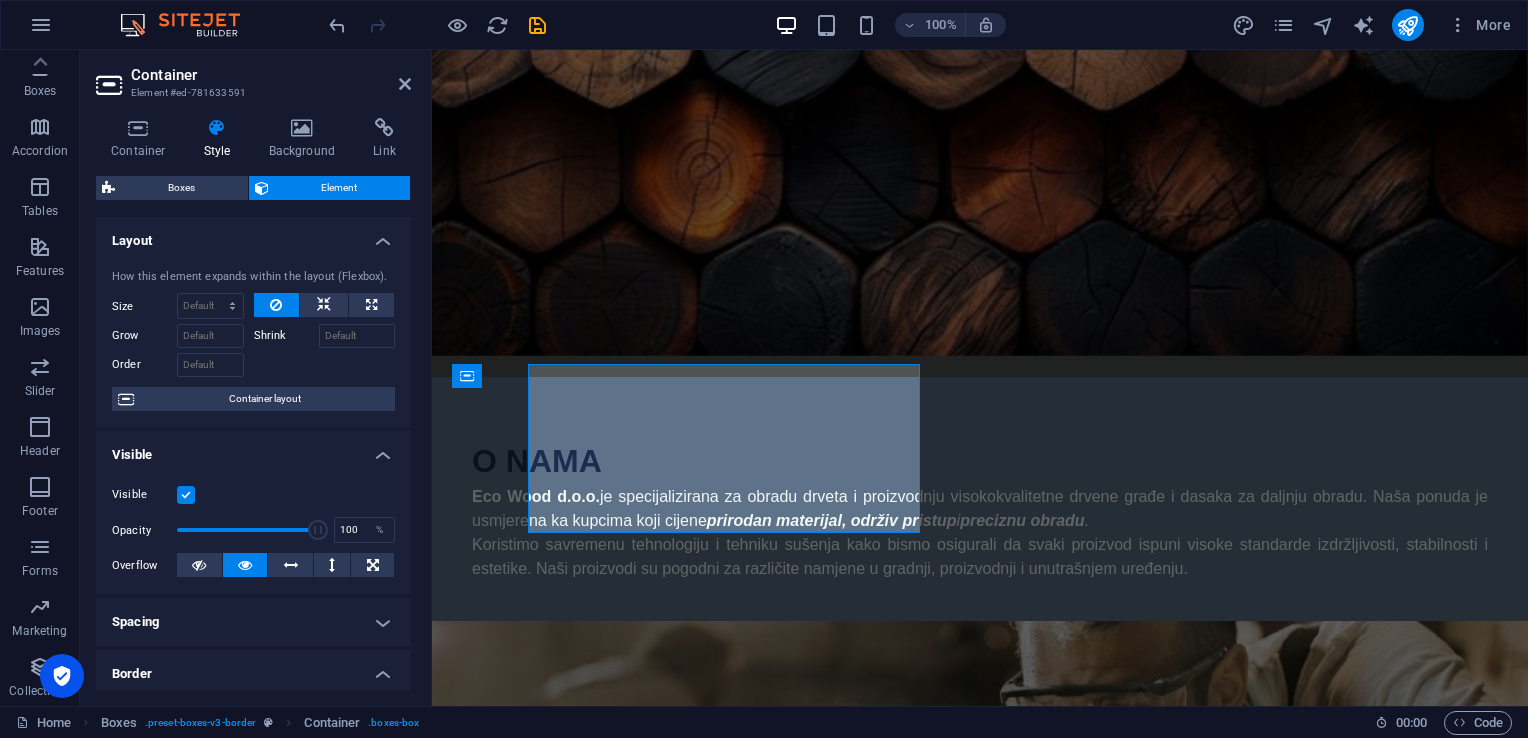 scroll, scrollTop: 424, scrollLeft: 0, axis: vertical 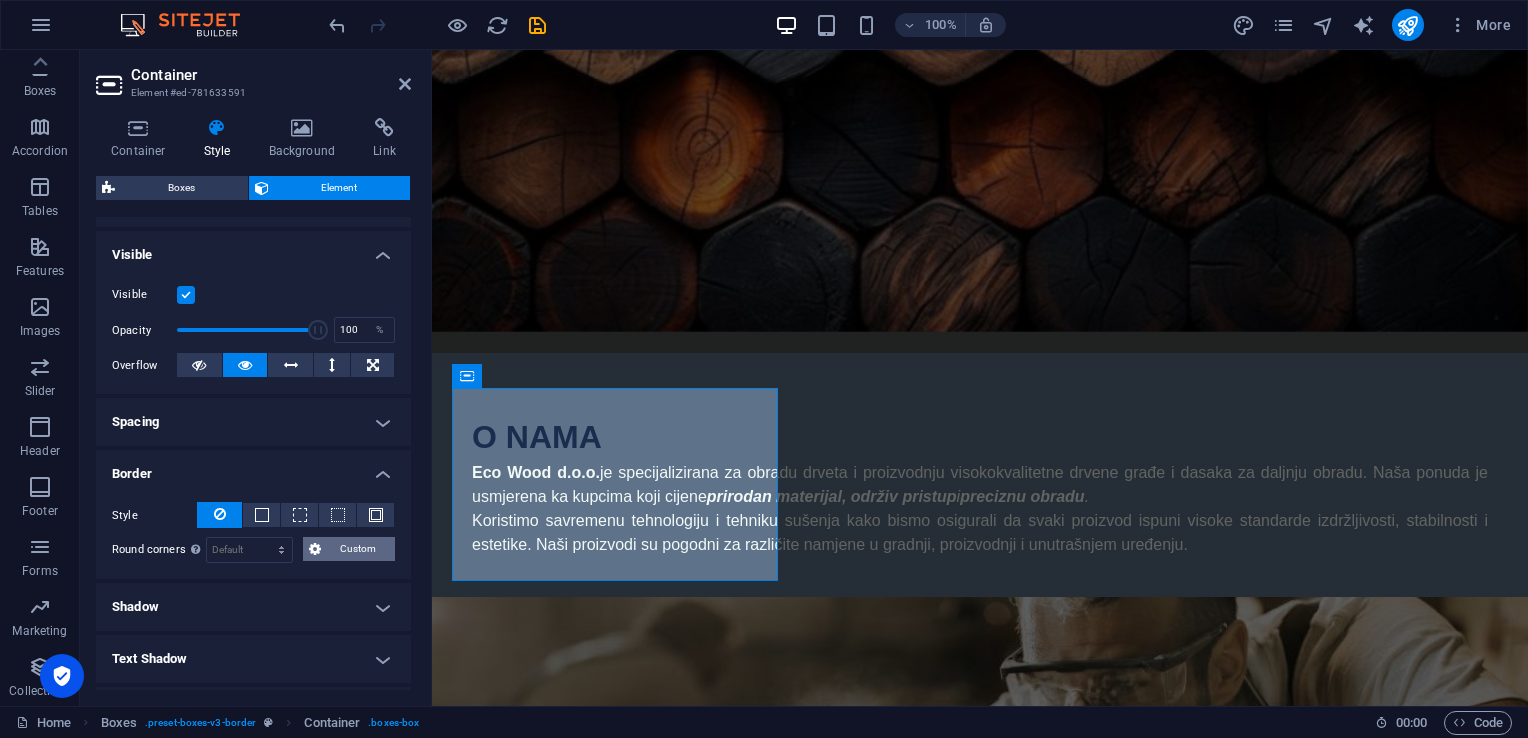 click on "Custom" at bounding box center (358, 549) 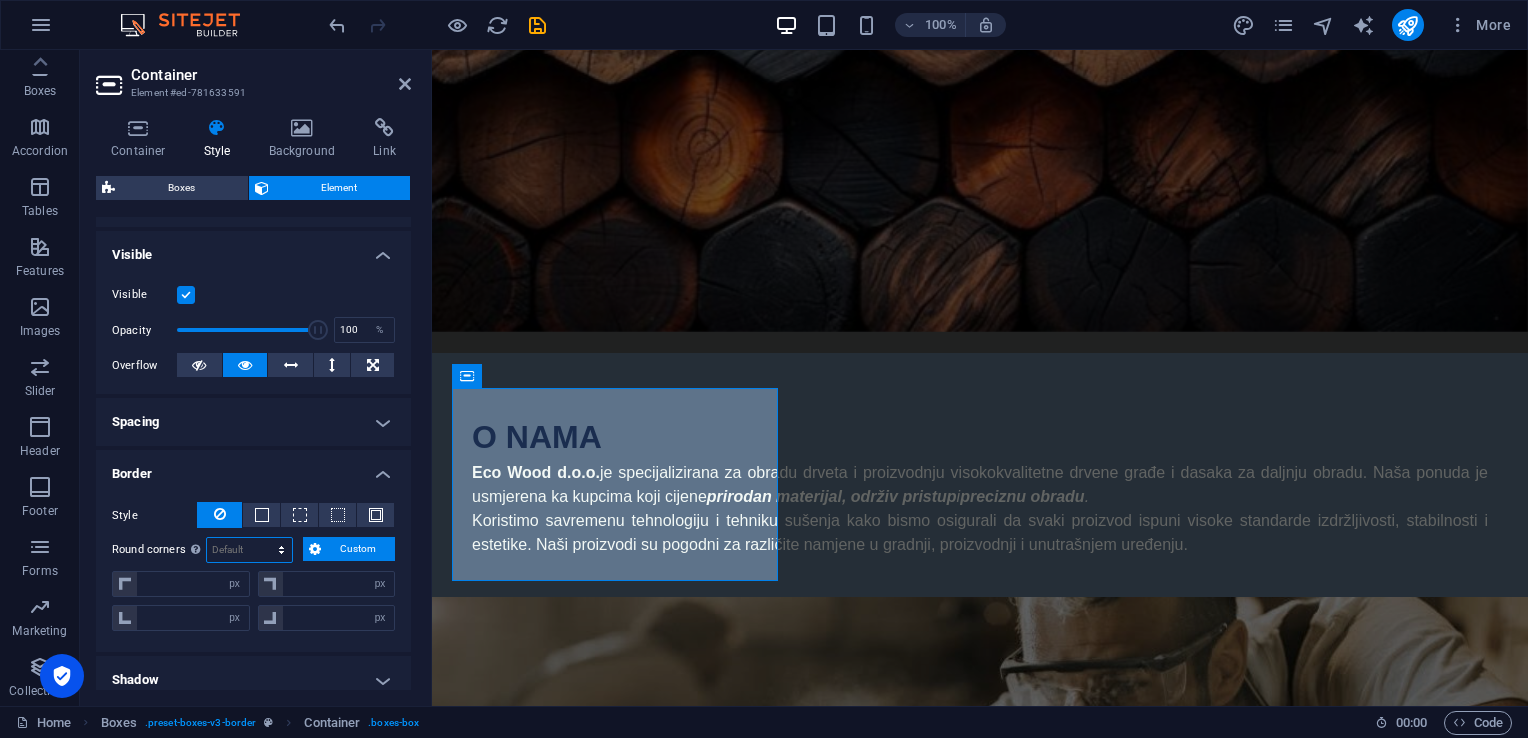 click on "Default px rem % vh vw Custom" at bounding box center [249, 550] 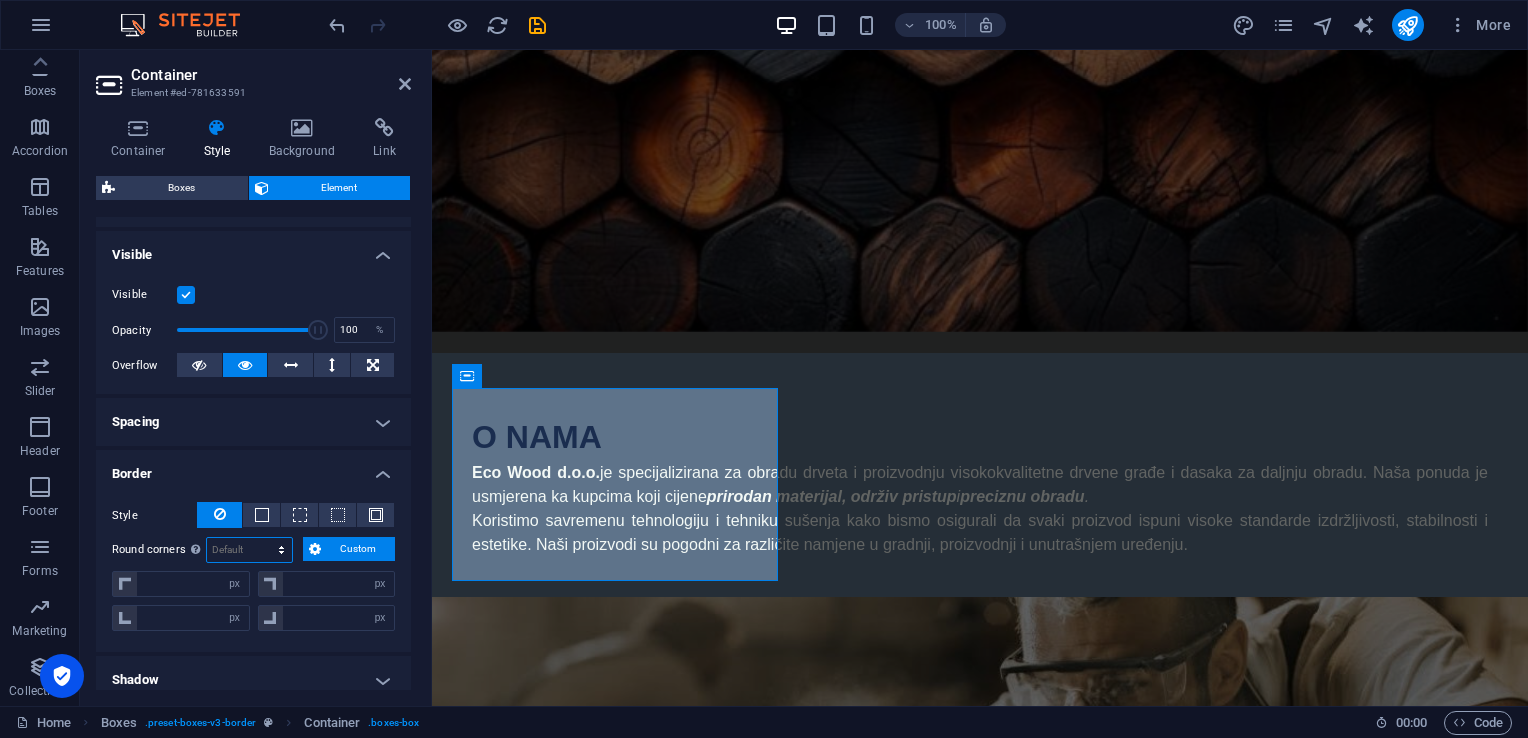 click on "Default px rem % vh vw Custom" at bounding box center [249, 550] 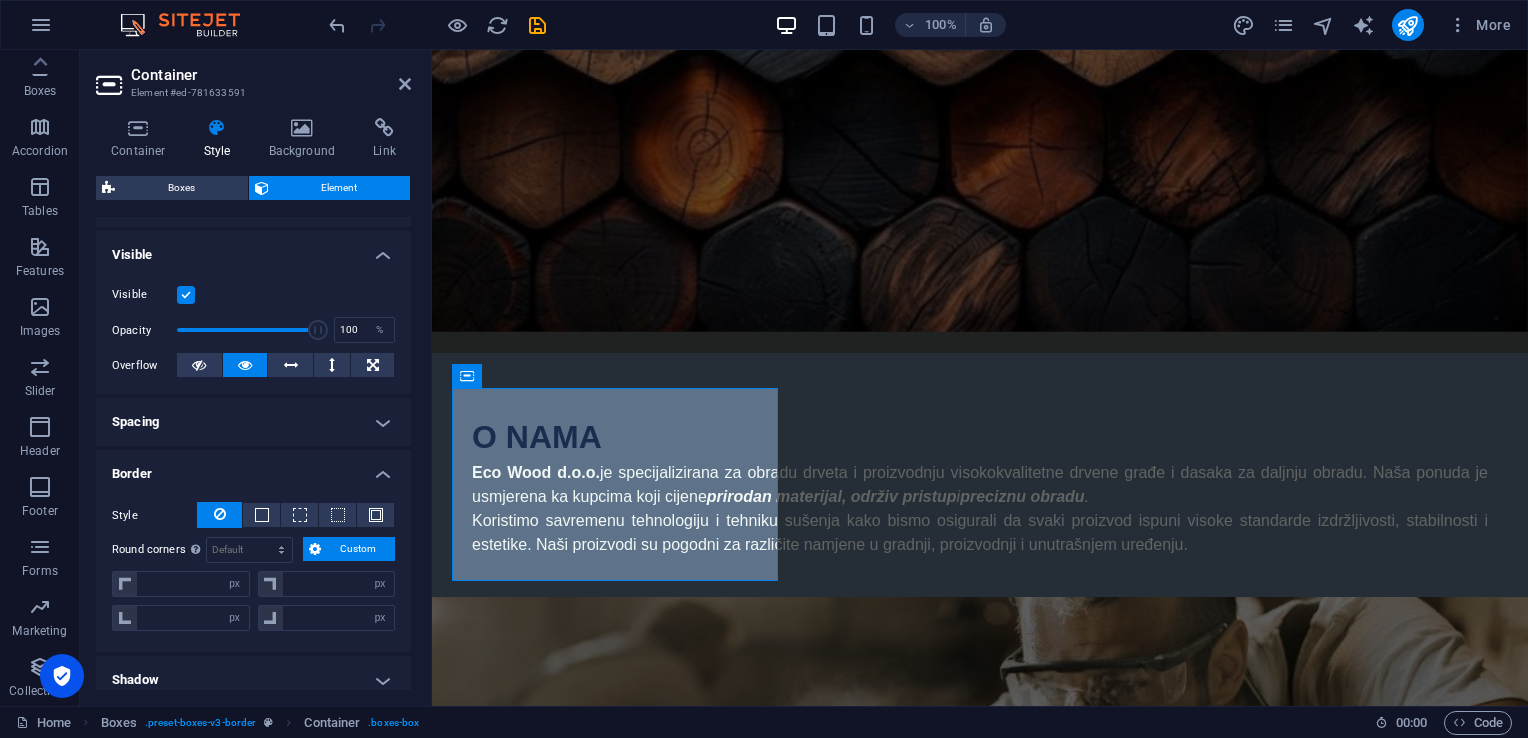 click on "Border" at bounding box center [253, 468] 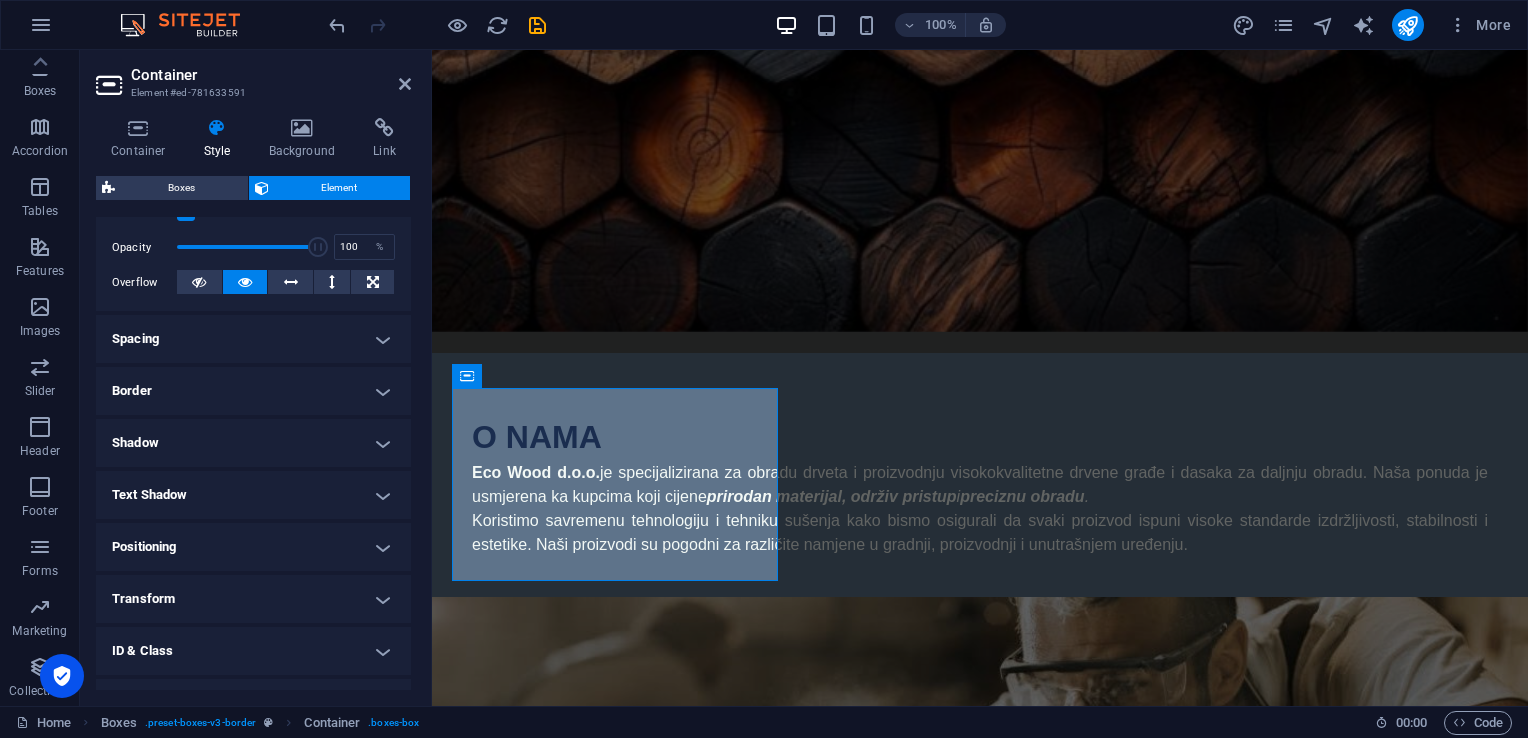 scroll, scrollTop: 371, scrollLeft: 0, axis: vertical 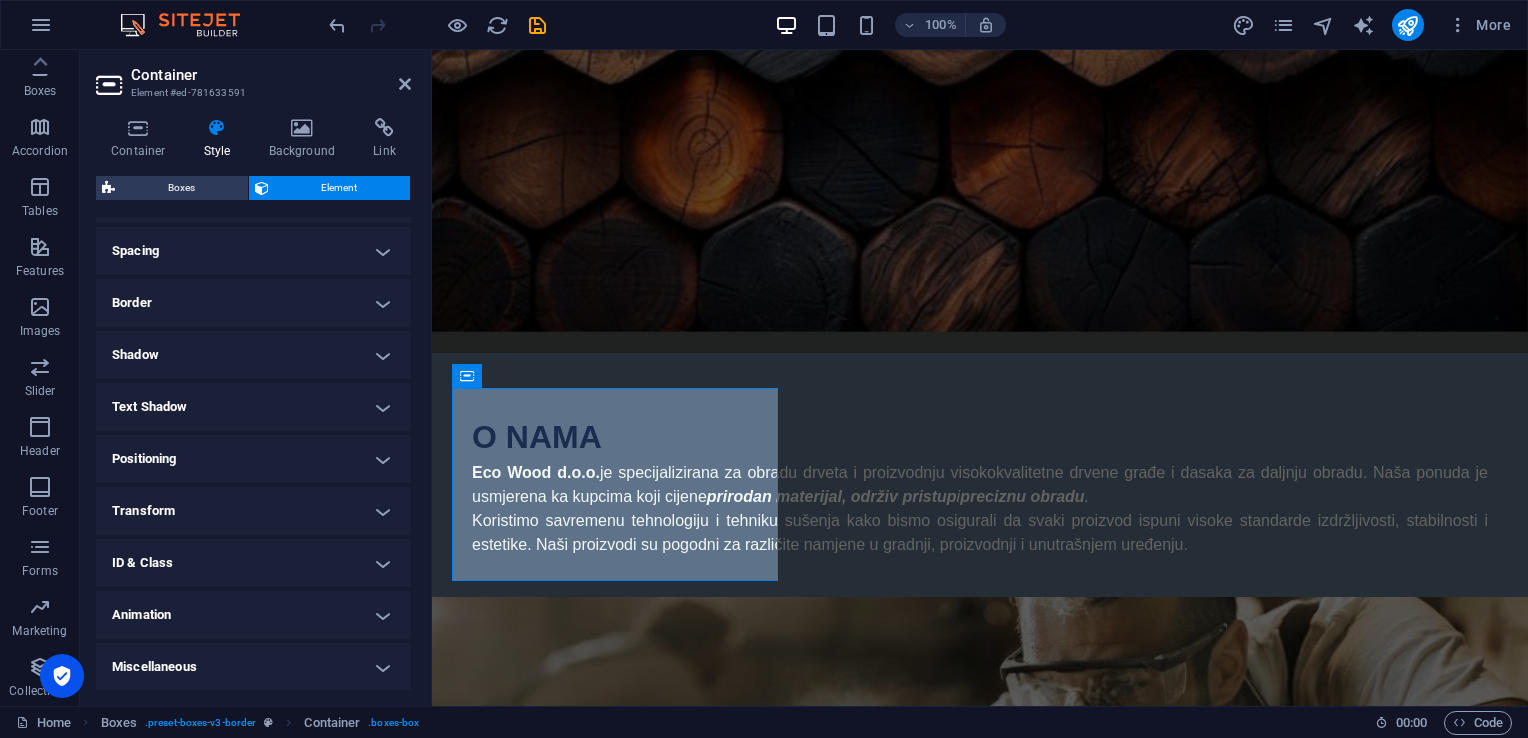 click on "Text Shadow" at bounding box center (253, 407) 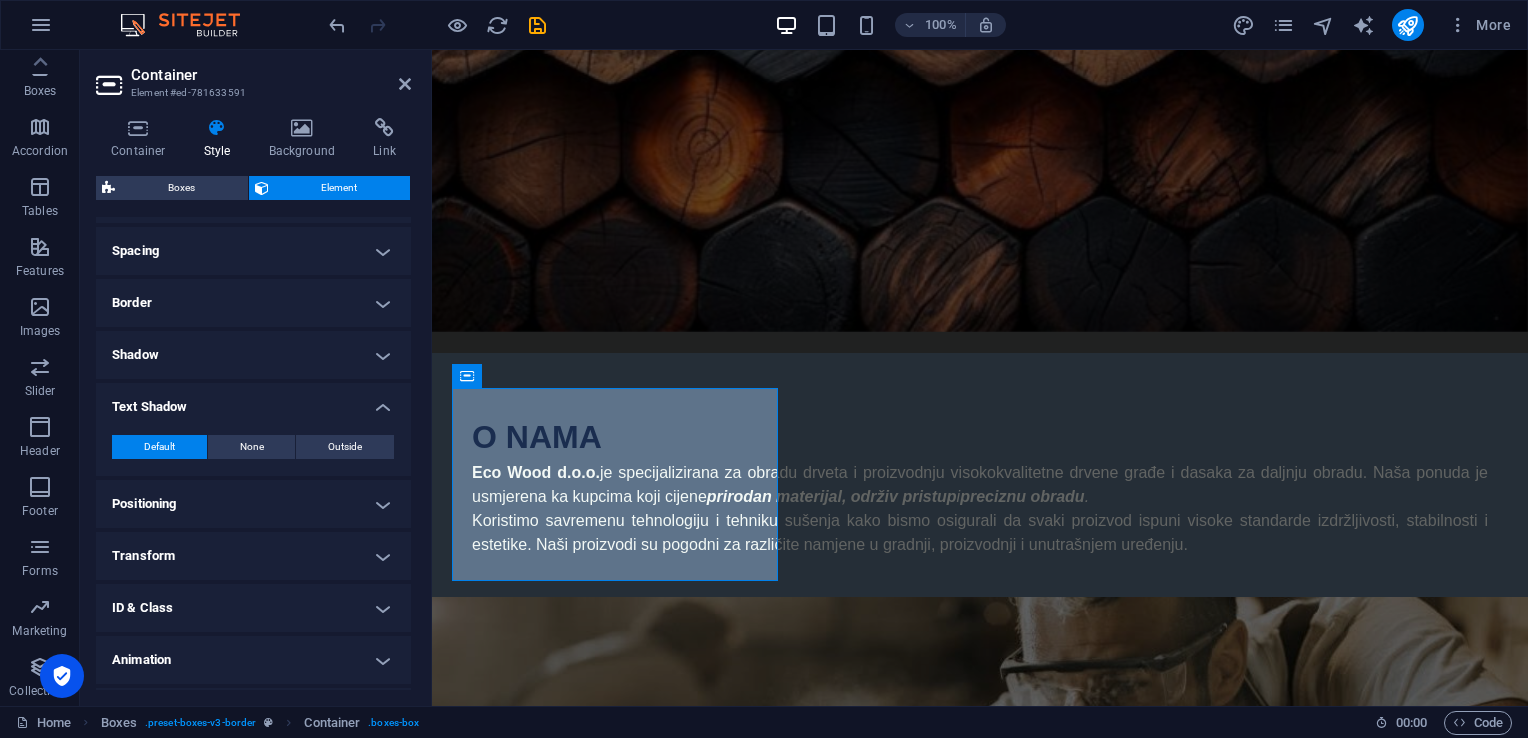 click on "Text Shadow" at bounding box center [253, 401] 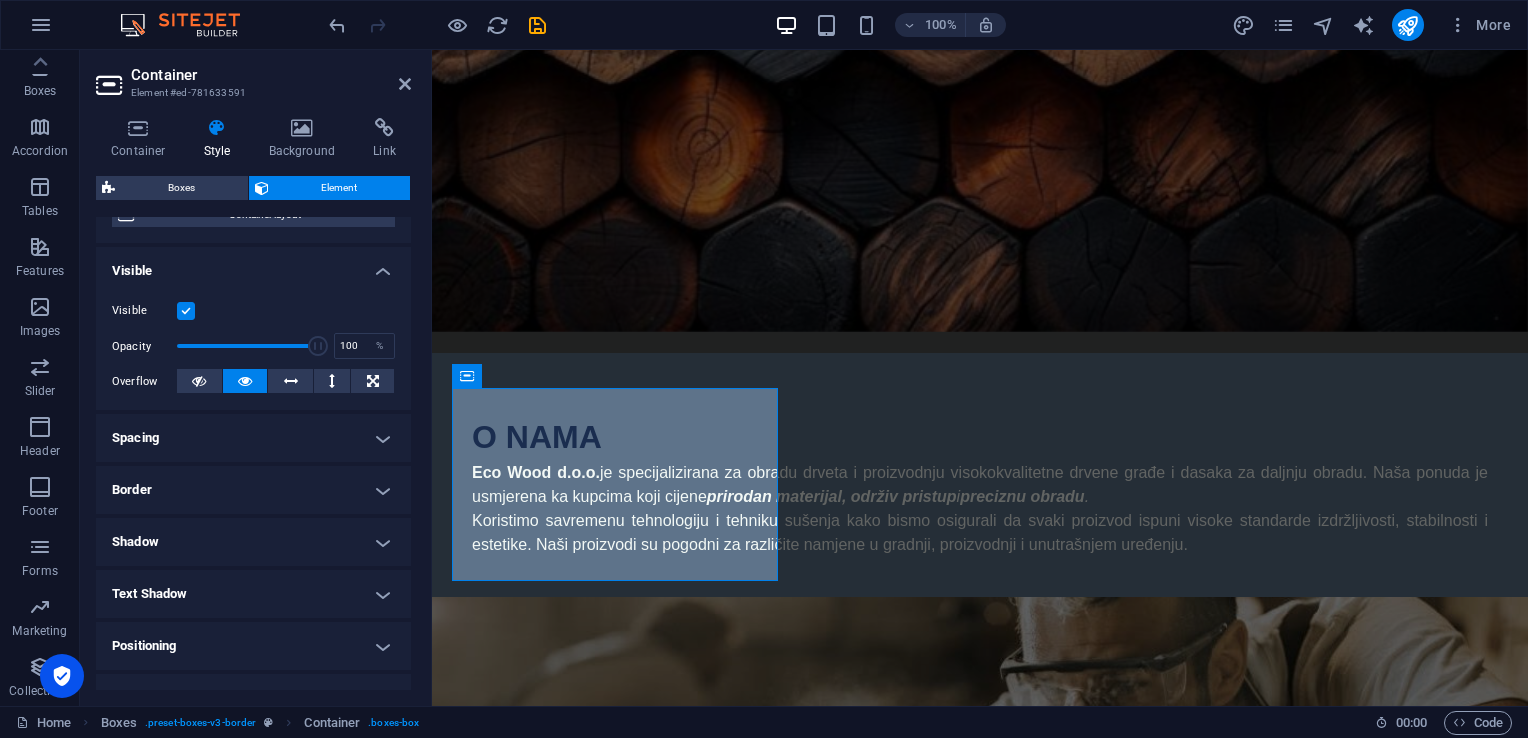 scroll, scrollTop: 200, scrollLeft: 0, axis: vertical 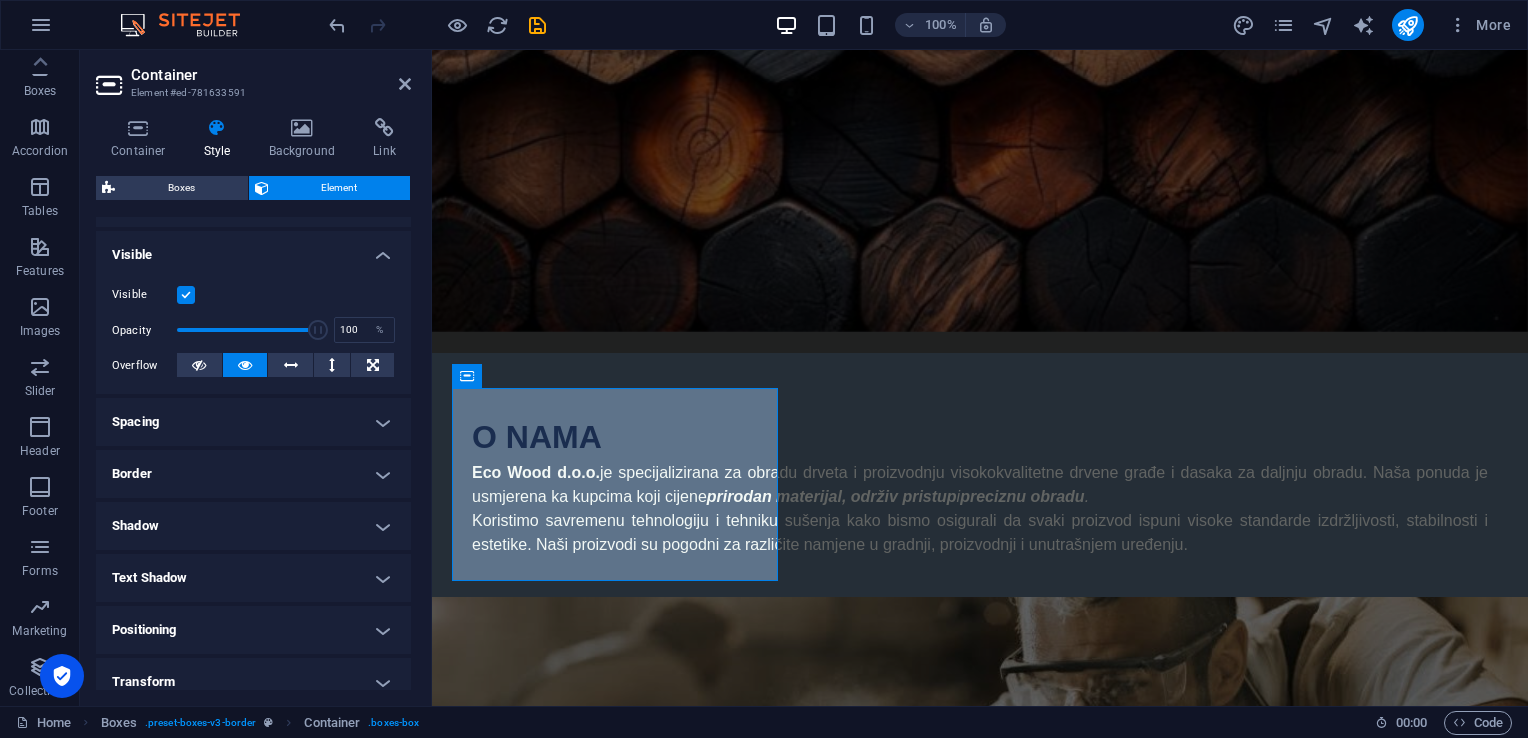 click on "Border" at bounding box center (253, 474) 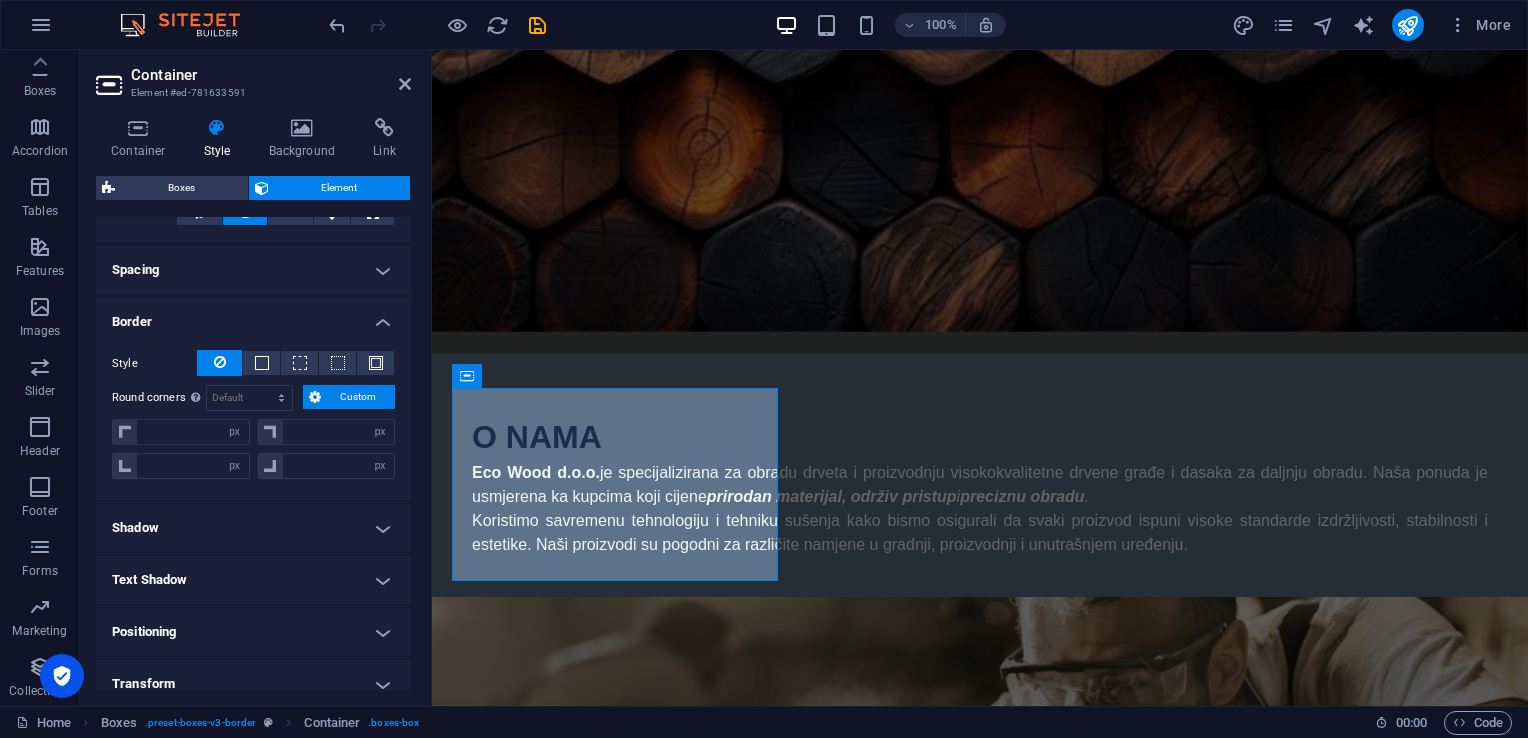 scroll, scrollTop: 400, scrollLeft: 0, axis: vertical 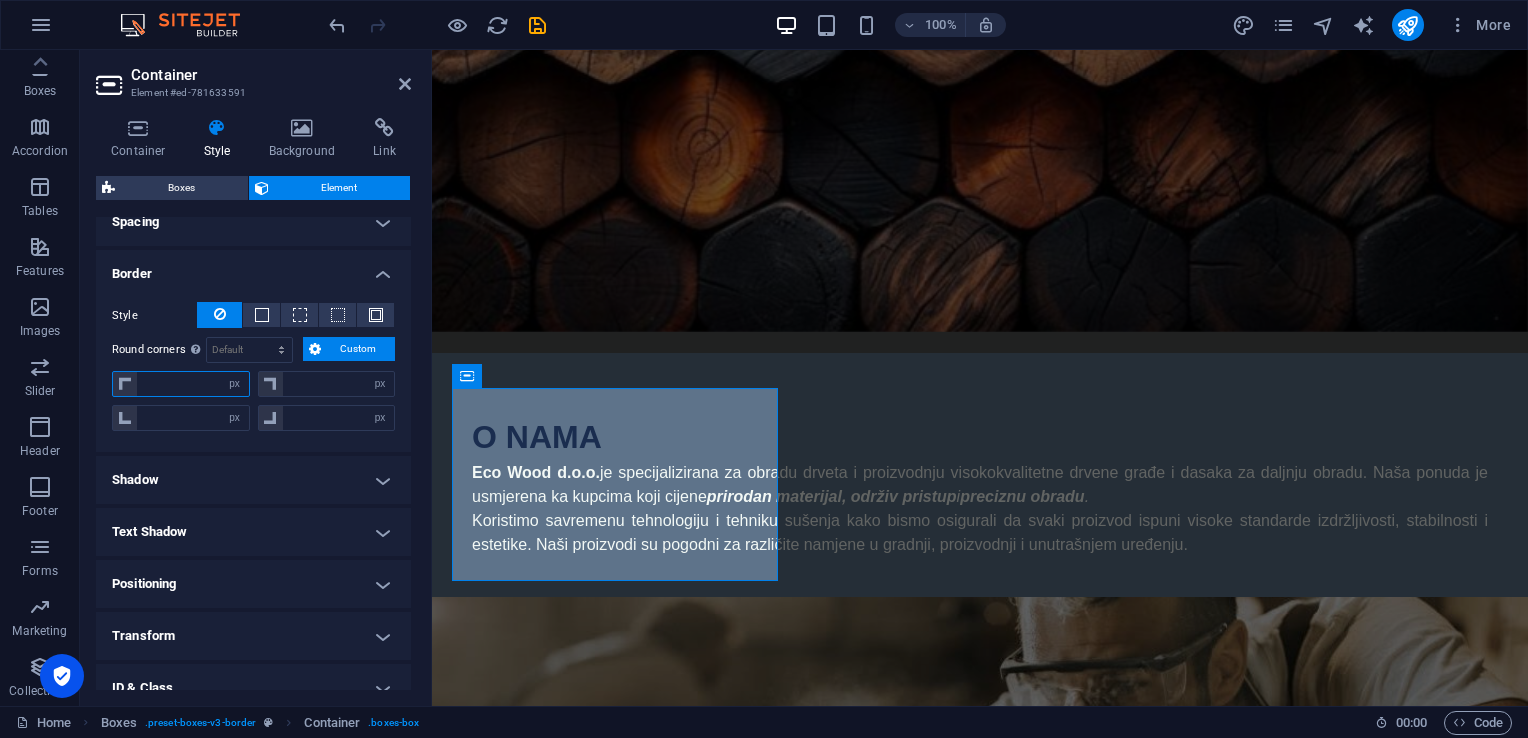click at bounding box center (193, 384) 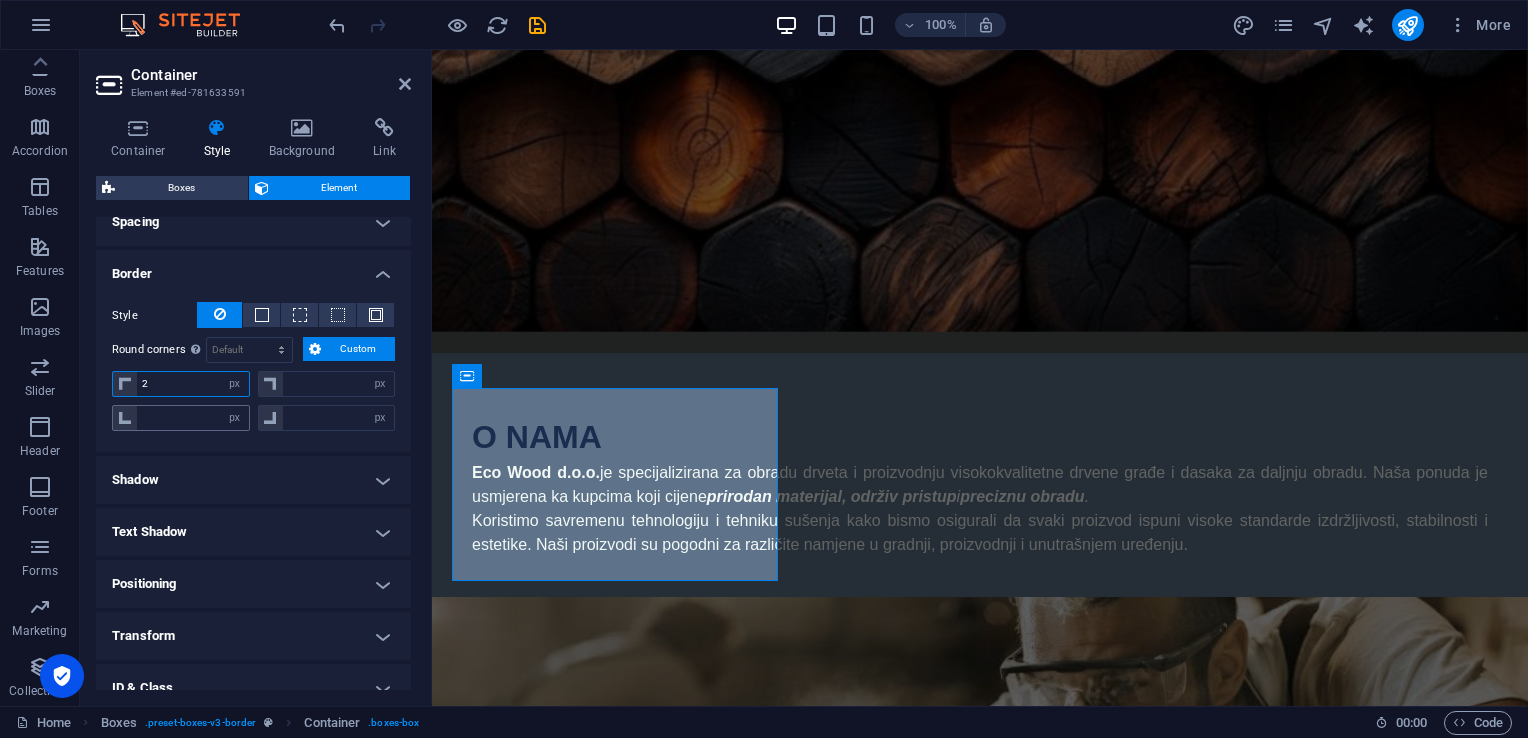 type on "2" 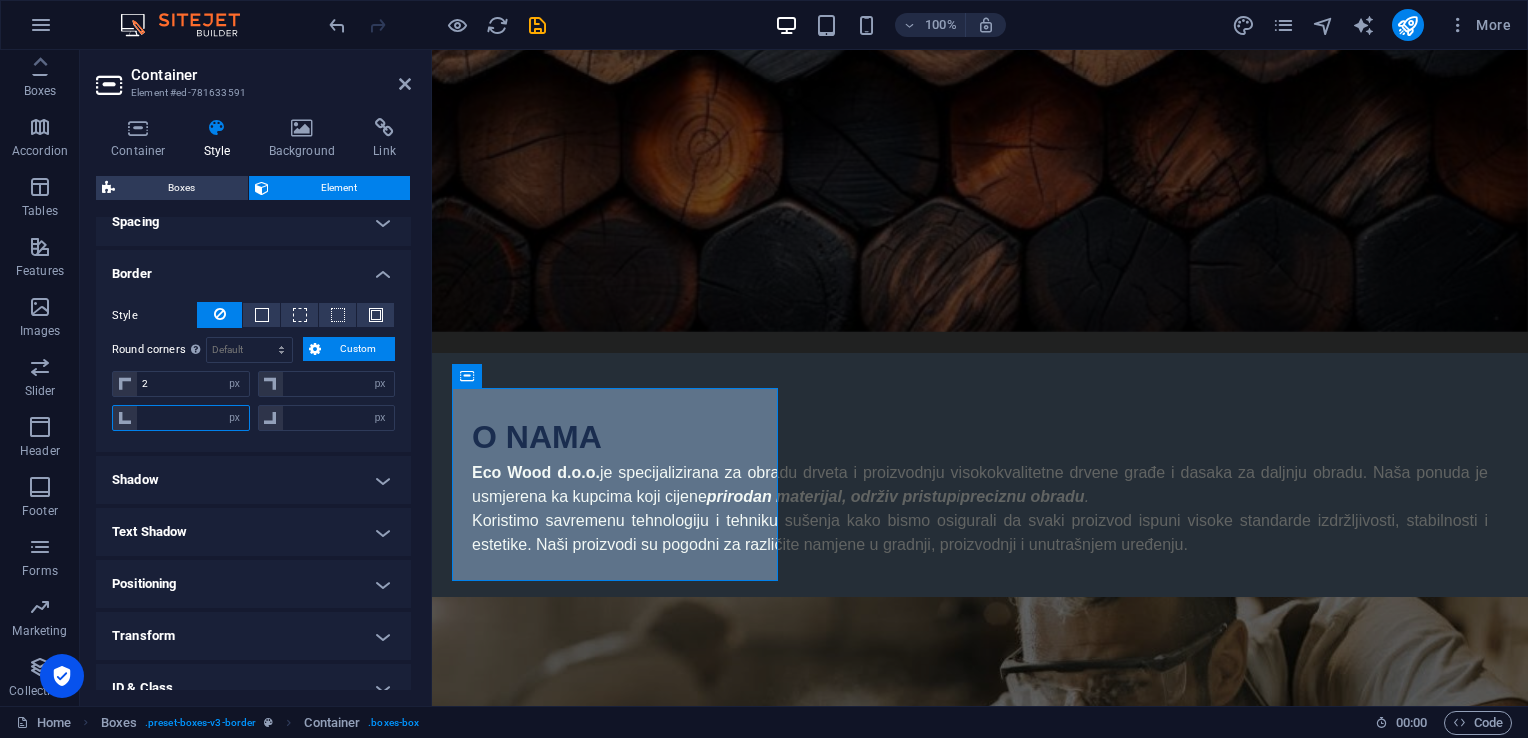 type on "0" 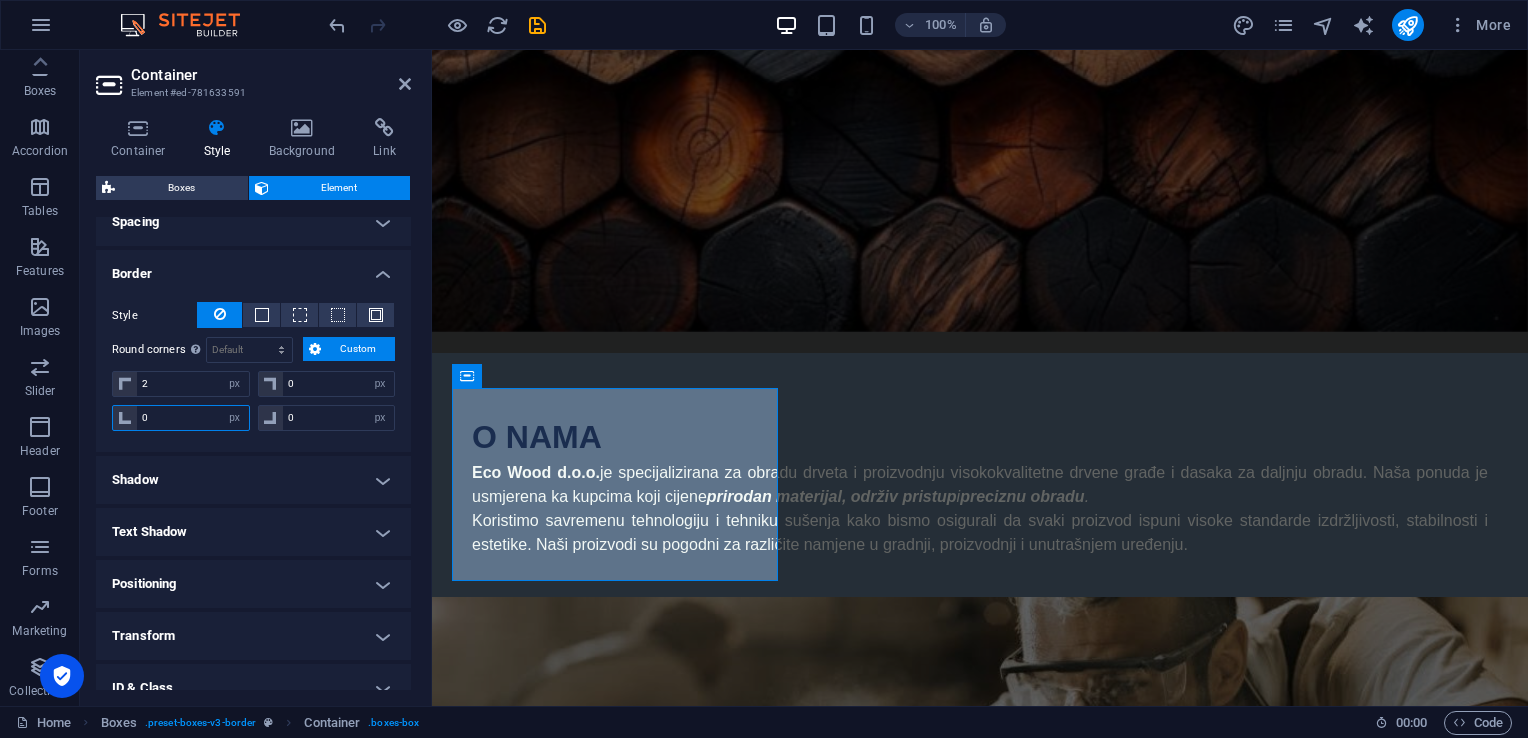 click on "0" at bounding box center (193, 418) 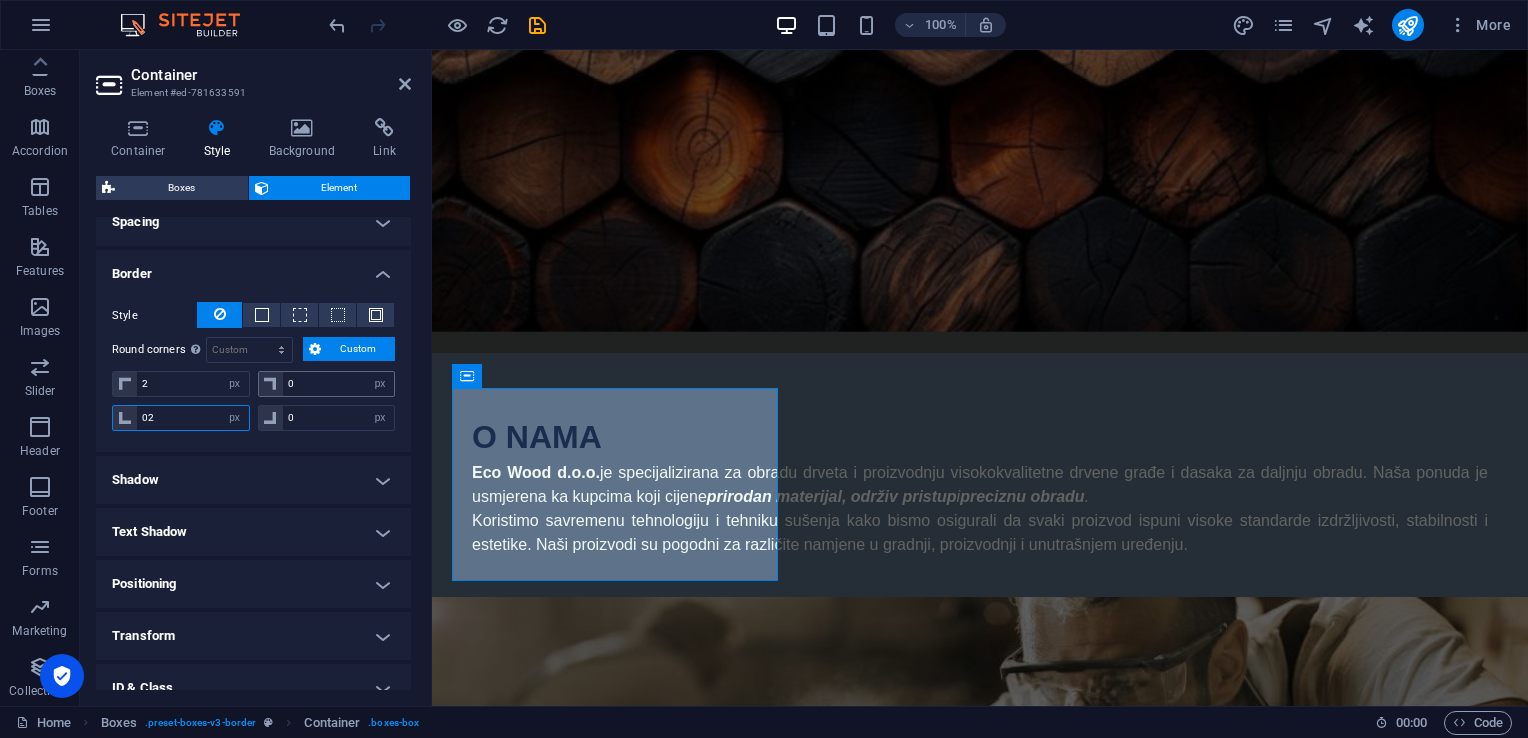 type on "2" 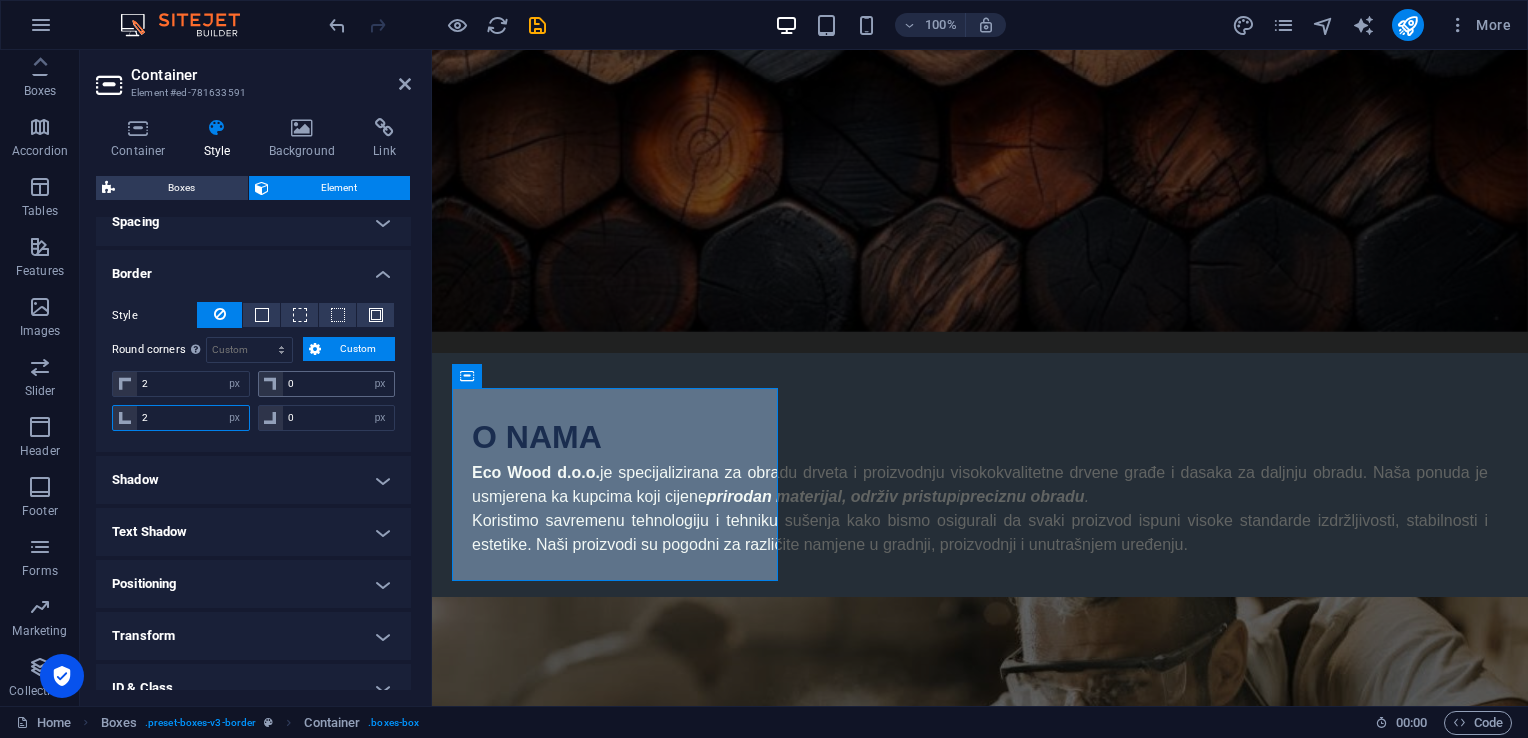 type on "2" 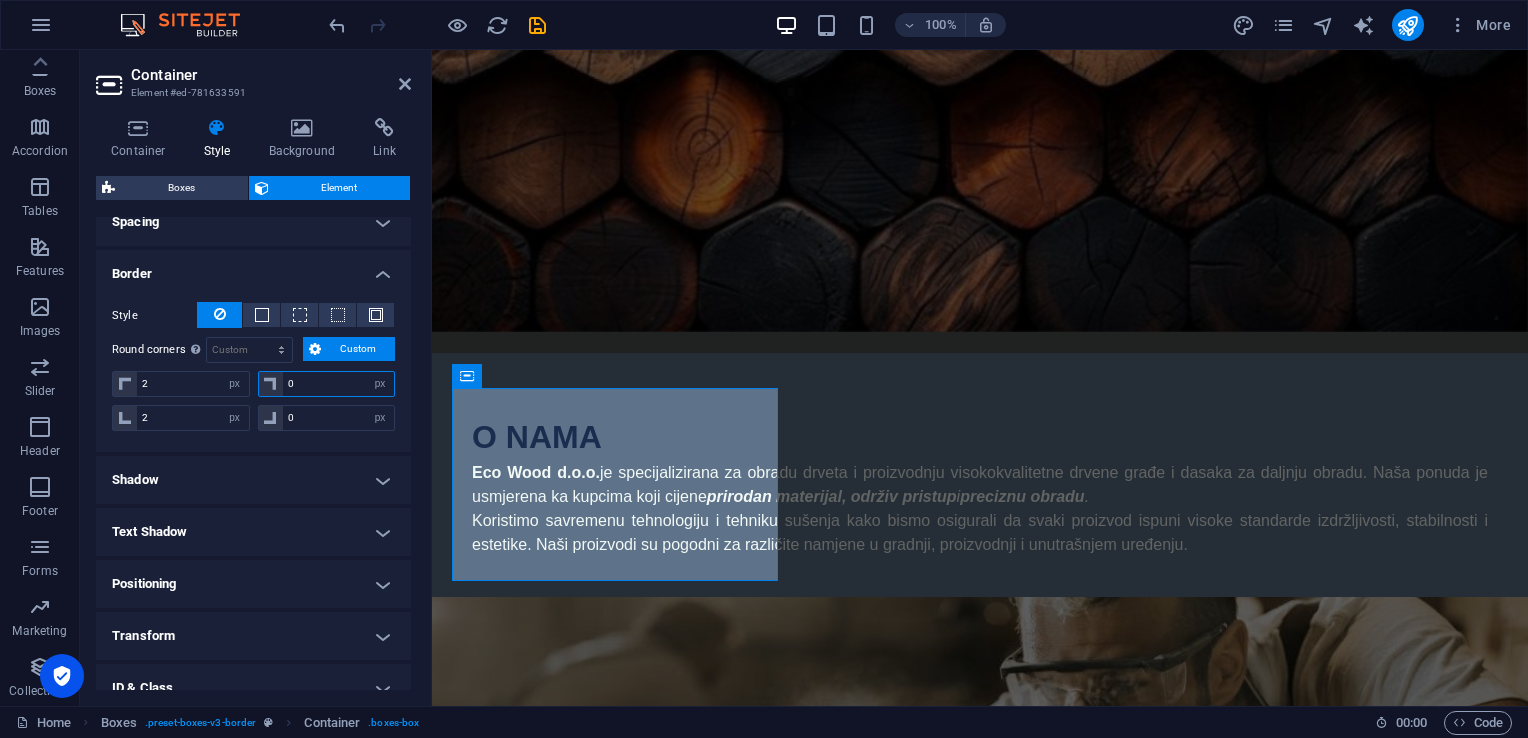 click on "0" at bounding box center [339, 384] 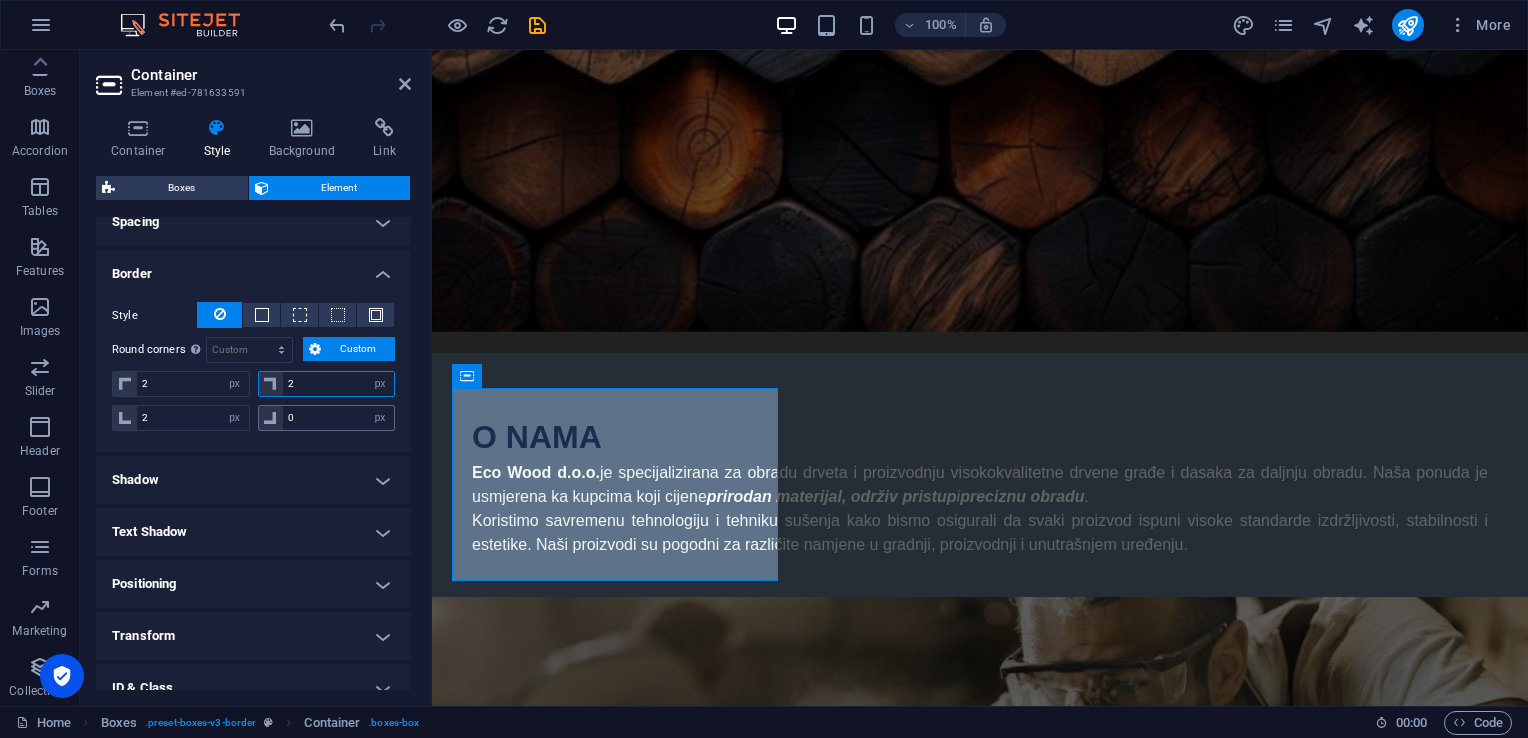 type on "2" 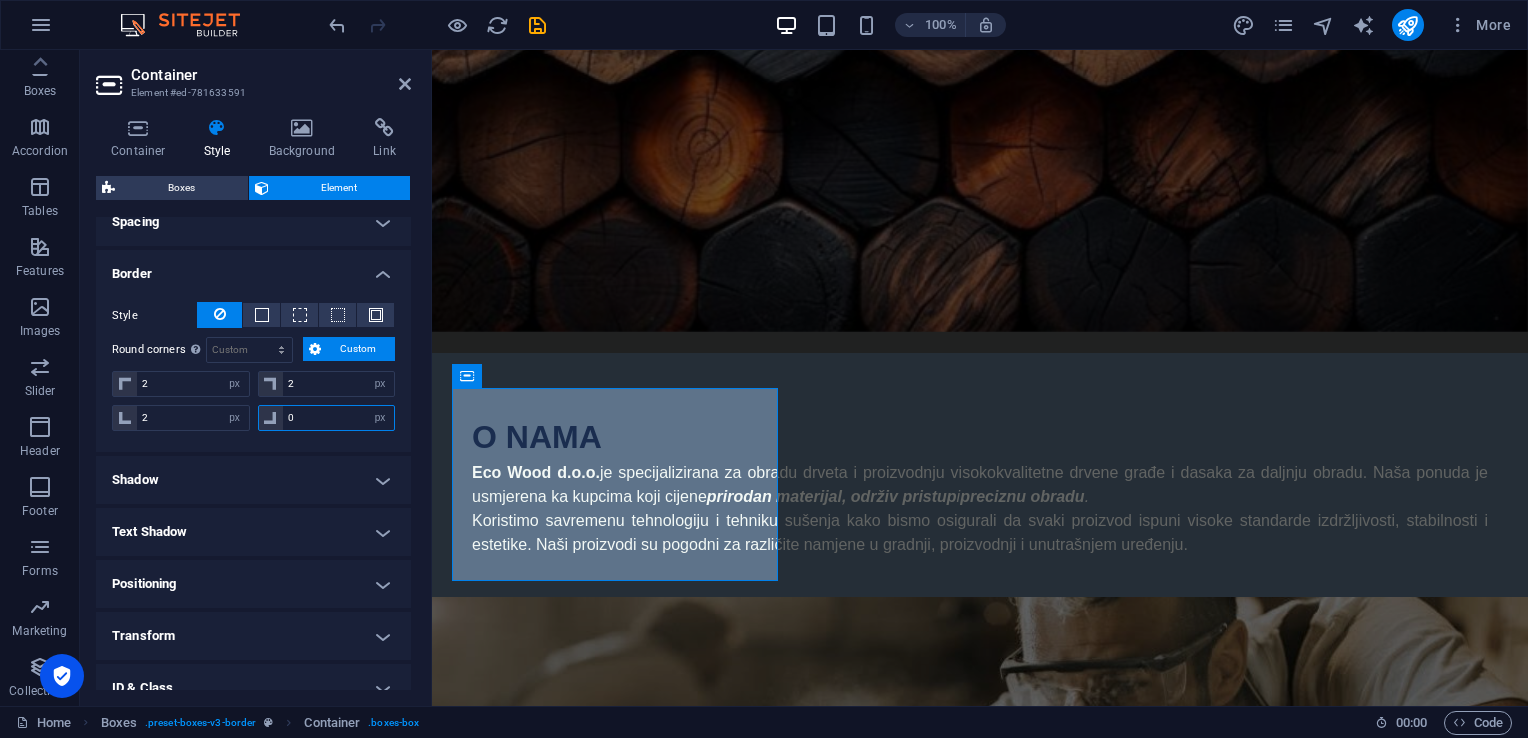 click on "0" at bounding box center [339, 418] 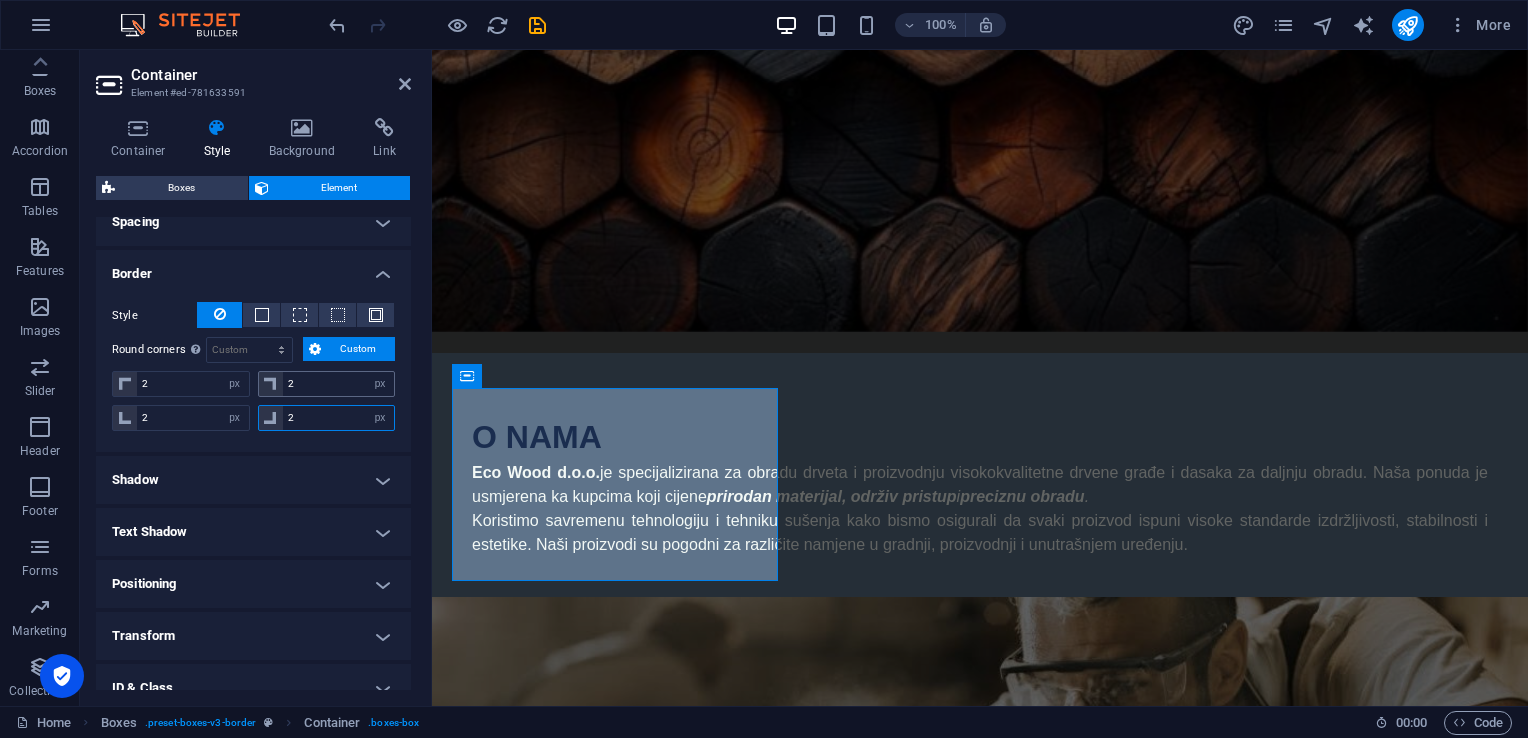 type on "2" 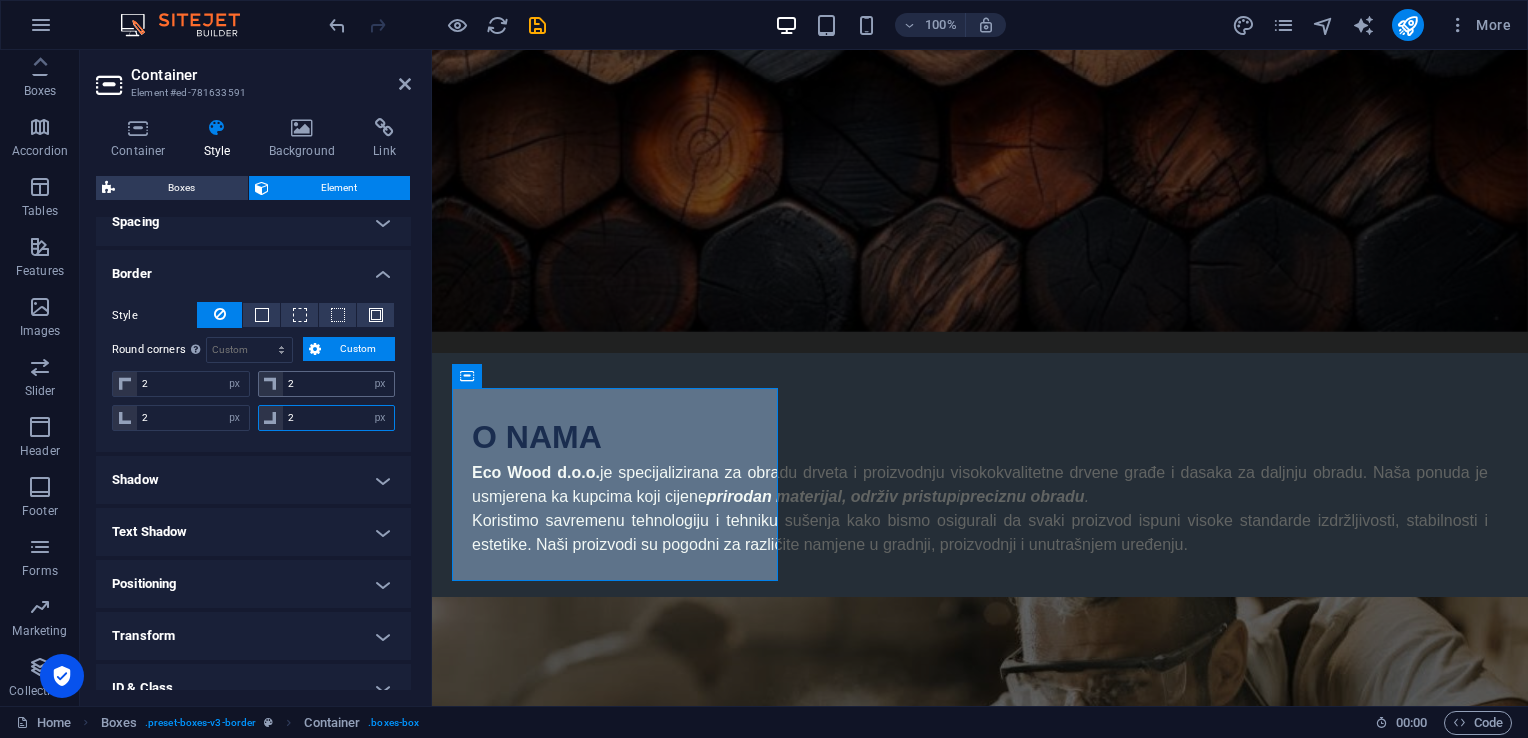 select on "px" 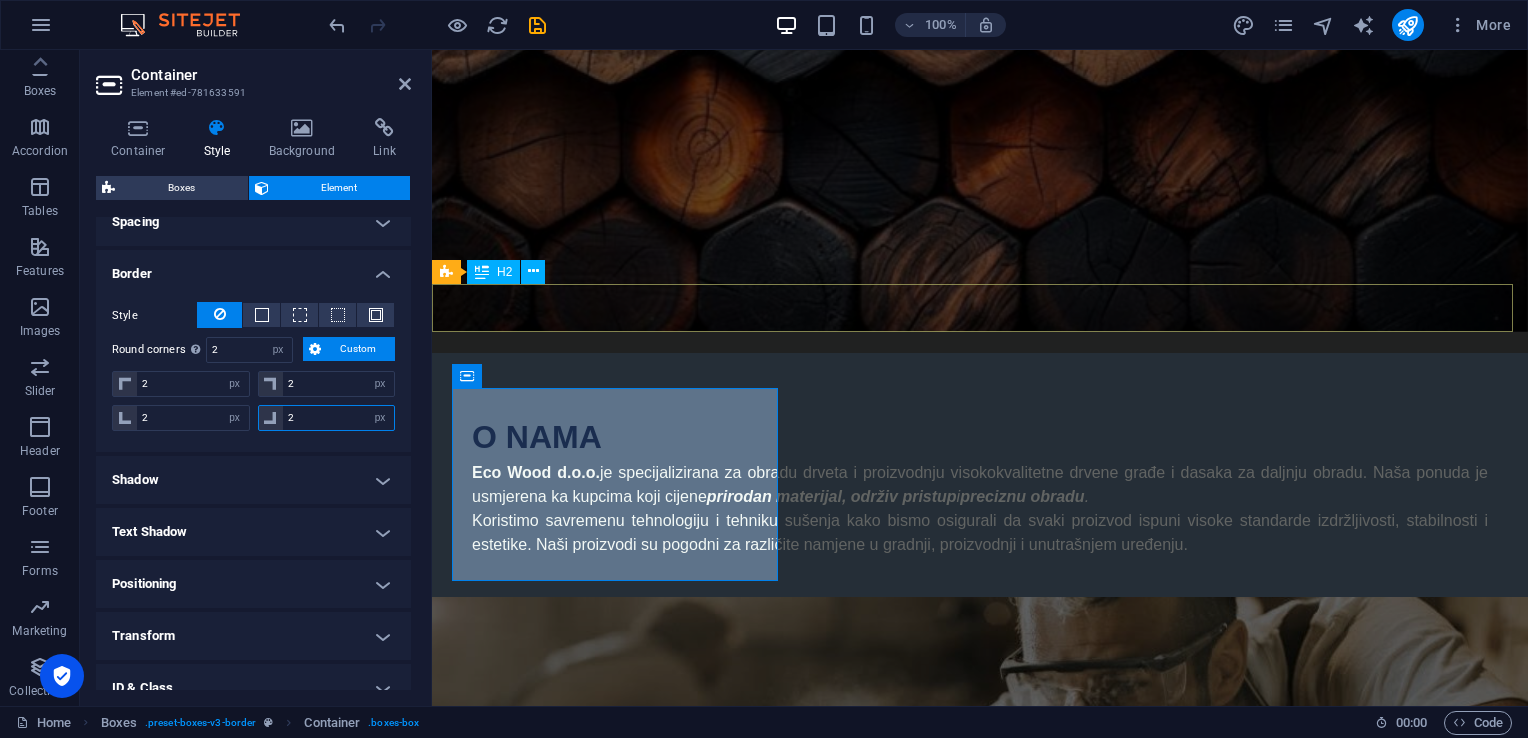 type on "2" 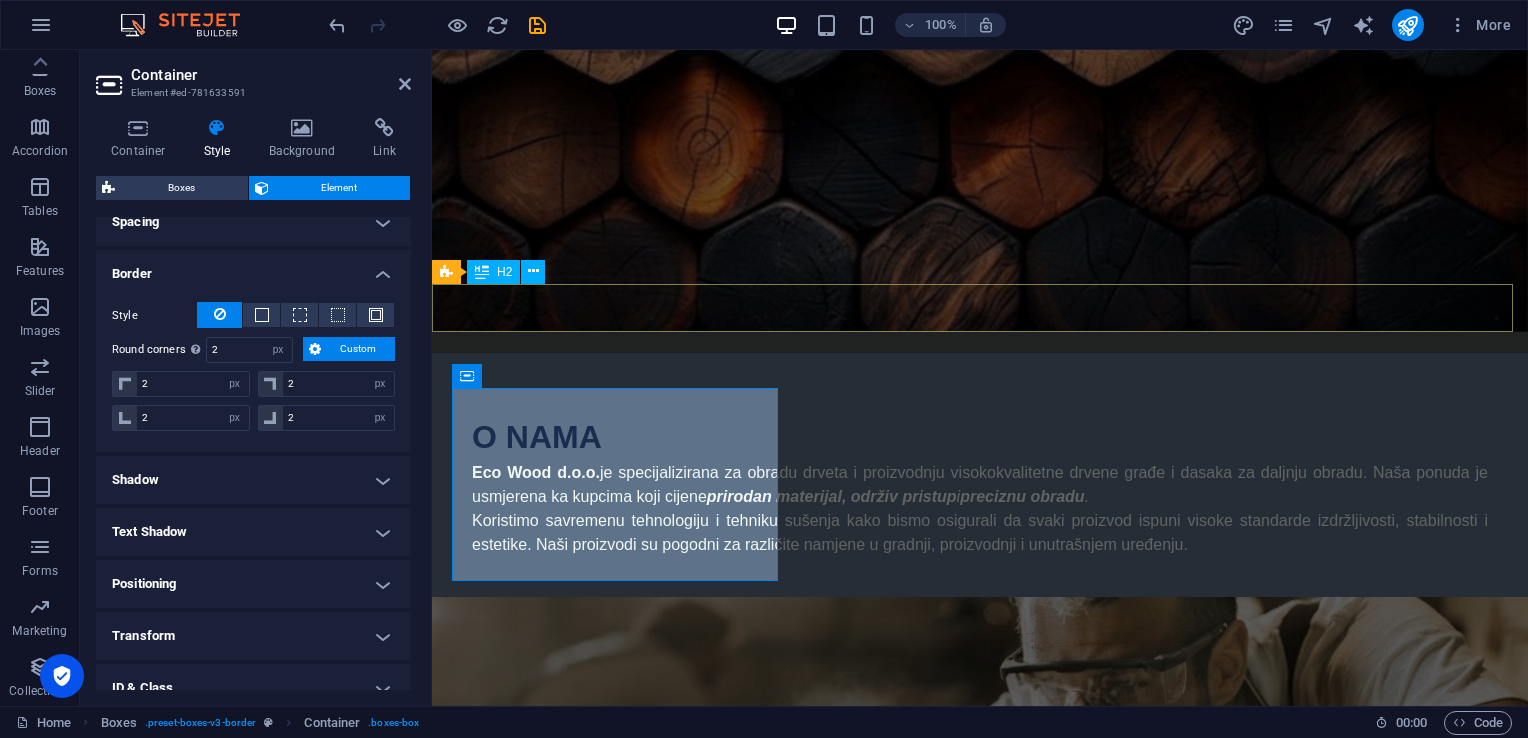 click on "Text   H2" at bounding box center [495, 272] 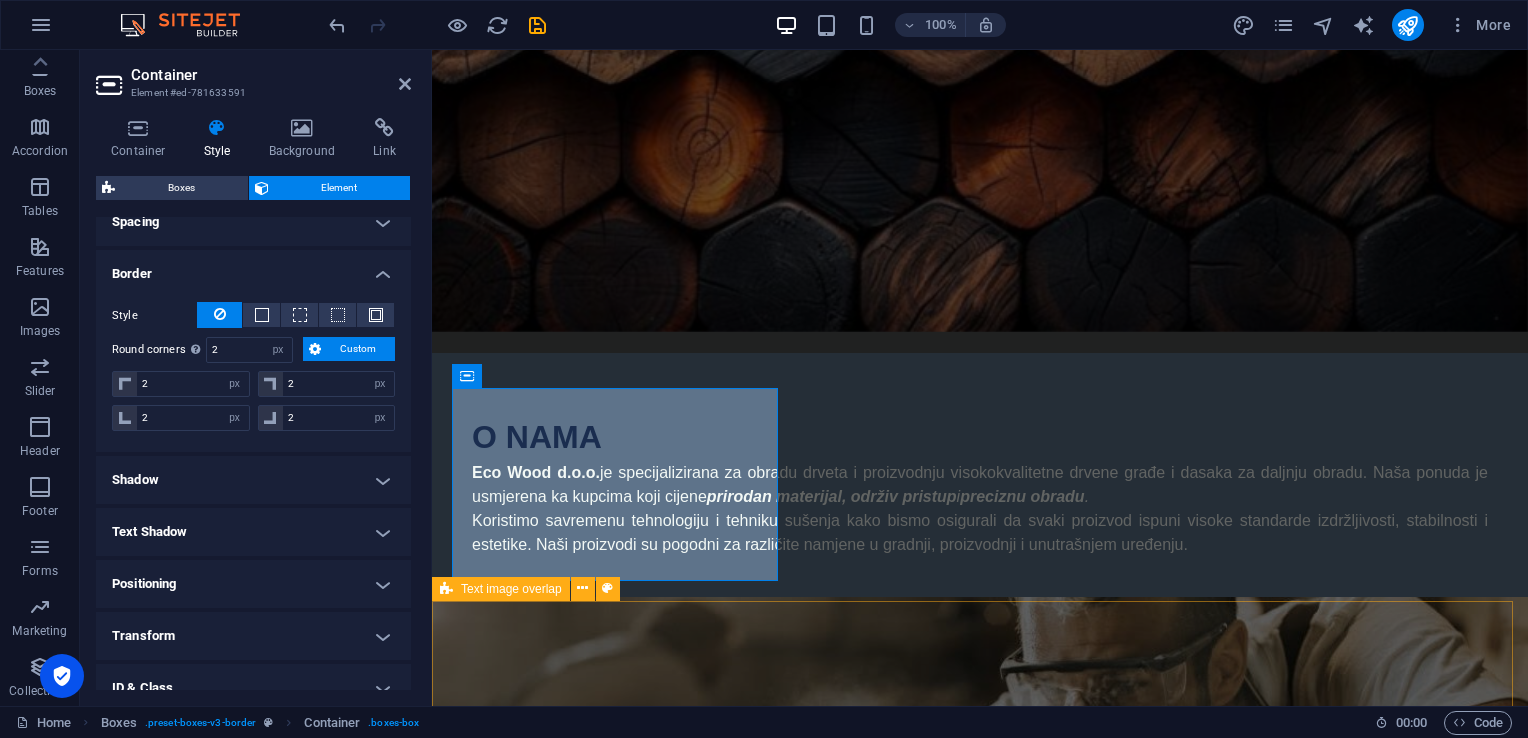 click on "Građa za kuće Pouzdani temelji vašeg doma. Naša građa je idealna za sve faze izgradnje – od konstrukcije krova, podnih nosača do zidnih sistema. Sušena, obrađena i spremna za montažu.   Specifikacije: Vrsta drveta:  jela, smrča ili bor Stanje:  sušeno u sušari, standardna vlažnost Dimenzije:  dostupne u više standardnih i nestandardnih formata Obrada:  četkana / blanjana / rezana (po potrebi) Upotreba:  za krovne konstrukcije, zidne okvire, međuspratne nosače Mogućnosti prilagođavanja: Nudimo rezanje po mjeri i obradu prema [PERSON_NAME] projektima ili arhitektonskim nacrtima." at bounding box center (980, 2510) 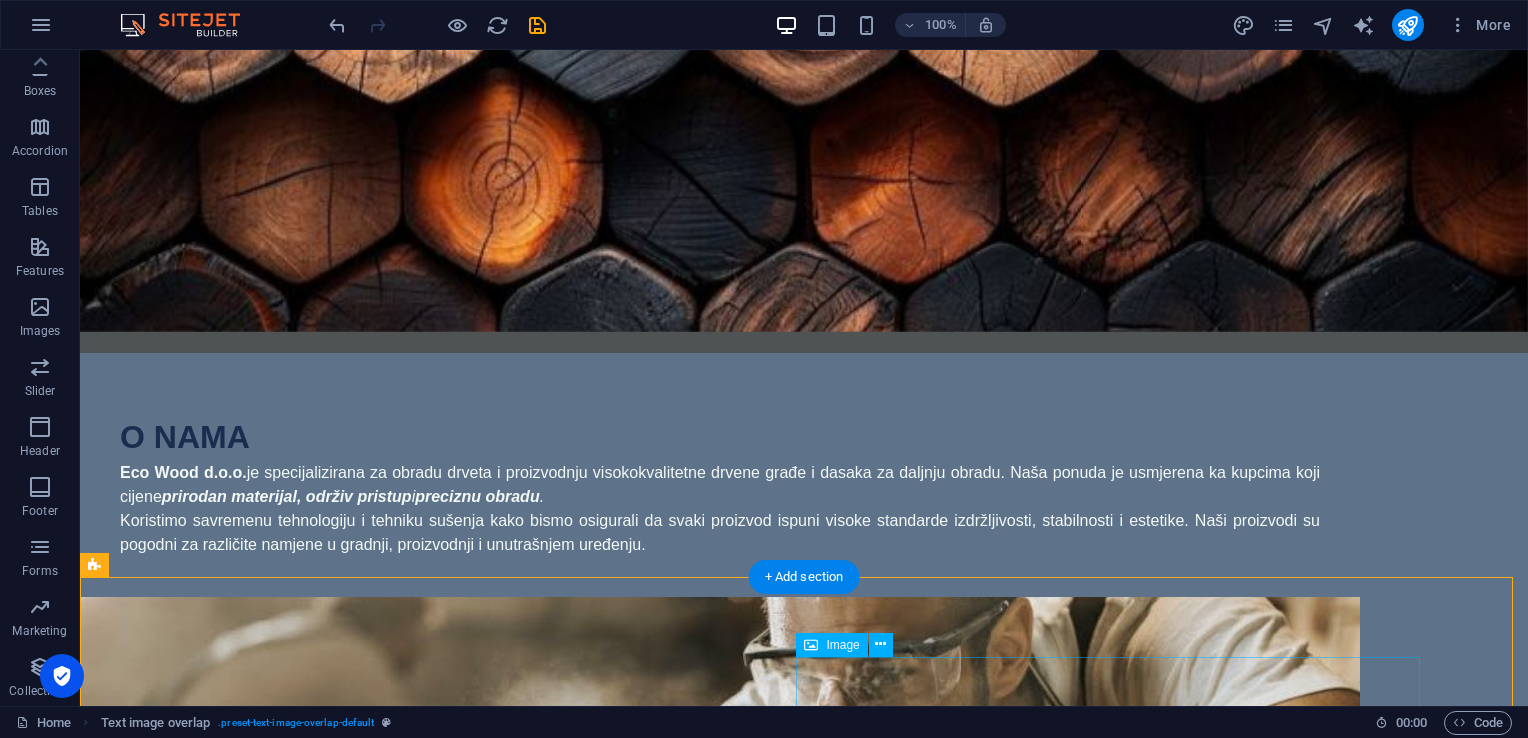 scroll, scrollTop: 400, scrollLeft: 0, axis: vertical 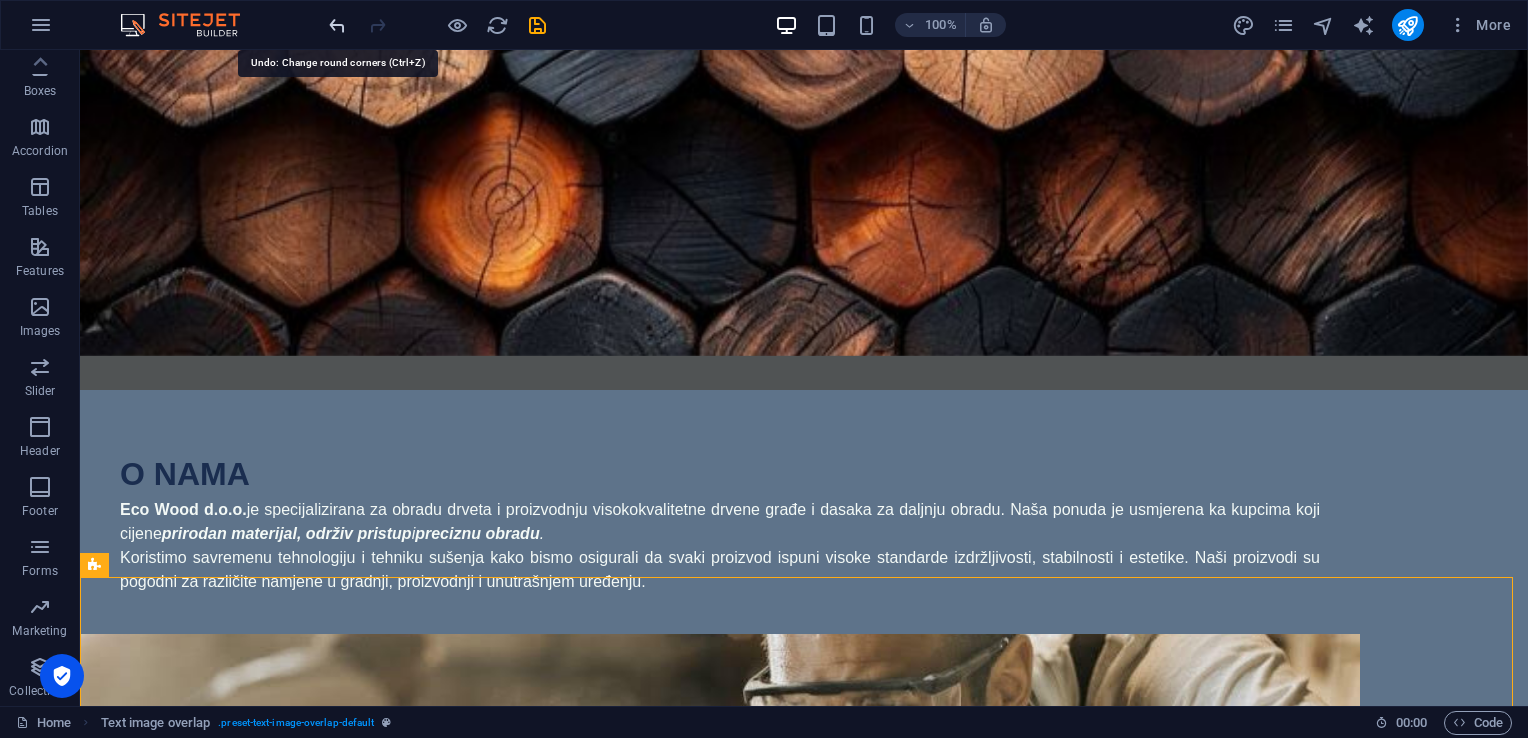 click at bounding box center (337, 25) 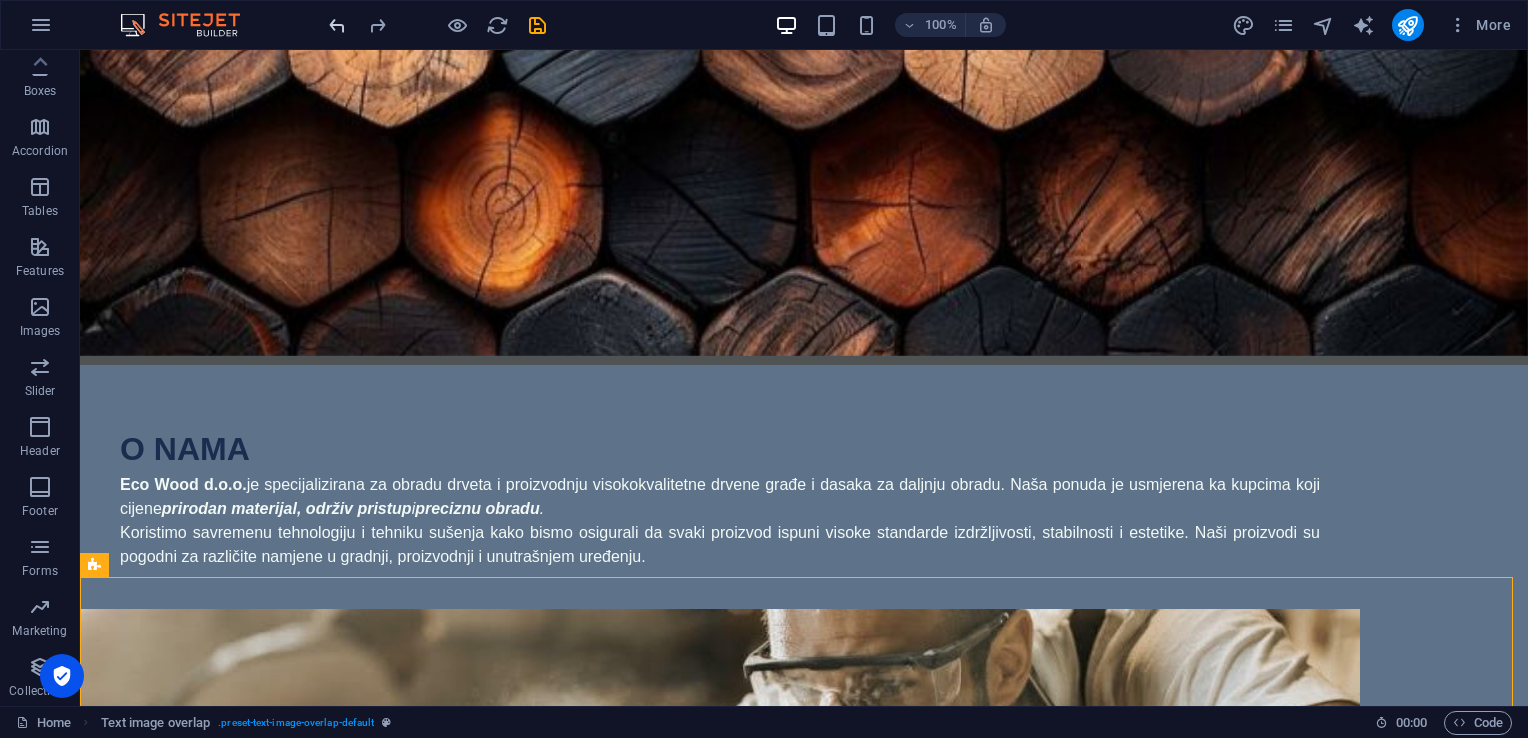 click at bounding box center [337, 25] 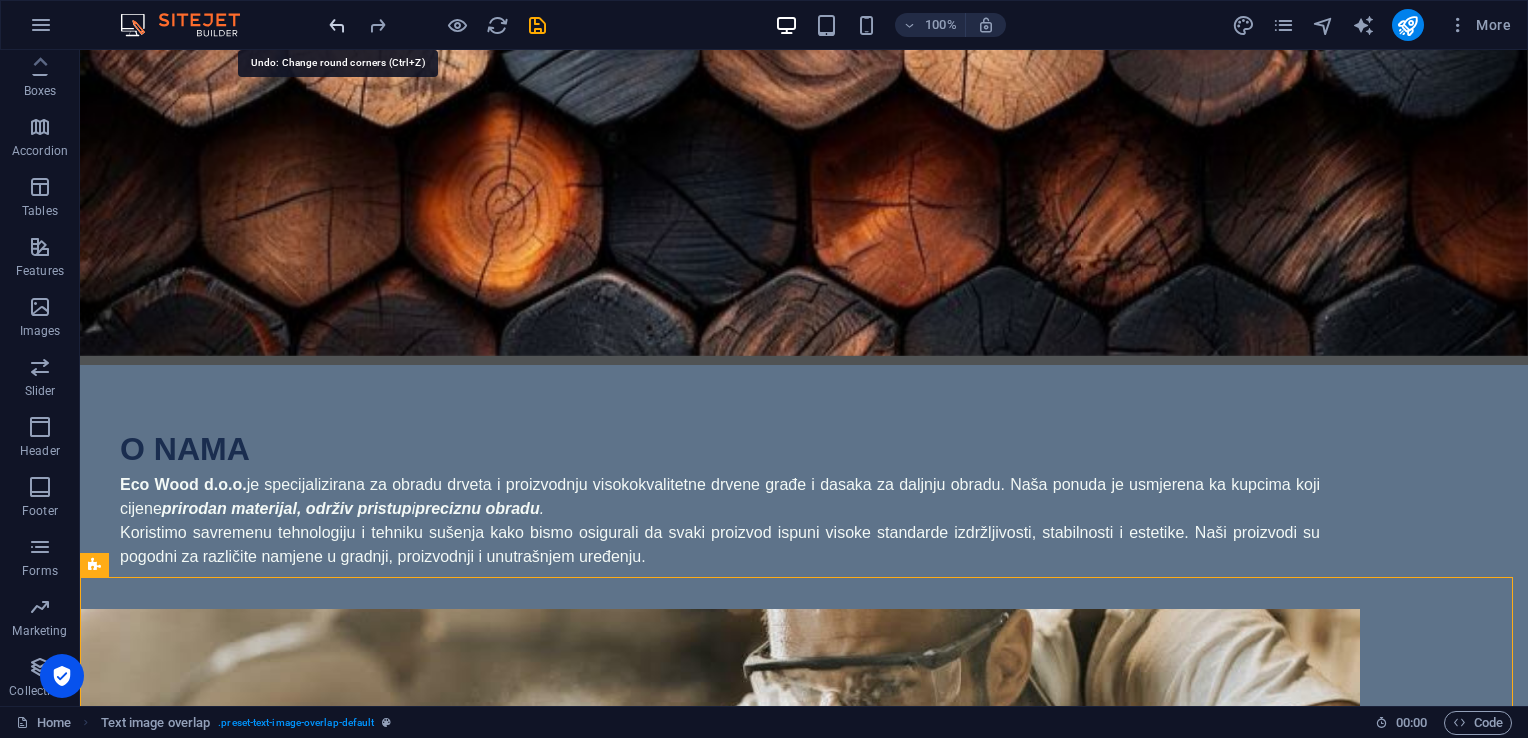 click at bounding box center [337, 25] 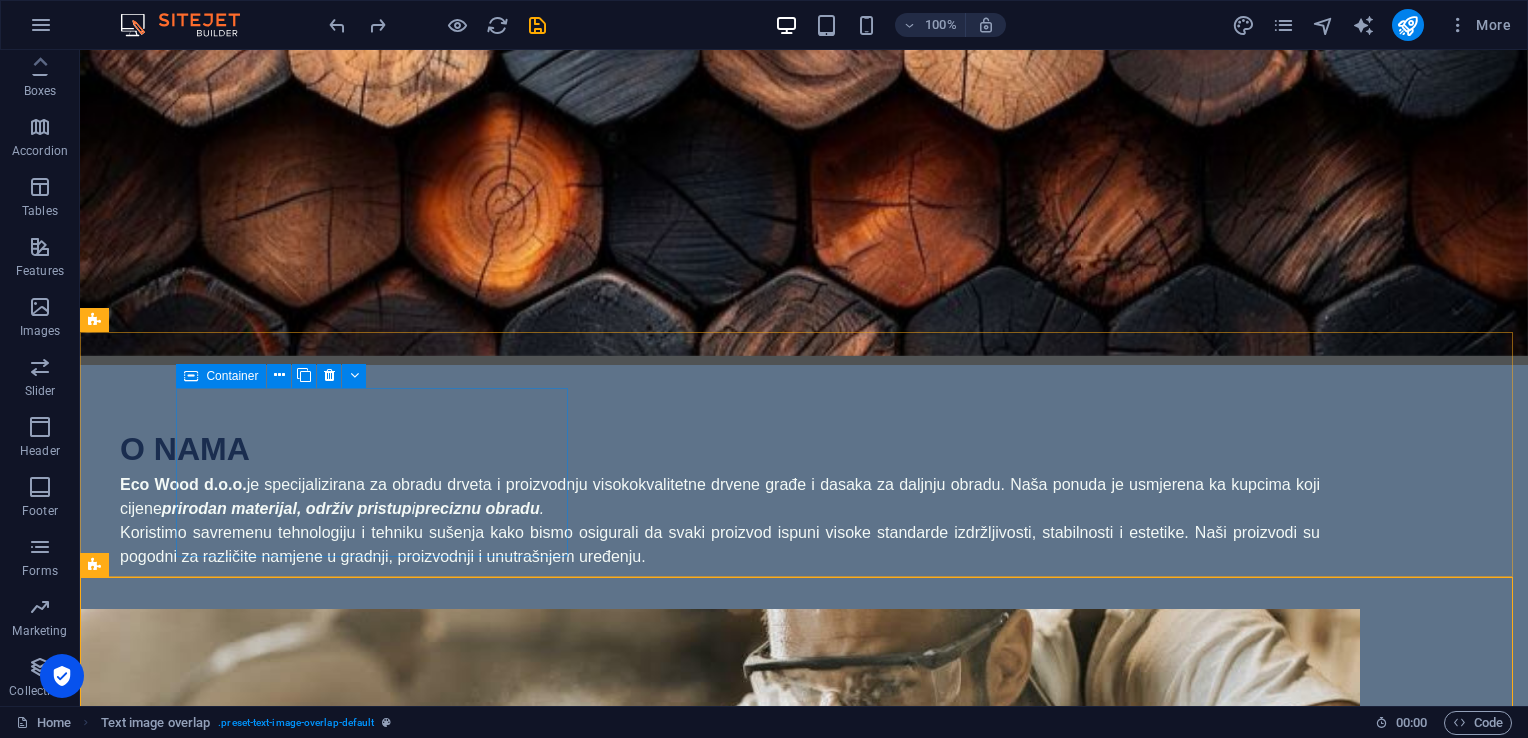 click on "Container" at bounding box center (232, 376) 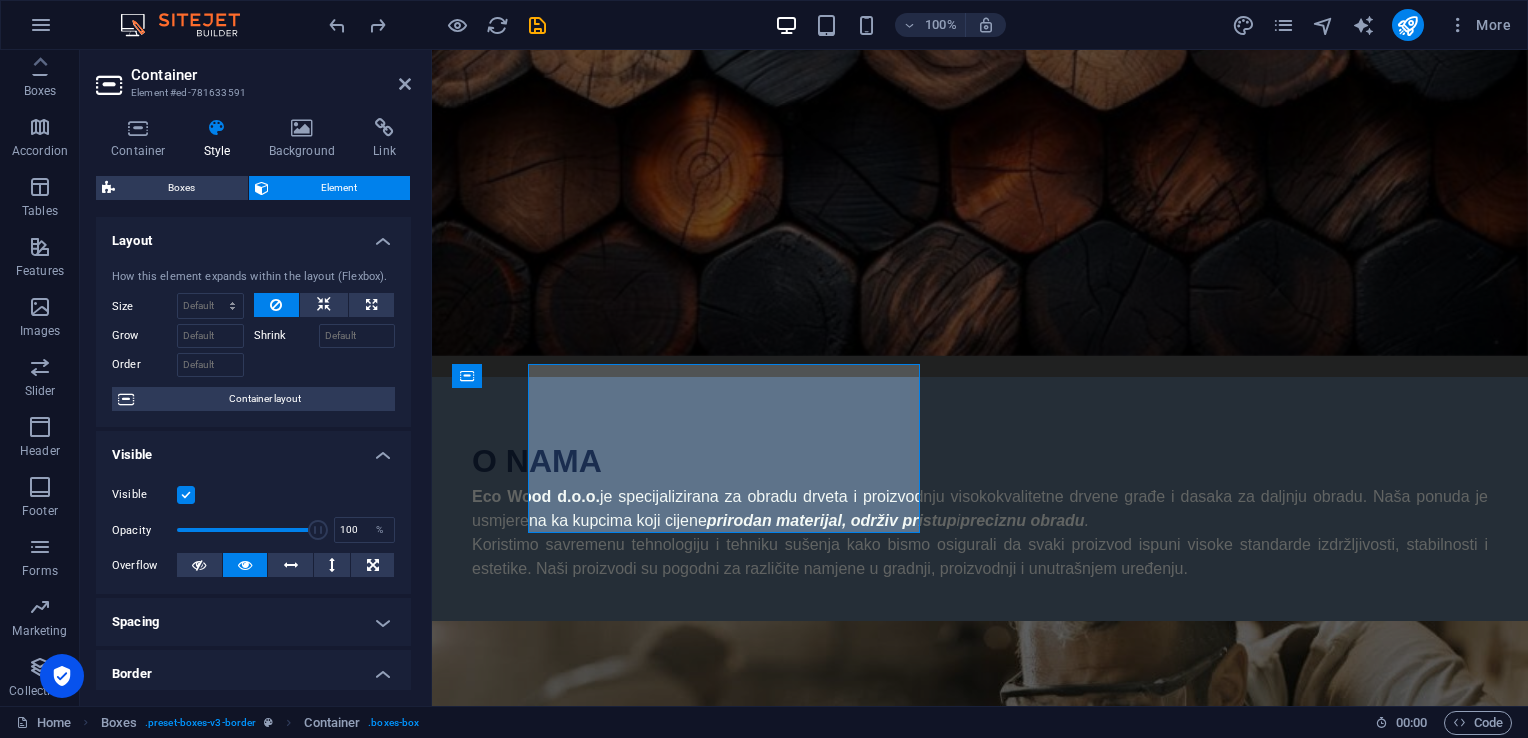 scroll, scrollTop: 424, scrollLeft: 0, axis: vertical 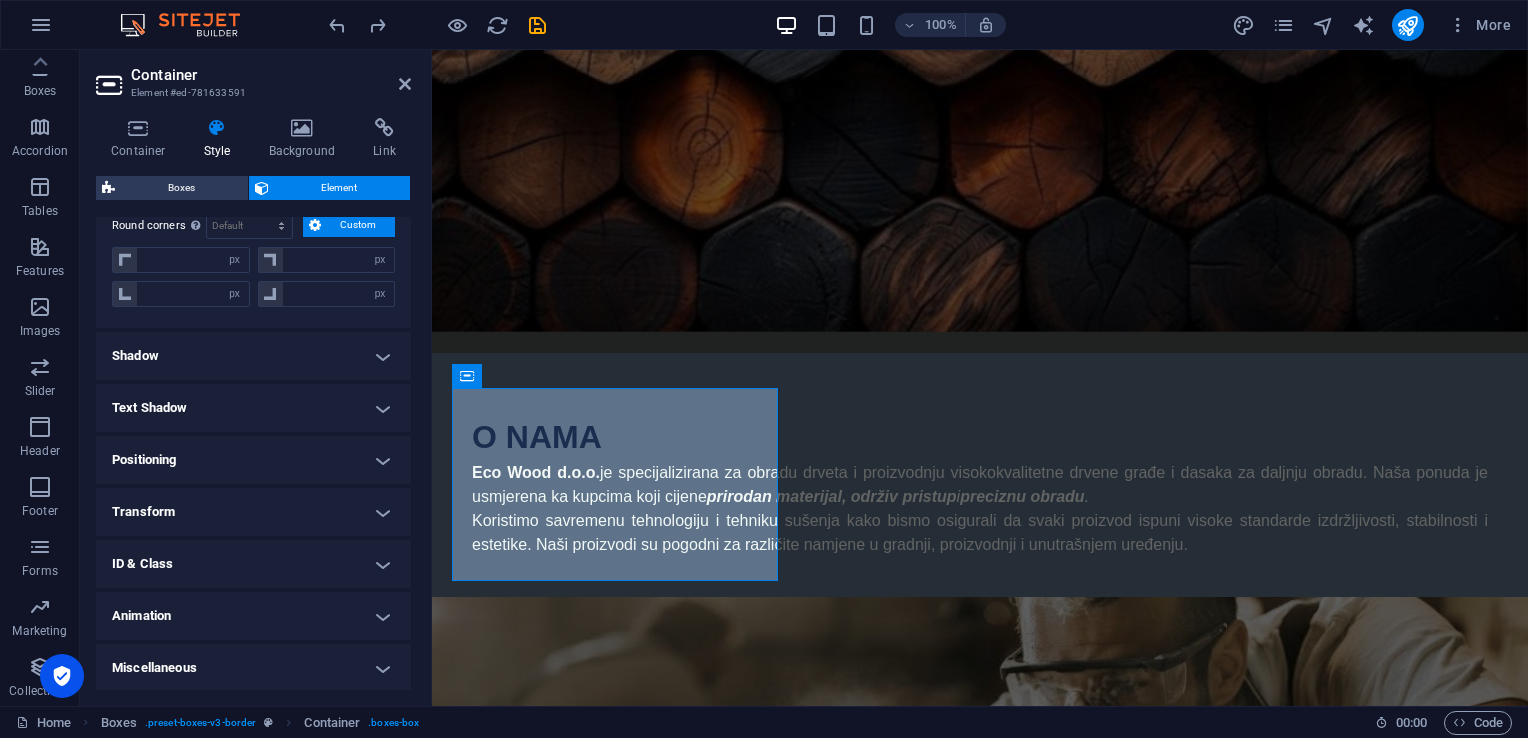 click on "Positioning" at bounding box center [253, 460] 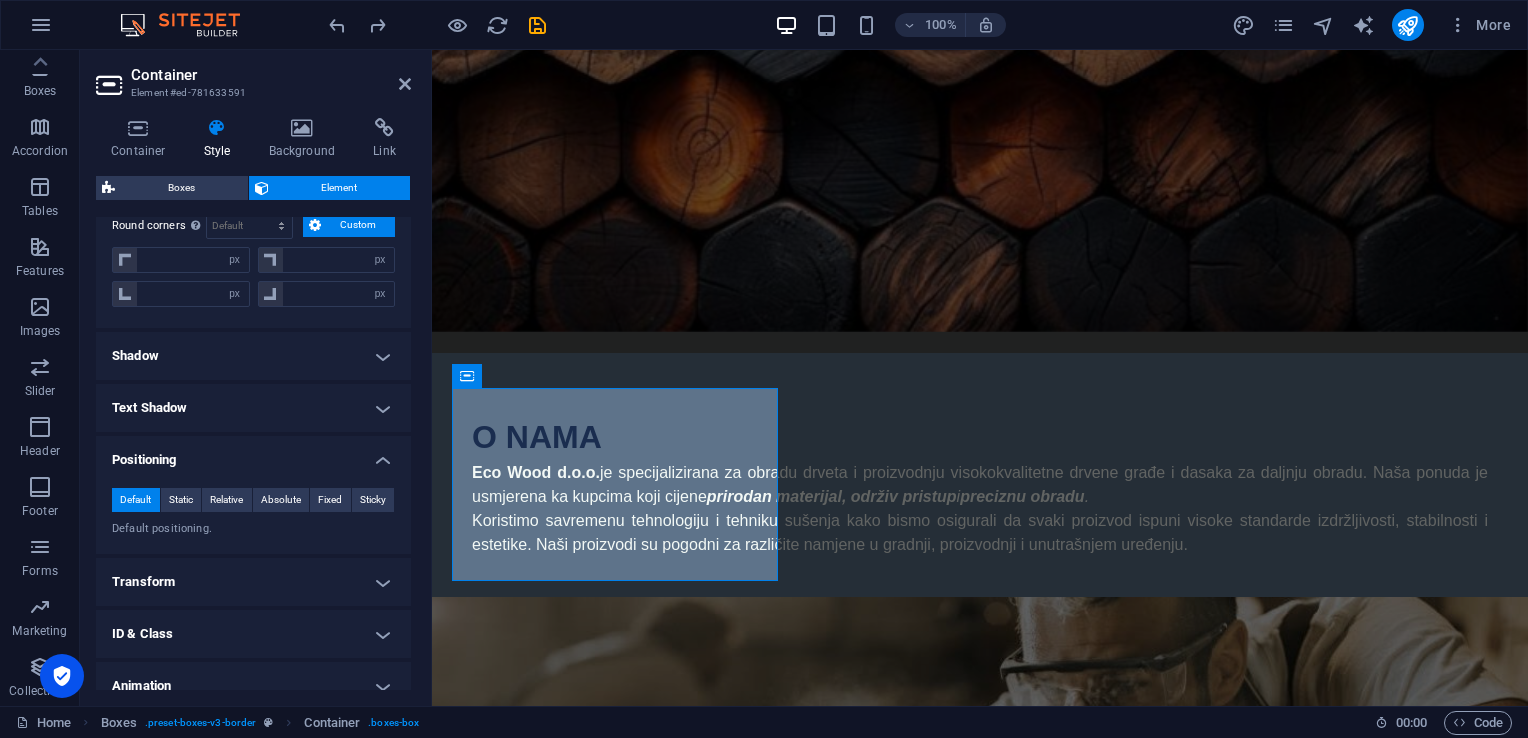 click on "Text Shadow" at bounding box center (253, 408) 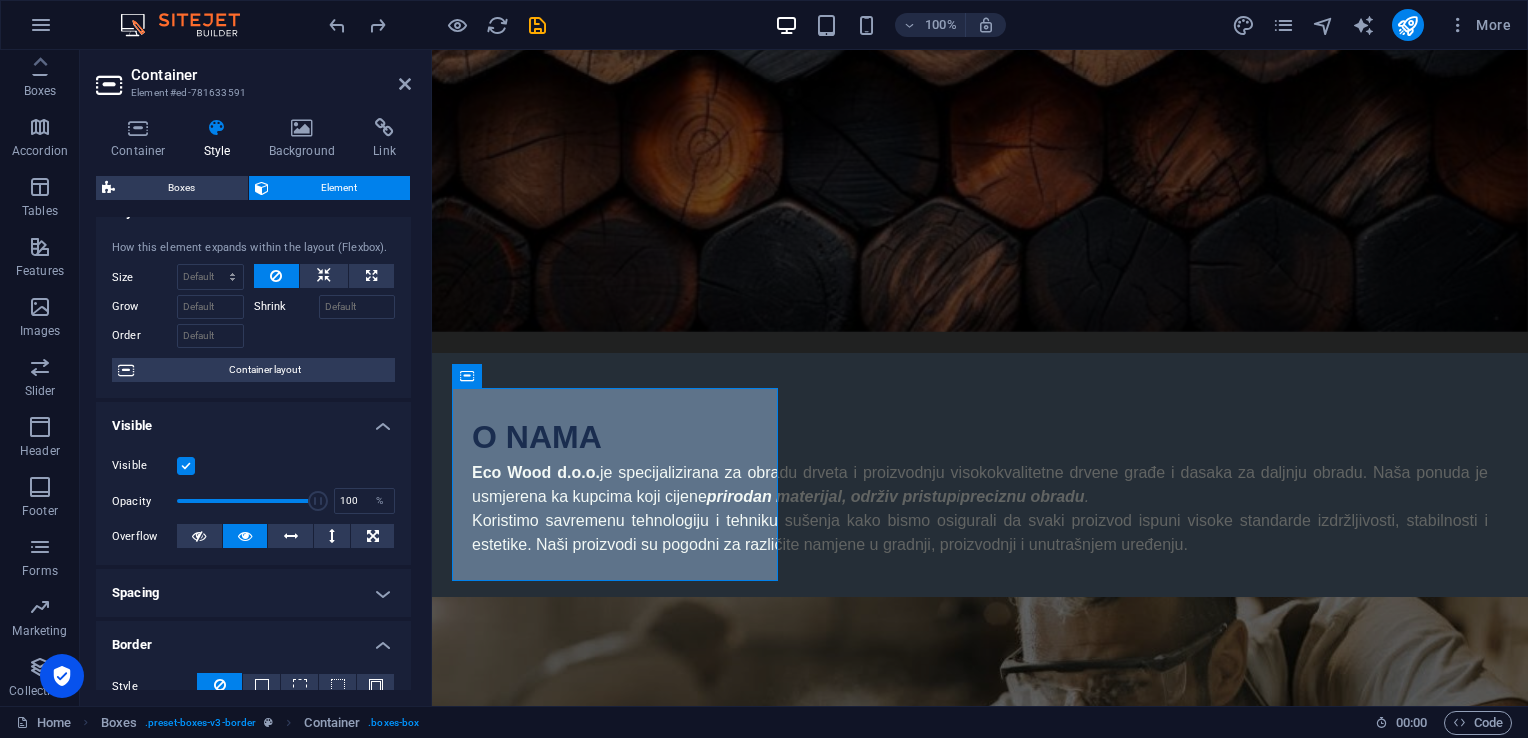 scroll, scrollTop: 0, scrollLeft: 0, axis: both 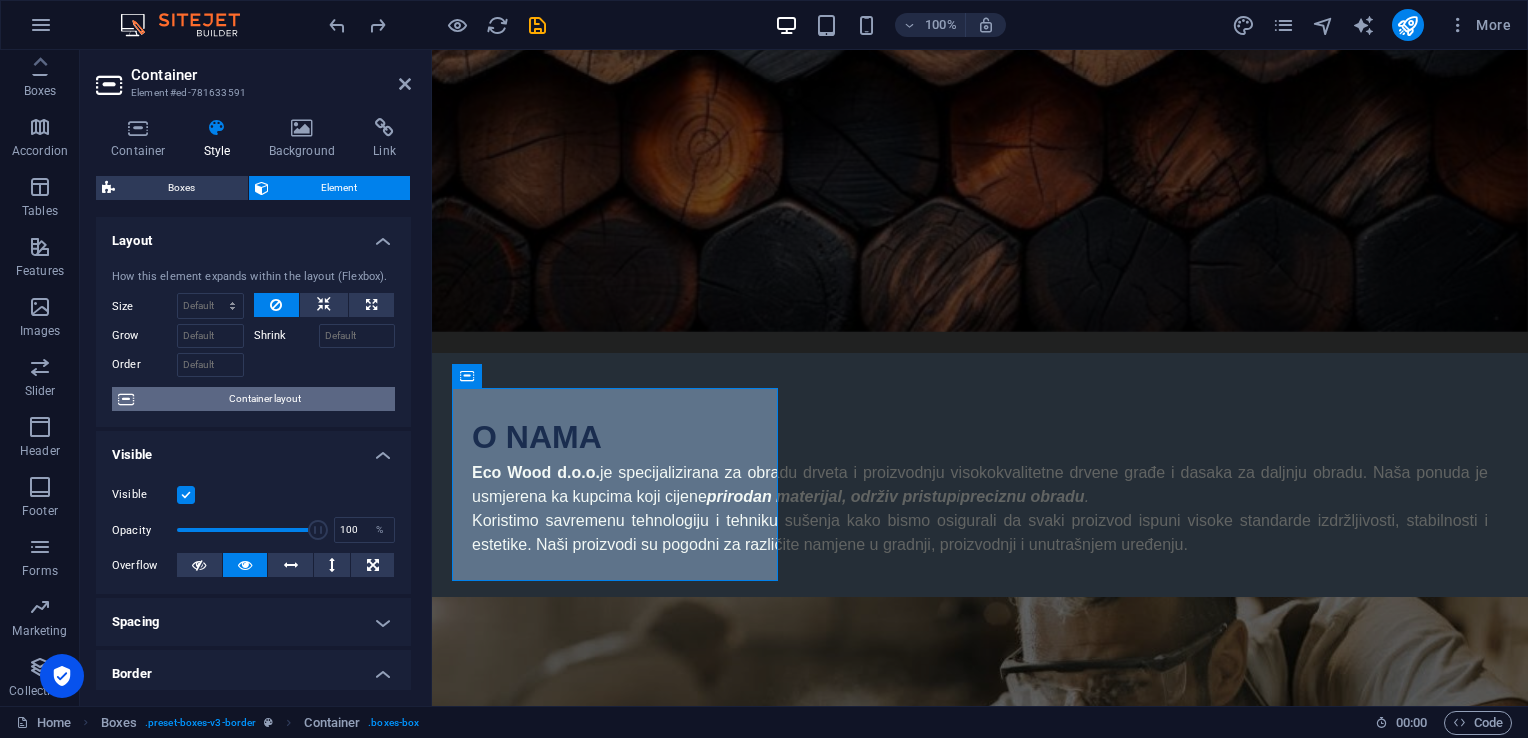 click on "Container layout" at bounding box center [264, 399] 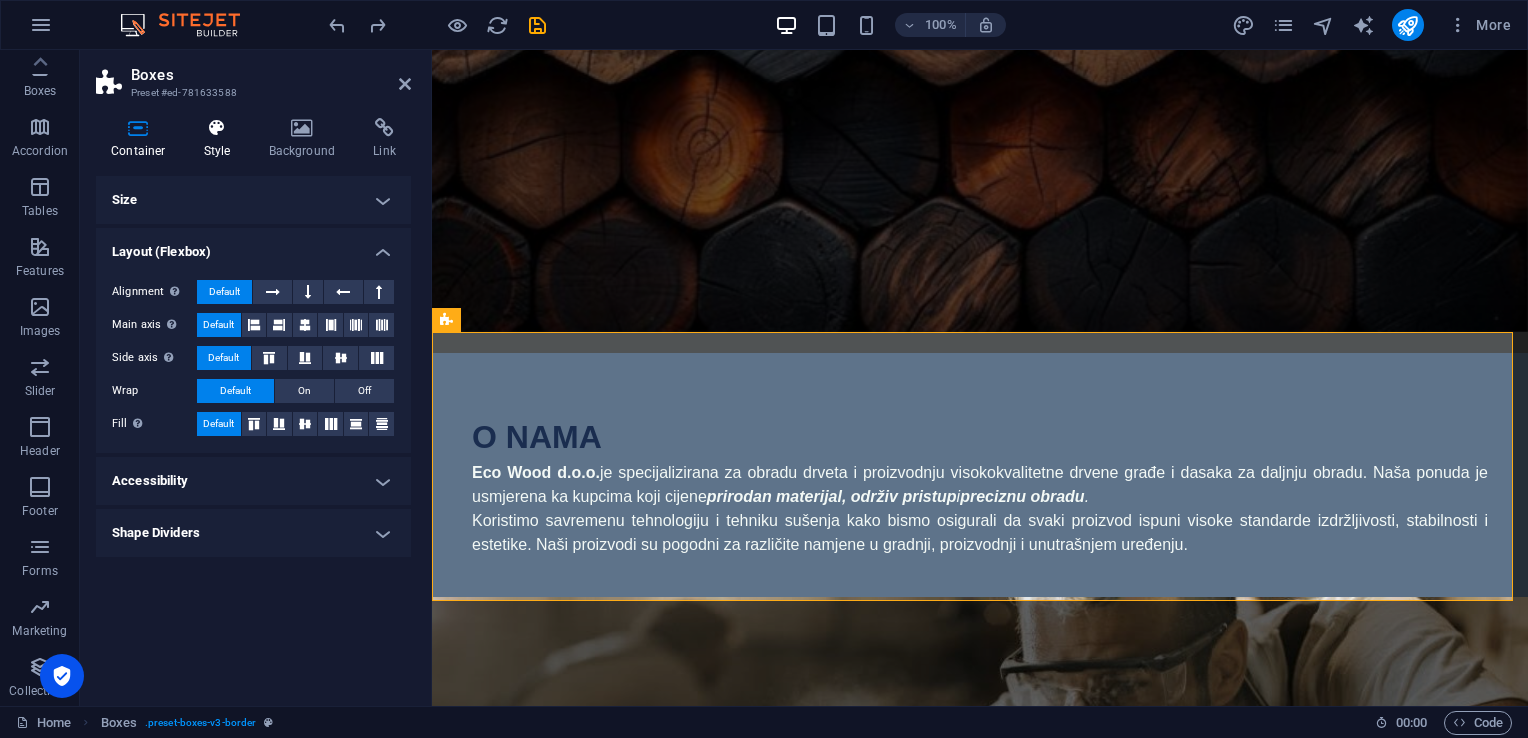 click on "Style" at bounding box center (221, 139) 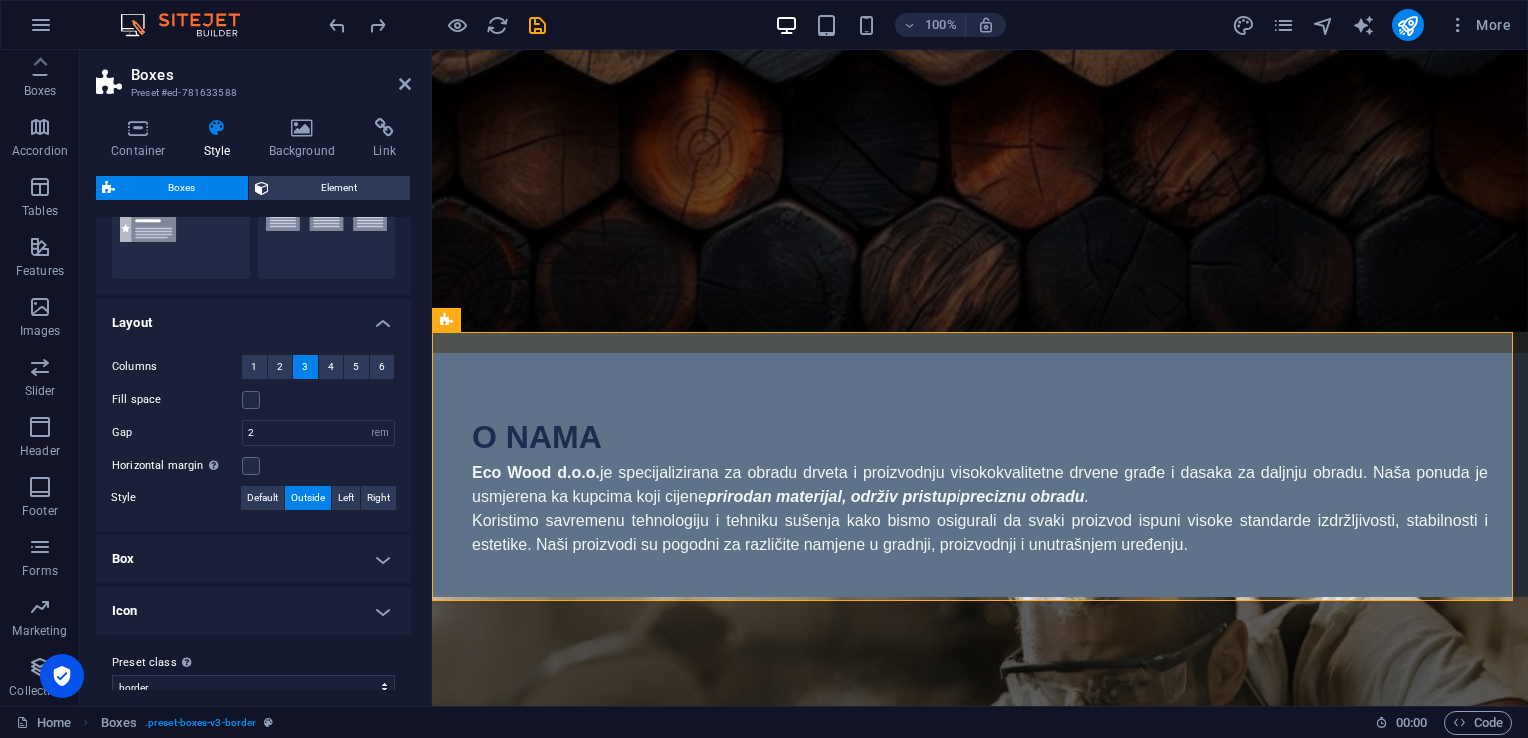 scroll, scrollTop: 285, scrollLeft: 0, axis: vertical 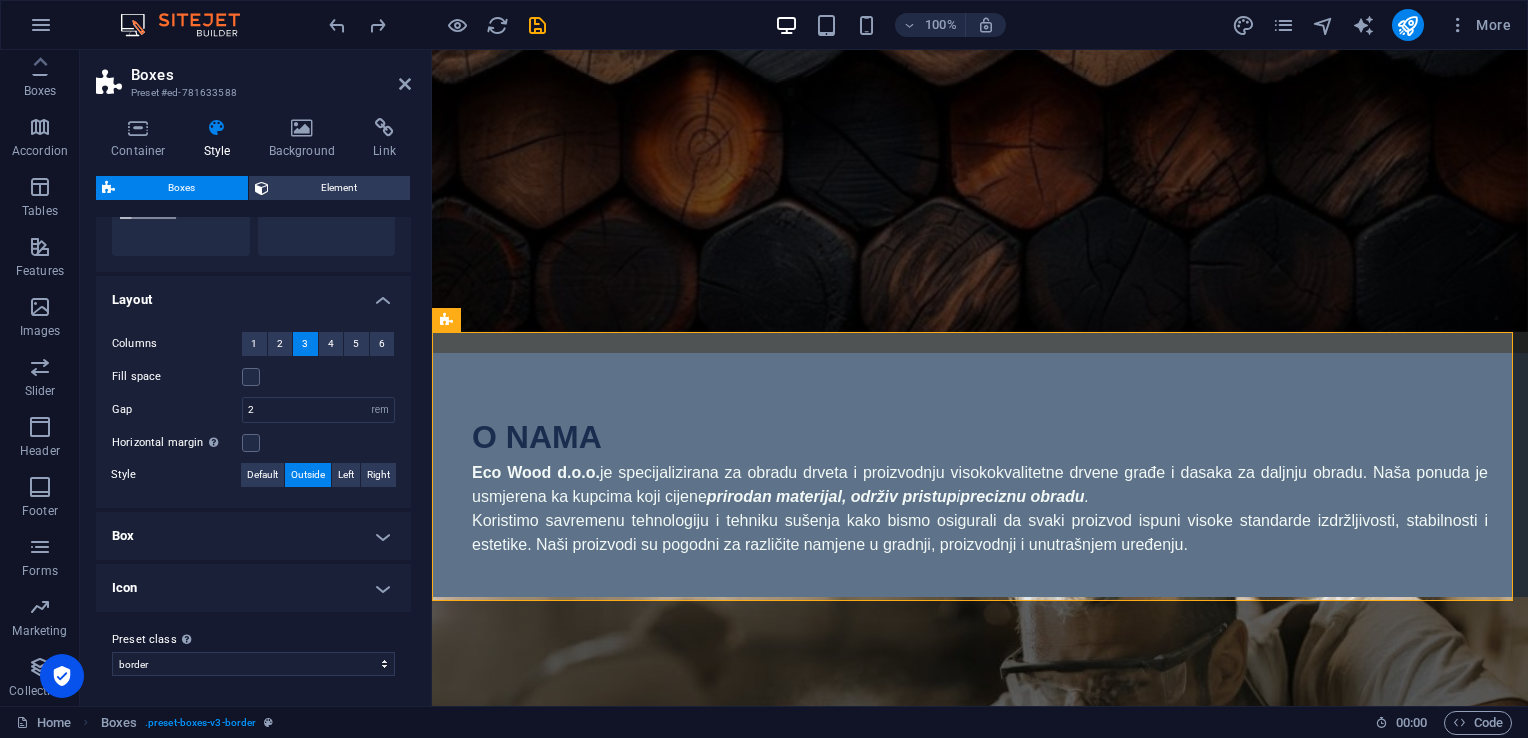 click on "Box" at bounding box center (253, 536) 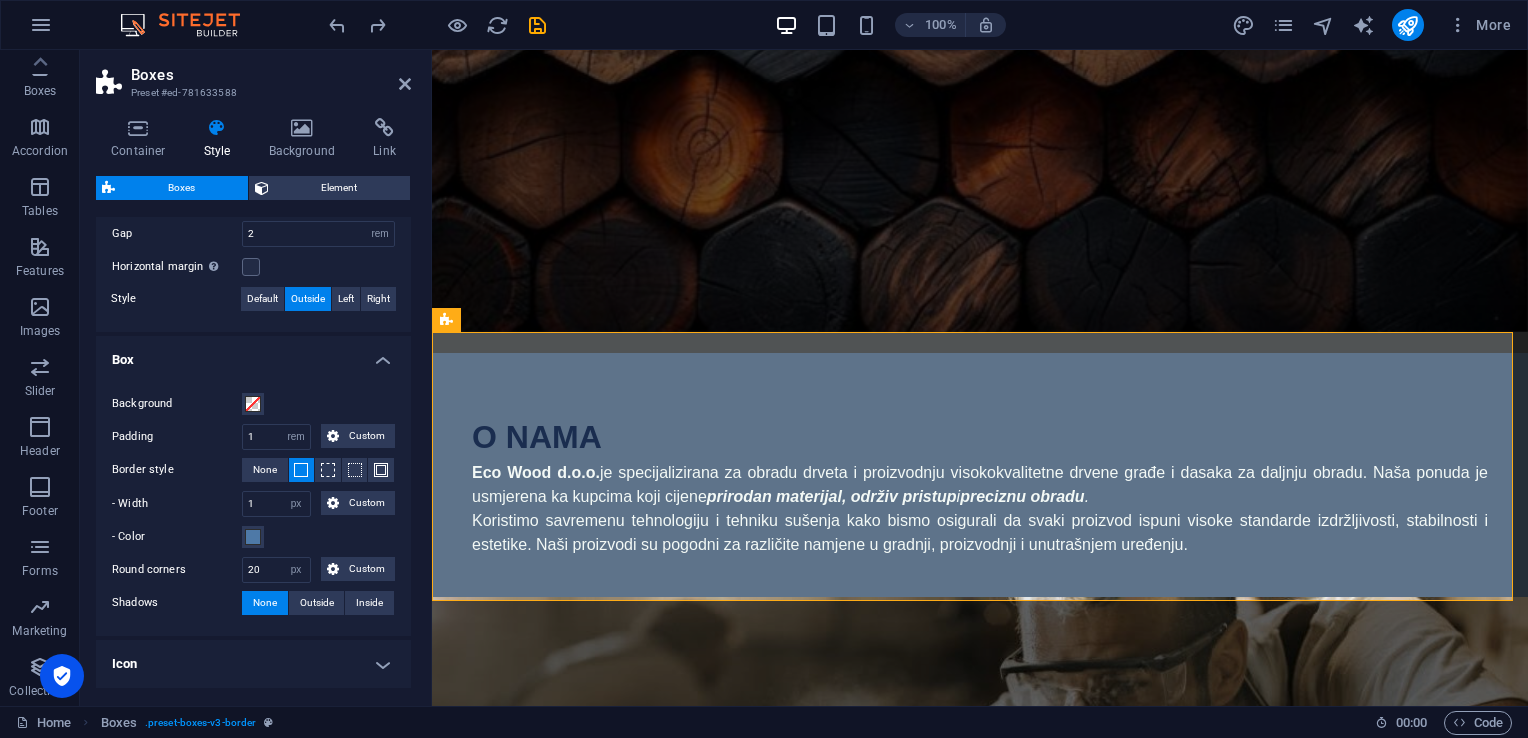 scroll, scrollTop: 485, scrollLeft: 0, axis: vertical 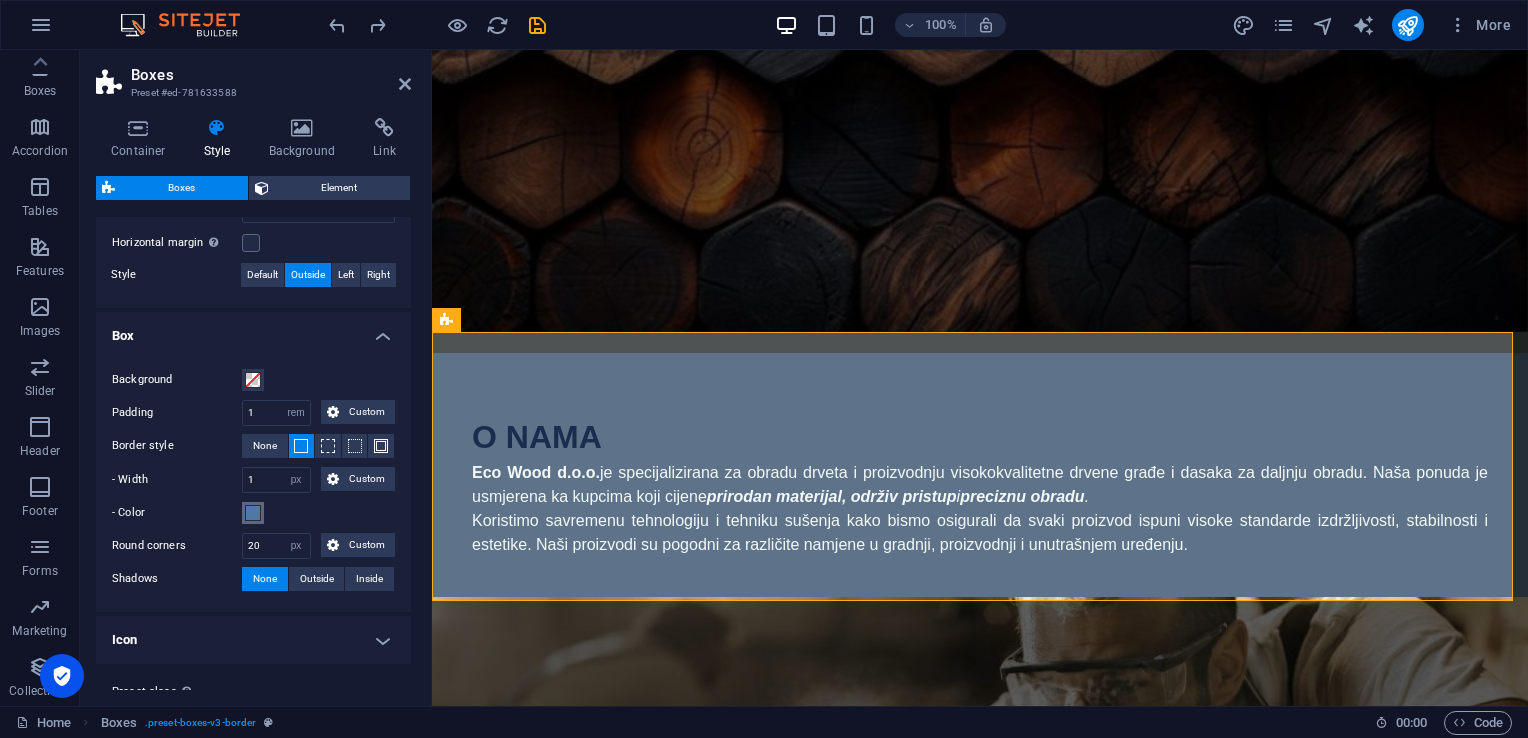 click at bounding box center [253, 513] 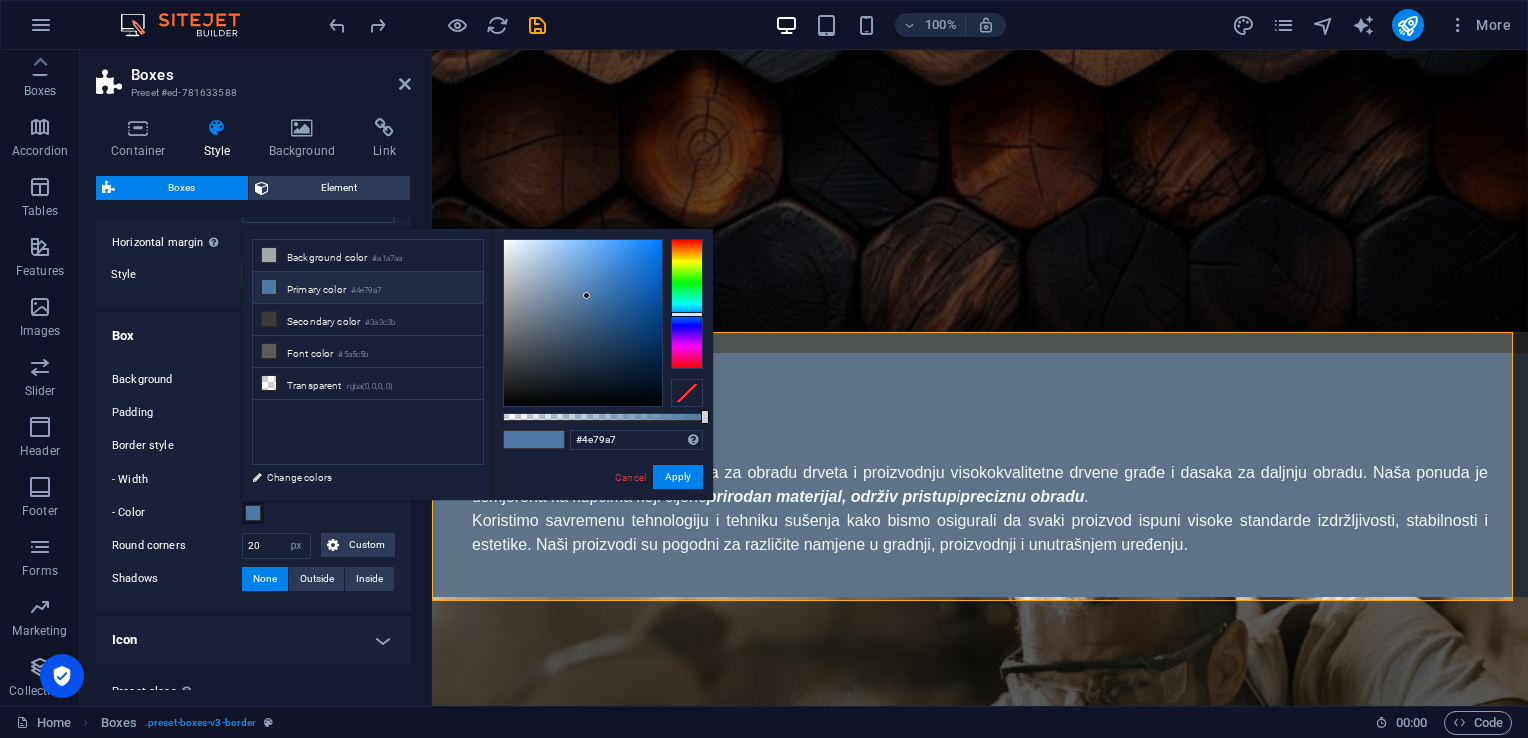 click at bounding box center [253, 513] 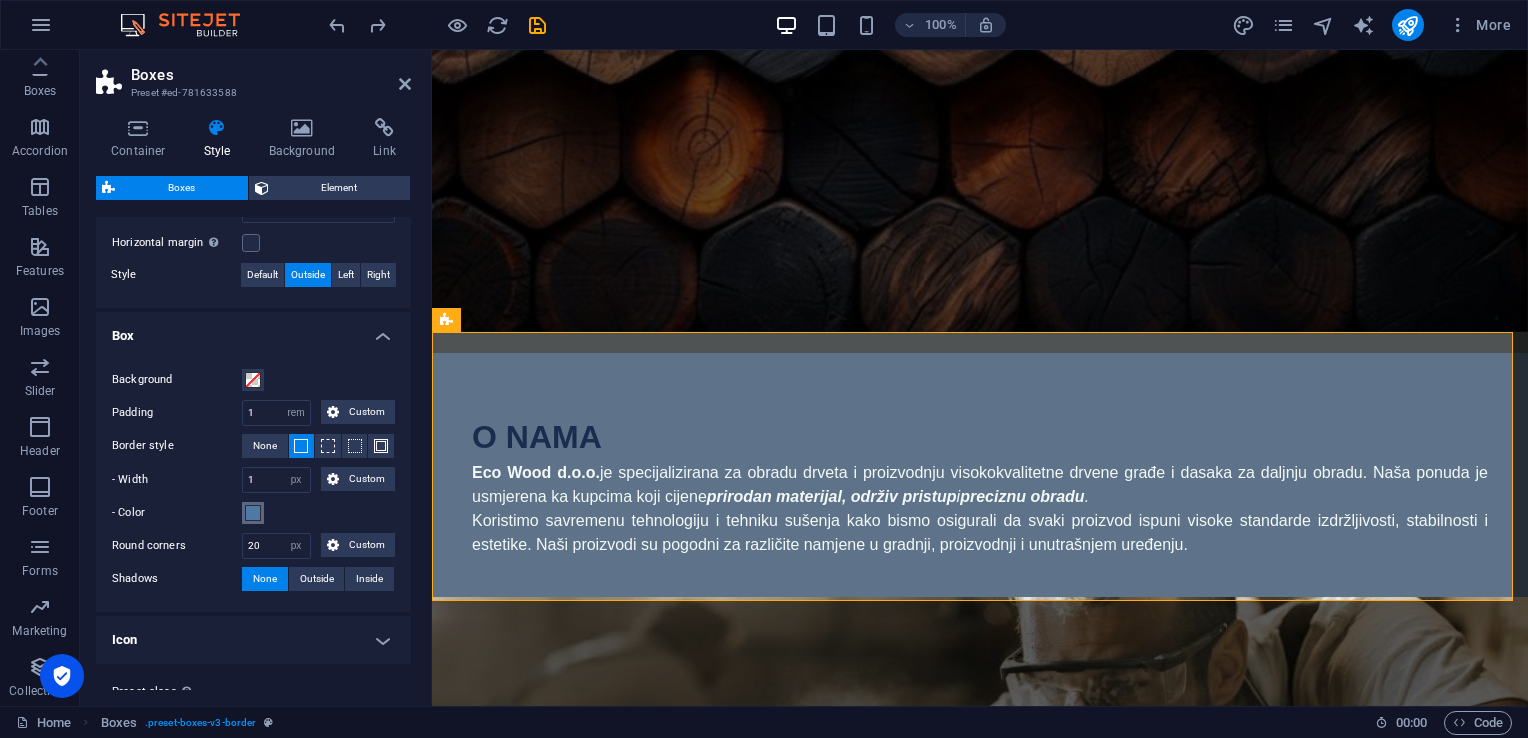 click at bounding box center (253, 513) 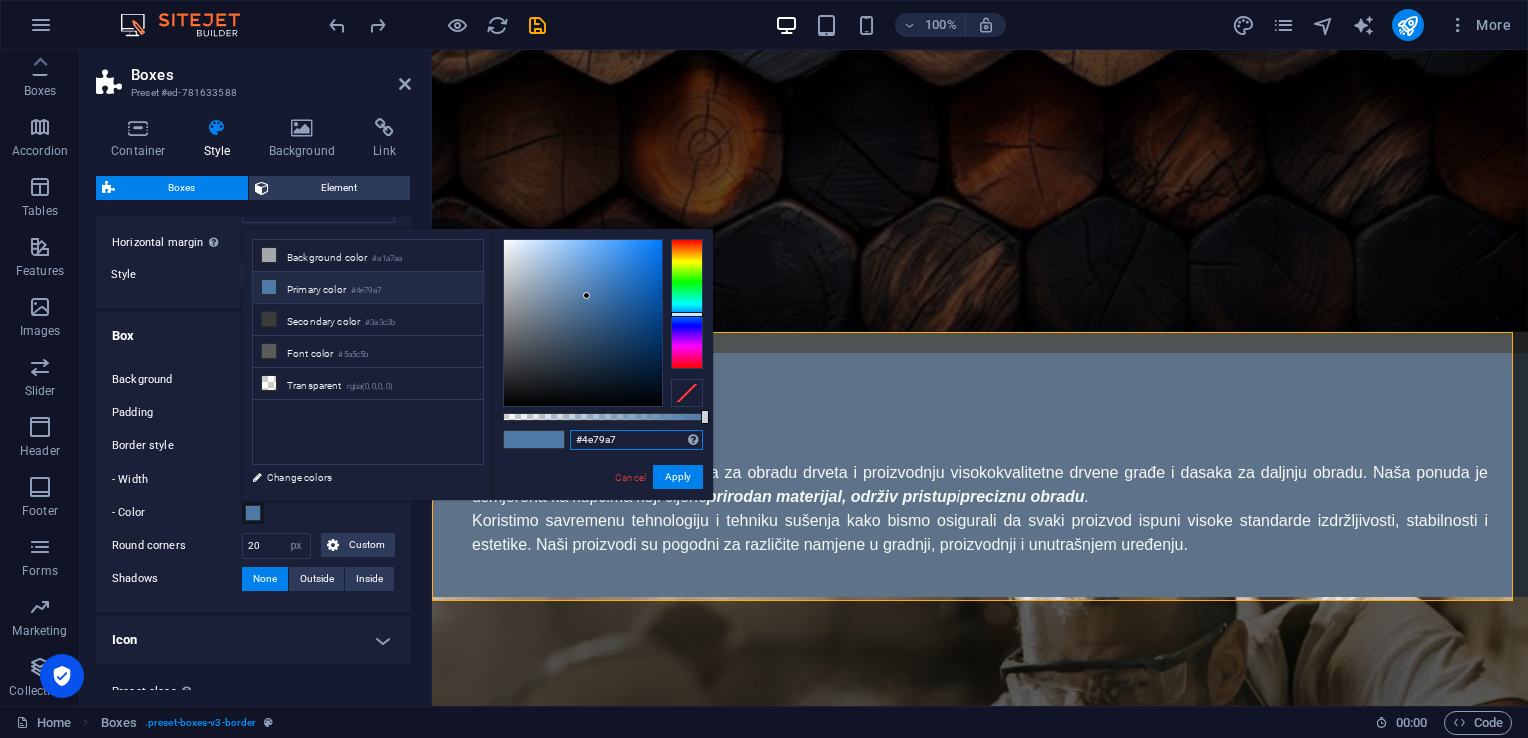 drag, startPoint x: 627, startPoint y: 448, endPoint x: 544, endPoint y: 446, distance: 83.02409 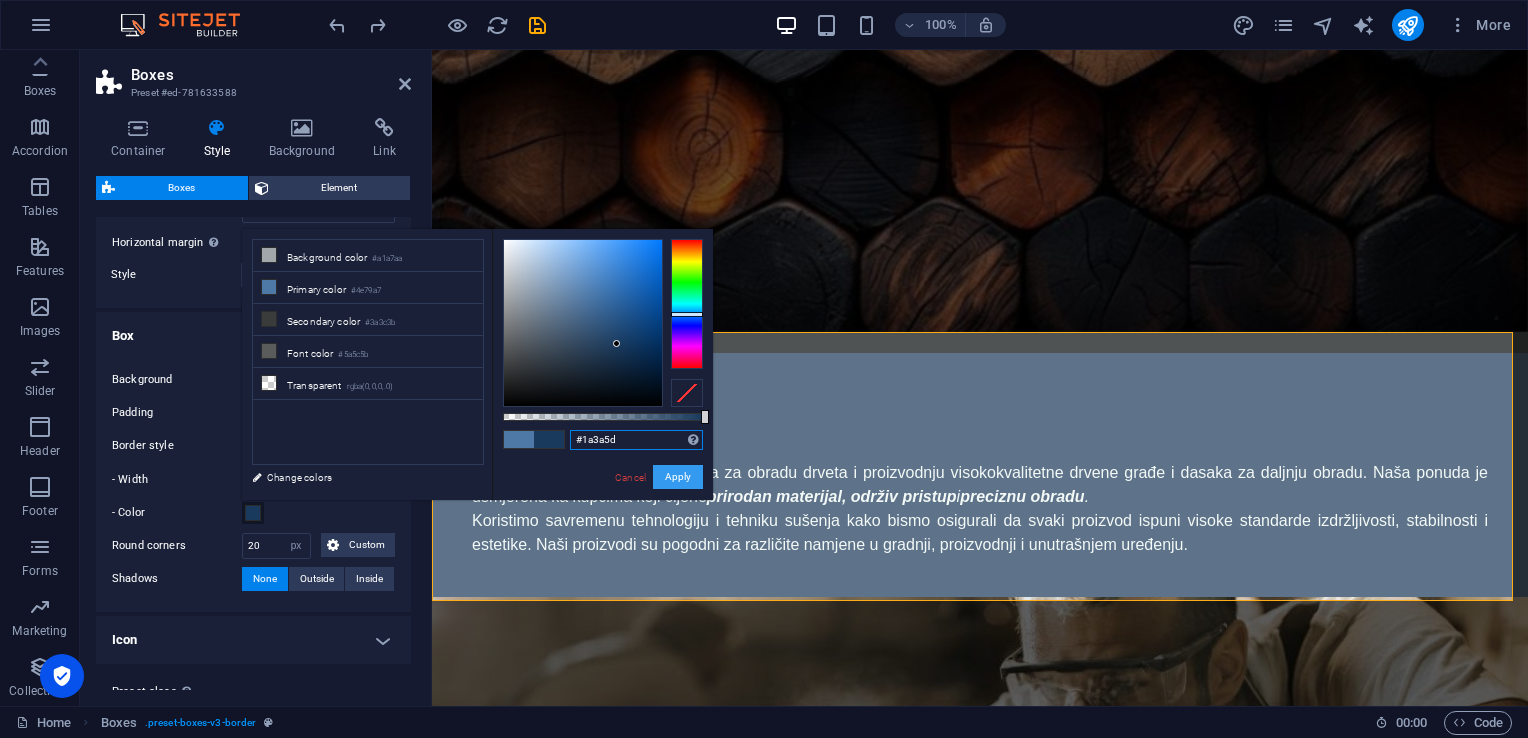 type on "#1a3a5d" 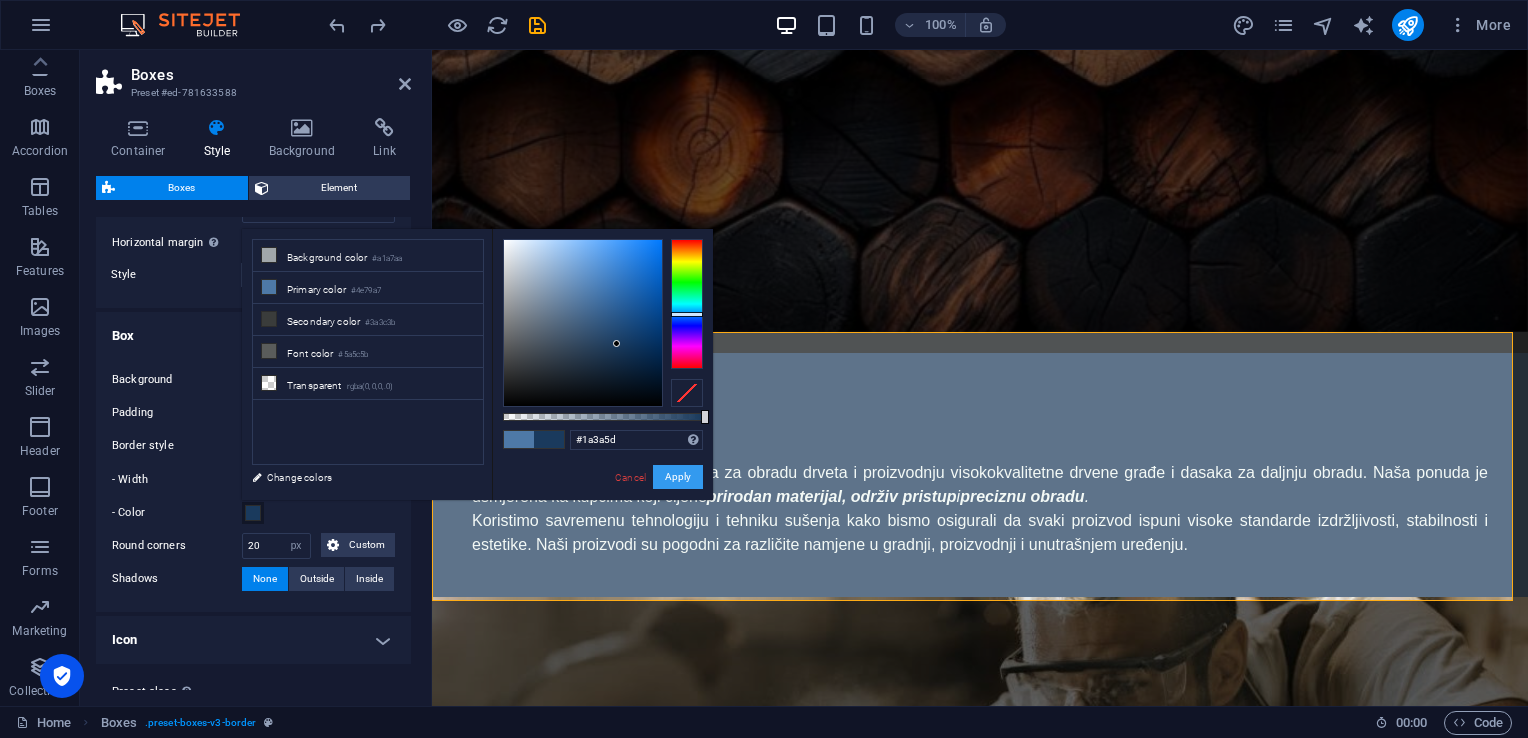 click on "Apply" at bounding box center (678, 477) 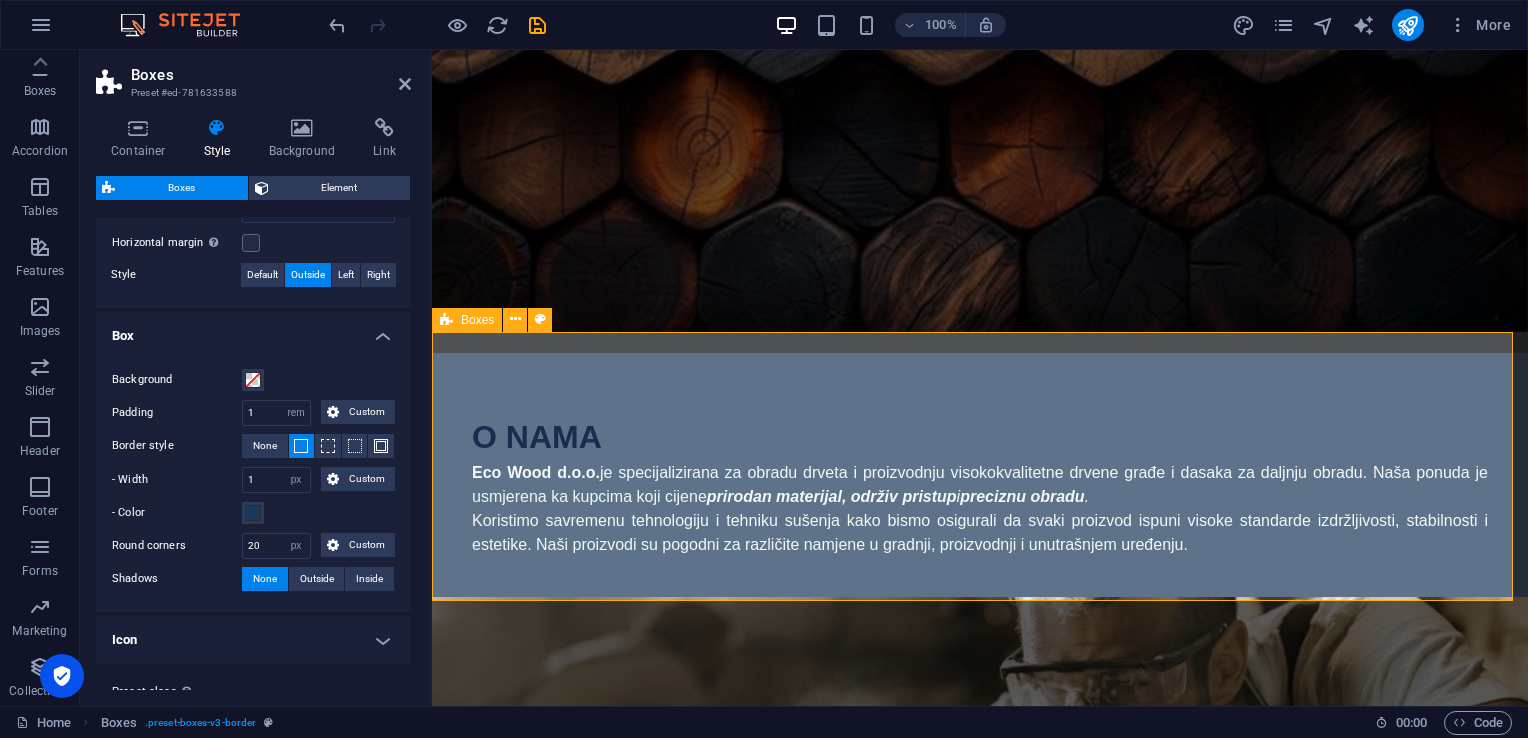 click on "Kvalitet i preciznost Svi naši proizvodi prolaze strogu kontrolu i pažljivu obradu kako bi ispunili visoke standarde izrade i funkcionalnosti. Ekološka odgovornost Koristimo prirodne materijale i efikasne procese proizvodnje kako bismo očuvali okoliš i smanjili otpad. Pouzdanost i saradnja Gradimo profesionalne odnose zasnovane na povjerenju, tačnosti i otvorenoj komunikaciji s partnerima i klijentima." at bounding box center (980, 1538) 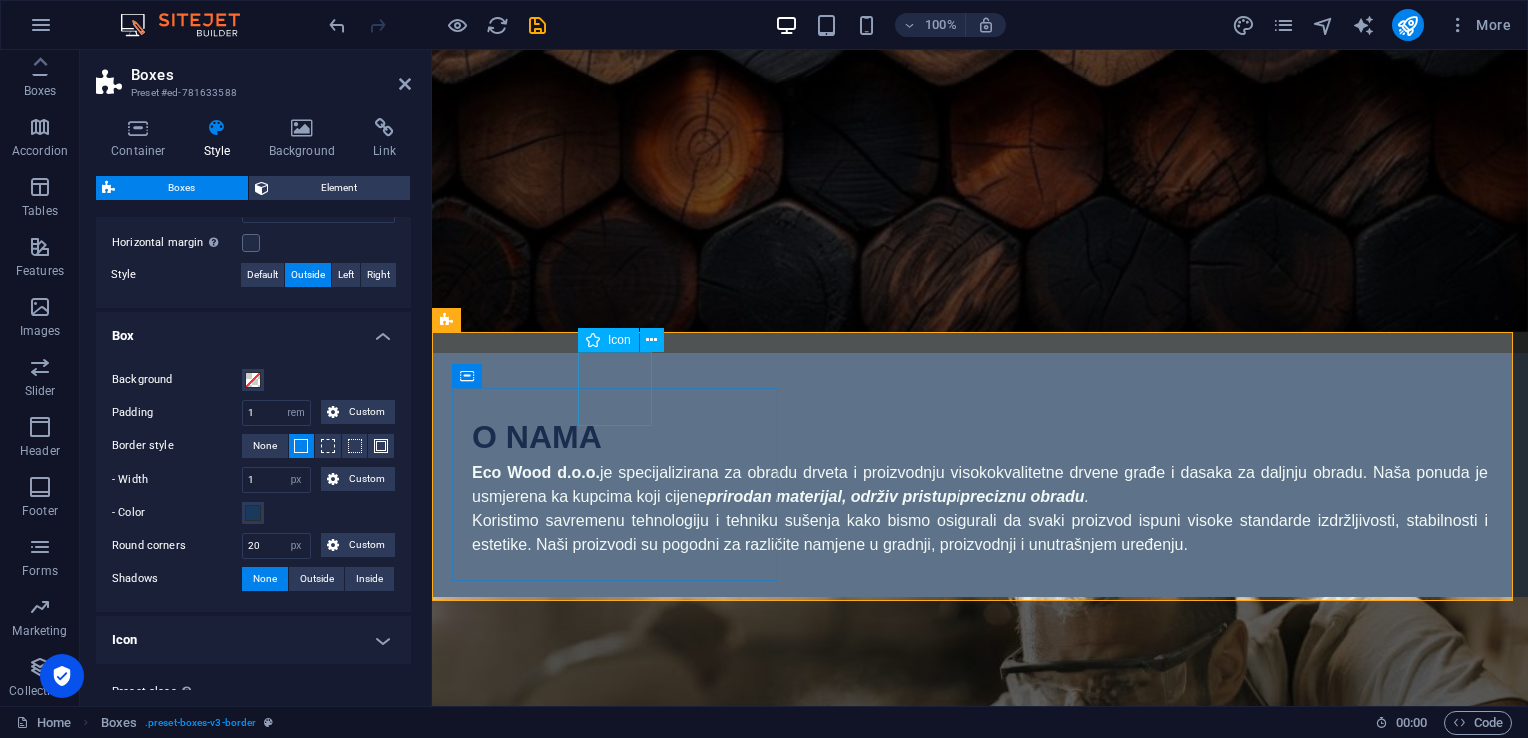 click at bounding box center [617, 1185] 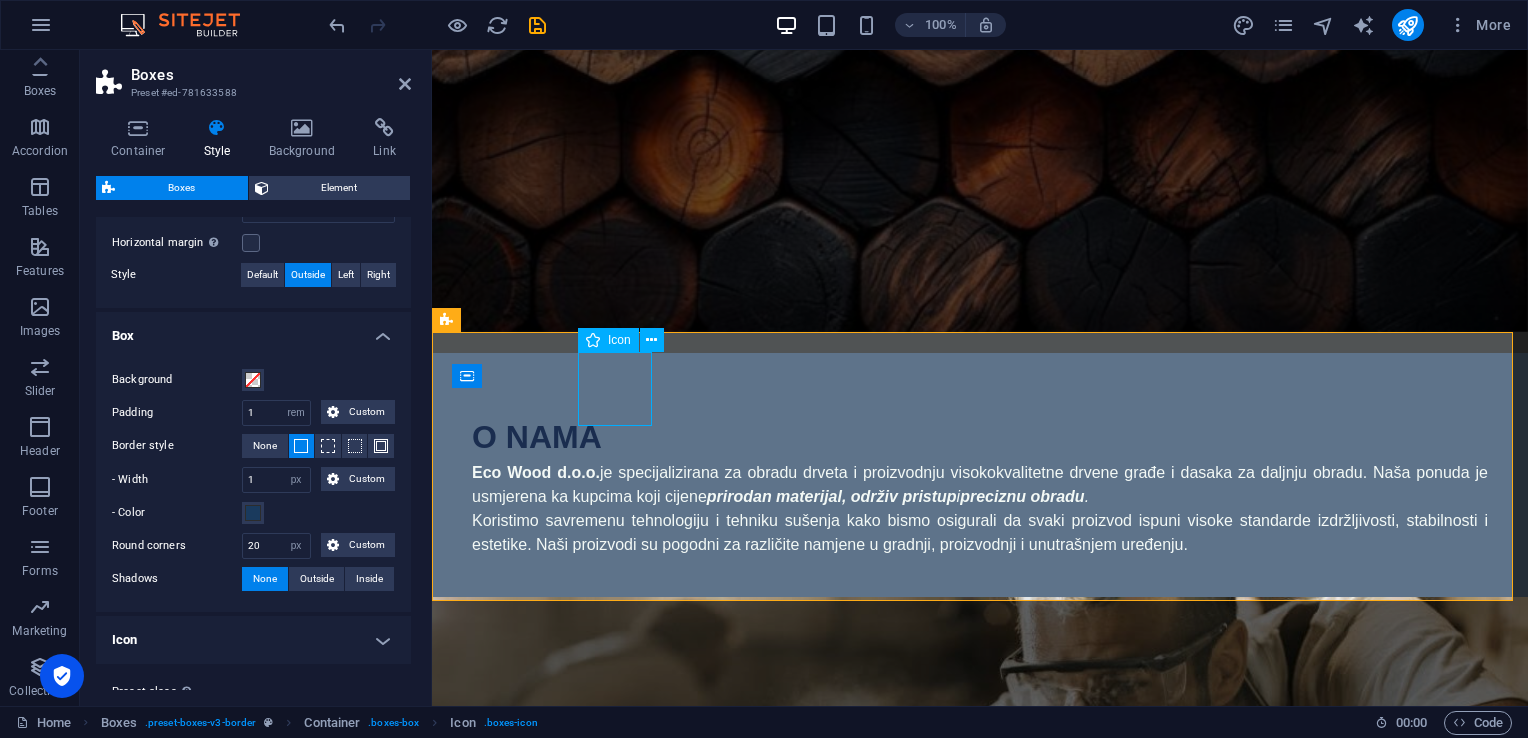 click at bounding box center (617, 1185) 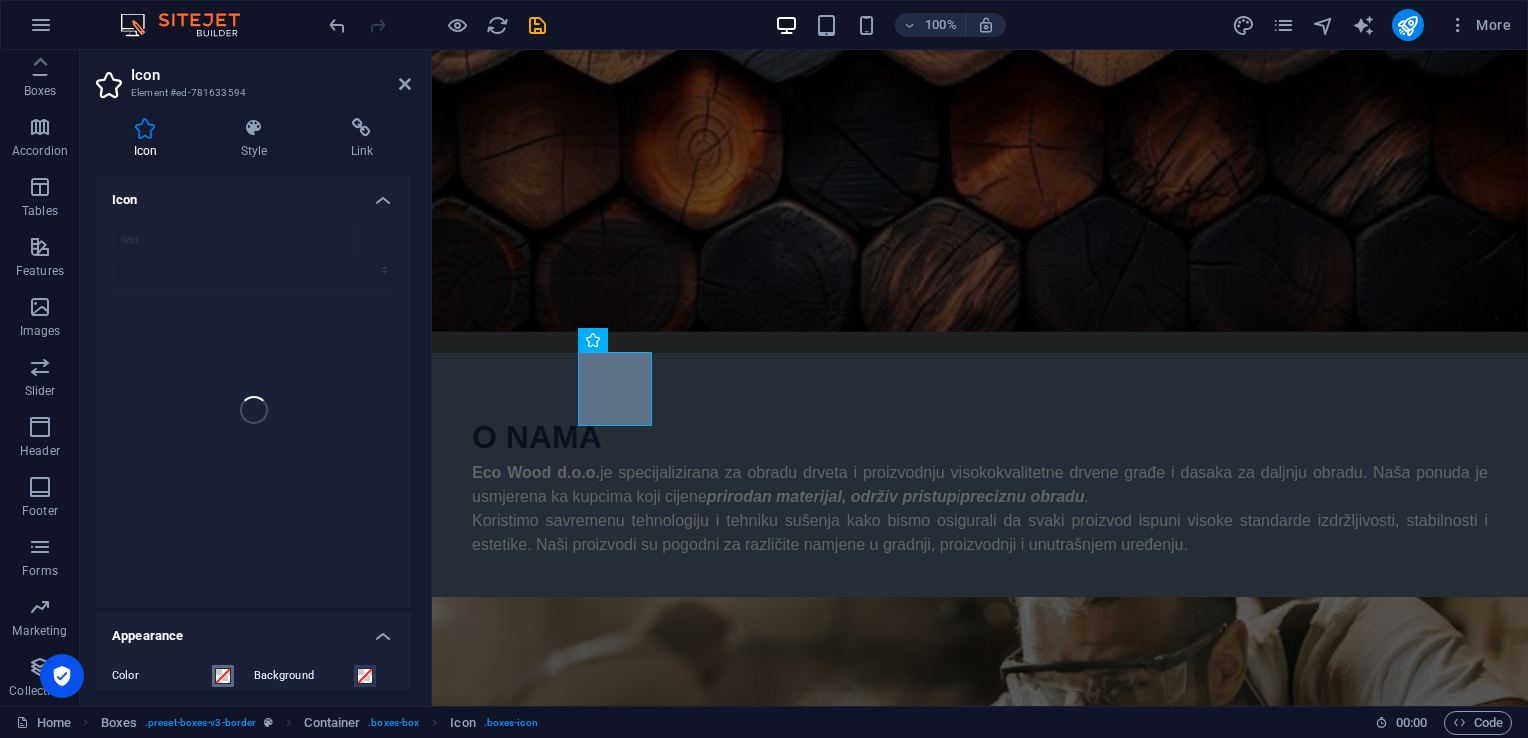 click at bounding box center [223, 676] 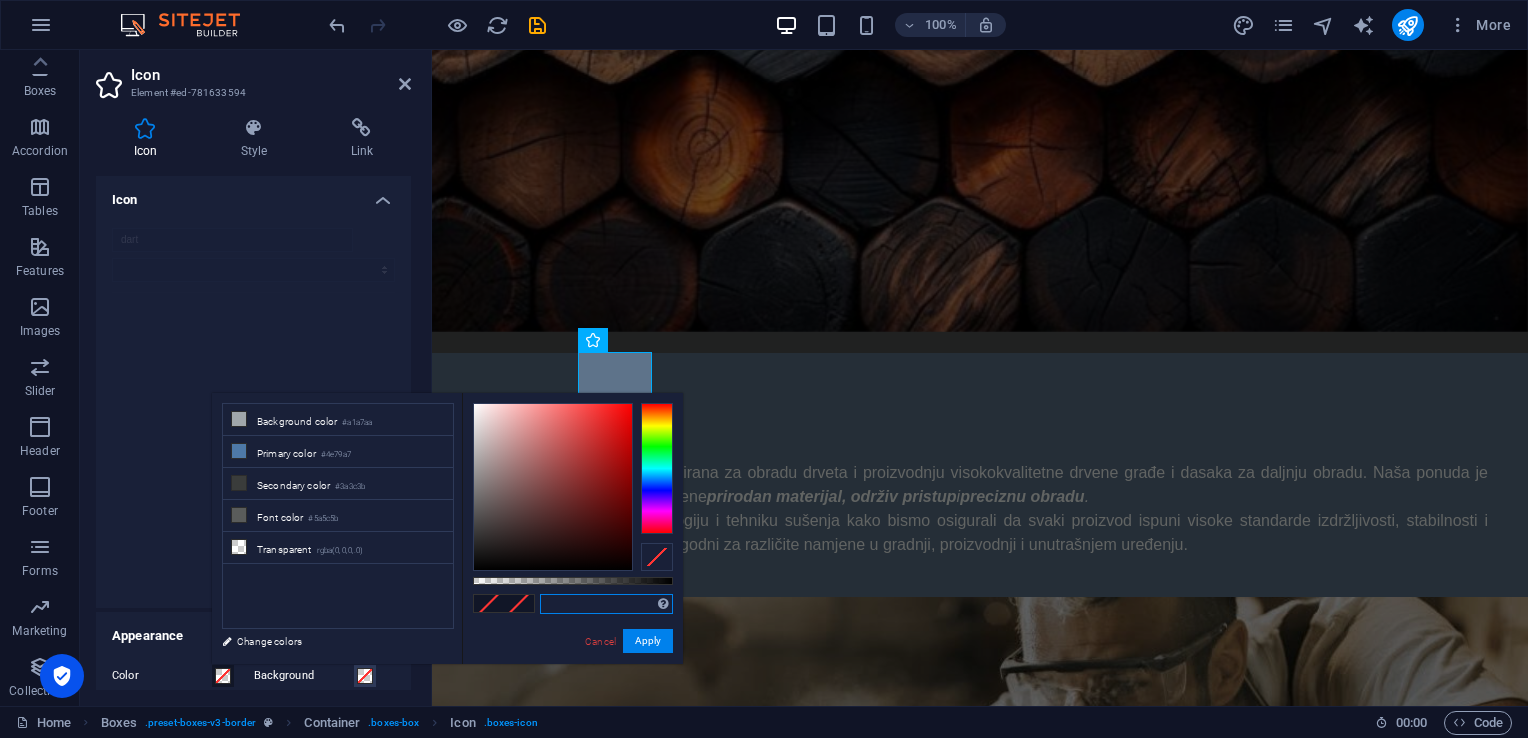 click at bounding box center [606, 604] 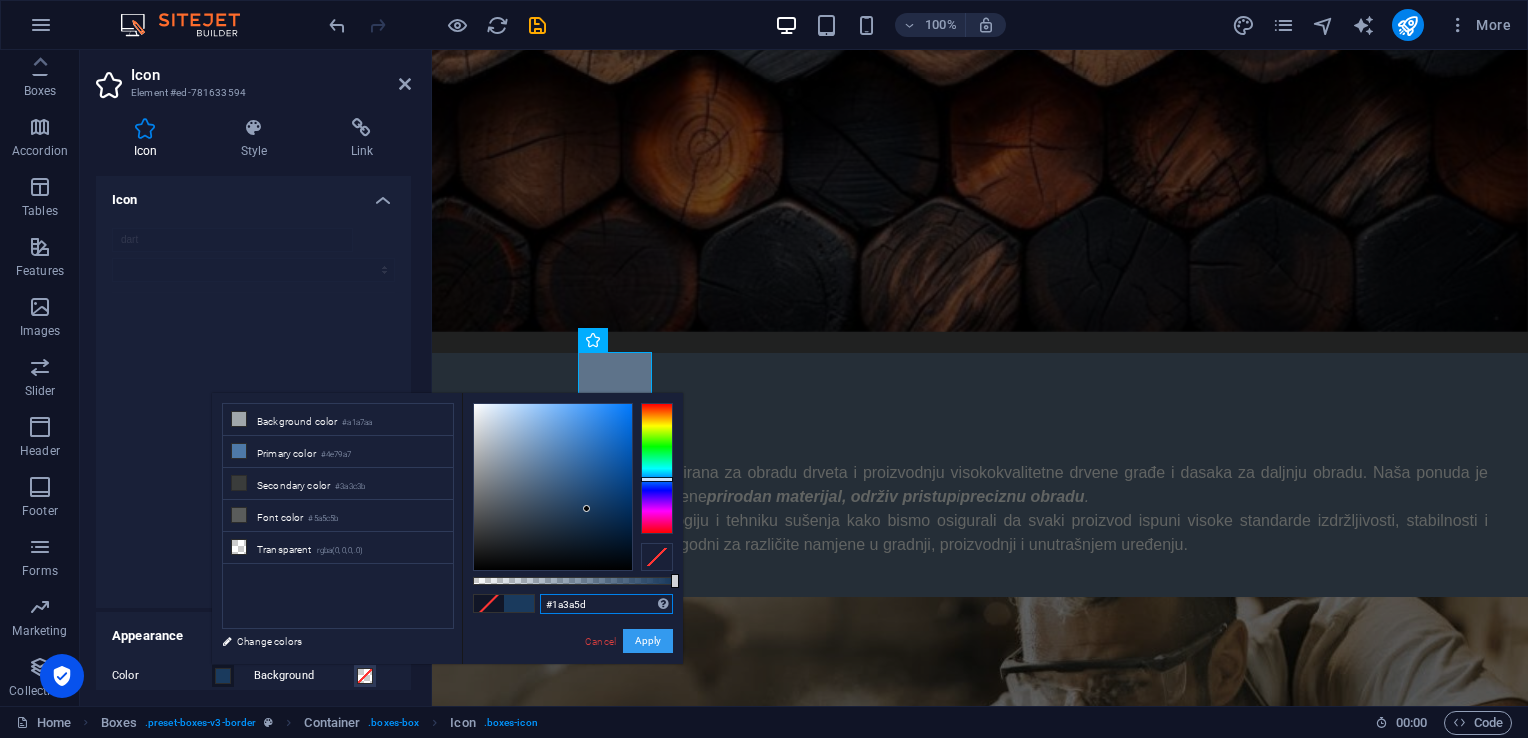 type on "#1a3a5d" 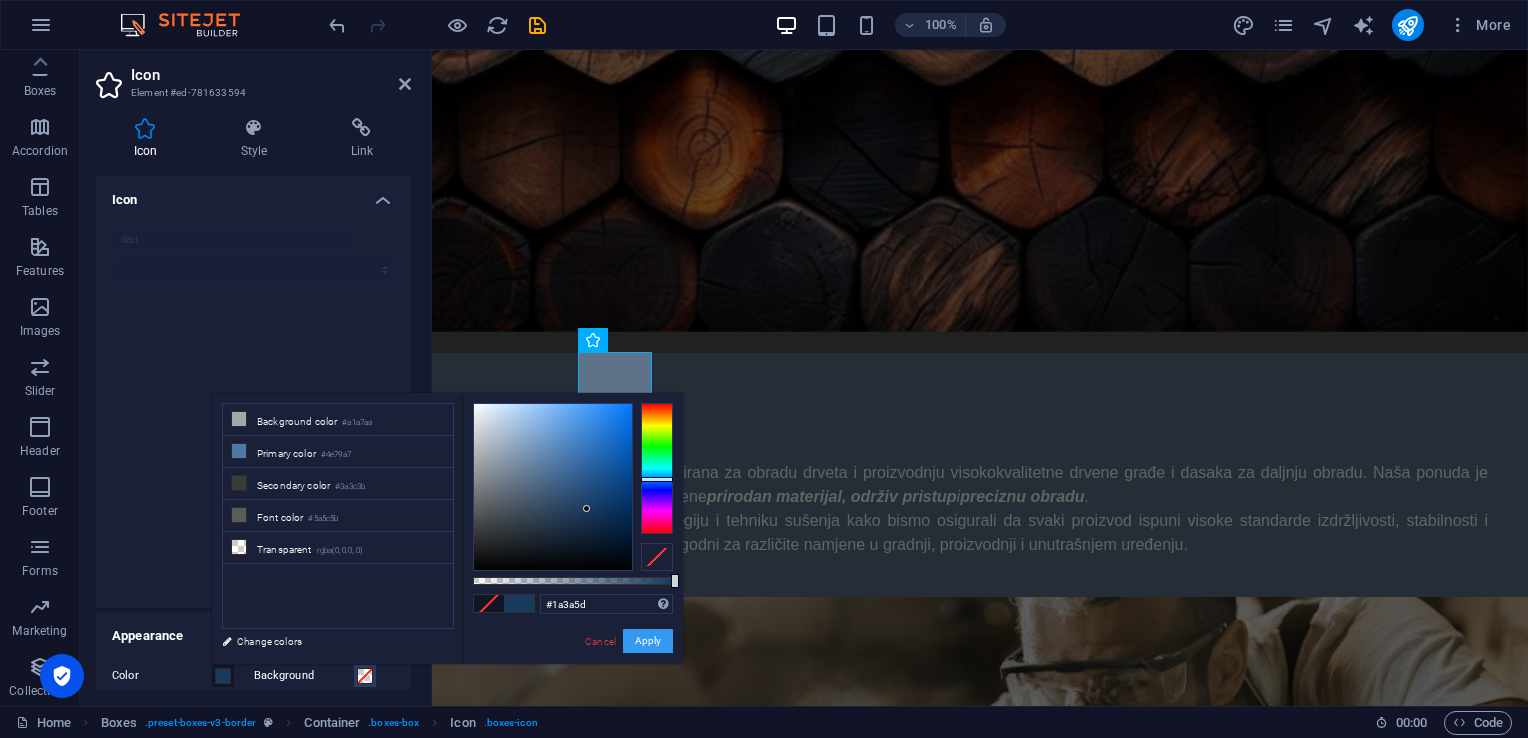 click on "Apply" at bounding box center [648, 641] 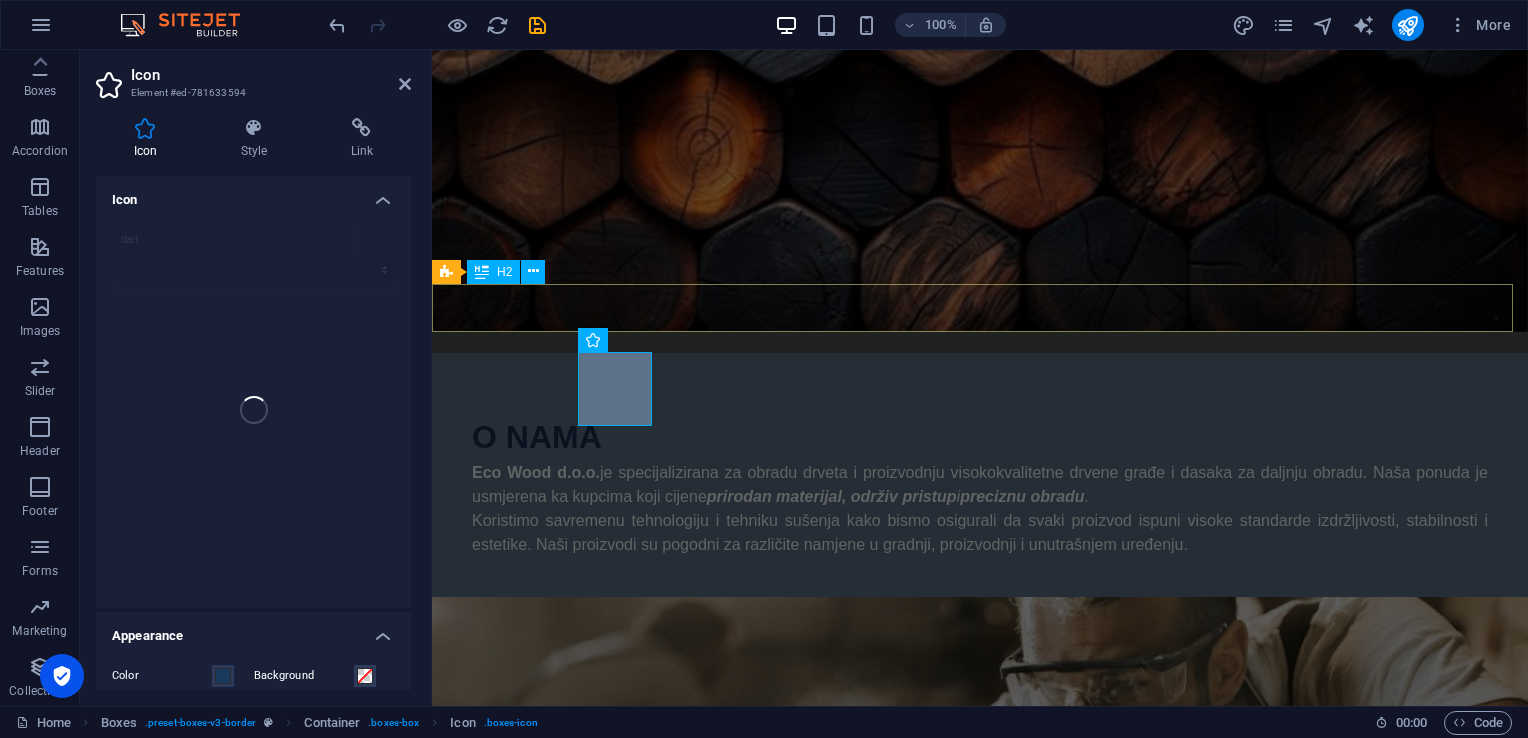 click on "Naše vrijednosti" at bounding box center [980, 1103] 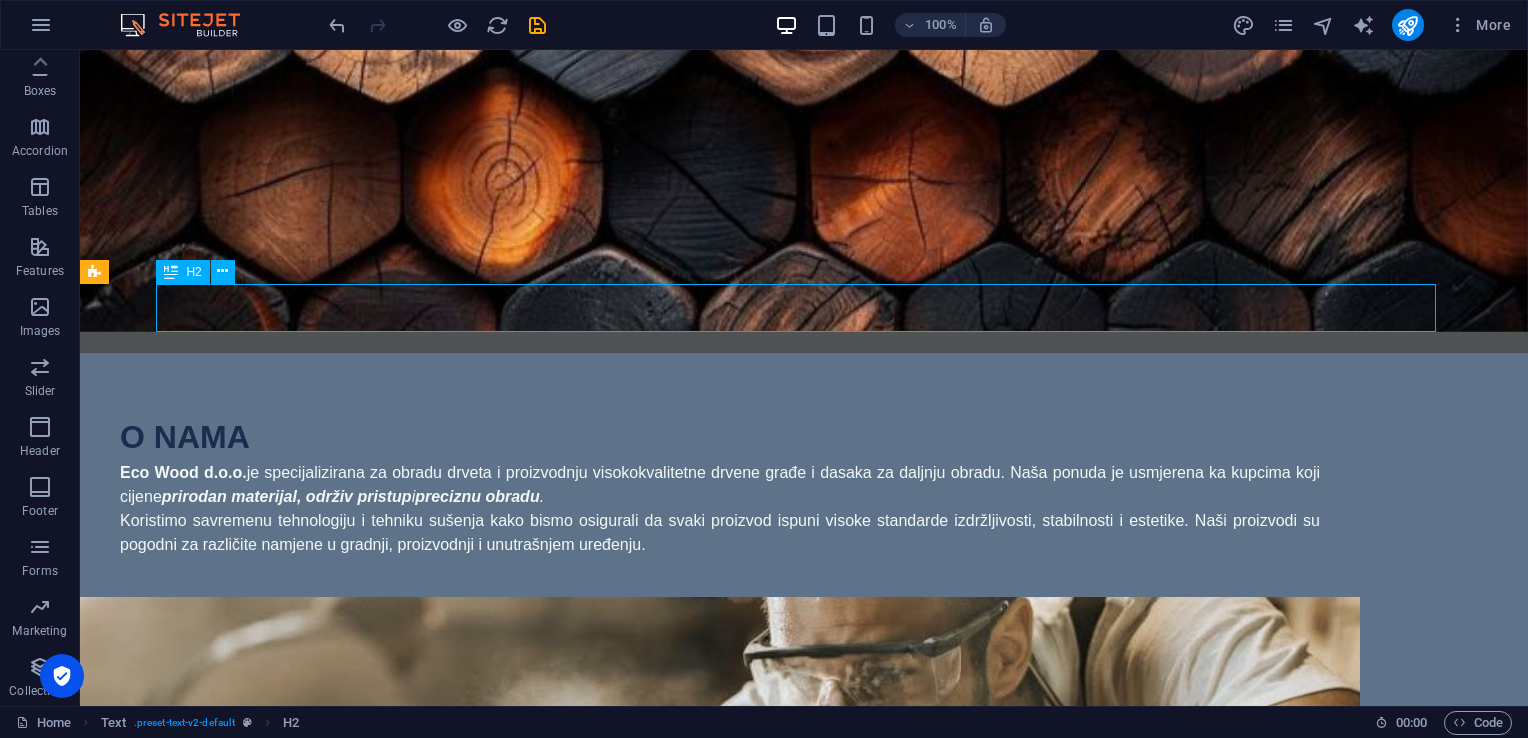 scroll, scrollTop: 400, scrollLeft: 0, axis: vertical 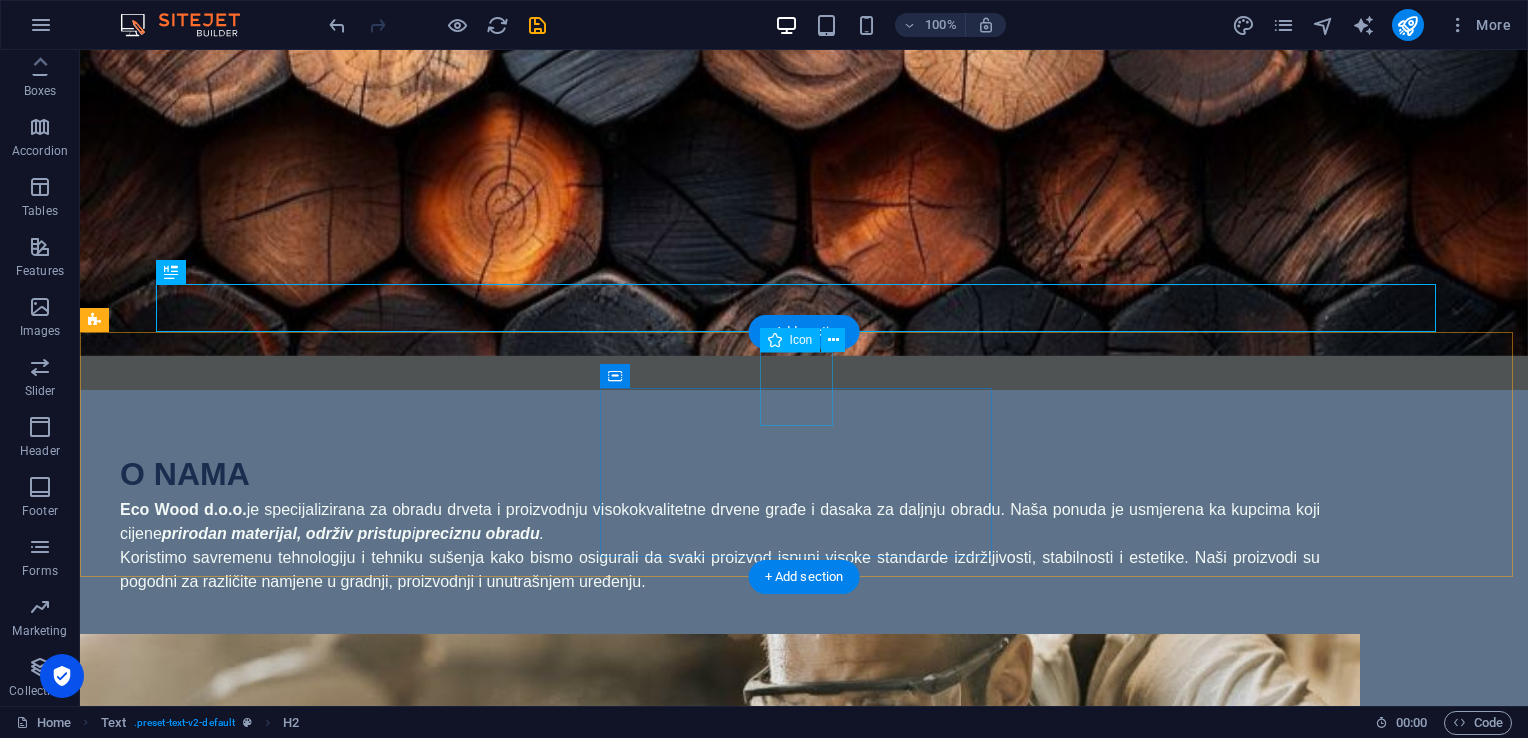 click at bounding box center [296, 1444] 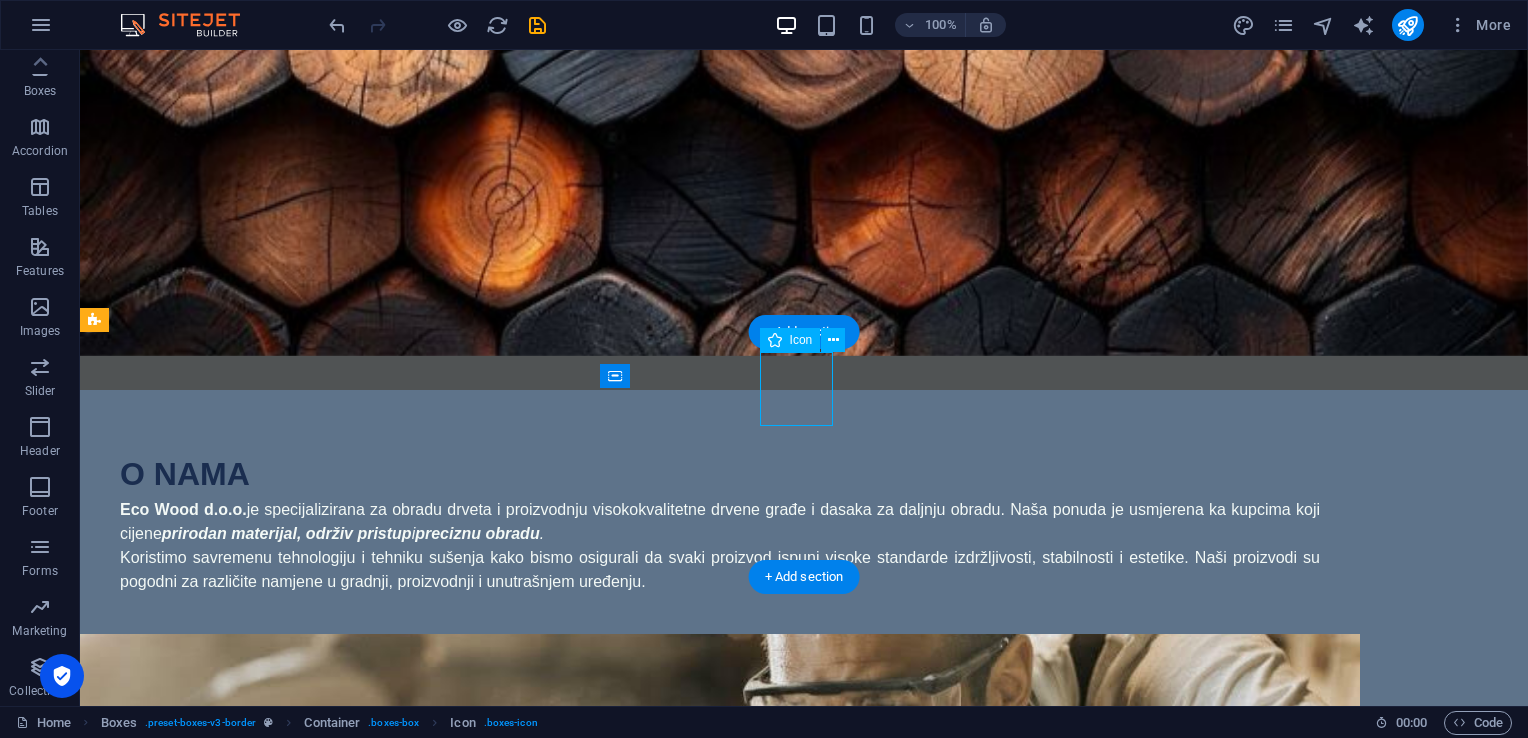 click at bounding box center (296, 1444) 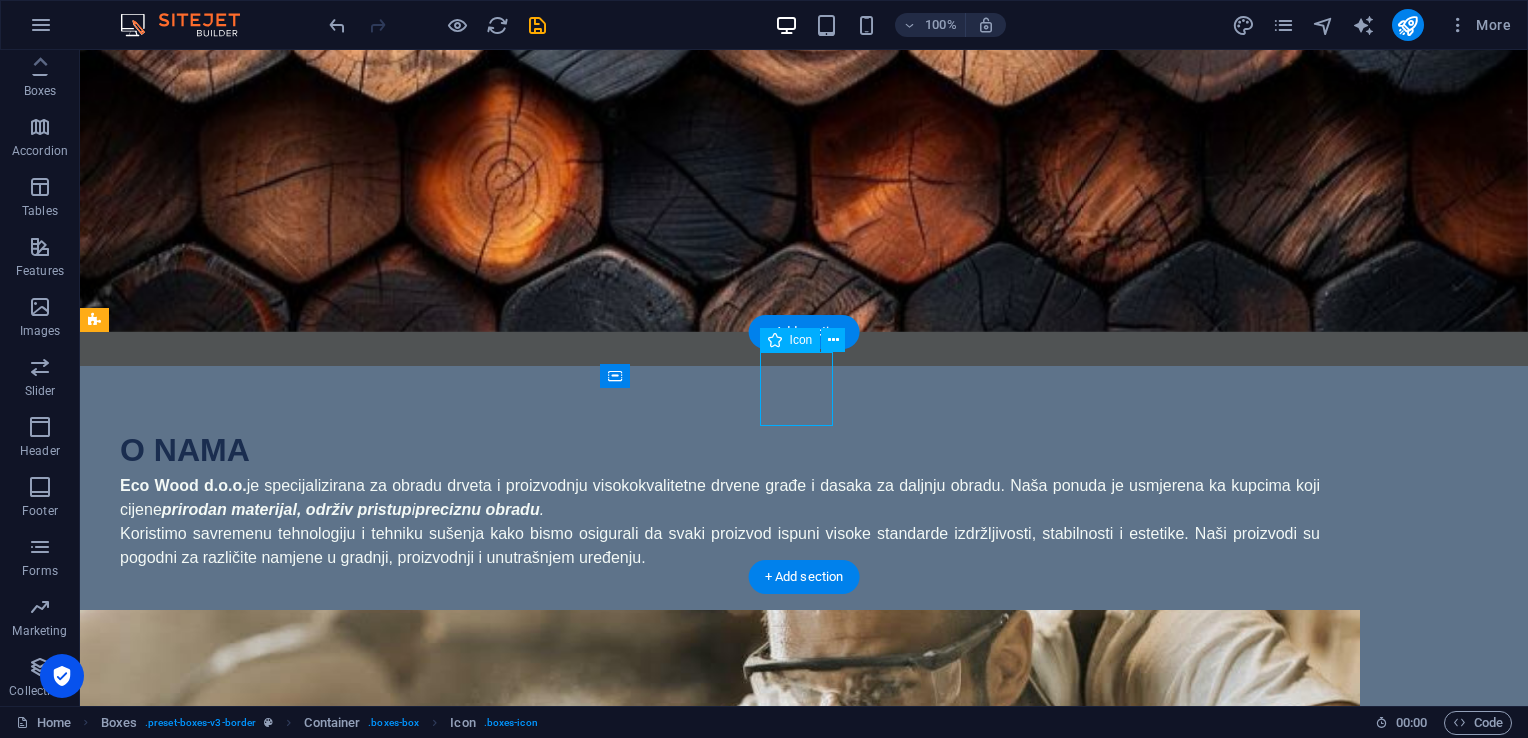 select on "xMidYMid" 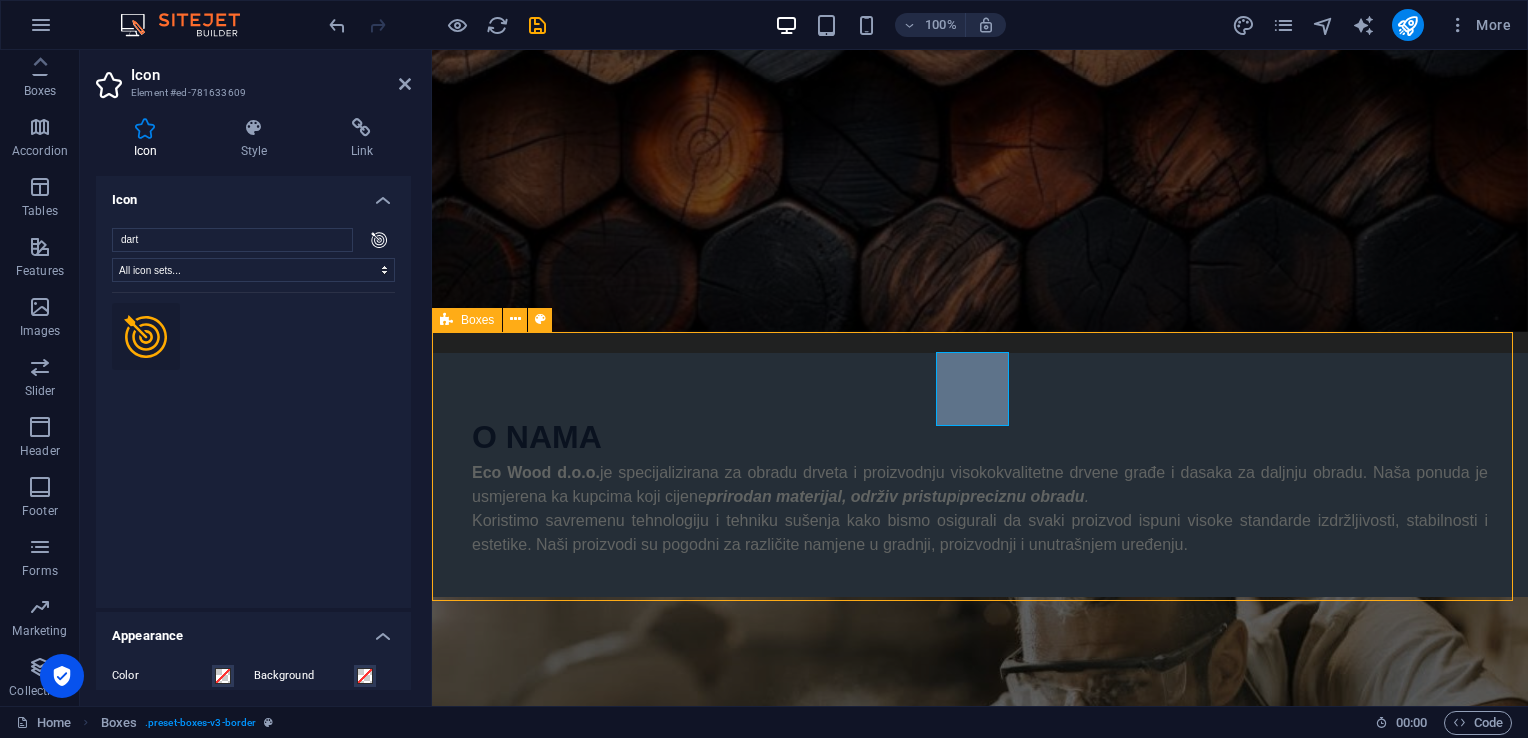 scroll, scrollTop: 400, scrollLeft: 0, axis: vertical 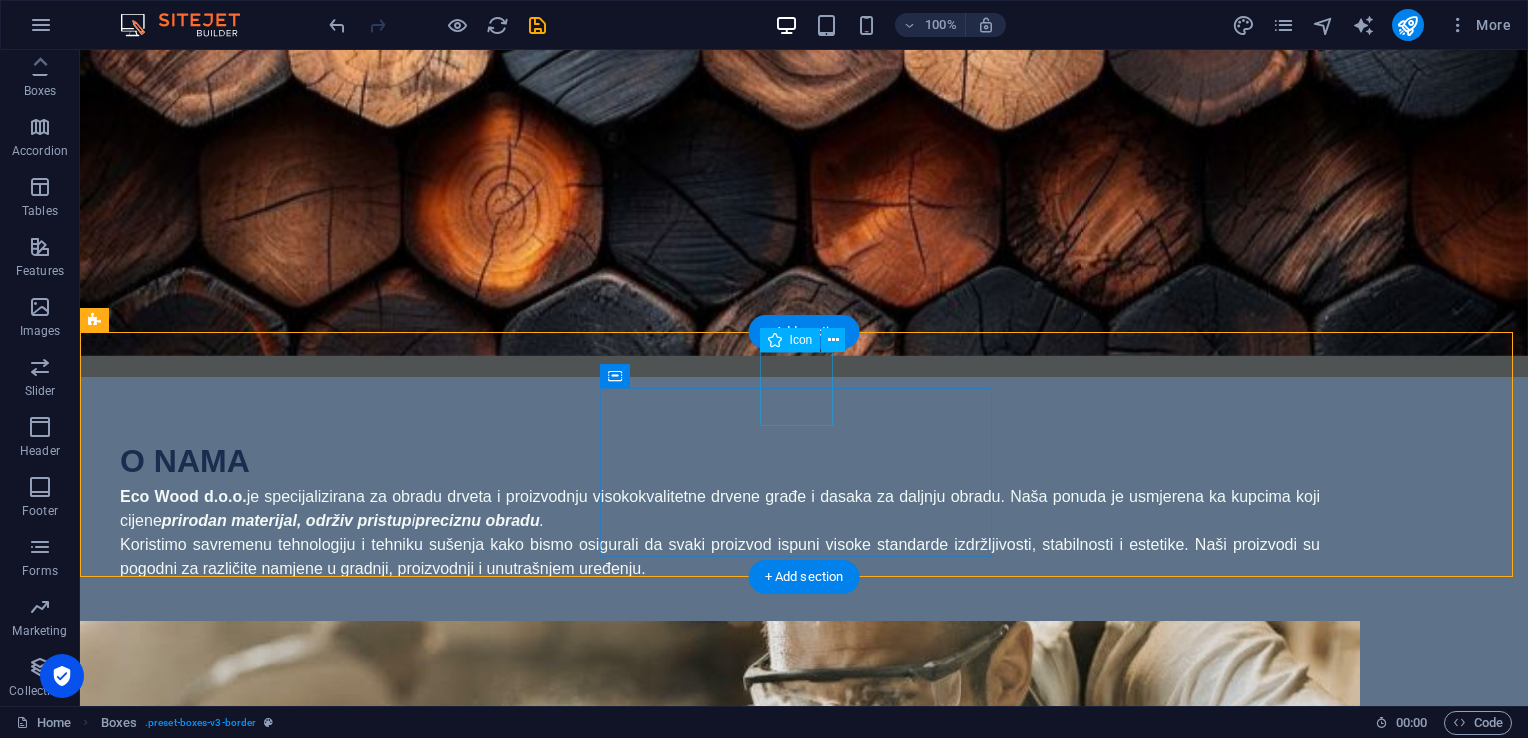 click at bounding box center [296, 1431] 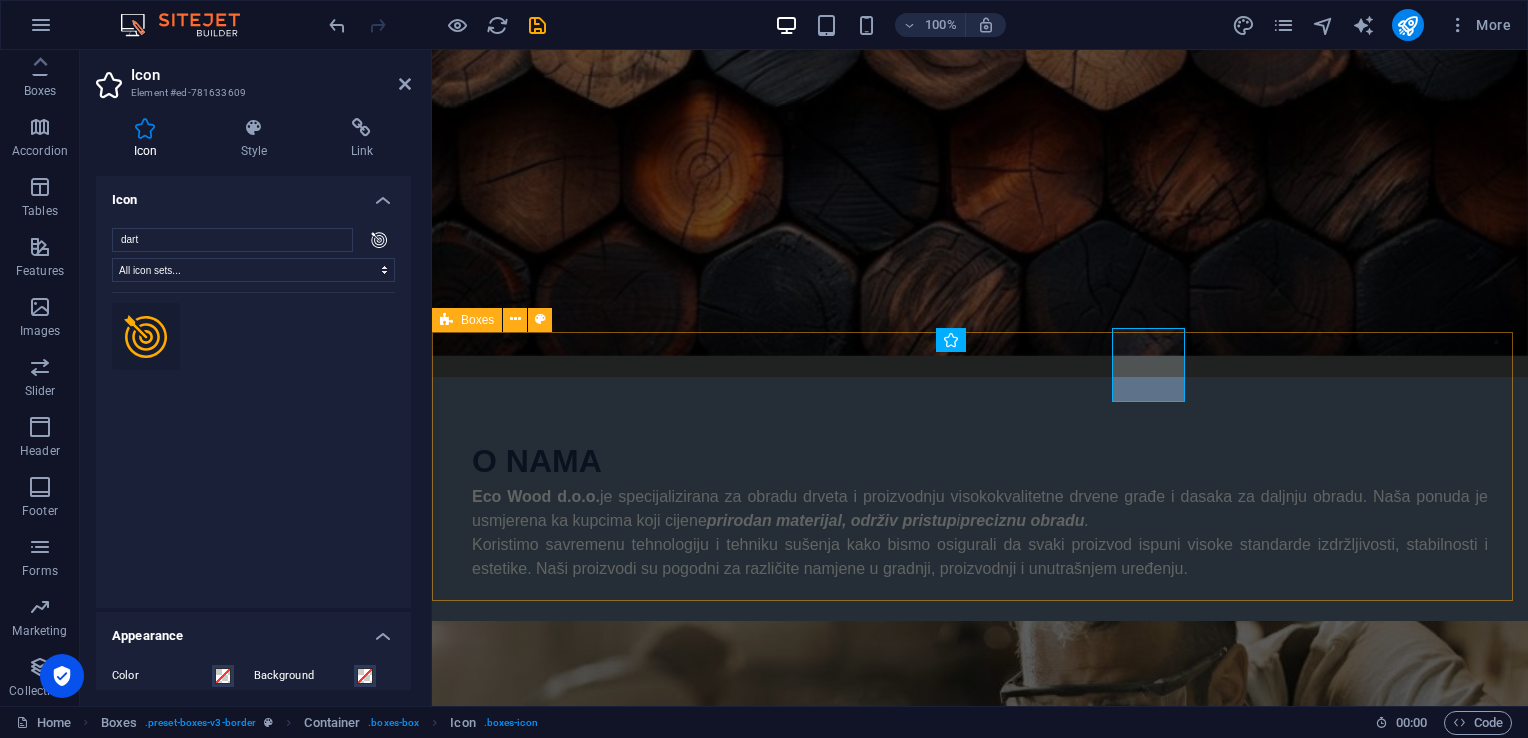 scroll, scrollTop: 424, scrollLeft: 0, axis: vertical 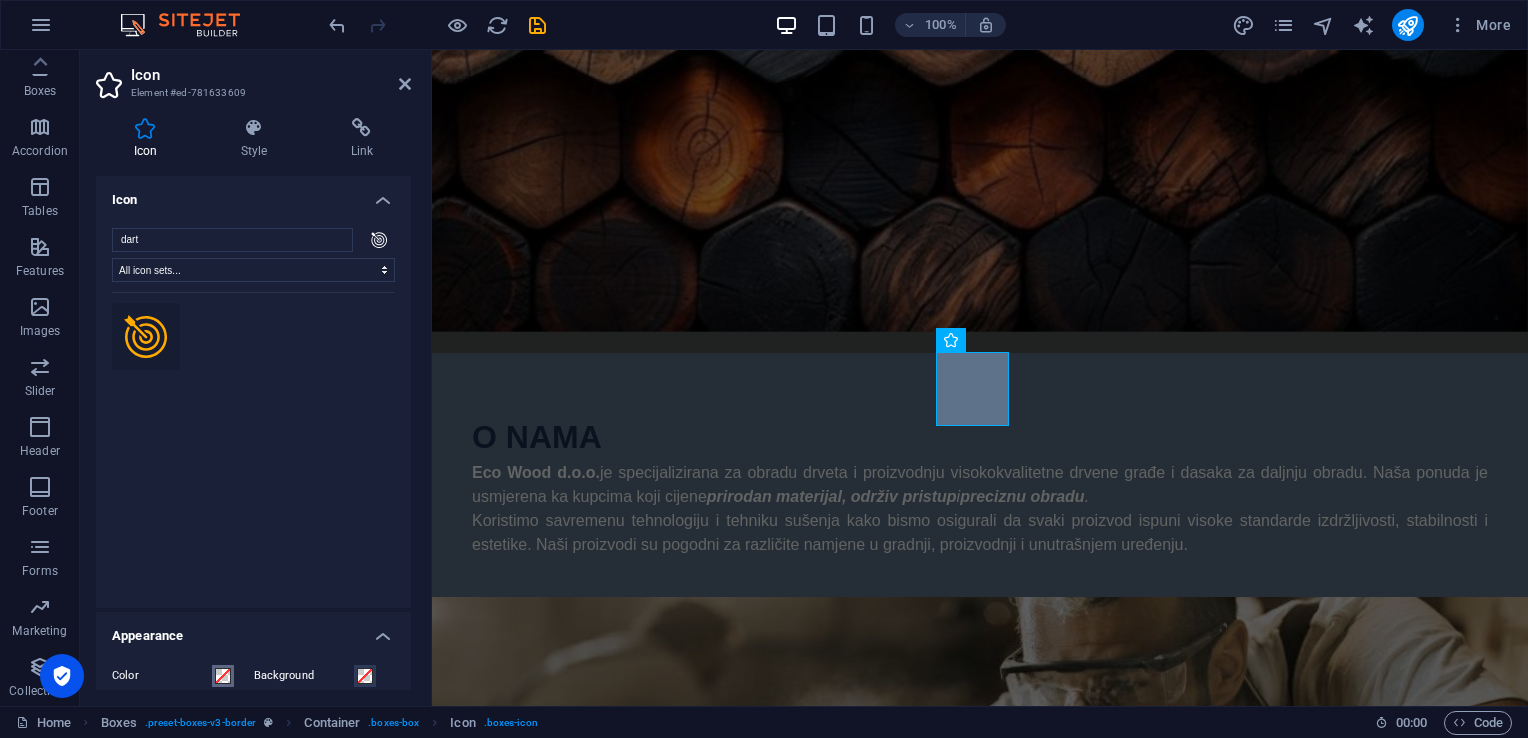 click at bounding box center (223, 676) 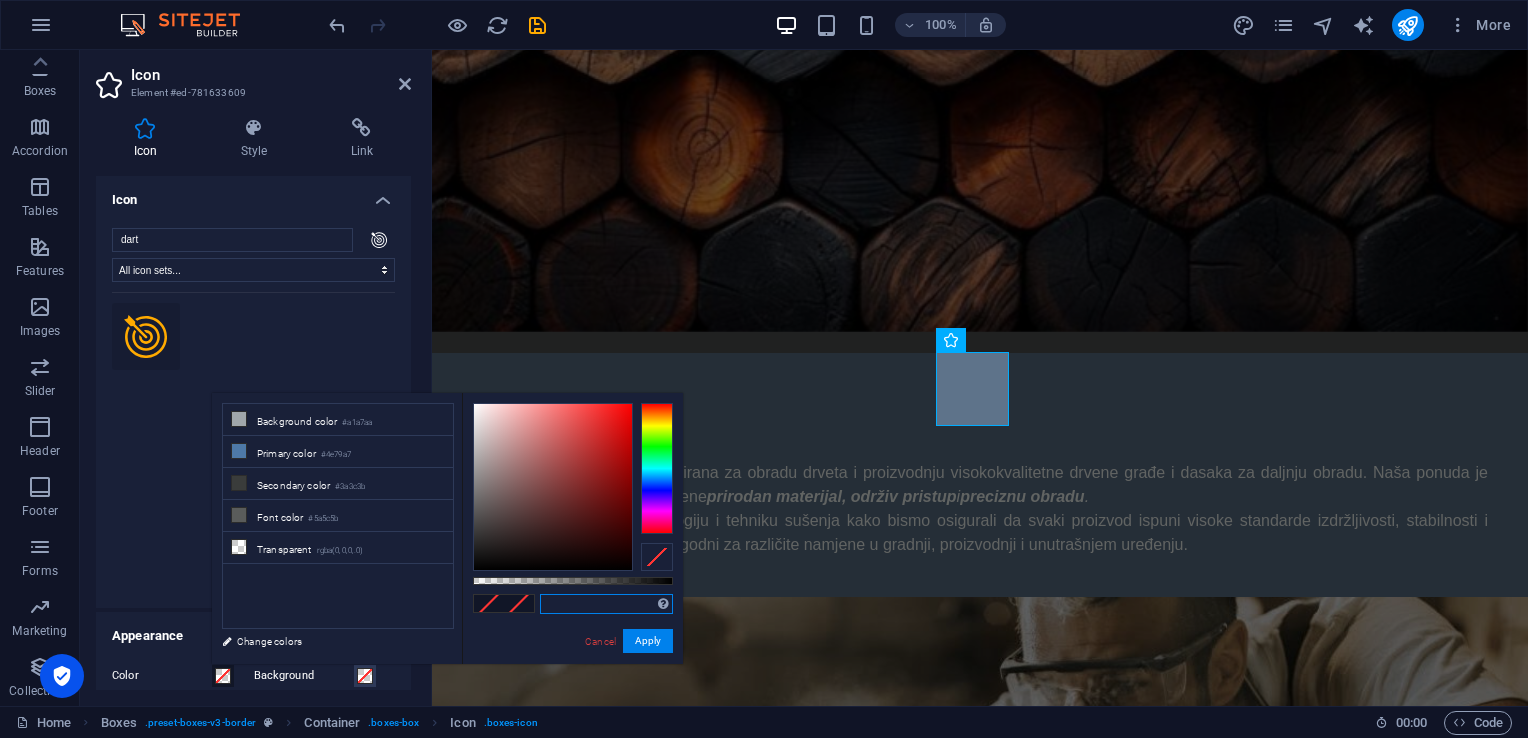 click at bounding box center (606, 604) 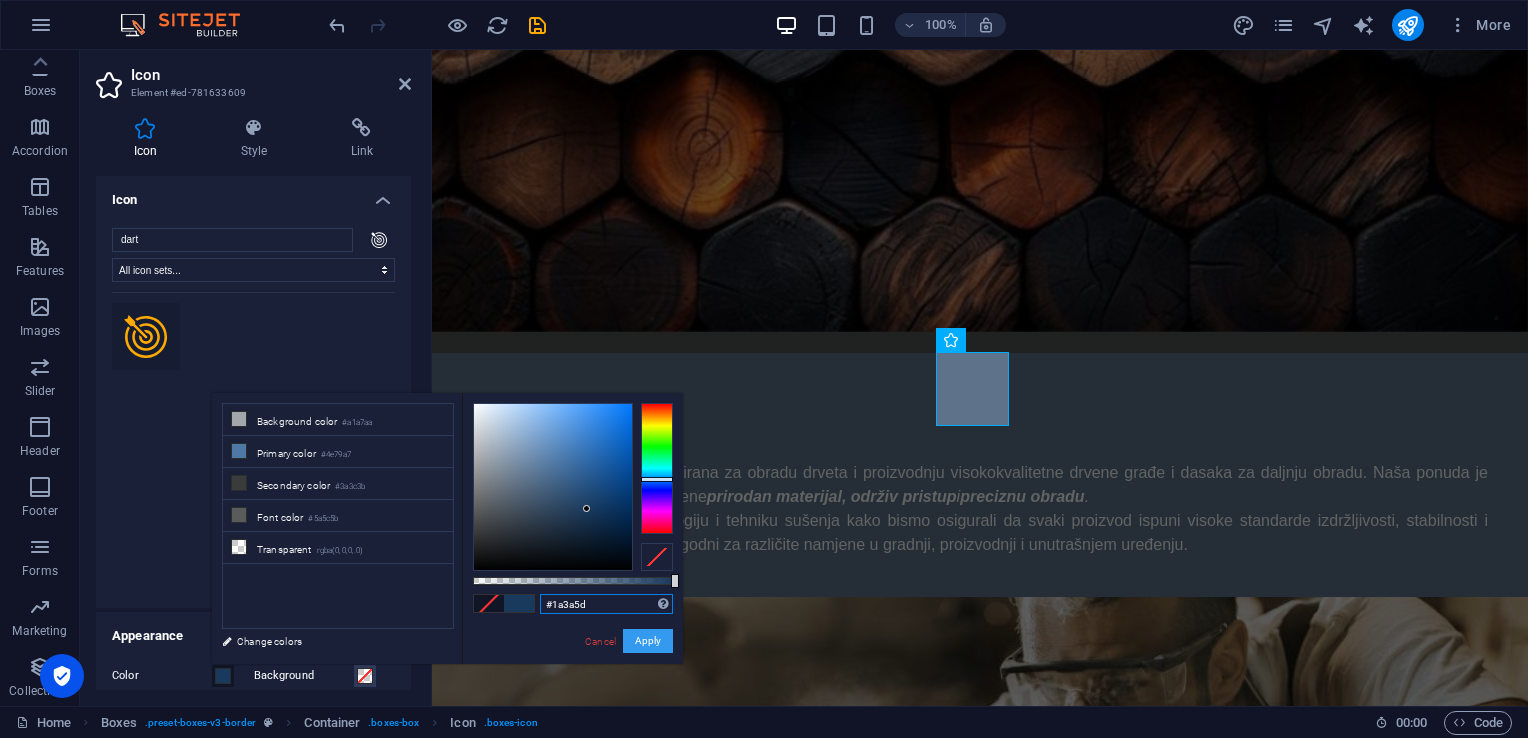 type on "#1a3a5d" 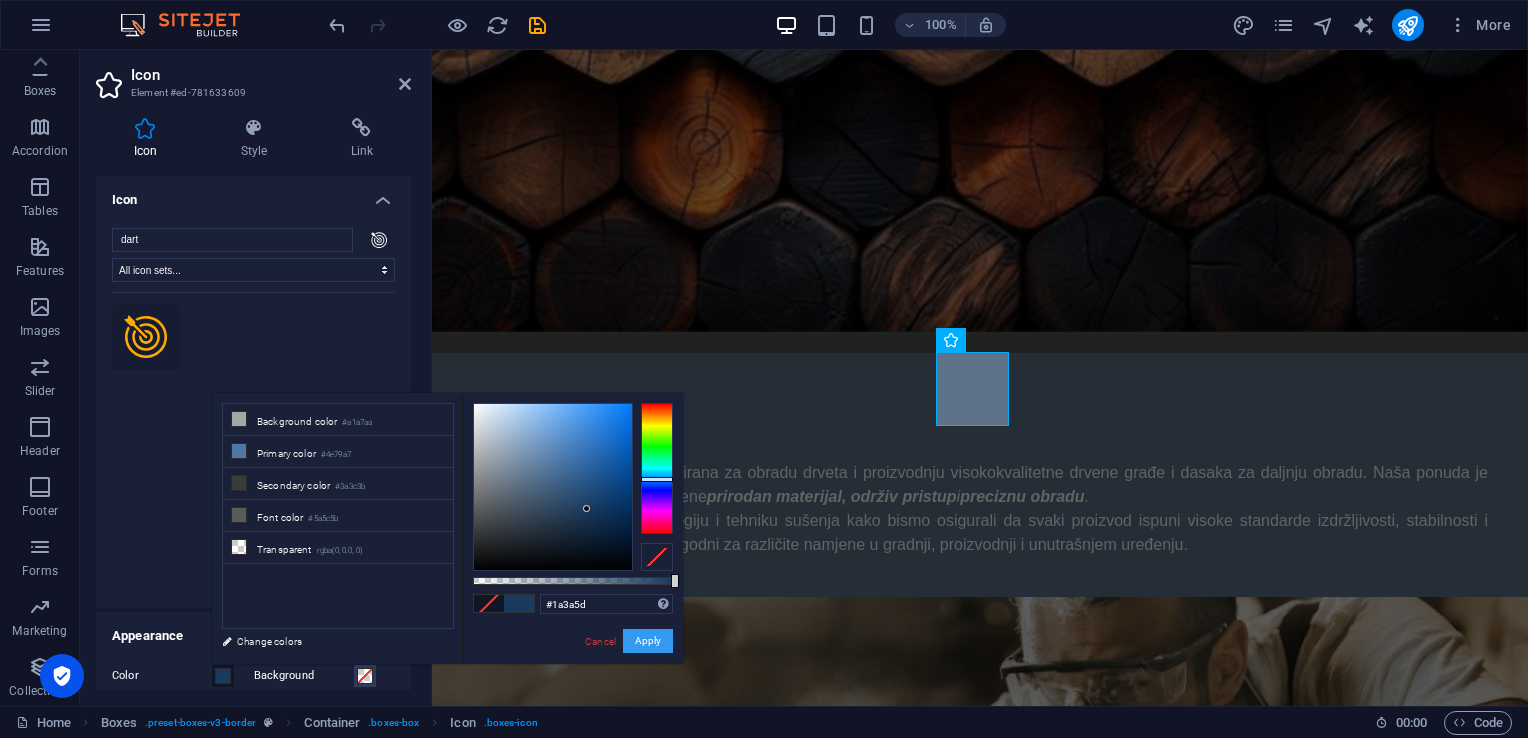 drag, startPoint x: 642, startPoint y: 638, endPoint x: 547, endPoint y: 544, distance: 133.64505 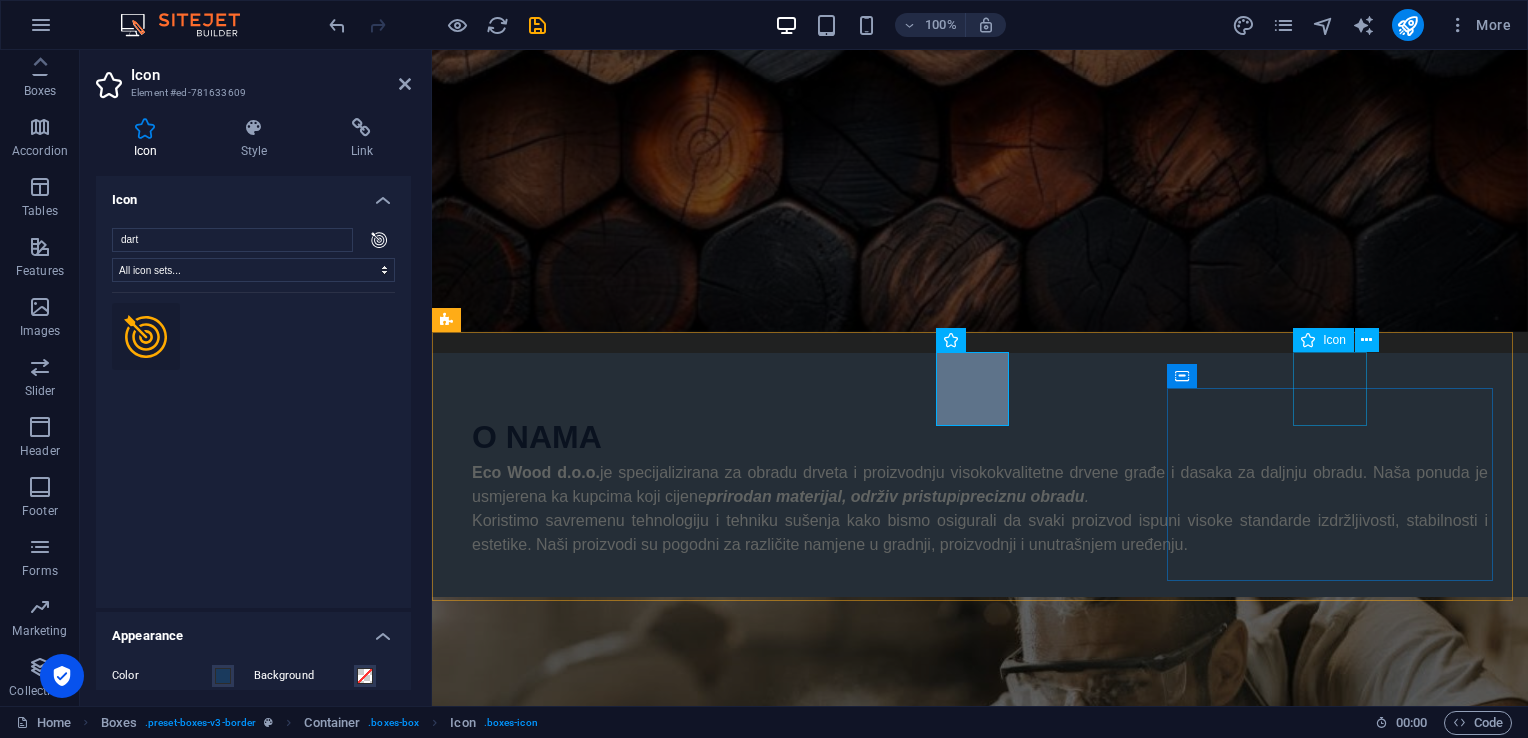 click at bounding box center [617, 1695] 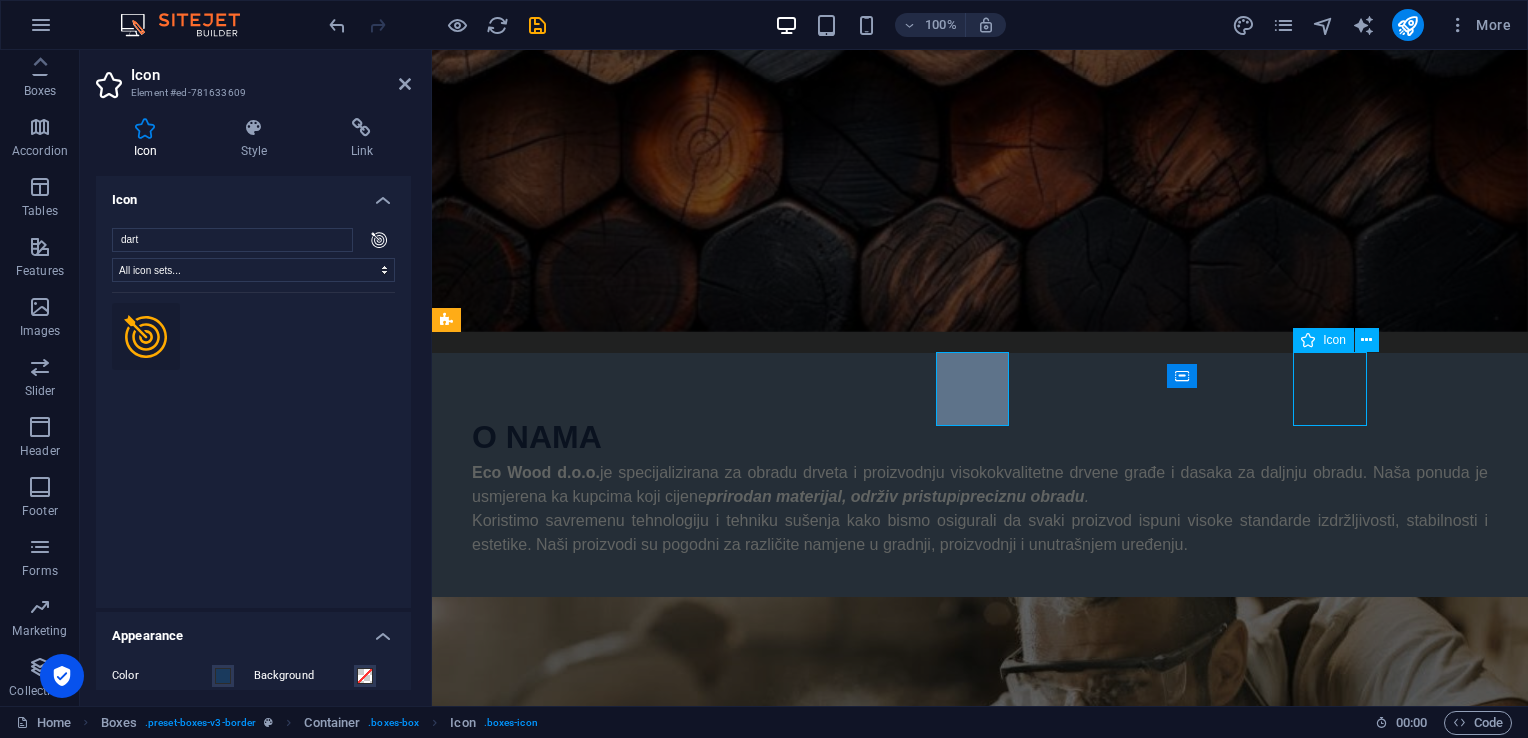 click at bounding box center [617, 1695] 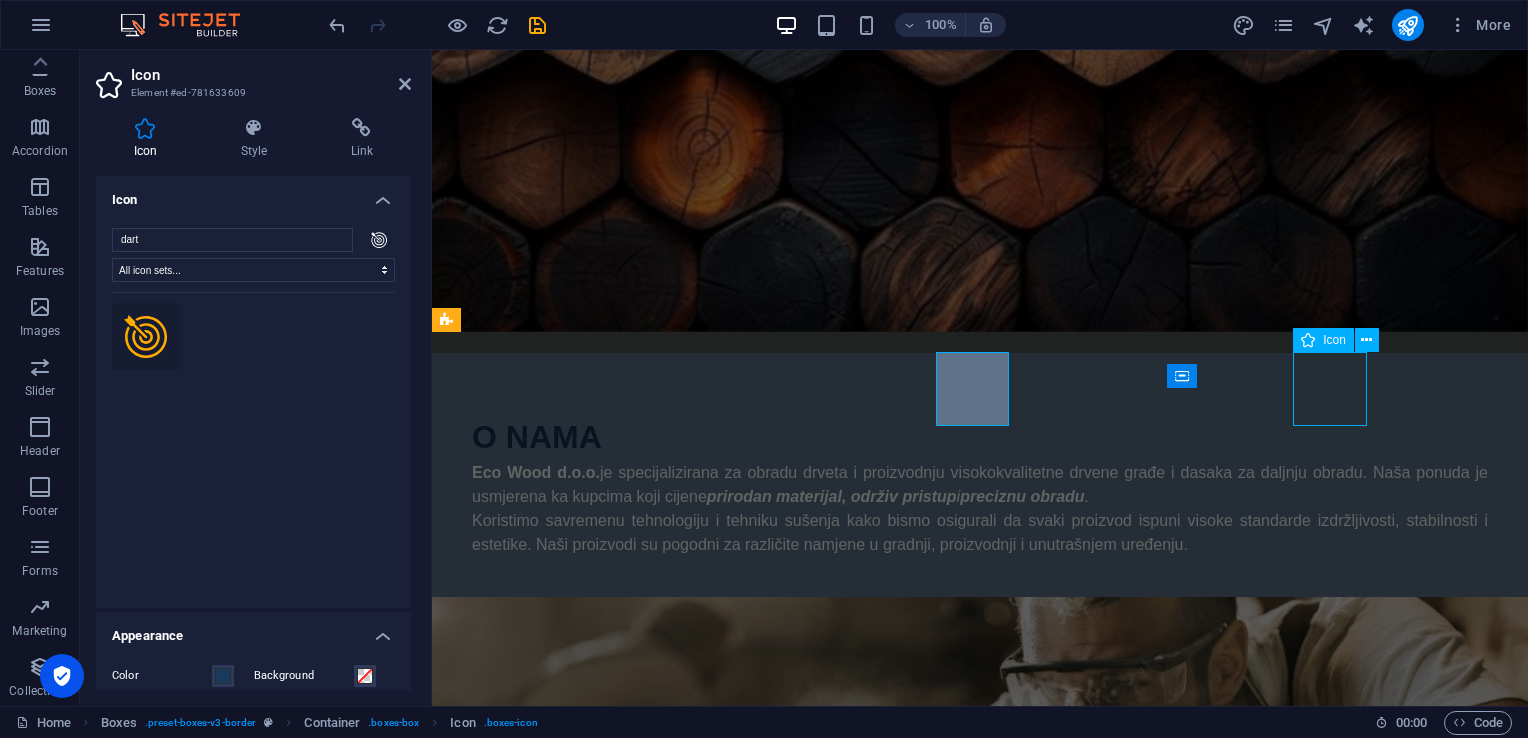 select on "xMidYMid" 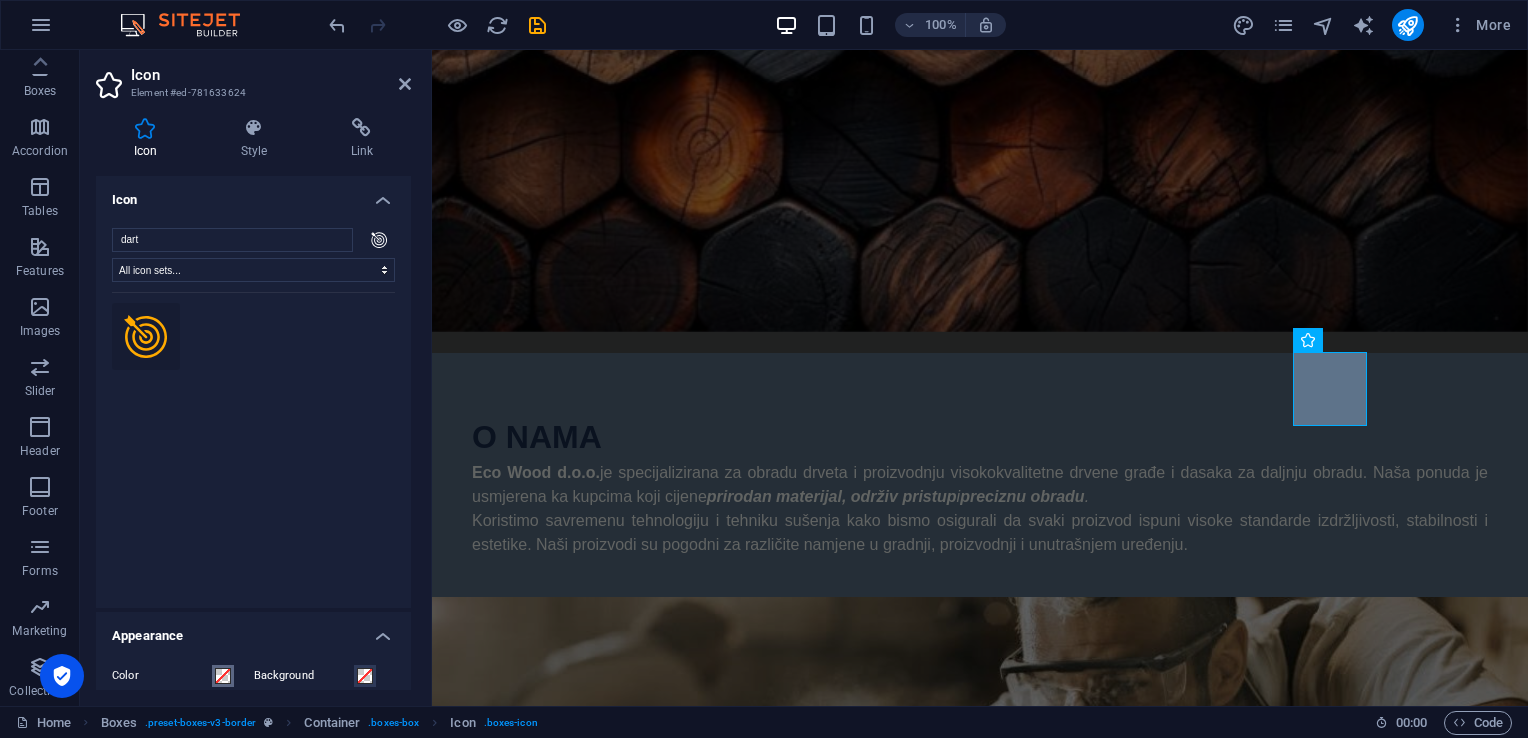click at bounding box center [223, 676] 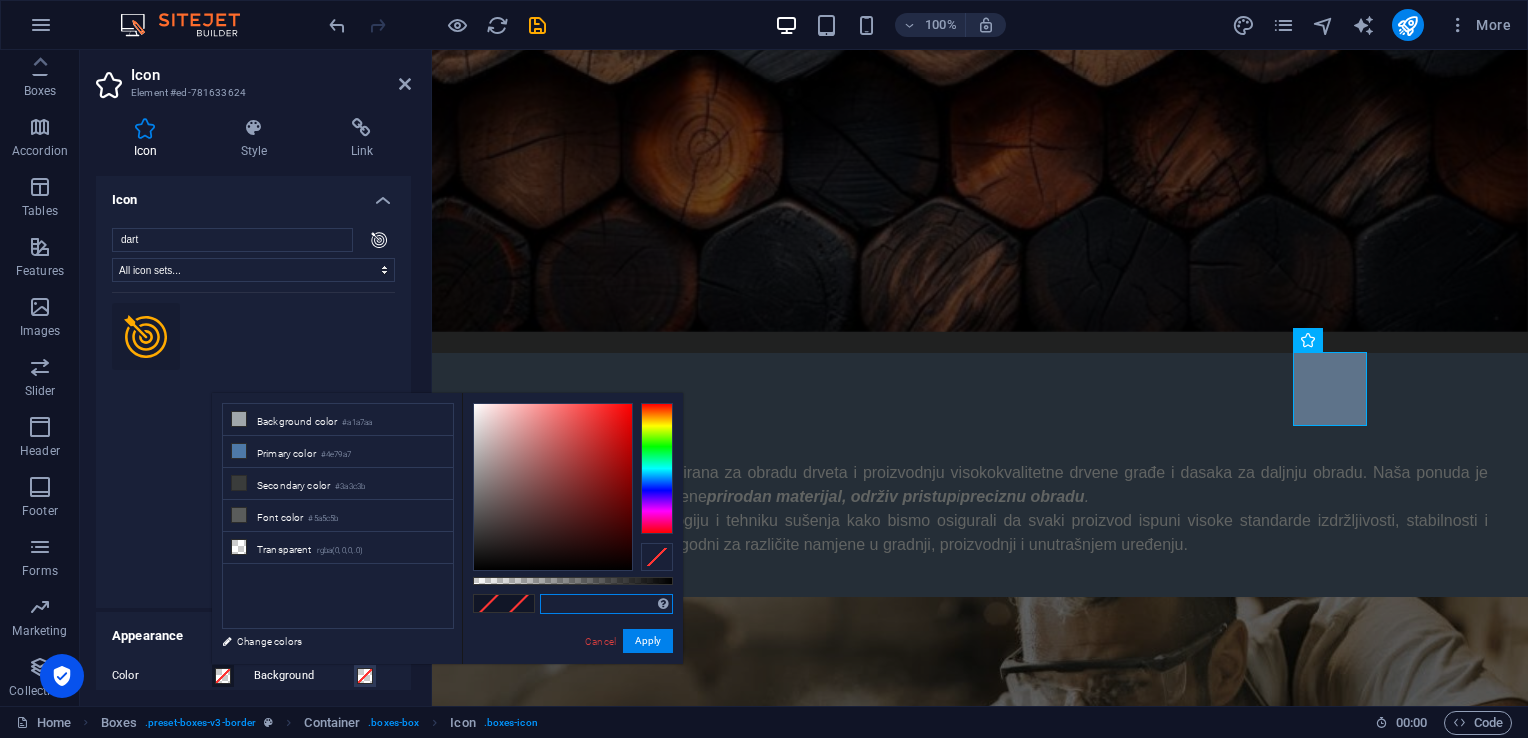 click at bounding box center (606, 604) 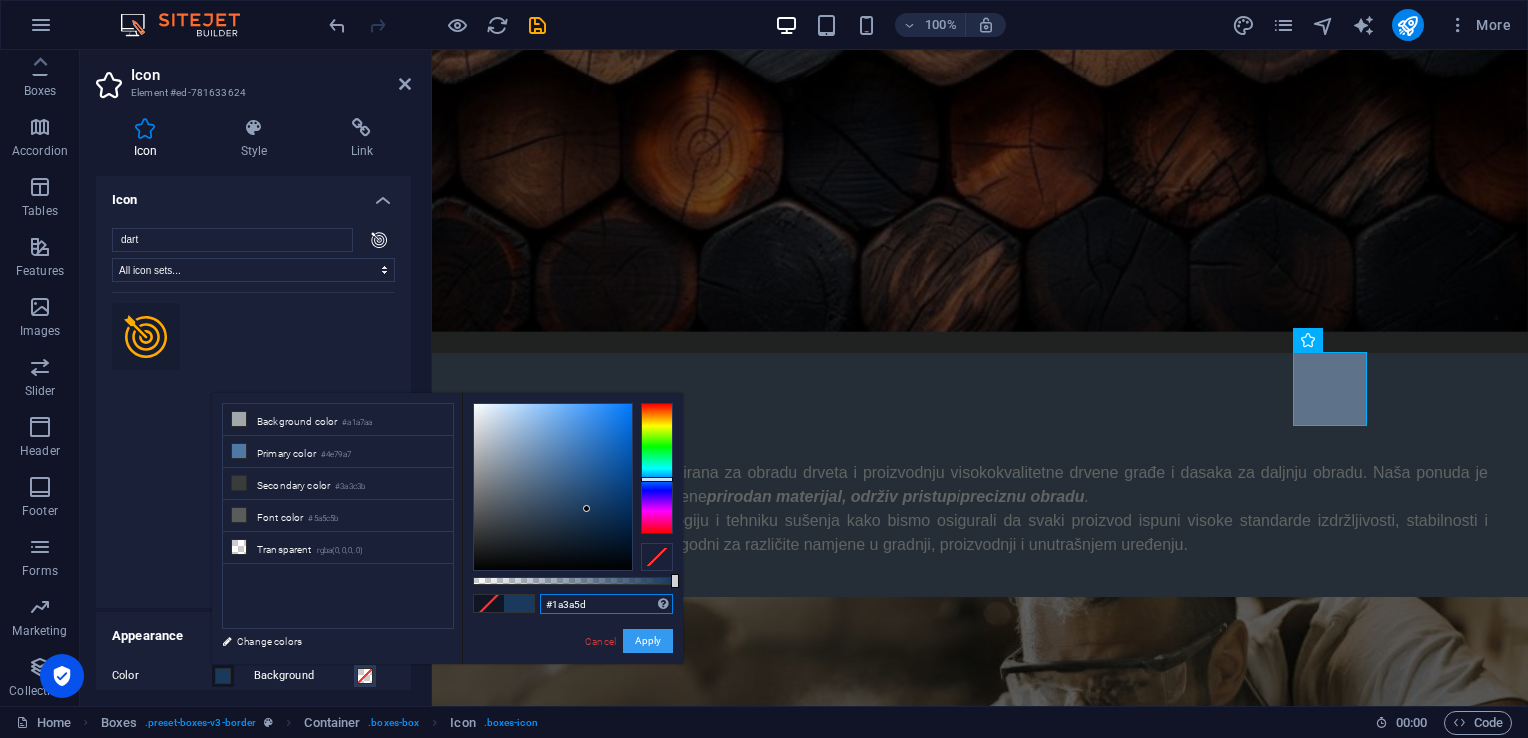type on "#1a3a5d" 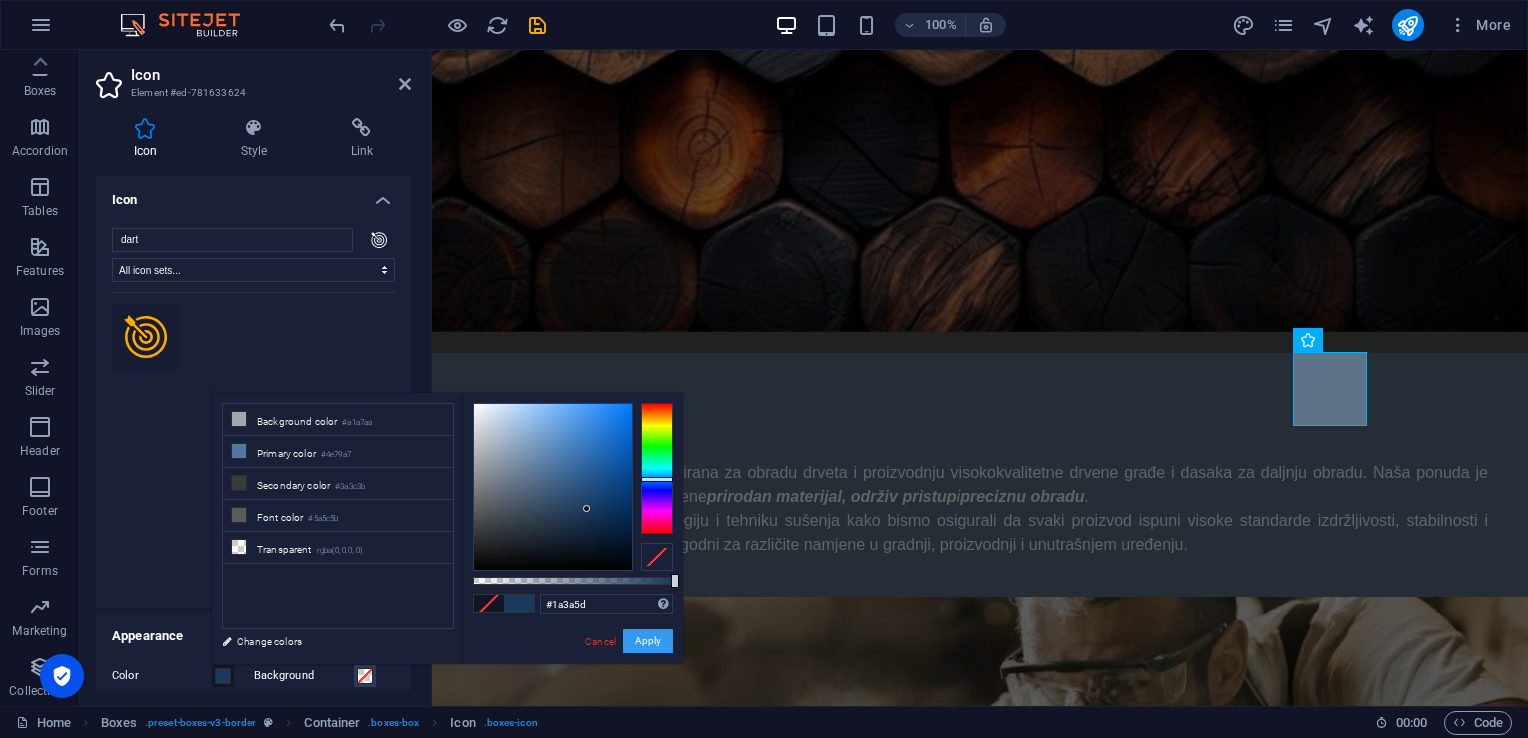 click on "Apply" at bounding box center [648, 641] 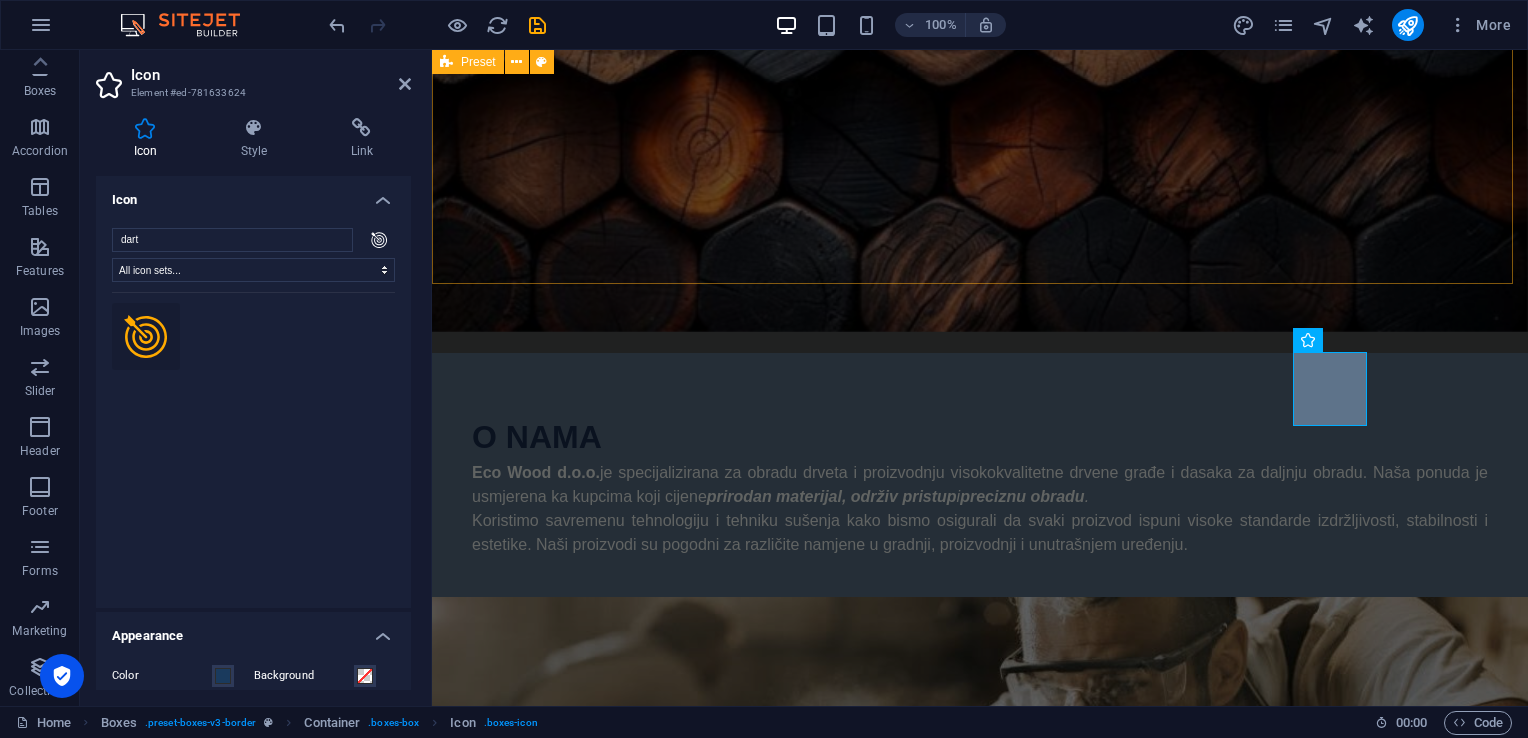 click on "O NAMA Eco Wood d.o.o.  je specijalizirana za obradu drveta i proizvodnju visokokvalitetne drvene građe i dasaka za daljnju obradu. Naša ponuda je usmjerena ka kupcima koji cijene  prirodan materijal, održiv pristup  i  preciznu obradu . Koristimo savremenu tehnologiju i tehniku sušenja kako bismo osigurali da svaki proizvod ispuni visoke standarde izdržljivosti, stabilnosti i estetike. Naši proizvodi su pogodni za različite namjene u gradnji, proizvodnji i unutrašnjem uređenju. Drop content here or  Add elements  Paste clipboard" at bounding box center (980, 716) 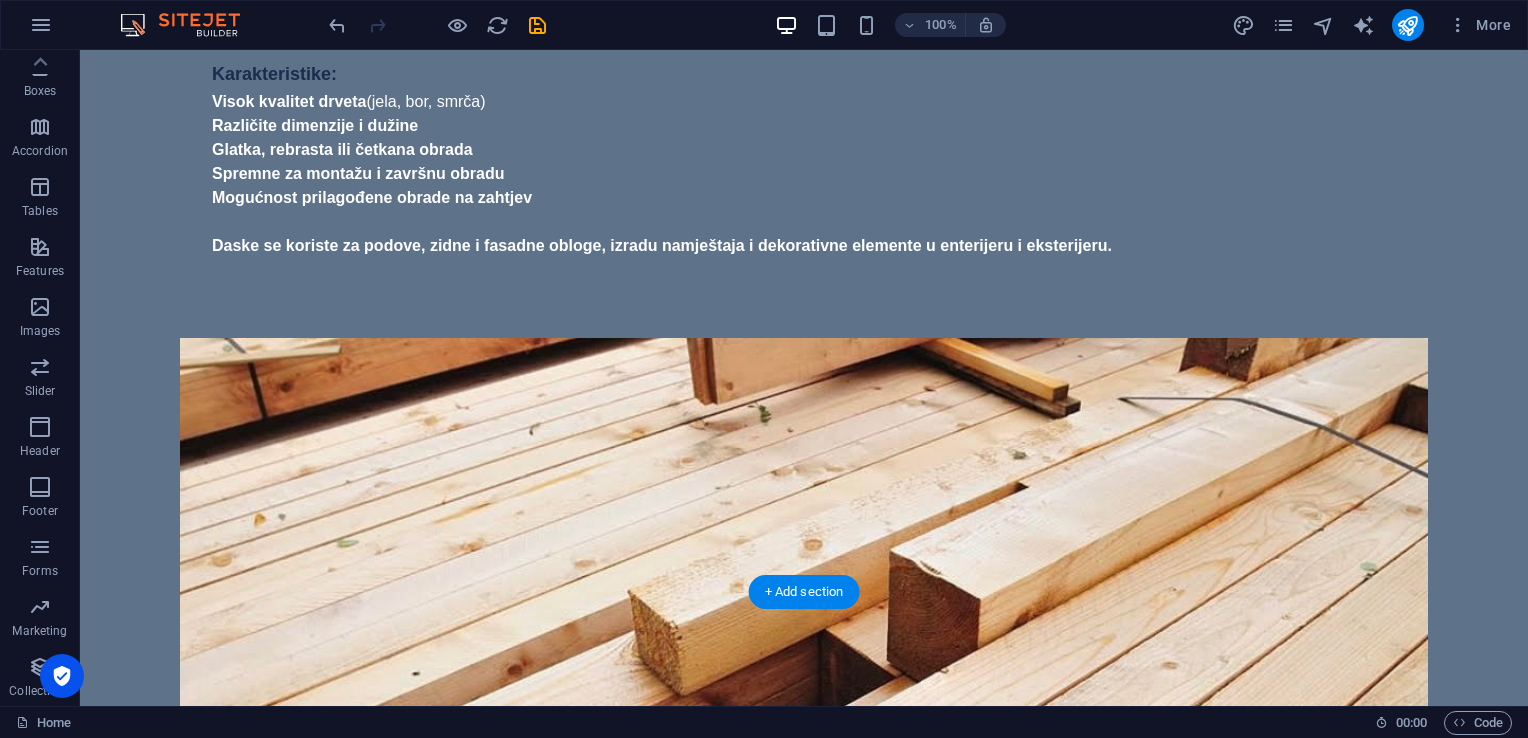 scroll, scrollTop: 4312, scrollLeft: 0, axis: vertical 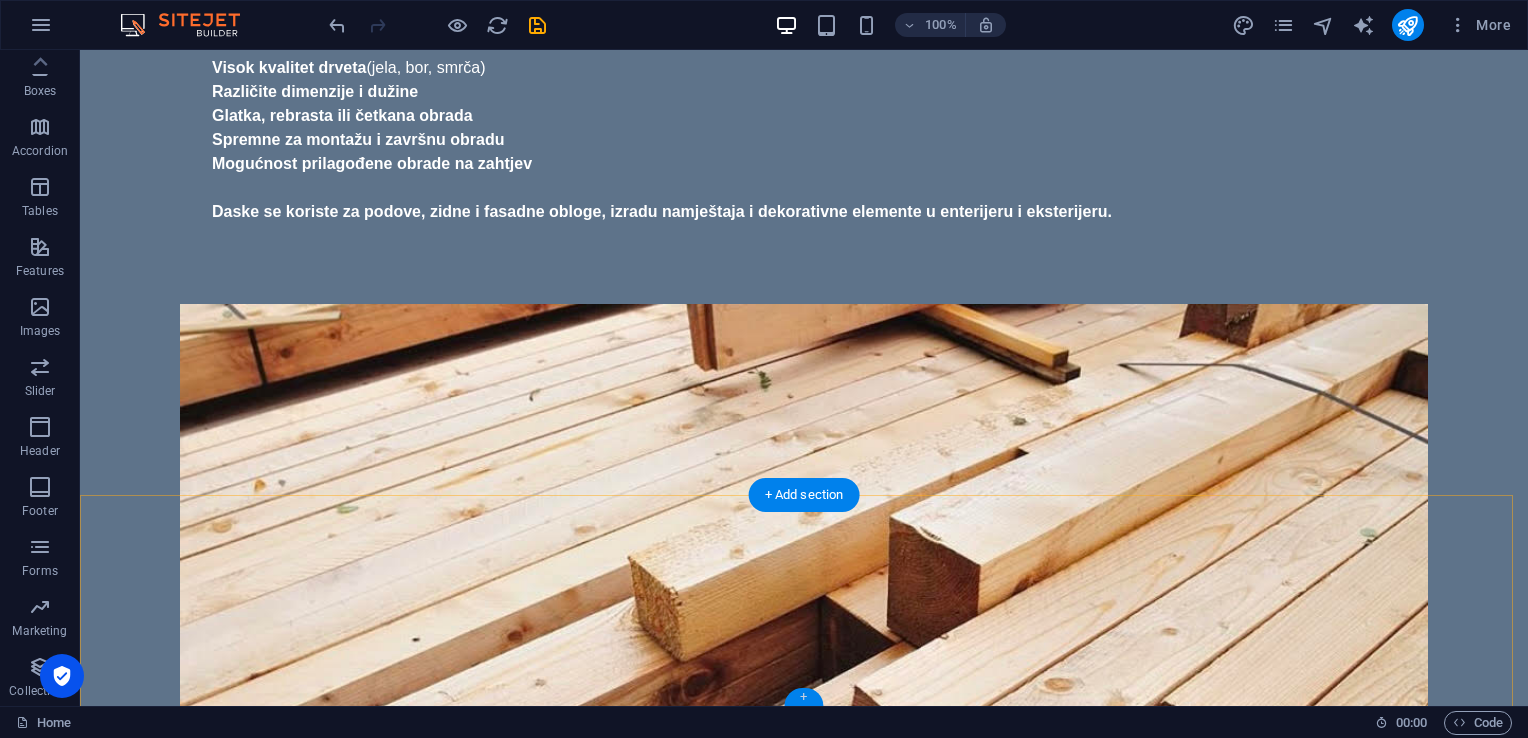 click on "+" at bounding box center (803, 697) 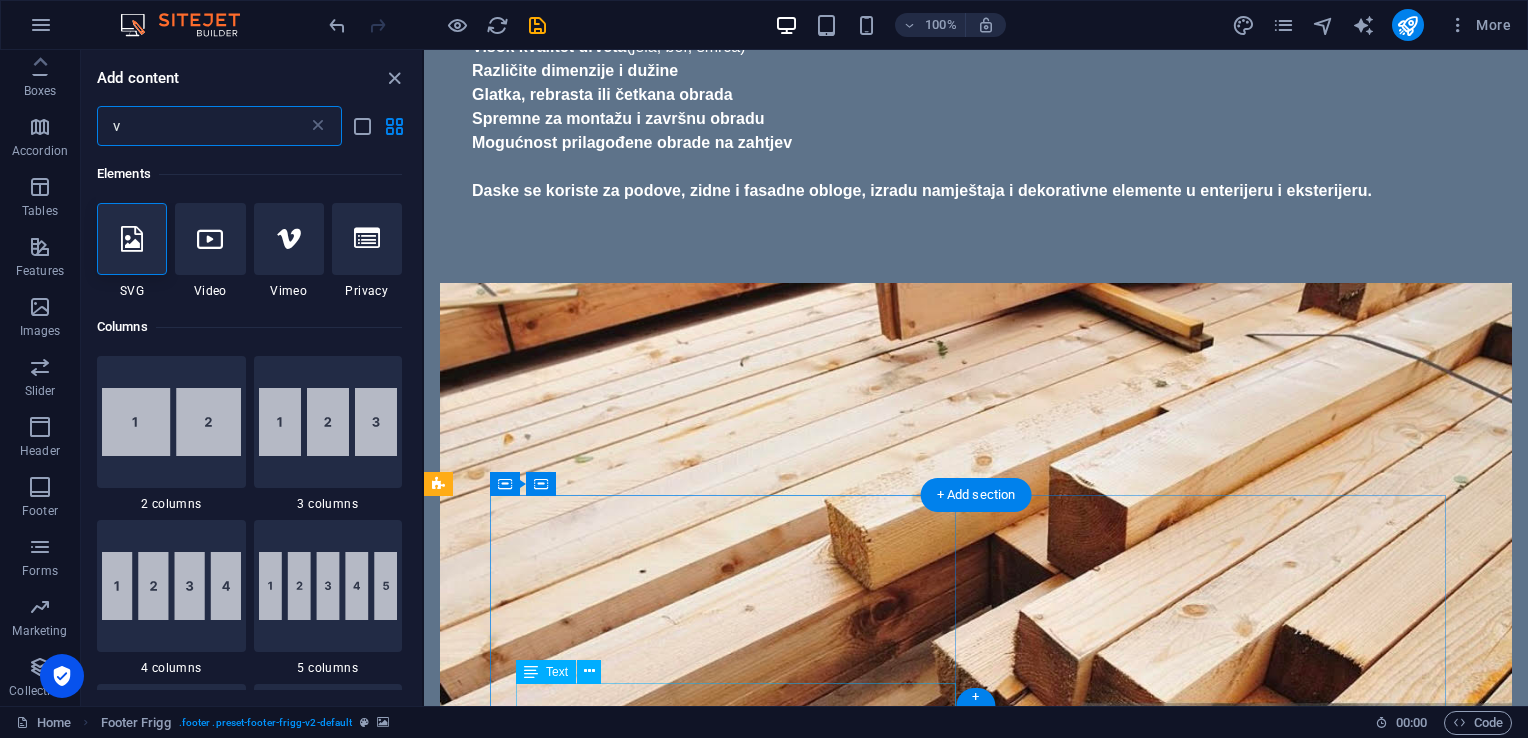 scroll, scrollTop: 3997, scrollLeft: 0, axis: vertical 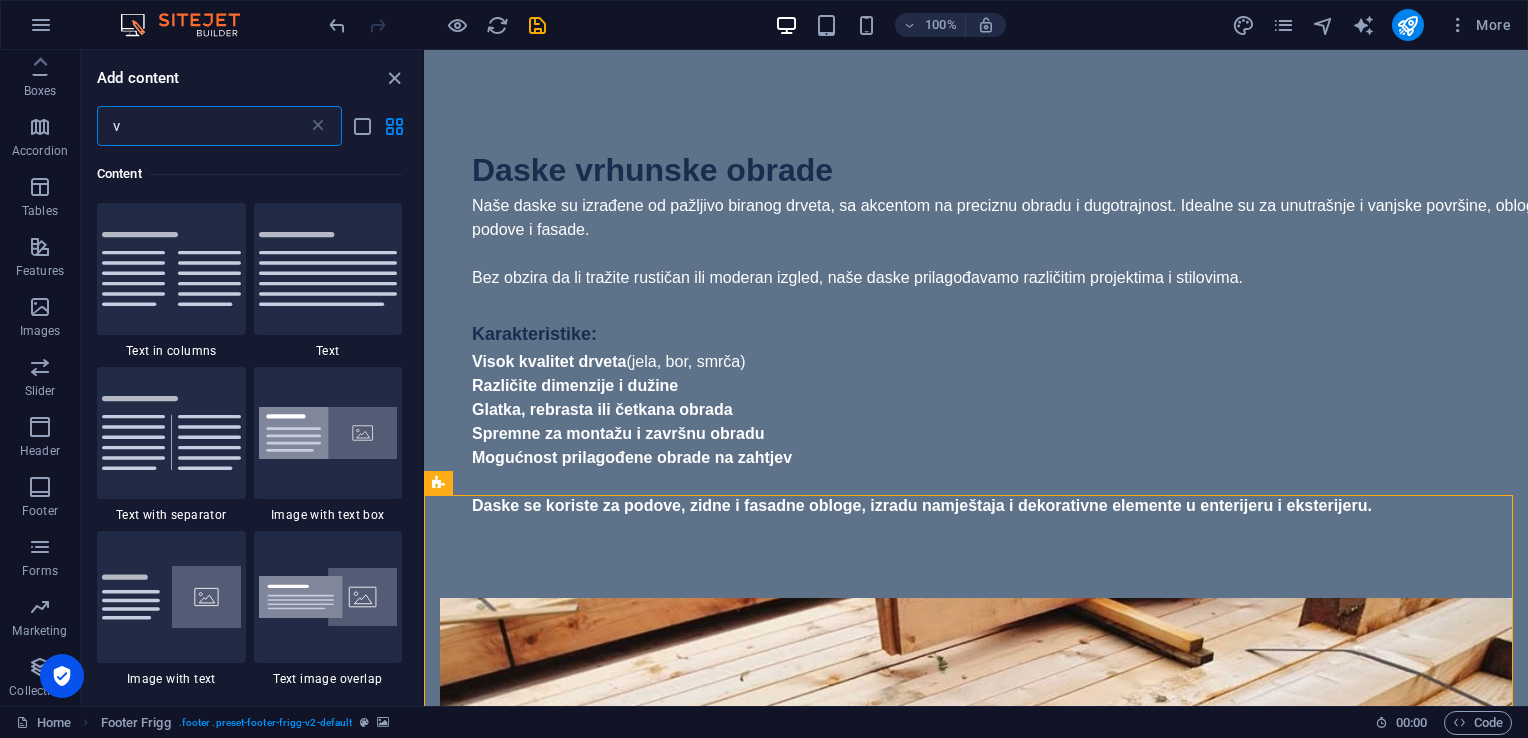 click on "v" at bounding box center (202, 126) 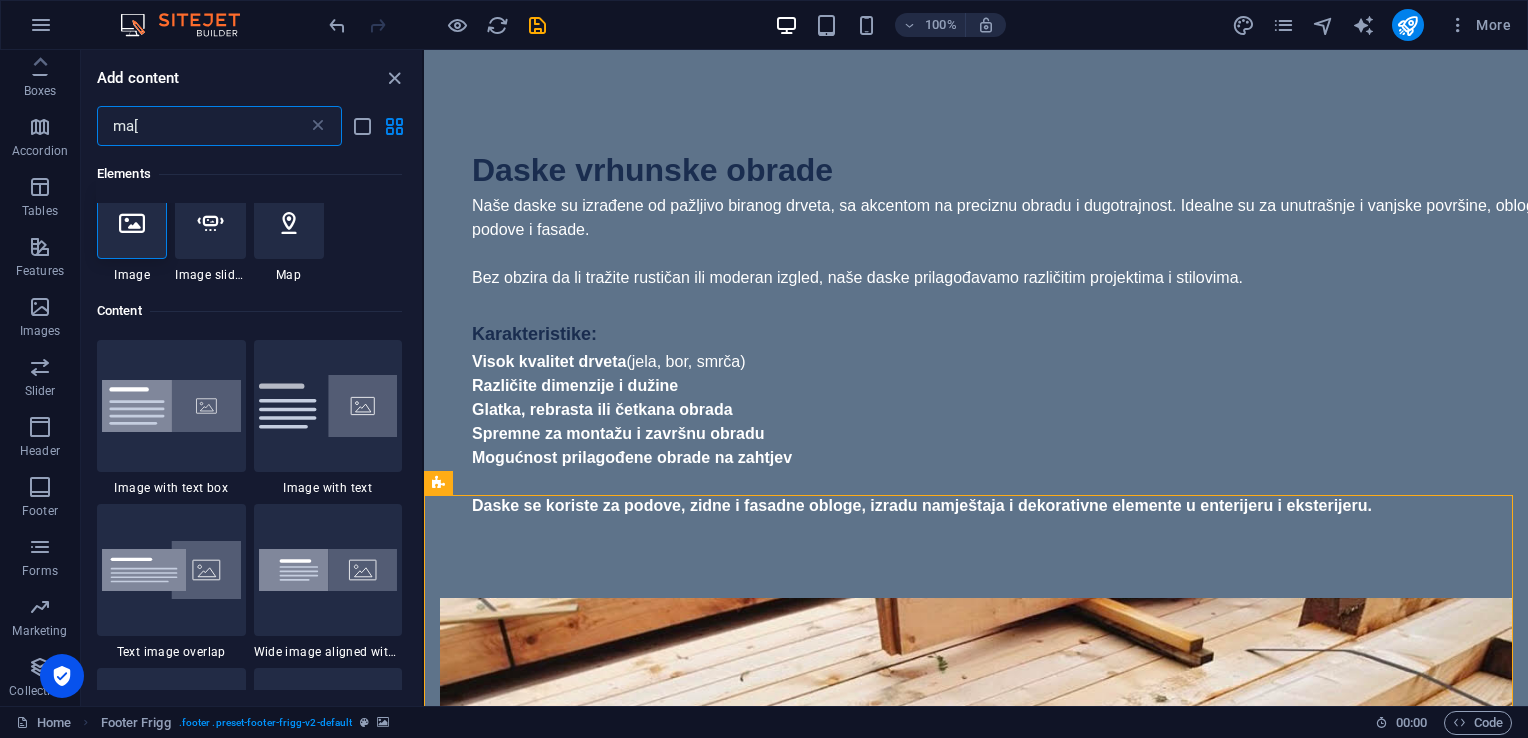 scroll, scrollTop: 0, scrollLeft: 0, axis: both 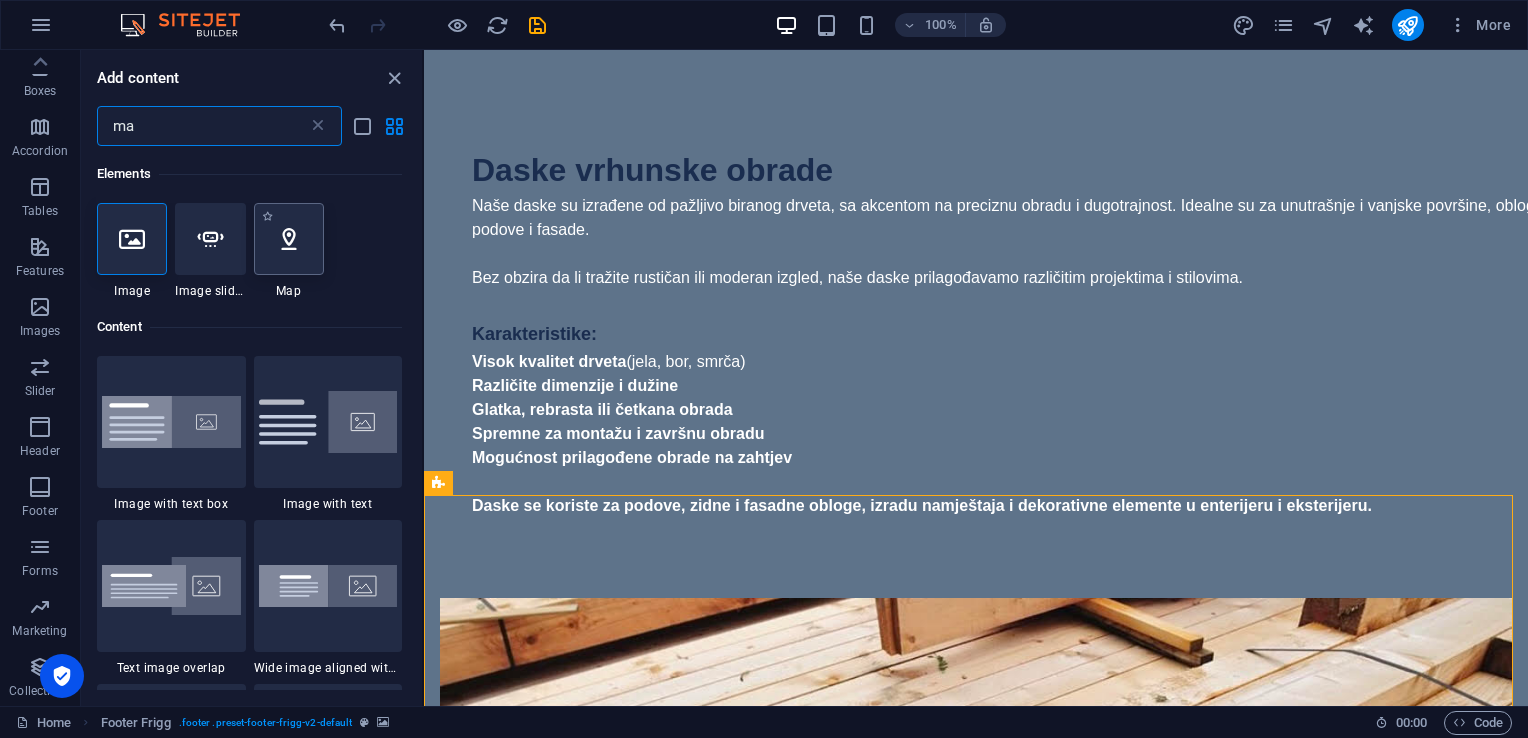 type on "ma" 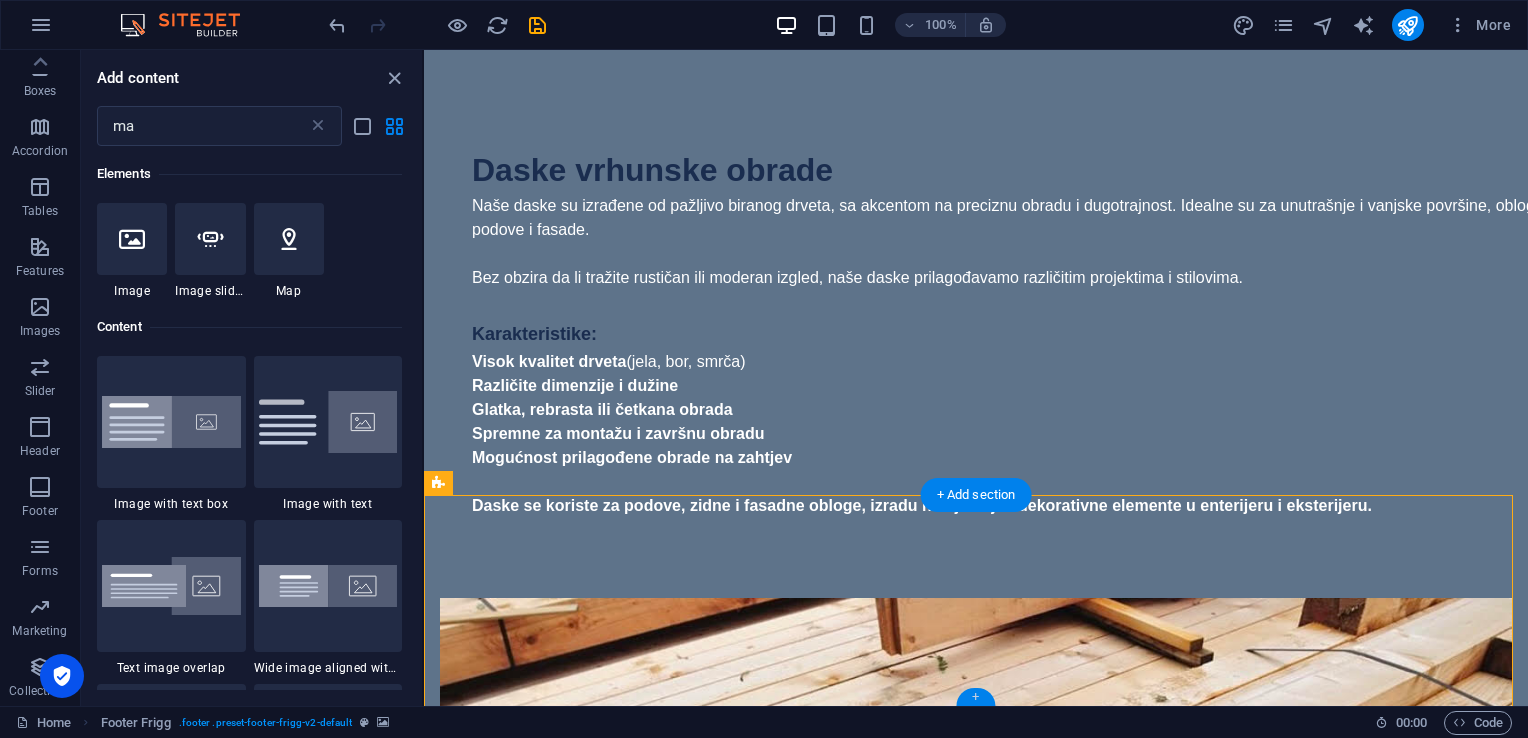 click on "+" at bounding box center (975, 697) 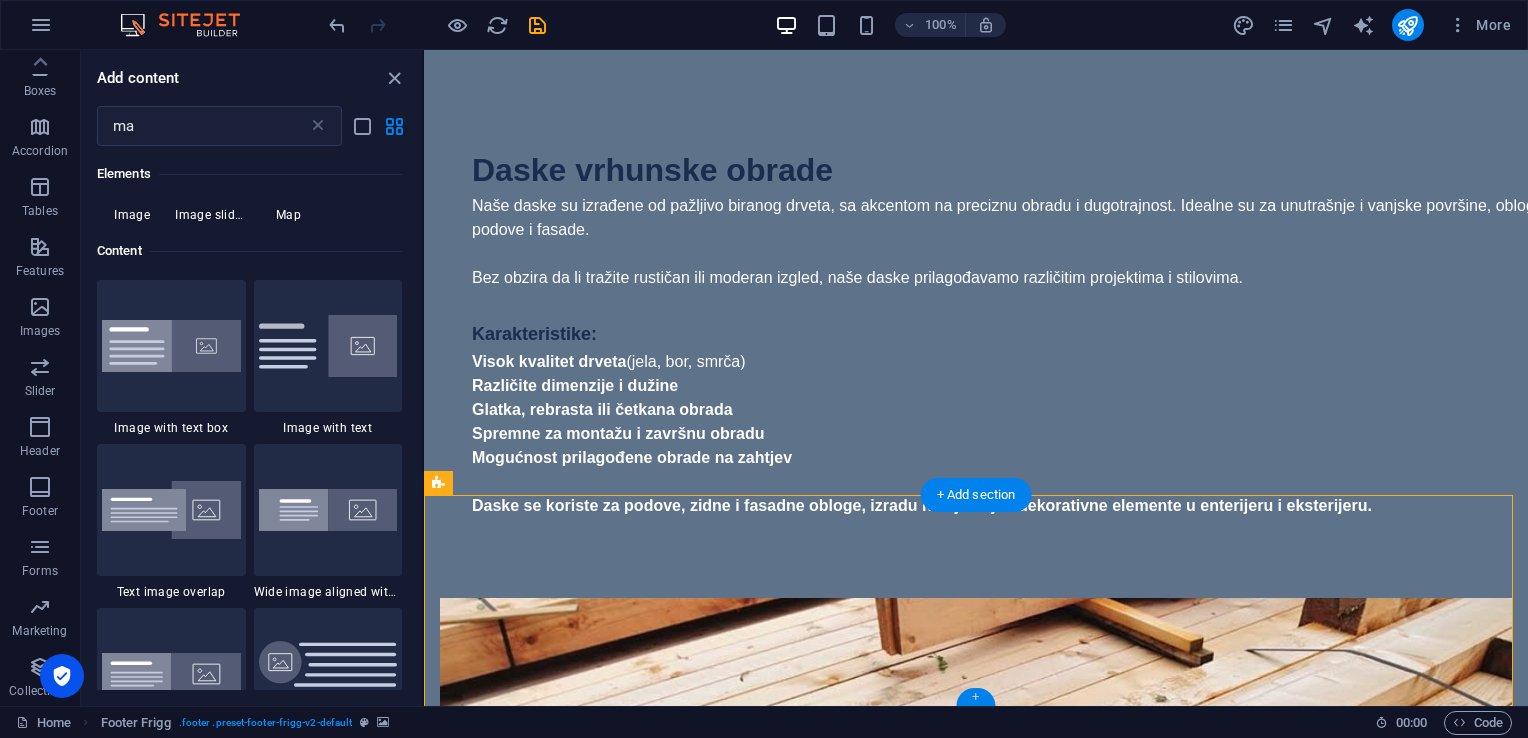 scroll, scrollTop: 152, scrollLeft: 0, axis: vertical 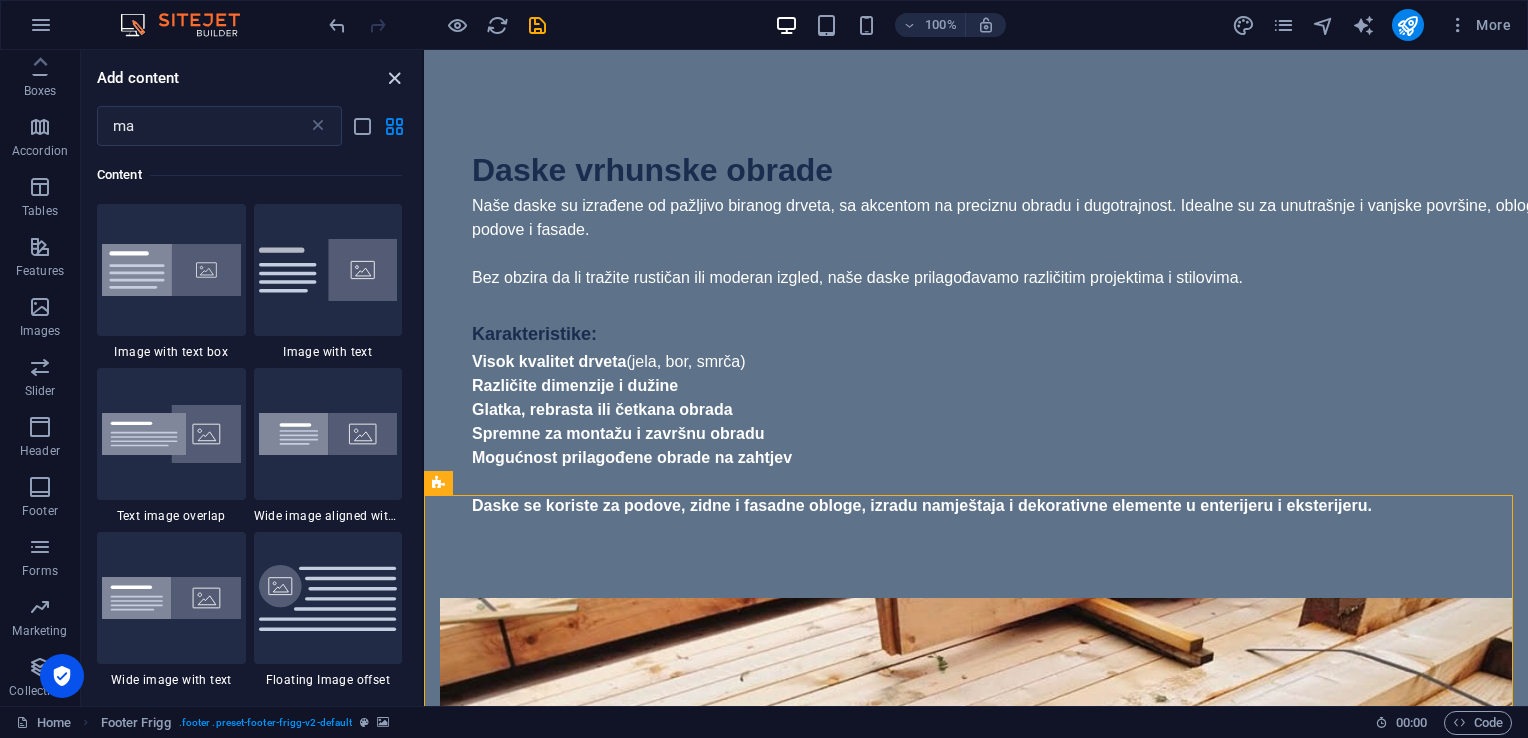 click at bounding box center [394, 78] 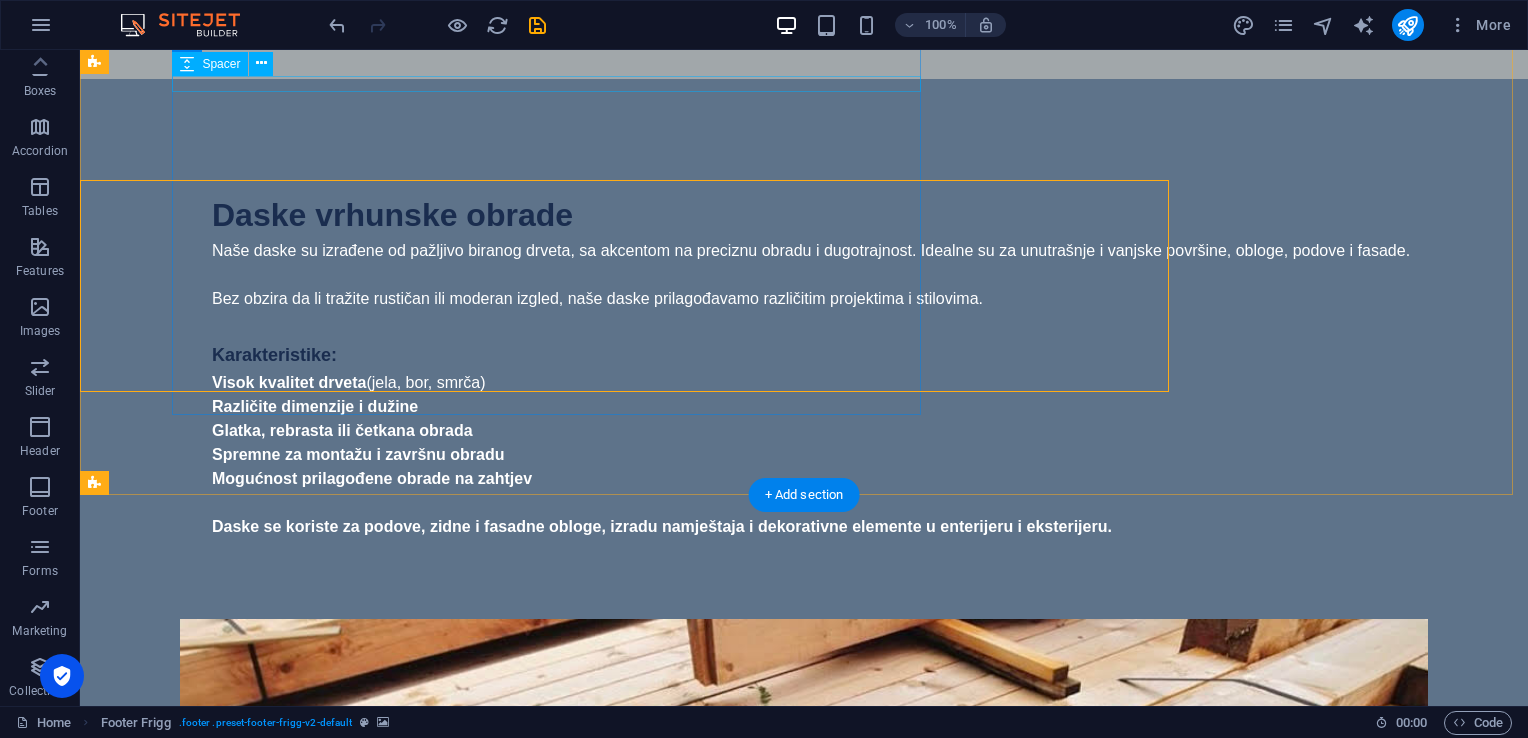 scroll, scrollTop: 4312, scrollLeft: 0, axis: vertical 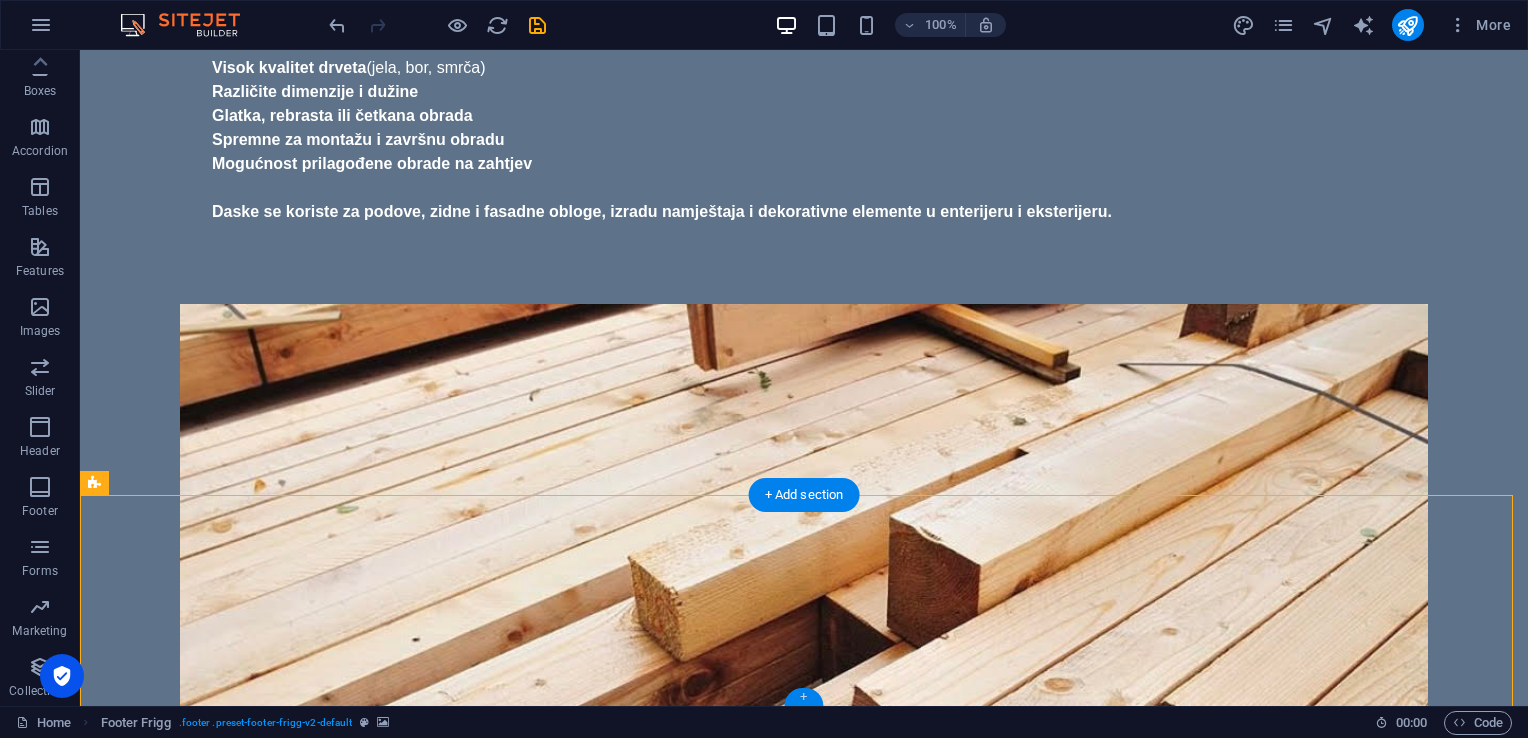 click on "+" at bounding box center [803, 697] 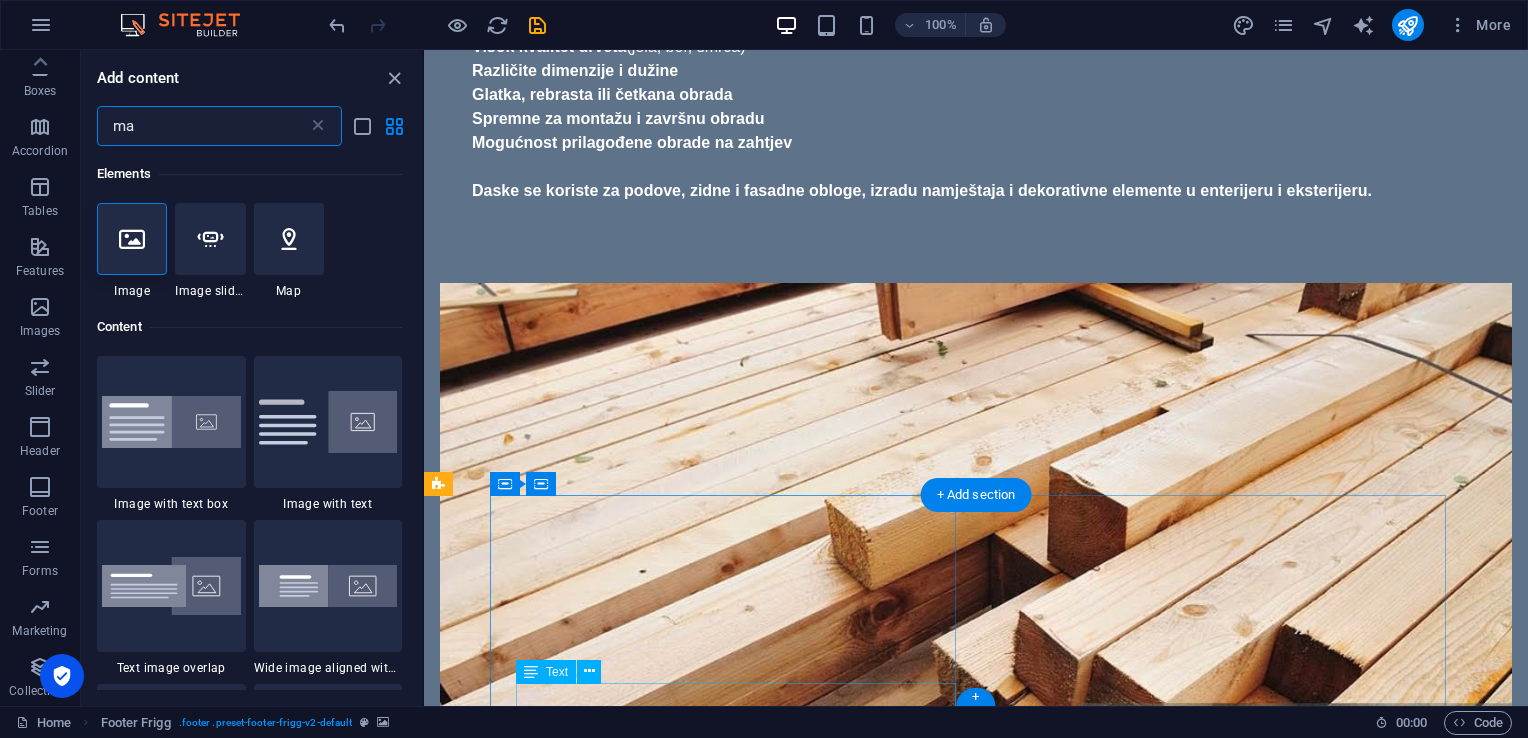 scroll, scrollTop: 3997, scrollLeft: 0, axis: vertical 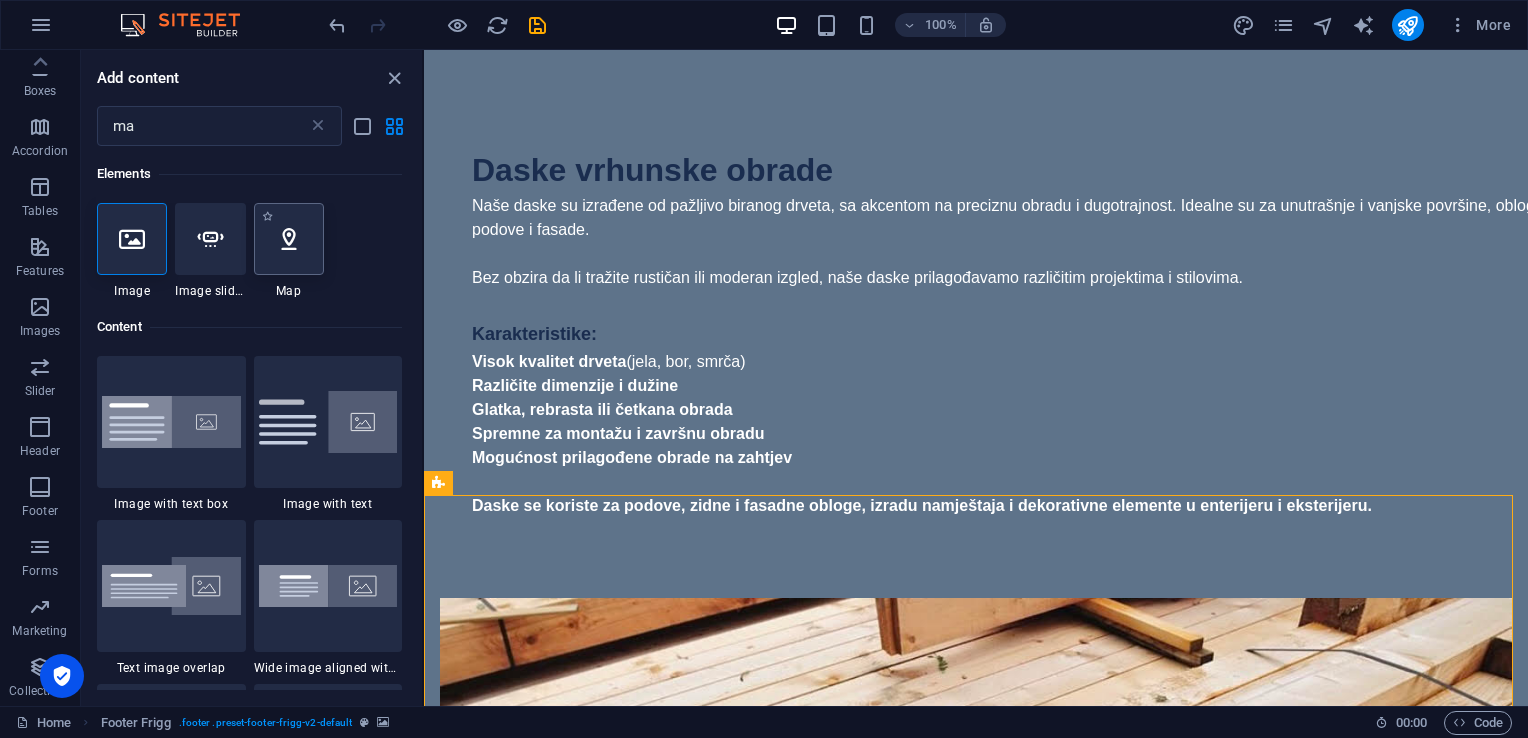 click at bounding box center [289, 239] 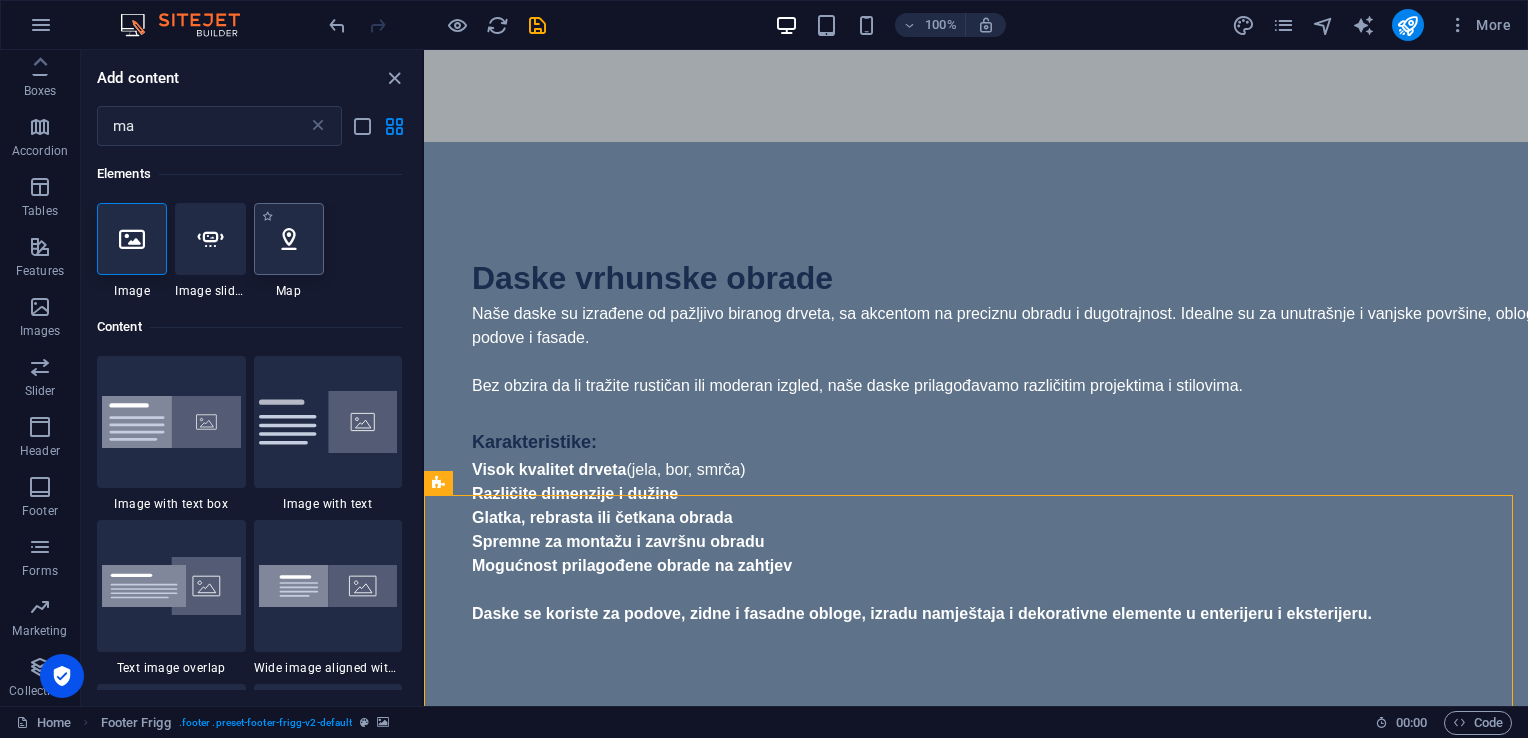 select on "1" 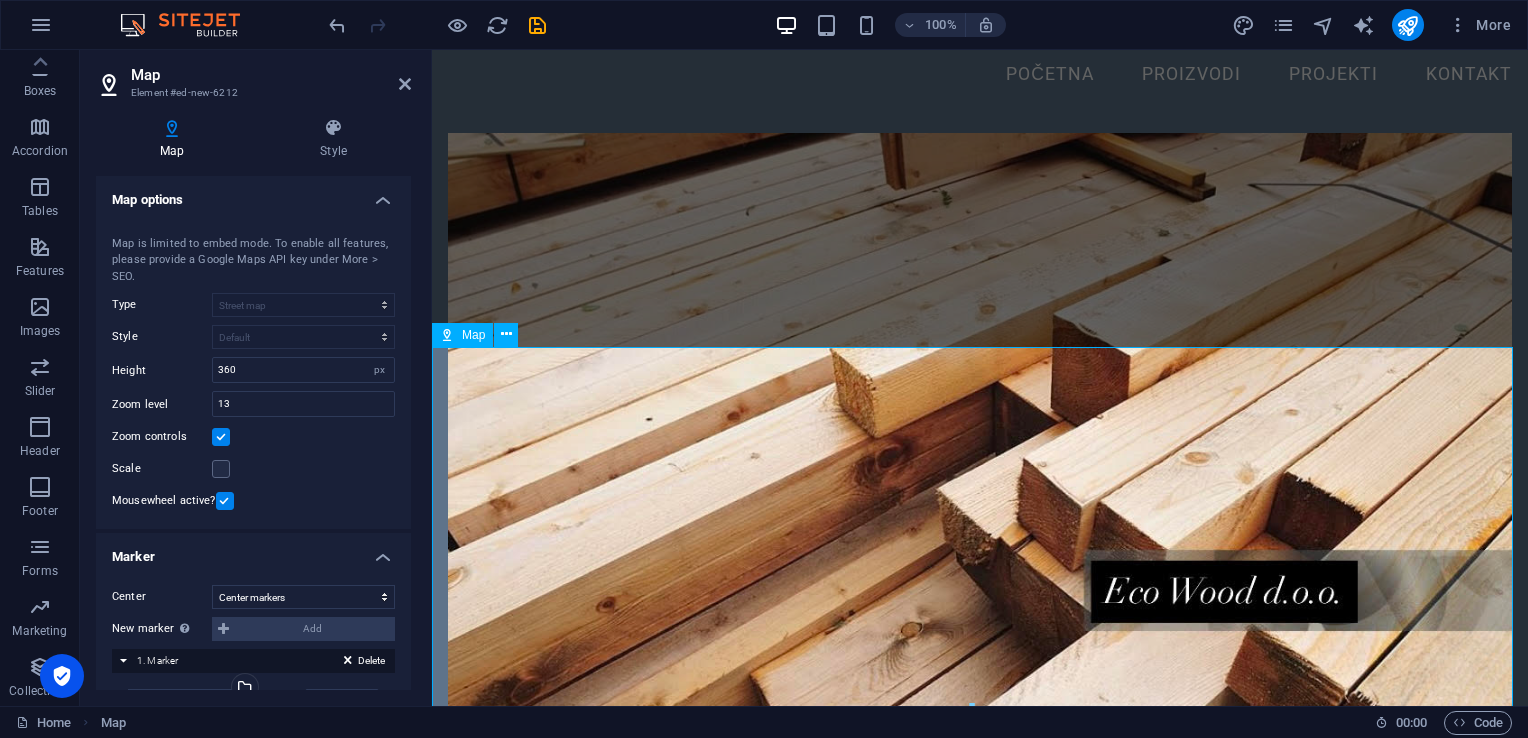 scroll, scrollTop: 4348, scrollLeft: 0, axis: vertical 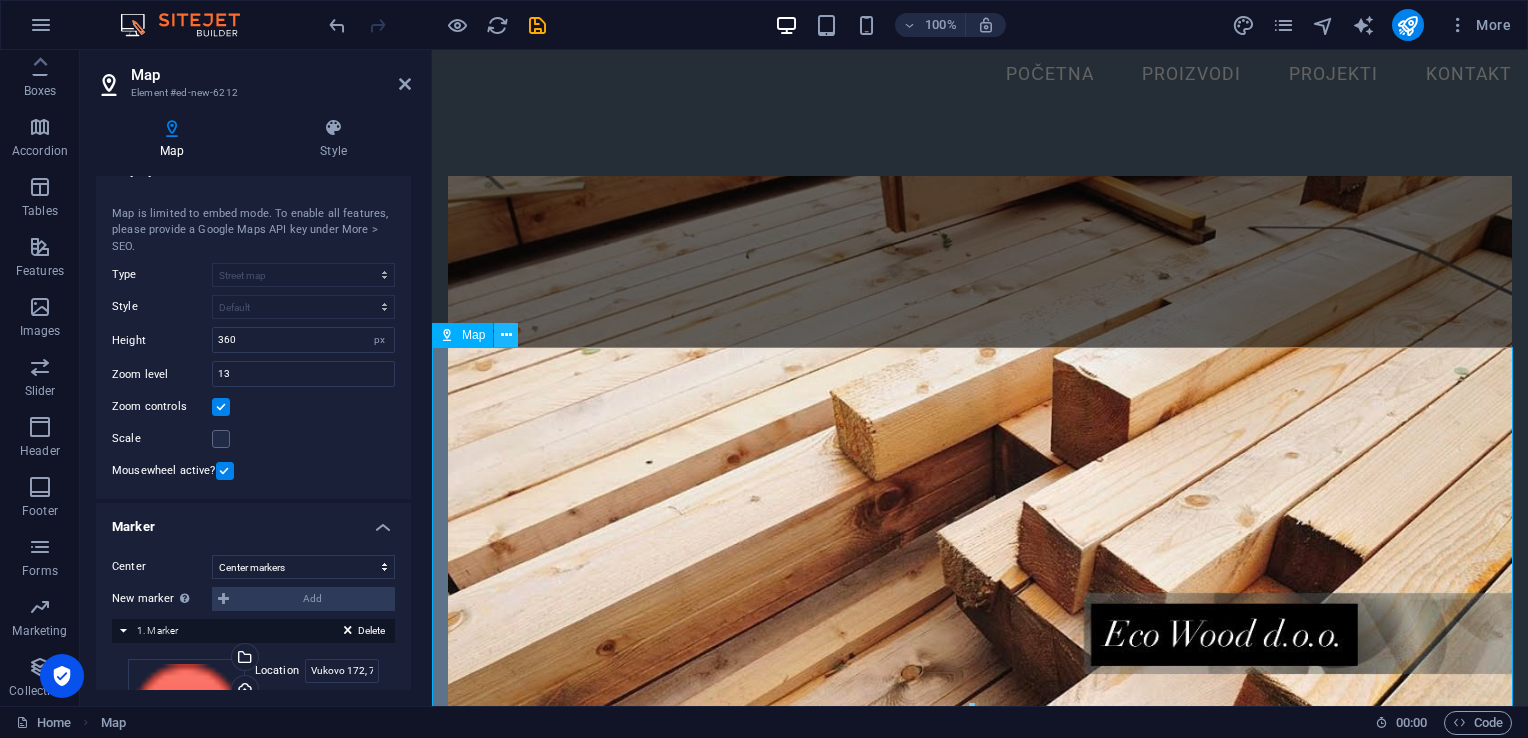 click at bounding box center (506, 335) 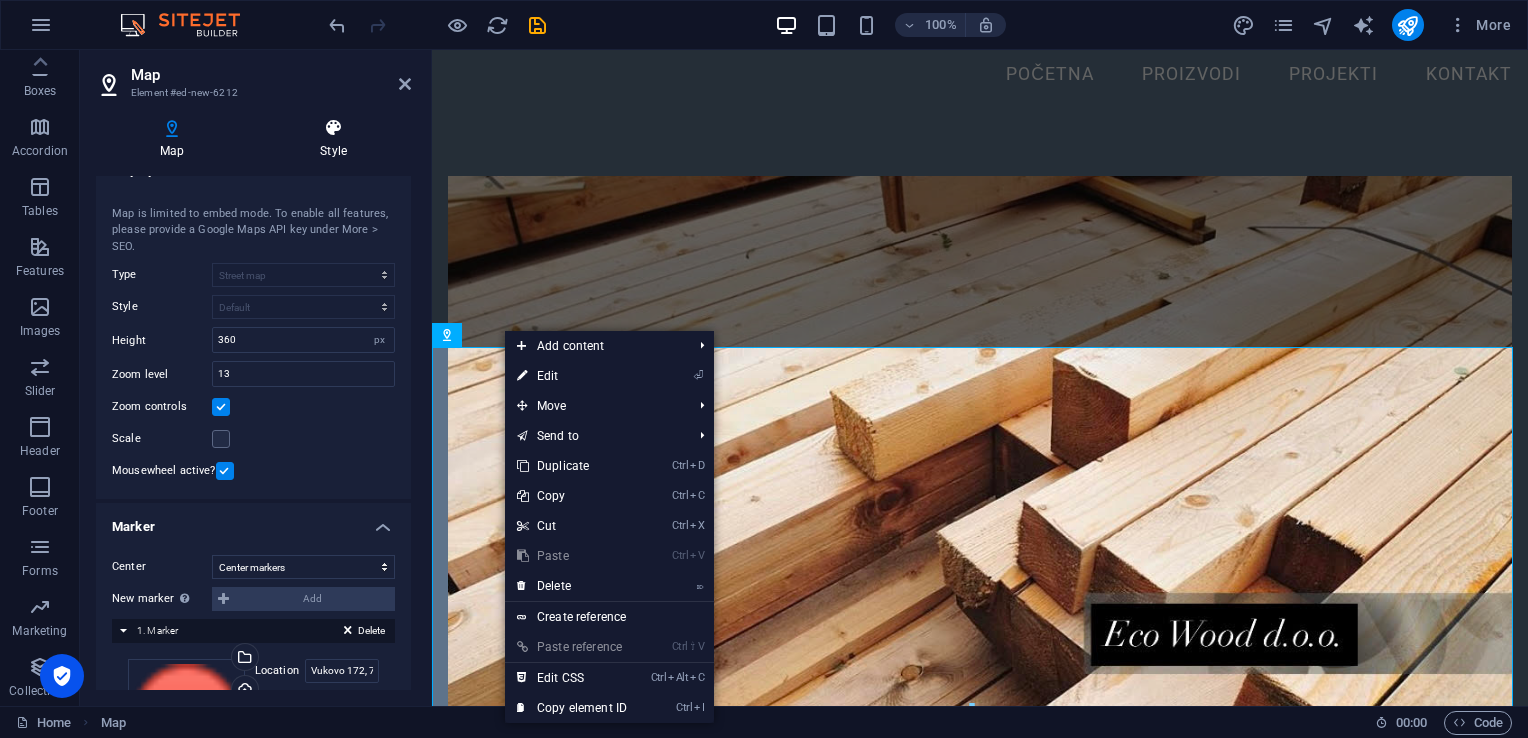 click at bounding box center [333, 128] 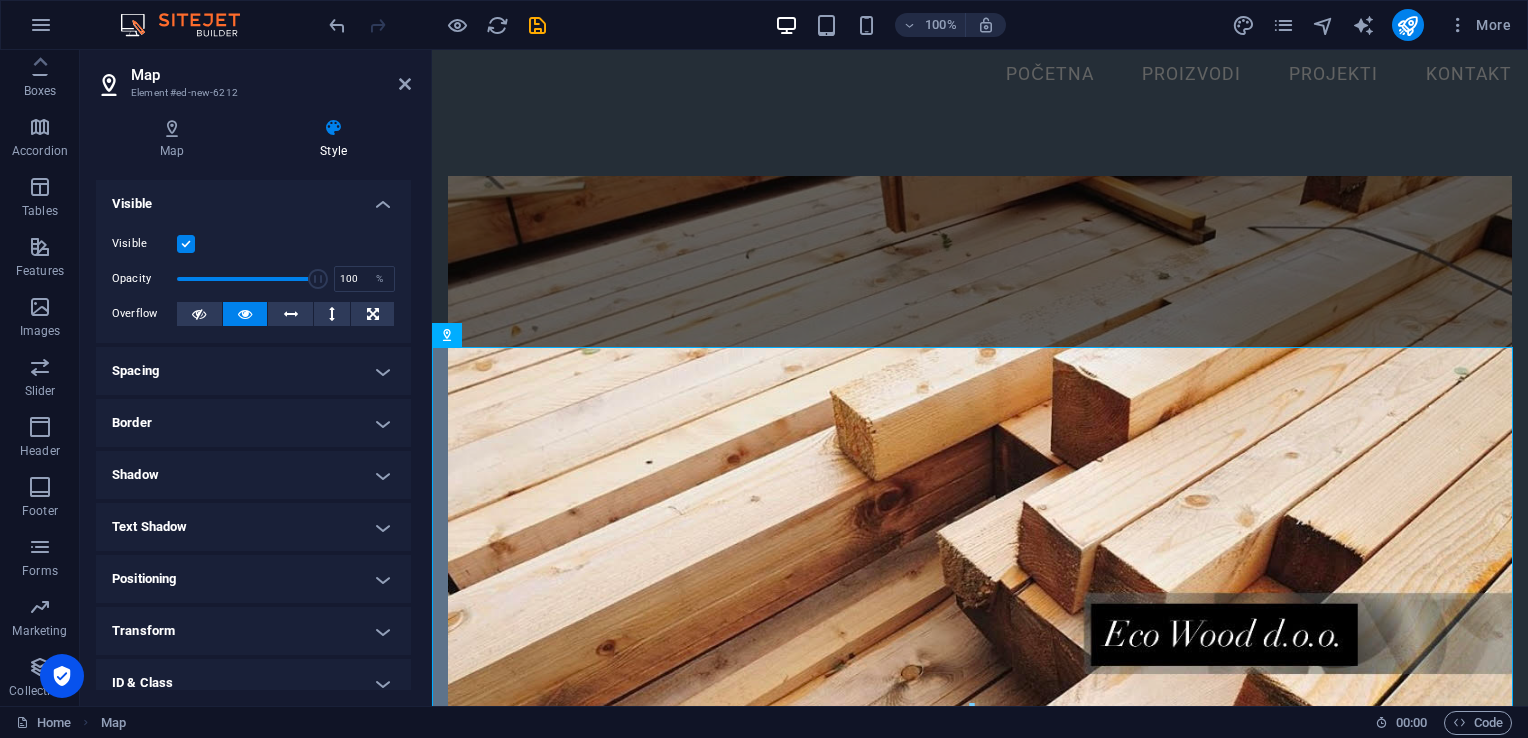 click at bounding box center [186, 244] 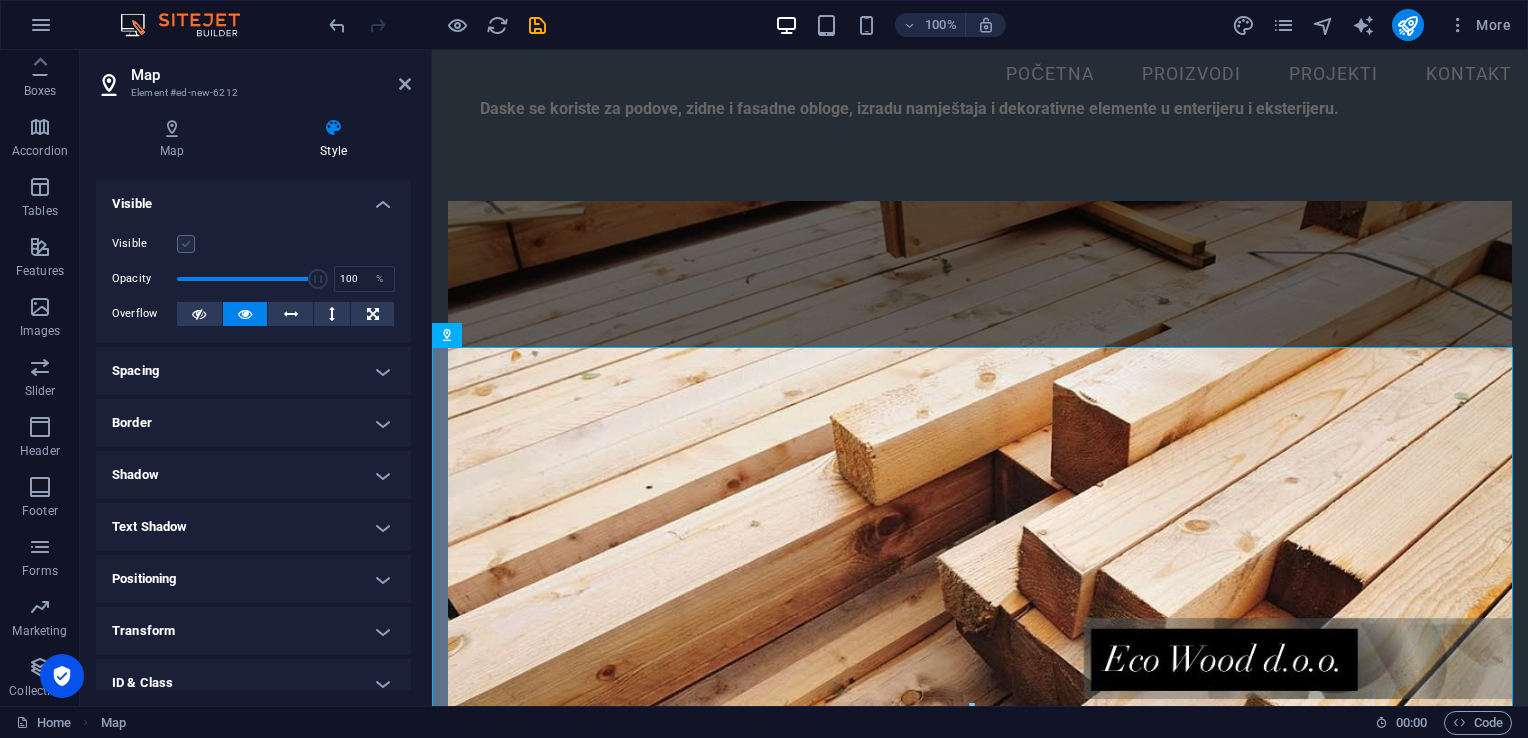 click at bounding box center (186, 244) 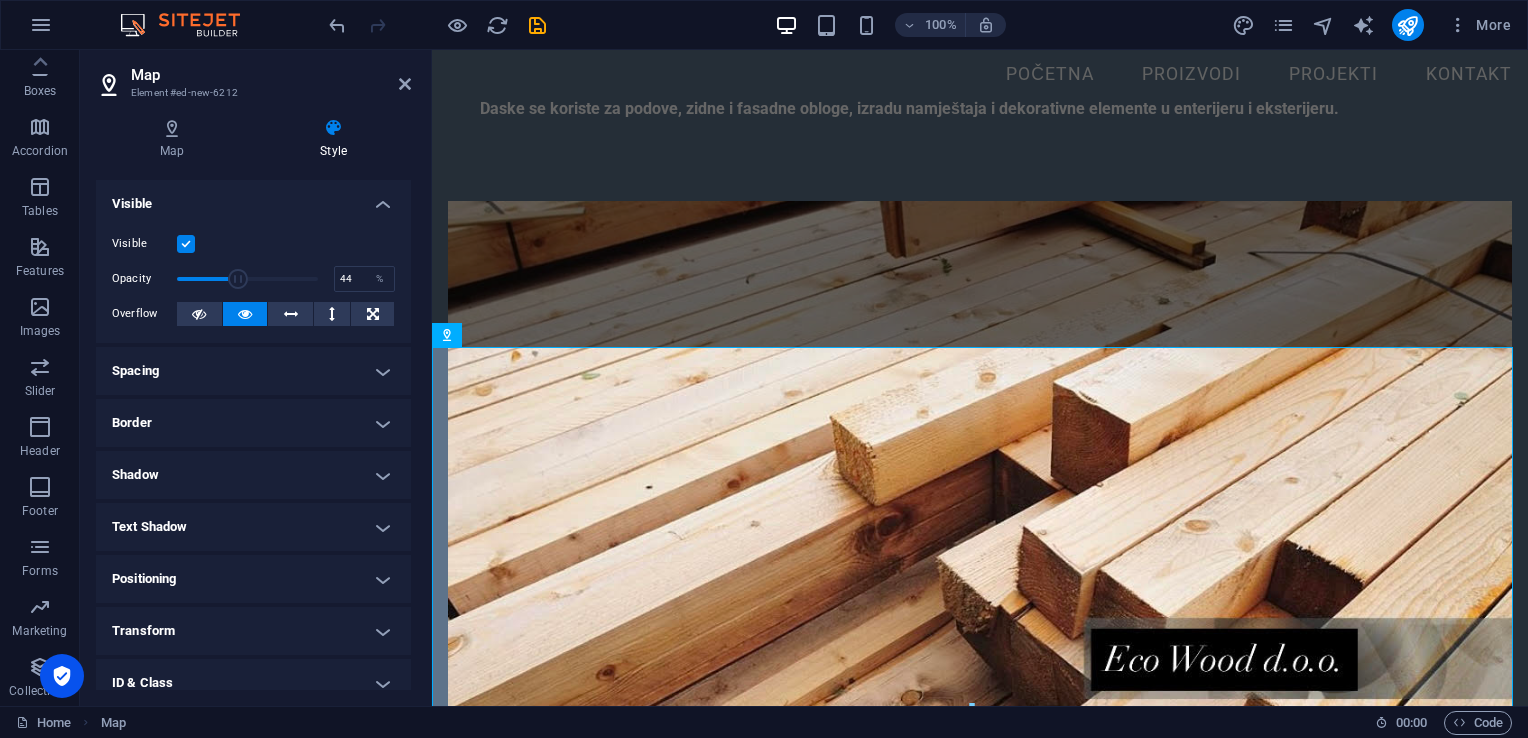 drag, startPoint x: 309, startPoint y: 278, endPoint x: 237, endPoint y: 274, distance: 72.11102 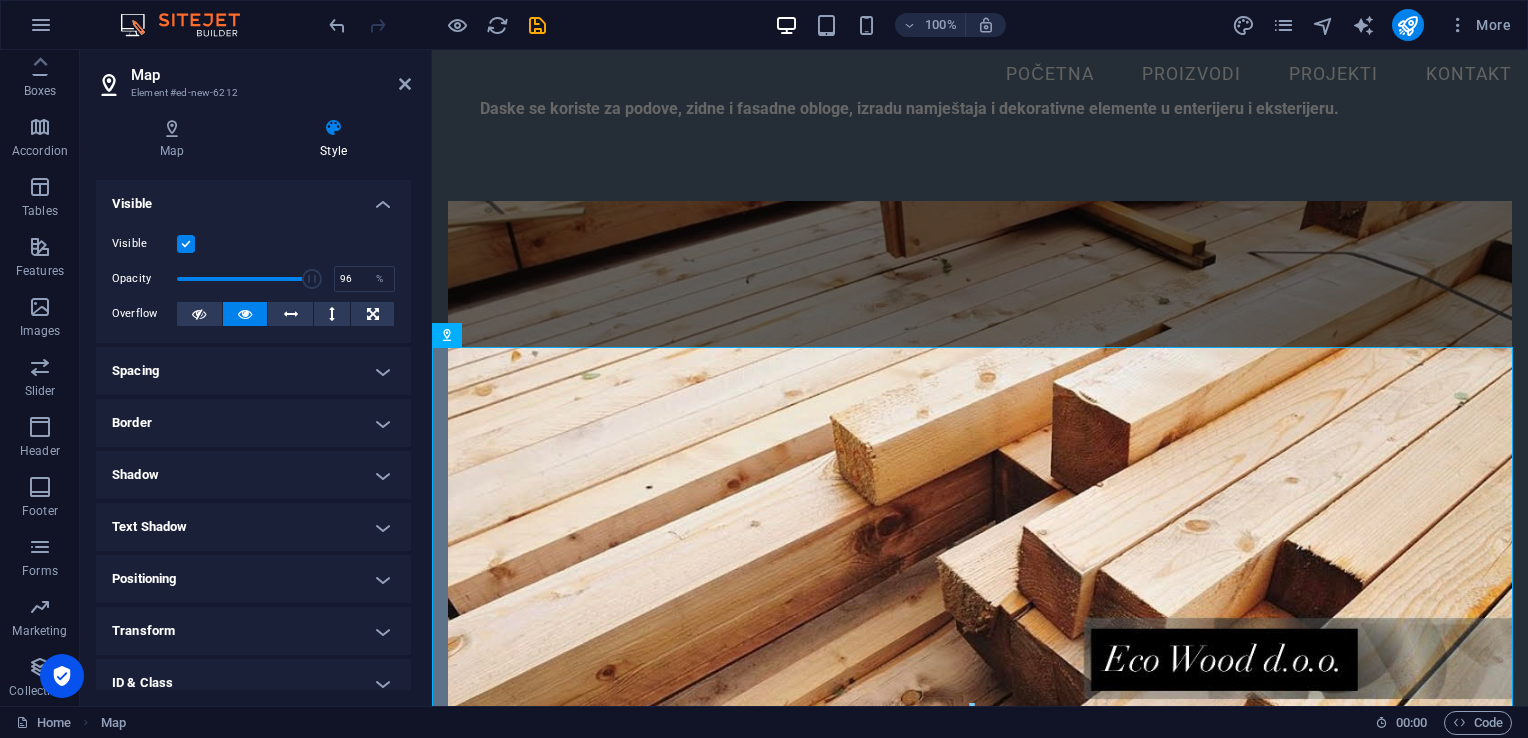 drag, startPoint x: 236, startPoint y: 279, endPoint x: 308, endPoint y: 278, distance: 72.00694 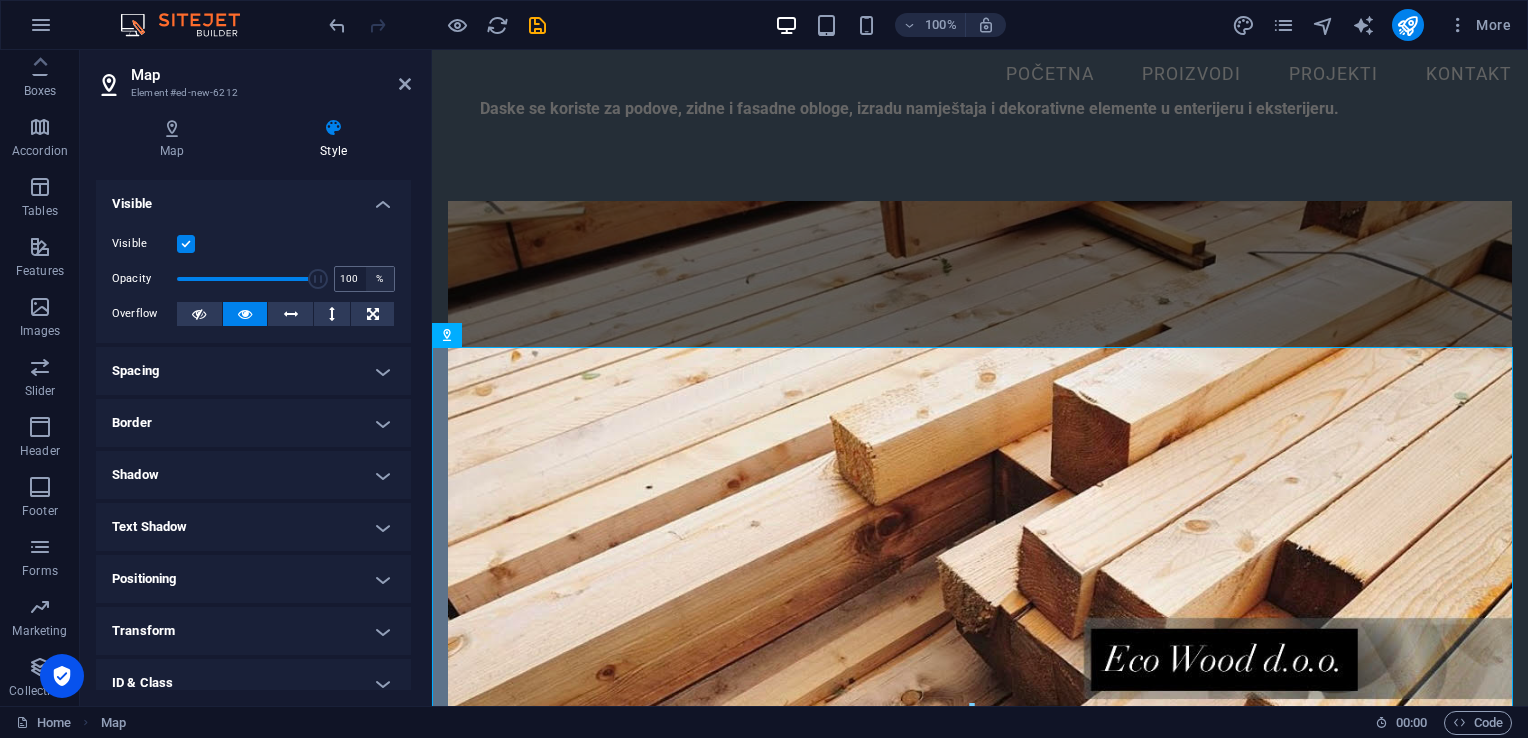 drag, startPoint x: 309, startPoint y: 278, endPoint x: 371, endPoint y: 286, distance: 62.514 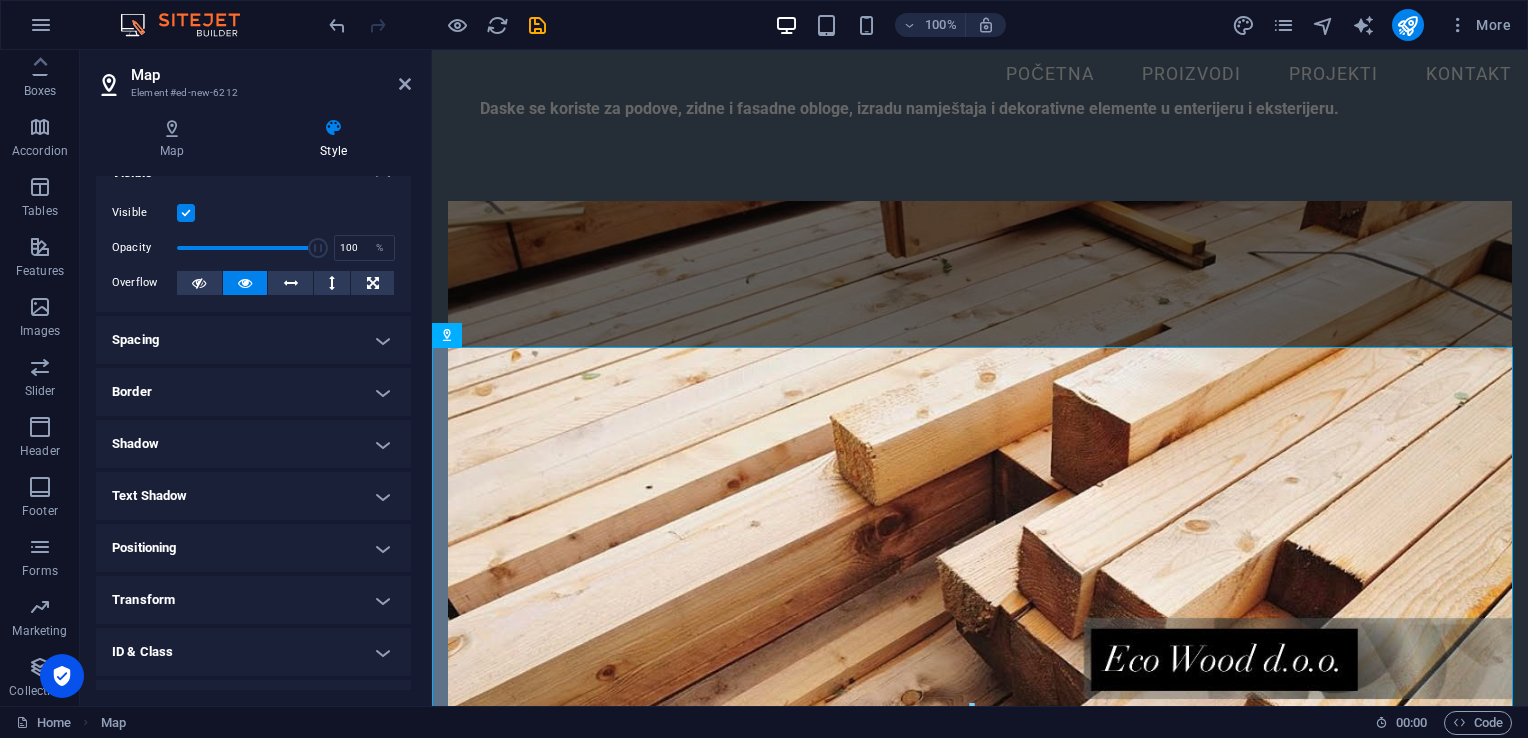 scroll, scrollTop: 0, scrollLeft: 0, axis: both 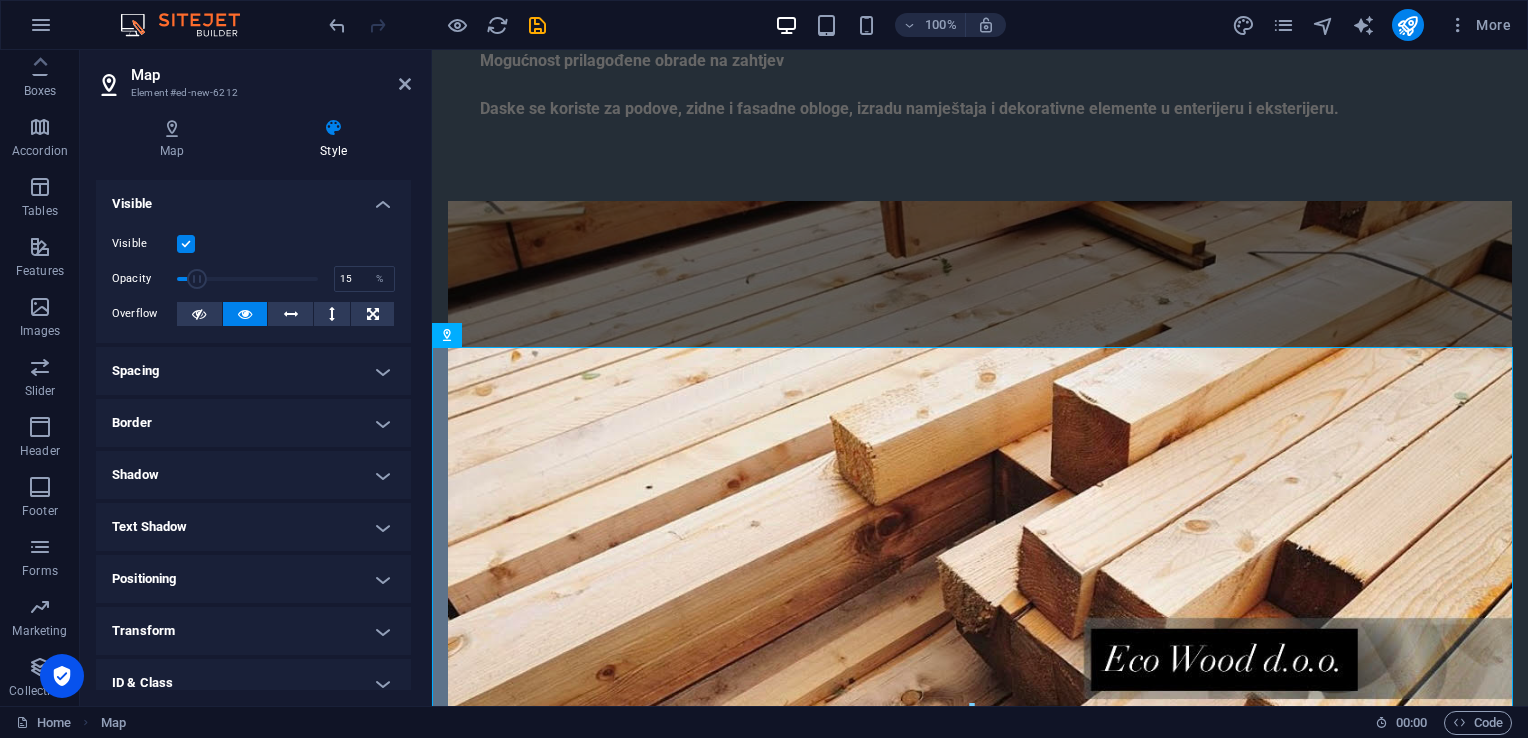 drag, startPoint x: 309, startPoint y: 276, endPoint x: 197, endPoint y: 285, distance: 112.36102 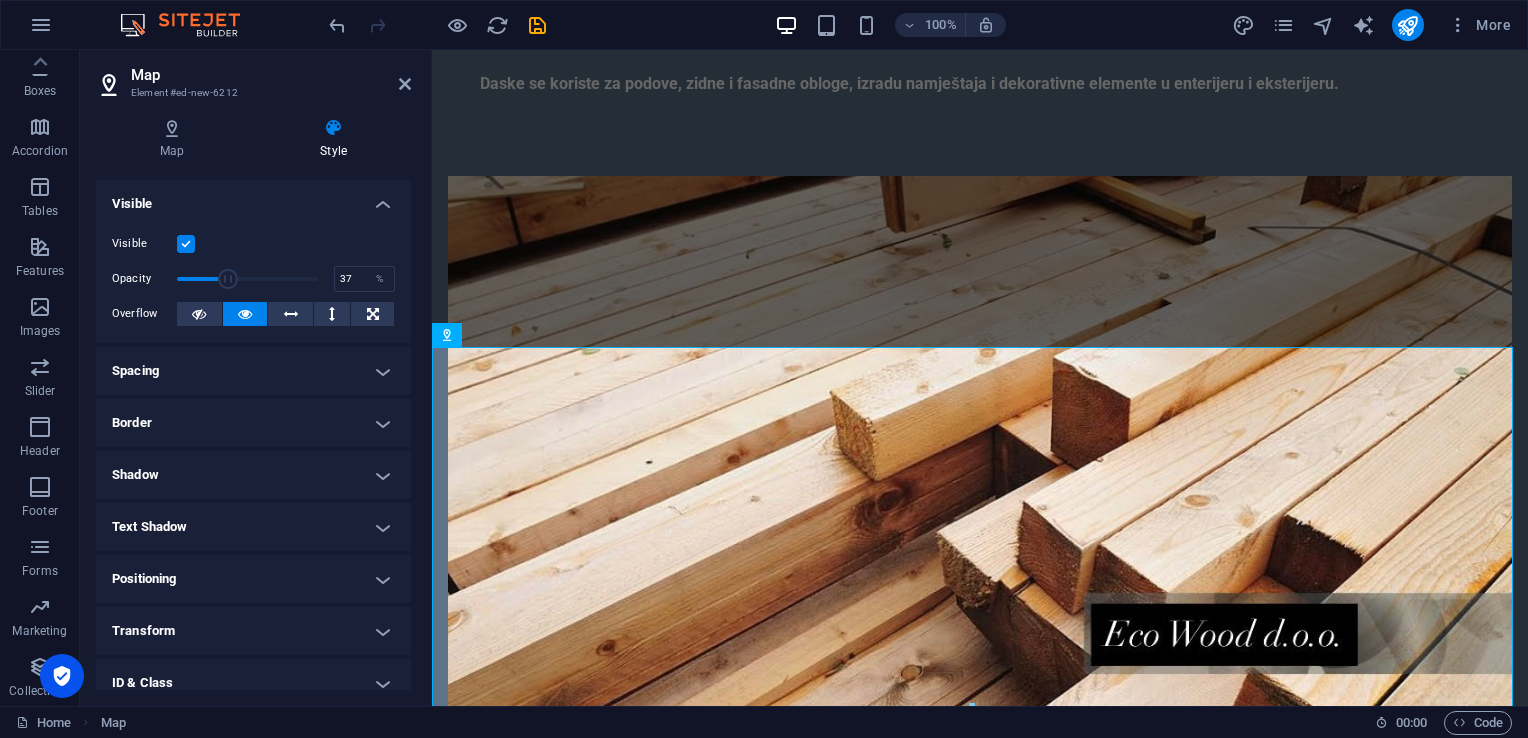 drag, startPoint x: 201, startPoint y: 285, endPoint x: 227, endPoint y: 276, distance: 27.513634 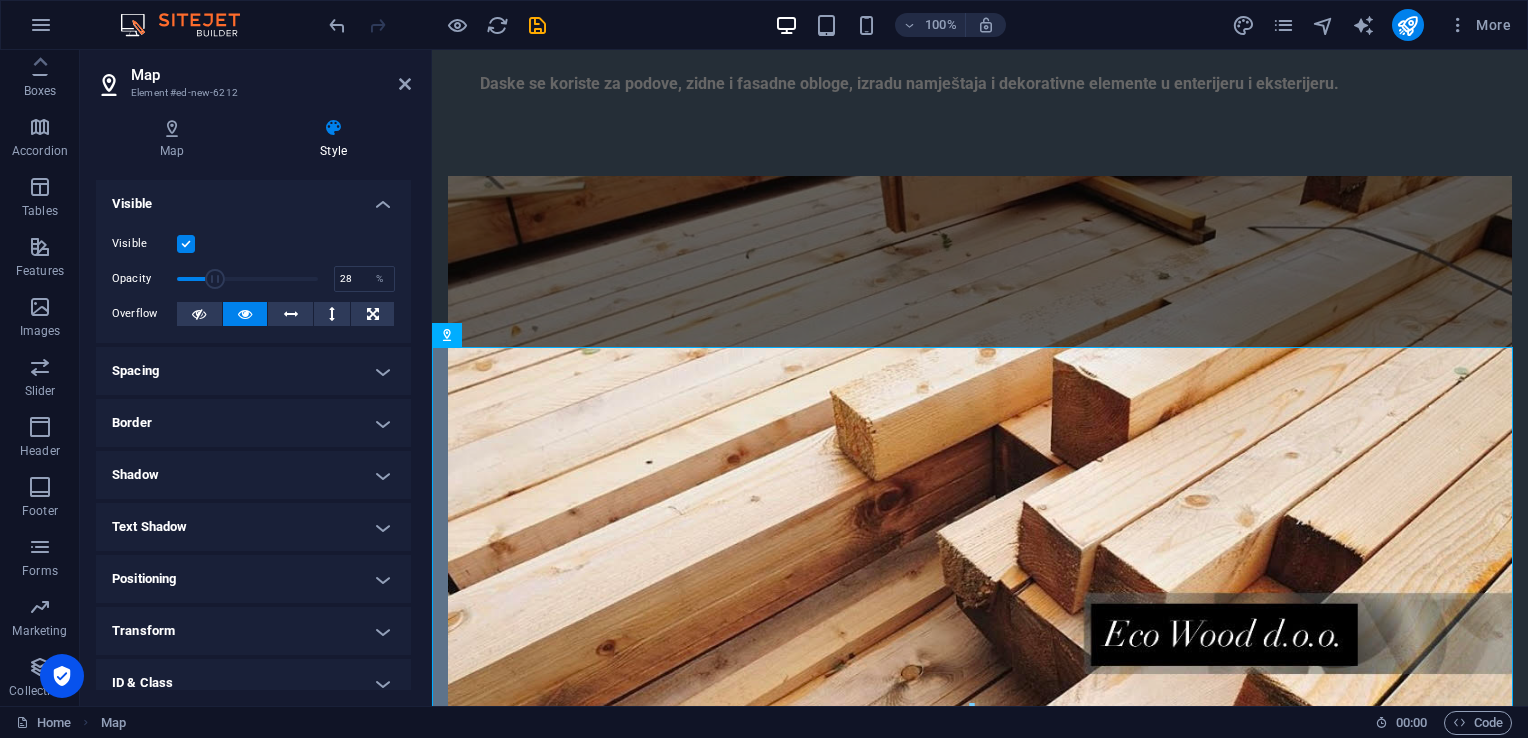 drag, startPoint x: 227, startPoint y: 276, endPoint x: 214, endPoint y: 276, distance: 13 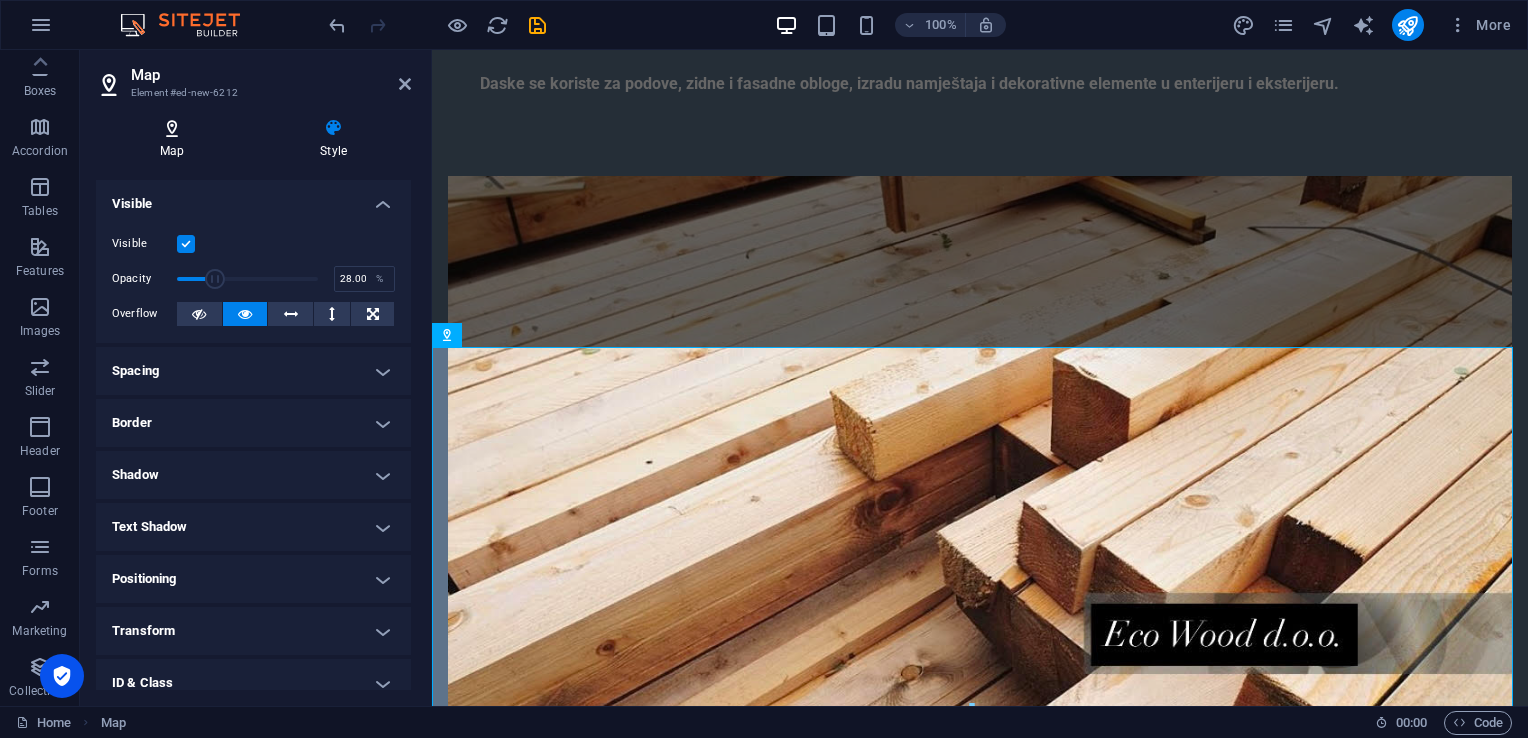 click on "Map" at bounding box center (176, 139) 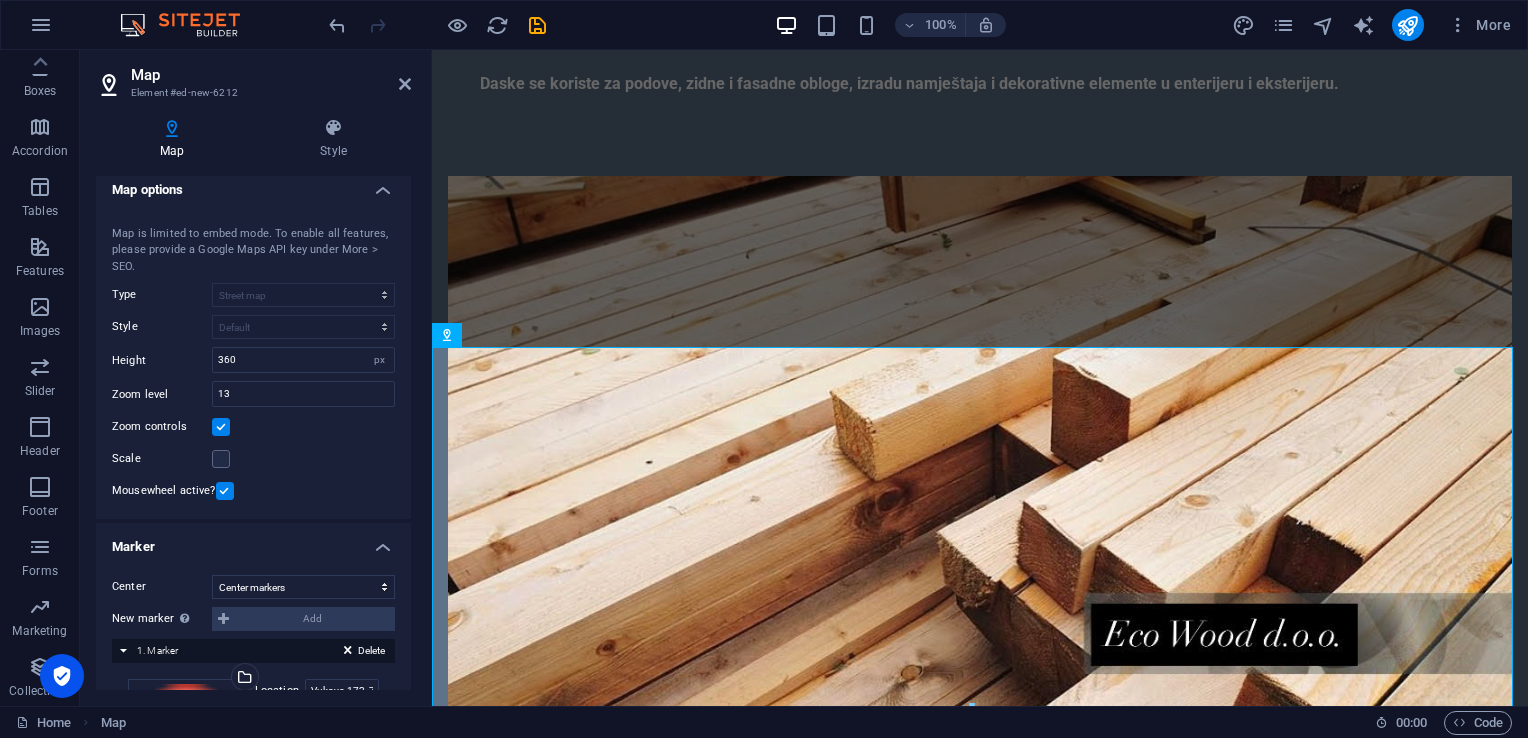 scroll, scrollTop: 0, scrollLeft: 0, axis: both 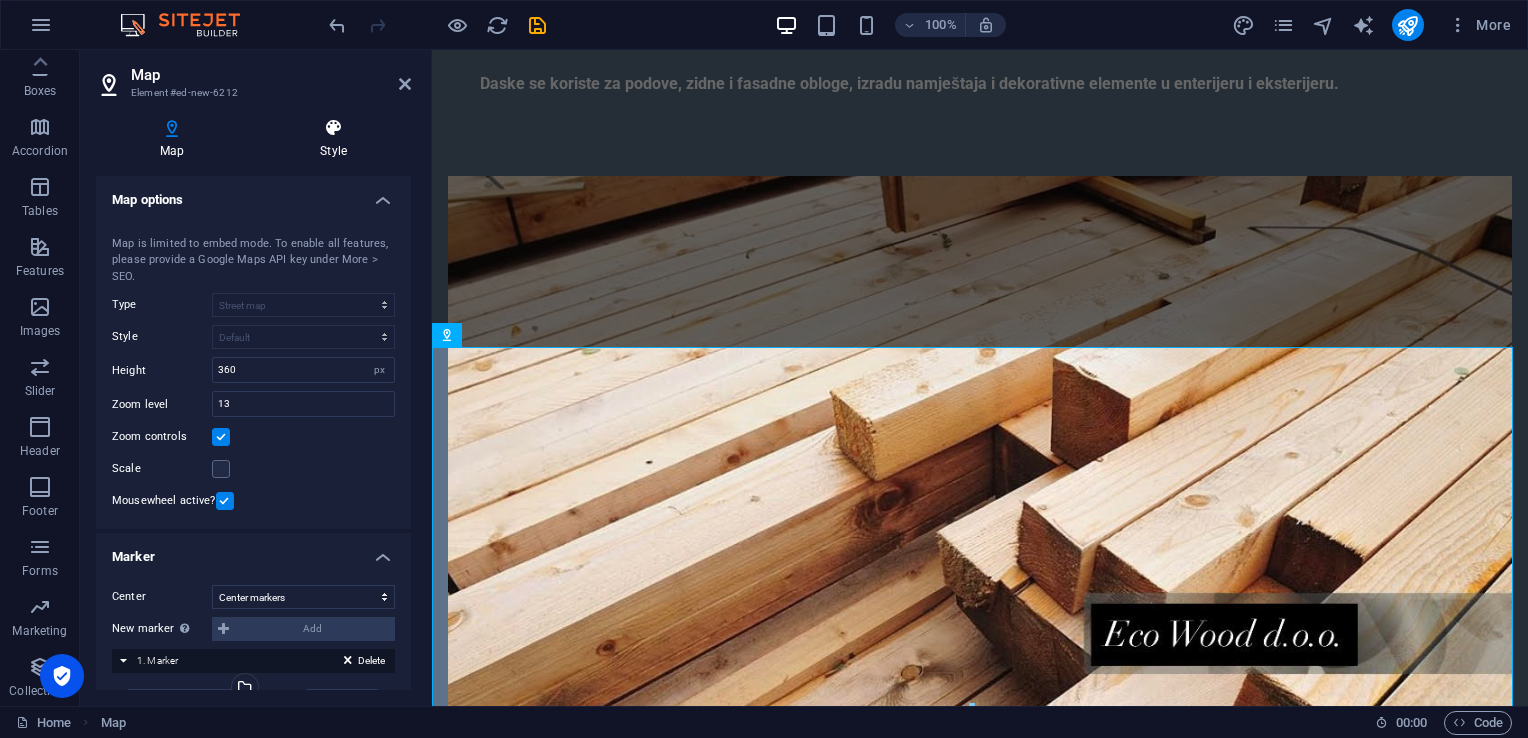 click at bounding box center [333, 128] 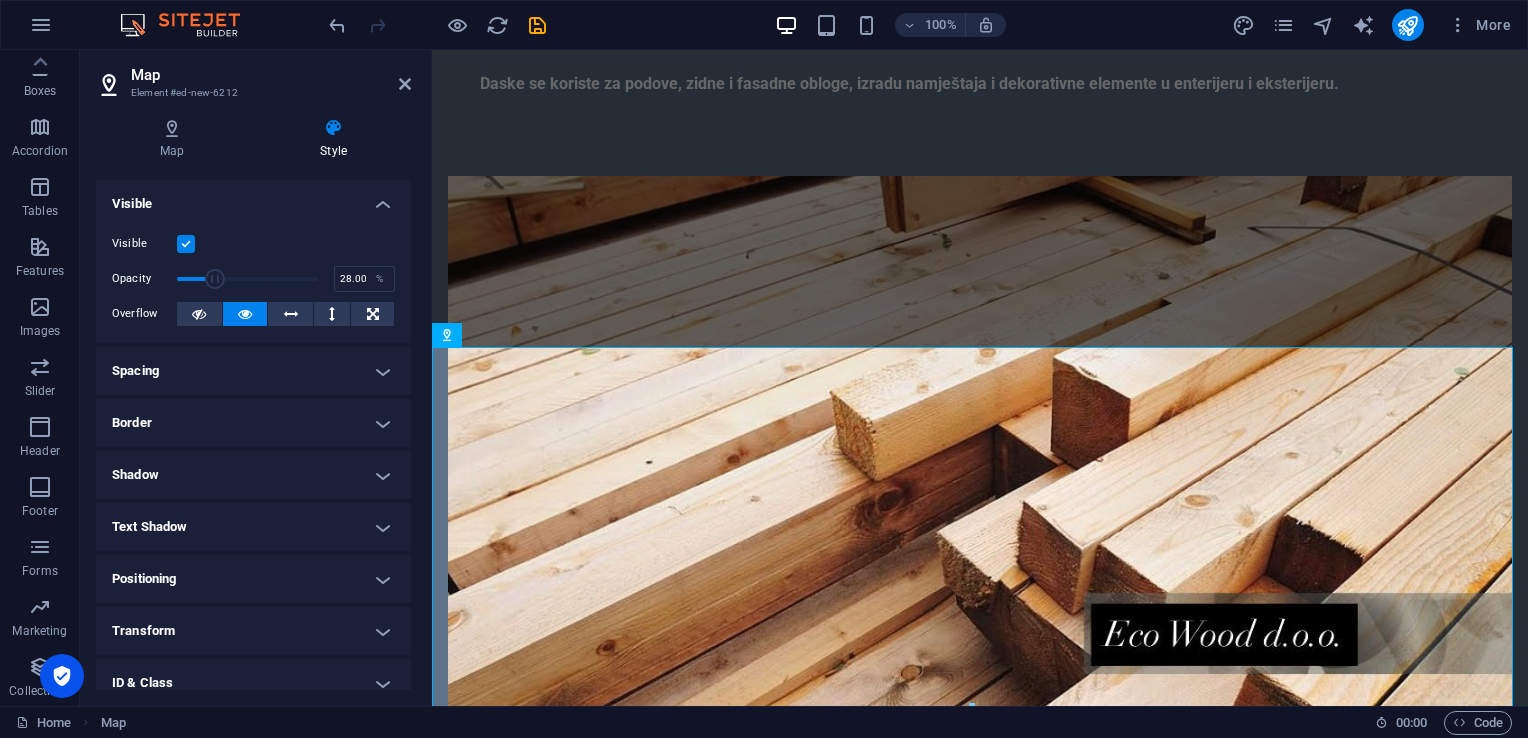click on "Spacing" at bounding box center [253, 371] 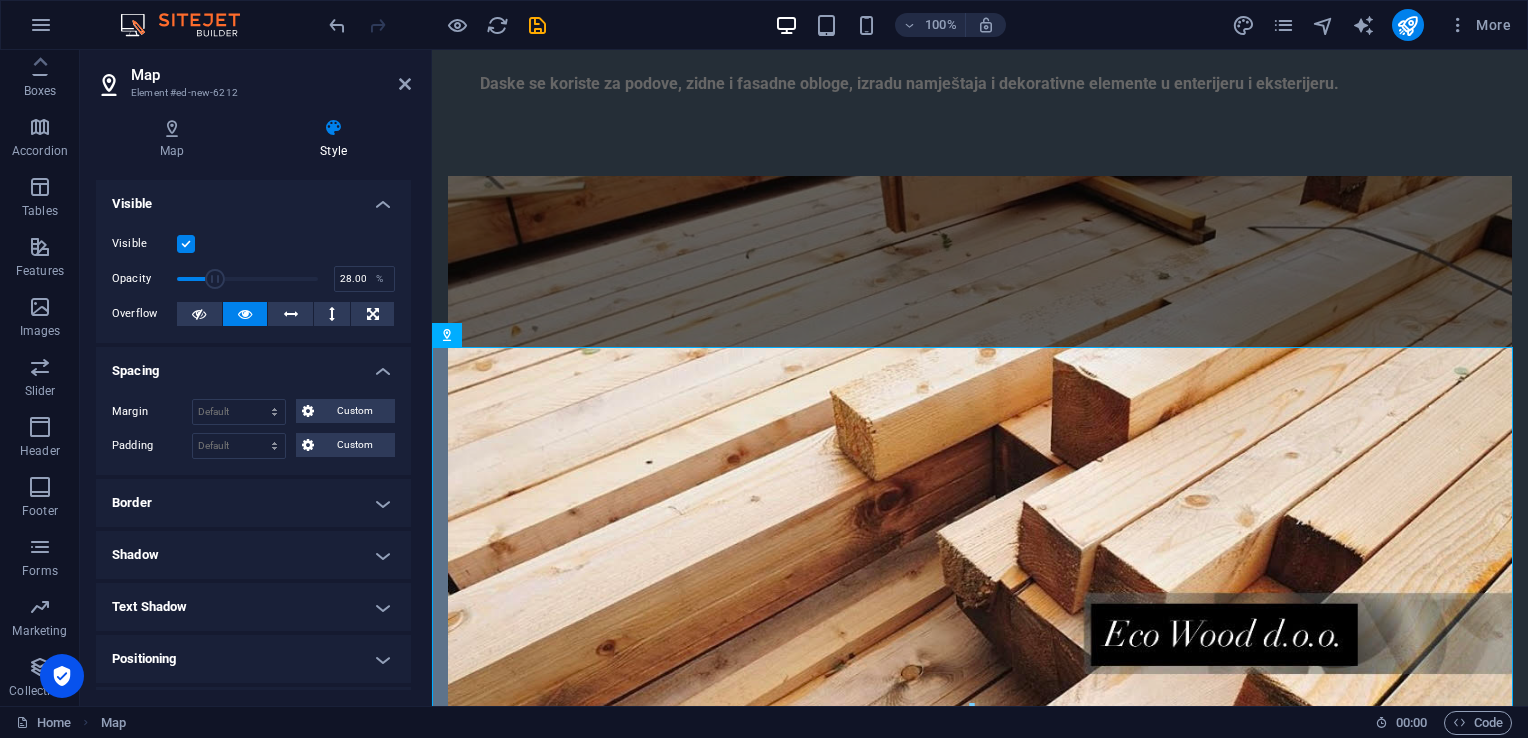 scroll, scrollTop: 199, scrollLeft: 0, axis: vertical 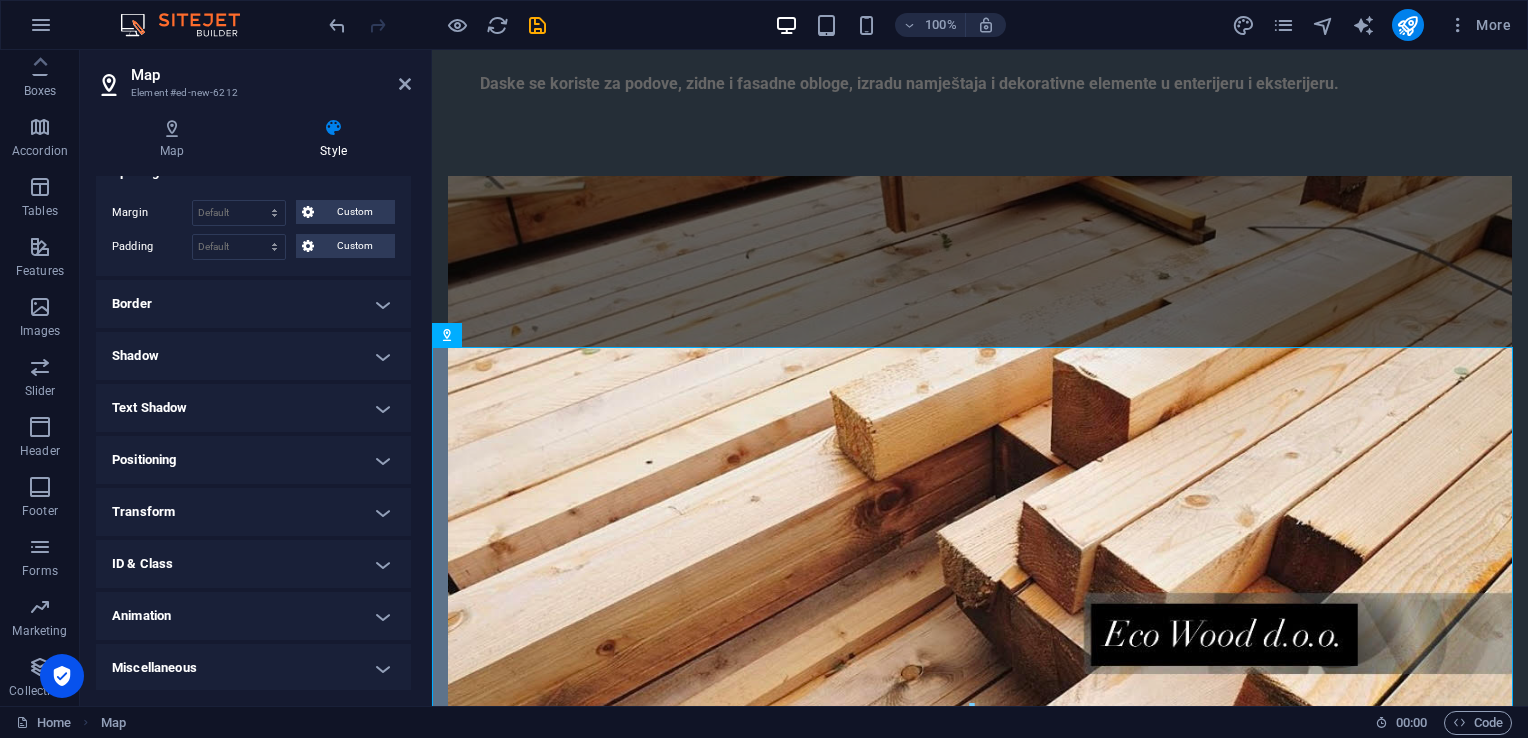 click on "Positioning" at bounding box center [253, 460] 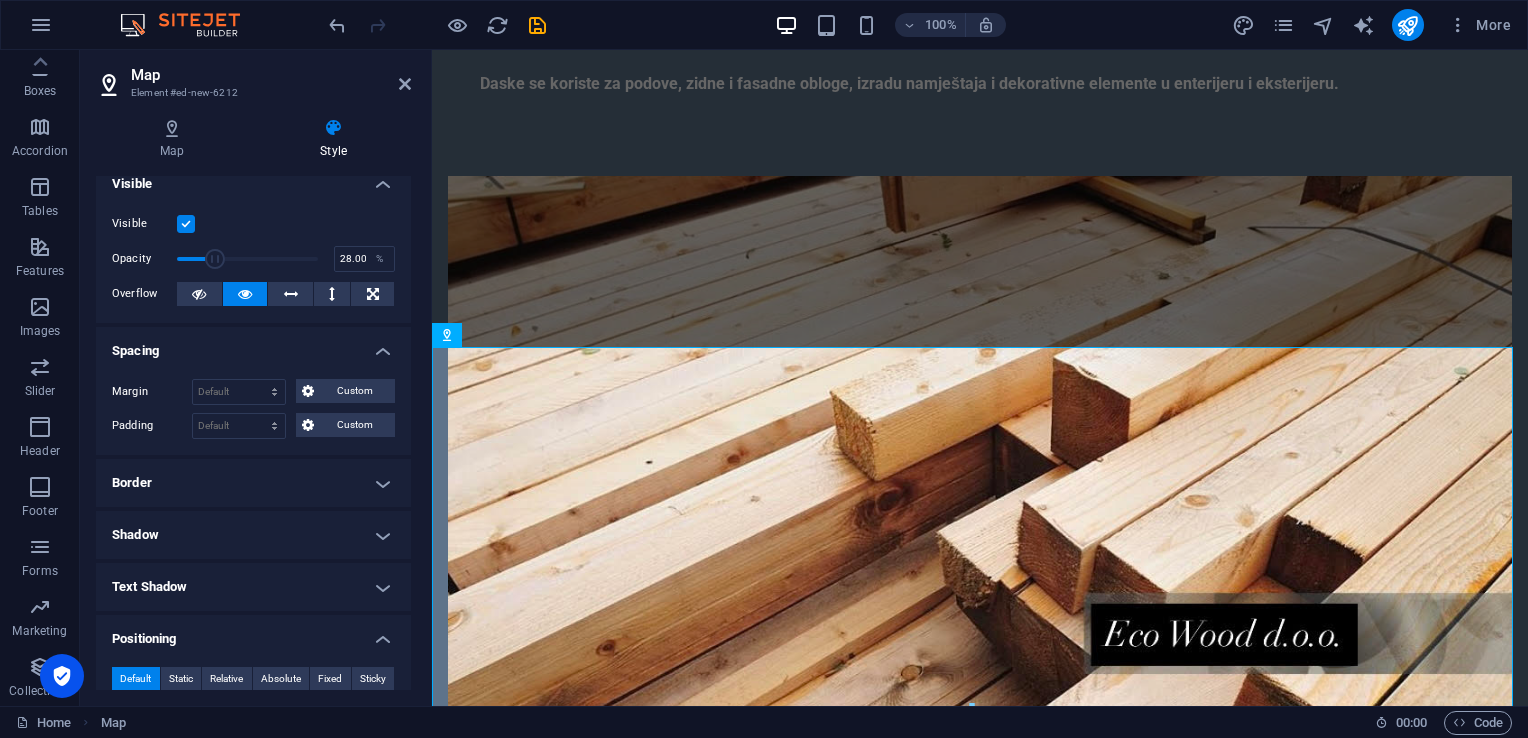 scroll, scrollTop: 0, scrollLeft: 0, axis: both 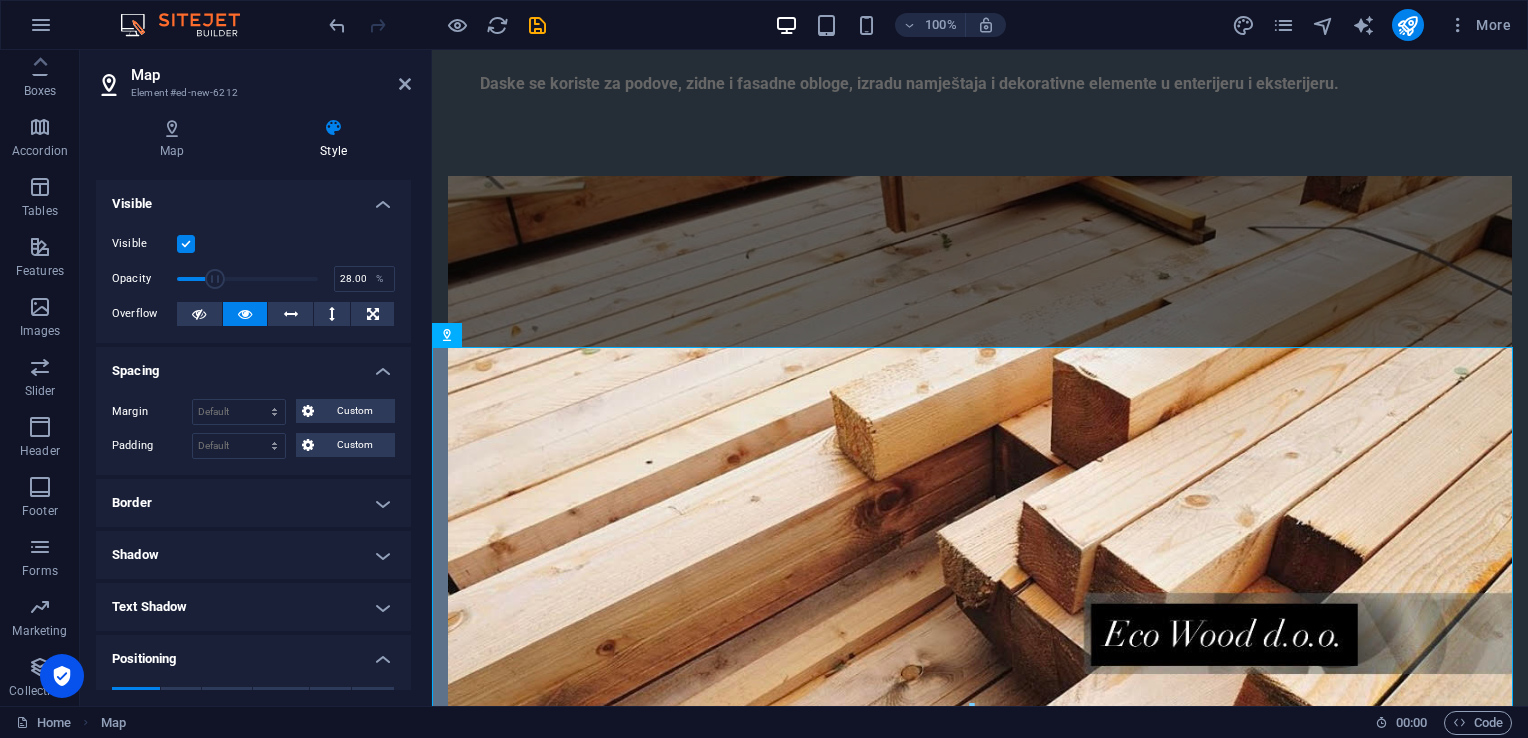 click at bounding box center (186, 244) 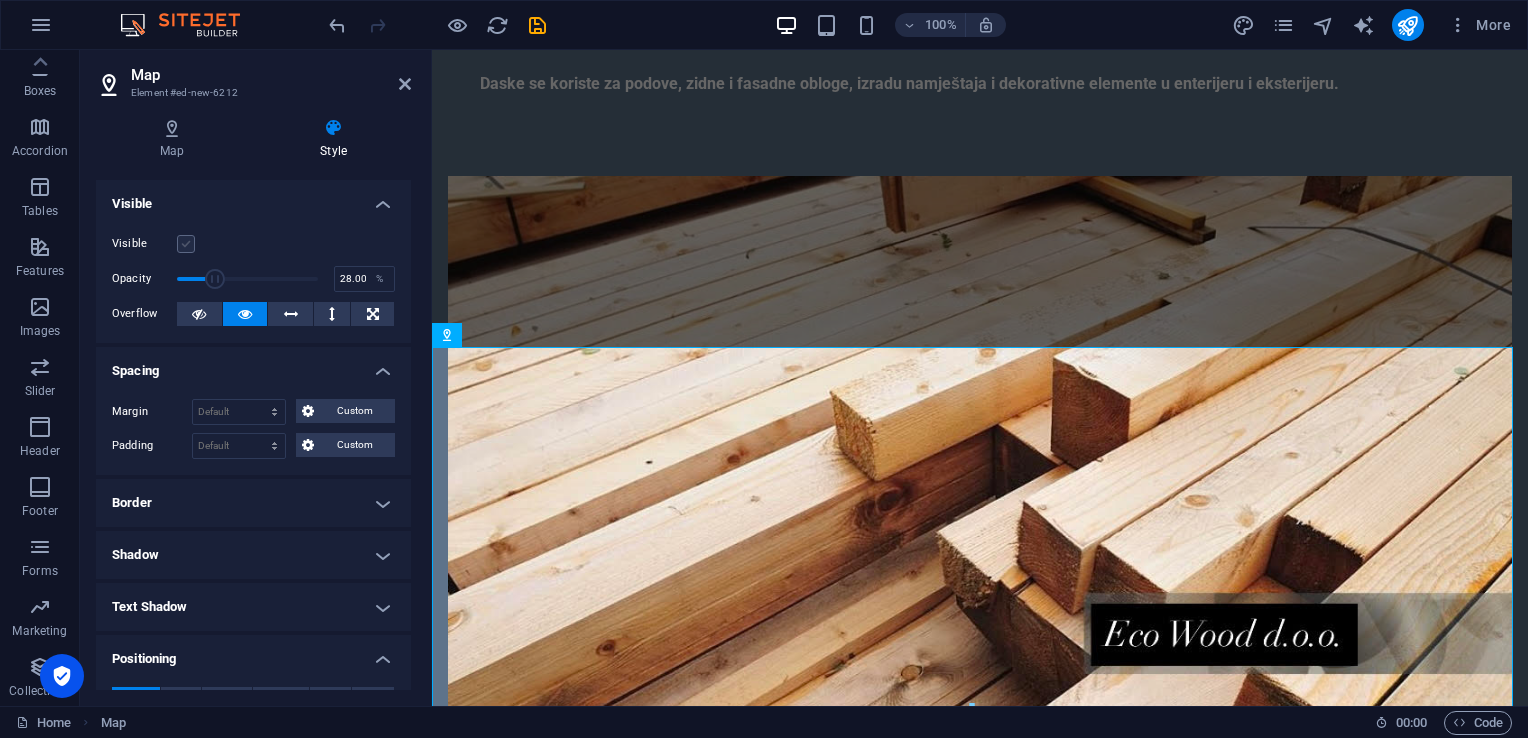 click at bounding box center [186, 244] 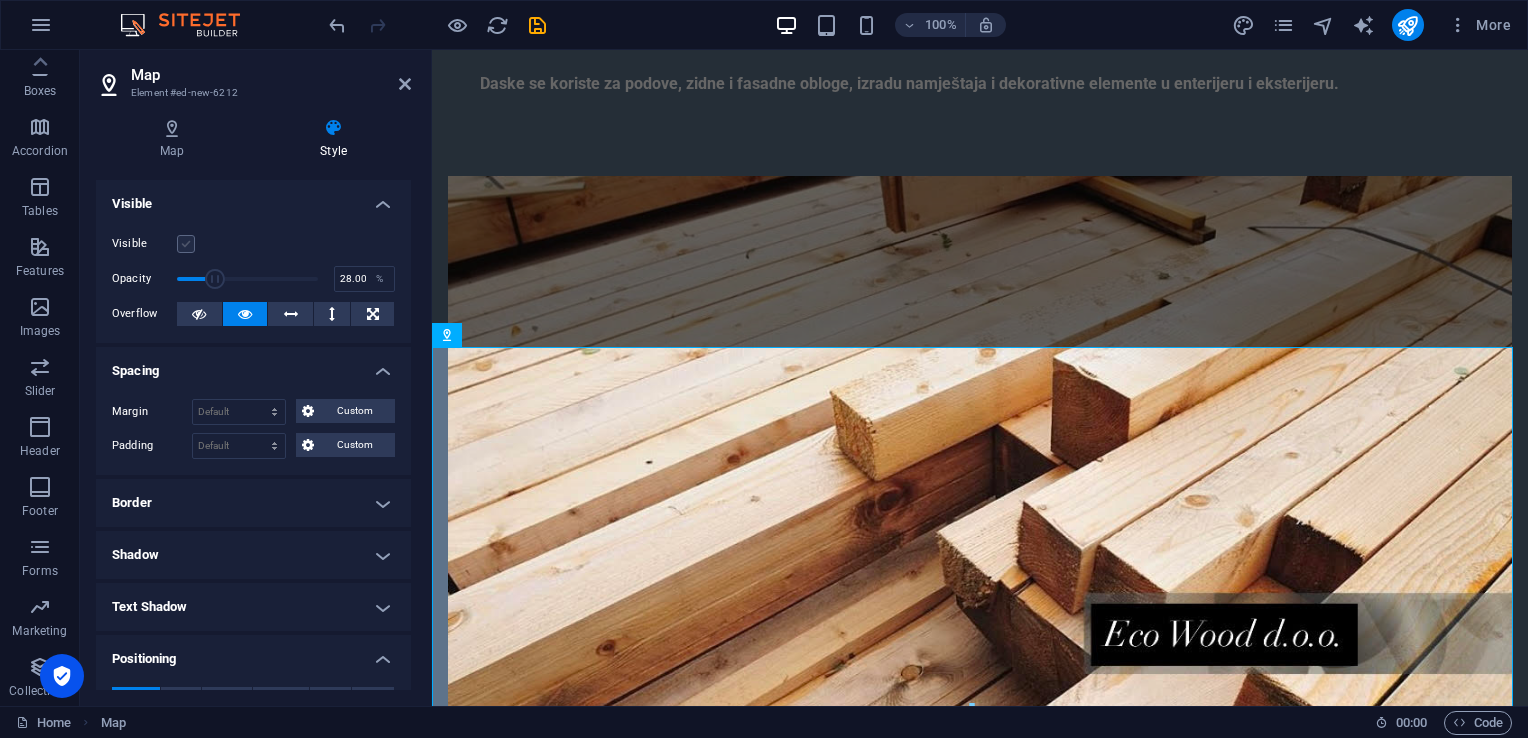 click on "Visible" at bounding box center (0, 0) 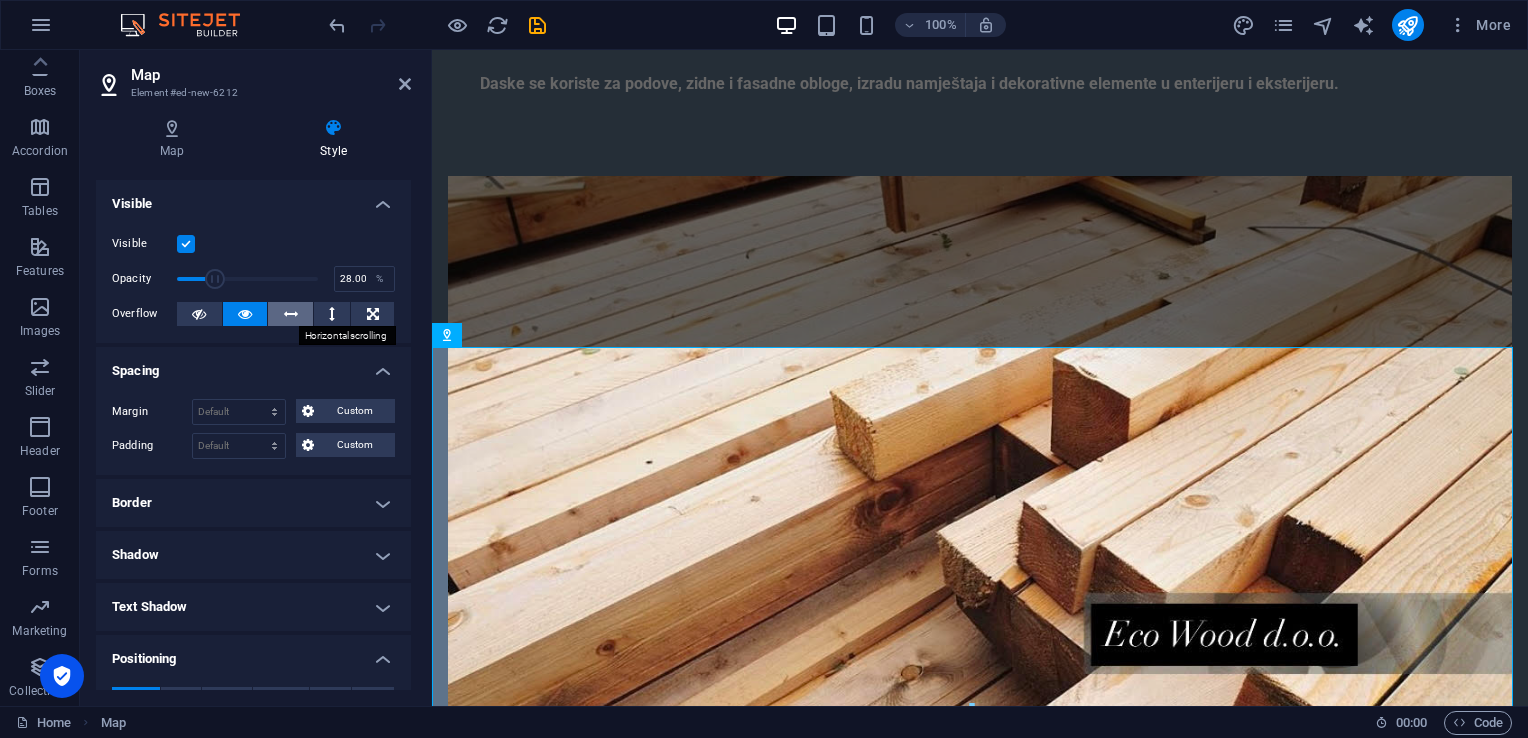 click at bounding box center (291, 314) 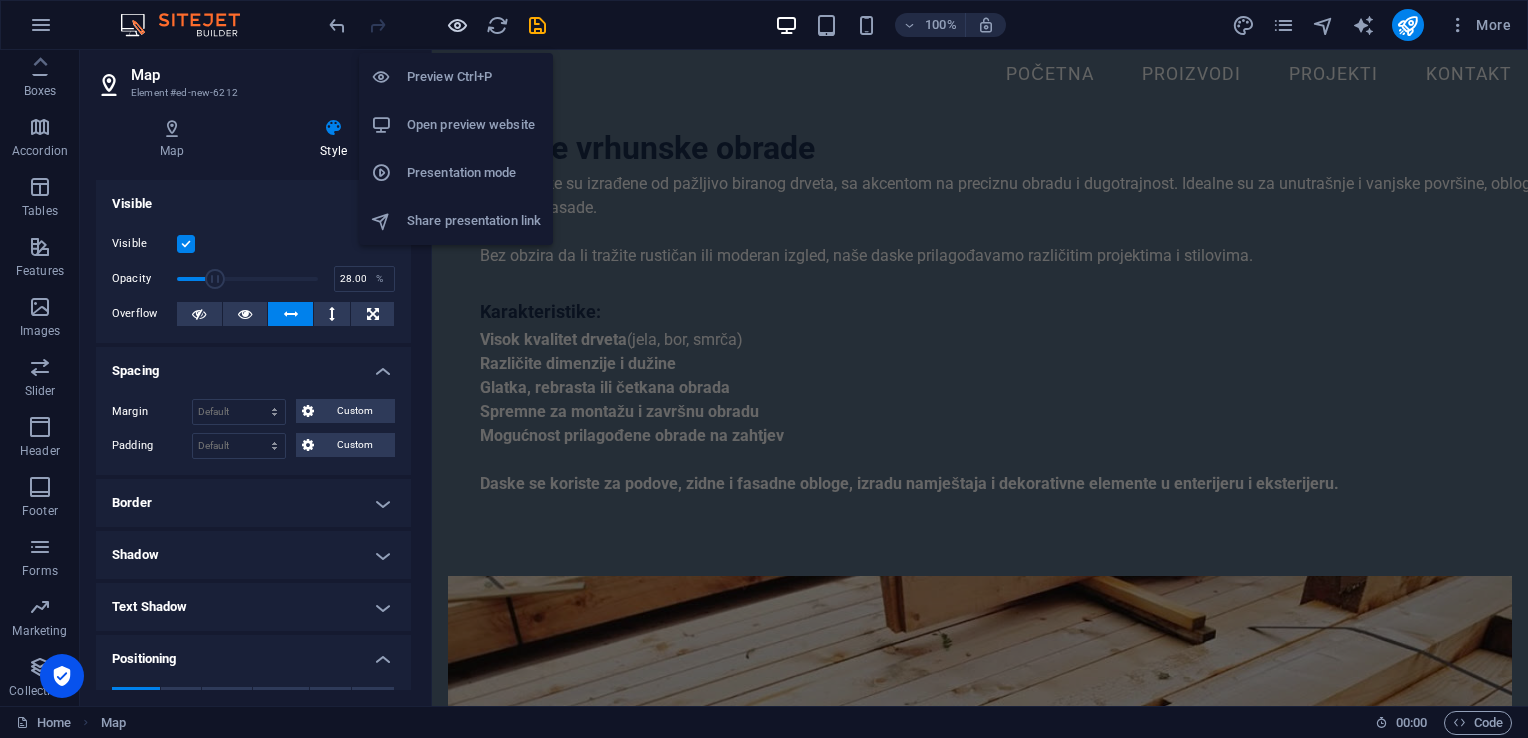 click at bounding box center [457, 25] 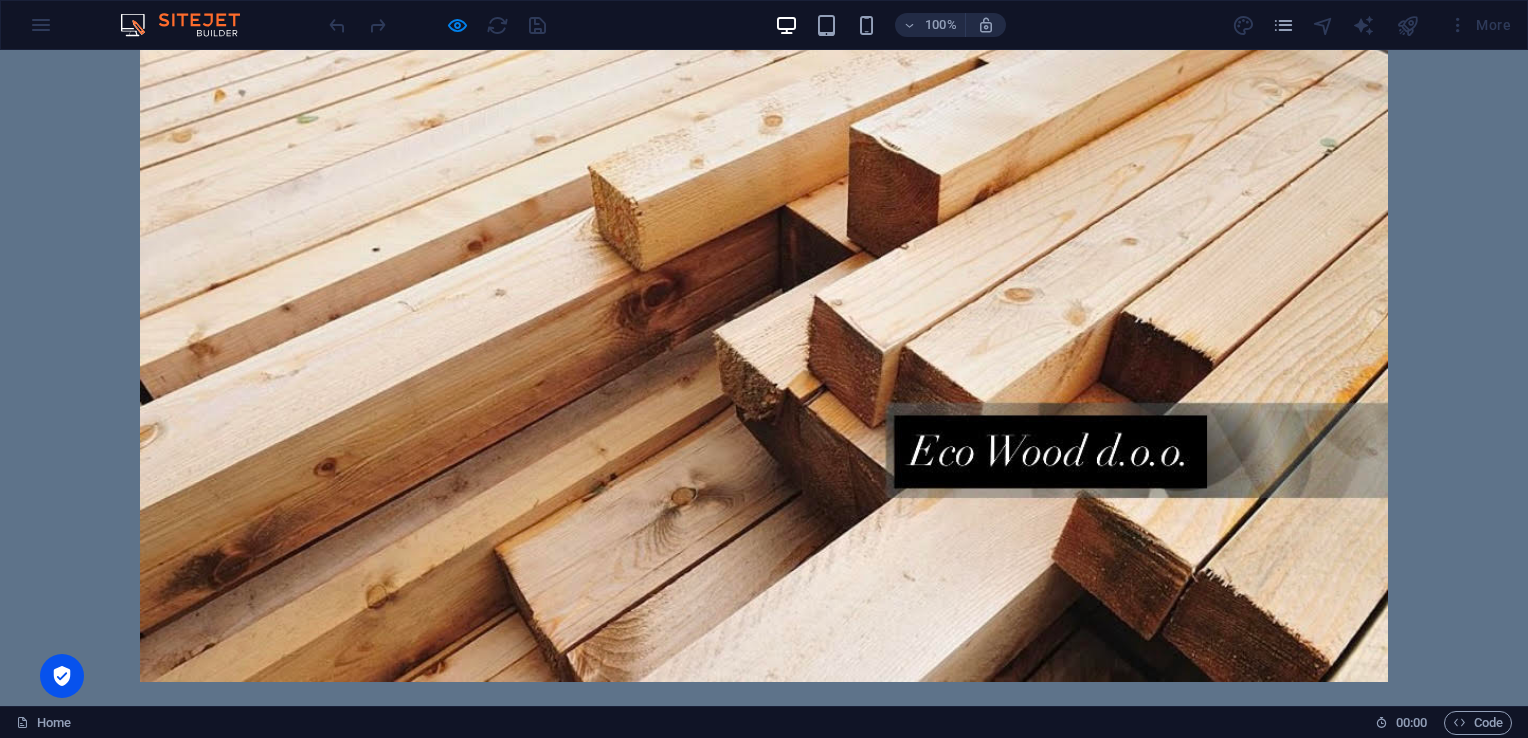 scroll, scrollTop: 4632, scrollLeft: 0, axis: vertical 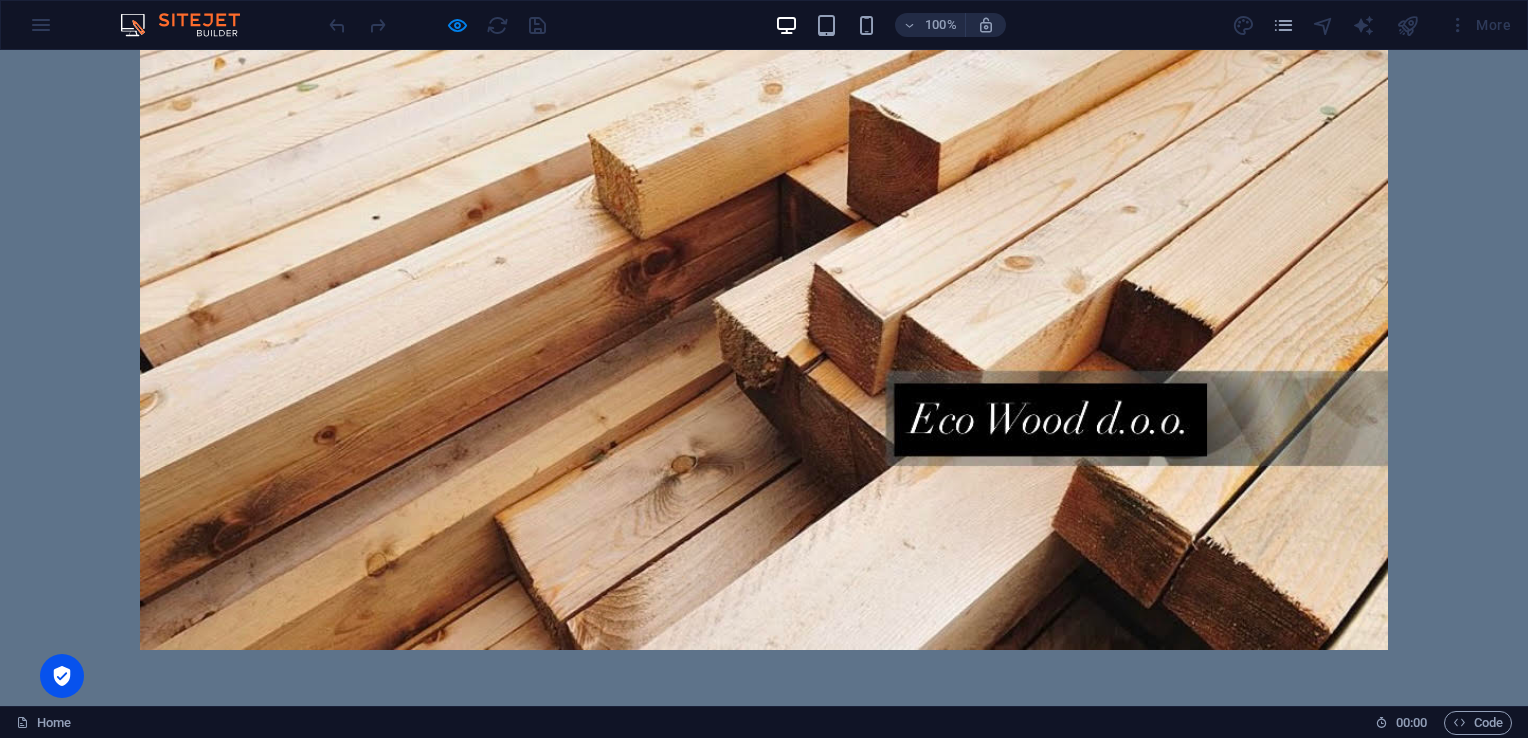 drag, startPoint x: 325, startPoint y: 571, endPoint x: 989, endPoint y: 530, distance: 665.2646 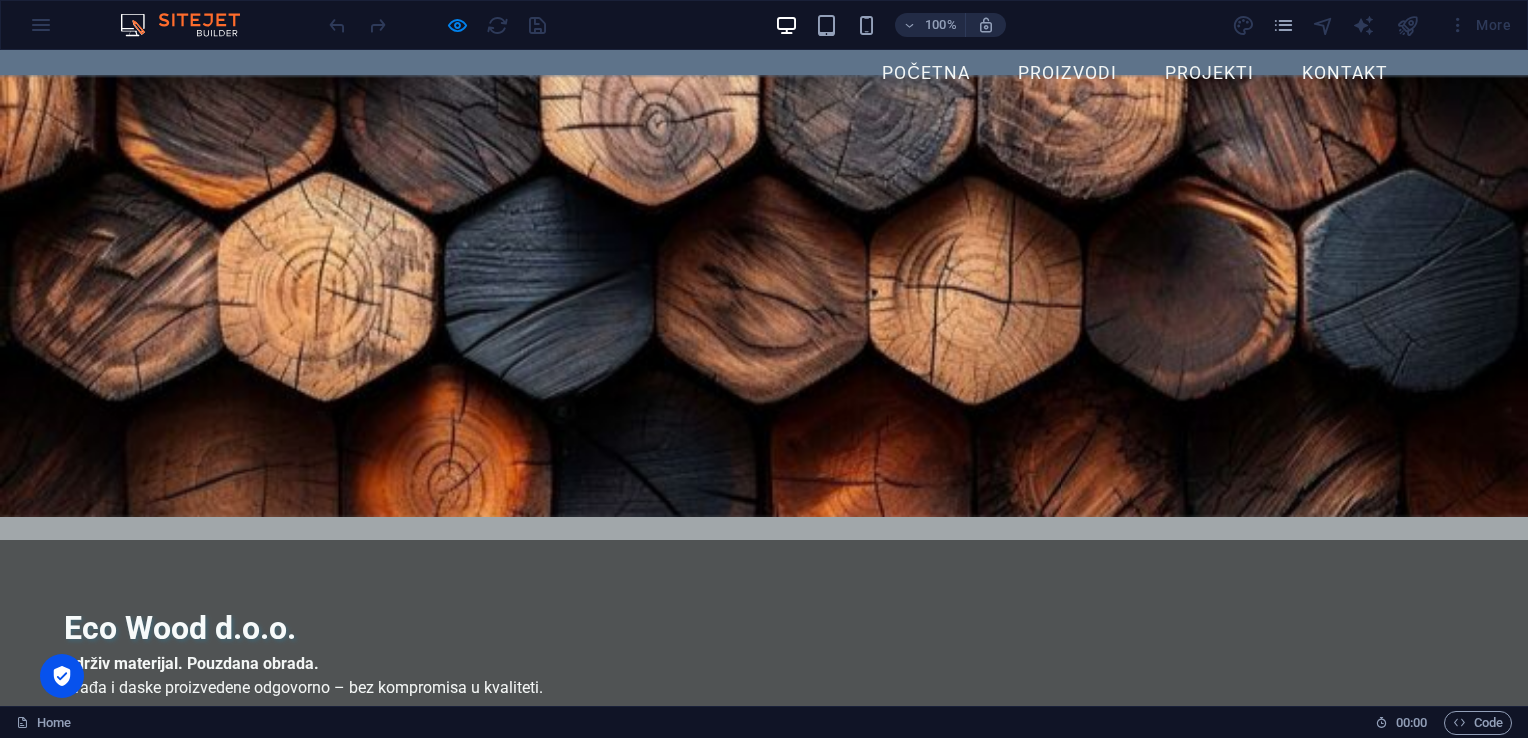 scroll, scrollTop: 0, scrollLeft: 0, axis: both 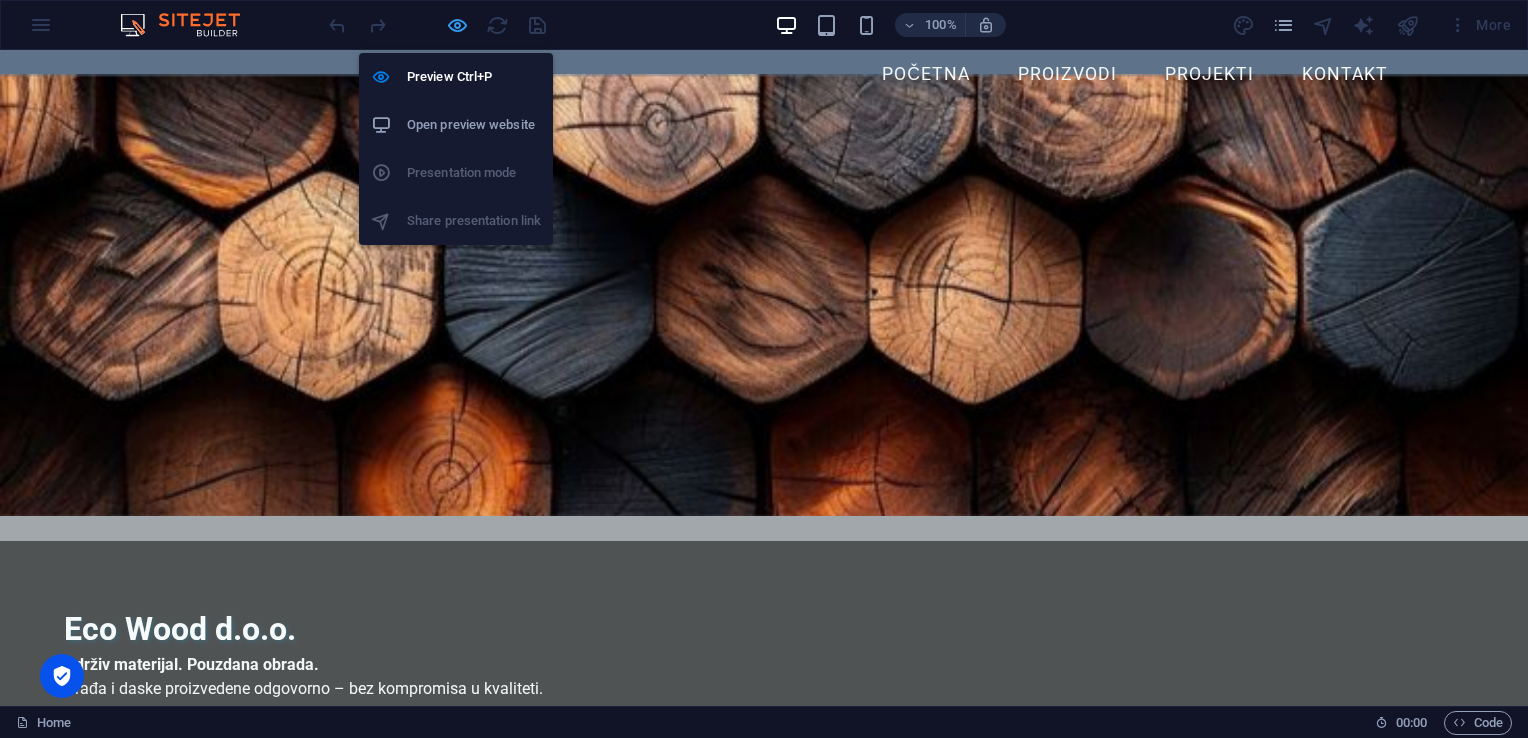 click at bounding box center [457, 25] 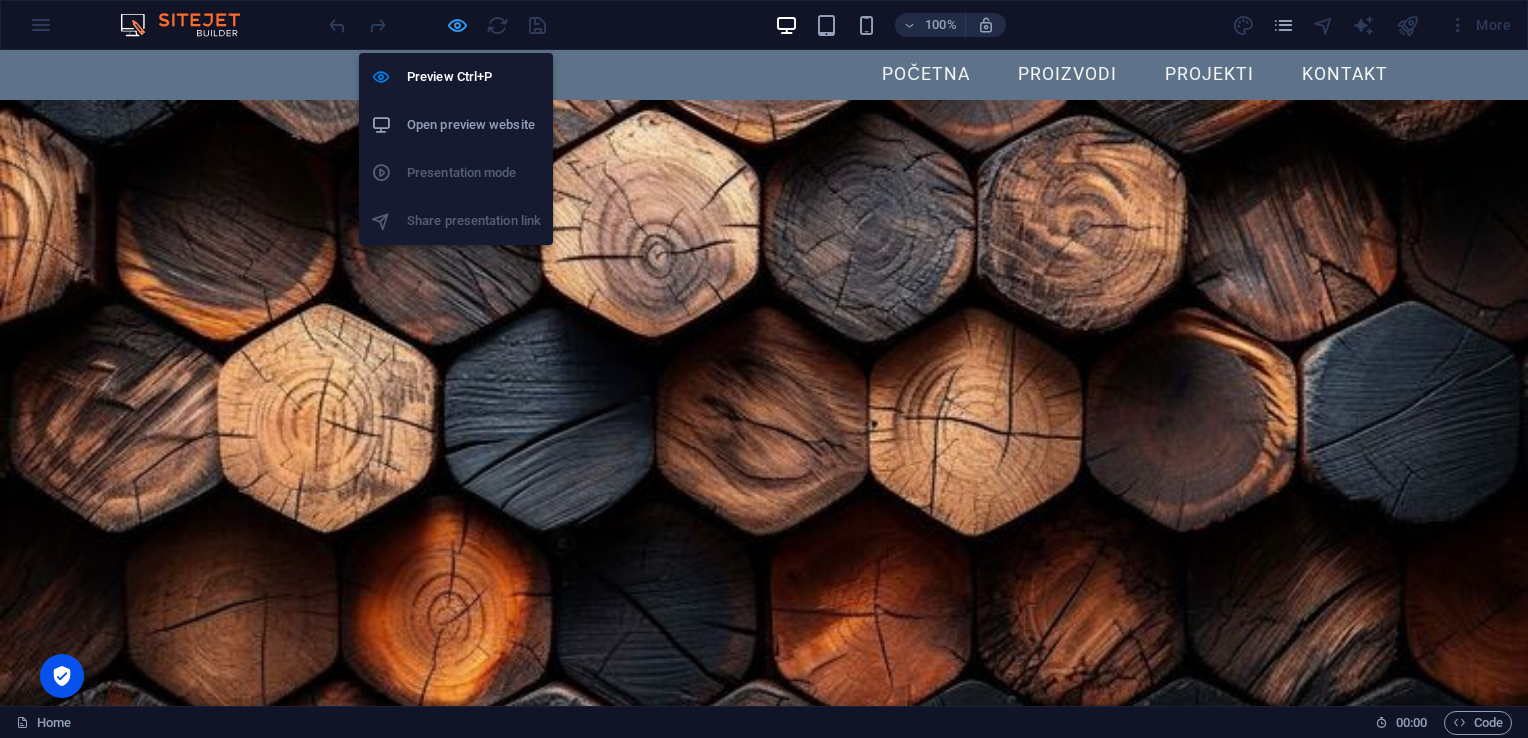 scroll, scrollTop: 4283, scrollLeft: 0, axis: vertical 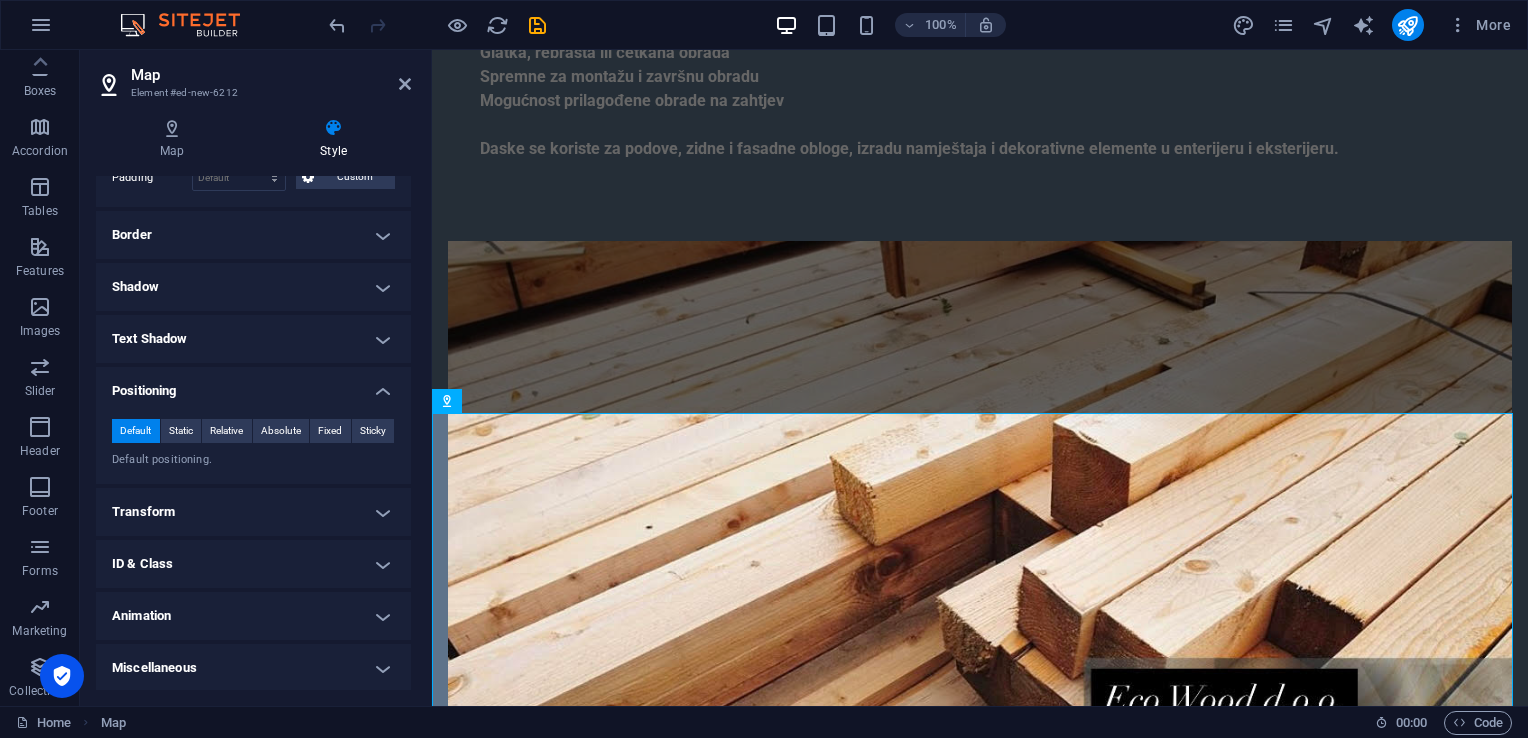 click on "Animation" at bounding box center (253, 616) 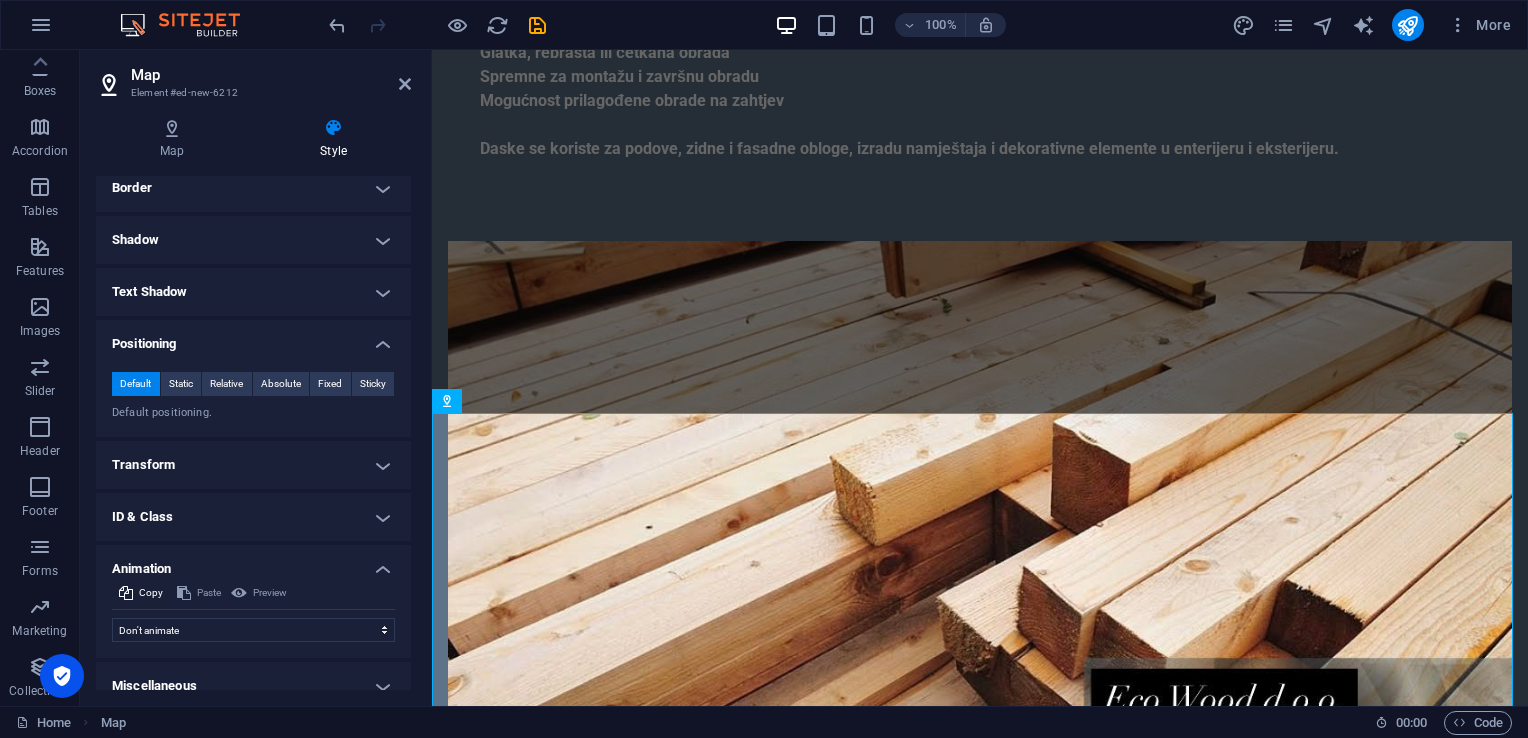 scroll, scrollTop: 333, scrollLeft: 0, axis: vertical 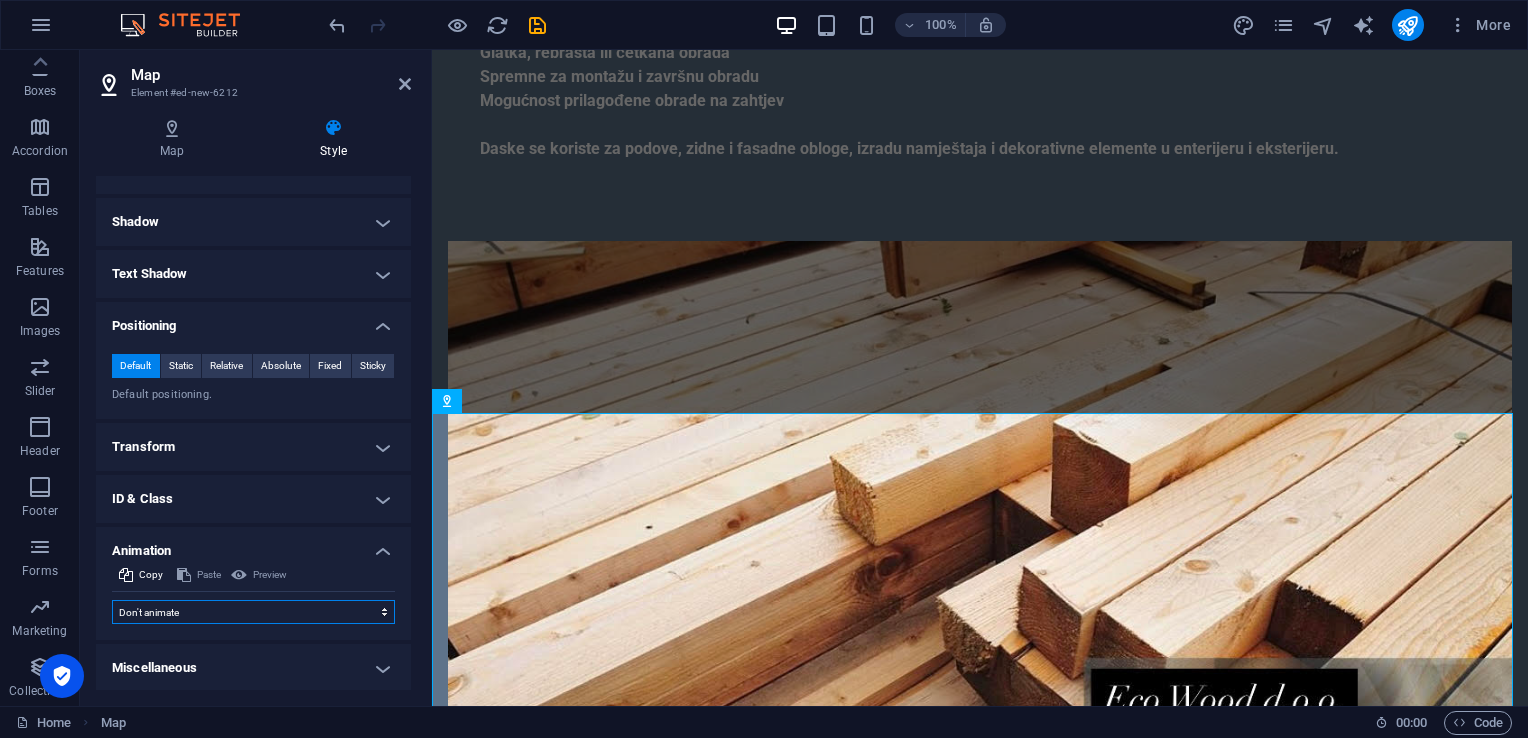 click on "Don't animate Show / Hide Slide up/down Zoom in/out Slide left to right Slide right to left Slide top to bottom Slide bottom to top Pulse Blink Open as overlay" at bounding box center (253, 612) 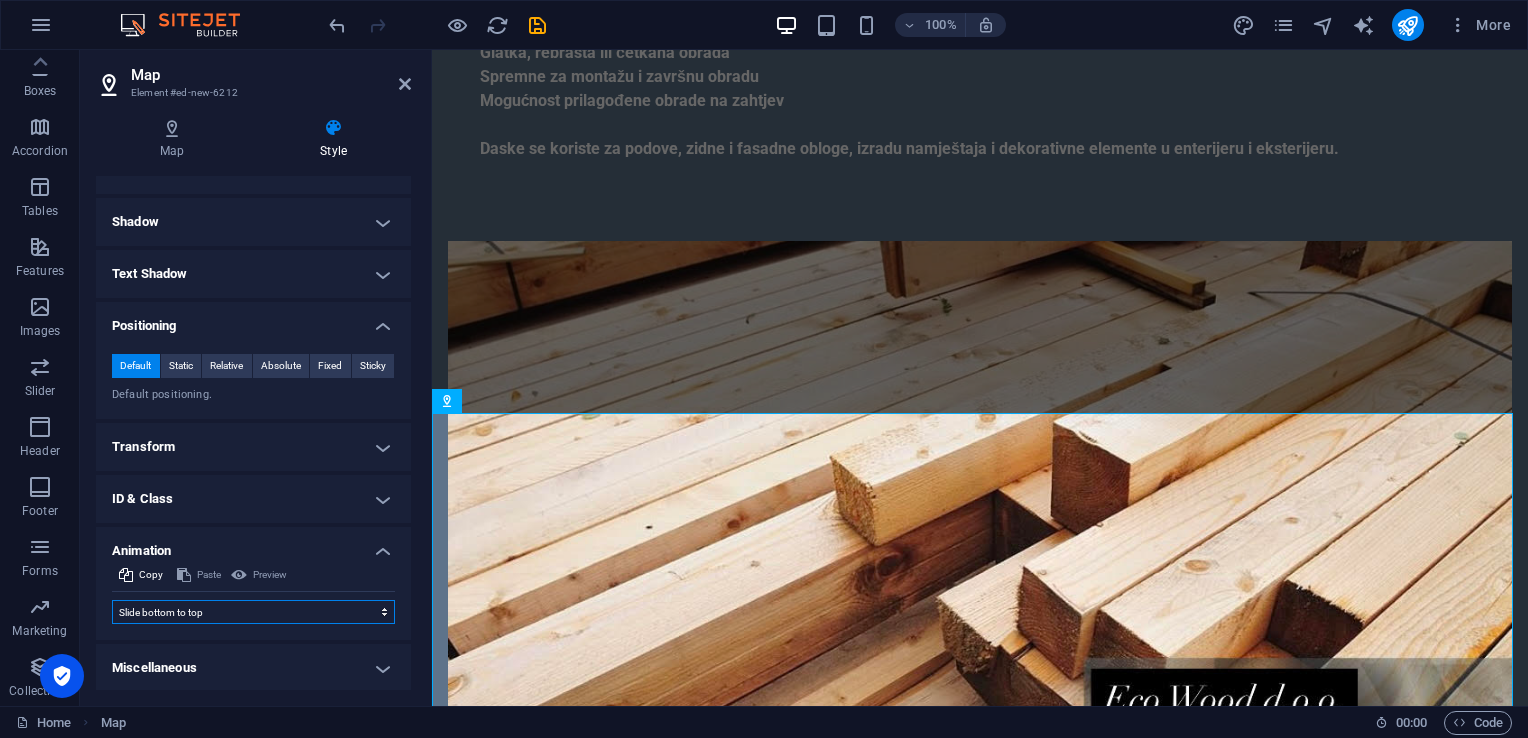 click on "Don't animate Show / Hide Slide up/down Zoom in/out Slide left to right Slide right to left Slide top to bottom Slide bottom to top Pulse Blink Open as overlay" at bounding box center [253, 612] 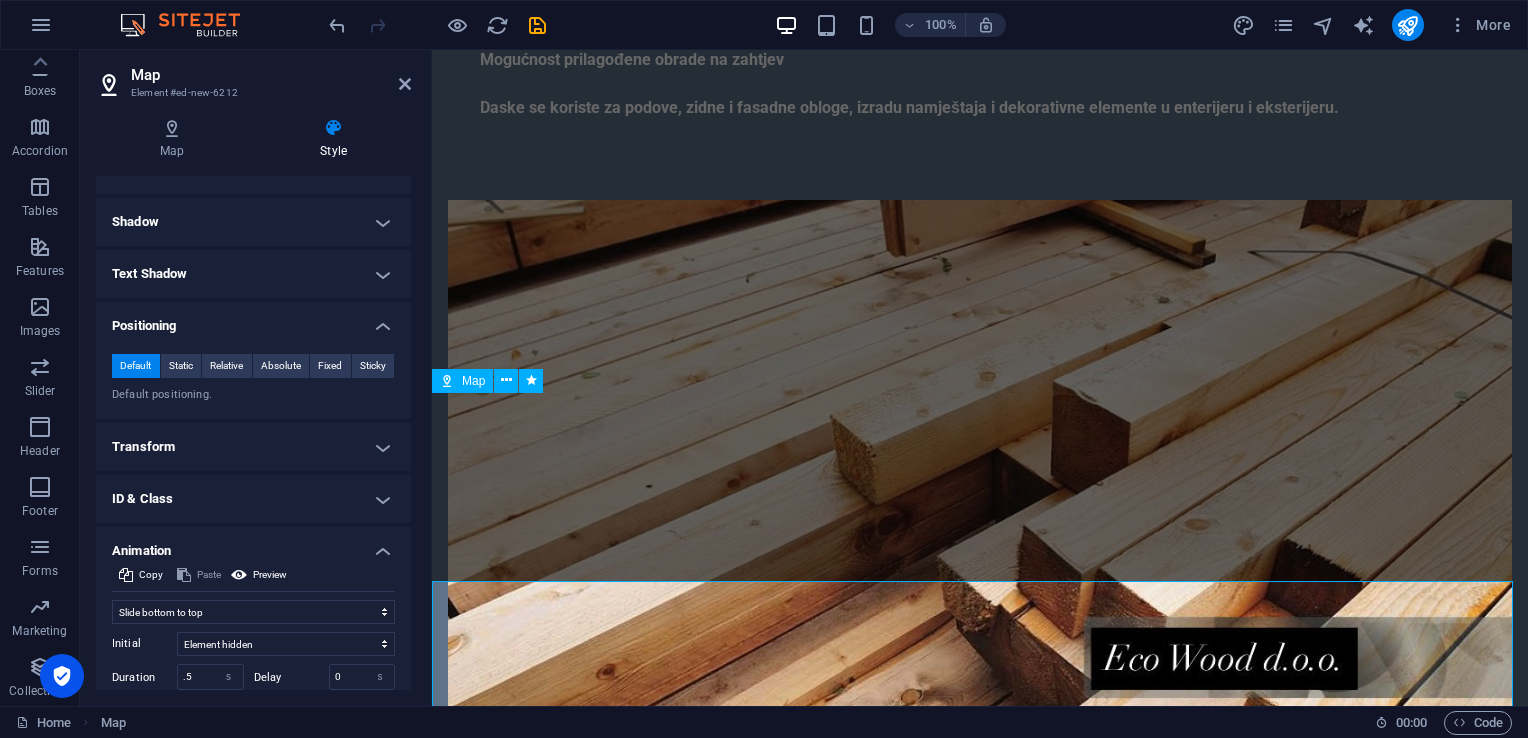 scroll, scrollTop: 4348, scrollLeft: 0, axis: vertical 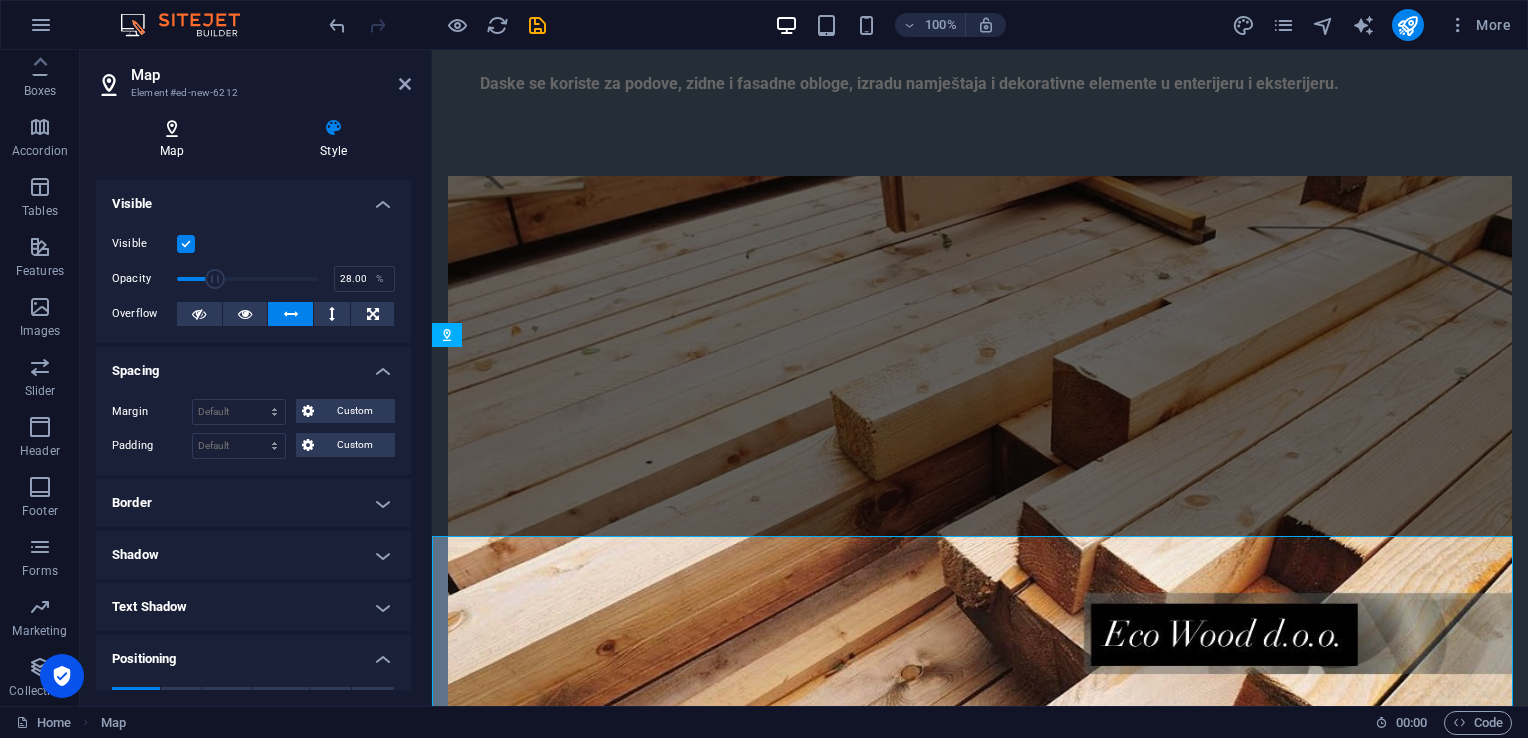 click at bounding box center [172, 128] 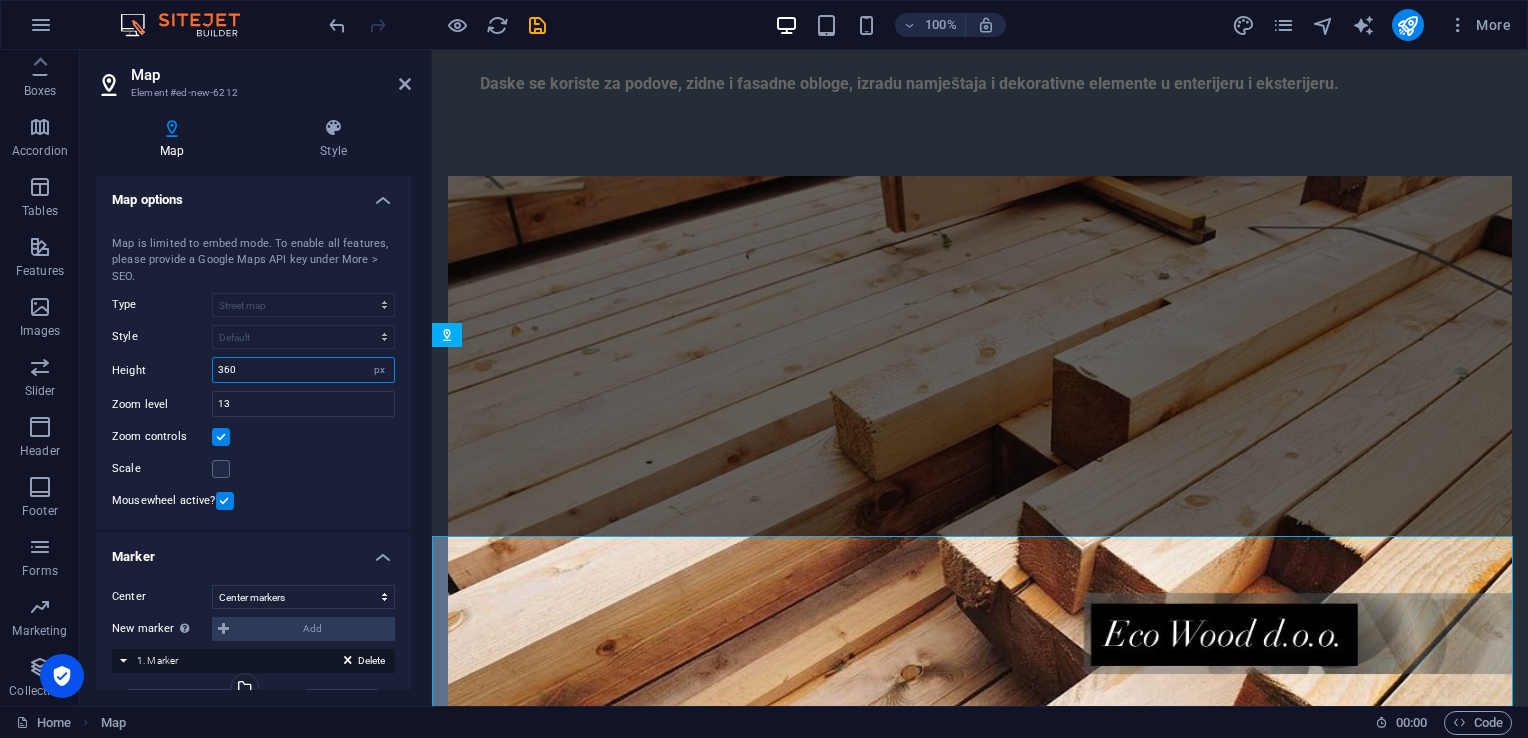 click on "360" at bounding box center [303, 370] 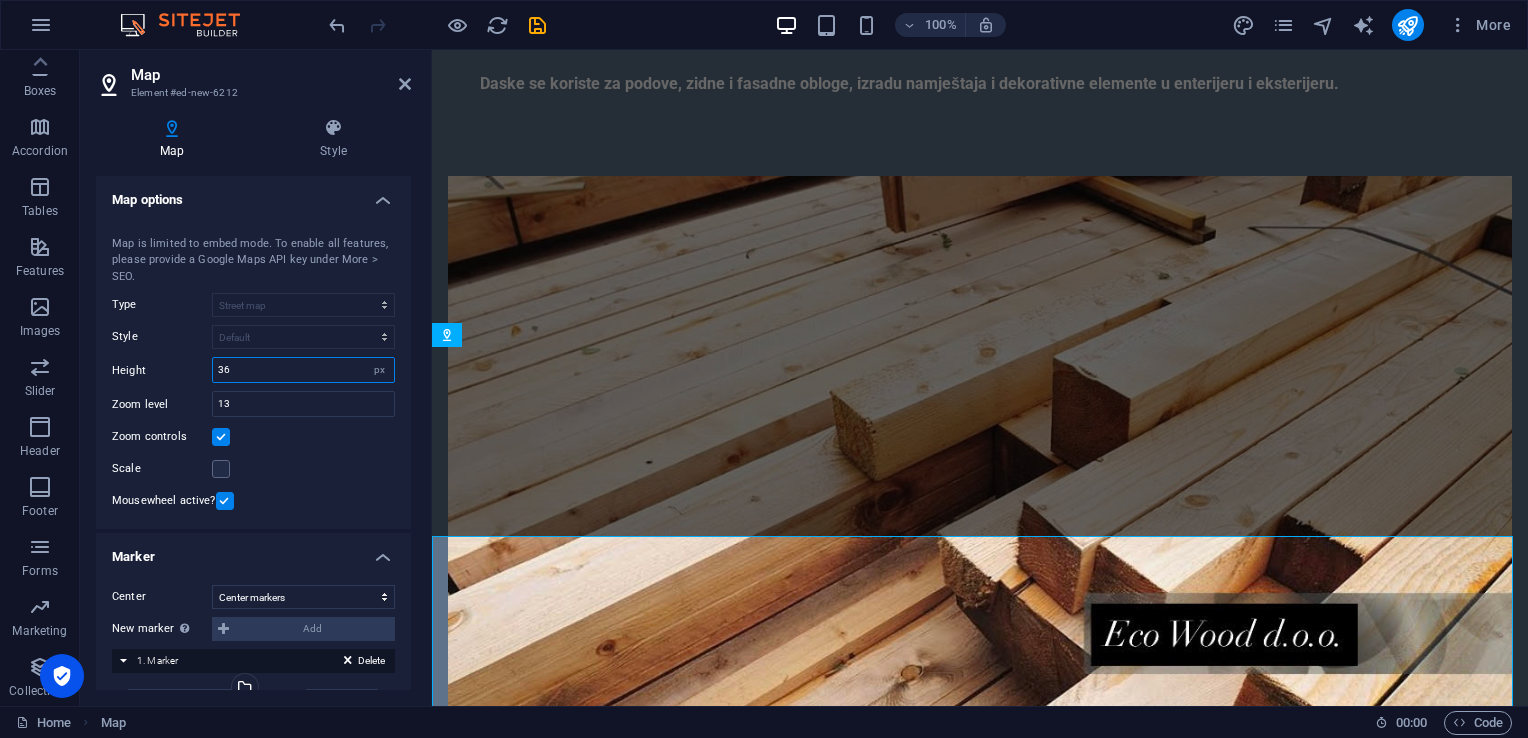 type on "3" 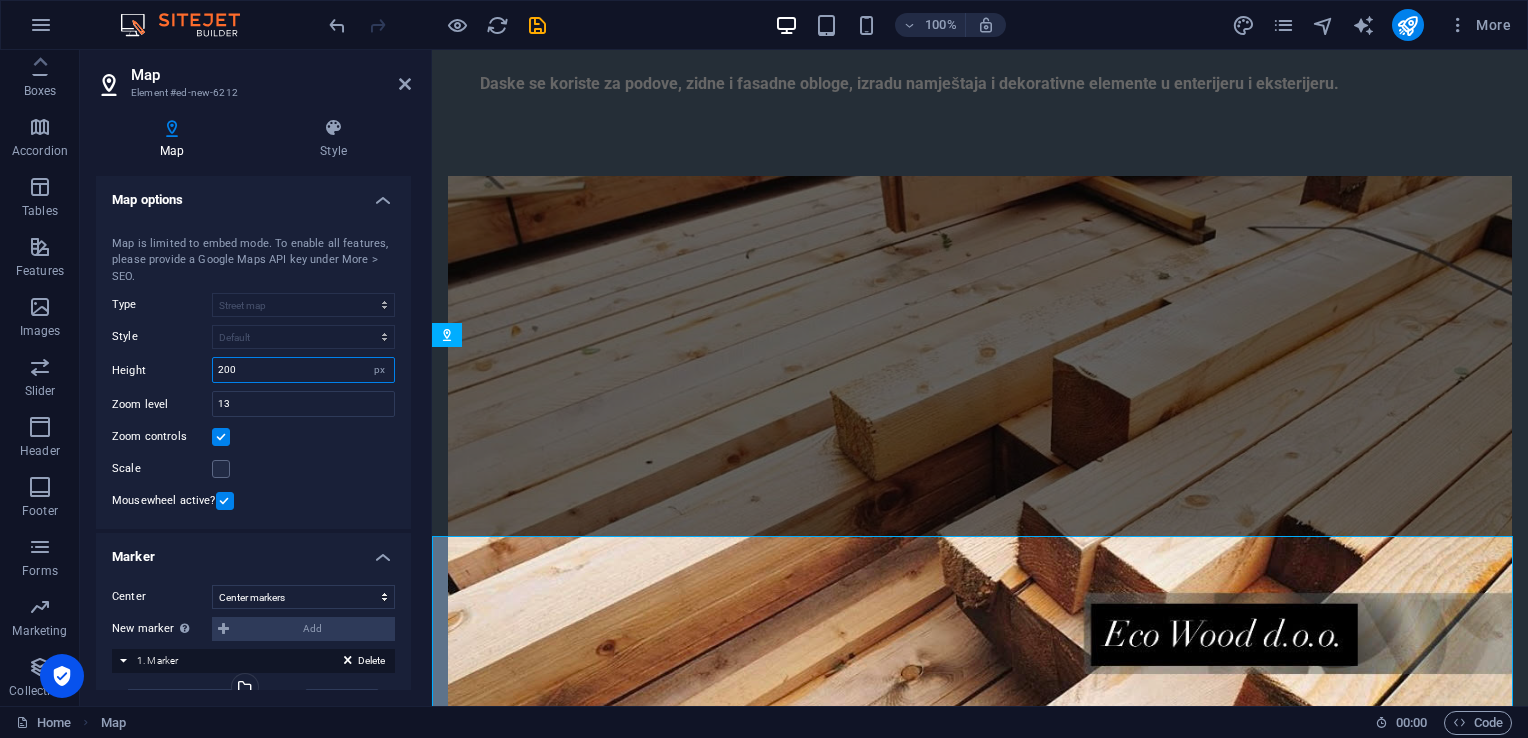 type on "200" 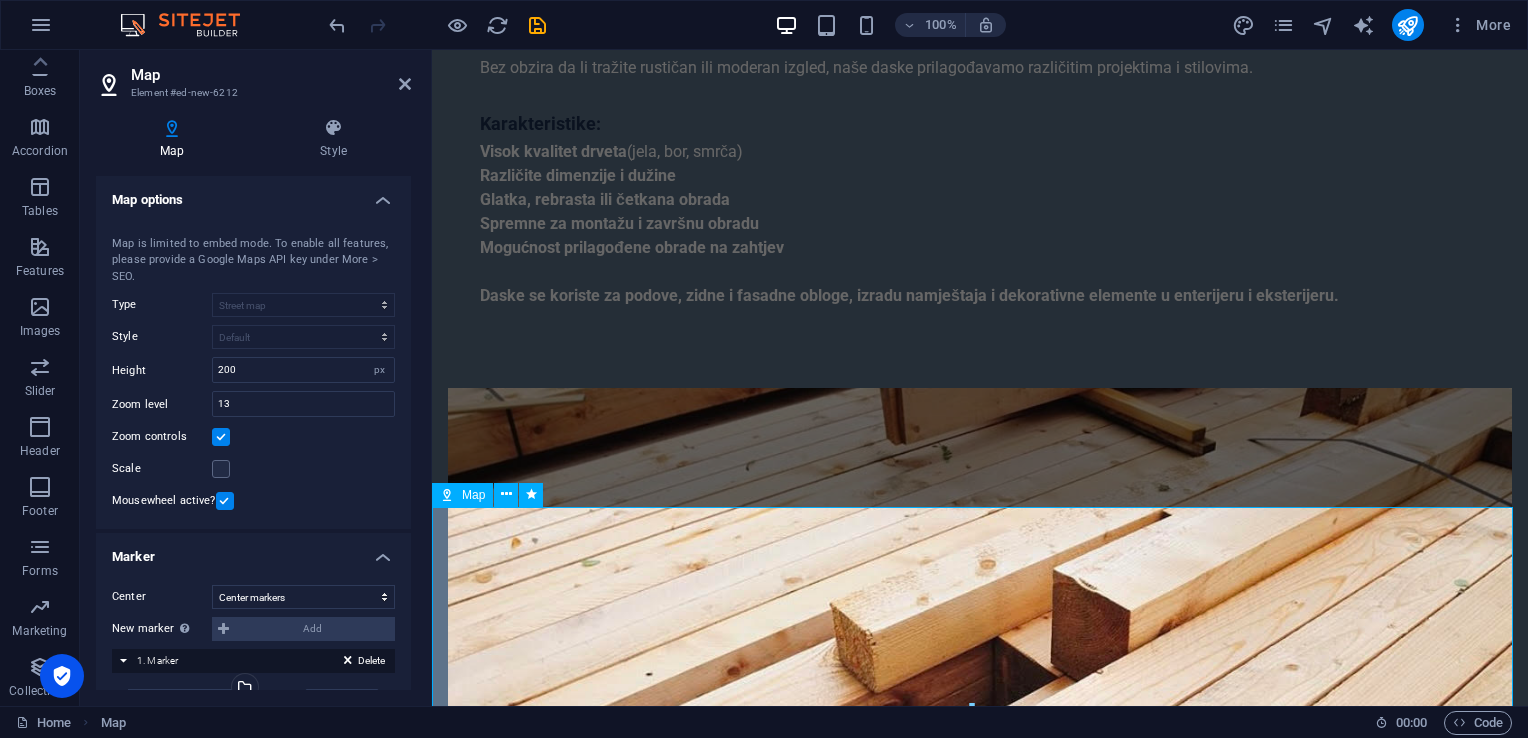 scroll, scrollTop: 4188, scrollLeft: 0, axis: vertical 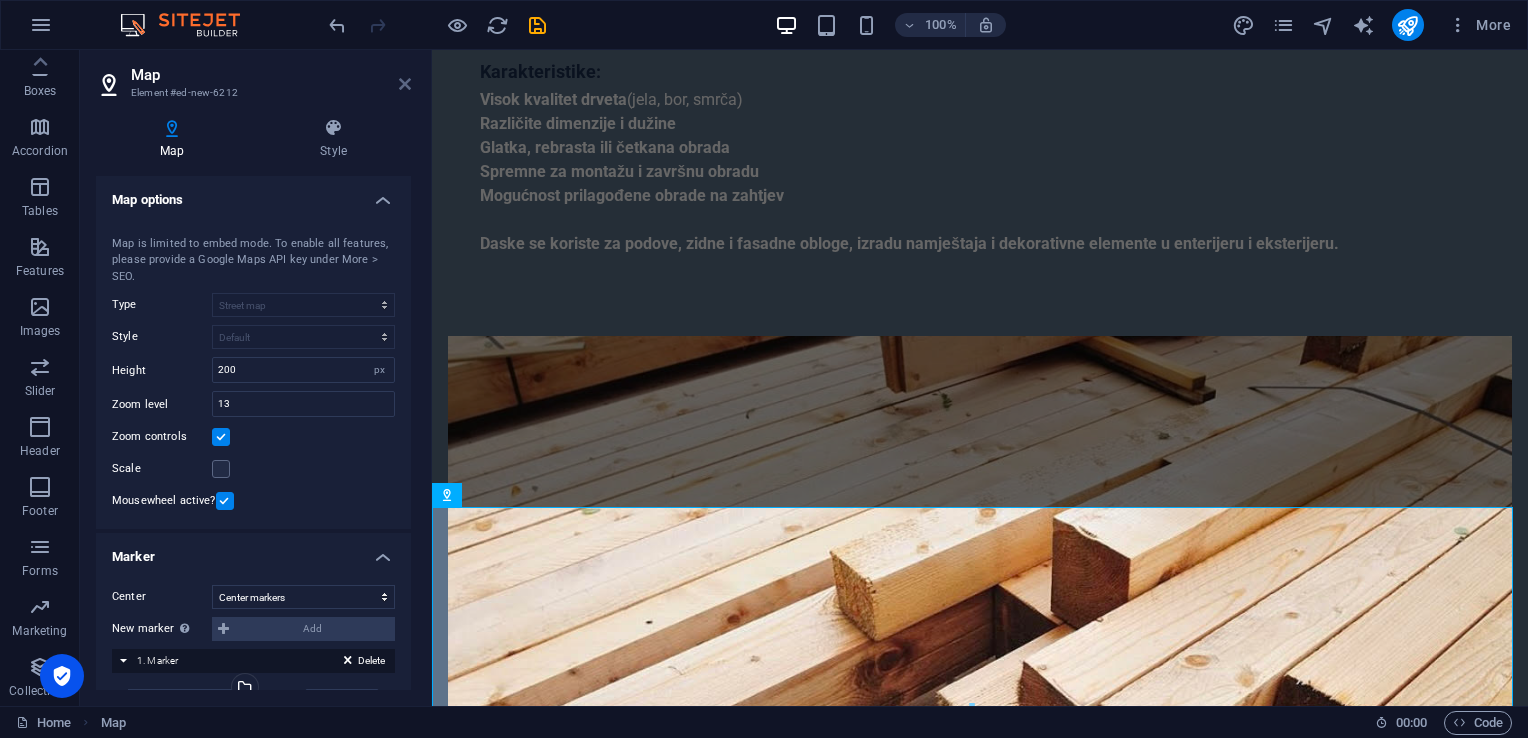 click at bounding box center (405, 84) 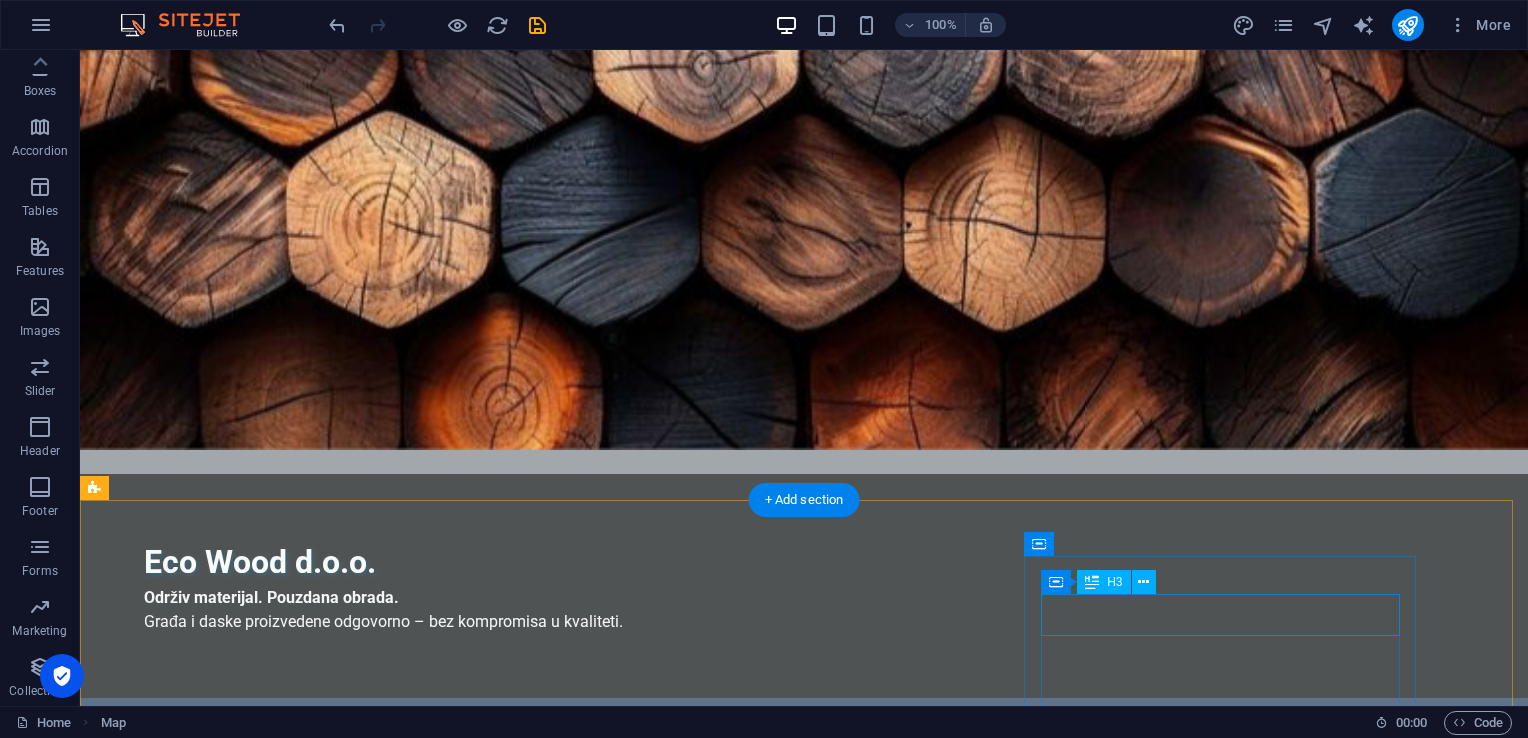 scroll, scrollTop: 0, scrollLeft: 0, axis: both 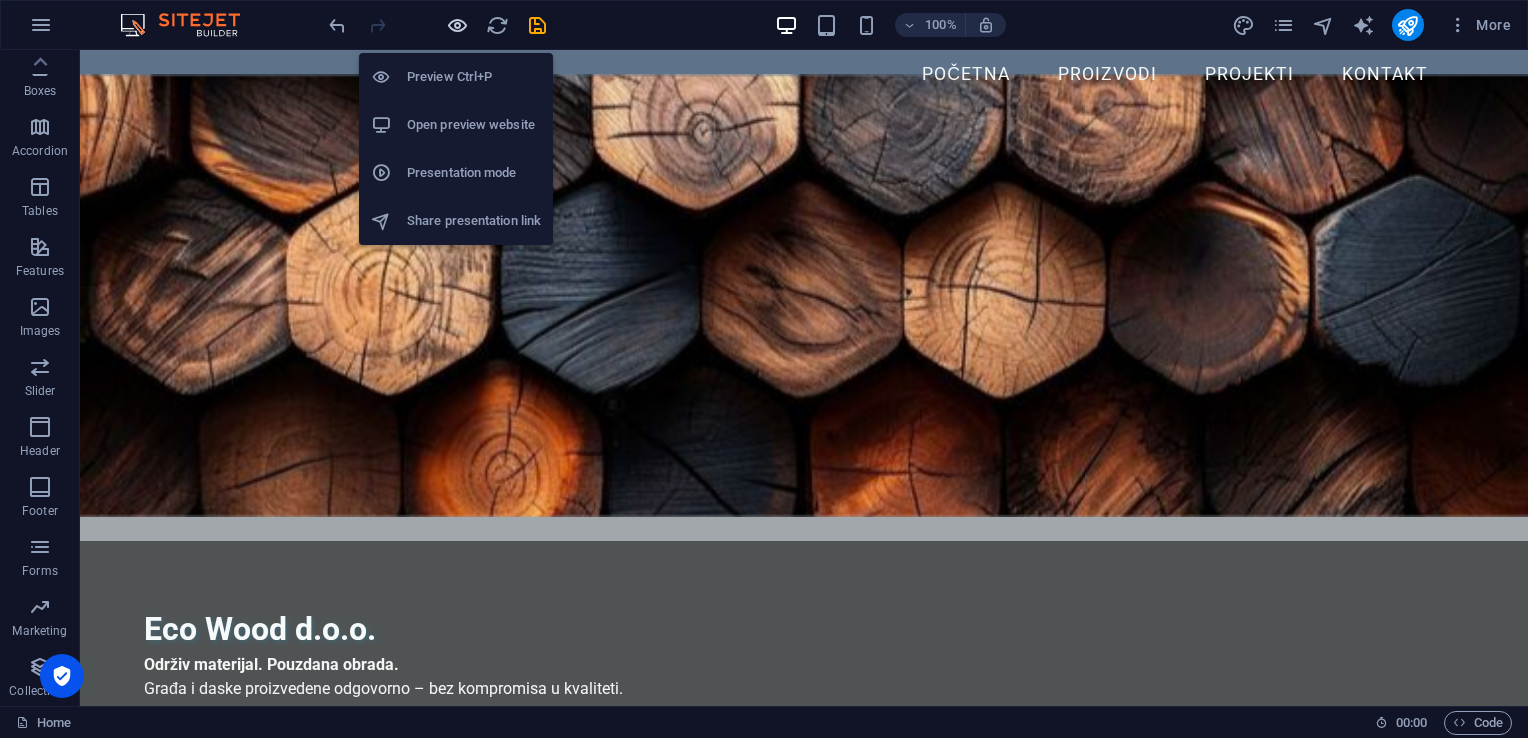 click at bounding box center [457, 25] 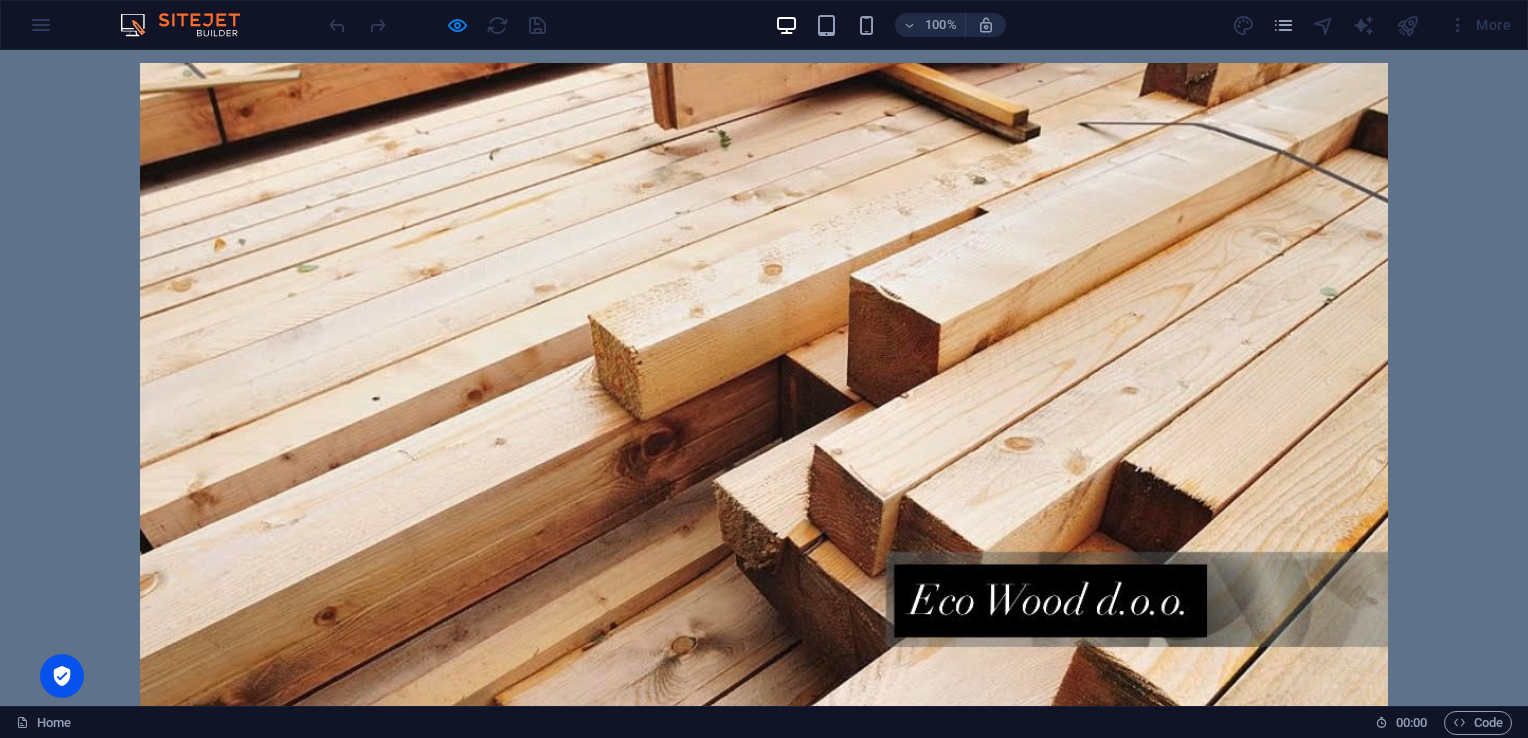 scroll, scrollTop: 4472, scrollLeft: 0, axis: vertical 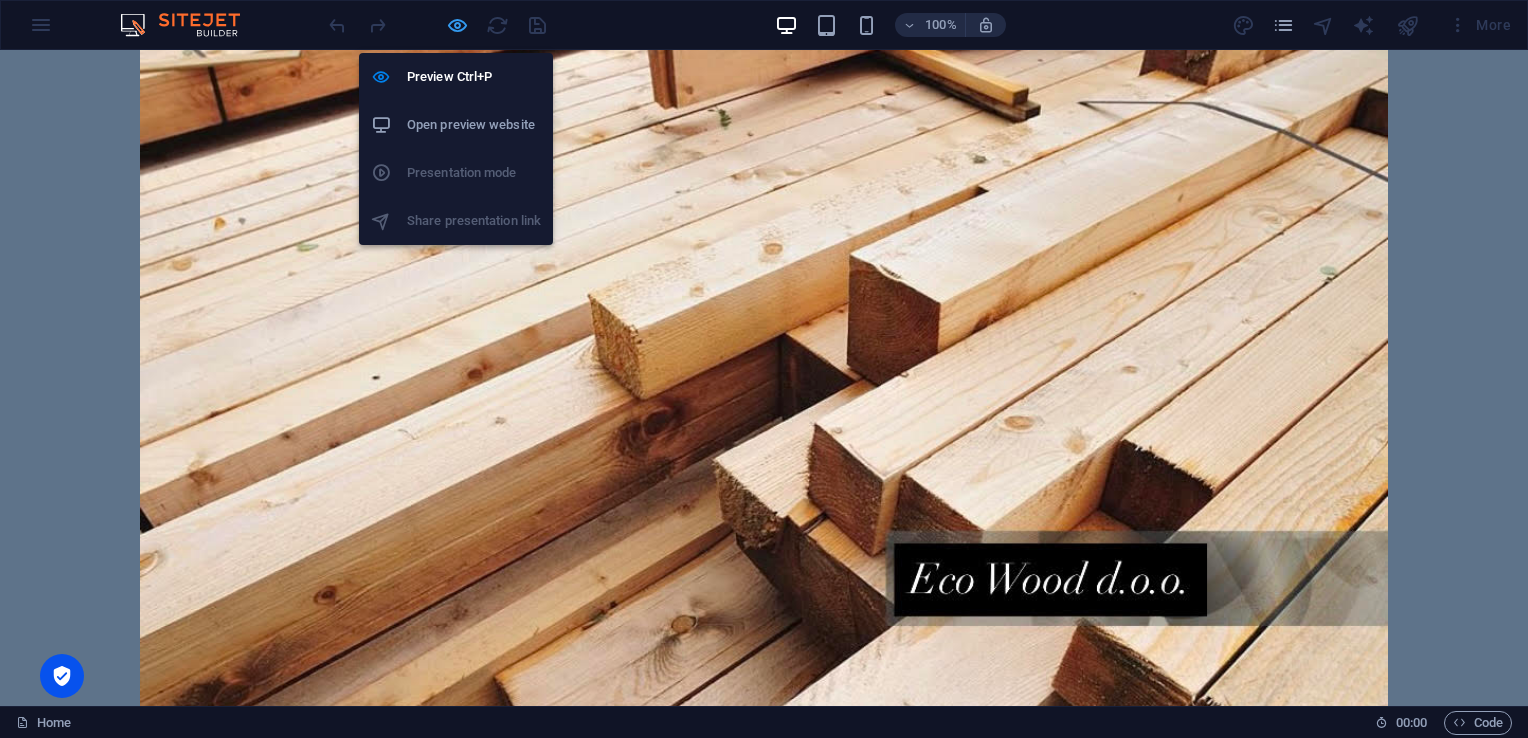 click at bounding box center (457, 25) 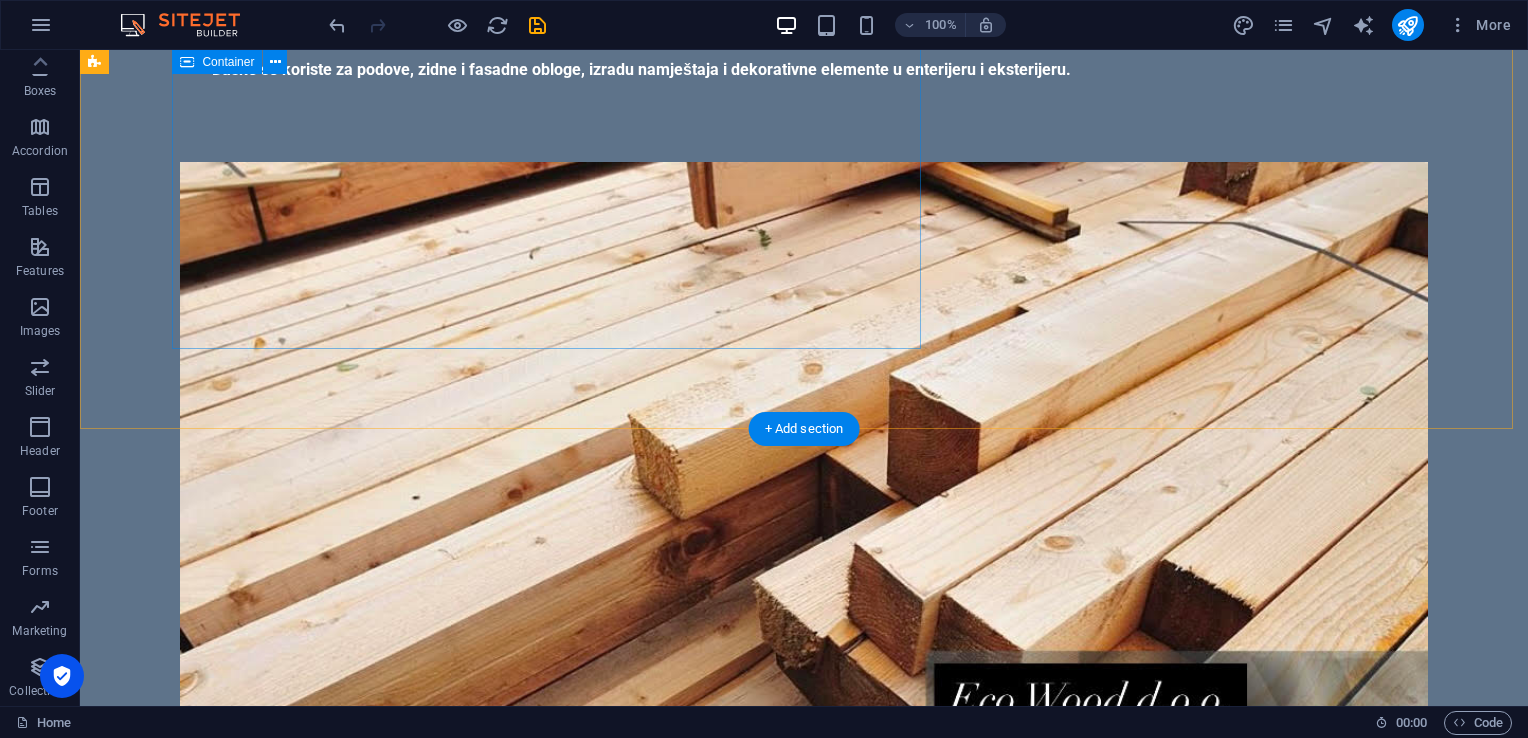 scroll, scrollTop: 4512, scrollLeft: 0, axis: vertical 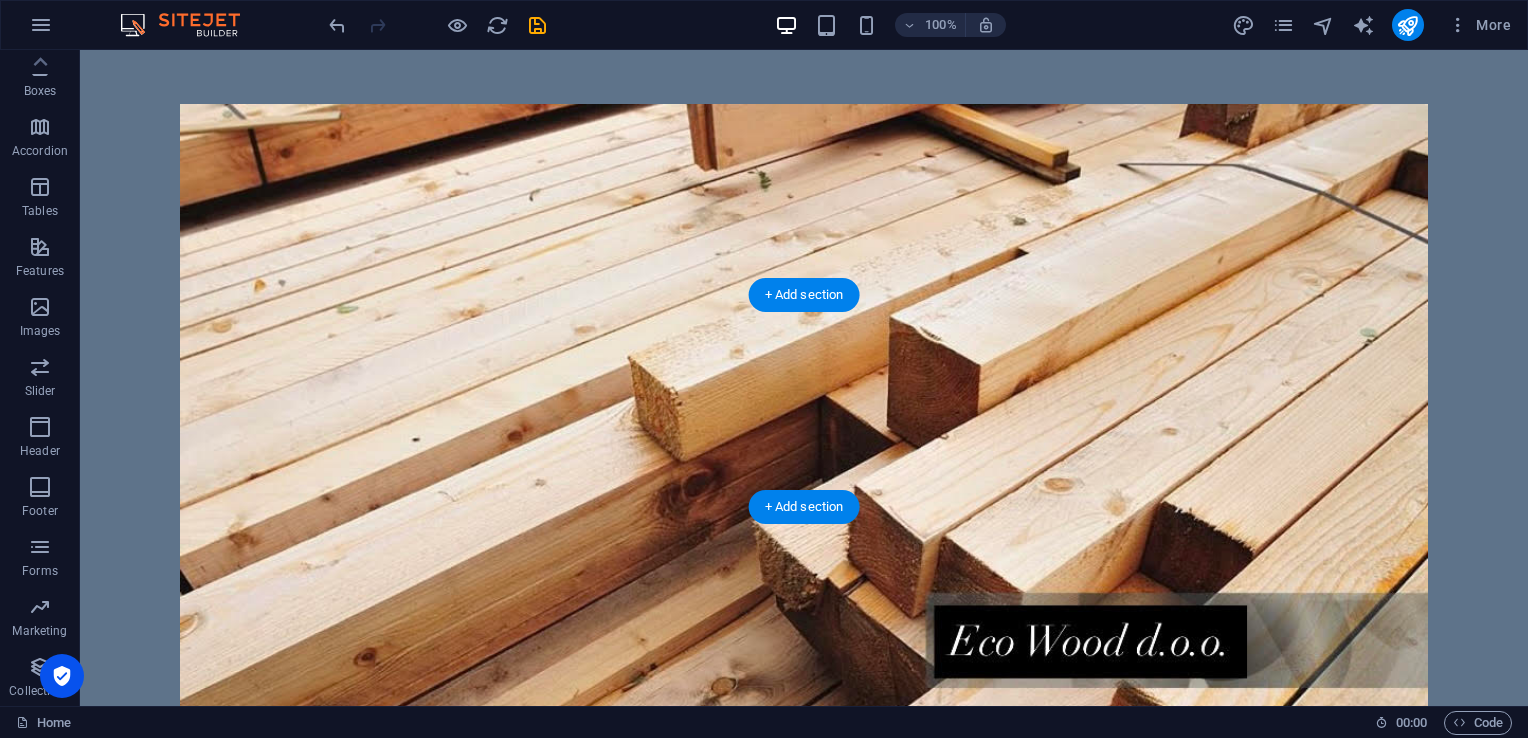 click at bounding box center [804, 3432] 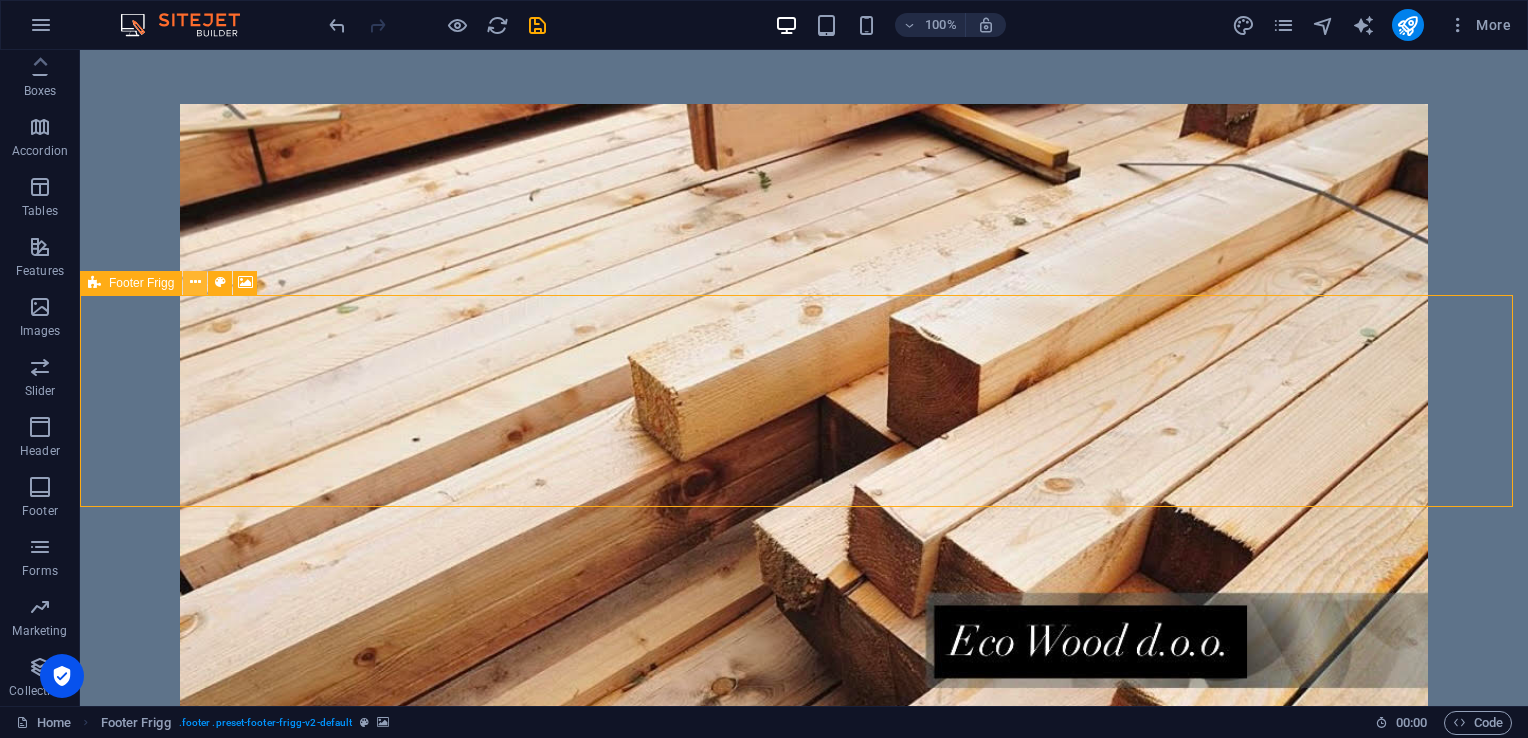 click at bounding box center (195, 282) 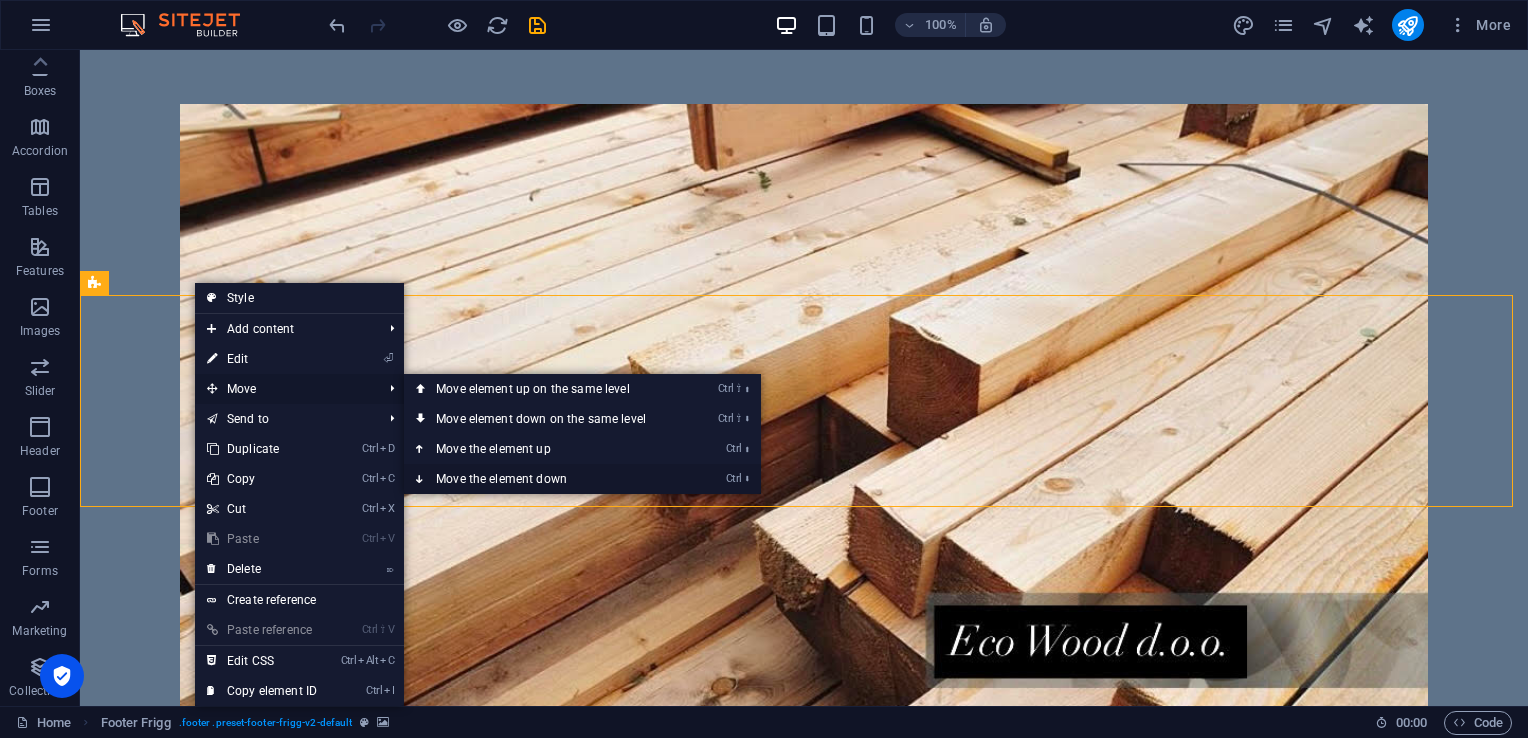 click on "Ctrl ⬇  Move the element down" at bounding box center [545, 479] 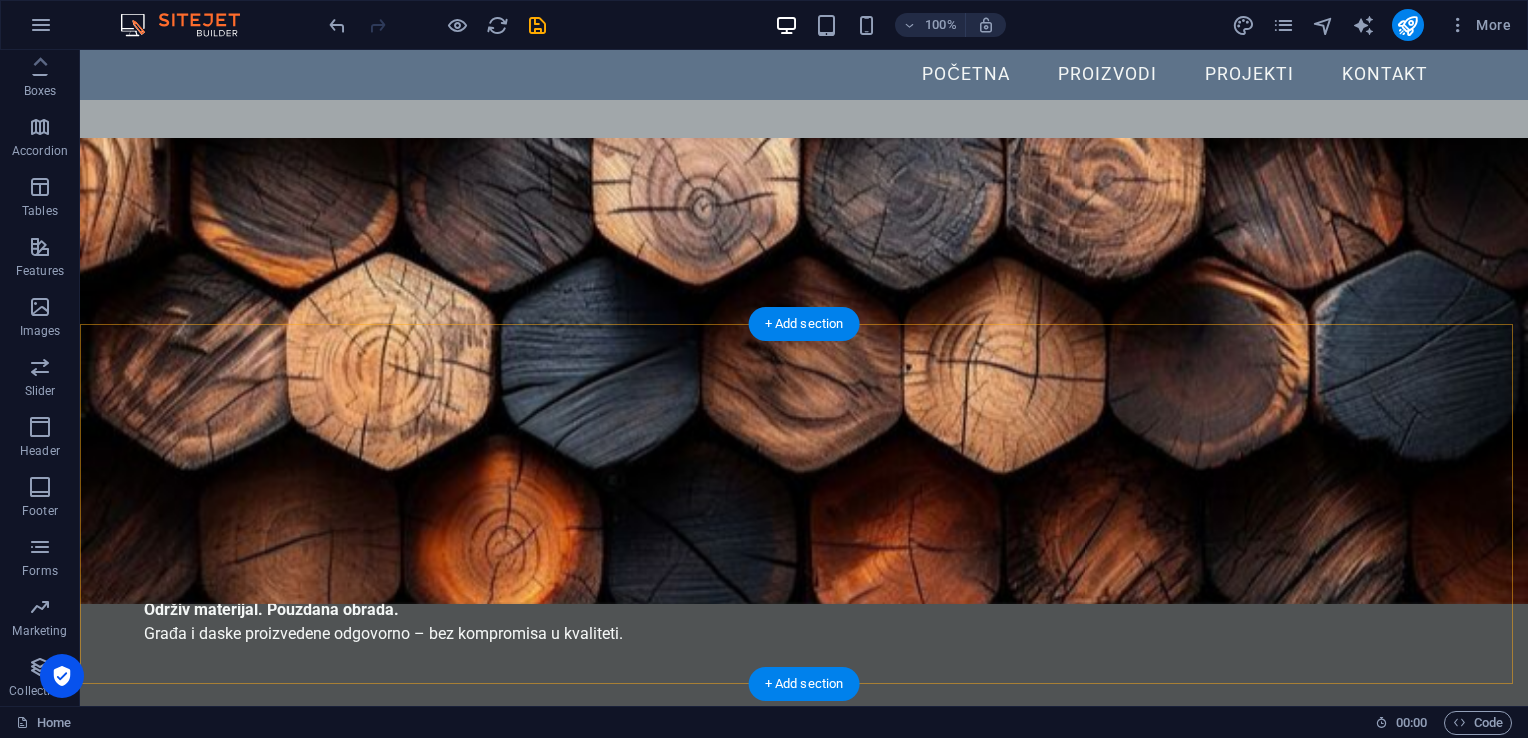 scroll, scrollTop: 0, scrollLeft: 0, axis: both 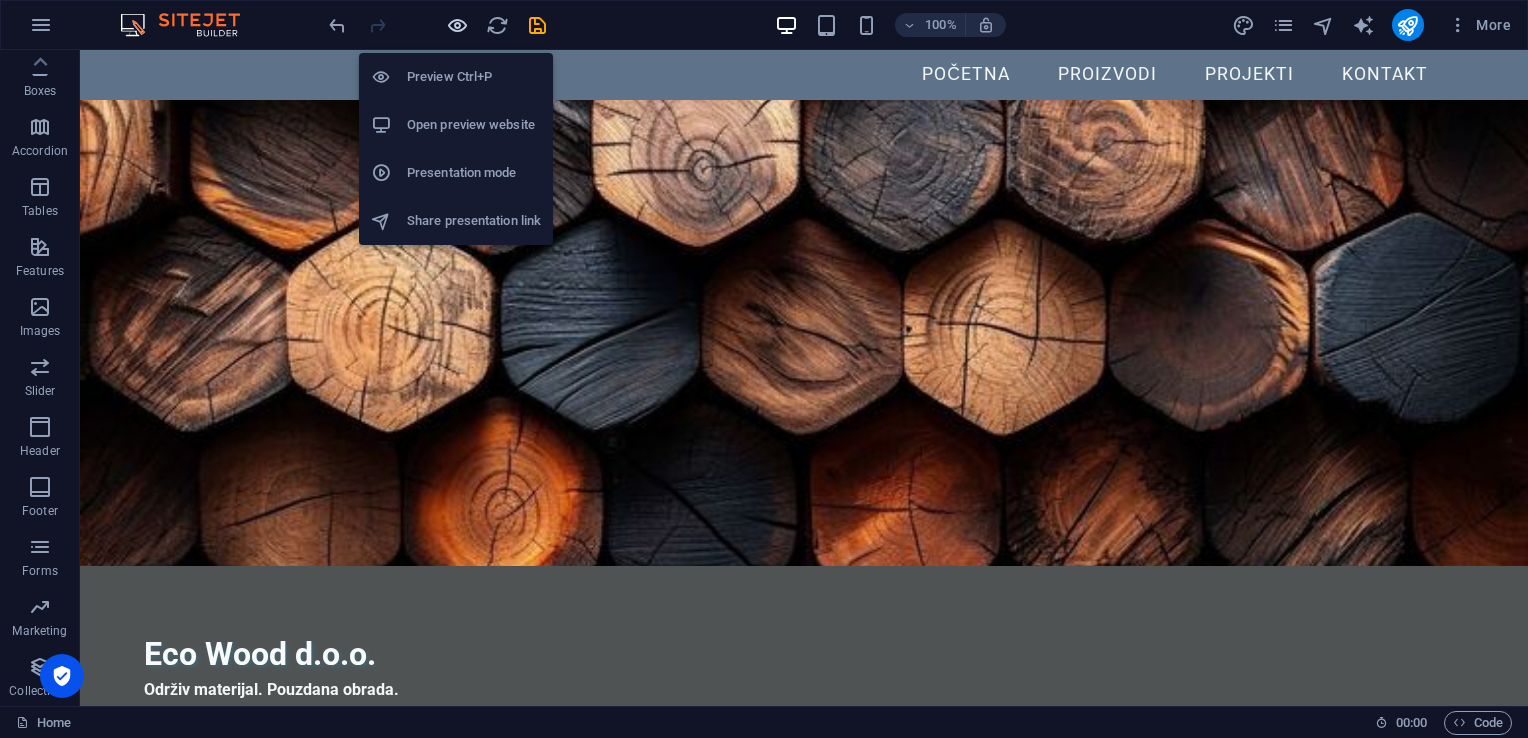 click at bounding box center [457, 25] 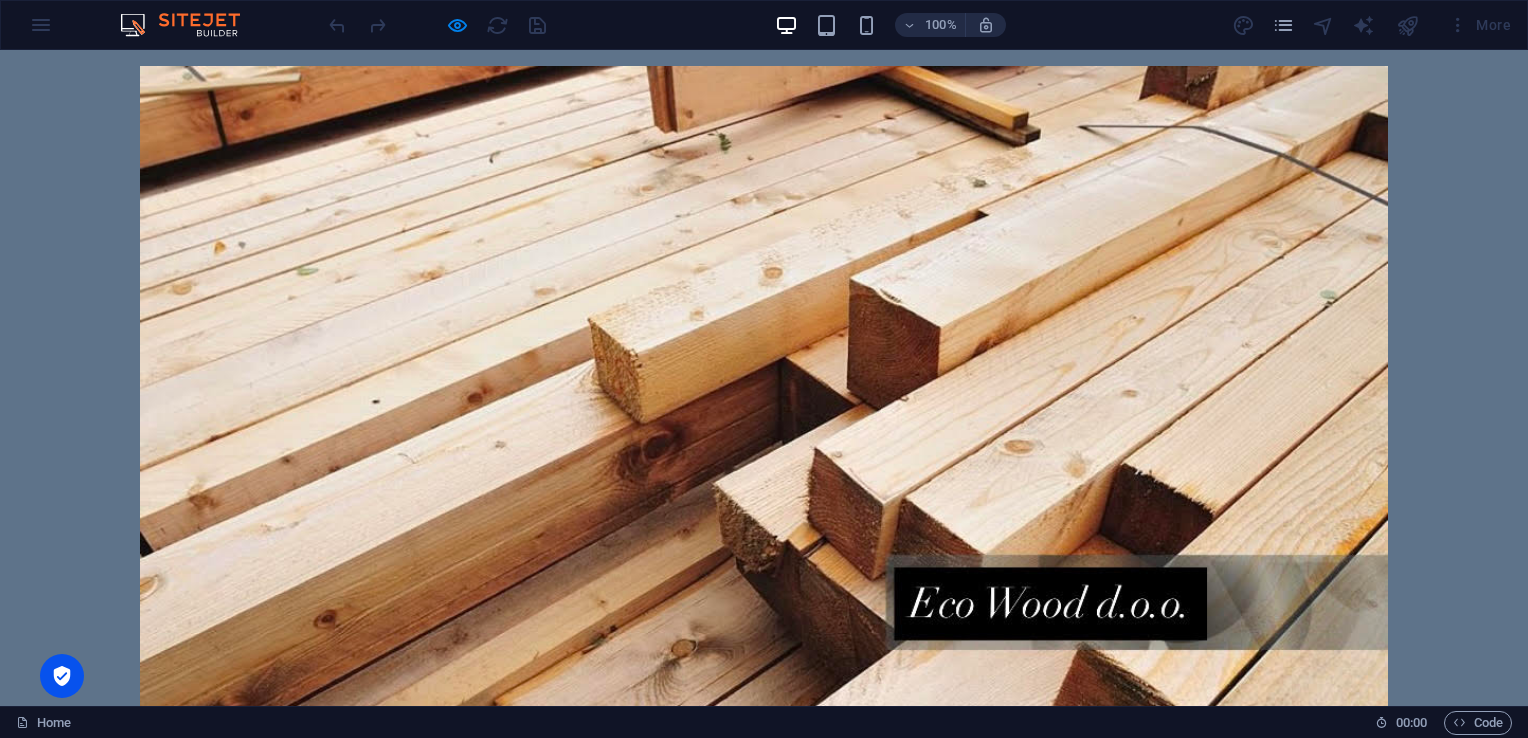 scroll, scrollTop: 4472, scrollLeft: 0, axis: vertical 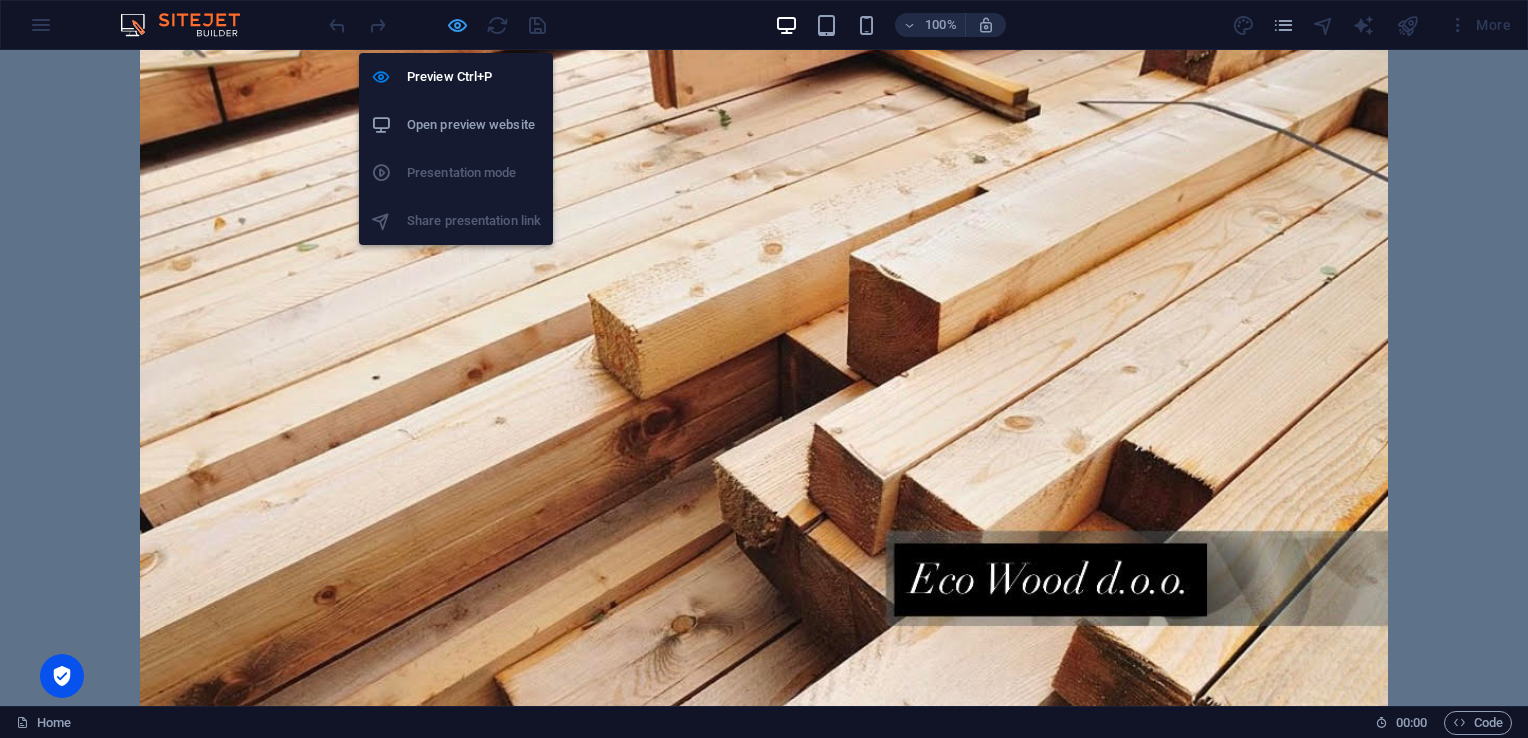 click at bounding box center (457, 25) 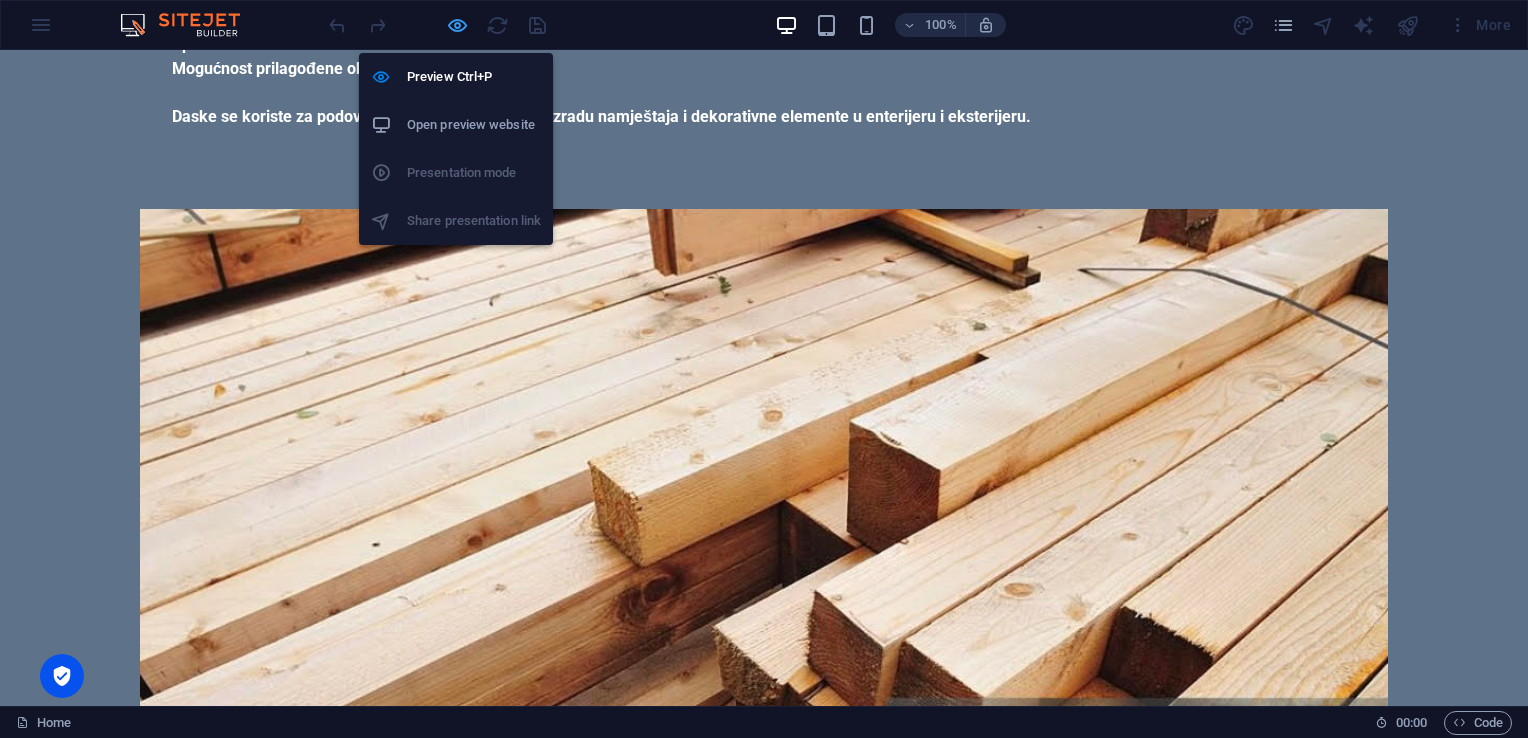 scroll, scrollTop: 4447, scrollLeft: 0, axis: vertical 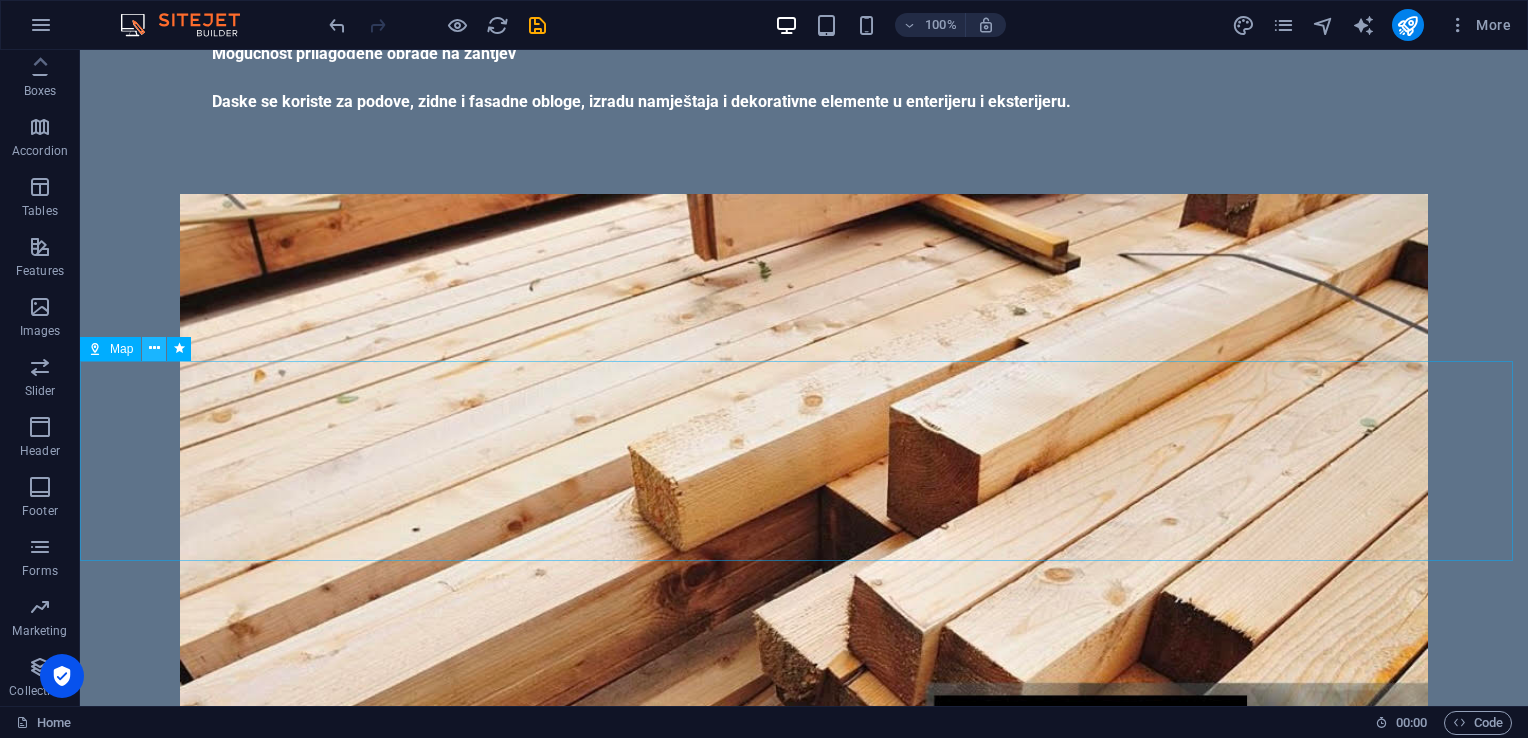 click at bounding box center [154, 348] 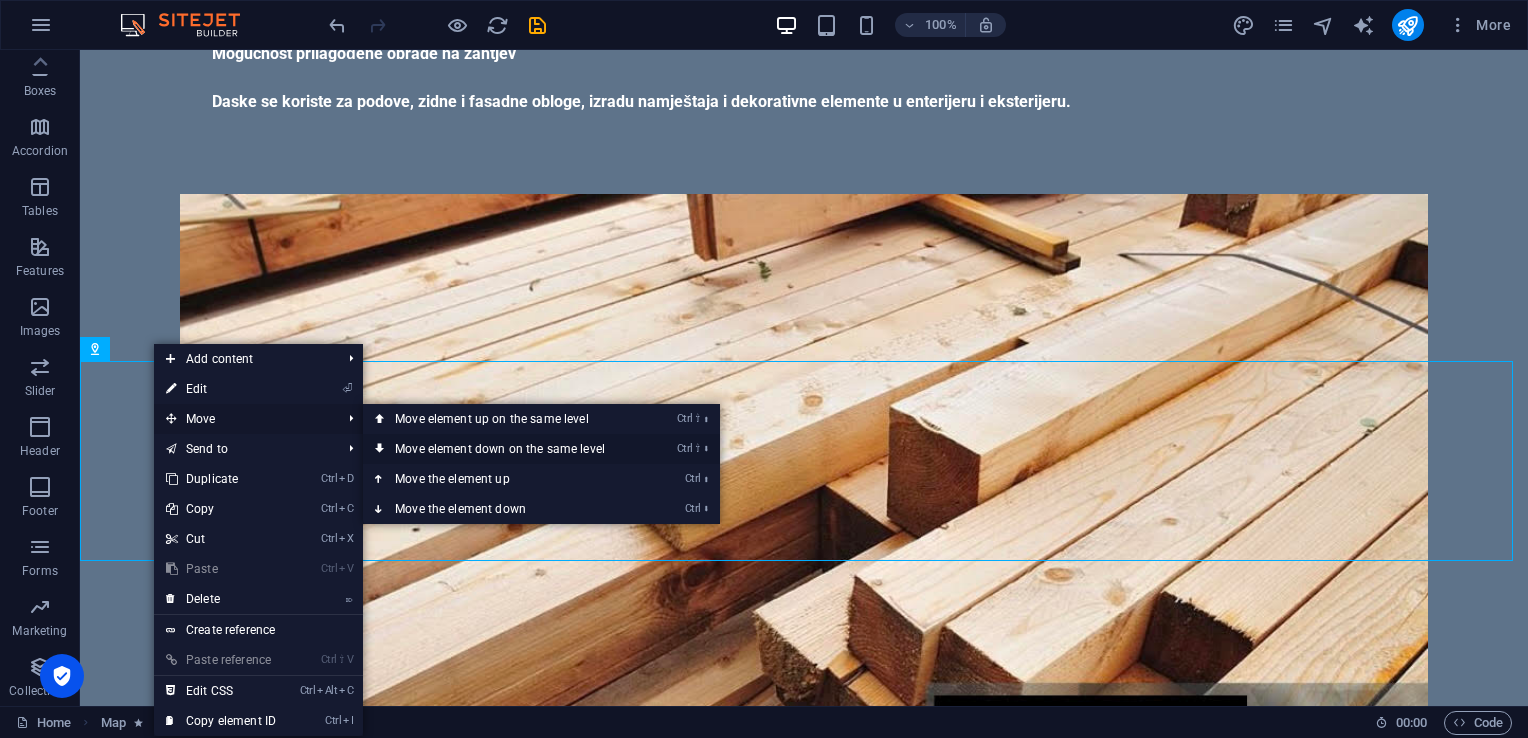 click on "Ctrl ⇧ ⬇  Move element down on the same level" at bounding box center [504, 449] 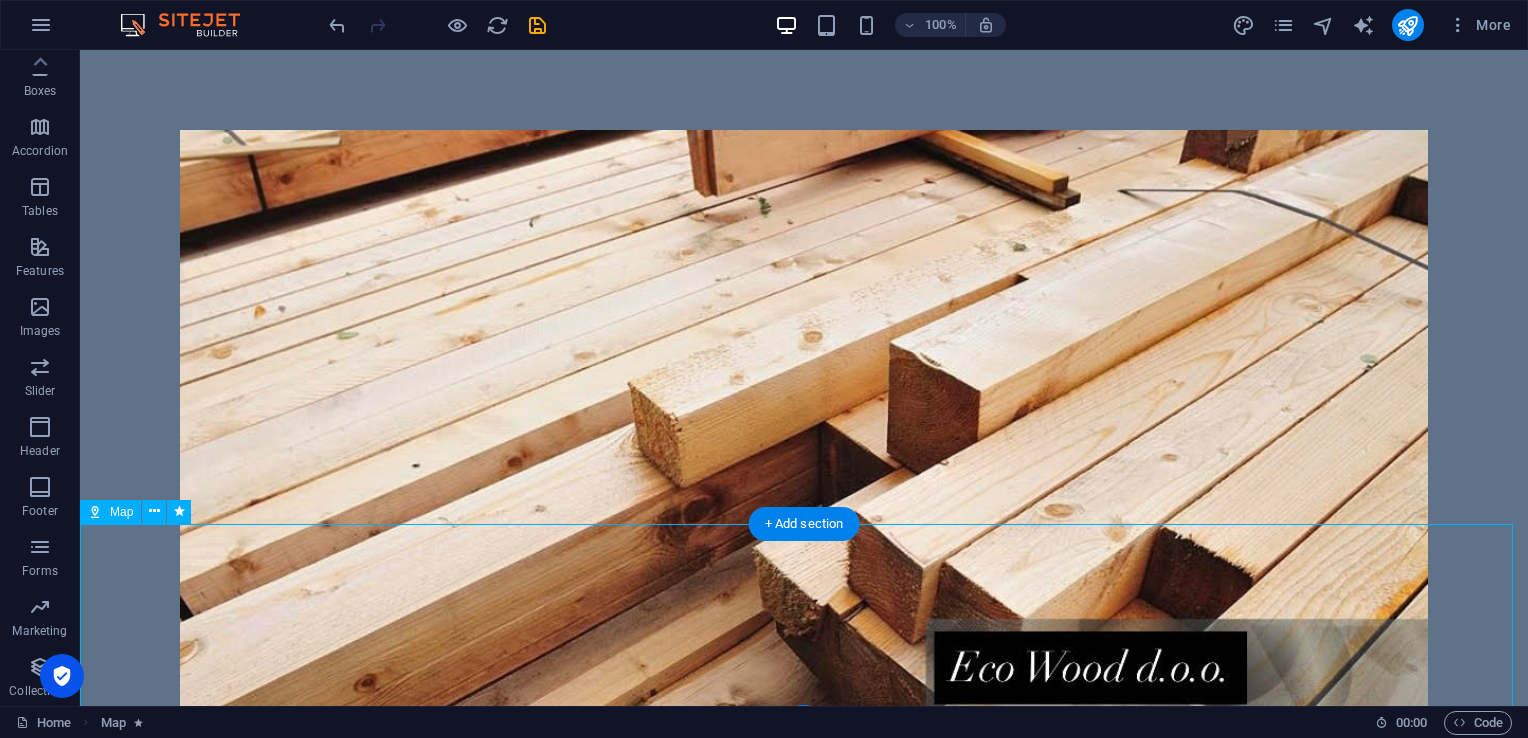 scroll, scrollTop: 4512, scrollLeft: 0, axis: vertical 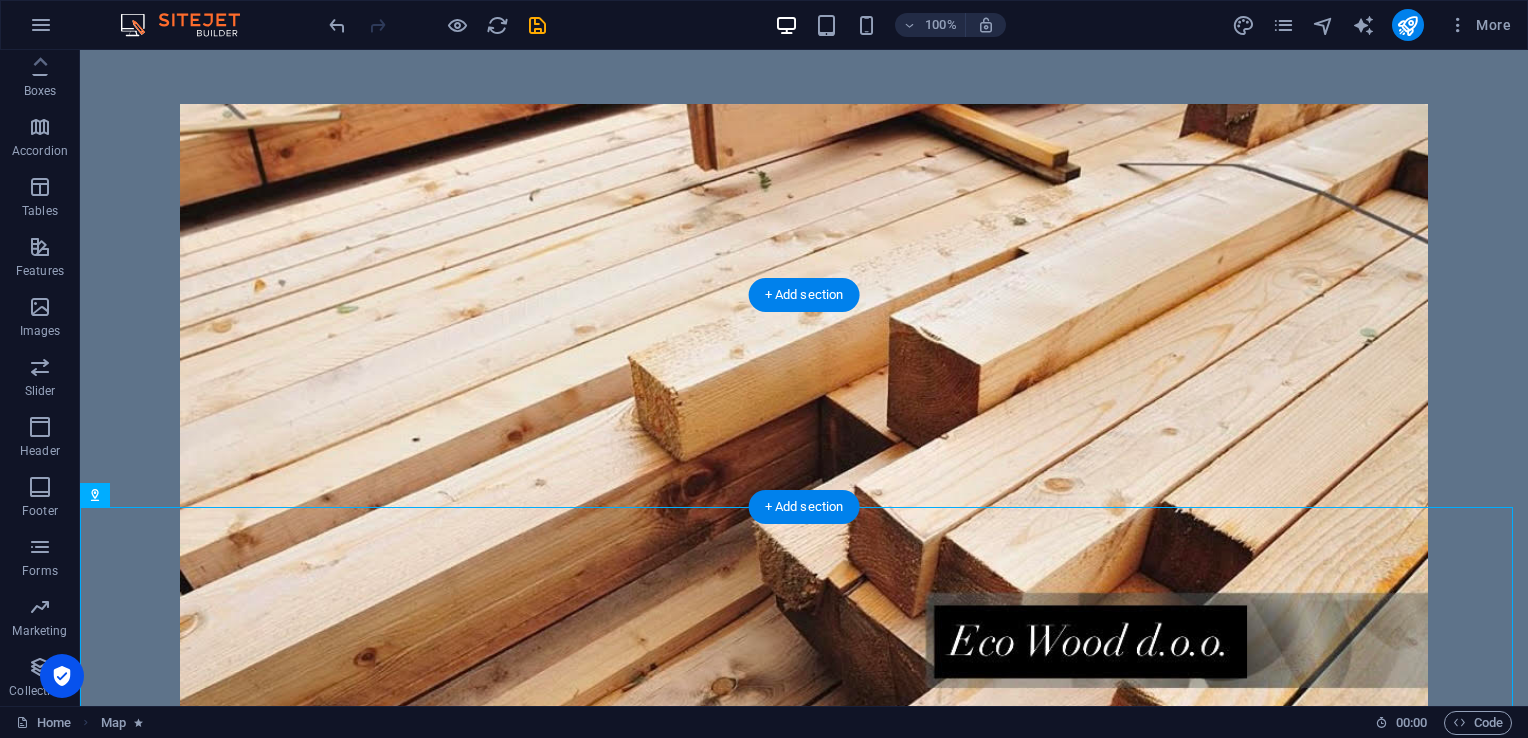 click at bounding box center [804, 3432] 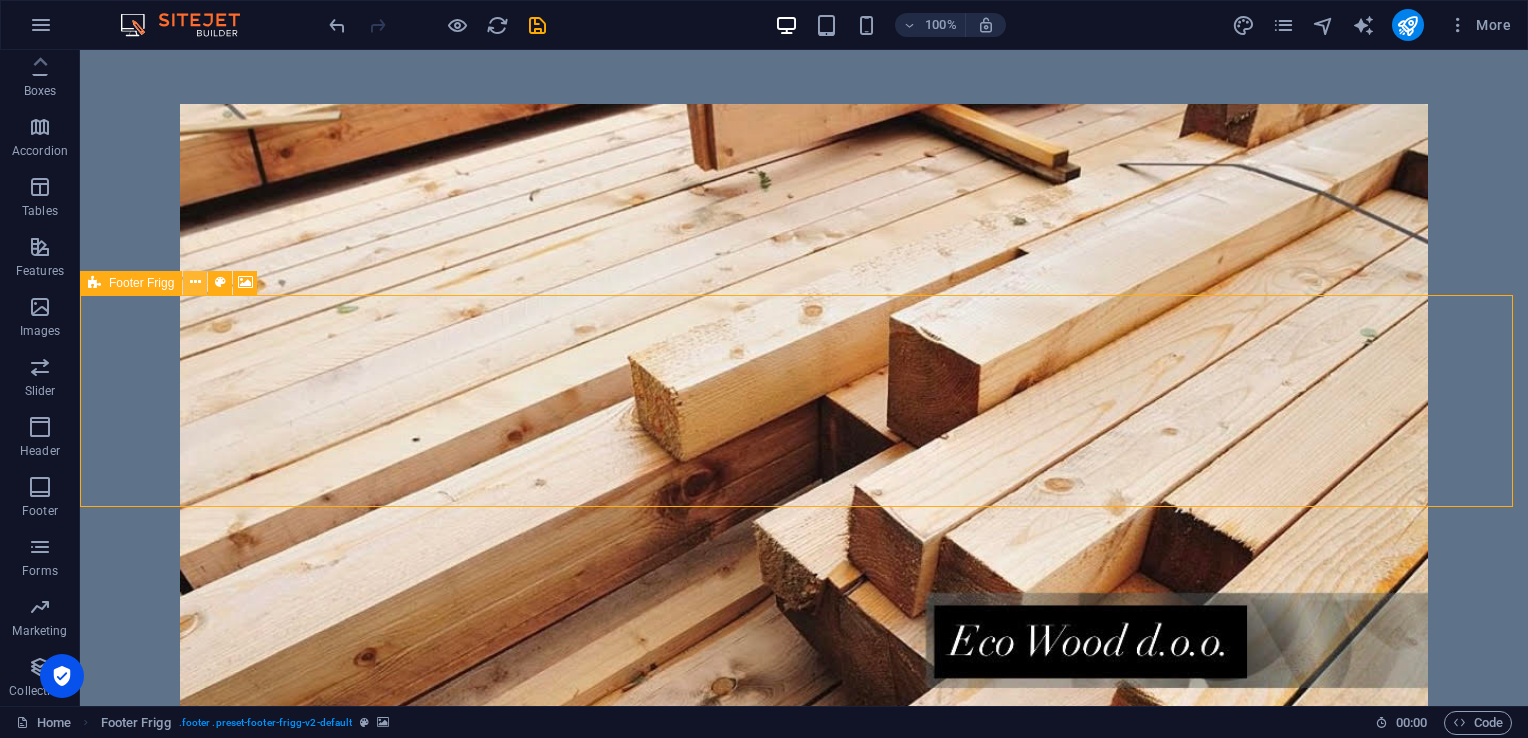 click at bounding box center [195, 282] 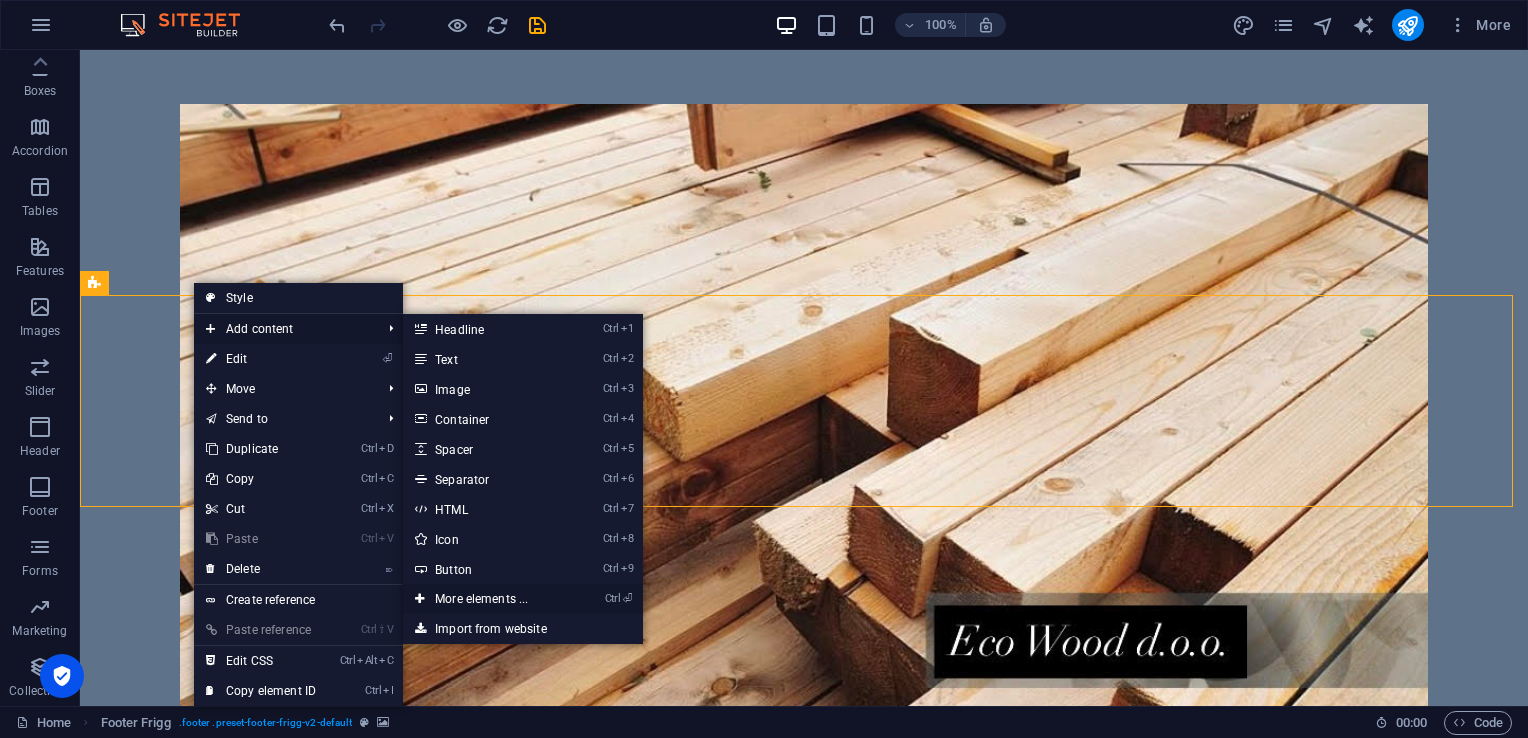click on "Ctrl ⏎  More elements ..." at bounding box center [485, 599] 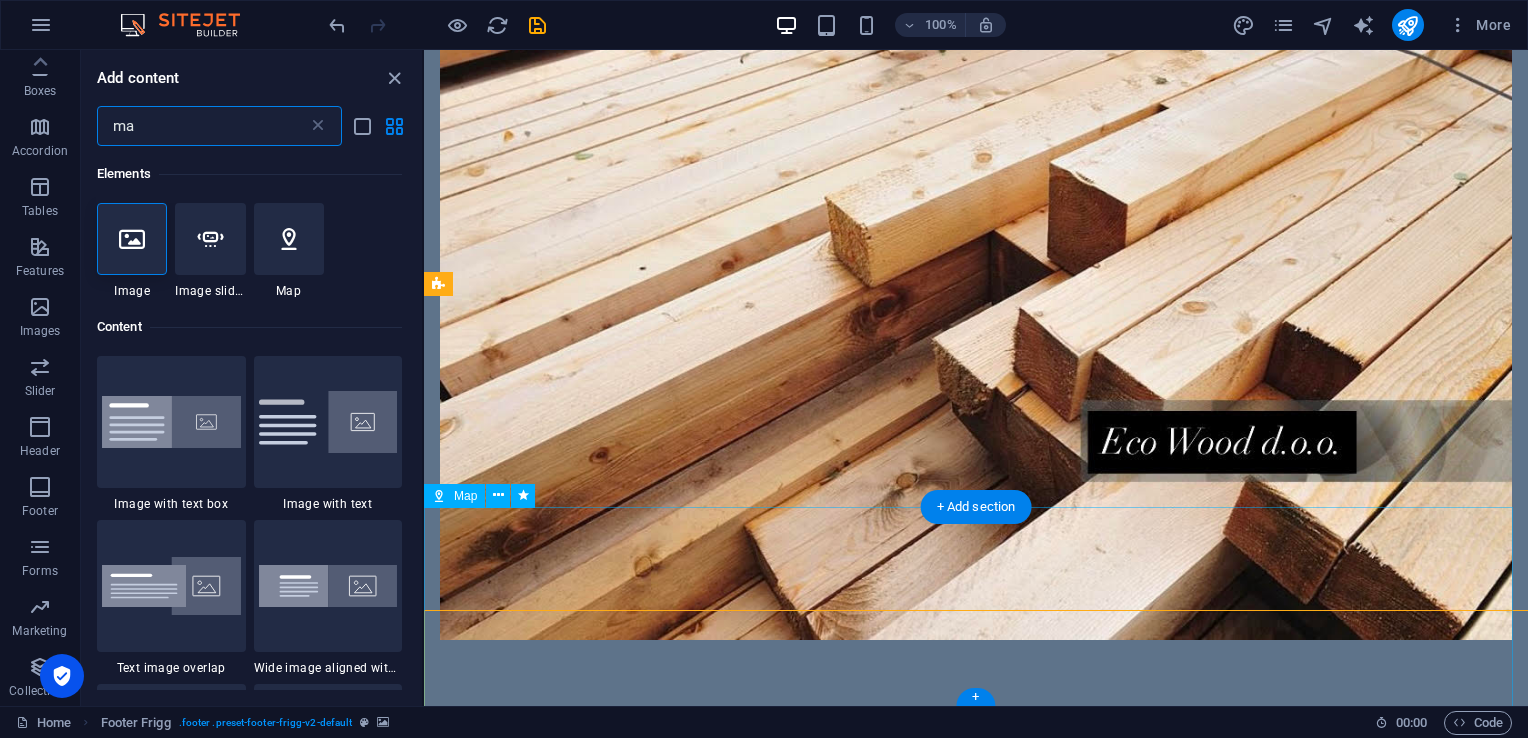 scroll, scrollTop: 4197, scrollLeft: 0, axis: vertical 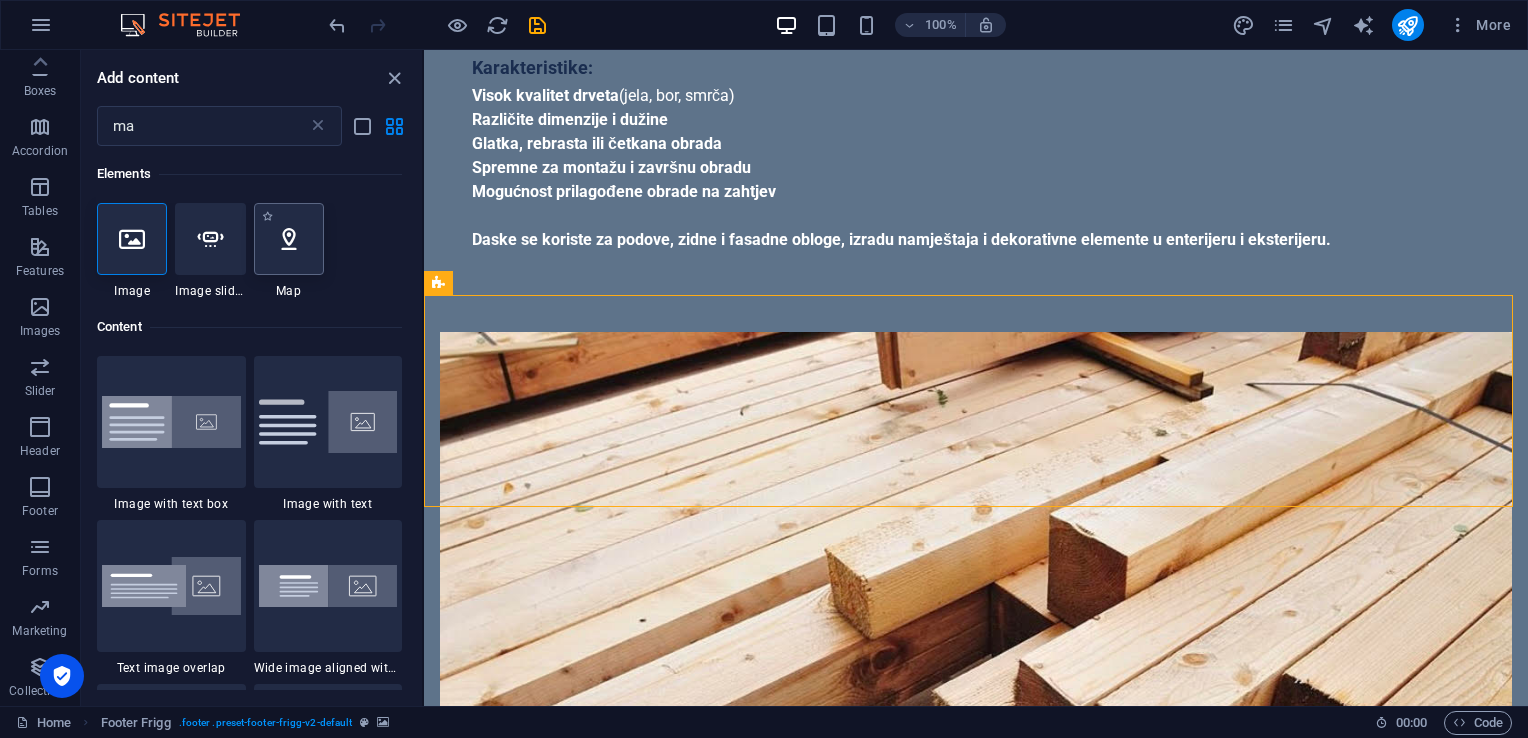 click at bounding box center (289, 239) 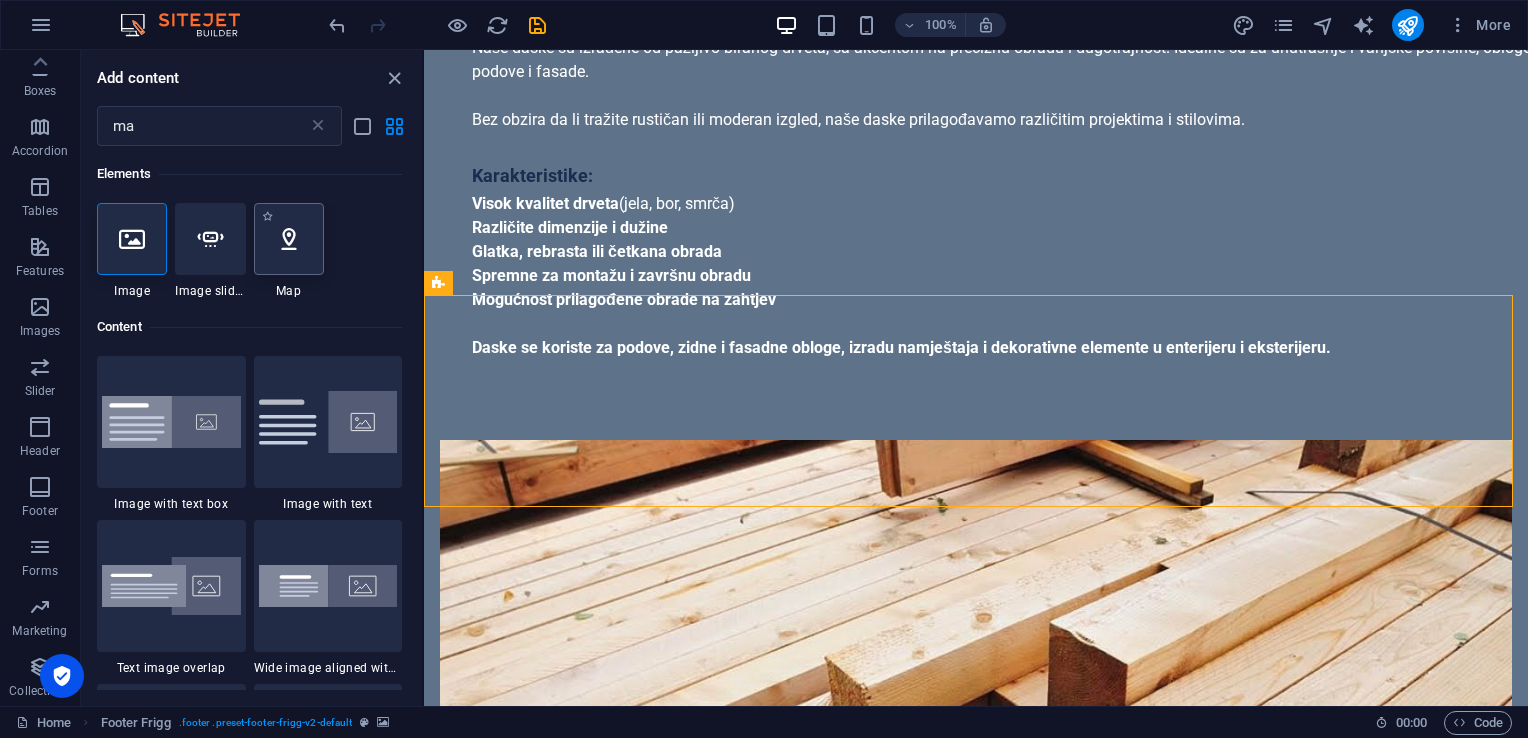 select on "1" 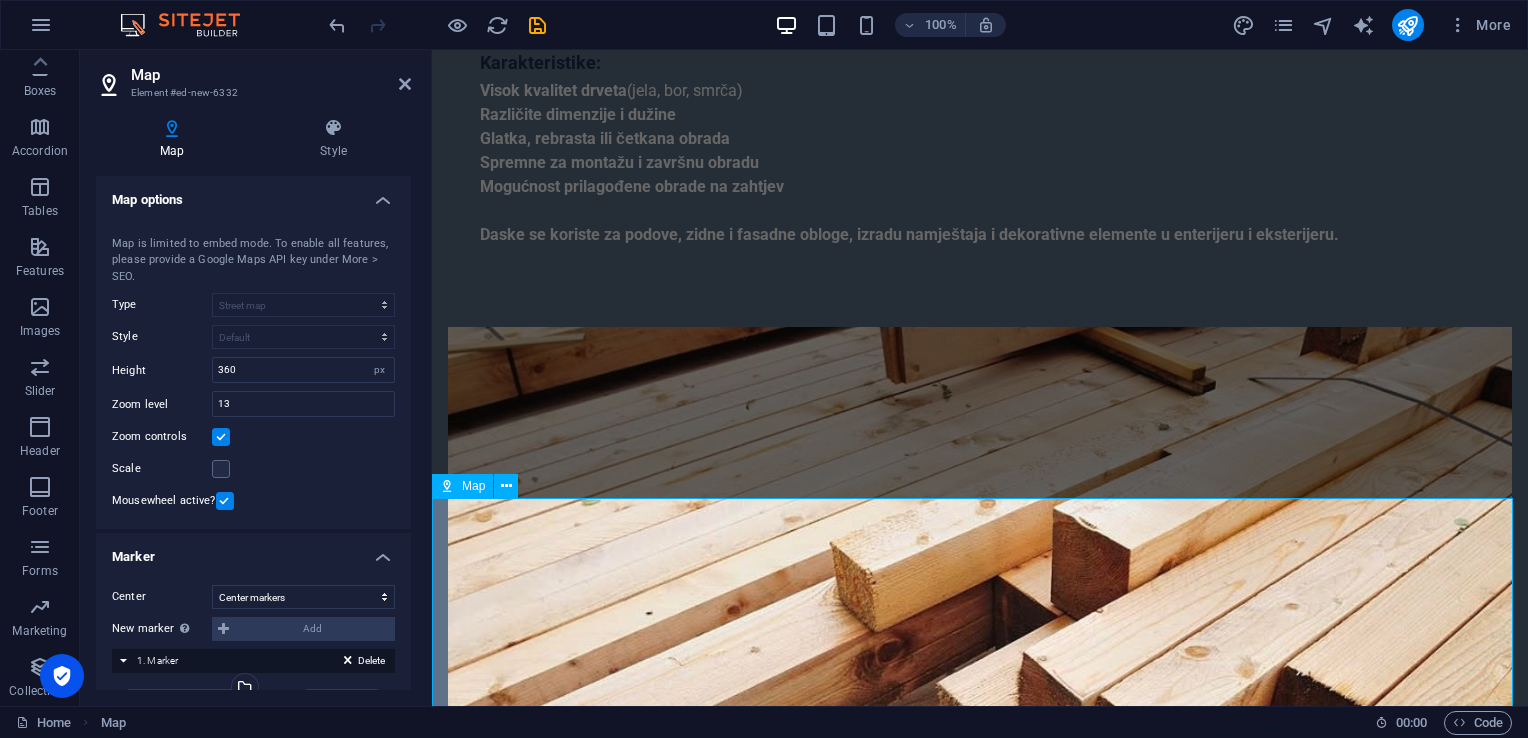 scroll, scrollTop: 4548, scrollLeft: 0, axis: vertical 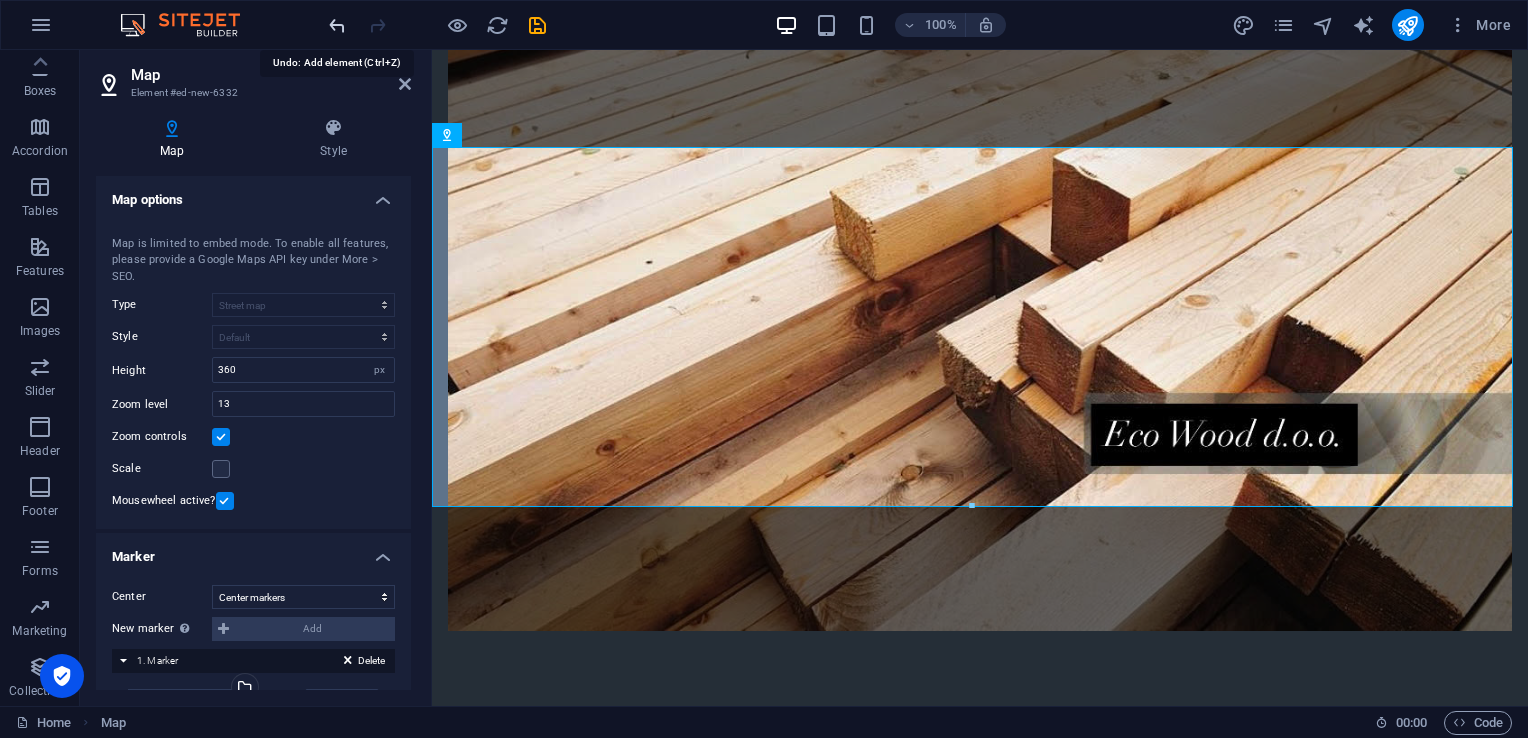 click at bounding box center (337, 25) 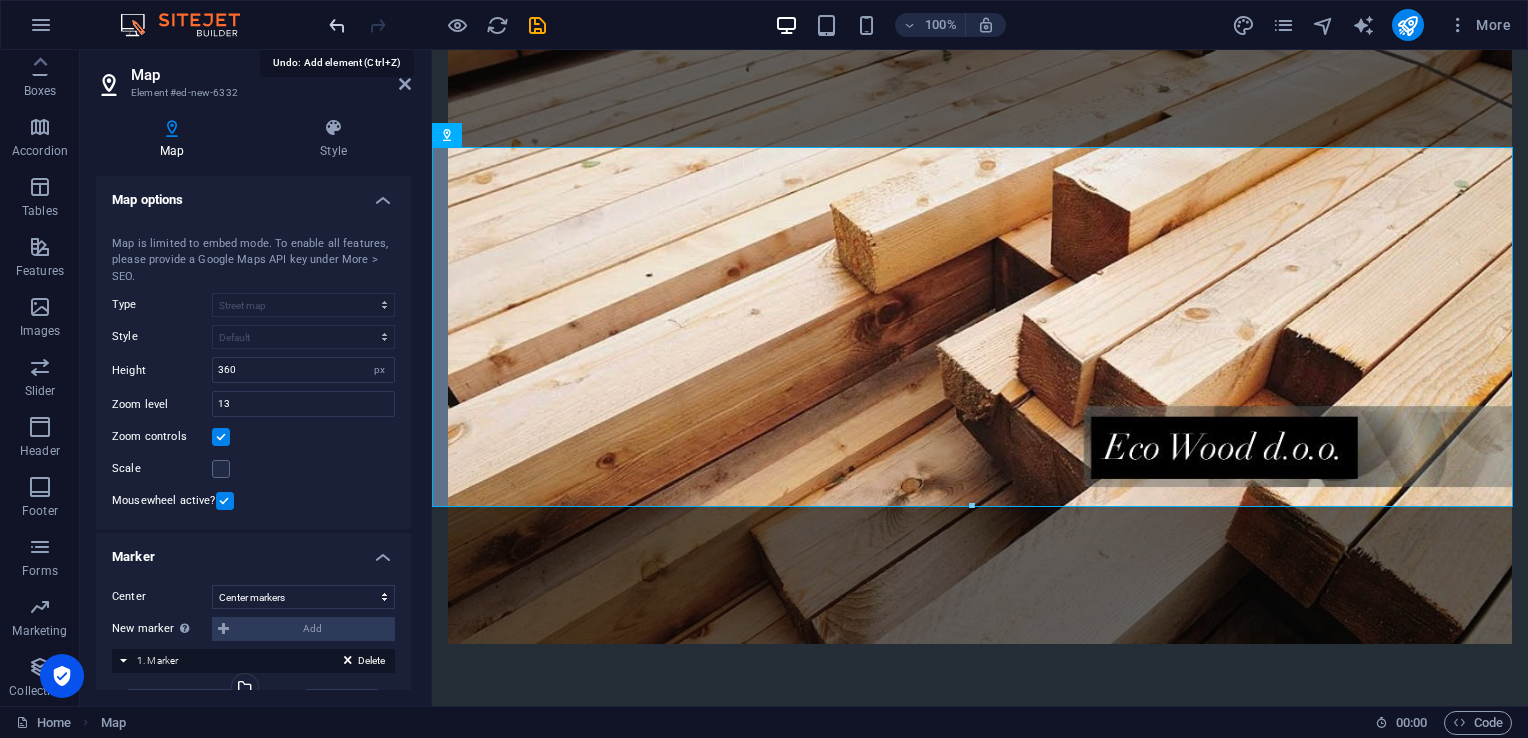 scroll, scrollTop: 4512, scrollLeft: 0, axis: vertical 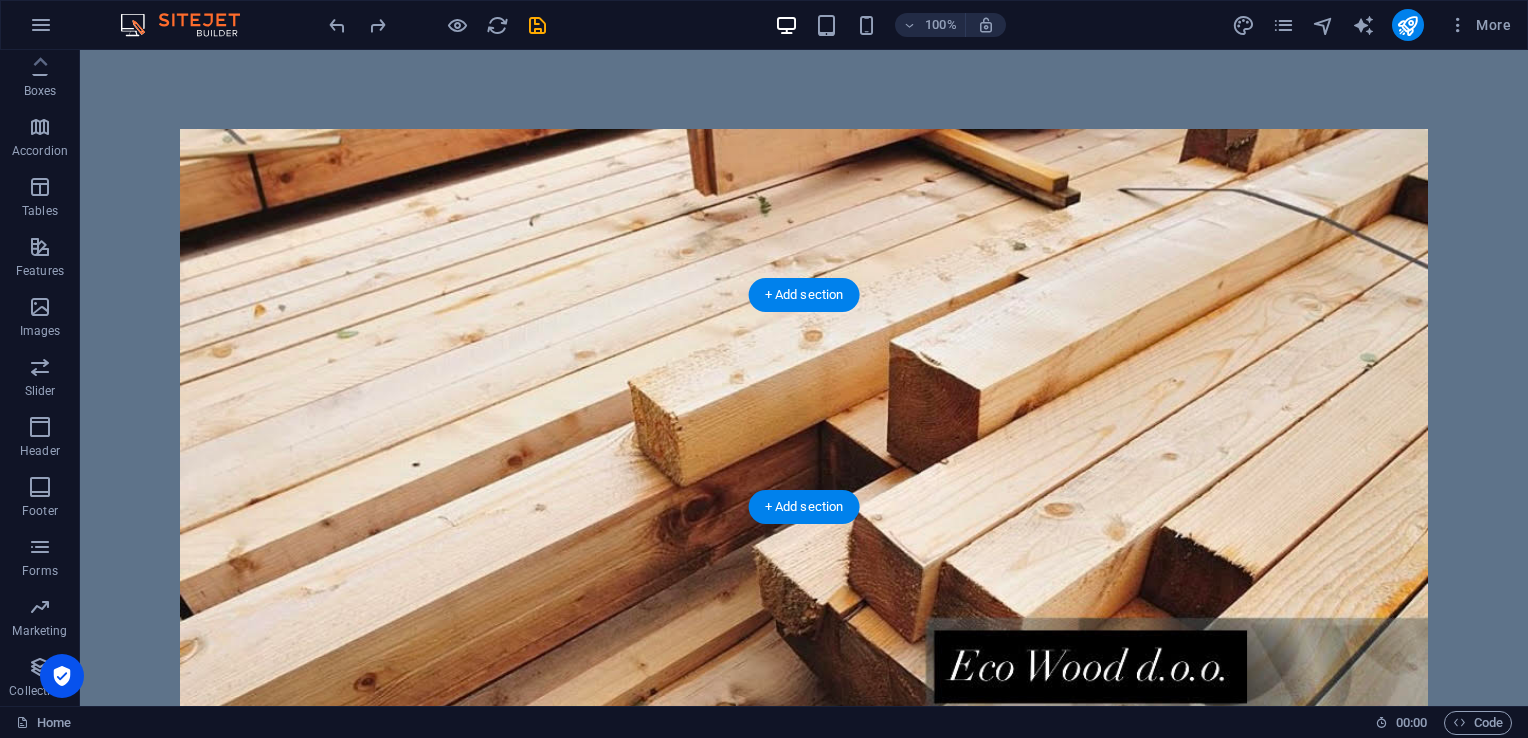 click at bounding box center (804, 3457) 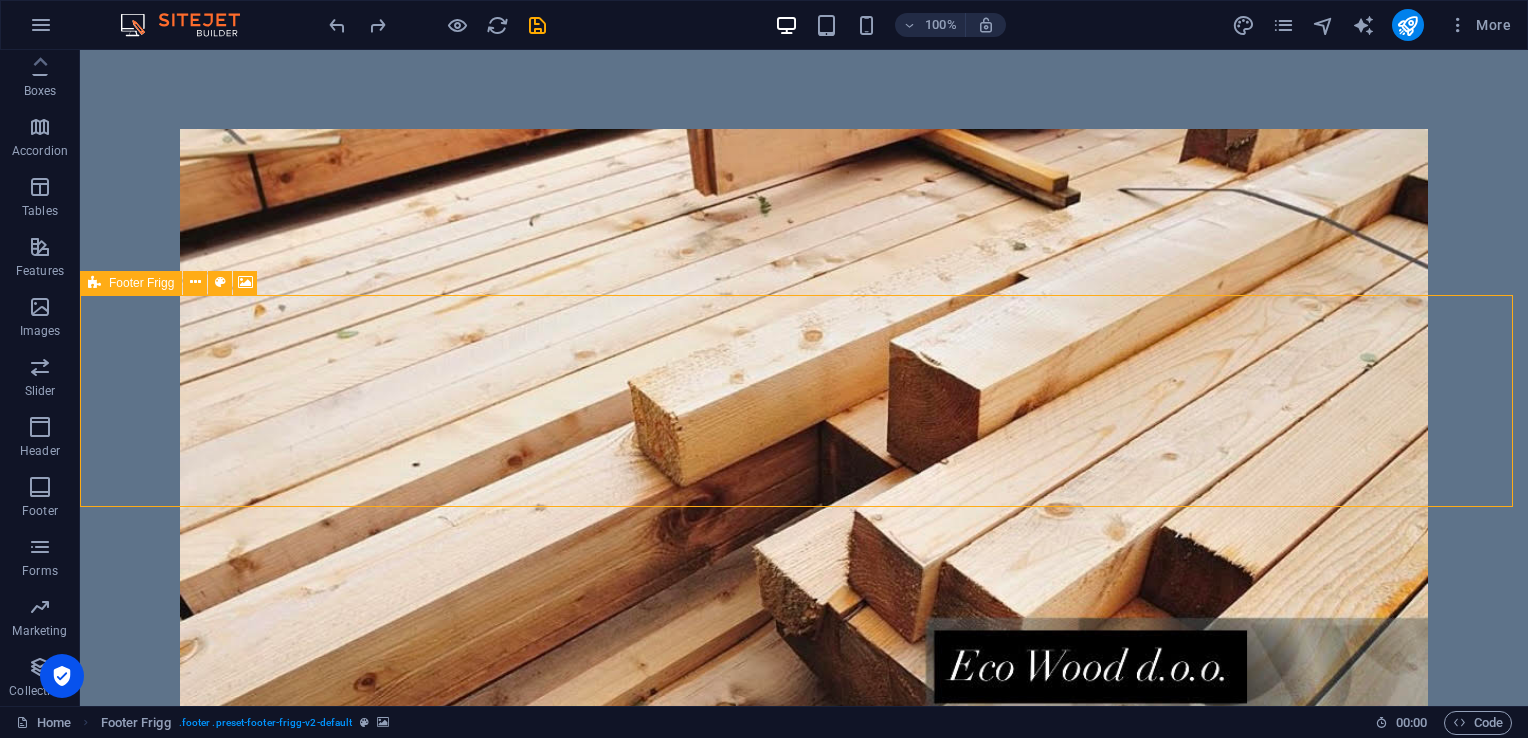 click on "Footer Frigg" at bounding box center (131, 283) 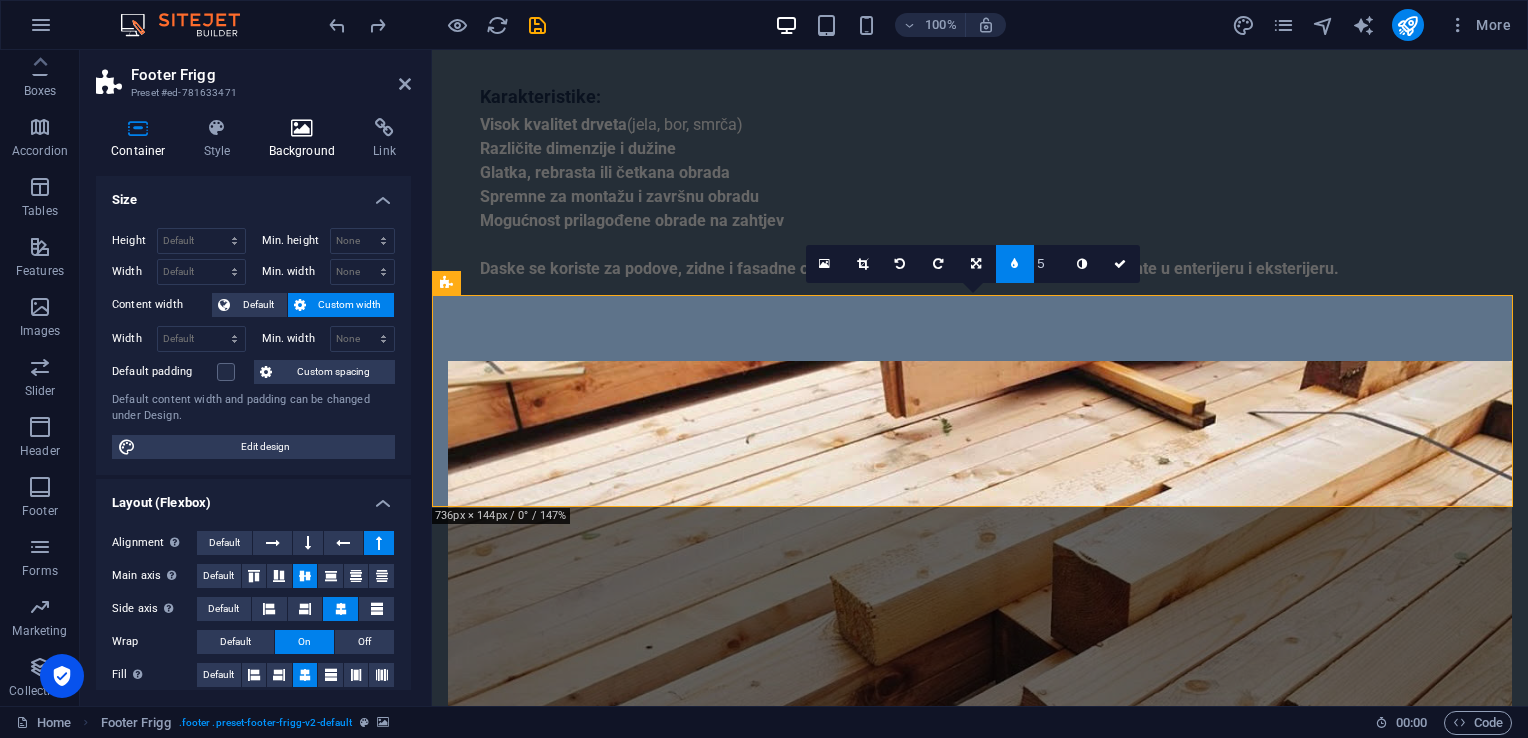 click on "Background" at bounding box center (306, 139) 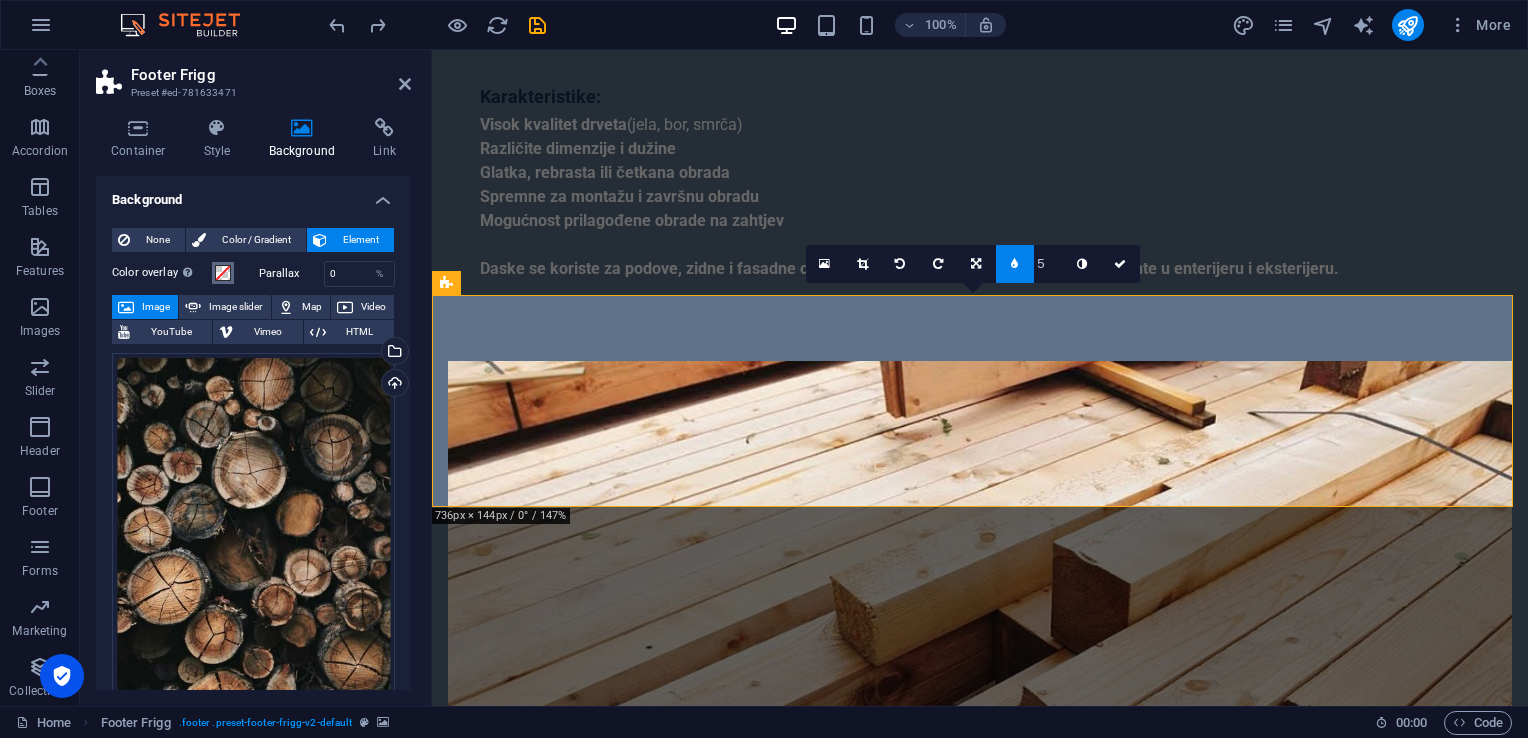 click at bounding box center (223, 273) 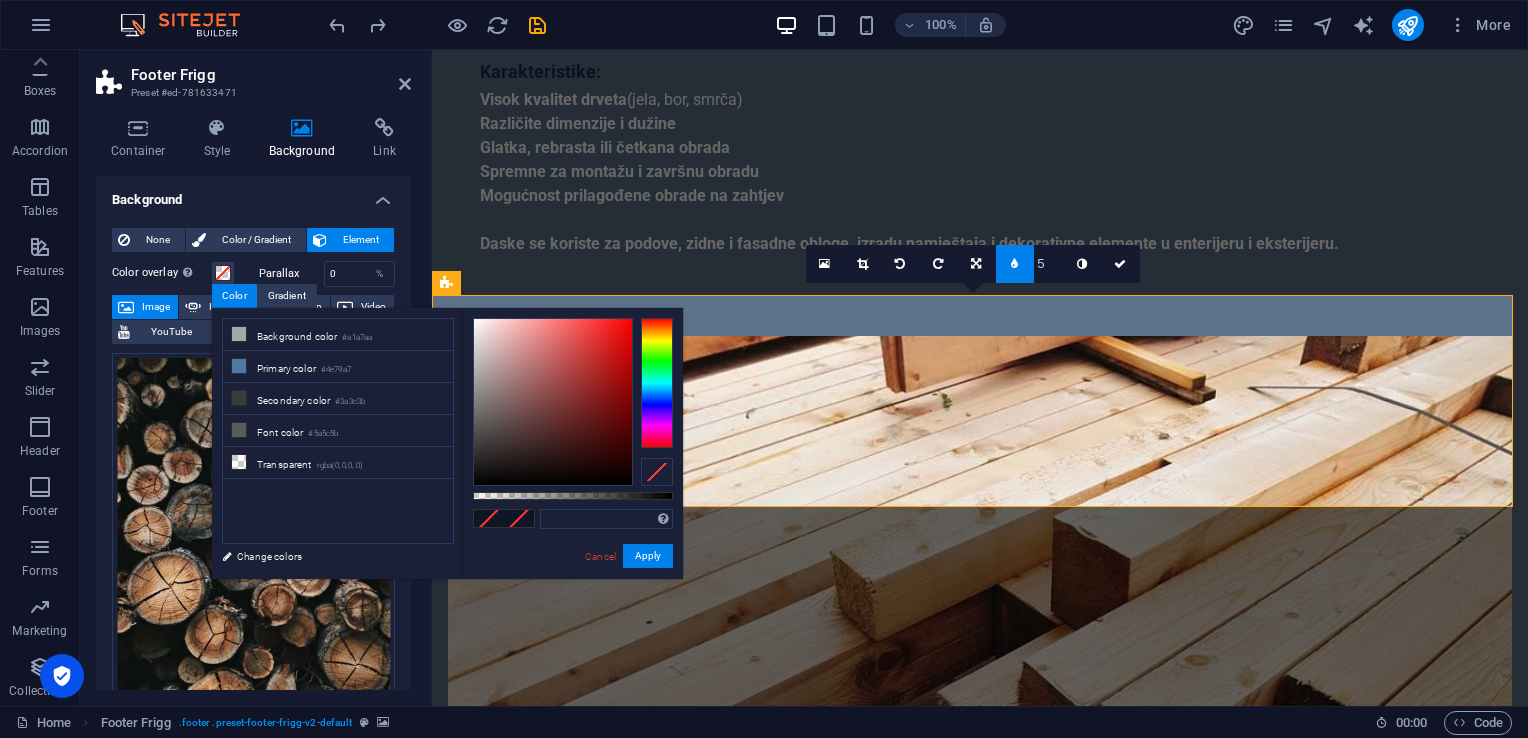 click at bounding box center (980, 2039) 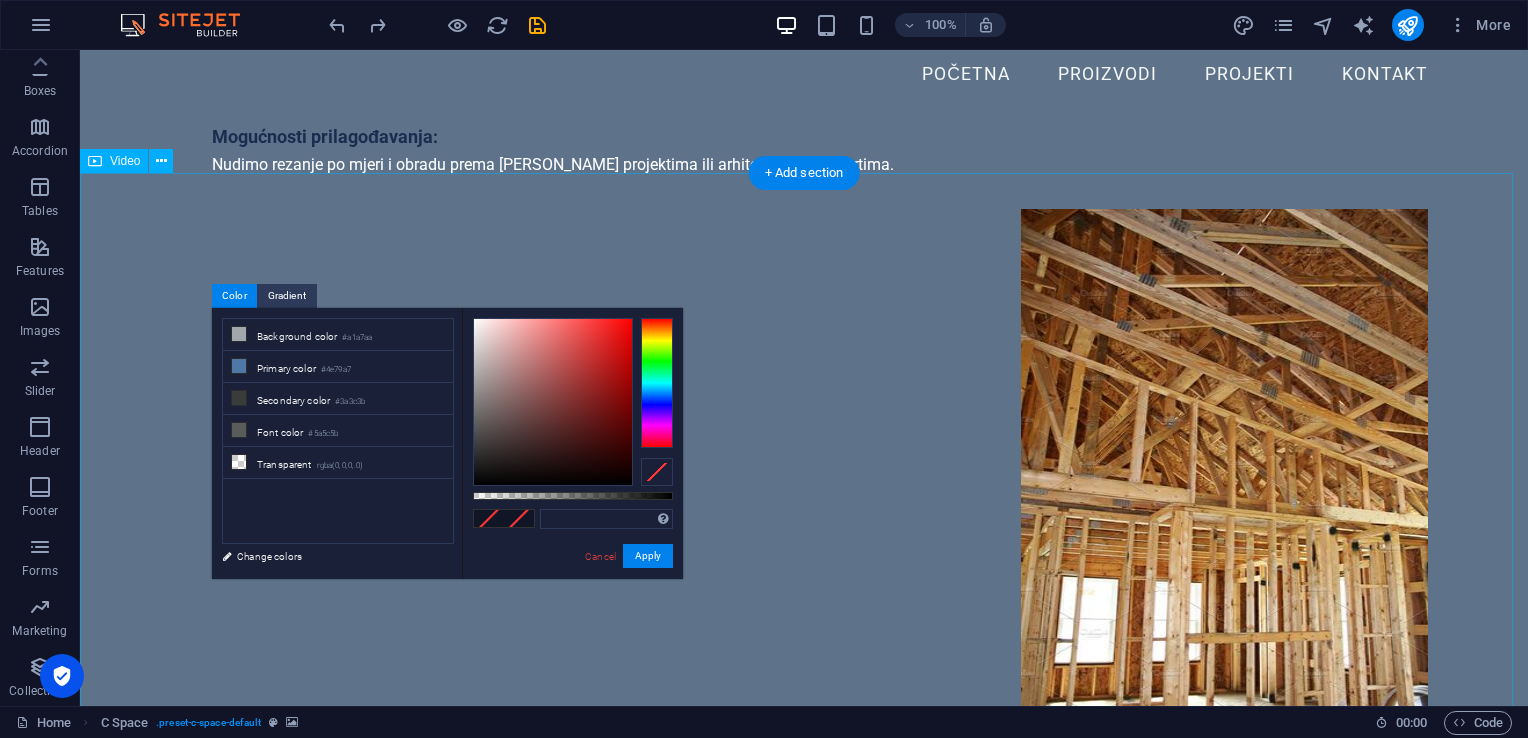 scroll, scrollTop: 2388, scrollLeft: 0, axis: vertical 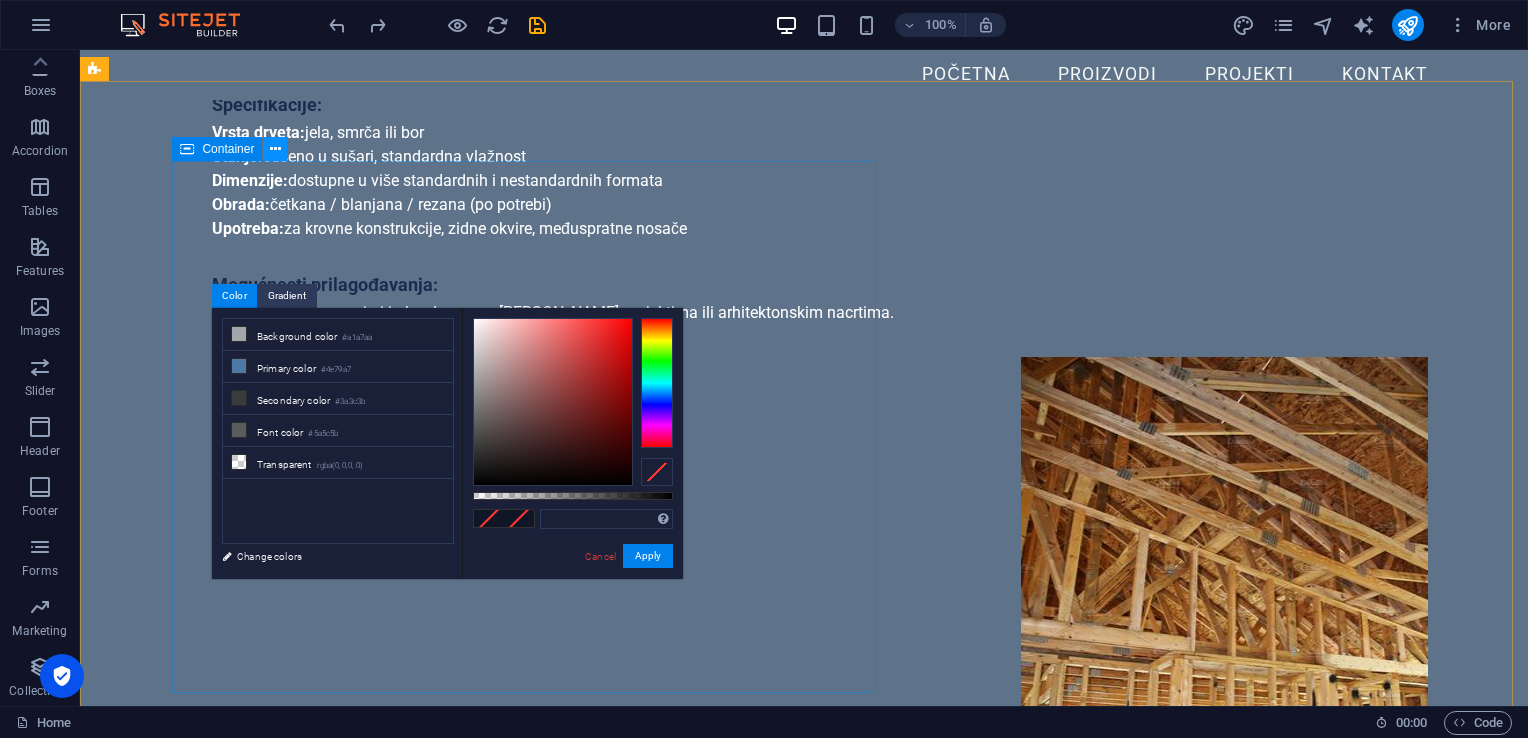 click at bounding box center (275, 149) 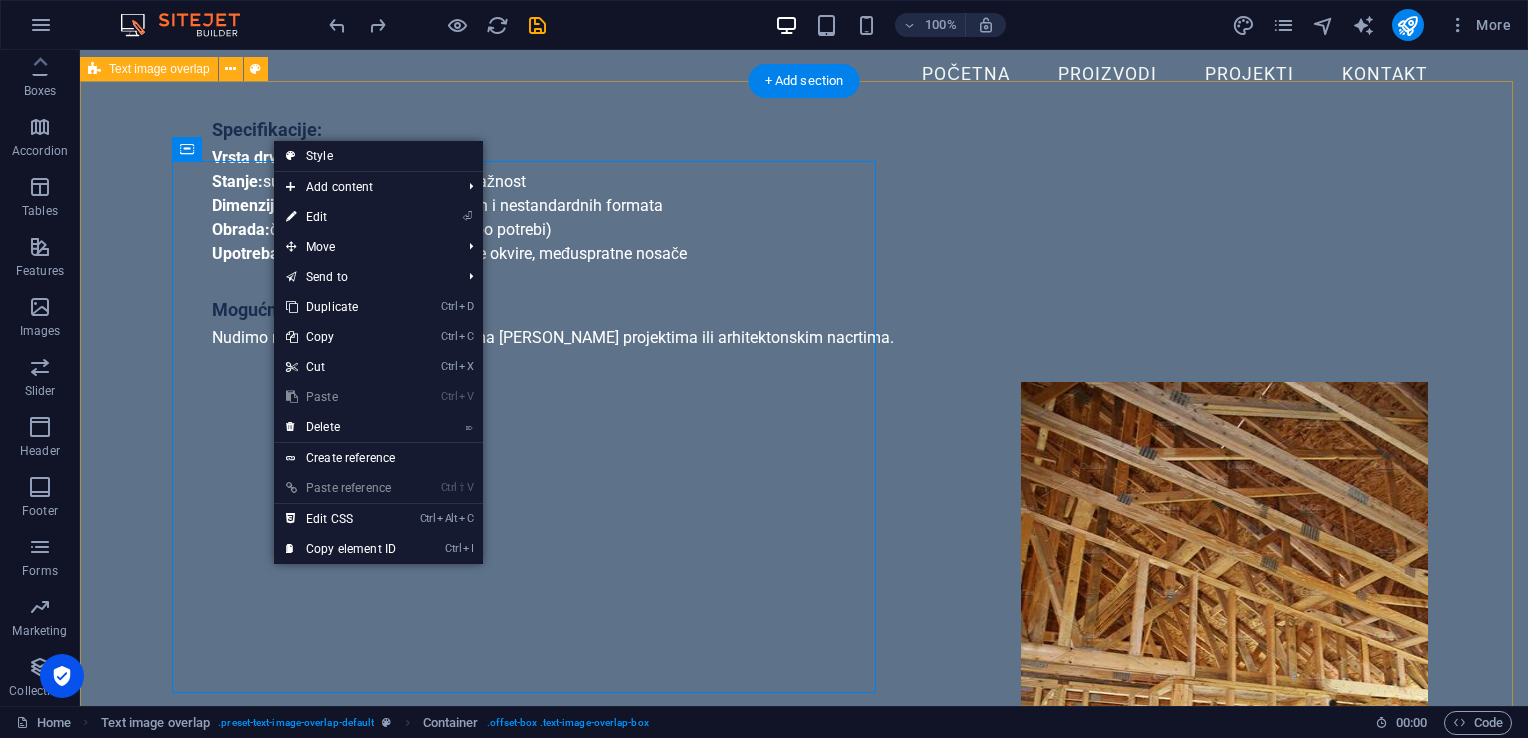 click on "Daske vrhunske obrade Naše daske su izrađene od pažljivo biranog drveta, sa akcentom na preciznu obradu i dugotrajnost. Idealne su za unutrašnje i vanjske površine, obloge, podove i fasade.  Bez obzira da li tražite rustičan ili moderan izgled, naše daske prilagođavamo različitim projektima i stilovima. Karakteristike: Visok kvalitet drveta  (jela, bor, smrča) Različite dimenzije i dužine Glatka, rebrasta ili četkana obrada Spremne za montažu i završnu obradu Mogućnost prilagođene obrade na zahtjev Daske se koriste za podove, zidne i fasadne obloge, izradu namještaja i dekorativne elemente u enterijeru i eksterijeru." at bounding box center (804, 2407) 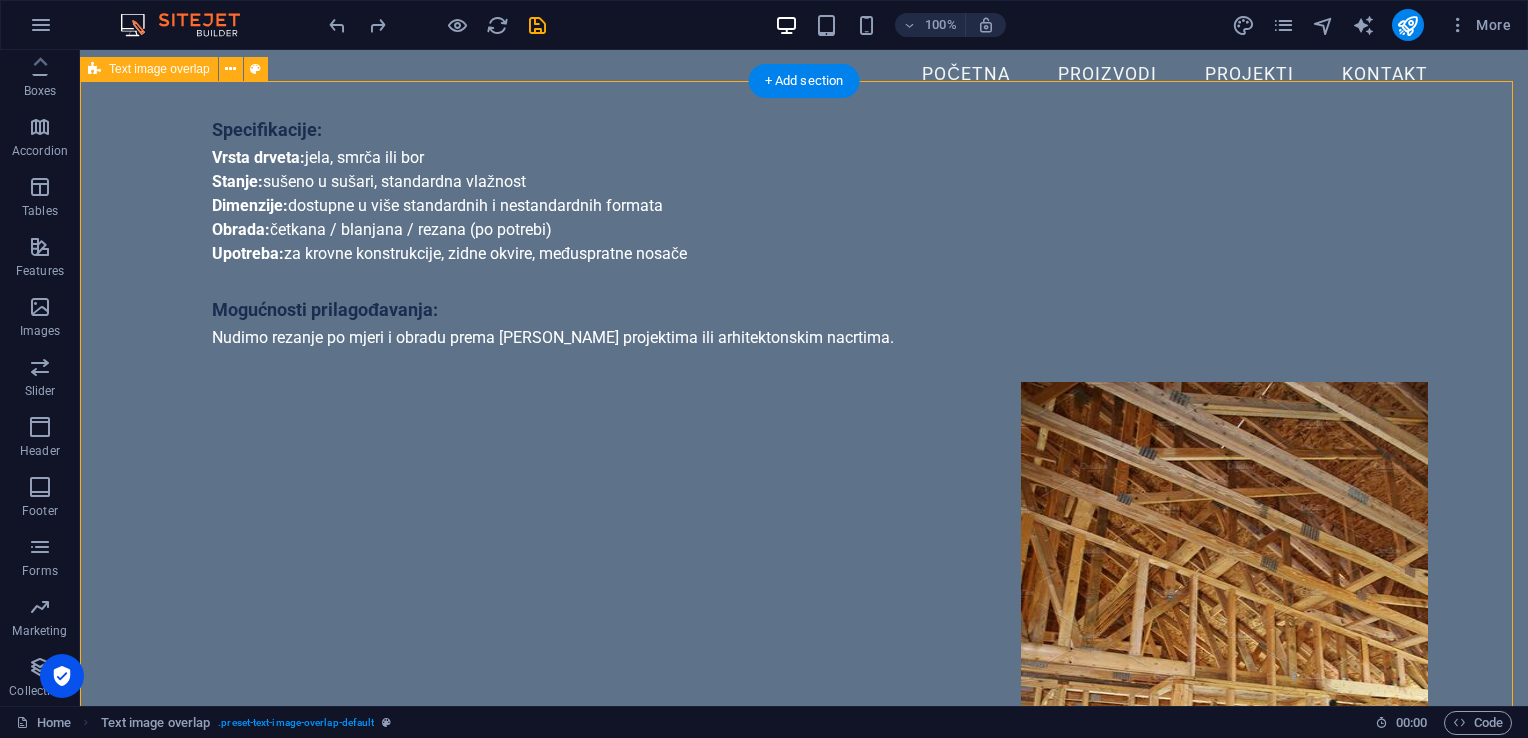 click on "Daske vrhunske obrade Naše daske su izrađene od pažljivo biranog drveta, sa akcentom na preciznu obradu i dugotrajnost. Idealne su za unutrašnje i vanjske površine, obloge, podove i fasade.  Bez obzira da li tražite rustičan ili moderan izgled, naše daske prilagođavamo različitim projektima i stilovima. Karakteristike: Visok kvalitet drveta  (jela, bor, smrča) Različite dimenzije i dužine Glatka, rebrasta ili četkana obrada Spremne za montažu i završnu obradu Mogućnost prilagođene obrade na zahtjev Daske se koriste za podove, zidne i fasadne obloge, izradu namještaja i dekorativne elemente u enterijeru i eksterijeru." at bounding box center (804, 2407) 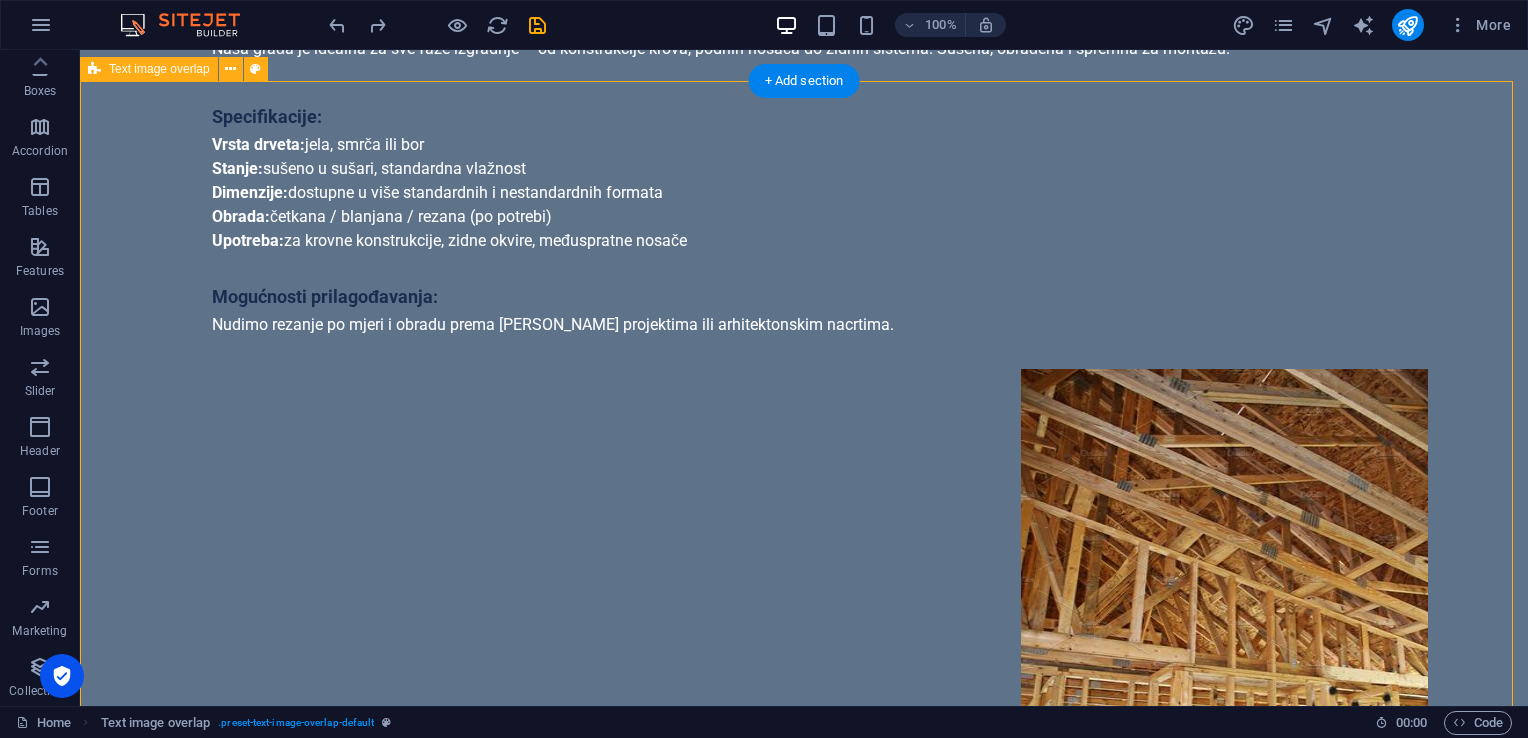 scroll, scrollTop: 2436, scrollLeft: 0, axis: vertical 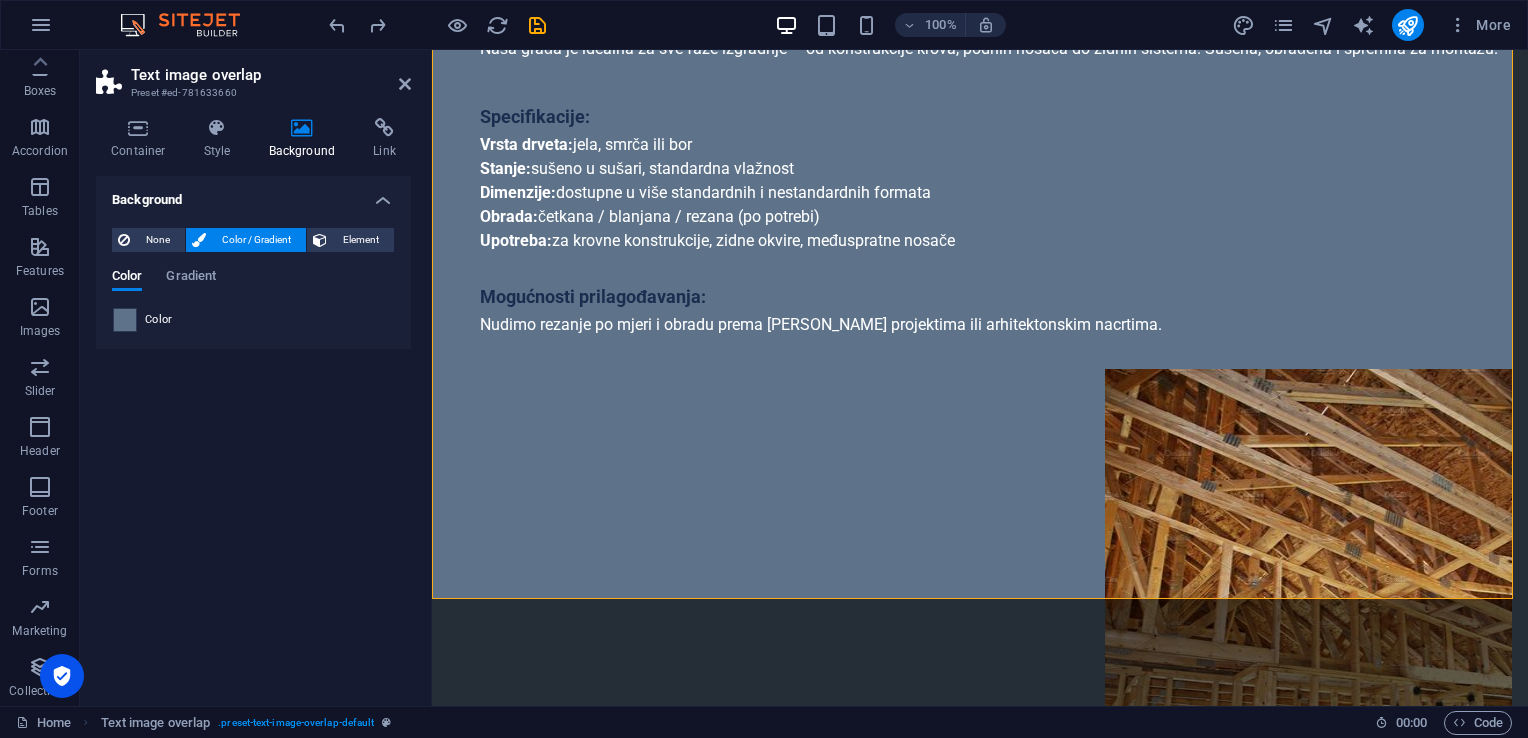 click at bounding box center (125, 320) 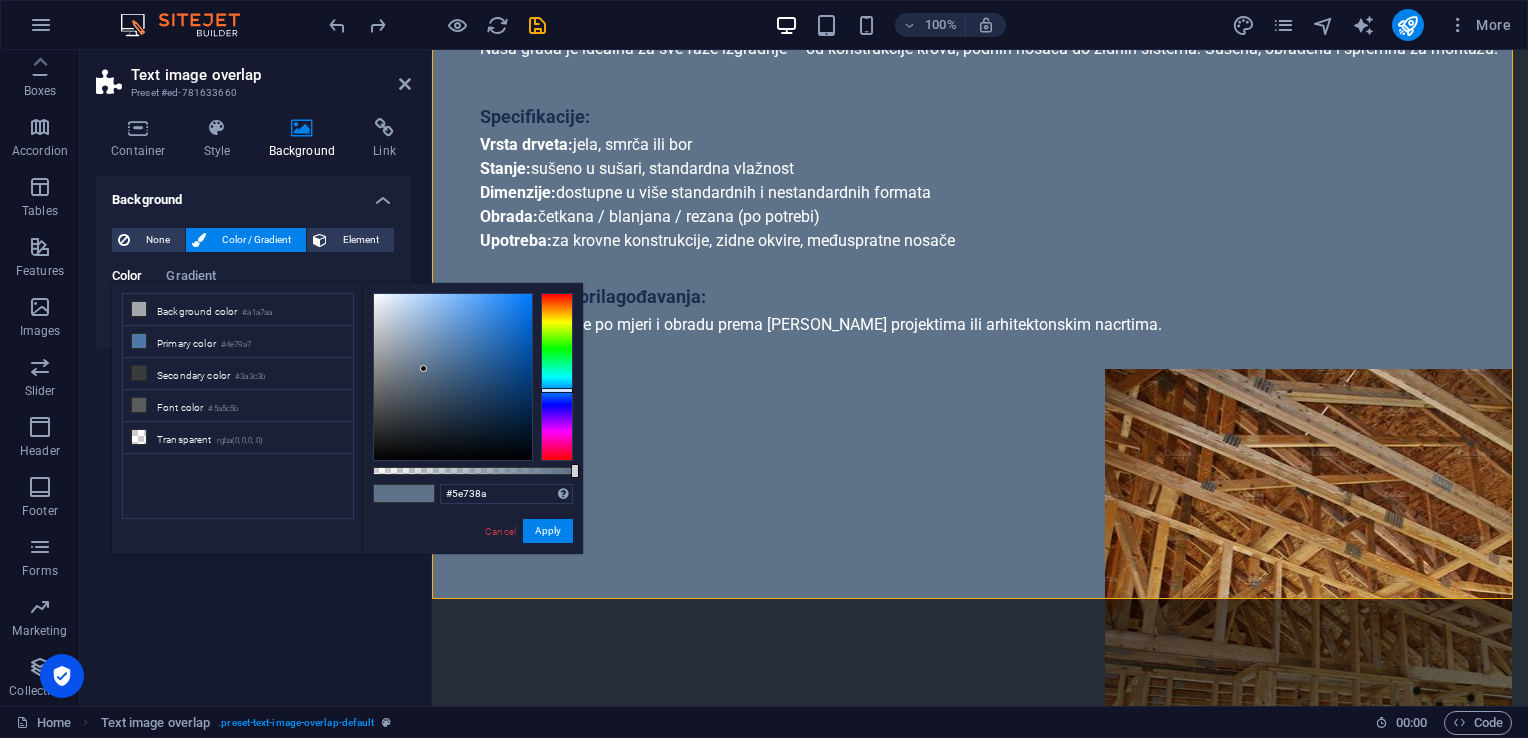 click on "Background color
#a1a7aa" at bounding box center (238, 310) 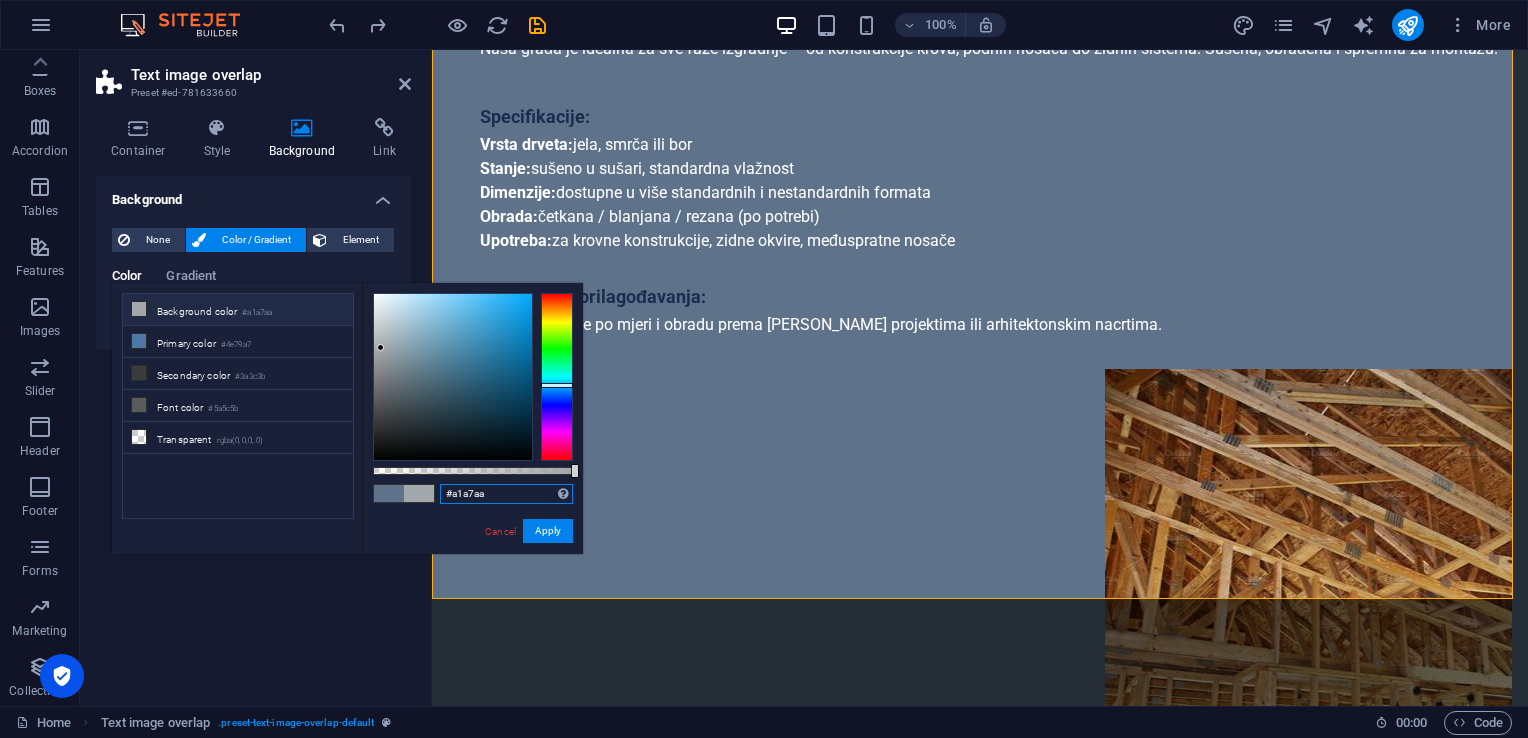 drag, startPoint x: 508, startPoint y: 491, endPoint x: 434, endPoint y: 501, distance: 74.672615 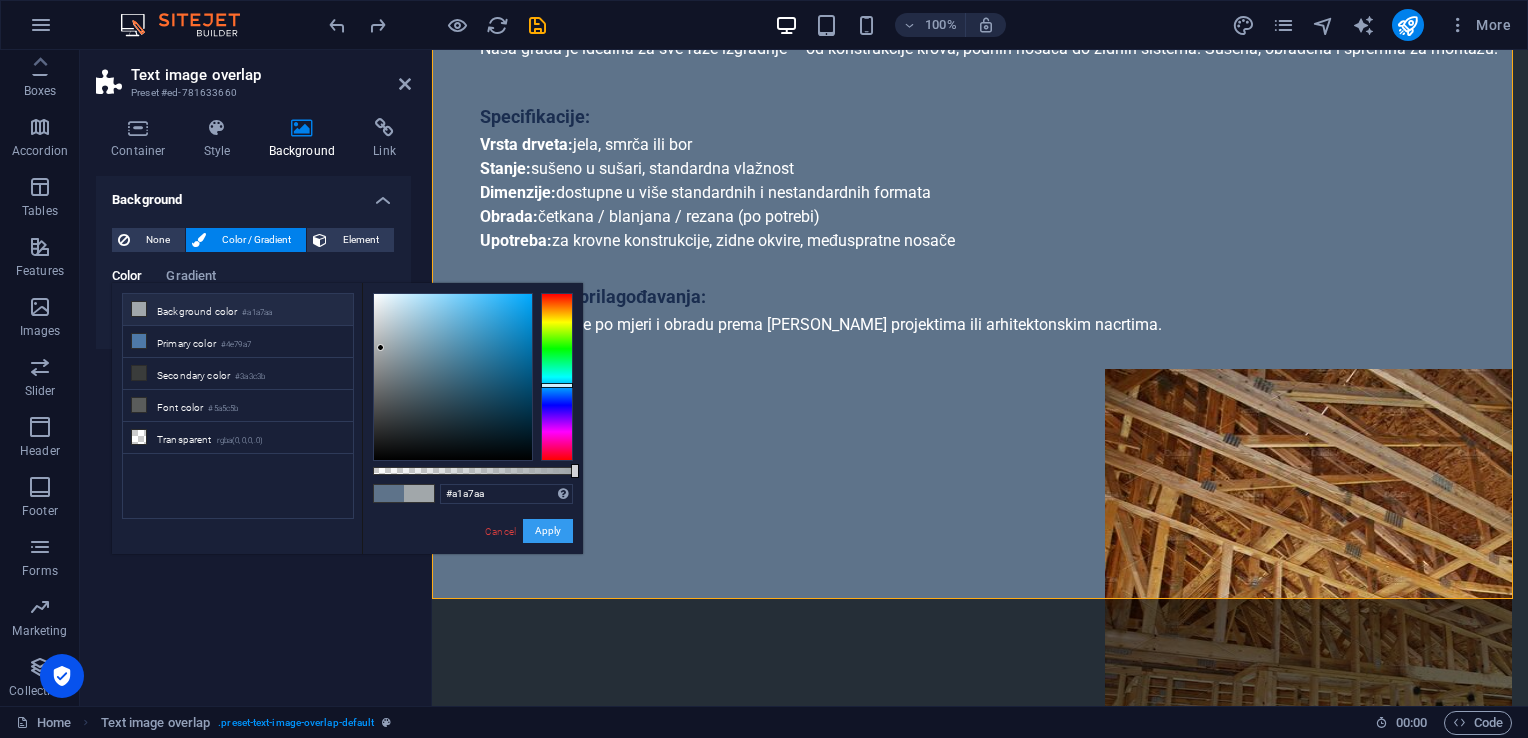 click on "Apply" at bounding box center (548, 531) 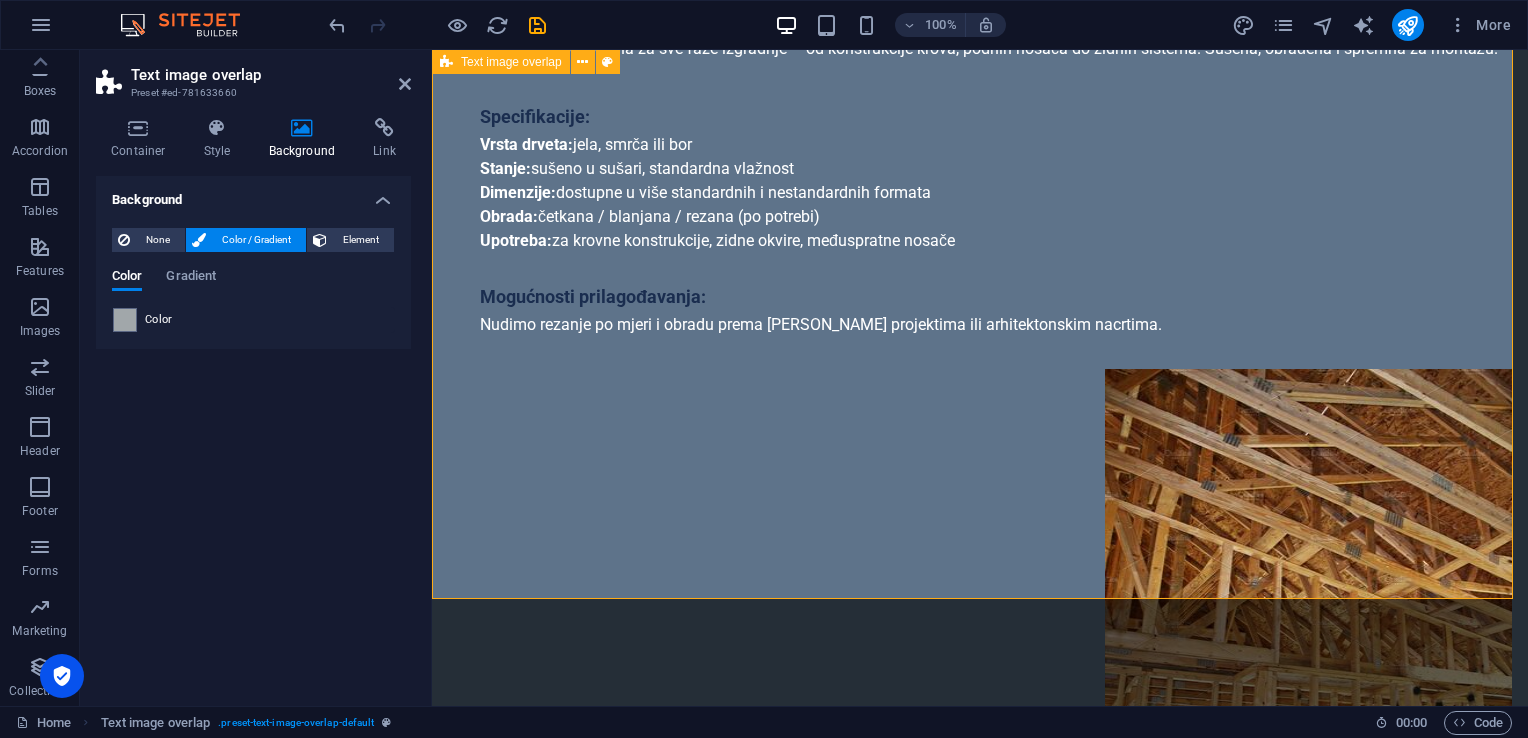 click on "Daske vrhunske obrade Naše daske su izrađene od pažljivo biranog drveta, sa akcentom na preciznu obradu i dugotrajnost. Idealne su za unutrašnje i vanjske površine, obloge, podove i fasade.  Bez obzira da li tražite rustičan ili moderan izgled, naše daske prilagođavamo različitim projektima i stilovima. Karakteristike: Visok kvalitet drveta  (jela, bor, smrča) Različite dimenzije i dužine Glatka, rebrasta ili četkana obrada Spremne za montažu i završnu obradu Mogućnost prilagođene obrade na zahtjev Daske se koriste za podove, zidne i fasadne obloge, izradu namještaja i dekorativne elemente u enterijeru i eksterijeru." at bounding box center [980, 2173] 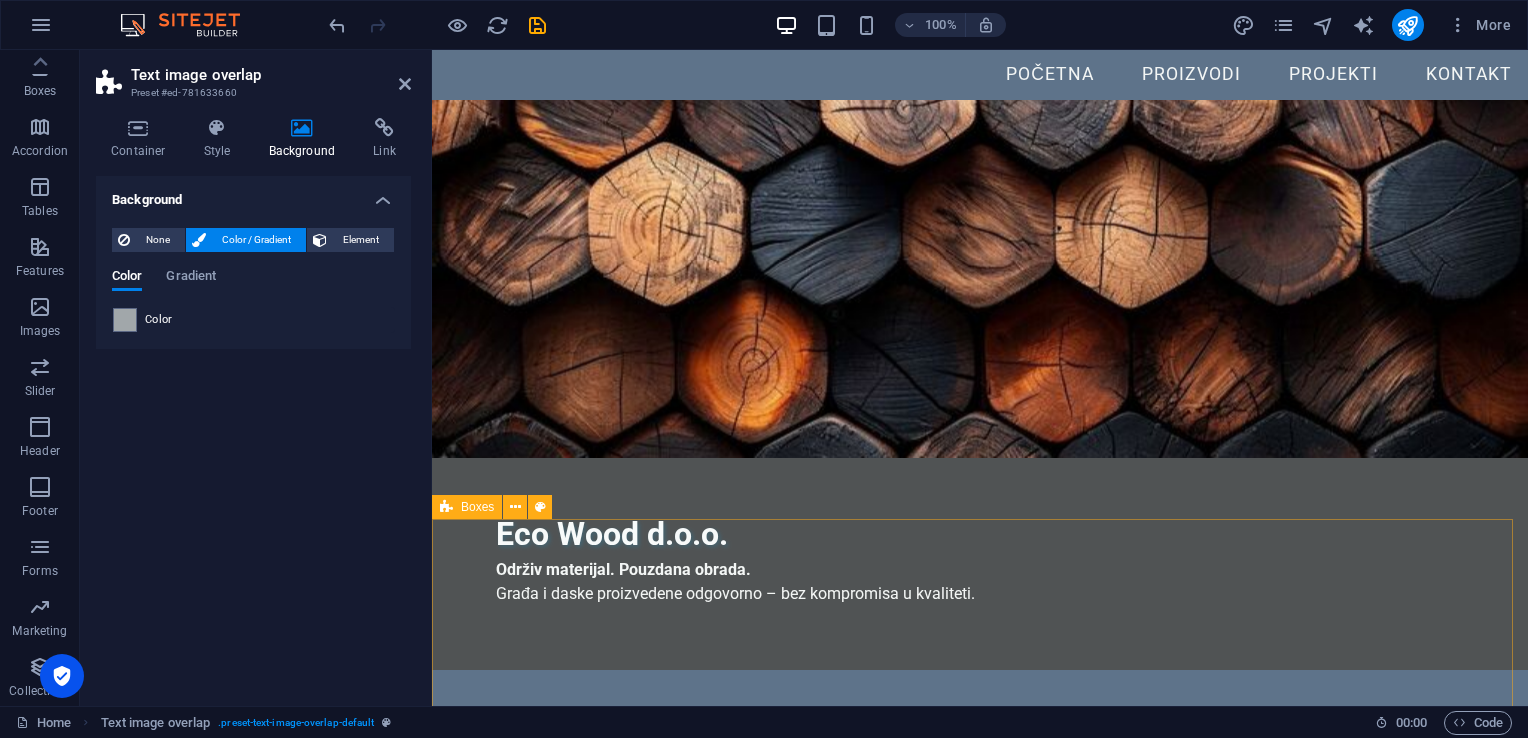 scroll, scrollTop: 0, scrollLeft: 0, axis: both 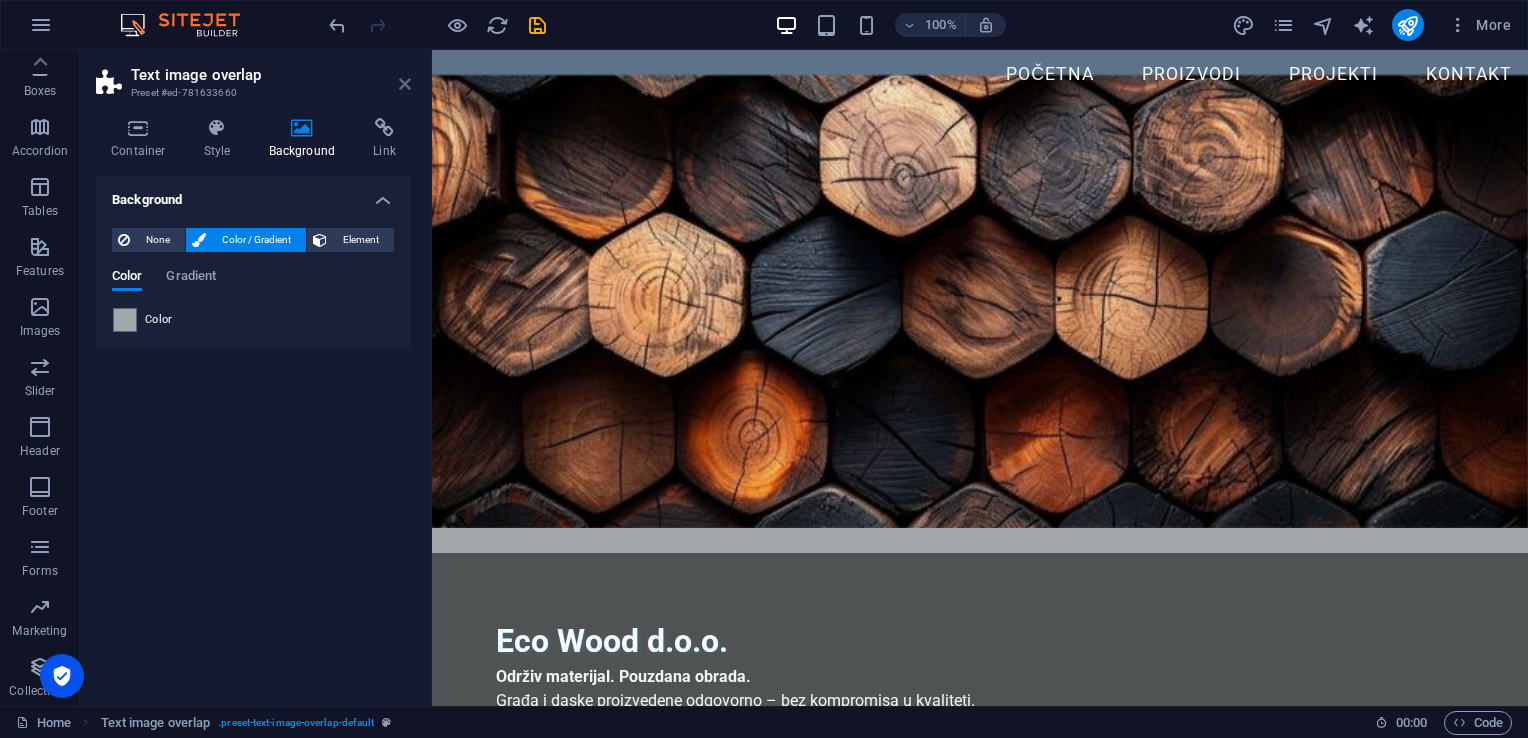 click at bounding box center [405, 84] 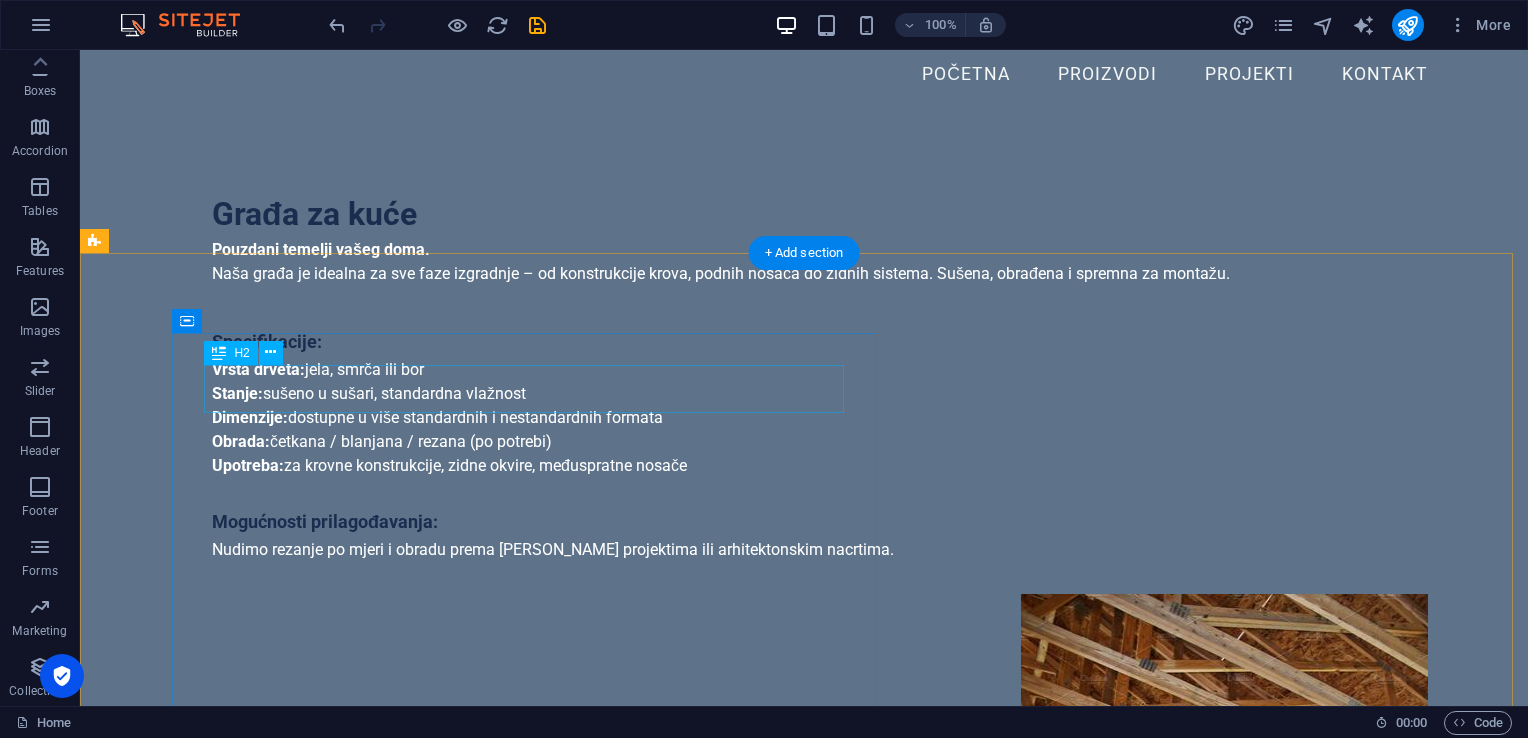 scroll, scrollTop: 2000, scrollLeft: 0, axis: vertical 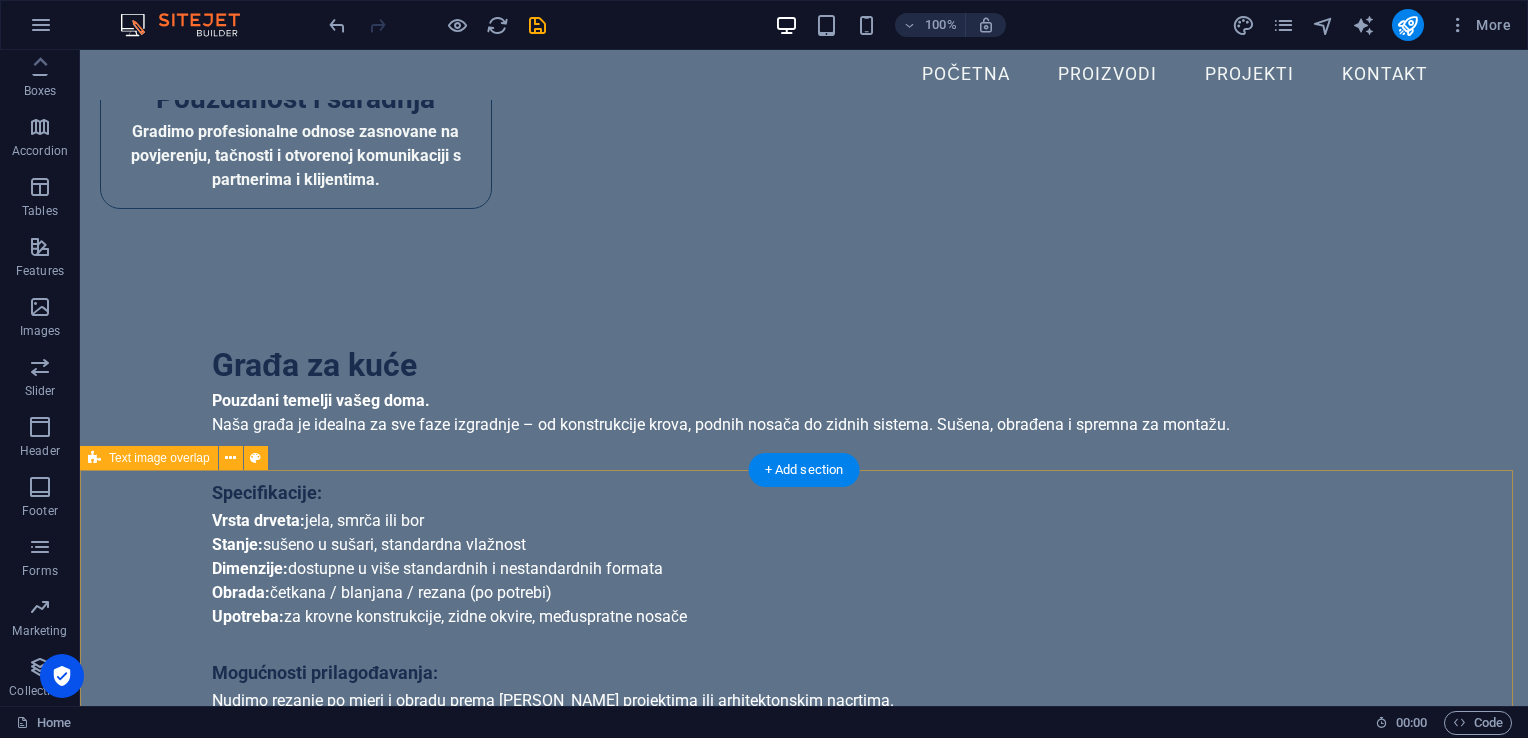 click on "Daske vrhunske obrade Naše daske su izrađene od pažljivo biranog drveta, sa akcentom na preciznu obradu i dugotrajnost. Idealne su za unutrašnje i vanjske površine, obloge, podove i fasade.  Bez obzira da li tražite rustičan ili moderan izgled, naše daske prilagođavamo različitim projektima i stilovima. Karakteristike: Visok kvalitet drveta  (jela, bor, smrča) Različite dimenzije i dužine Glatka, rebrasta ili četkana obrada Spremne za montažu i završnu obradu Mogućnost prilagođene obrade na zahtjev Daske se koriste za podove, zidne i fasadne obloge, izradu namještaja i dekorativne elemente u enterijeru i eksterijeru." at bounding box center (804, 2770) 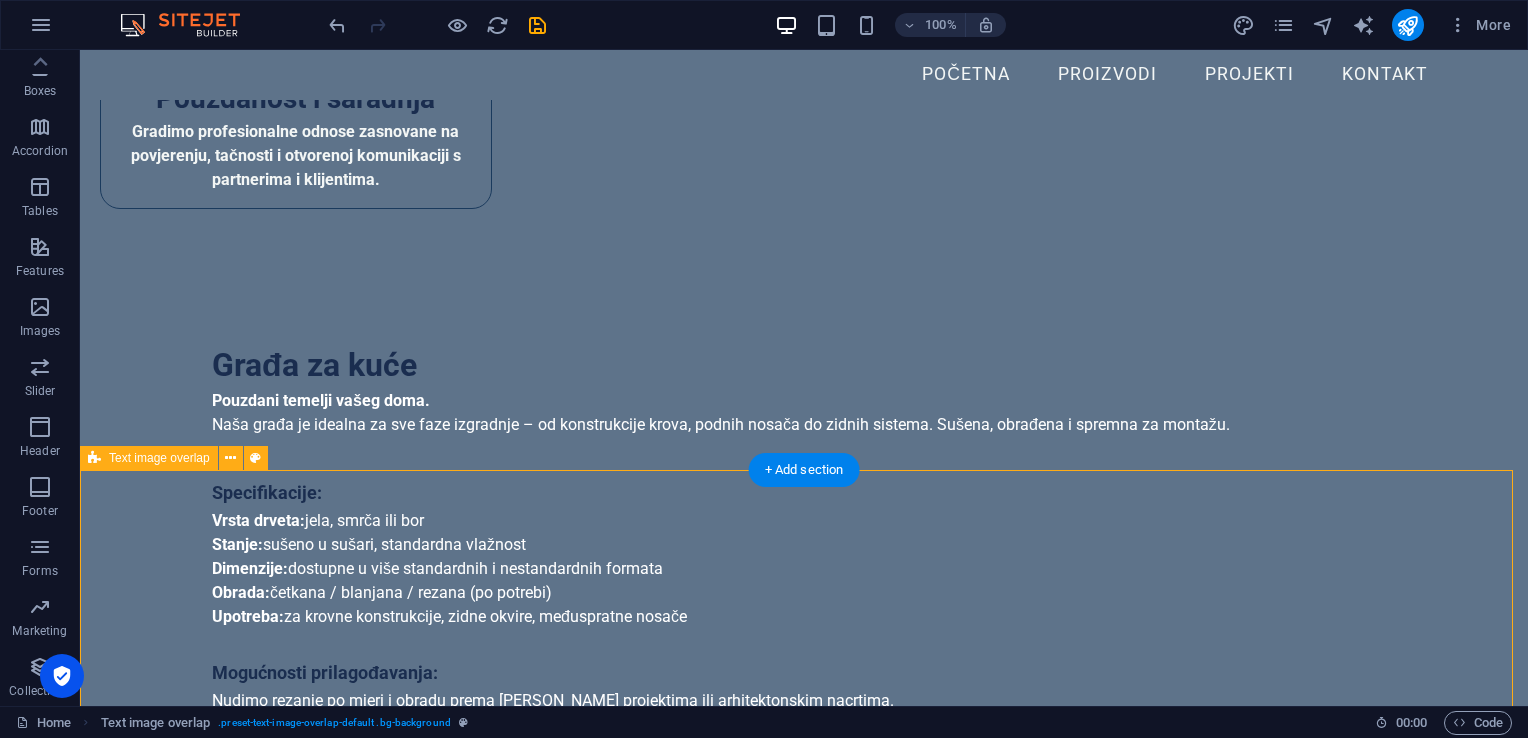 click on "Daske vrhunske obrade Naše daske su izrađene od pažljivo biranog drveta, sa akcentom na preciznu obradu i dugotrajnost. Idealne su za unutrašnje i vanjske površine, obloge, podove i fasade.  Bez obzira da li tražite rustičan ili moderan izgled, naše daske prilagođavamo različitim projektima i stilovima. Karakteristike: Visok kvalitet drveta  (jela, bor, smrča) Različite dimenzije i dužine Glatka, rebrasta ili četkana obrada Spremne za montažu i završnu obradu Mogućnost prilagođene obrade na zahtjev Daske se koriste za podove, zidne i fasadne obloge, izradu namještaja i dekorativne elemente u enterijeru i eksterijeru." at bounding box center (804, 2770) 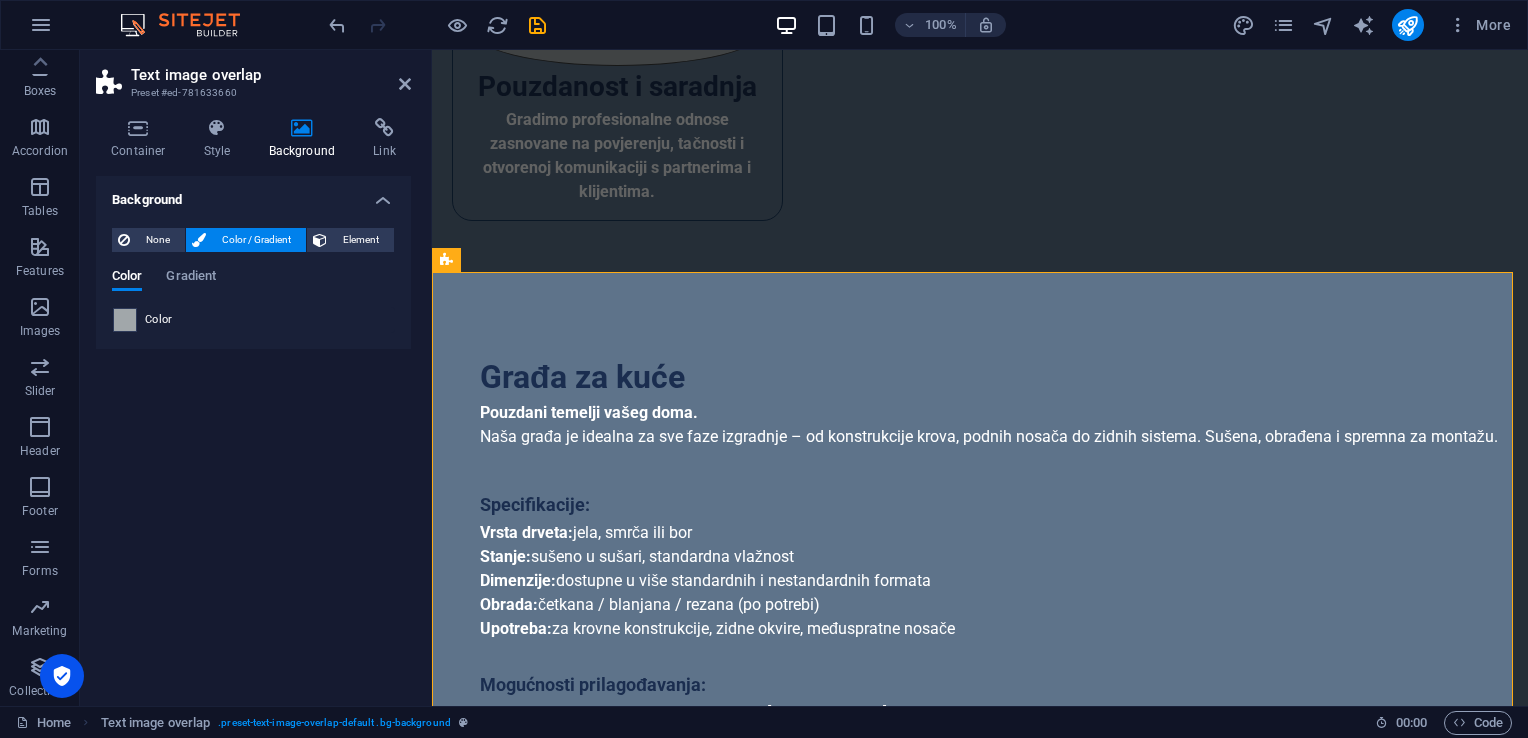 click at bounding box center [125, 320] 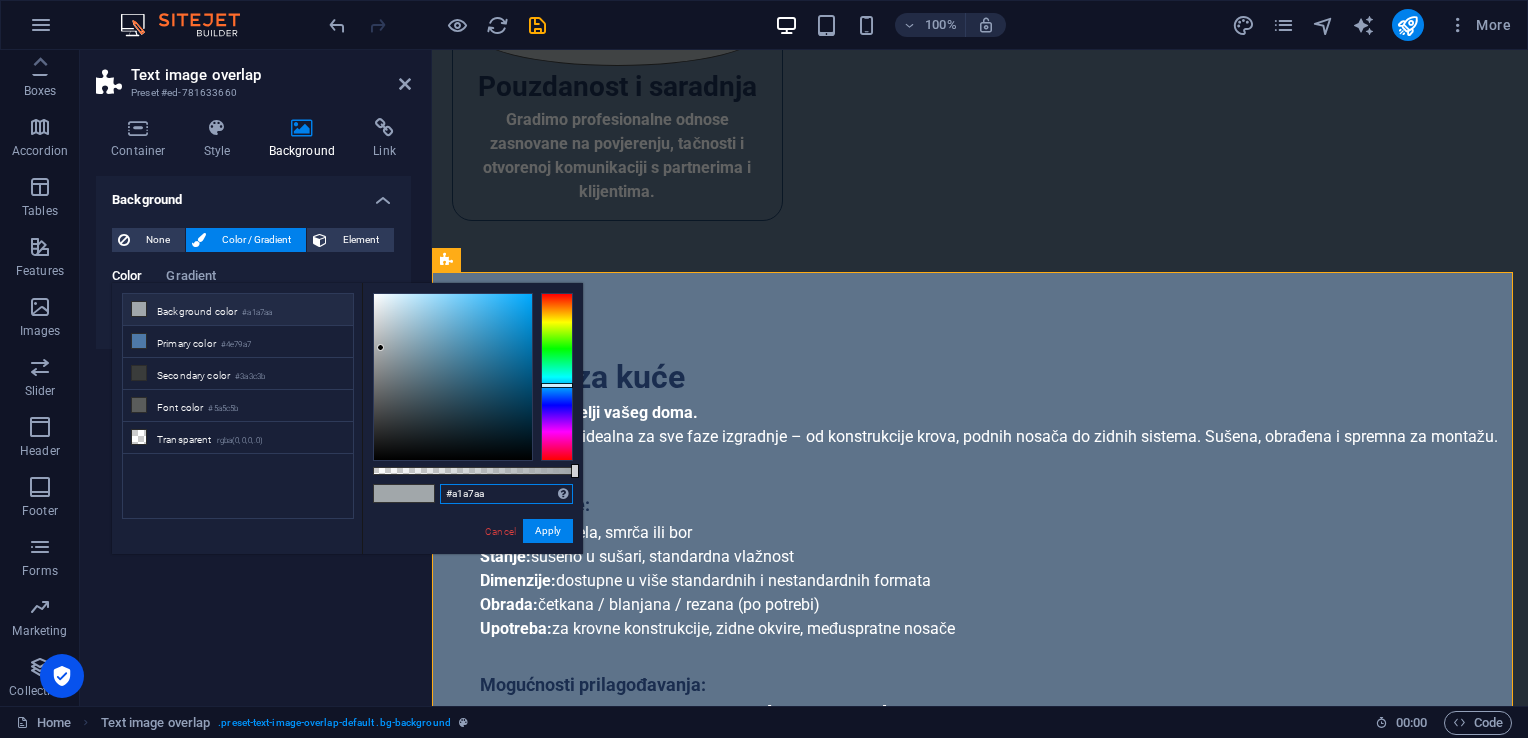 drag, startPoint x: 495, startPoint y: 491, endPoint x: 427, endPoint y: 496, distance: 68.18358 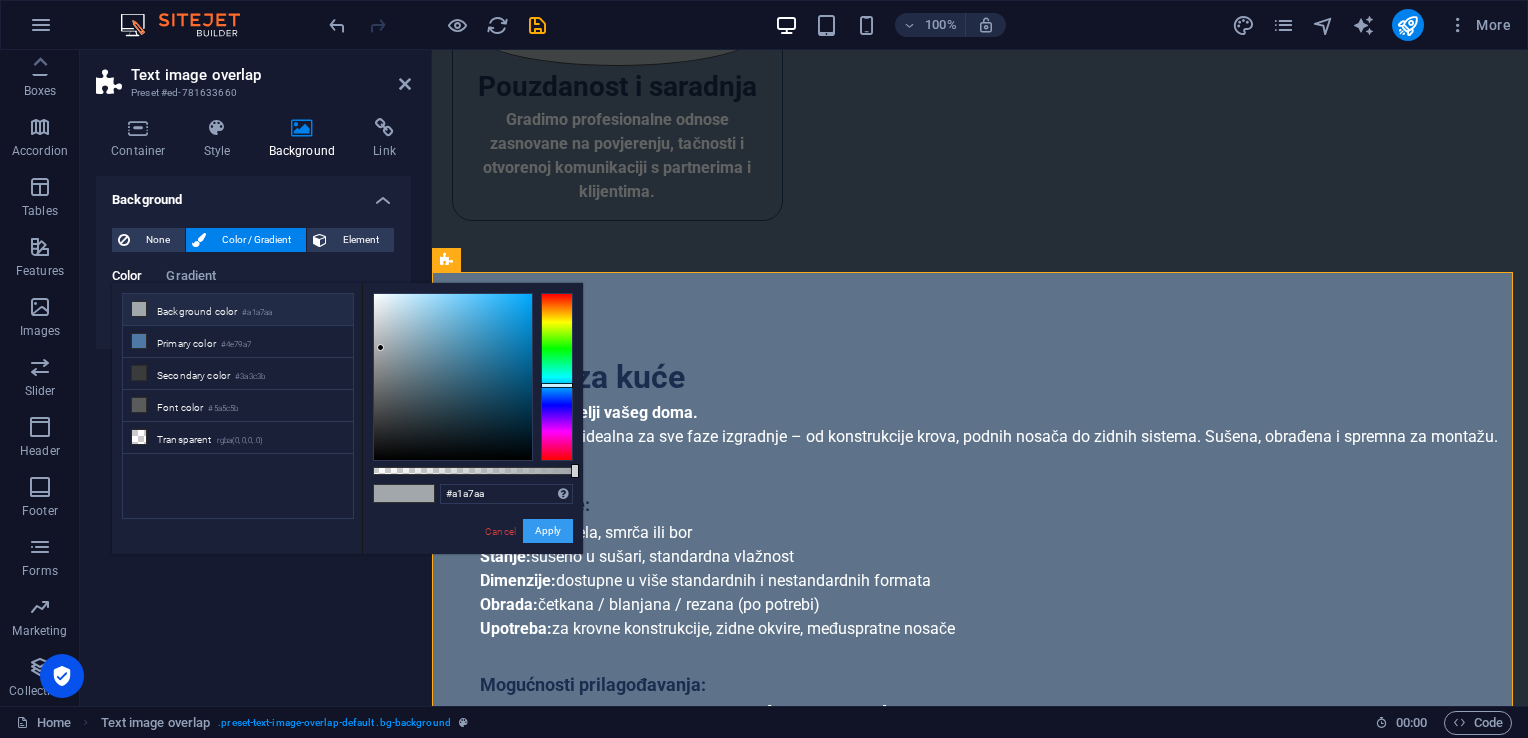 click on "Apply" at bounding box center [548, 531] 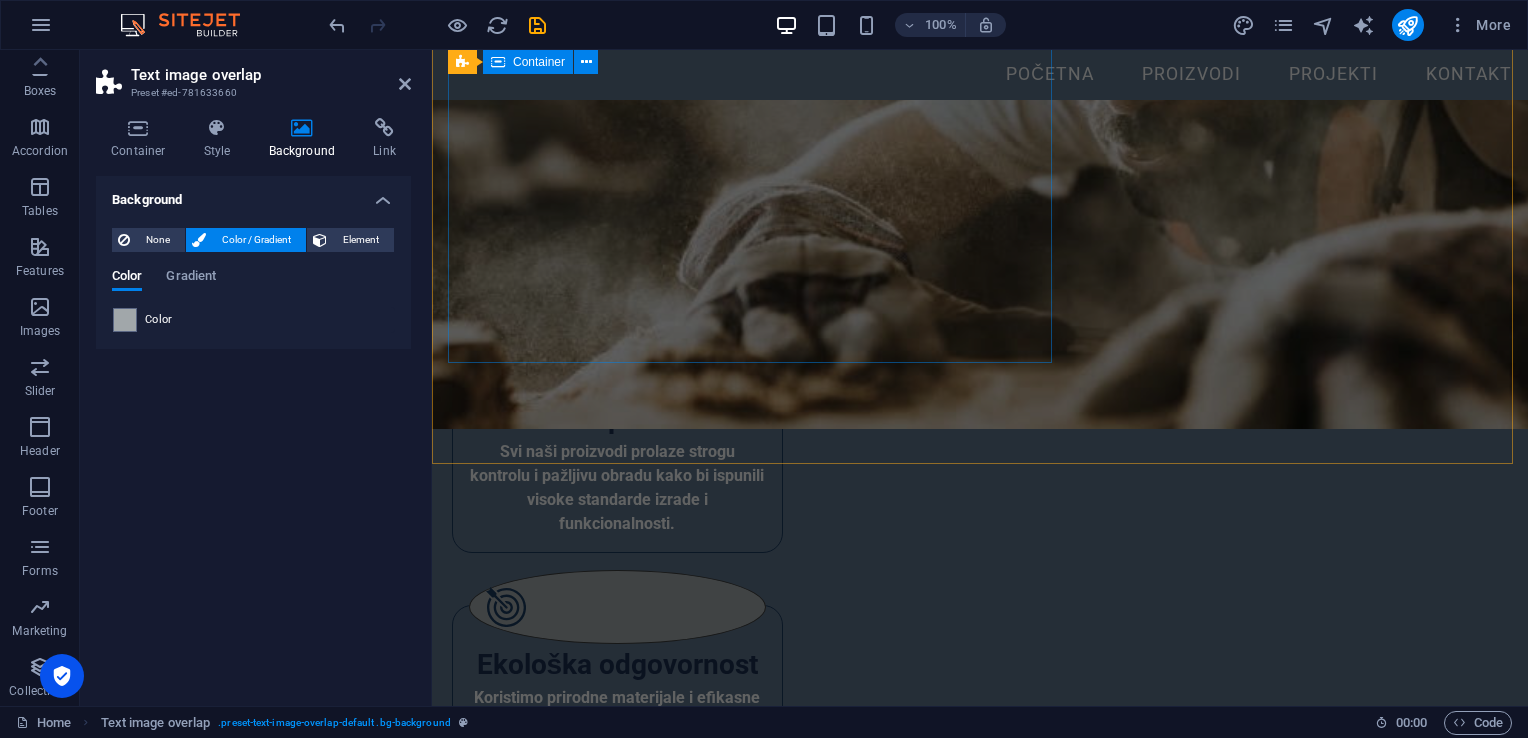scroll, scrollTop: 848, scrollLeft: 0, axis: vertical 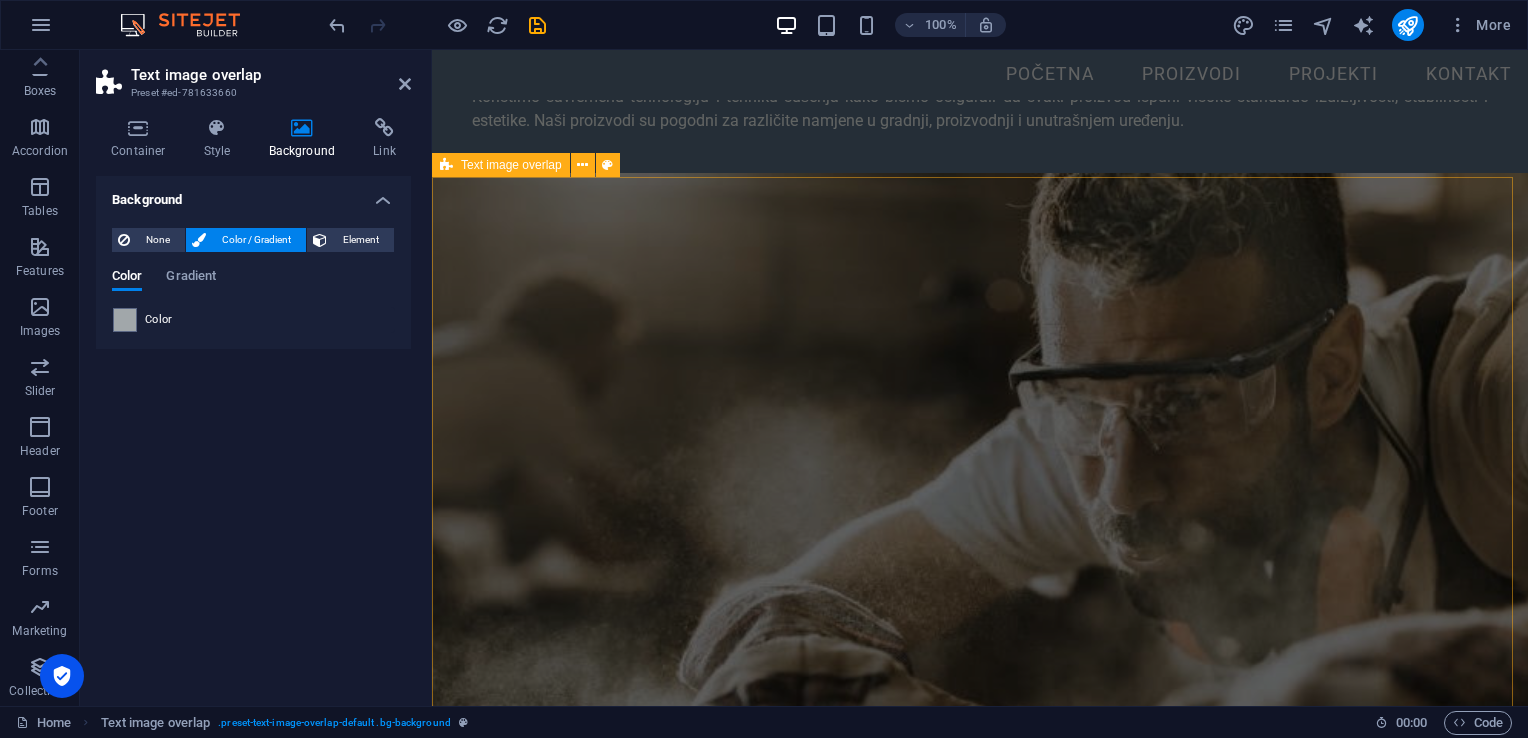 click on "Građa za kuće Pouzdani temelji vašeg doma. Naša građa je idealna za sve faze izgradnje – od konstrukcije krova, podnih nosača do zidnih sistema. Sušena, obrađena i spremna za montažu.   Specifikacije: Vrsta drveta:  jela, smrča ili bor Stanje:  sušeno u sušari, standardna vlažnost Dimenzije:  dostupne u više standardnih i nestandardnih formata Obrada:  četkana / blanjana / rezana (po potrebi) Upotreba:  za krovne konstrukcije, zidne okvire, međuspratne nosače Mogućnosti prilagođavanja: Nudimo rezanje po mjeri i obradu prema [PERSON_NAME] projektima ili arhitektonskim nacrtima." at bounding box center [980, 2002] 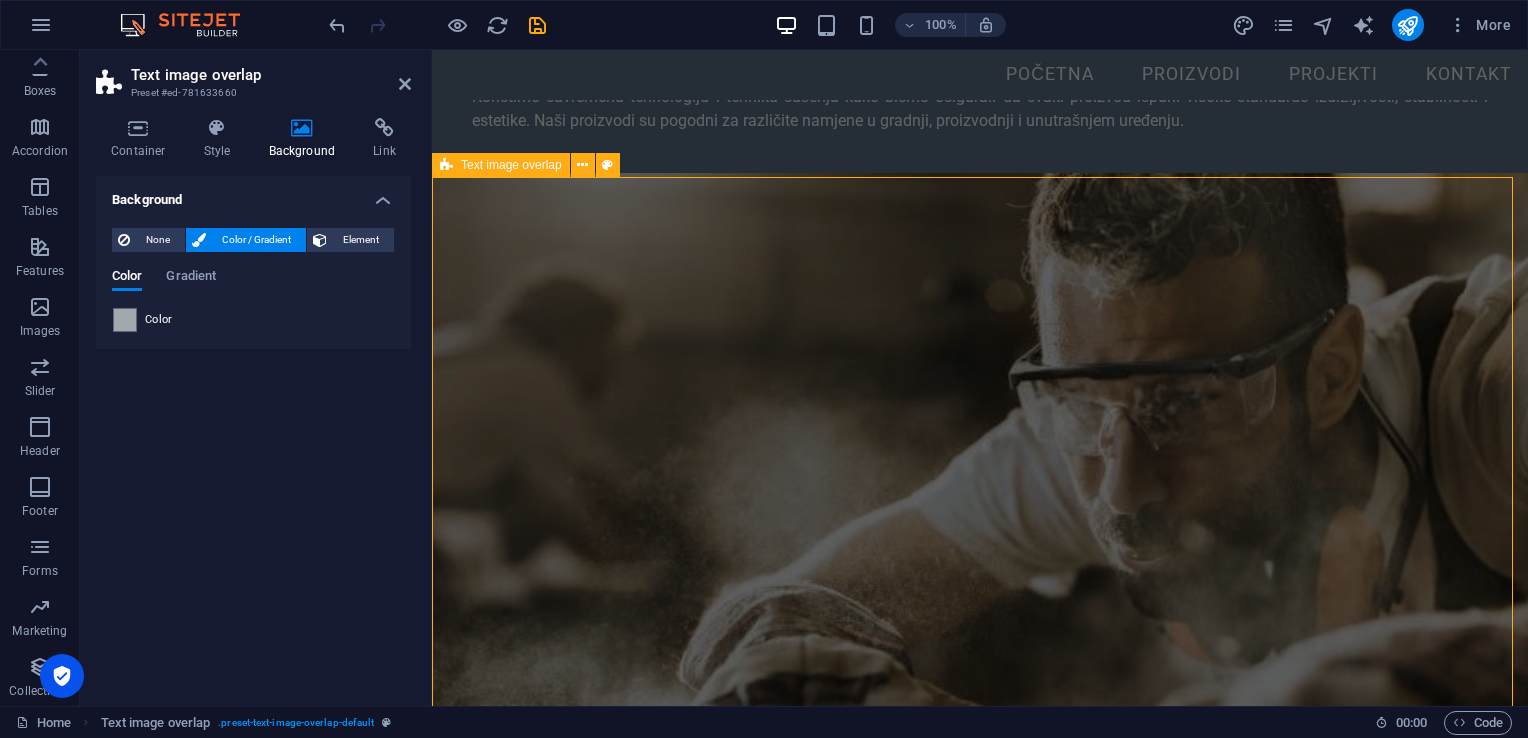 scroll, scrollTop: 824, scrollLeft: 0, axis: vertical 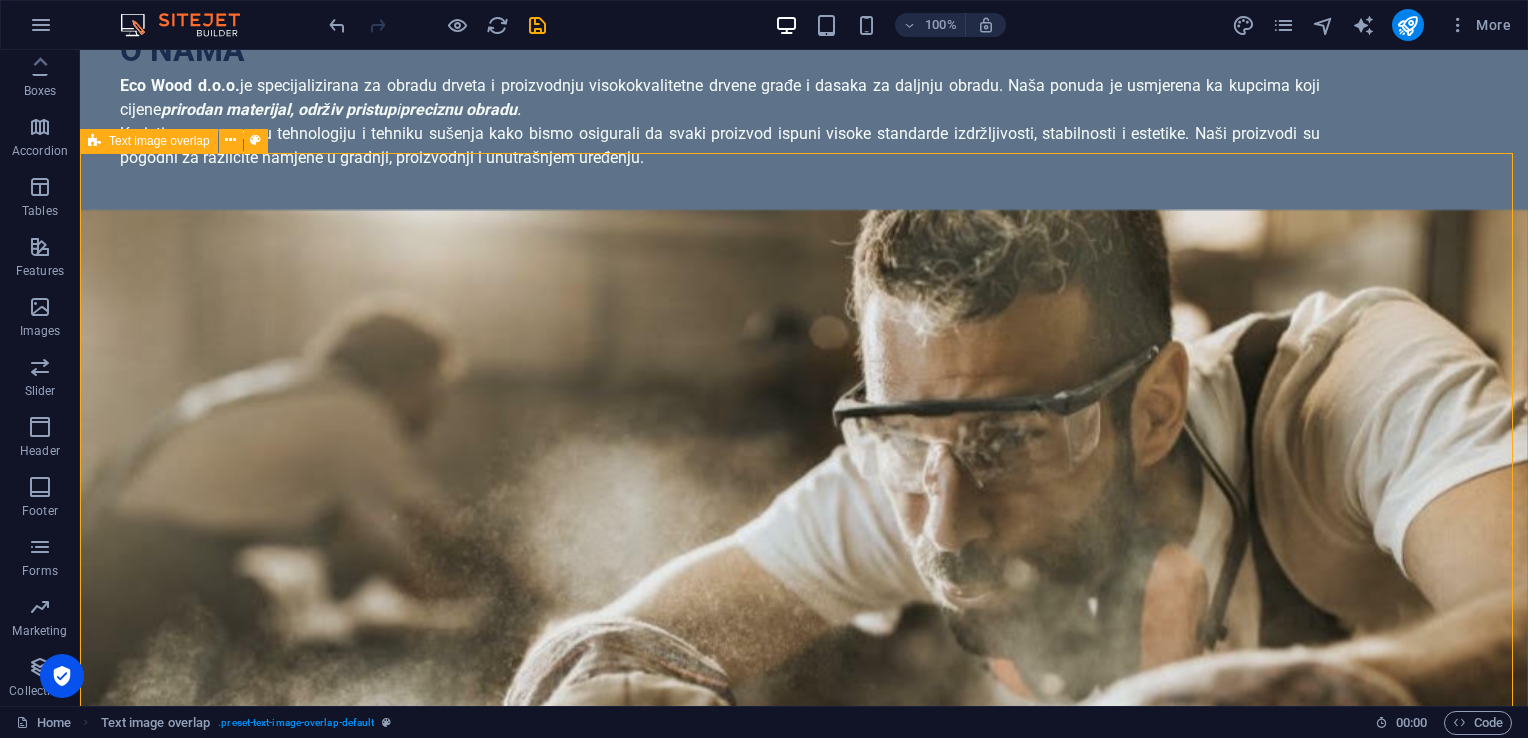 click on "Građa za kuće Pouzdani temelji vašeg doma. Naša građa je idealna za sve faze izgradnje – od konstrukcije krova, podnih nosača do zidnih sistema. Sušena, obrađena i spremna za montažu.   Specifikacije: Vrsta drveta:  jela, smrča ili bor Stanje:  sušeno u sušari, standardna vlažnost Dimenzije:  dostupne u više standardnih i nestandardnih formata Obrada:  četkana / blanjana / rezana (po potrebi) Upotreba:  za krovne konstrukcije, zidne okvire, međuspratne nosače Mogućnosti prilagođavanja: Nudimo rezanje po mjeri i obradu prema [PERSON_NAME] projektima ili arhitektonskim nacrtima." at bounding box center [804, 1991] 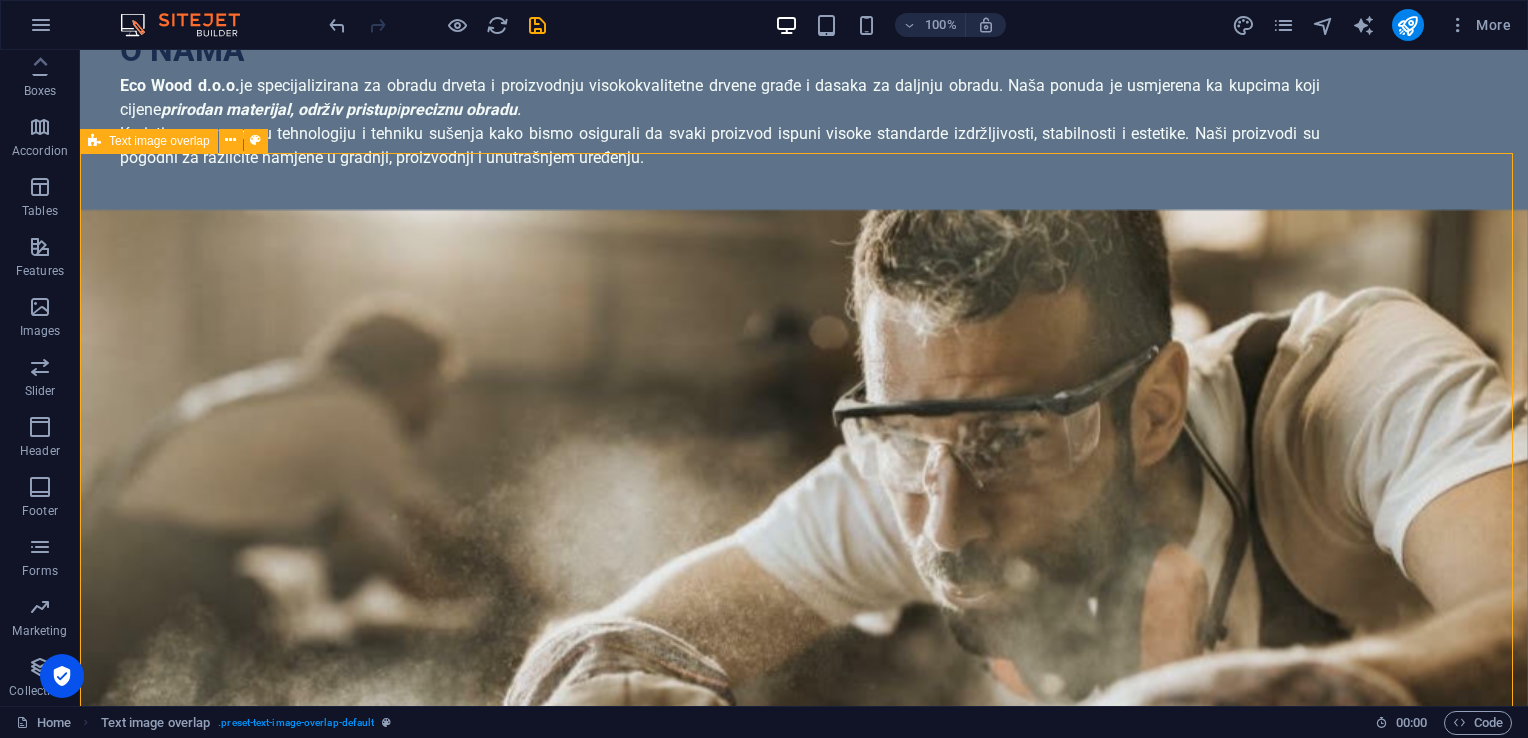click on "Građa za kuće Pouzdani temelji vašeg doma. Naša građa je idealna za sve faze izgradnje – od konstrukcije krova, podnih nosača do zidnih sistema. Sušena, obrađena i spremna za montažu.   Specifikacije: Vrsta drveta:  jela, smrča ili bor Stanje:  sušeno u sušari, standardna vlažnost Dimenzije:  dostupne u više standardnih i nestandardnih formata Obrada:  četkana / blanjana / rezana (po potrebi) Upotreba:  za krovne konstrukcije, zidne okvire, međuspratne nosače Mogućnosti prilagođavanja: Nudimo rezanje po mjeri i obradu prema [PERSON_NAME] projektima ili arhitektonskim nacrtima." at bounding box center [804, 1991] 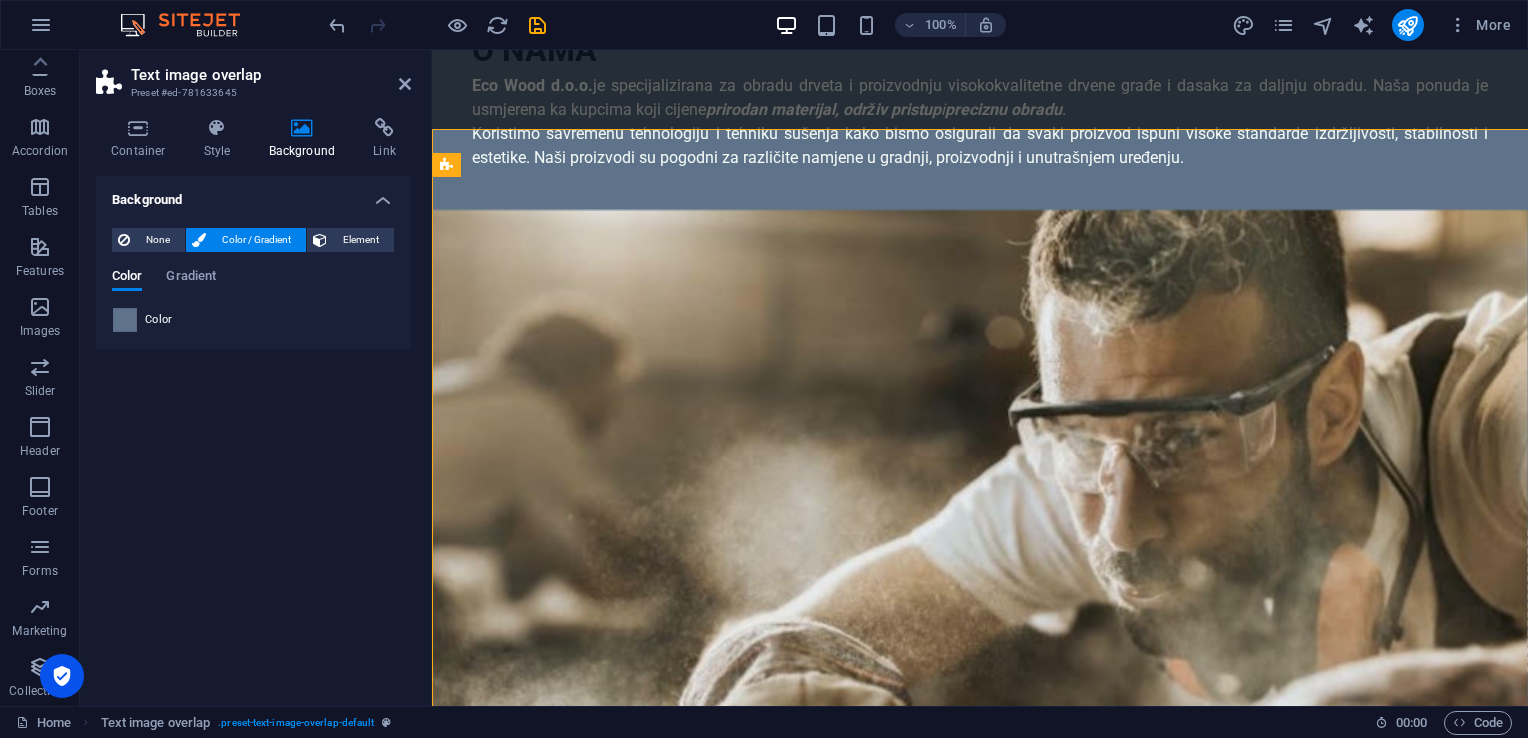 scroll, scrollTop: 848, scrollLeft: 0, axis: vertical 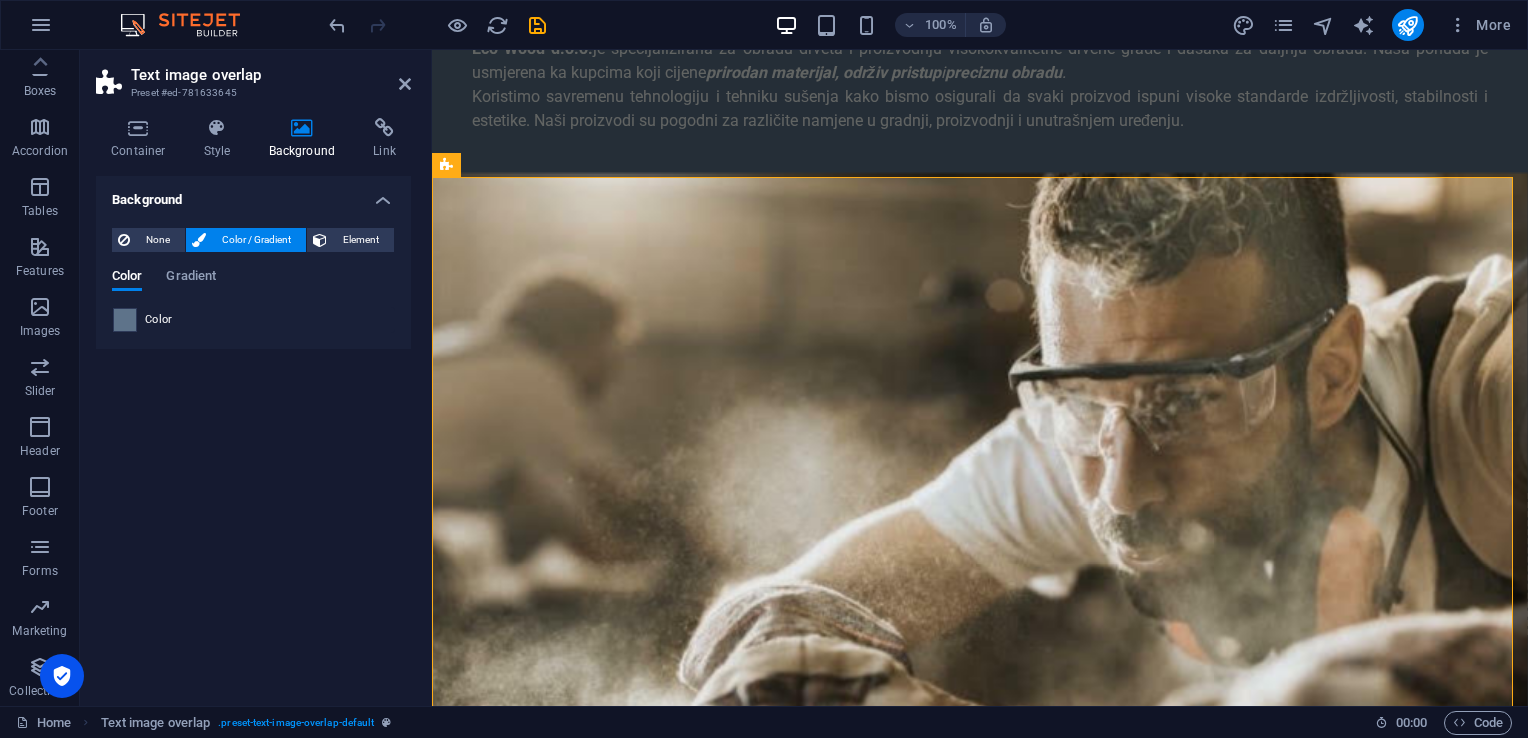 click at bounding box center (125, 320) 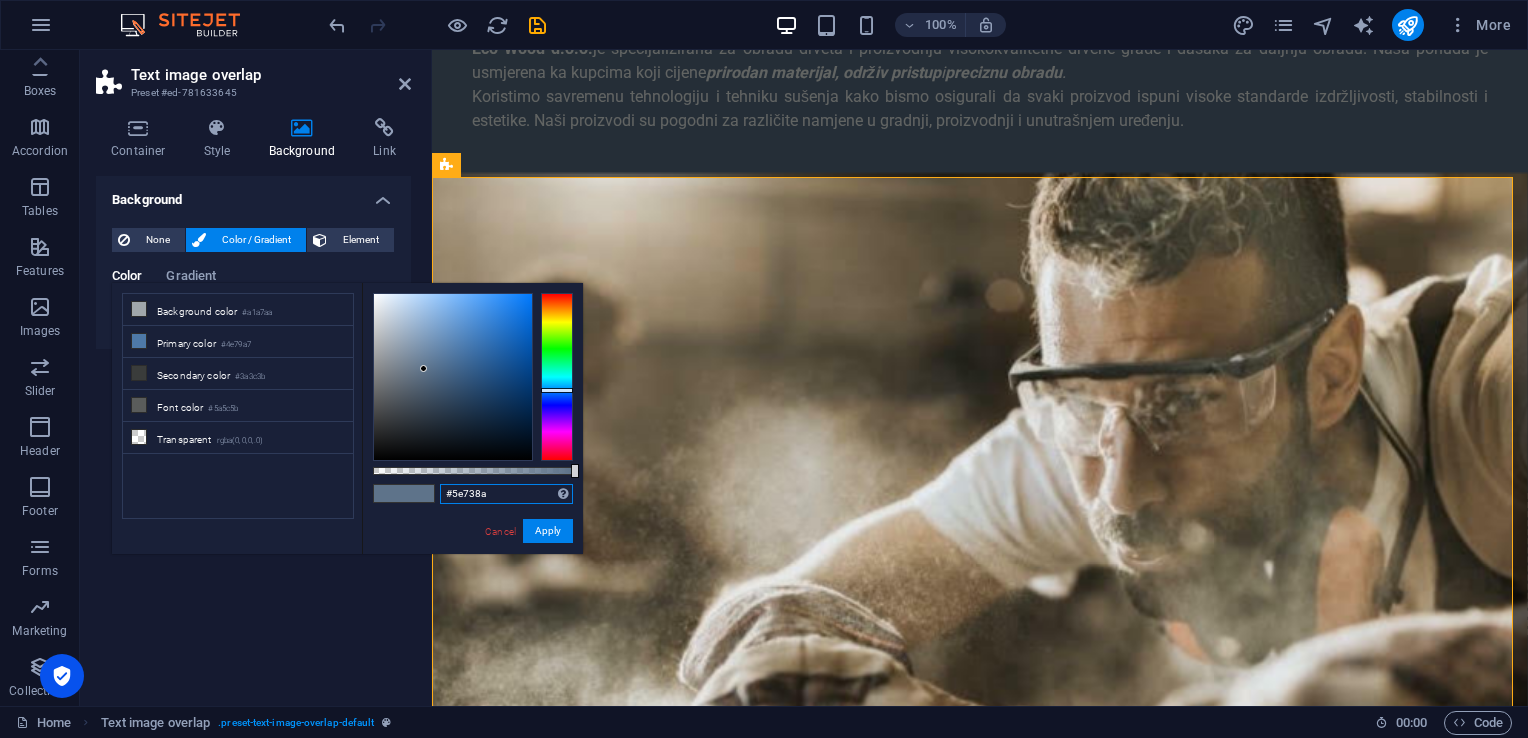 drag, startPoint x: 510, startPoint y: 494, endPoint x: 420, endPoint y: 502, distance: 90.35486 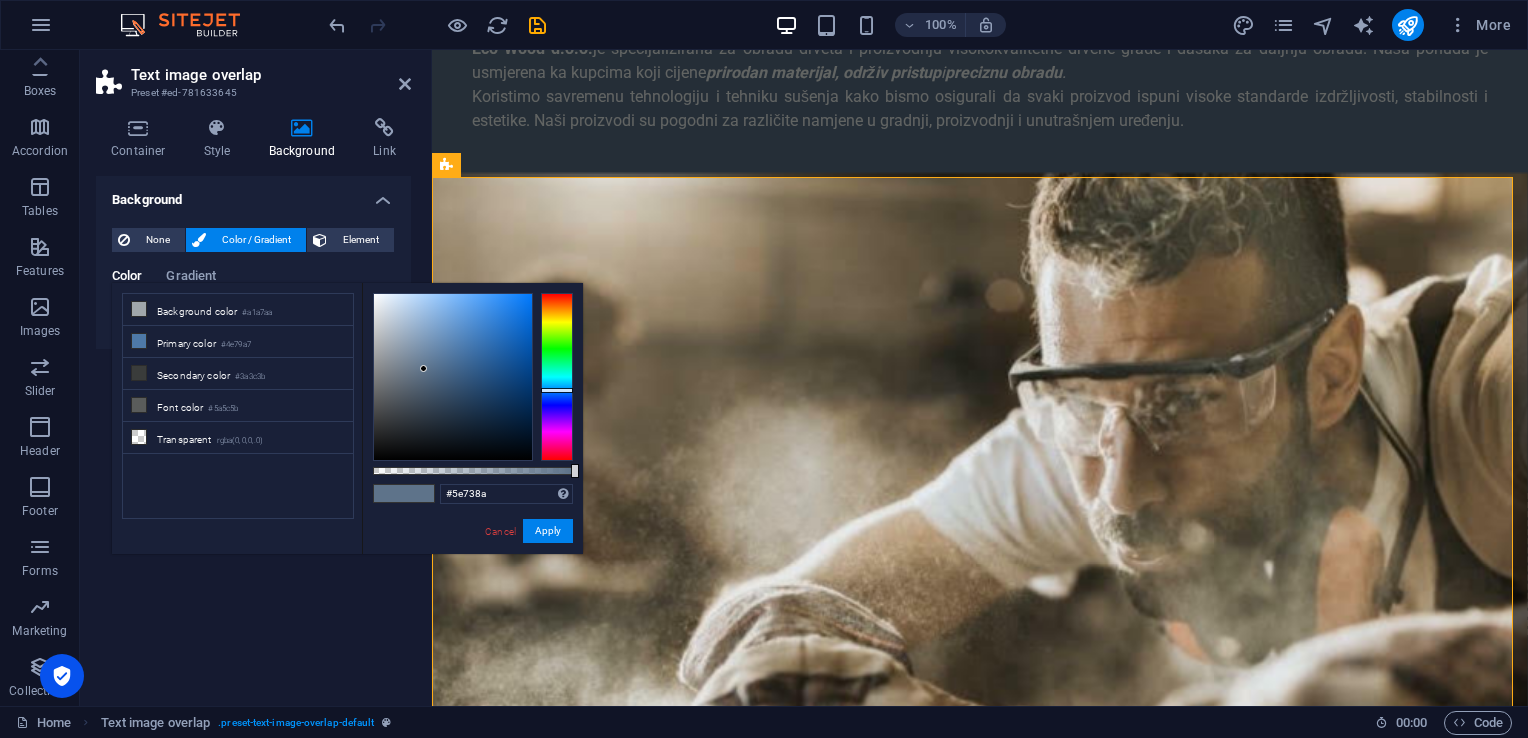 click on "Cancel Apply" at bounding box center (528, 531) 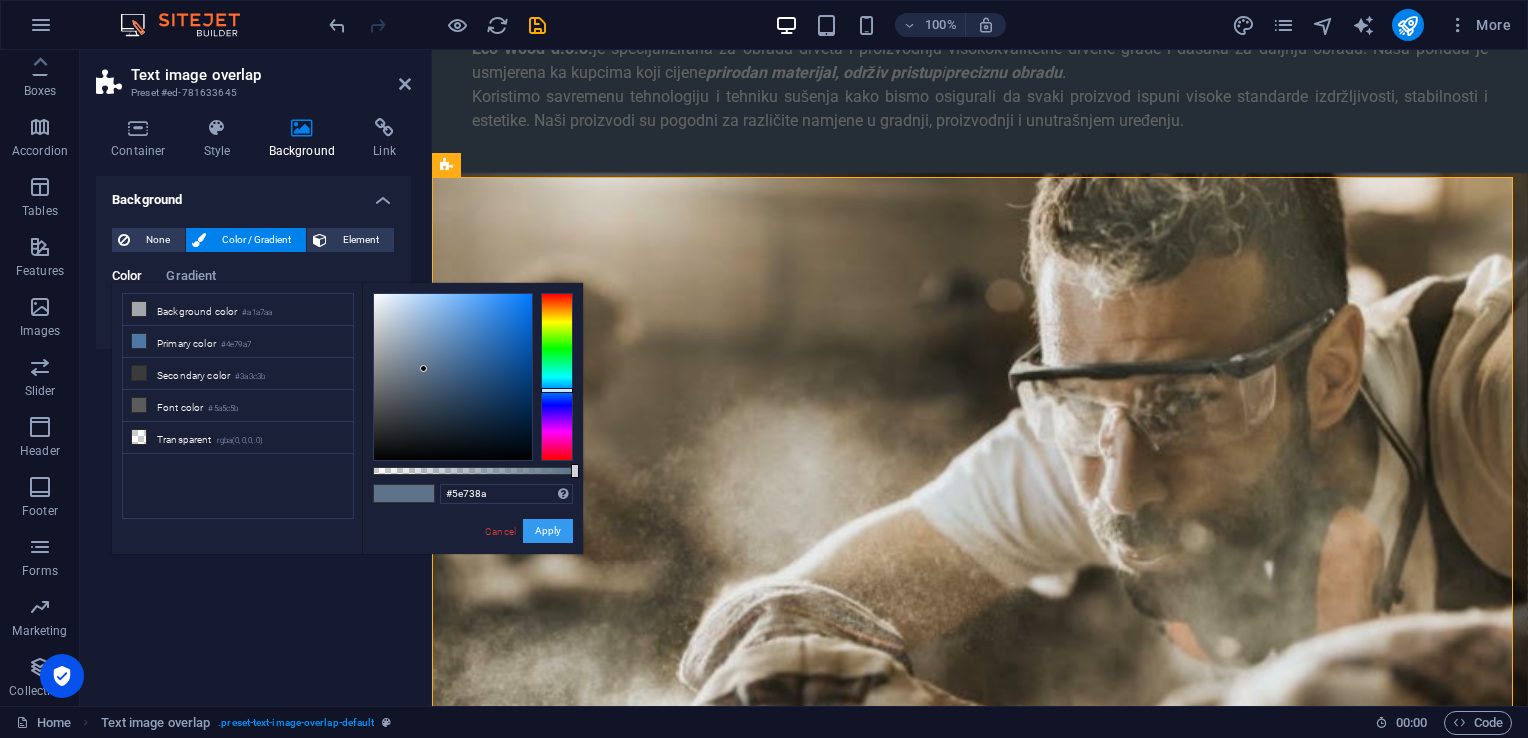 click on "Apply" at bounding box center (548, 531) 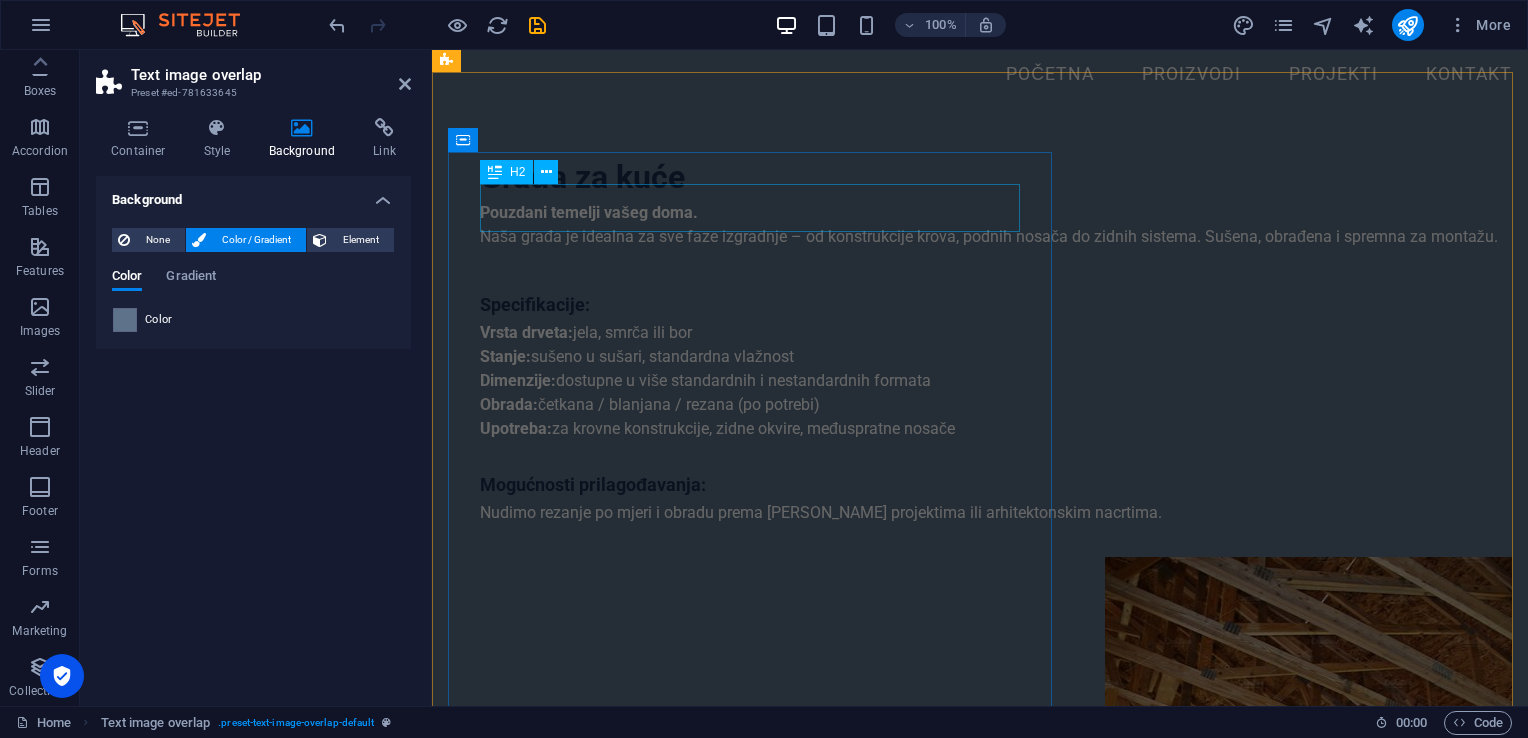 scroll, scrollTop: 2048, scrollLeft: 0, axis: vertical 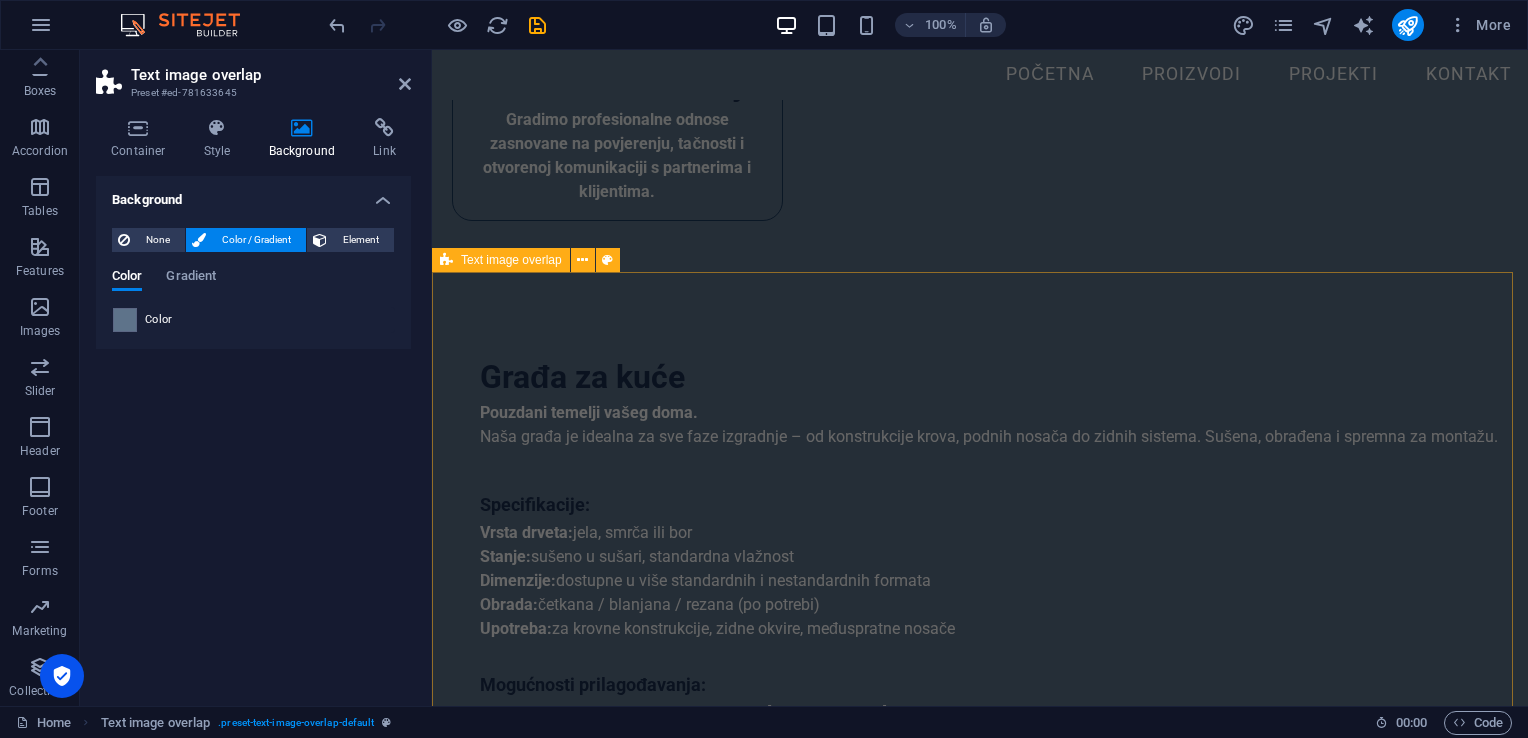 click on "Daske vrhunske obrade Naše daske su izrađene od pažljivo biranog drveta, sa akcentom na preciznu obradu i dugotrajnost. Idealne su za unutrašnje i vanjske površine, obloge, podove i fasade.  Bez obzira da li tražite rustičan ili moderan izgled, naše daske prilagođavamo različitim projektima i stilovima. Karakteristike: Visok kvalitet drveta  (jela, bor, smrča) Različite dimenzije i dužine Glatka, rebrasta ili četkana obrada Spremne za montažu i završnu obradu Mogućnost prilagođene obrade na zahtjev Daske se koriste za podove, zidne i fasadne obloge, izradu namještaja i dekorativne elemente u enterijeru i eksterijeru." at bounding box center [980, 2561] 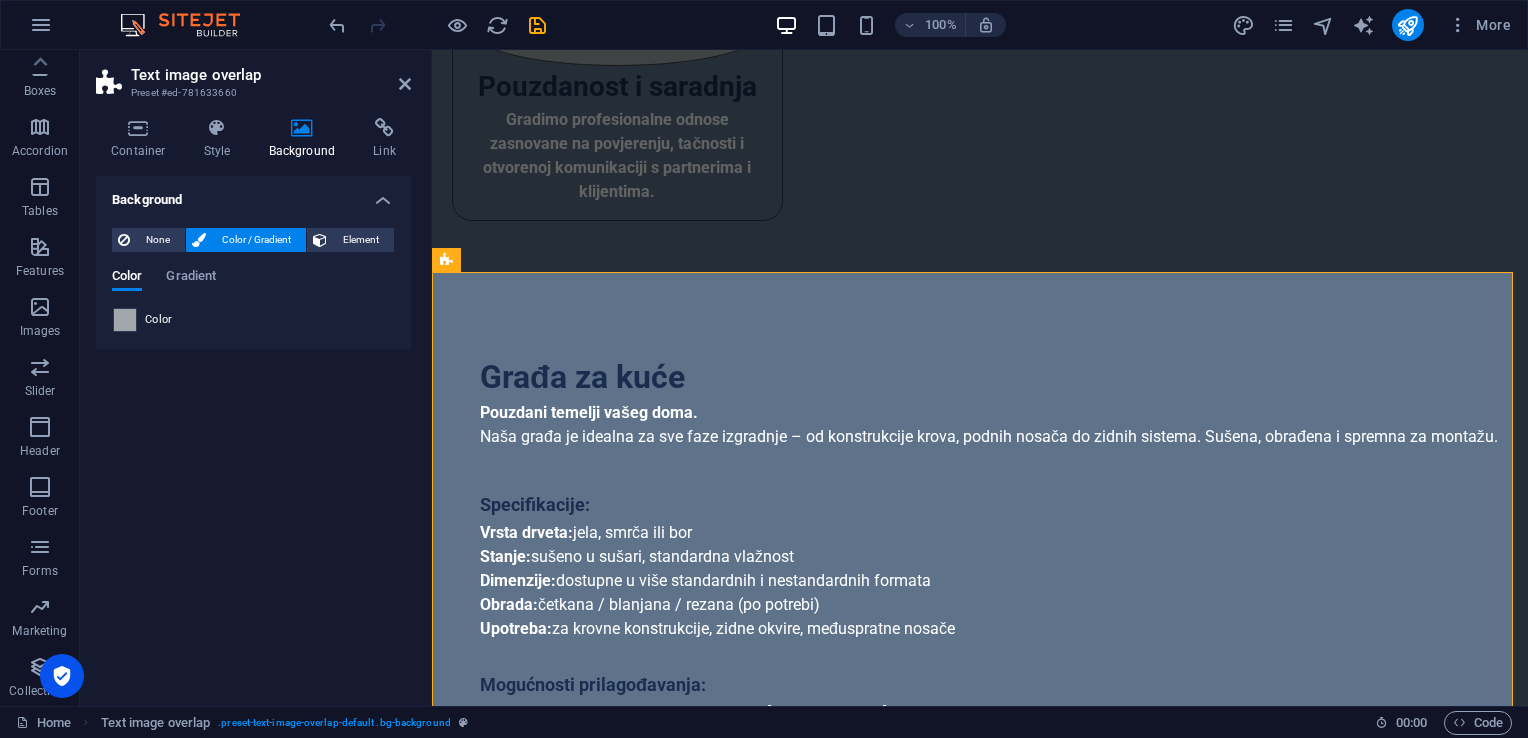 click at bounding box center (125, 320) 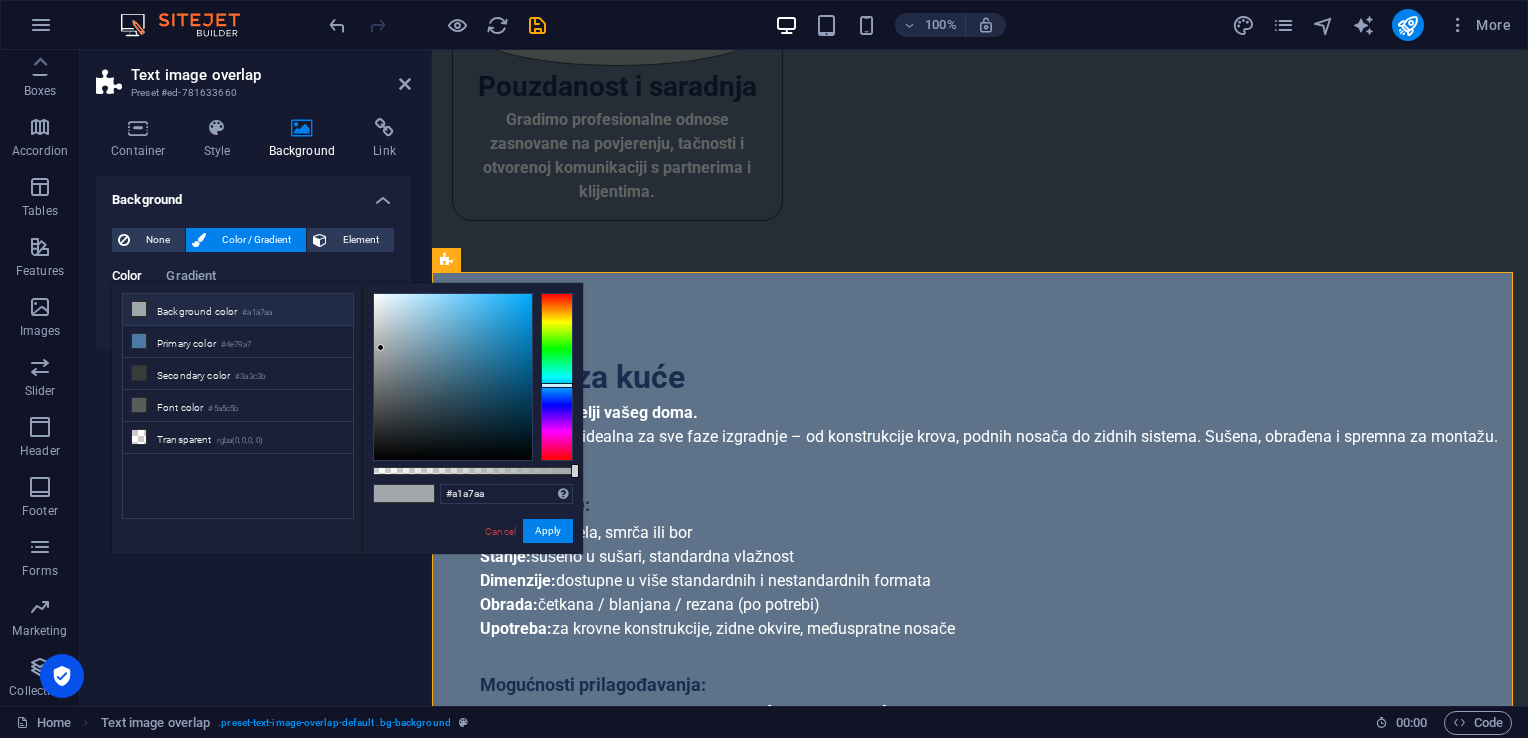 click on "Background color
#a1a7aa" at bounding box center (238, 310) 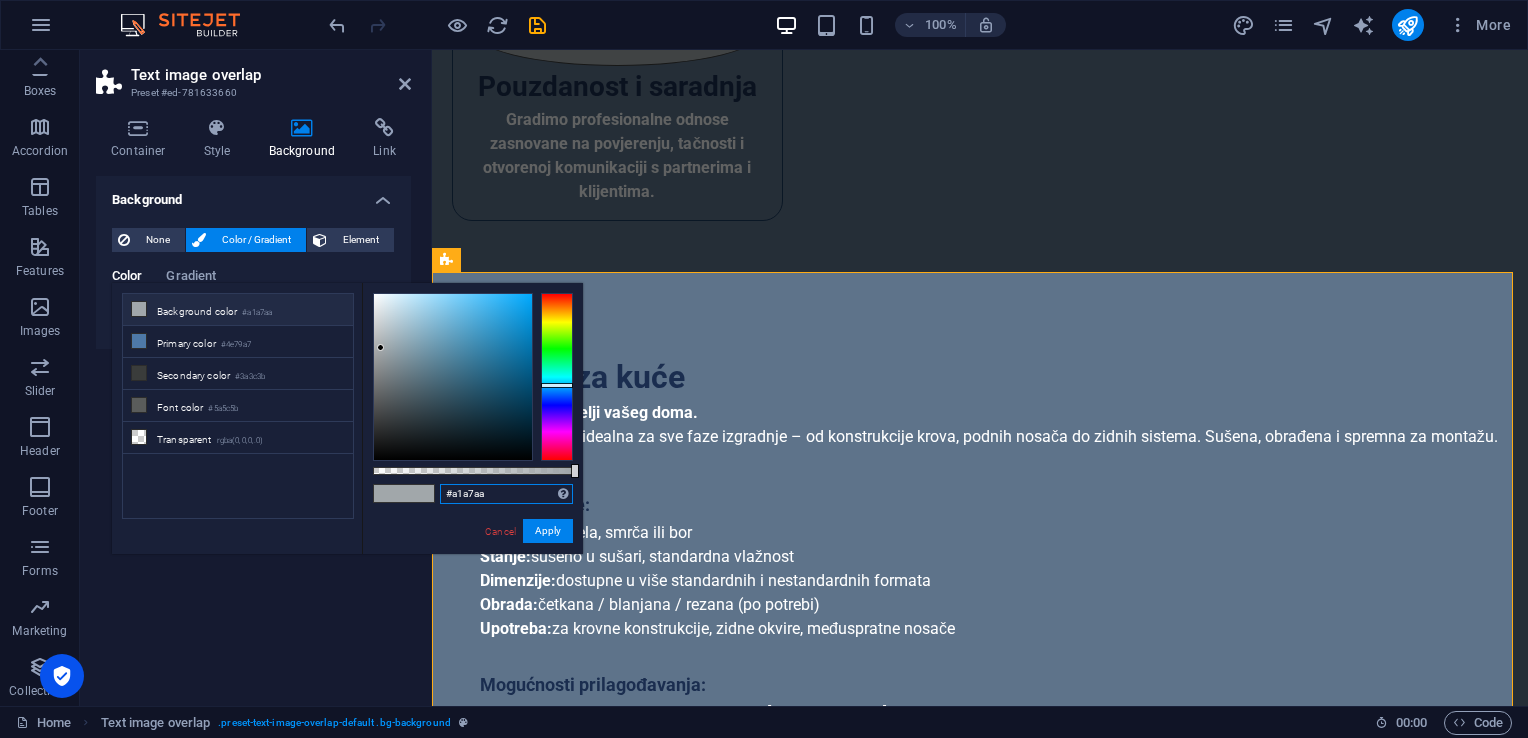 drag, startPoint x: 527, startPoint y: 493, endPoint x: 440, endPoint y: 494, distance: 87.005745 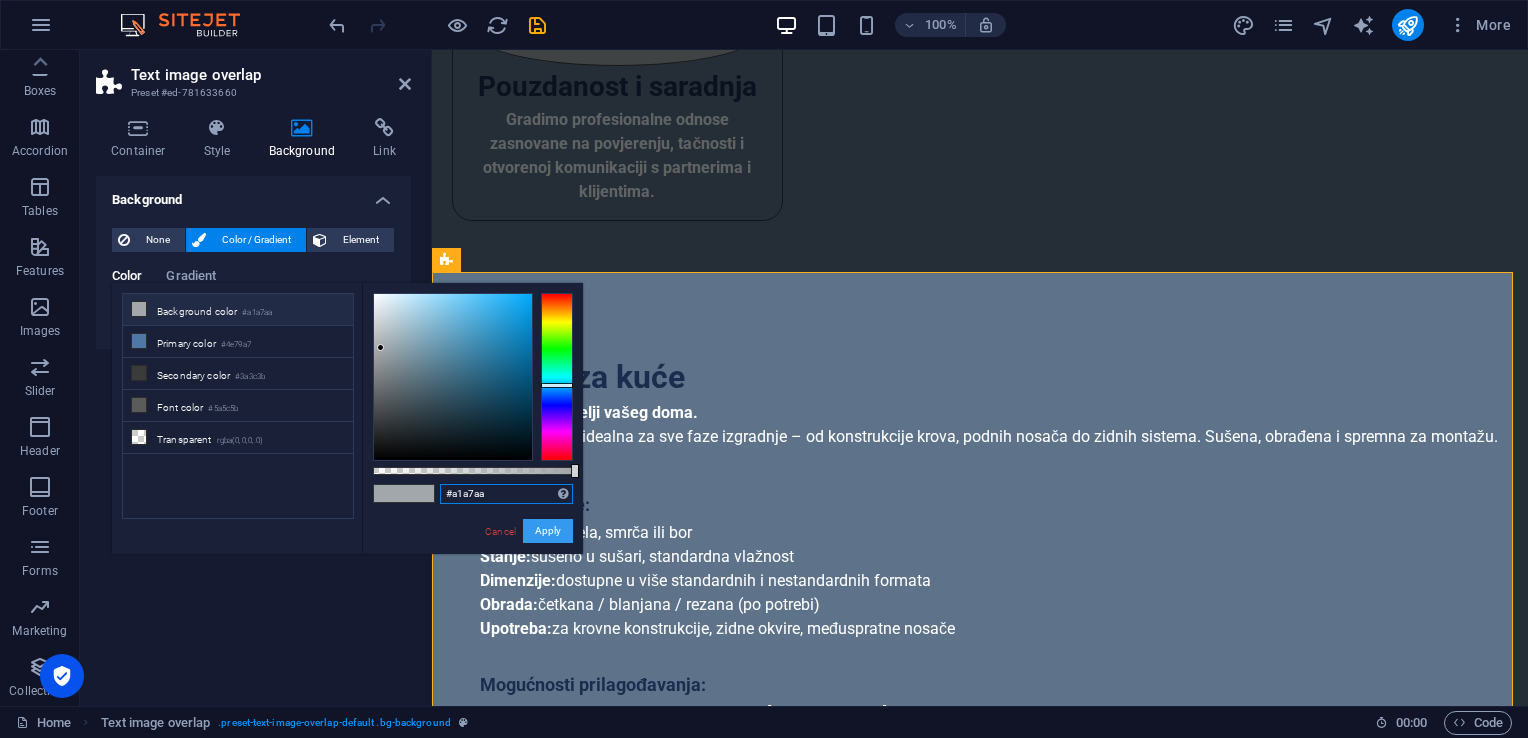 paste on "5e738" 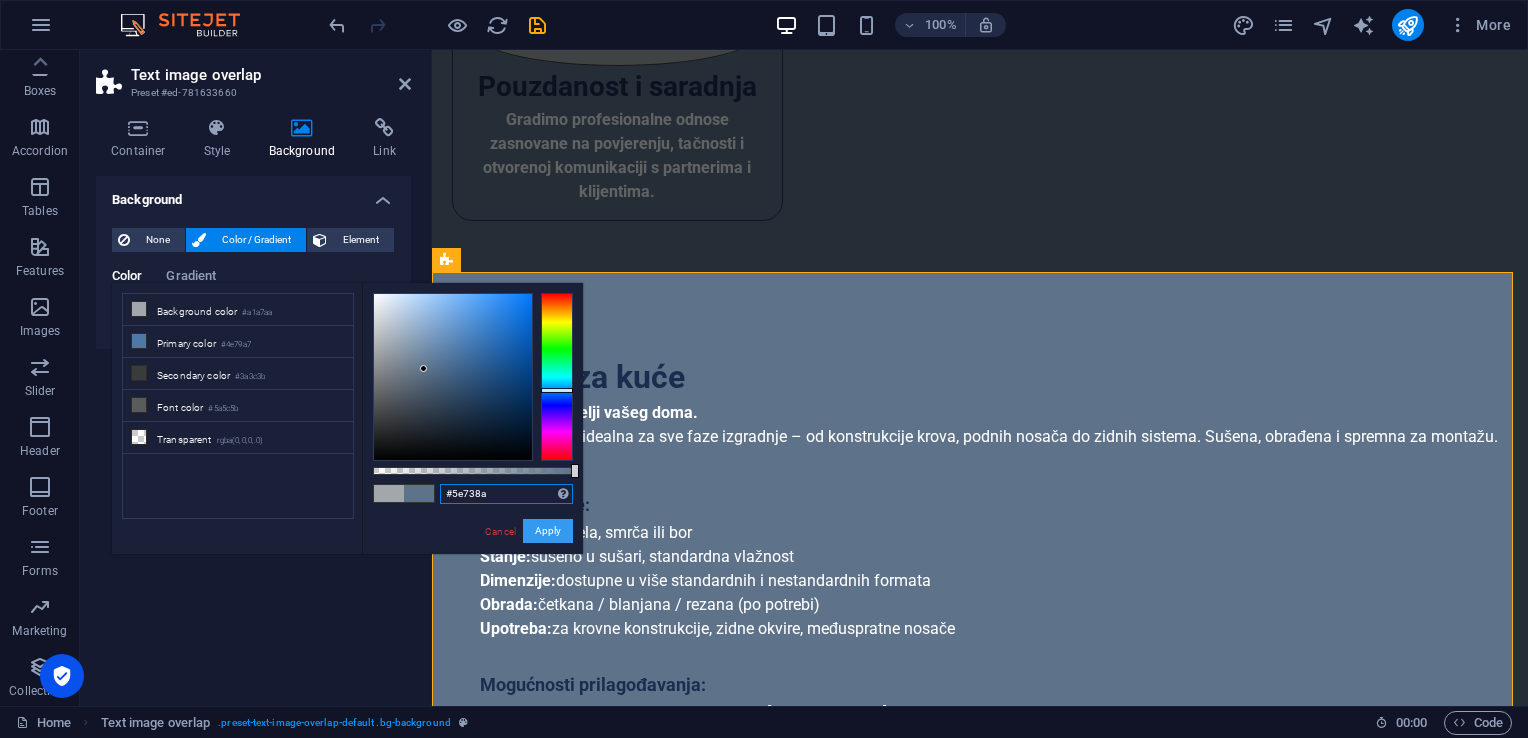 type on "#5e738a" 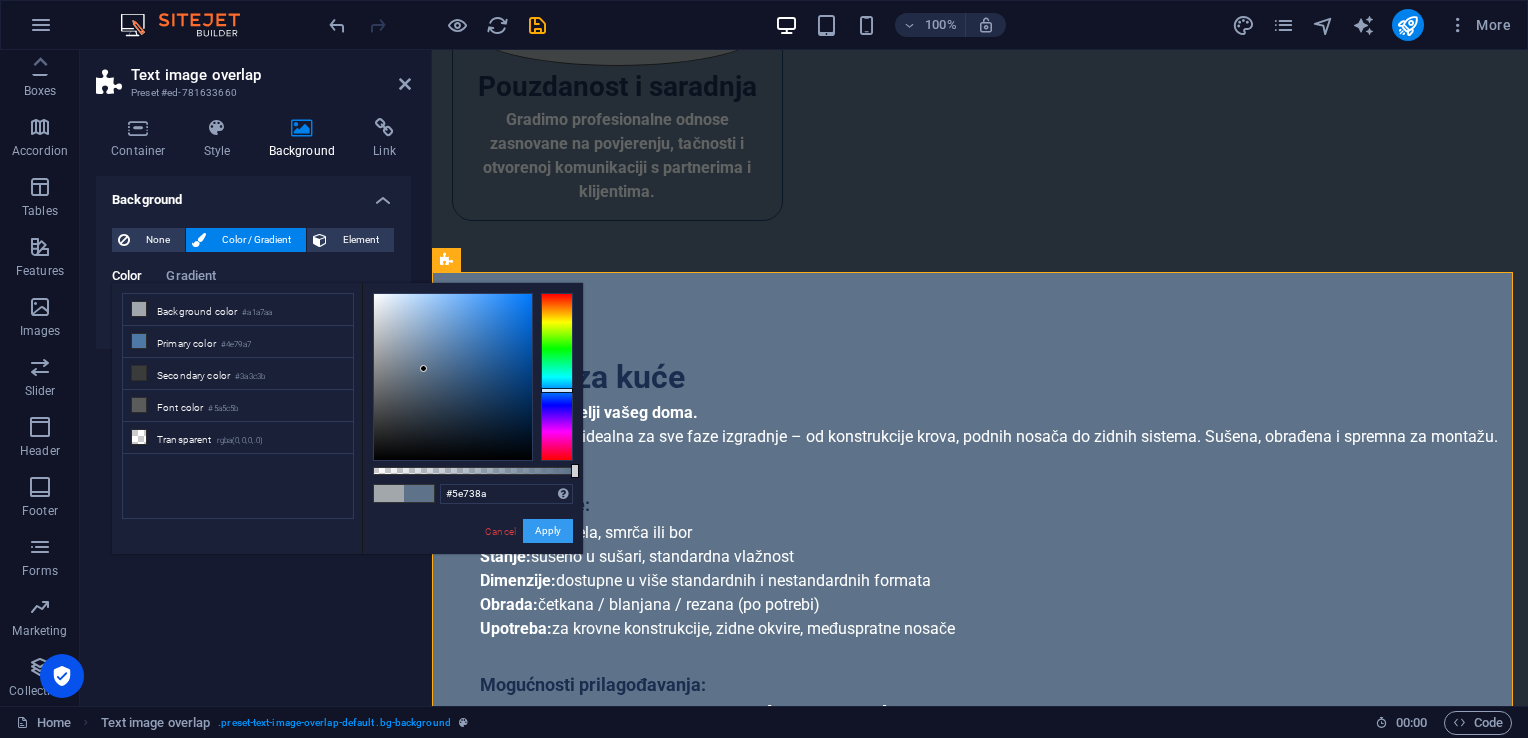 click on "Apply" at bounding box center [548, 531] 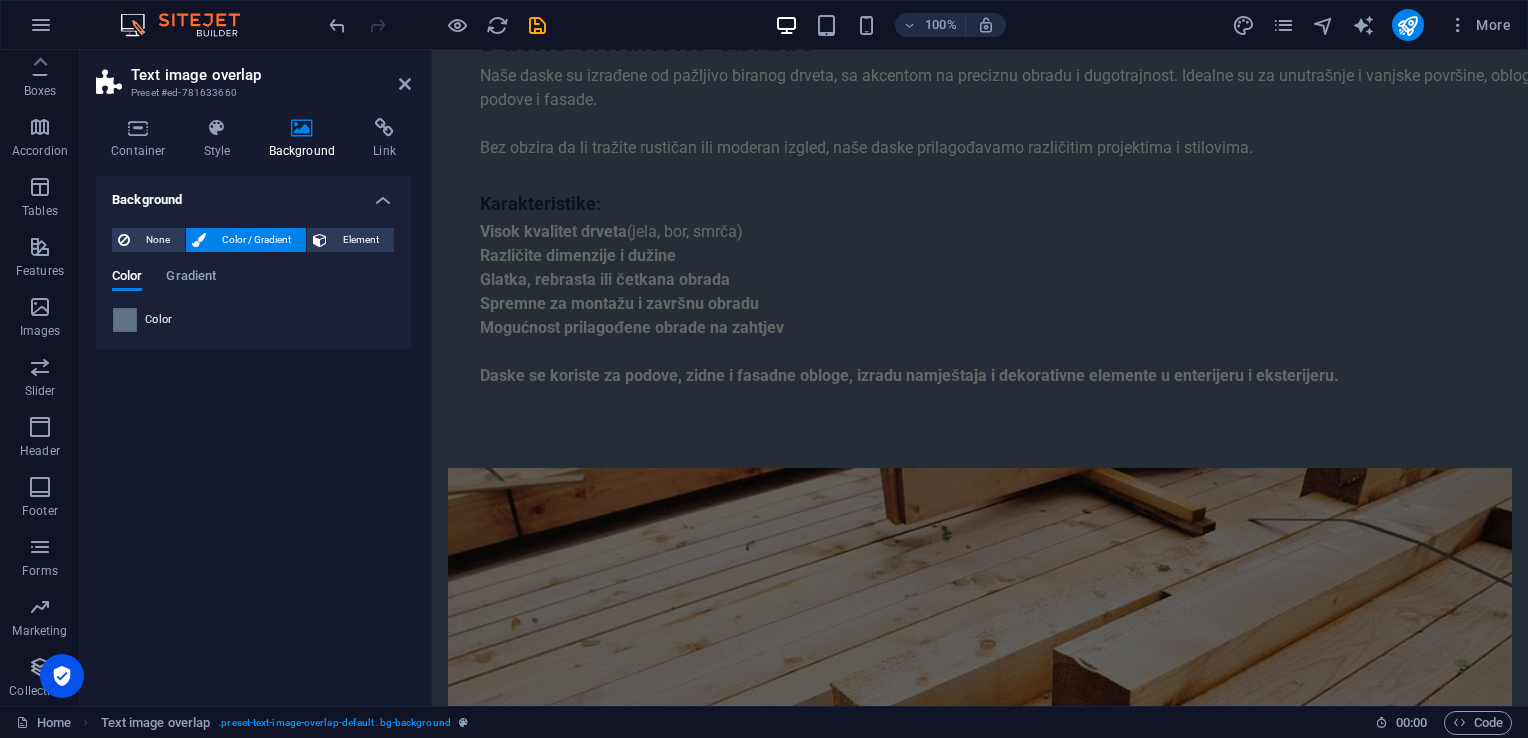 scroll, scrollTop: 4188, scrollLeft: 0, axis: vertical 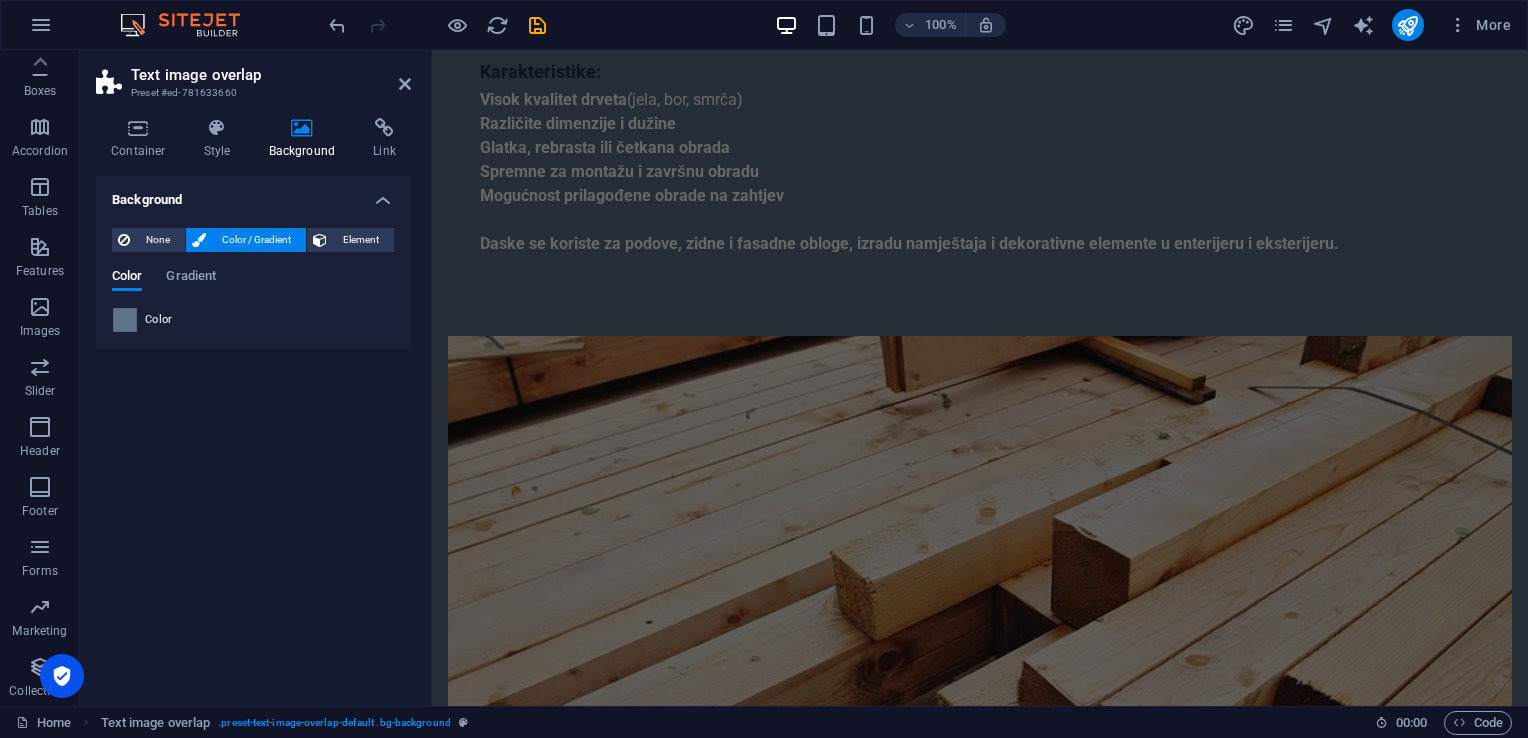 click at bounding box center [980, 3399] 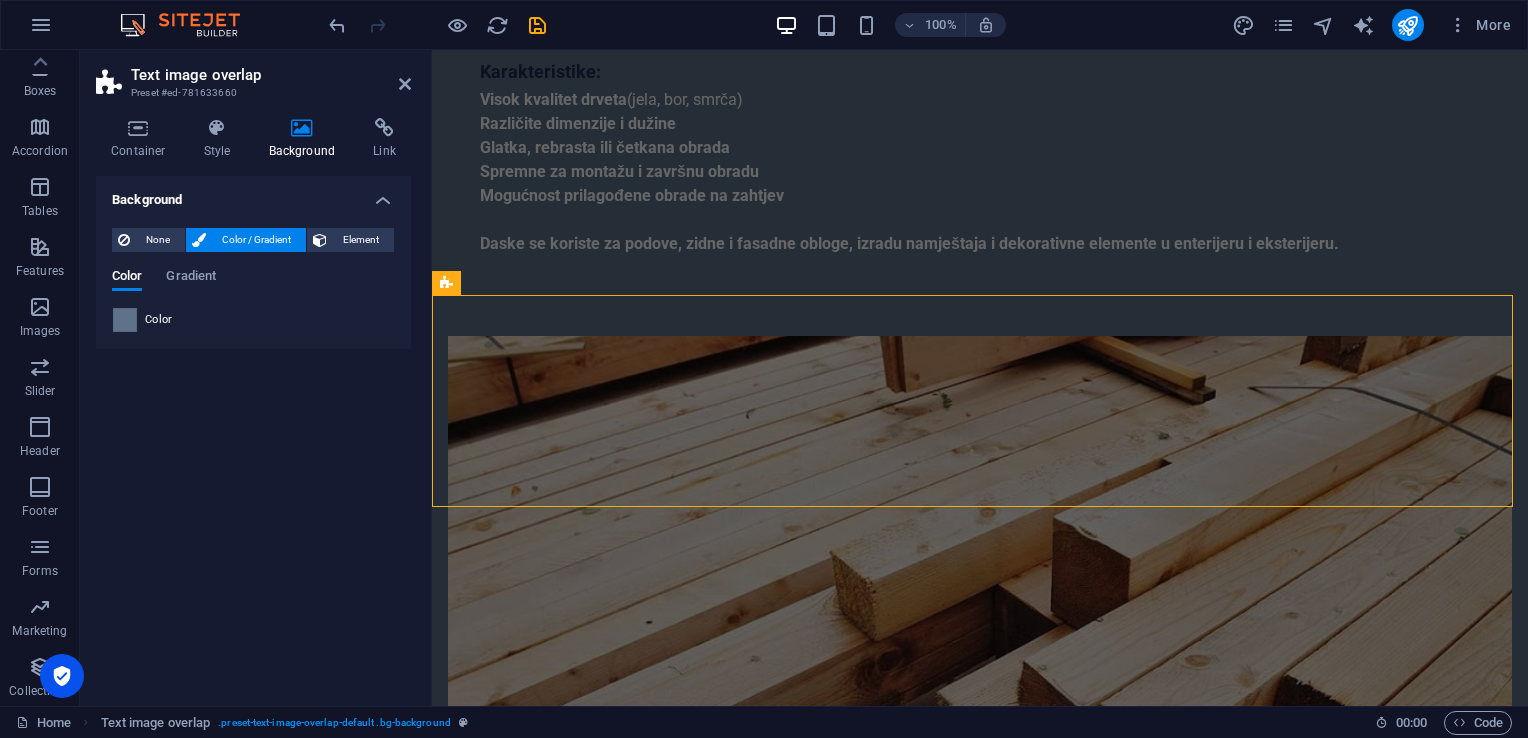 click at bounding box center [980, 3399] 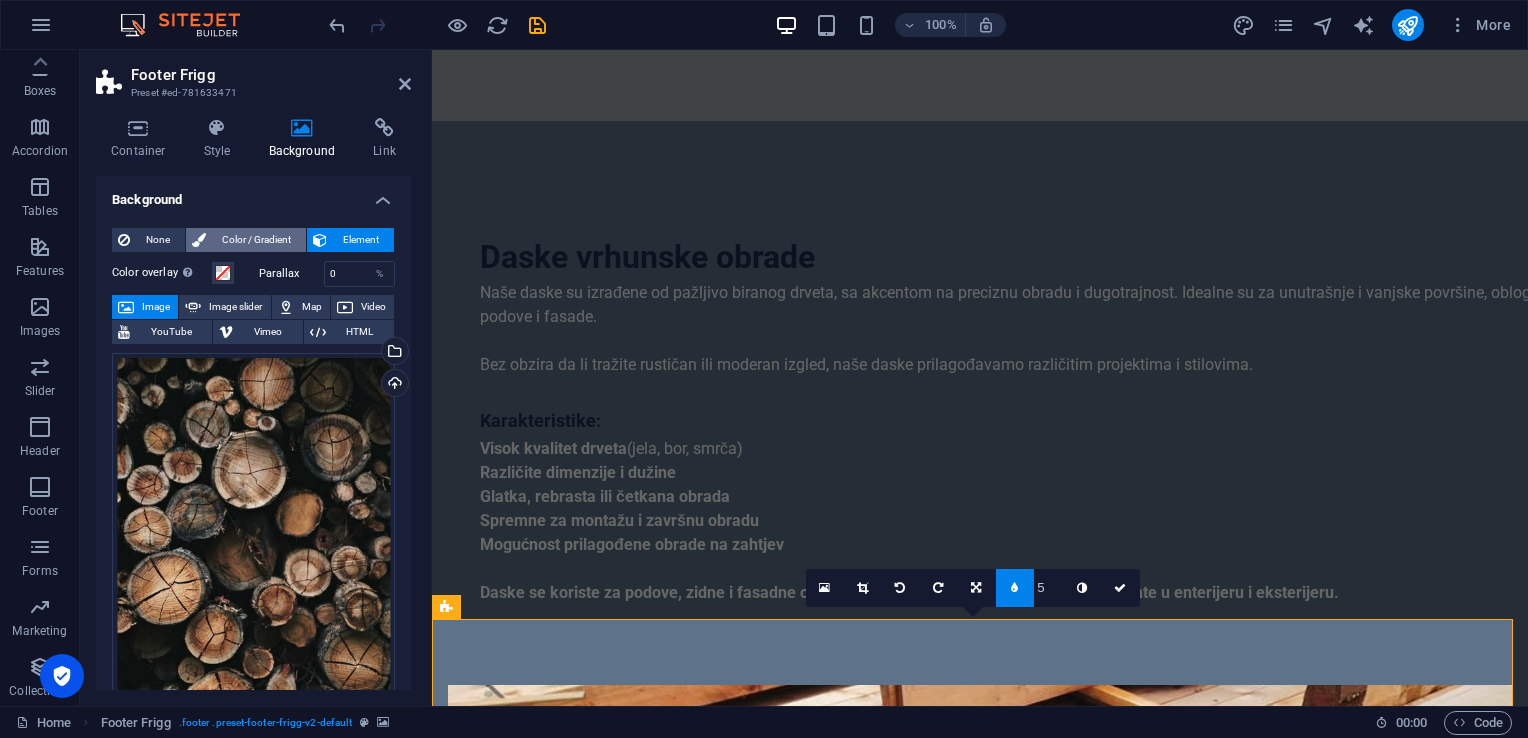 click on "Color / Gradient" at bounding box center (256, 240) 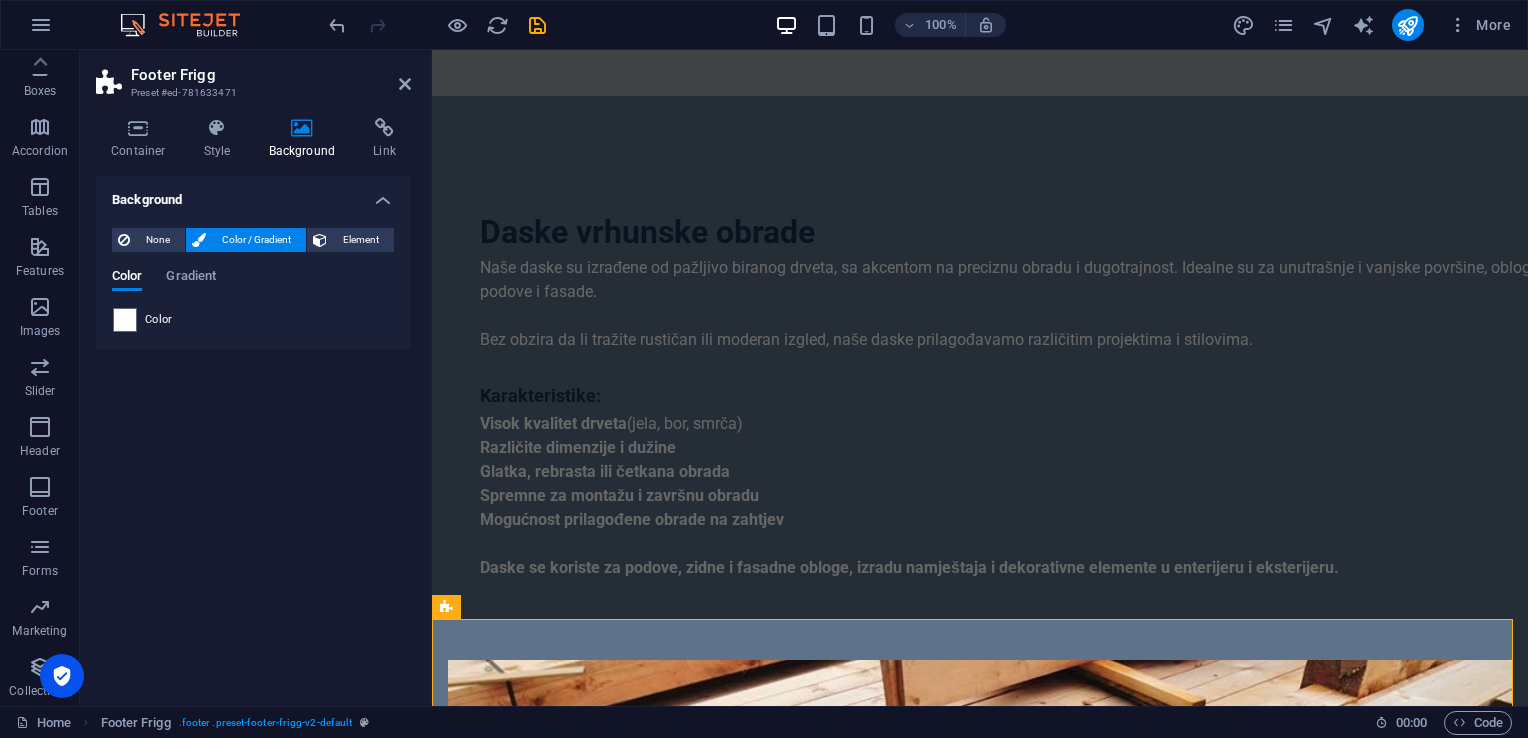 click on "Color" at bounding box center (253, 320) 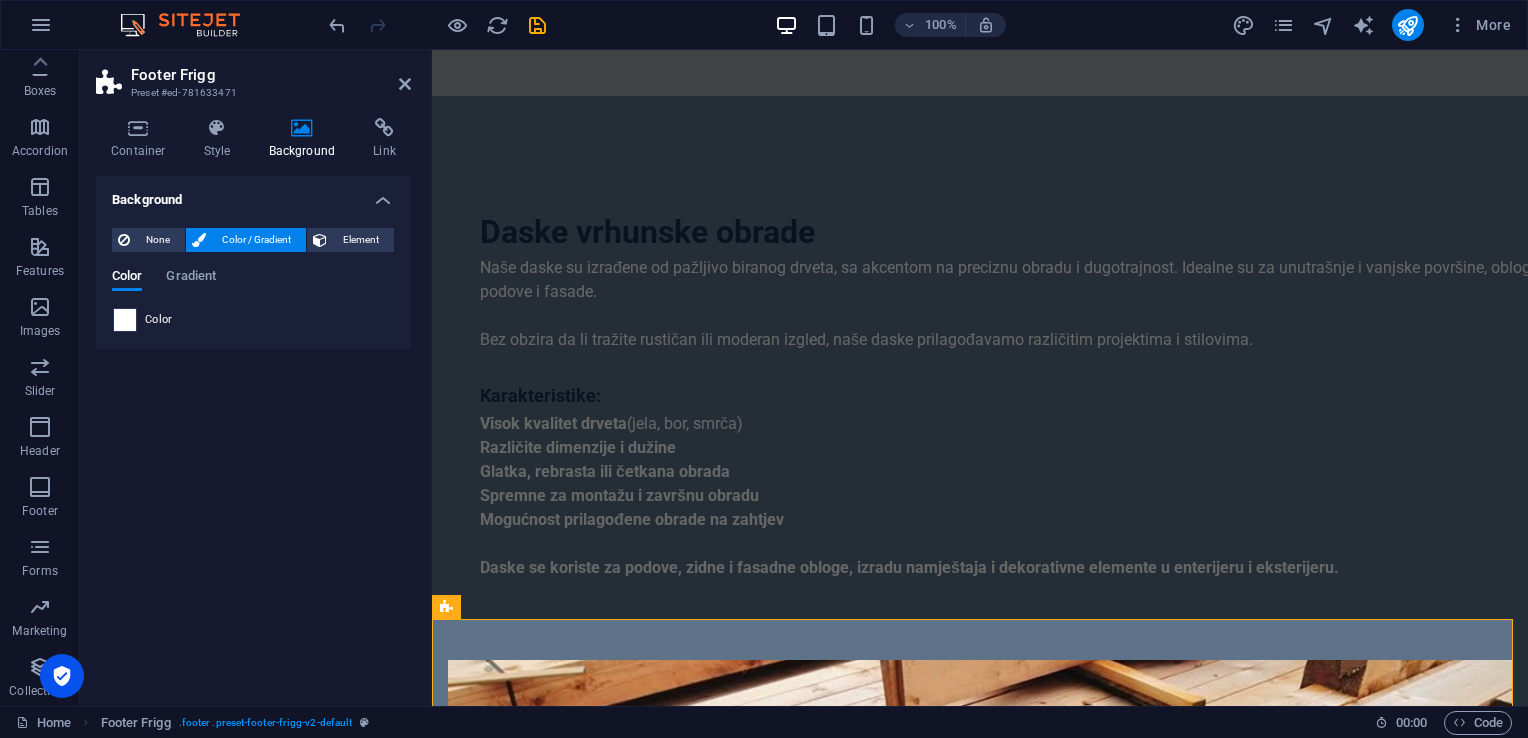 click at bounding box center (125, 320) 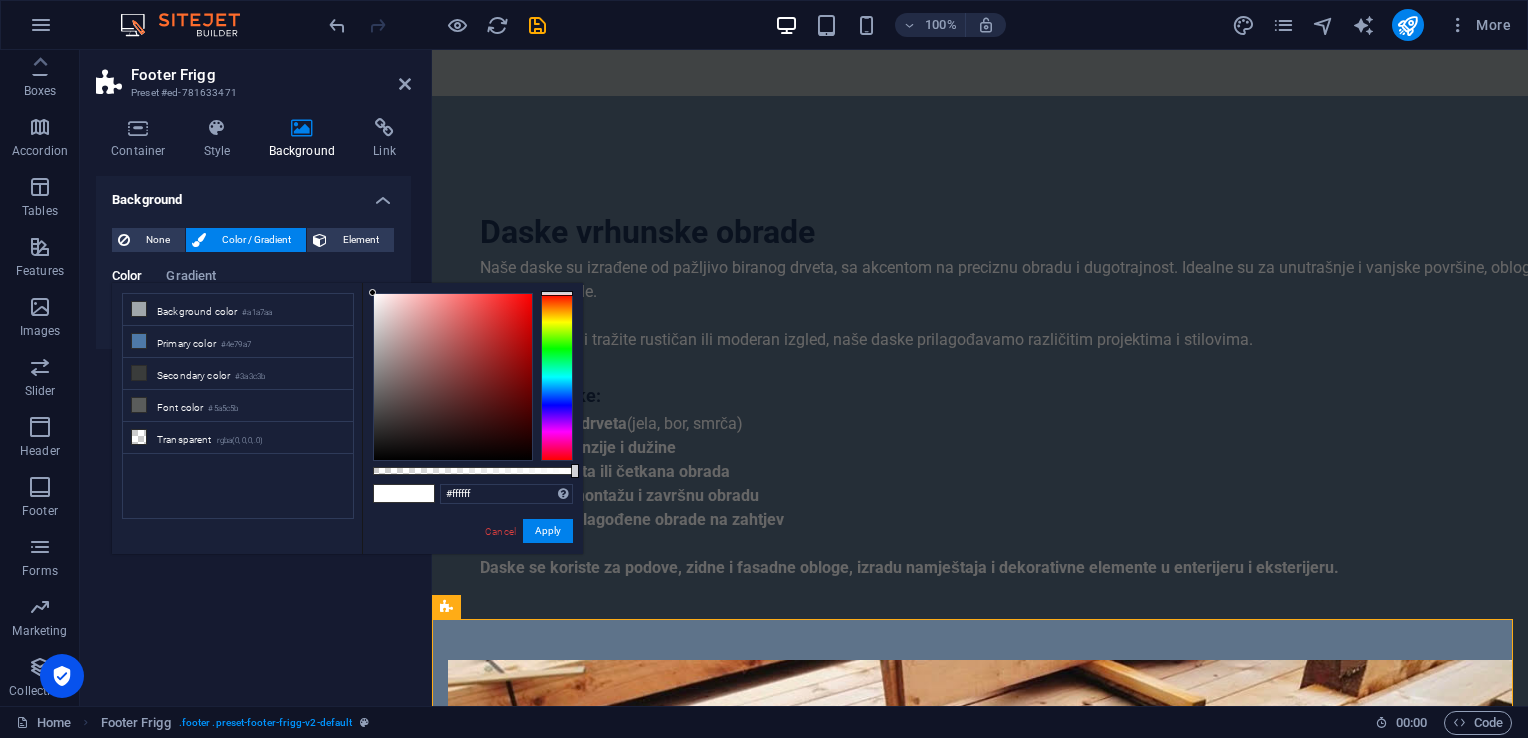 click on "Background color
#a1a7aa" at bounding box center [238, 310] 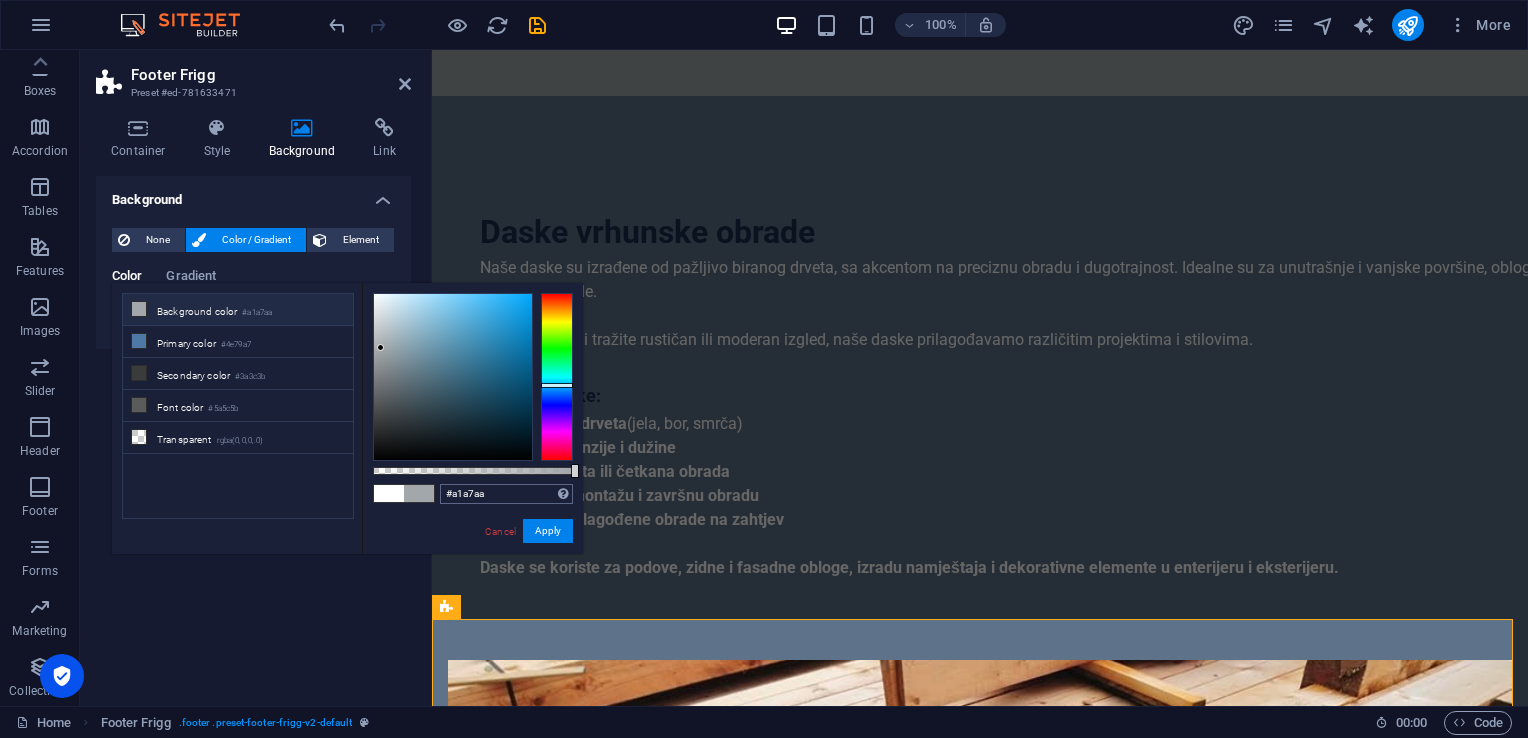 drag, startPoint x: 502, startPoint y: 477, endPoint x: 509, endPoint y: 491, distance: 15.652476 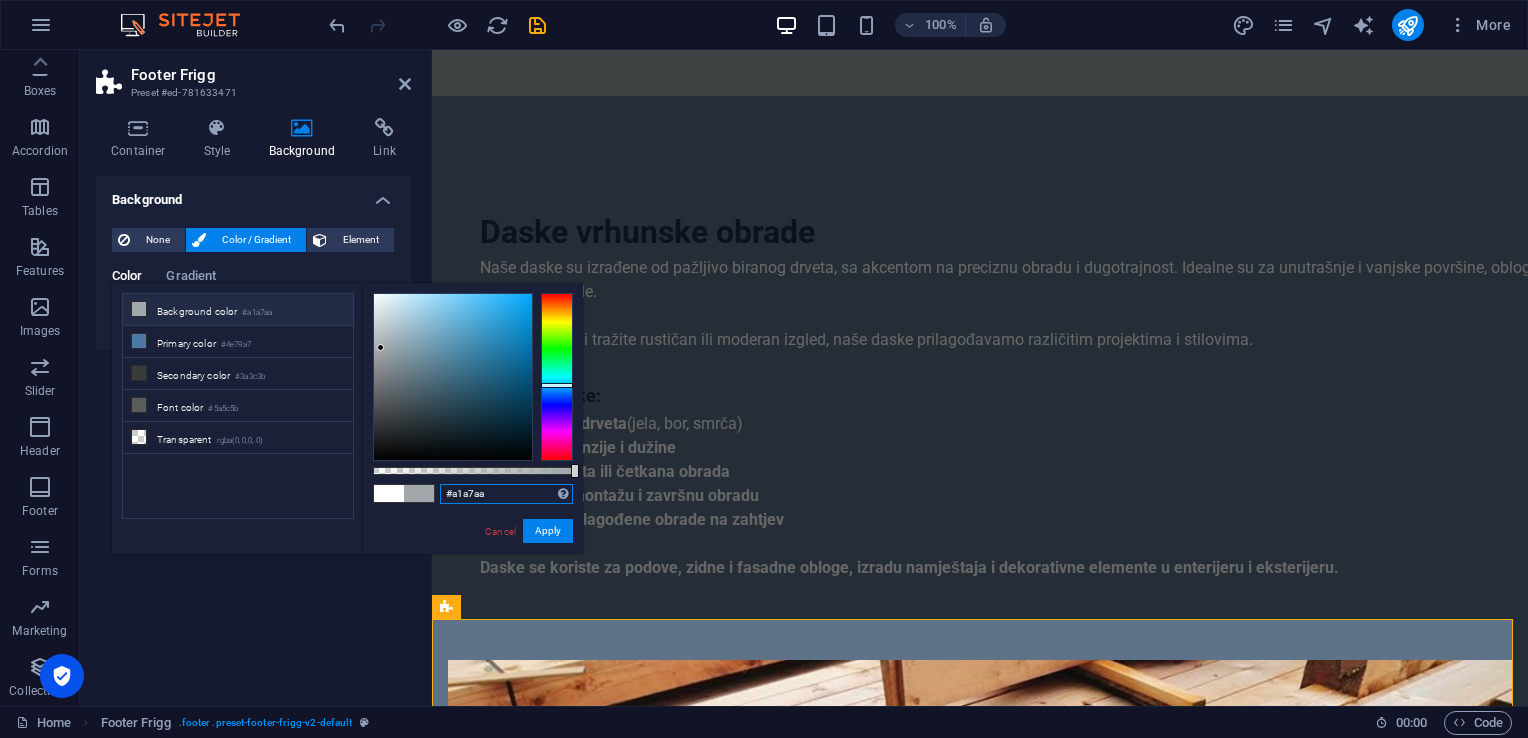 drag, startPoint x: 512, startPoint y: 493, endPoint x: 416, endPoint y: 498, distance: 96.13012 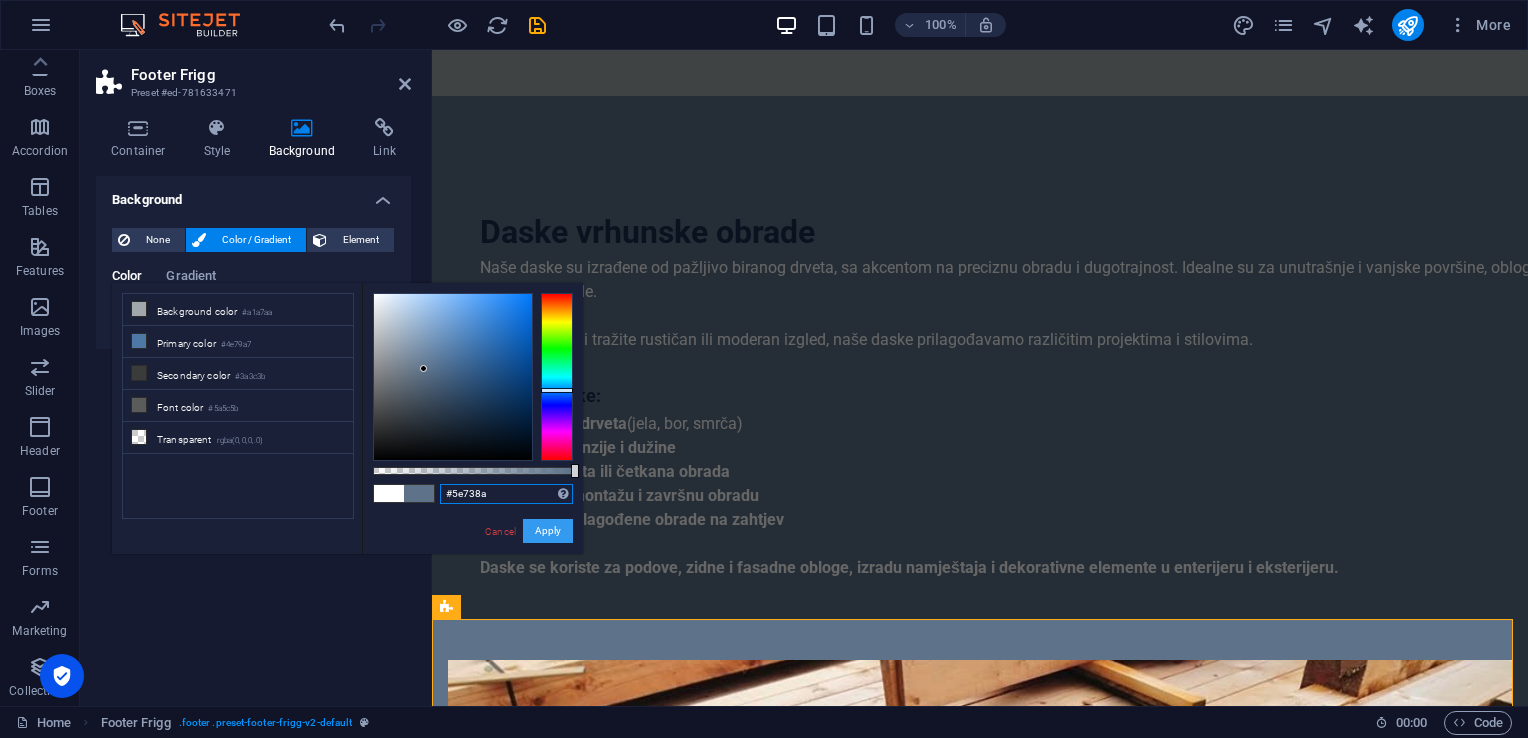 type on "#5e738a" 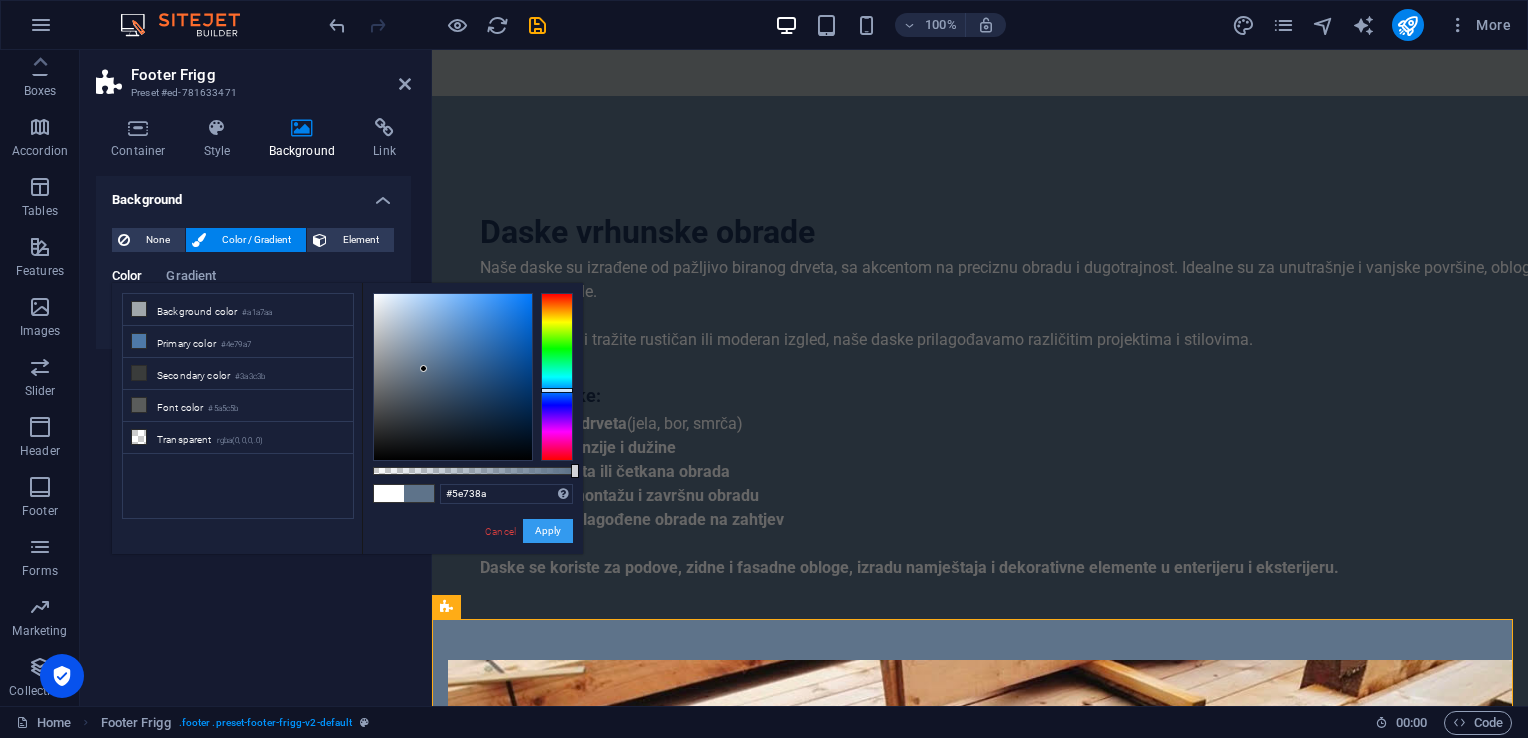 click on "Apply" at bounding box center (548, 531) 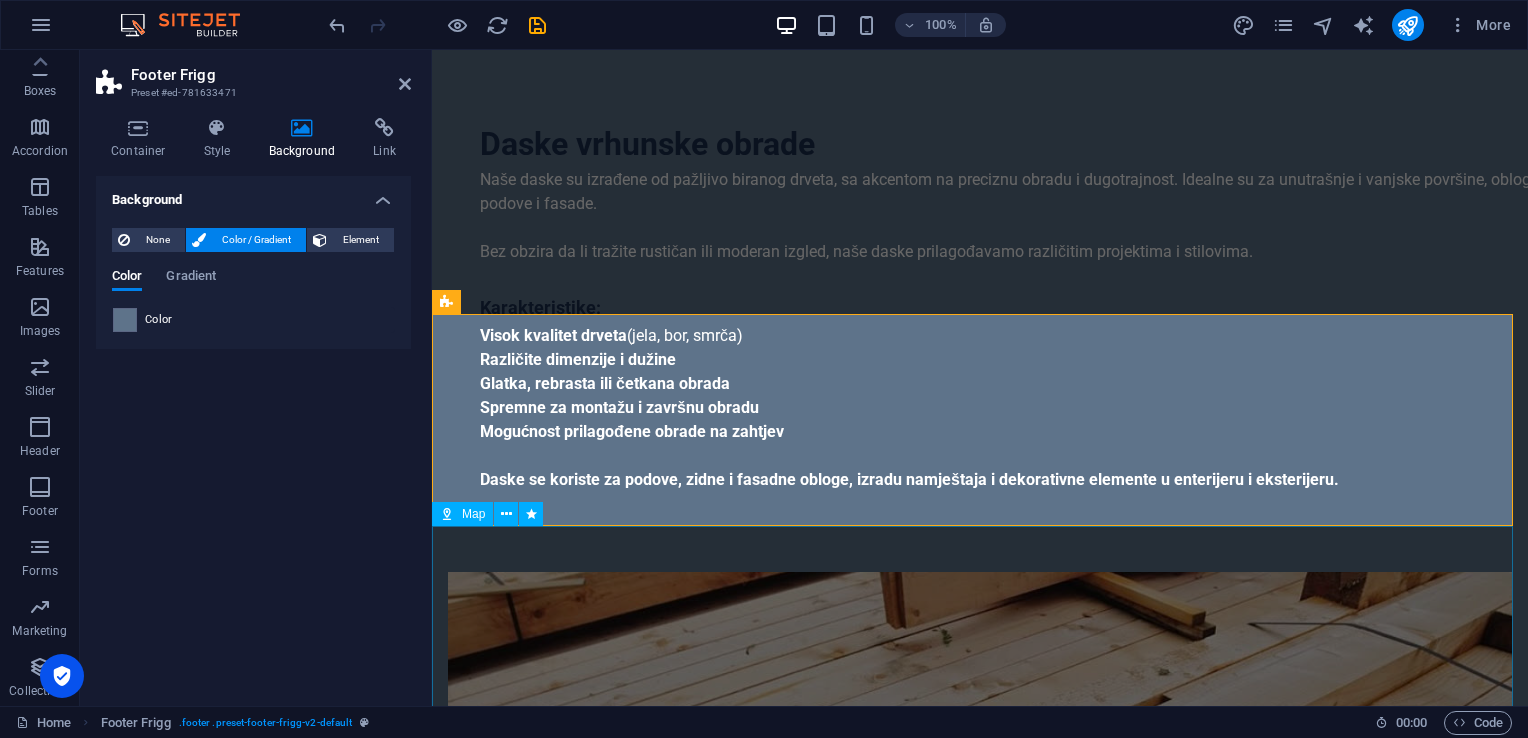 scroll, scrollTop: 4188, scrollLeft: 0, axis: vertical 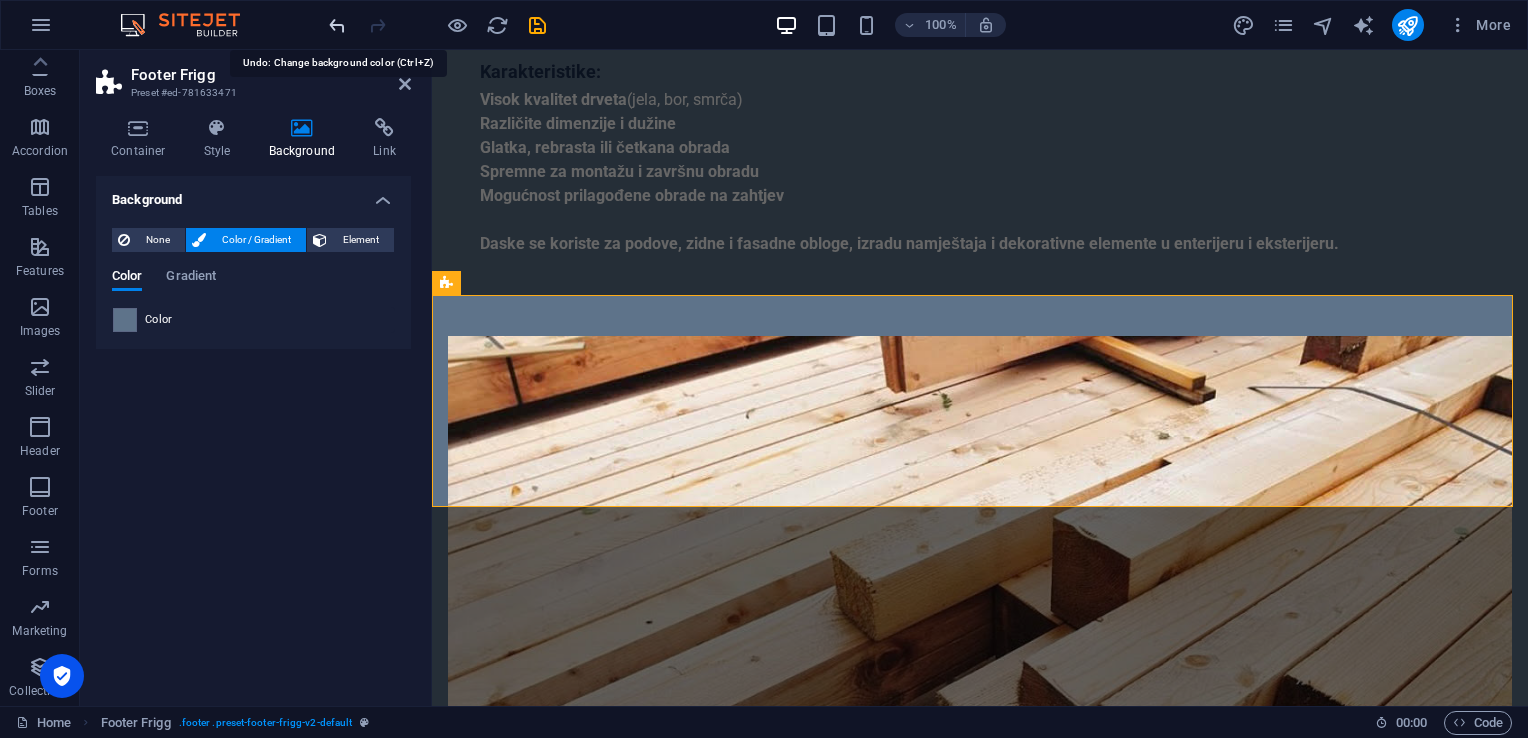 click at bounding box center [337, 25] 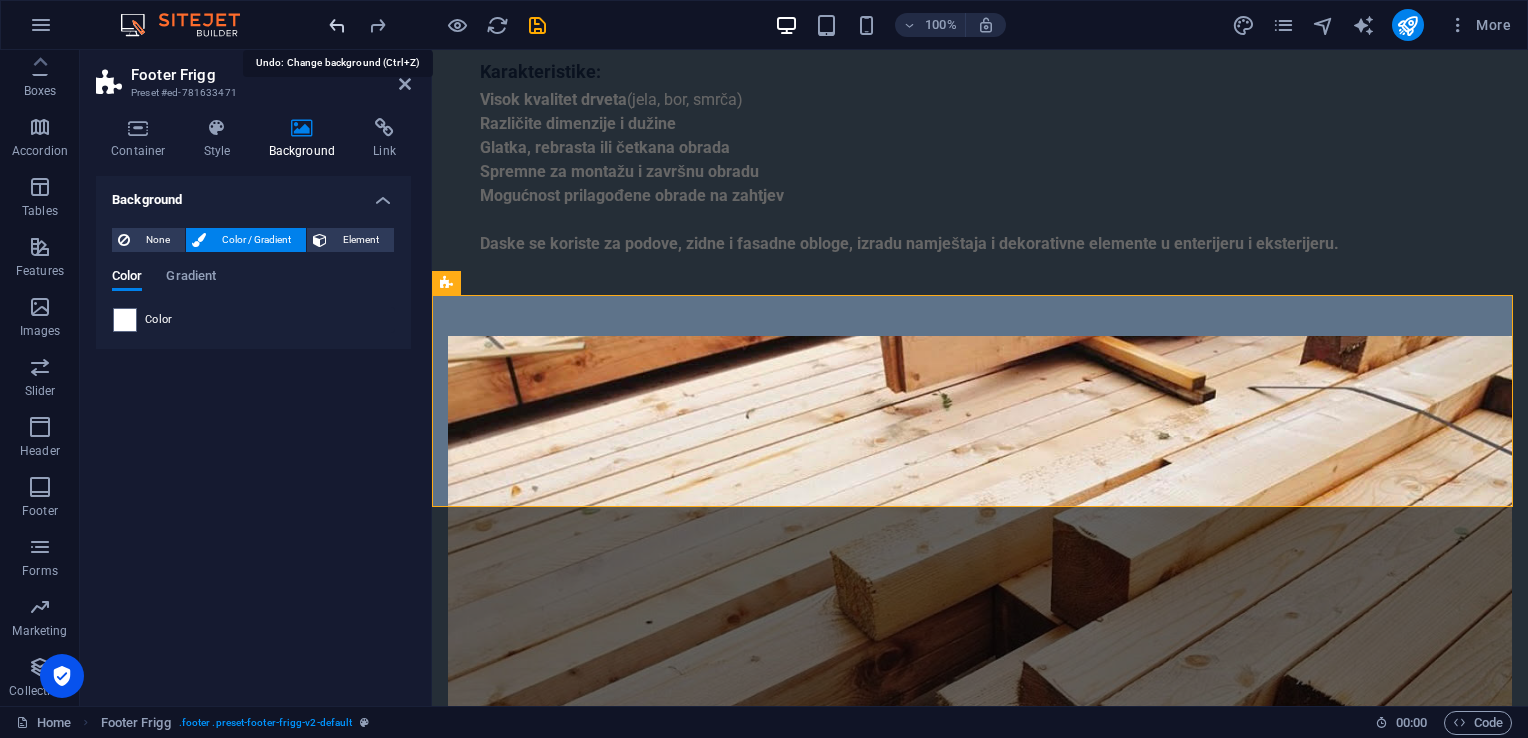click at bounding box center [337, 25] 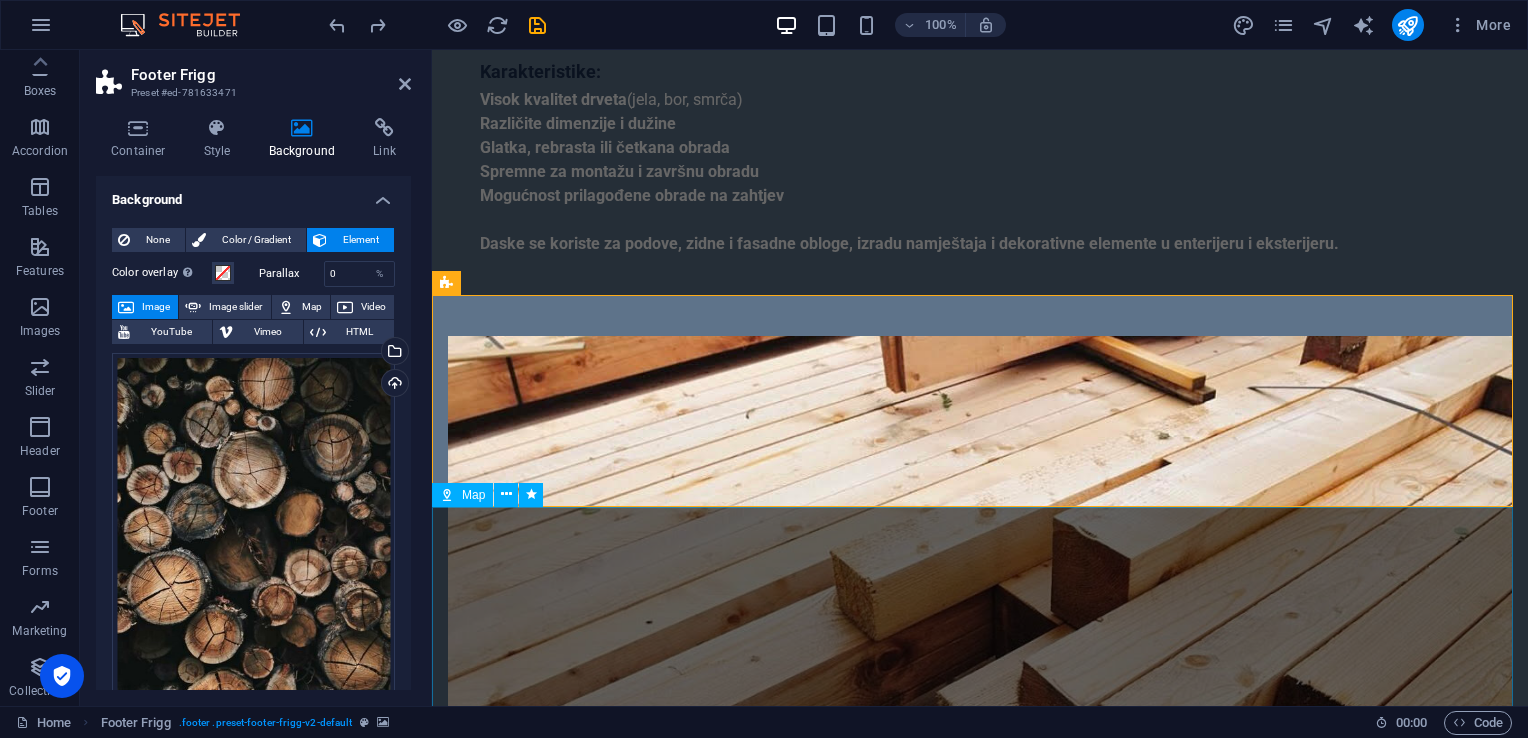 click on "← Move left → Move right ↑ Move up ↓ Move down + Zoom in - Zoom out Home Jump left by 75% End Jump right by 75% Page Up Jump up by 75% Page Down Jump down by 75% To navigate, press the arrow keys. Map Terrain Satellite Labels Keyboard shortcuts Map Data Map data ©2025 Map data ©2025 1 km  Click to toggle between metric and imperial units Terms Report a map error" at bounding box center [980, 4157] 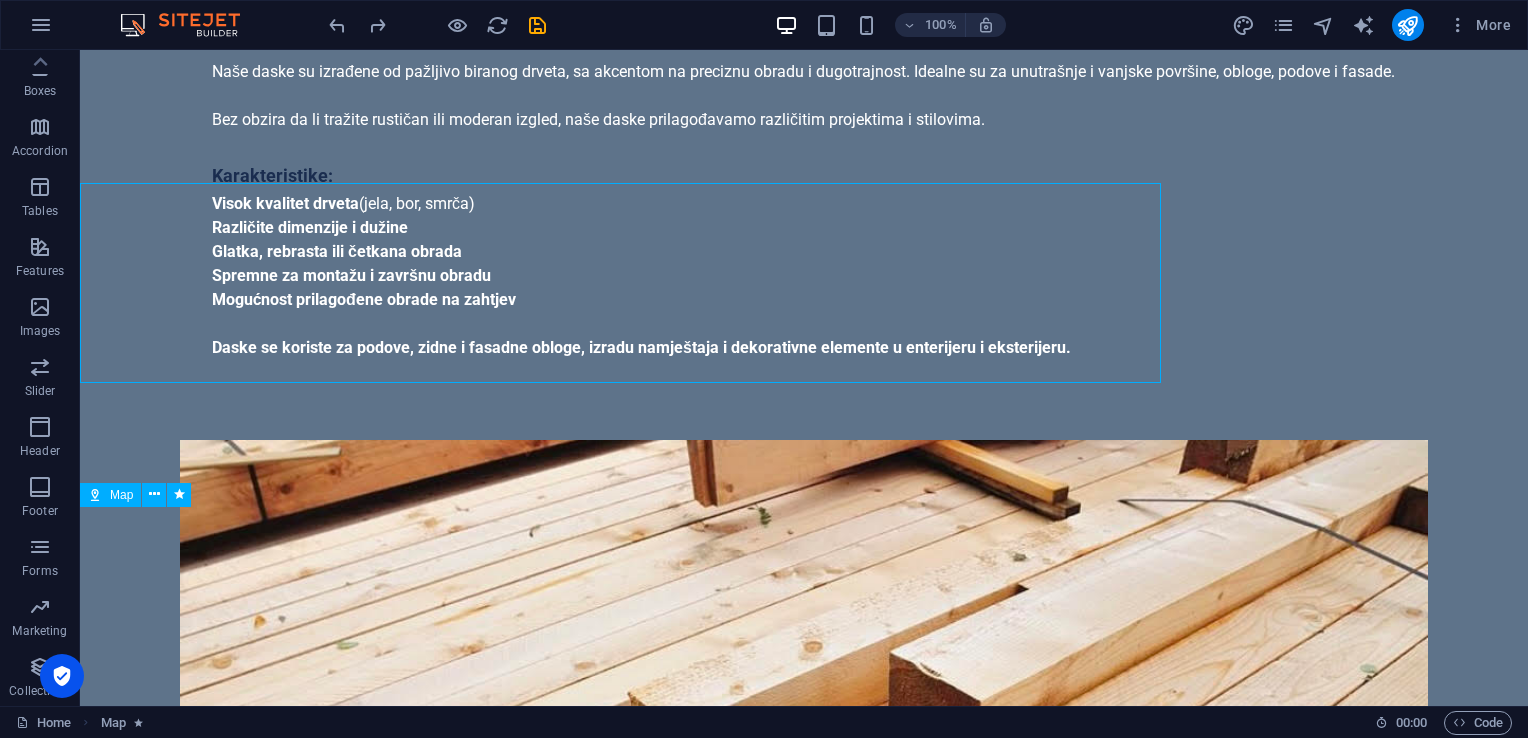 scroll, scrollTop: 4512, scrollLeft: 0, axis: vertical 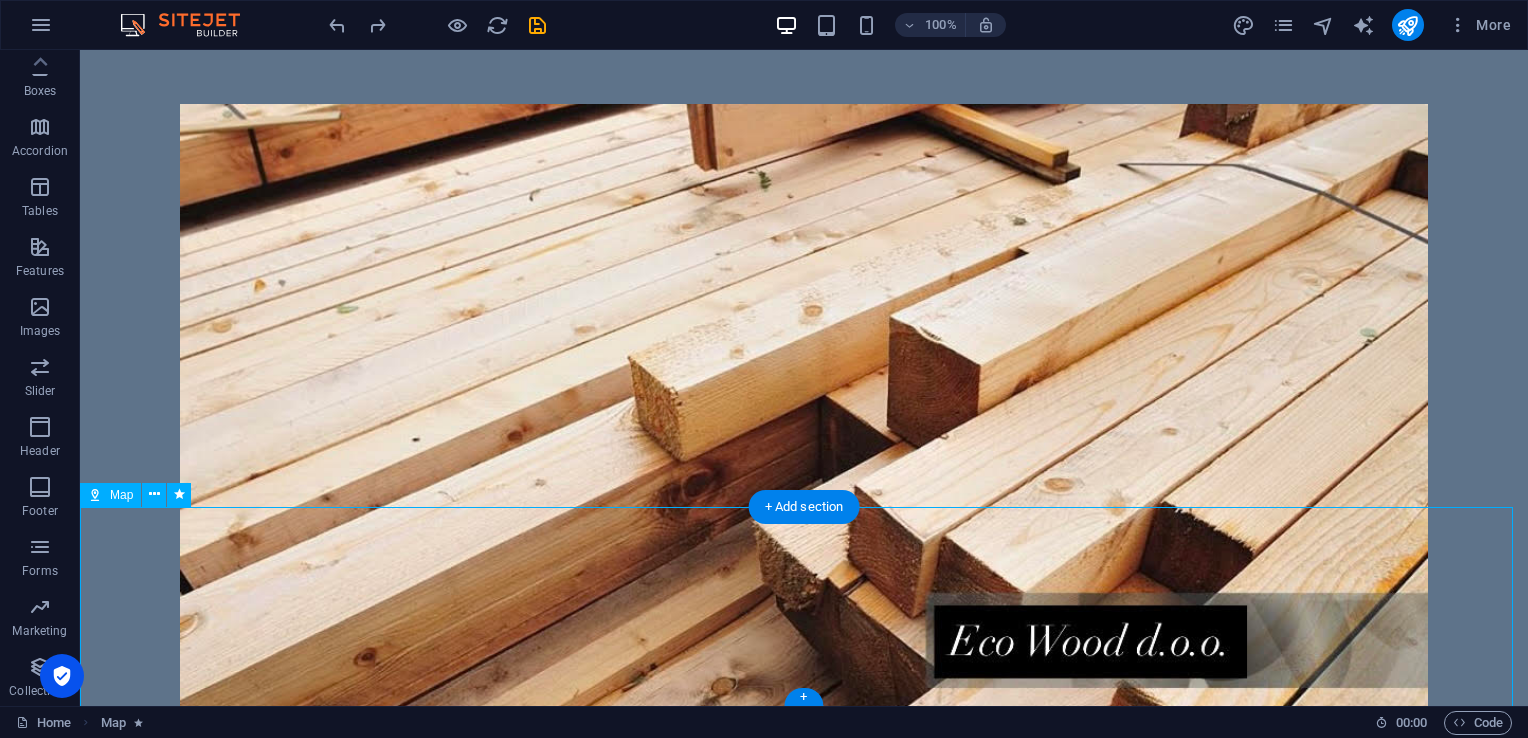 click on "← Move left → Move right ↑ Move up ↓ Move down + Zoom in - Zoom out Home Jump left by 75% End Jump right by 75% Page Up Jump up by 75% Page Down Jump down by 75% To navigate, press the arrow keys. Map Terrain Satellite Labels Keyboard shortcuts Map Data Map data ©2025 Map data ©2025 1 km  Click to toggle between metric and imperial units Terms Report a map error" at bounding box center [804, 4190] 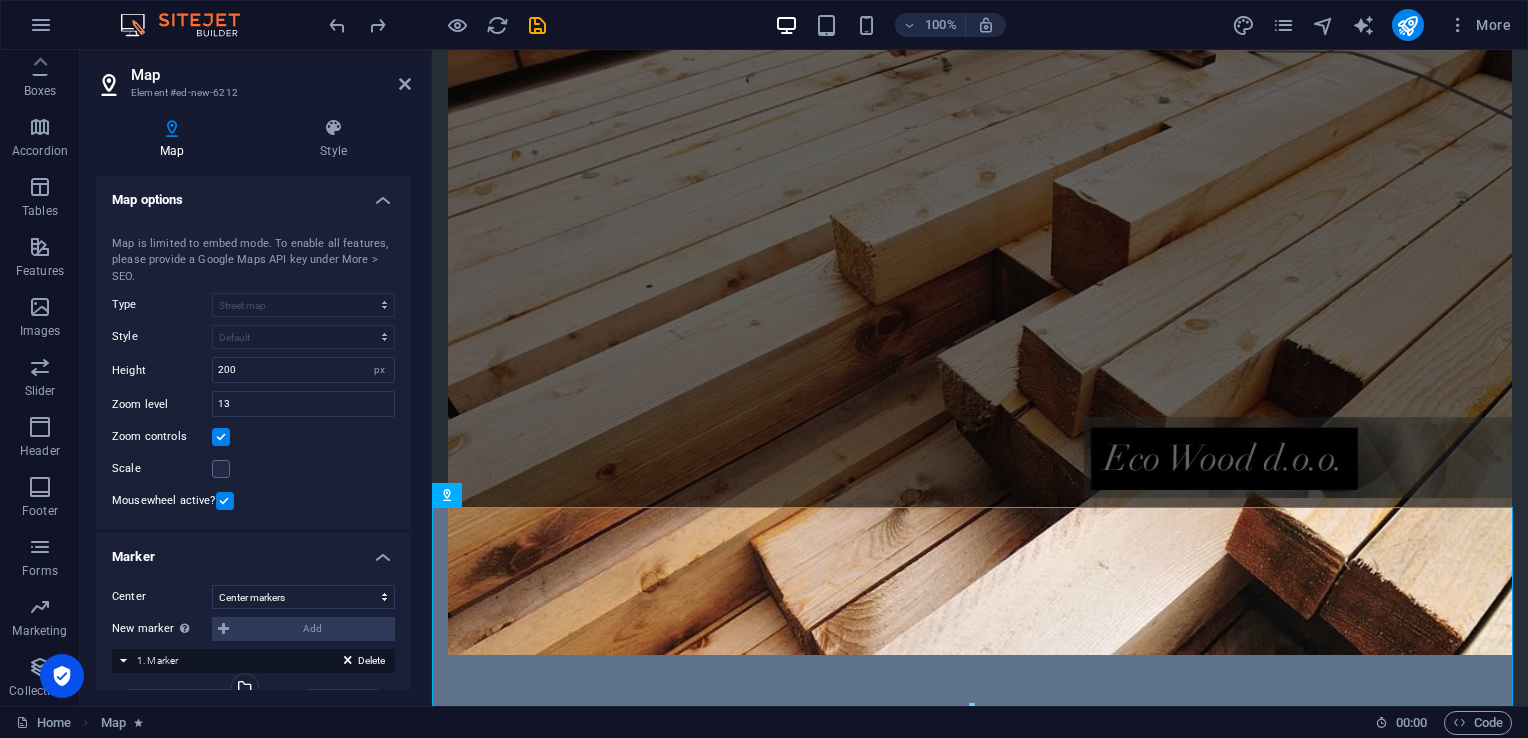 scroll, scrollTop: 4188, scrollLeft: 0, axis: vertical 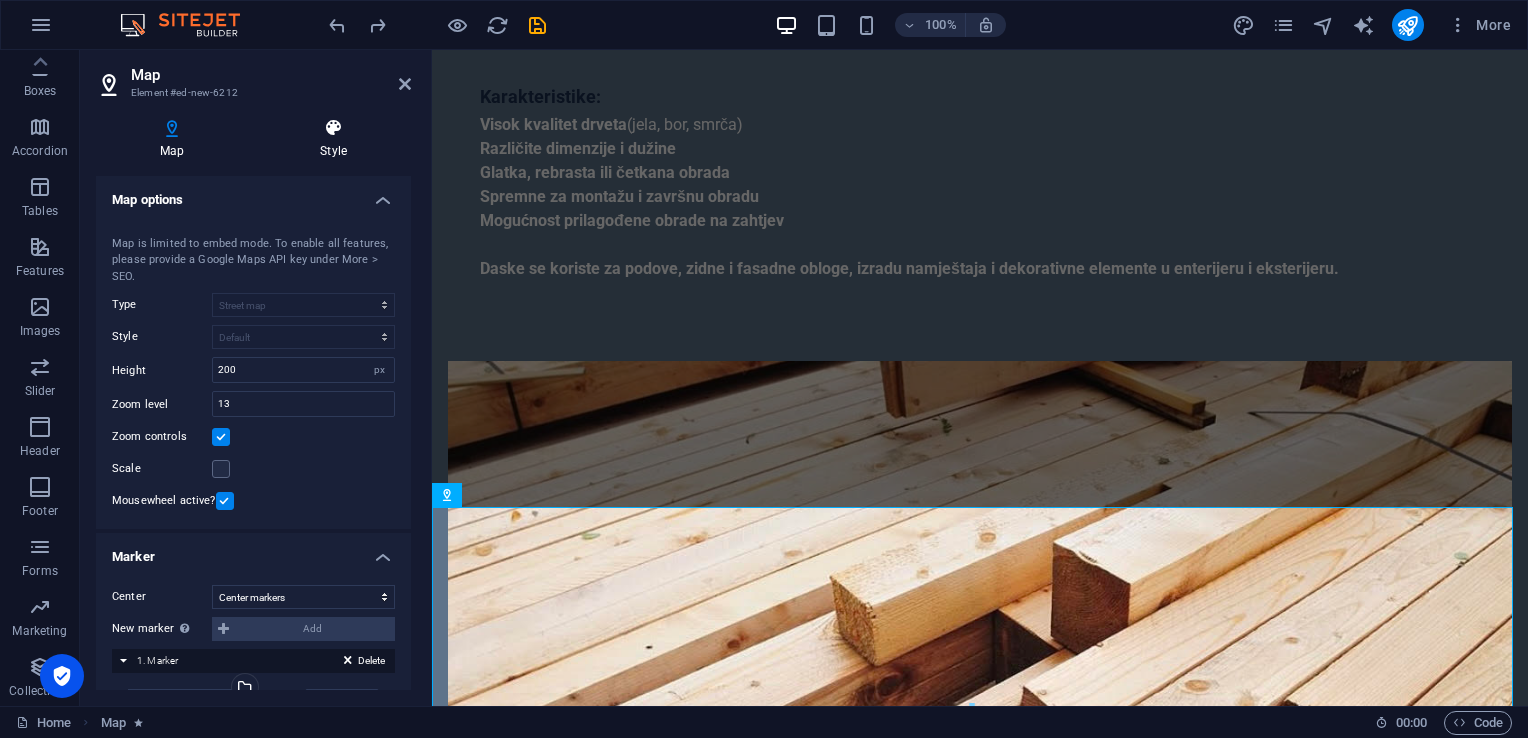 click on "Style" at bounding box center [333, 139] 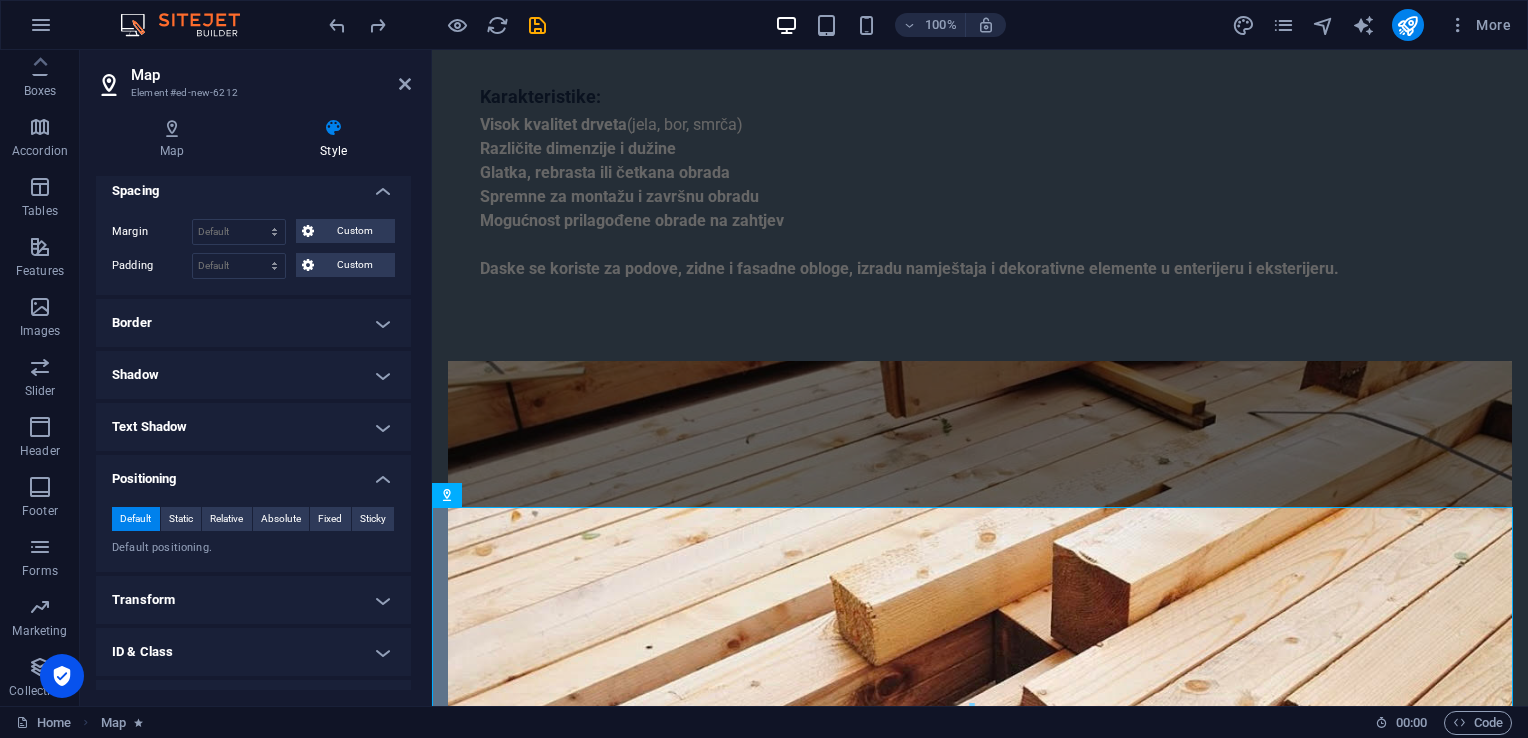 scroll, scrollTop: 200, scrollLeft: 0, axis: vertical 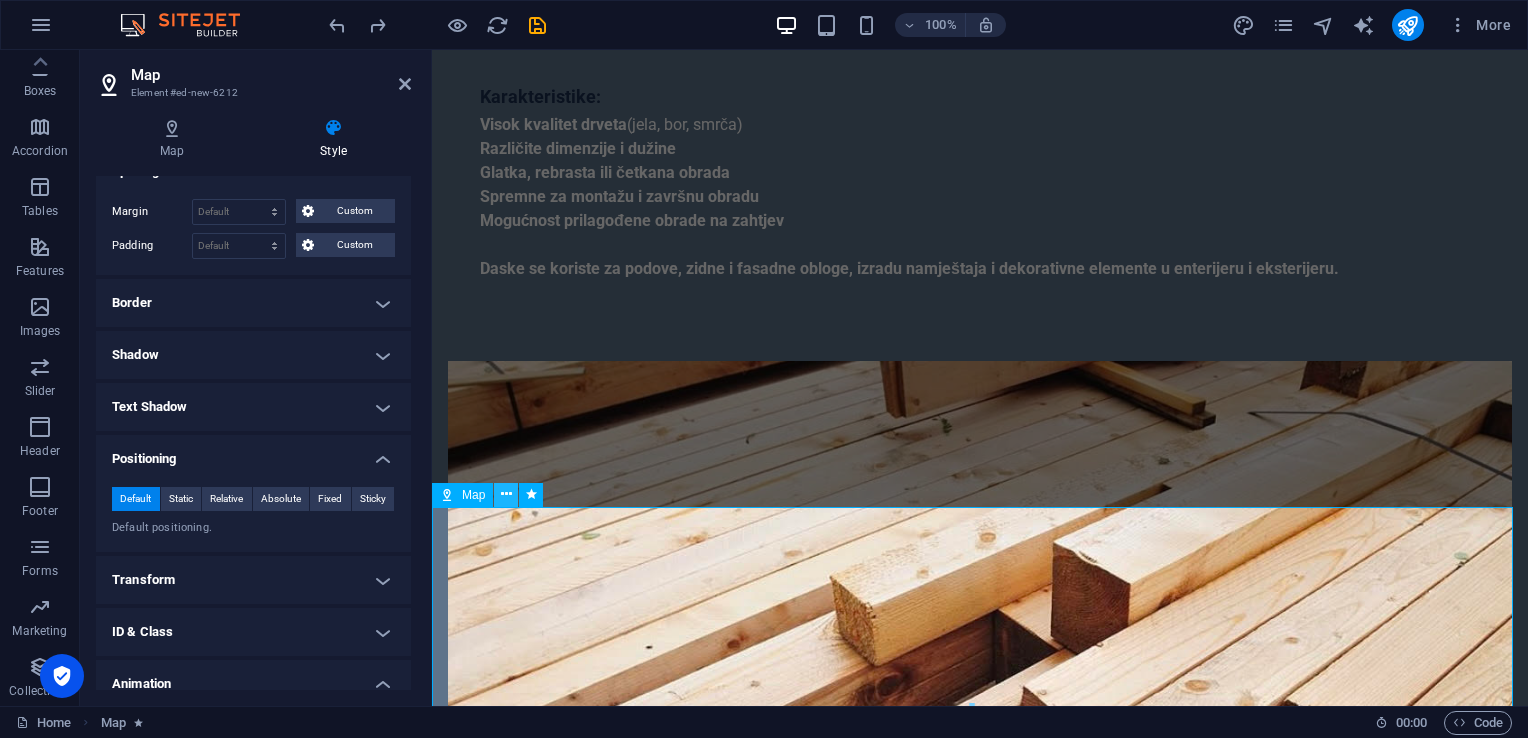 click at bounding box center (506, 495) 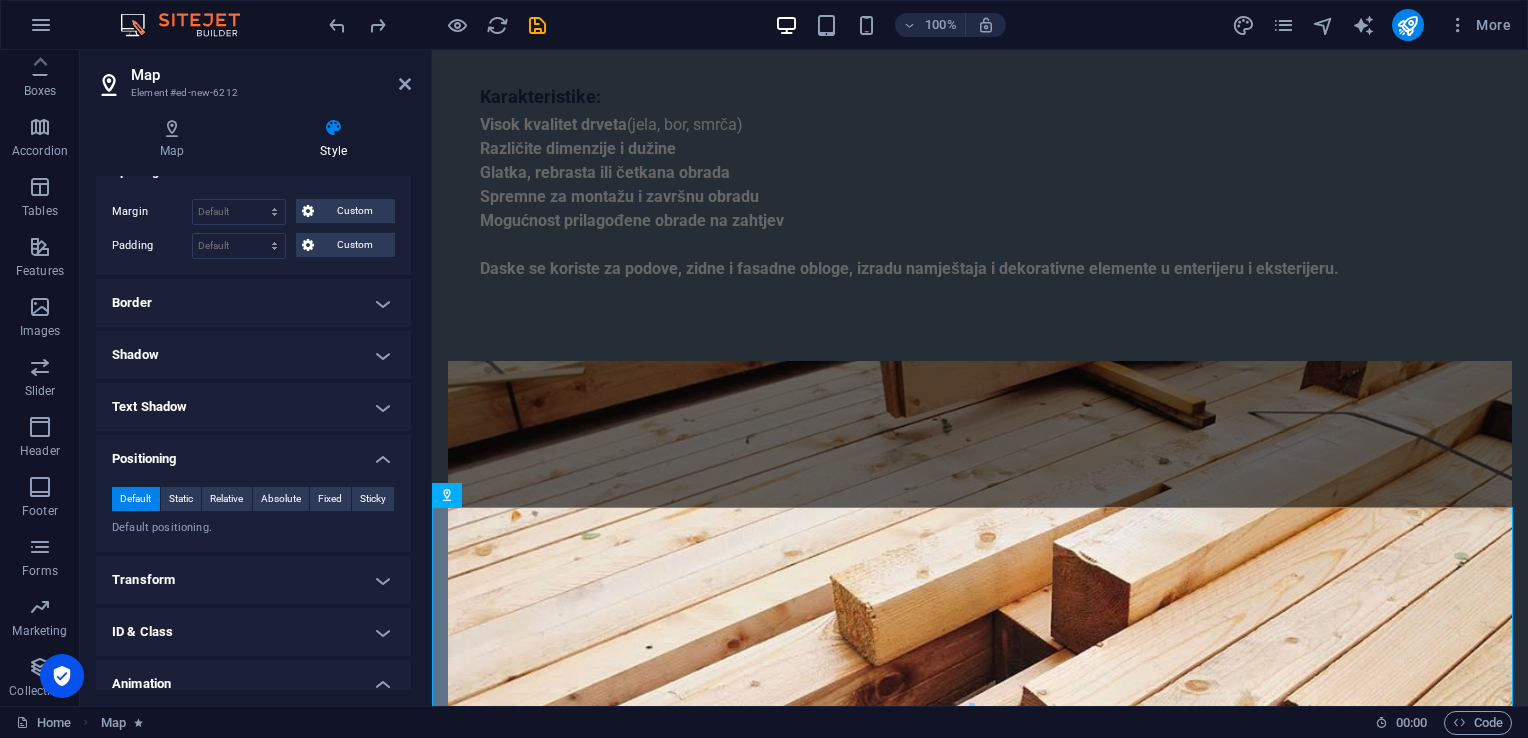 click on "Shadow" at bounding box center (253, 355) 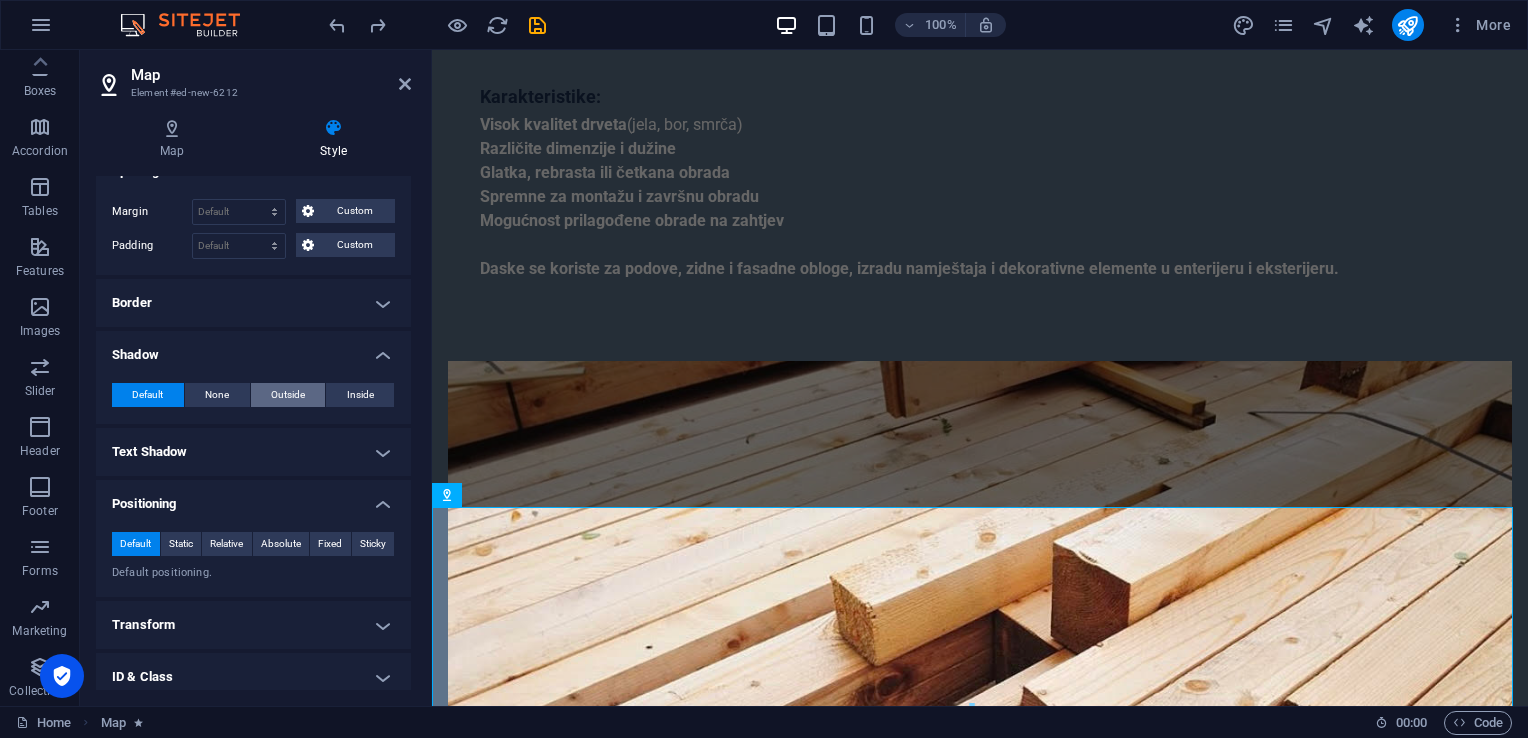 click on "Outside" at bounding box center [288, 395] 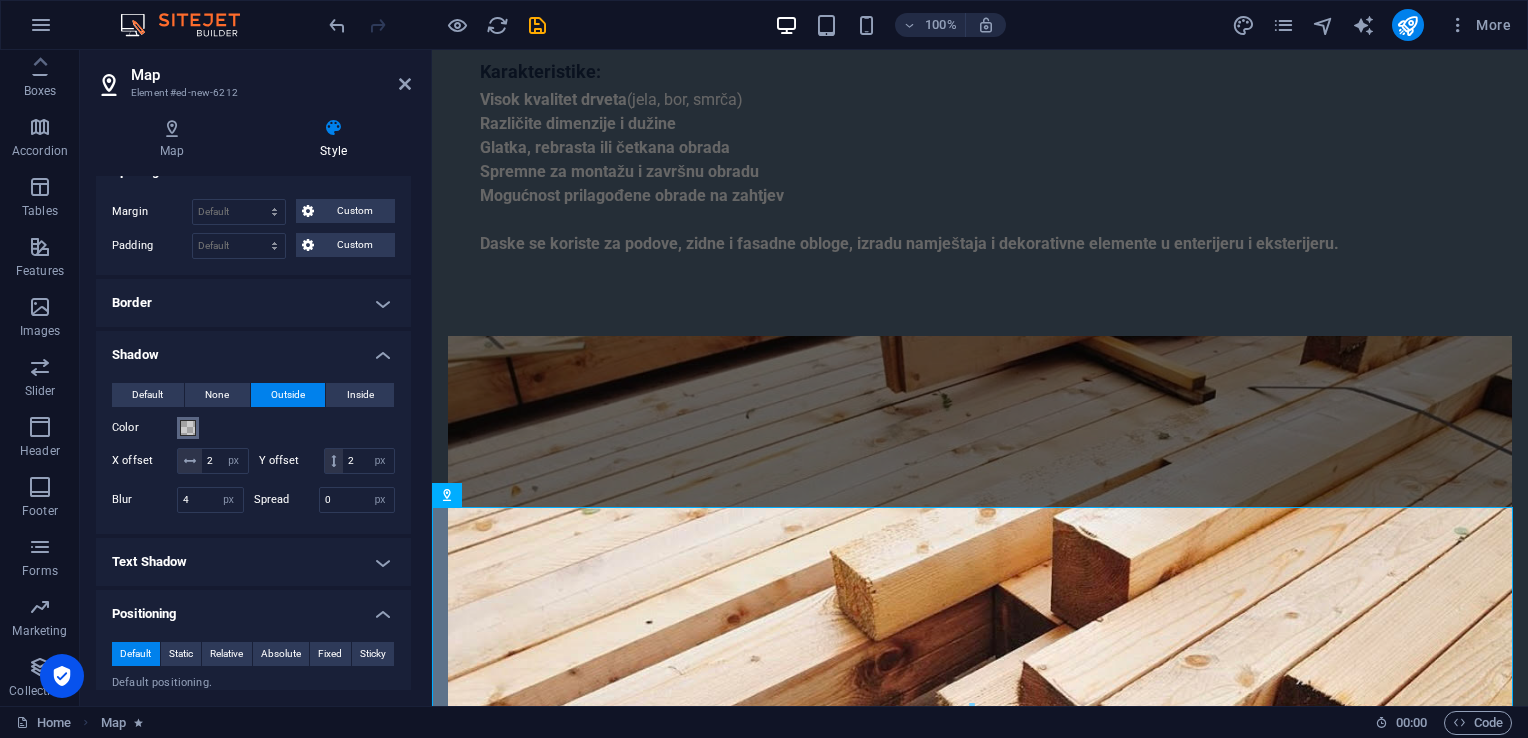 click at bounding box center [188, 428] 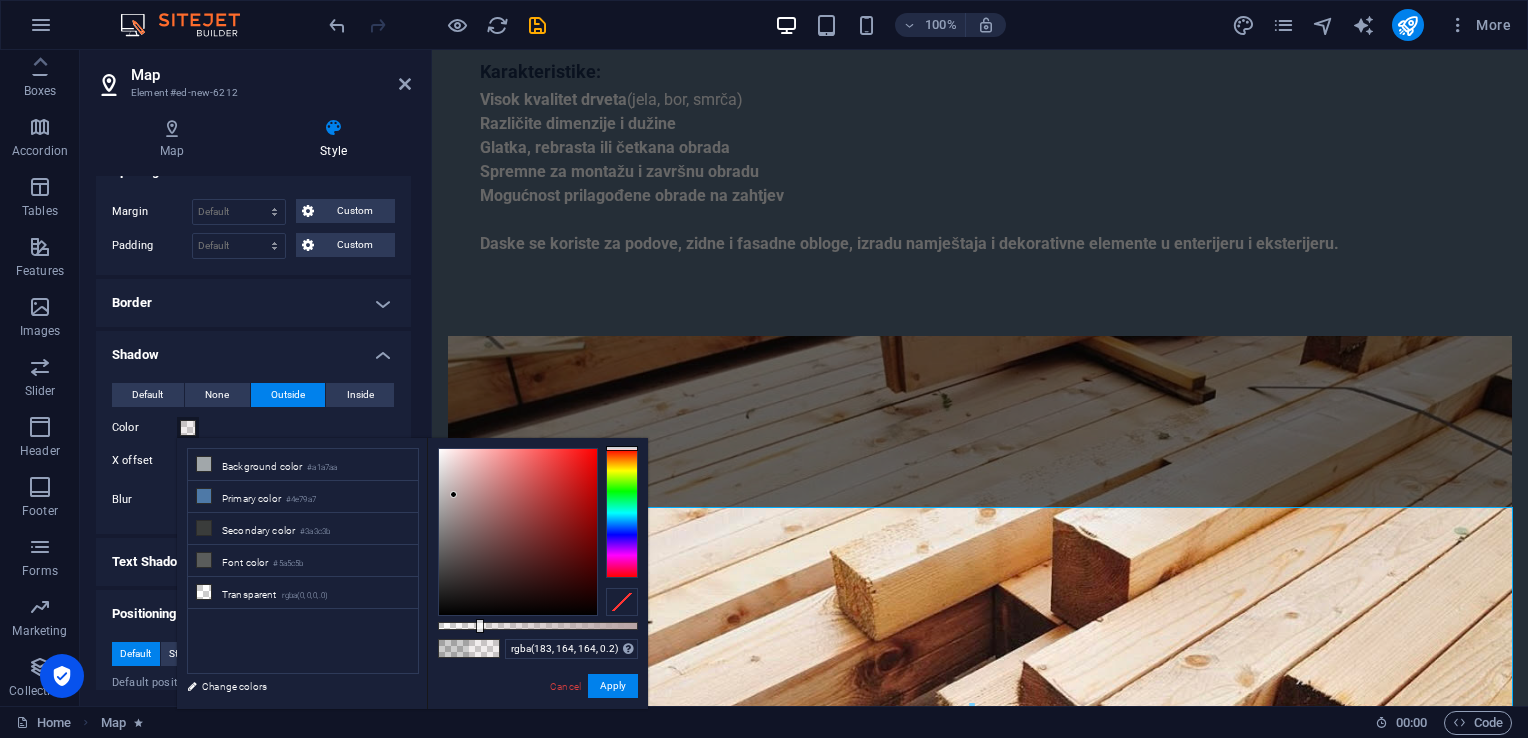drag, startPoint x: 433, startPoint y: 614, endPoint x: 480, endPoint y: 538, distance: 89.358826 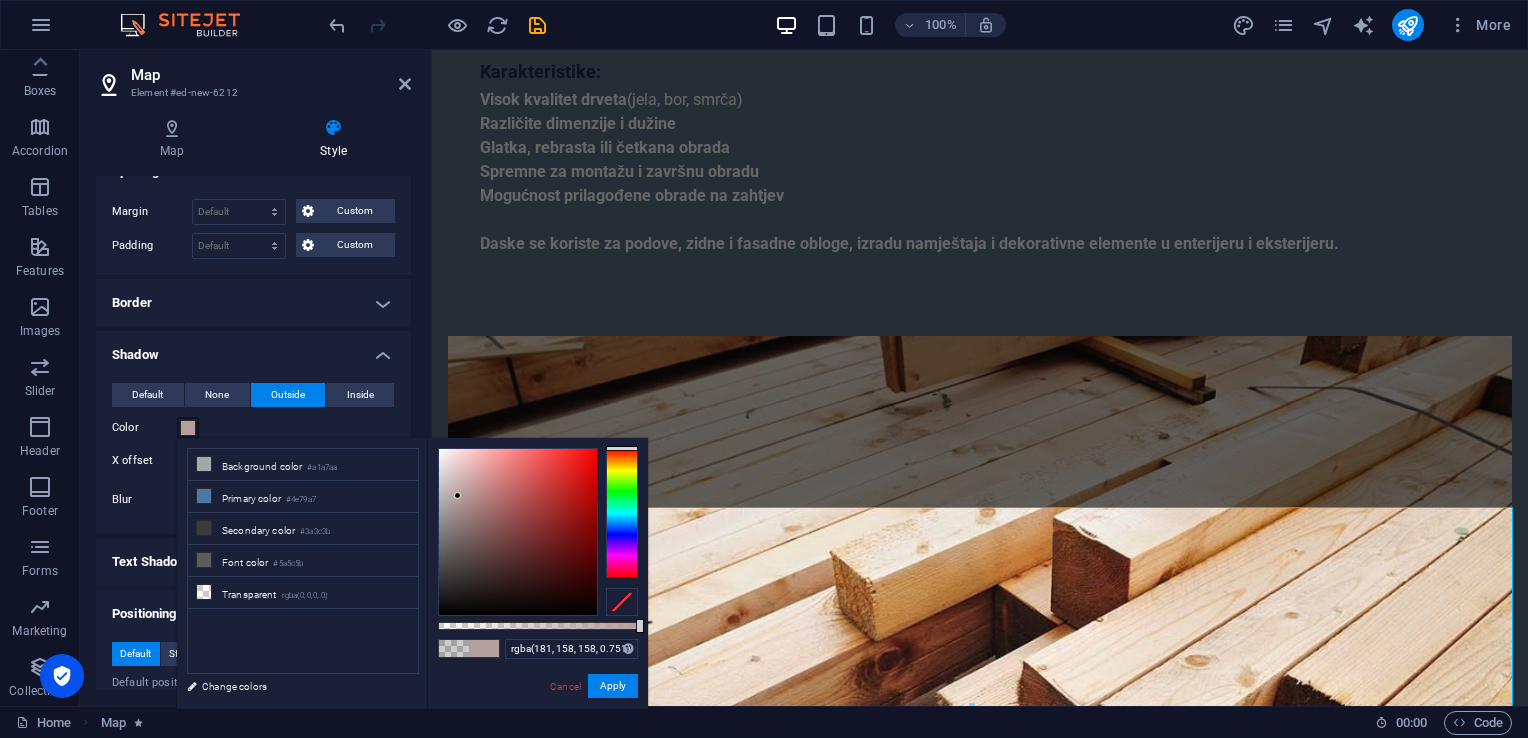 type on "rgba(181, 158, 158, 0.741)" 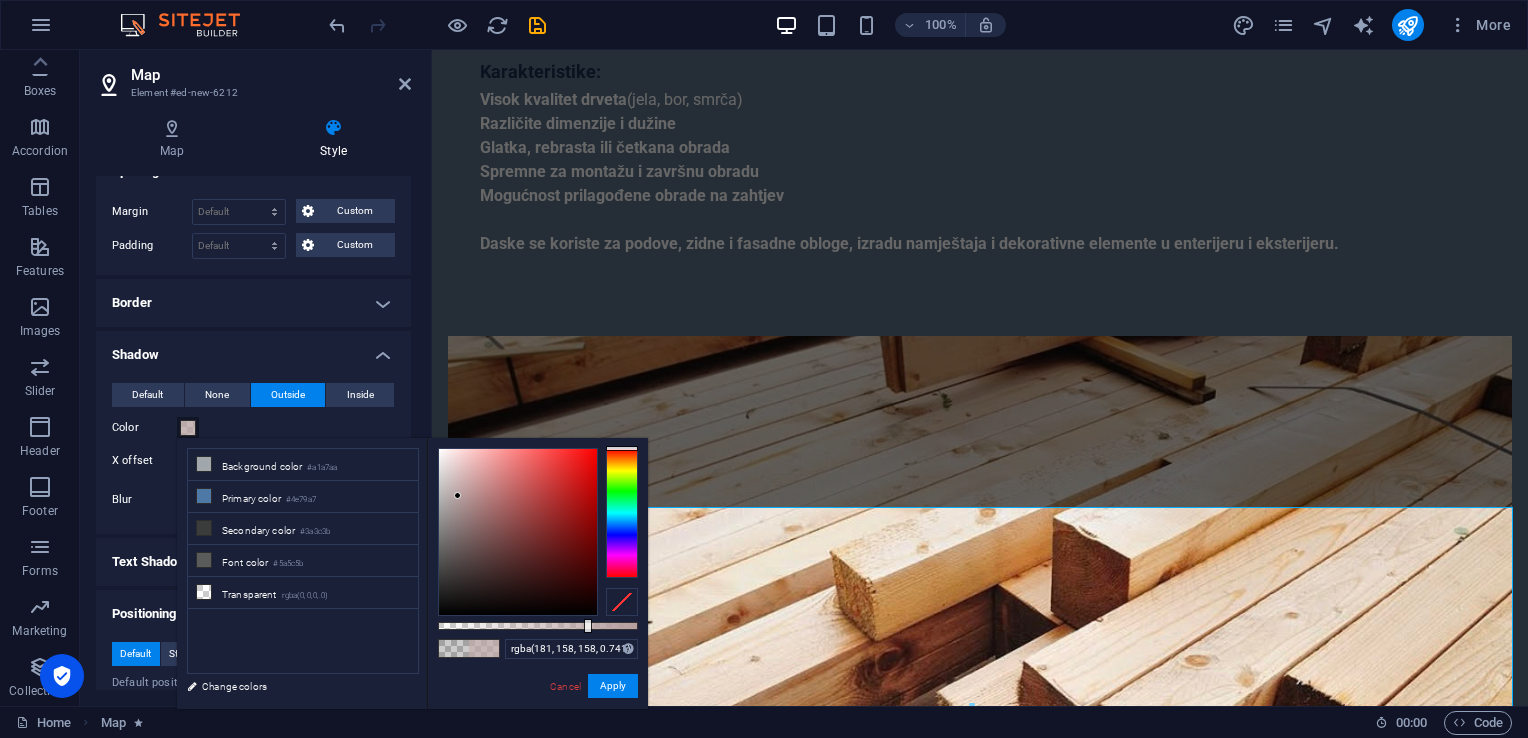 drag, startPoint x: 480, startPoint y: 631, endPoint x: 586, endPoint y: 629, distance: 106.01887 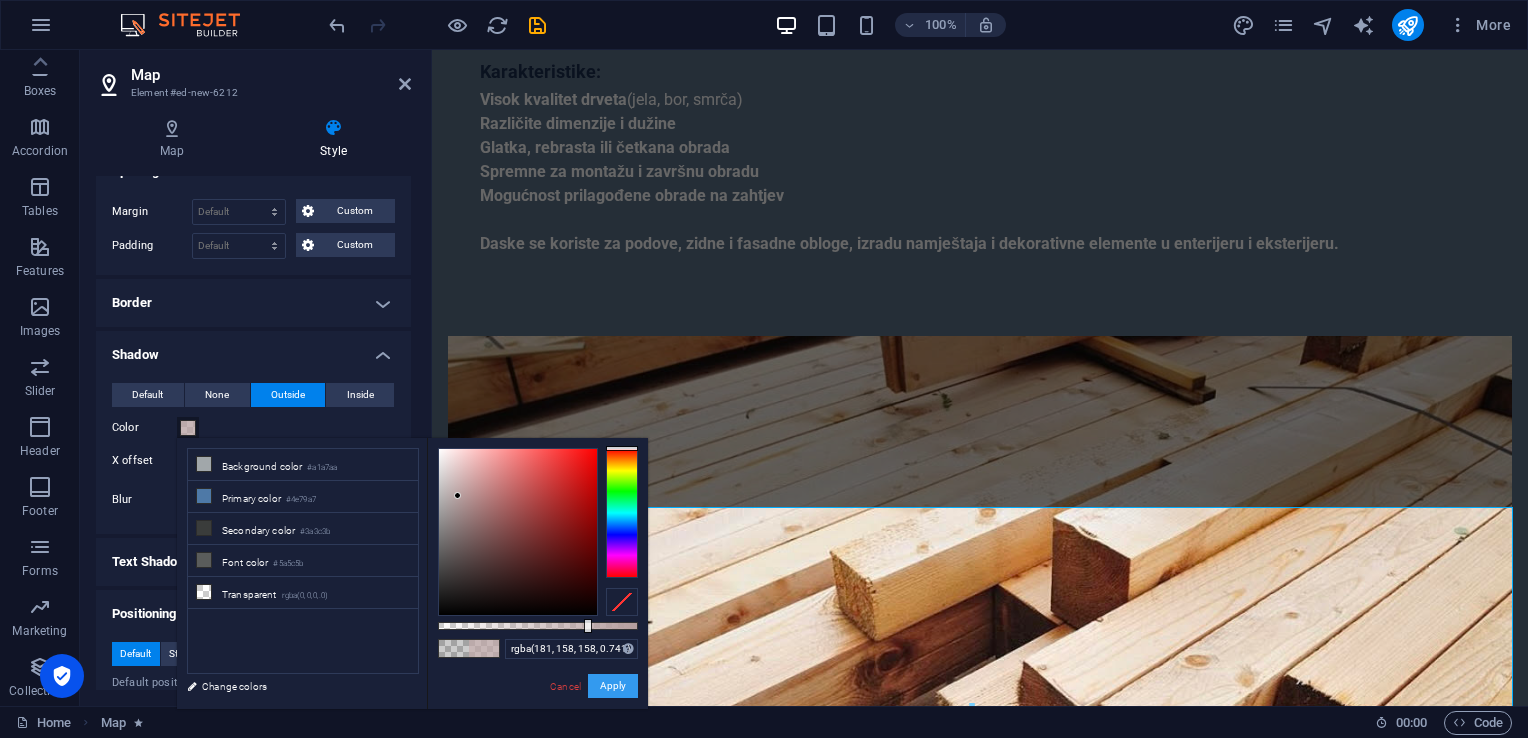 click on "Apply" at bounding box center [613, 686] 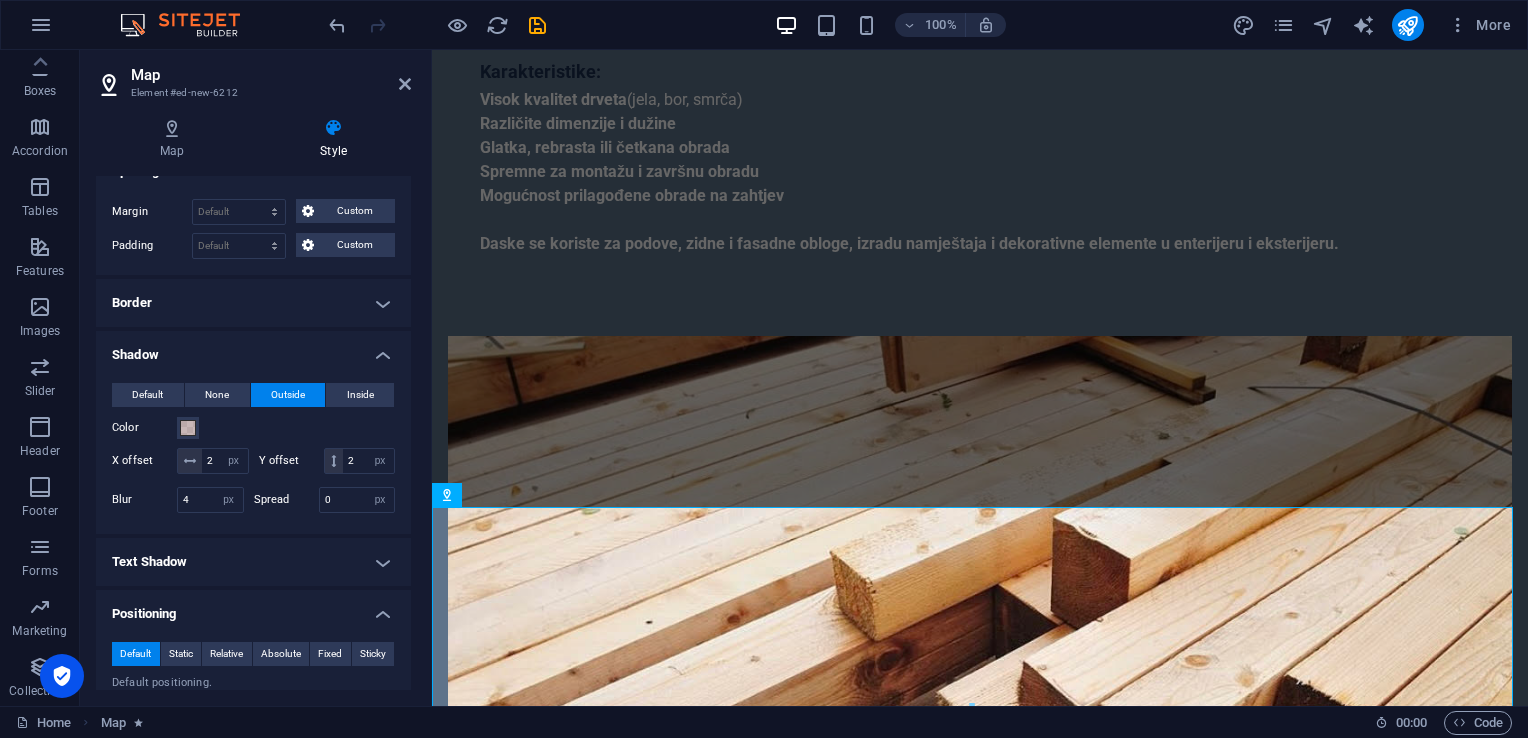 click on "Map Element #ed-new-6212 Map Style Map options Map center Vukovo 172, 74264 Jelah-Tesanj Map is limited to embed mode. To enable all features, please provide a Google Maps API key under More > SEO. Type Street map Satellite view Satellite view with streets Terrain map Style Default Colorize Pale Dawn Subtle Grayscale Shades of Grey Apple Maps Blue Water Midnight Commander Light Monochrome Paper Neutral Blue Hints of Gold Black &amp; White No labels Color Height 200 px Zoom level 13 Zoom controls Scale Mousewheel active? Marker Center Don't center Center markers Center and zoom markers New marker To enable this feature, please provide a Google Maps API key in the website settings. Add Delete 1. Marker Drag files here, click to choose files or select files from Files or our free stock photos & videos Select files from the file manager, stock photos, or upload file(s) Upload Location Vukovo 172, 74264 Jelah-Tesanj Width auto px Info Opened? Headline Individual SEO Description Paragraph Format Normal Heading 1 8" at bounding box center [256, 378] 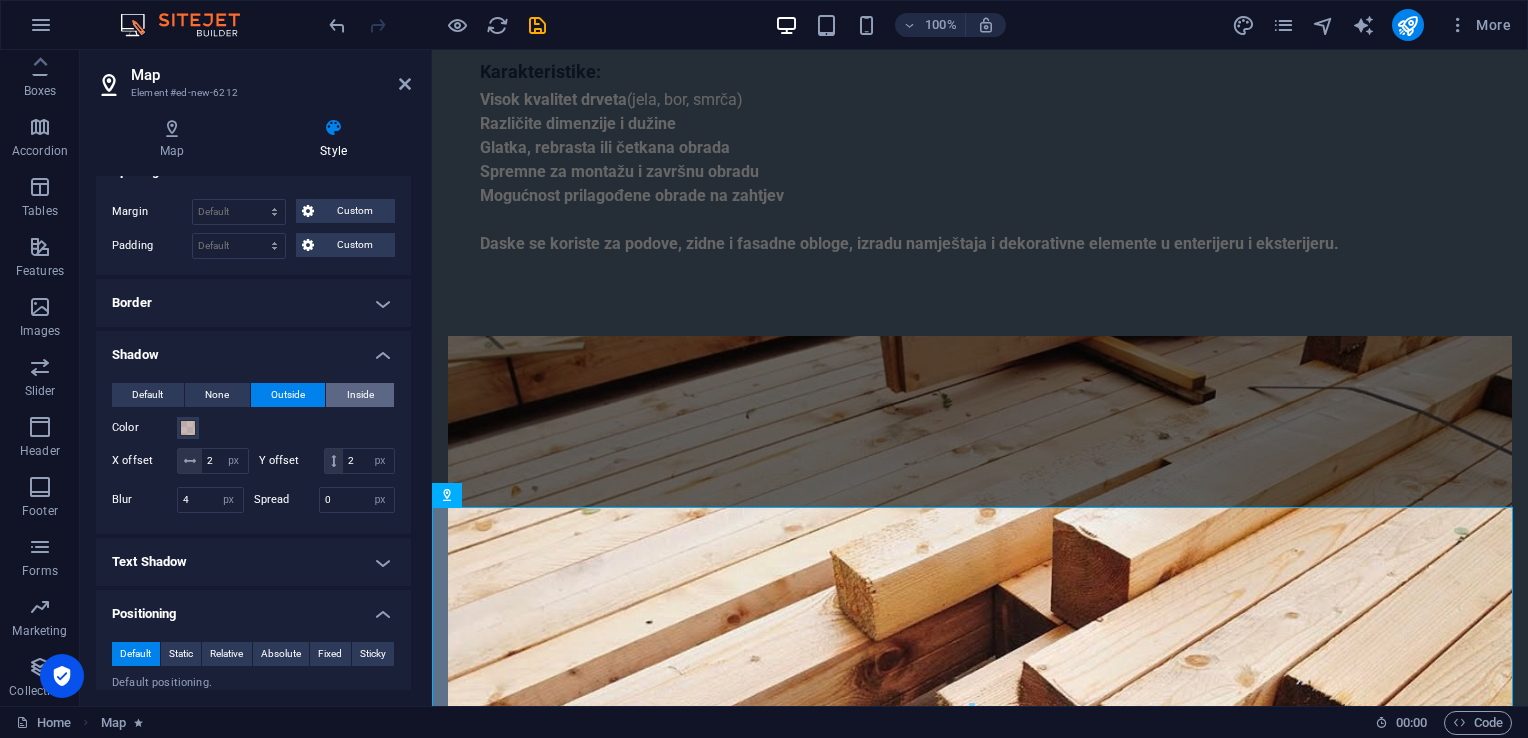 click on "Inside" at bounding box center [360, 395] 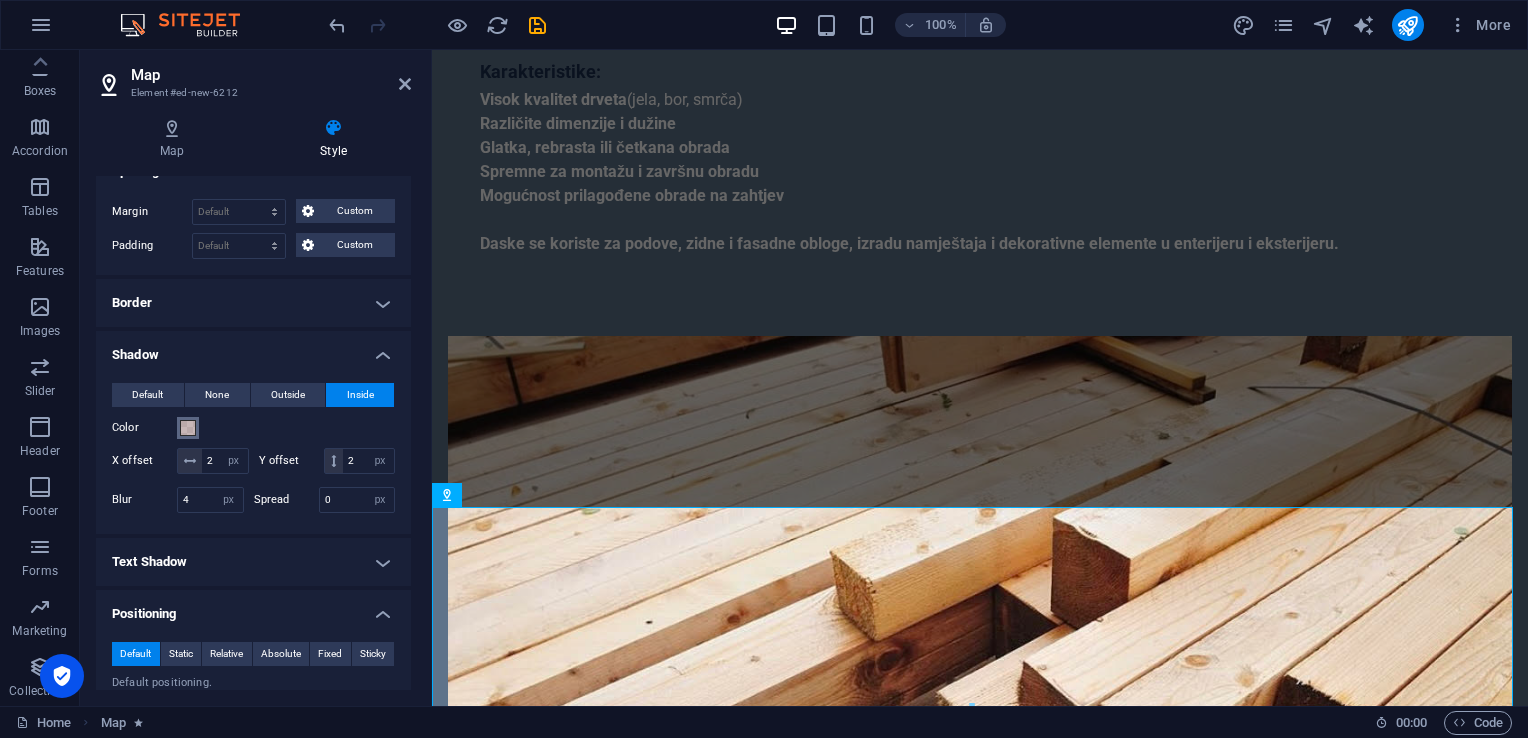 click at bounding box center (188, 428) 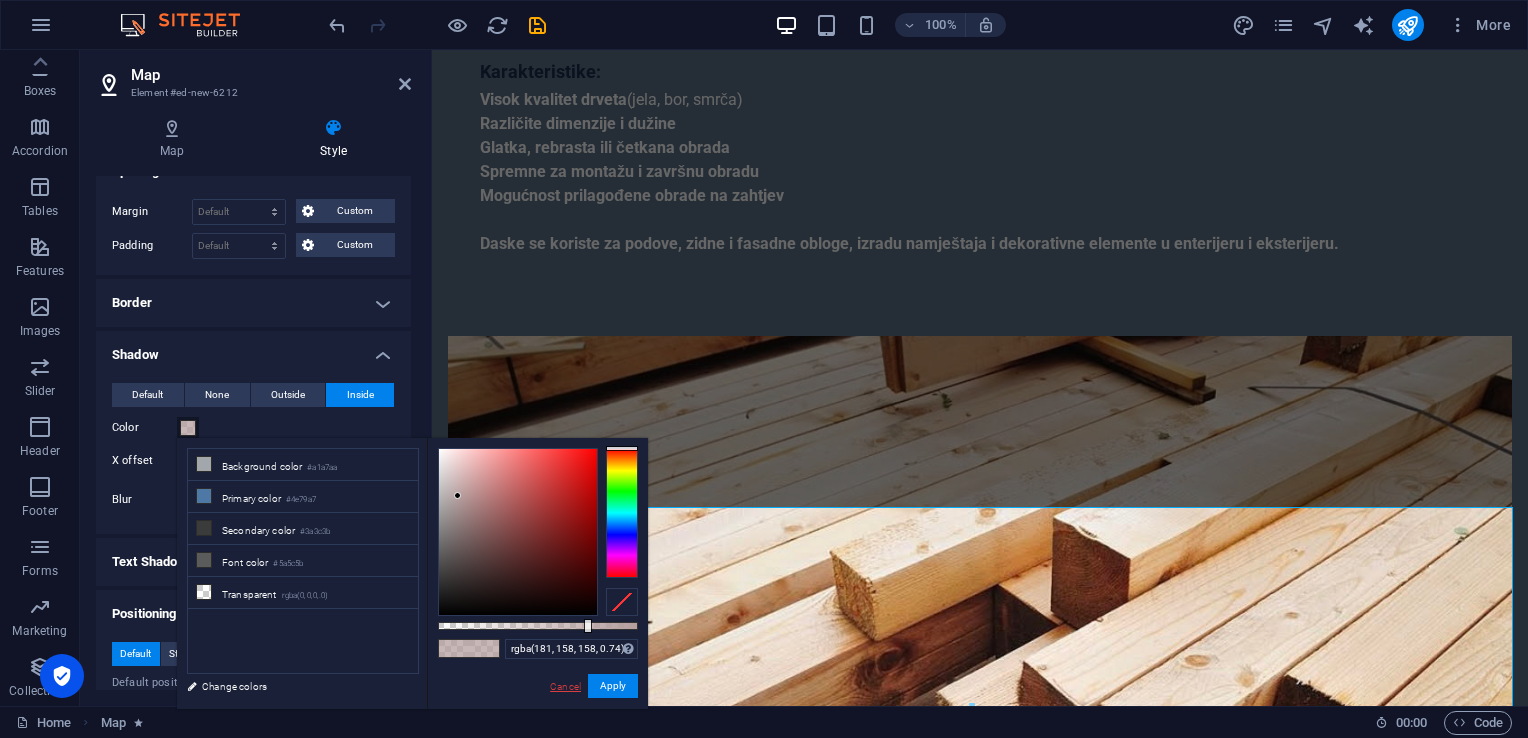 click on "Cancel" at bounding box center [565, 686] 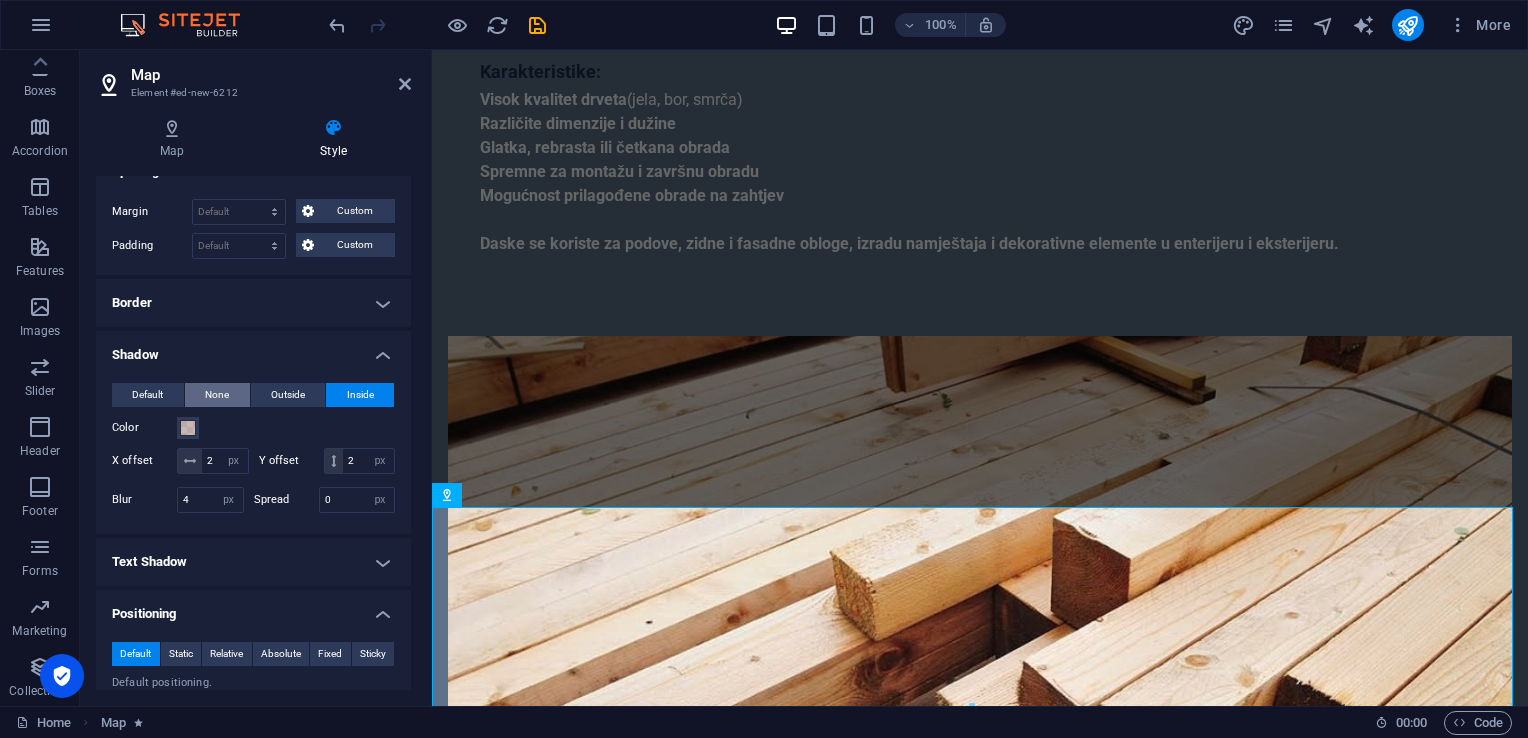 click on "None" at bounding box center [217, 395] 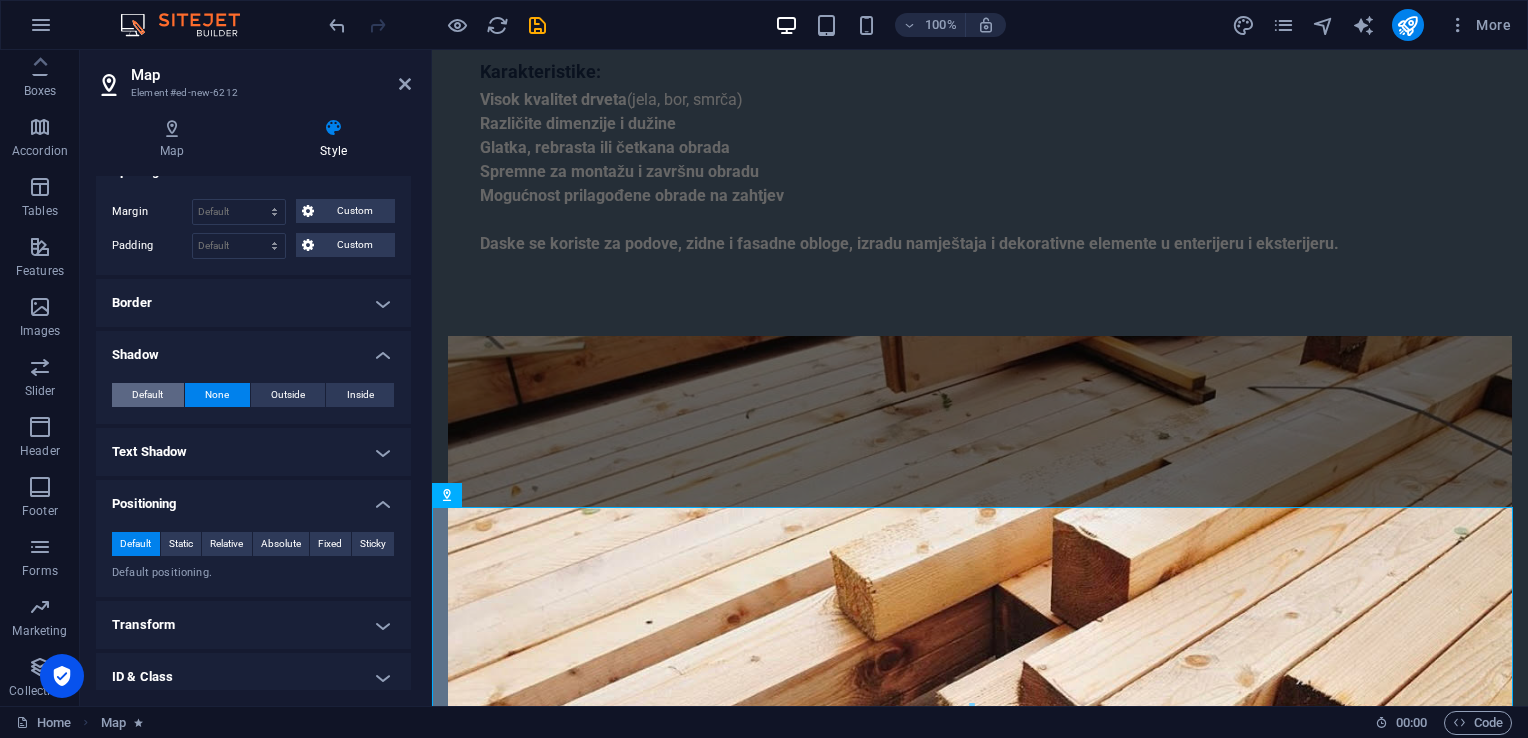 click on "Default" at bounding box center [147, 395] 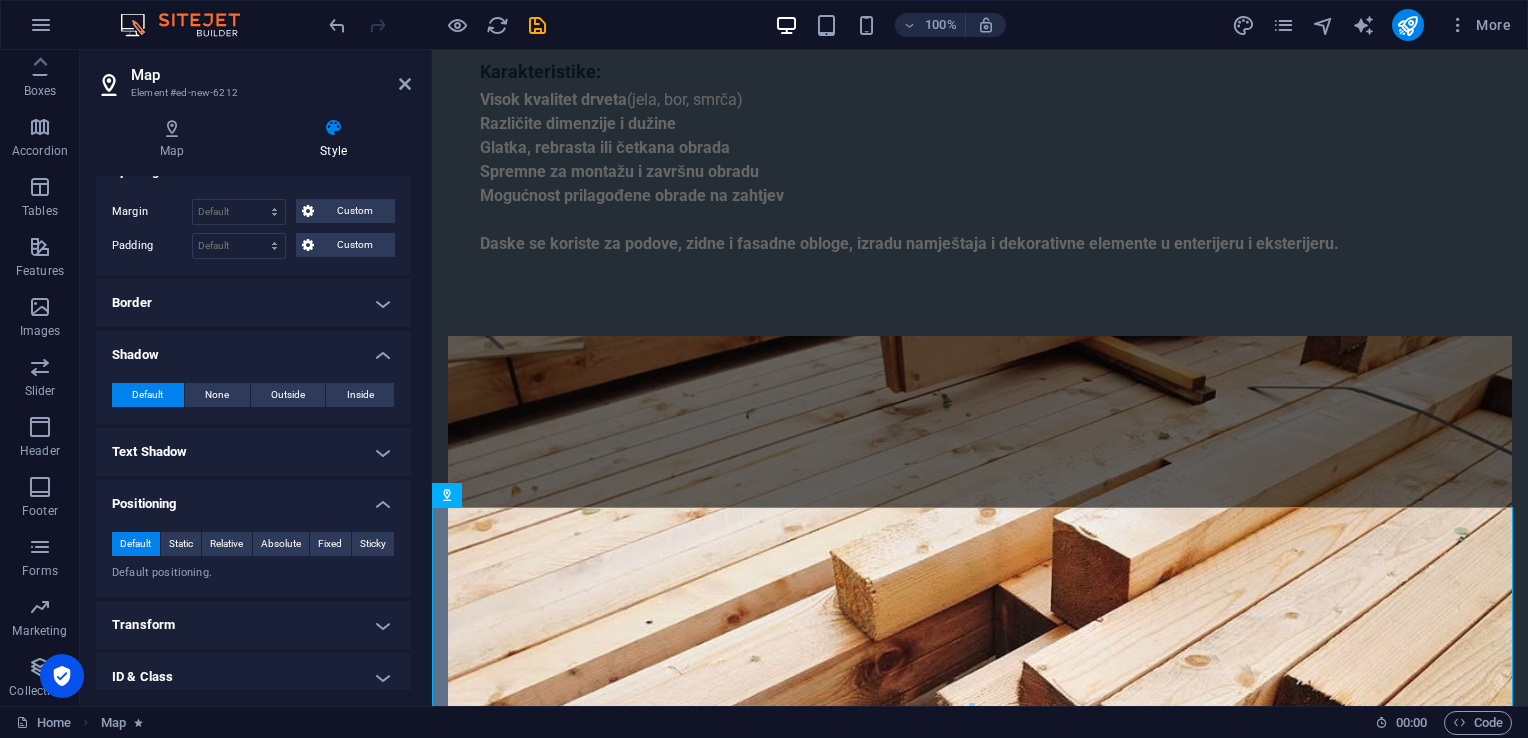 click on "Shadow" at bounding box center (253, 349) 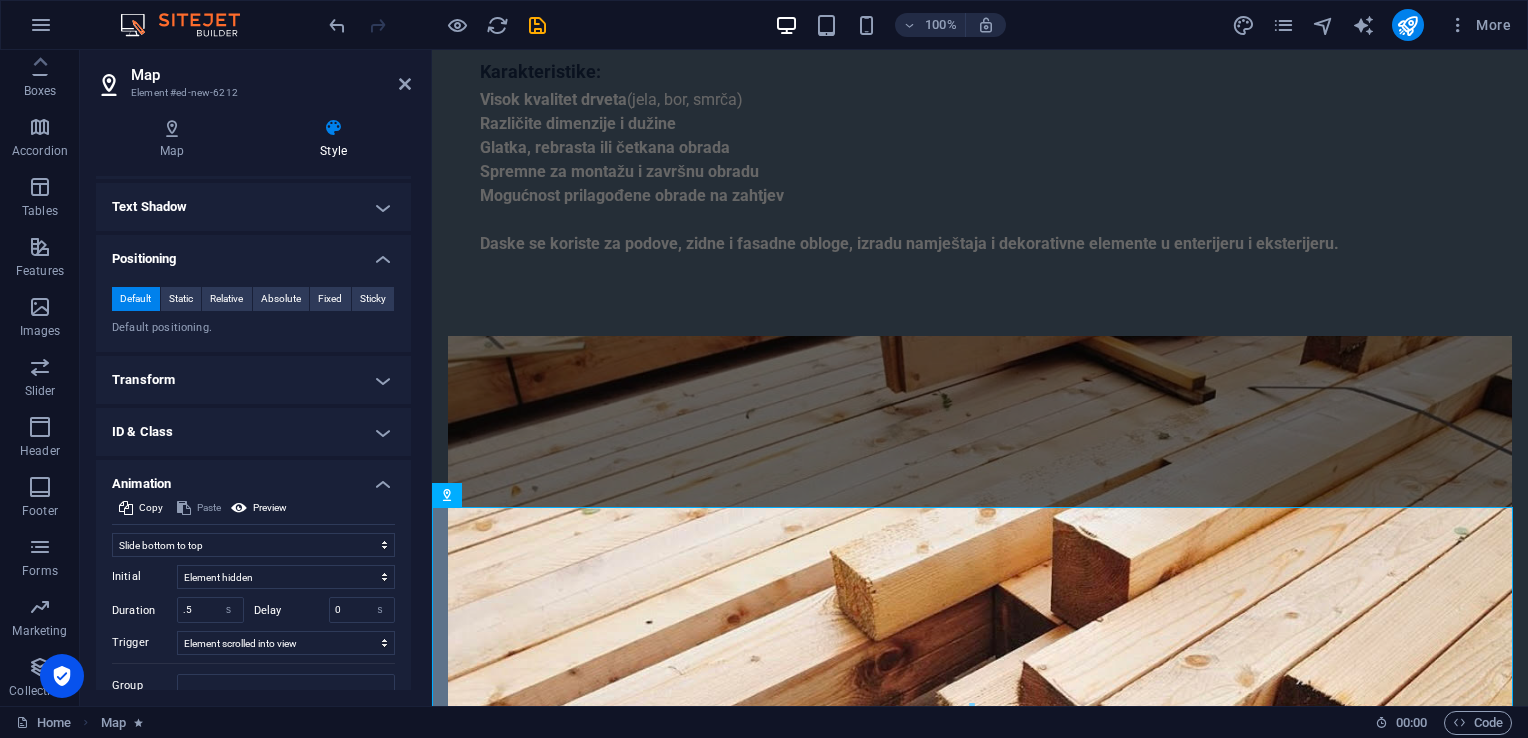 scroll, scrollTop: 473, scrollLeft: 0, axis: vertical 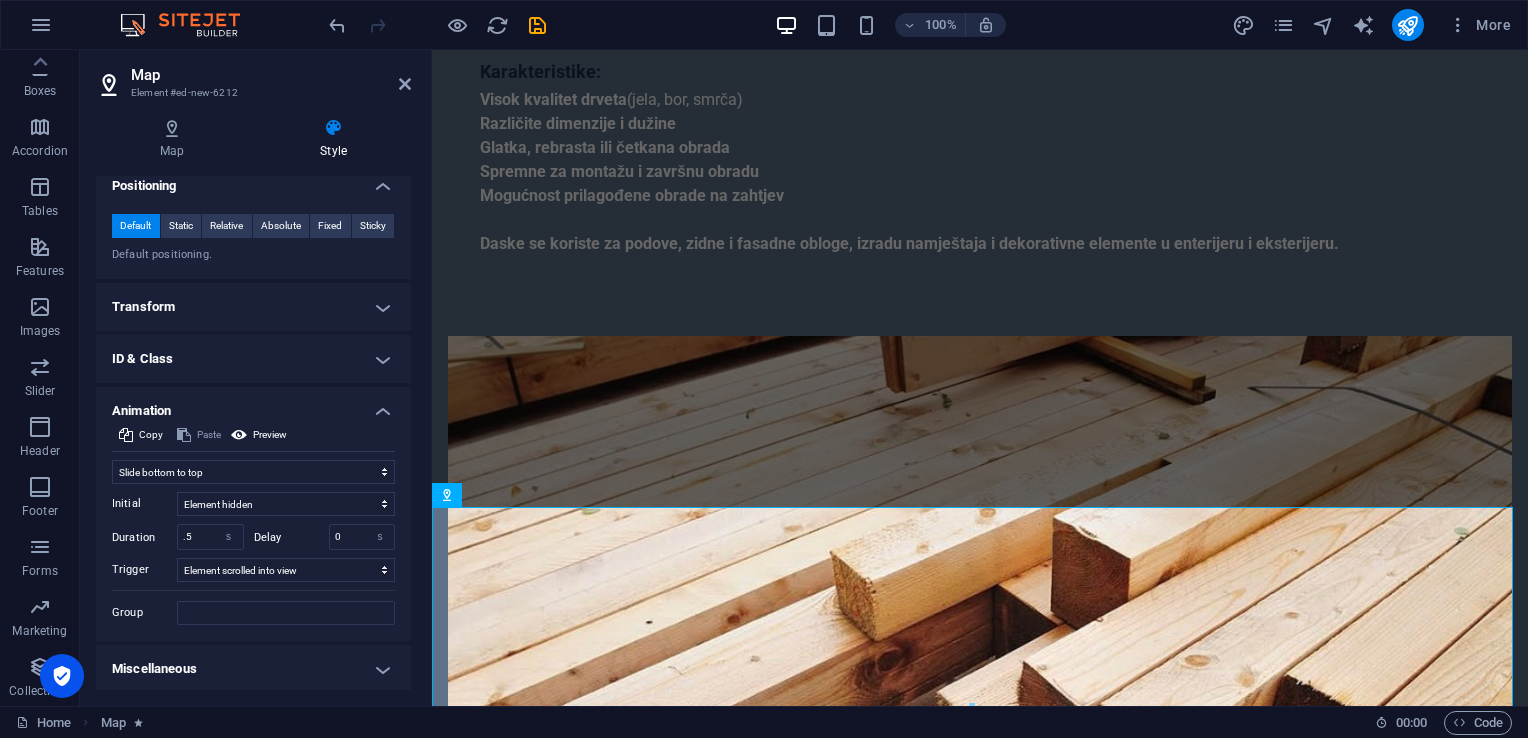 click on "Map Element #ed-new-6212" at bounding box center (253, 76) 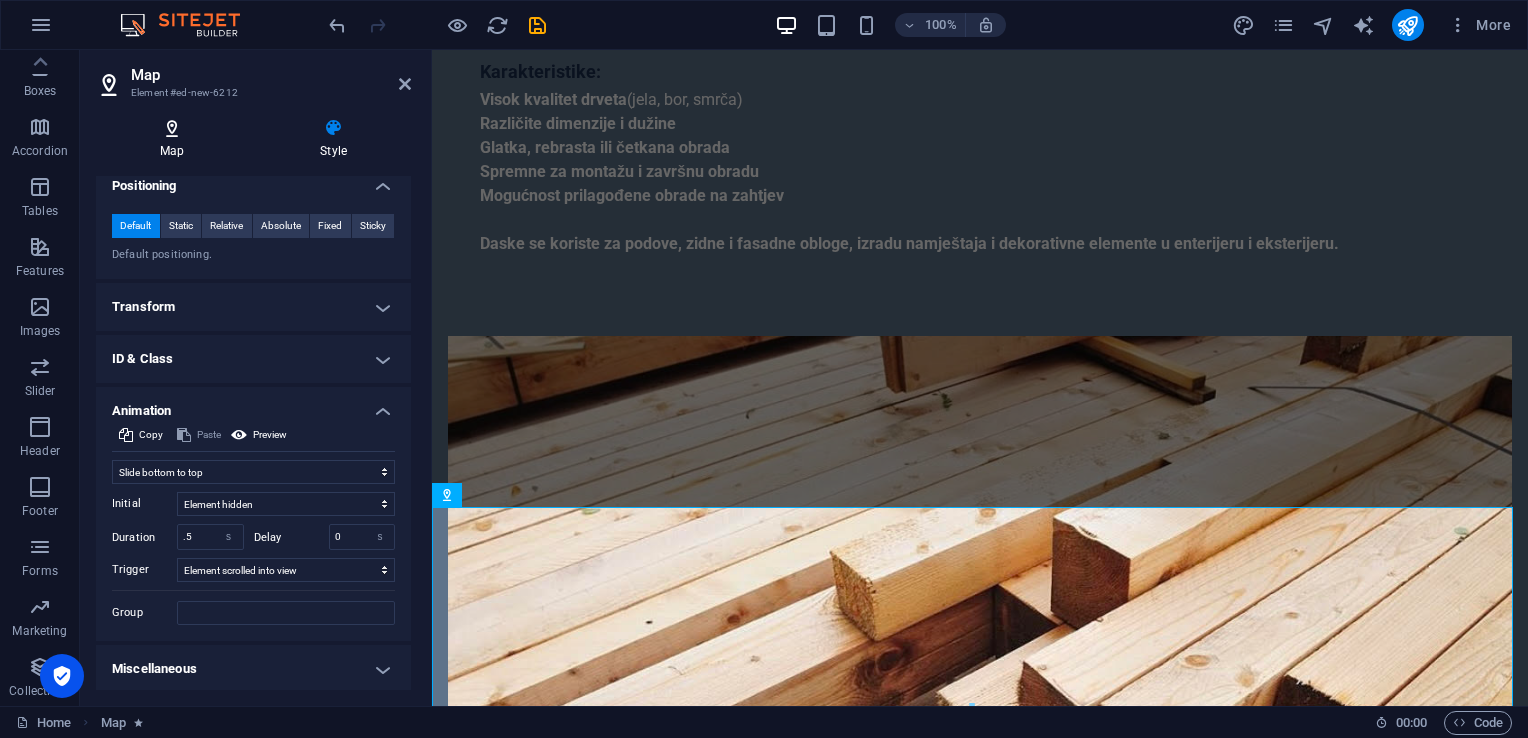 click at bounding box center [172, 128] 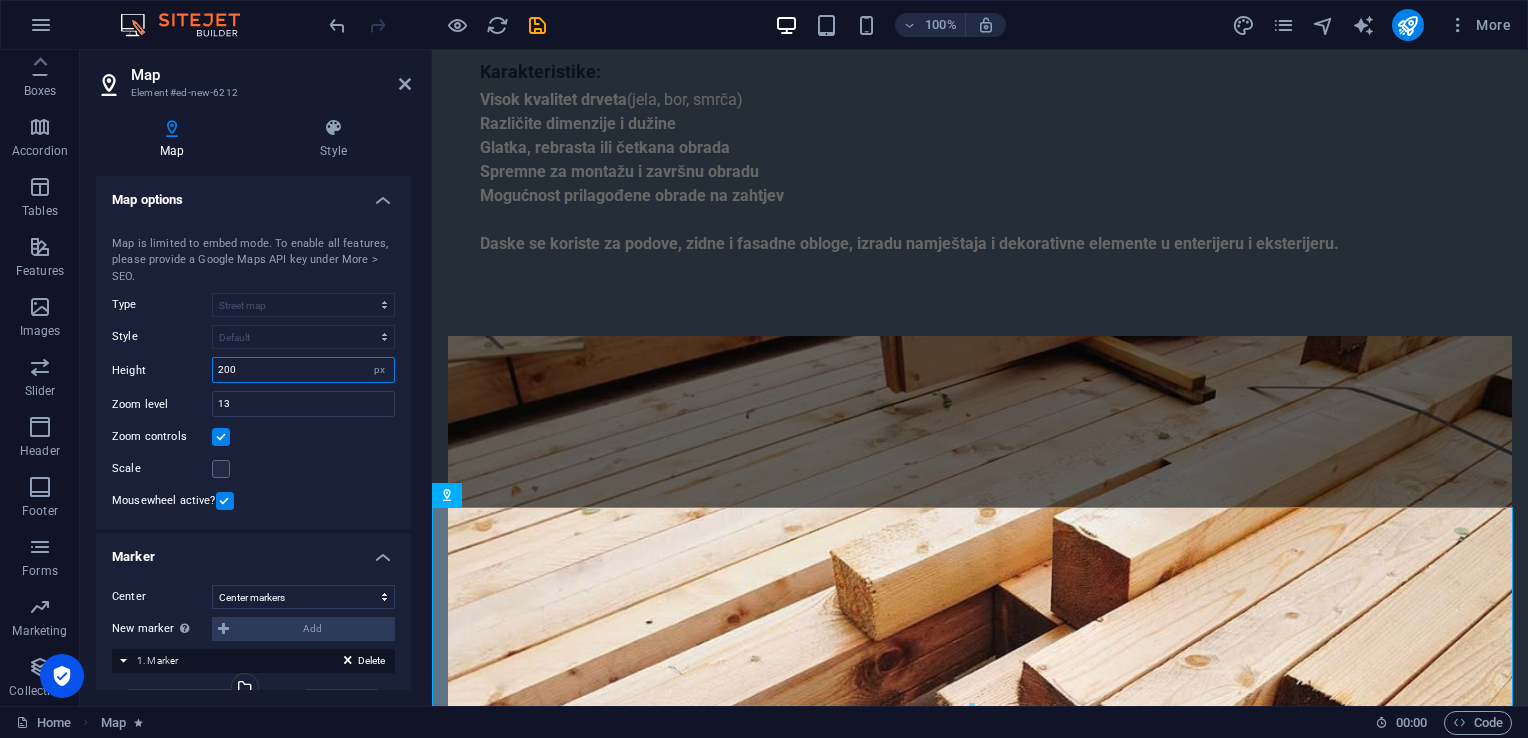 click on "200" at bounding box center [303, 370] 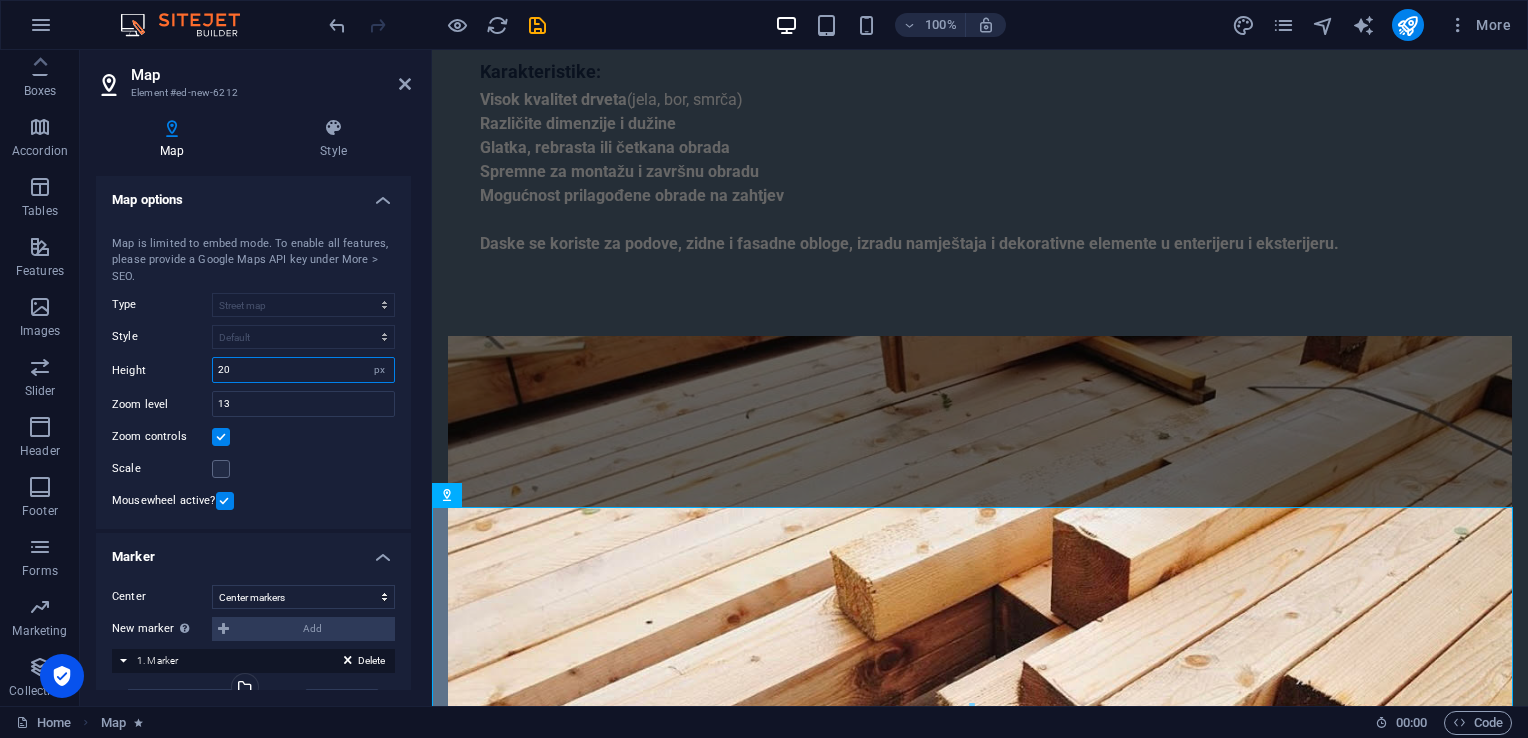 type on "2" 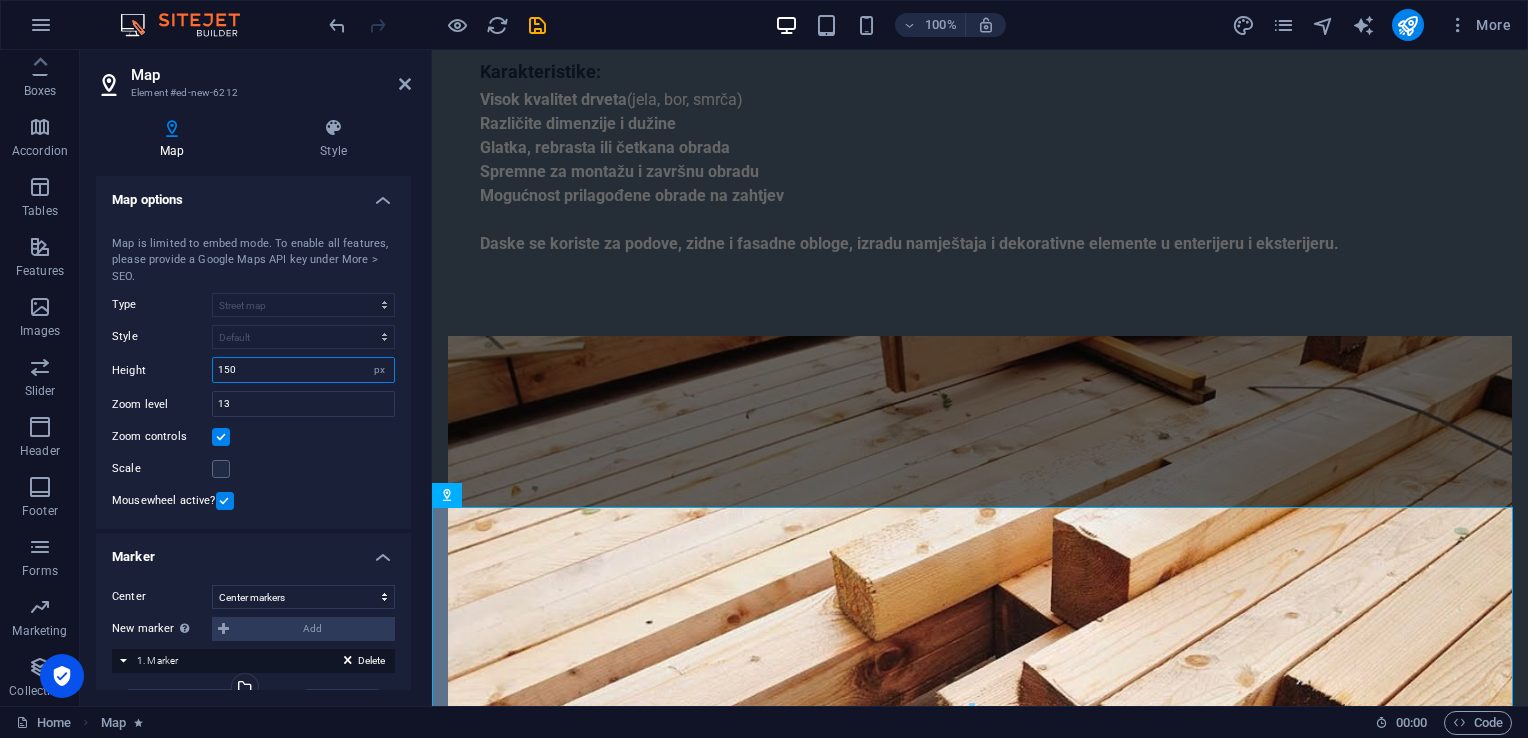 type on "150" 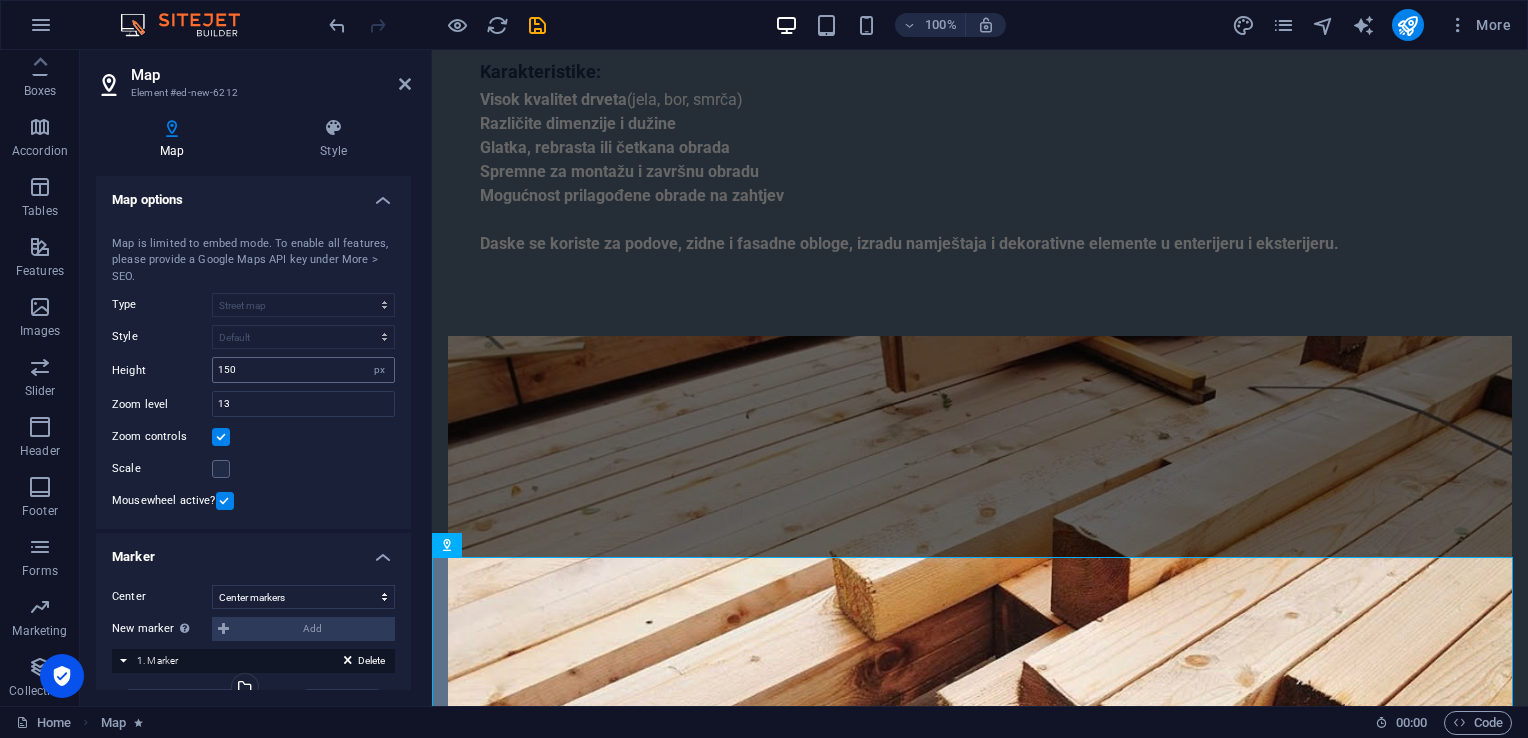 scroll, scrollTop: 4139, scrollLeft: 0, axis: vertical 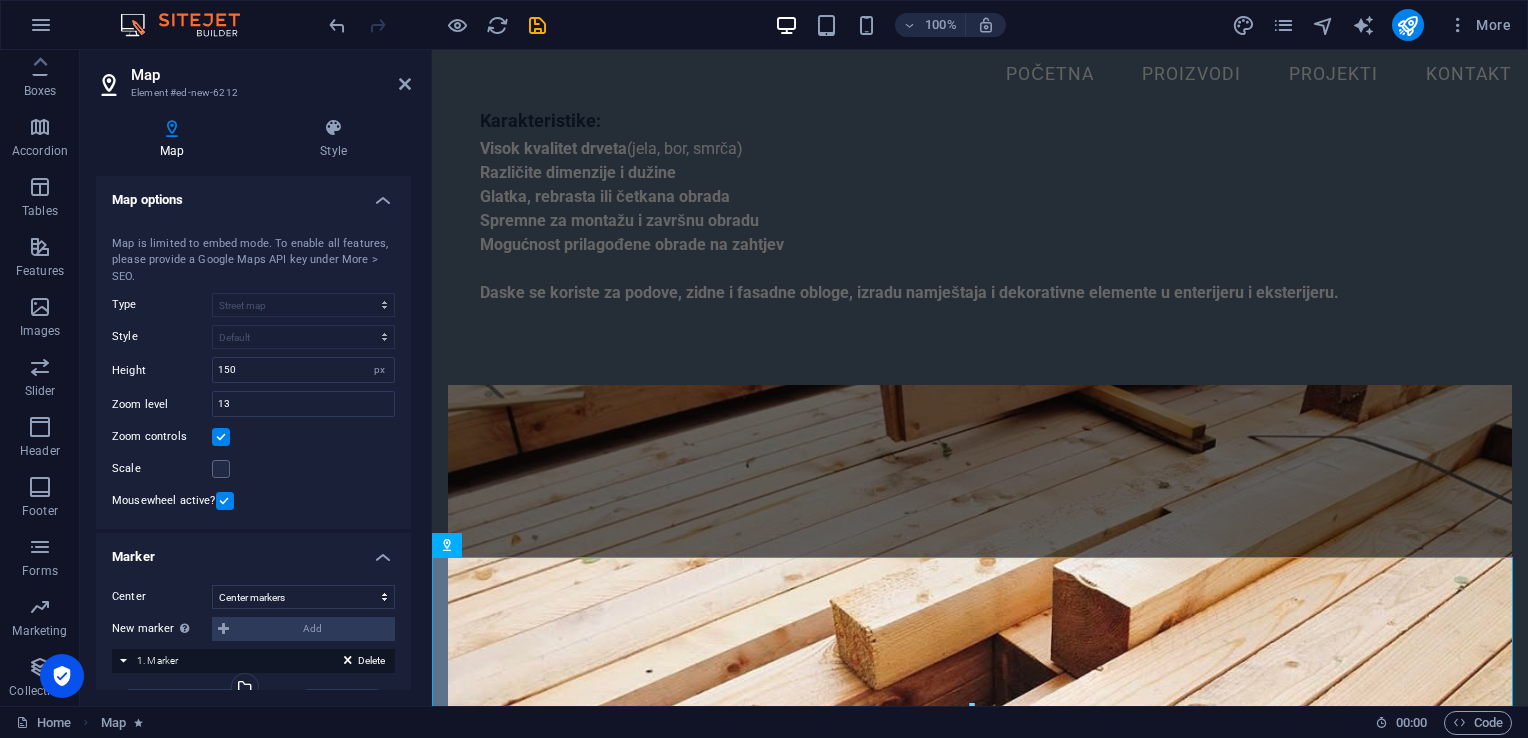 click on "Map Element #ed-new-6212 Map Style Map options Map center Vukovo 172, 74264 Jelah-Tesanj Map is limited to embed mode. To enable all features, please provide a Google Maps API key under More > SEO. Type Street map Satellite view Satellite view with streets Terrain map Style Default Colorize Pale Dawn Subtle Grayscale Shades of Grey Apple Maps Blue Water Midnight Commander Light Monochrome Paper Neutral Blue Hints of Gold Black &amp; White No labels Color Height 150 px Zoom level 13 Zoom controls Scale Mousewheel active? Marker Center Don't center Center markers Center and zoom markers New marker To enable this feature, please provide a Google Maps API key in the website settings. Add Delete 1. Marker Drag files here, click to choose files or select files from Files or our free stock photos & videos Select files from the file manager, stock photos, or upload file(s) Upload Location Vukovo 172, 74264 Jelah-Tesanj Width auto px Info Opened? Headline Individual SEO Description Paragraph Format Normal Heading 1 8" at bounding box center (256, 378) 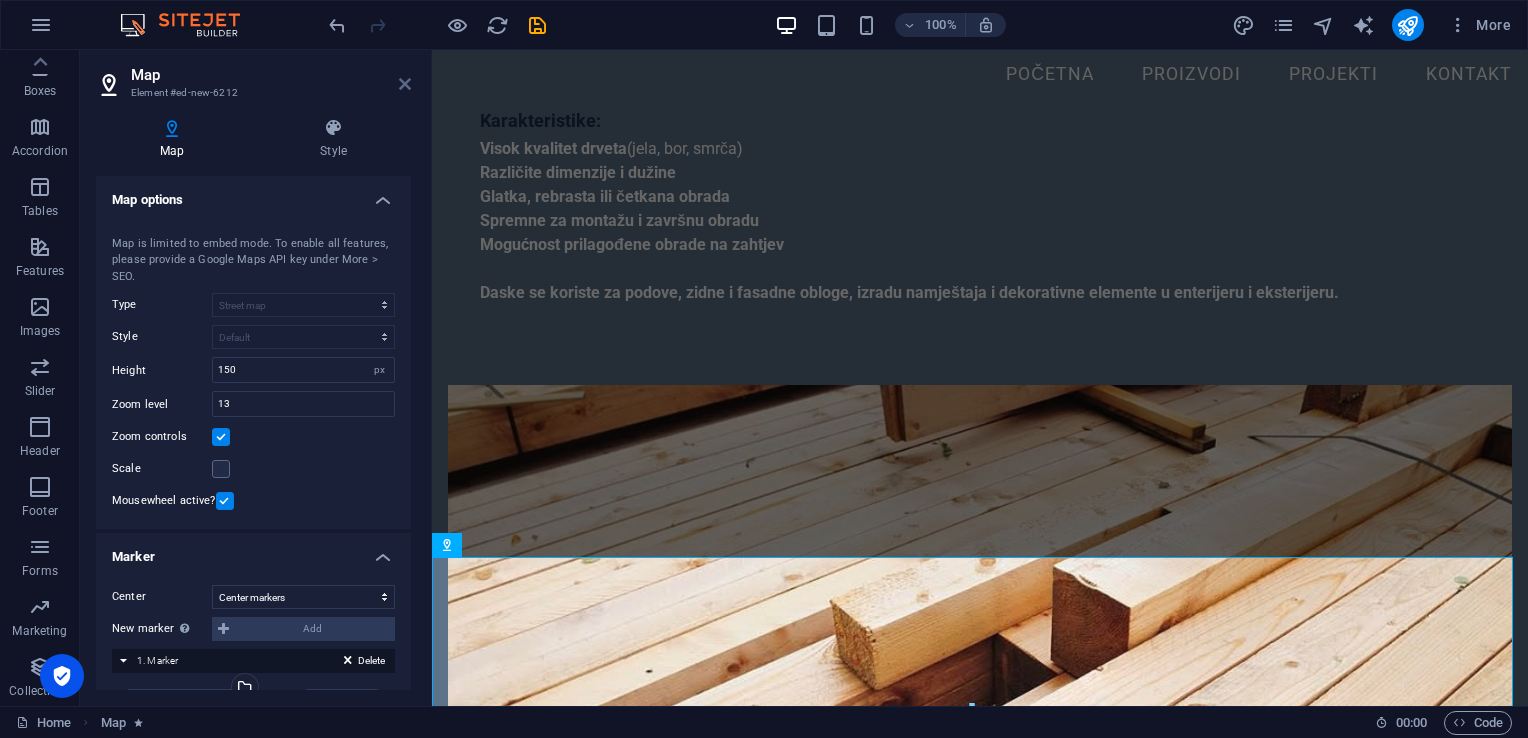 click at bounding box center (405, 84) 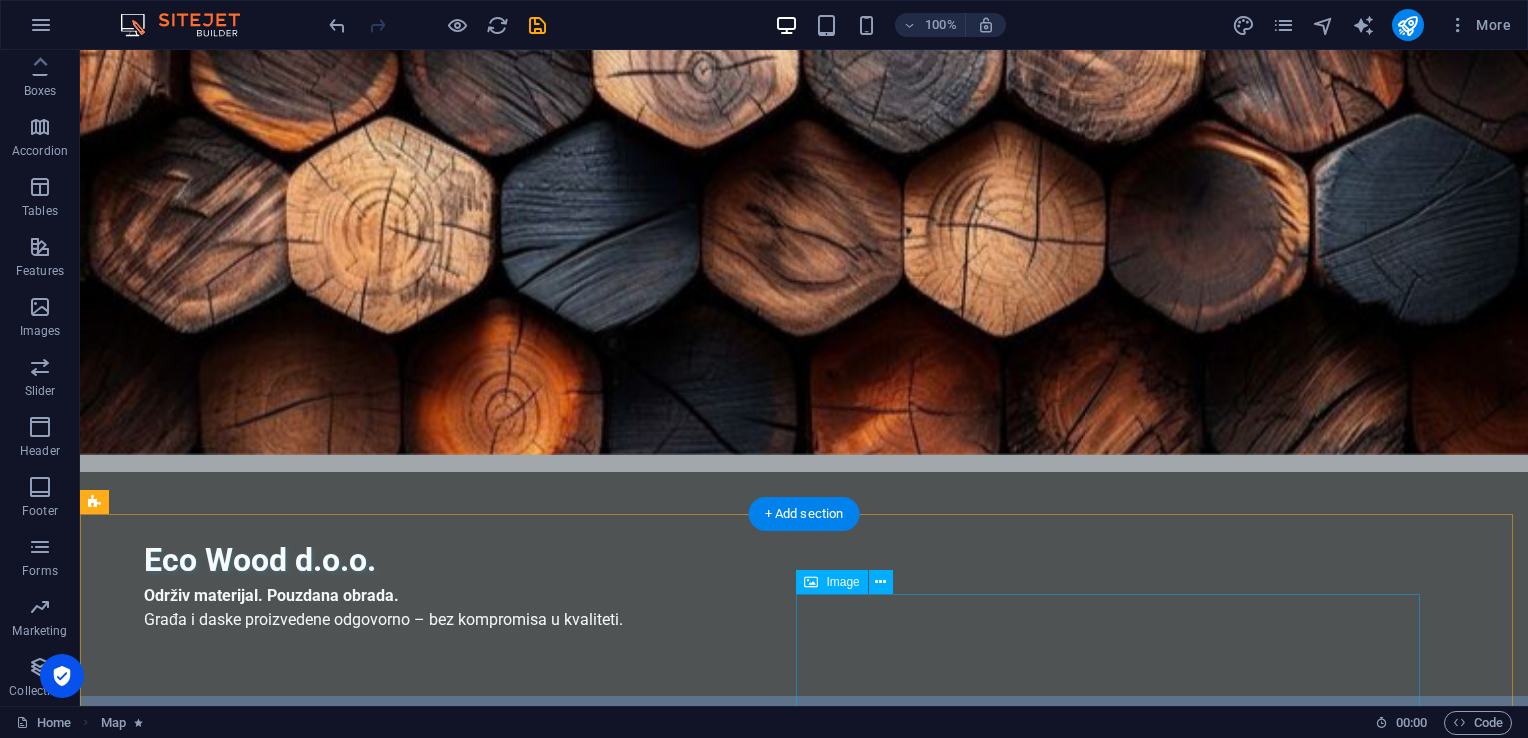 scroll, scrollTop: 0, scrollLeft: 0, axis: both 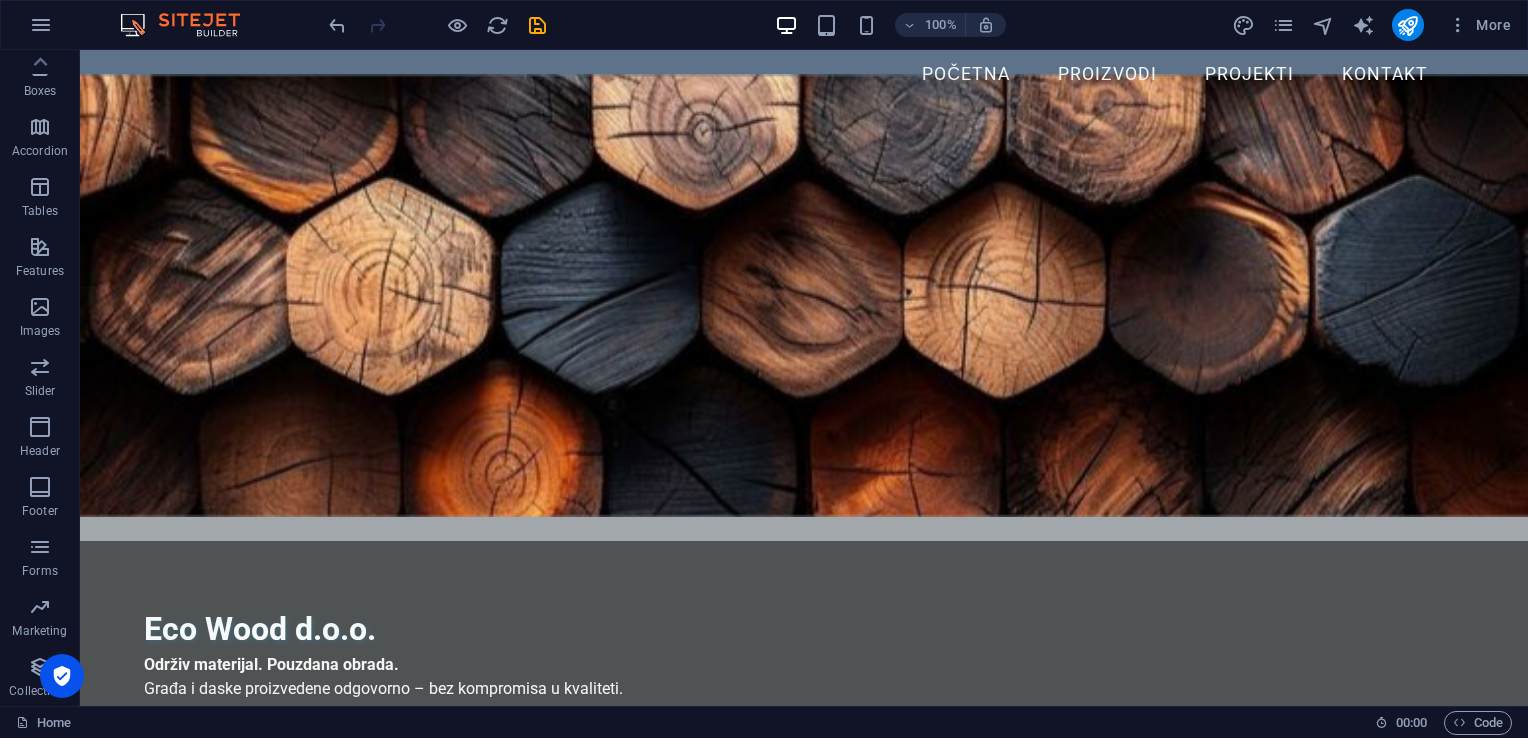 click at bounding box center [437, 25] 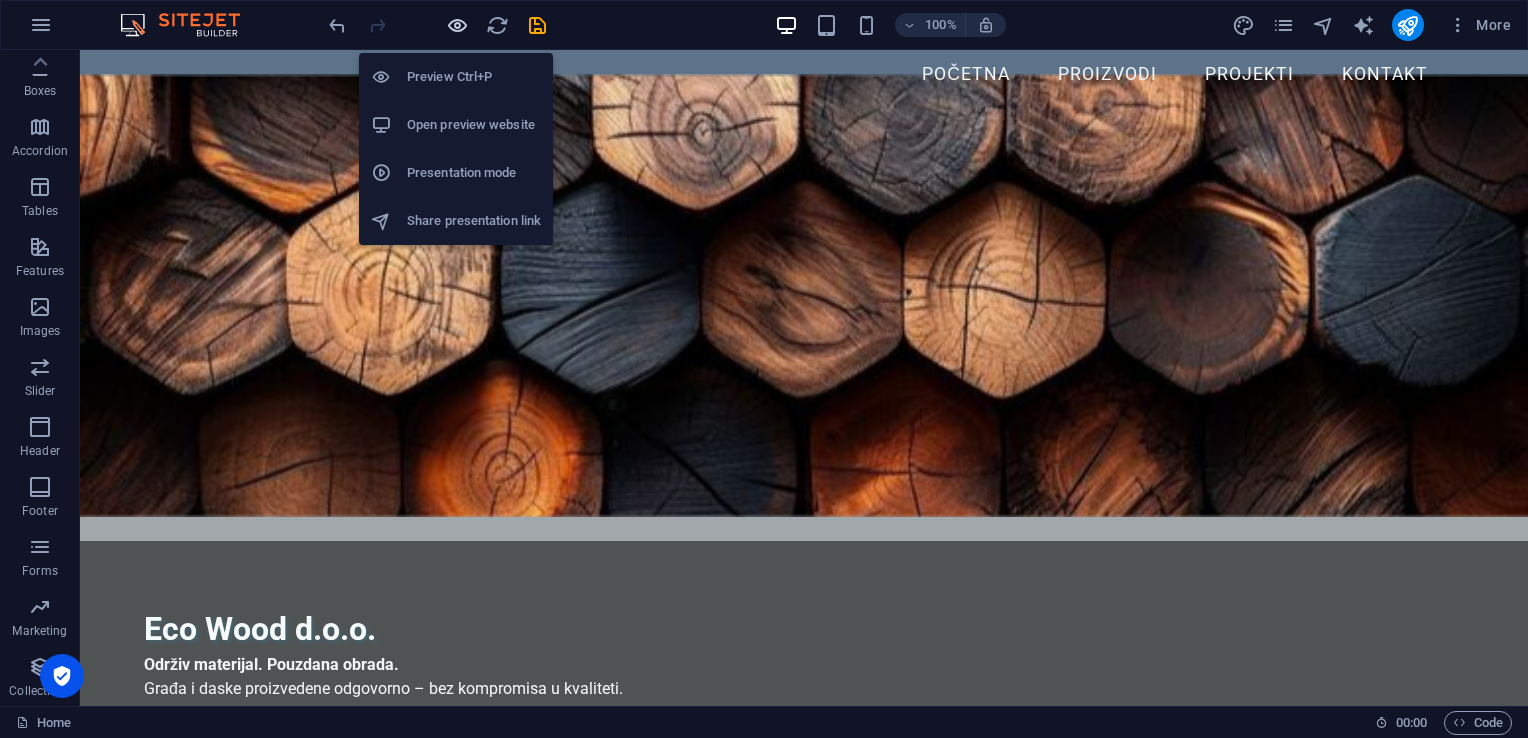 click at bounding box center (457, 25) 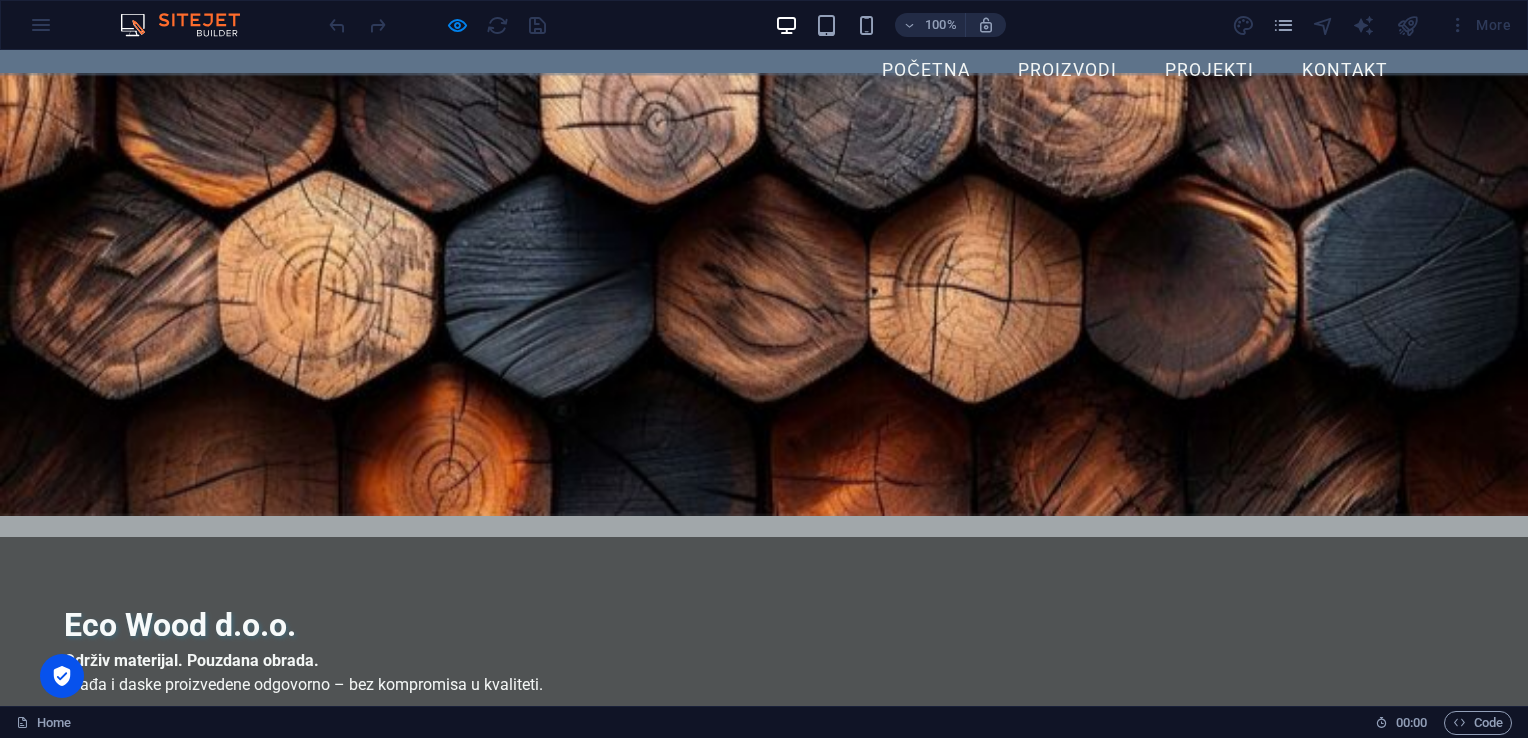 scroll, scrollTop: 0, scrollLeft: 0, axis: both 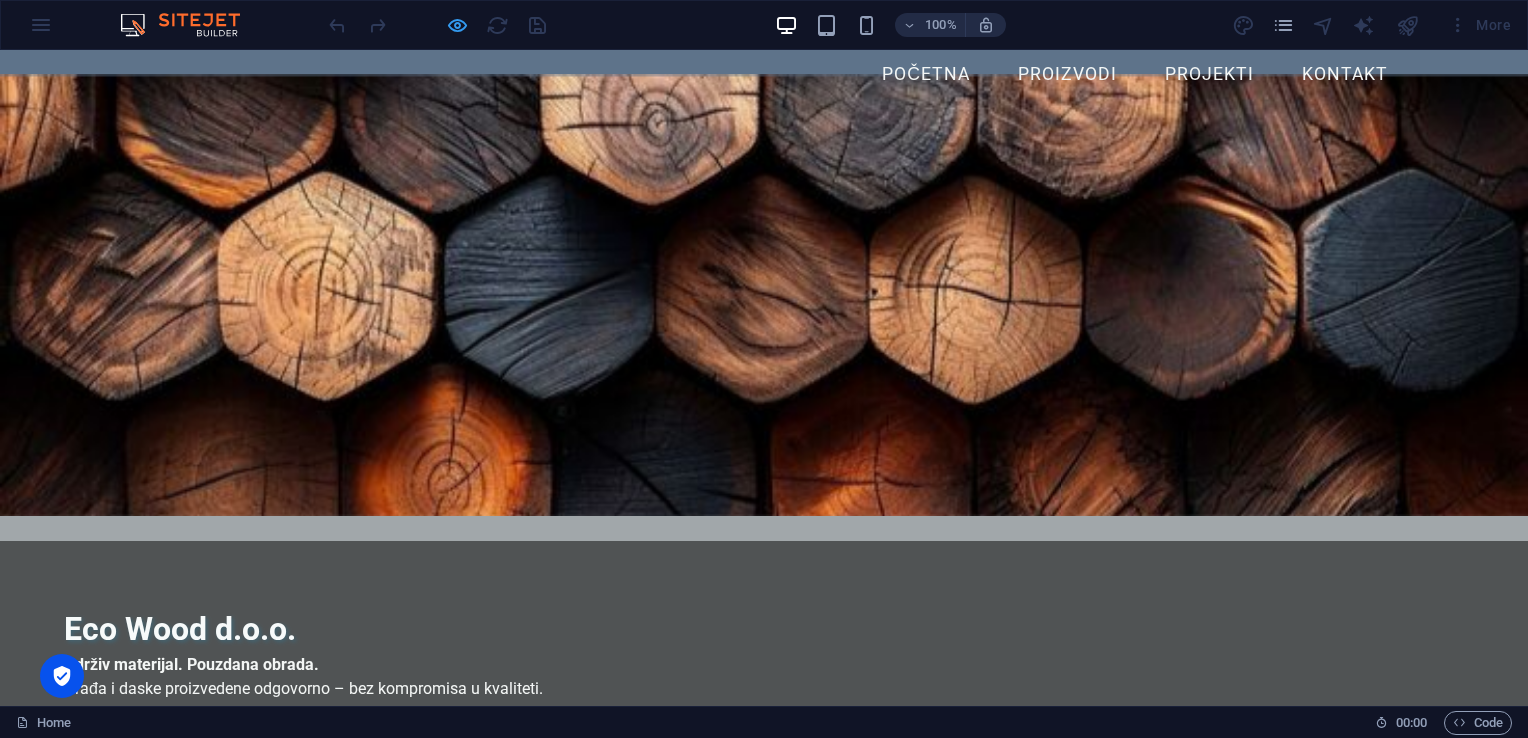 click at bounding box center (457, 25) 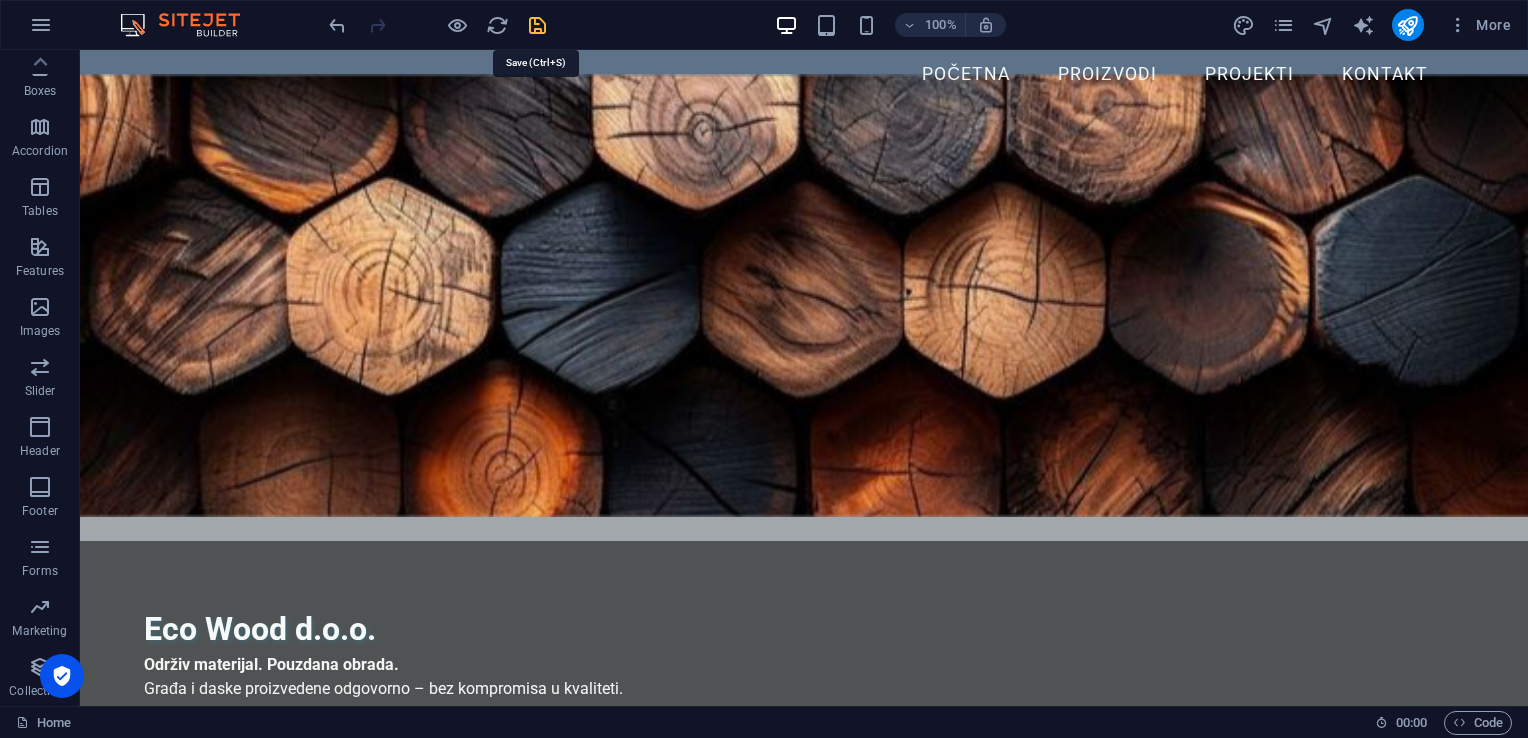 click at bounding box center [537, 25] 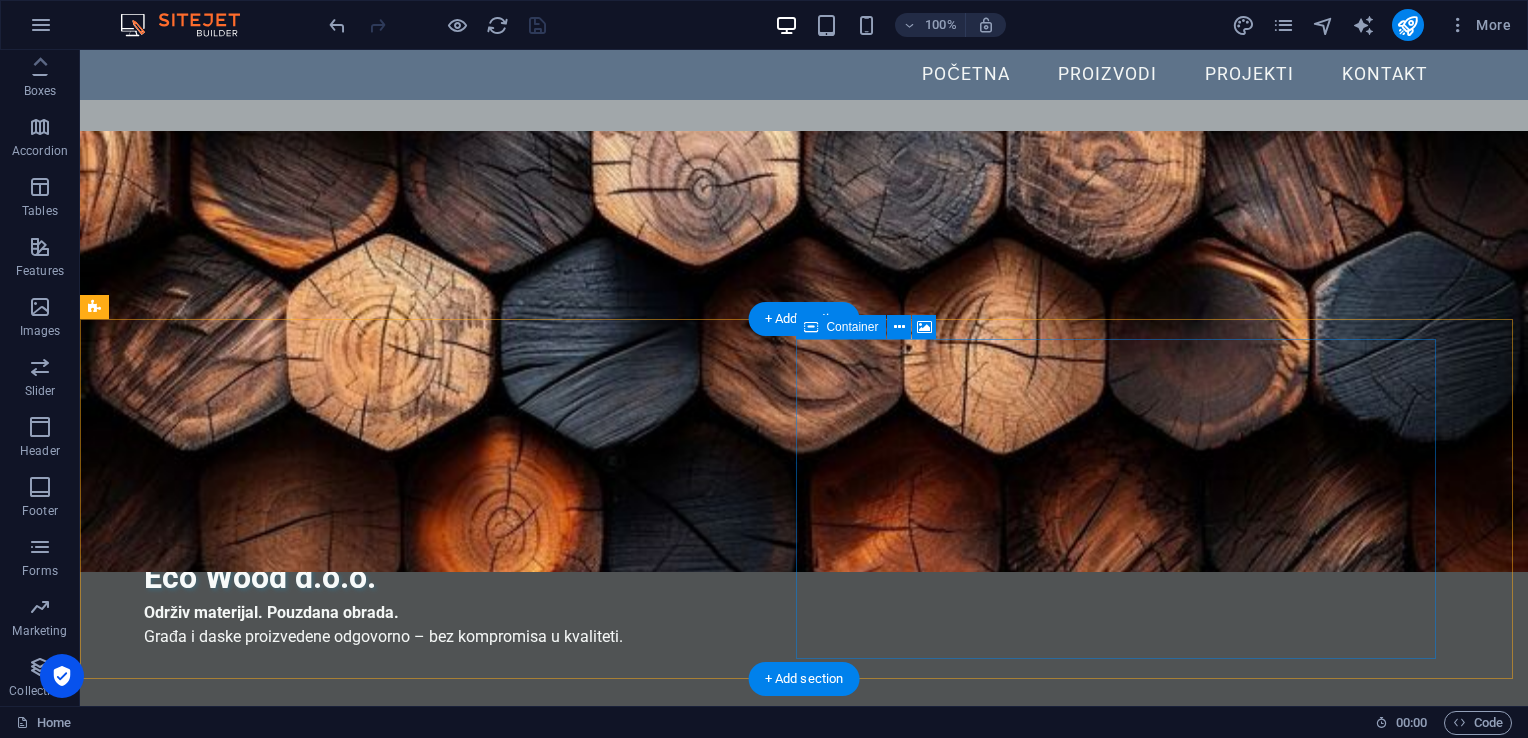 scroll, scrollTop: 0, scrollLeft: 0, axis: both 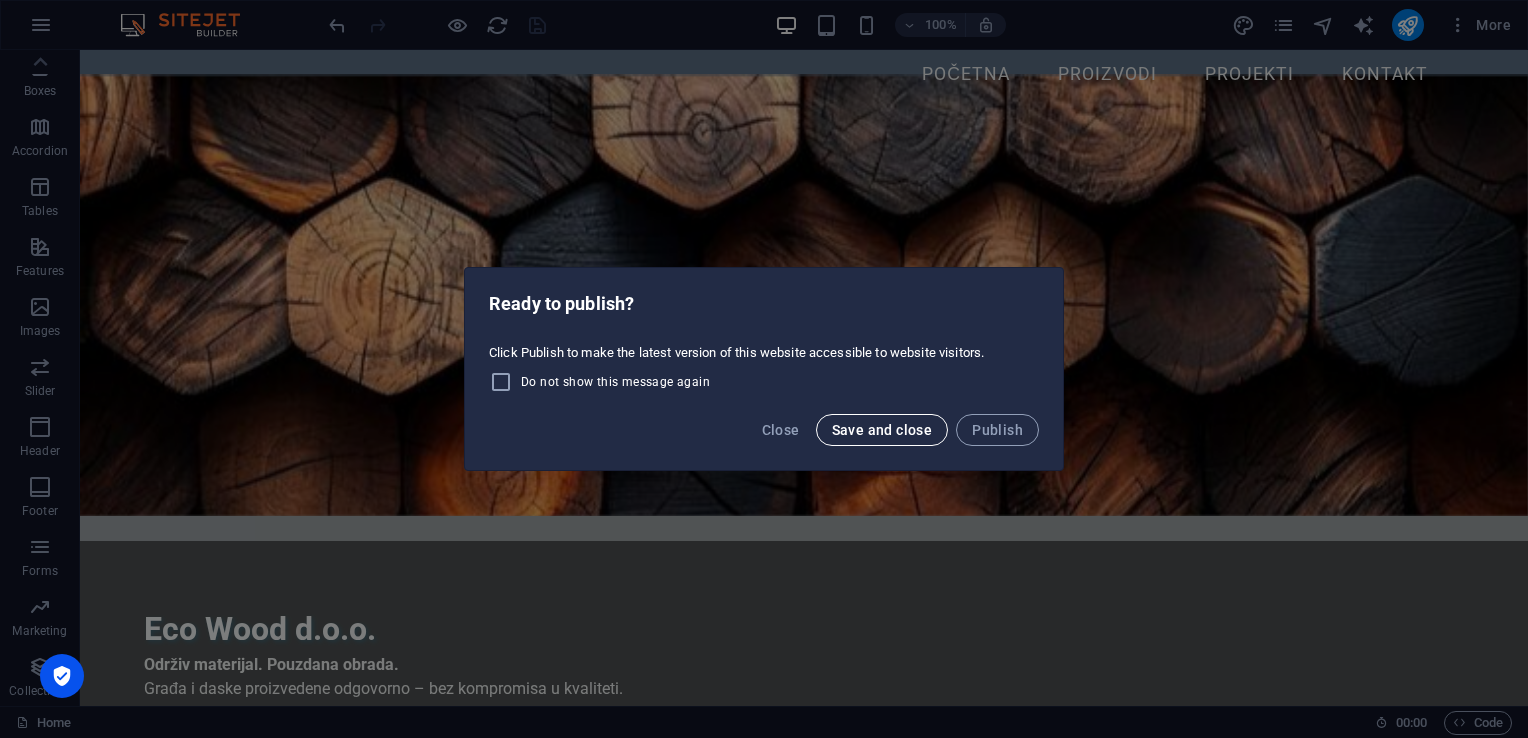 click on "Save and close" at bounding box center (882, 430) 